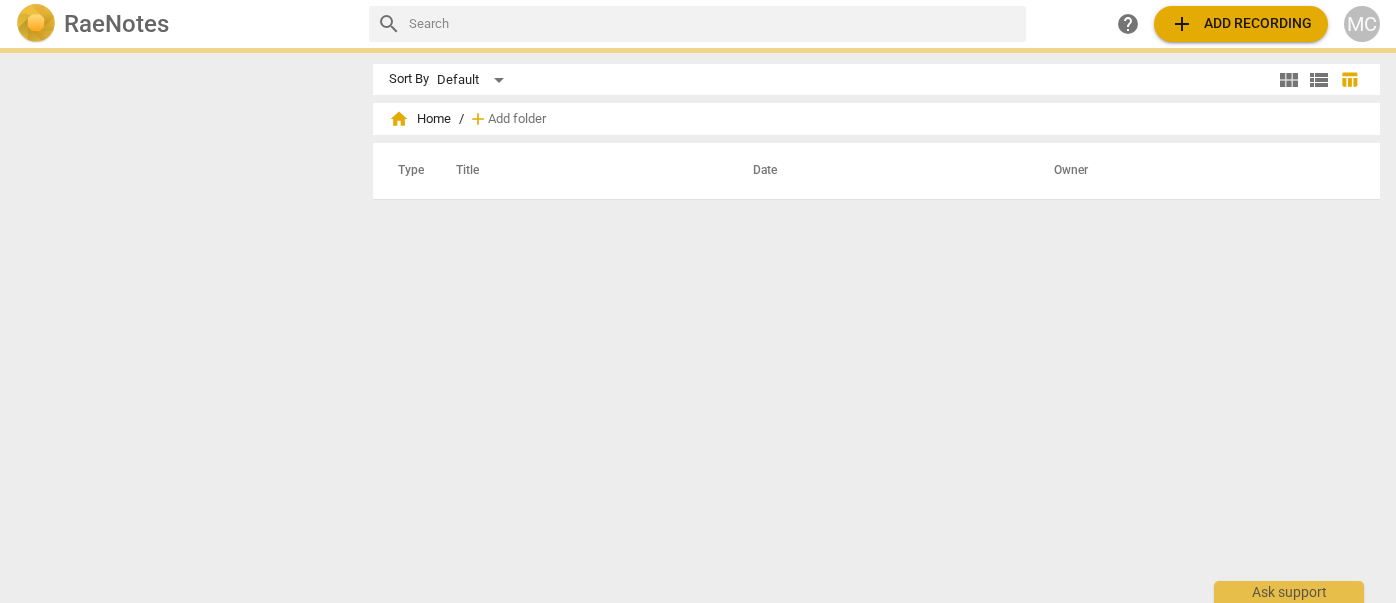 scroll, scrollTop: 0, scrollLeft: 0, axis: both 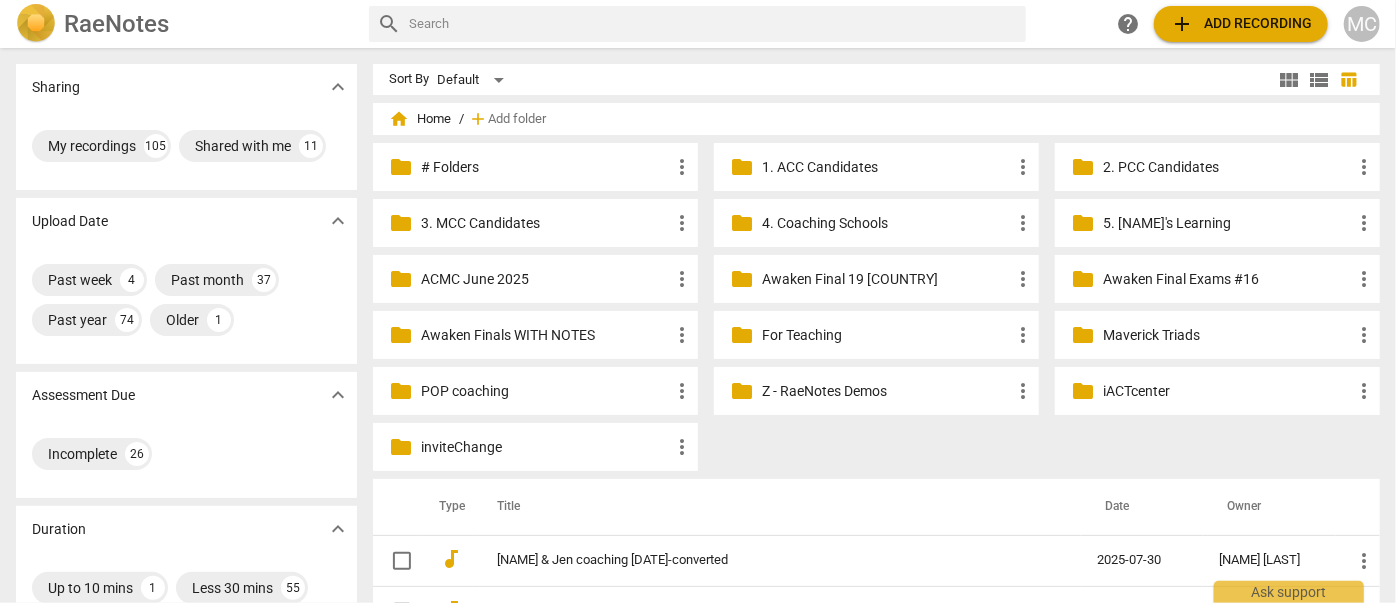 click on "MC" at bounding box center (1362, 24) 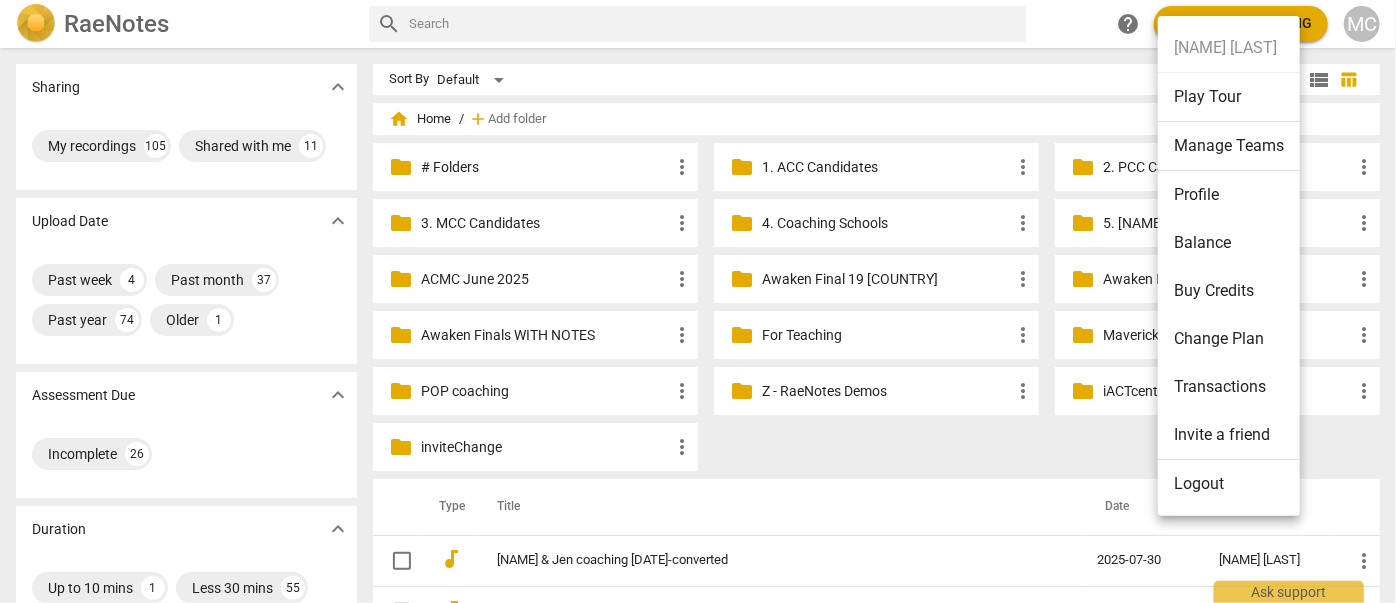 click on "Logout" at bounding box center (1229, 484) 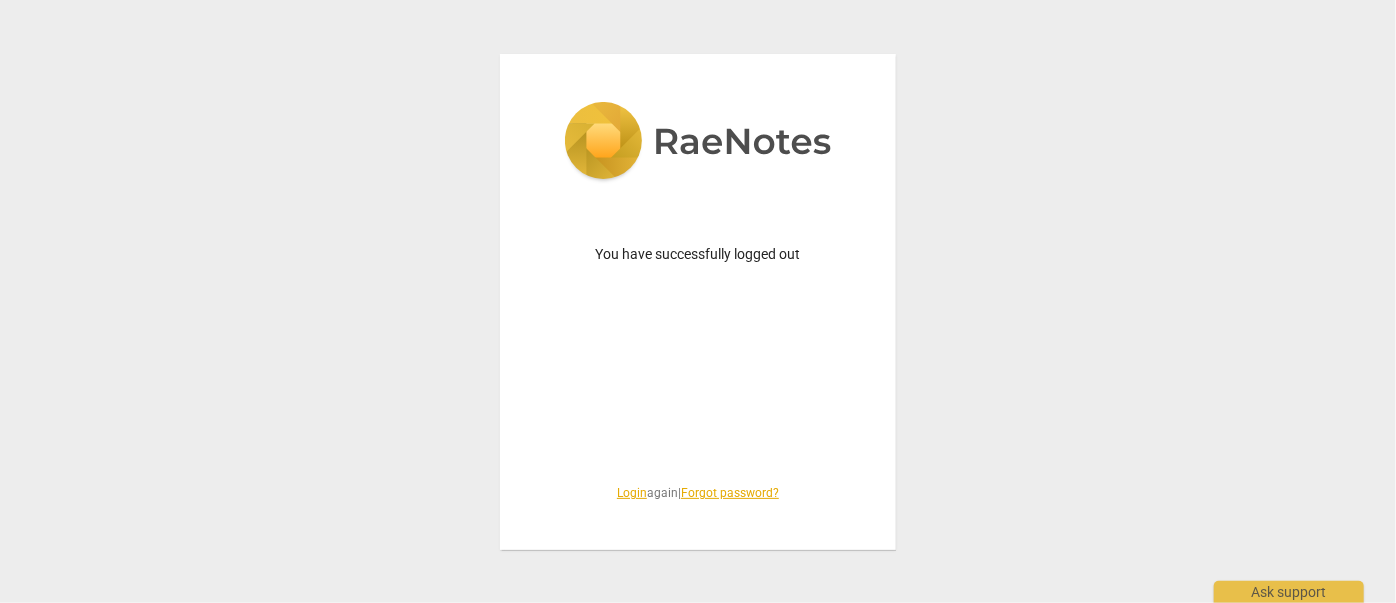 click on "Login" at bounding box center [632, 493] 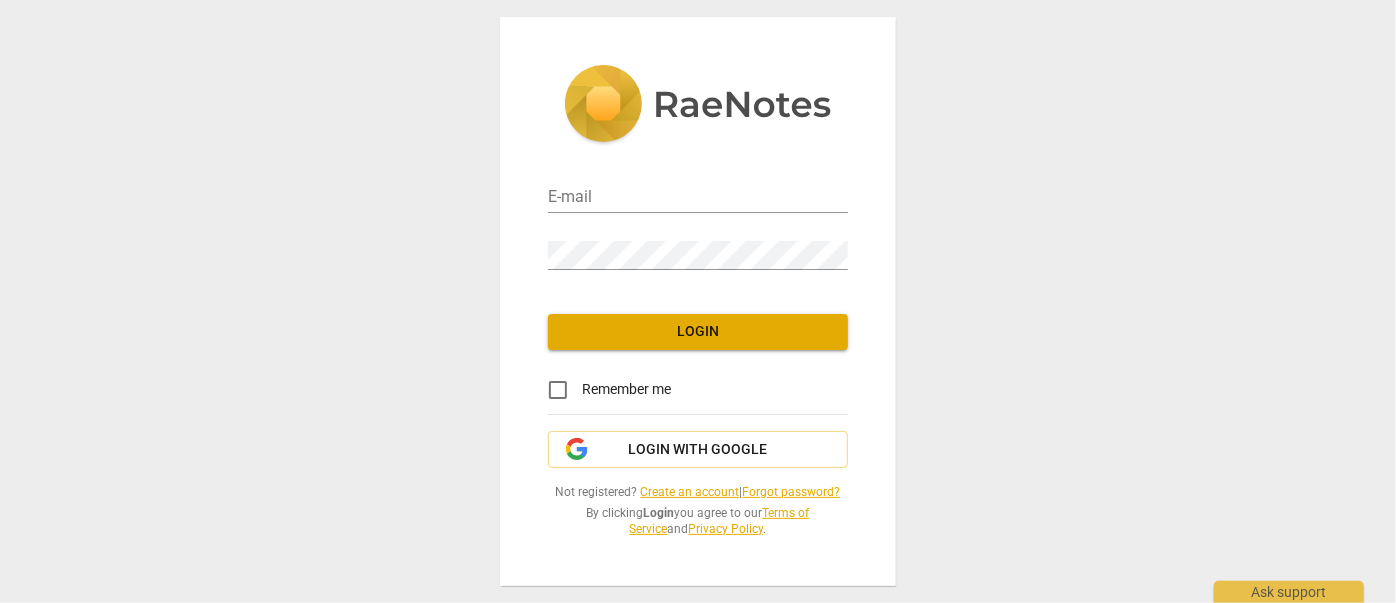 type on "[EMAIL]" 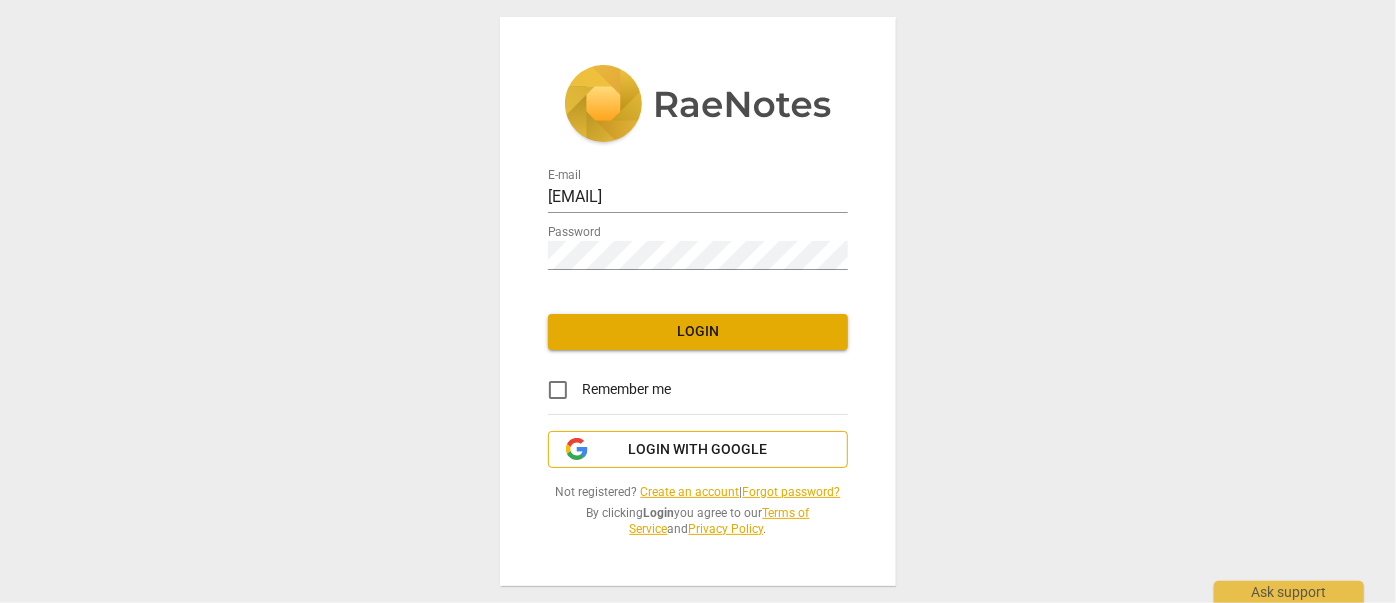 click on "Login with Google" at bounding box center (698, 450) 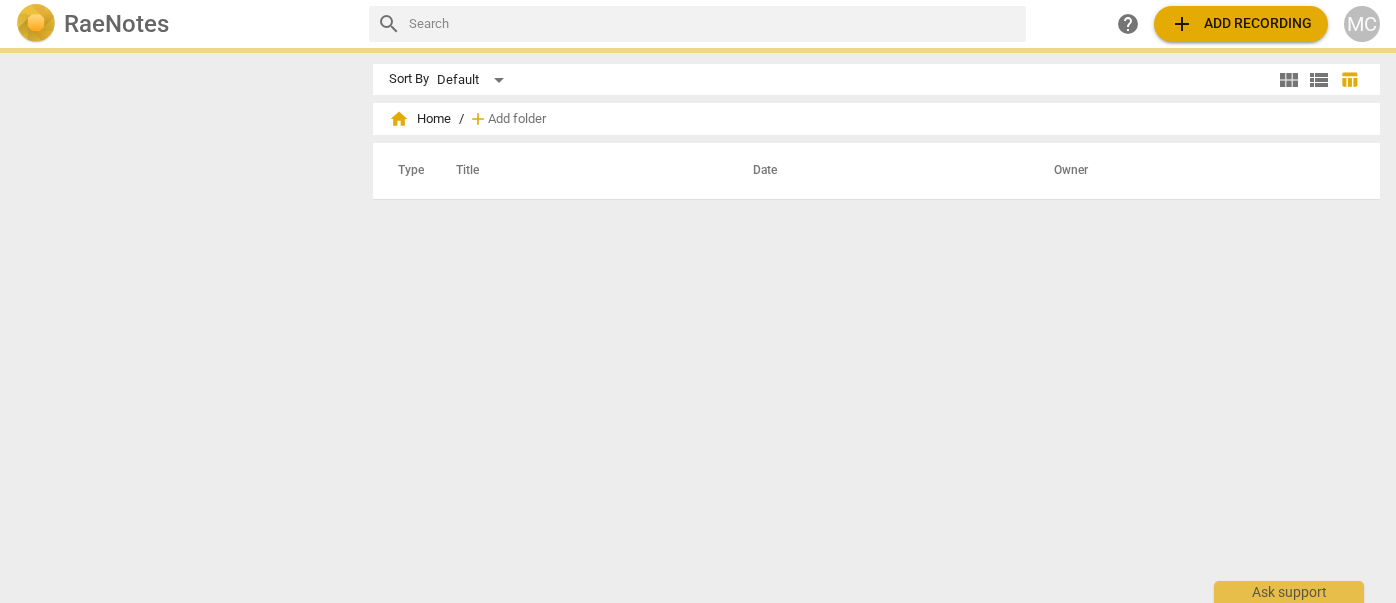 scroll, scrollTop: 0, scrollLeft: 0, axis: both 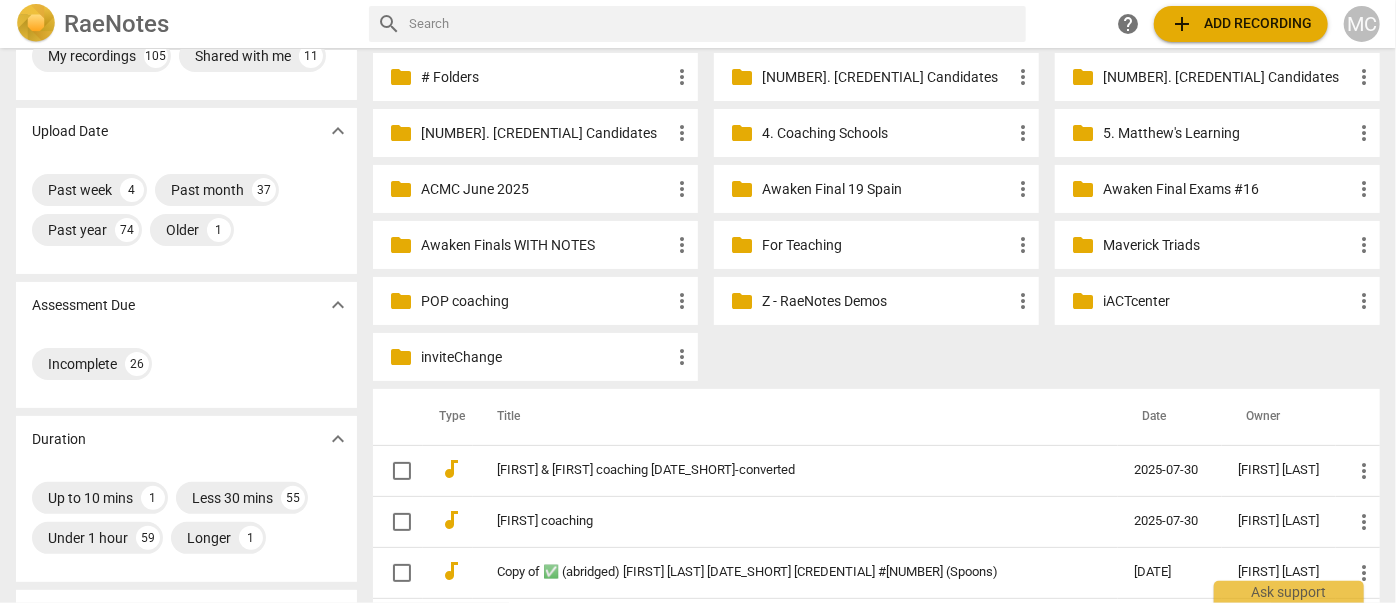 click on "RaeNotes search help add   Add recording MC" at bounding box center (698, 24) 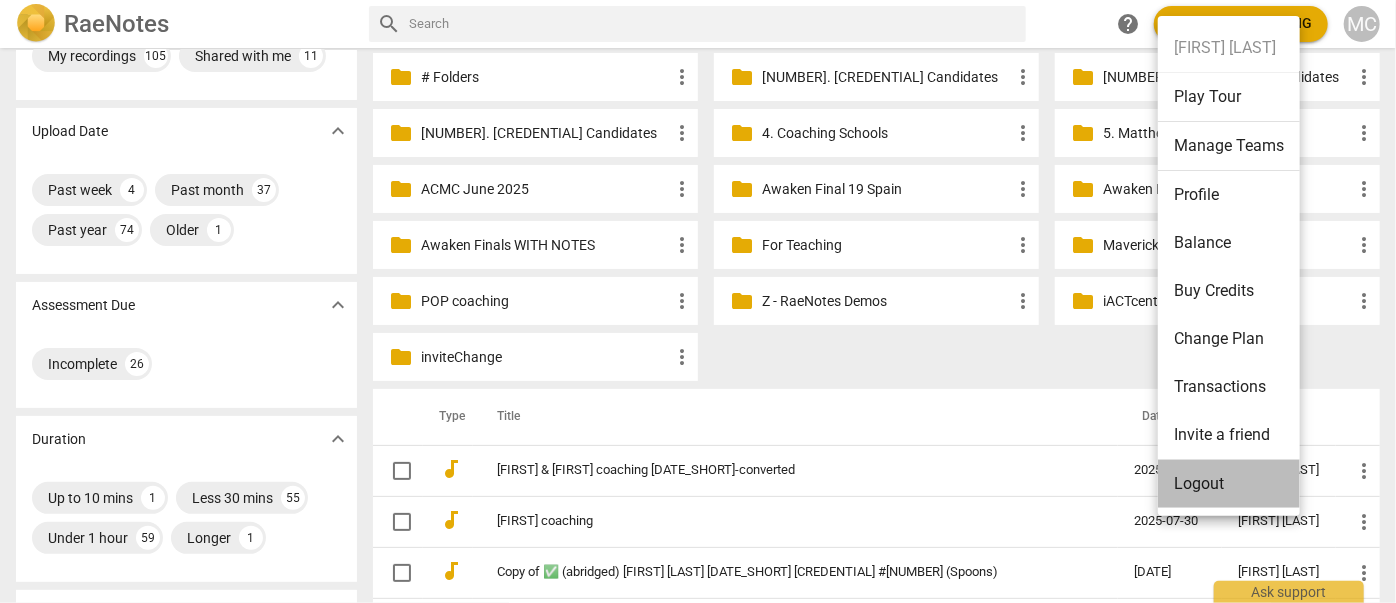 click on "Logout" at bounding box center [1229, 484] 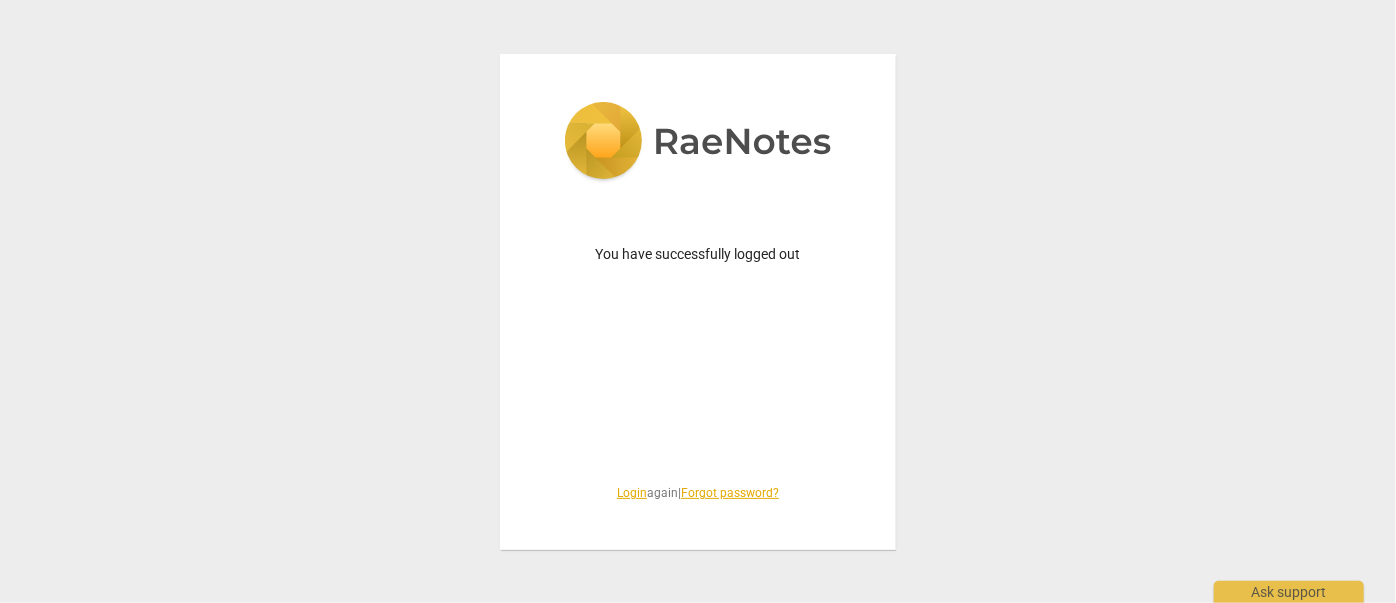 click on "Login" at bounding box center [632, 493] 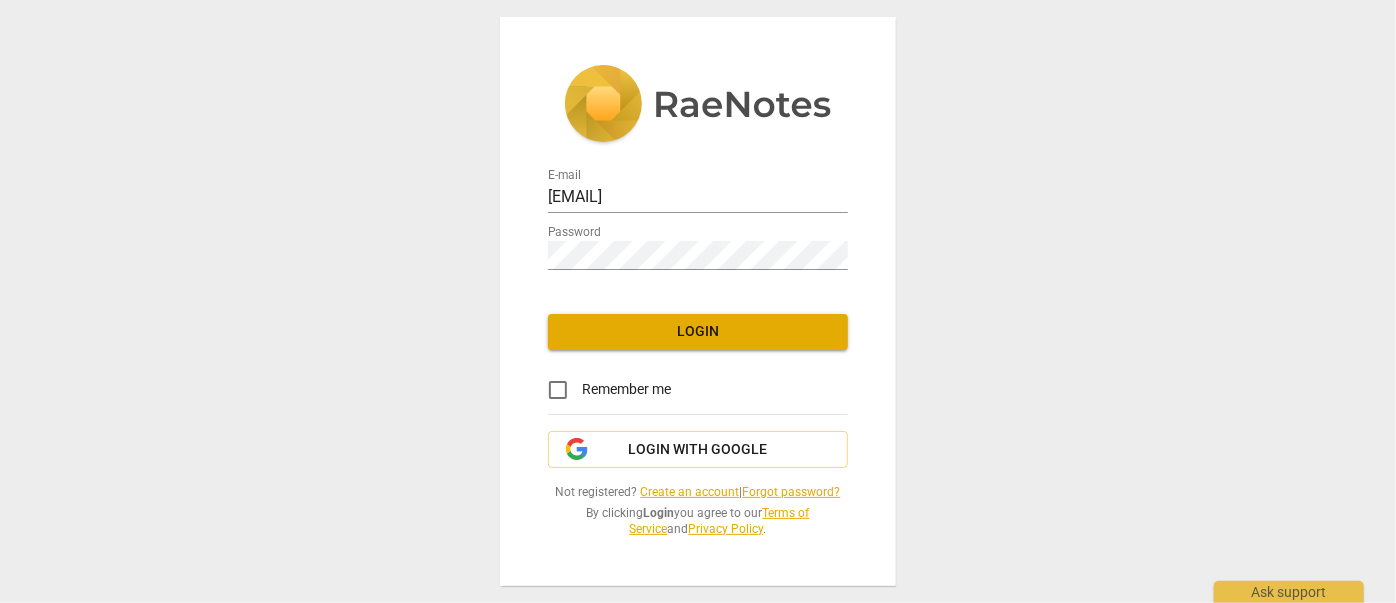 click on "Login" at bounding box center [698, 332] 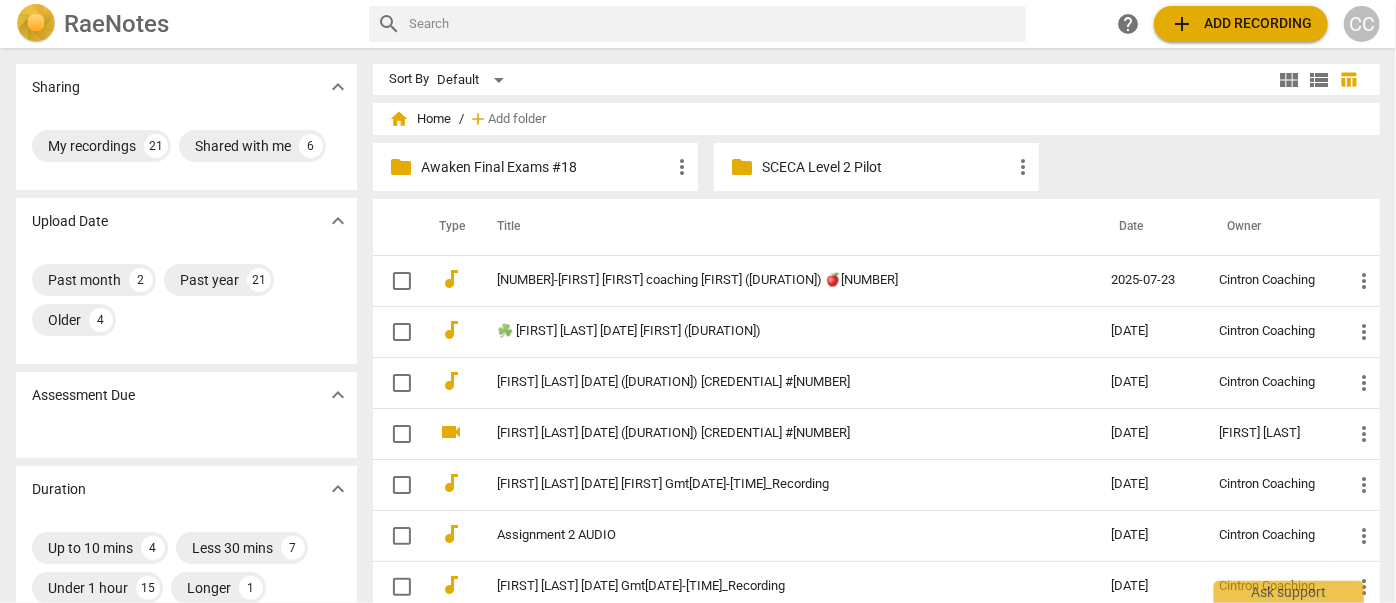 click on "Awaken Final Exams #18" at bounding box center (545, 167) 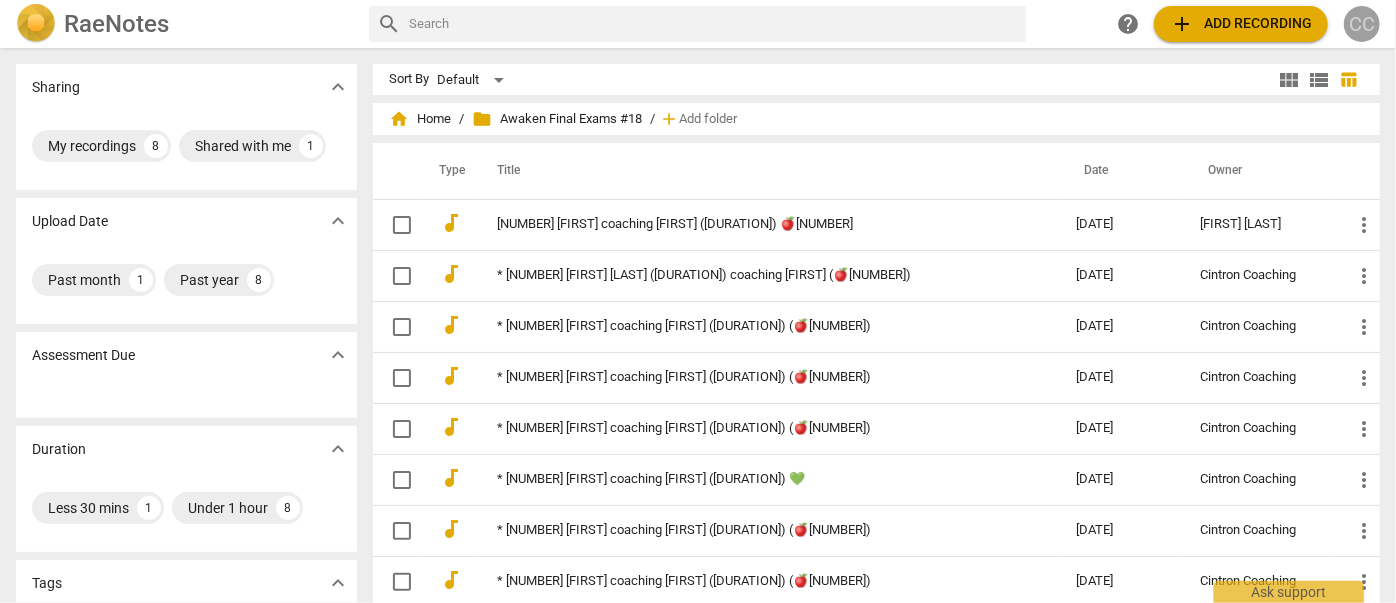 click on "CC" at bounding box center (1362, 24) 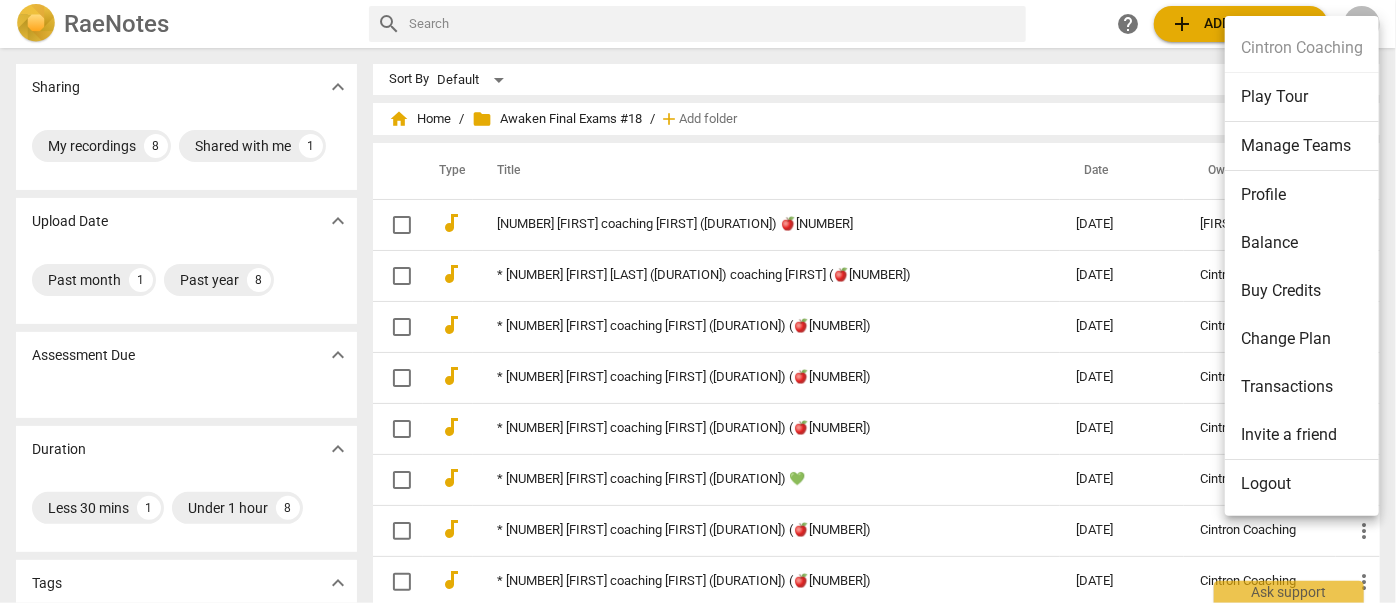 click on "Logout" at bounding box center (1302, 484) 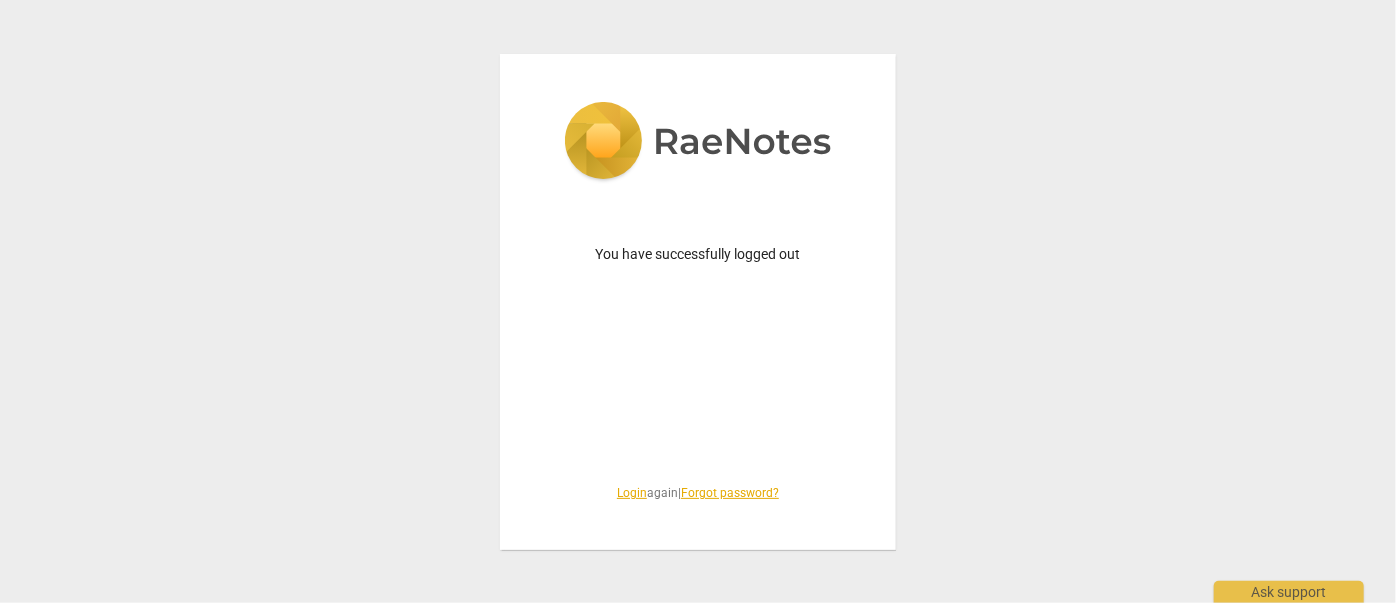click on "Login" at bounding box center [632, 493] 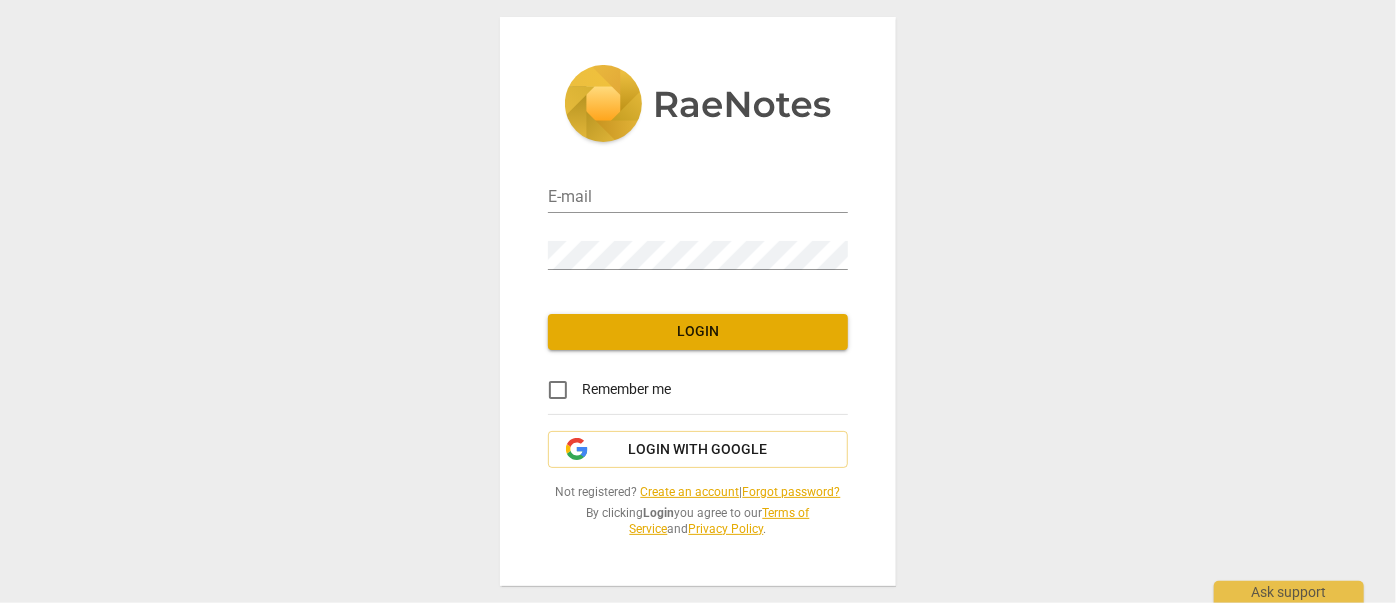 type on "[EMAIL]" 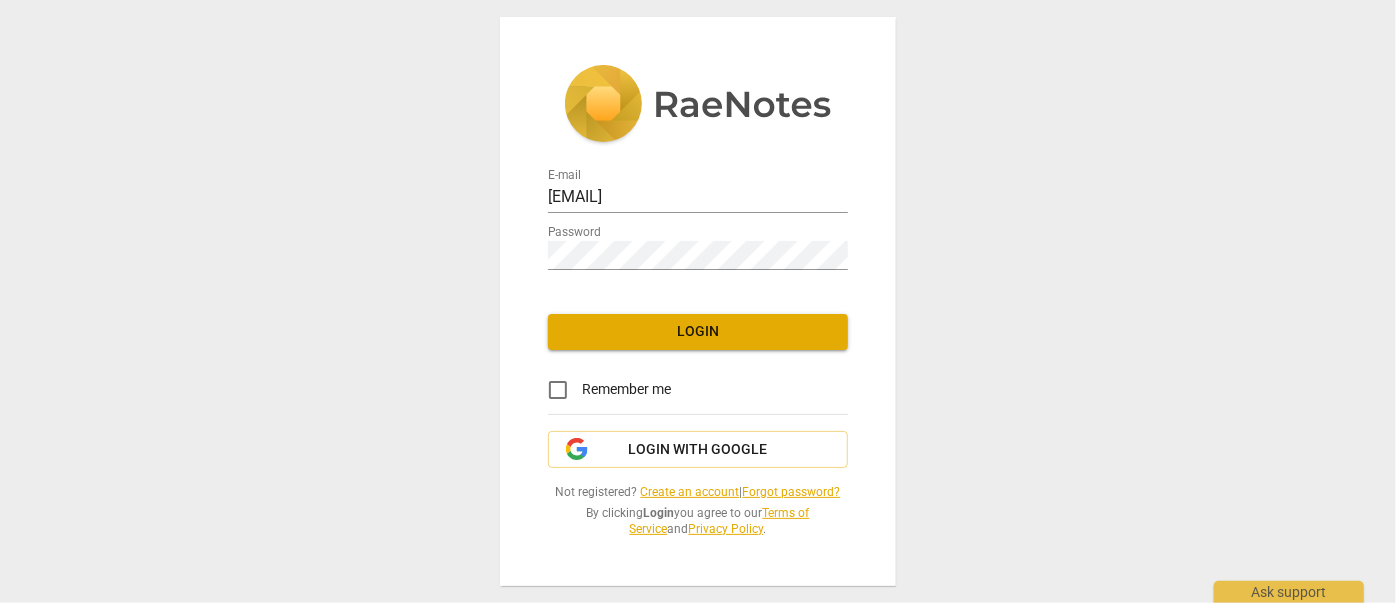 click on "Login" at bounding box center [698, 332] 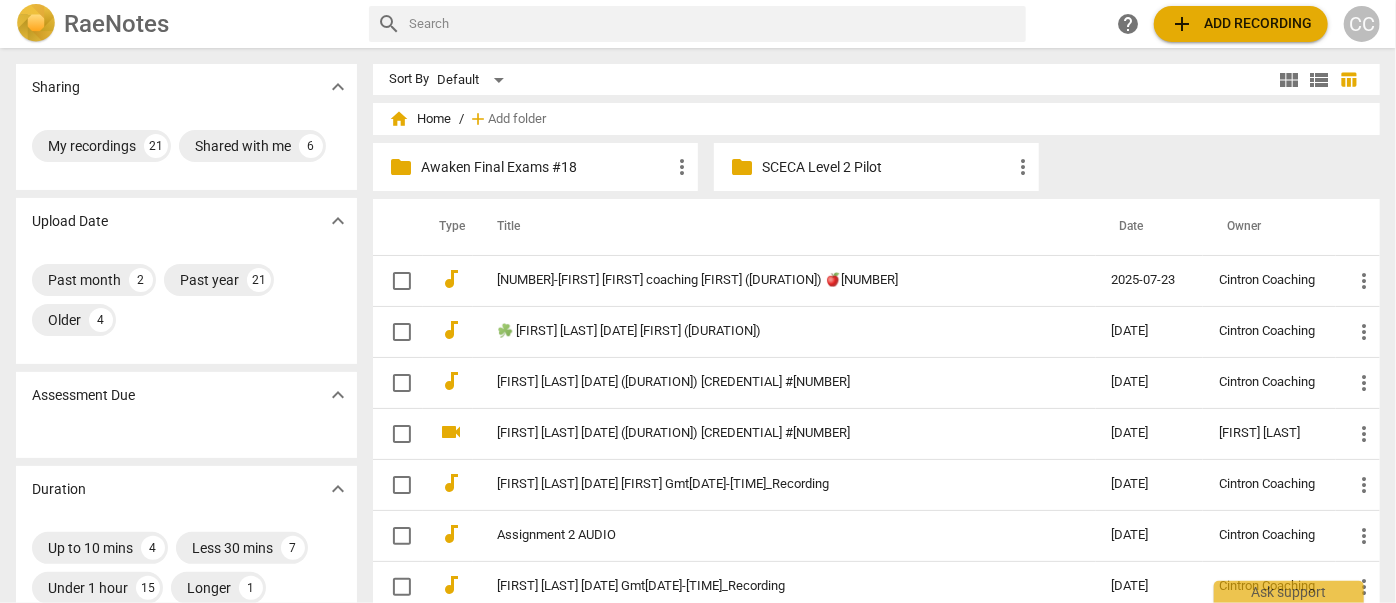 click on "CC" at bounding box center (1362, 24) 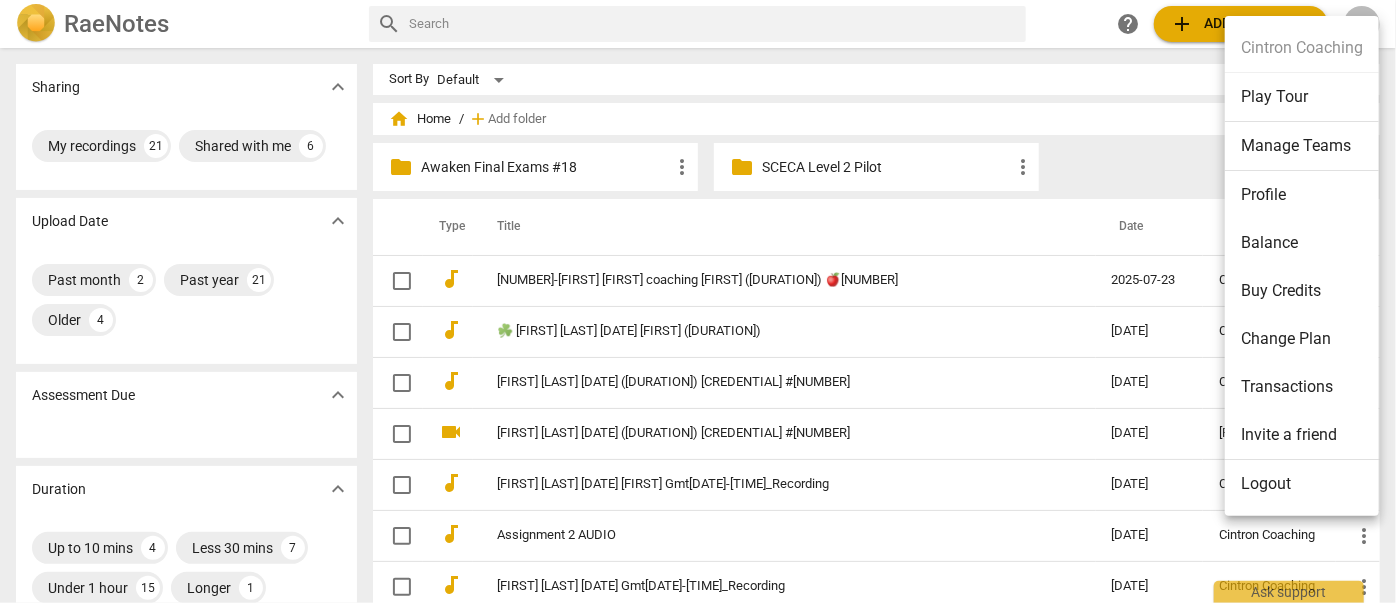 click on "Logout" at bounding box center (1302, 484) 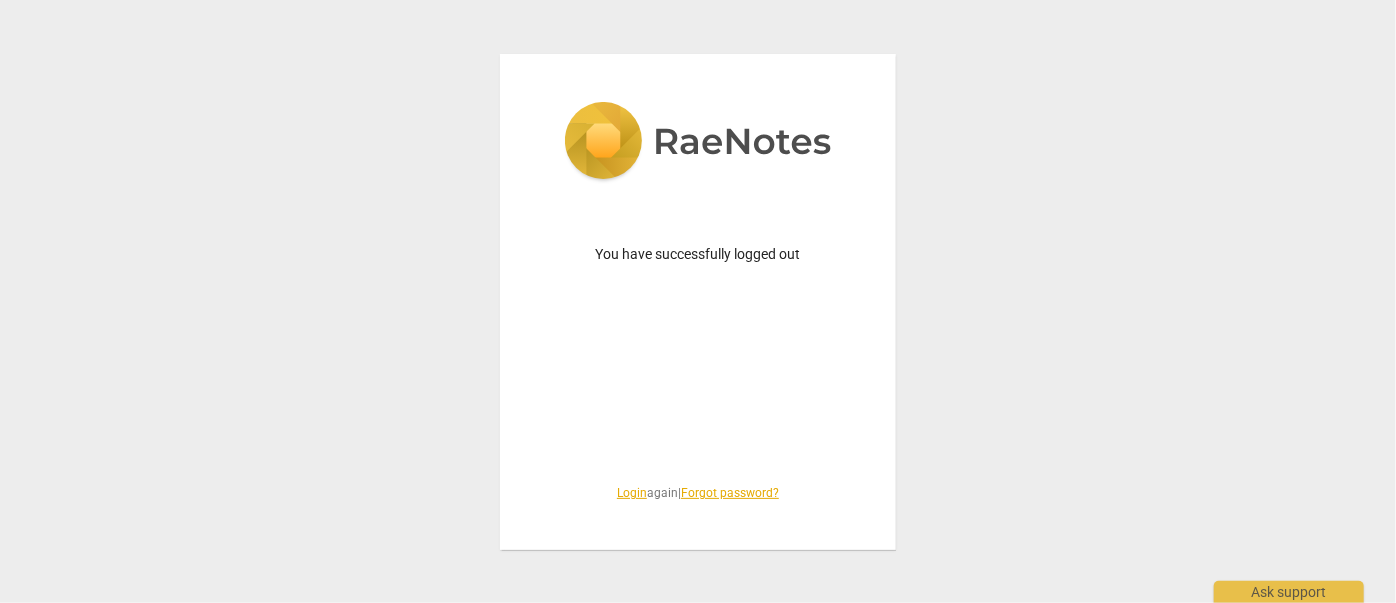click on "Login" at bounding box center [632, 493] 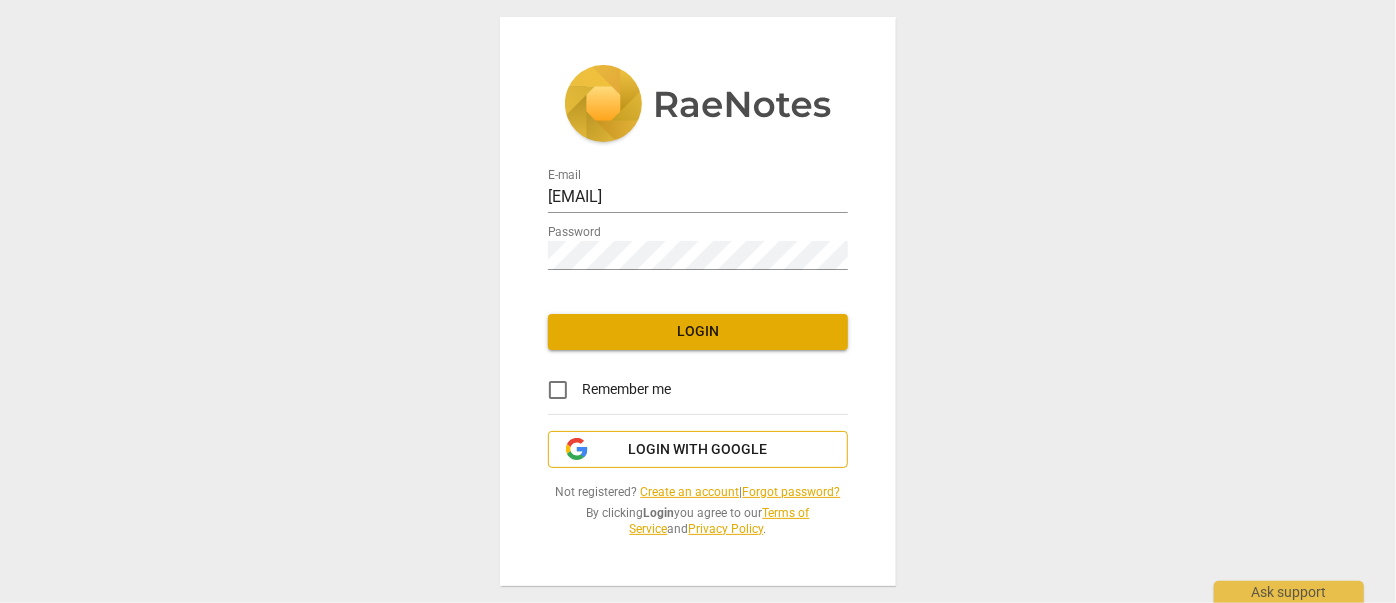 click on "Login with Google" at bounding box center [698, 450] 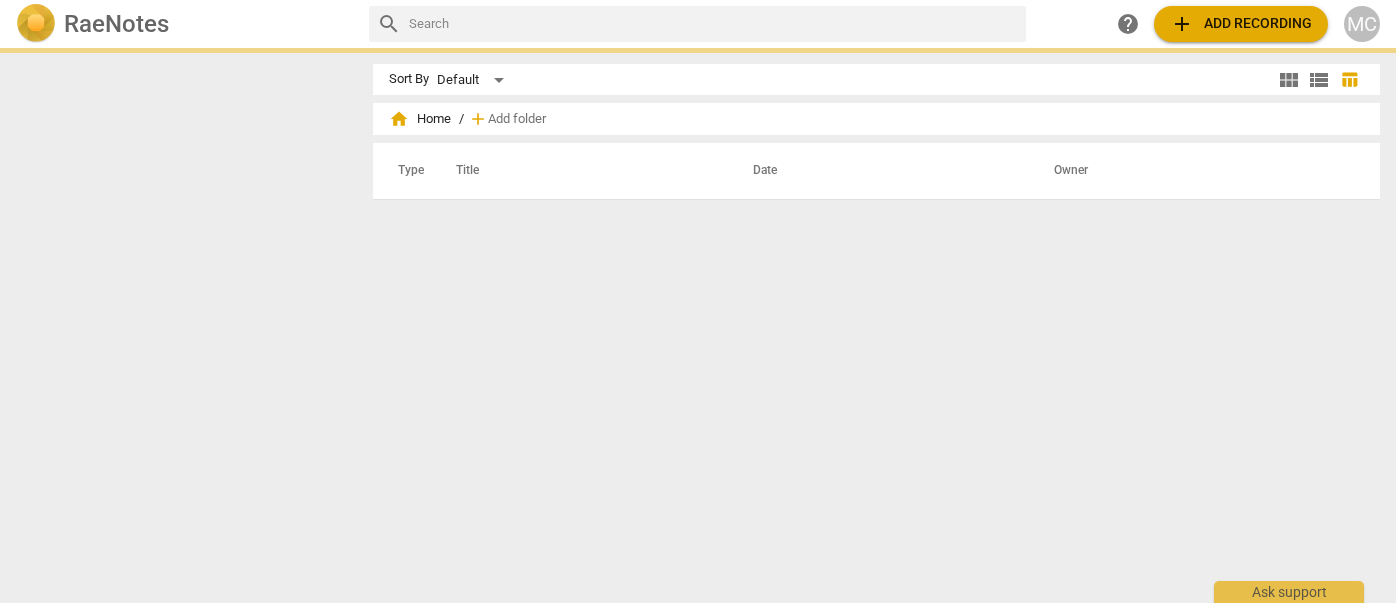 scroll, scrollTop: 0, scrollLeft: 0, axis: both 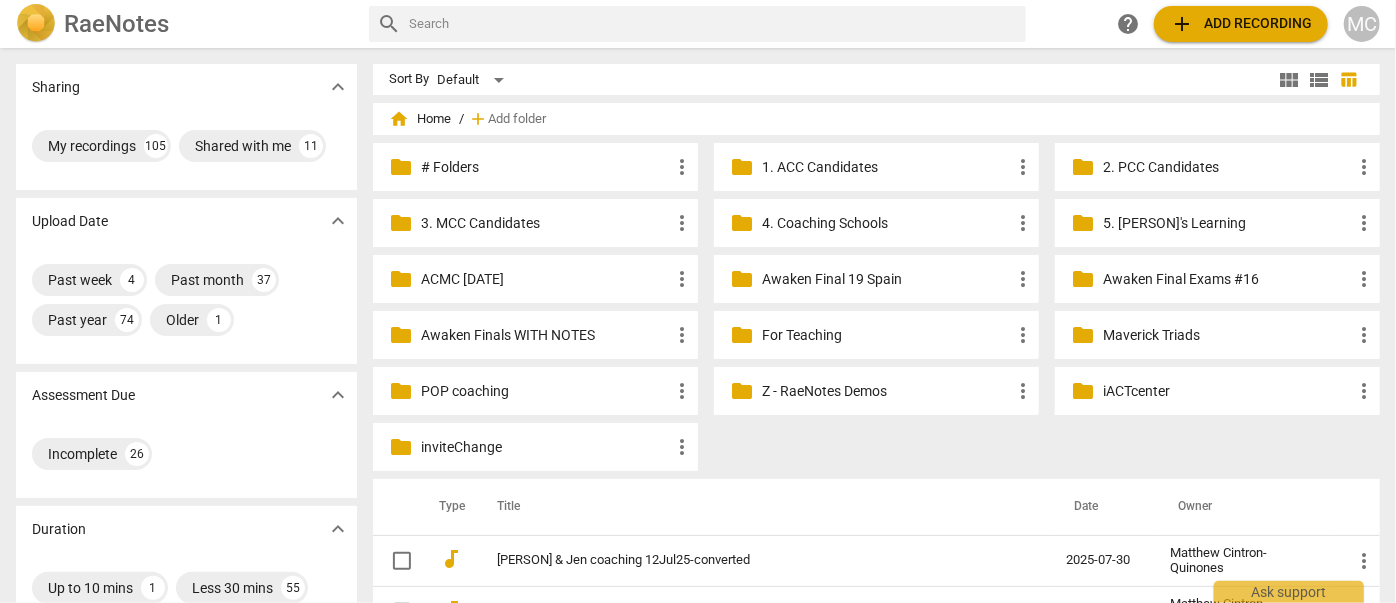 click on "Awaken Final 19 Spain" at bounding box center (886, 279) 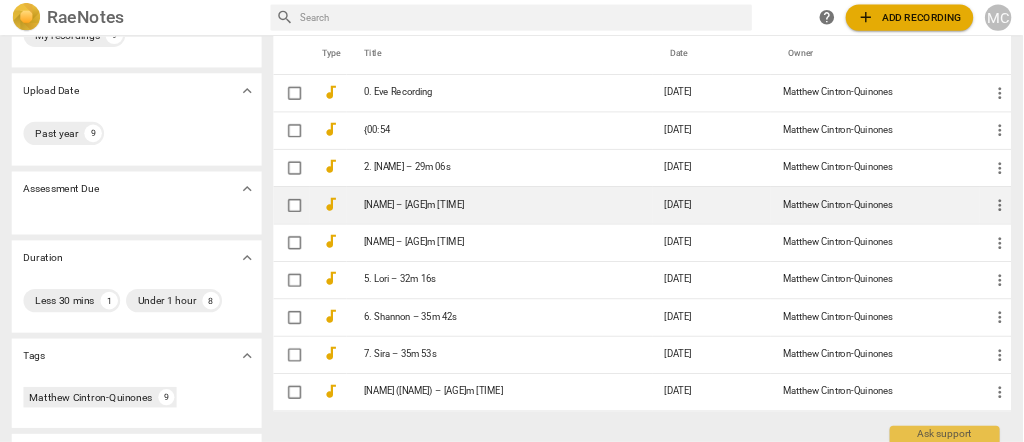 scroll, scrollTop: 221, scrollLeft: 0, axis: vertical 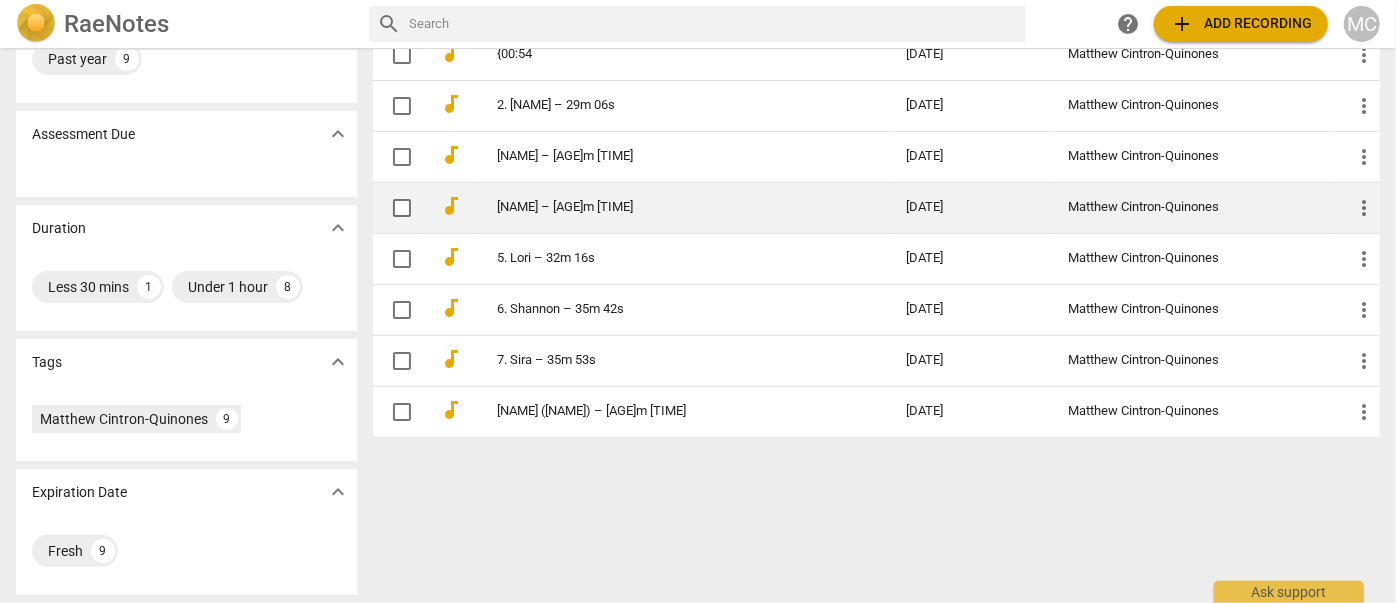 click on "[NAME] – [AGE]m [TIME]" at bounding box center [682, 207] 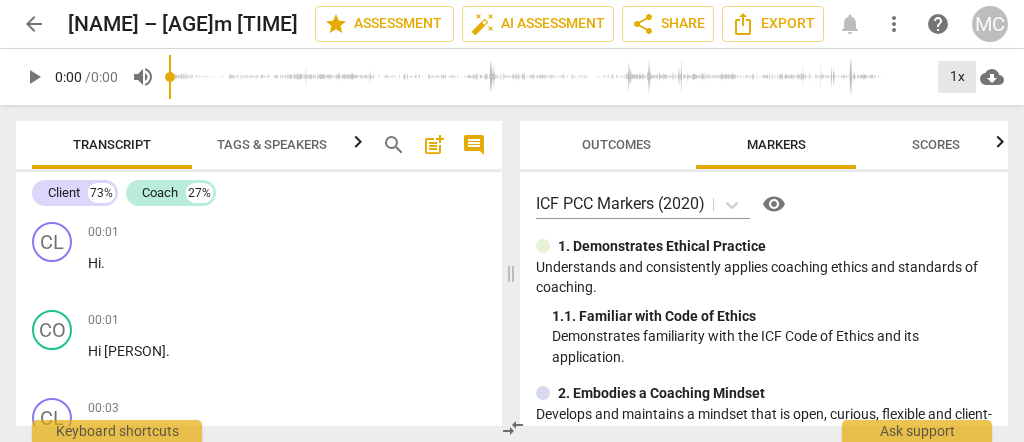 click on "1x" at bounding box center [957, 77] 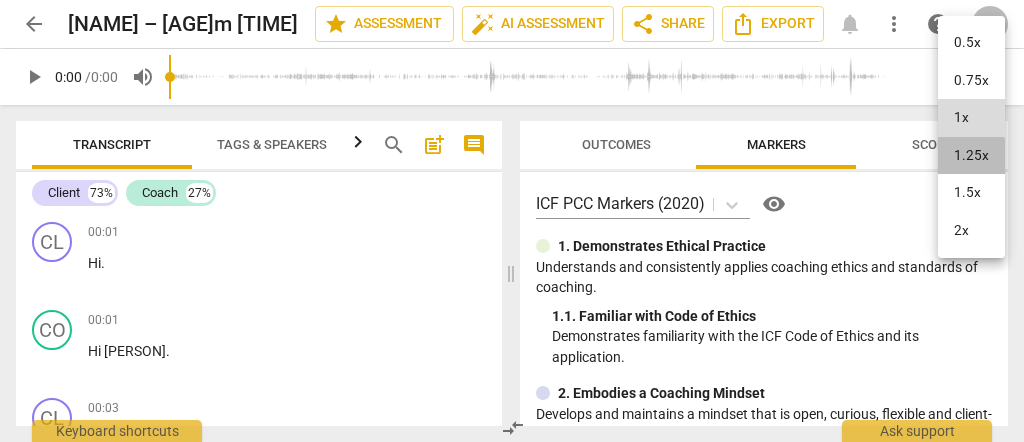 click on "1.25x" at bounding box center [971, 156] 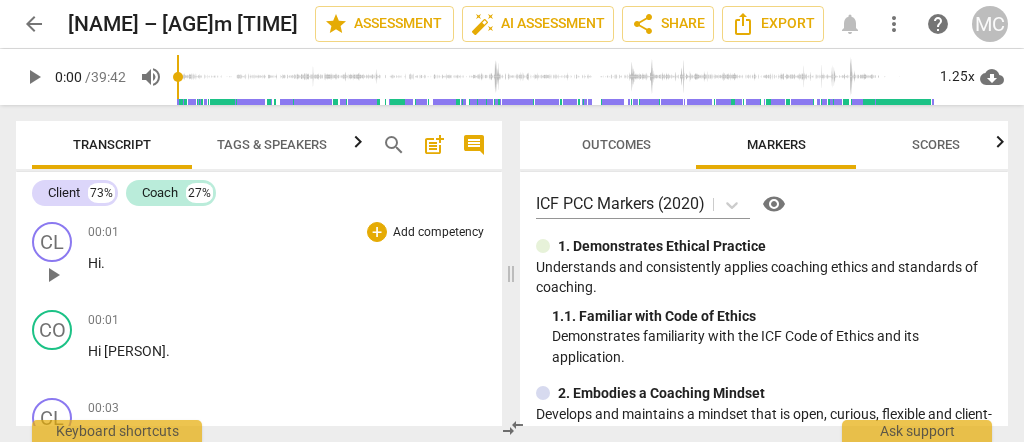 click on "Hi ." at bounding box center [287, 263] 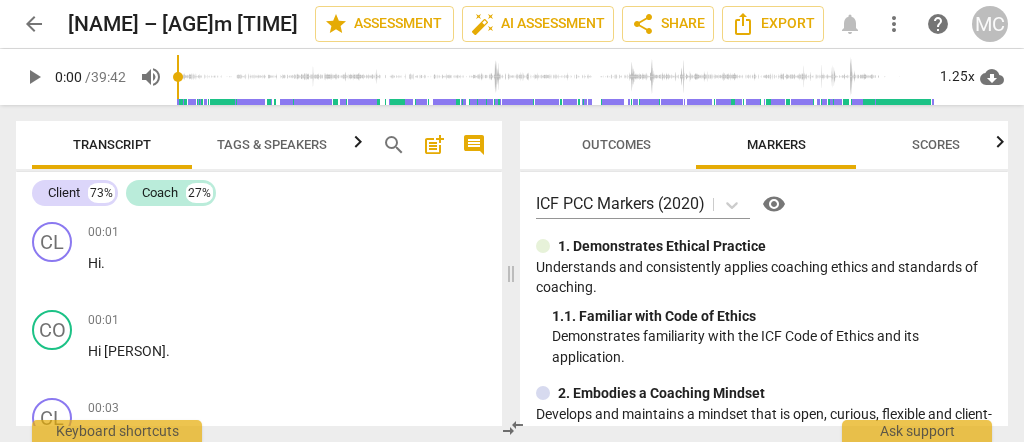 click on "play_arrow" at bounding box center [34, 77] 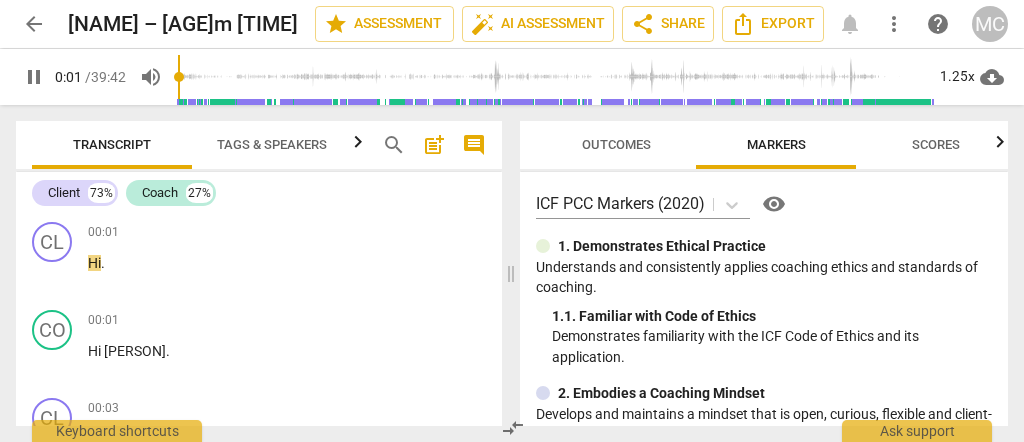type on "2" 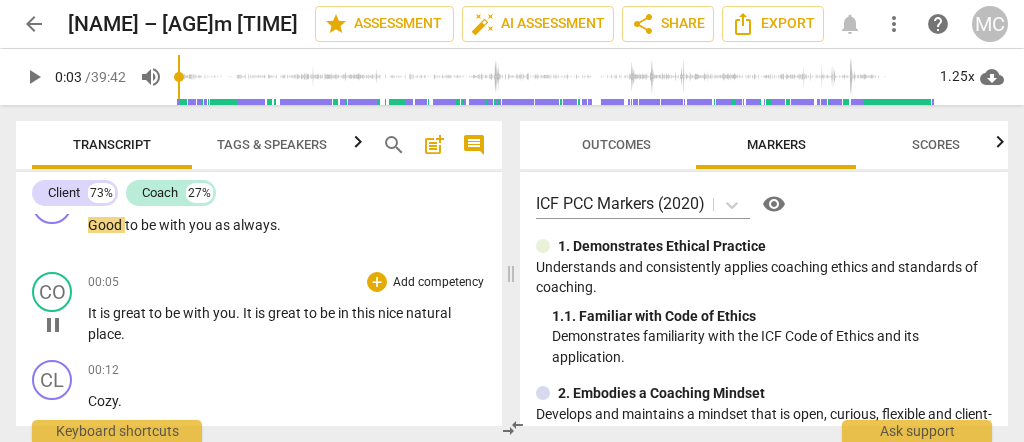 type on "3" 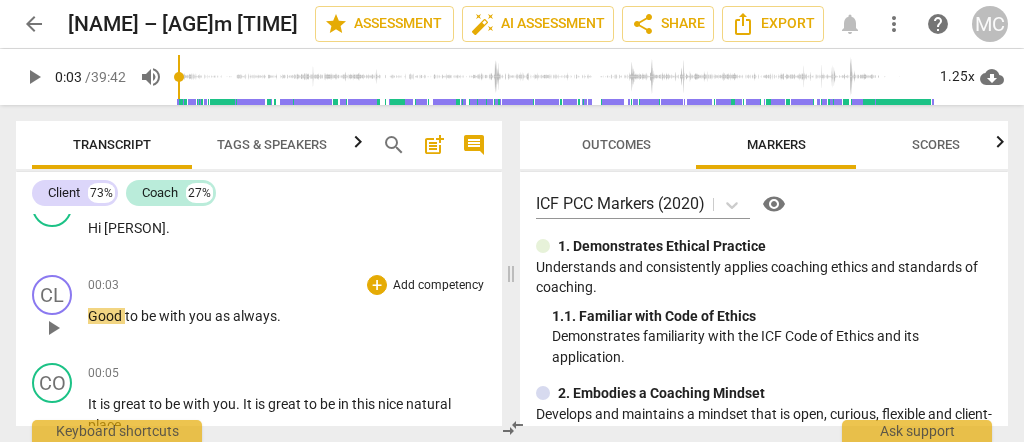 scroll, scrollTop: 0, scrollLeft: 0, axis: both 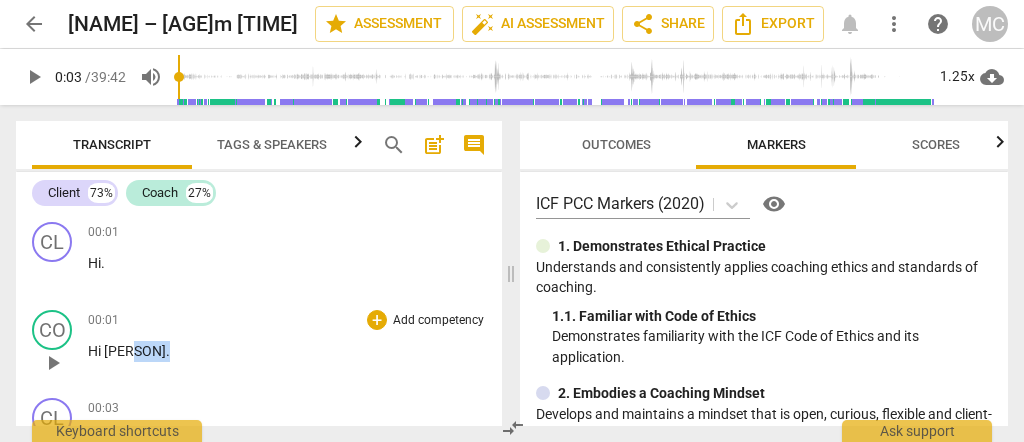 drag, startPoint x: 142, startPoint y: 347, endPoint x: 130, endPoint y: 348, distance: 12.0415945 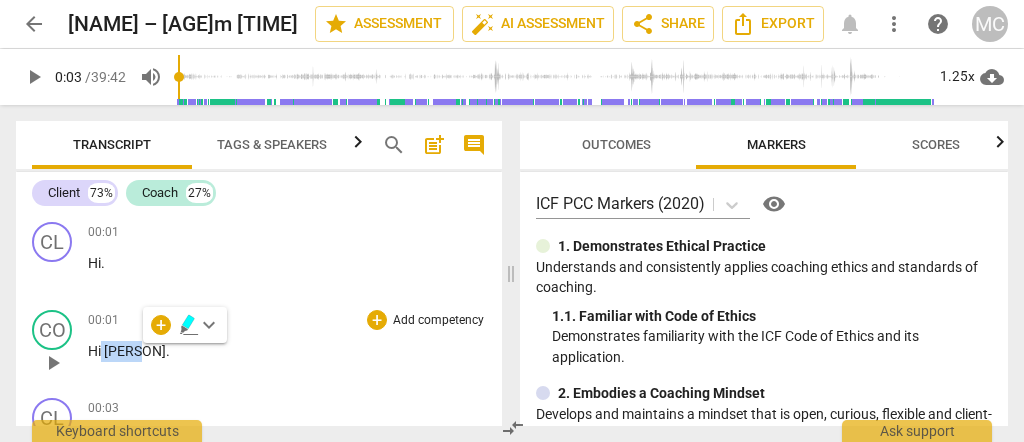 drag, startPoint x: 101, startPoint y: 351, endPoint x: 140, endPoint y: 349, distance: 39.051247 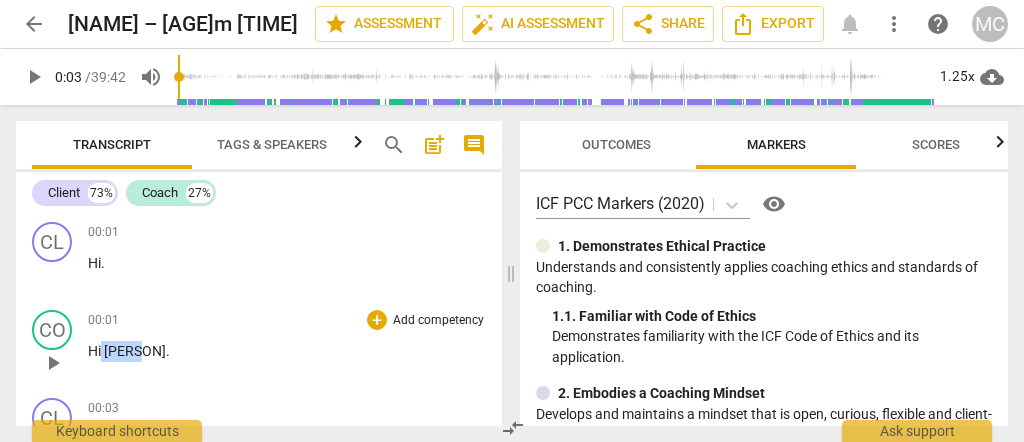 type 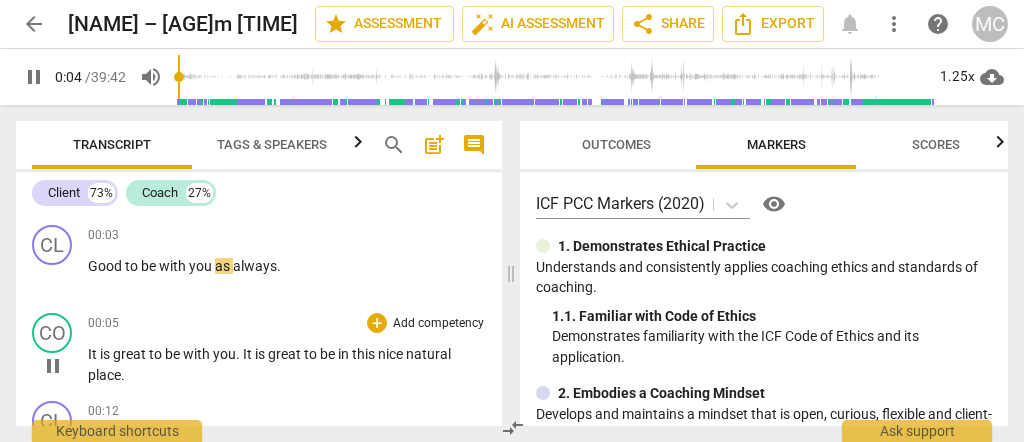 scroll, scrollTop: 200, scrollLeft: 0, axis: vertical 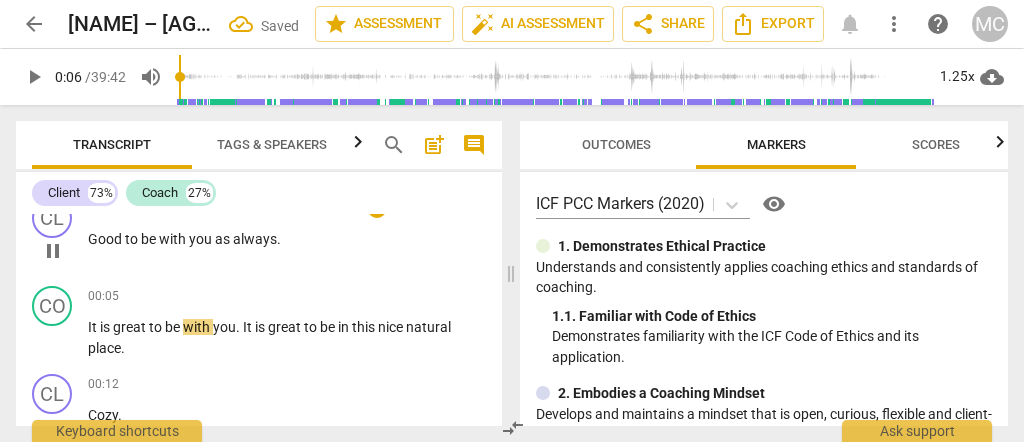 click on "Good" at bounding box center [106, 239] 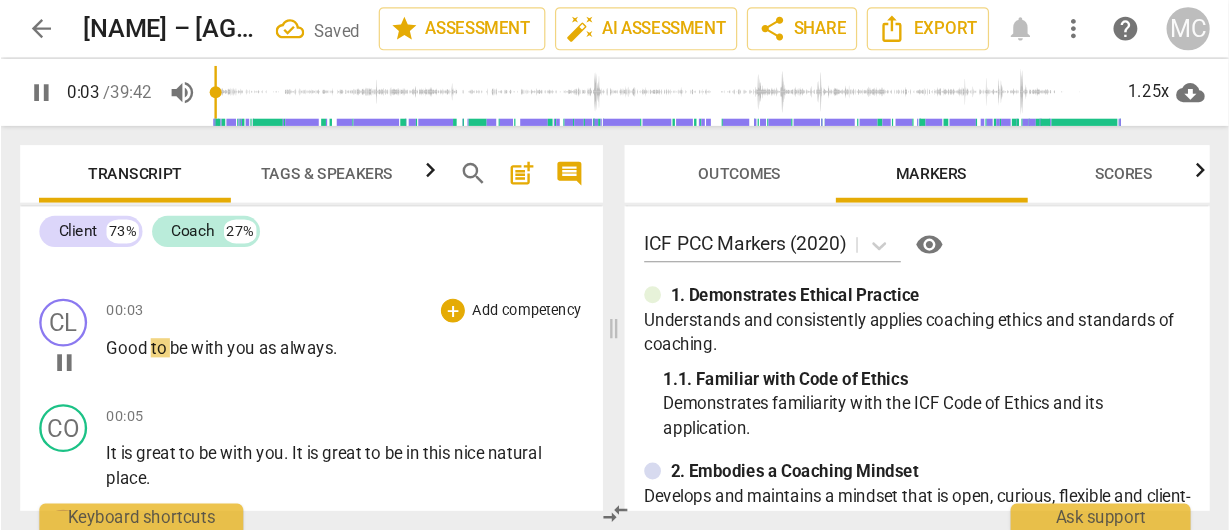 scroll, scrollTop: 133, scrollLeft: 0, axis: vertical 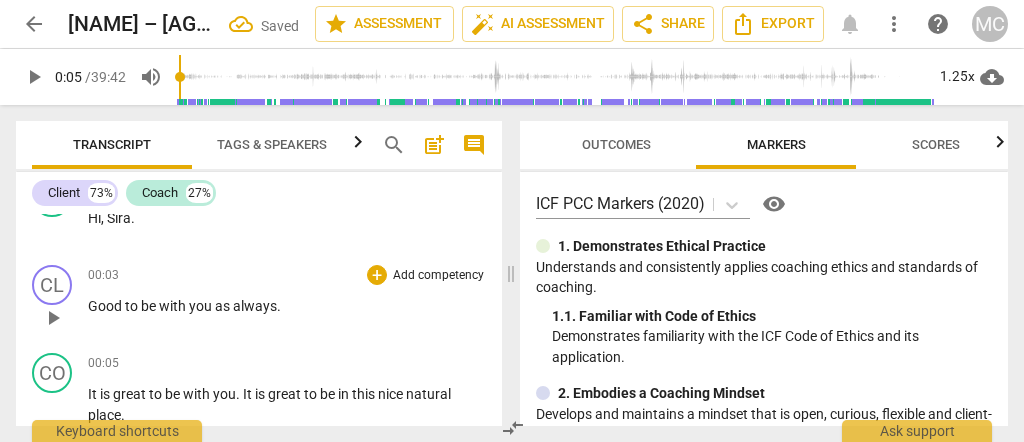 click on "[TIME] + Add competency keyboard_arrow_right Good to be with you as always ." at bounding box center [287, 301] 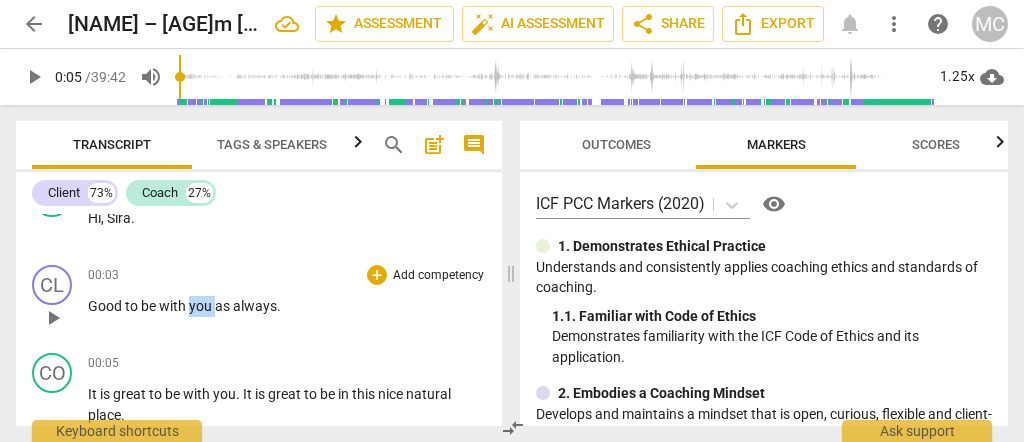 click on "you" at bounding box center [202, 306] 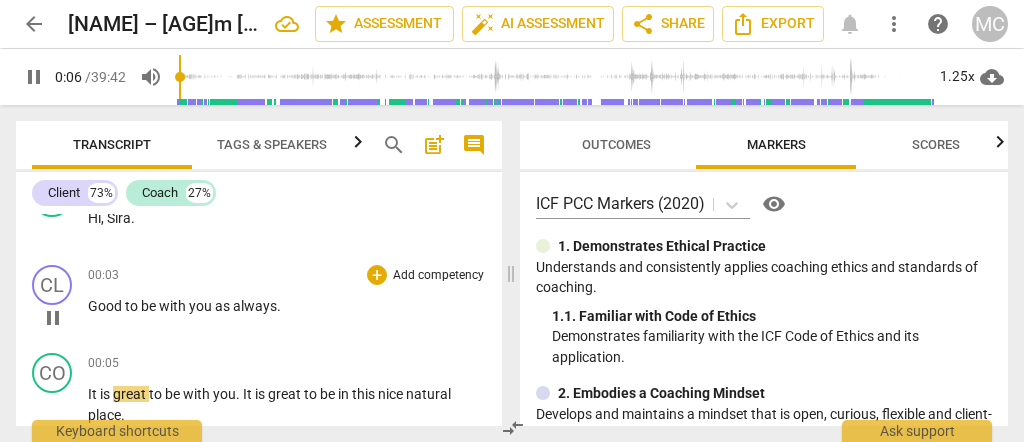 click on "with" at bounding box center (174, 306) 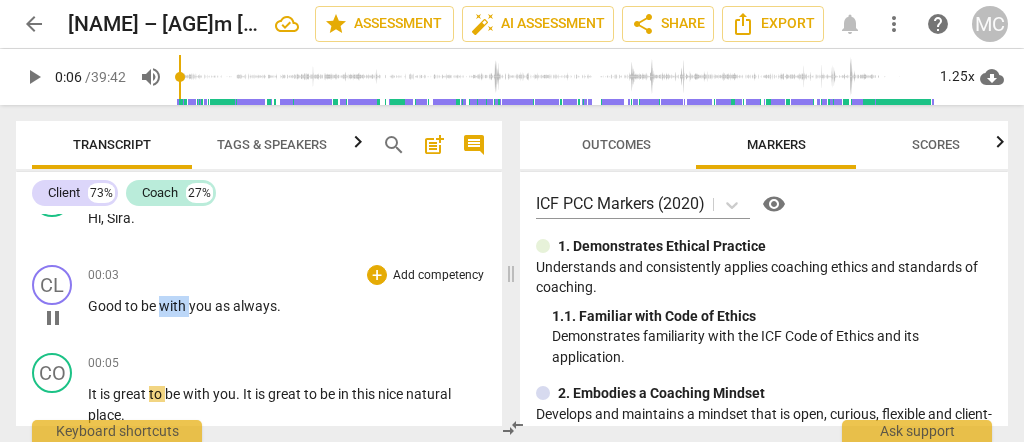 click on "with" at bounding box center [174, 306] 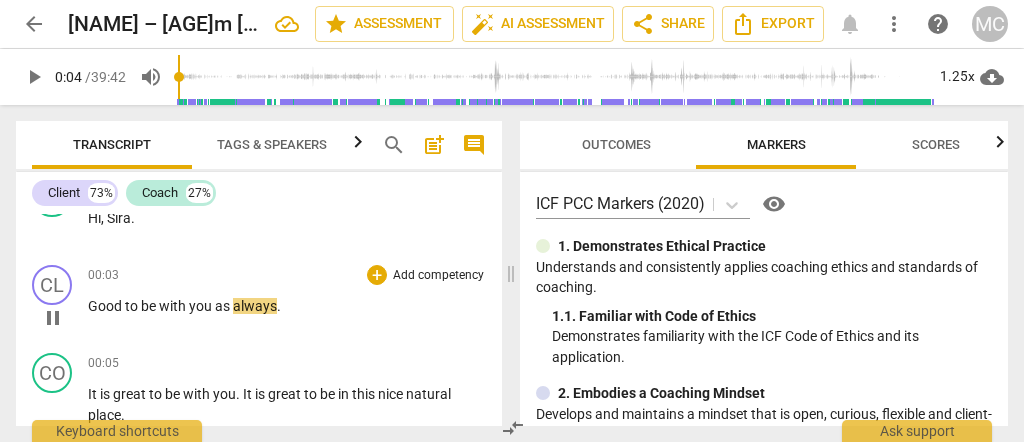 click on "as" at bounding box center [224, 306] 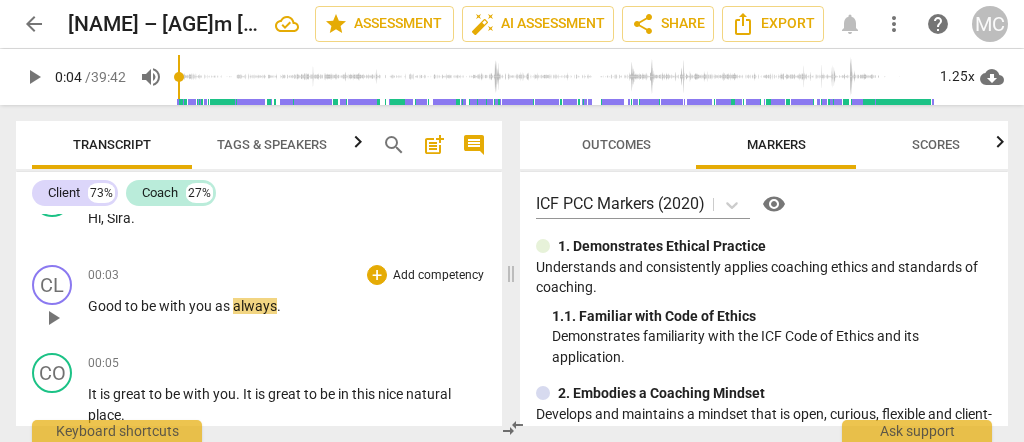 type 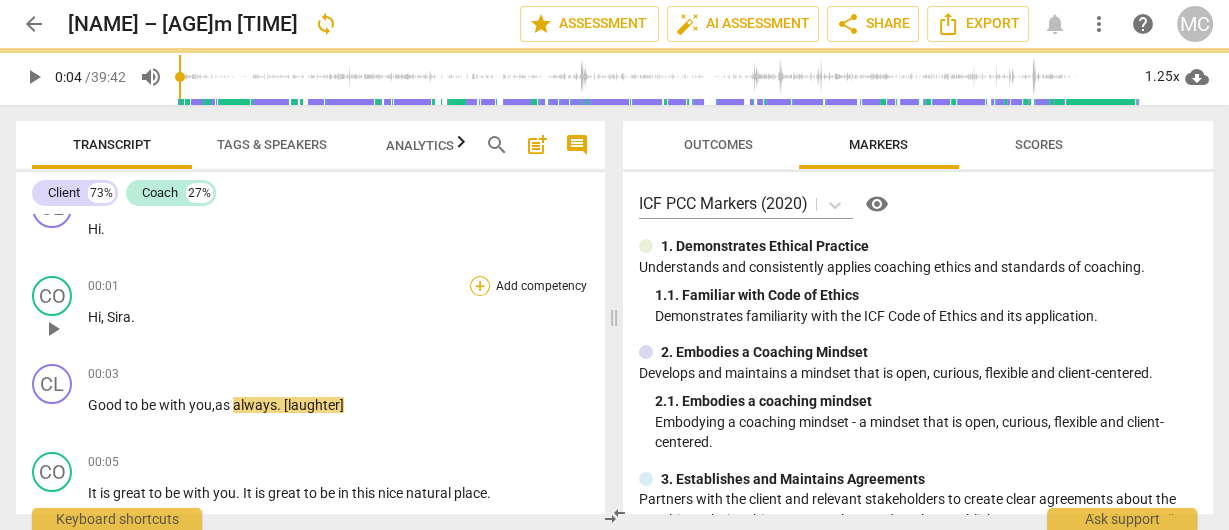 scroll, scrollTop: 0, scrollLeft: 0, axis: both 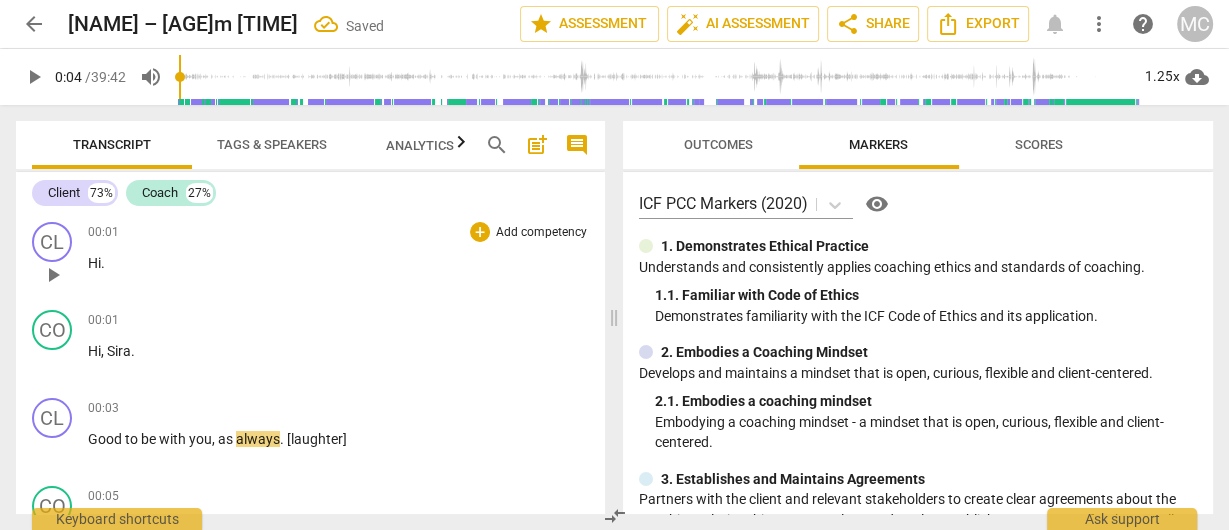click on "Add competency" at bounding box center [541, 233] 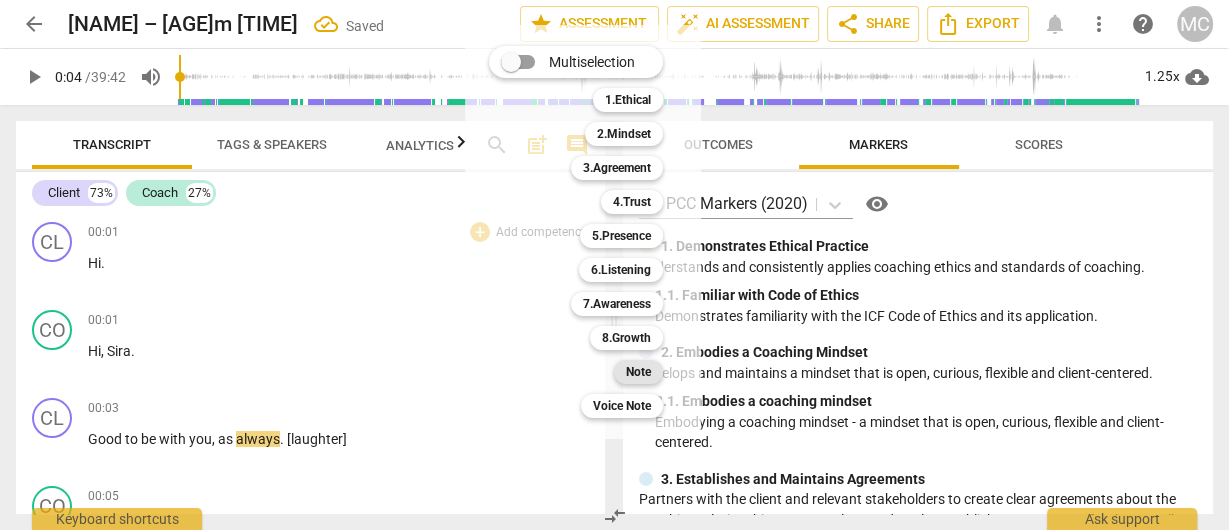 click on "Note" at bounding box center (638, 372) 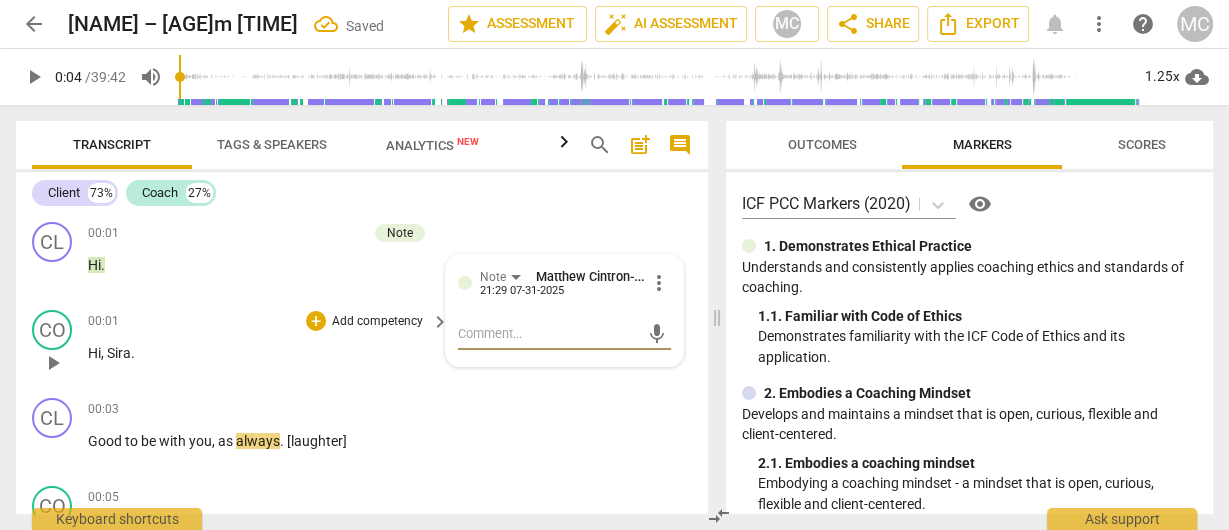 click on "Add competency" at bounding box center [377, 322] 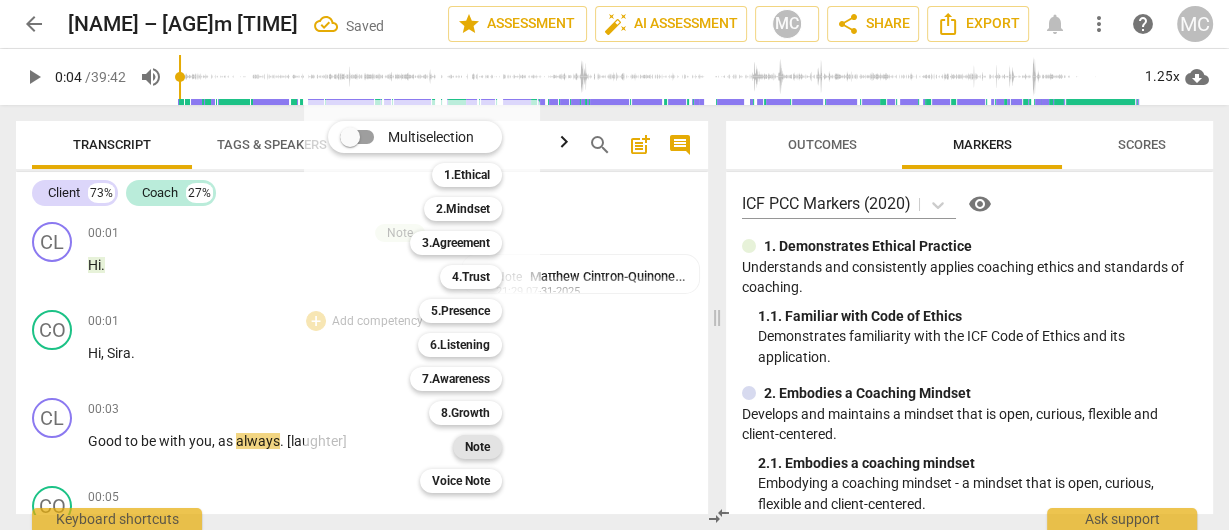 click on "Note" at bounding box center [477, 447] 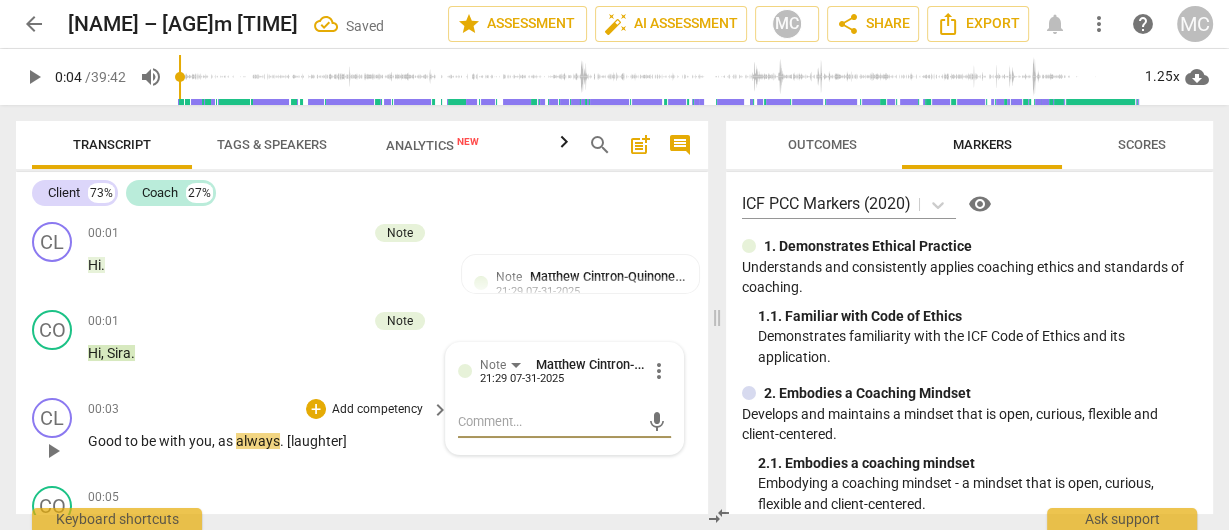 click on "Add competency" at bounding box center [377, 410] 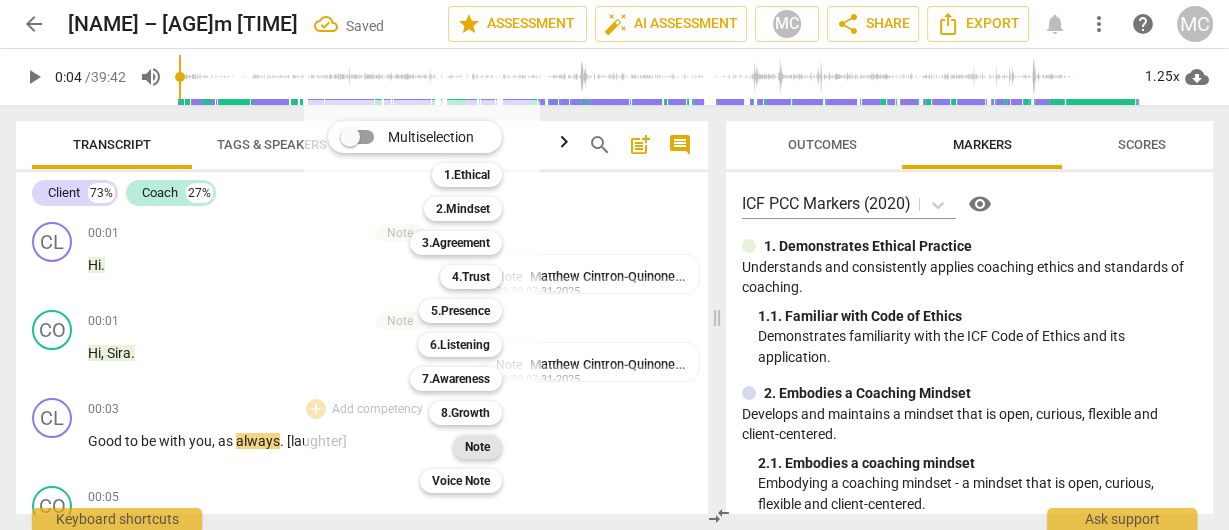 click on "Note" at bounding box center (477, 447) 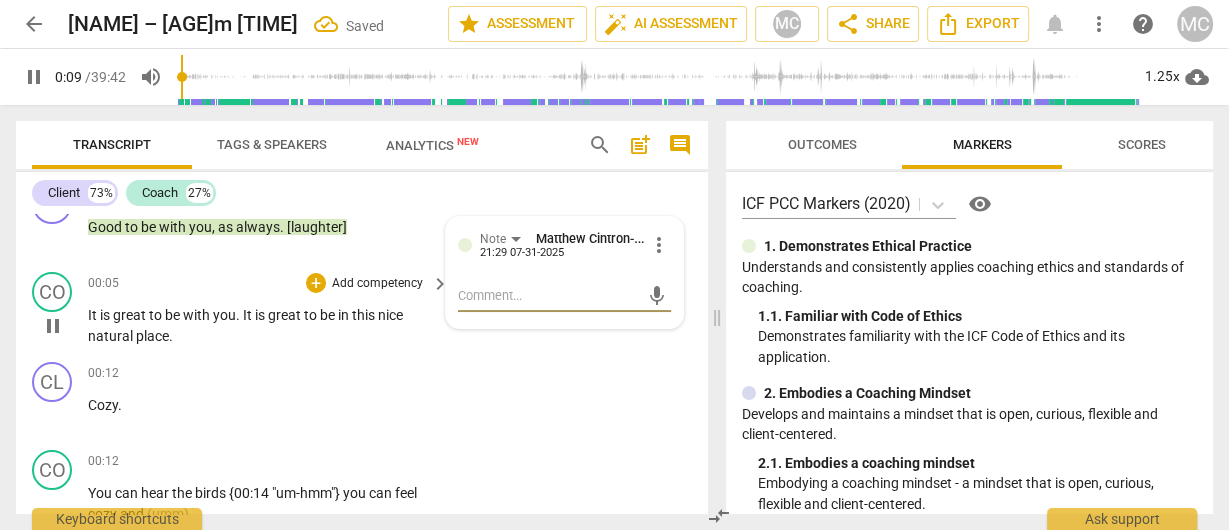 scroll, scrollTop: 163, scrollLeft: 0, axis: vertical 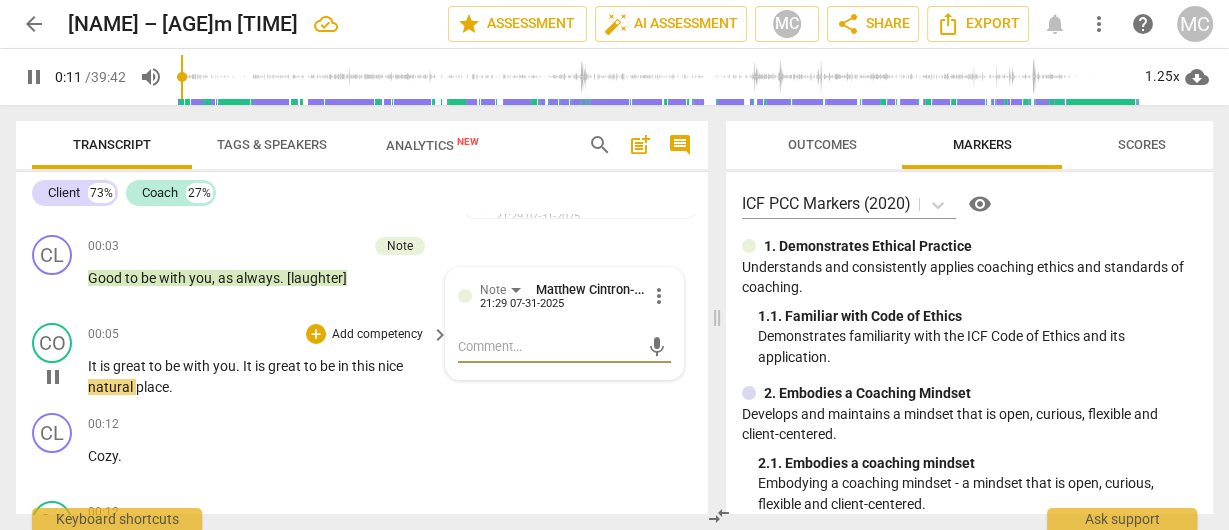 click on "nice" at bounding box center (390, 366) 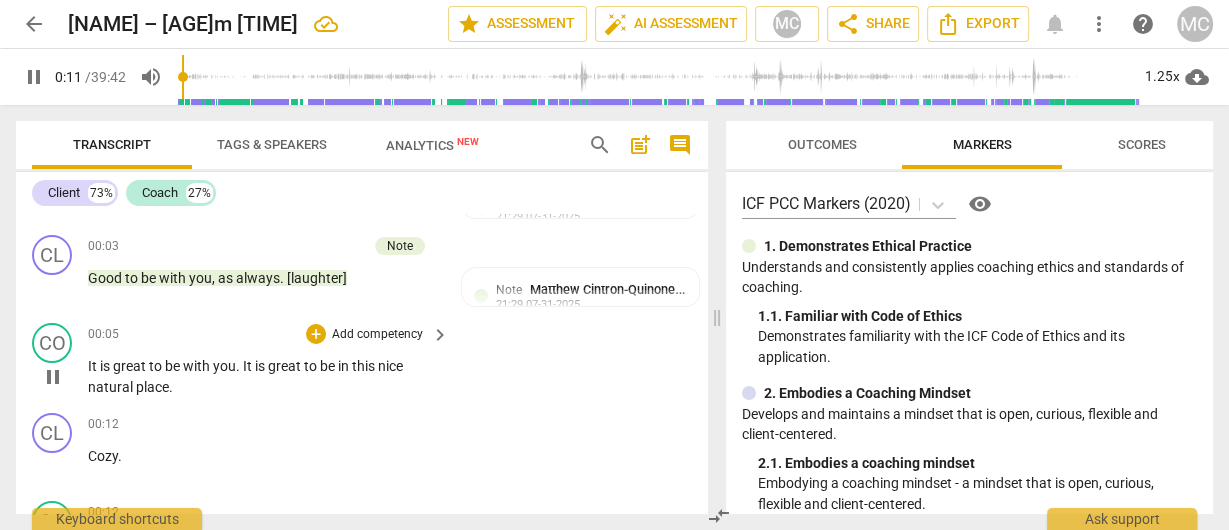 type on "12" 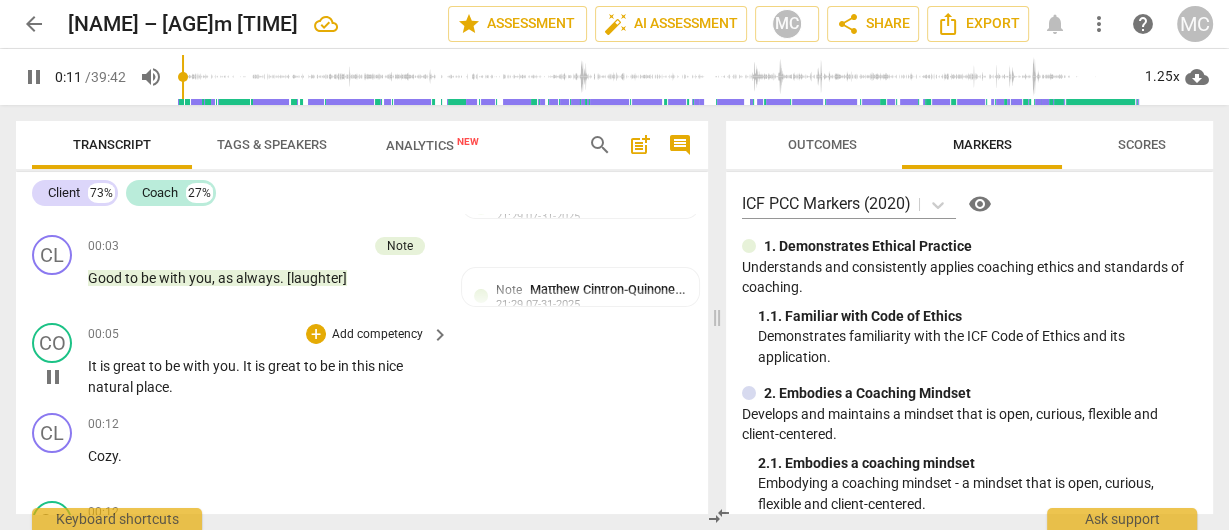 type 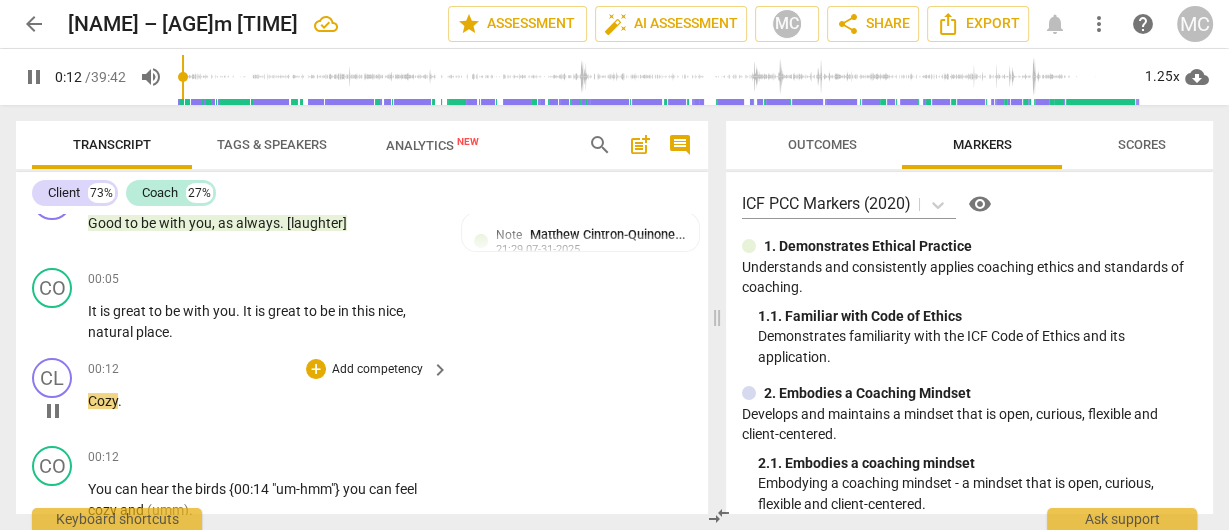scroll, scrollTop: 243, scrollLeft: 0, axis: vertical 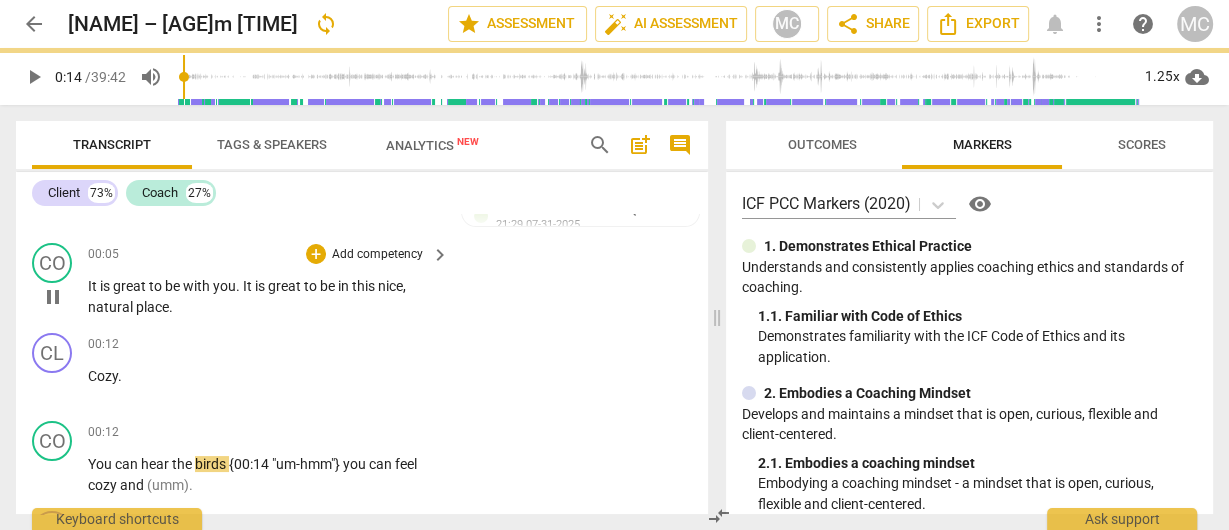 click on "place" at bounding box center (152, 307) 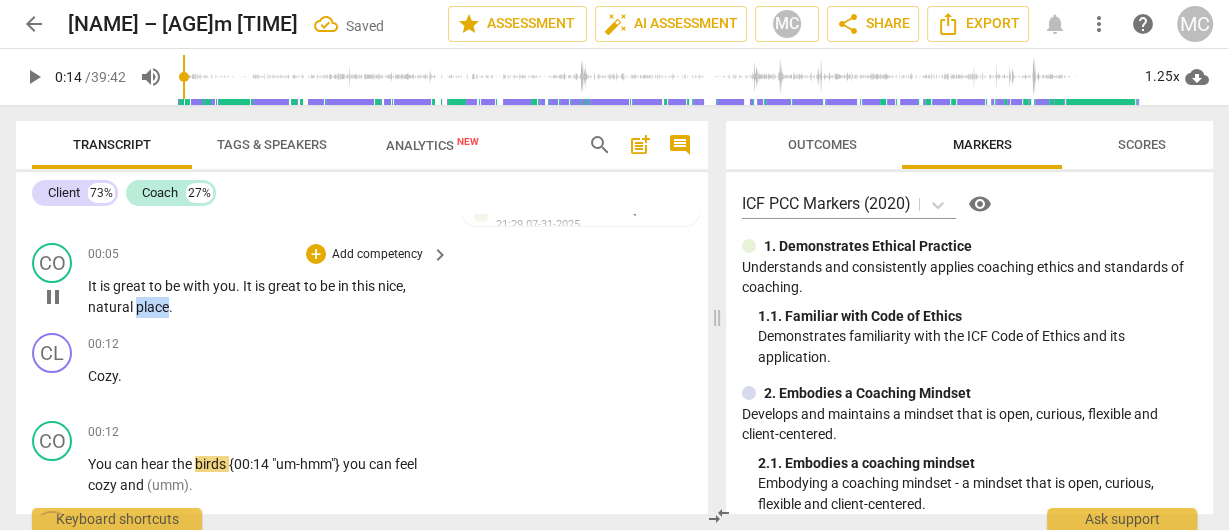 click on "place" at bounding box center [152, 307] 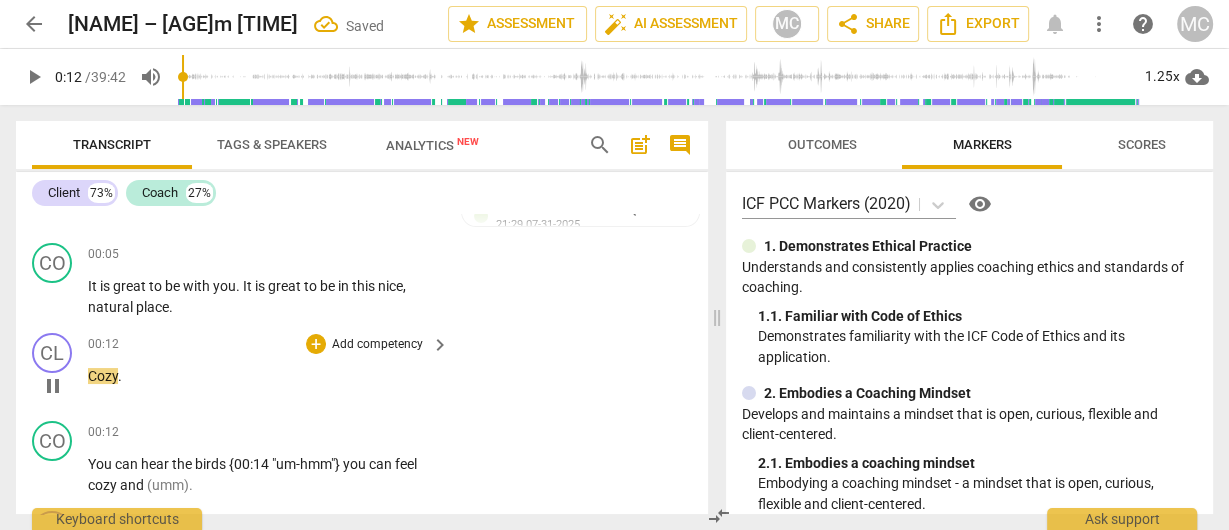 click on "Cozy" at bounding box center (103, 376) 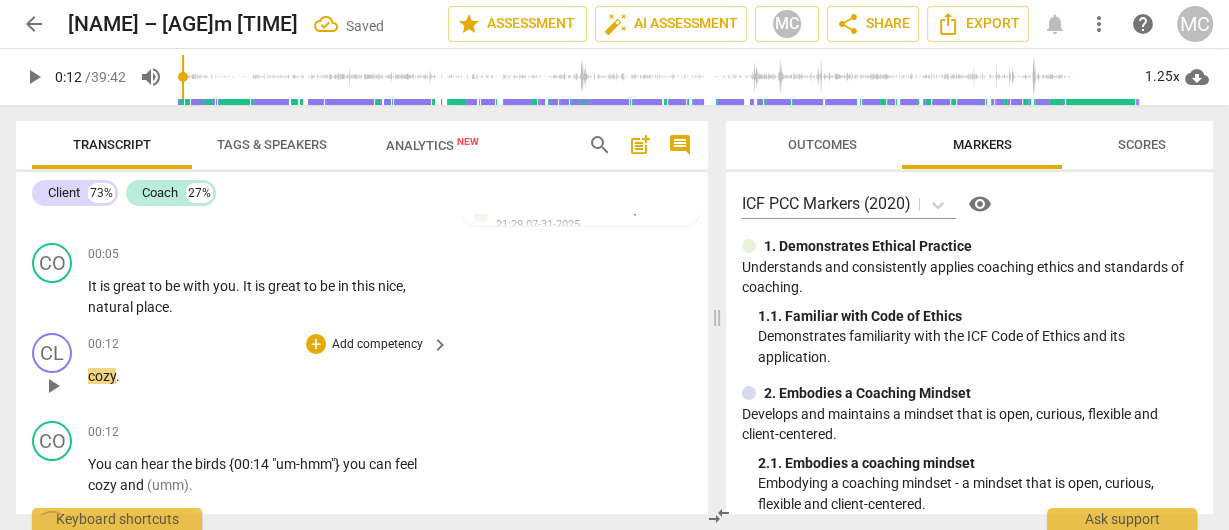 type 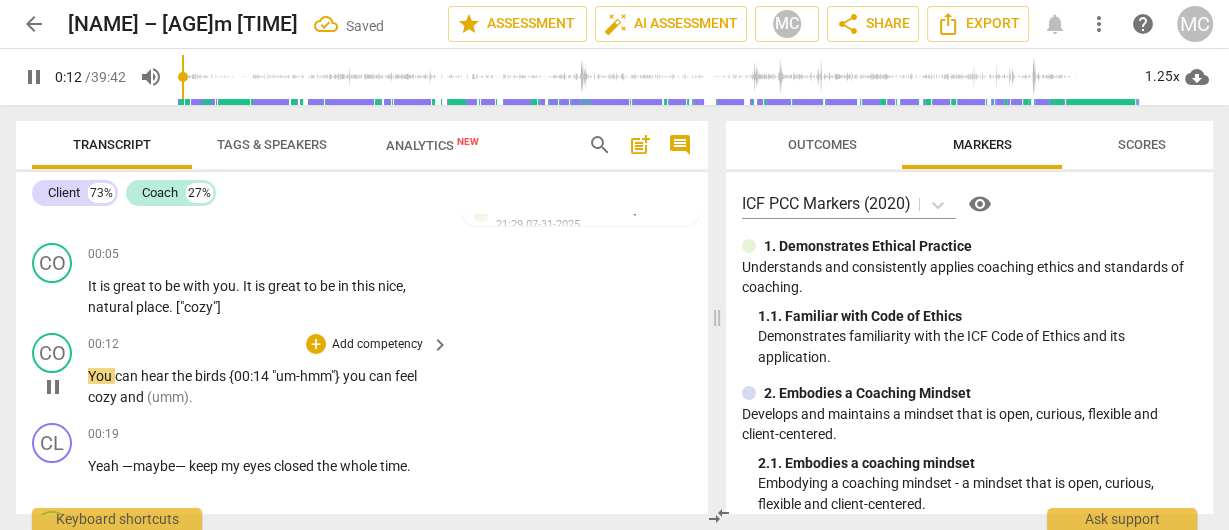 click on "play_arrow pause" at bounding box center [62, 387] 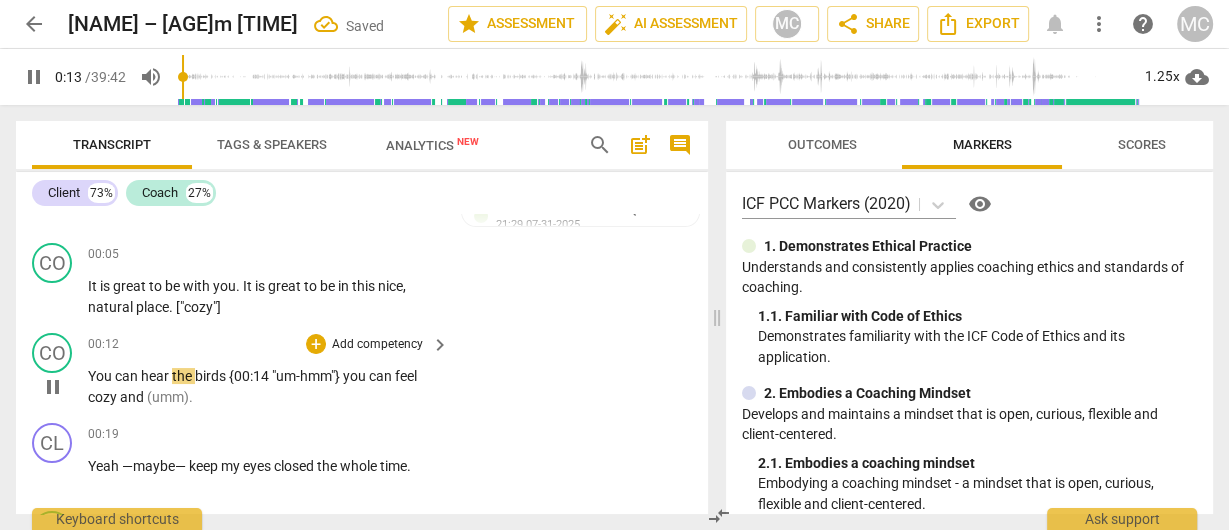 click on "play_arrow pause" at bounding box center (62, 387) 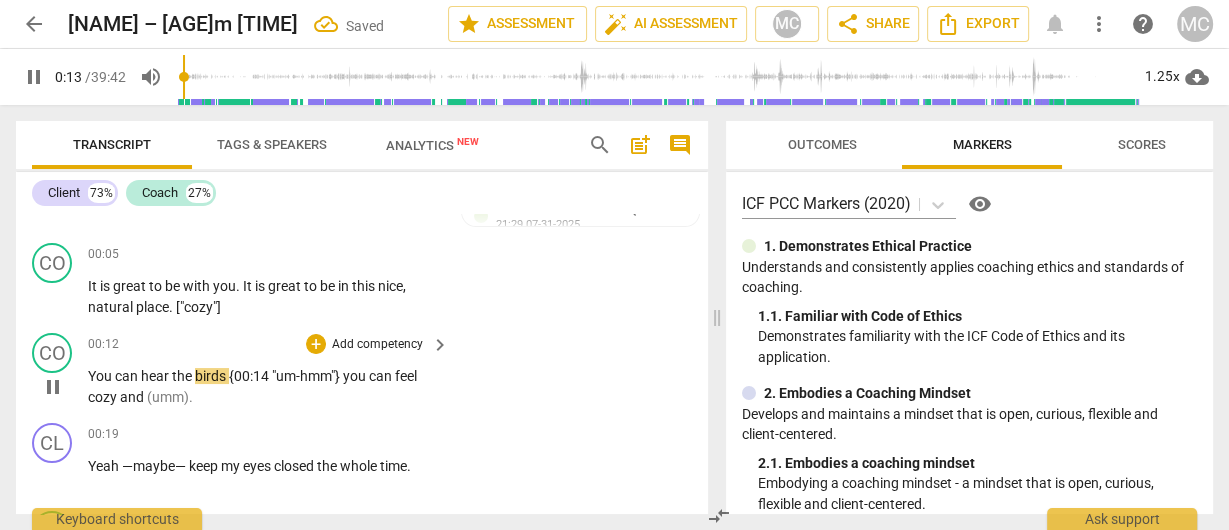 click on "You" at bounding box center (101, 376) 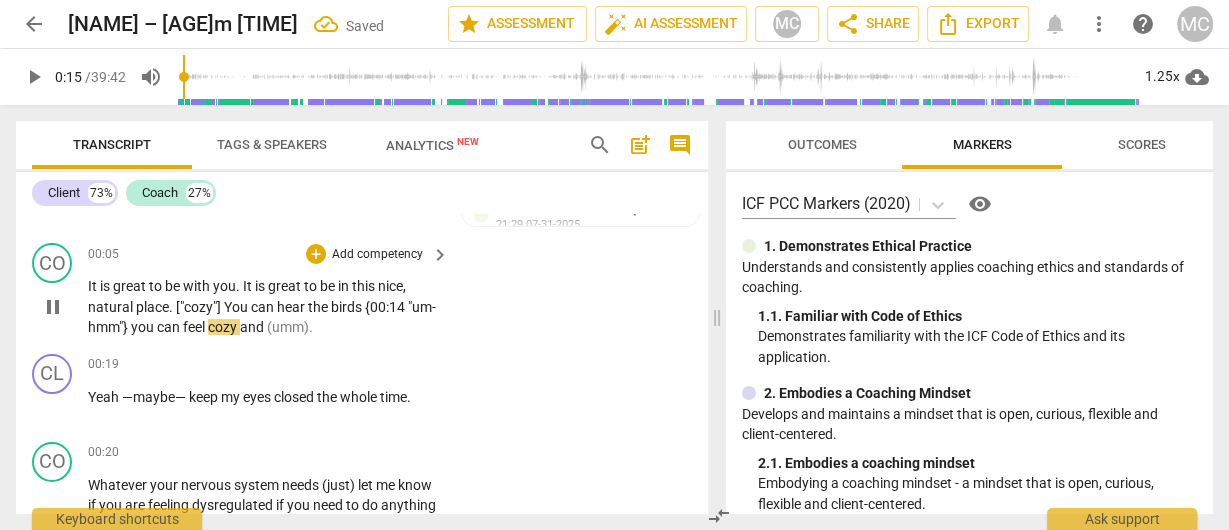 type on "16" 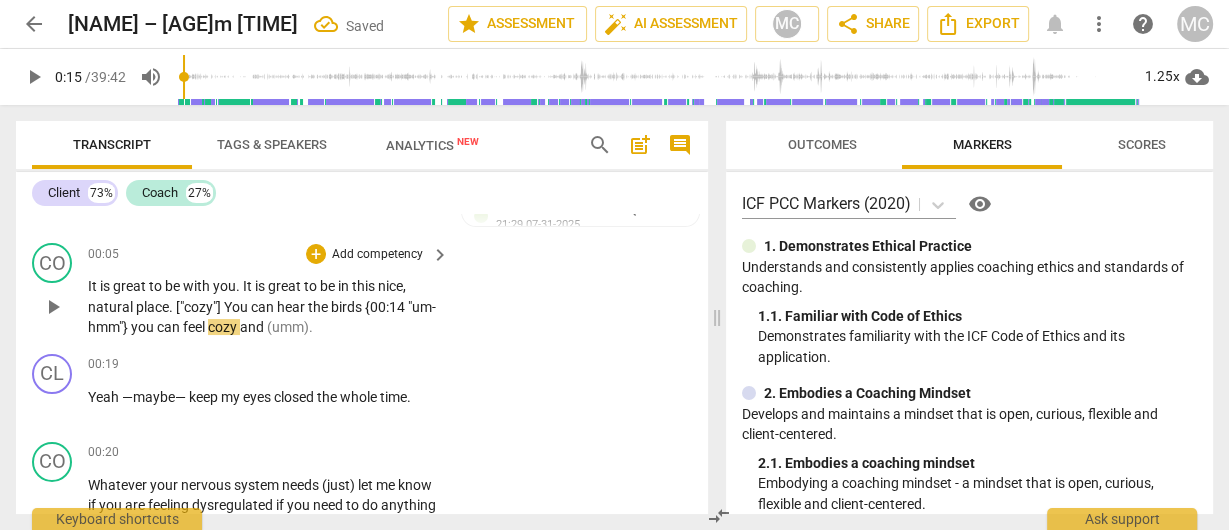 click on "birds" at bounding box center [348, 307] 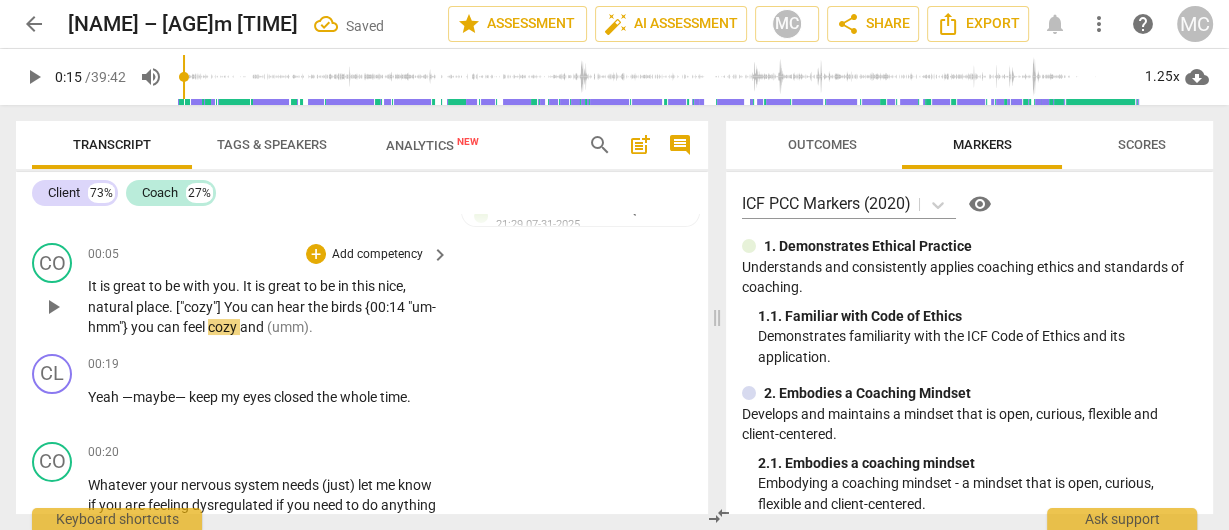 type 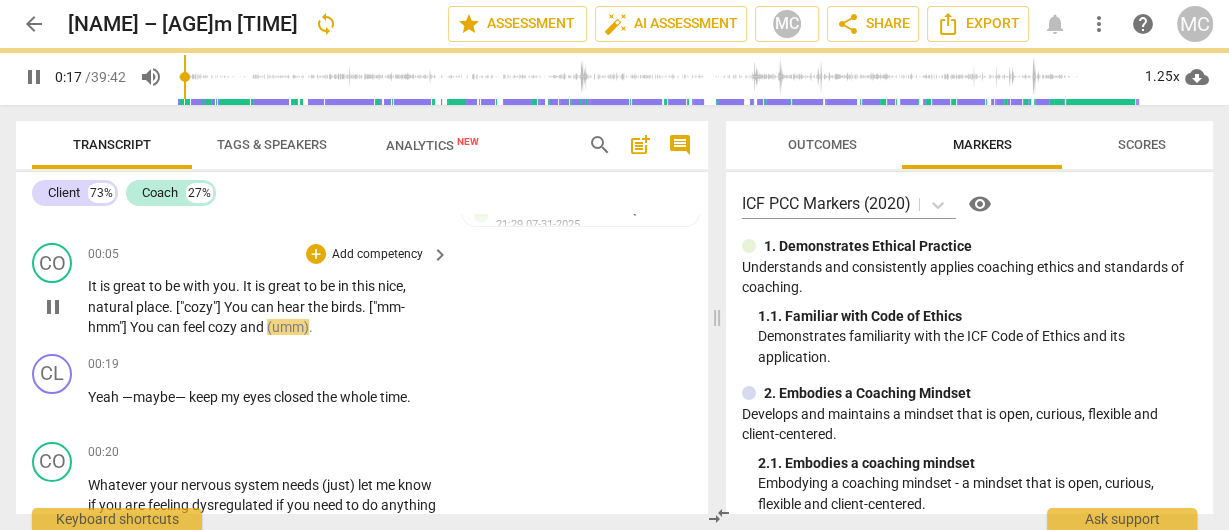 click on "and" at bounding box center [253, 327] 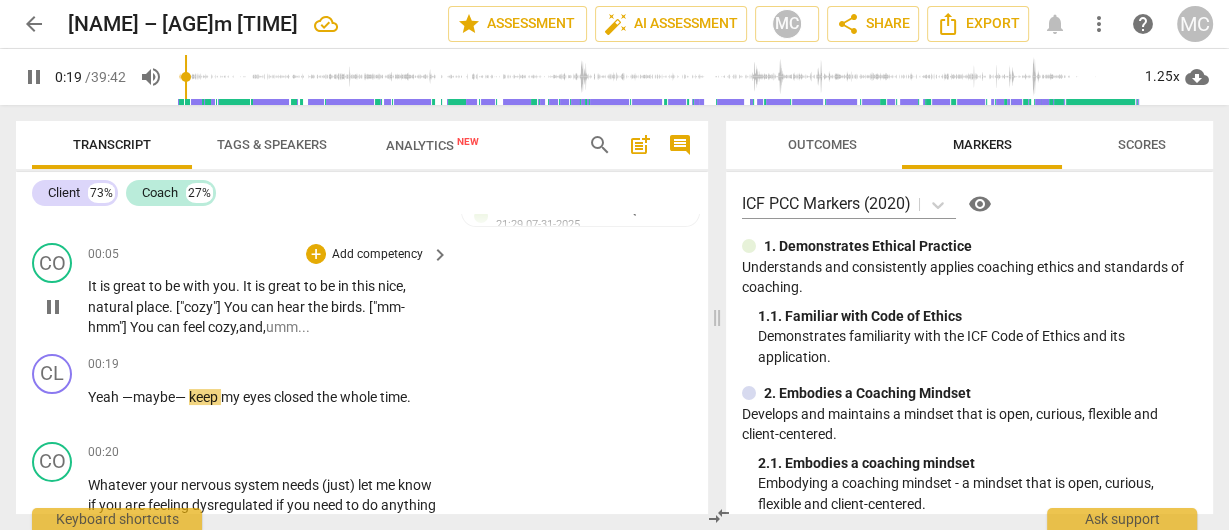 click on "feel" at bounding box center (195, 327) 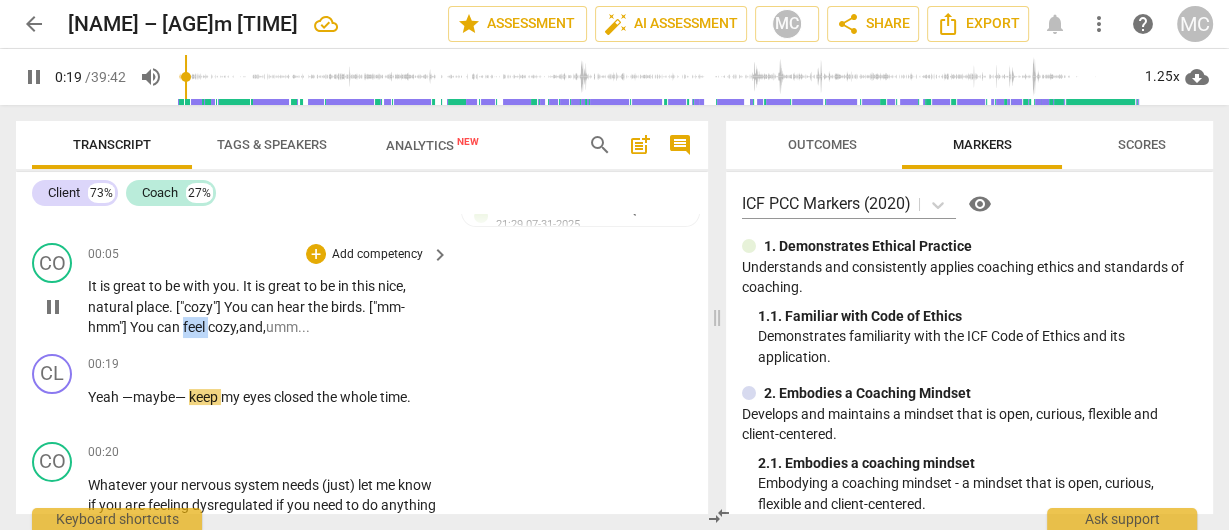 click on "feel" at bounding box center (195, 327) 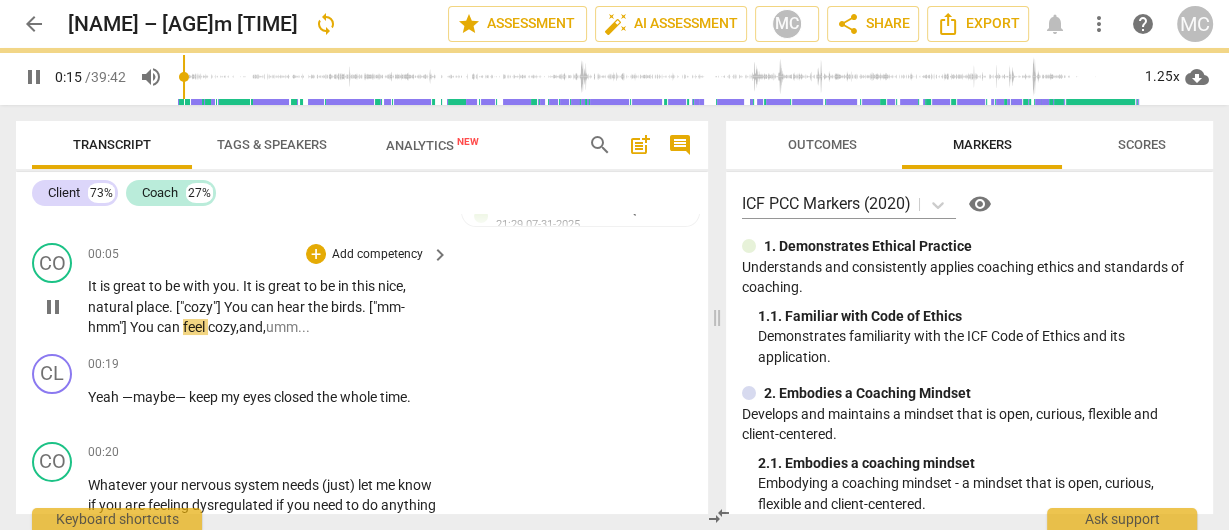 scroll, scrollTop: 323, scrollLeft: 0, axis: vertical 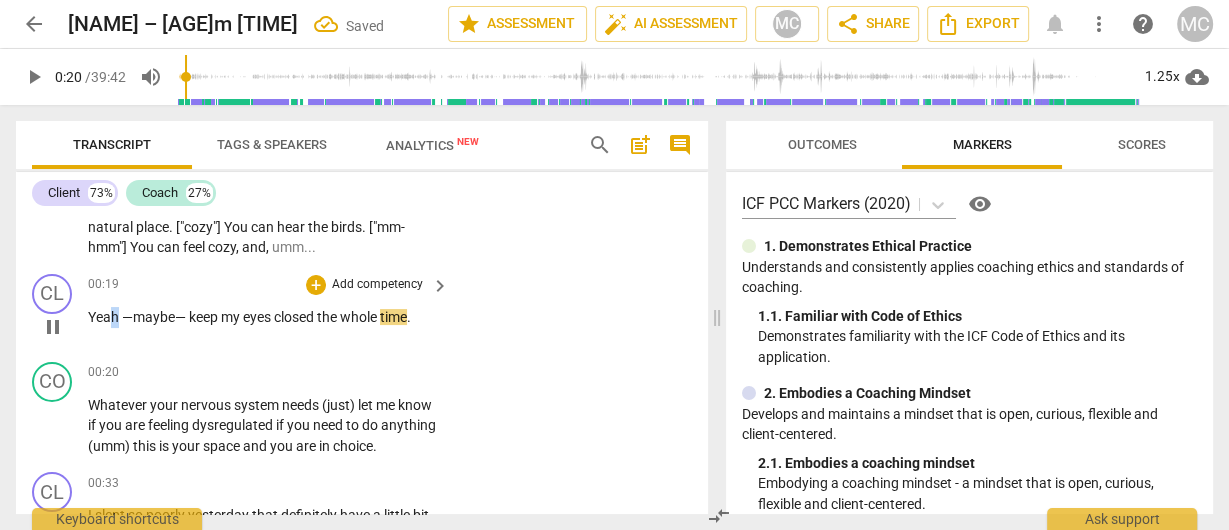 click on "Yeah" at bounding box center (105, 317) 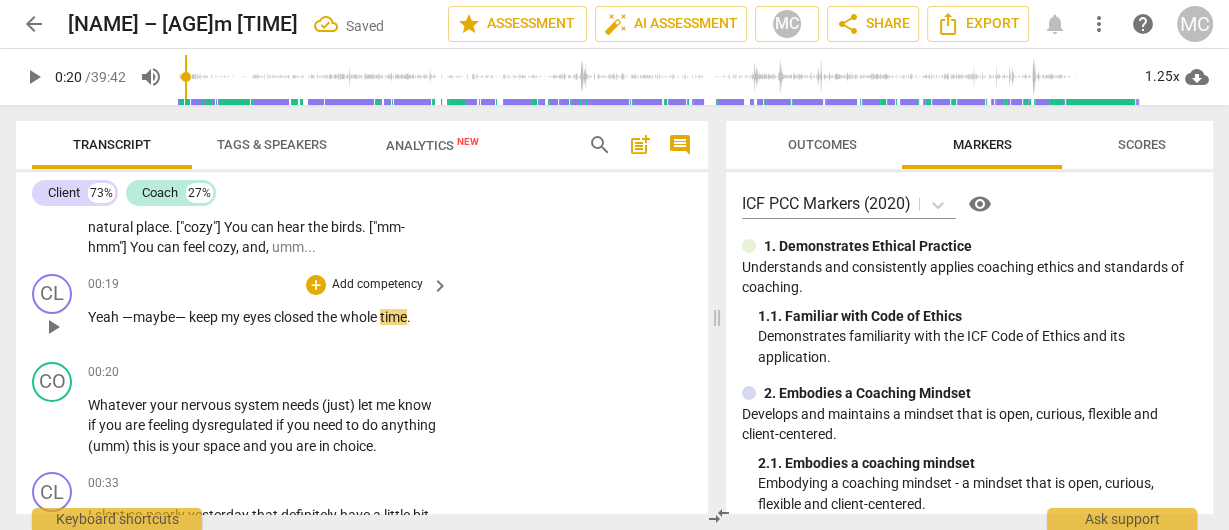 click on "Yeah" at bounding box center (105, 317) 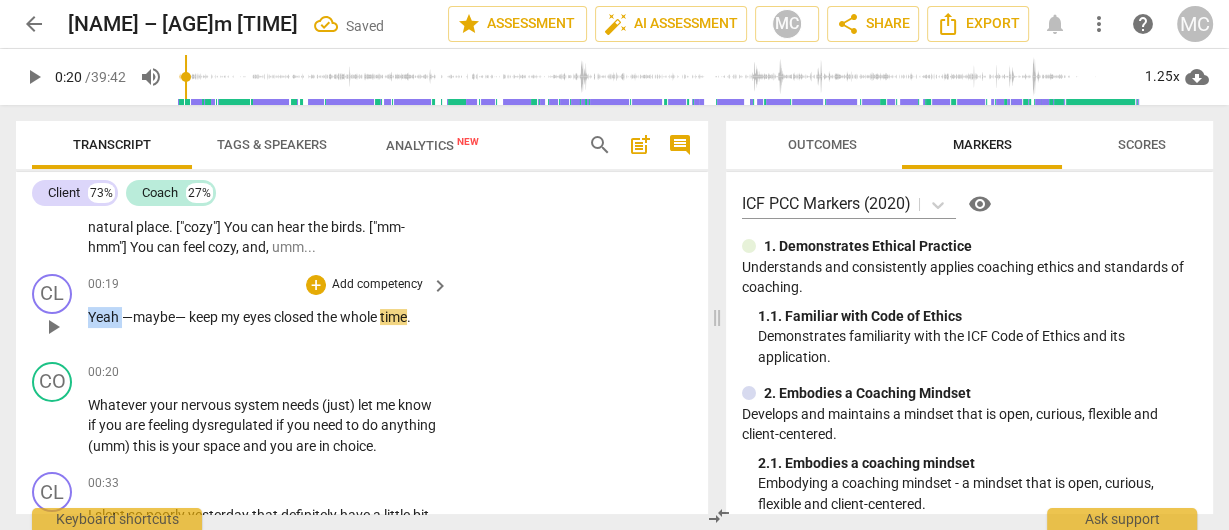 click on "Yeah" at bounding box center (105, 317) 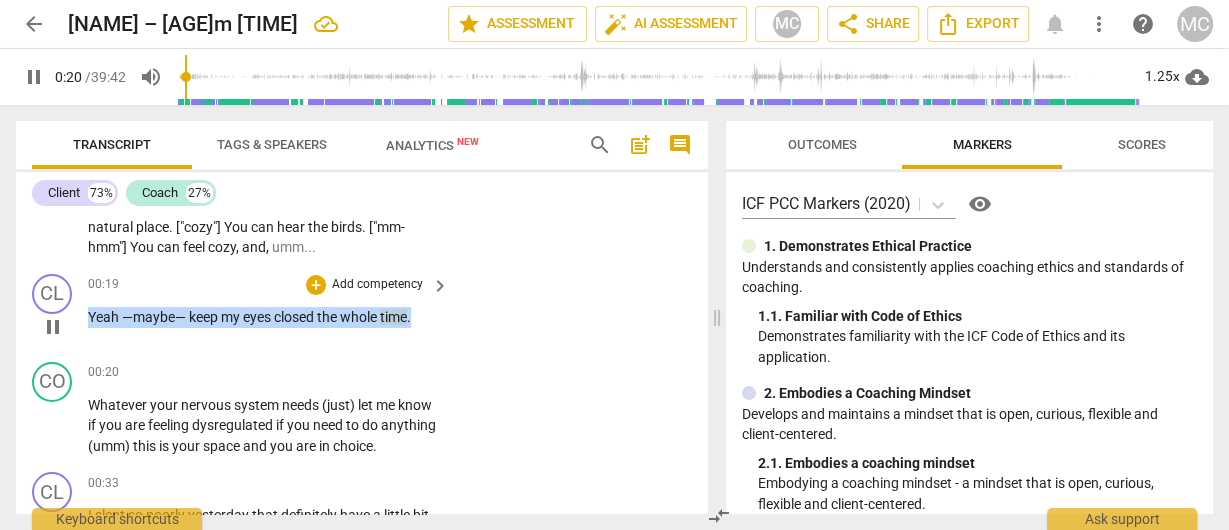 click on "—maybe—" at bounding box center [155, 317] 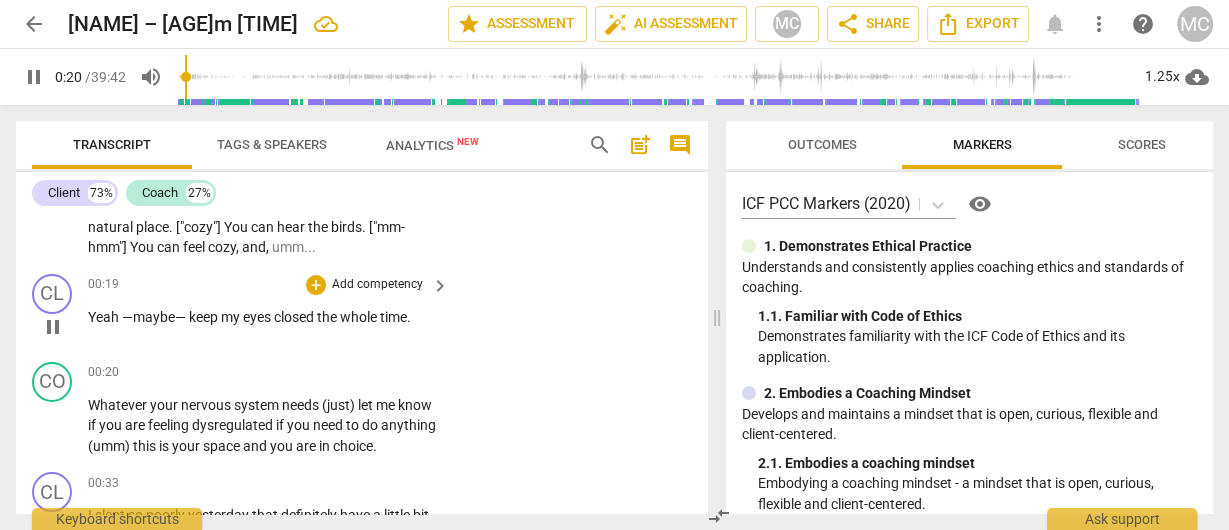 click on "—maybe—" at bounding box center (155, 317) 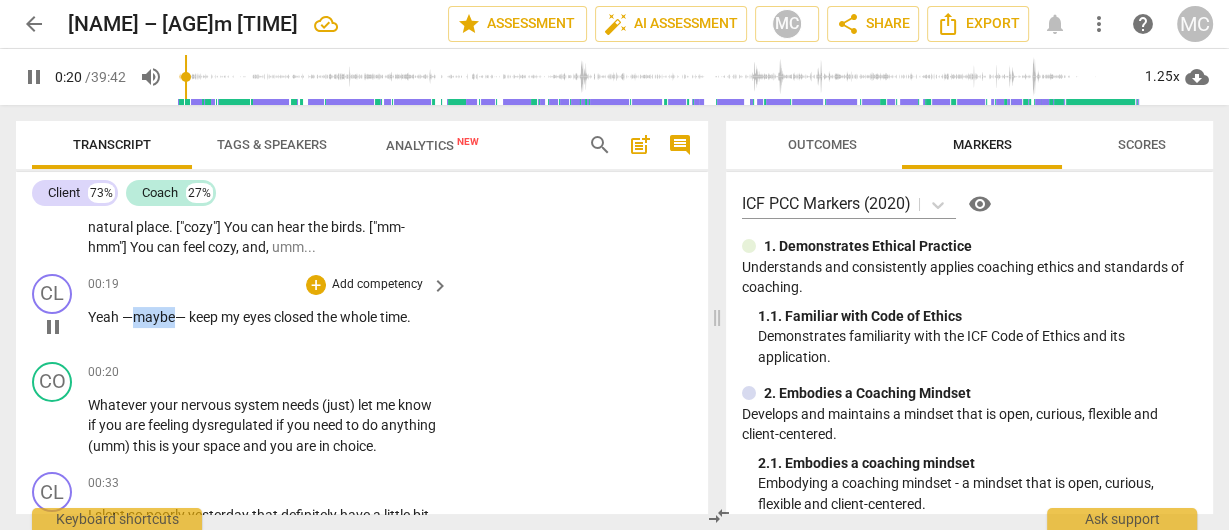 click on "—maybe—" at bounding box center (155, 317) 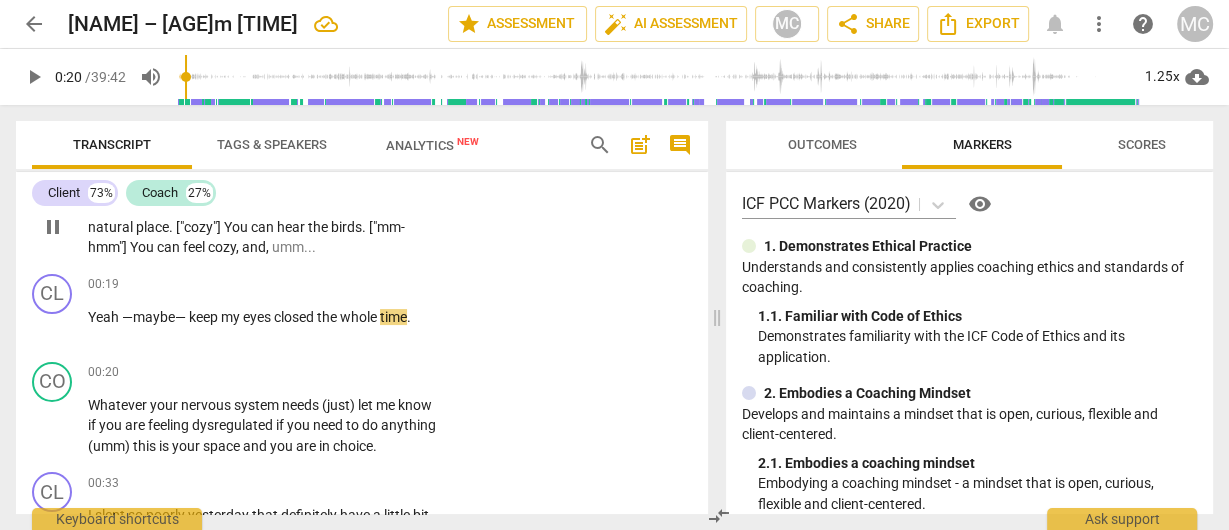 click on "can" at bounding box center [264, 227] 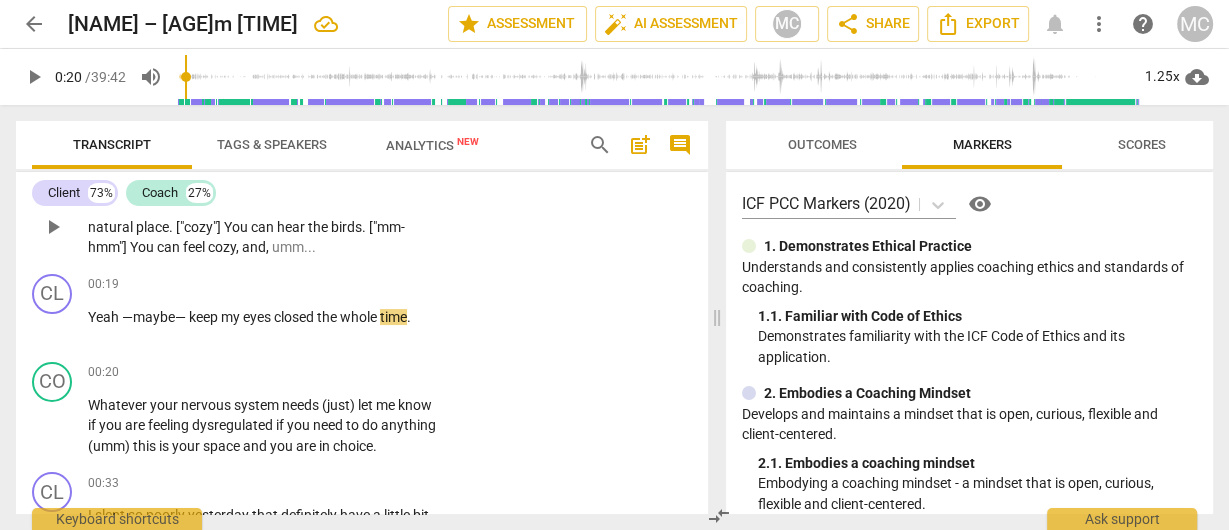click on "and" at bounding box center [254, 247] 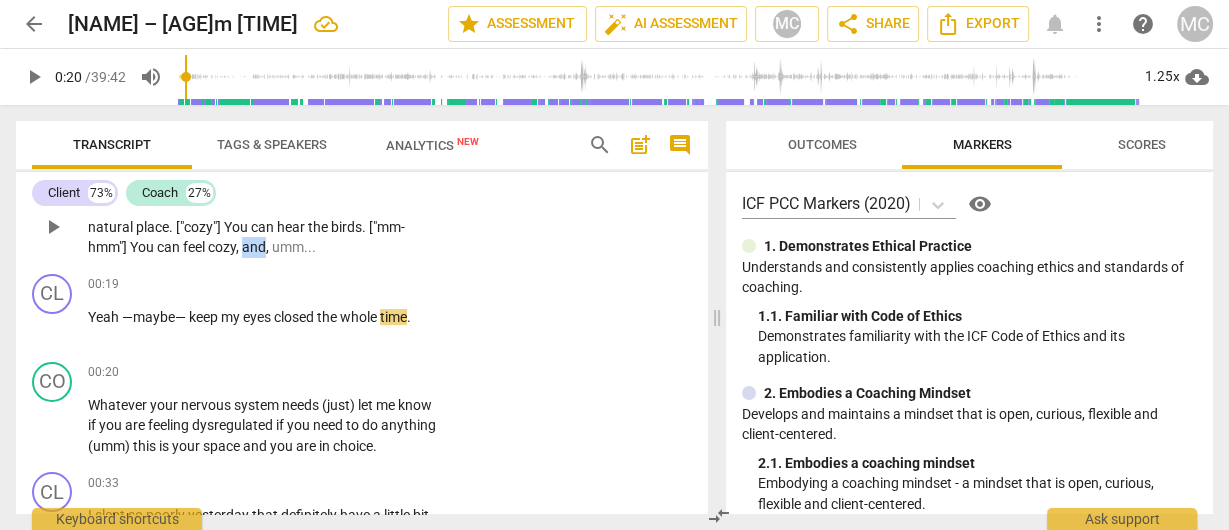 click on "and" at bounding box center [254, 247] 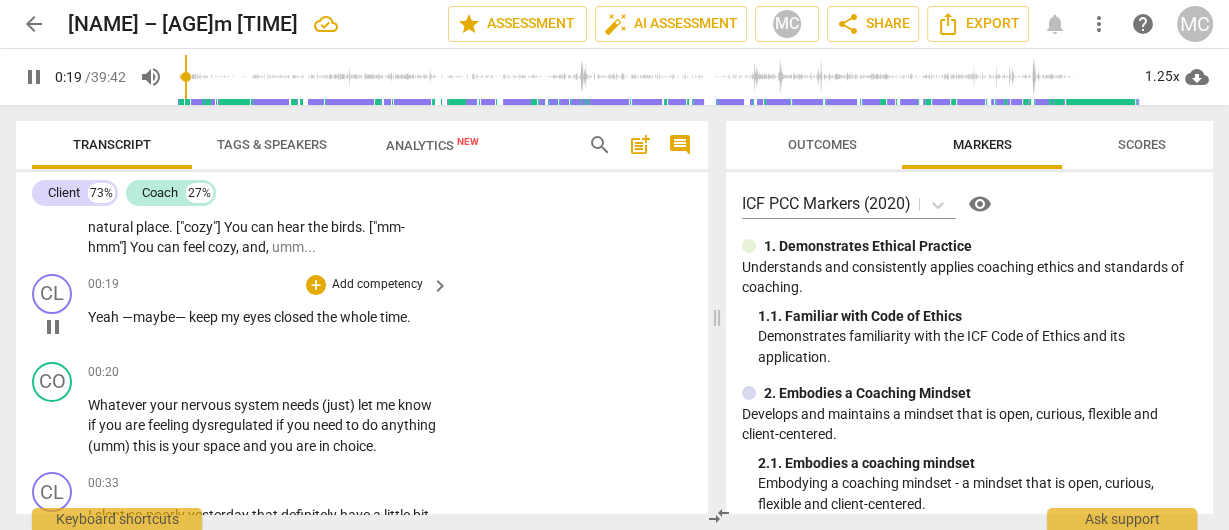 click on "—maybe—" at bounding box center [155, 317] 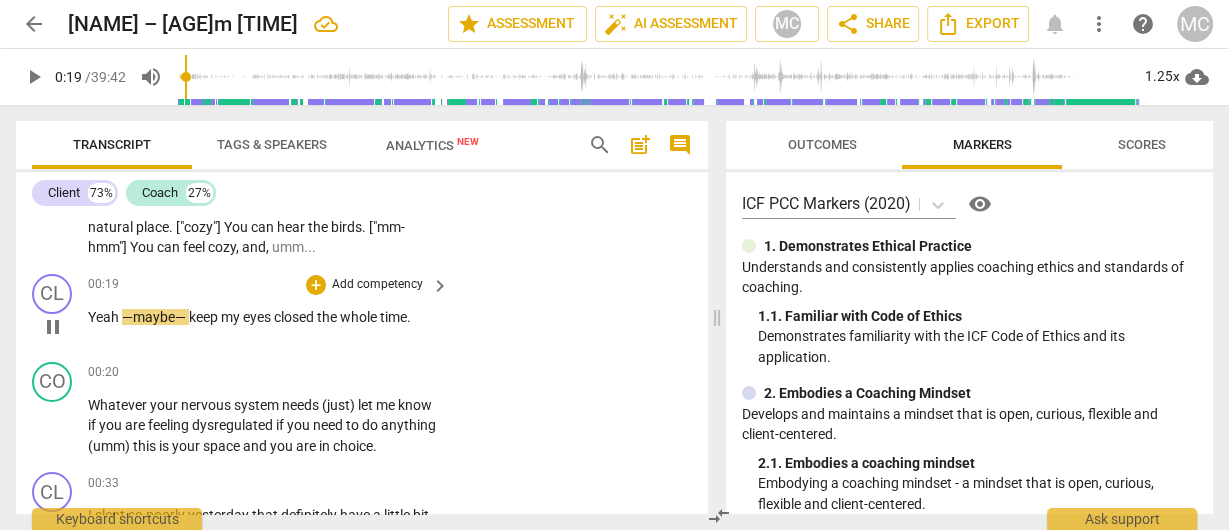 type on "20" 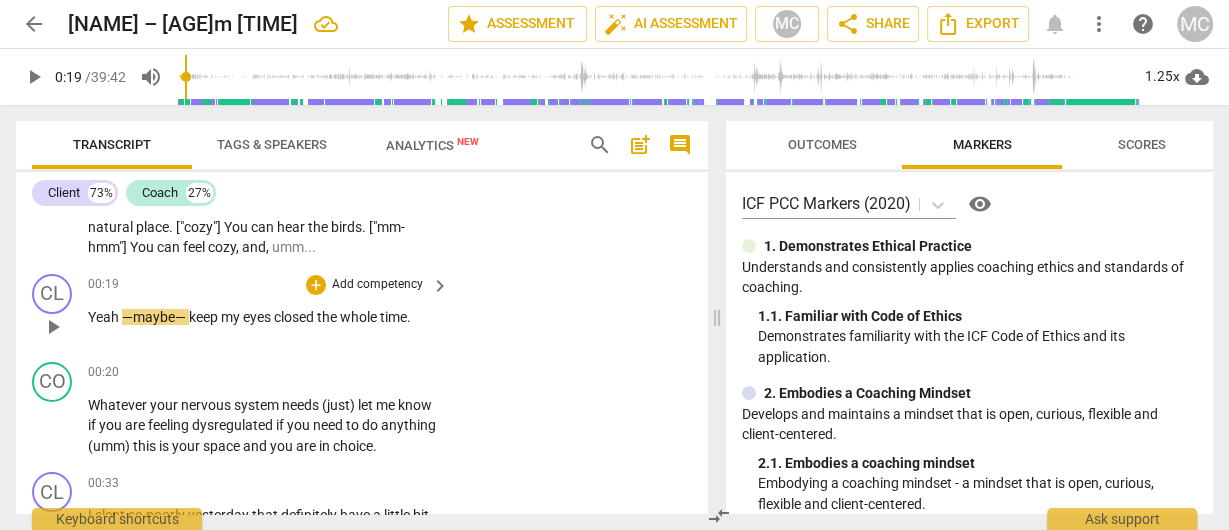 type 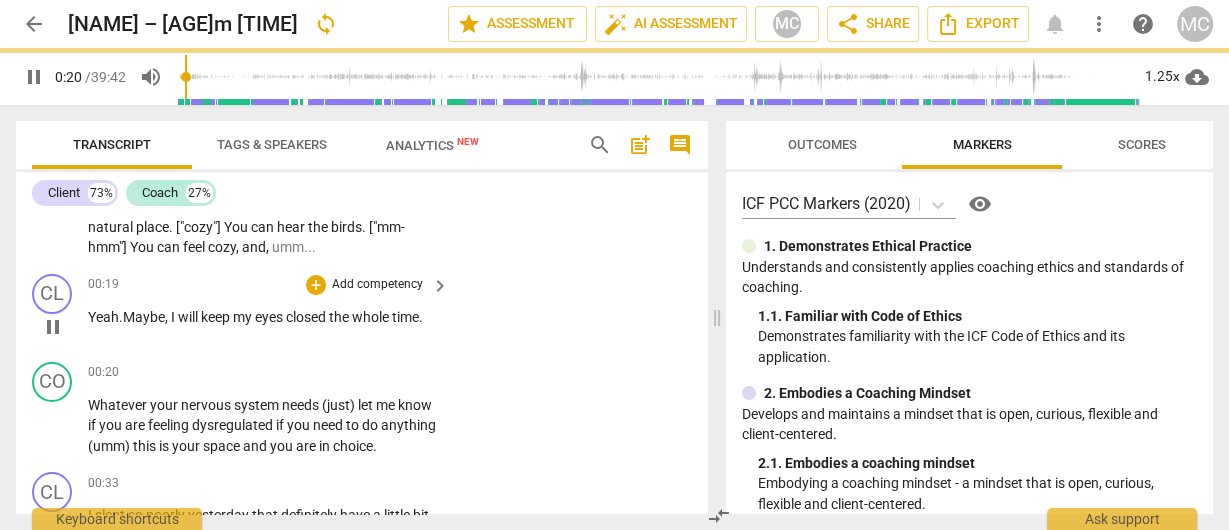 click on "Add competency" at bounding box center (377, 285) 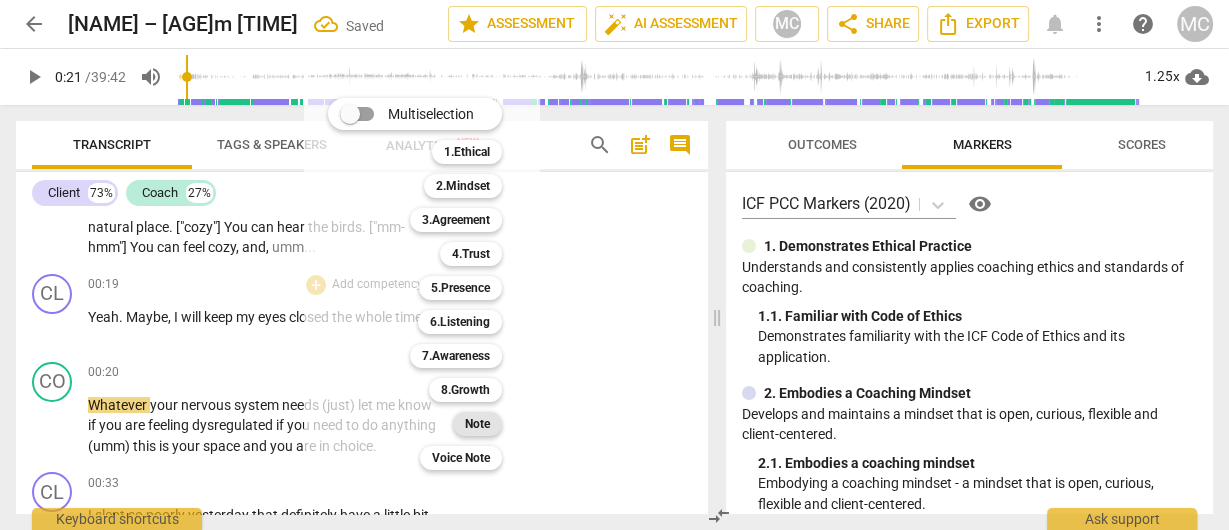 click on "Note" at bounding box center (477, 424) 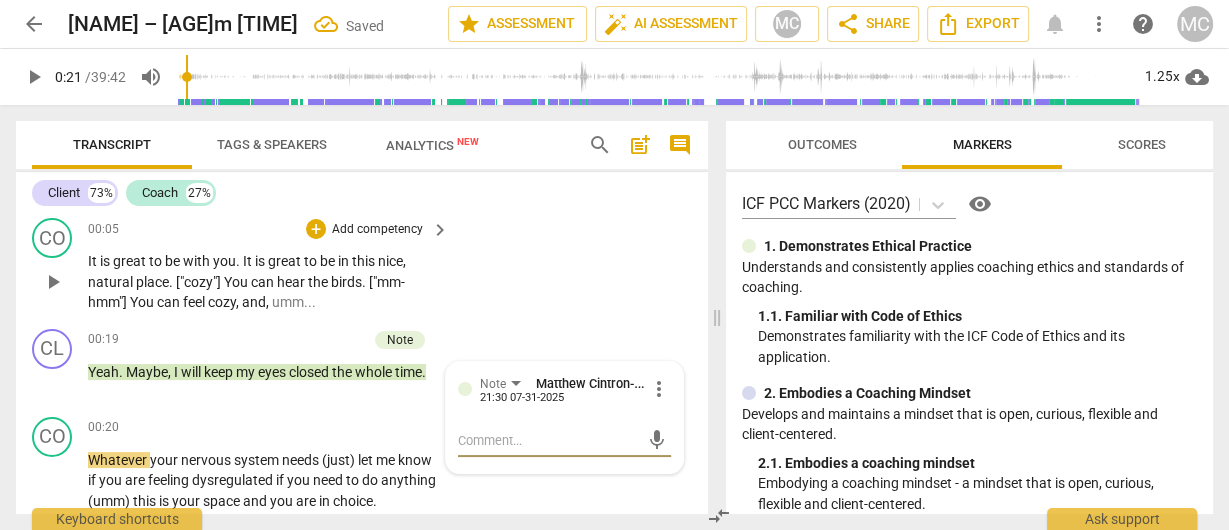 scroll, scrollTop: 163, scrollLeft: 0, axis: vertical 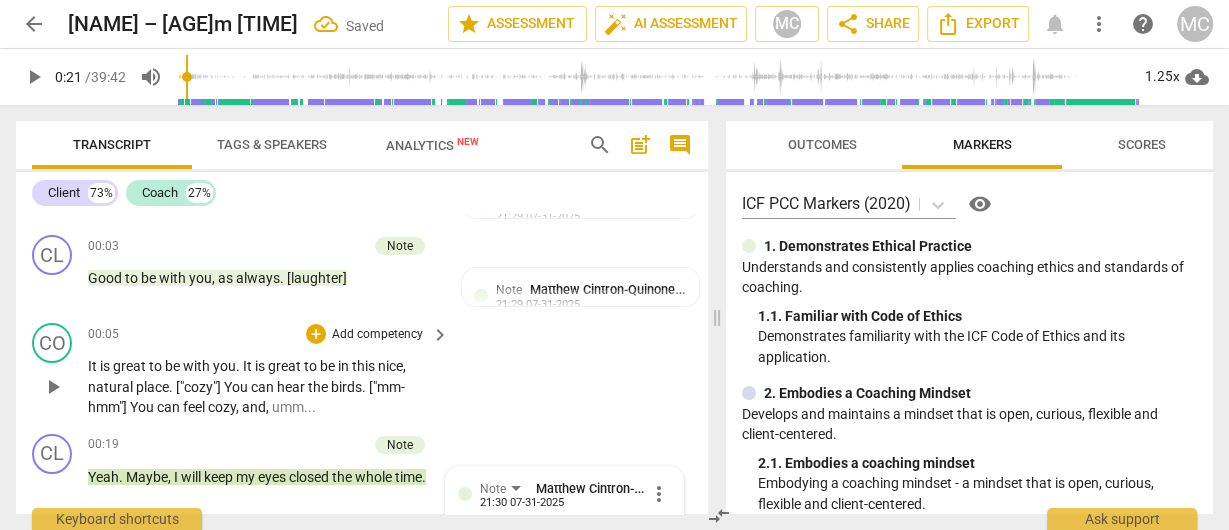 click on "Add competency" at bounding box center (377, 335) 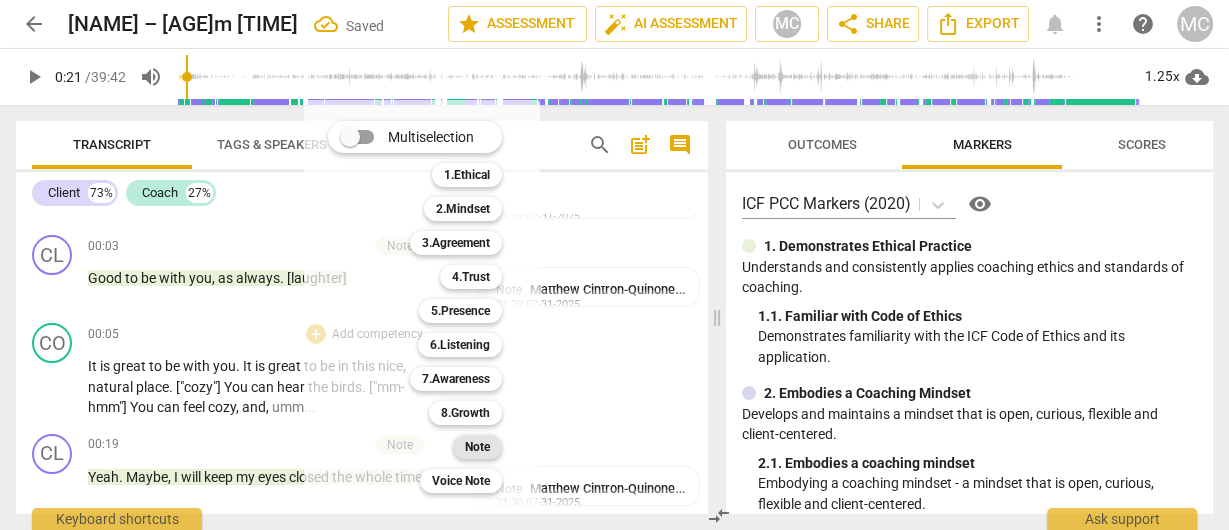 click on "Note" at bounding box center (477, 447) 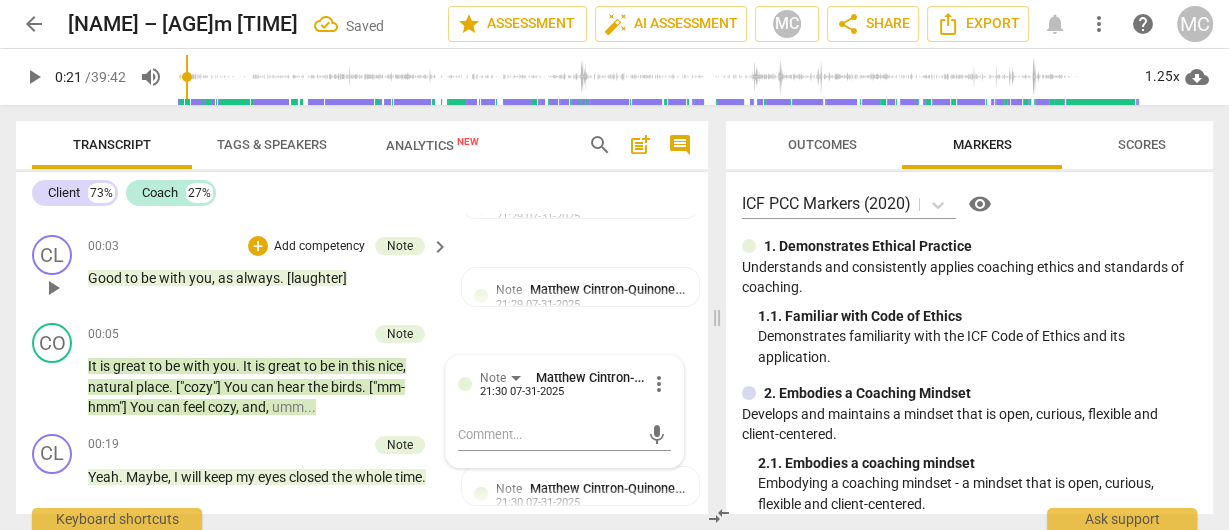 scroll, scrollTop: 61, scrollLeft: 0, axis: vertical 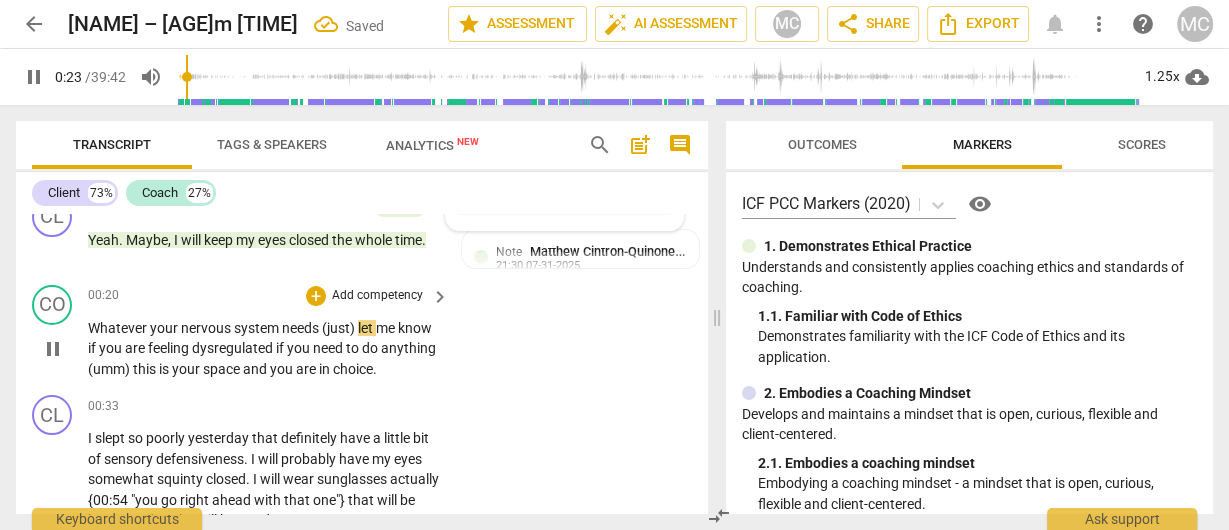 click on "system" at bounding box center [258, 328] 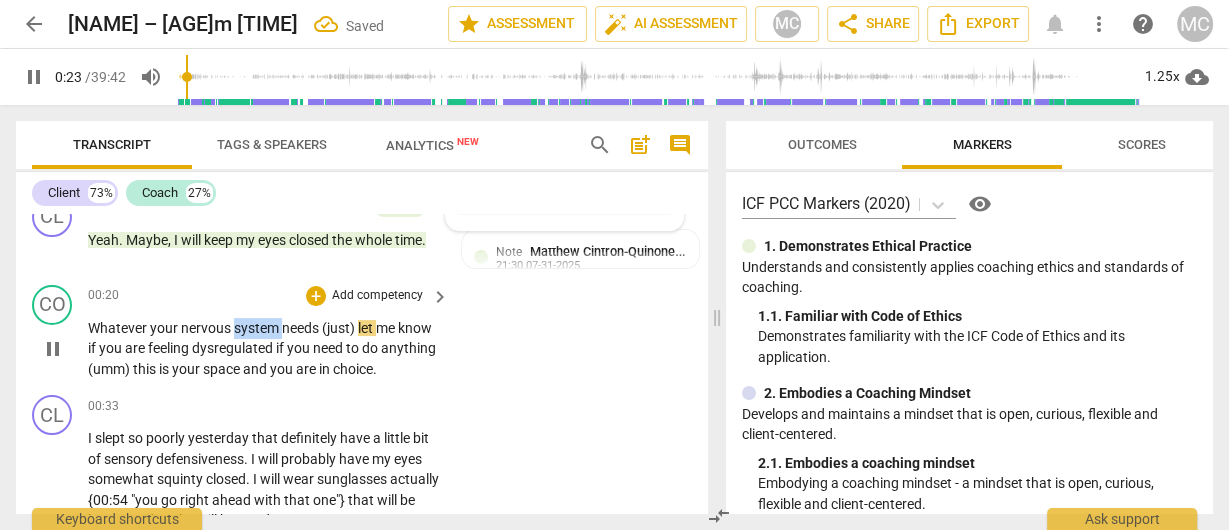 click on "system" at bounding box center [258, 328] 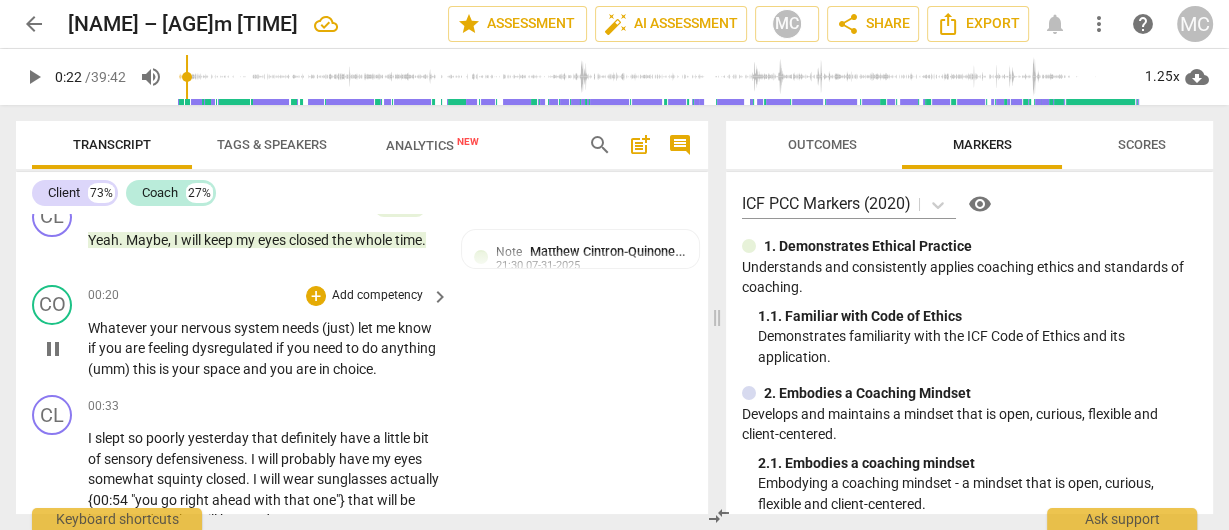 click on "nervous" at bounding box center (207, 328) 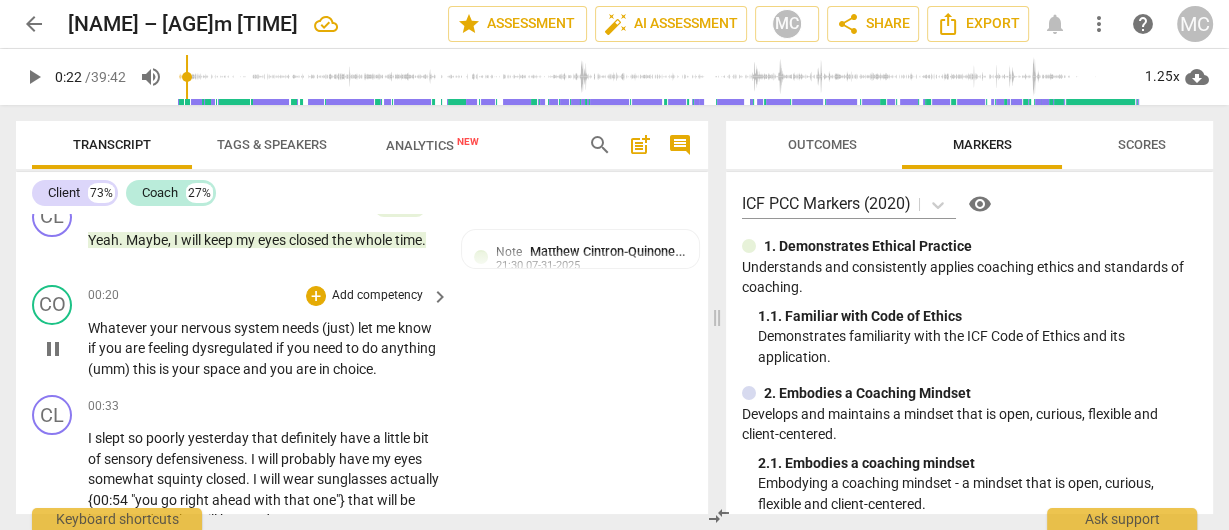 click on "nervous" at bounding box center (207, 328) 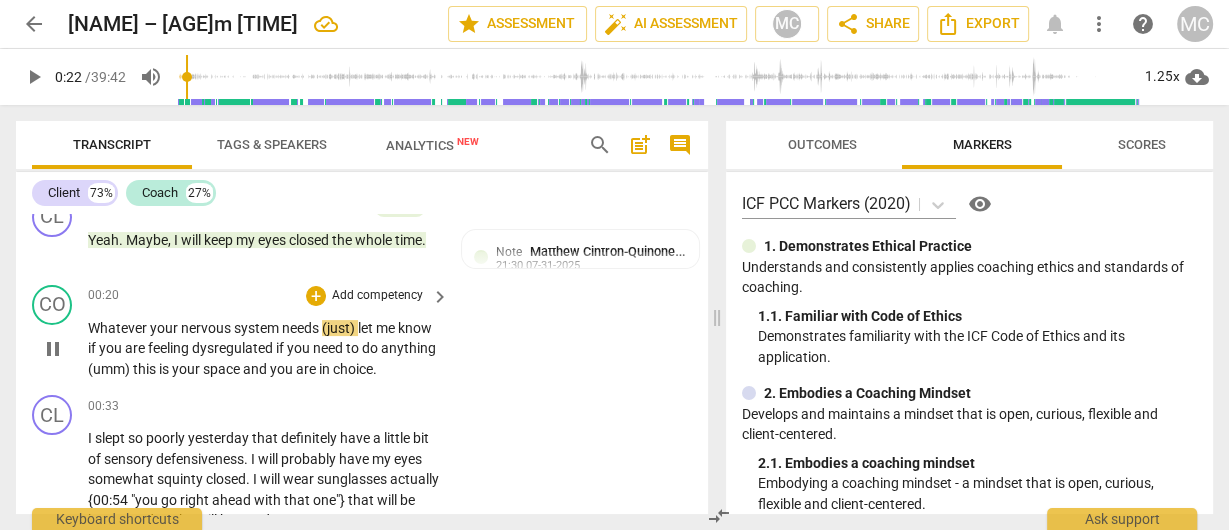 click on "needs" at bounding box center (302, 328) 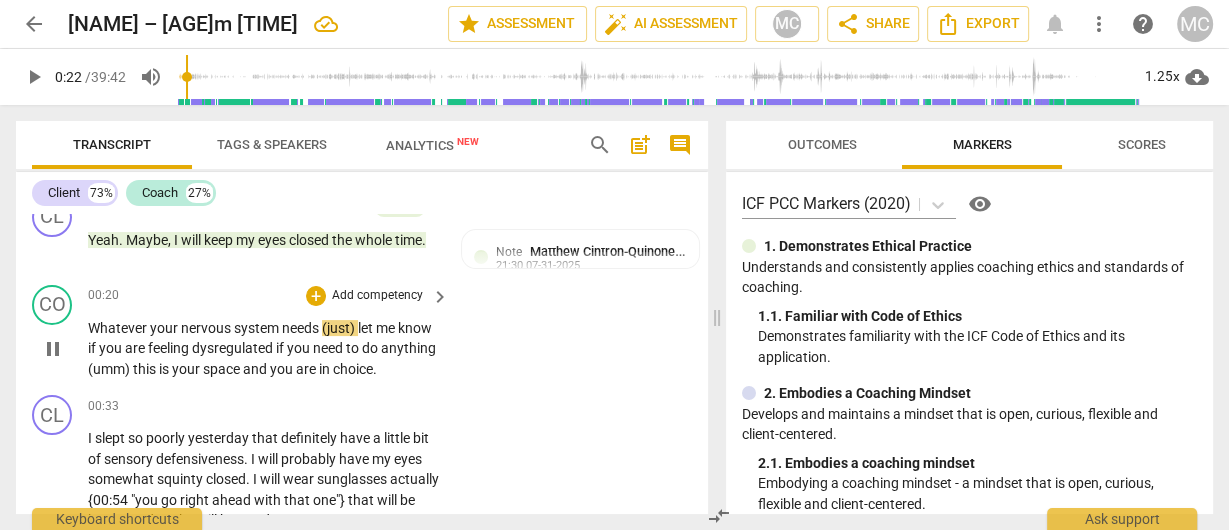 type on "22" 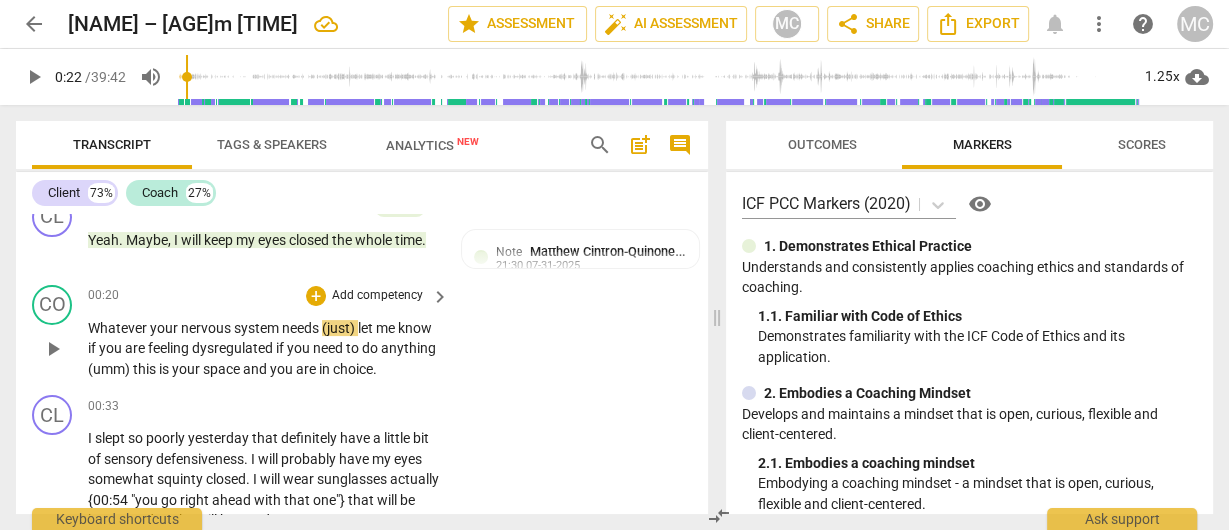 type 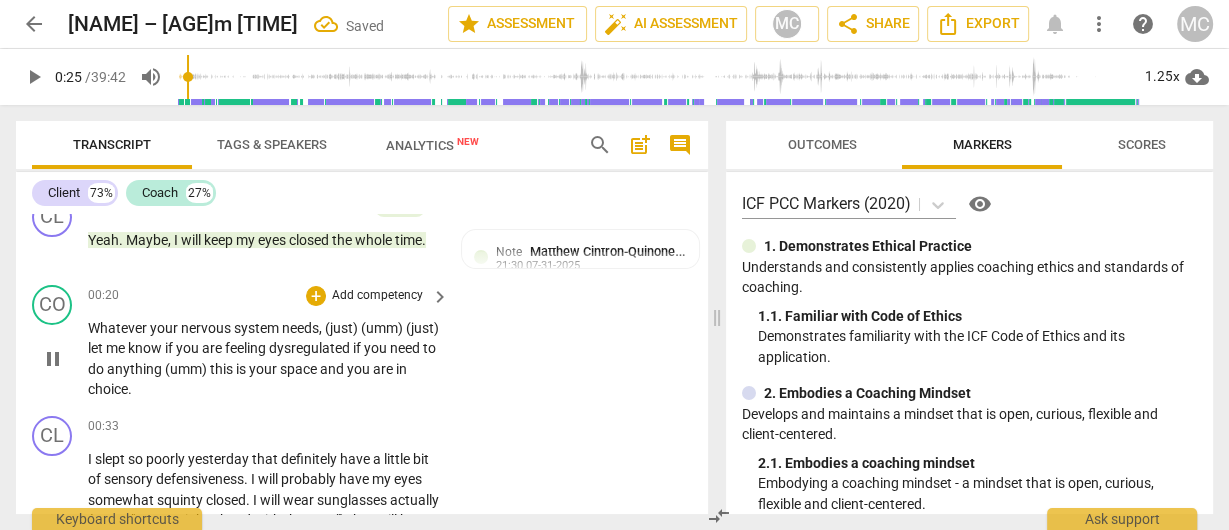 click on "know" at bounding box center (146, 348) 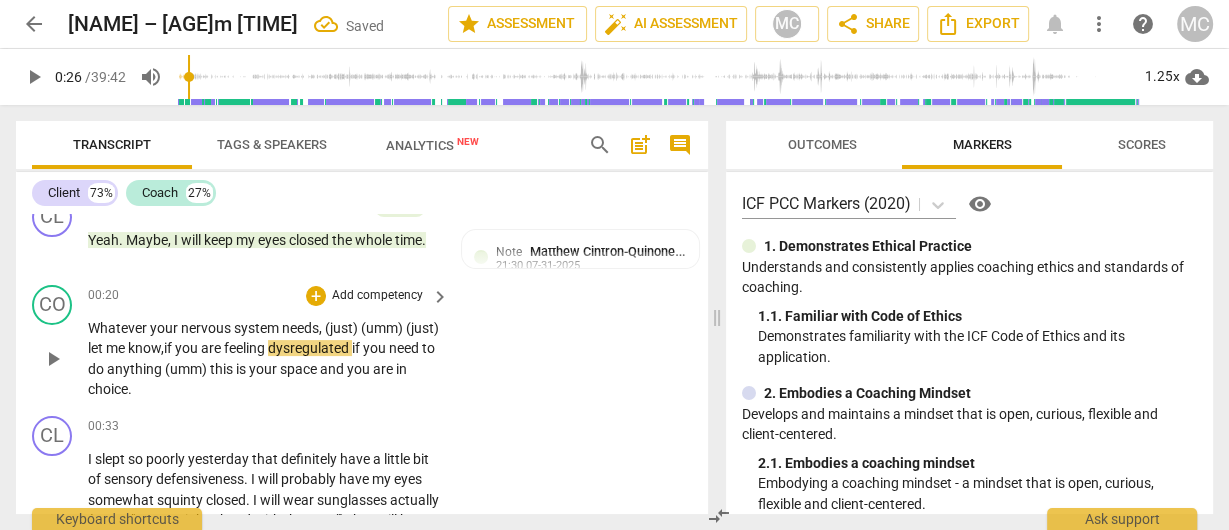 click on "are" at bounding box center (212, 348) 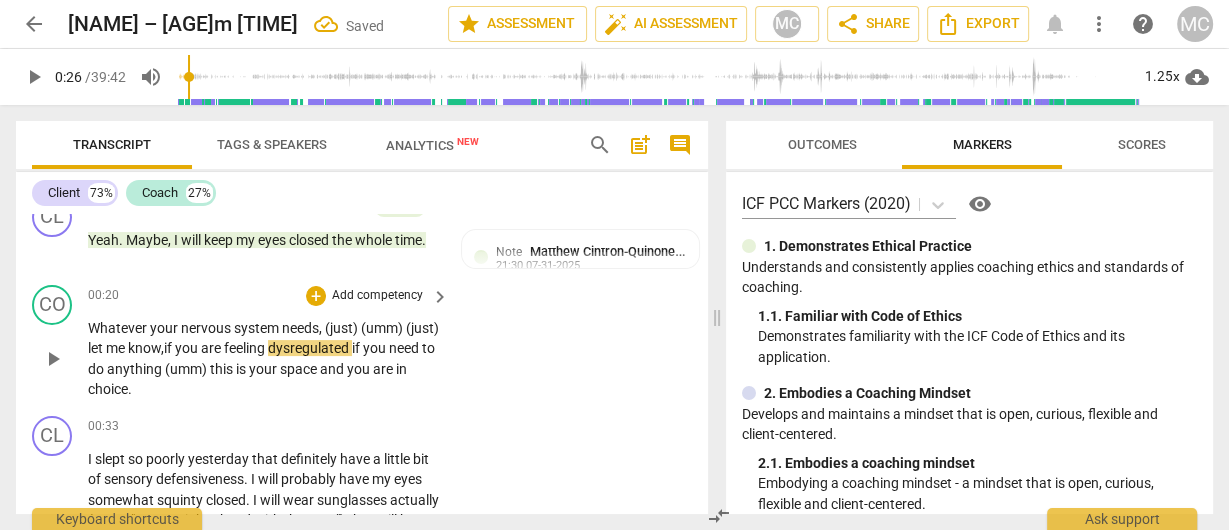 click on "are" at bounding box center (212, 348) 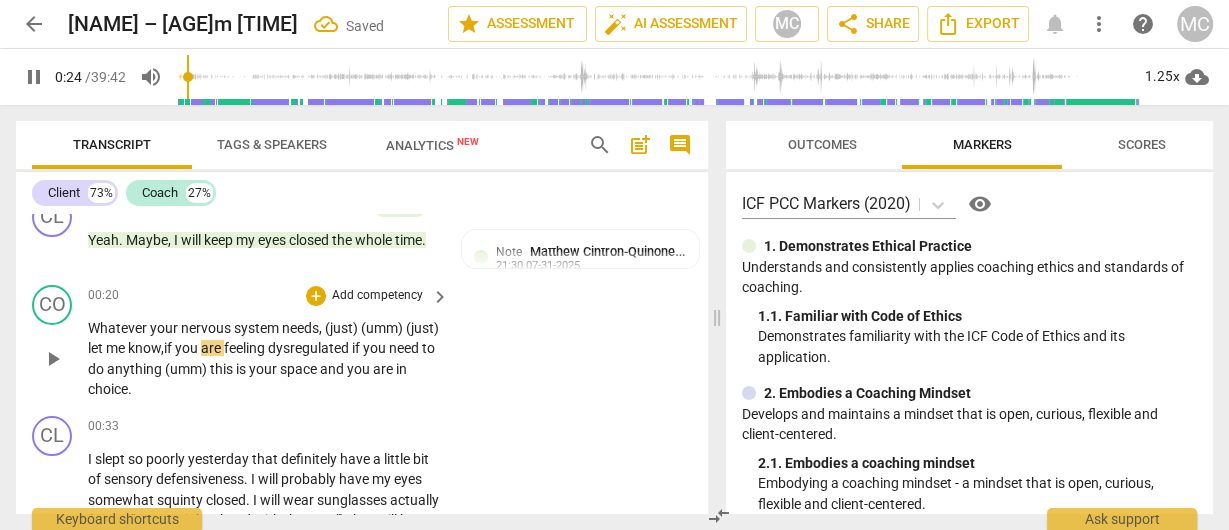 click on "are" at bounding box center [212, 348] 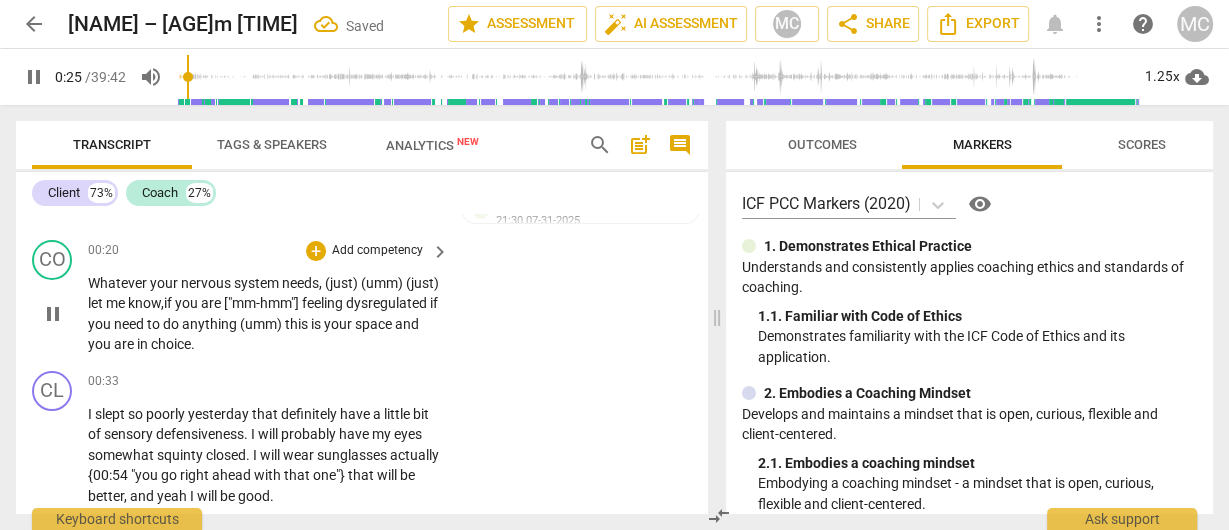 scroll, scrollTop: 480, scrollLeft: 0, axis: vertical 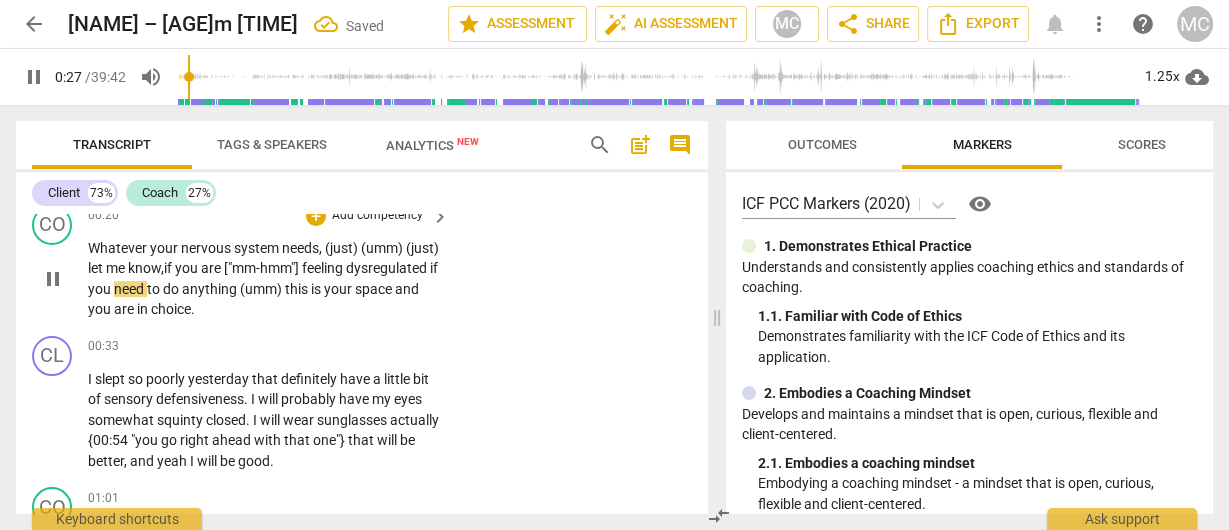 click on "dysregulated" at bounding box center (388, 268) 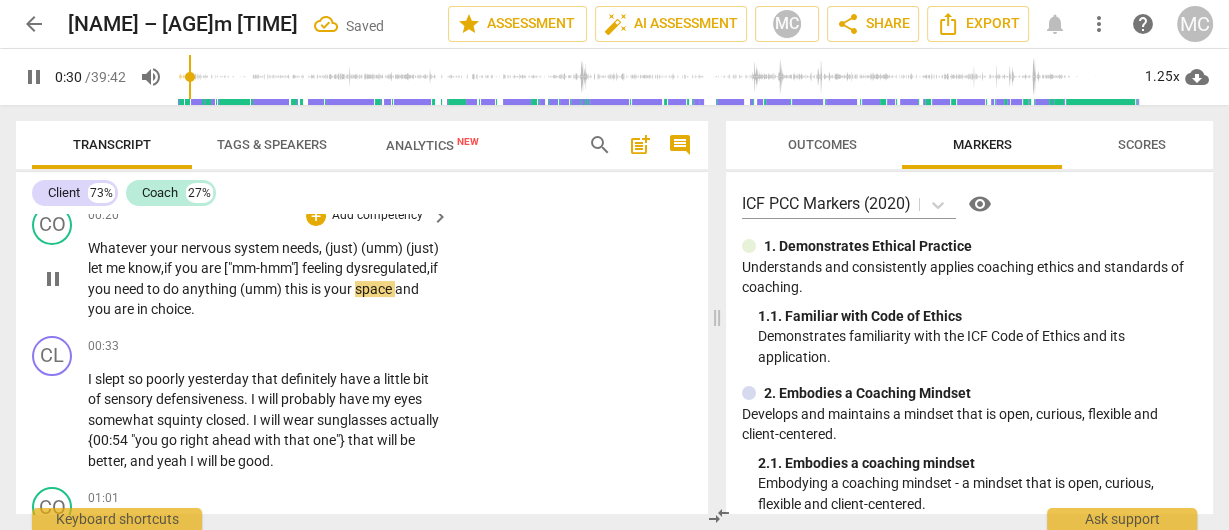click on "anything" at bounding box center (211, 289) 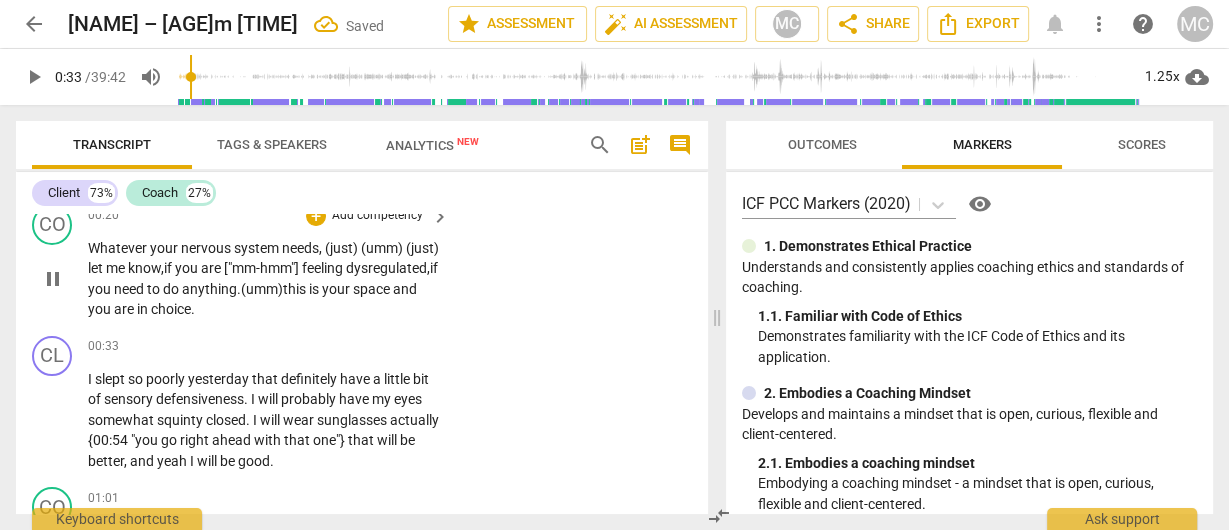 click on "space" at bounding box center [373, 289] 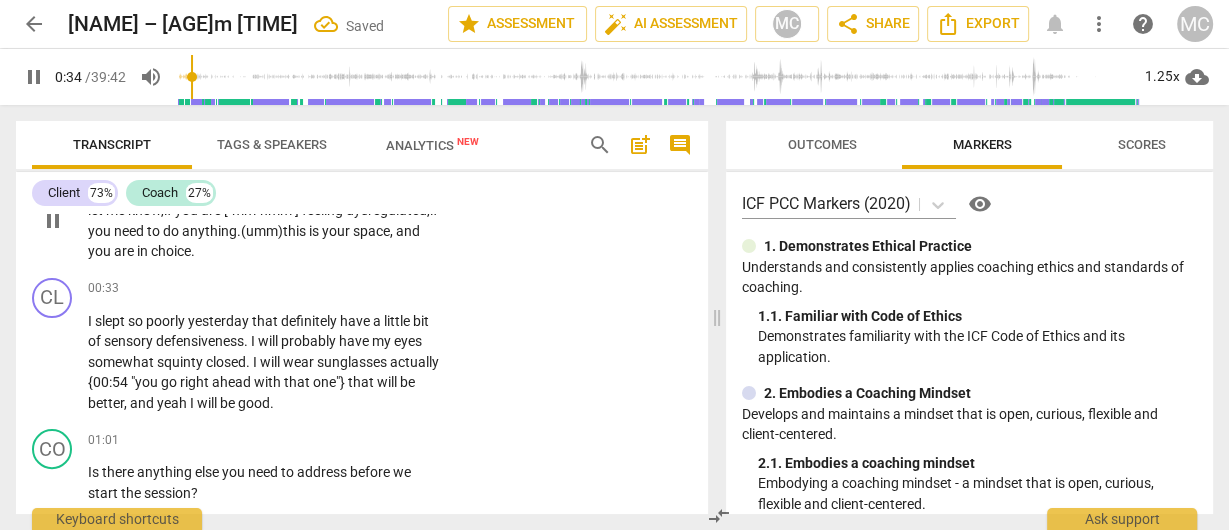 scroll, scrollTop: 560, scrollLeft: 0, axis: vertical 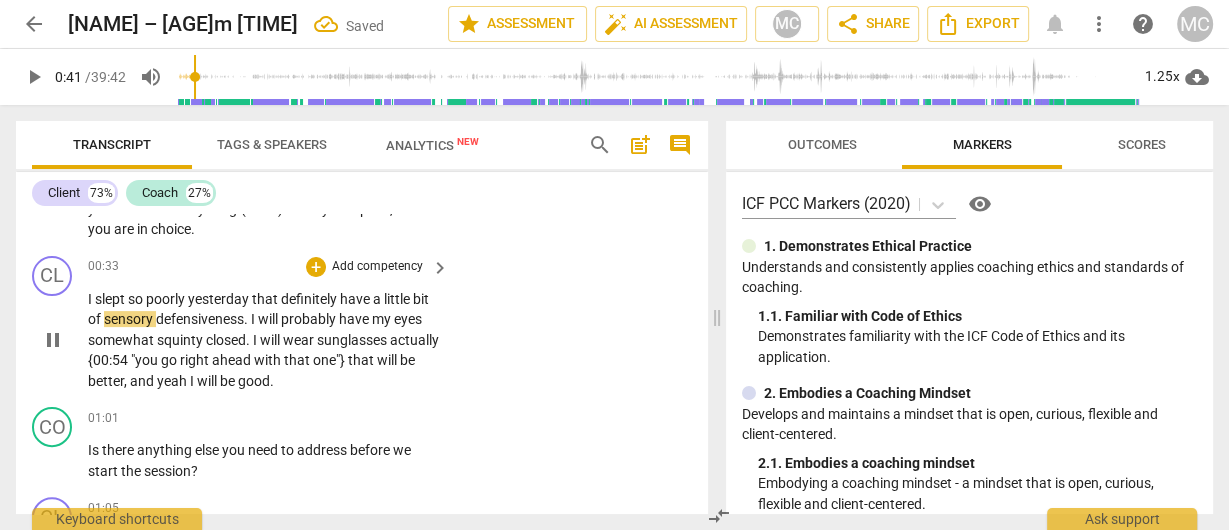 click on "yesterday" at bounding box center (220, 299) 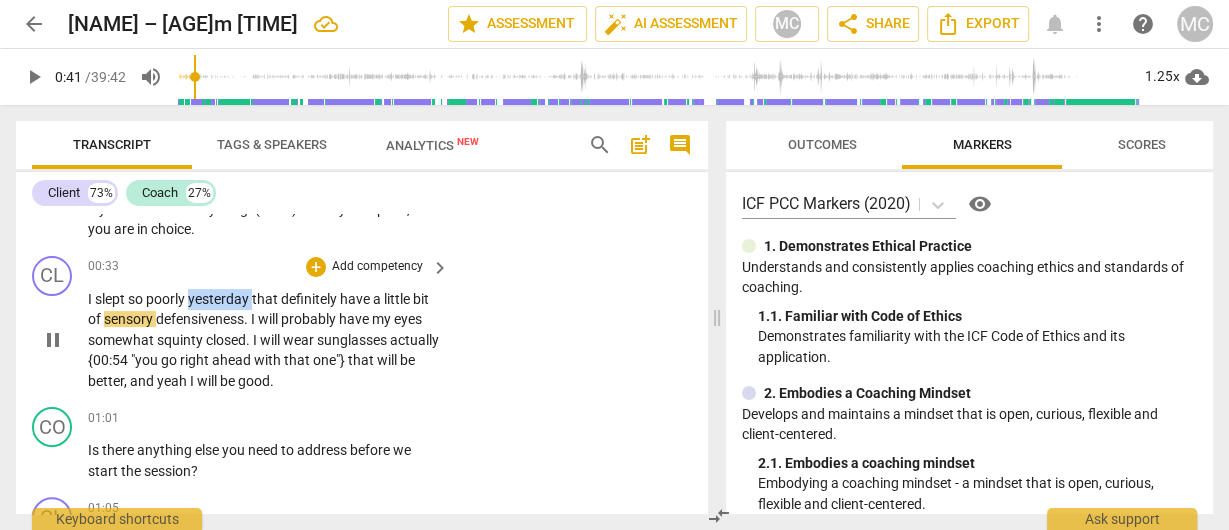 click on "yesterday" at bounding box center [220, 299] 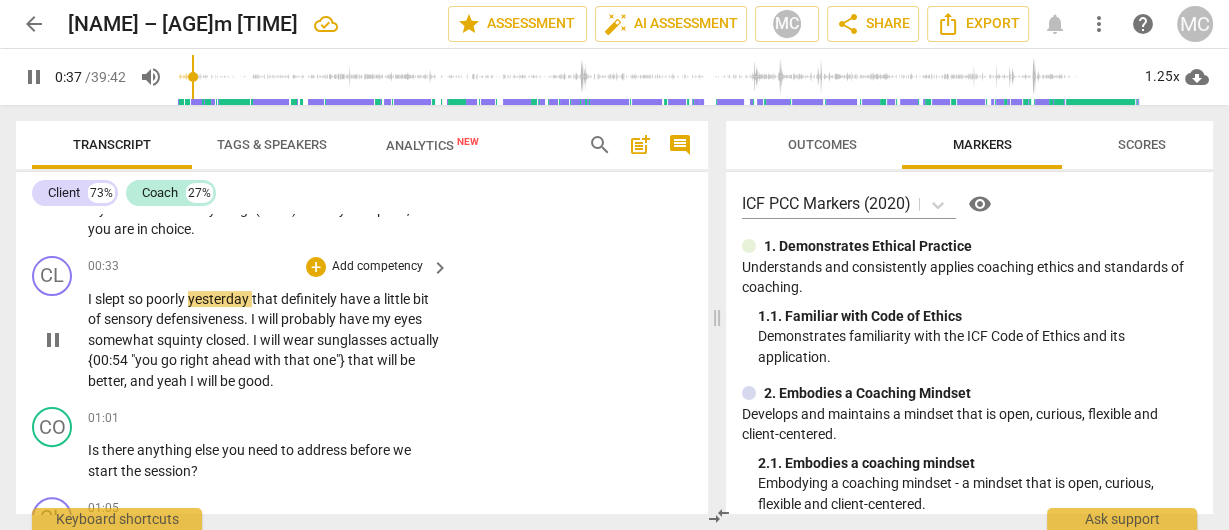 click on "definitely" at bounding box center (310, 299) 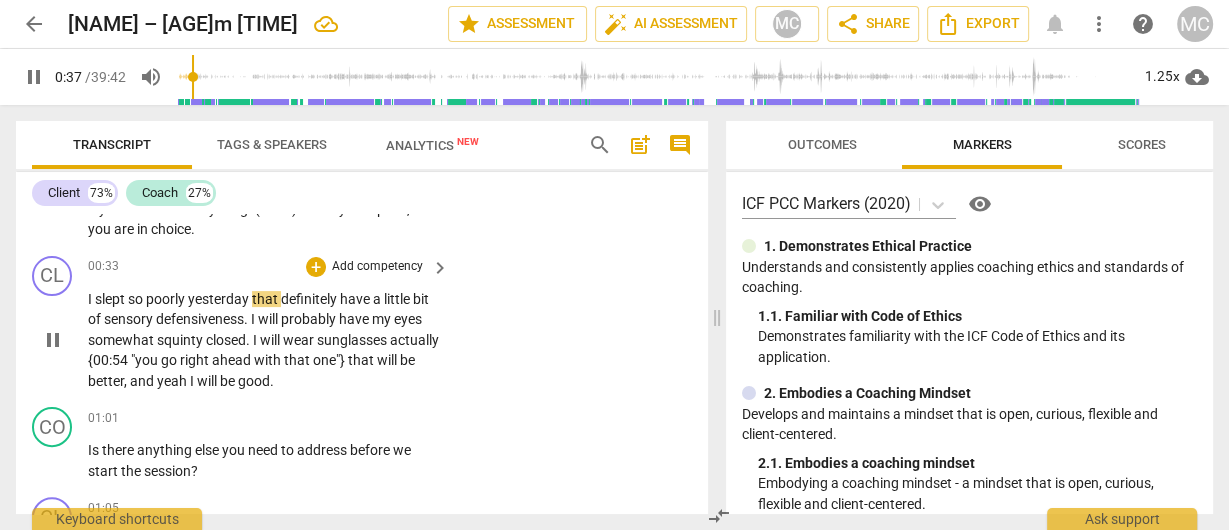 type on "38" 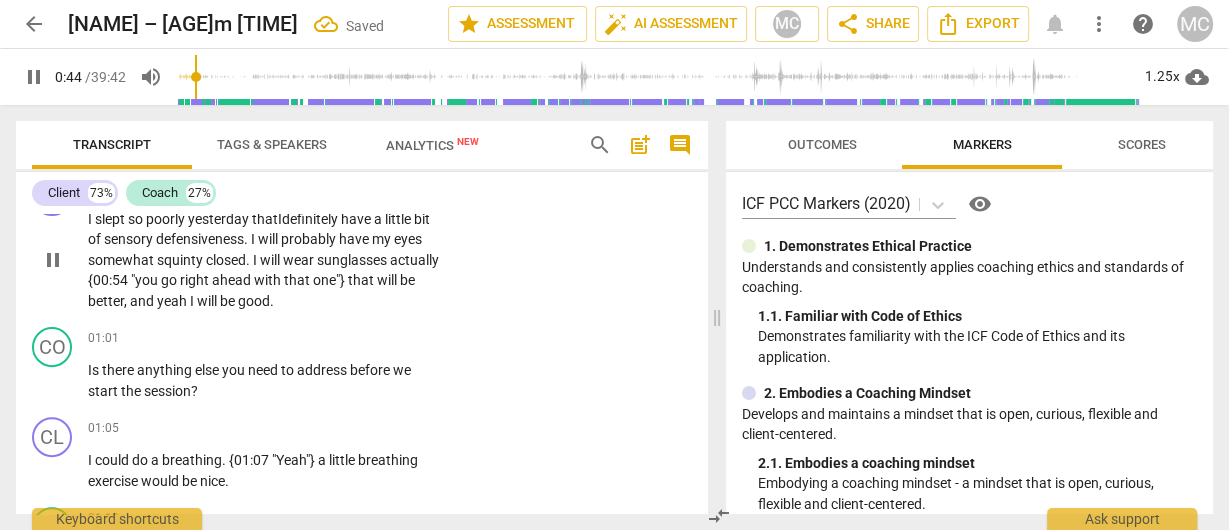 scroll, scrollTop: 560, scrollLeft: 0, axis: vertical 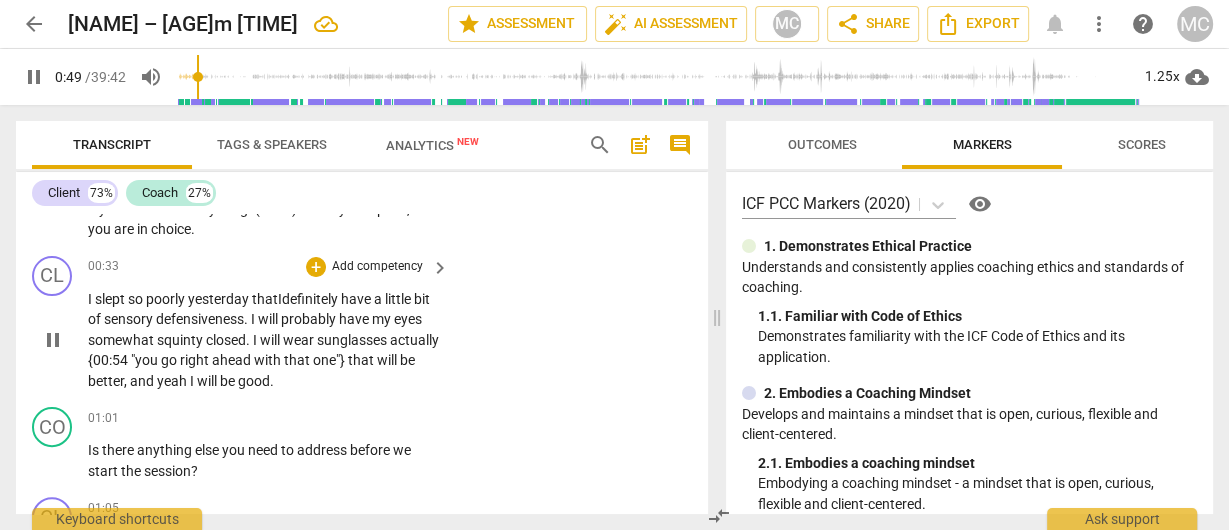 click on "closed" at bounding box center [226, 340] 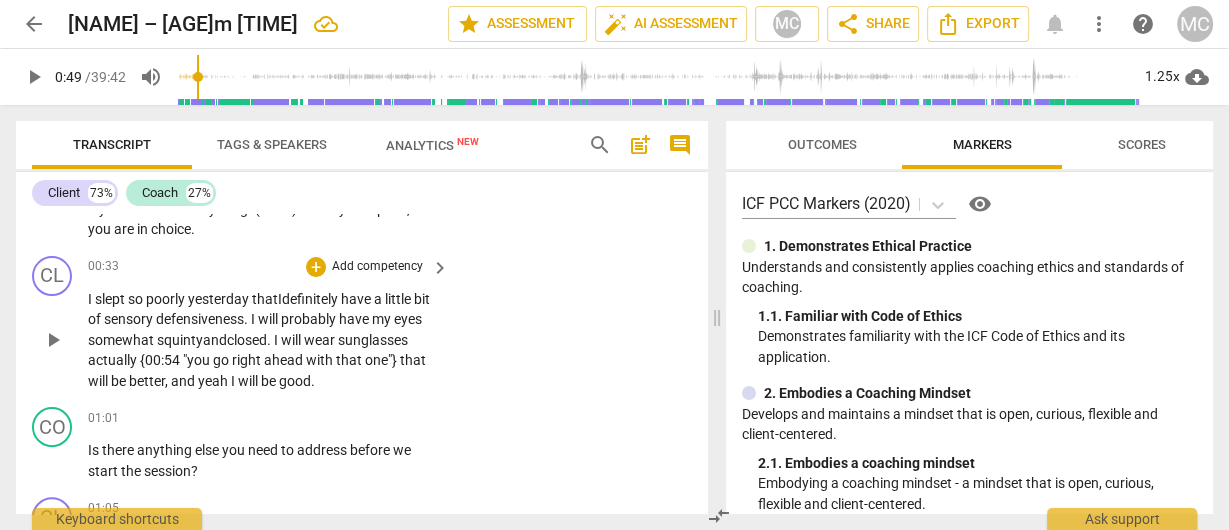 click on "." at bounding box center (270, 340) 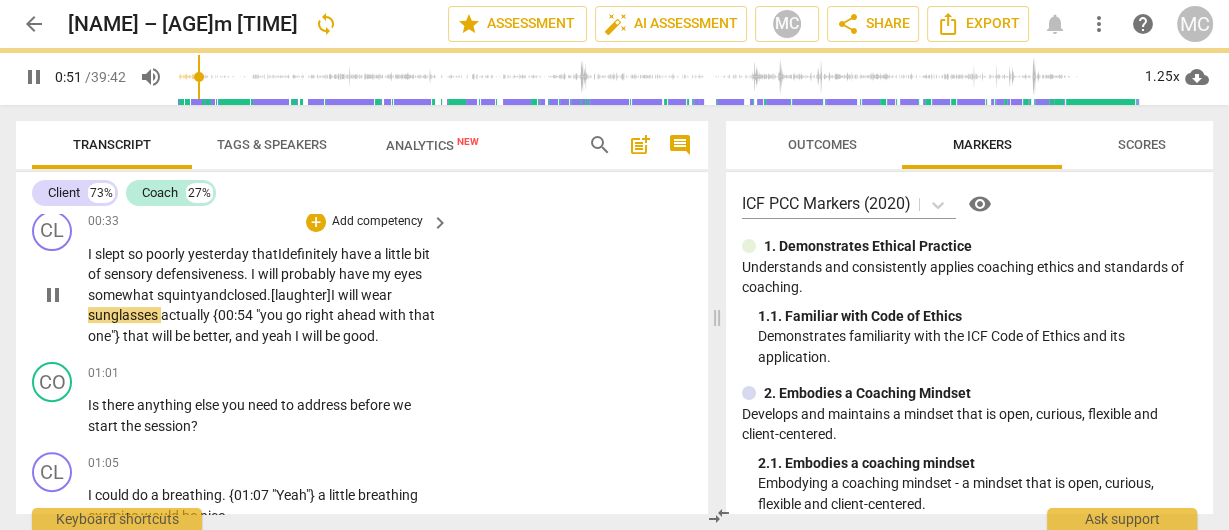 scroll, scrollTop: 640, scrollLeft: 0, axis: vertical 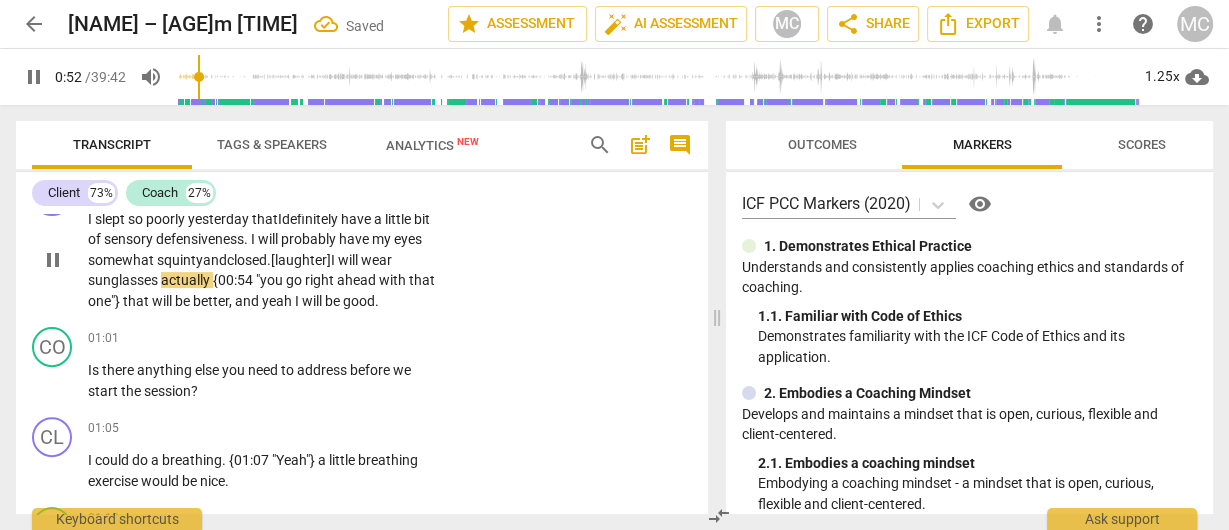 click on "actually" at bounding box center [187, 280] 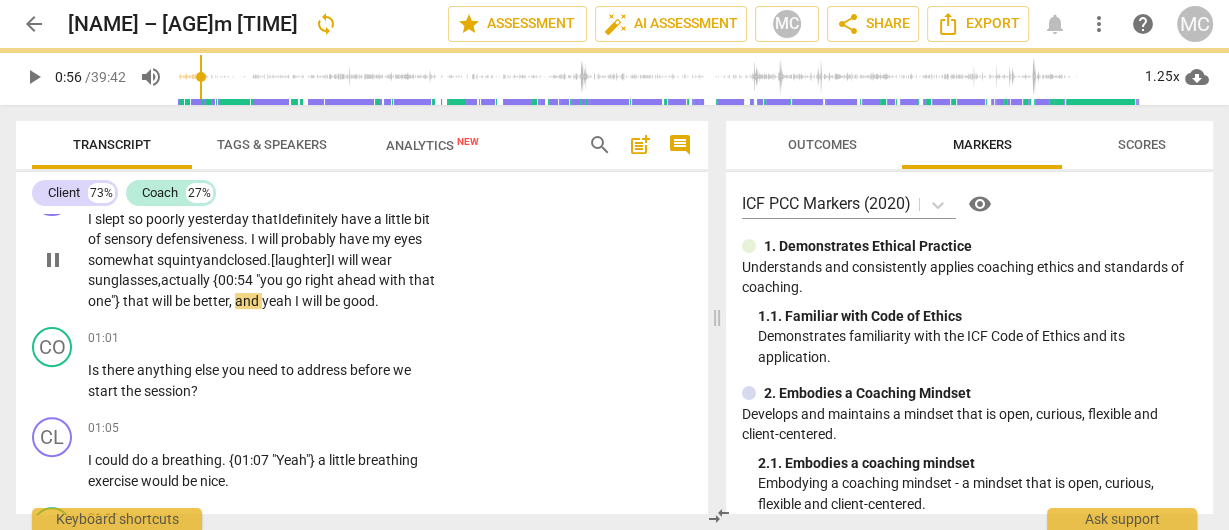click on "actually" at bounding box center (187, 280) 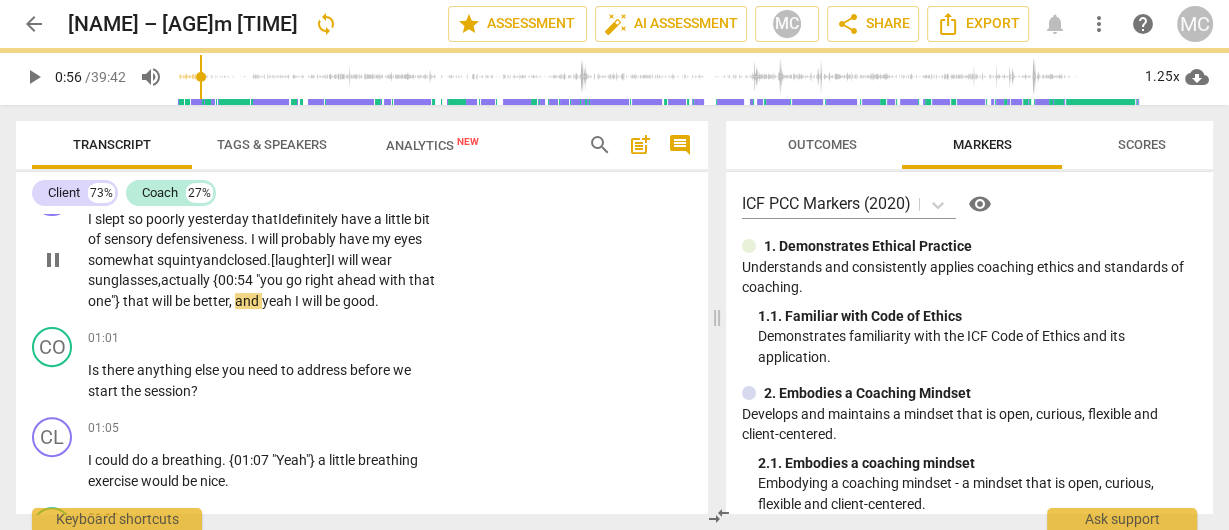 click on "actually" at bounding box center (187, 280) 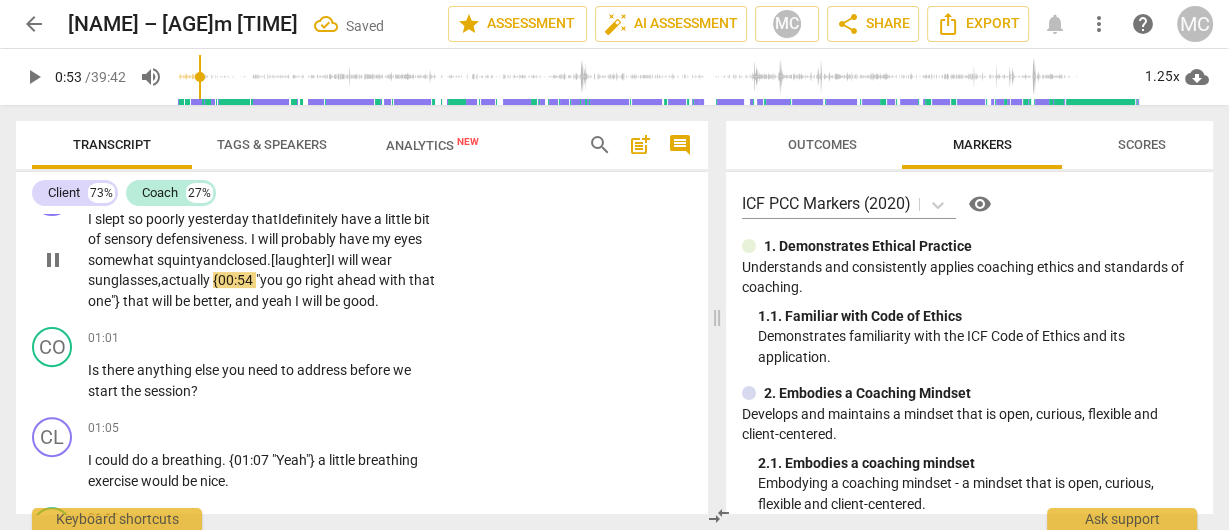 click on "{00:54" at bounding box center (234, 280) 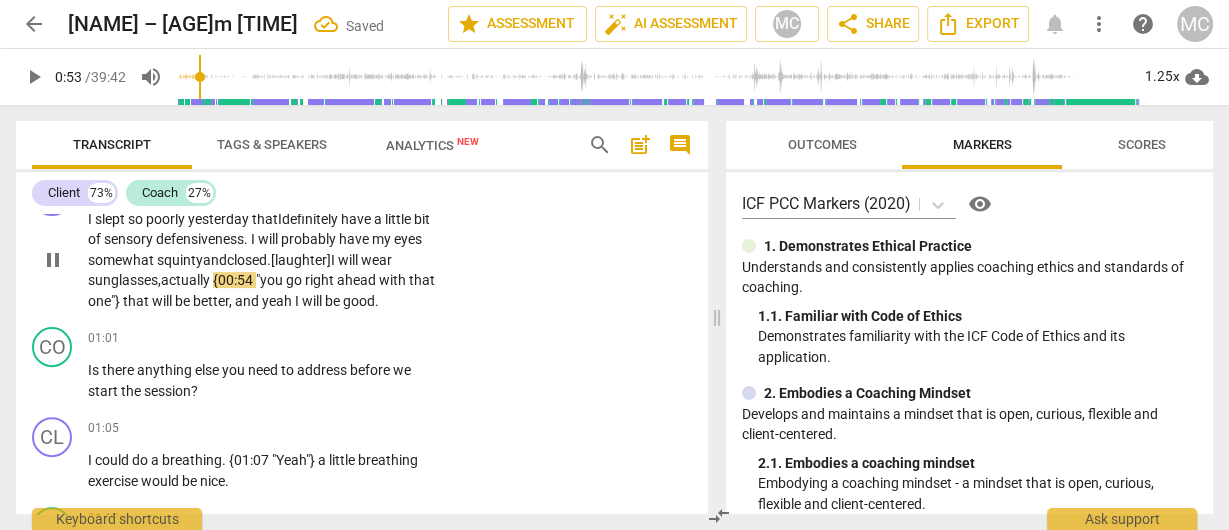 type on "54" 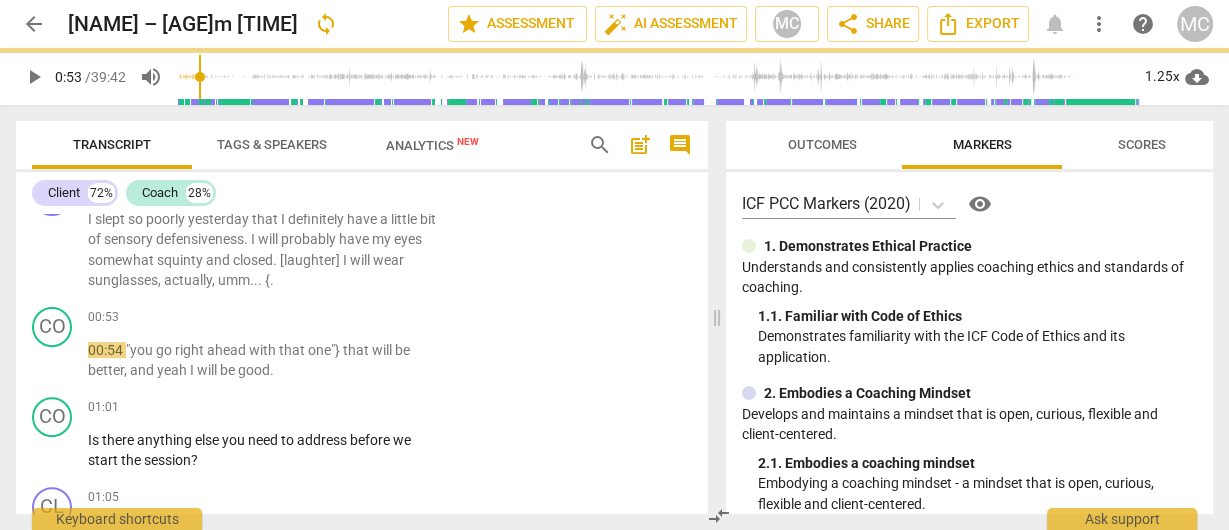 scroll, scrollTop: 689, scrollLeft: 0, axis: vertical 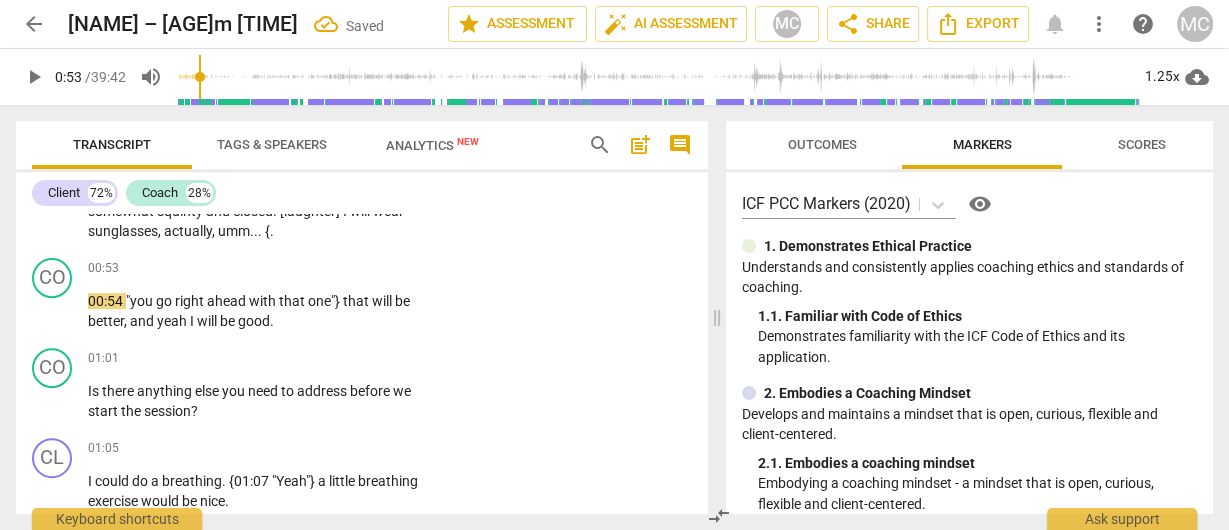 click on "I slept so poorly yesterday that I definitely have a little bit of sensory defensiveness . I will probably have my eyes somewhat squinty and closed . [laughter] I will wear sunglasses , actually , umm . . . { ." at bounding box center (263, 201) 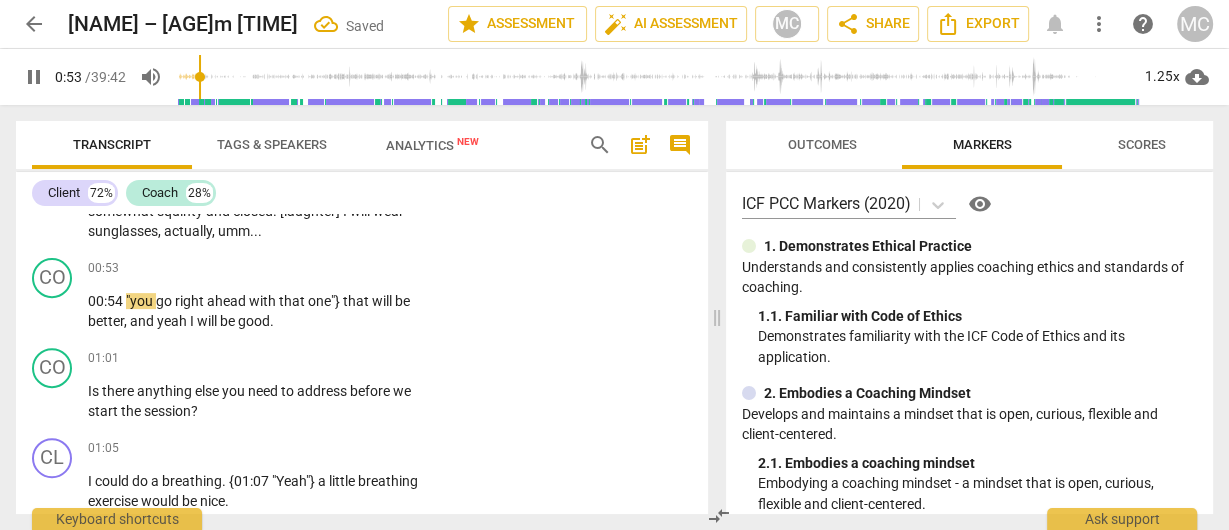 type on "54" 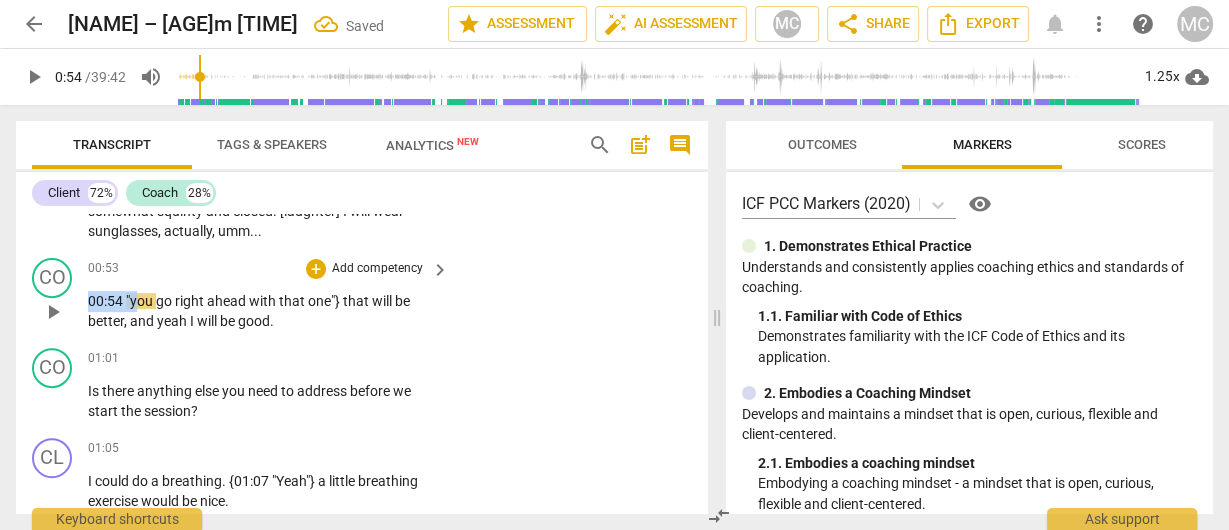 drag, startPoint x: 137, startPoint y: 299, endPoint x: 24, endPoint y: 294, distance: 113.110565 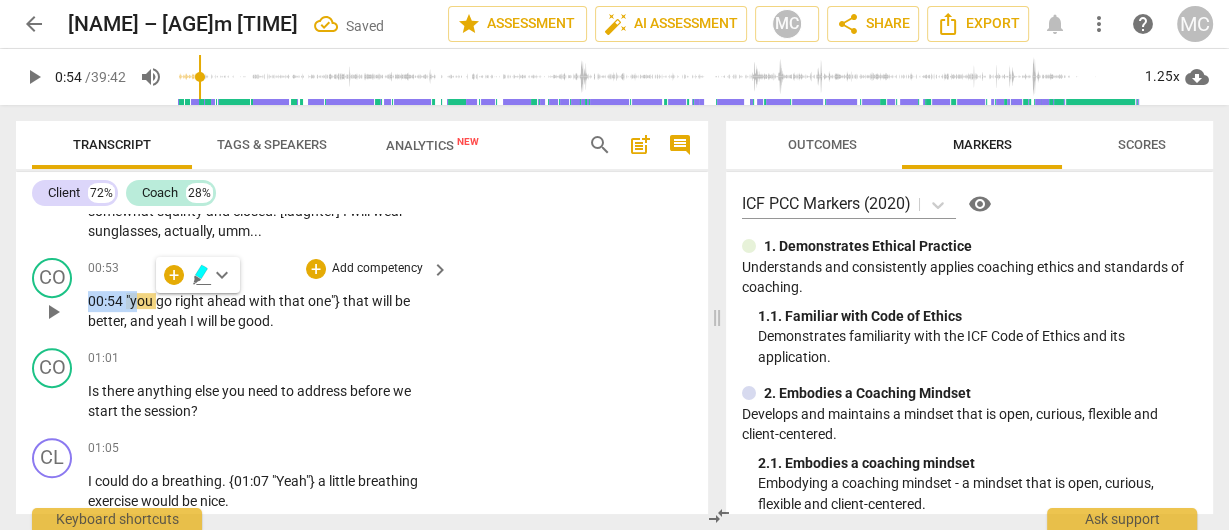 type 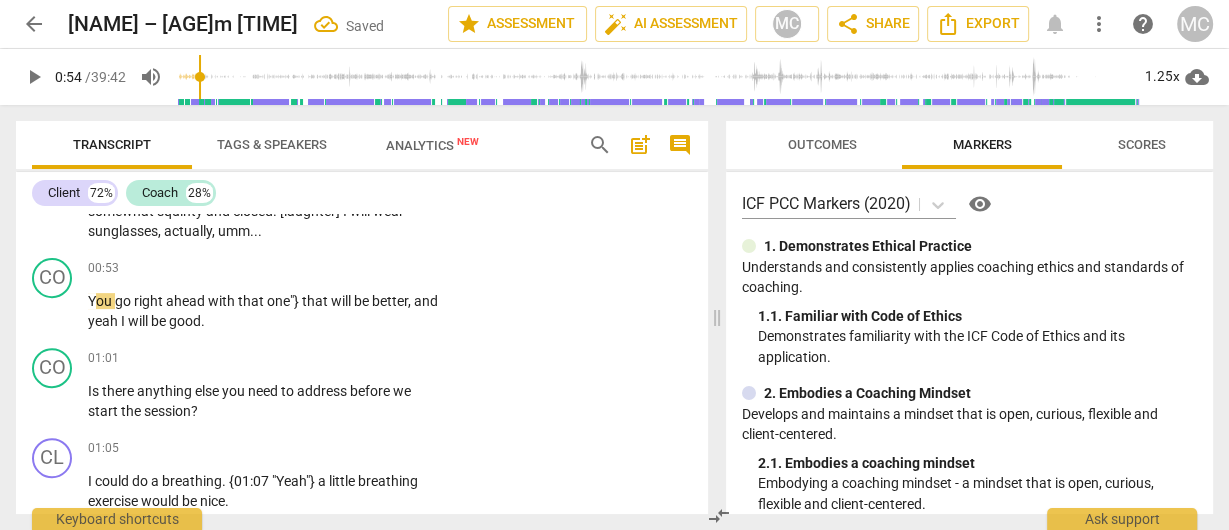 click on "sunglasses" at bounding box center (123, 231) 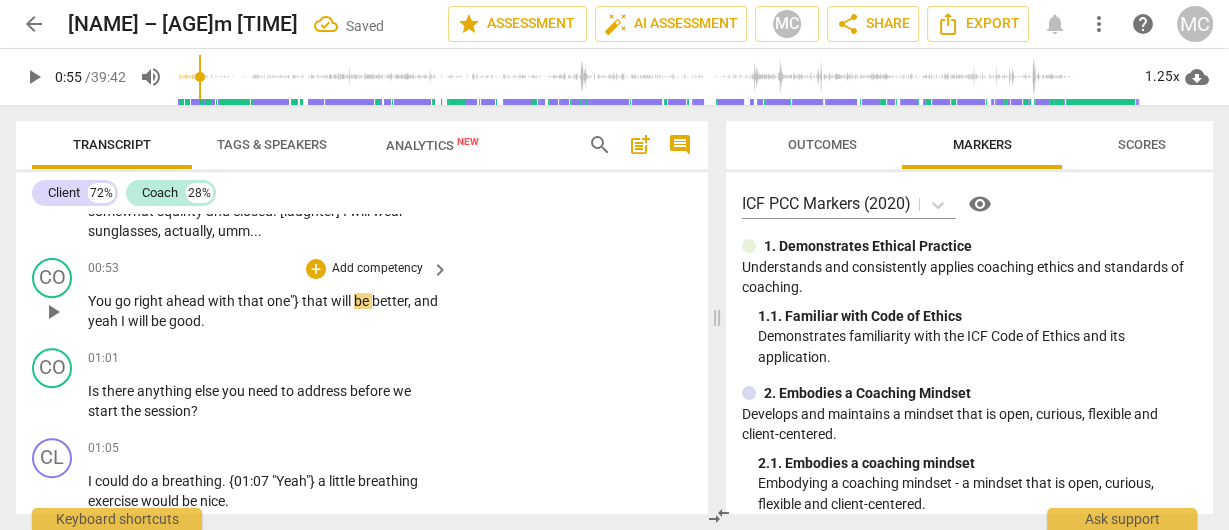 click on "that" at bounding box center (316, 301) 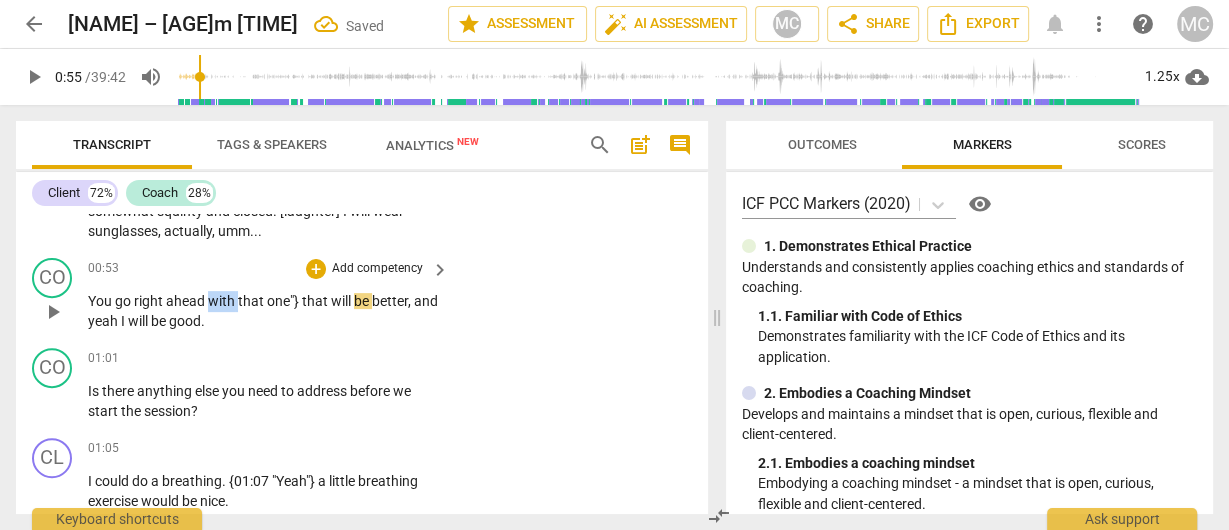 click on "with" at bounding box center [223, 301] 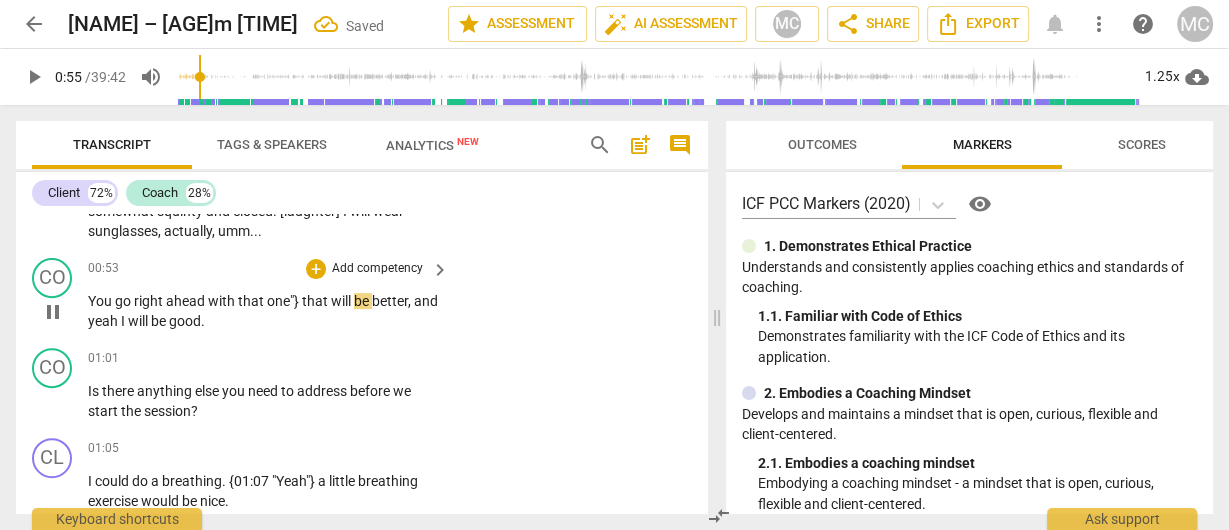 click on "with" at bounding box center [223, 301] 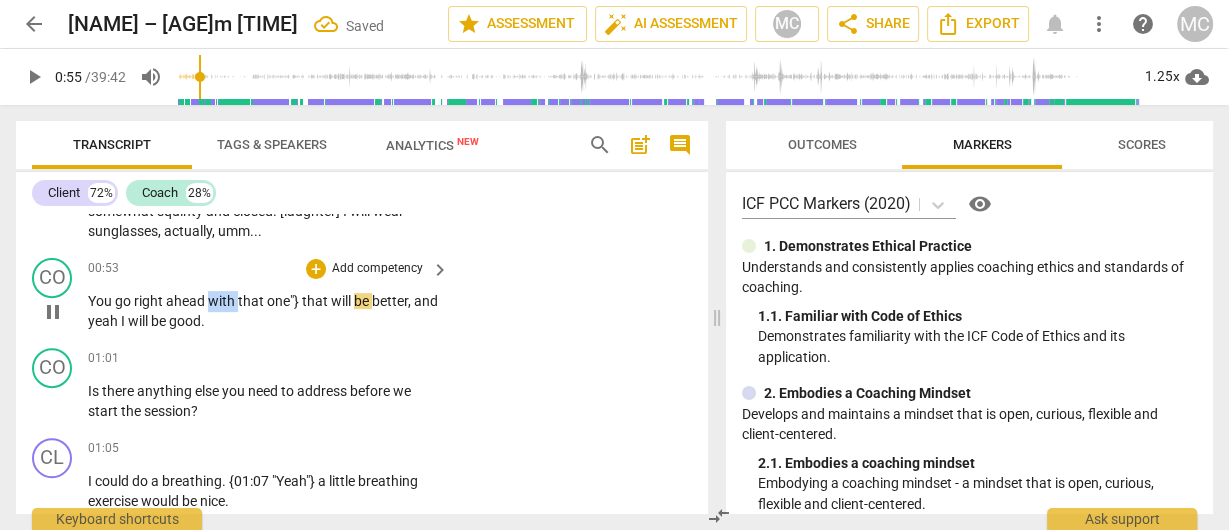 click on "with" at bounding box center [223, 301] 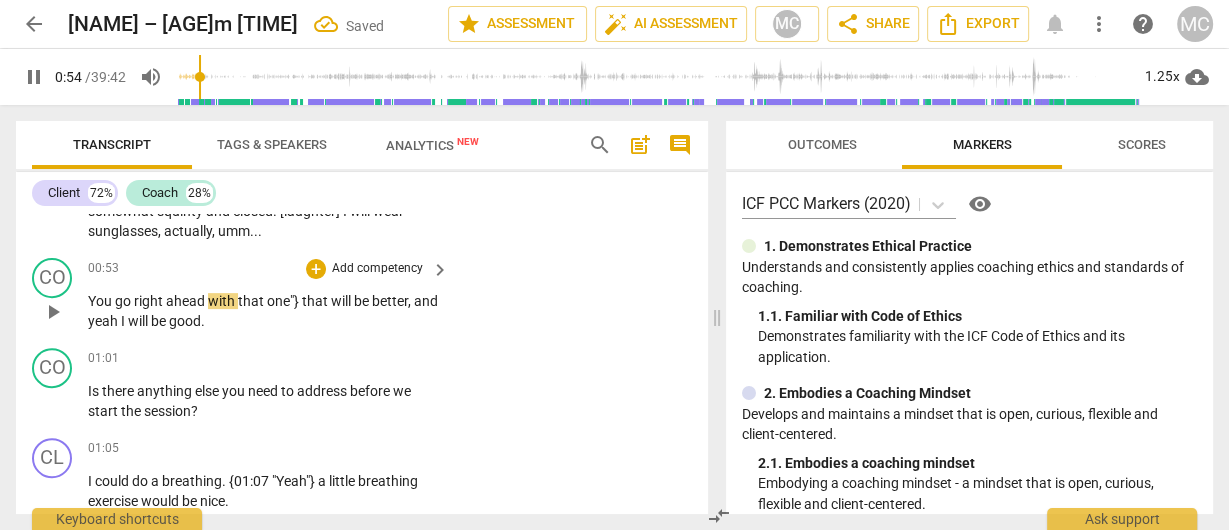 type on "55" 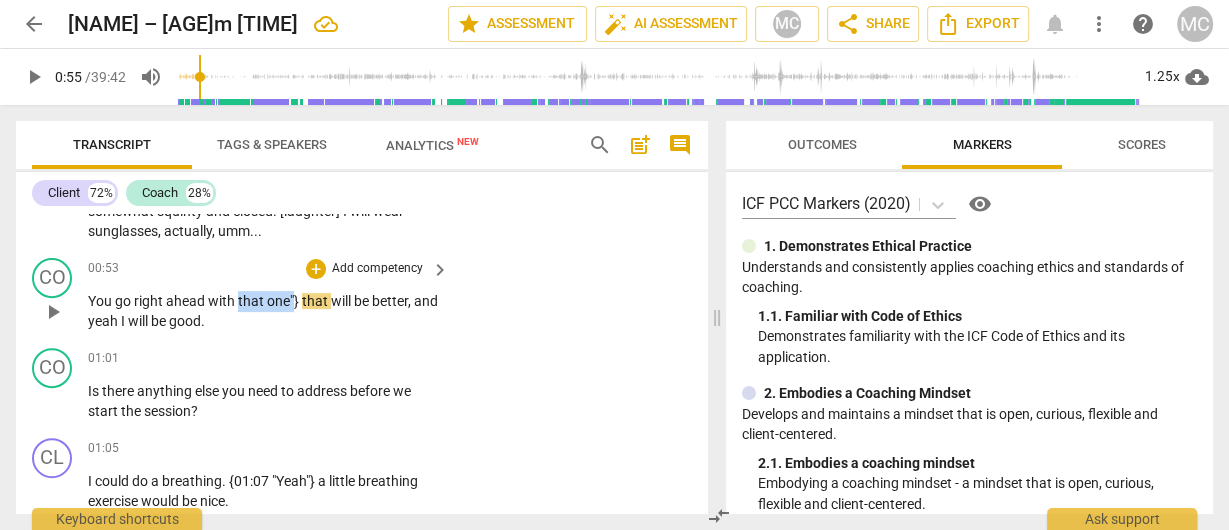 drag, startPoint x: 243, startPoint y: 301, endPoint x: 293, endPoint y: 301, distance: 50 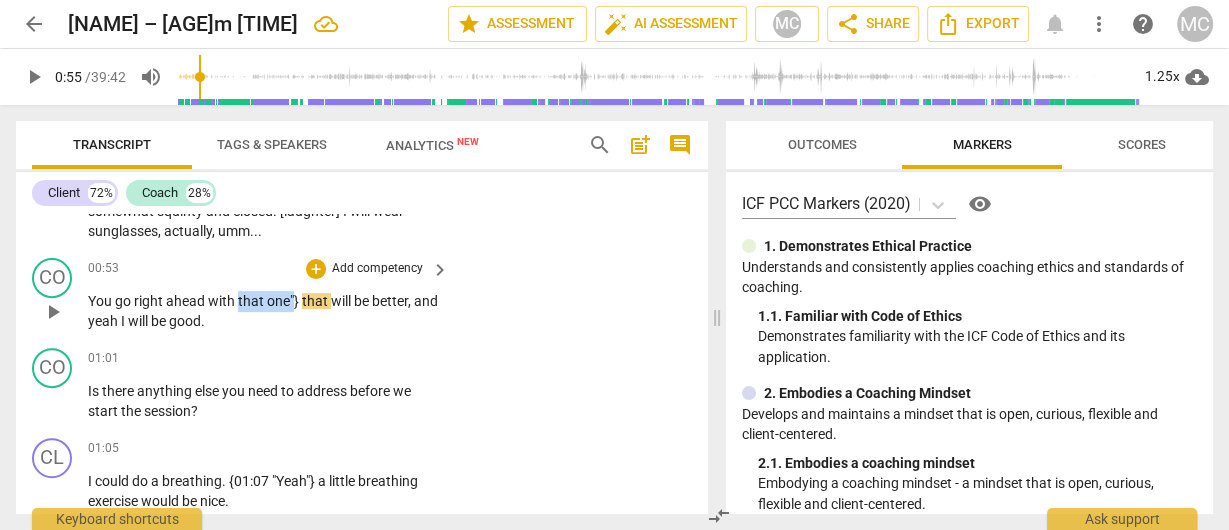 click on "You   go   right   ahead   with   that   one"}   that   will   be   better ,   and   yeah   I   will   be   good ." at bounding box center (263, 311) 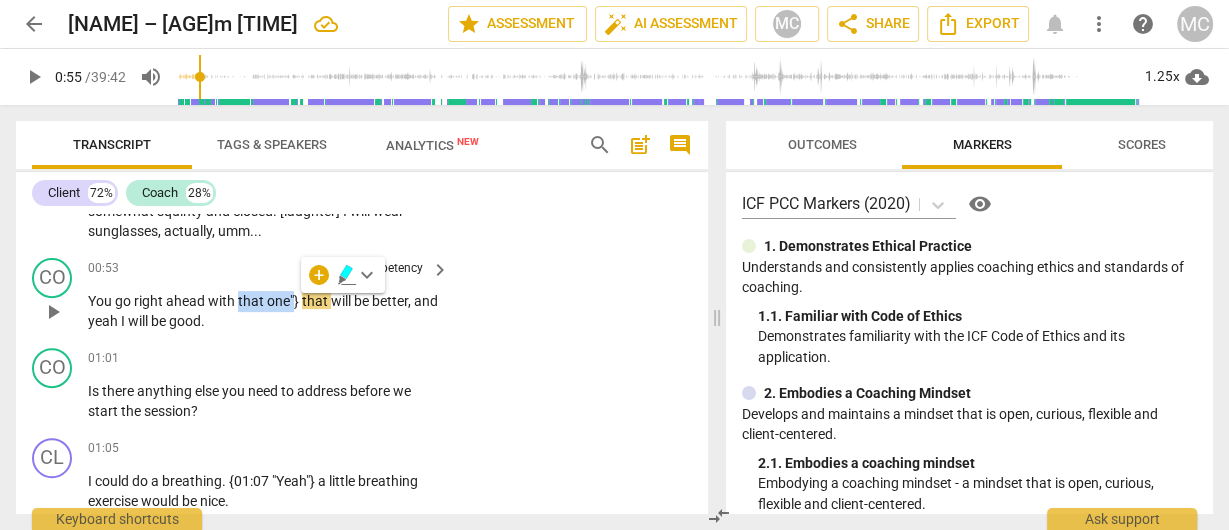 type 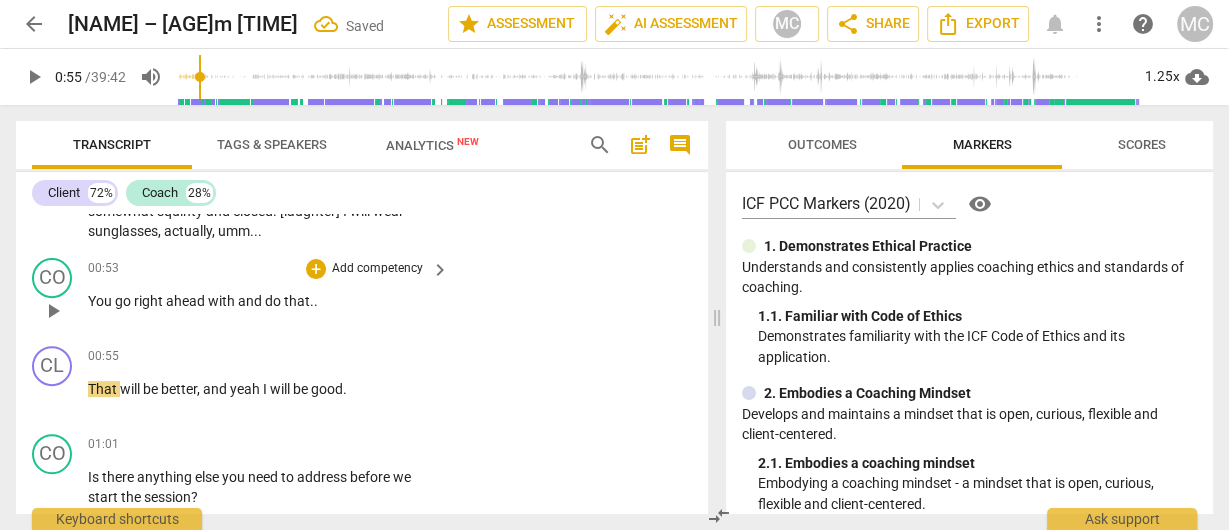 click on "You   go   right   ahead   with   and   do   that . ." at bounding box center [263, 301] 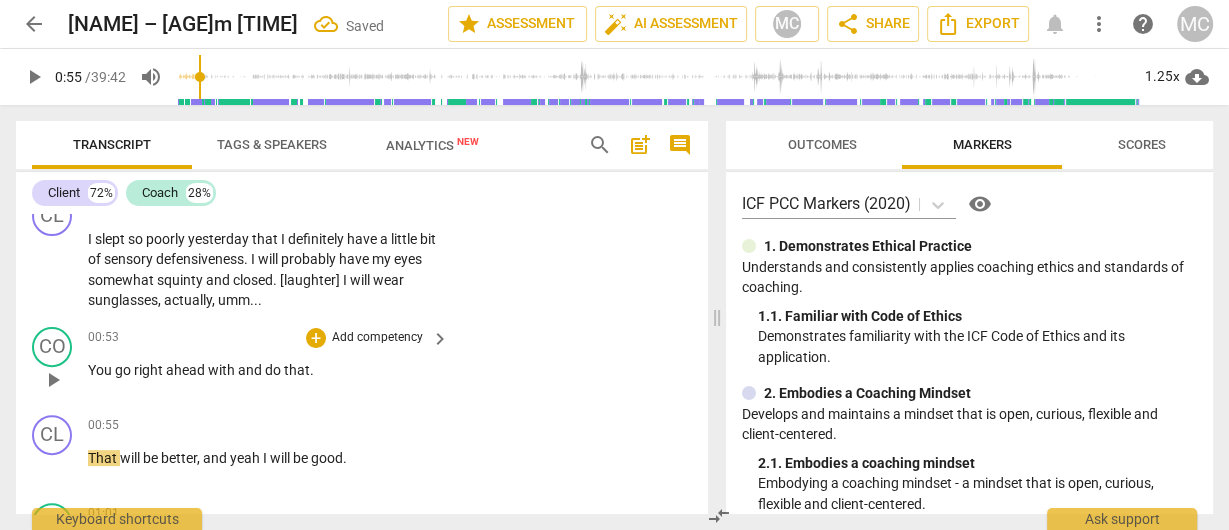 scroll, scrollTop: 609, scrollLeft: 0, axis: vertical 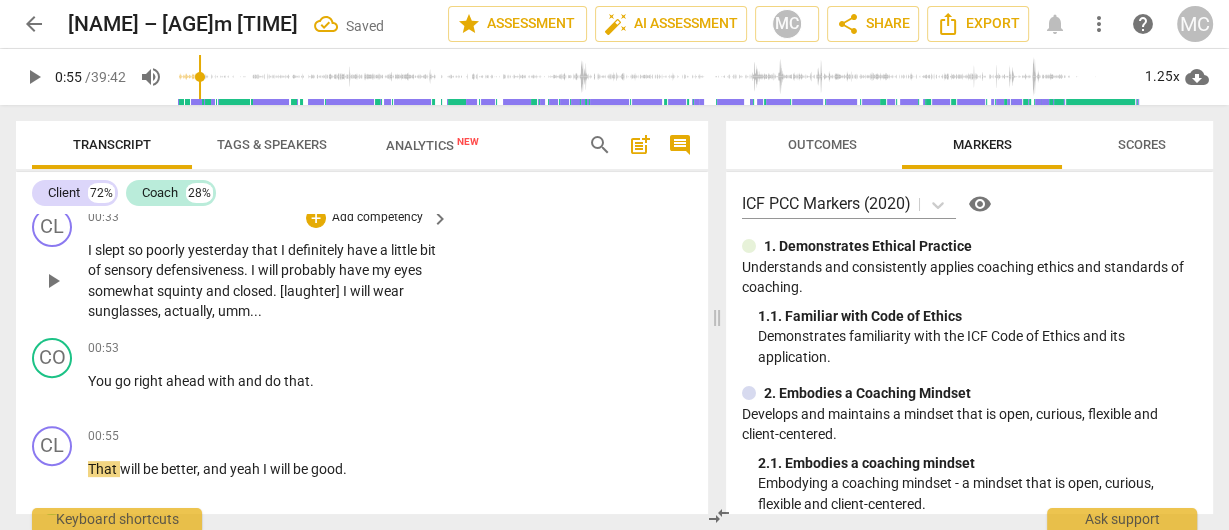 click on "closed" at bounding box center [253, 291] 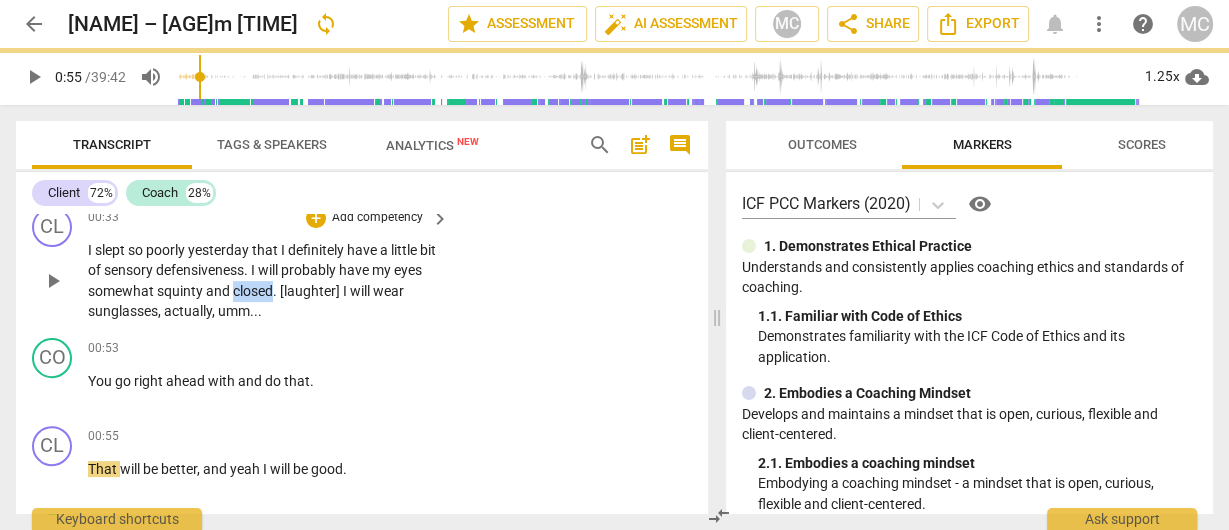 click on "closed" at bounding box center (253, 291) 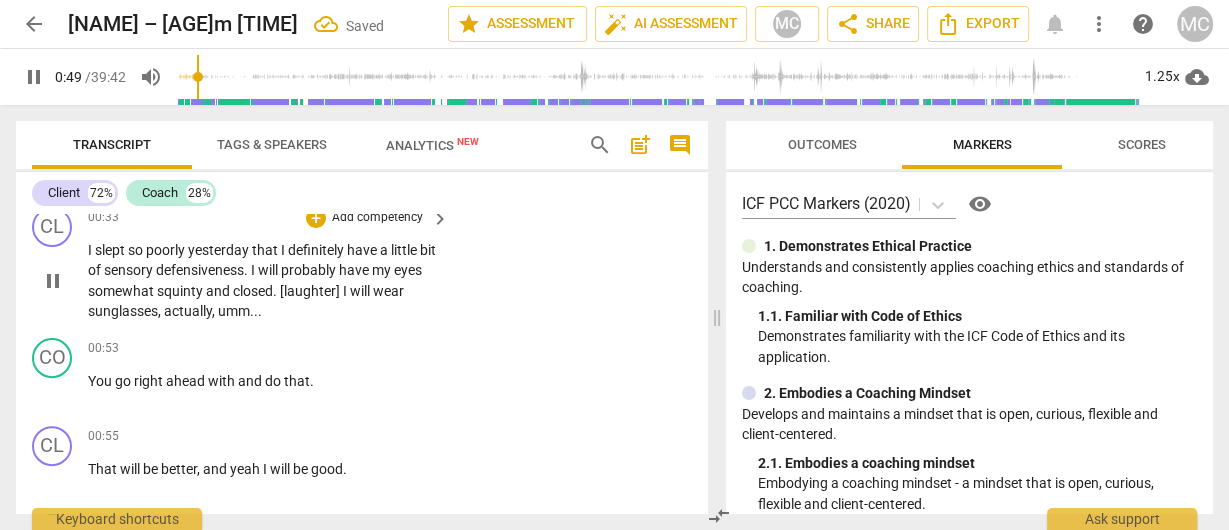 click on "actually" at bounding box center (188, 311) 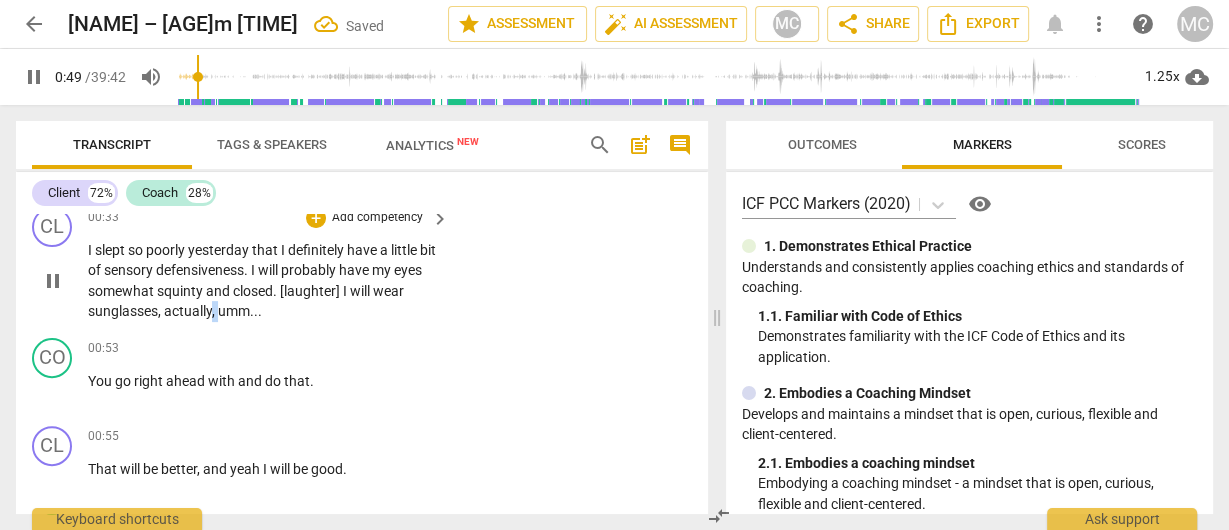 click on "actually" at bounding box center (188, 311) 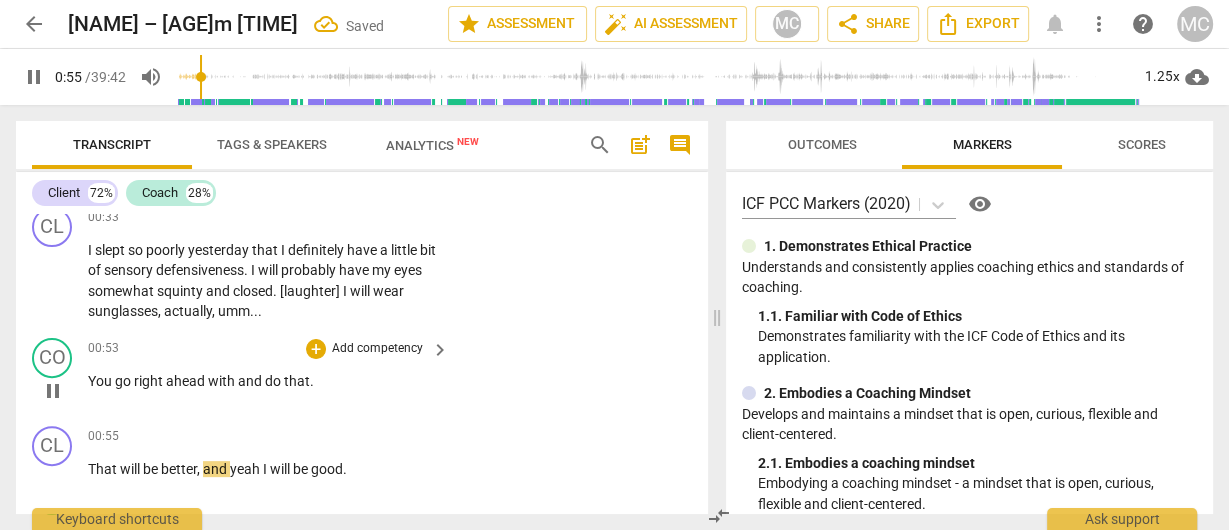 click on "You" at bounding box center (101, 381) 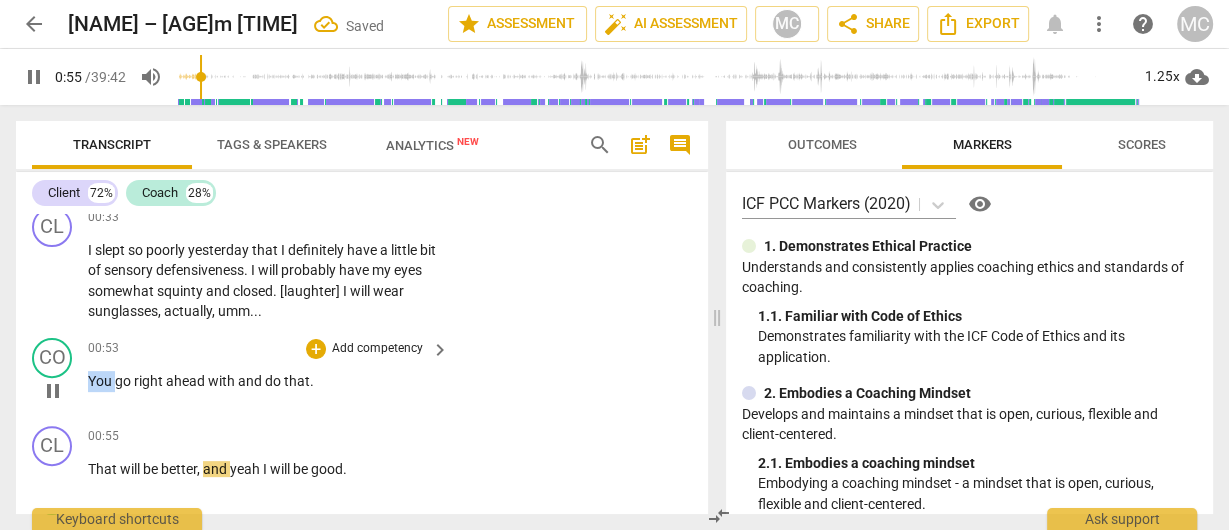 click on "You" at bounding box center (101, 381) 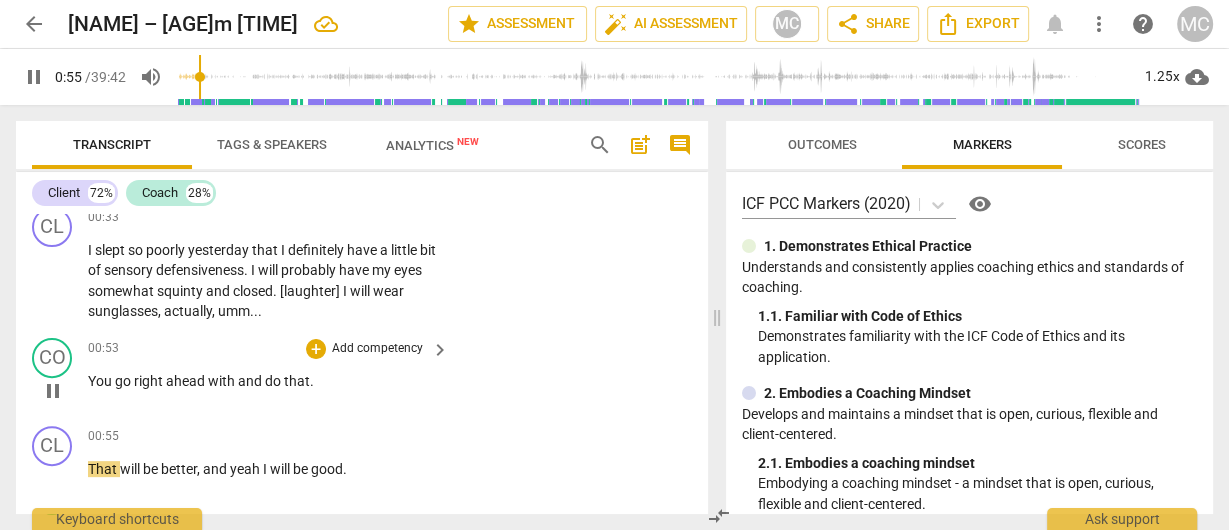 click on "You" at bounding box center [101, 381] 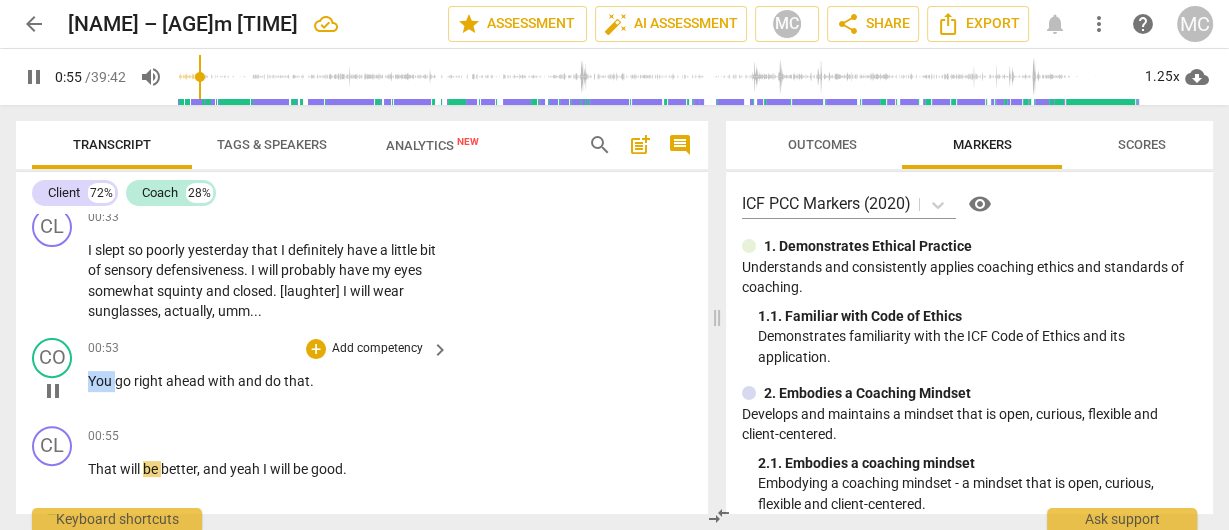 click on "You" at bounding box center (101, 381) 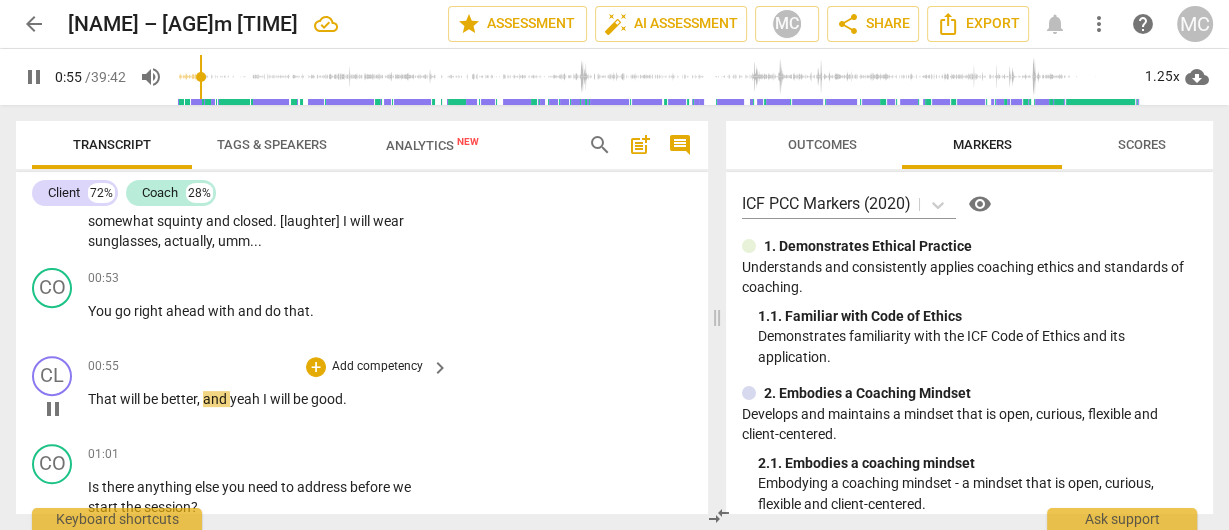 scroll, scrollTop: 689, scrollLeft: 0, axis: vertical 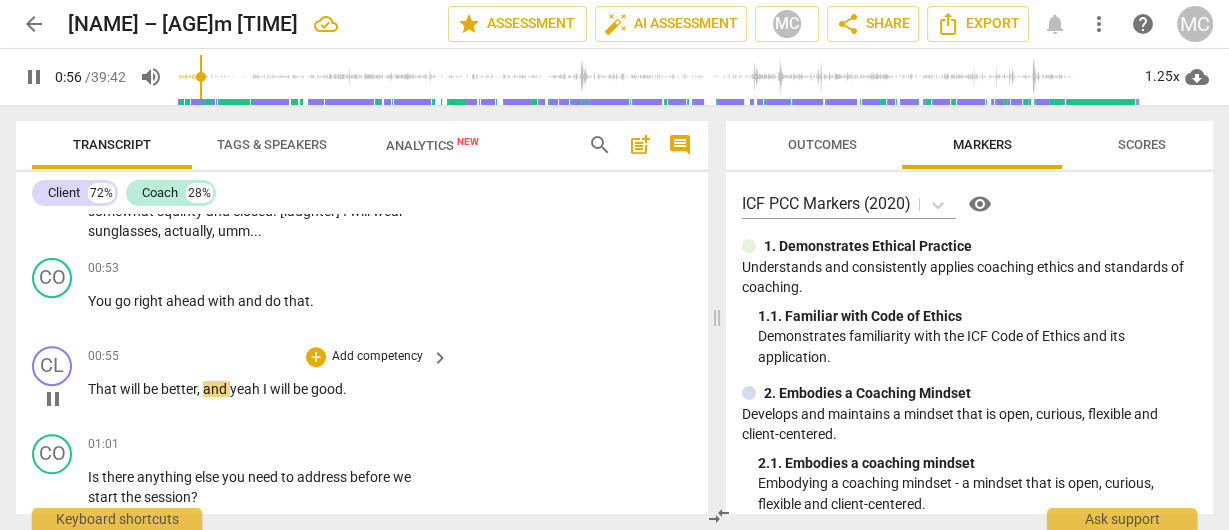 click on "and" at bounding box center [216, 389] 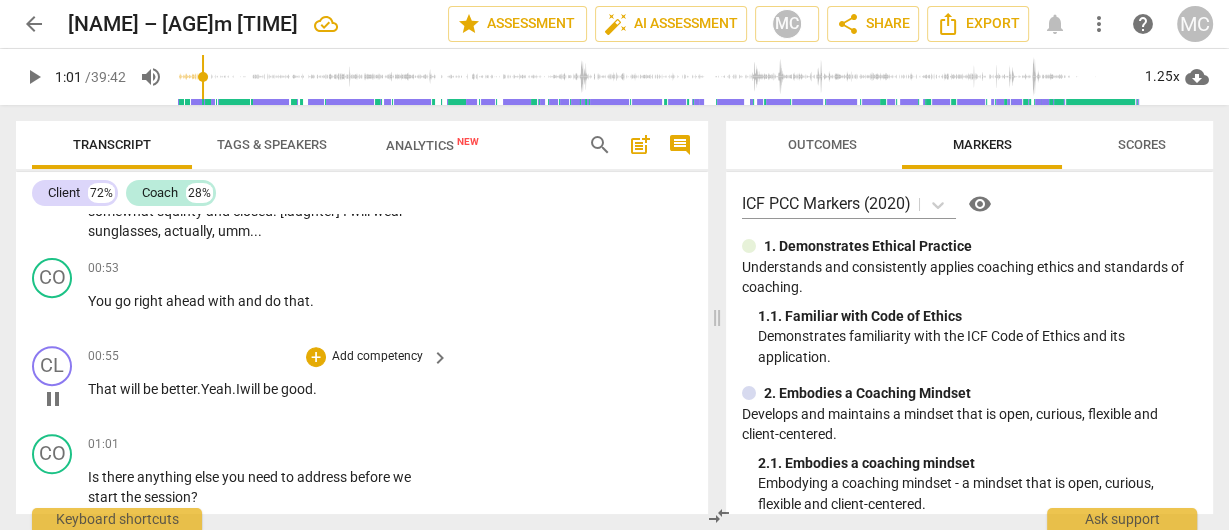 type on "61" 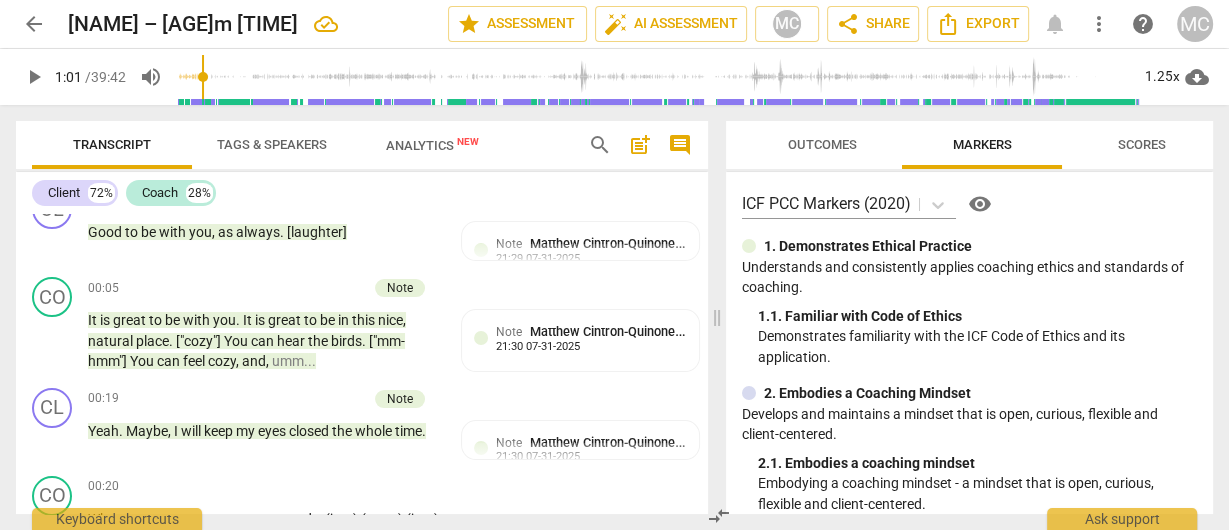 scroll, scrollTop: 0, scrollLeft: 0, axis: both 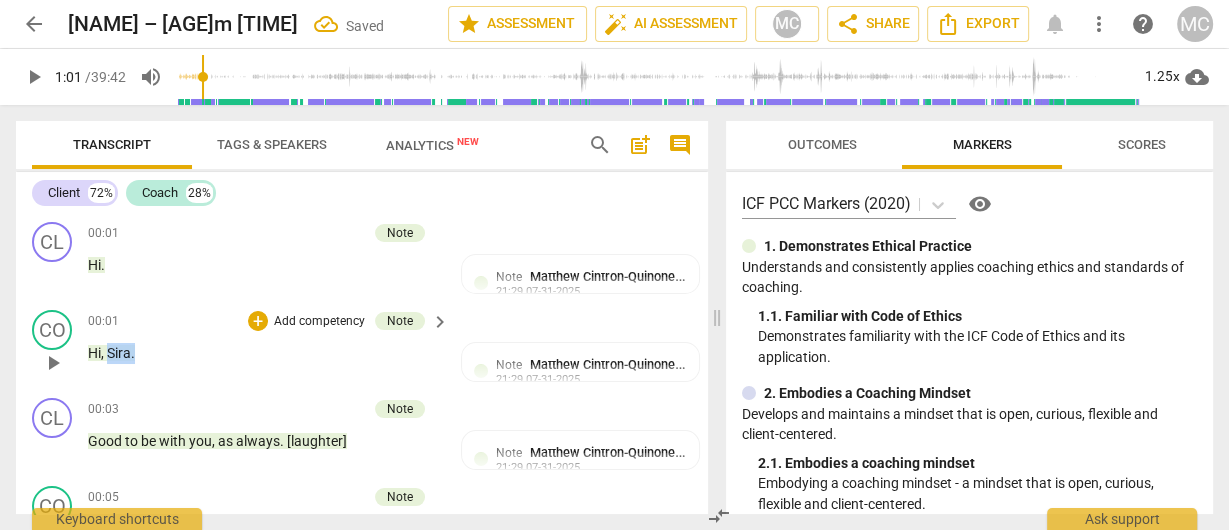 drag, startPoint x: 149, startPoint y: 349, endPoint x: 108, endPoint y: 354, distance: 41.303753 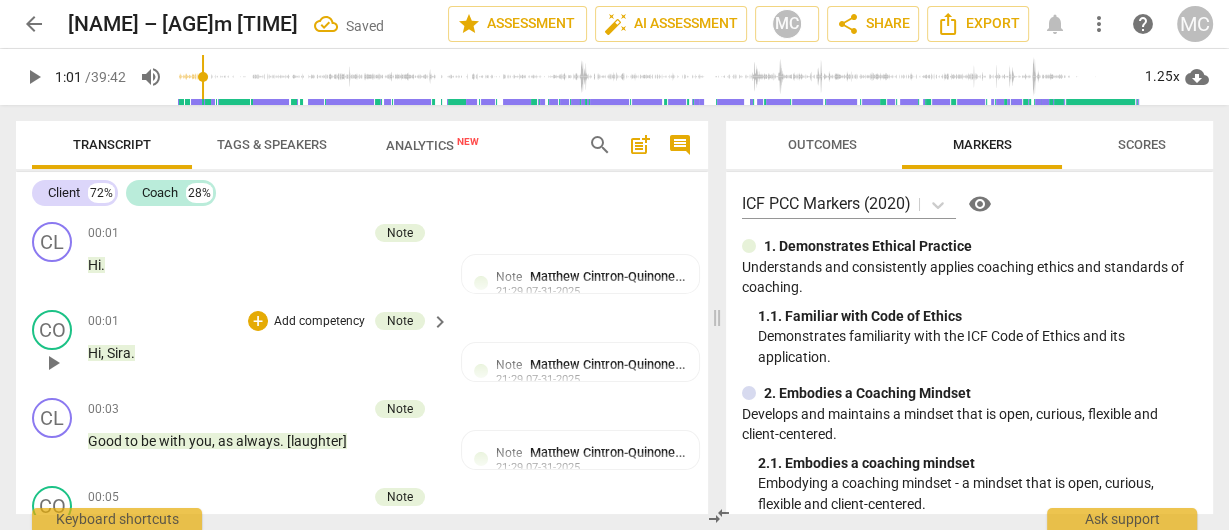 type 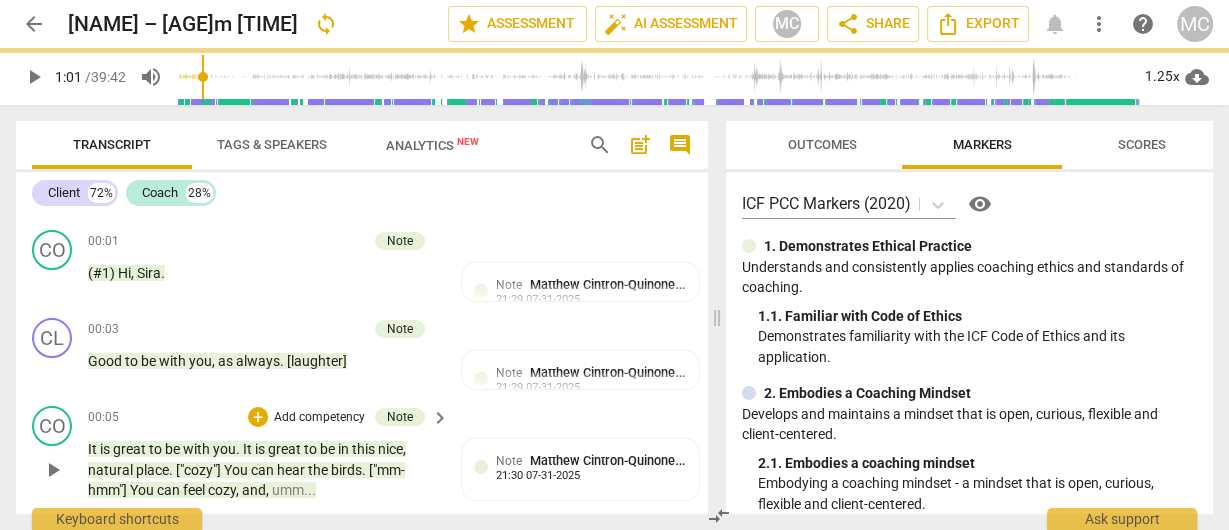 scroll, scrollTop: 160, scrollLeft: 0, axis: vertical 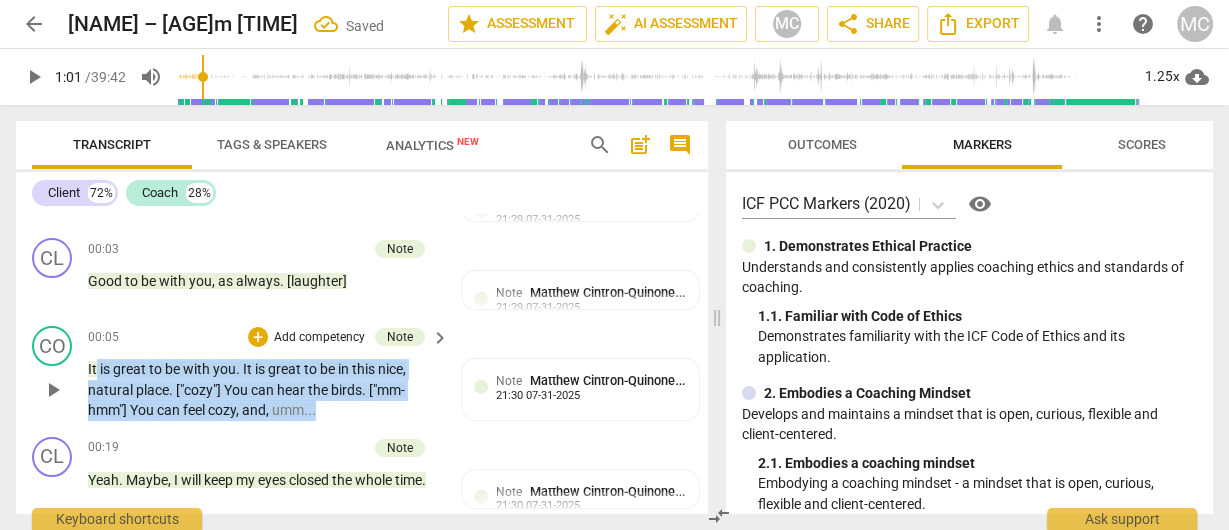 drag, startPoint x: 262, startPoint y: 404, endPoint x: 101, endPoint y: 367, distance: 165.19685 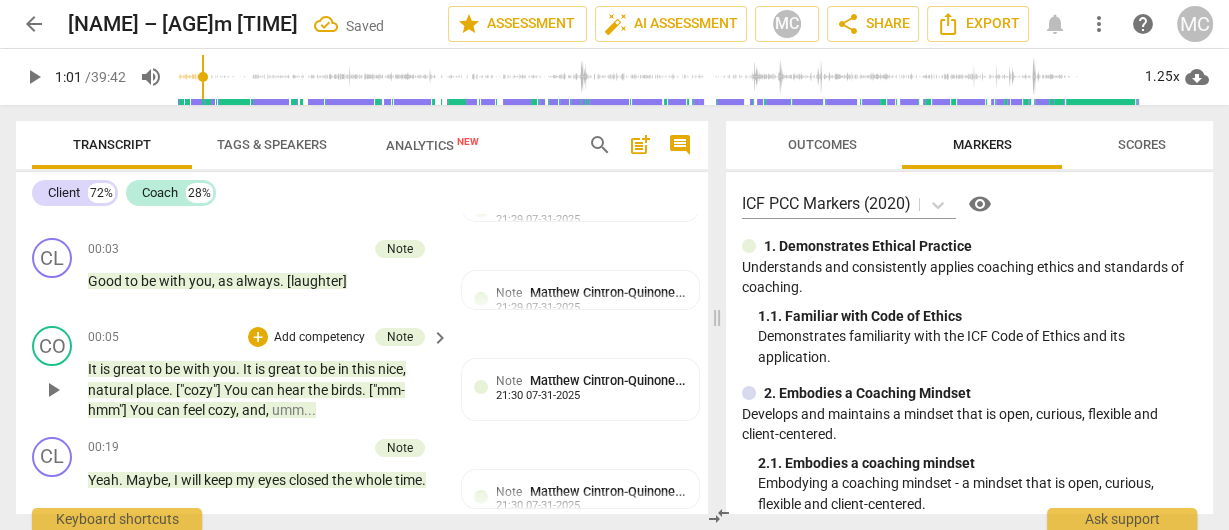 type 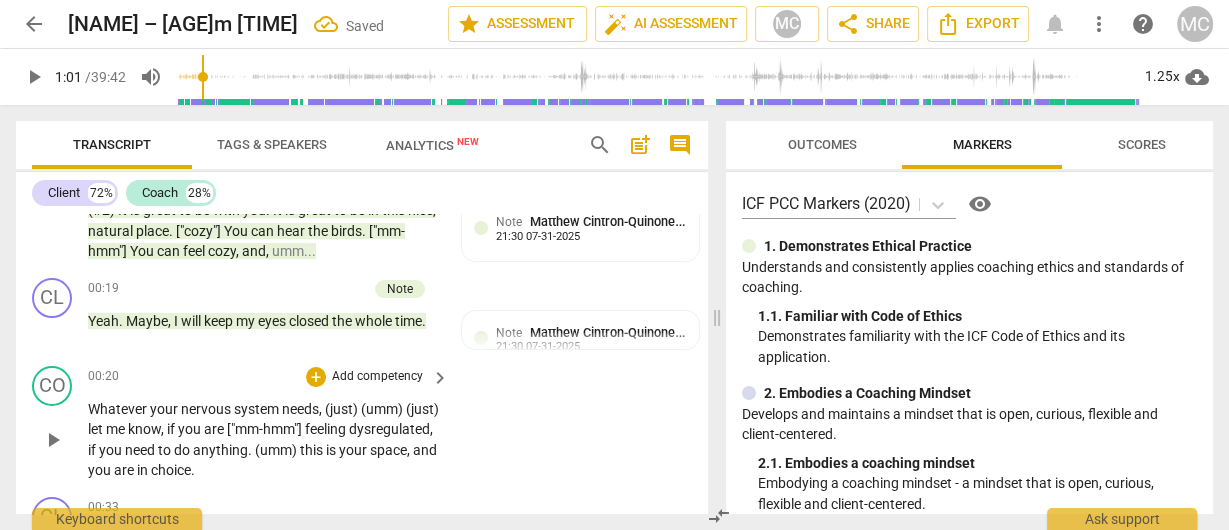 scroll, scrollTop: 320, scrollLeft: 0, axis: vertical 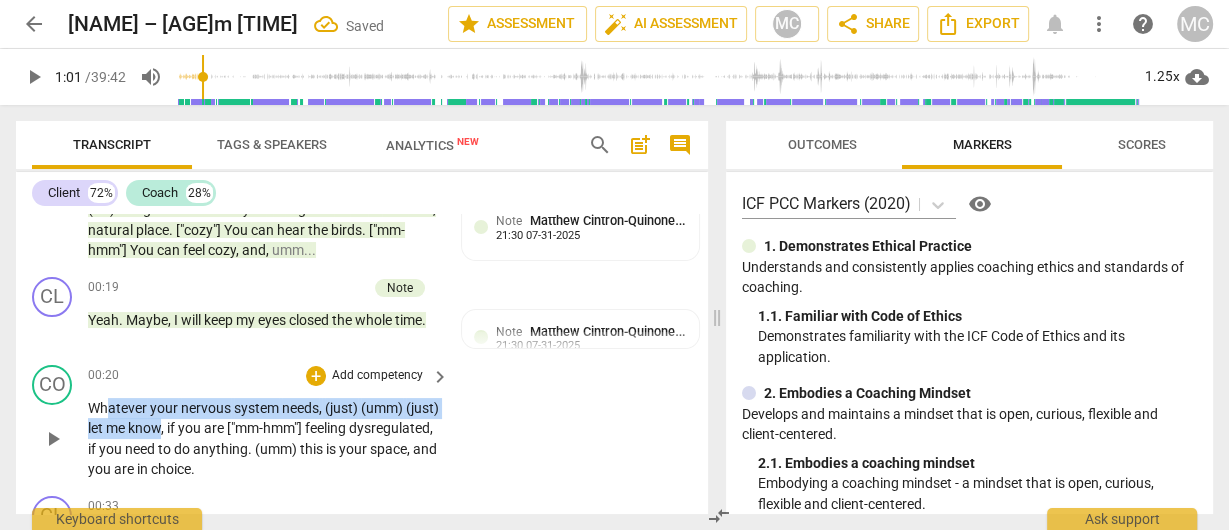 drag, startPoint x: 120, startPoint y: 406, endPoint x: 105, endPoint y: 402, distance: 15.524175 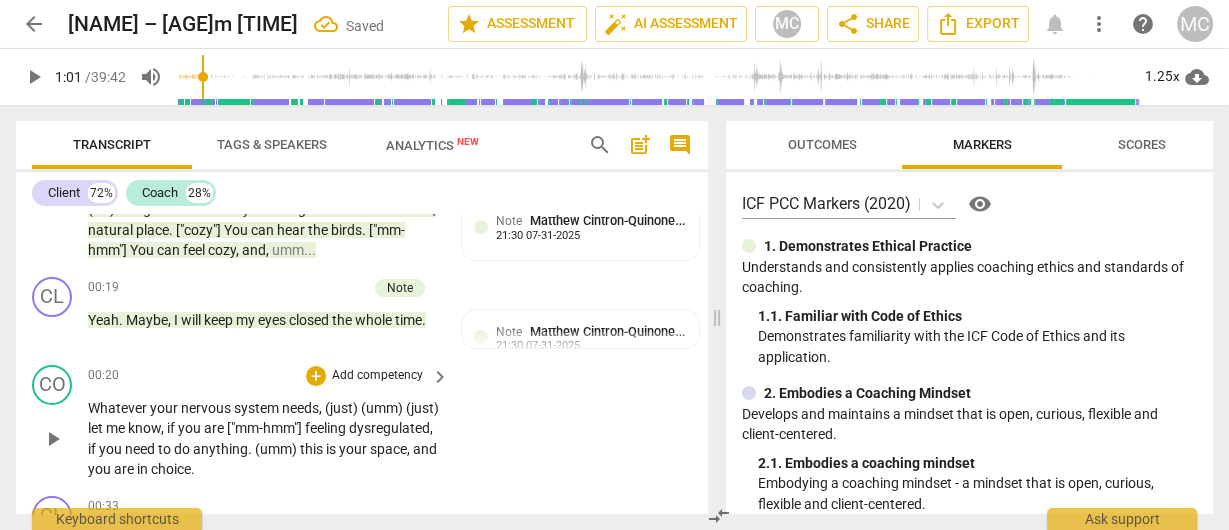 type 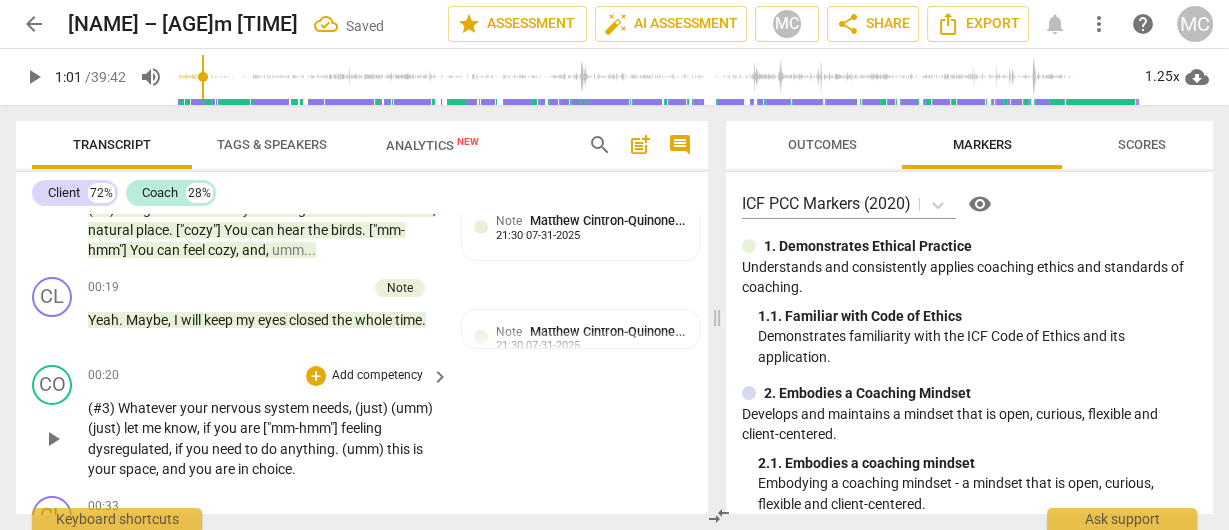 click on "Add competency" at bounding box center (377, 376) 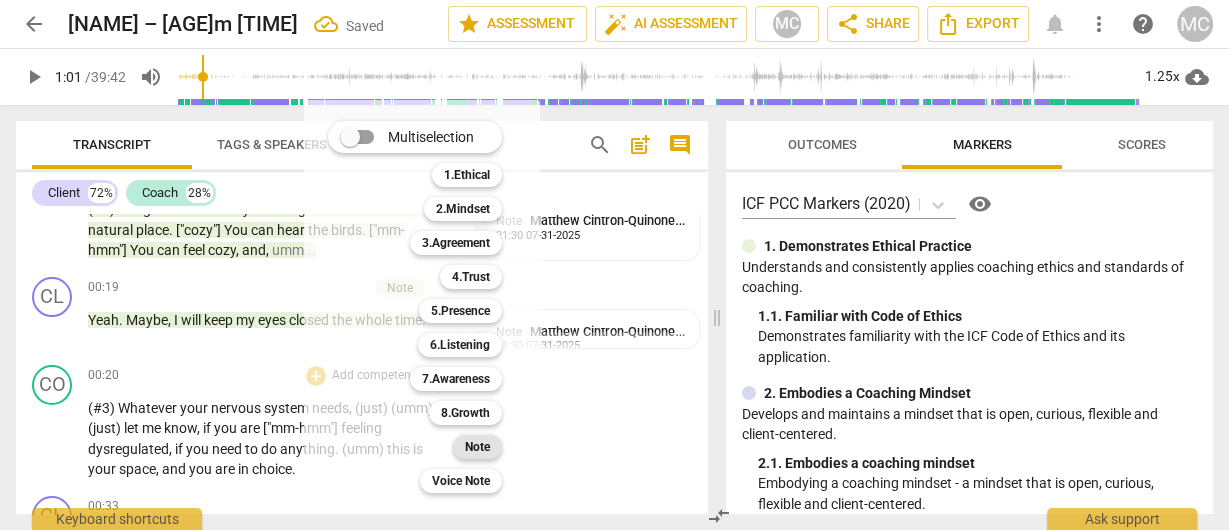 click on "Note" at bounding box center (477, 447) 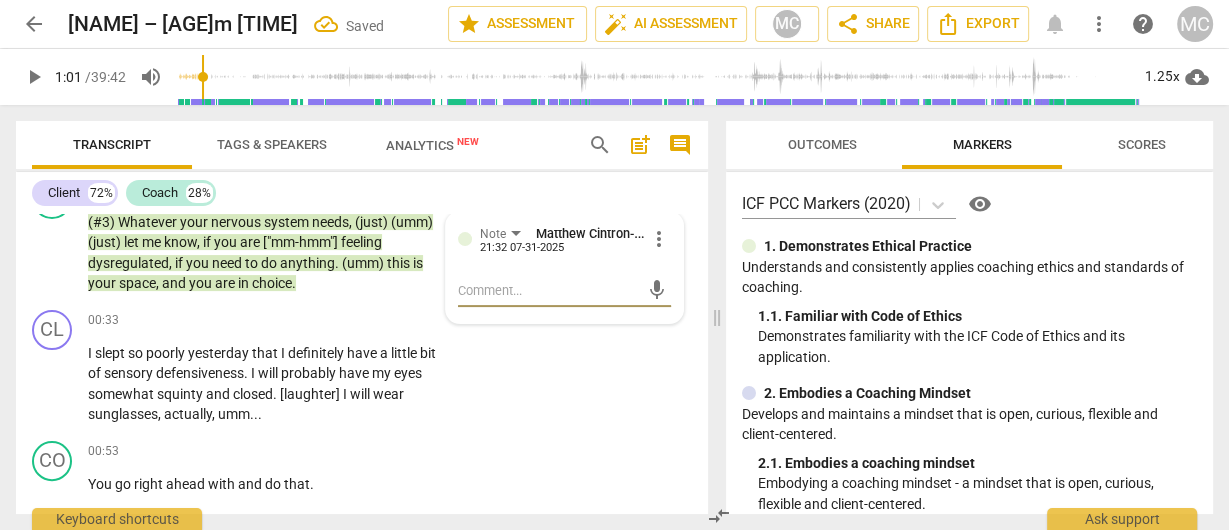 scroll, scrollTop: 560, scrollLeft: 0, axis: vertical 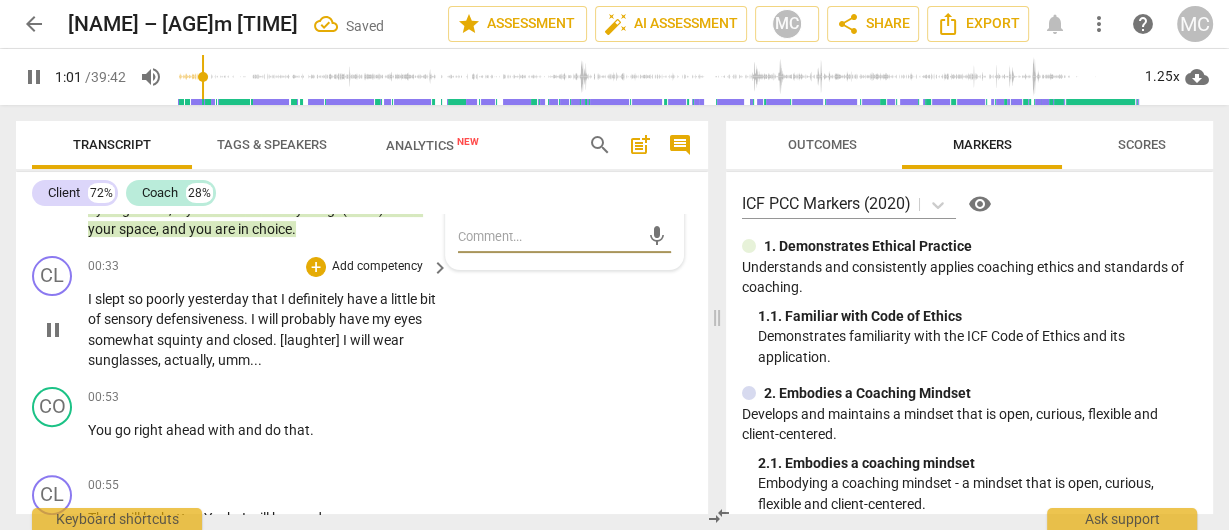 click on "sensory" at bounding box center [130, 319] 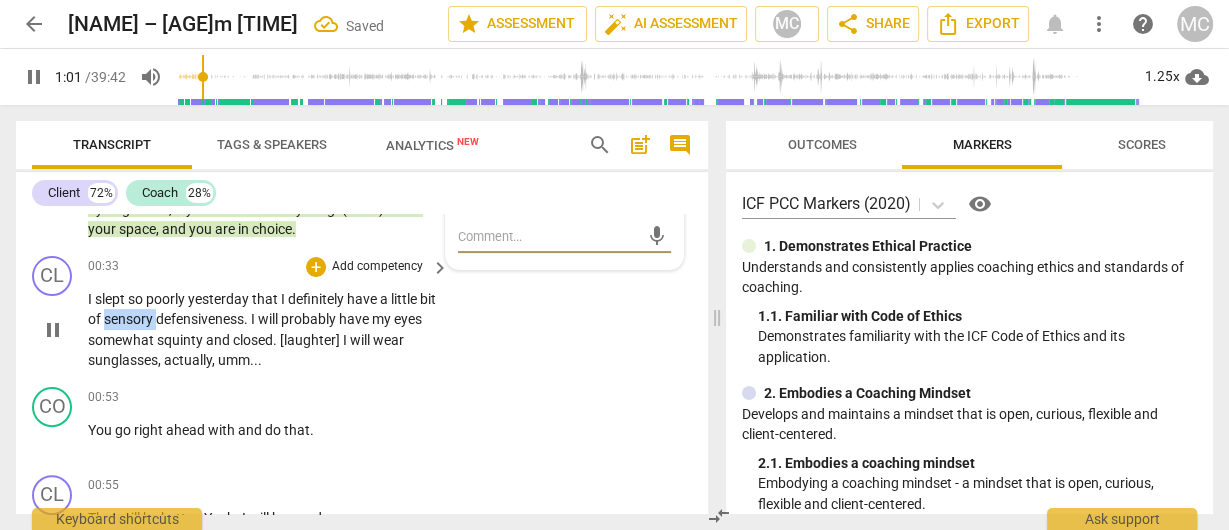 click on "sensory" at bounding box center (130, 319) 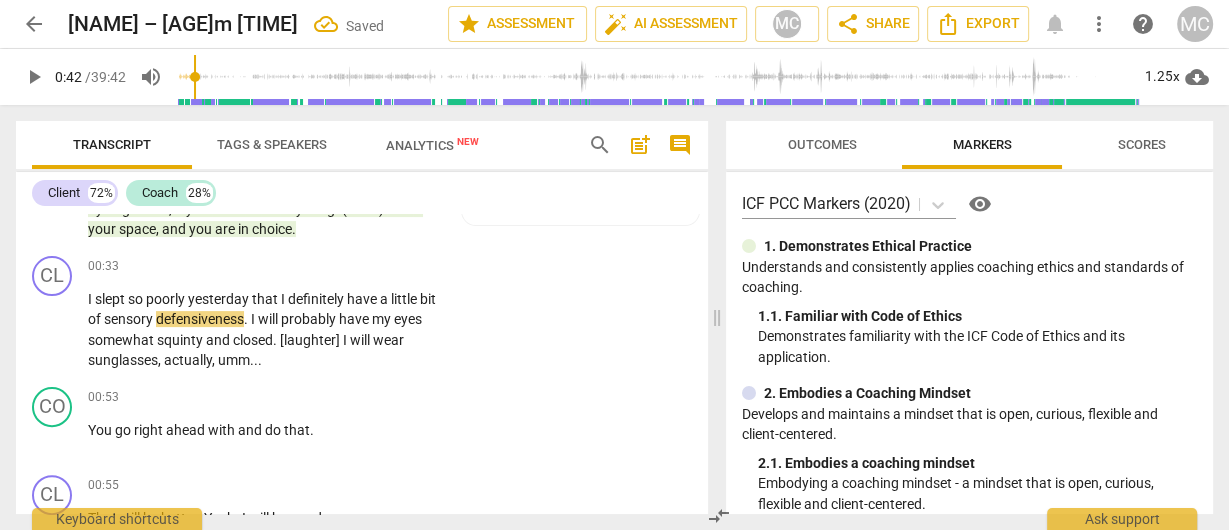 type on "42" 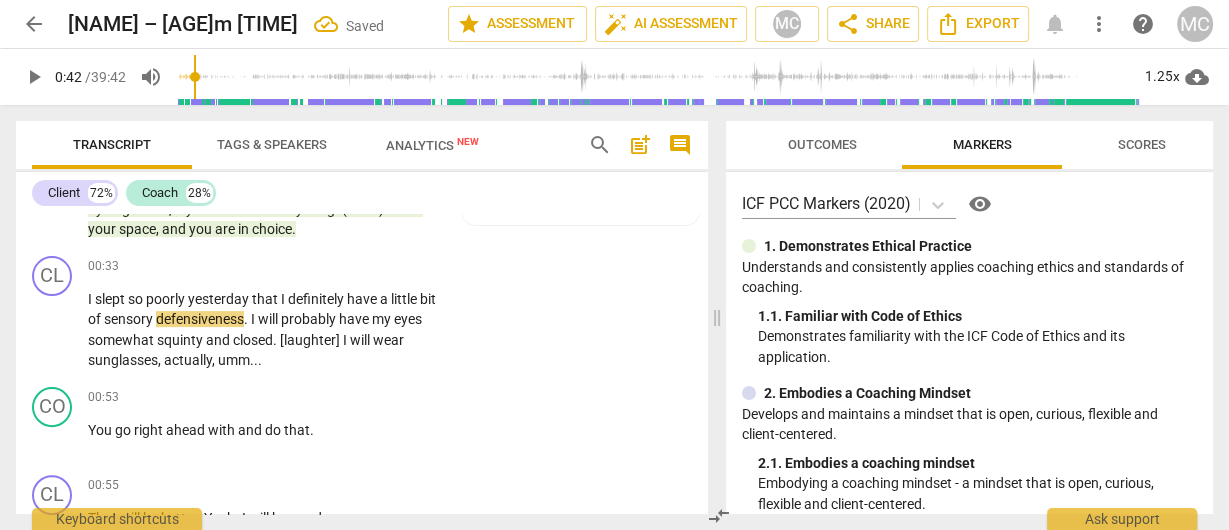 click on "Tags & Speakers" at bounding box center [272, 144] 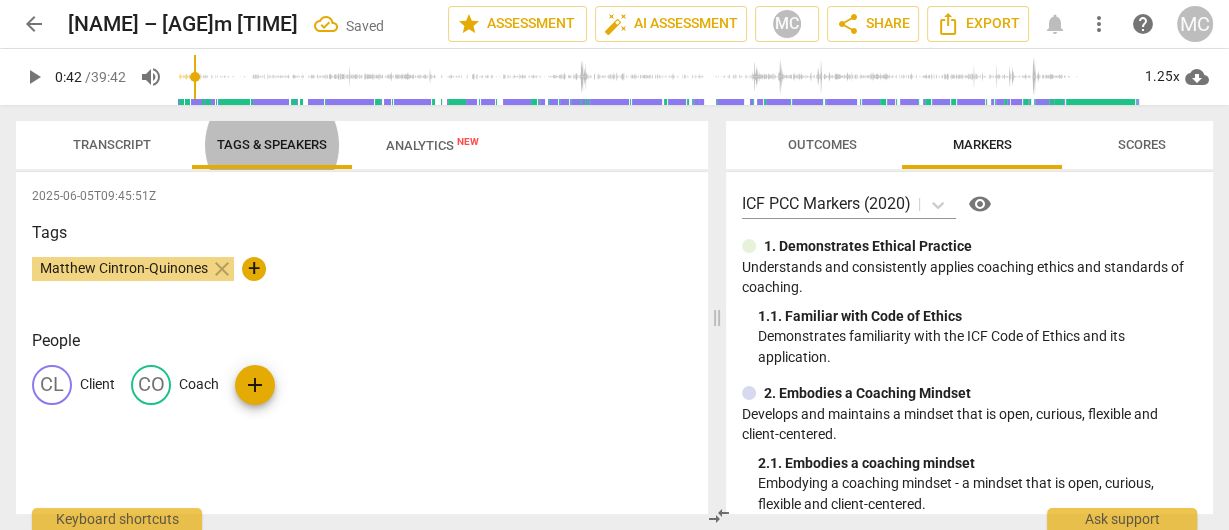 click on "Coach" at bounding box center (199, 384) 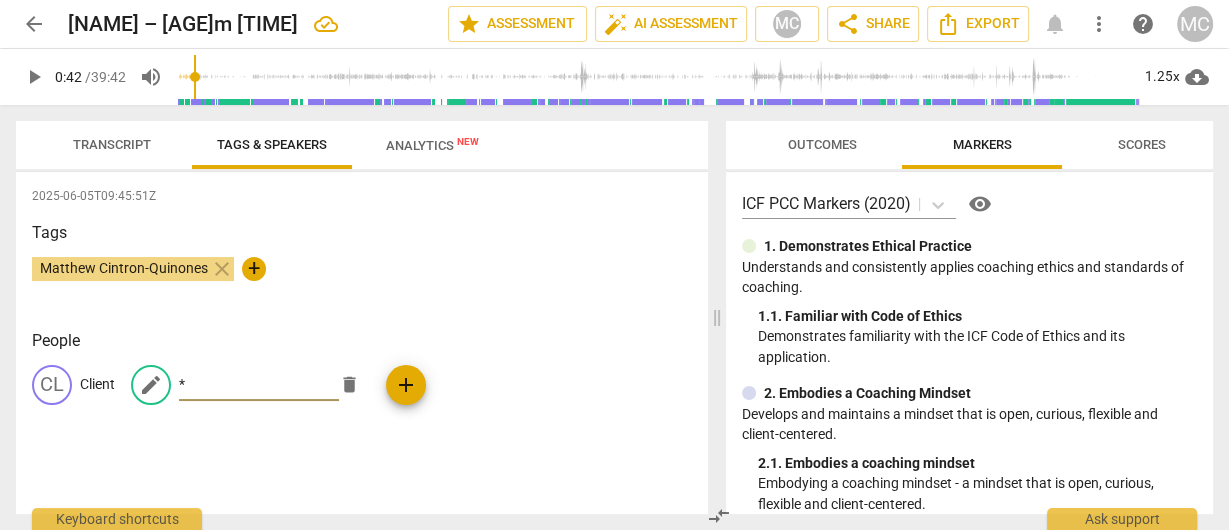 type on "*" 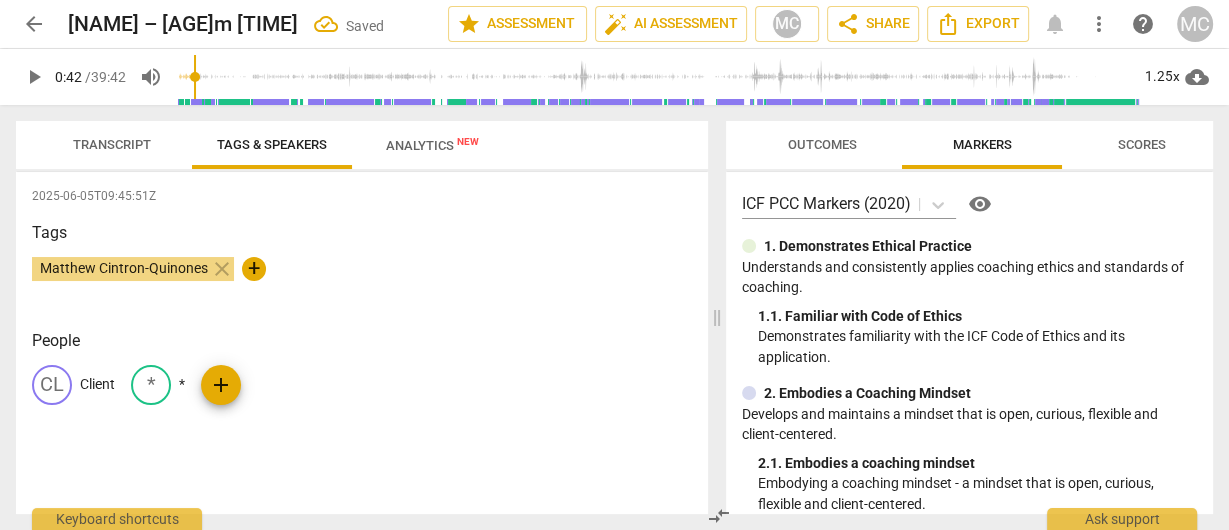 click on "Transcript" at bounding box center [112, 145] 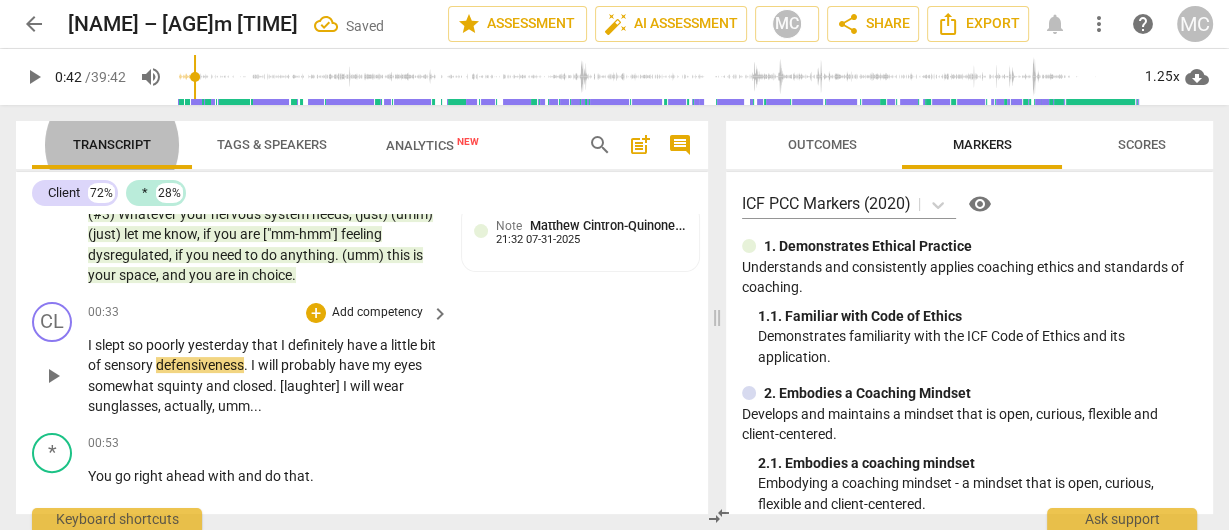 scroll, scrollTop: 560, scrollLeft: 0, axis: vertical 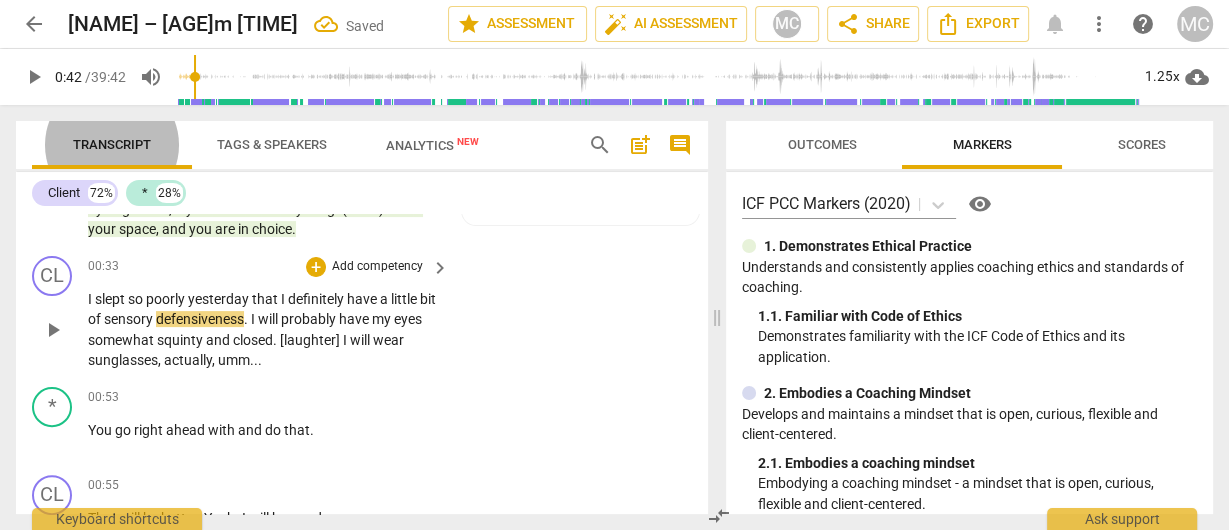 click on "Add competency" at bounding box center [377, 267] 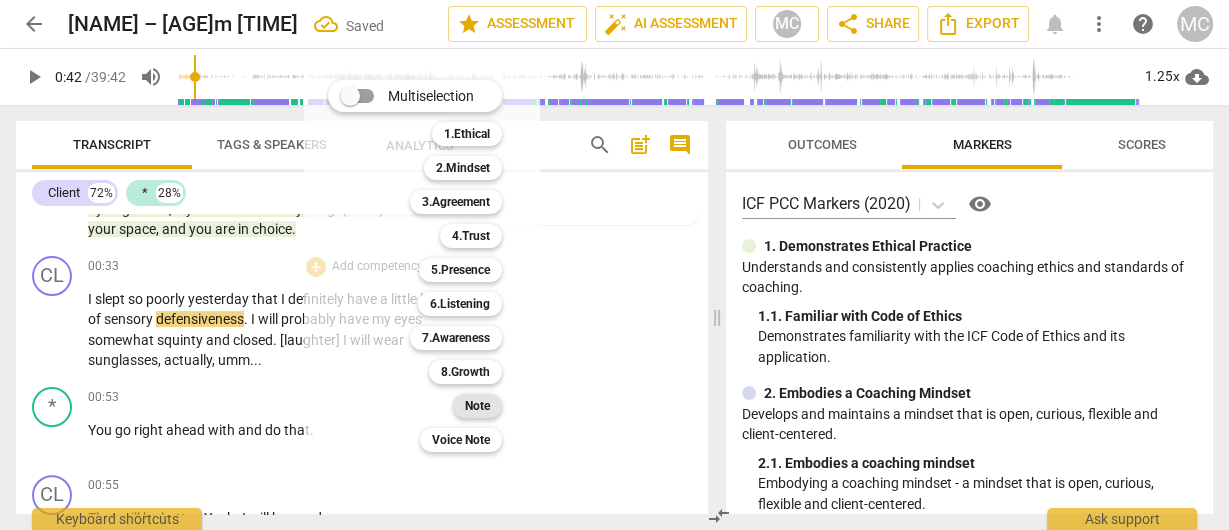 click on "Note" at bounding box center [477, 406] 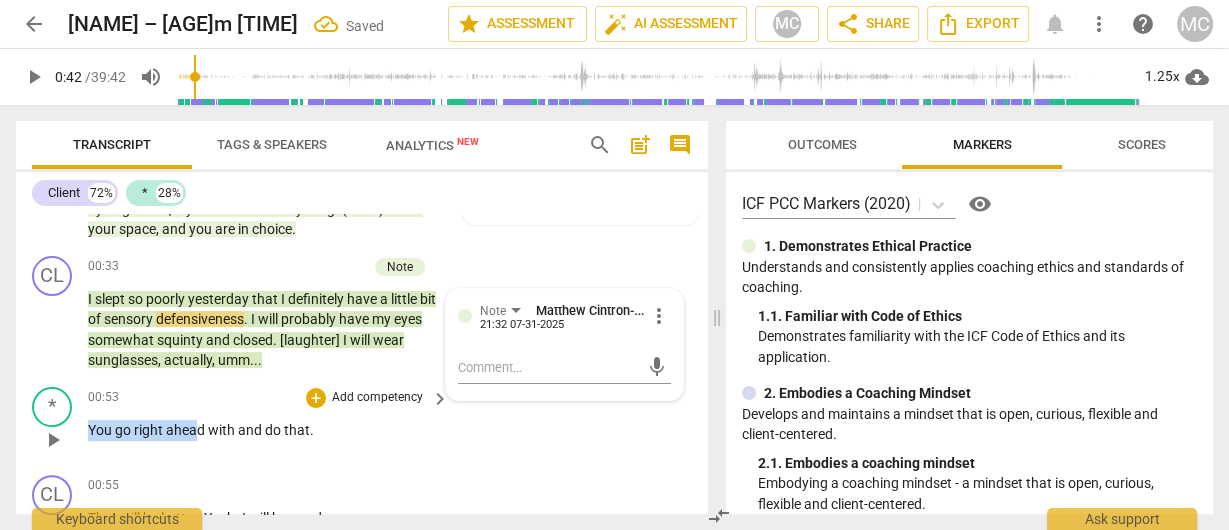 drag, startPoint x: 199, startPoint y: 420, endPoint x: 46, endPoint y: 424, distance: 153.05228 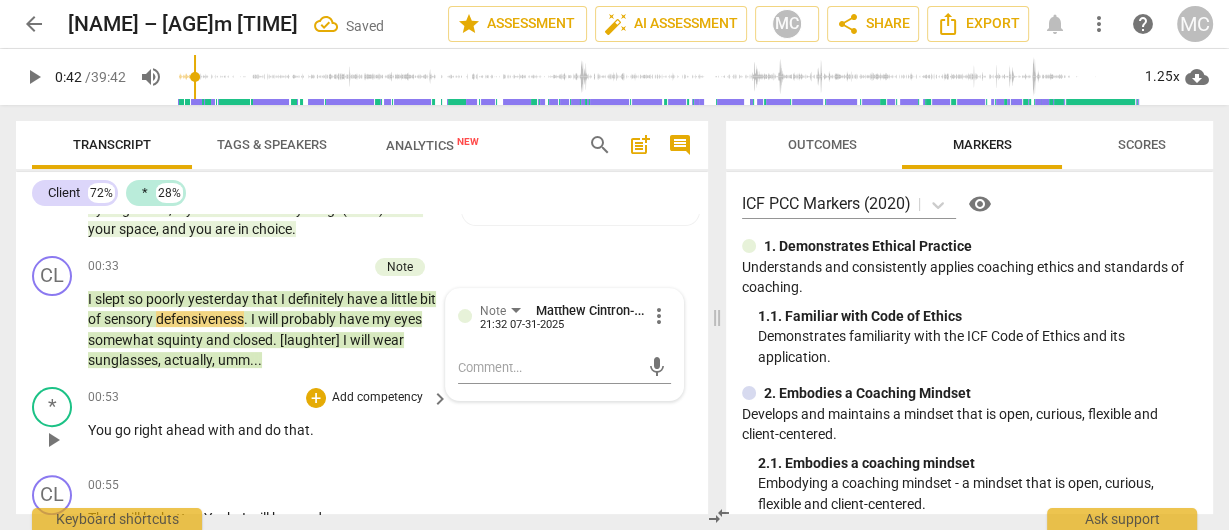 type 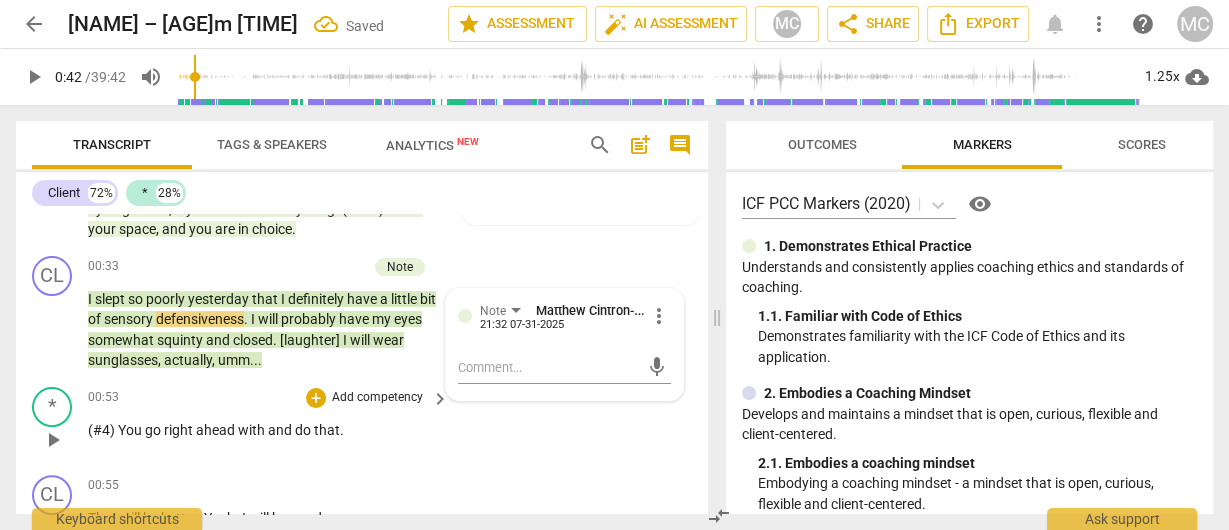 click on "Add competency" at bounding box center [377, 398] 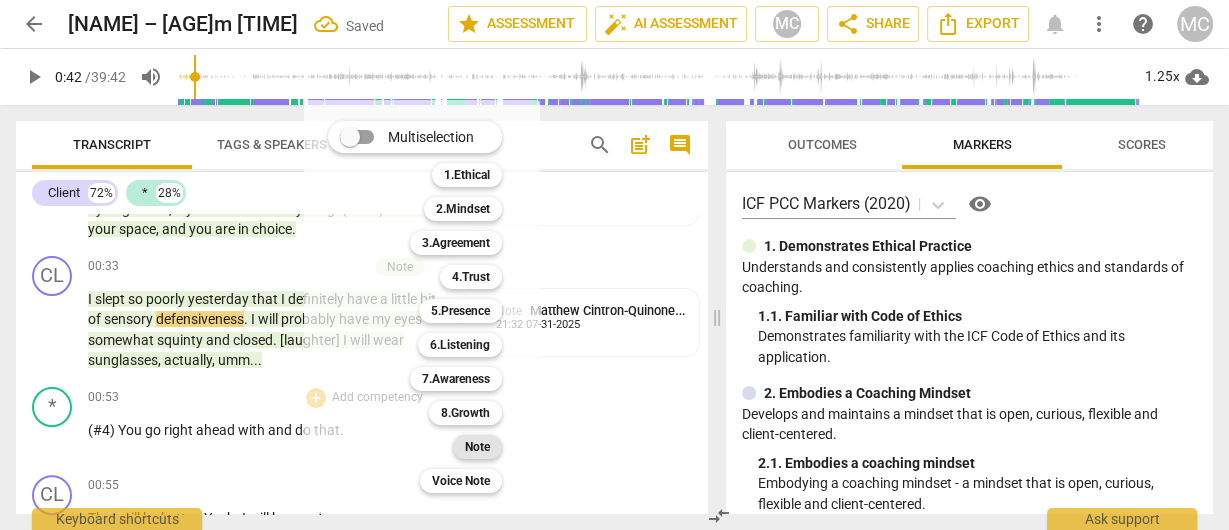 click on "Note" at bounding box center [477, 447] 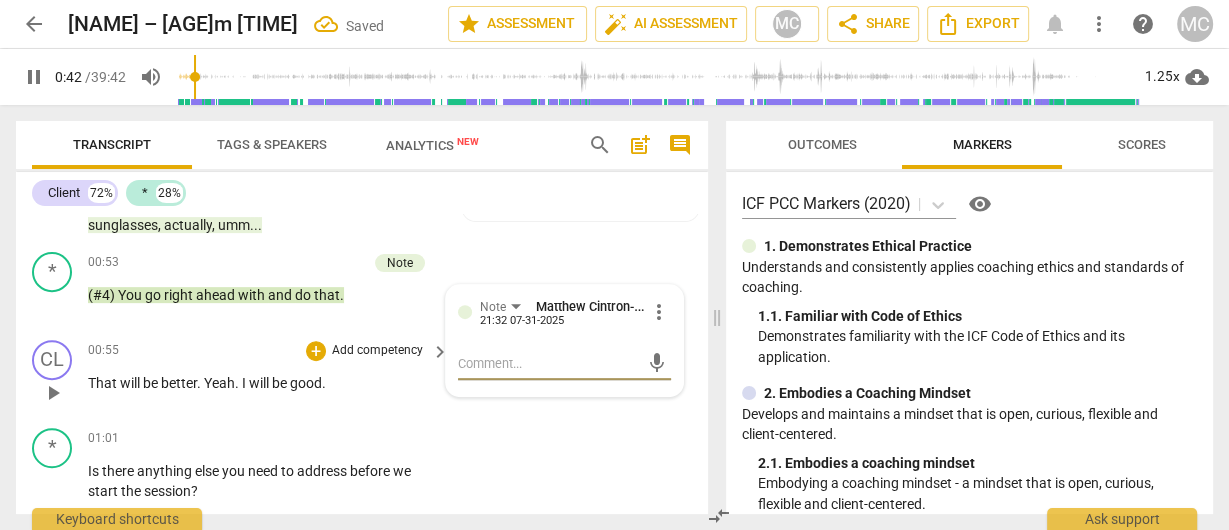 scroll, scrollTop: 720, scrollLeft: 0, axis: vertical 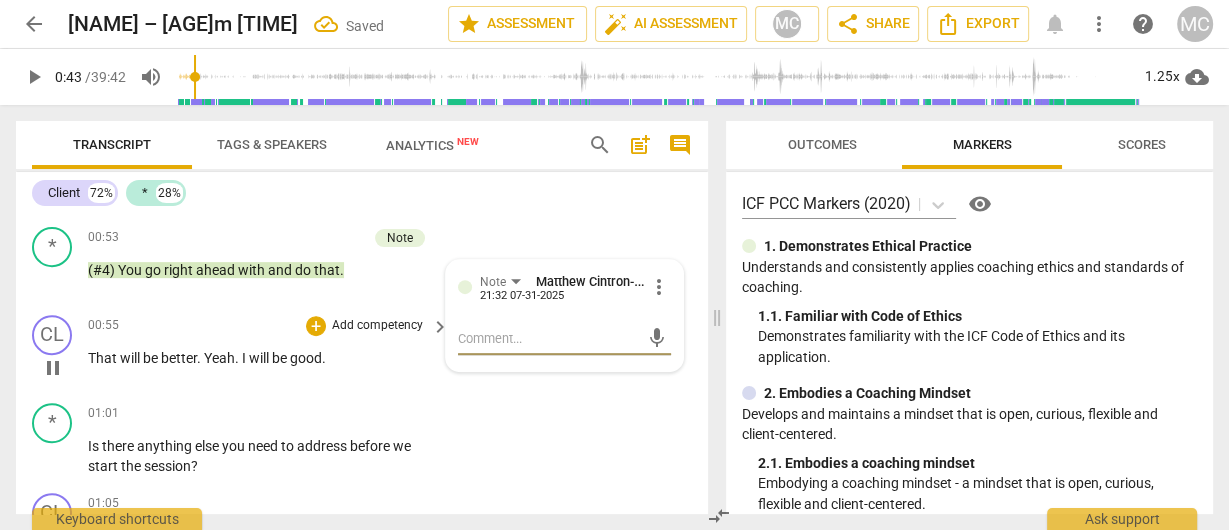 click on "Add competency" at bounding box center [377, 326] 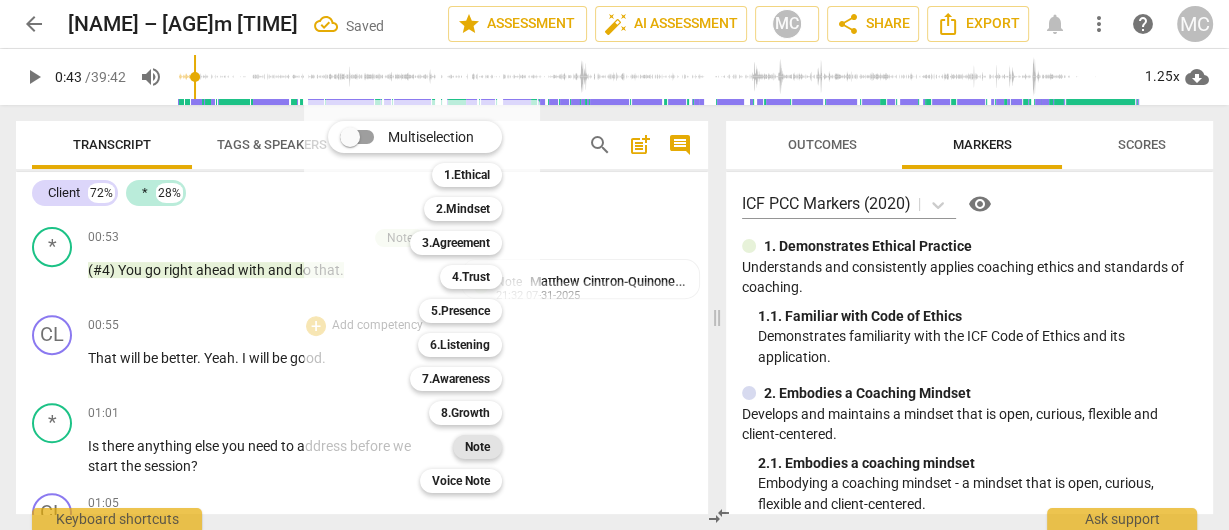 click on "Note" at bounding box center [477, 447] 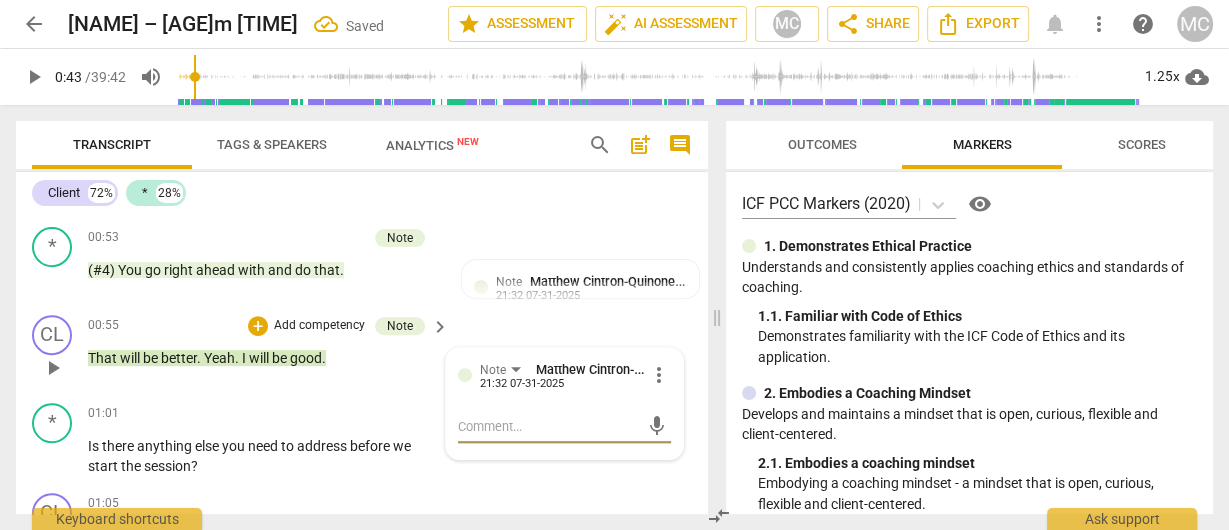 click on "play_arrow" at bounding box center [53, 368] 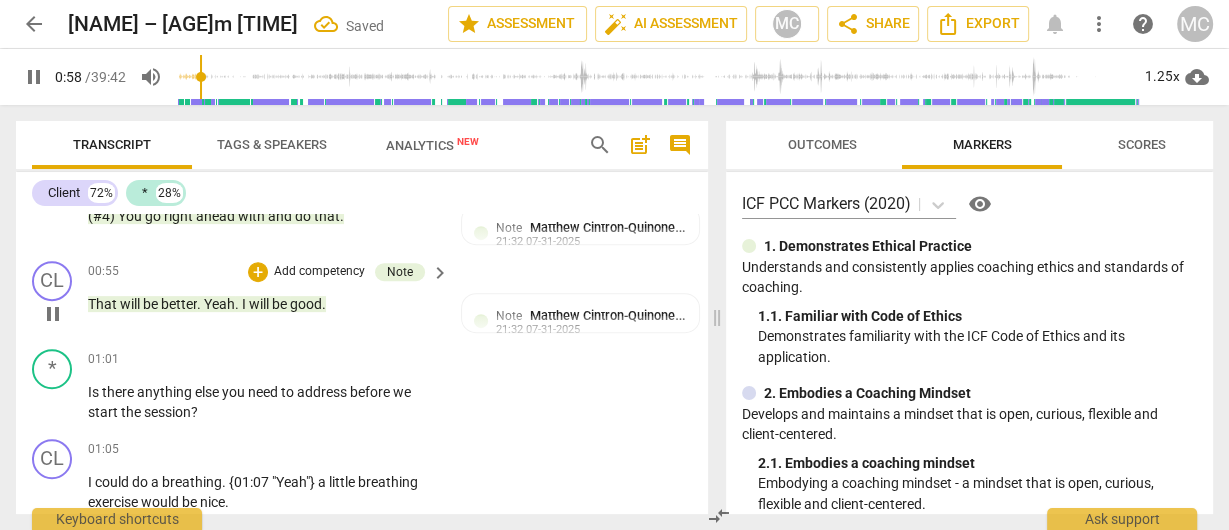 scroll, scrollTop: 800, scrollLeft: 0, axis: vertical 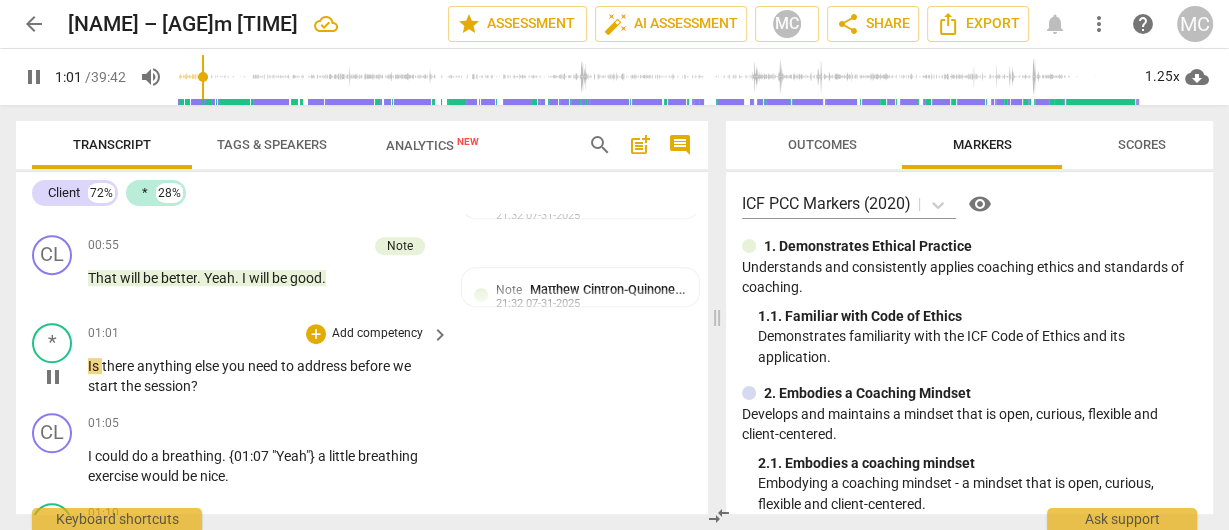 click on "Is" at bounding box center (95, 366) 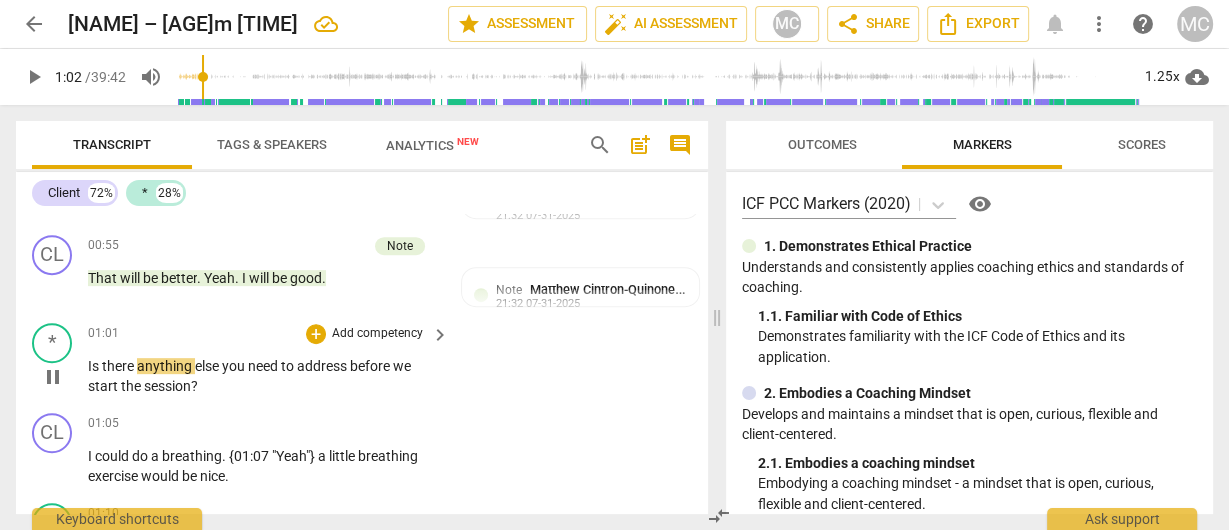 type on "62" 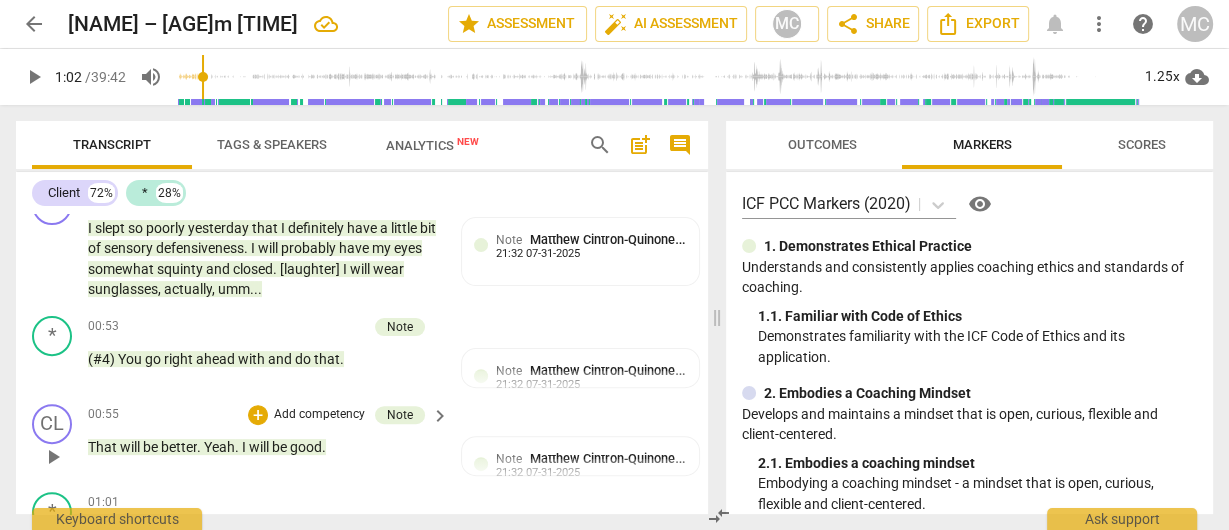 scroll, scrollTop: 800, scrollLeft: 0, axis: vertical 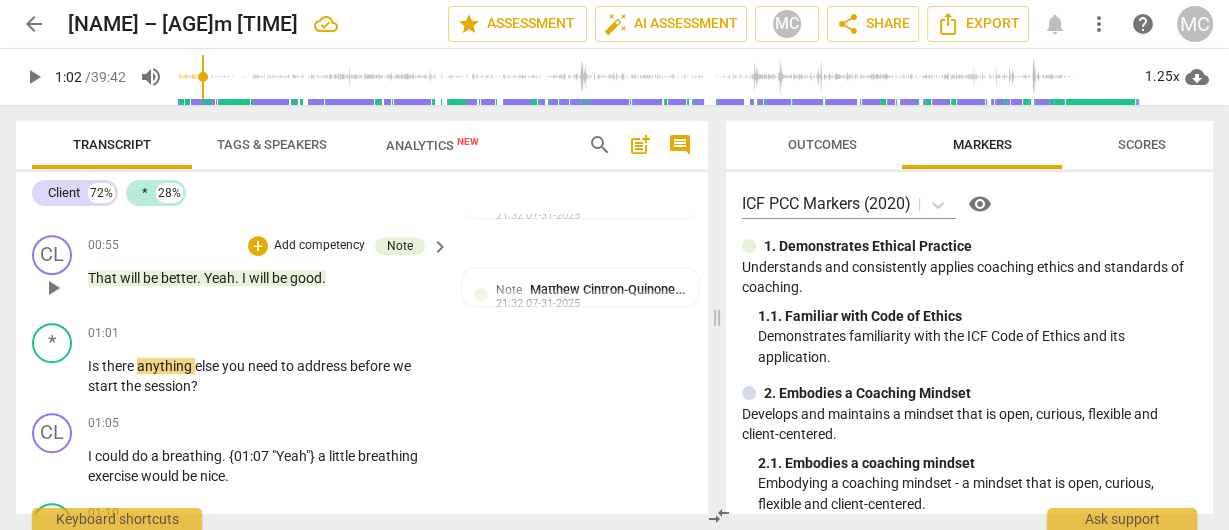 type 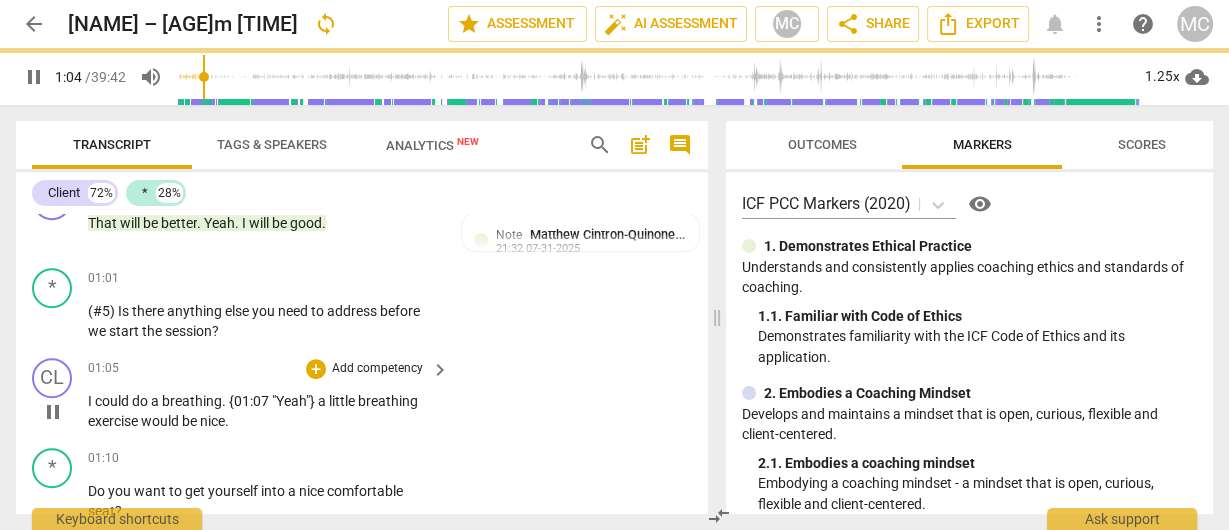 scroll, scrollTop: 880, scrollLeft: 0, axis: vertical 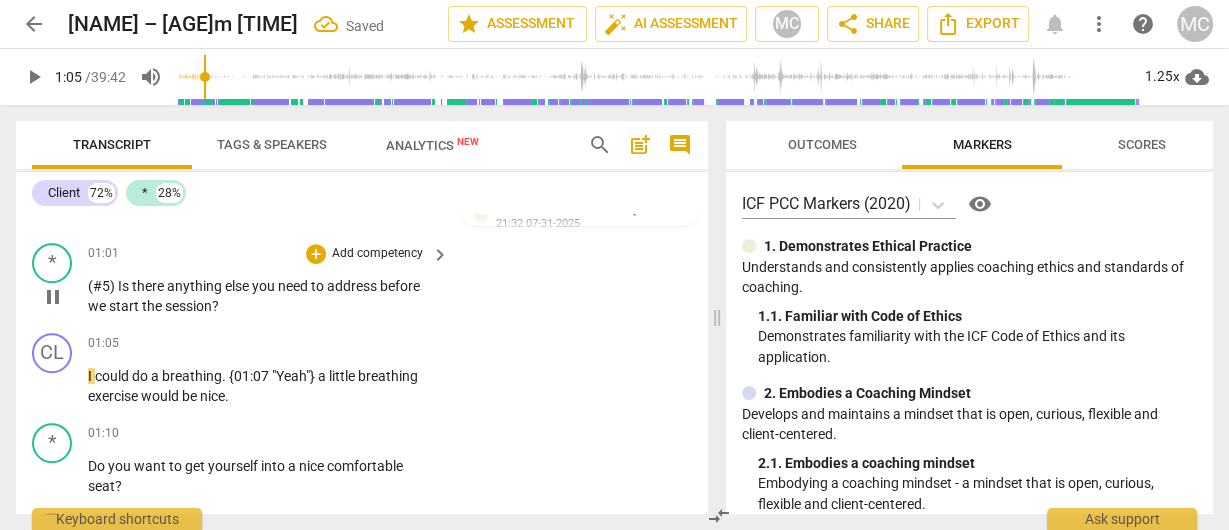 click on "Add competency" at bounding box center [377, 254] 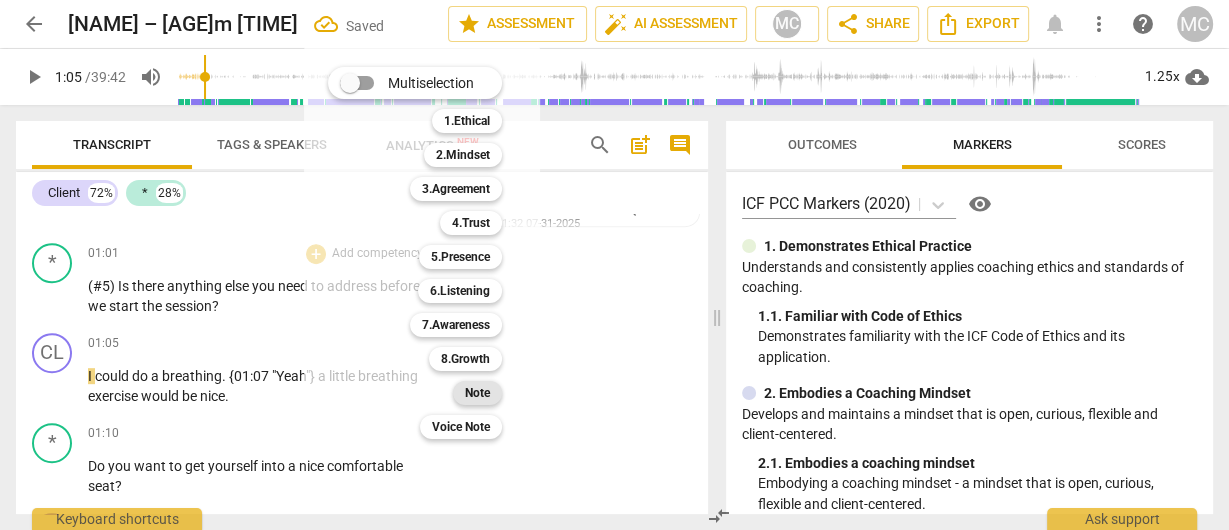 click on "Note" at bounding box center (477, 393) 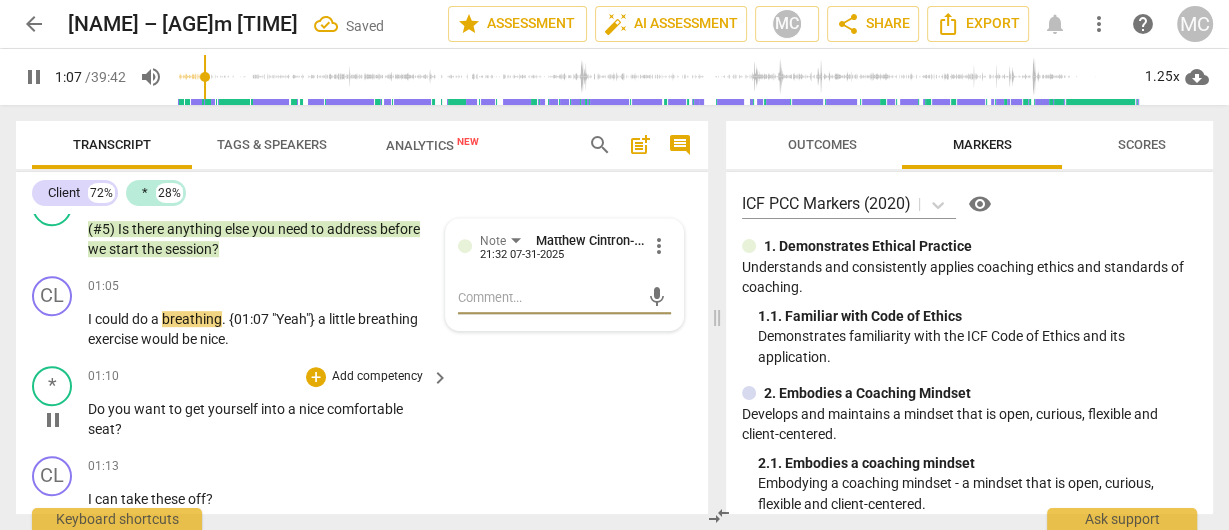scroll, scrollTop: 960, scrollLeft: 0, axis: vertical 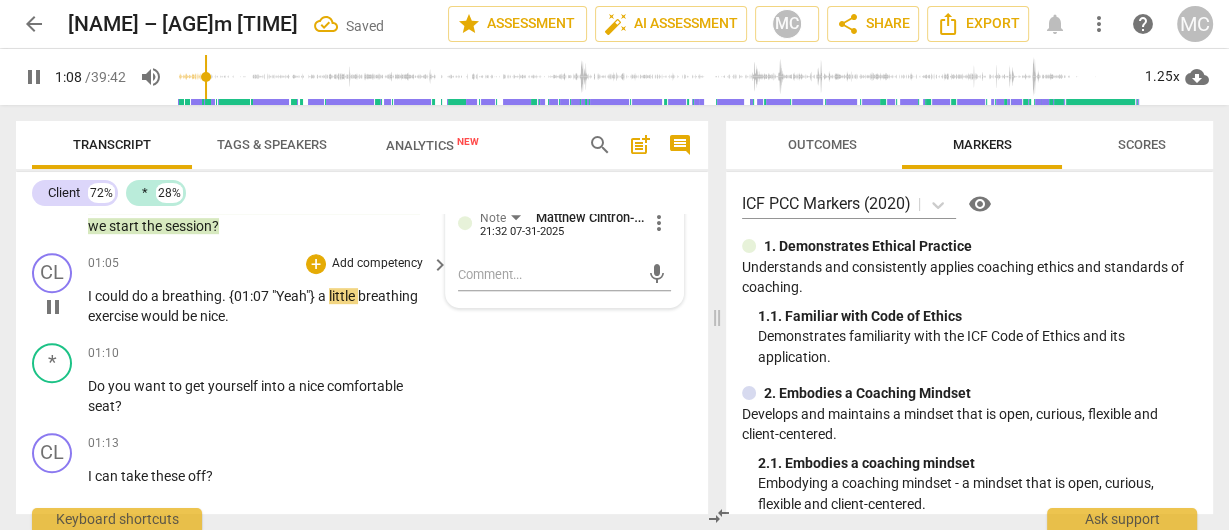 click on "breathing" at bounding box center (192, 296) 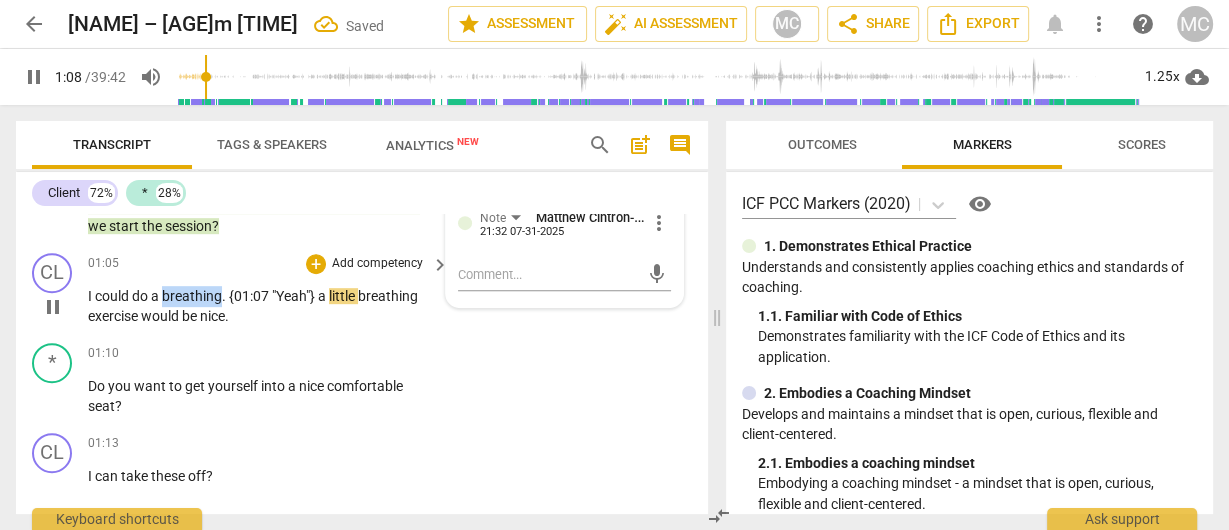 click on "breathing" at bounding box center (192, 296) 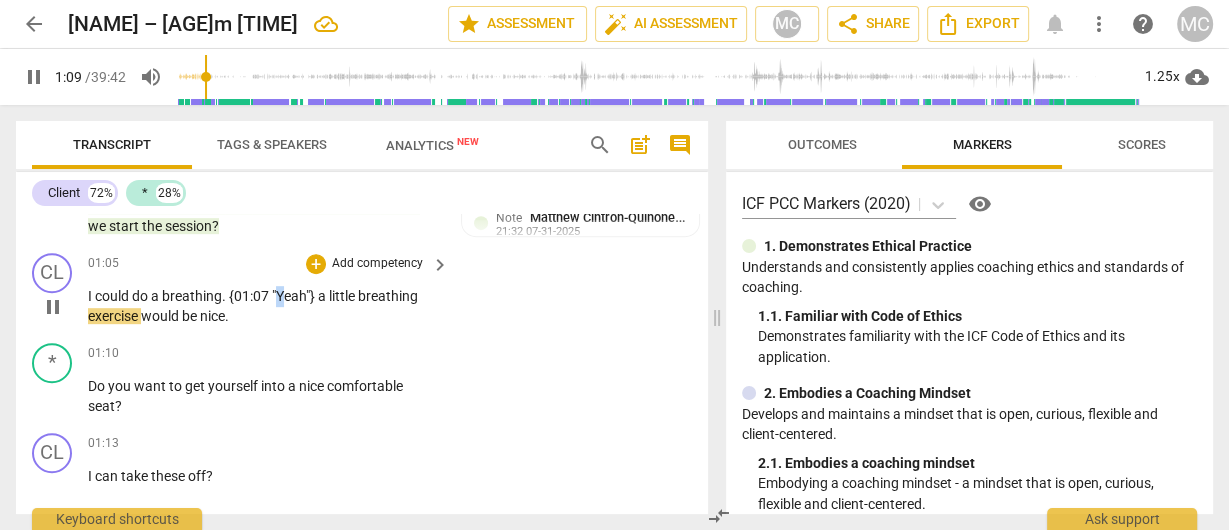 click on ""Yeah"}" at bounding box center (295, 296) 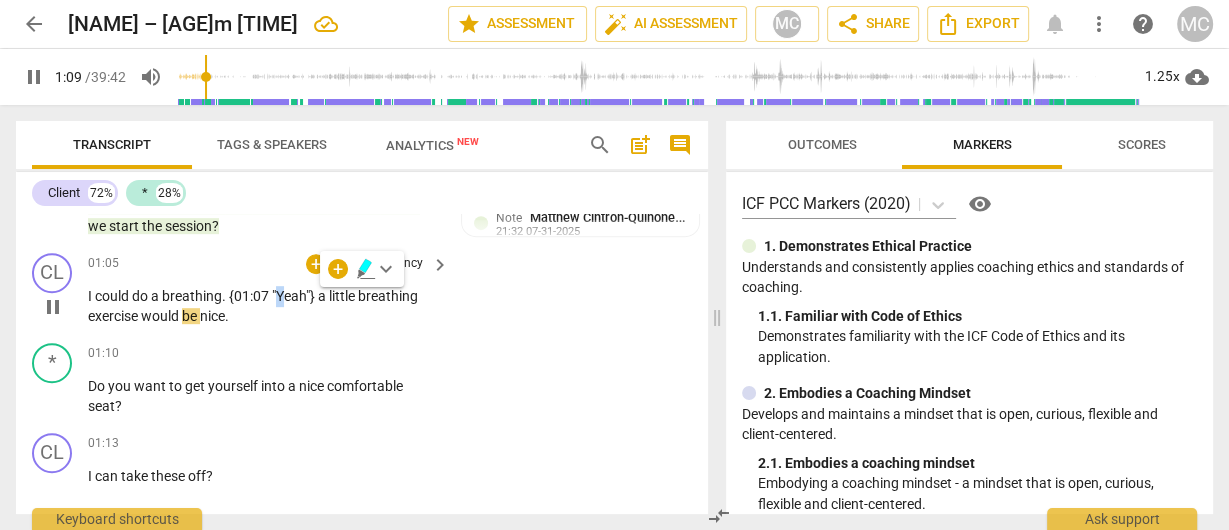 type on "70" 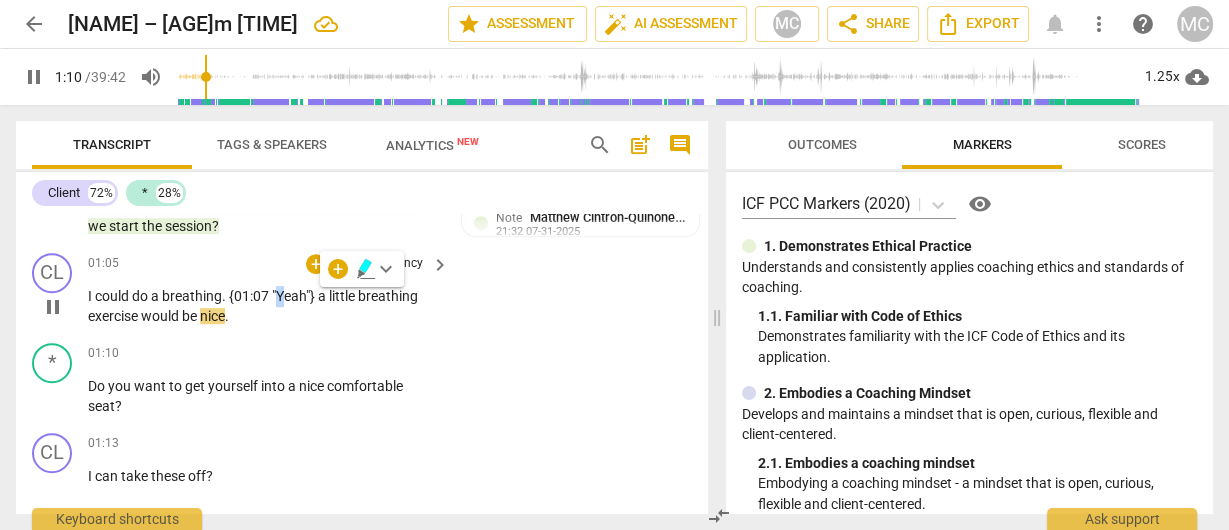 type 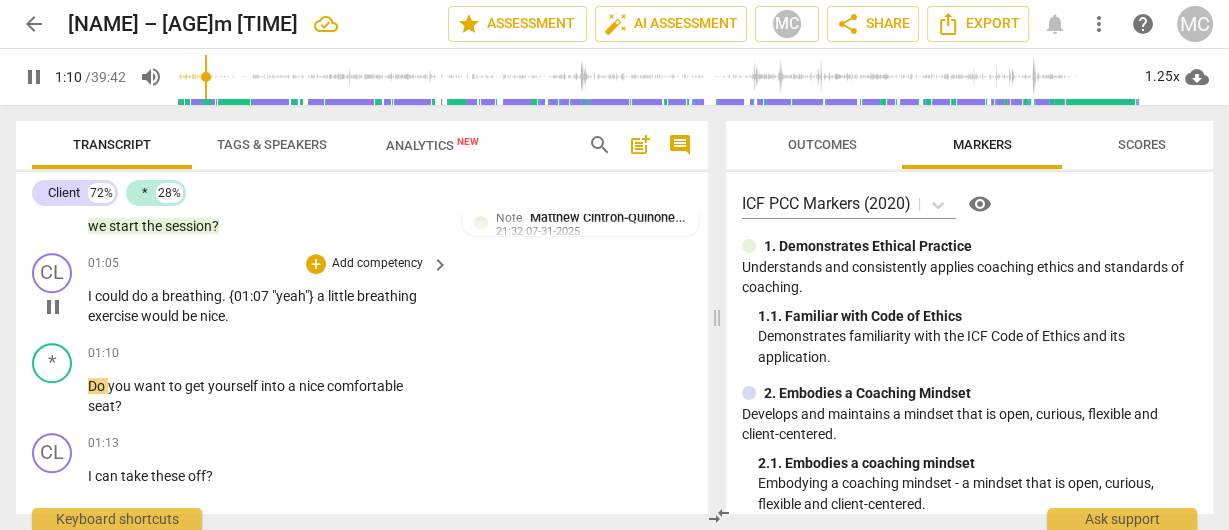 click on "I   could   do   a   breathing .   {01:07   "yeah"}   a   little   breathing   exercise   would   be   nice ." at bounding box center [263, 306] 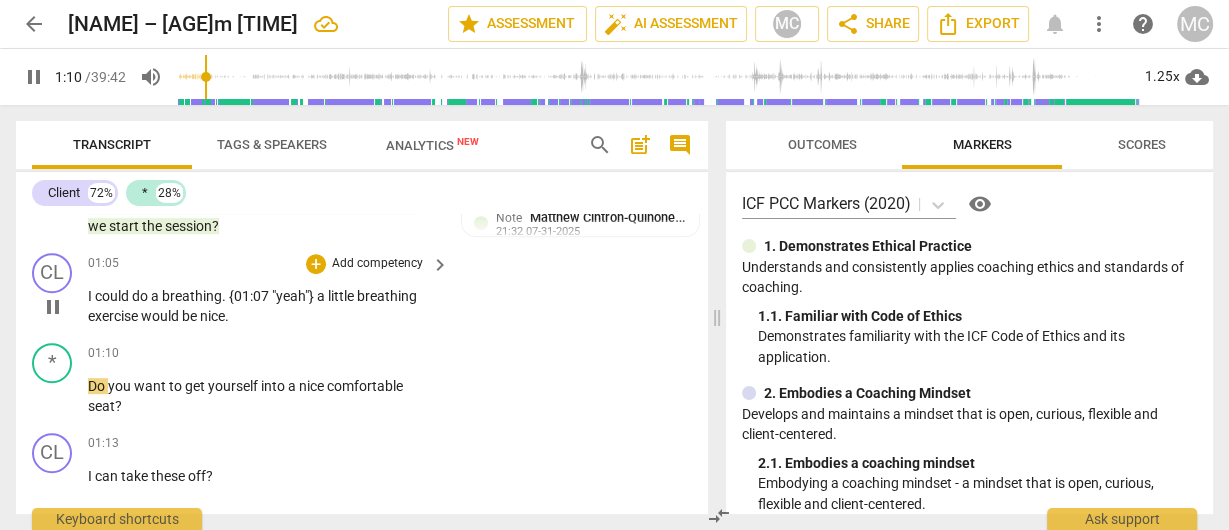 click on "breathing" at bounding box center [192, 296] 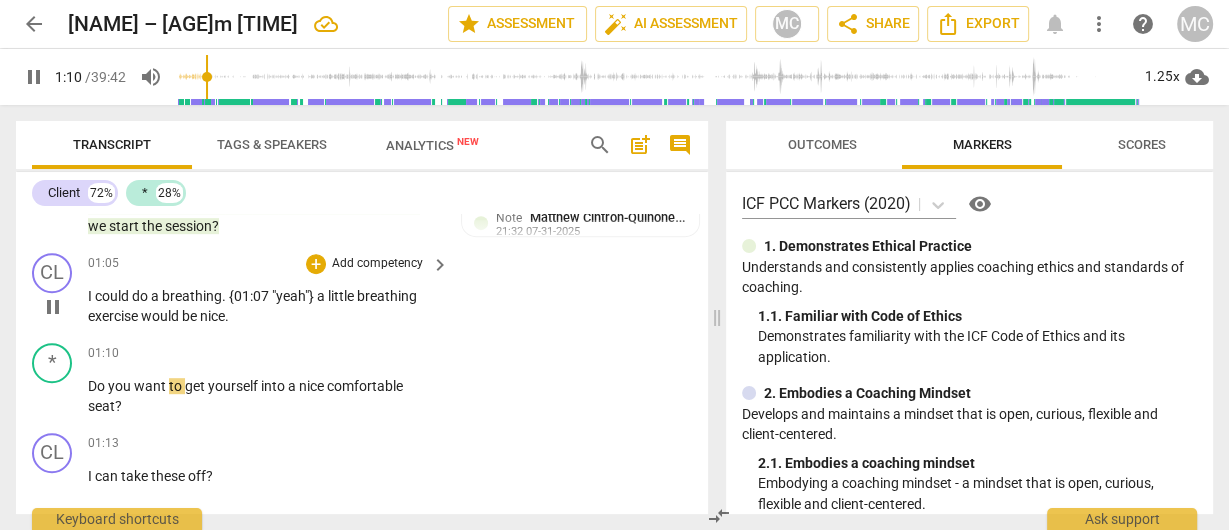 click on "breathing" at bounding box center [192, 296] 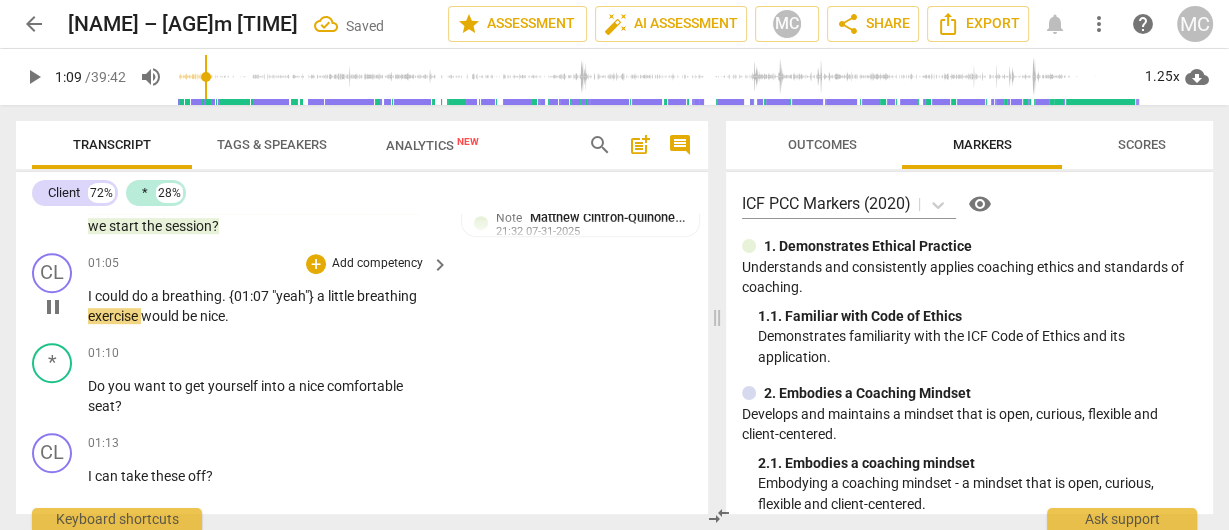 click on "breathing" at bounding box center [192, 296] 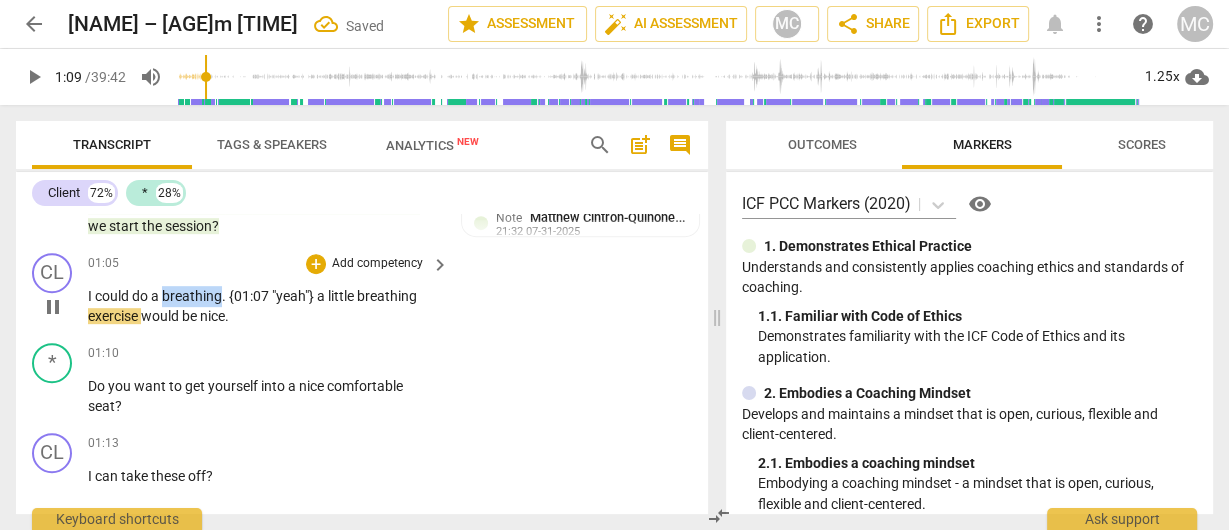 click on "breathing" at bounding box center [192, 296] 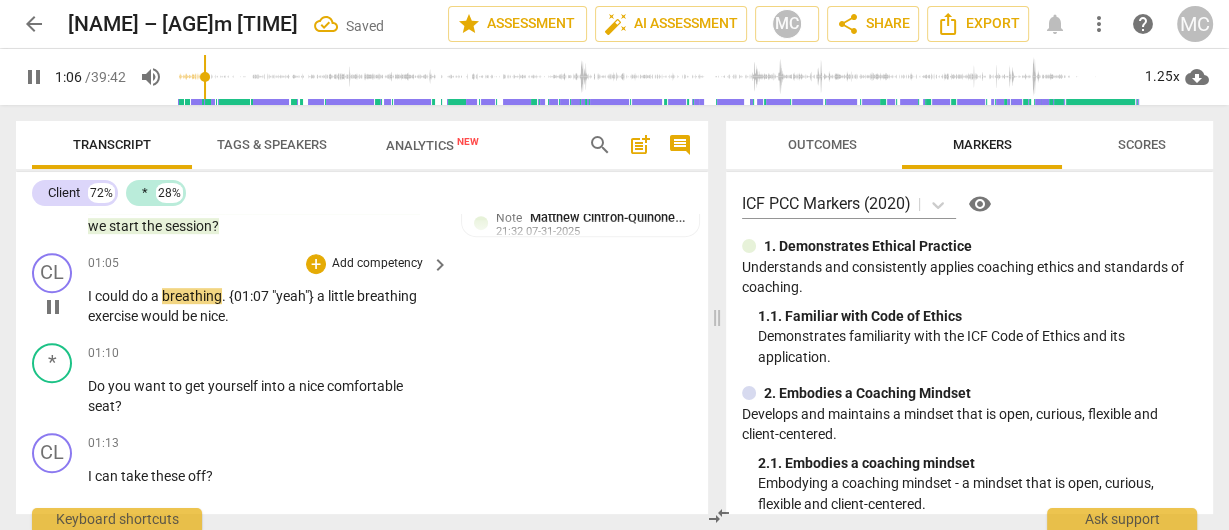 click on "." at bounding box center (225, 296) 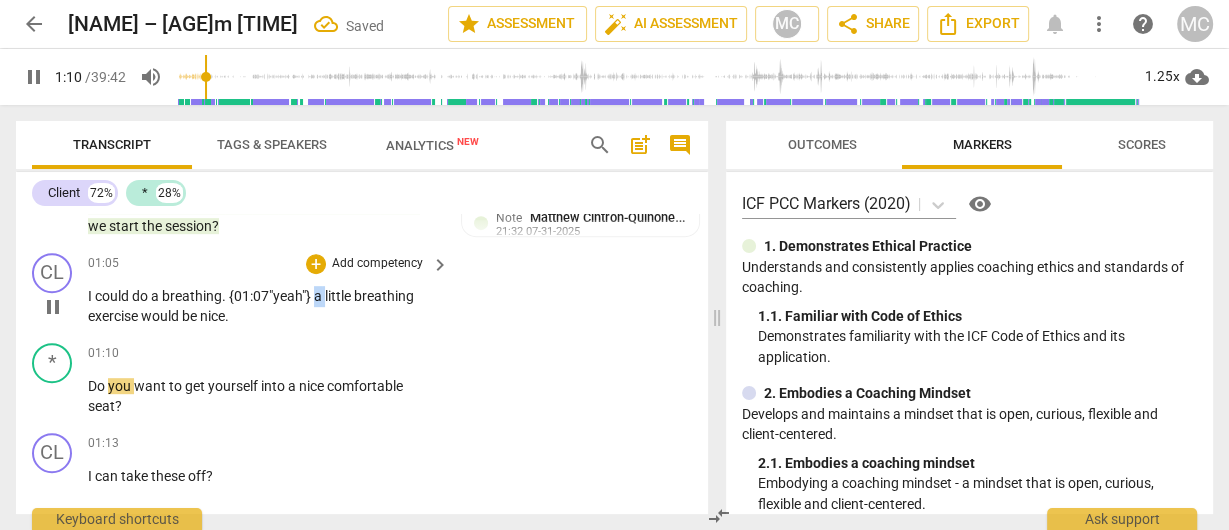 click on "I could do a breathing. {[TIME] "yeah"} a little breathing exercise would be nice." at bounding box center [263, 306] 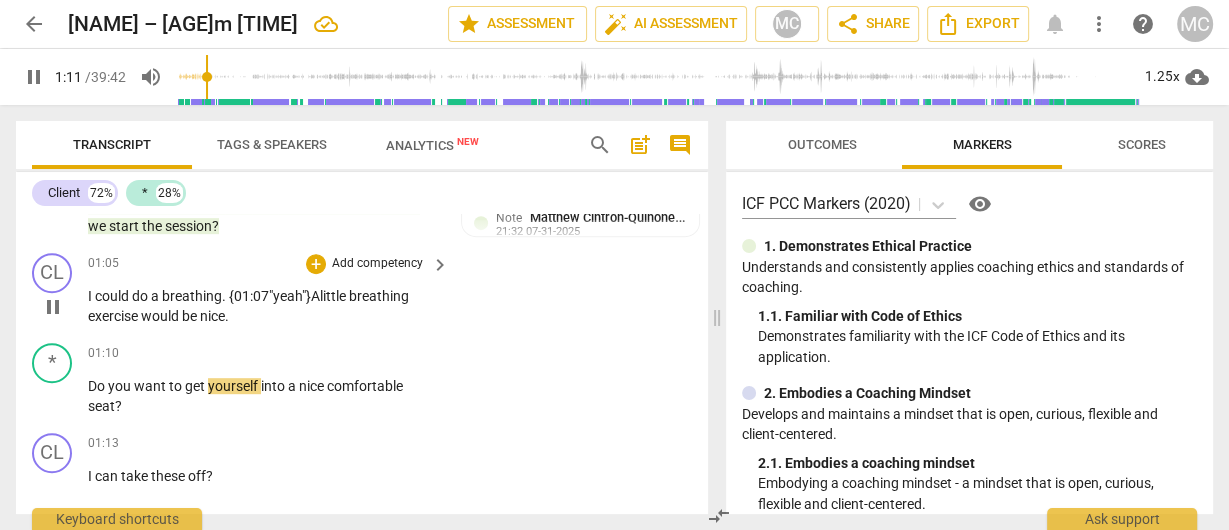 click on "little" at bounding box center [334, 296] 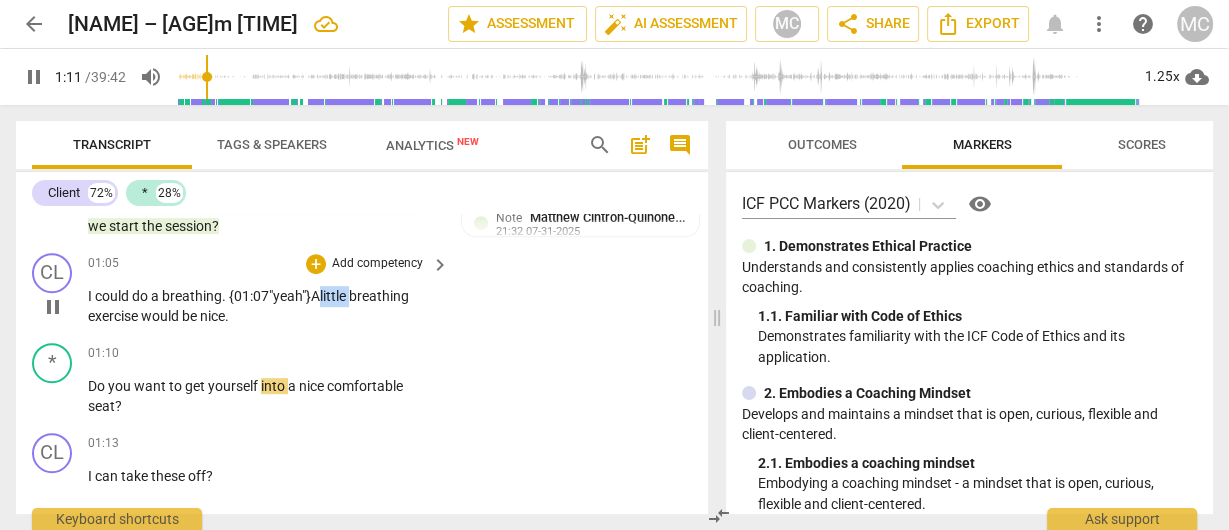 click on "little" at bounding box center (334, 296) 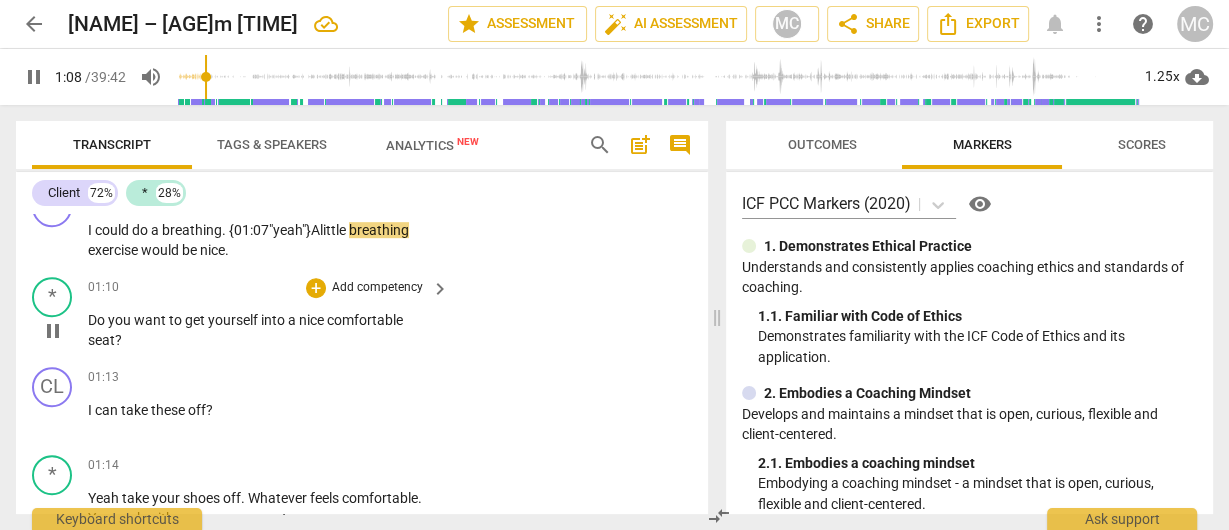 scroll, scrollTop: 1040, scrollLeft: 0, axis: vertical 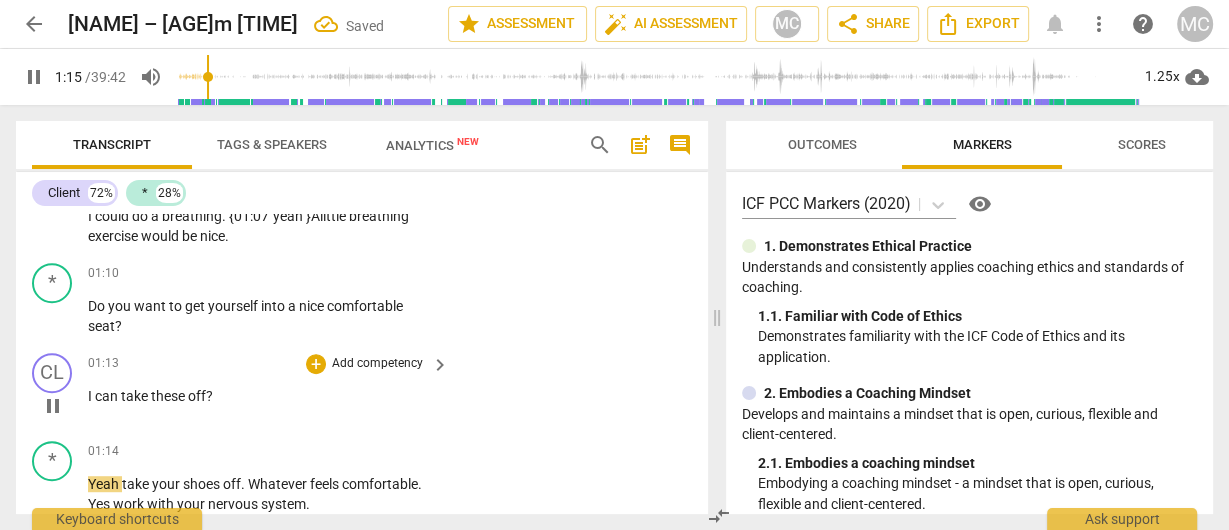 click on "I   can   take   these   off ?" at bounding box center [263, 396] 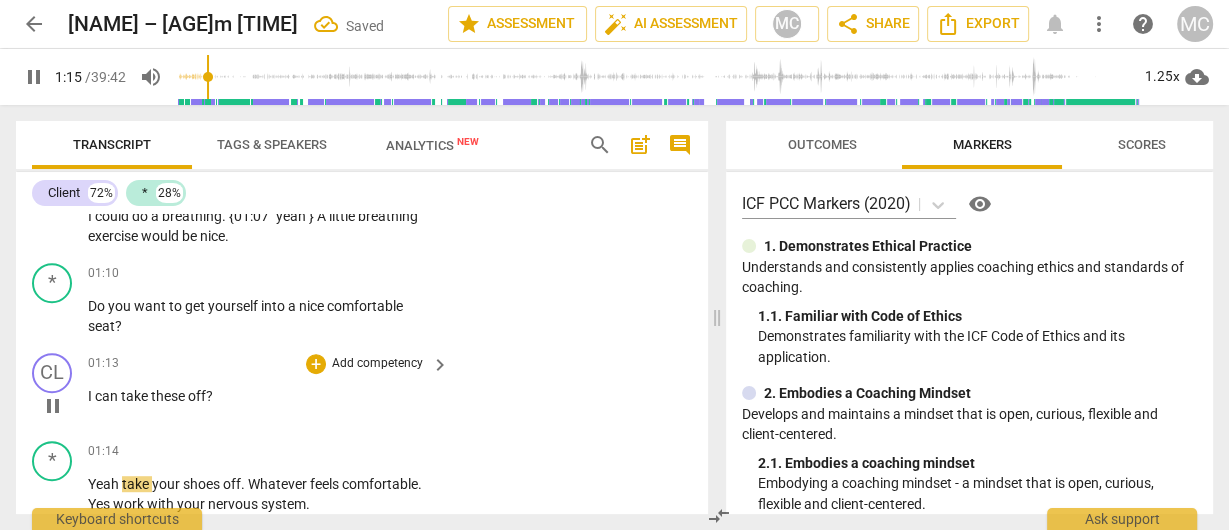 type on "76" 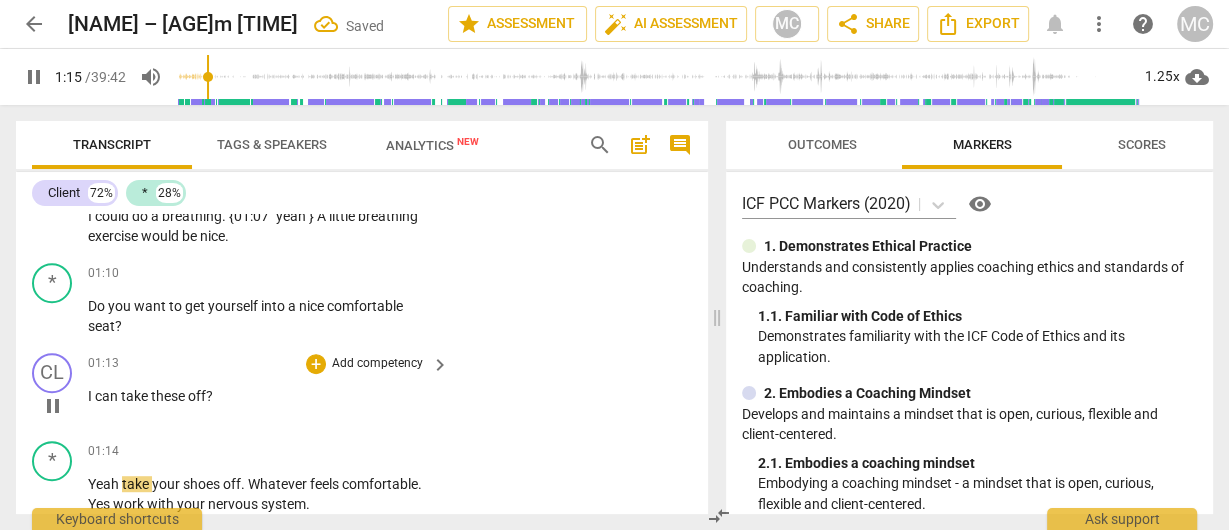 type 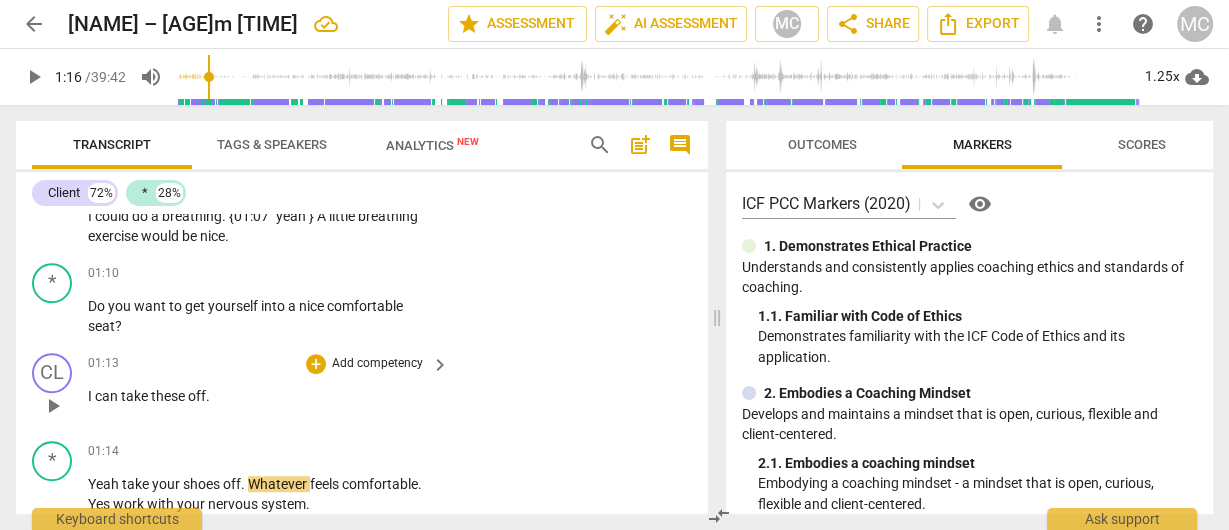 click on "these" at bounding box center (169, 396) 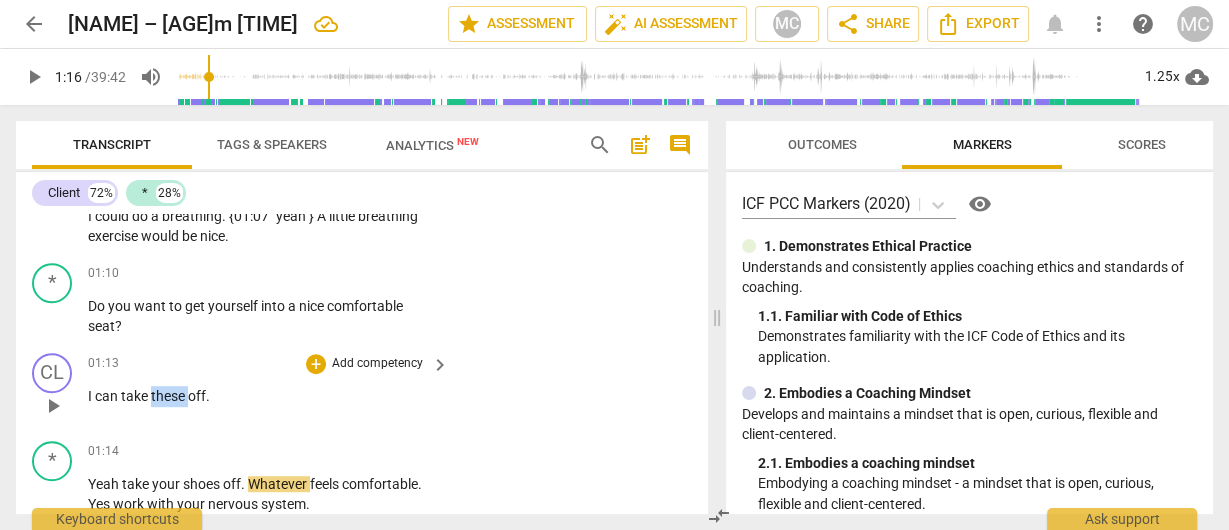 click on "these" at bounding box center (169, 396) 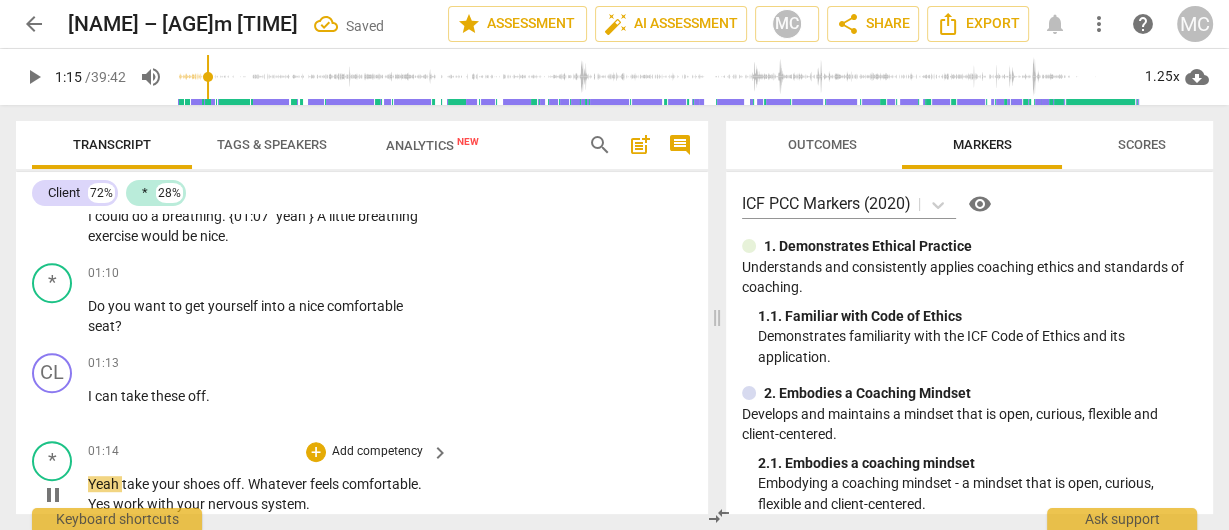 click on "Yeah" at bounding box center [105, 484] 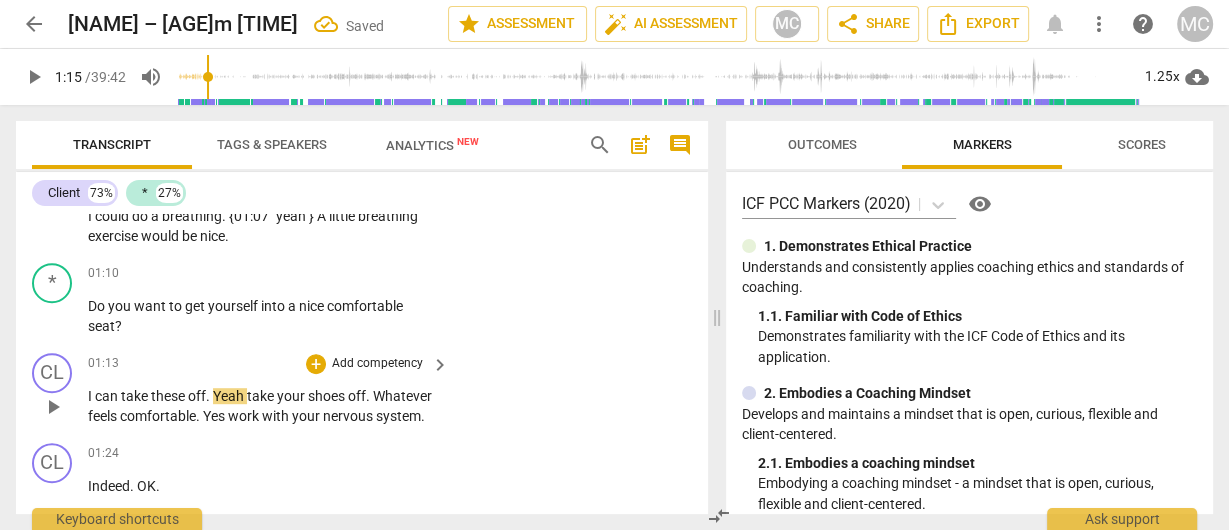 click on "take" at bounding box center [262, 396] 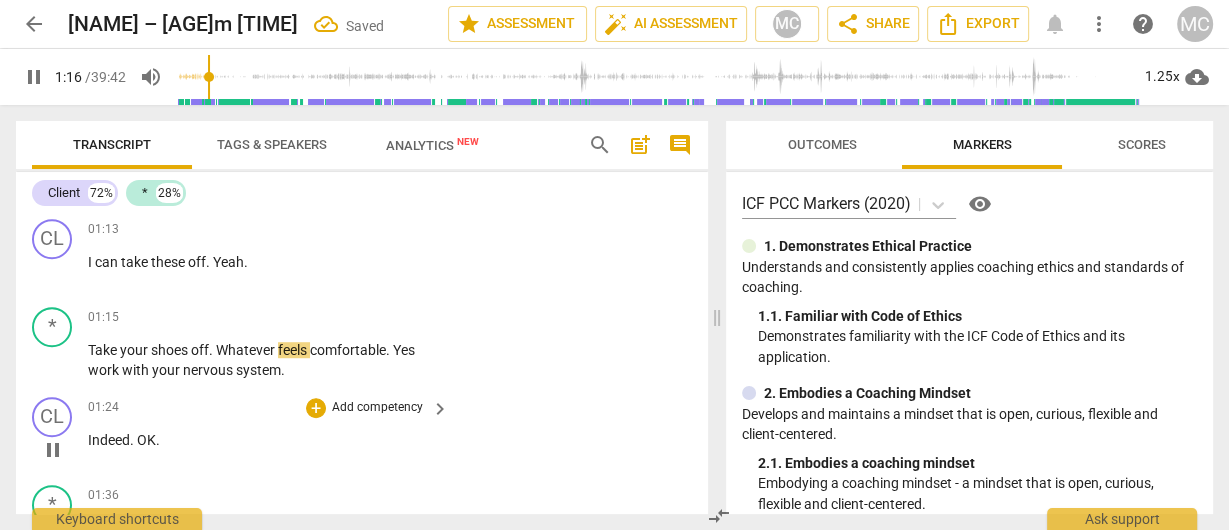 scroll, scrollTop: 1200, scrollLeft: 0, axis: vertical 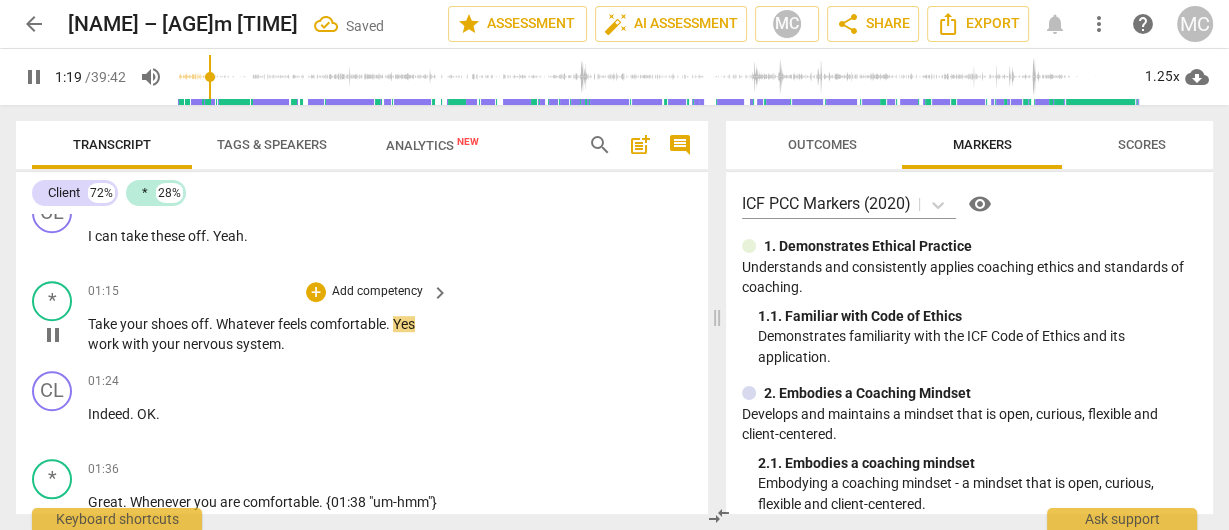 click on "comfortable" at bounding box center [348, 324] 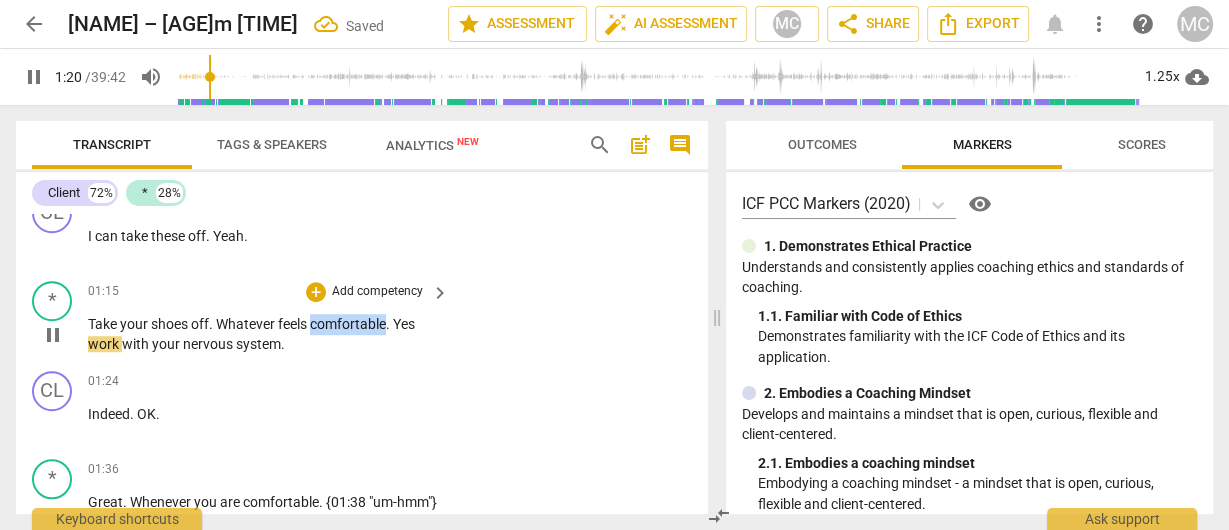 click on "comfortable" at bounding box center (348, 324) 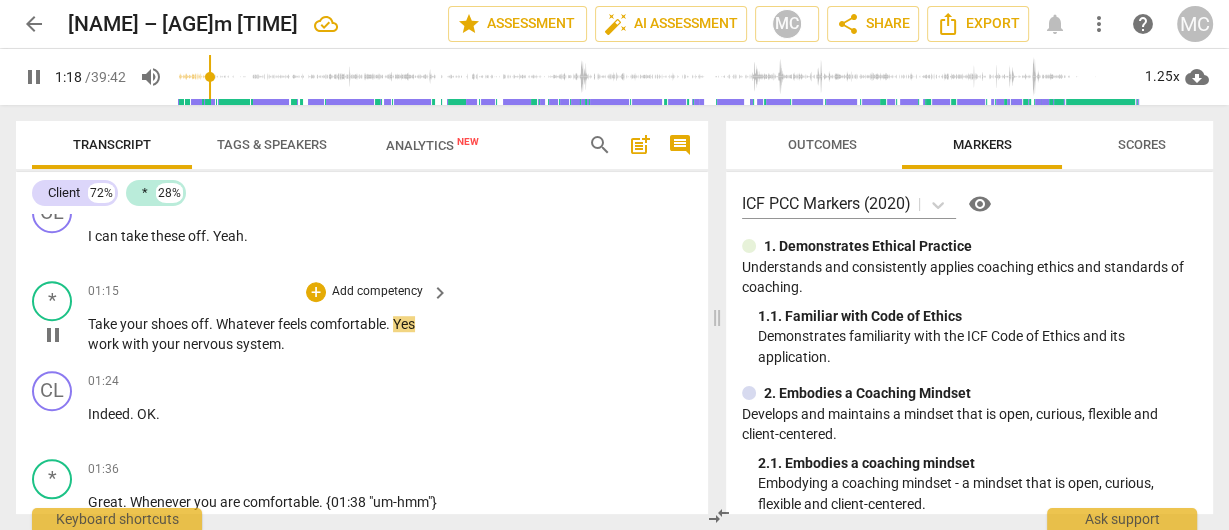 click on "work" at bounding box center [105, 344] 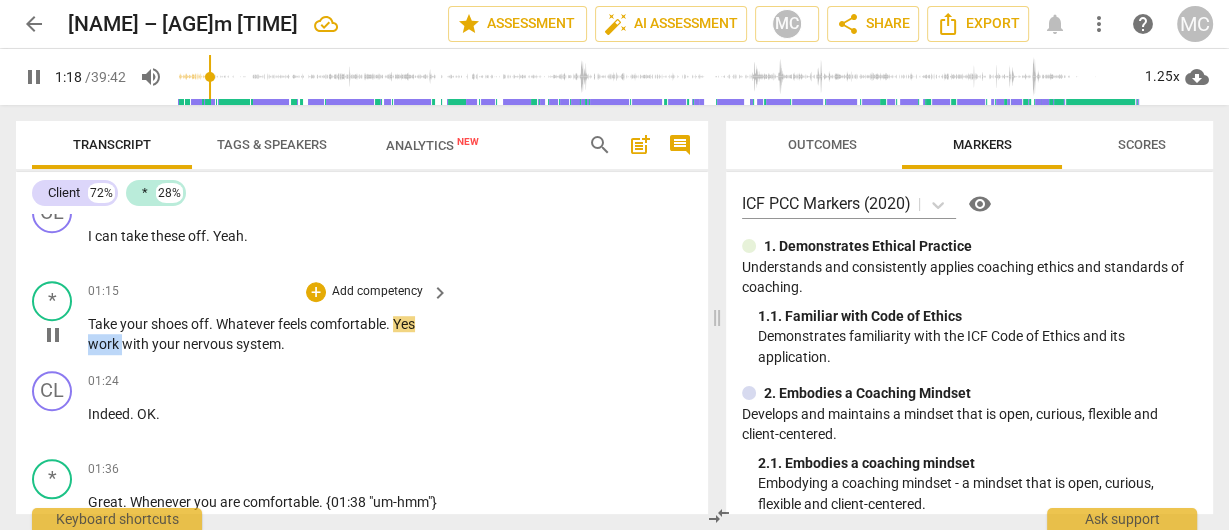 click on "work" at bounding box center (105, 344) 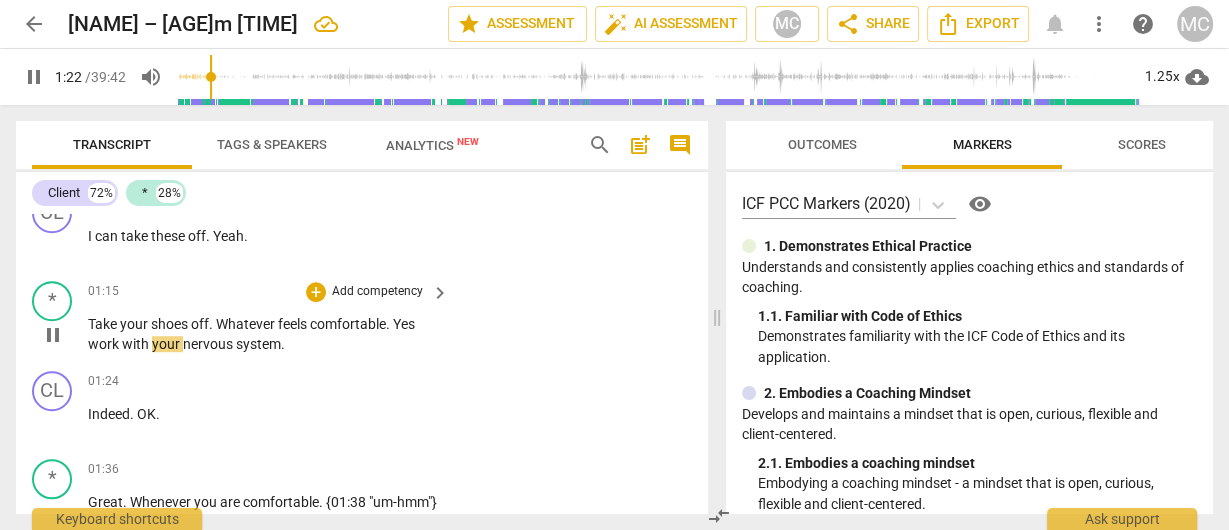 click on "feels" at bounding box center [294, 324] 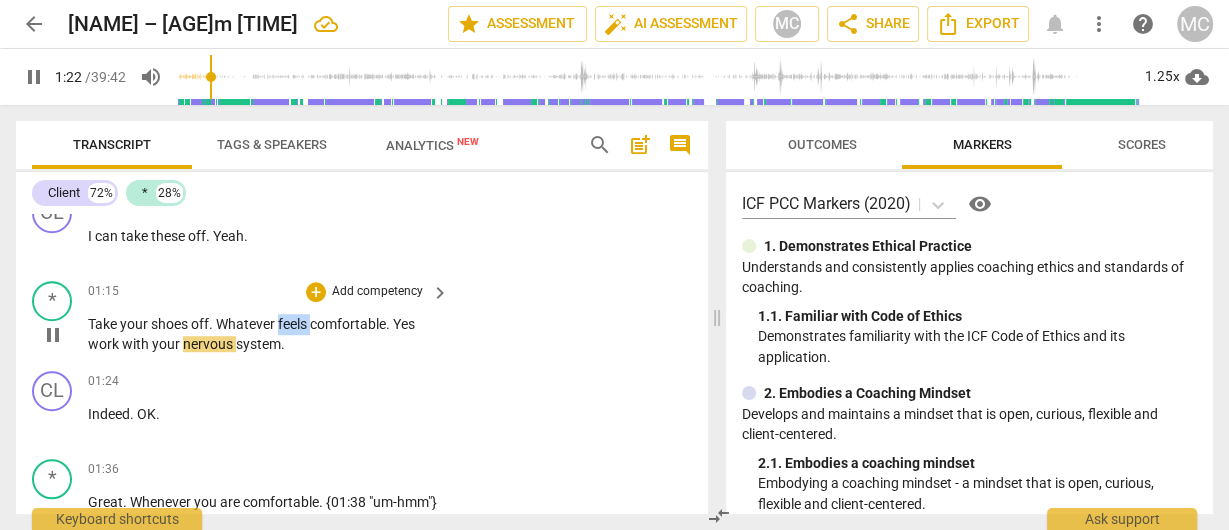 click on "feels" at bounding box center [294, 324] 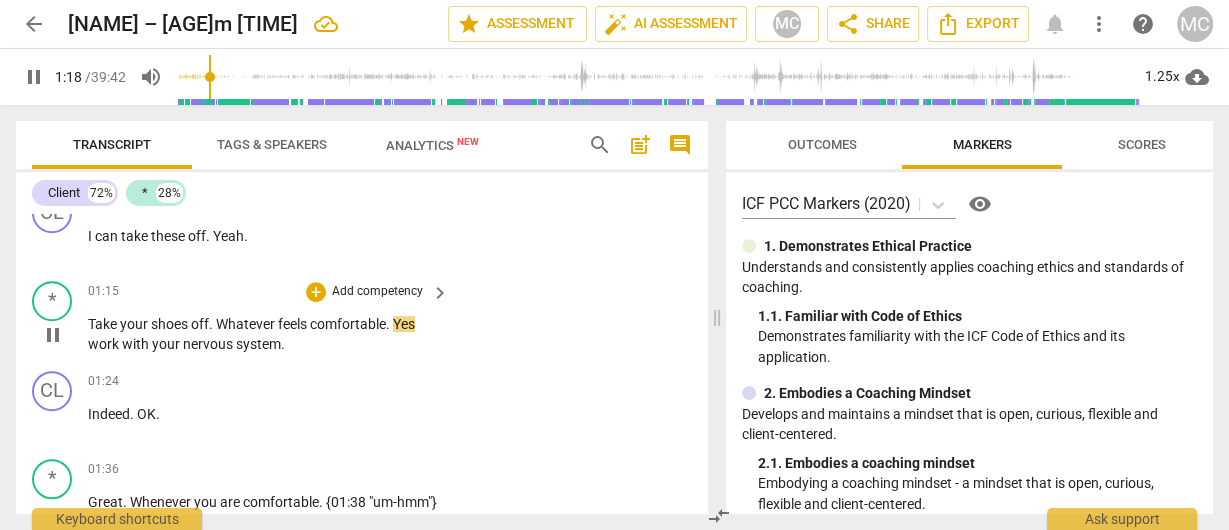 click on "Yes" at bounding box center (404, 324) 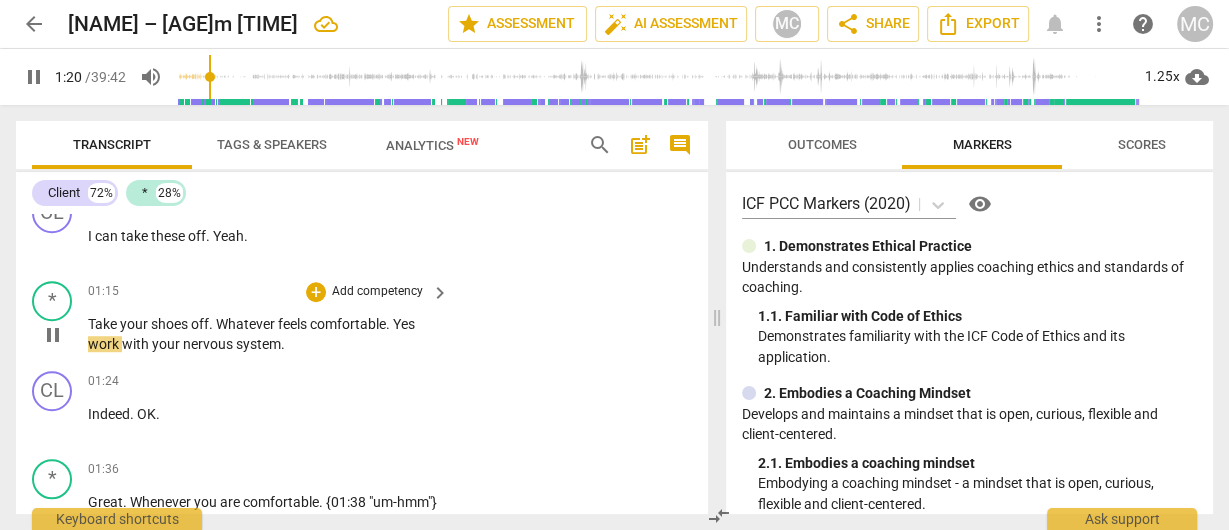 type on "80" 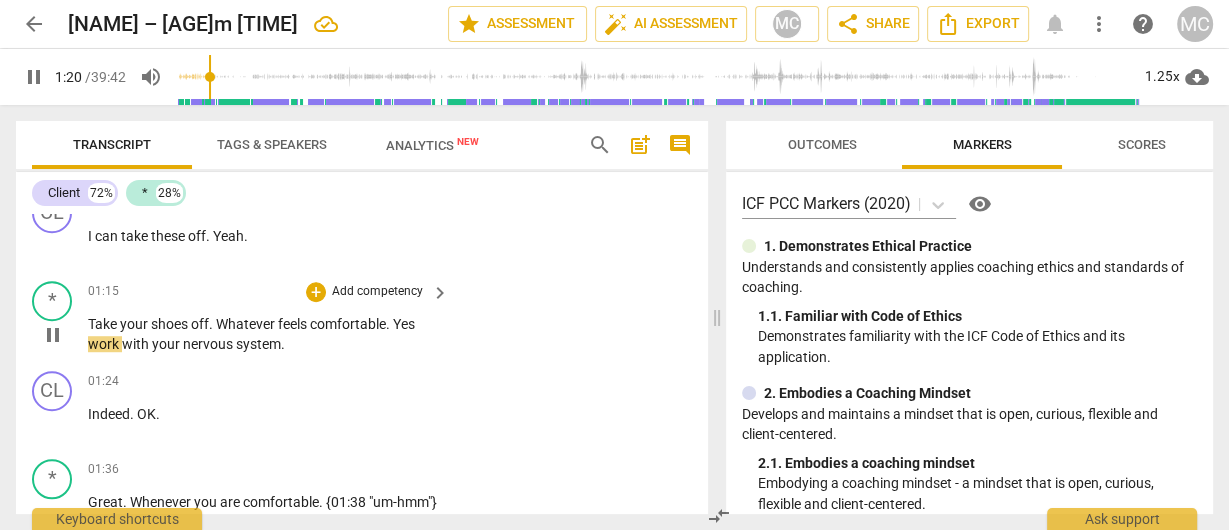 type 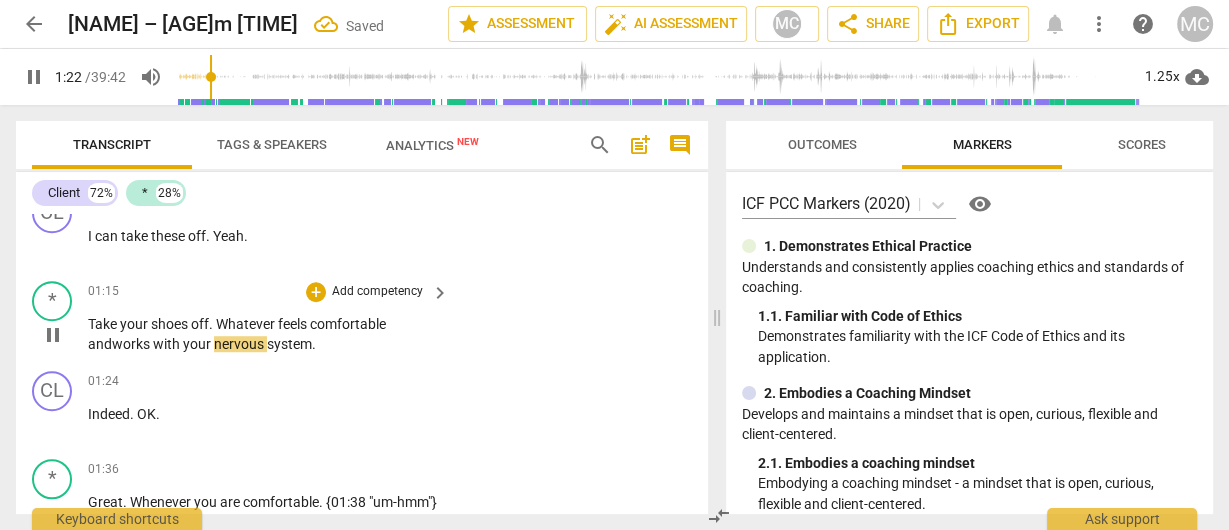 click on "* play_arrow pause 01:15 + Add competency keyboard_arrow_right Take   your   shoes   off .   Whatever   feels   comfortable and  works   with   your   nervous   system ." at bounding box center [362, 318] 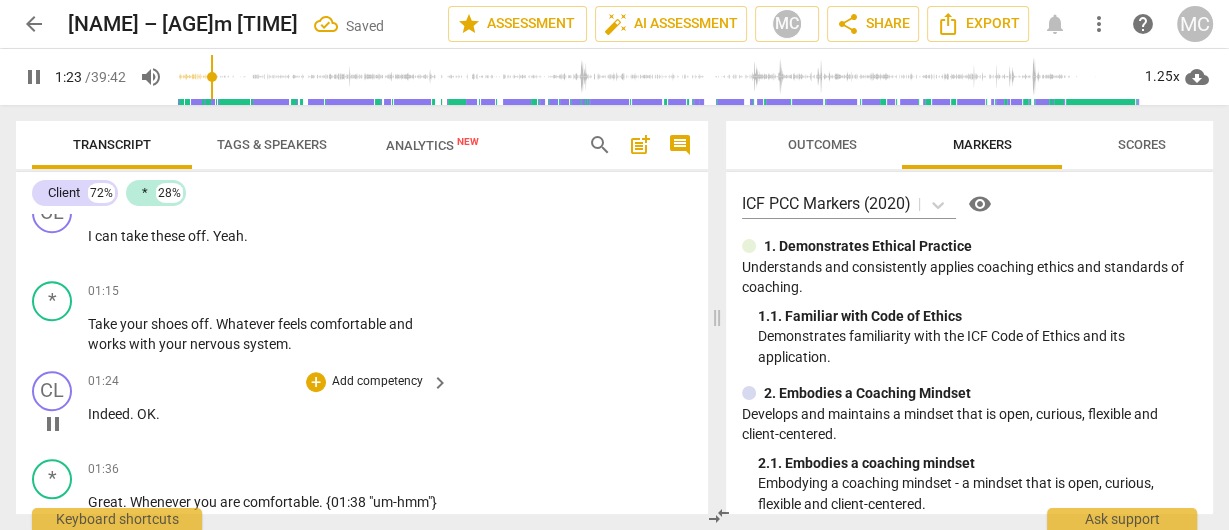 scroll, scrollTop: 1280, scrollLeft: 0, axis: vertical 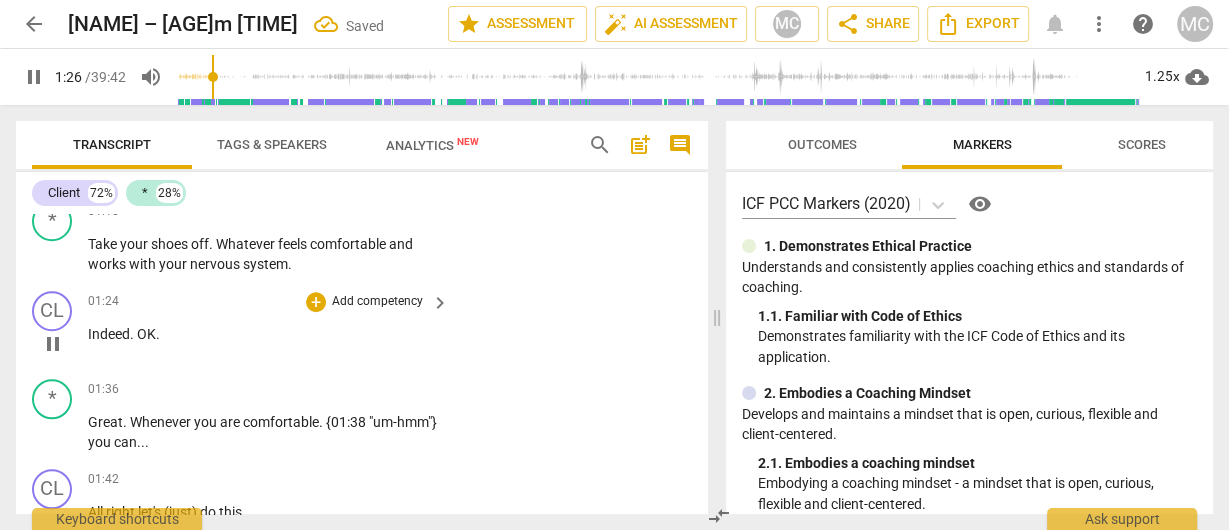click on "OK" at bounding box center [146, 334] 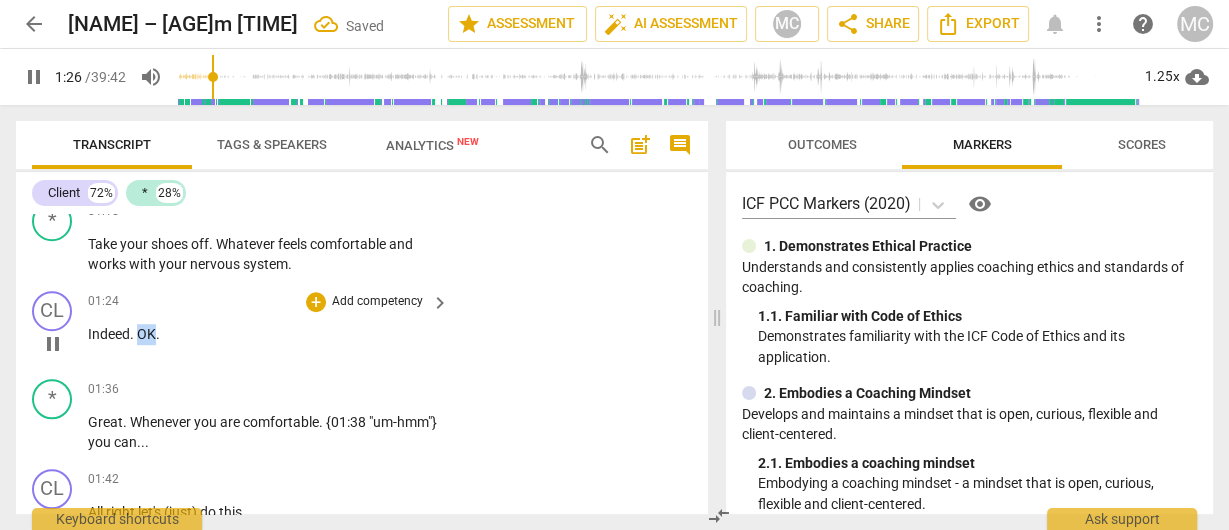click on "OK" at bounding box center (146, 334) 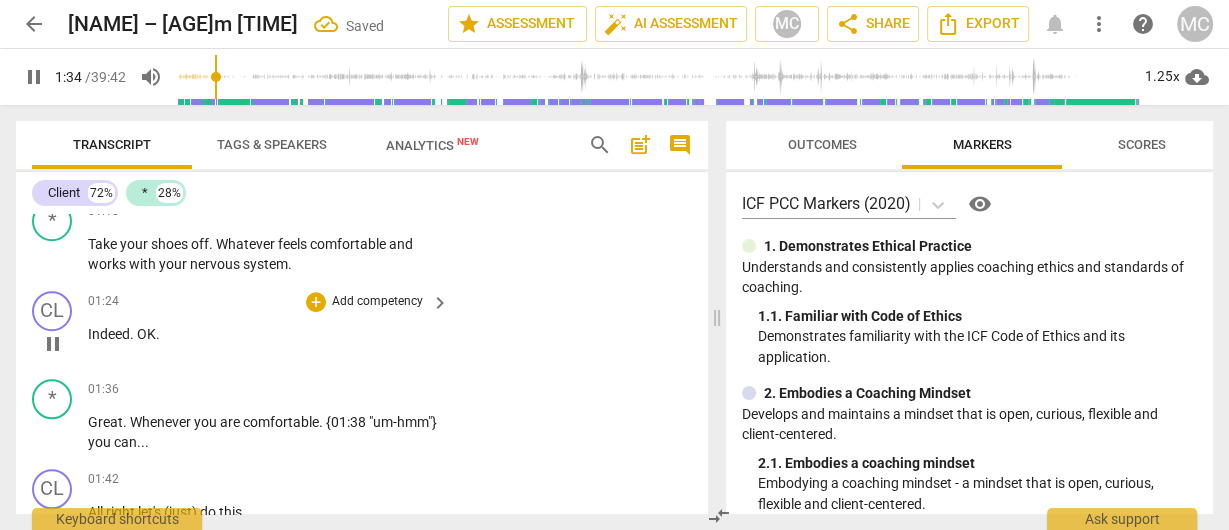 click on "Indeed" at bounding box center (109, 334) 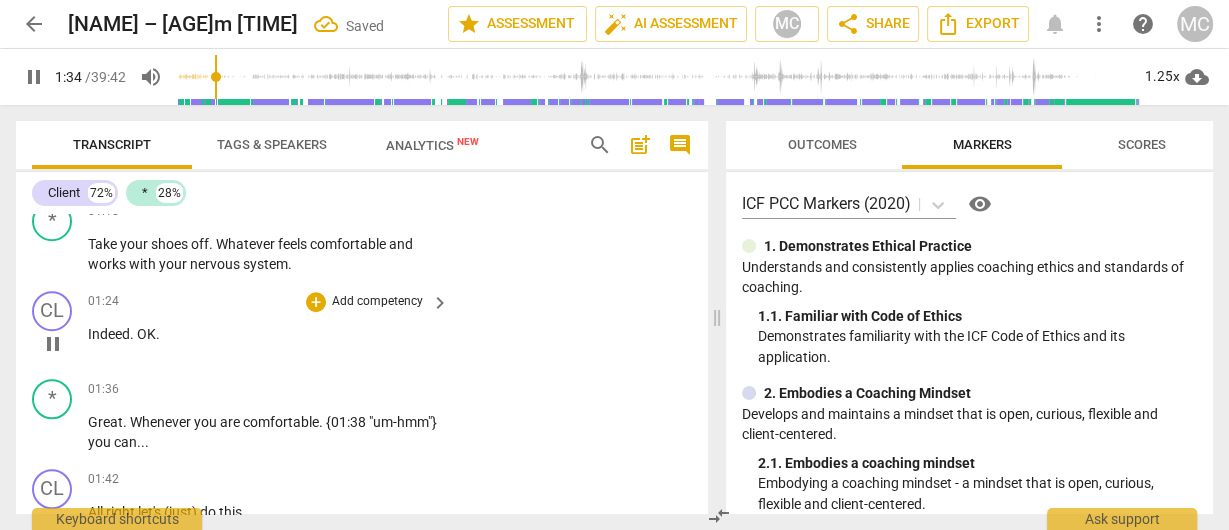 click on "Indeed" at bounding box center (109, 334) 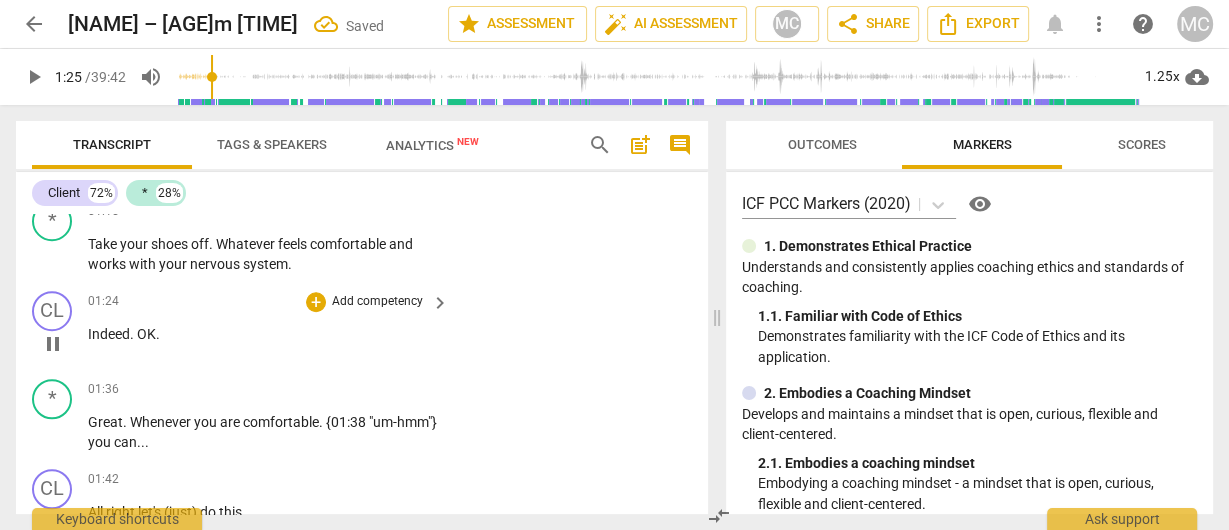 click on "." at bounding box center (133, 334) 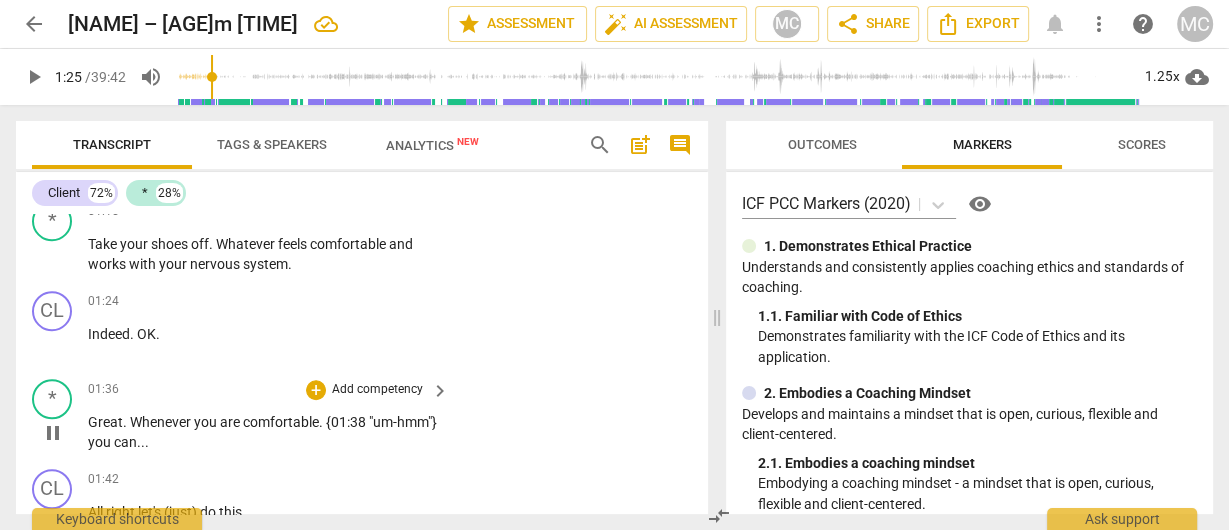 type on "85" 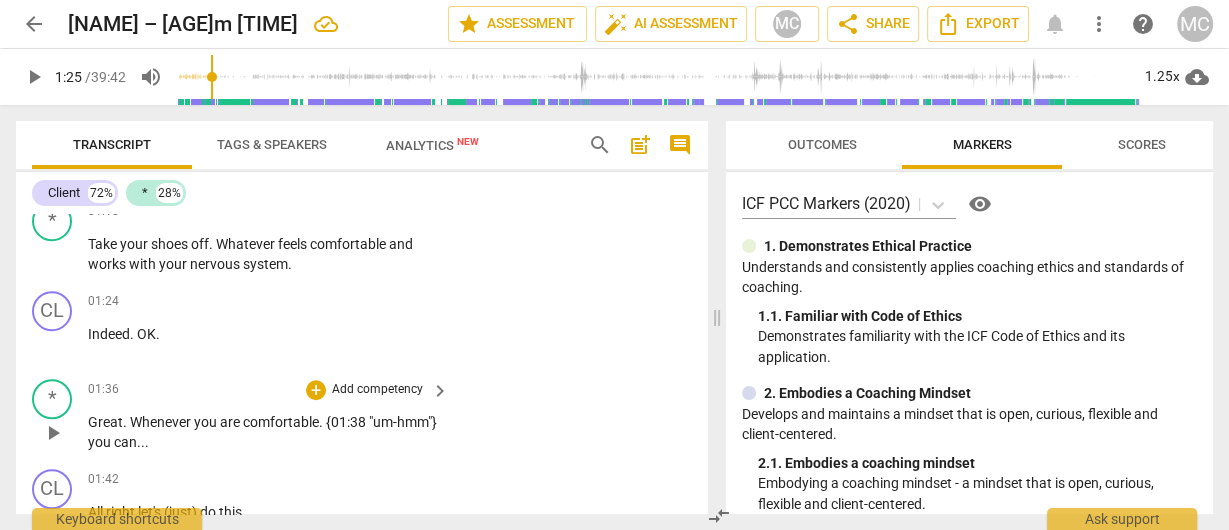 type 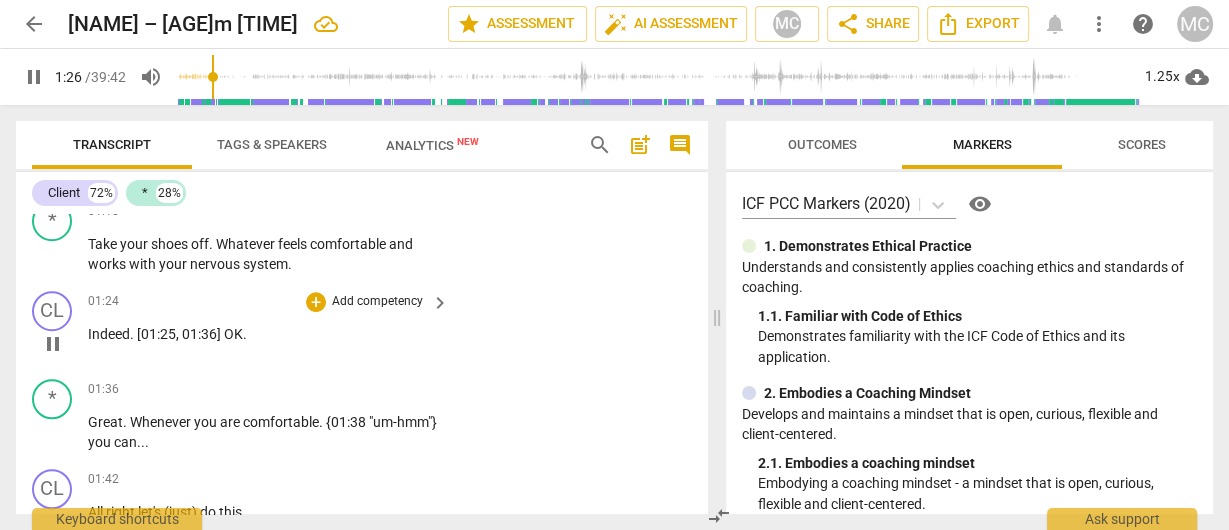 click on "Indeed" at bounding box center (109, 334) 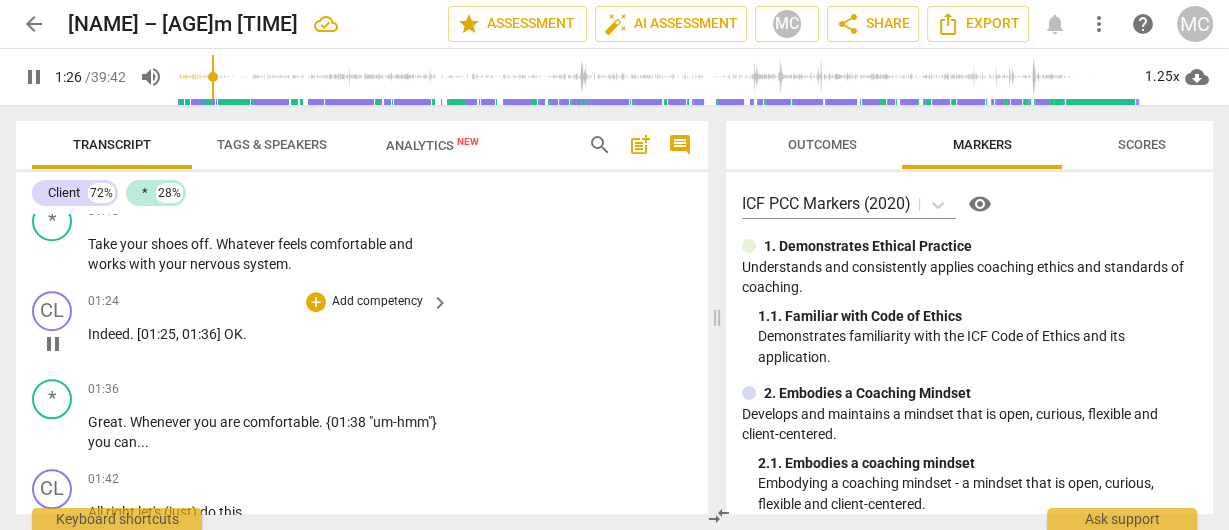 click on "Indeed" at bounding box center [109, 334] 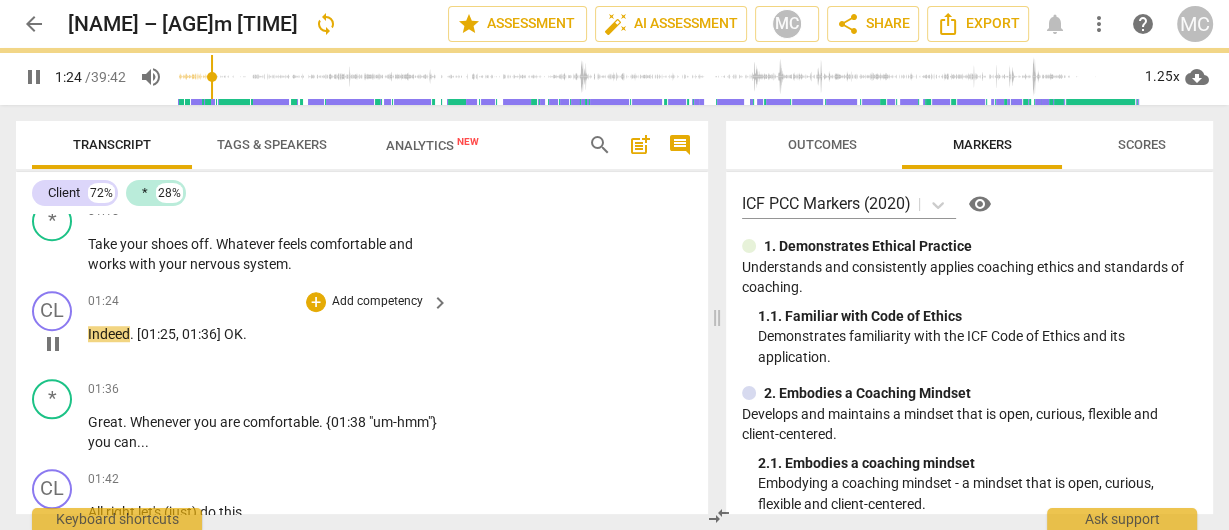click on "OK" at bounding box center (233, 334) 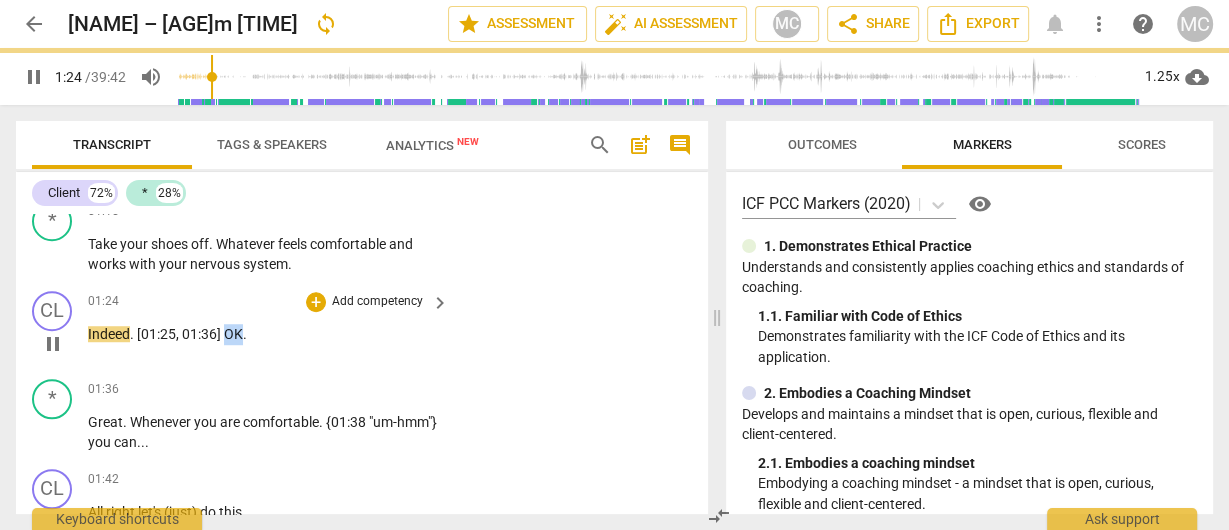 click on "OK" at bounding box center (233, 334) 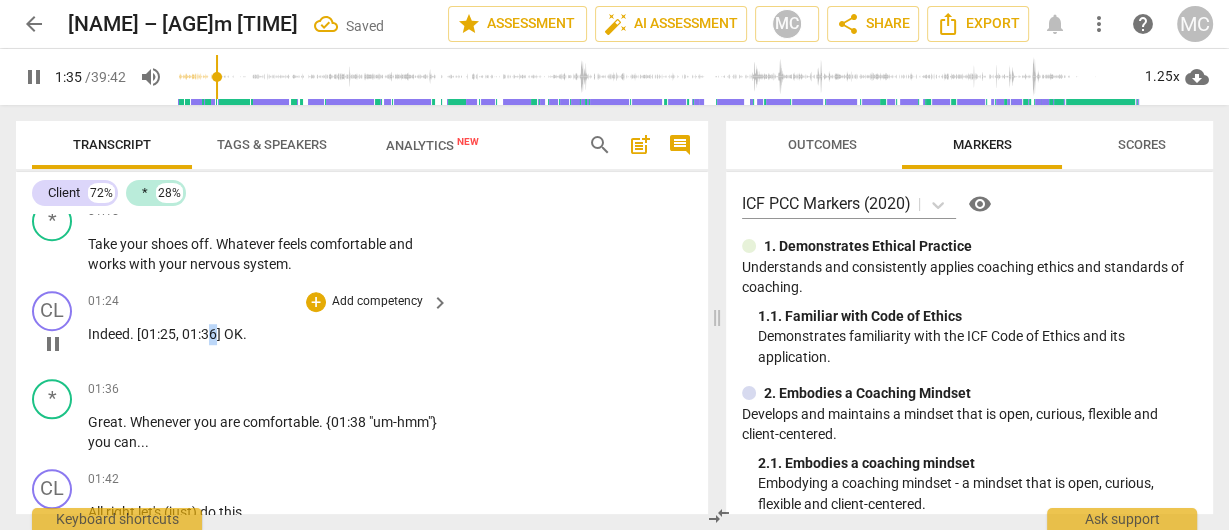 click on ". [01:25, 01:36]" at bounding box center [177, 334] 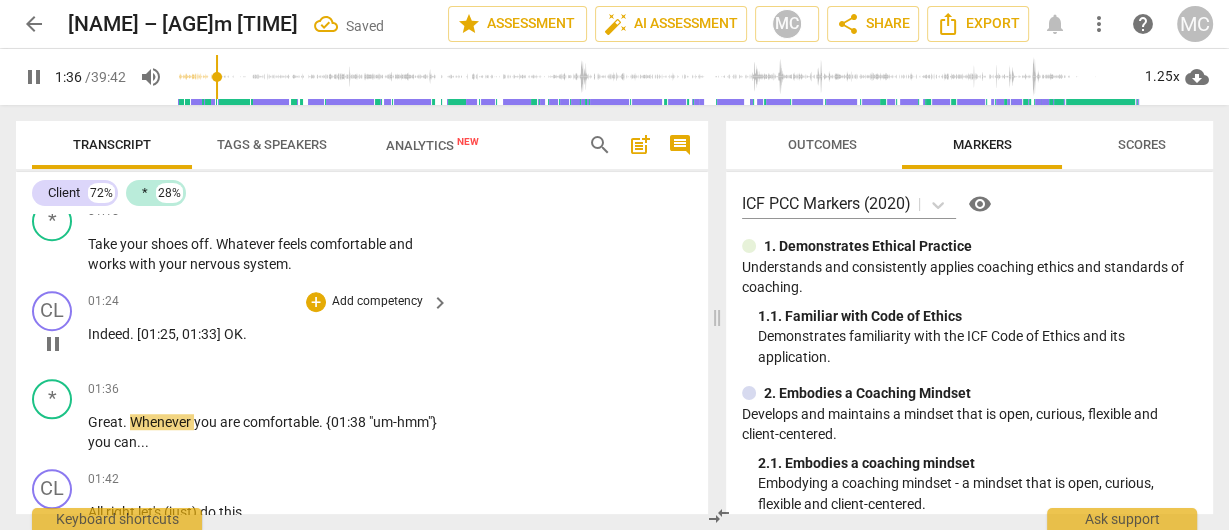 click on "Indeed" at bounding box center [109, 334] 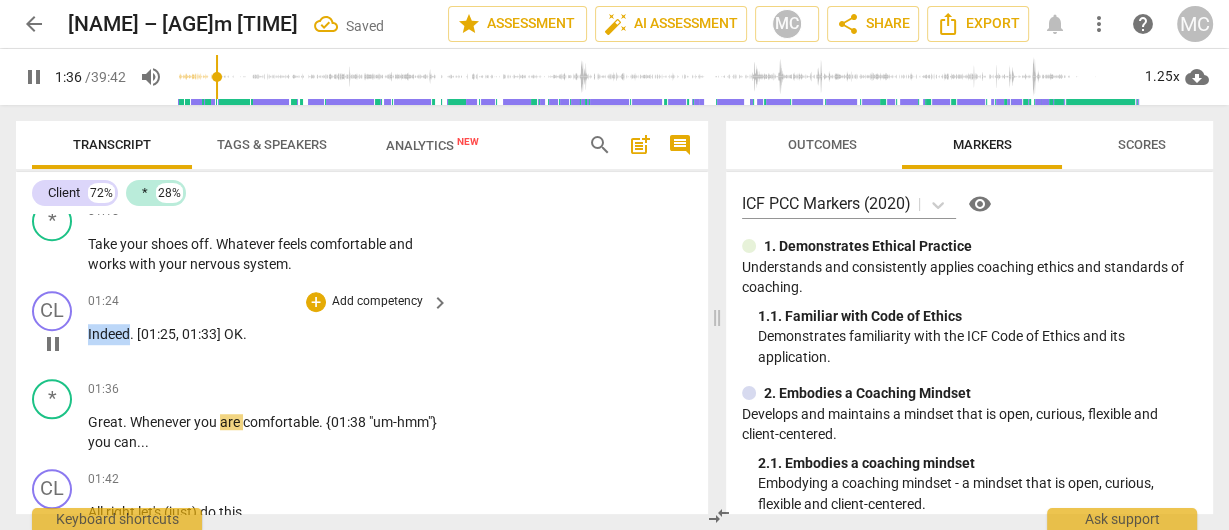 click on "Indeed" at bounding box center (109, 334) 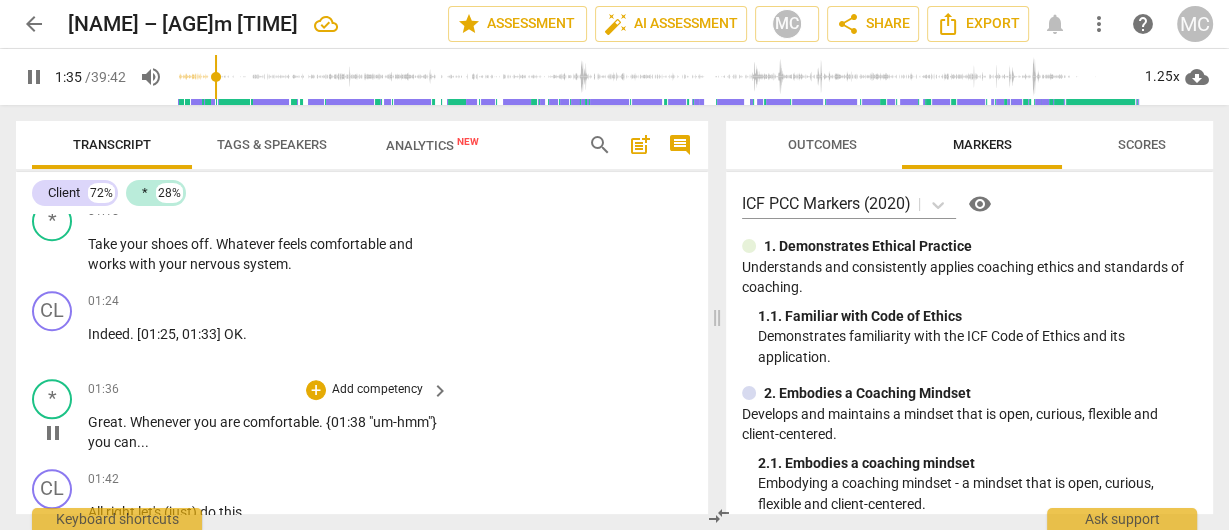 scroll, scrollTop: 1360, scrollLeft: 0, axis: vertical 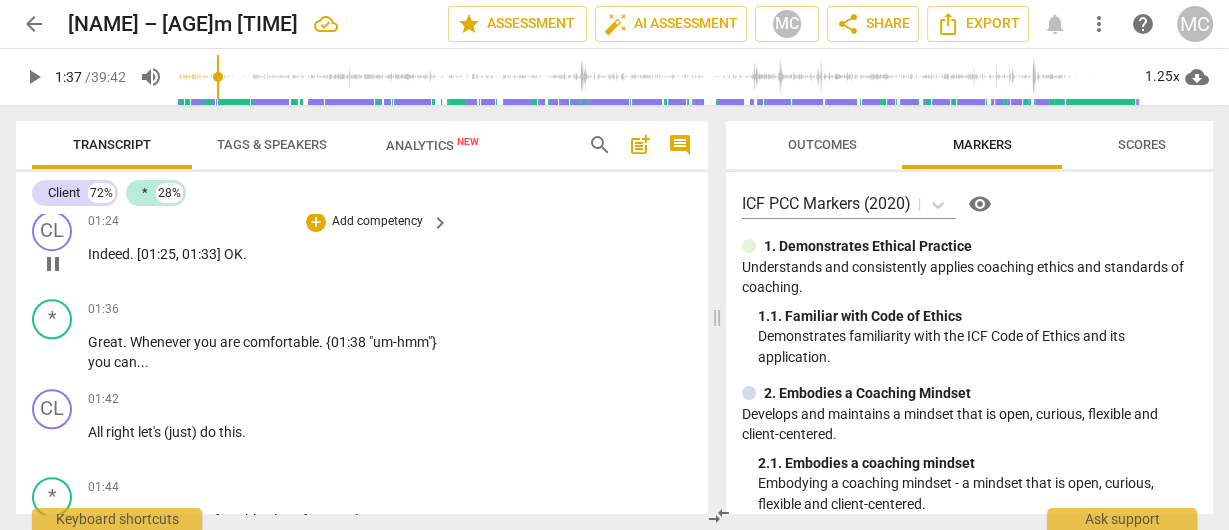 click on "Indeed" at bounding box center [109, 254] 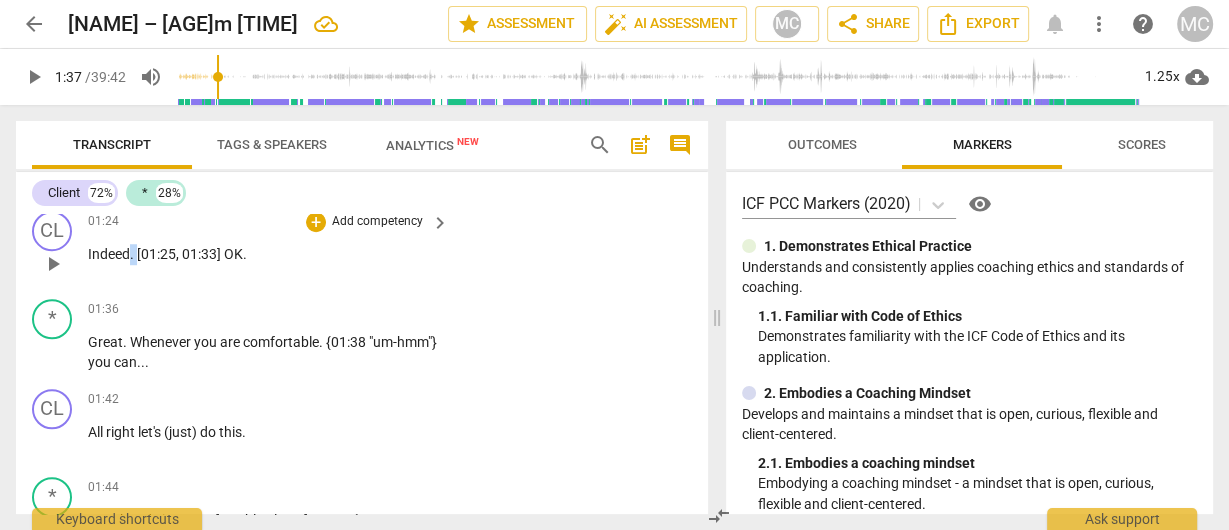 click on "Indeed" at bounding box center [109, 254] 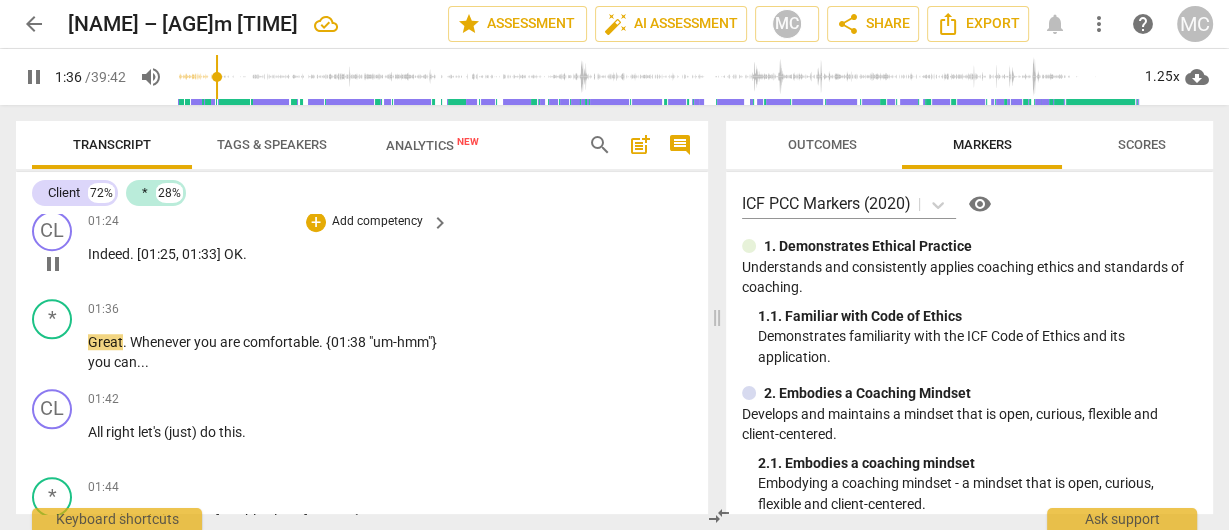 click on "OK" at bounding box center [233, 254] 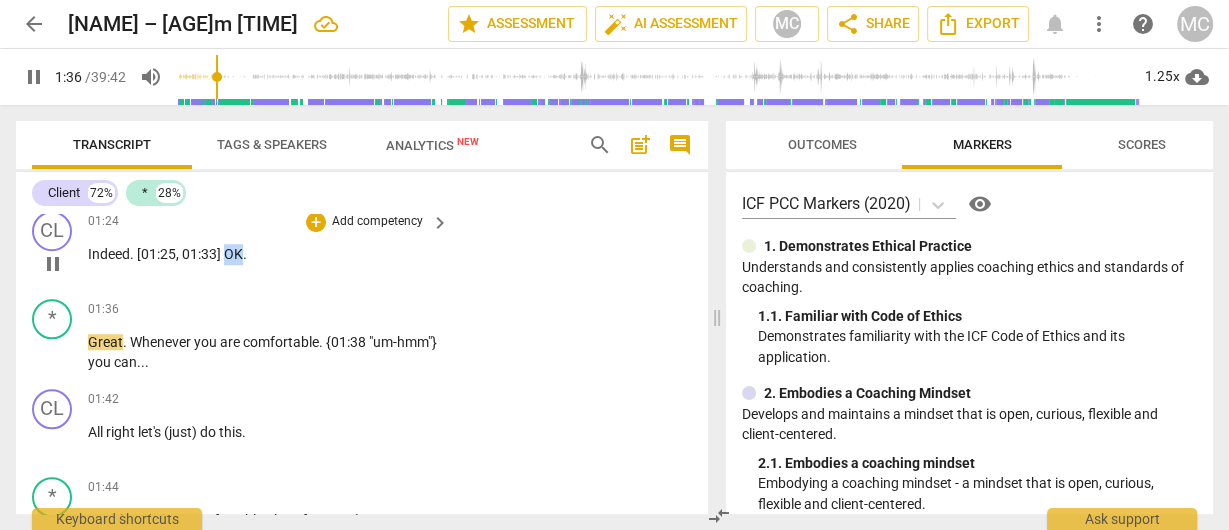 click on "OK" at bounding box center [233, 254] 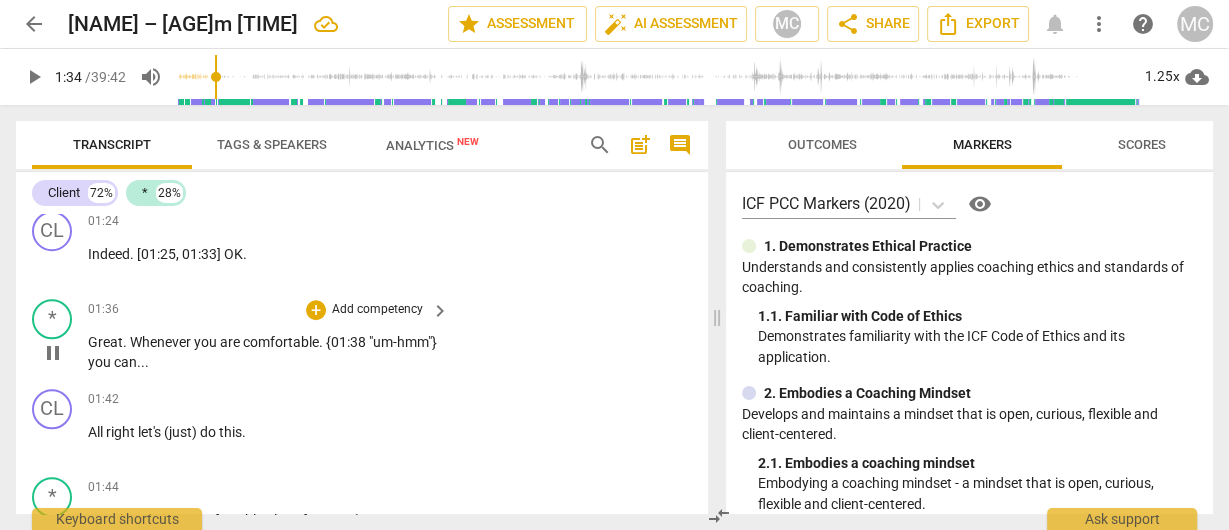 click on "Great" at bounding box center [105, 342] 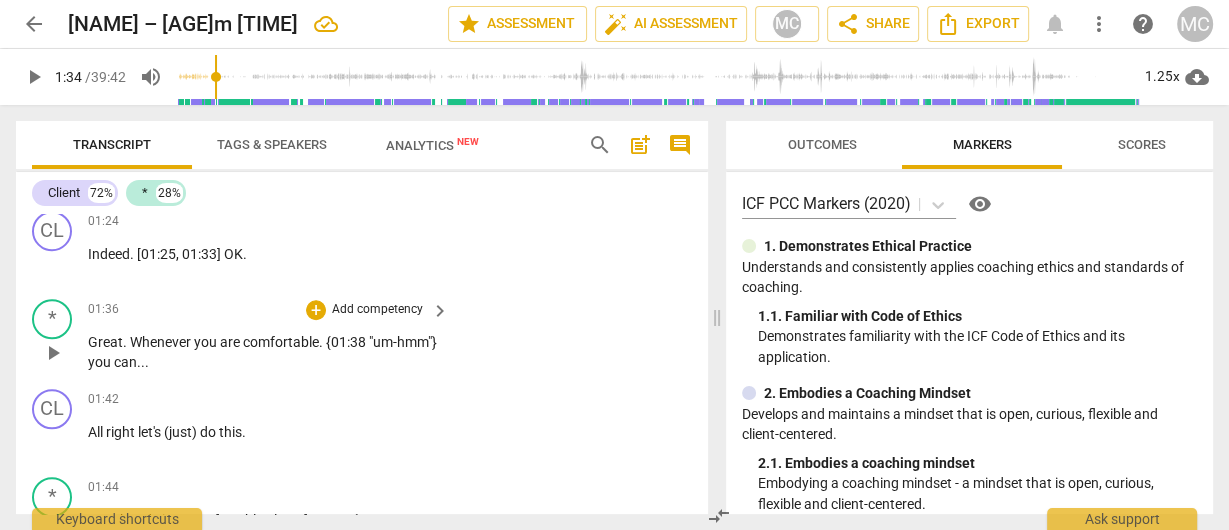 type 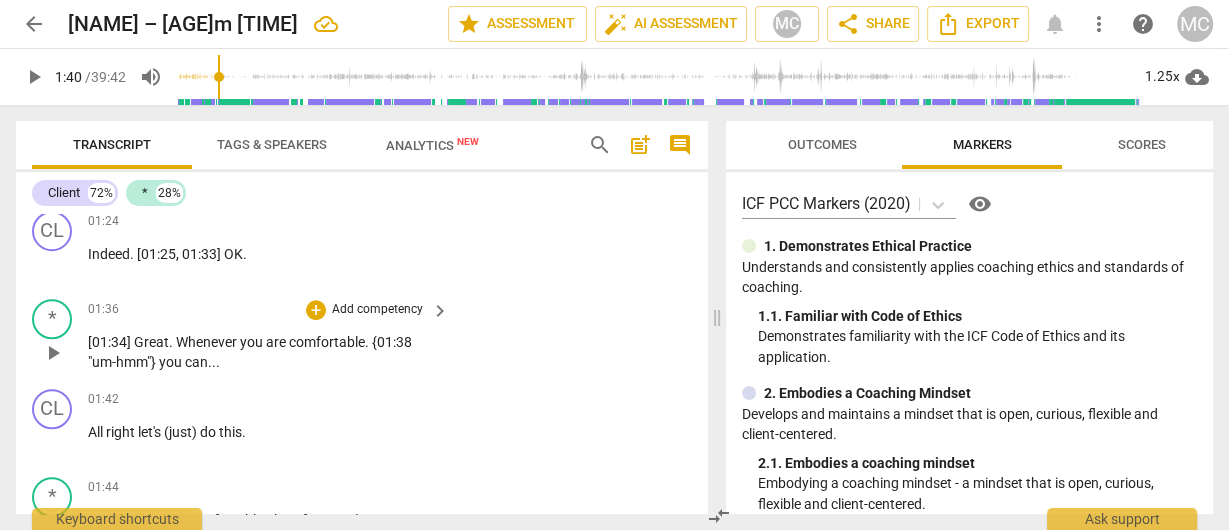 click on "{01:38" at bounding box center (392, 342) 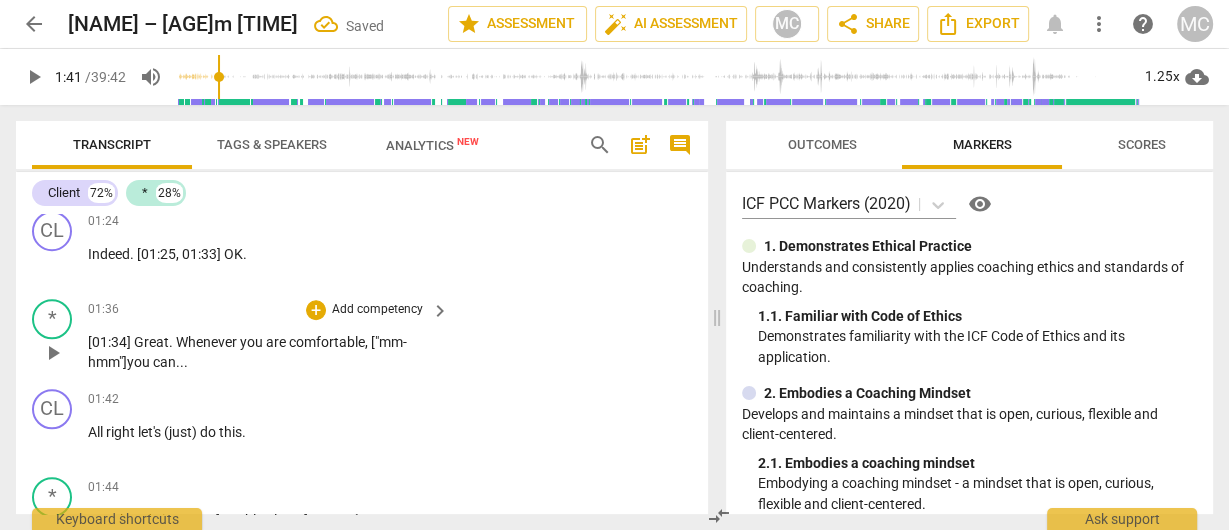click on "comfortable, ["mm-" at bounding box center [348, 342] 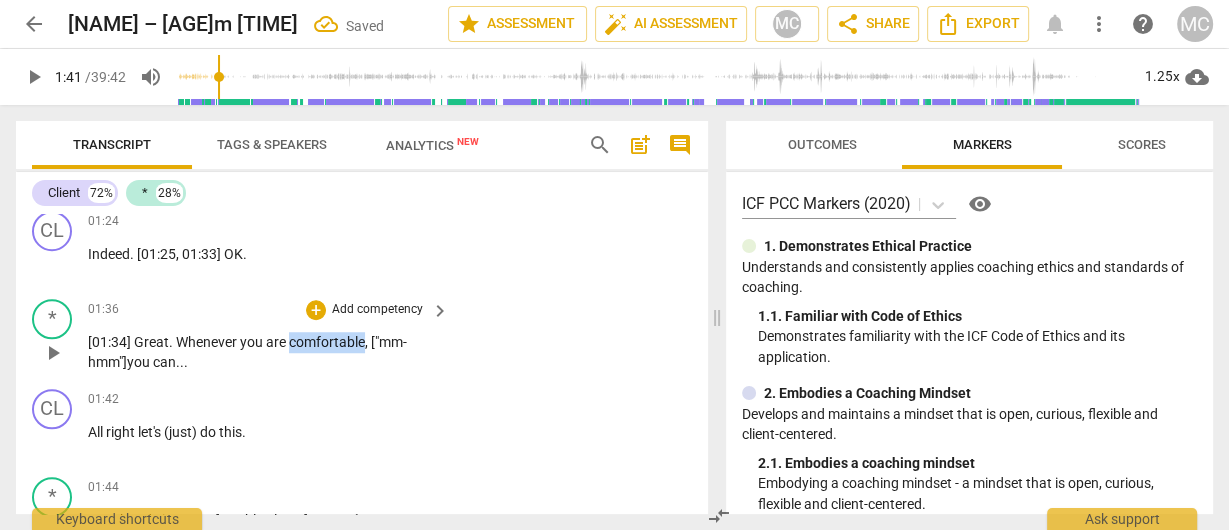 click on "comfortable, ["mm-" at bounding box center [348, 342] 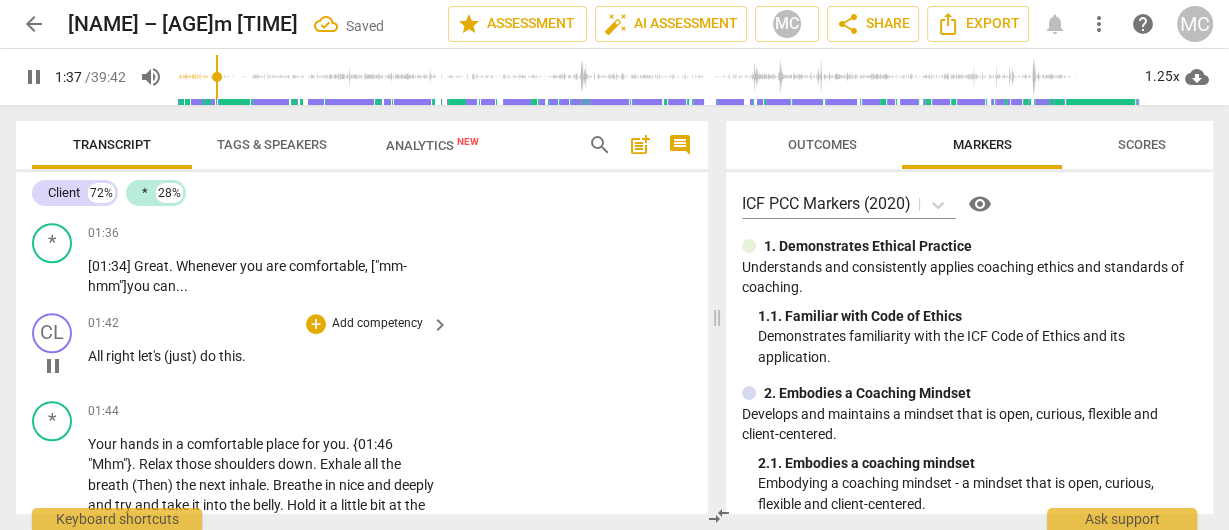 scroll, scrollTop: 1440, scrollLeft: 0, axis: vertical 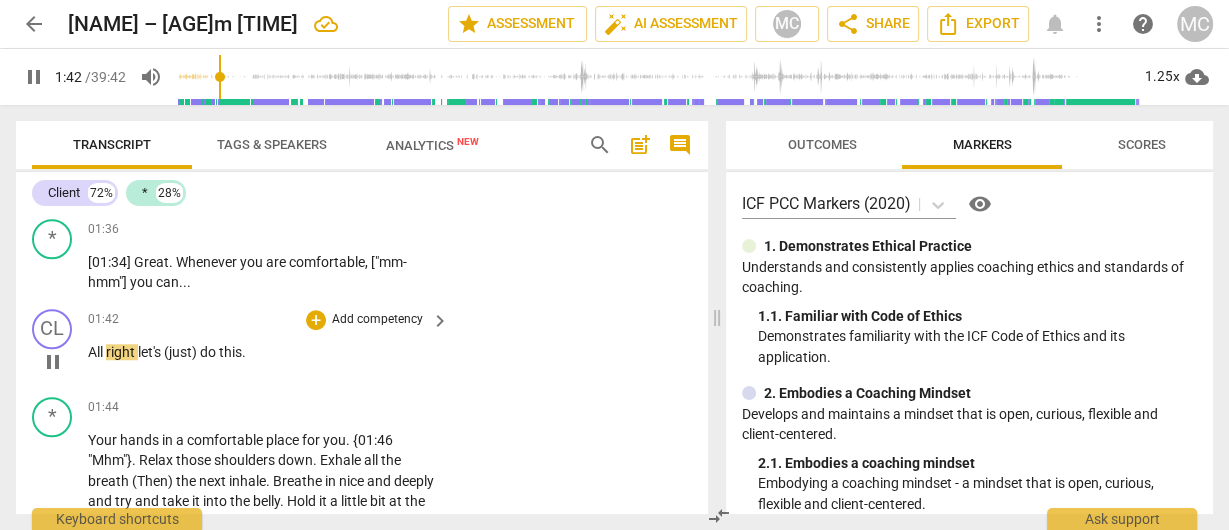 click on "let's" at bounding box center (151, 352) 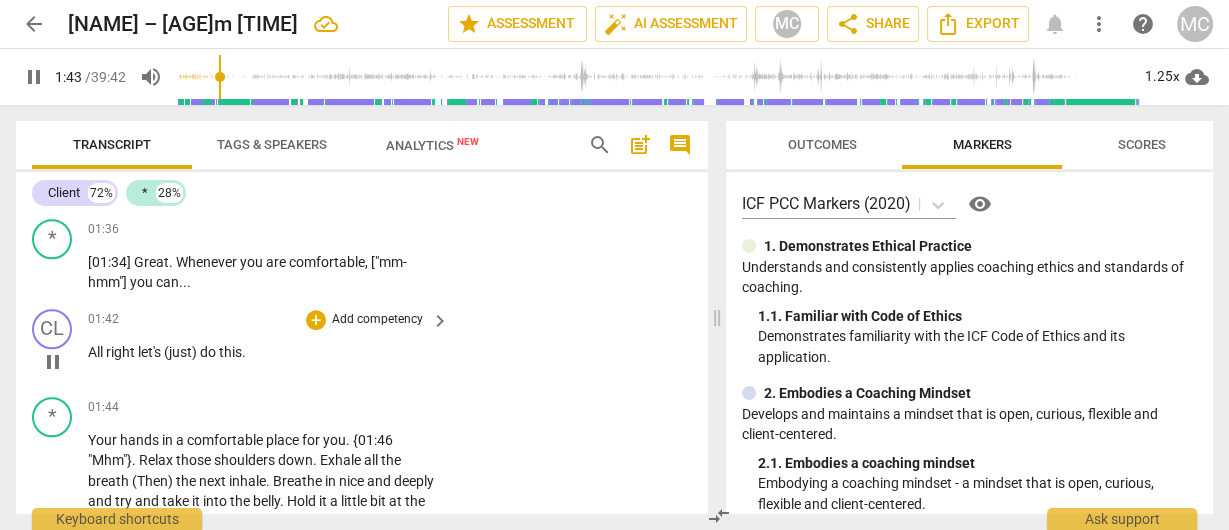 type on "104" 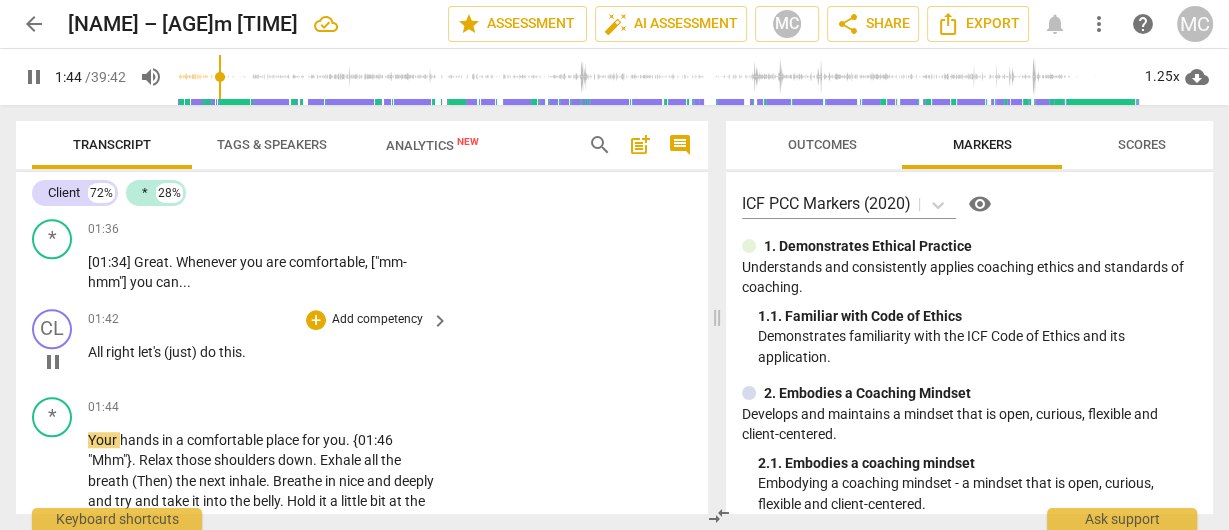 type 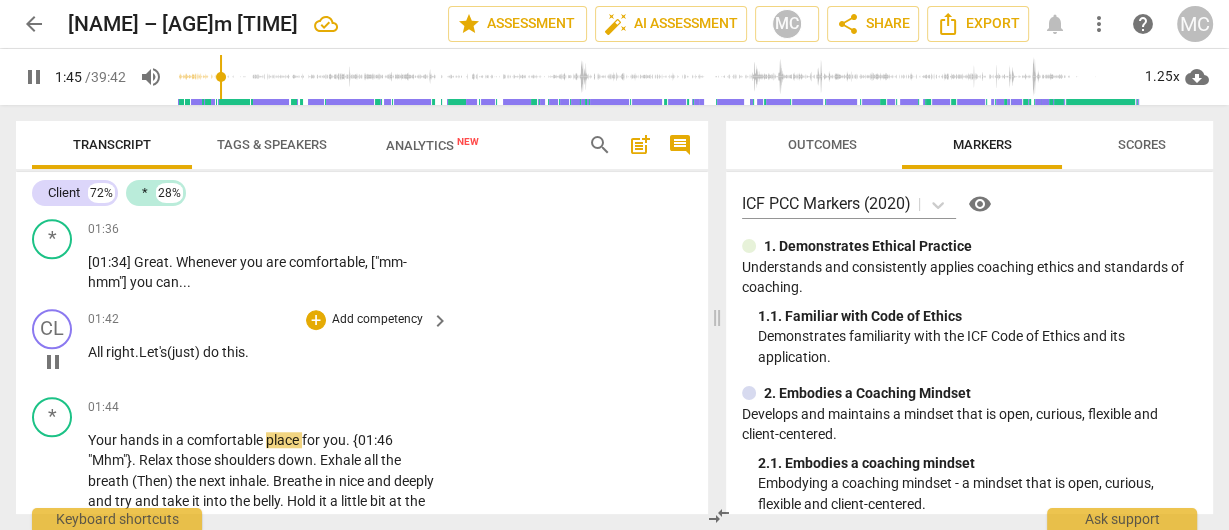 click on "Let's" at bounding box center [153, 352] 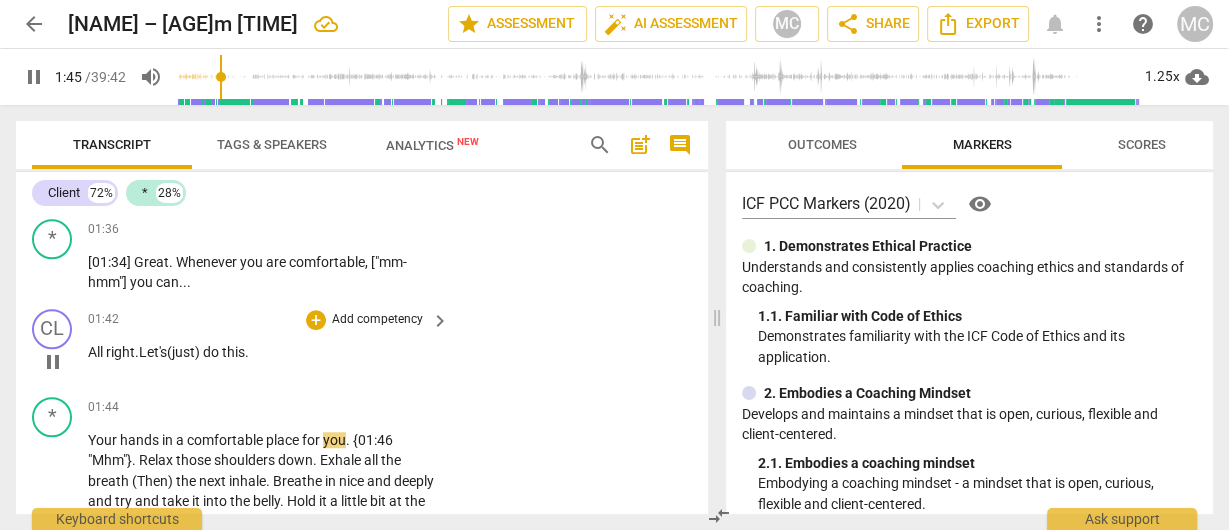 click on "Let's" at bounding box center [153, 352] 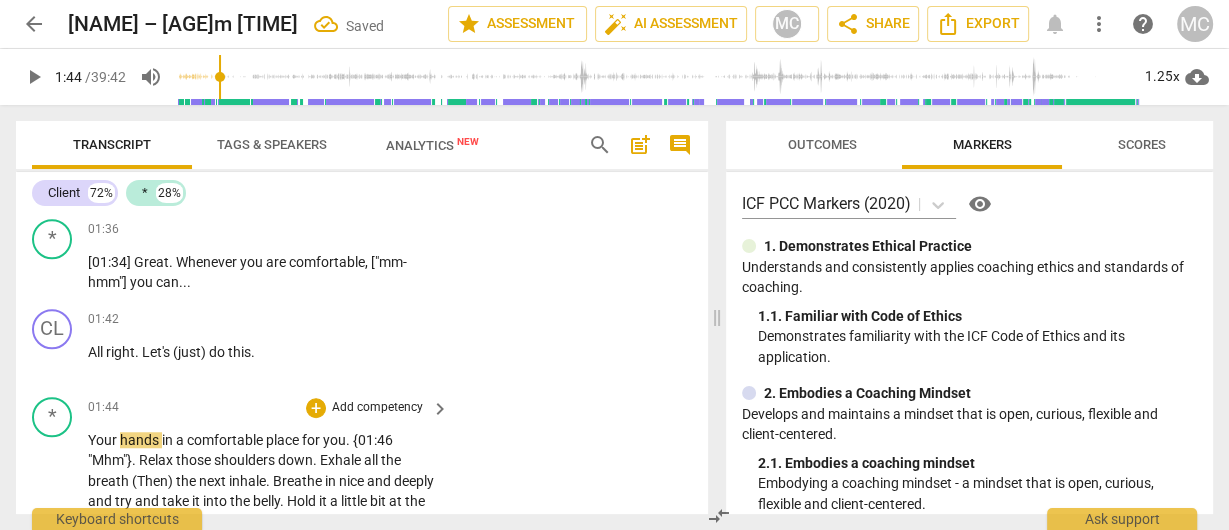 type on "104" 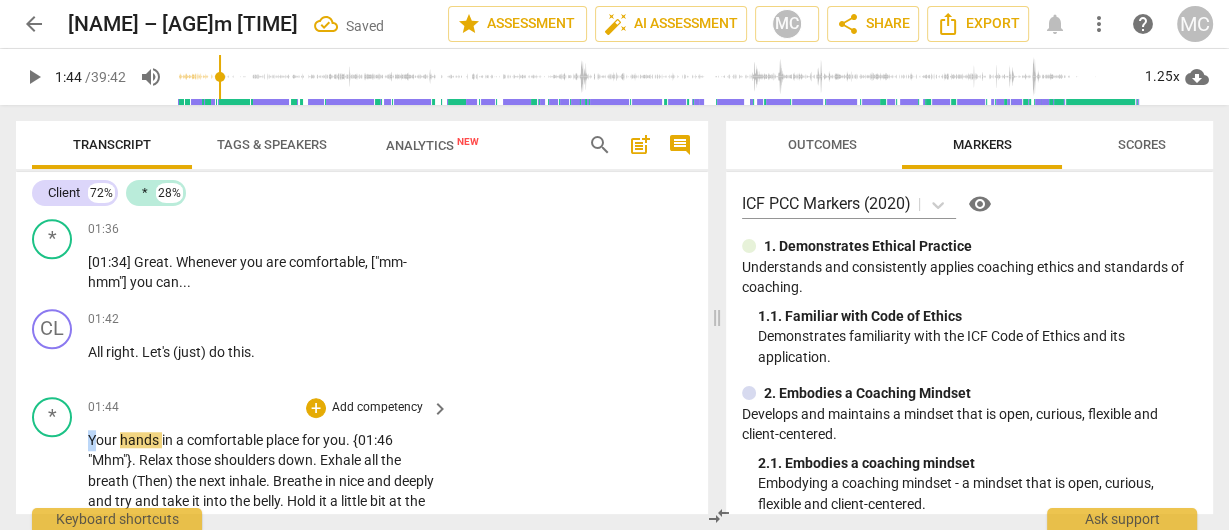 drag, startPoint x: 96, startPoint y: 439, endPoint x: 85, endPoint y: 445, distance: 12.529964 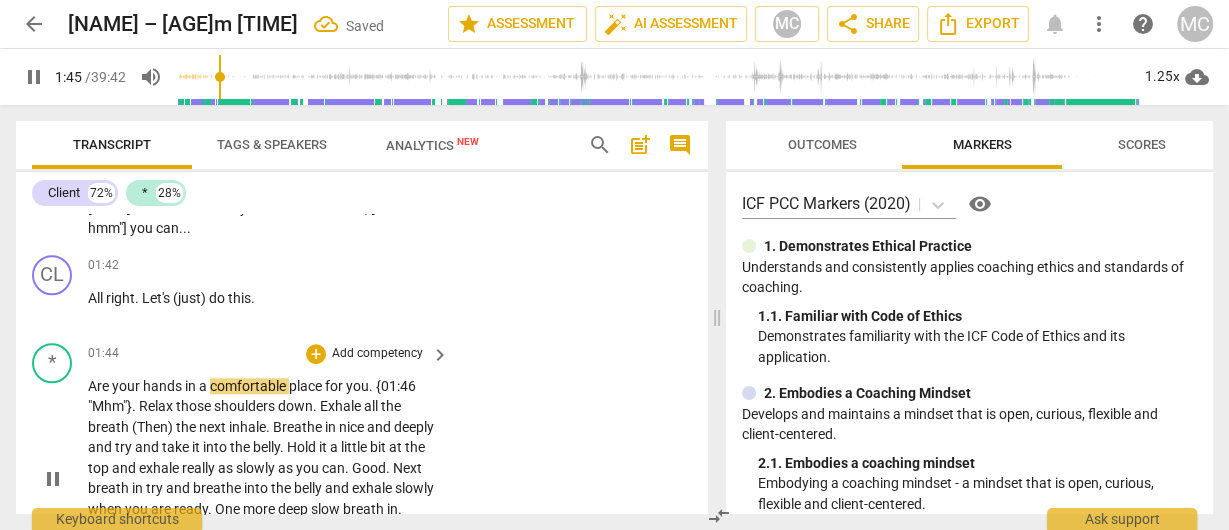 scroll, scrollTop: 1520, scrollLeft: 0, axis: vertical 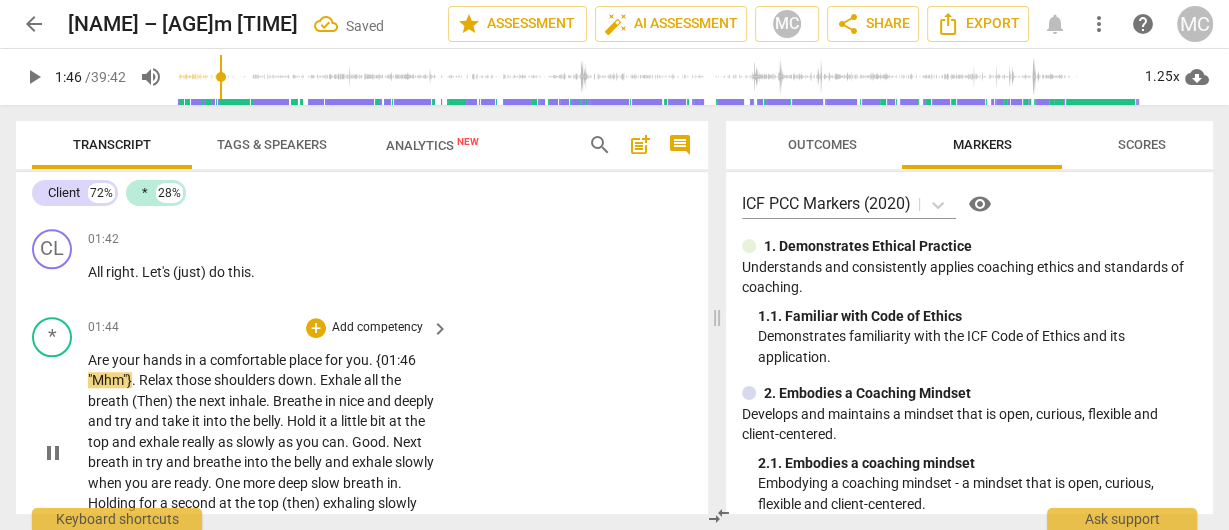 click on "{01:46" at bounding box center [396, 360] 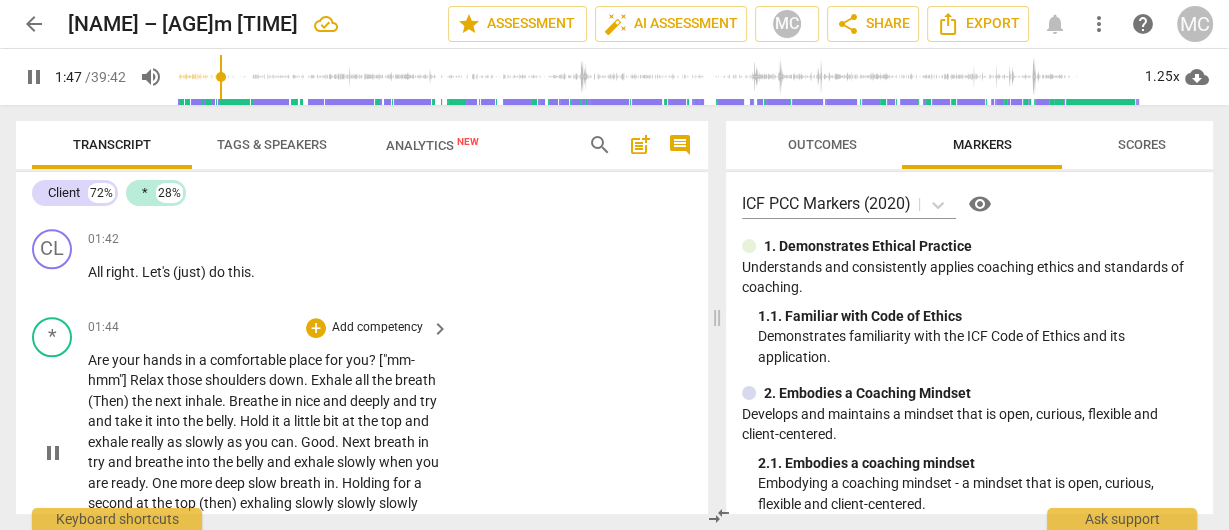 click on "* play_arrow pause 01:44 + Add competency keyboard_arrow_right Are your hands in a comfortable place for you? ["mm-hmm"] Relax those shoulders down . Exhale all the breath (Then) the next inhale . Breathe in nice and deeply and try and take it into the belly . Hold it a little bit at the top and exhale really as slowly as you can . Good . Next breath in try and breathe into the belly and exhale slowly when you are ready . One more deep slow breath in . Holding for a second at the top (then) exhaling slowly slowly slowly slowly squeezing the belly at the end . How is that feeling ? Good to start ?" at bounding box center (362, 436) 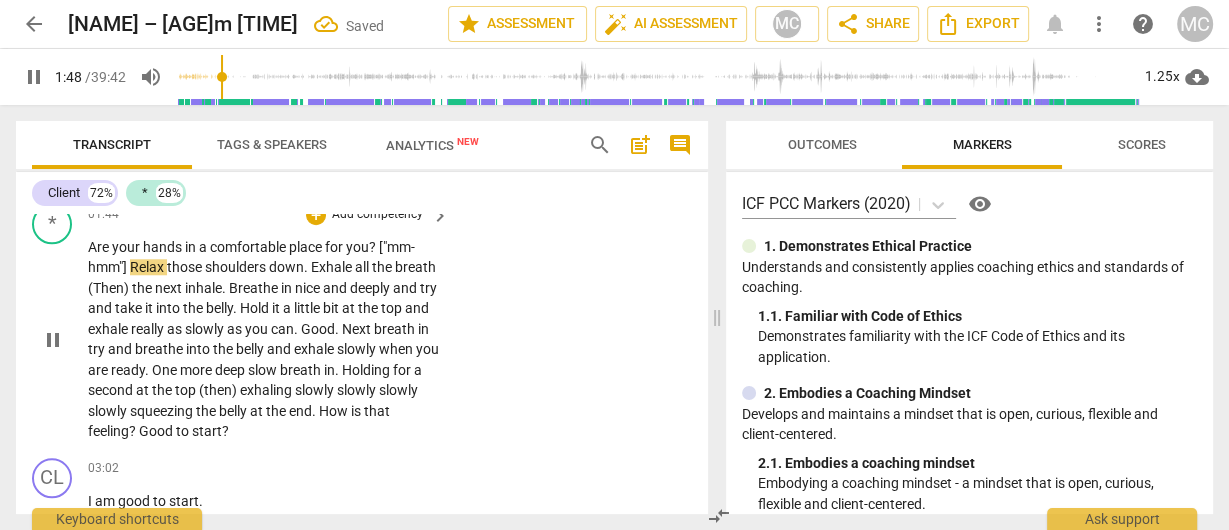 scroll, scrollTop: 1600, scrollLeft: 0, axis: vertical 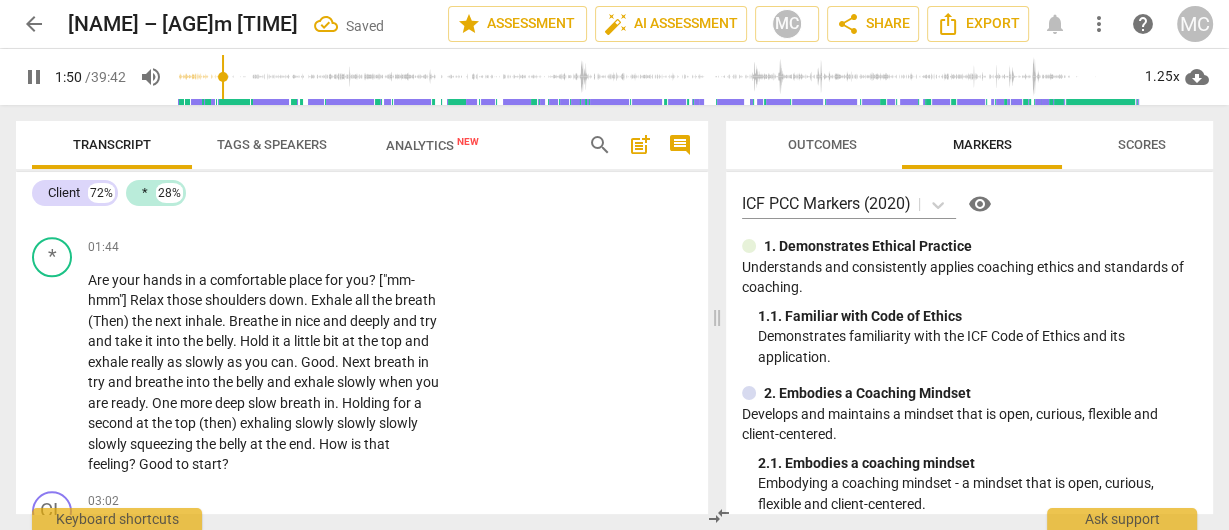 click on "Exhale" at bounding box center [333, 300] 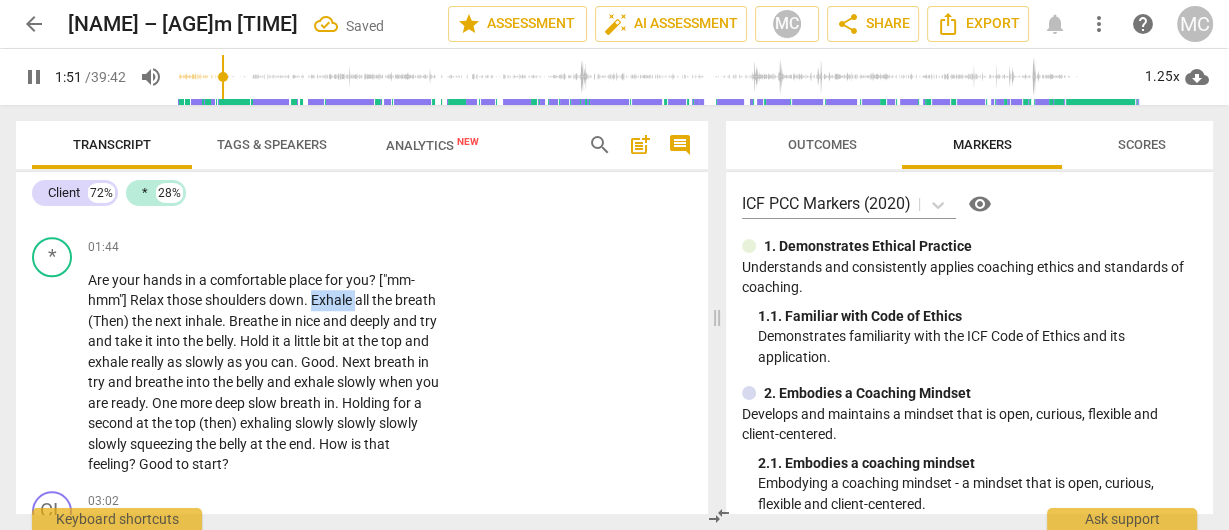 click on "Exhale" at bounding box center [333, 300] 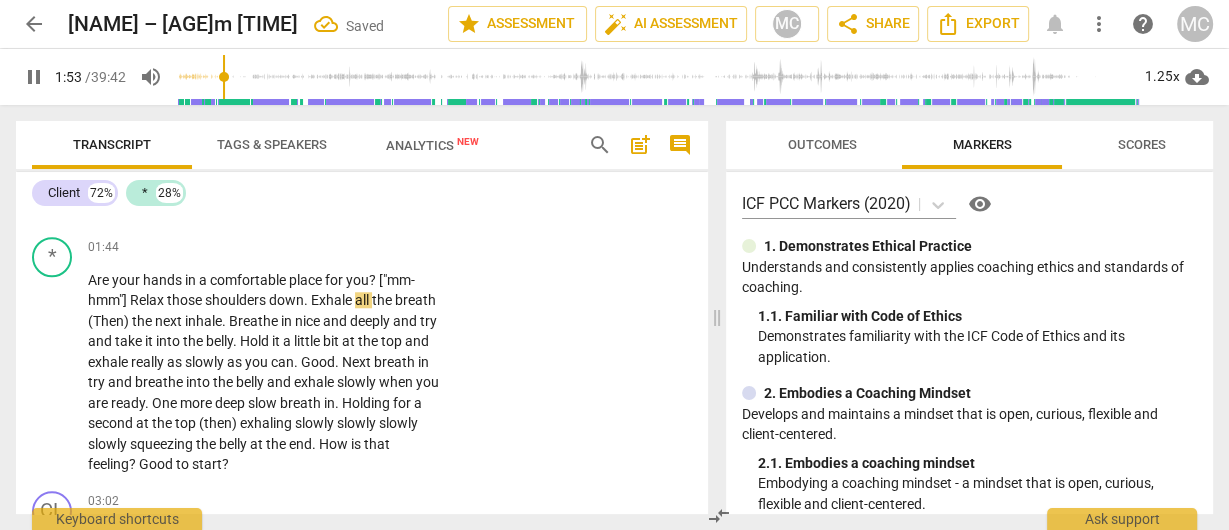 click on "shoulders" at bounding box center [237, 300] 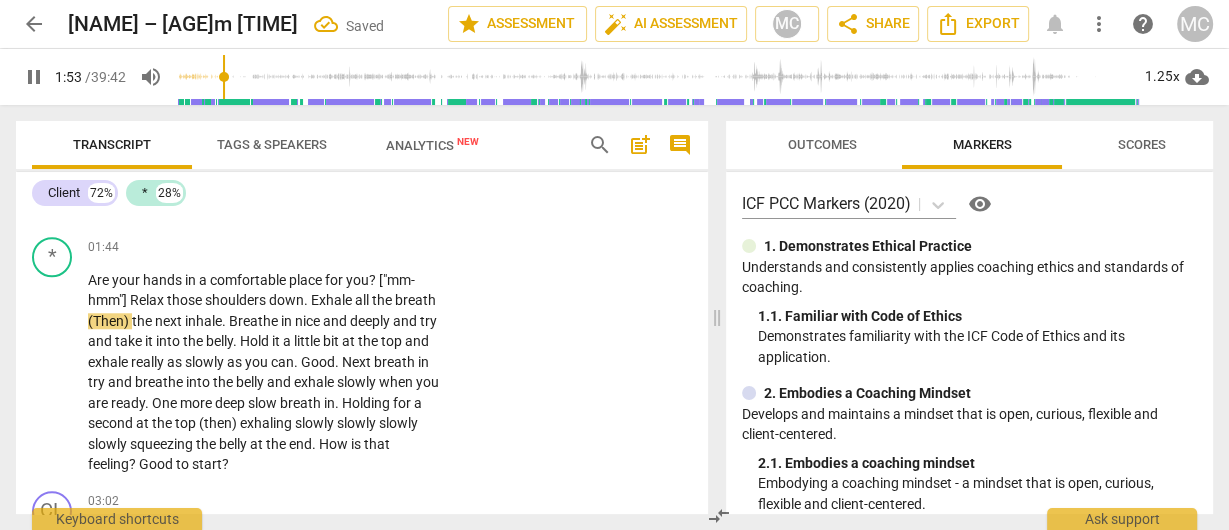 click on "shoulders" at bounding box center (237, 300) 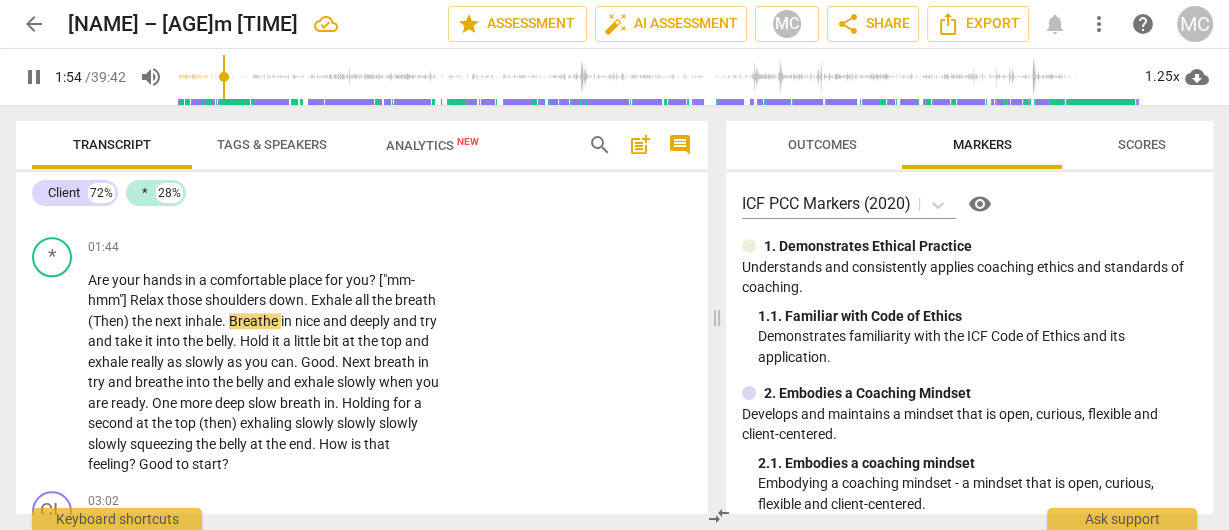 click on "down" at bounding box center (286, 300) 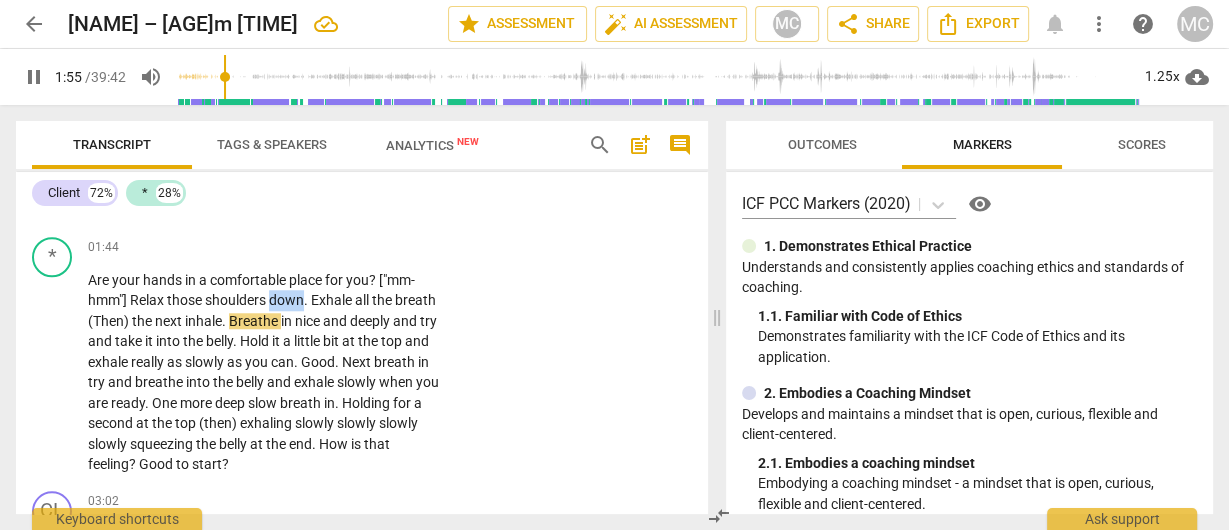 click on "down" at bounding box center (286, 300) 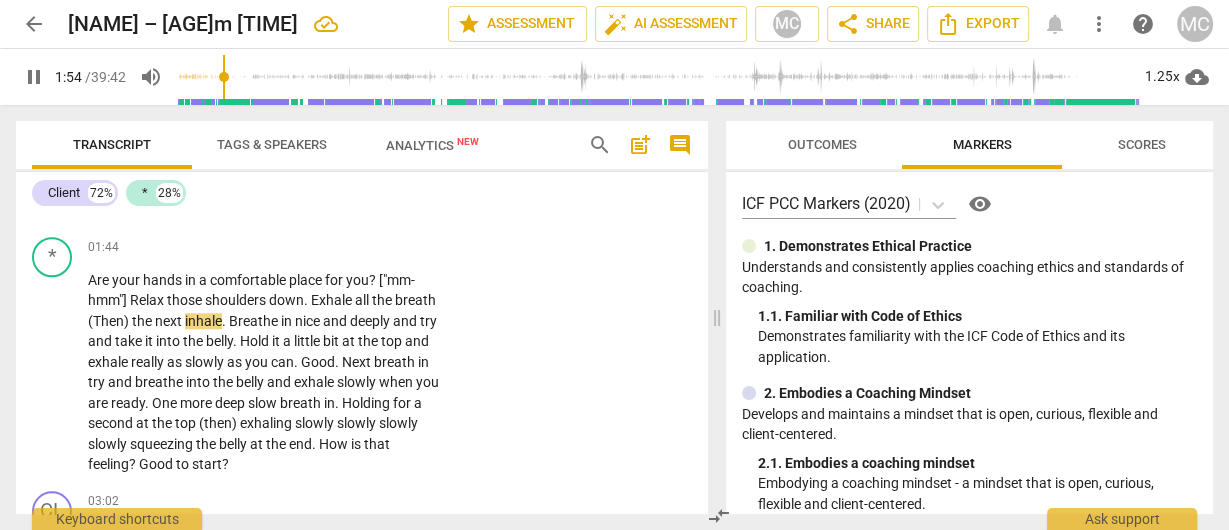 click on "pause" at bounding box center [34, 77] 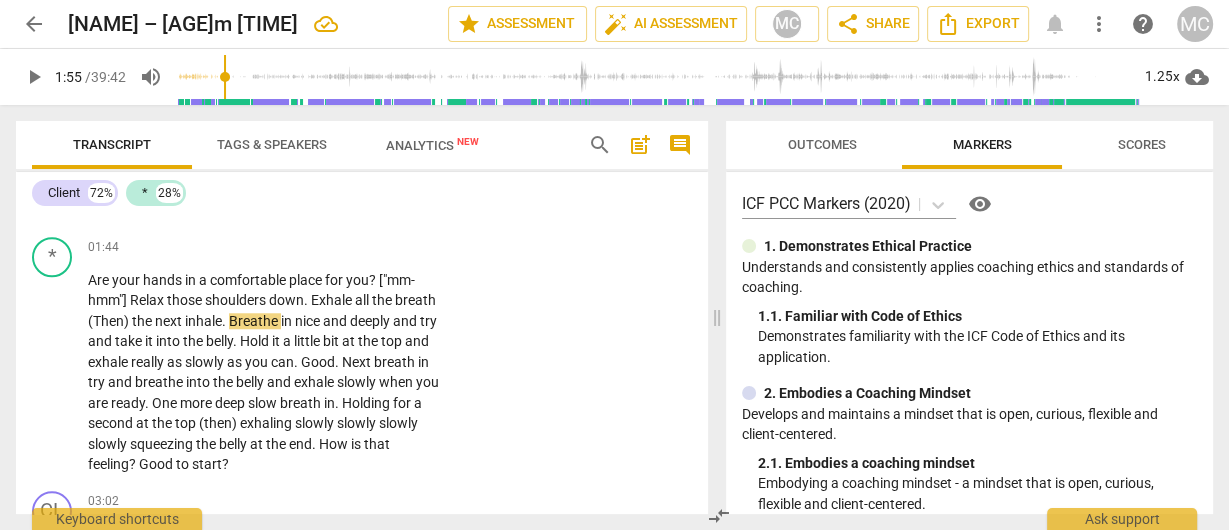 click on "Exhale" at bounding box center (333, 300) 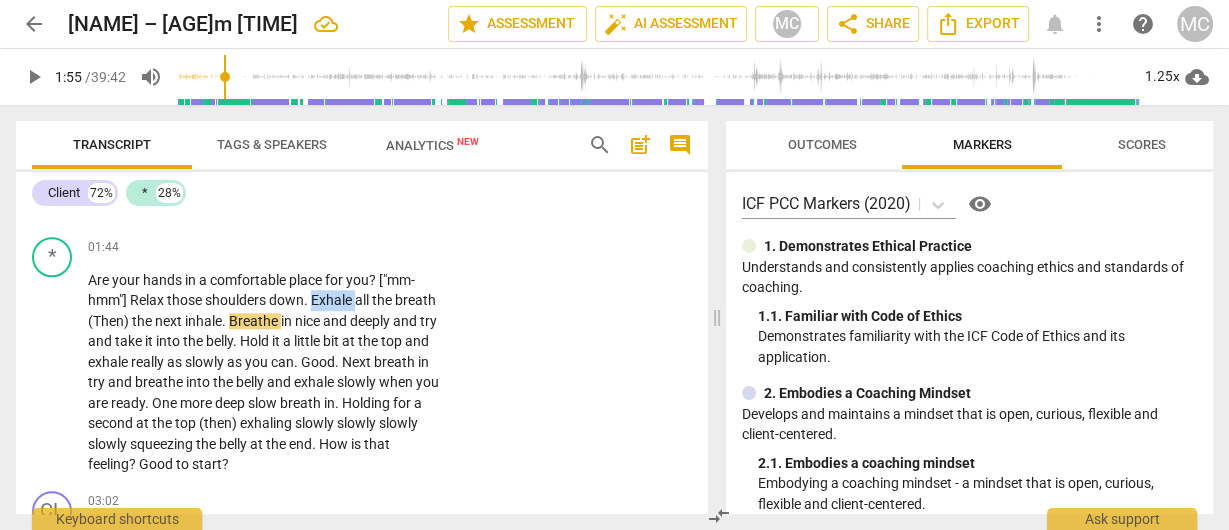 click on "Exhale" at bounding box center (333, 300) 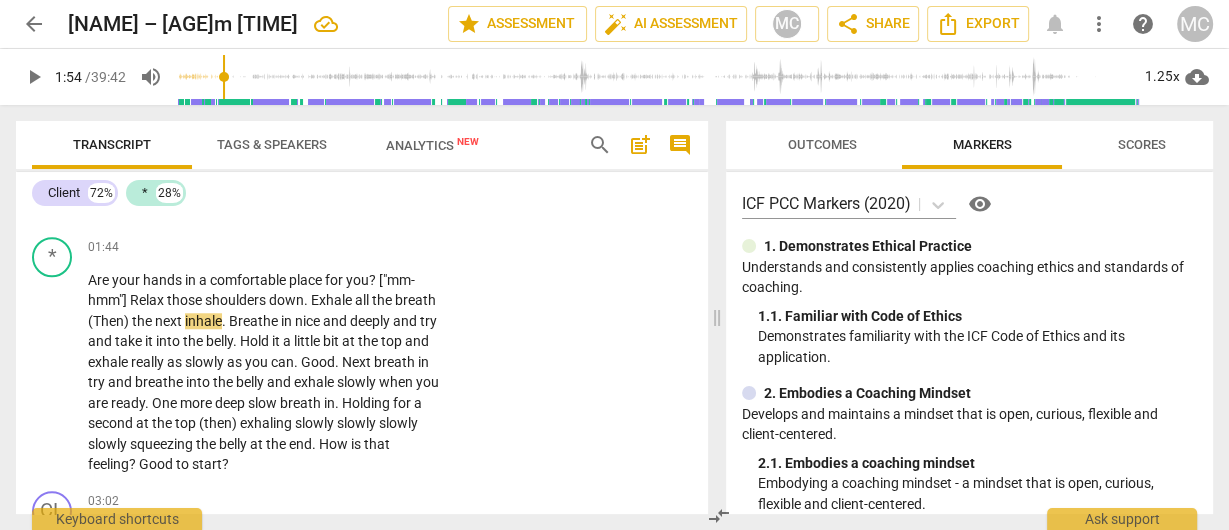 type on "115" 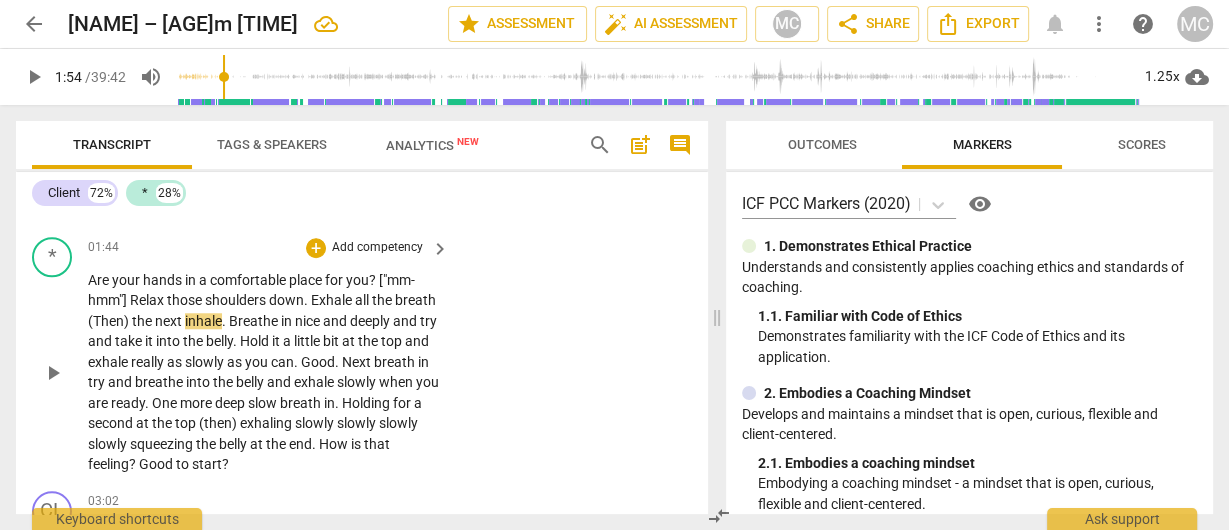 drag, startPoint x: 149, startPoint y: 383, endPoint x: 162, endPoint y: 342, distance: 43.011627 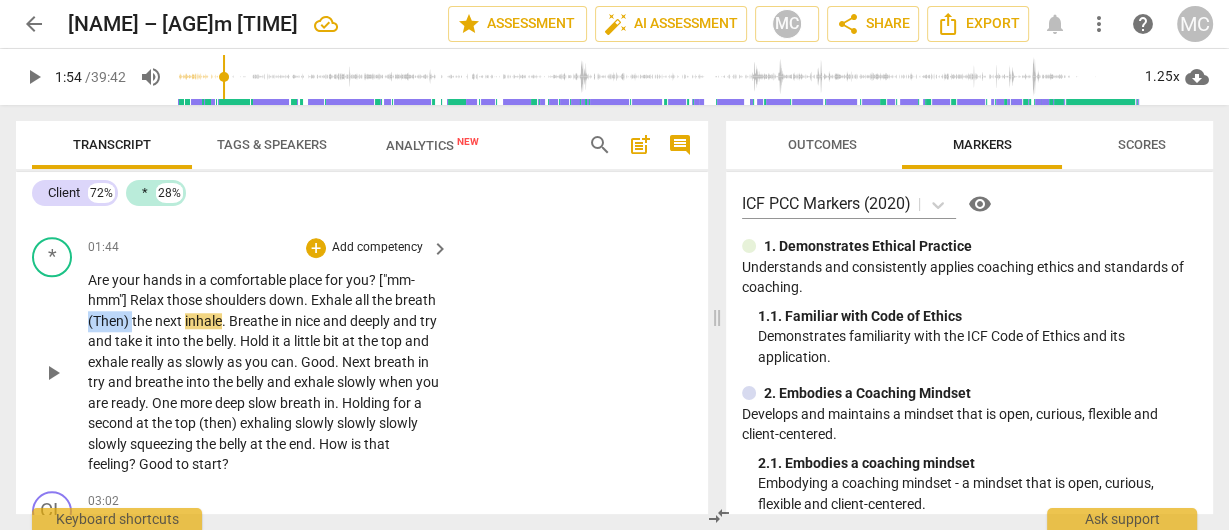 drag, startPoint x: 177, startPoint y: 321, endPoint x: 125, endPoint y: 323, distance: 52.03845 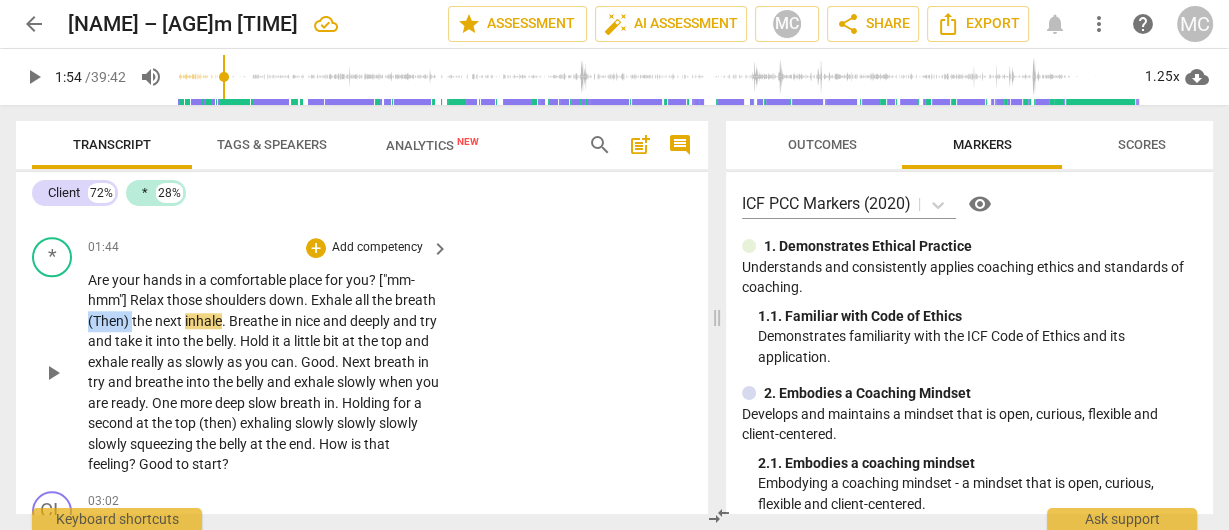 click on "Are   your   hands   in   a   comfortable   place   for   you ?   ["mm-hmm"]   Relax   those   shoulders   down .   Exhale   all   the   breath   (Then)   the   next   inhale .   Breathe   in   nice   and   deeply   and   try   and   take   it   into   the   belly .   Hold   it   a   little   bit   at   the   top   and   exhale   really   as   slowly   as   you   can .   Good .   Next   breath   in   try   and   breathe   into   the   belly   and   exhale   slowly   when   you   are   ready .   One   more   deep   slow   breath   in .   Holding   for   a   second   at   the   top   (then)   exhaling   slowly   slowly   slowly   slowly   squeezing   the   belly   at   the   end .   How   is   that   feeling ?   Good   to   start ?" at bounding box center [263, 372] 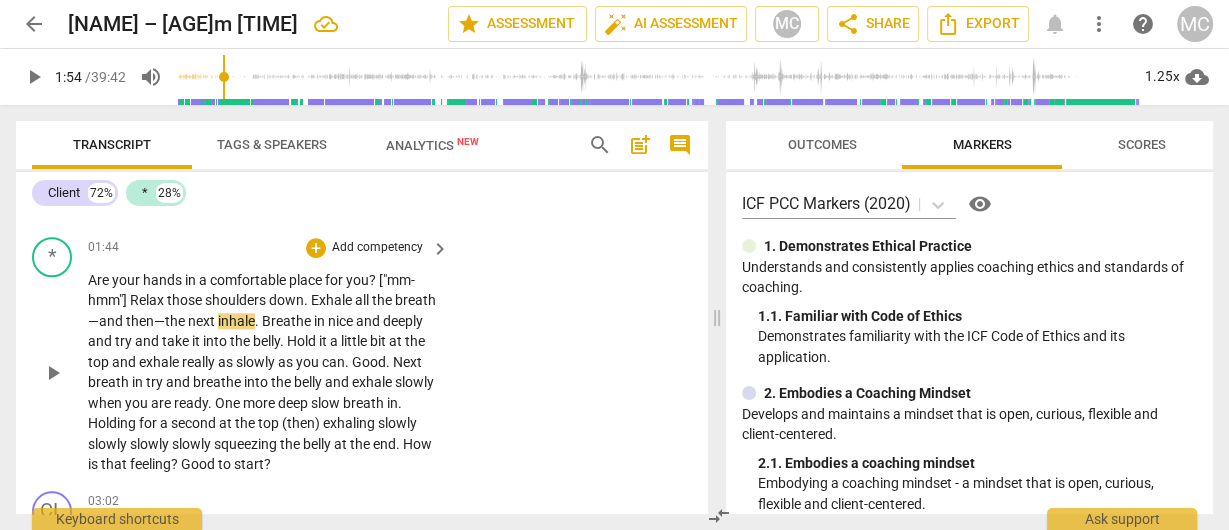click on "the" at bounding box center [176, 321] 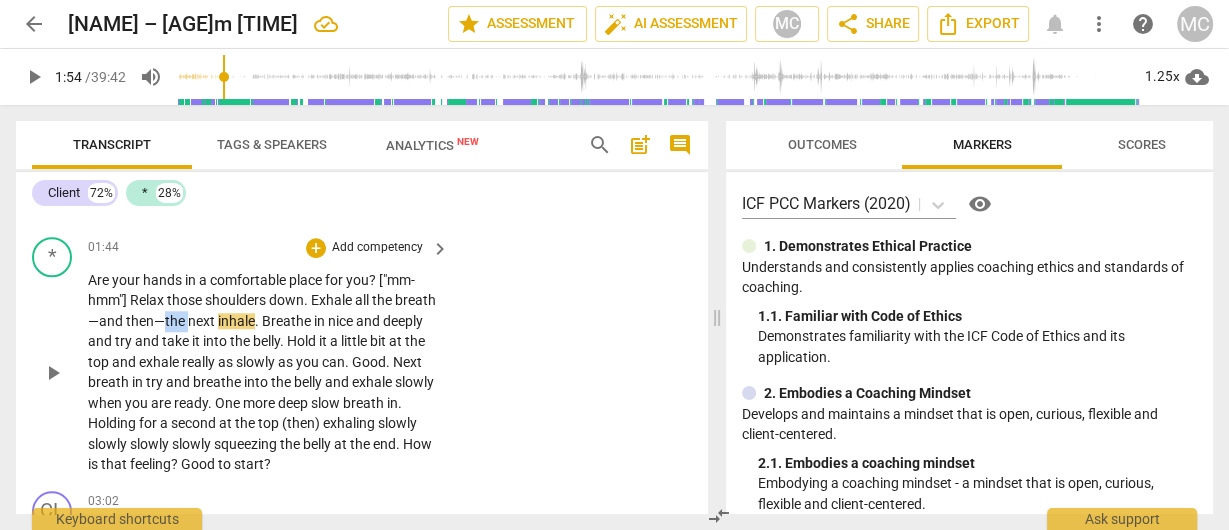 click on "the" at bounding box center [176, 321] 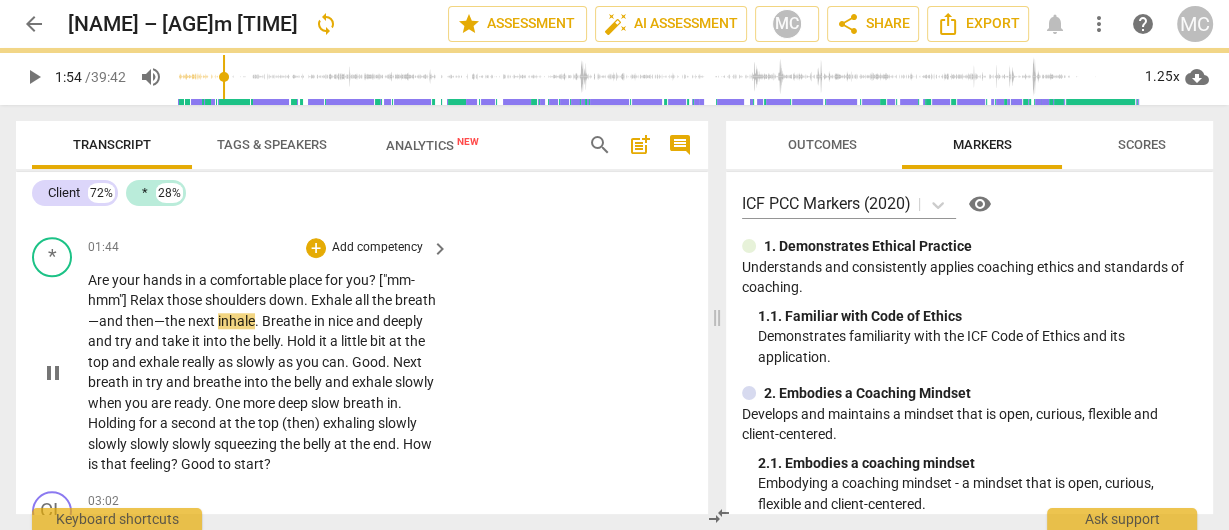 click on "breath—and then—" at bounding box center [262, 310] 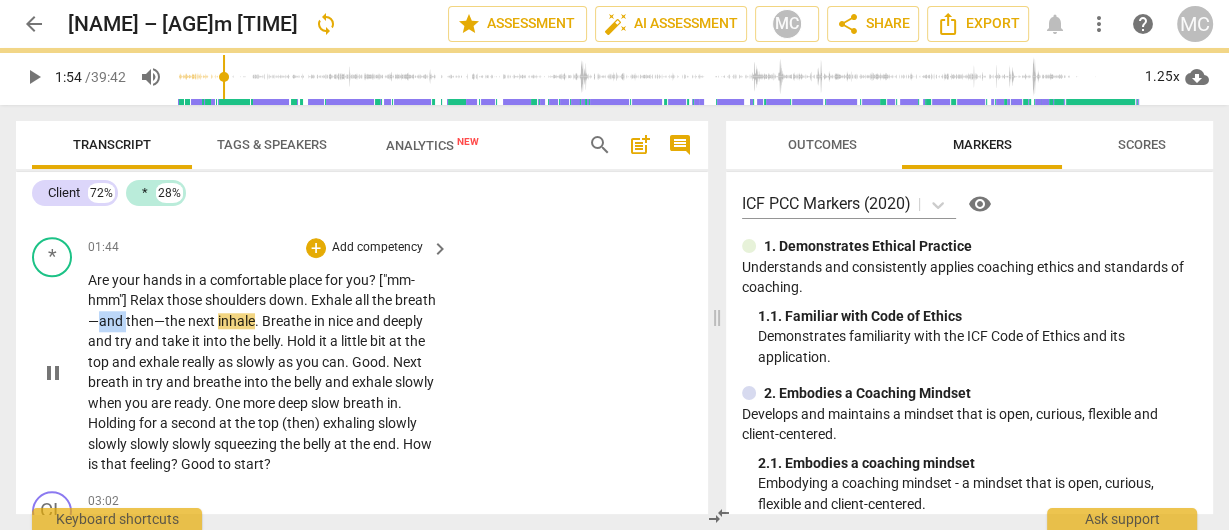 click on "breath—and then—" at bounding box center [262, 310] 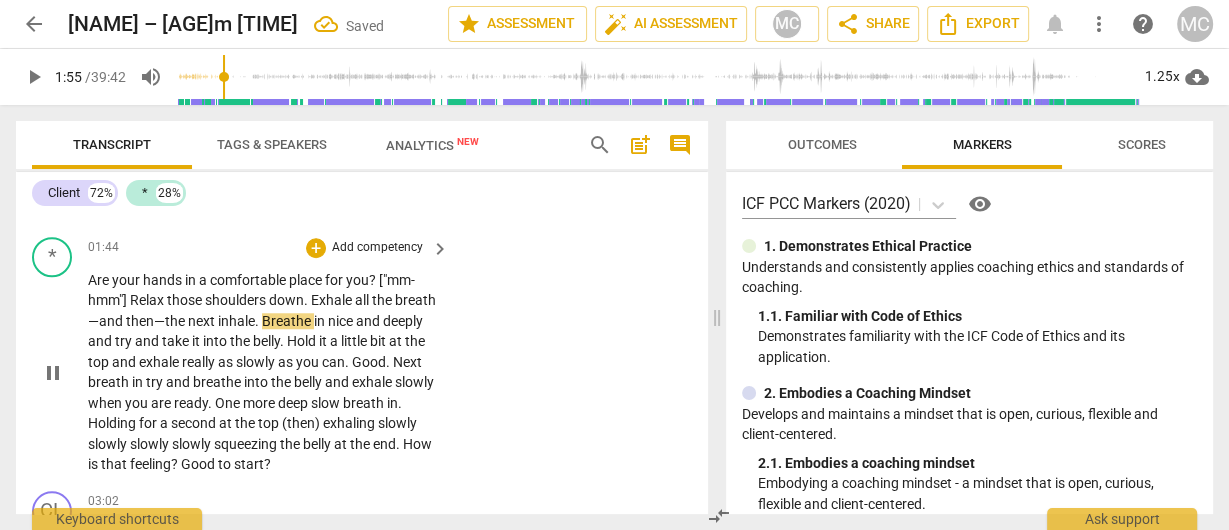 click on "the" at bounding box center [176, 321] 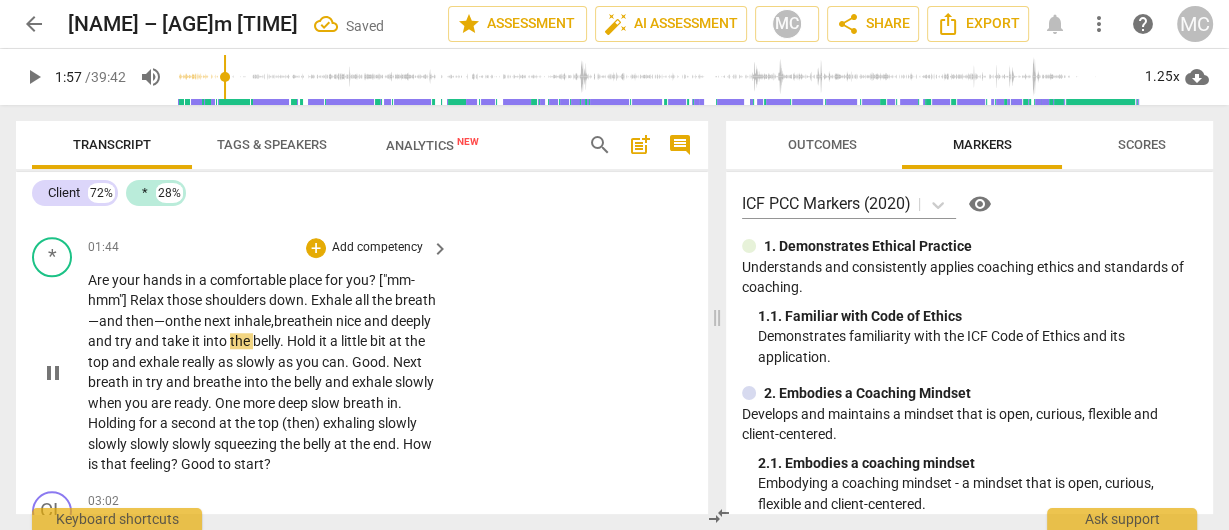 click on "breathe" at bounding box center (298, 321) 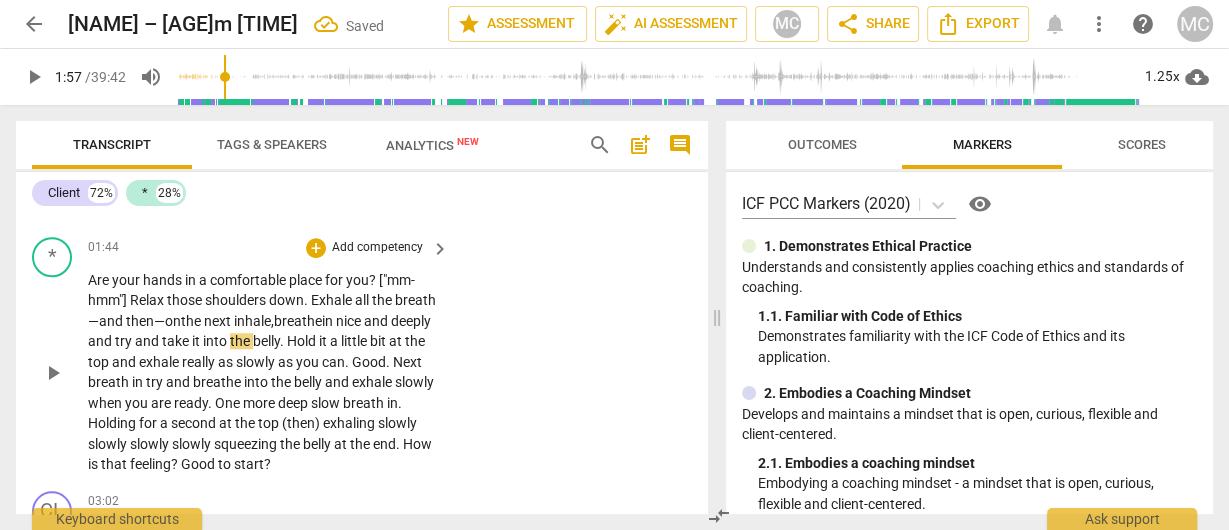 click on "breathe" at bounding box center [298, 321] 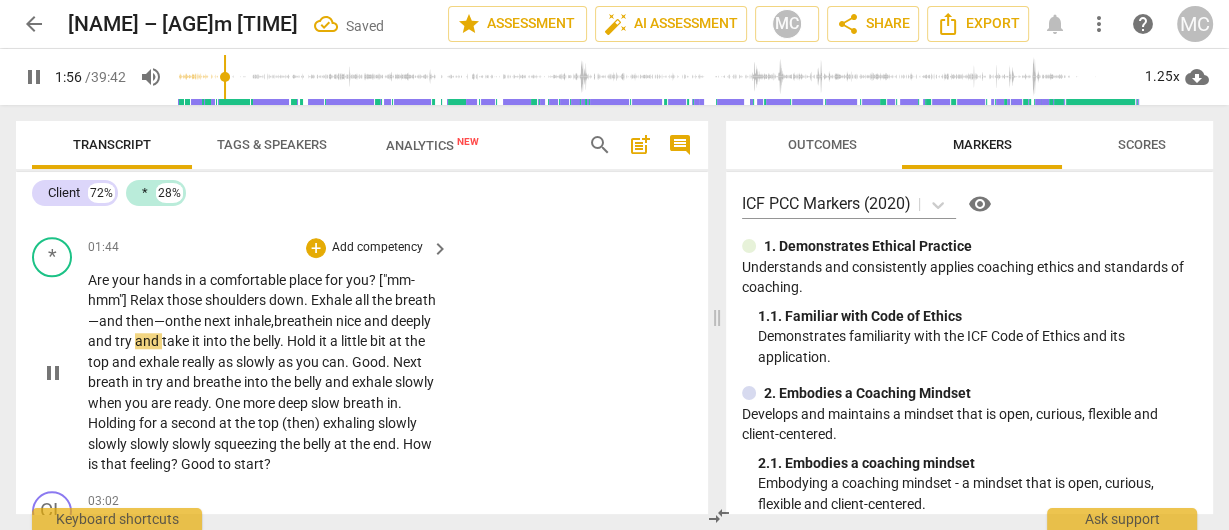 click on "deeply" at bounding box center (411, 321) 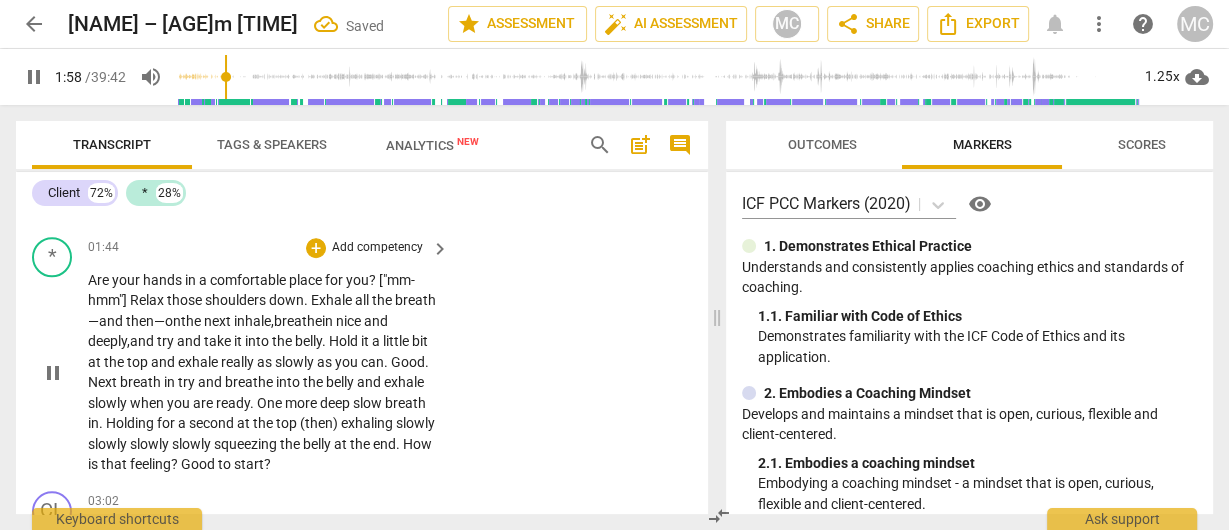click on "and" at bounding box center [143, 341] 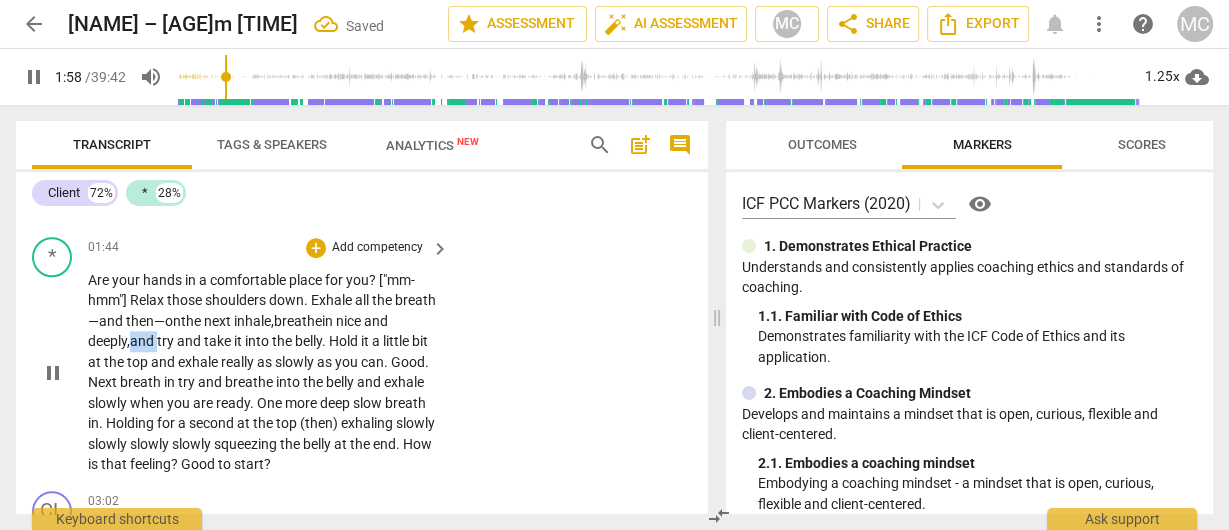 click on "and" at bounding box center [143, 341] 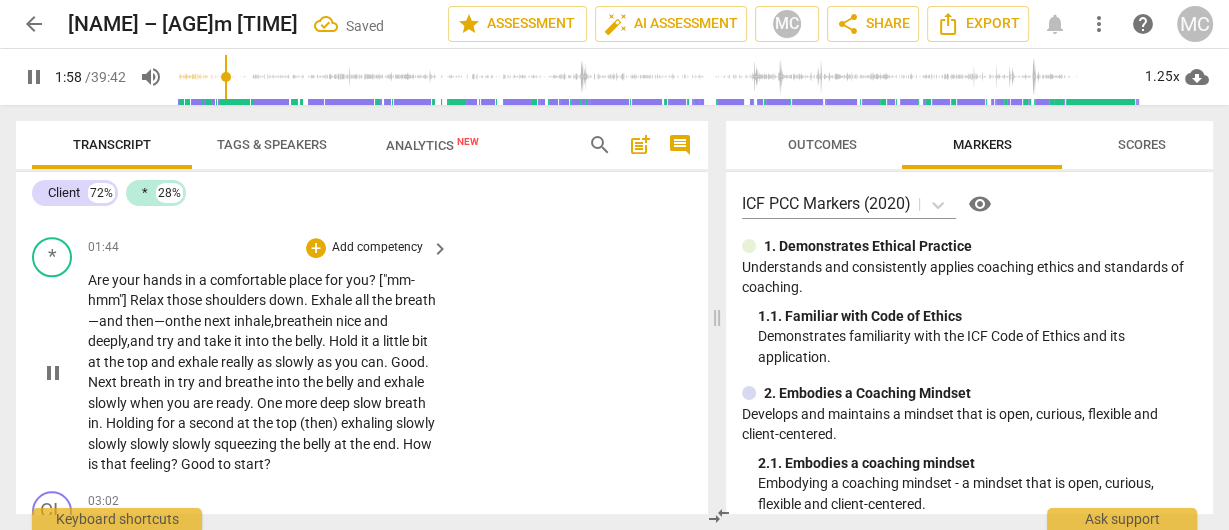 click on "Hold" at bounding box center [345, 341] 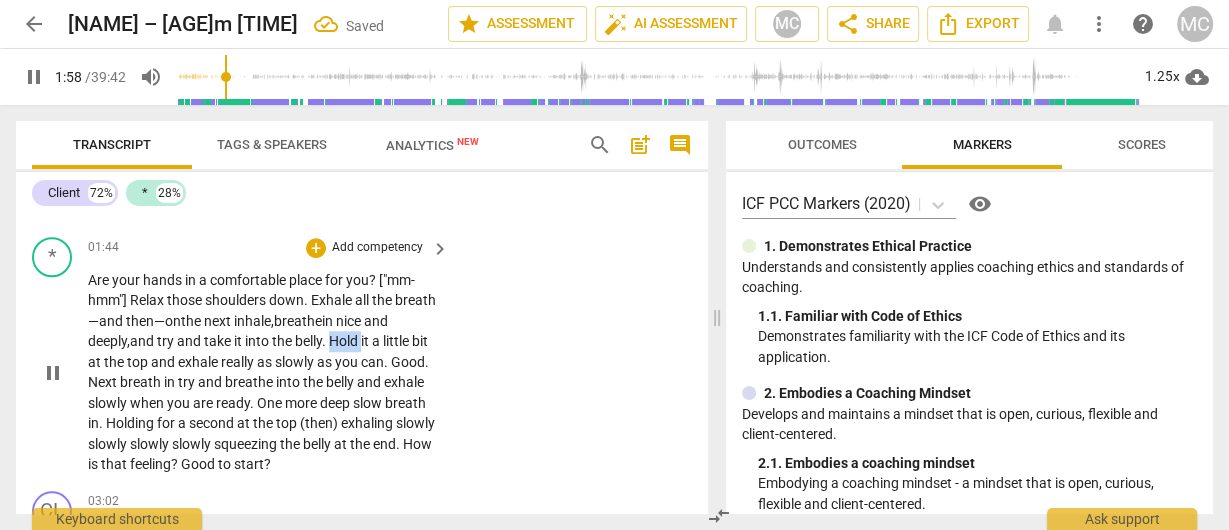 click on "Hold" at bounding box center [345, 341] 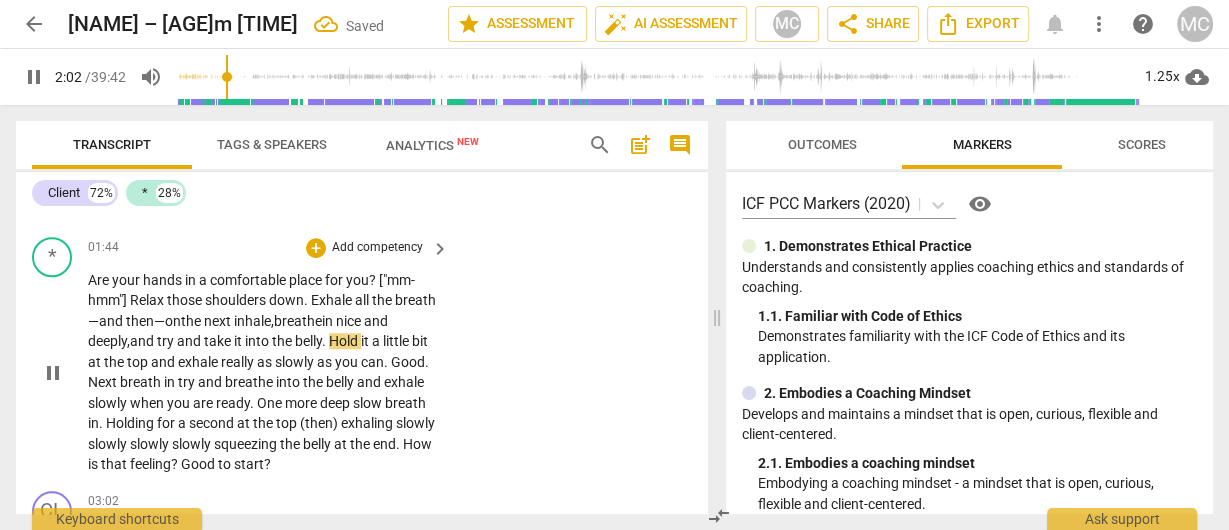 click on "the" at bounding box center (283, 341) 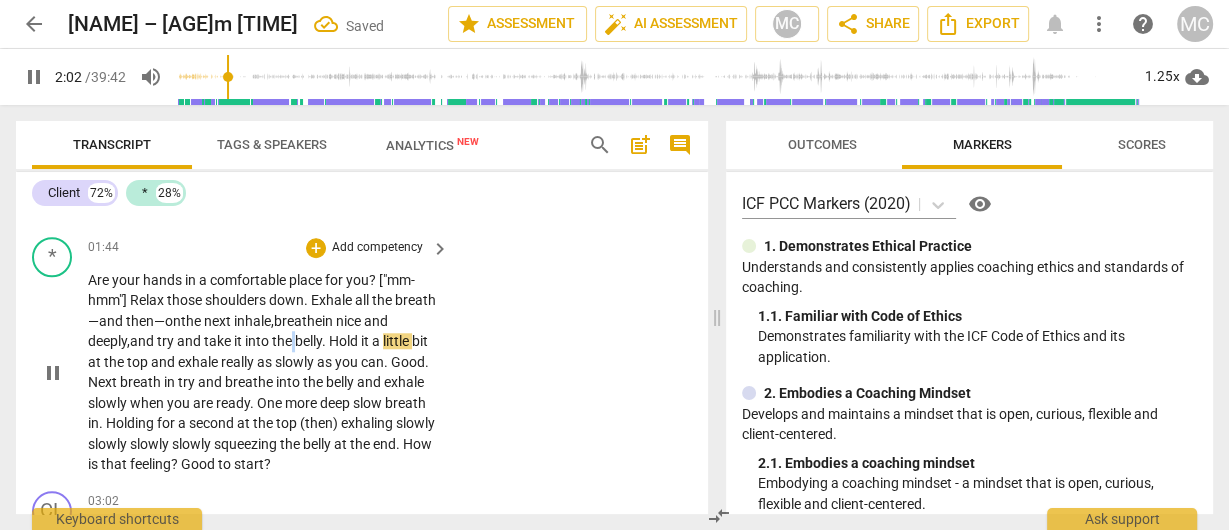 click on "the" at bounding box center (283, 341) 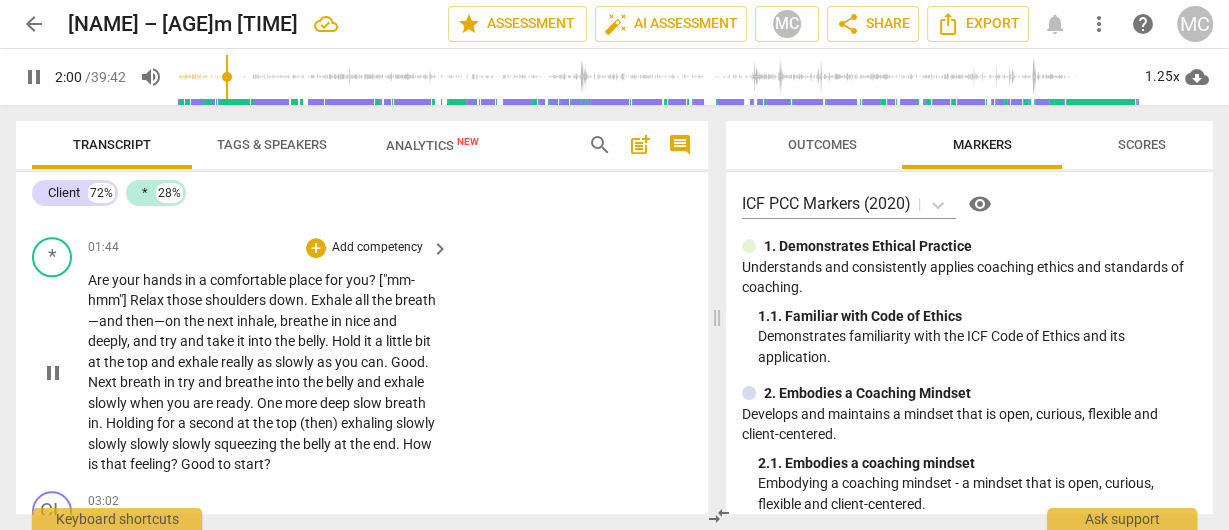 click on "Hold" at bounding box center (348, 341) 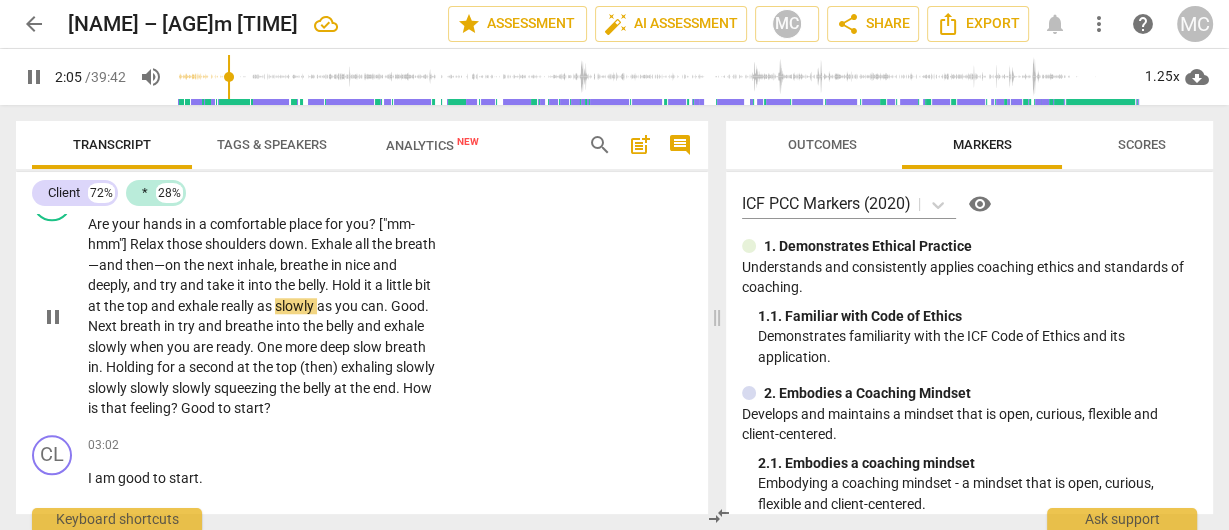 scroll, scrollTop: 1680, scrollLeft: 0, axis: vertical 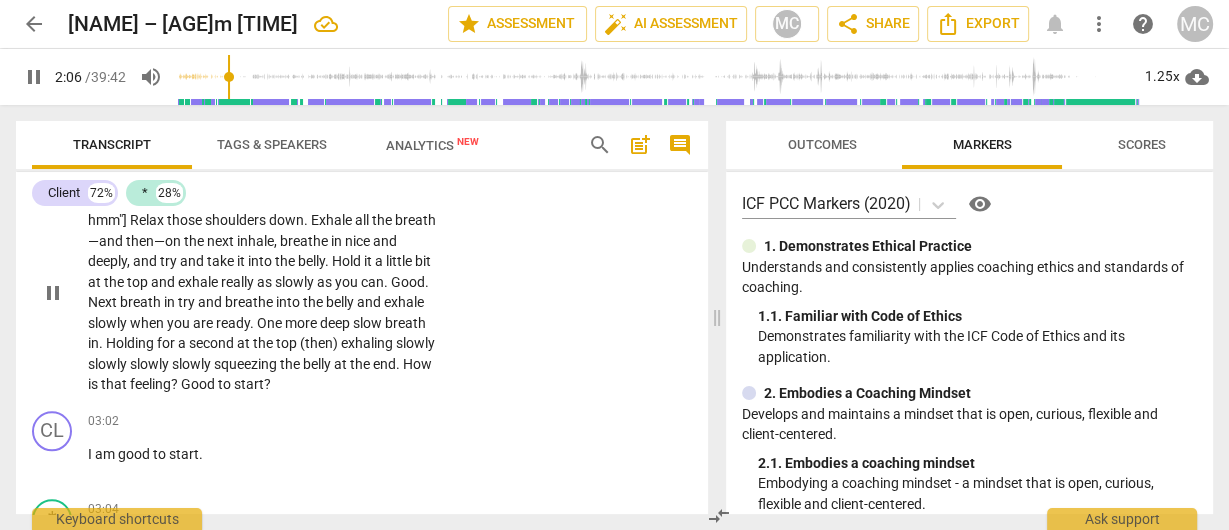 click on "Good" at bounding box center (408, 282) 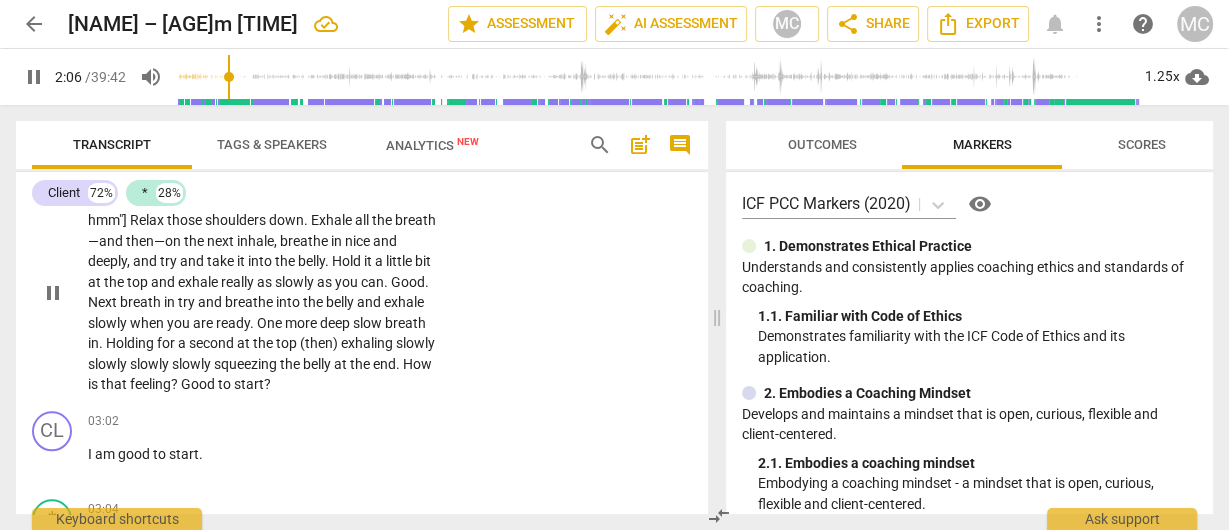 click on "Good" at bounding box center [408, 282] 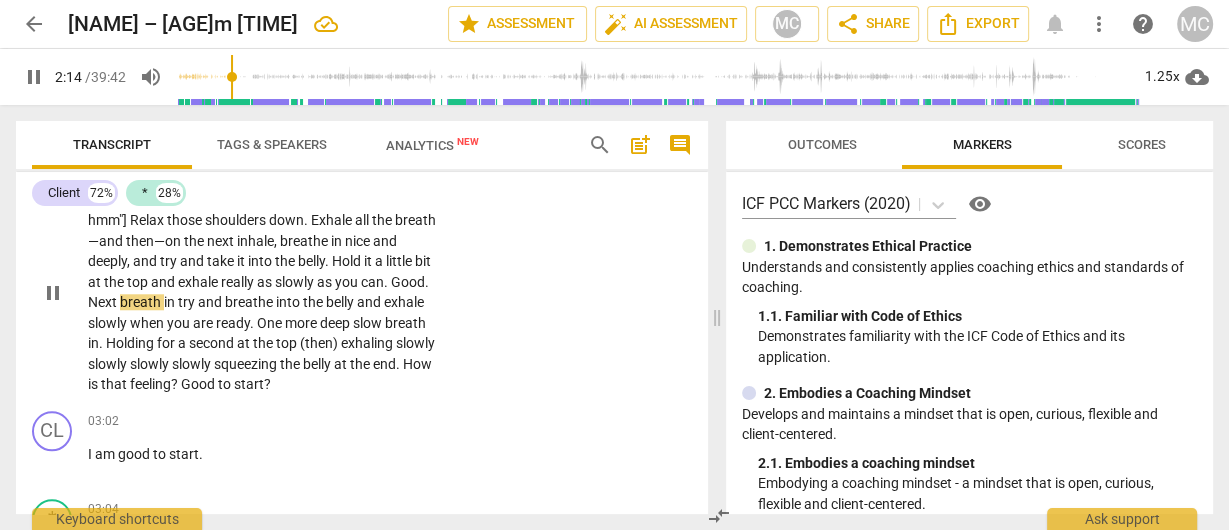 click on "can" at bounding box center (372, 282) 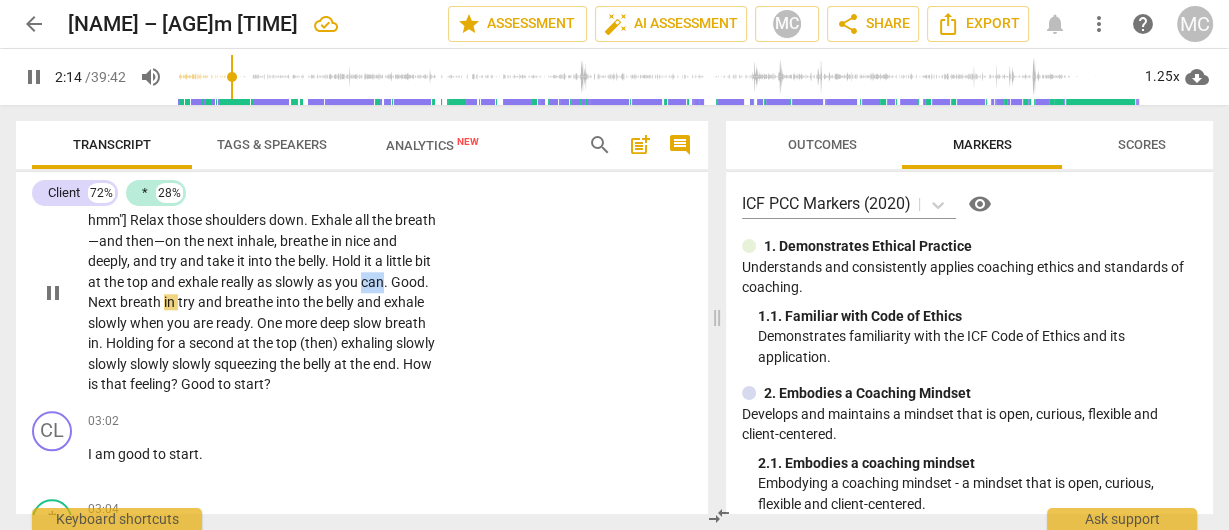 click on "can" at bounding box center [372, 282] 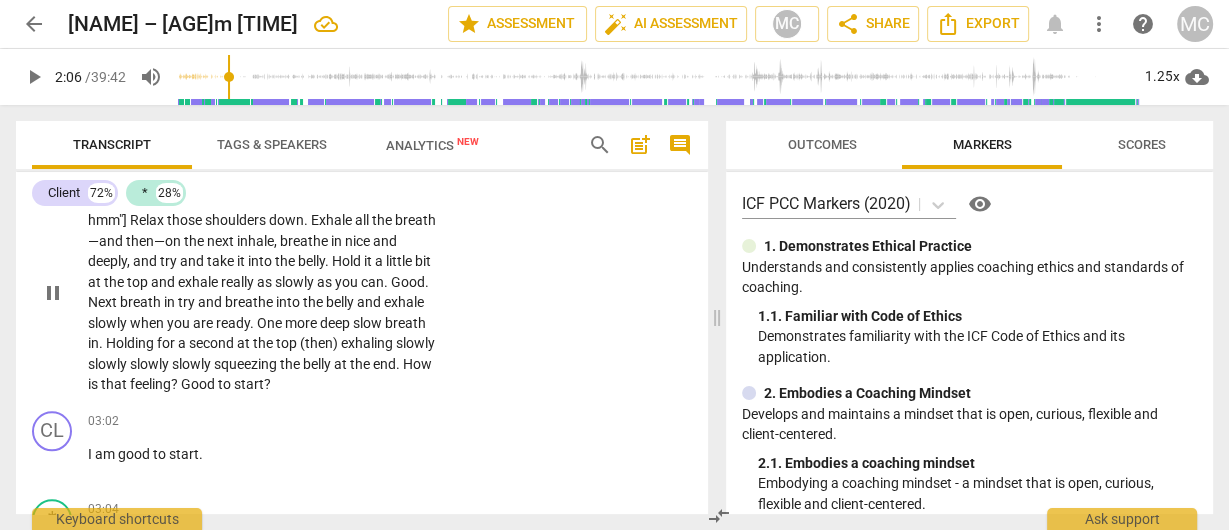 click on "Good" at bounding box center [408, 282] 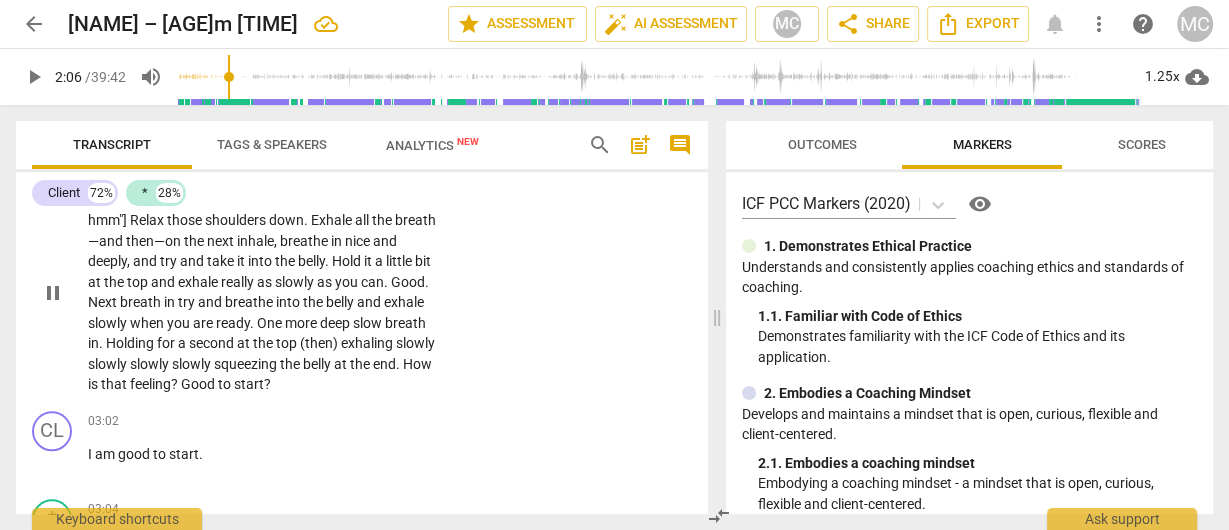 type on "126" 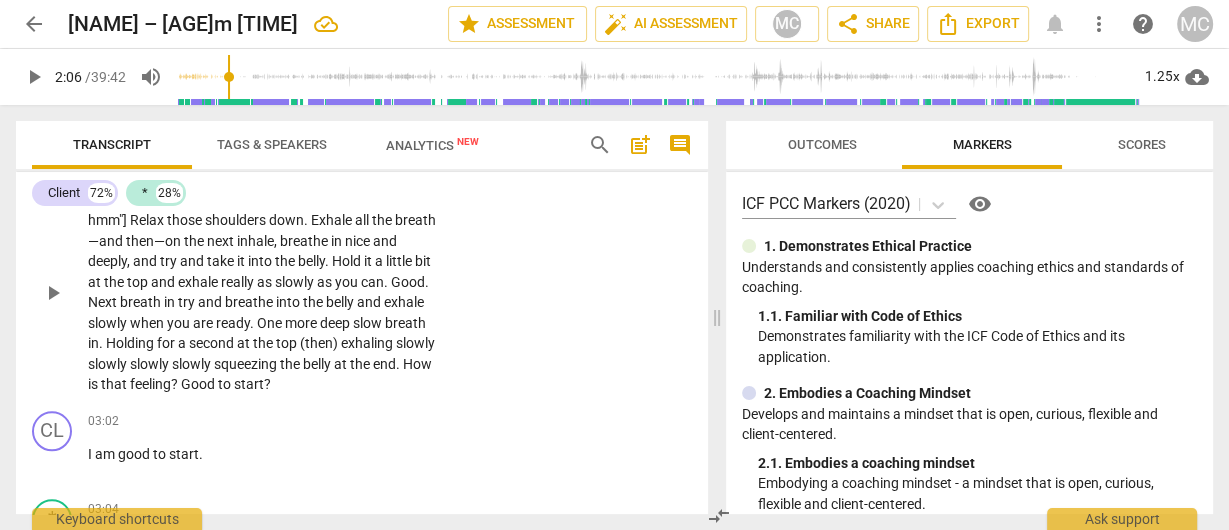 type 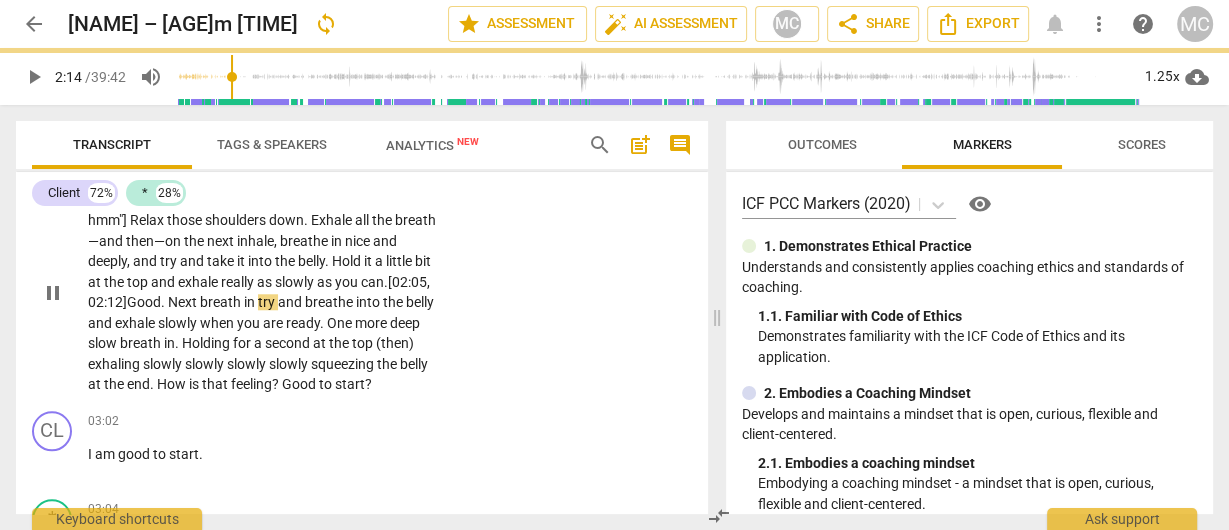 click on "Good" at bounding box center (144, 302) 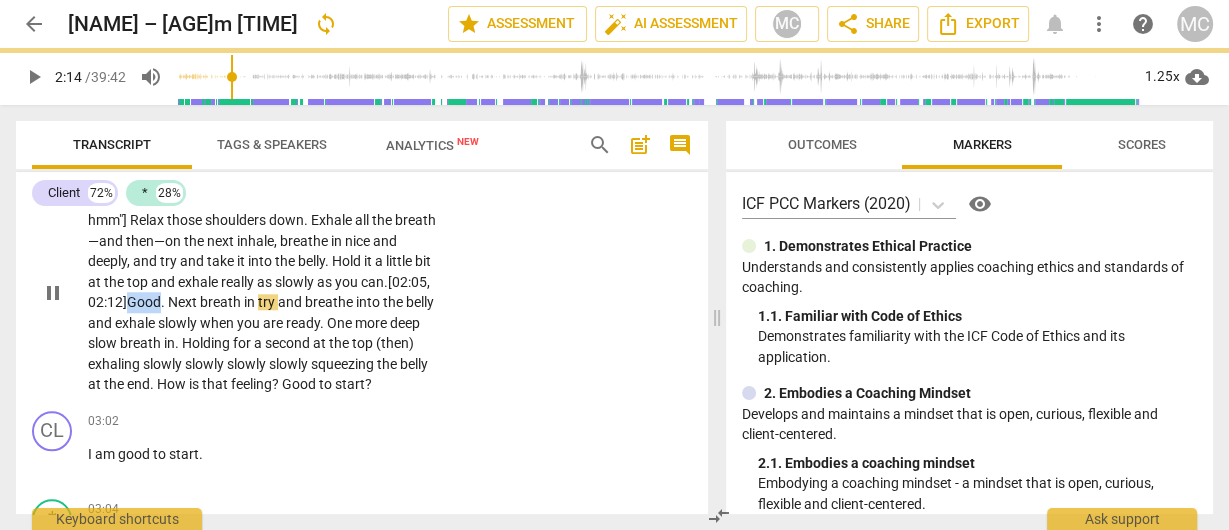 click on "Good" at bounding box center (144, 302) 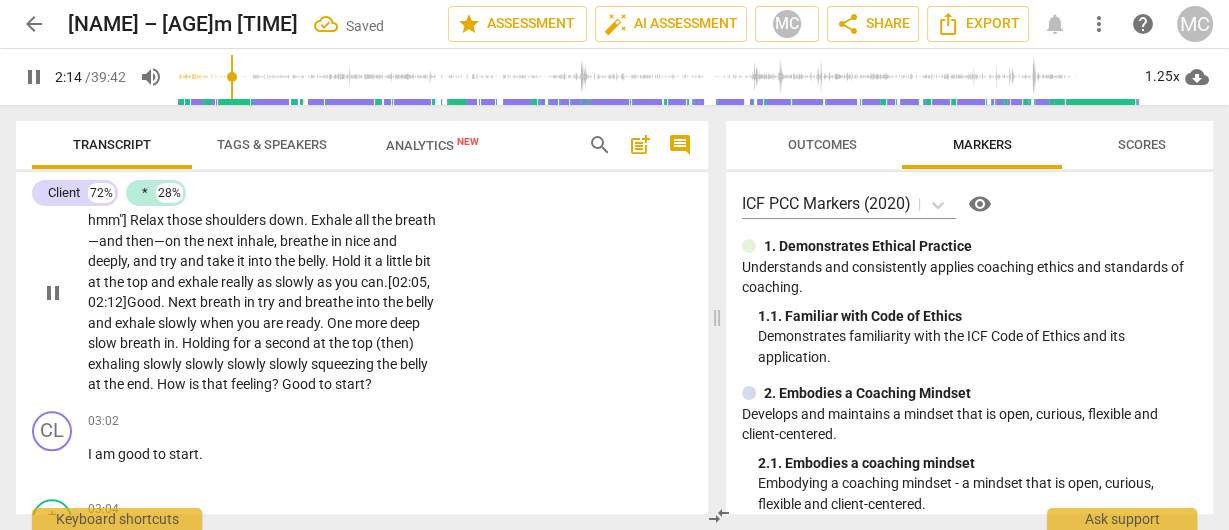 click on "and" at bounding box center [291, 302] 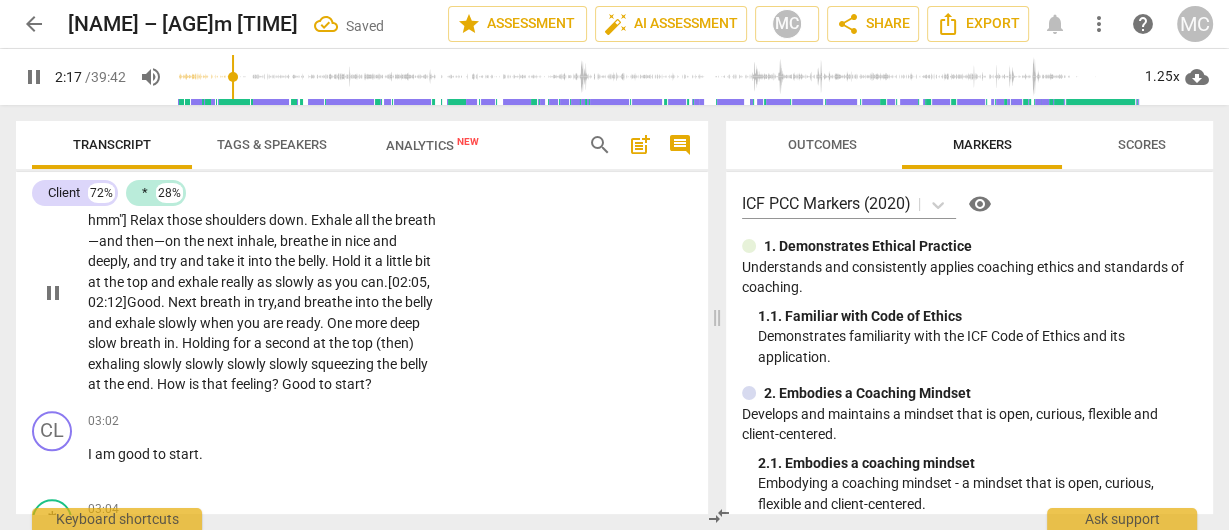 click on "and" at bounding box center [101, 323] 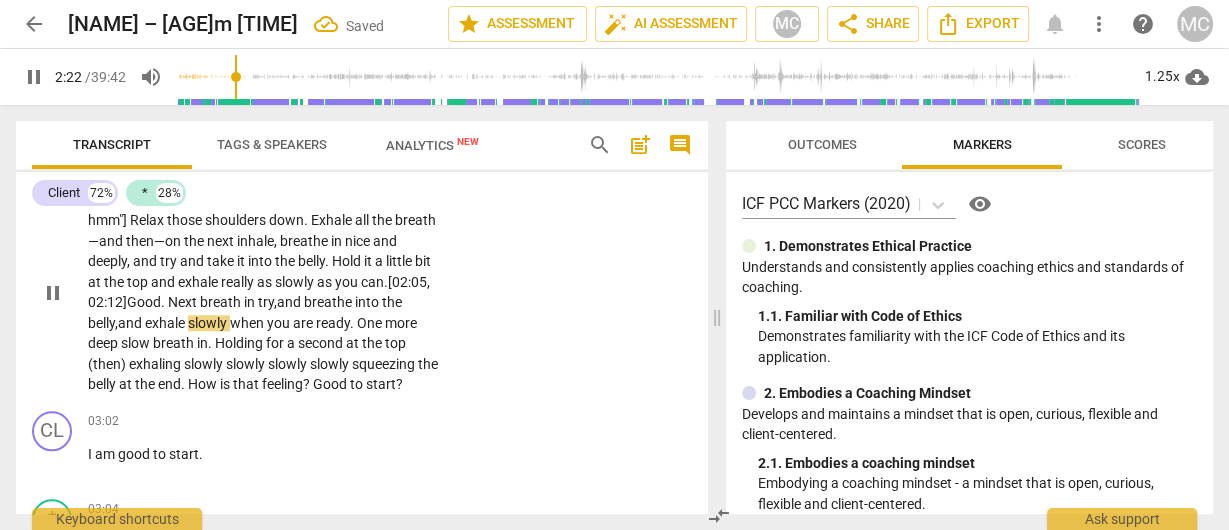 click on "belly," at bounding box center [103, 323] 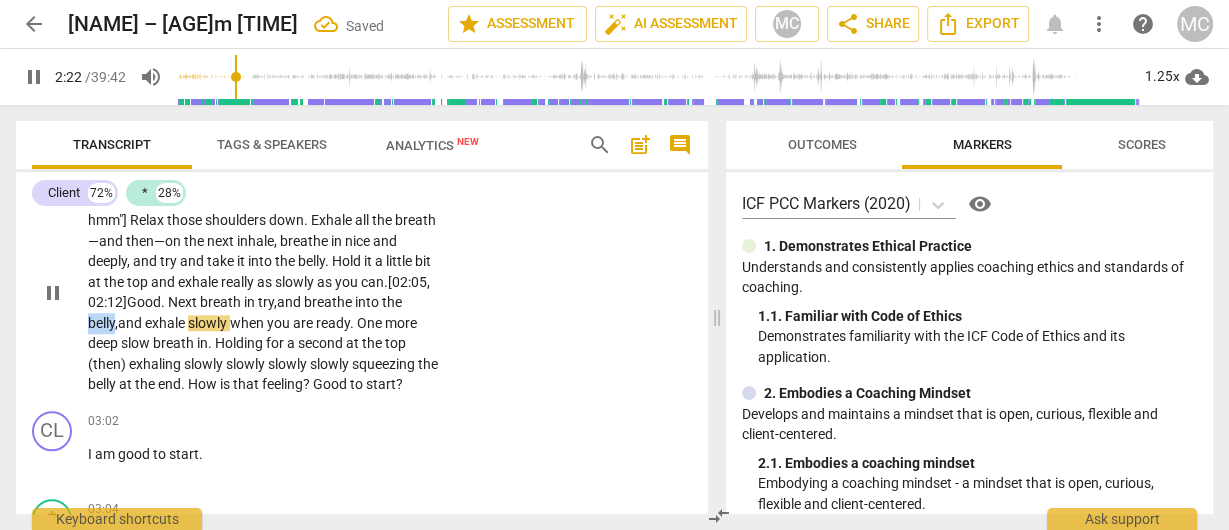 click on "belly," at bounding box center (103, 323) 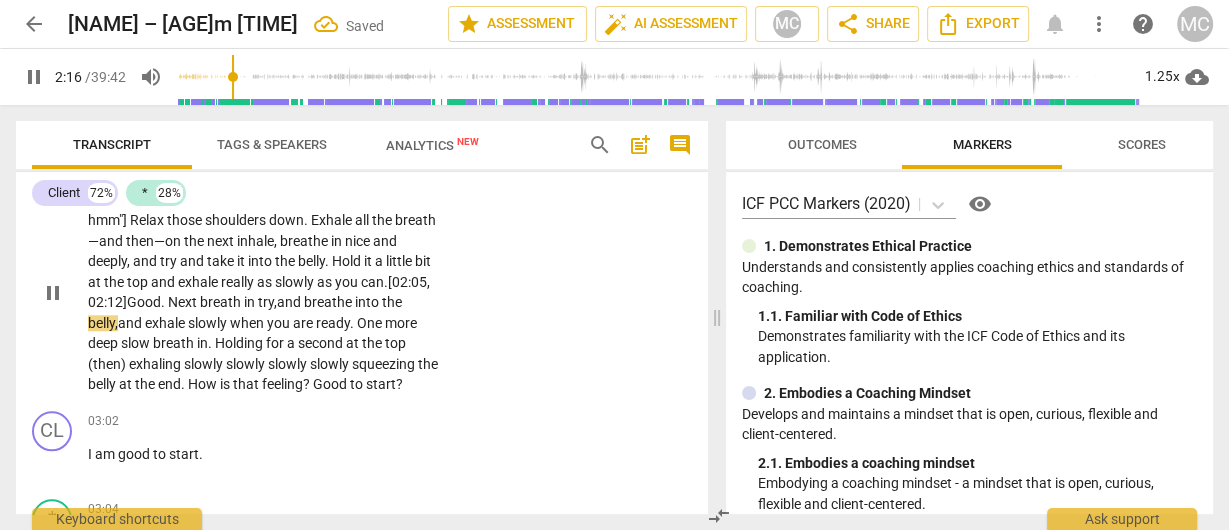 click on "and" at bounding box center (131, 323) 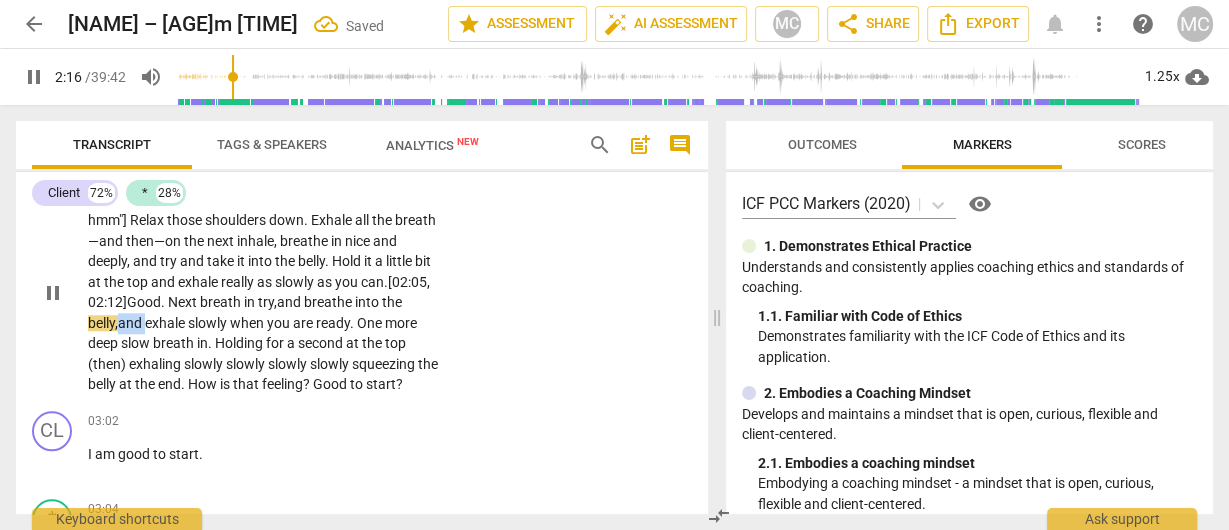 click on "and" at bounding box center (131, 323) 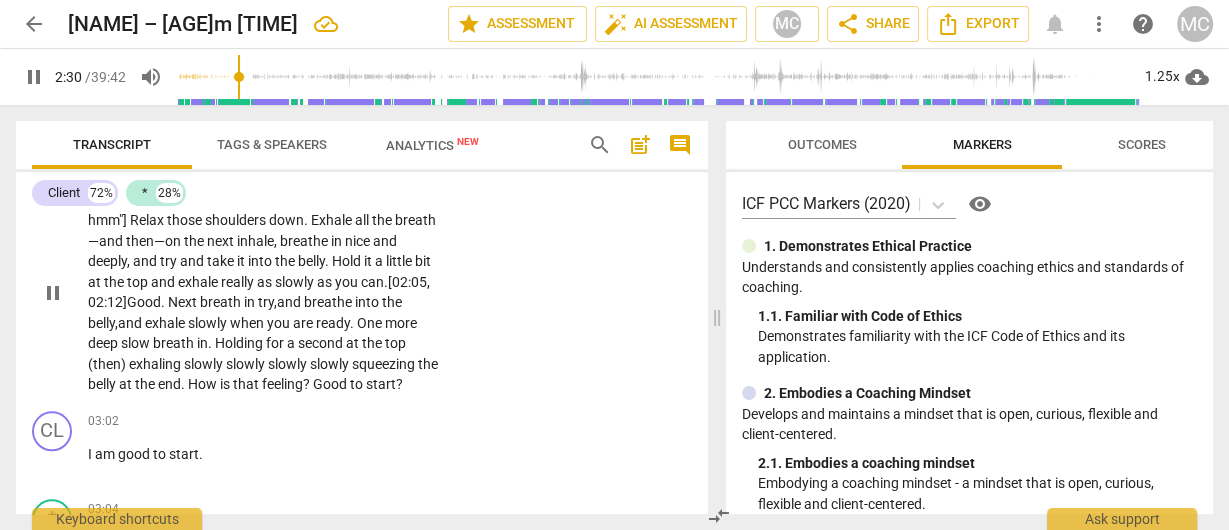 click on "ready" at bounding box center (333, 323) 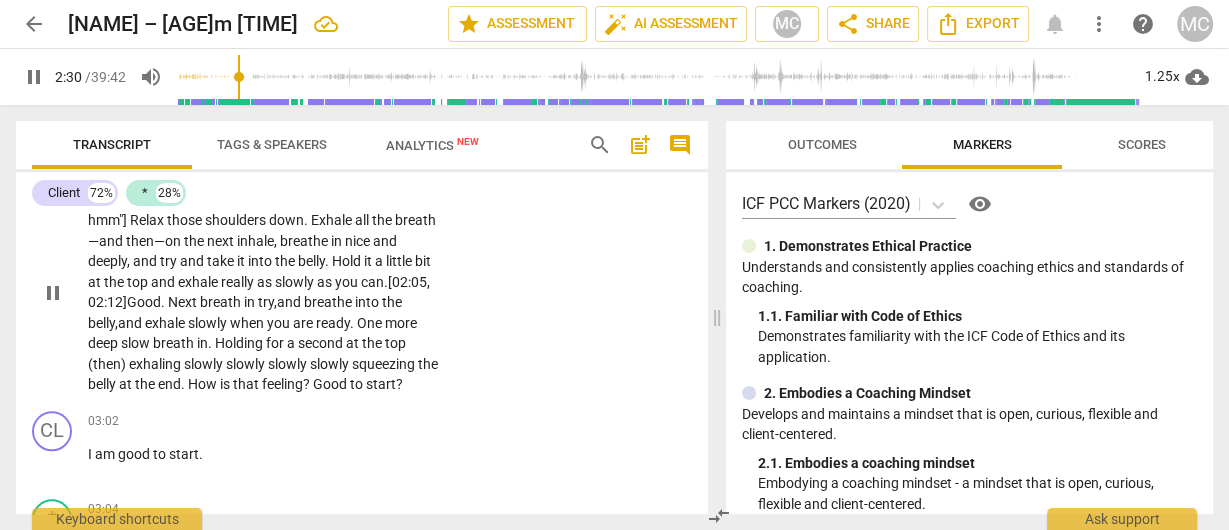 click on "ready" at bounding box center (333, 323) 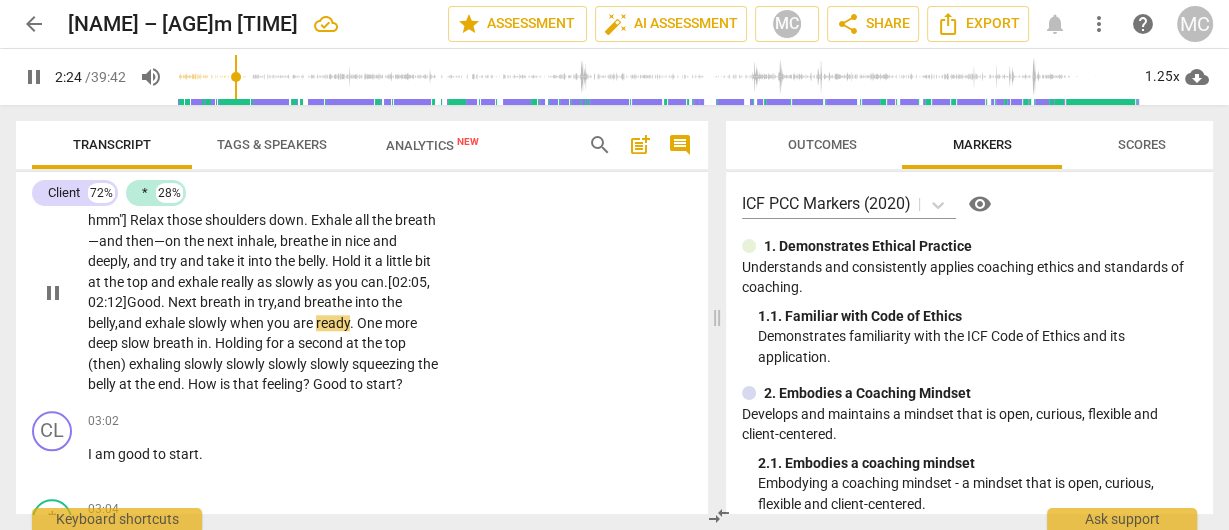 click on "One" at bounding box center [371, 323] 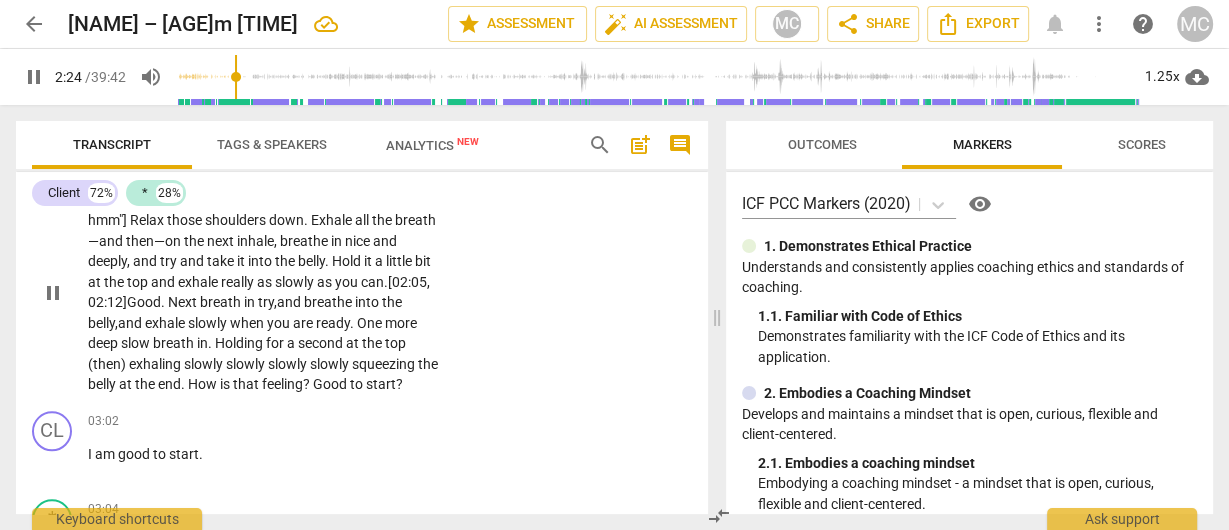 click on "One" at bounding box center [371, 323] 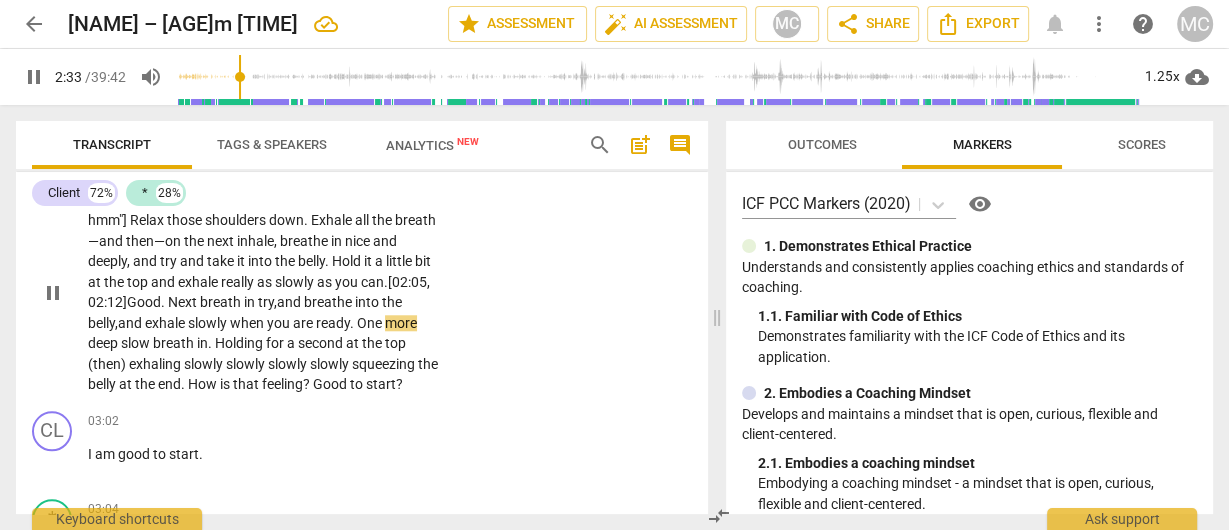 click on "when" at bounding box center [248, 323] 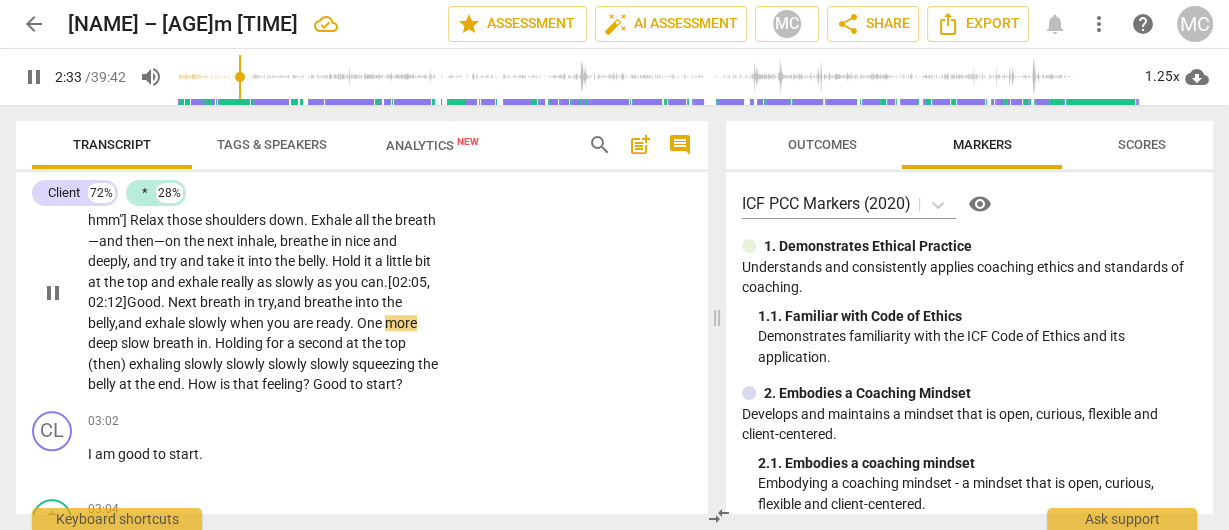 click on "when" at bounding box center [248, 323] 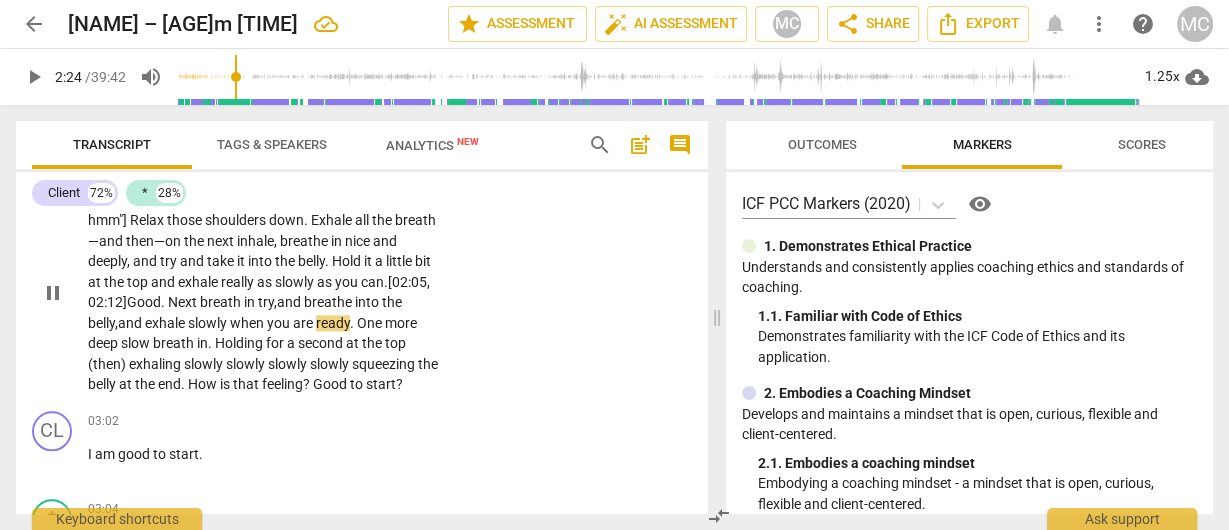 click on "." at bounding box center (353, 323) 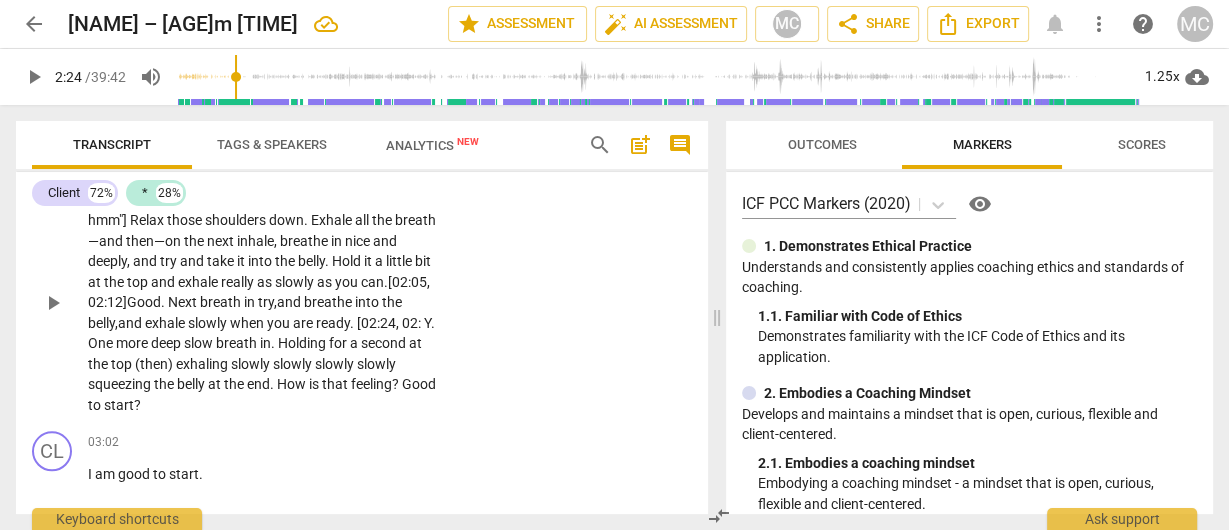 click on "One" at bounding box center (102, 343) 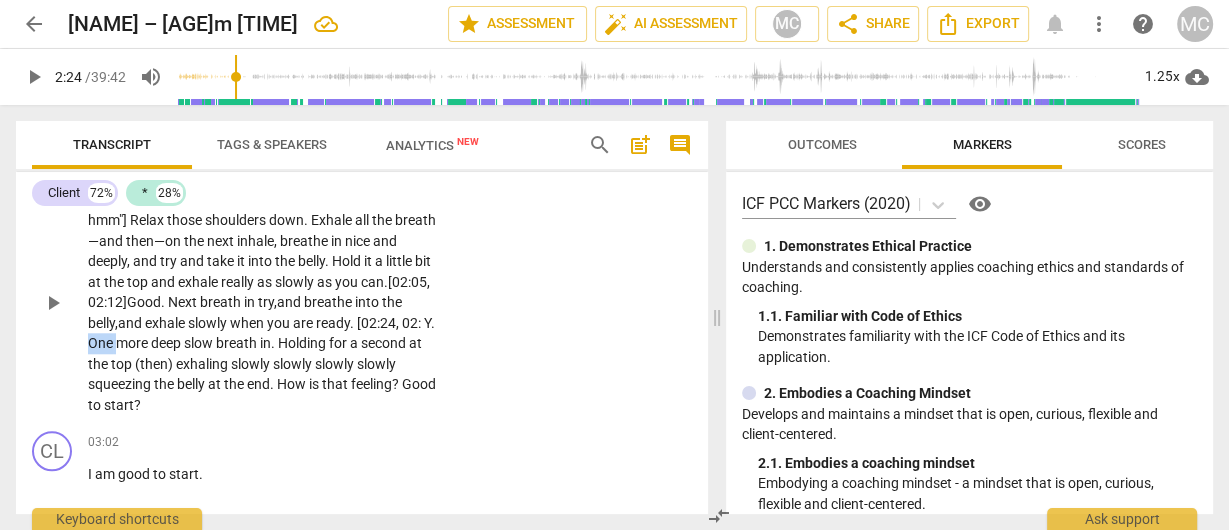 click on "One" at bounding box center (102, 343) 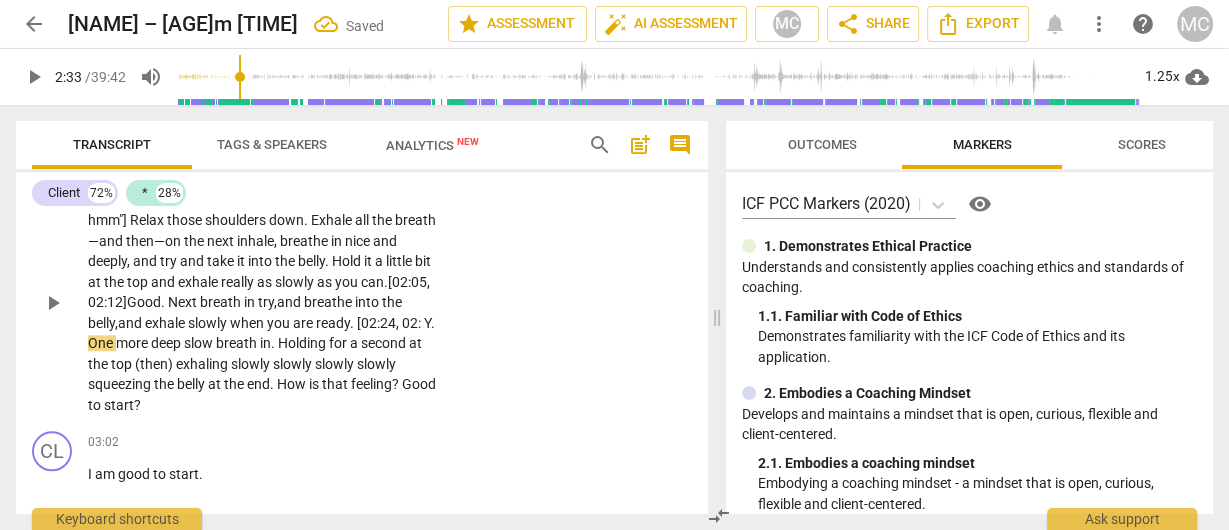 click on "ready. [02:24, 02: Y" at bounding box center (373, 323) 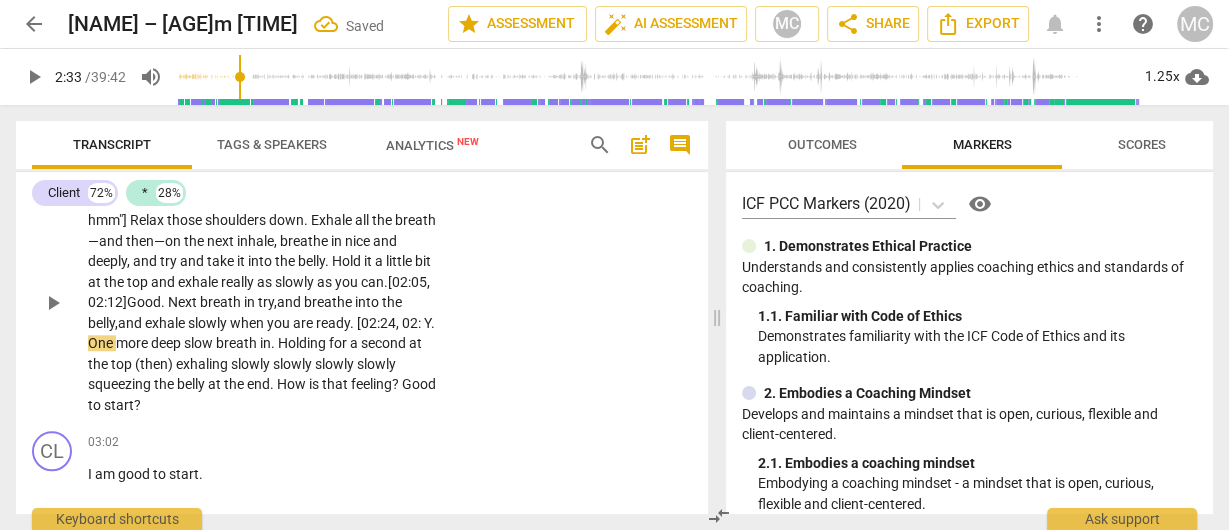 click on "ready. [02:24, 02: Y" at bounding box center [373, 323] 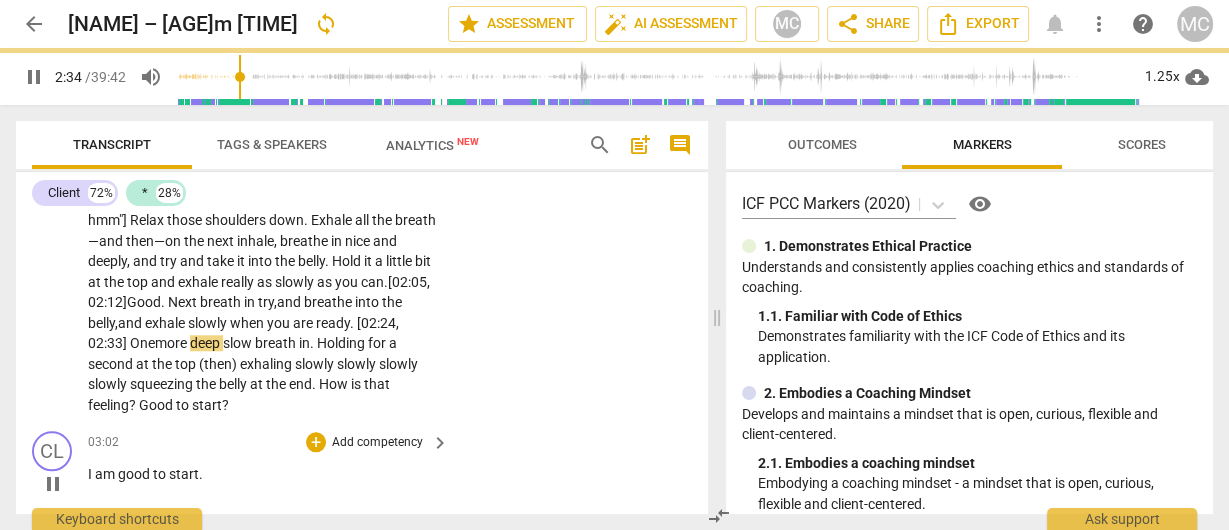scroll, scrollTop: 1760, scrollLeft: 0, axis: vertical 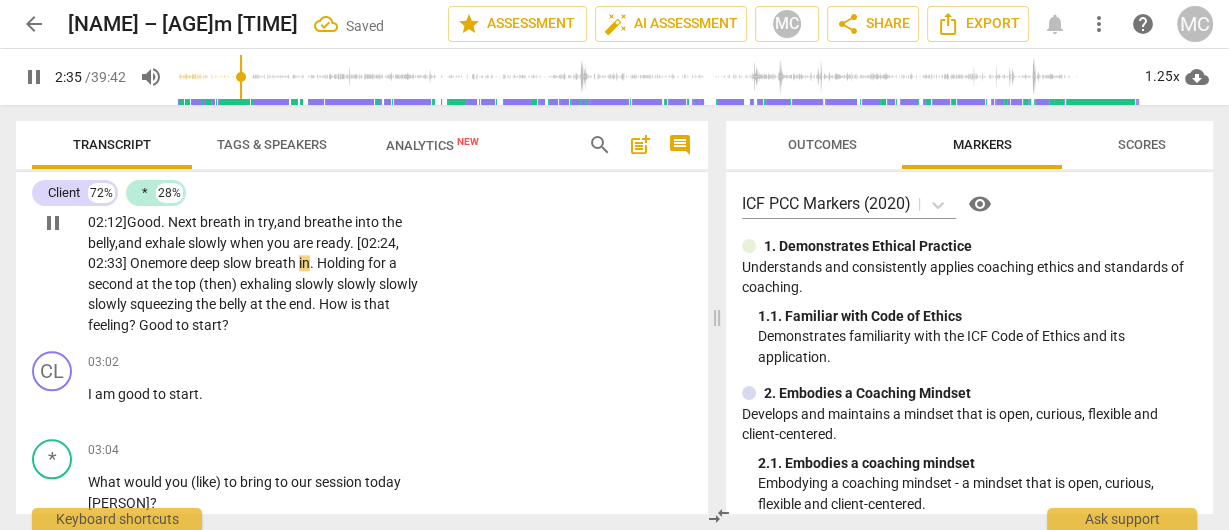 click on "deep" at bounding box center (206, 263) 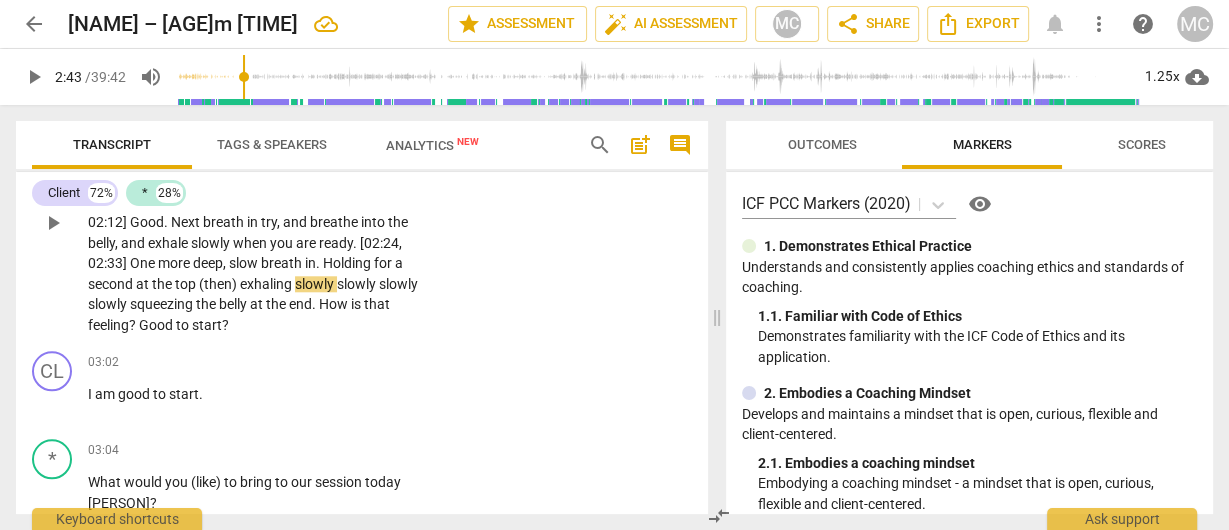 click on "the" at bounding box center [163, 284] 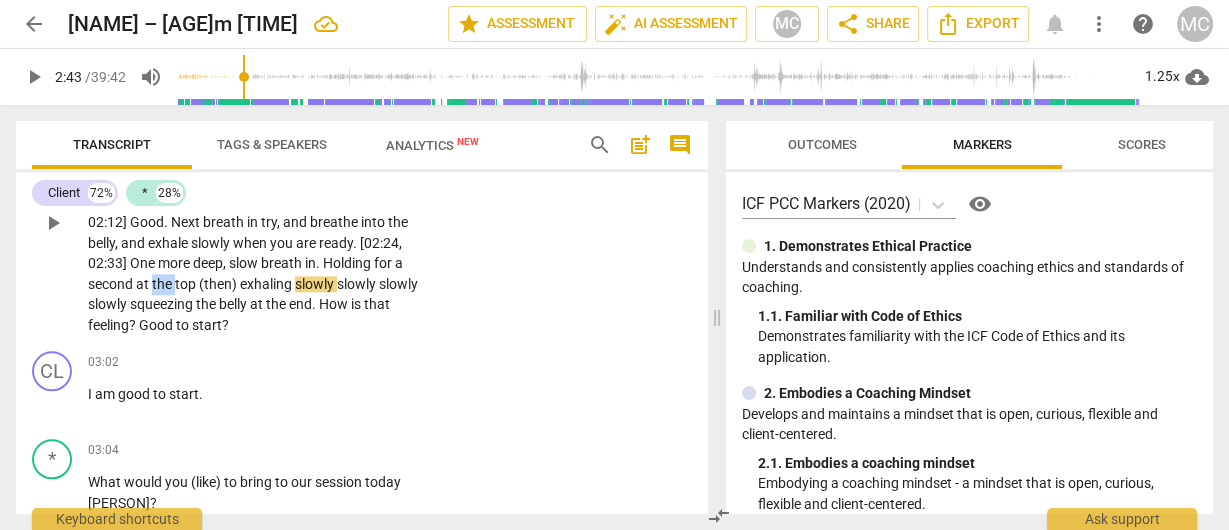 click on "the" at bounding box center [163, 284] 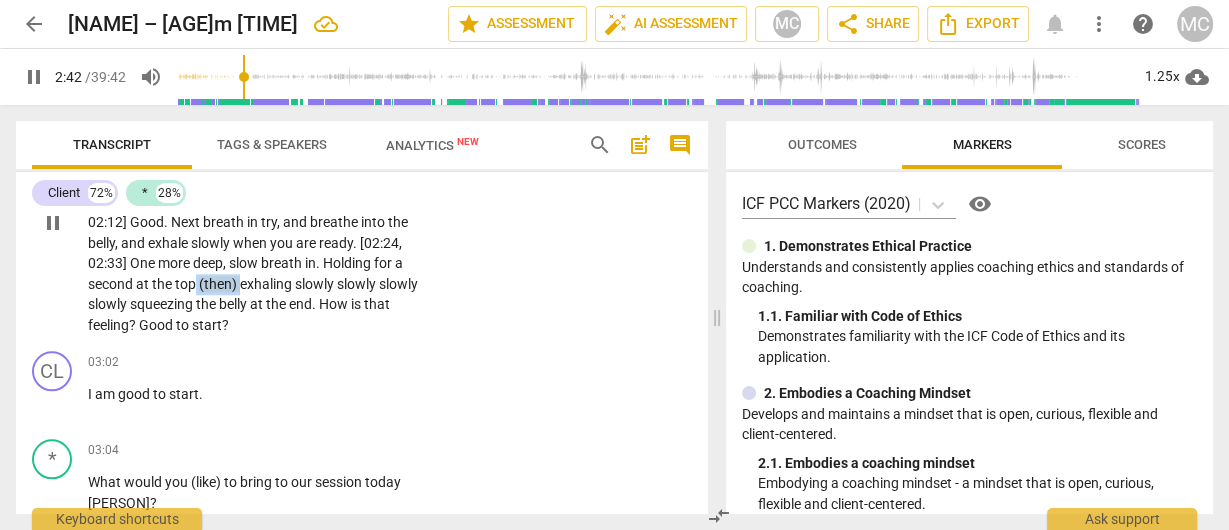 type on "163" 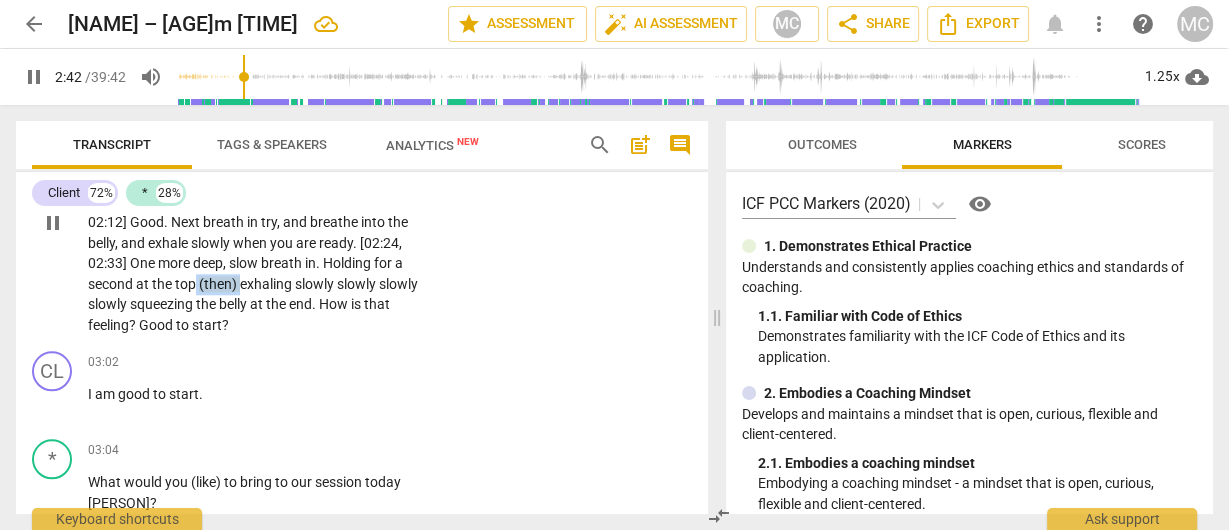 drag, startPoint x: 275, startPoint y: 281, endPoint x: 227, endPoint y: 282, distance: 48.010414 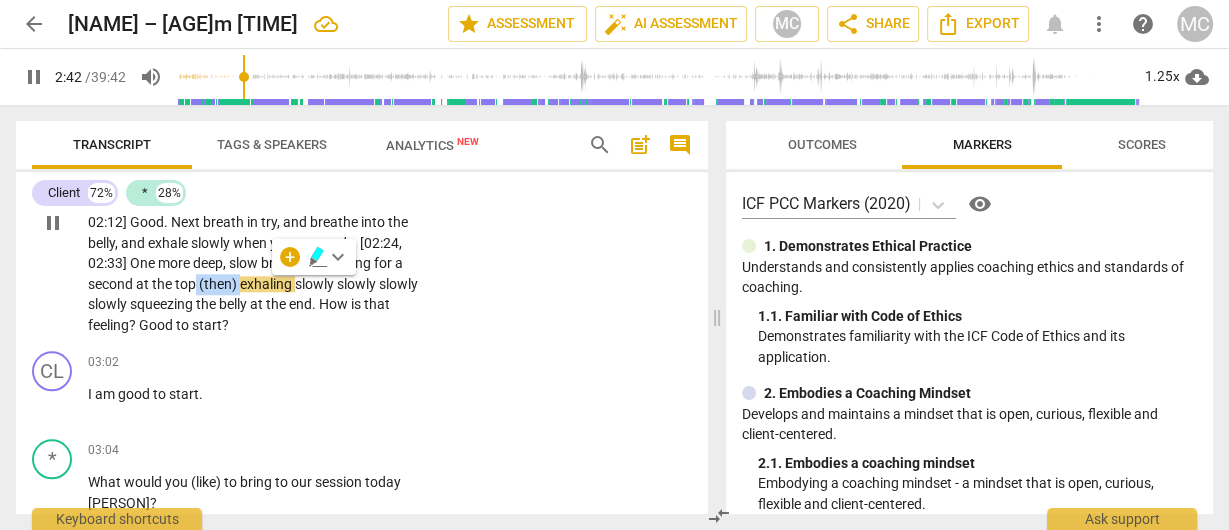 paste 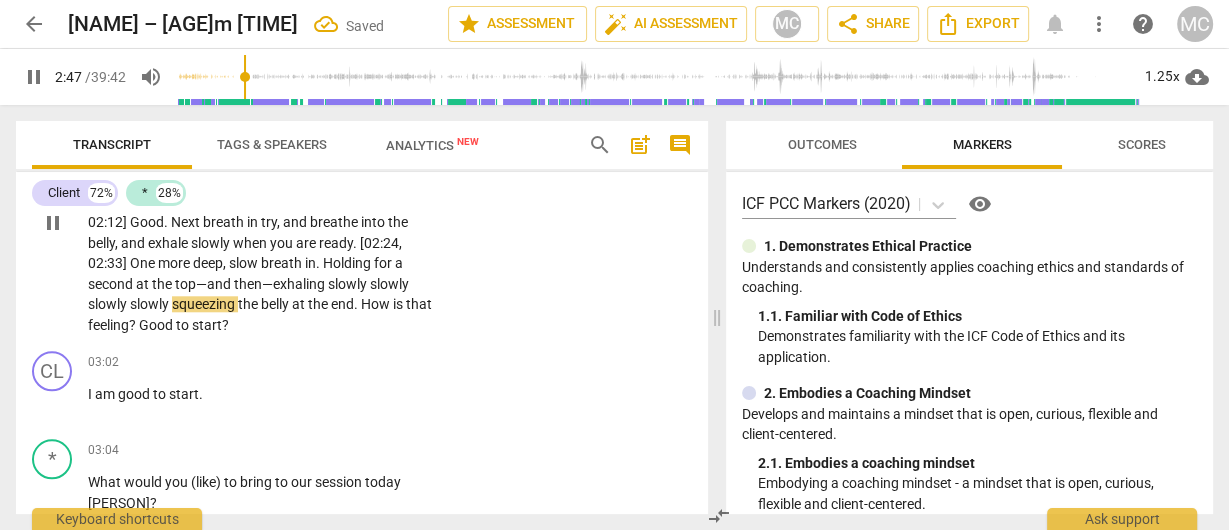 click on "Holding" at bounding box center (348, 263) 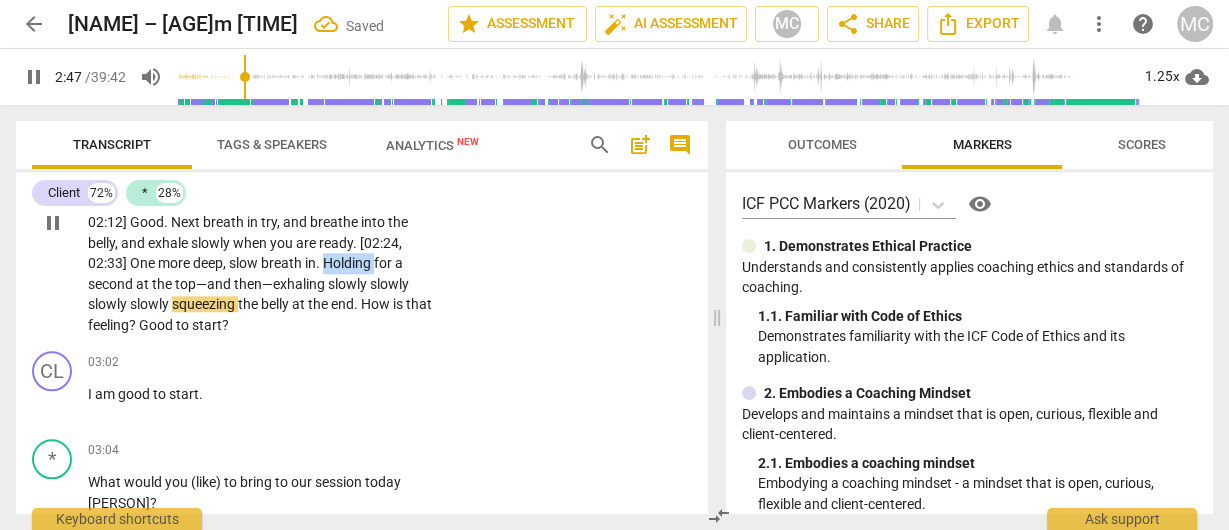 click on "Holding" at bounding box center (348, 263) 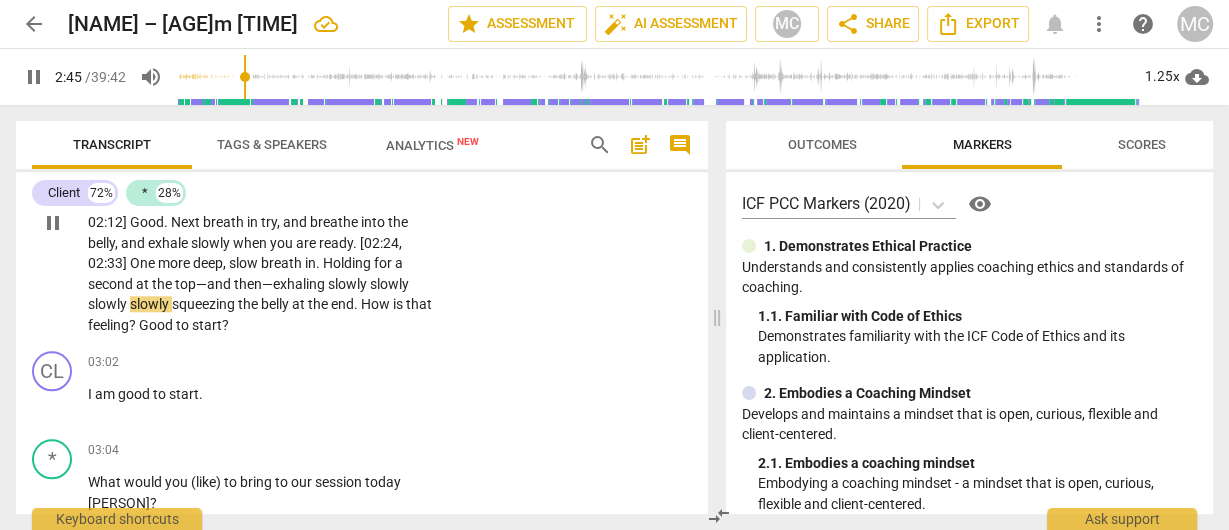 click on "play_arrow pause" at bounding box center [62, 223] 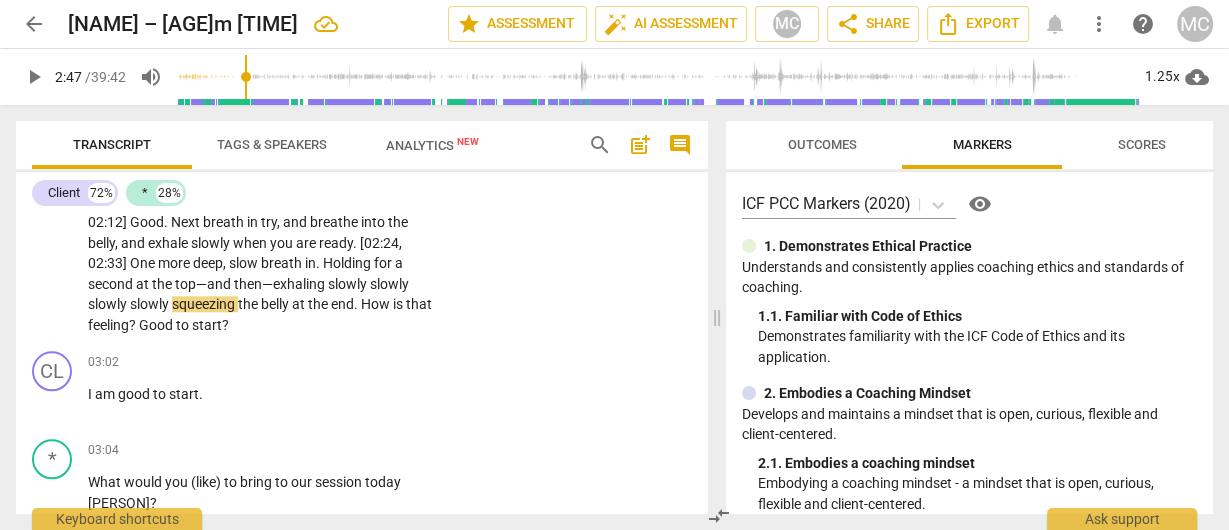 click on "slowly" at bounding box center (389, 284) 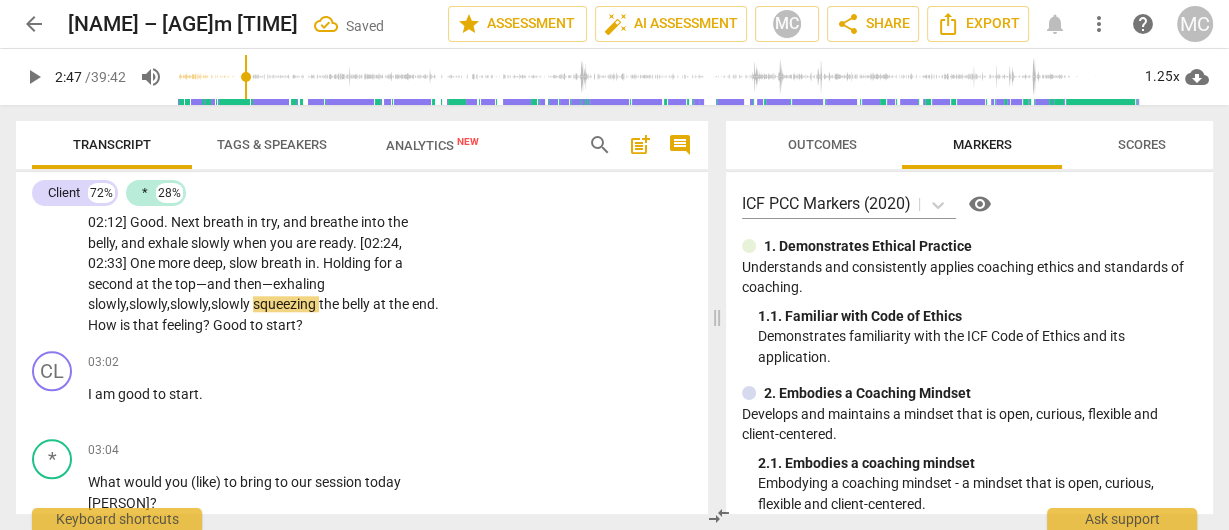 click on "slowly," at bounding box center (149, 304) 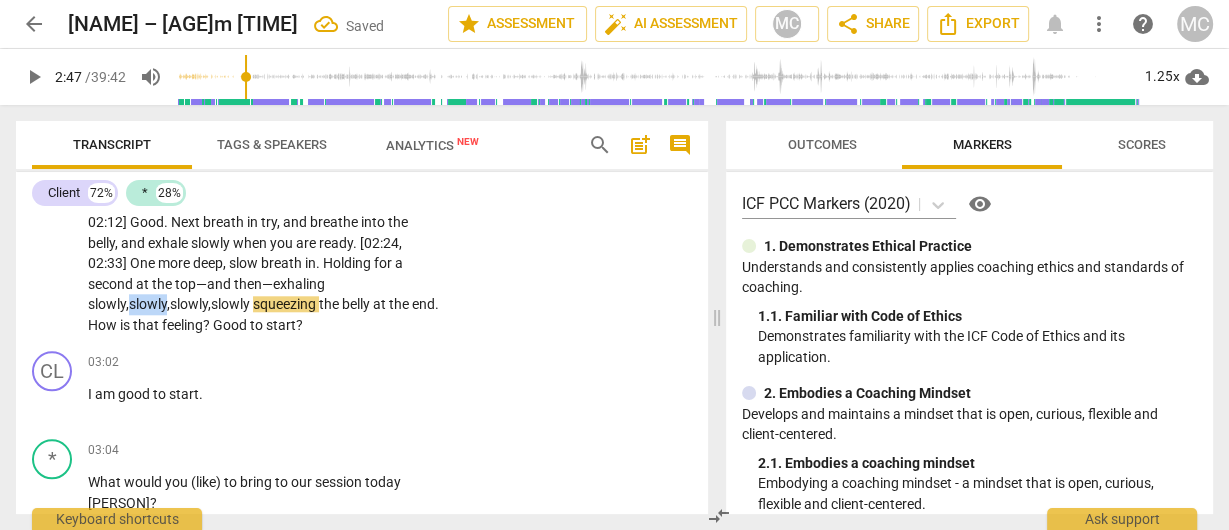 click on "slowly," at bounding box center [149, 304] 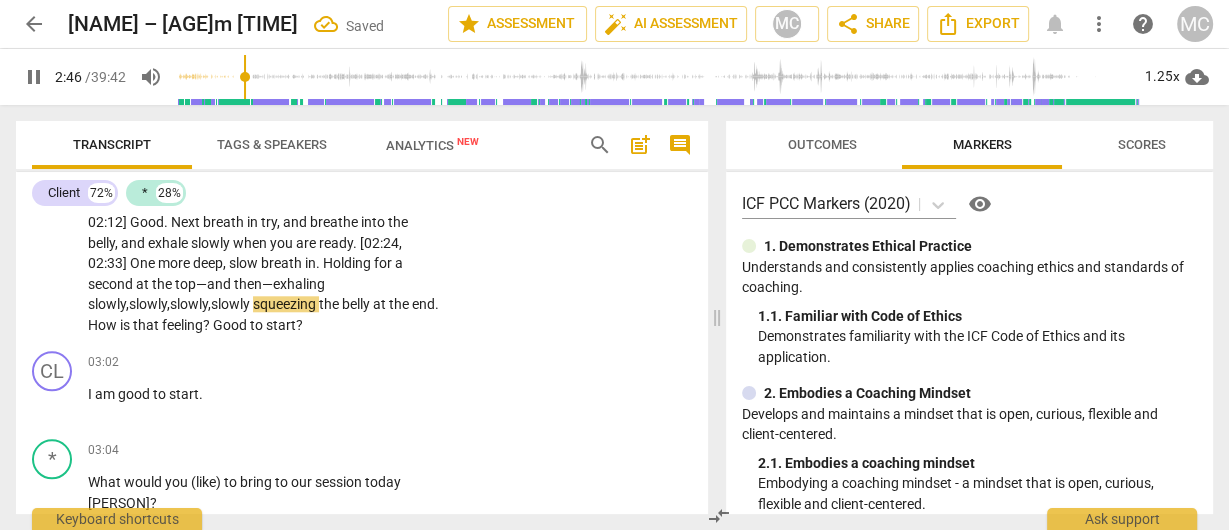 click on "squeezing" at bounding box center [286, 304] 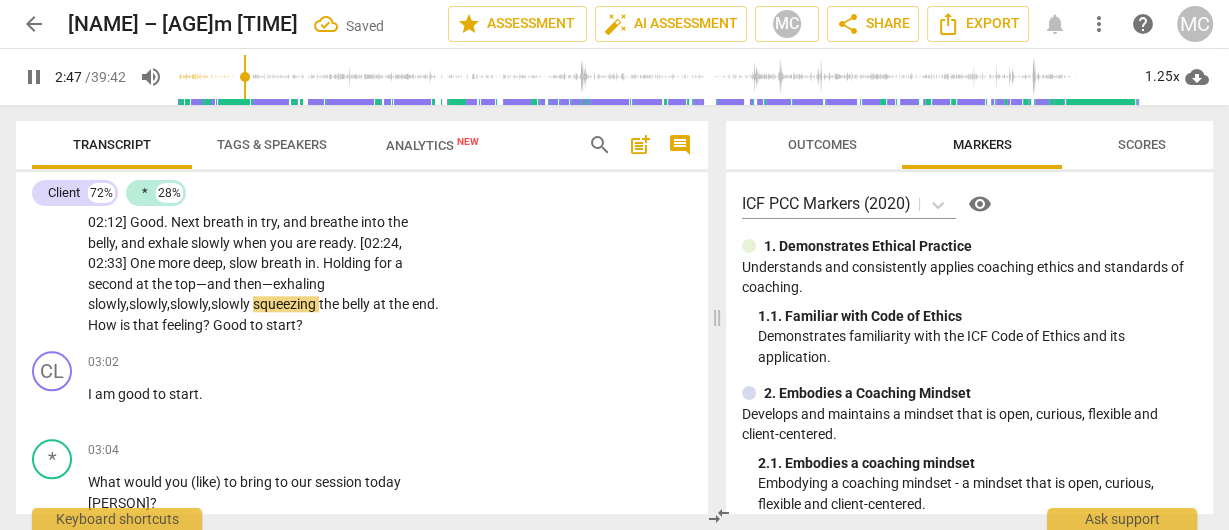 click on "squeezing" at bounding box center (286, 304) 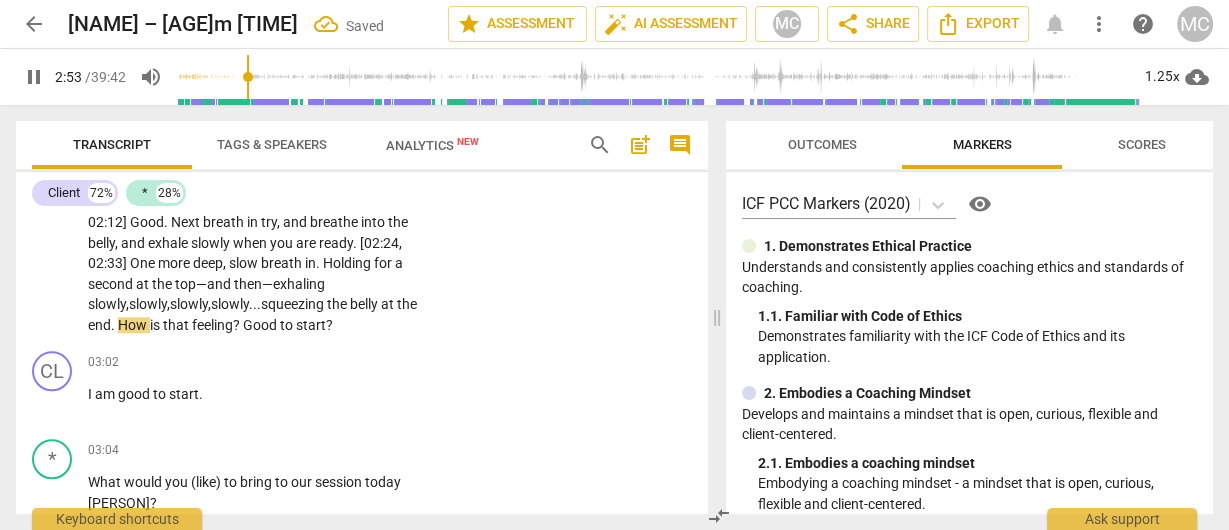click on "end" at bounding box center [99, 325] 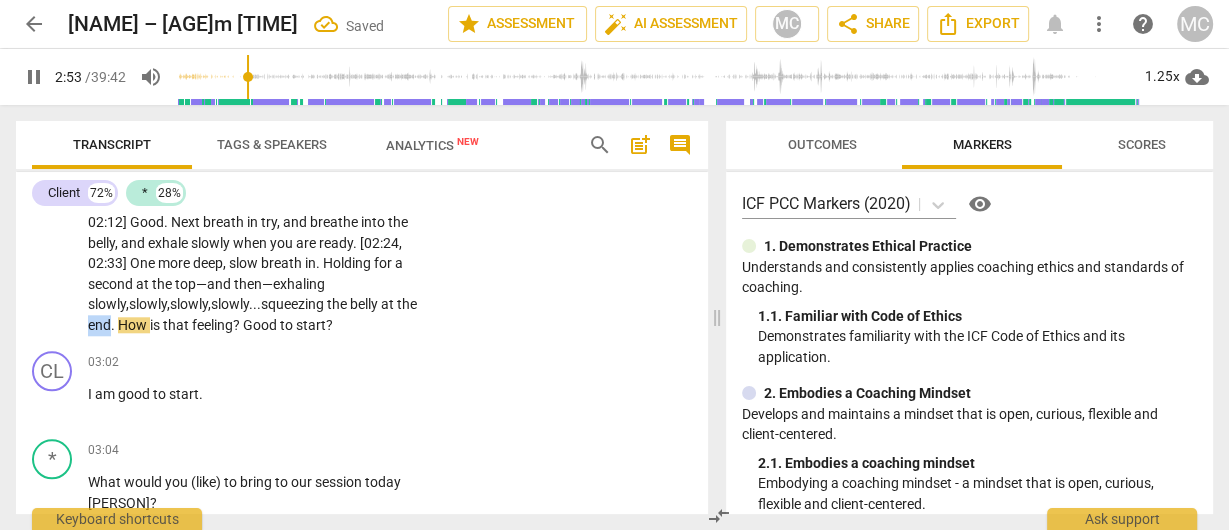 click on "end" at bounding box center [99, 325] 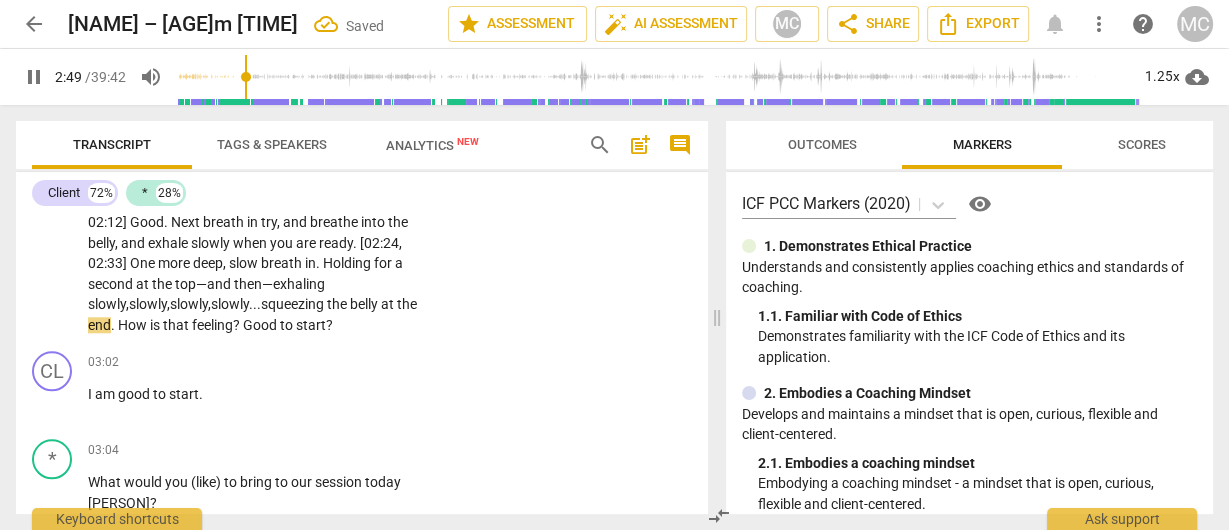 click on "How" at bounding box center [134, 325] 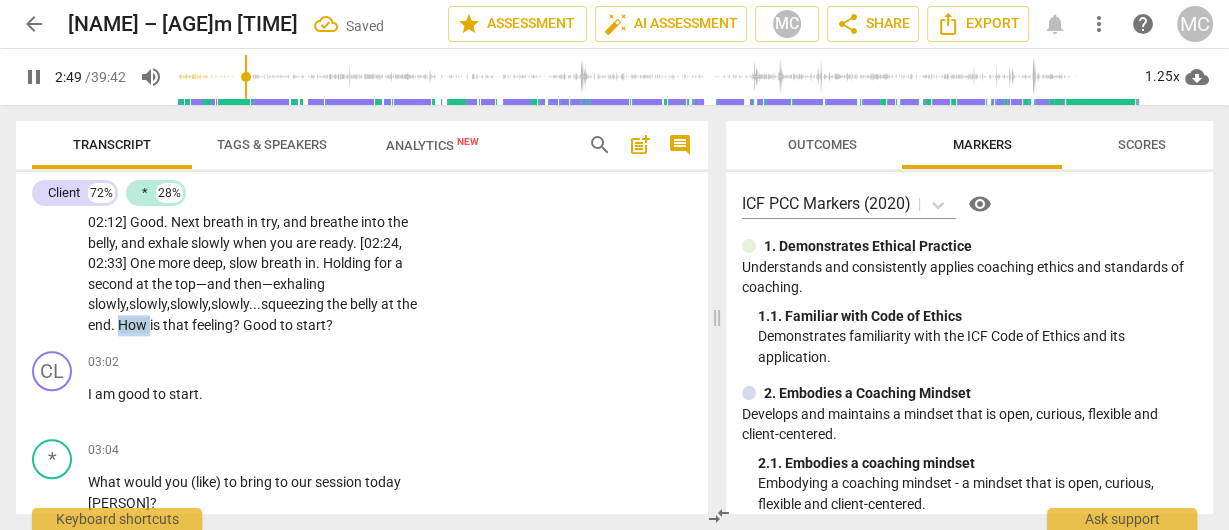 click on "How" at bounding box center (134, 325) 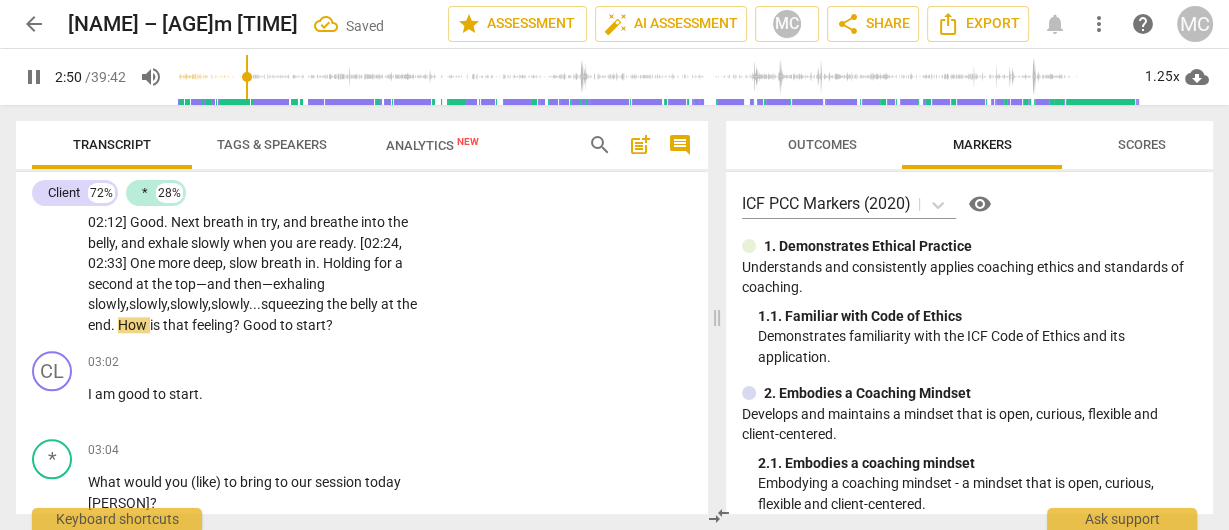 click on "that" at bounding box center (177, 325) 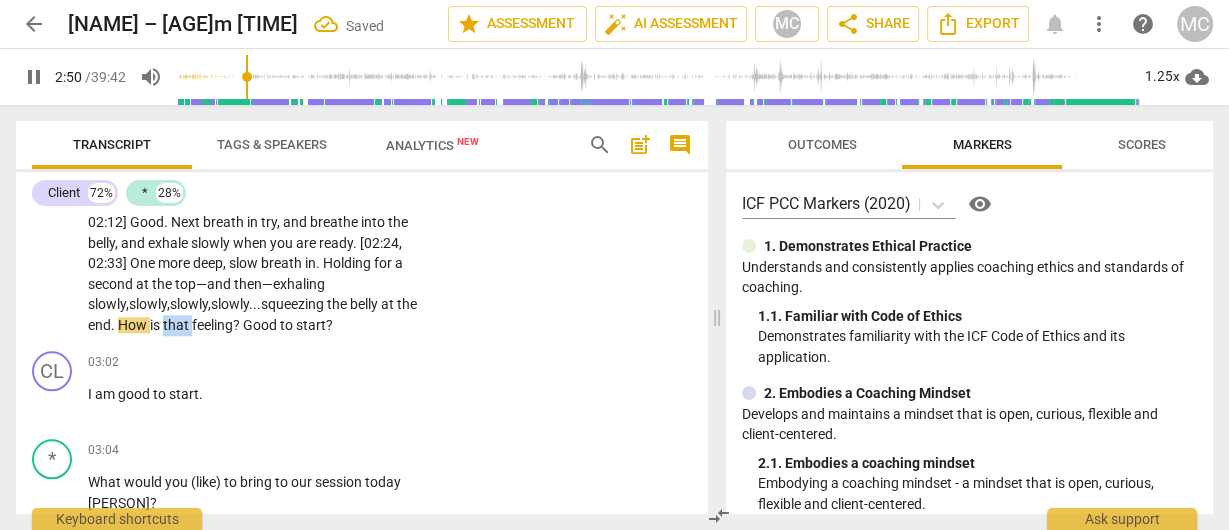 click on "that" at bounding box center [177, 325] 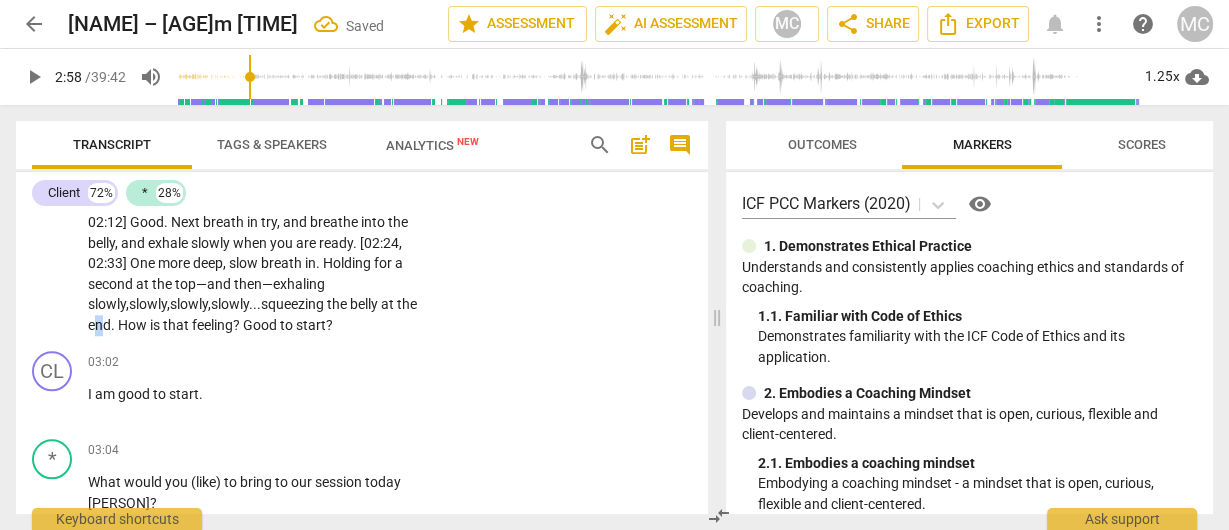 click on "end" at bounding box center (99, 325) 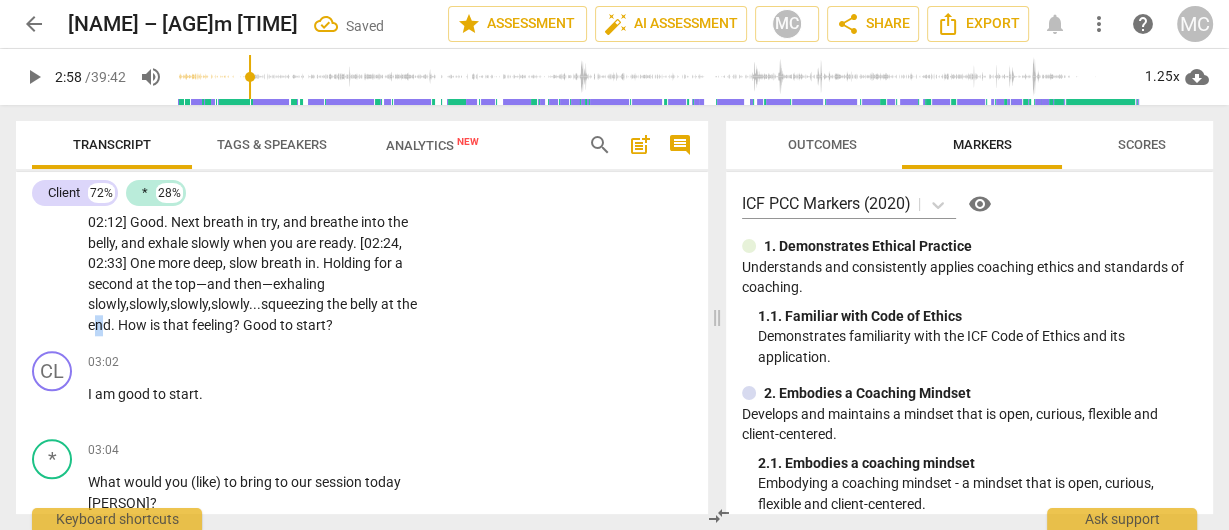 click on "end" at bounding box center [99, 325] 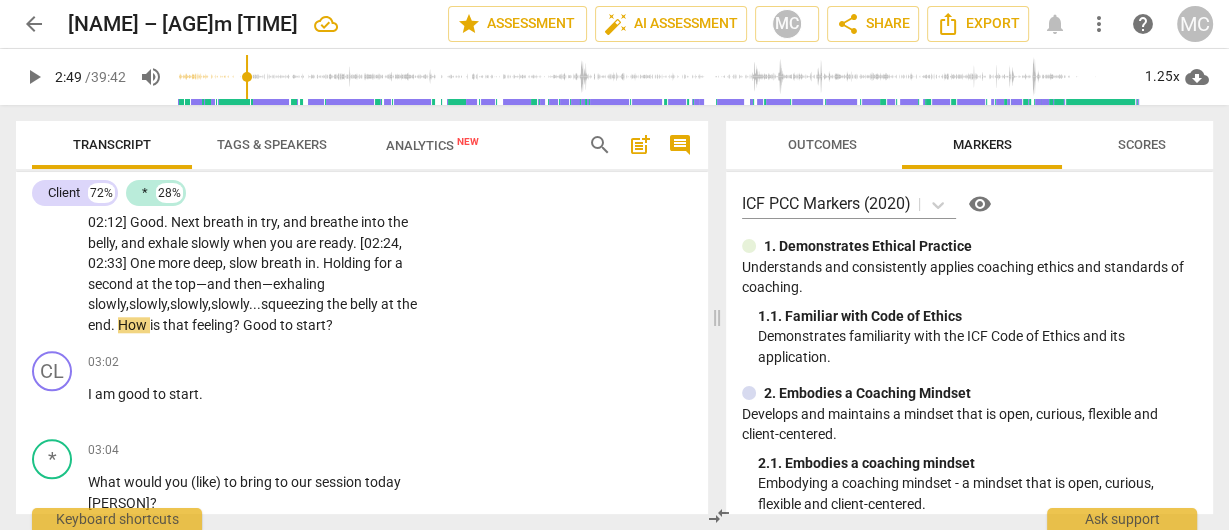 click on "How" at bounding box center [134, 325] 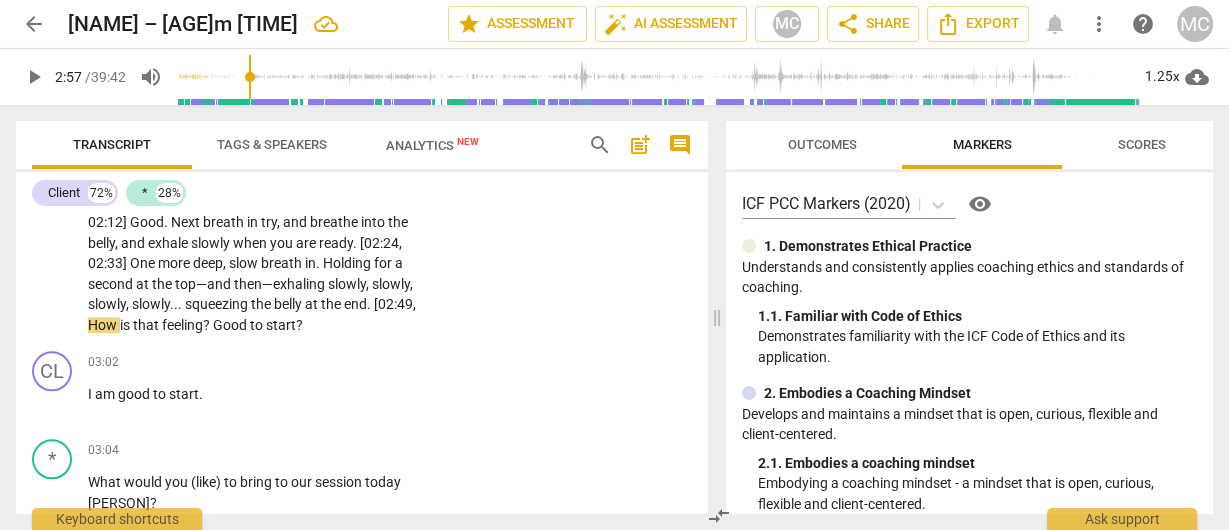 click on "squeezing" at bounding box center (218, 304) 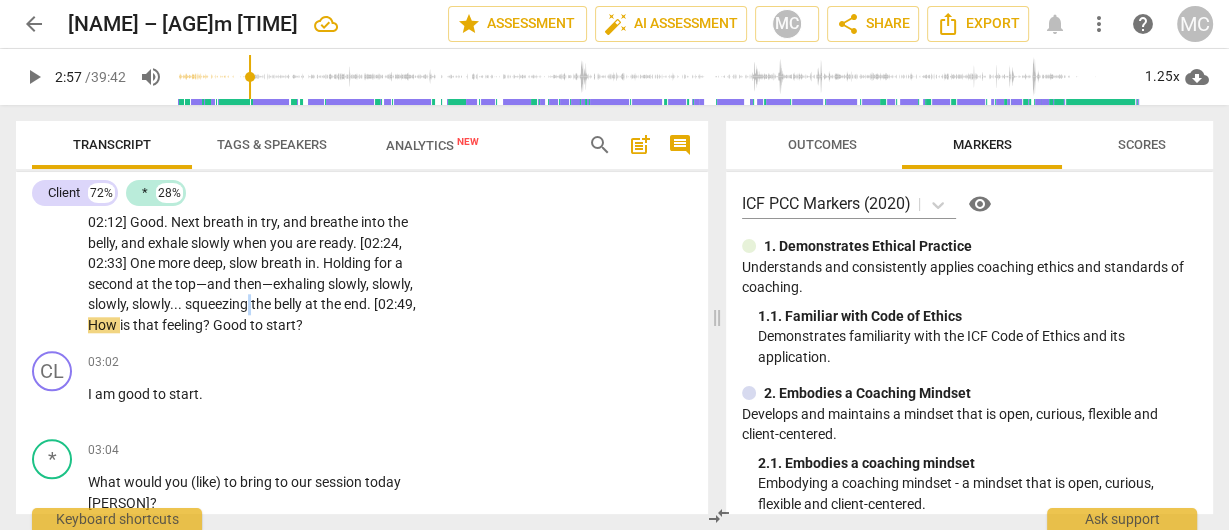click on "squeezing" at bounding box center (218, 304) 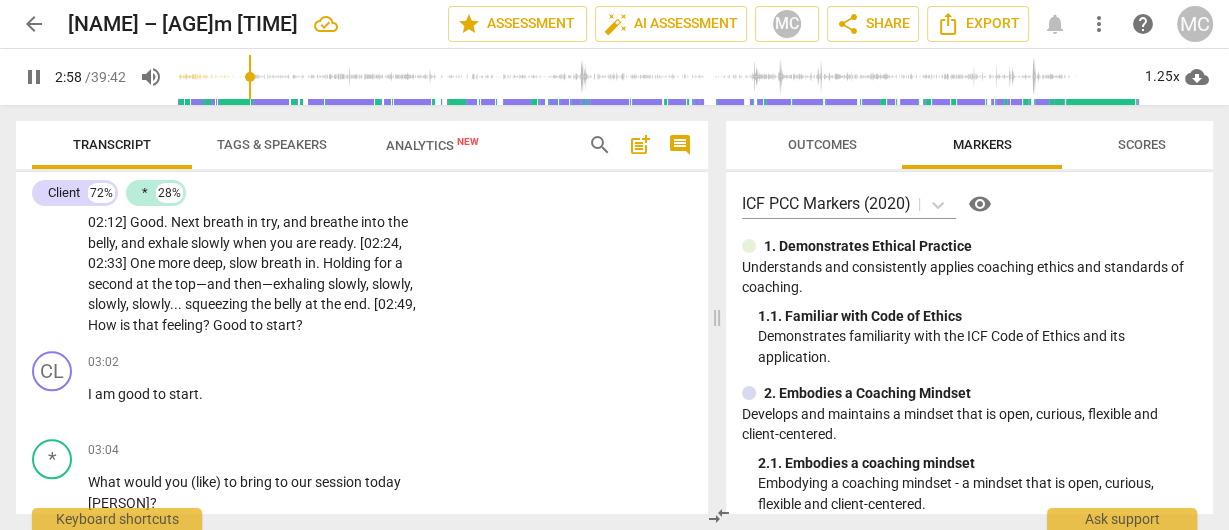 click on "How" at bounding box center [104, 325] 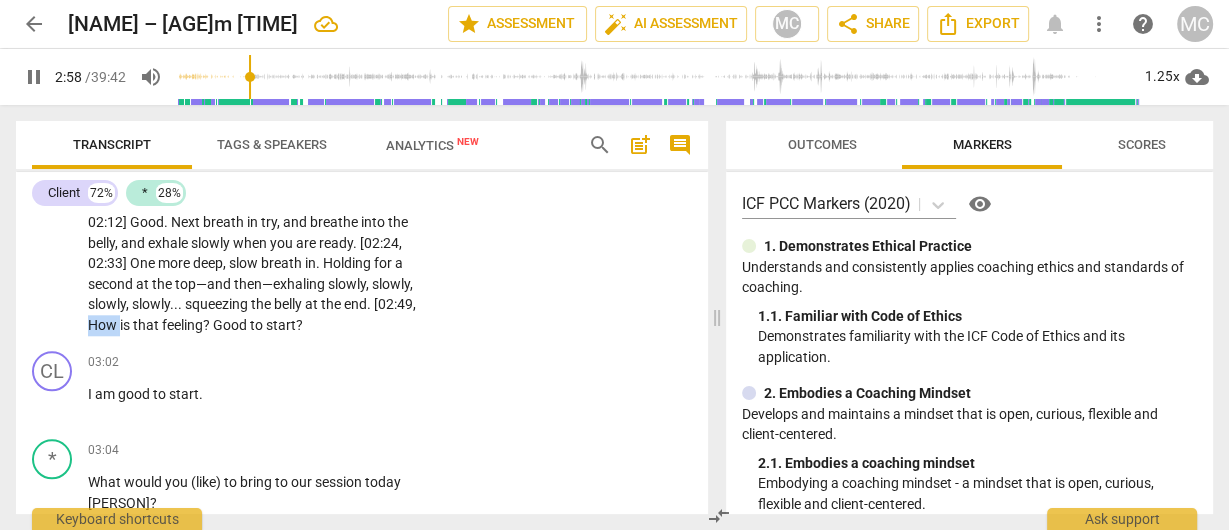 click on "How" at bounding box center (104, 325) 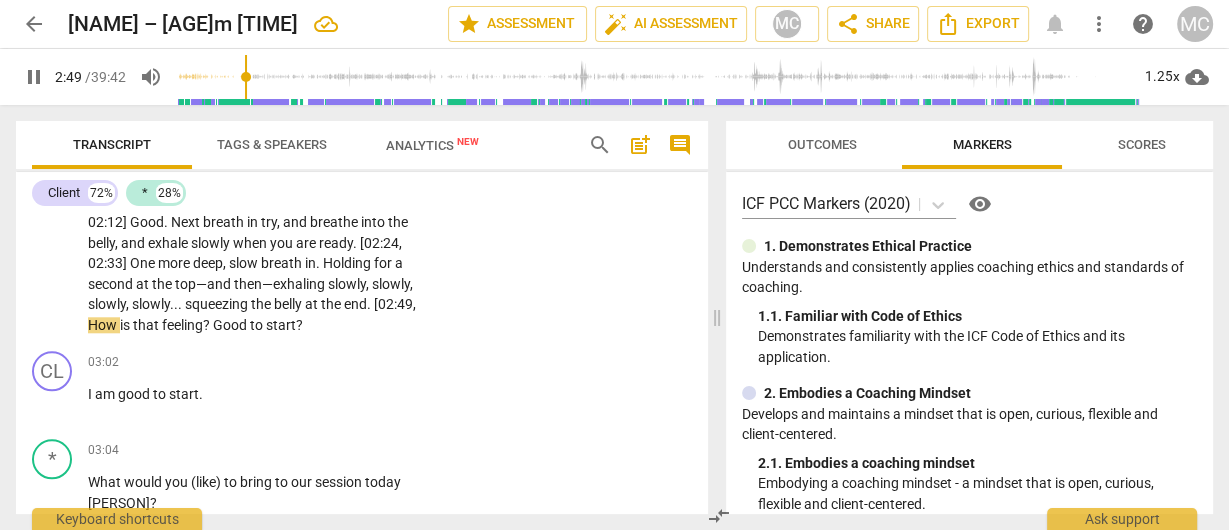 click on "is" at bounding box center (126, 325) 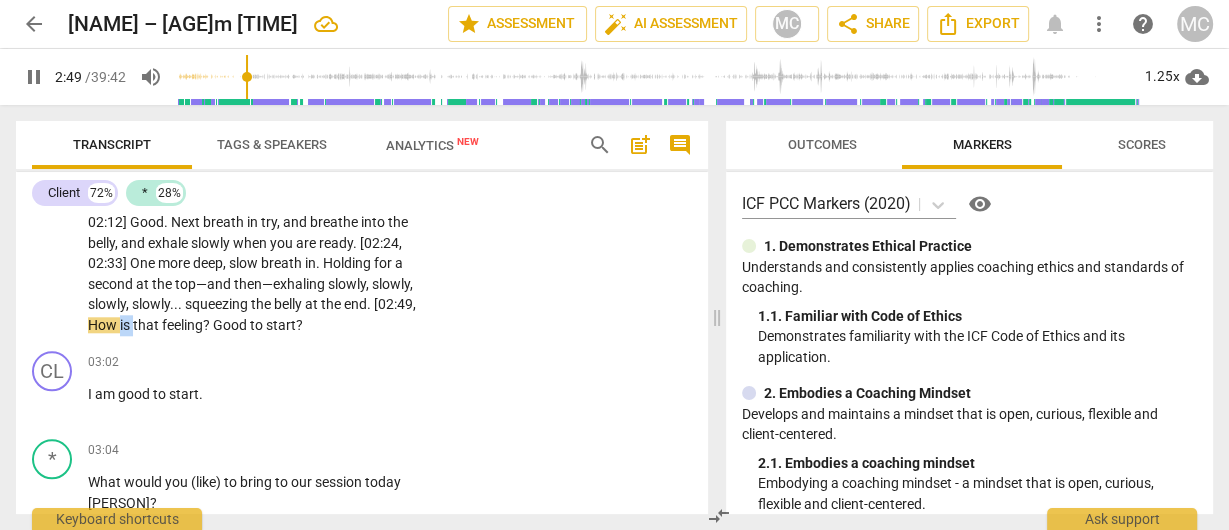click on "is" at bounding box center (126, 325) 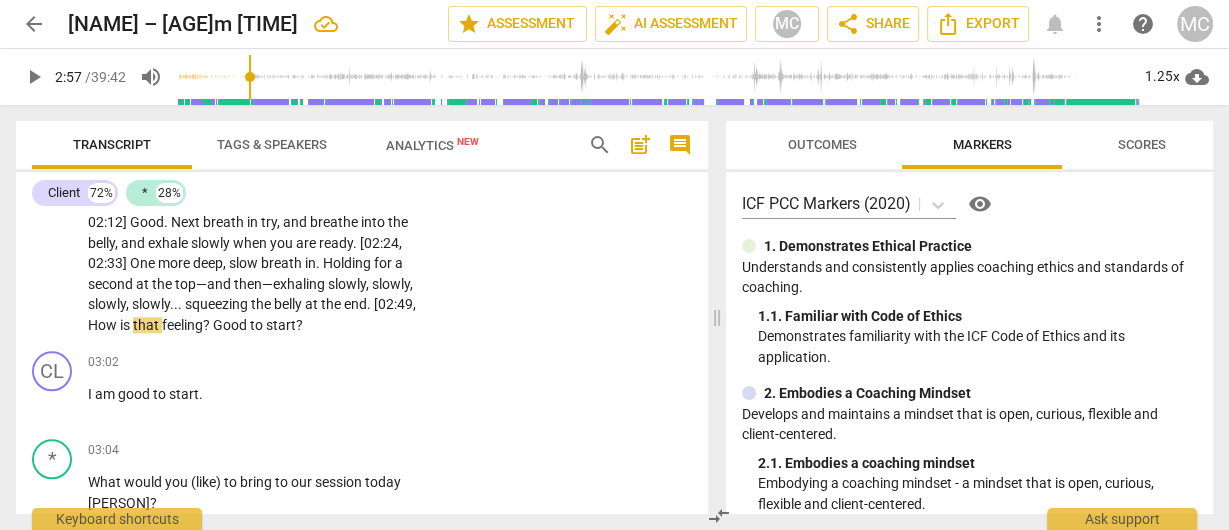 click on "How" at bounding box center (104, 325) 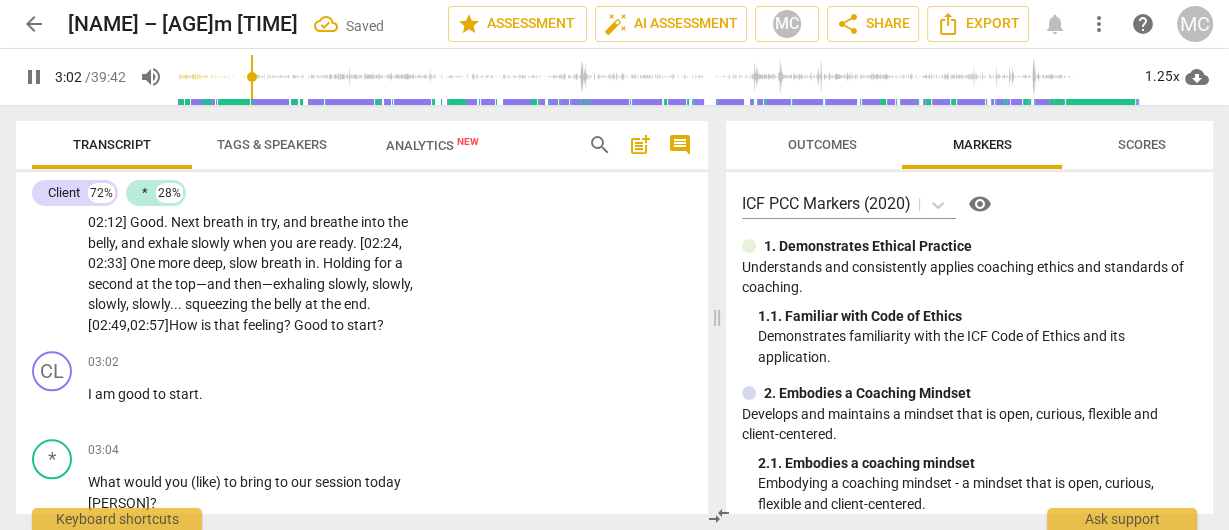 click on "feeling" at bounding box center [263, 325] 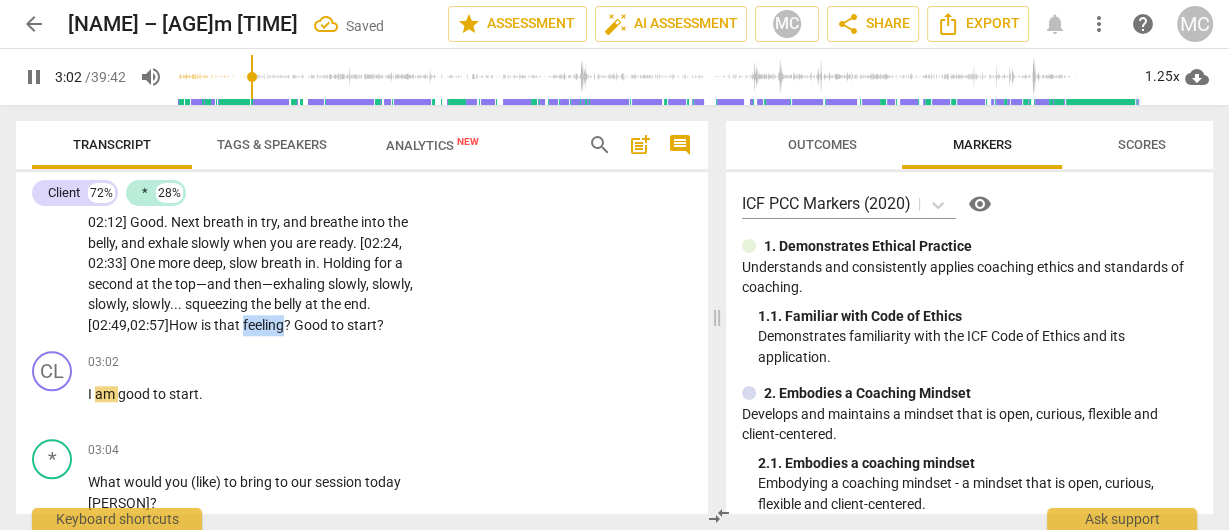 click on "feeling" at bounding box center [263, 325] 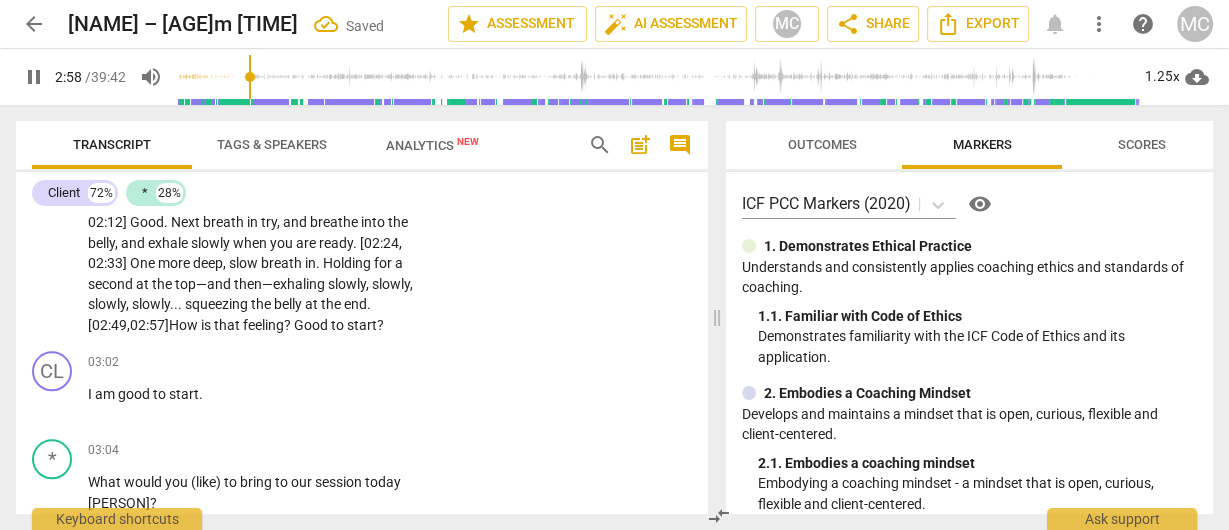 click on "Good" at bounding box center [312, 325] 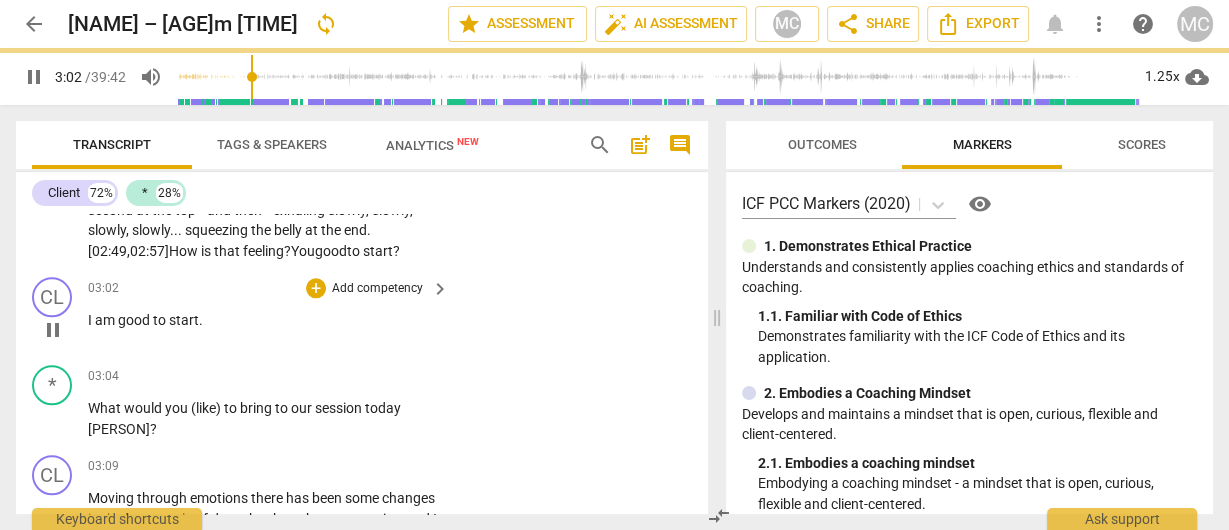 scroll, scrollTop: 1840, scrollLeft: 0, axis: vertical 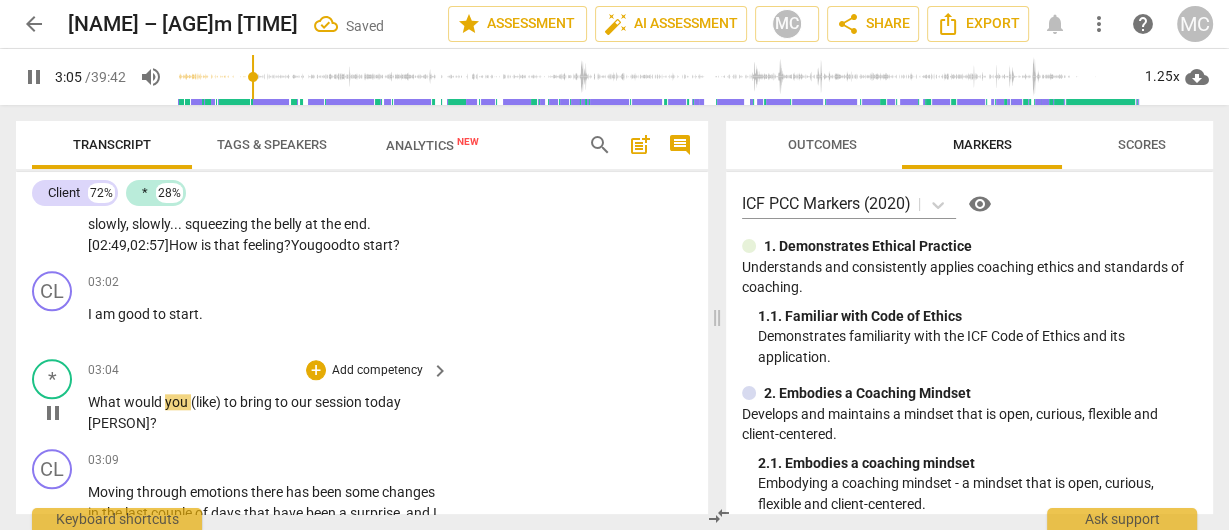 click on "What would you (like) to bring to our session today Sarah ?" at bounding box center [263, 412] 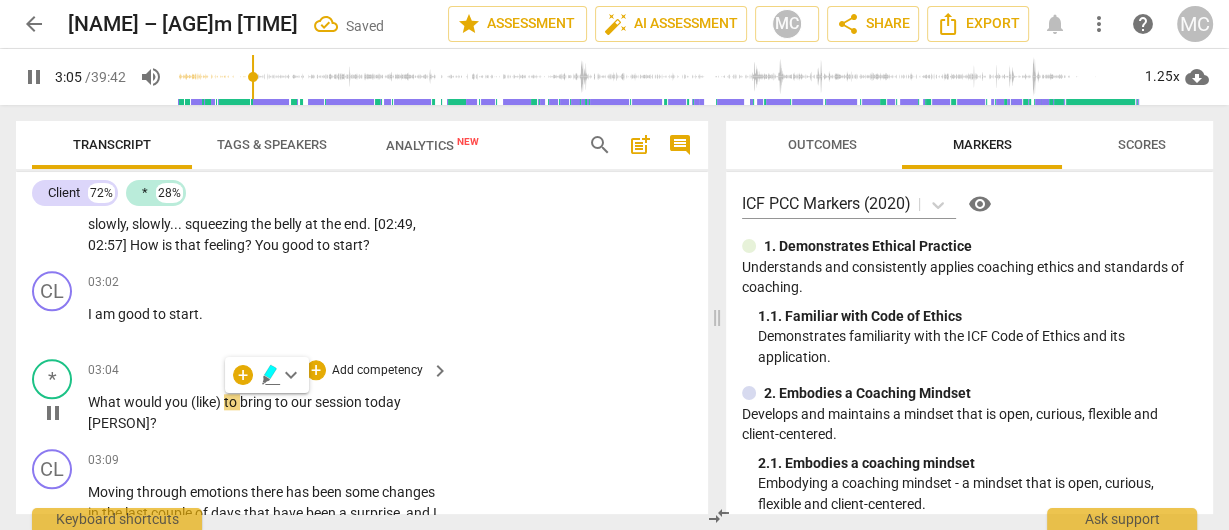 click on "What would you (like) to bring to our session today Sarah ?" at bounding box center (263, 412) 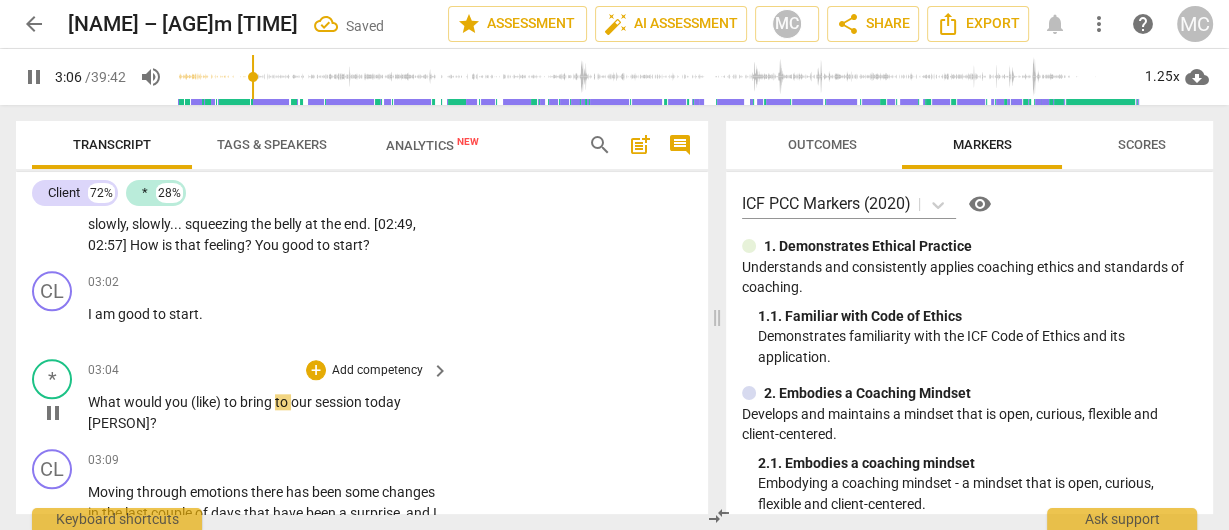 type 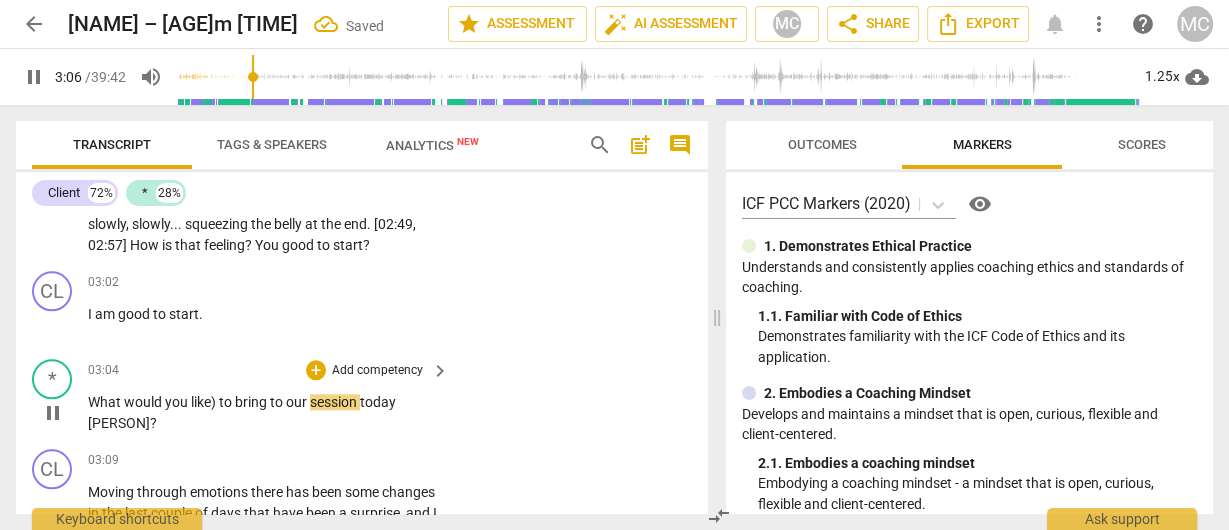 click on "like)" at bounding box center (205, 402) 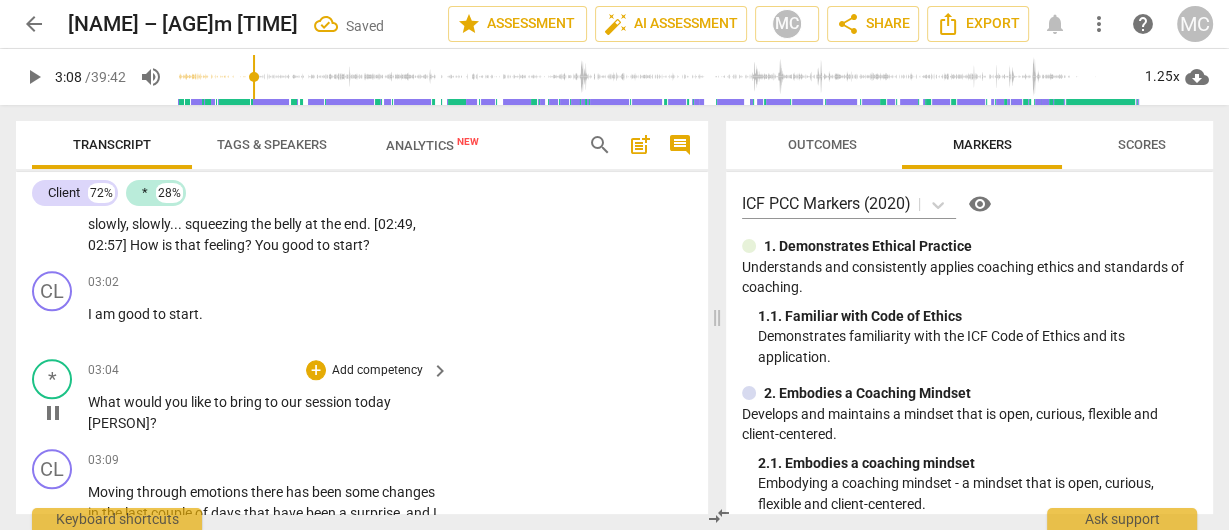 click on "play_arrow pause" at bounding box center [62, 413] 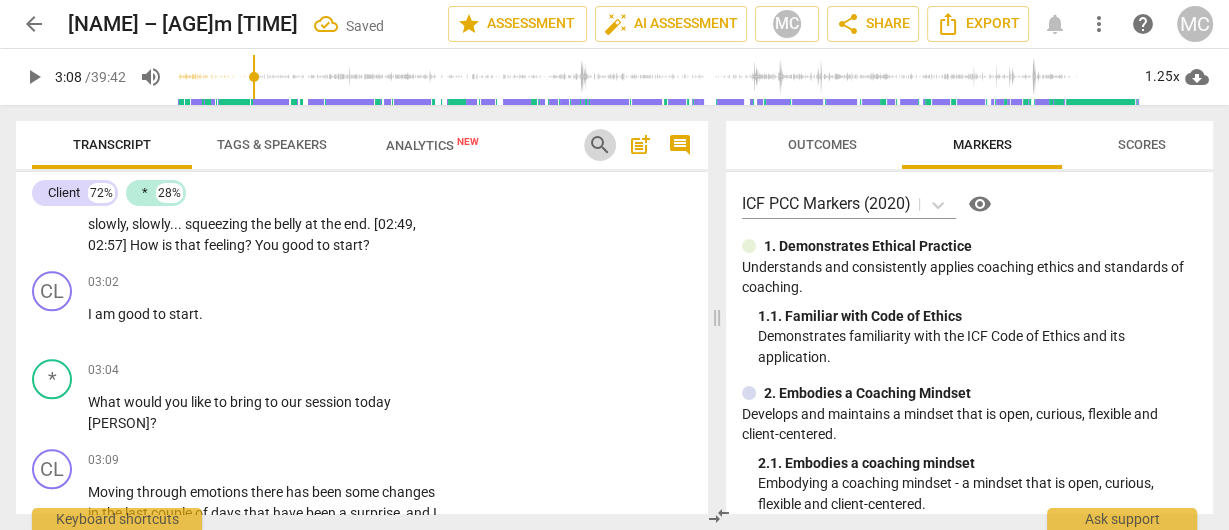 click on "search" at bounding box center [600, 145] 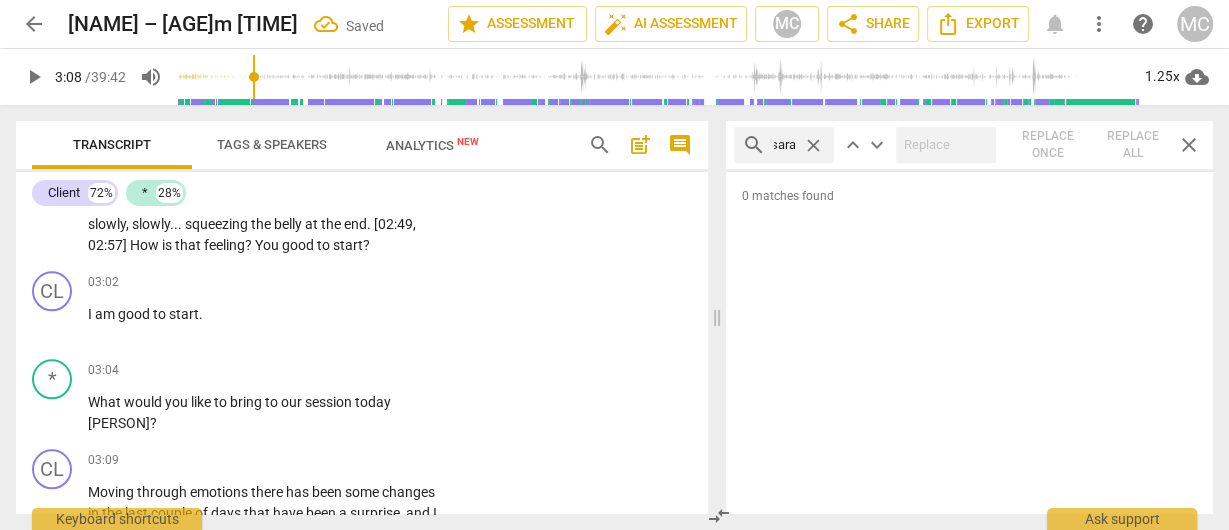 scroll, scrollTop: 0, scrollLeft: 10, axis: horizontal 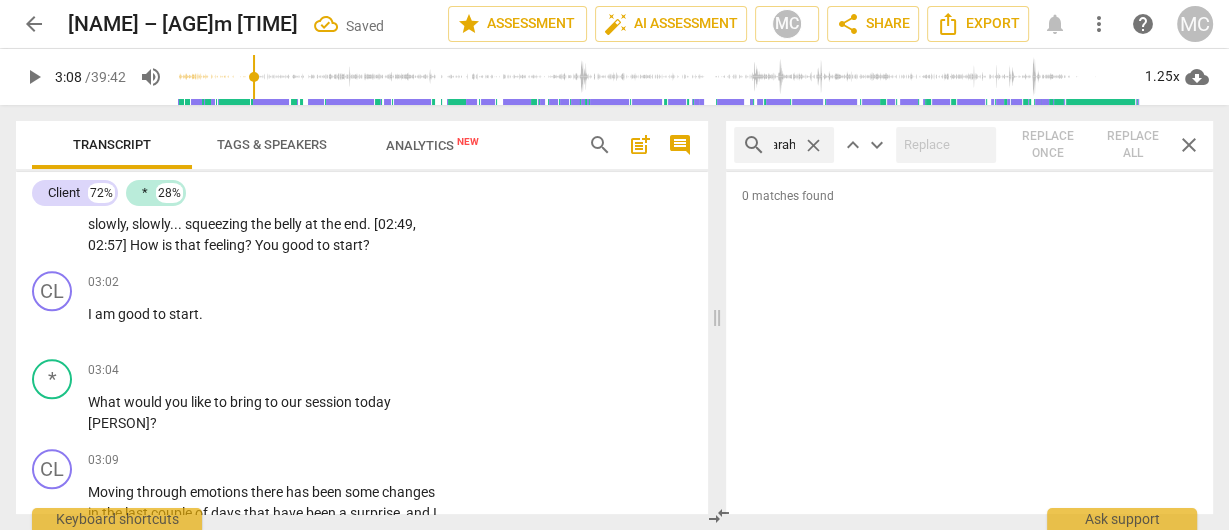 type on "sarah" 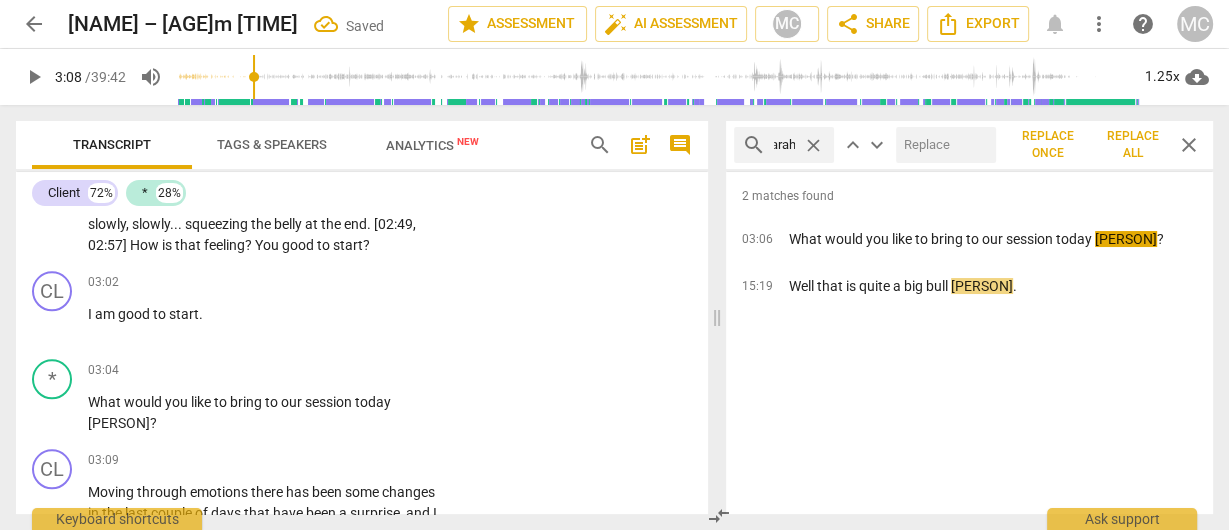 scroll, scrollTop: 0, scrollLeft: 0, axis: both 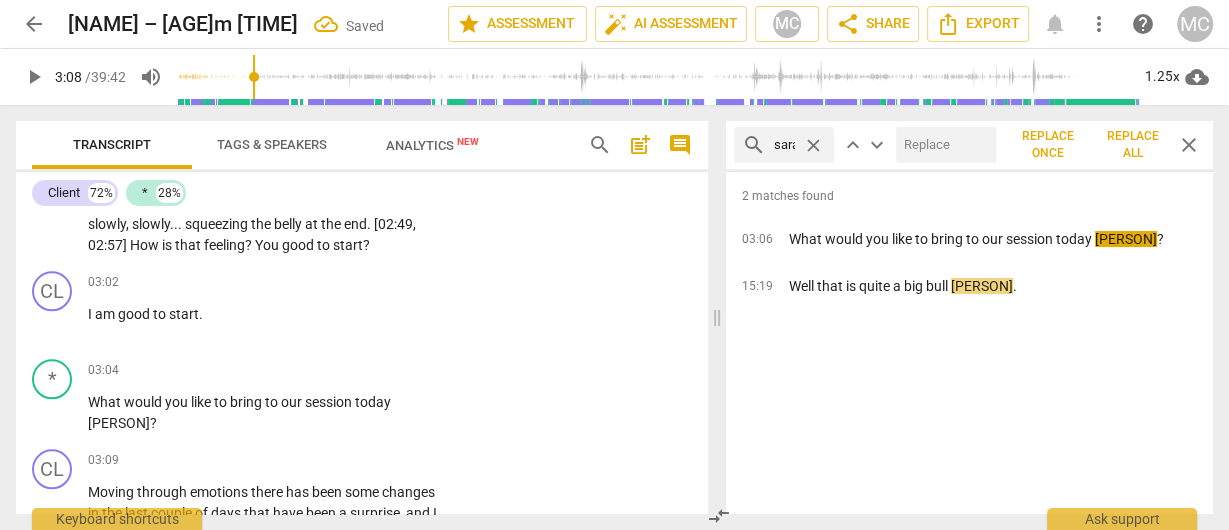 click at bounding box center (942, 145) 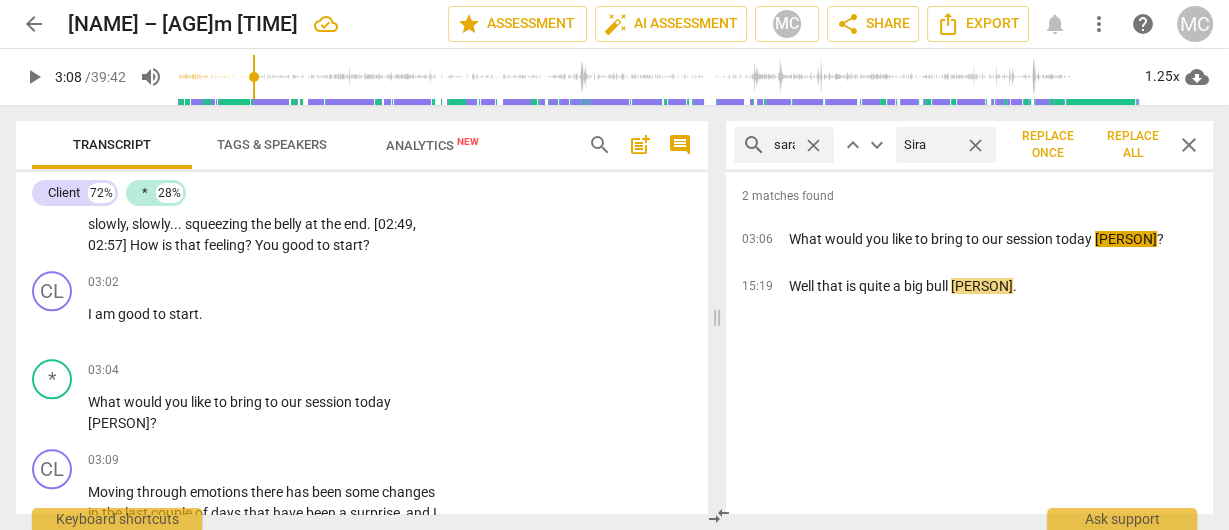 type on "Sira" 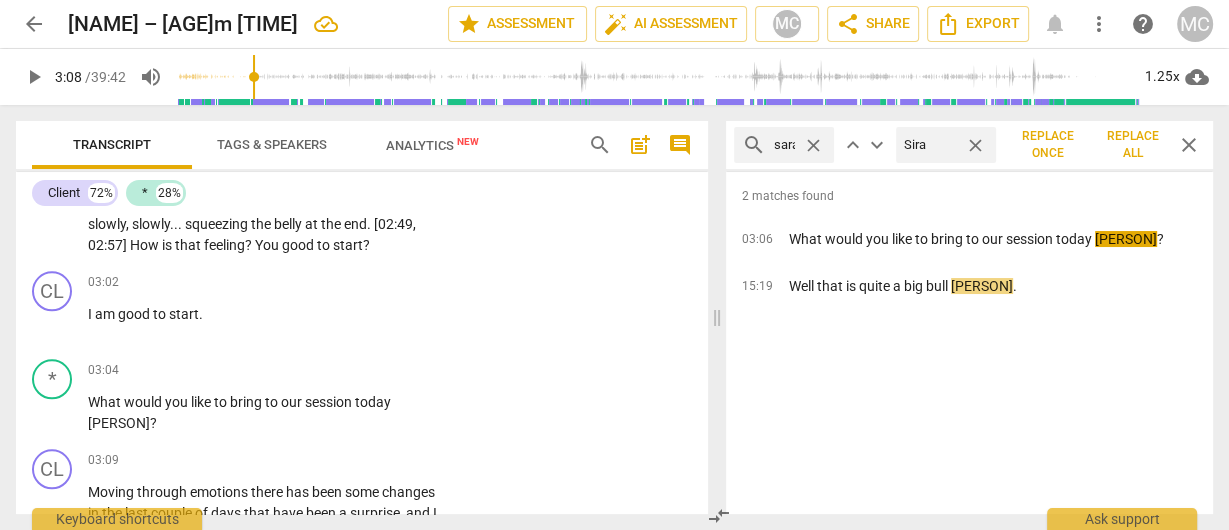 click on "Replace all" at bounding box center (1133, 145) 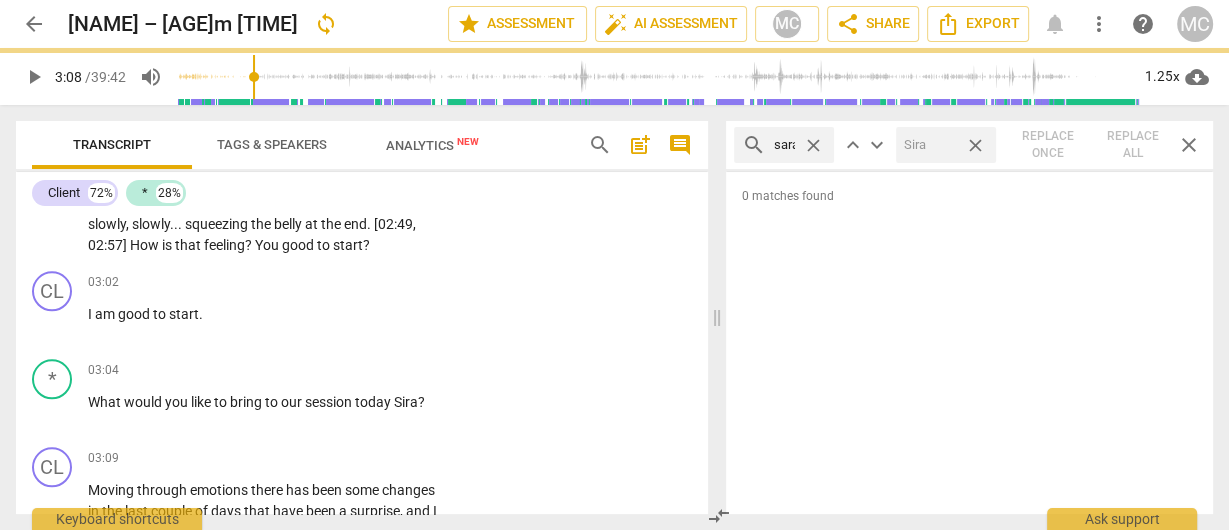 click on "close" at bounding box center (975, 145) 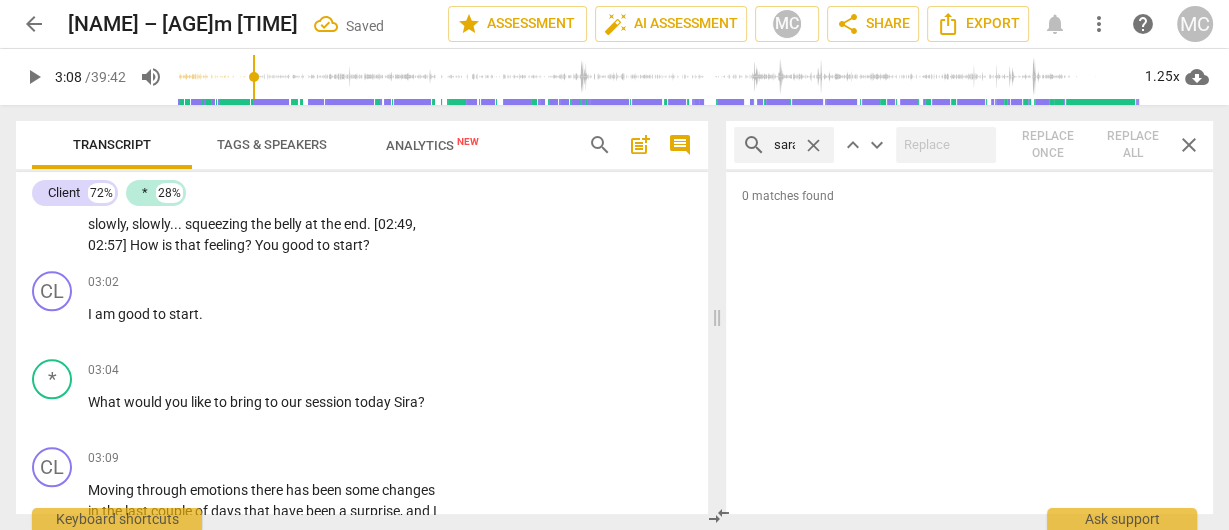 click on "close" at bounding box center [813, 145] 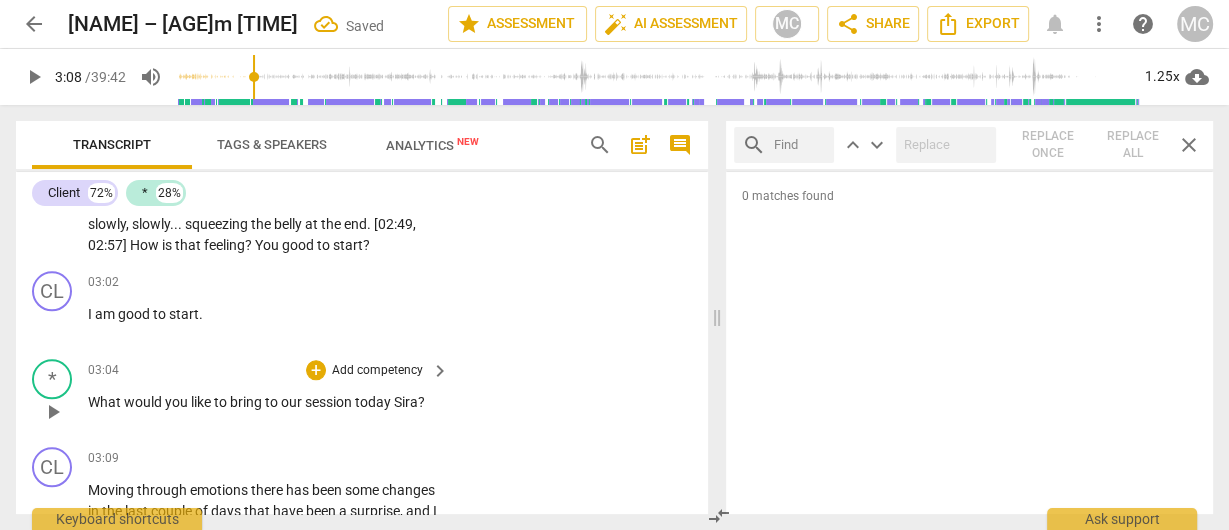 click on "would" at bounding box center (144, 402) 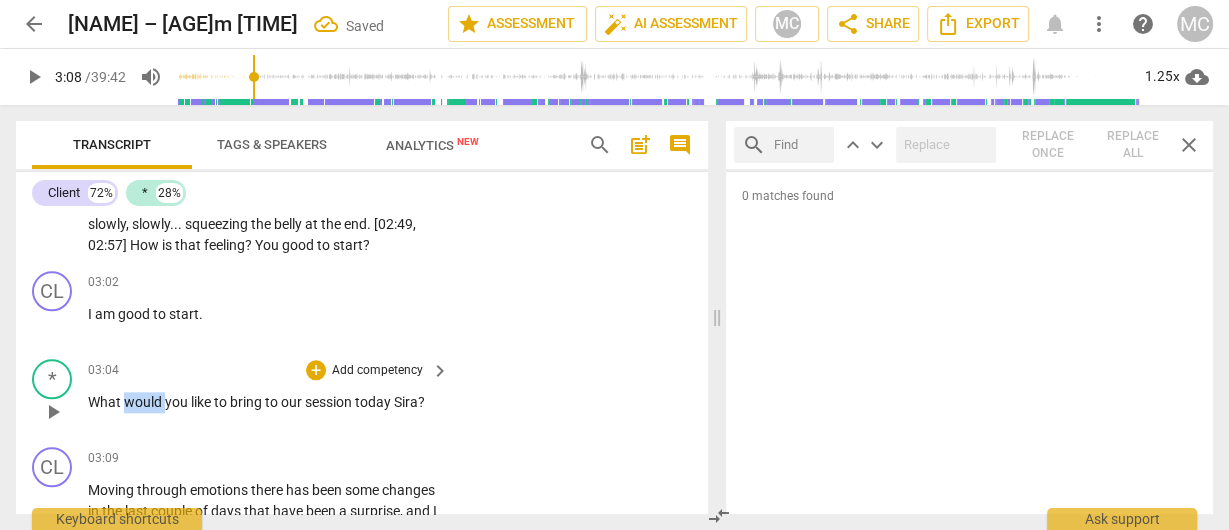 click on "would" at bounding box center (144, 402) 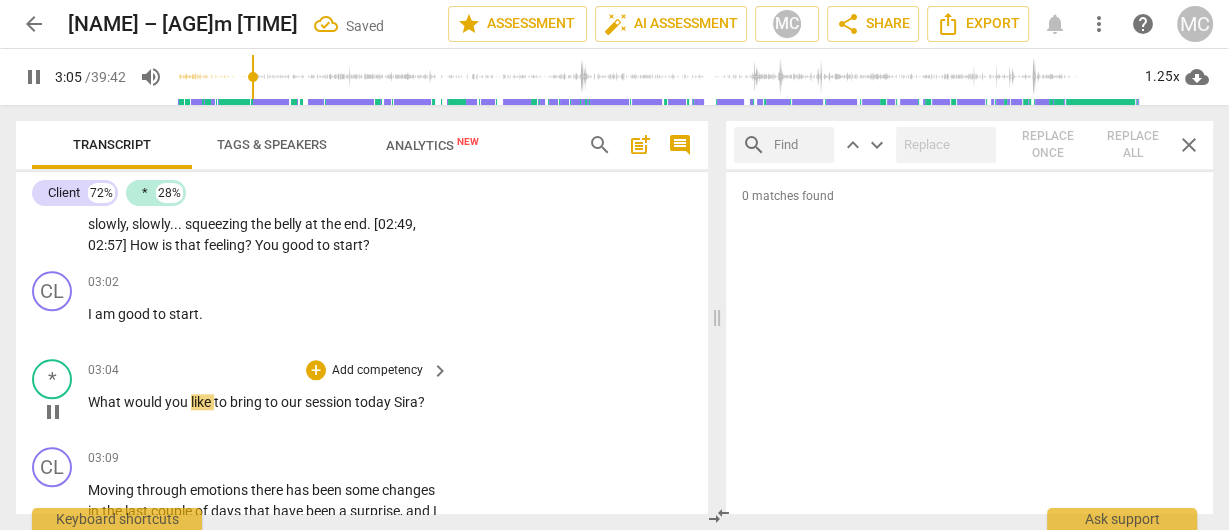 click on "Sira" at bounding box center [406, 402] 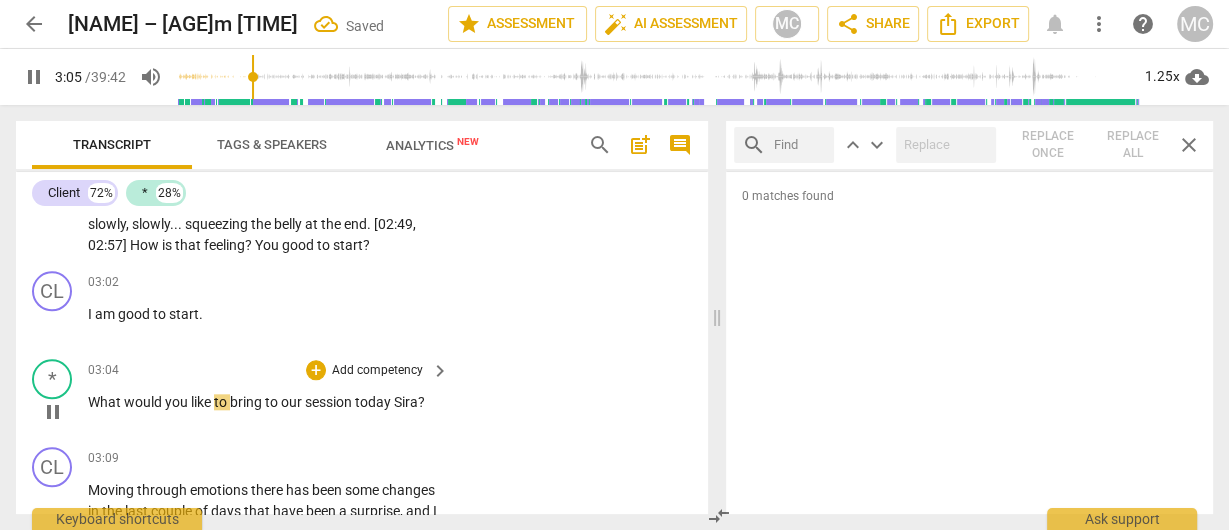 type on "186" 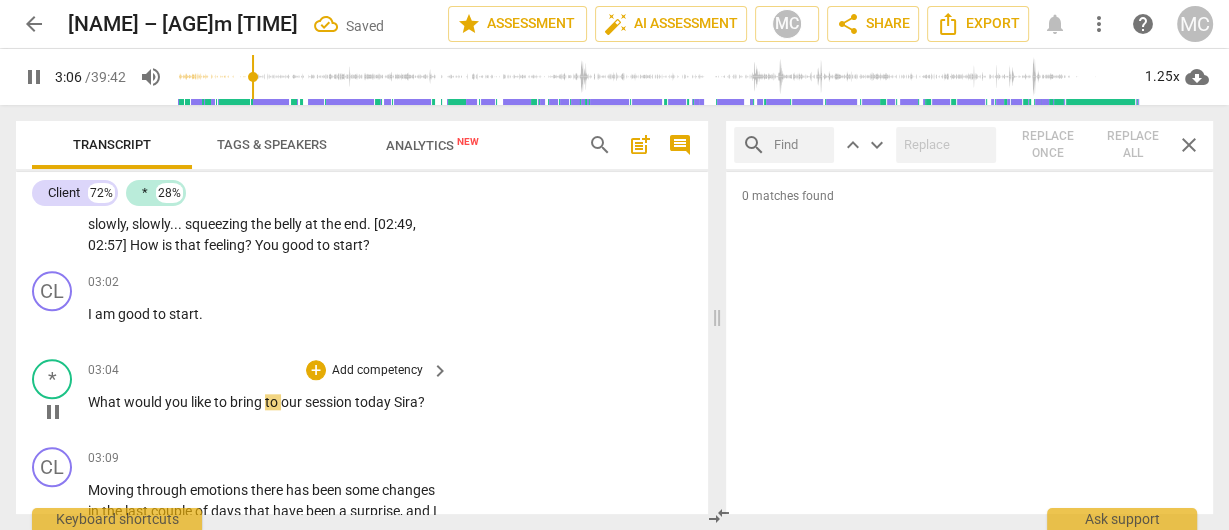 type 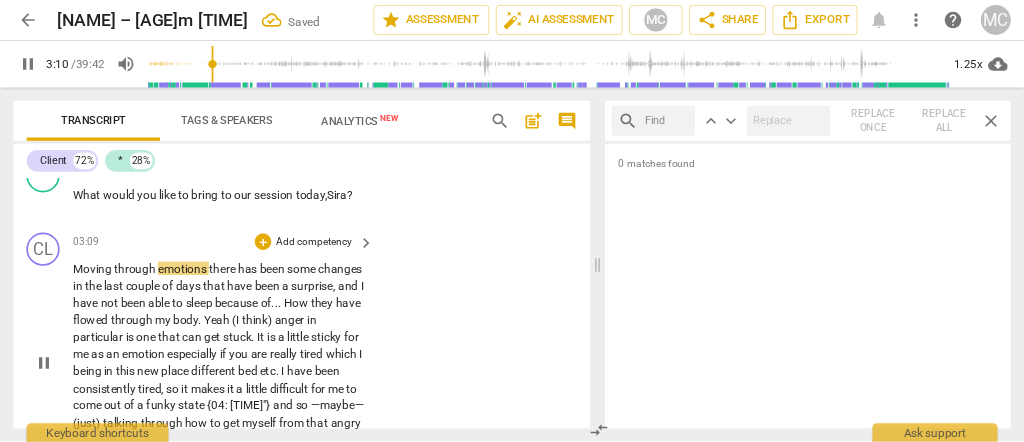 scroll, scrollTop: 2000, scrollLeft: 0, axis: vertical 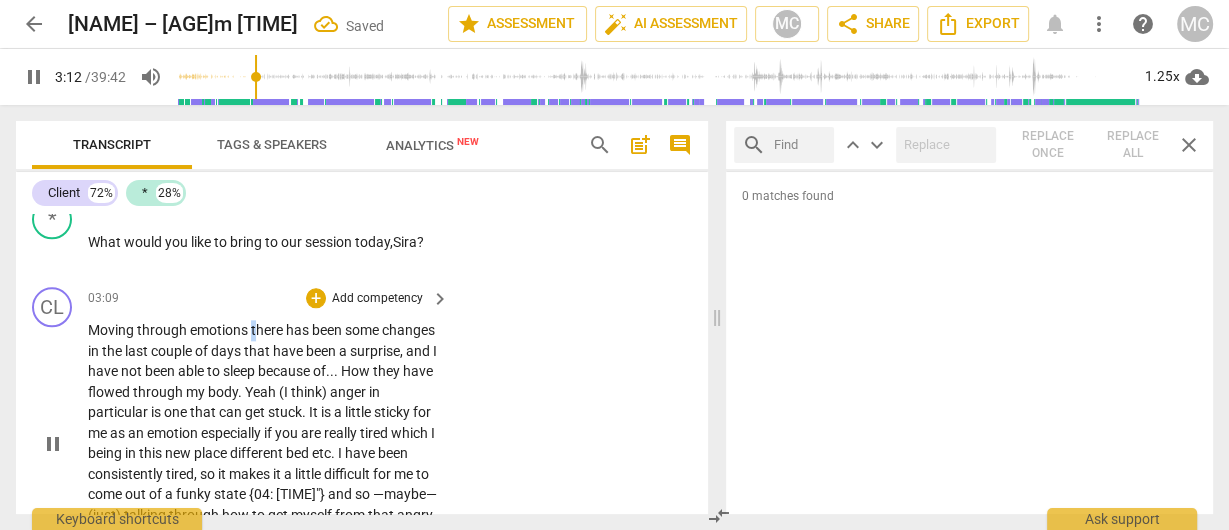 click on "there" at bounding box center (268, 330) 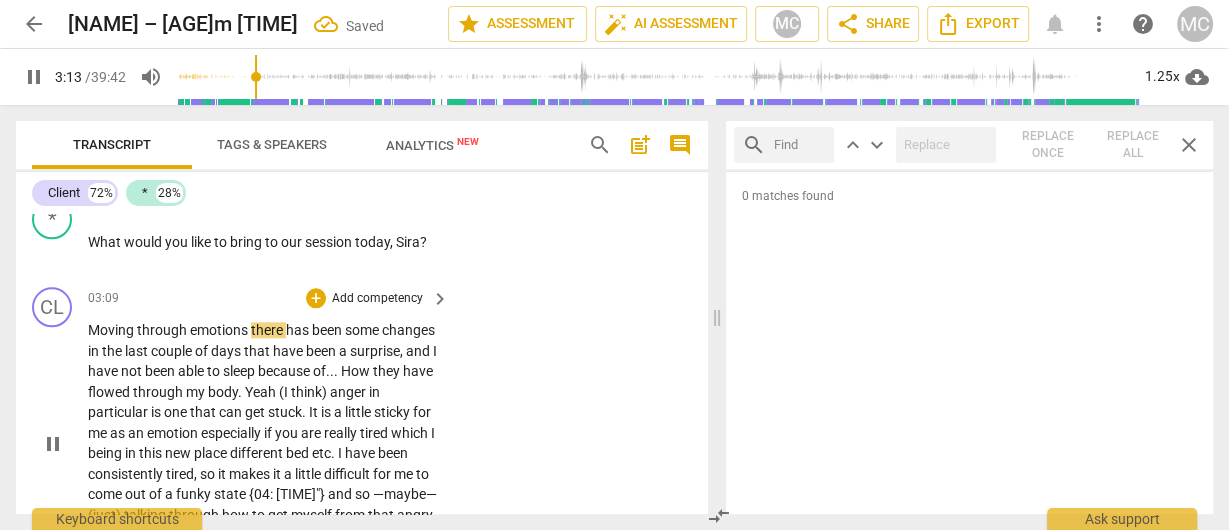 type on "194" 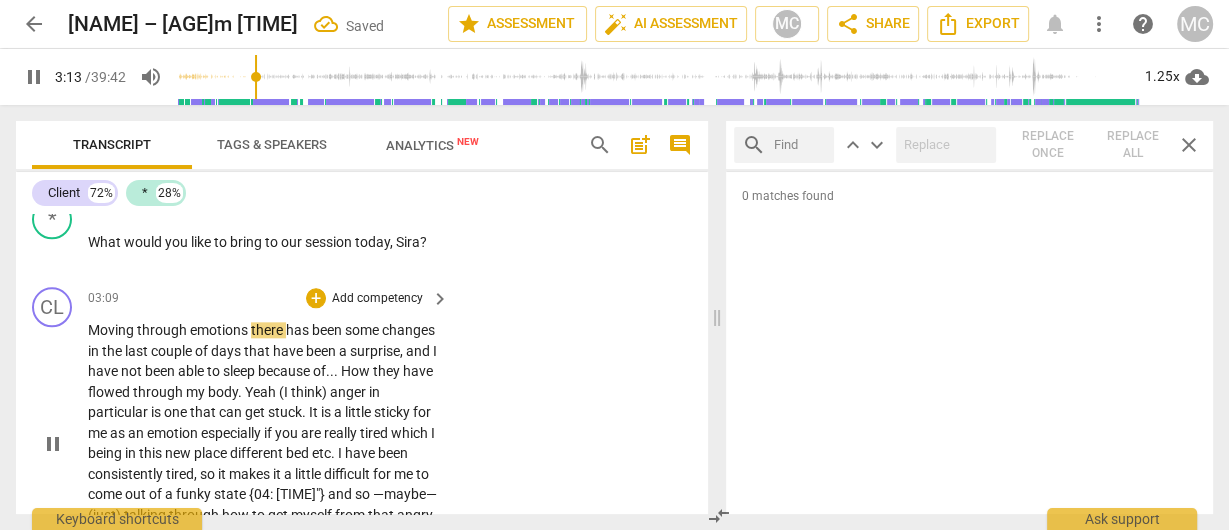 type 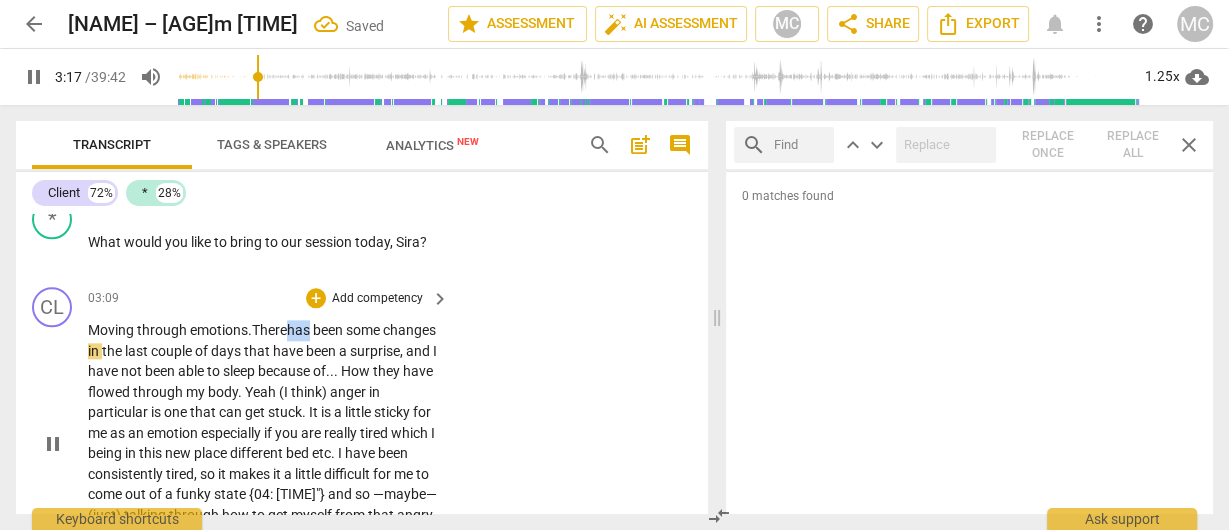 drag, startPoint x: 317, startPoint y: 330, endPoint x: 295, endPoint y: 332, distance: 22.090721 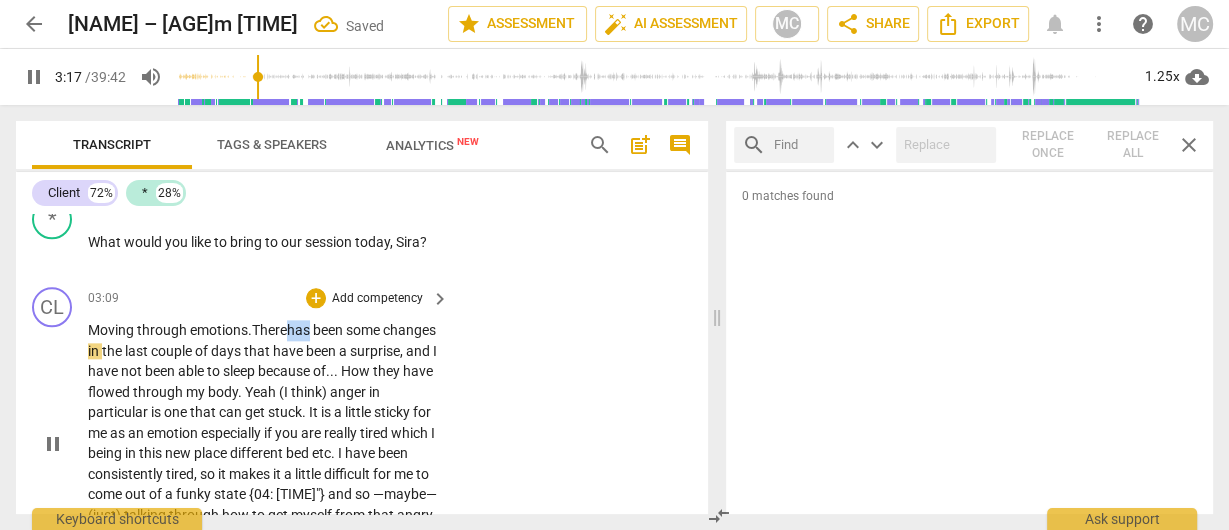 click on "has" at bounding box center (300, 330) 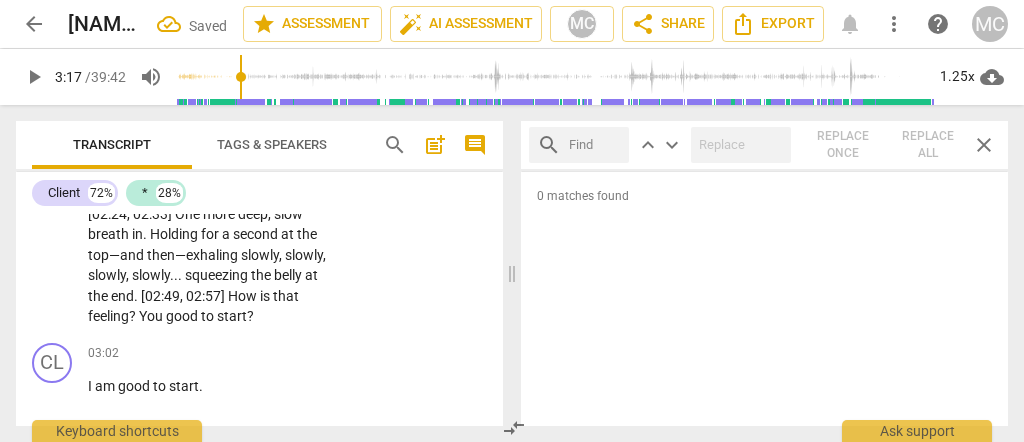 scroll, scrollTop: 2000, scrollLeft: 0, axis: vertical 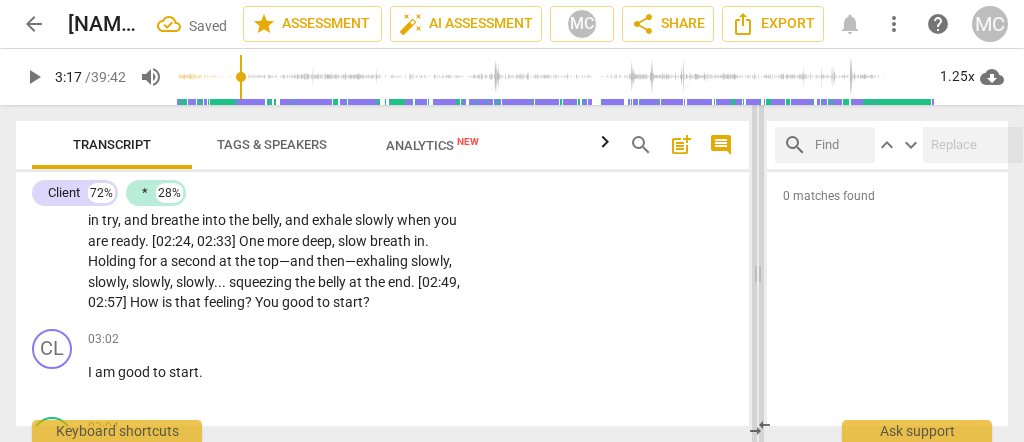 drag, startPoint x: 509, startPoint y: 278, endPoint x: 755, endPoint y: 296, distance: 246.65765 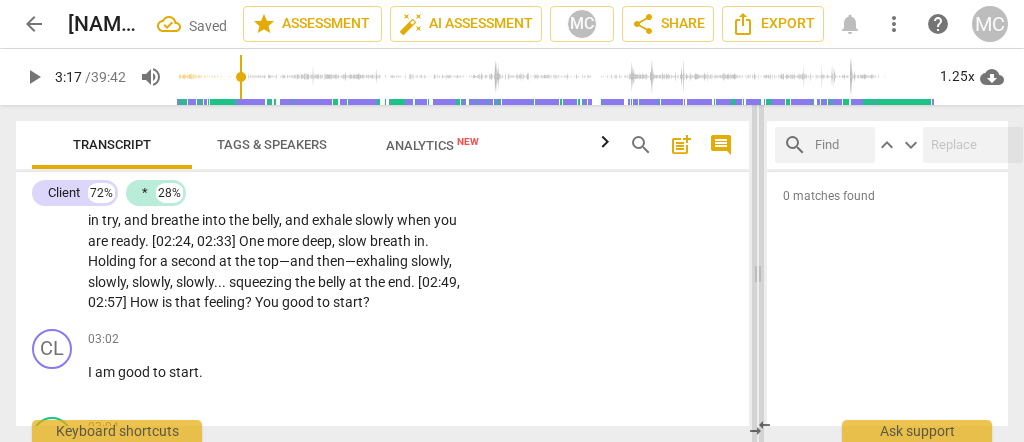 click at bounding box center [758, 273] 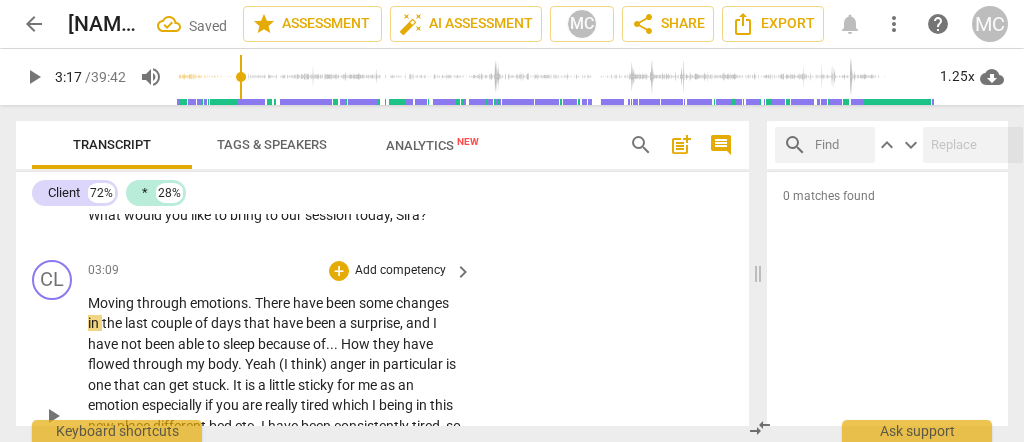 scroll, scrollTop: 2027, scrollLeft: 0, axis: vertical 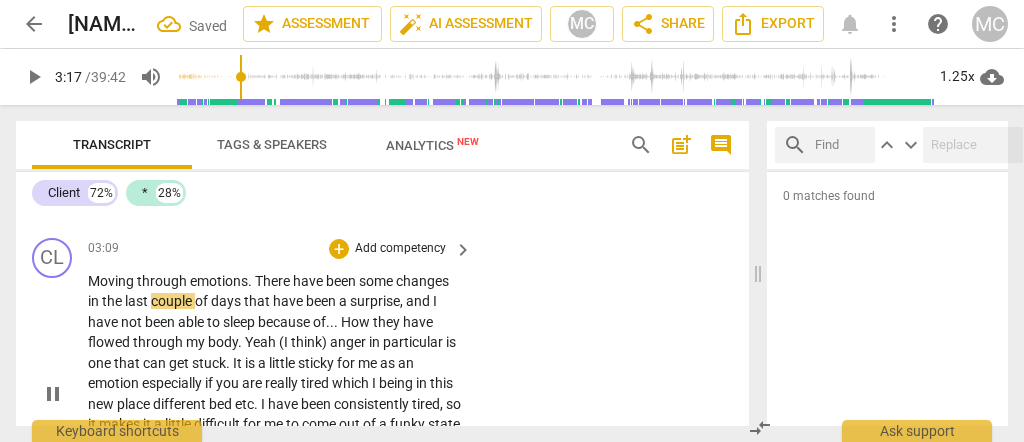 click on "have" at bounding box center [309, 281] 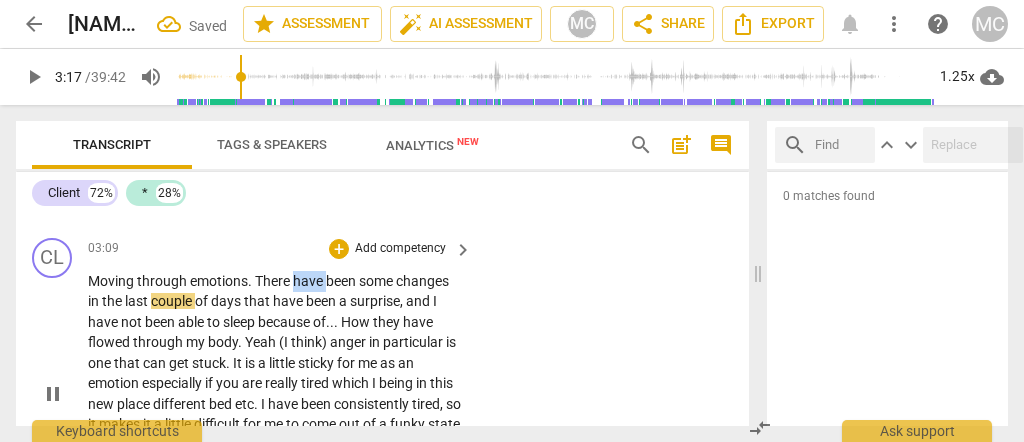 click on "have" at bounding box center [309, 281] 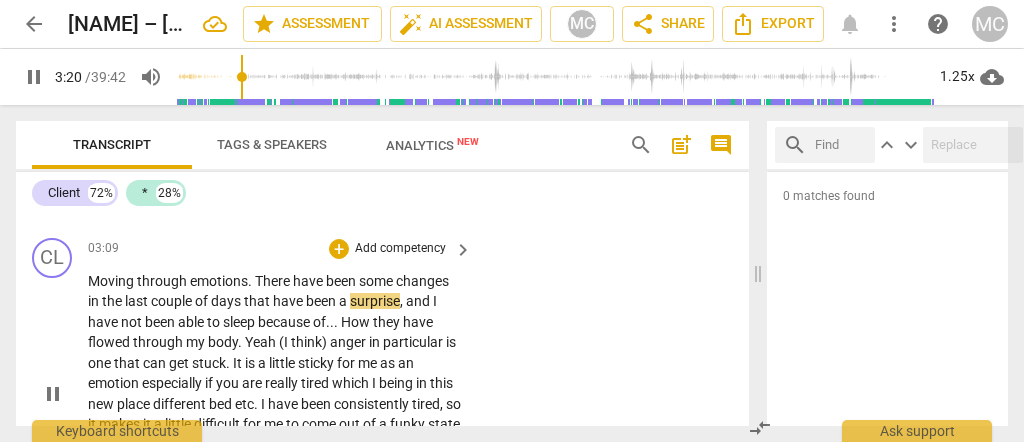 scroll, scrollTop: 2093, scrollLeft: 0, axis: vertical 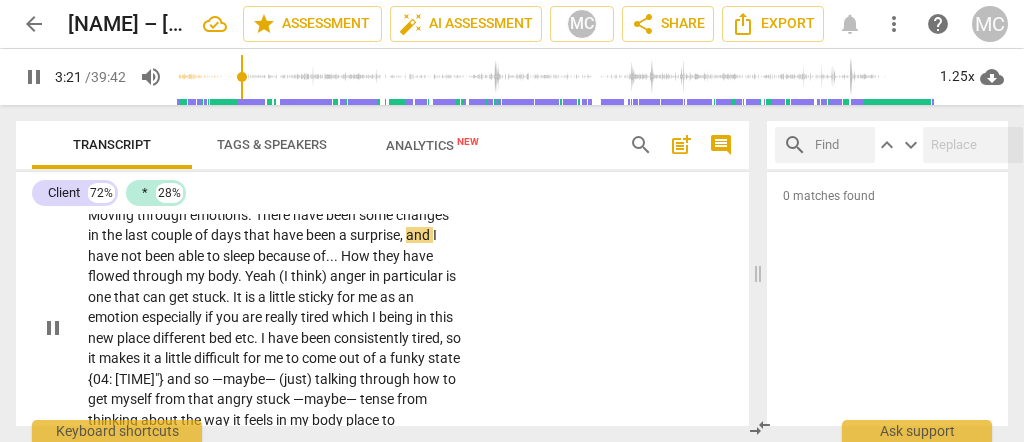 click on "I" at bounding box center [435, 235] 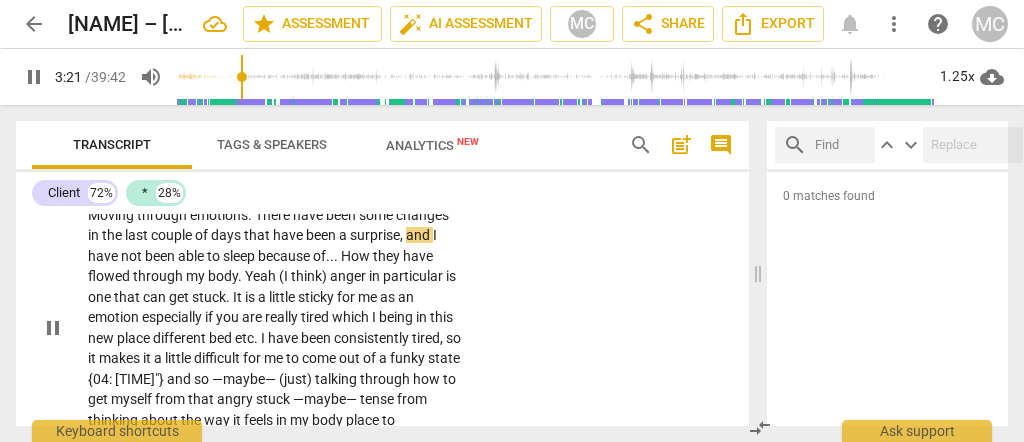 type on "202" 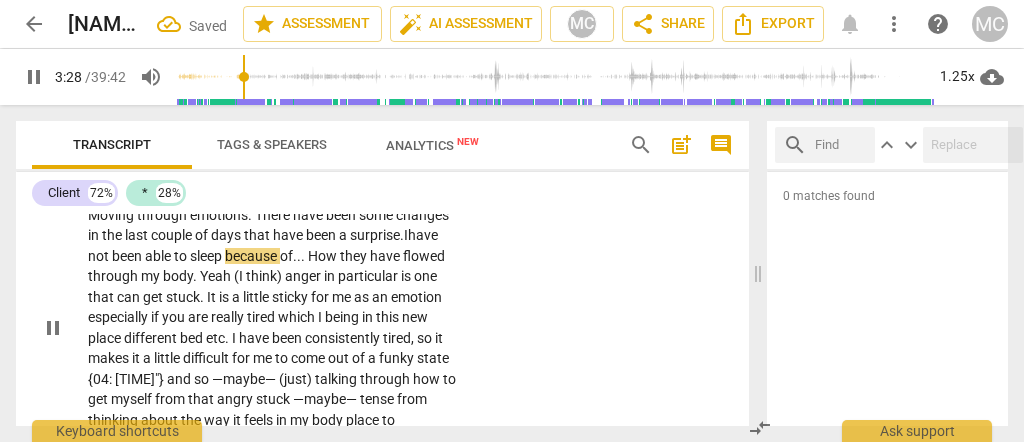 click on "How" at bounding box center [324, 256] 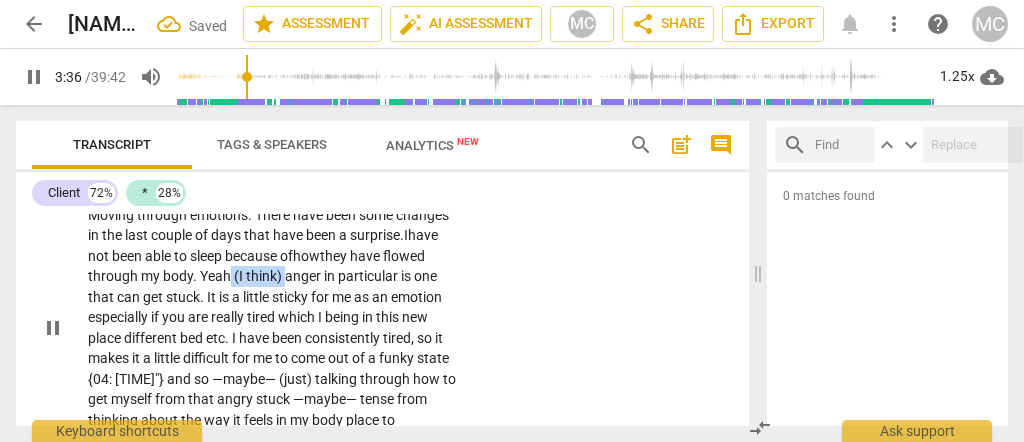 drag, startPoint x: 283, startPoint y: 285, endPoint x: 228, endPoint y: 279, distance: 55.326305 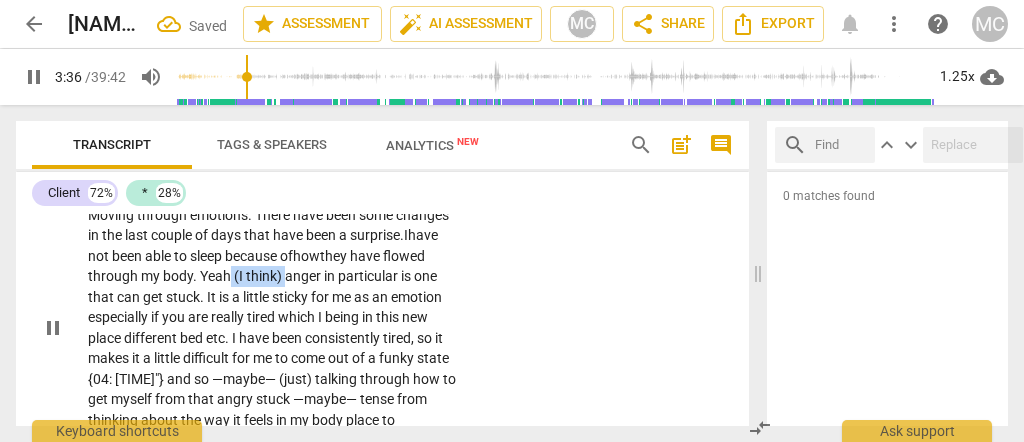 click on "Moving   through   emotions .   There   have   been   some   changes   in   the   last   couple   of   days   that   have   been   a   surprise.  I  have   not   been   able   to   sleep   because   of  how  they   have   flowed   through   my   body .   Yeah   (I   think)   anger   in   particular   is   one   that   can   get   stuck .   It   is   a   little   sticky   for   me   as   an   emotion   especially   if   you   are   really   tired   which   I   being   in   this   new   place   different   bed   etc .   I   have   been   consistently   tired ,   so   it   makes   it   a   little   difficult   for   me   to   come   out   of   a   funky   state   {04 :   19"um-hmm"}   and   so   —maybe—   (just)   talking   through   how   to   get   myself   from   that   angry   stuck   —maybe—   tense   from   thinking   about   the   way   it   feels   in   my   body   place   to   something   else ." at bounding box center [275, 328] 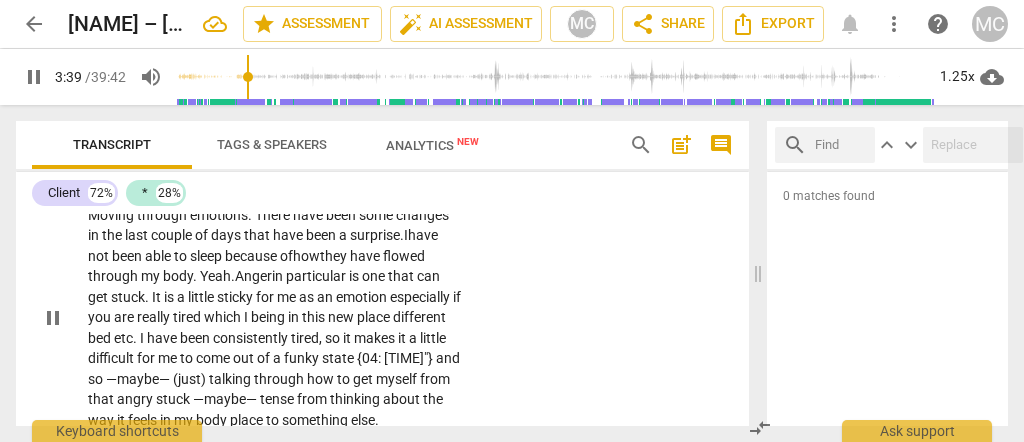 click on "through" at bounding box center (114, 276) 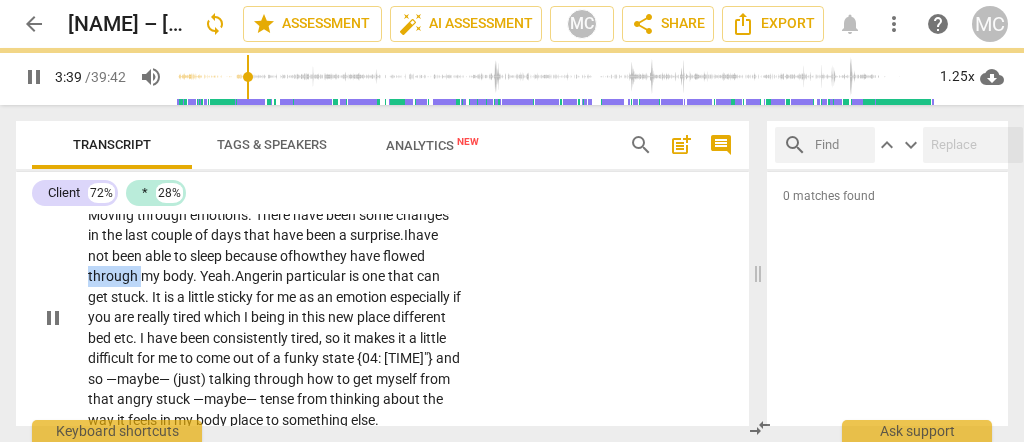 click on "through" at bounding box center (114, 276) 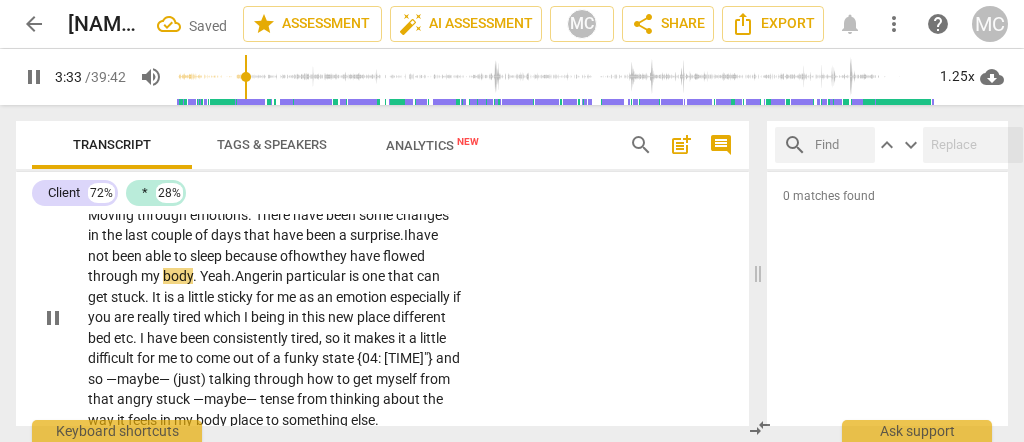 click on "Yeah." at bounding box center [217, 276] 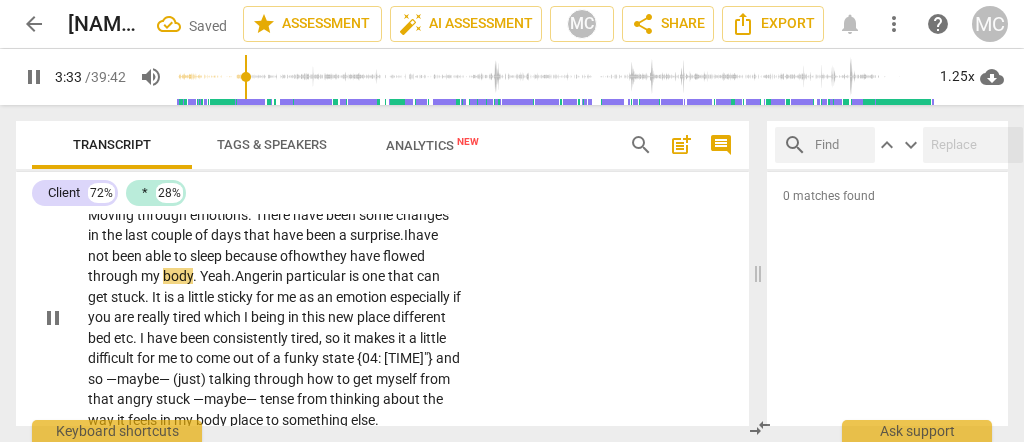 click on "Yeah." at bounding box center [217, 276] 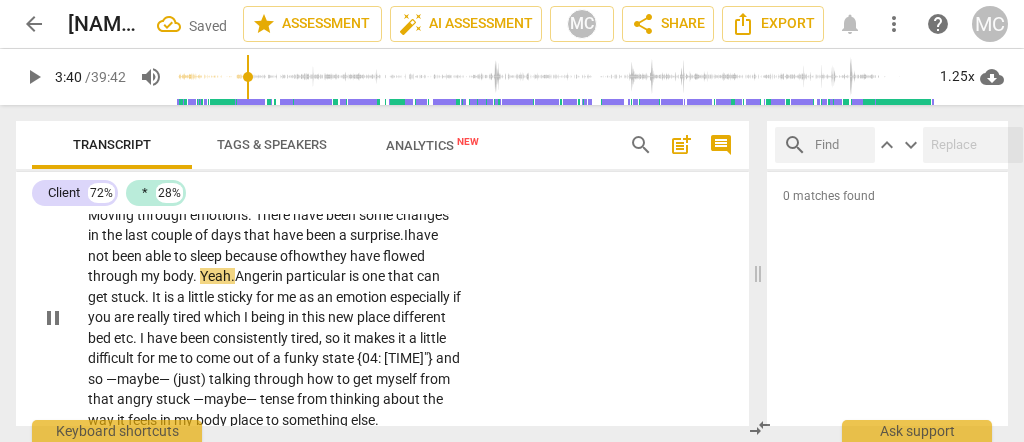 click on "through" at bounding box center (114, 276) 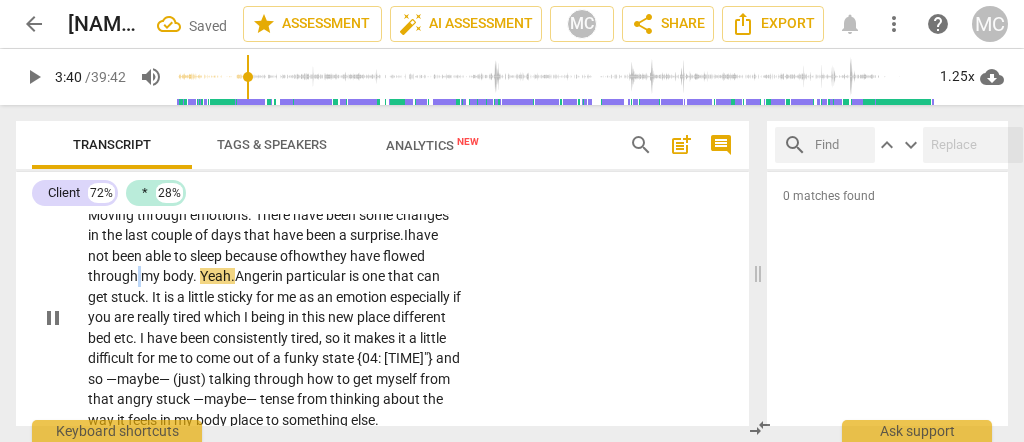 click on "through" at bounding box center (114, 276) 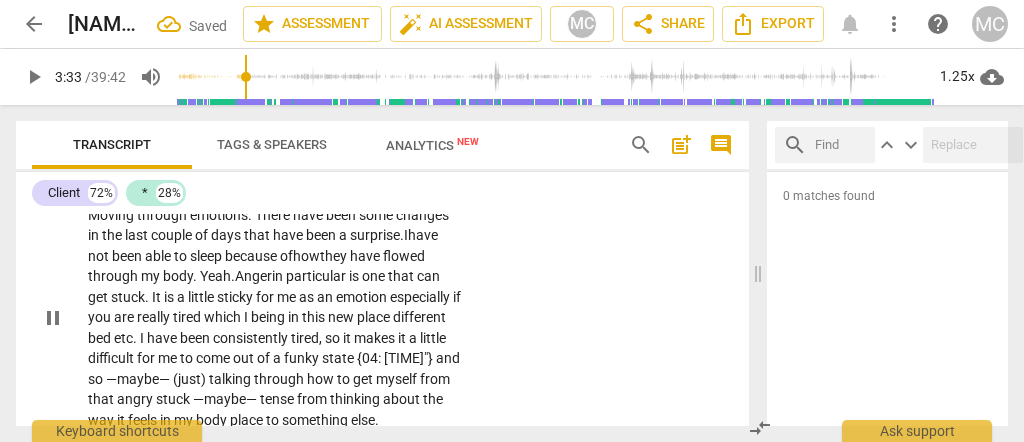 click on "." at bounding box center (196, 276) 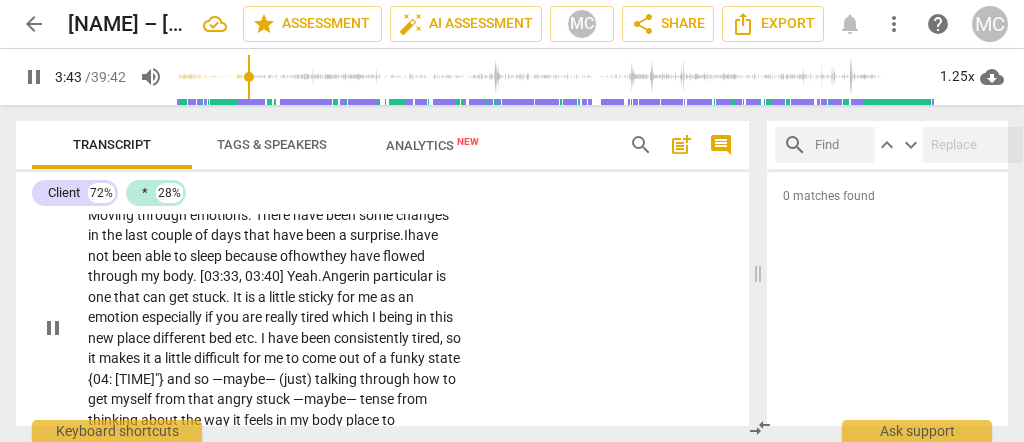 click on "in" at bounding box center (366, 276) 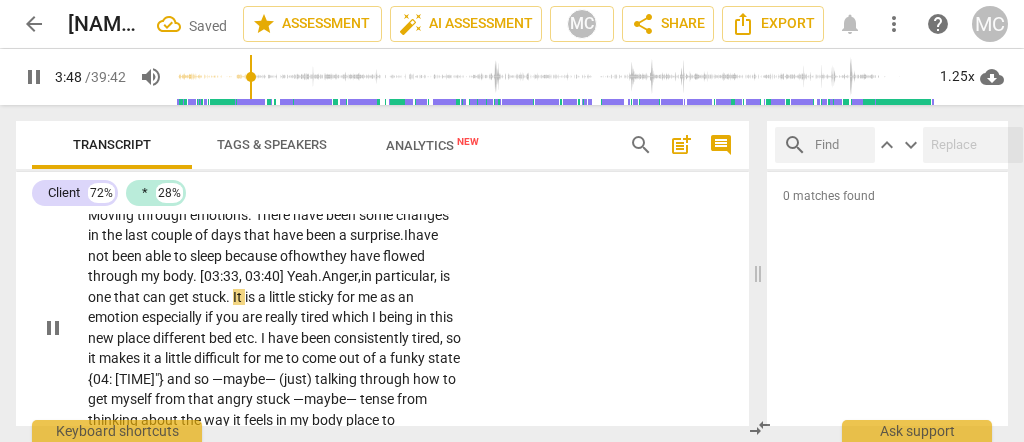click on "particular," at bounding box center [407, 276] 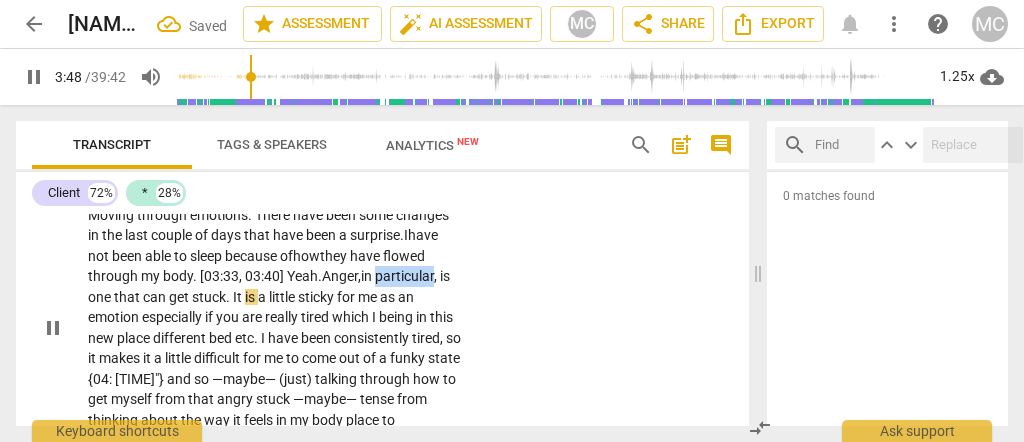click on "particular," at bounding box center (407, 276) 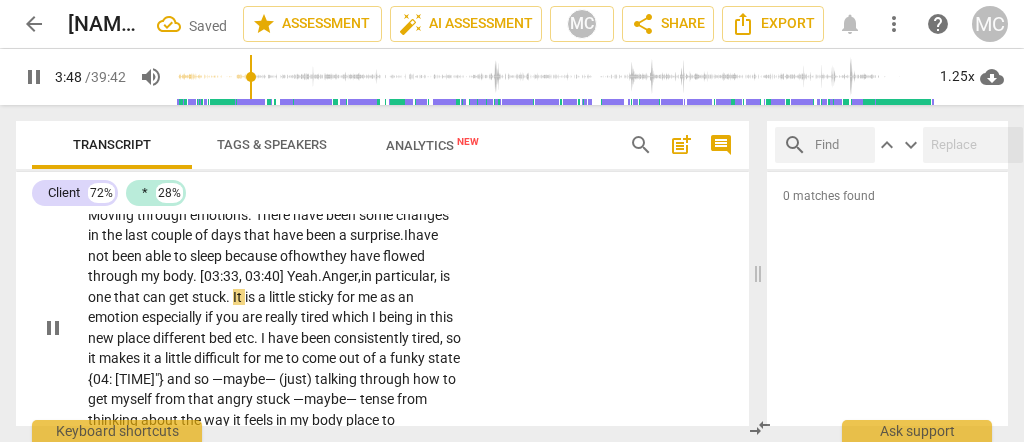 scroll, scrollTop: 2160, scrollLeft: 0, axis: vertical 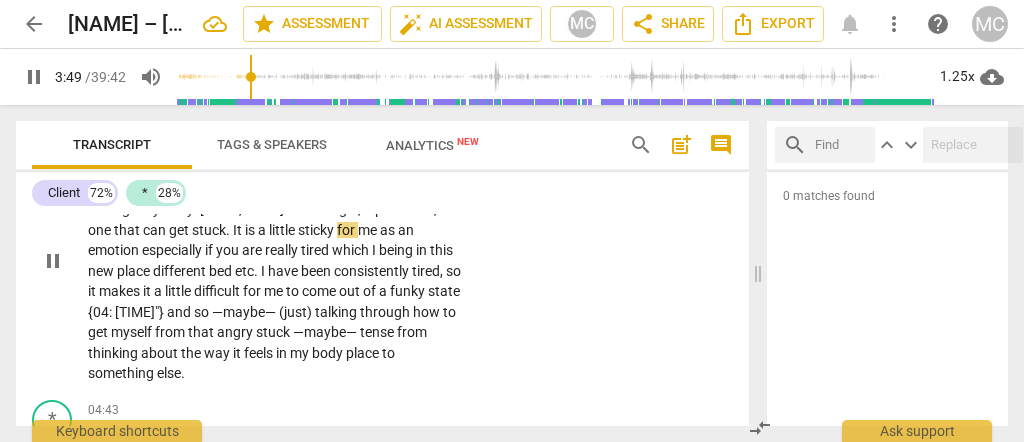 click on "little" at bounding box center (283, 230) 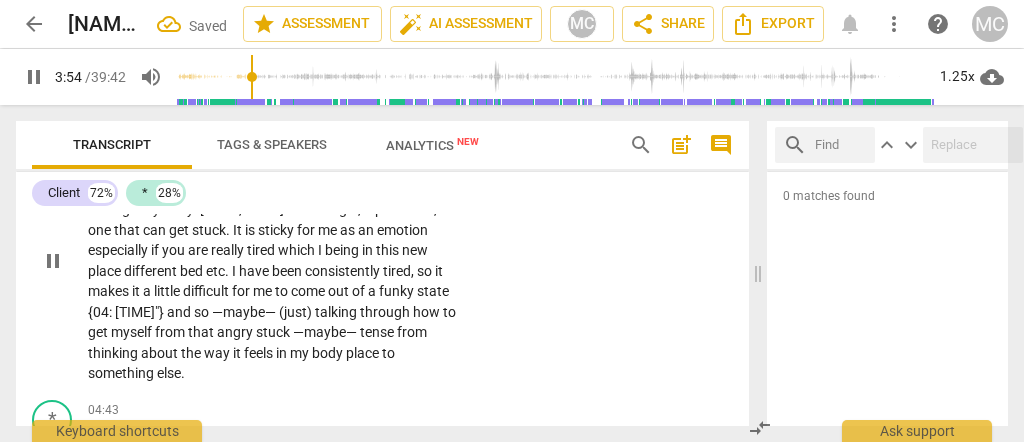 click on "emotion" at bounding box center [402, 230] 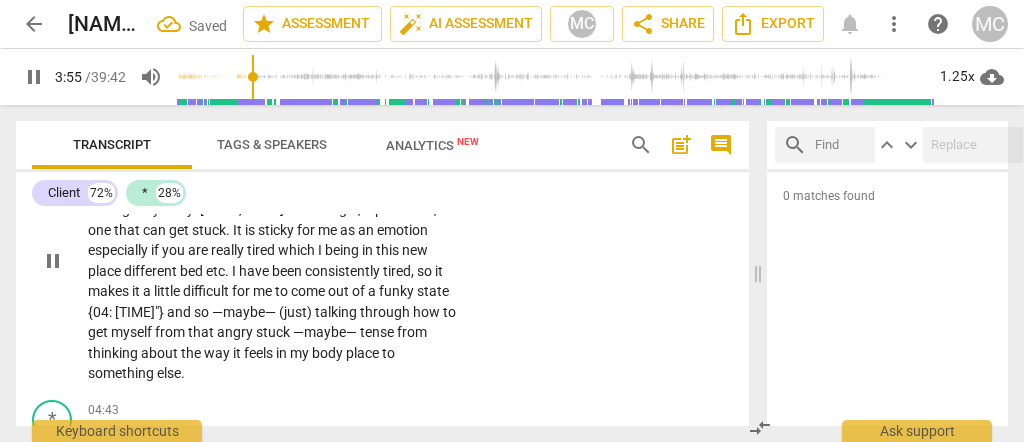 click on "emotion" at bounding box center (402, 230) 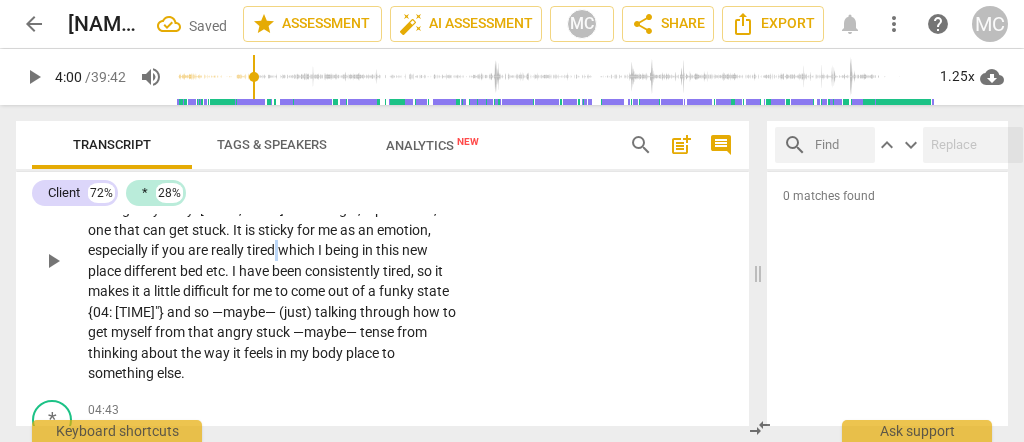 click on "Moving   through   emotions .   There   have   been   some   changes   in   the   last   couple   of   days   that   have   been   a   surprise.  I  have   not   been   able   to   sleep   because   of  how  they   have   flowed   through   my   body . [03:33, 03:40]   Yeah.  Anger,  in   particular,   is   one   that   can   get   stuck .   It   is   sticky   for   me   as   an   emotion,   especially   if   you   are   really   tired   which   I   being   in   this   new   place   different   bed   etc .   I   have   been   consistently   tired ,   so   it   makes   it   a   little   difficult   for   me   to   come   out   of   a   funky   state   {04 :   19"um-hmm"}   and   so   —maybe—   (just)   talking   through   how   to   get   myself   from   that   angry   stuck   —maybe—   tense   from   thinking   about   the   way   it   feels   in   my   body   place   to   something   else ." at bounding box center [275, 261] 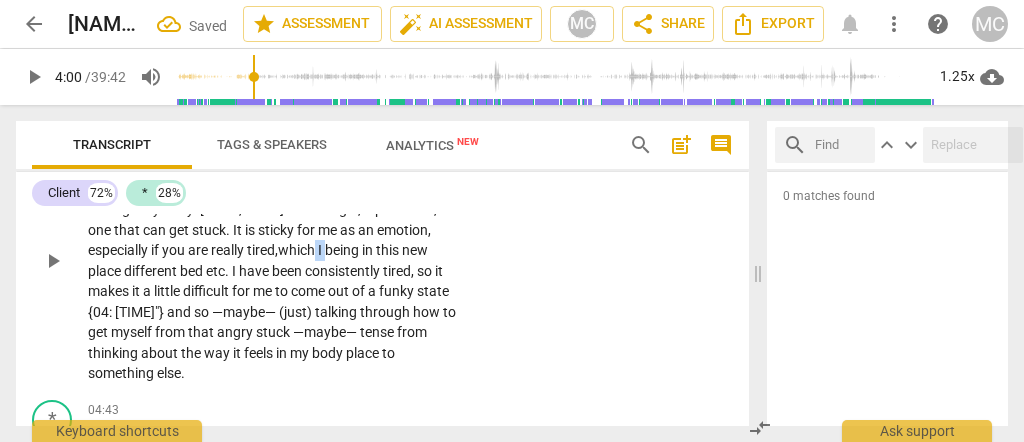 drag, startPoint x: 332, startPoint y: 259, endPoint x: 318, endPoint y: 262, distance: 14.3178215 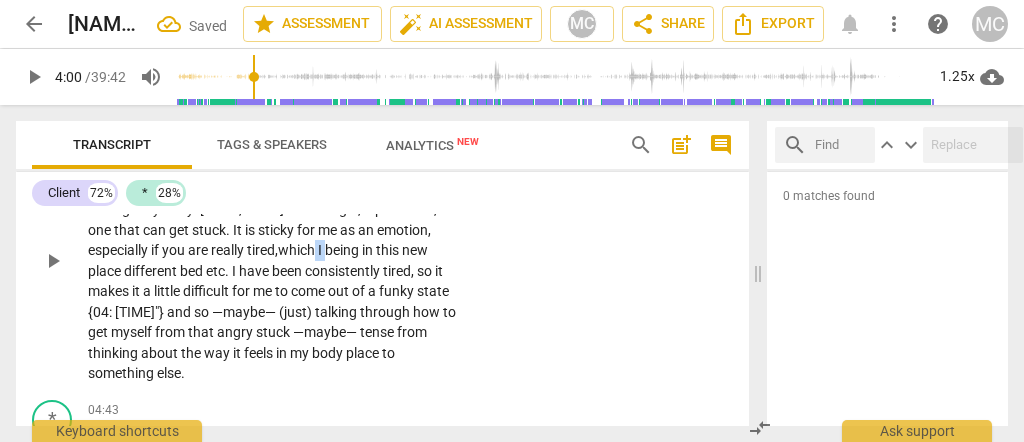 click on "Moving   through   emotions .   There   have   been   some   changes   in   the   last   couple   of   days   that   have   been   a   surprise.  I  have   not   been   able   to   sleep   because   of  how  they   have   flowed   through   my   body . [03:33, 03:40]   Yeah.  Anger,  in   particular,   is   one   that   can   get   stuck .   It   is   sticky   for   me   as   an   emotion,   especially   if   you   are   really   tired ,  which   I   being   in   this   new   place   different   bed   etc .   I   have   been   consistently   tired ,   so   it   makes   it   a   little   difficult   for   me   to   come   out   of   a   funky   state   {04 :   19"um-hmm"}   and   so   —maybe—   (just)   talking   through   how   to   get   myself   from   that   angry   stuck   —maybe—   tense   from   thinking   about   the   way   it   feels   in   my   body   place   to   something   else ." at bounding box center [275, 261] 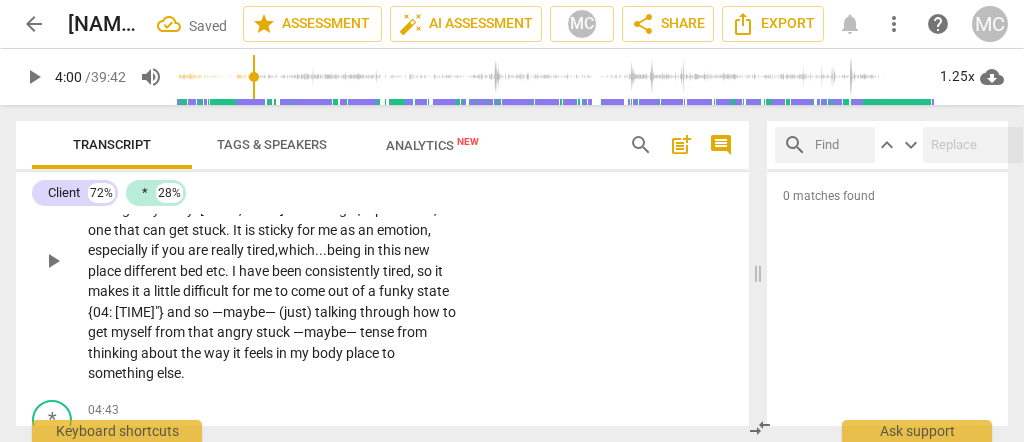 click on "being" at bounding box center (345, 250) 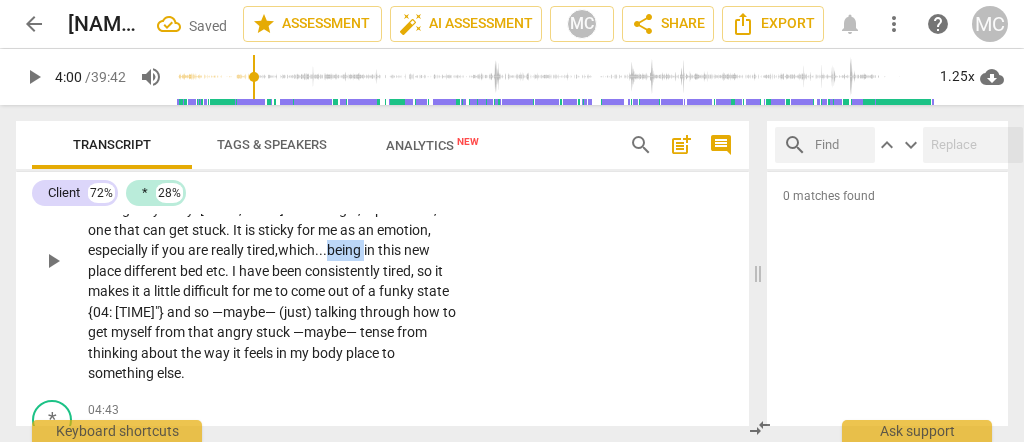 click on "being" at bounding box center [345, 250] 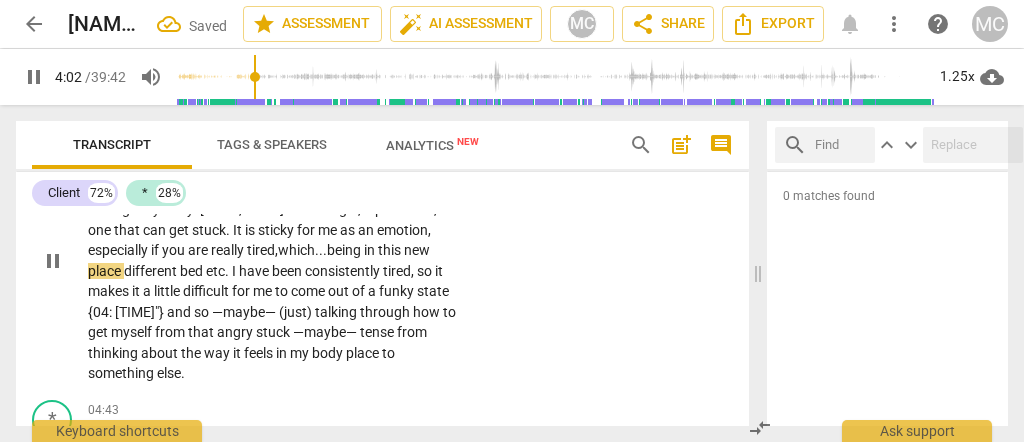 click on "place" at bounding box center (106, 271) 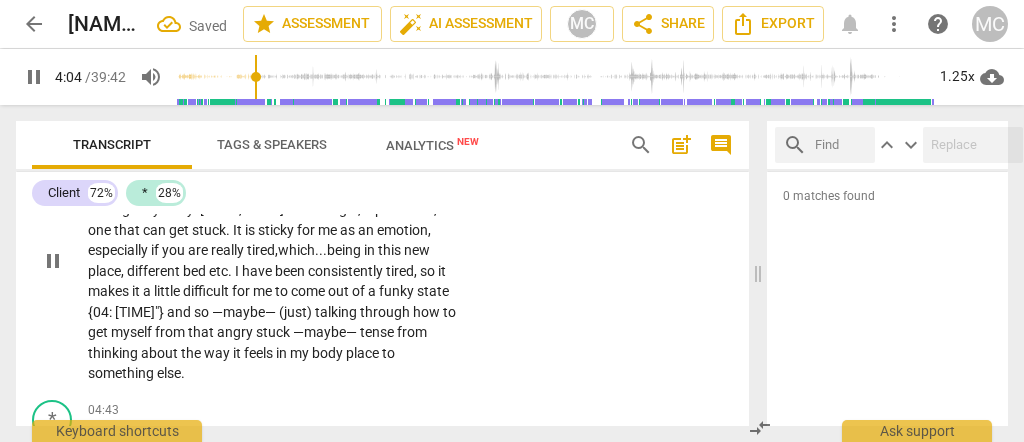 click on "bed" at bounding box center (196, 271) 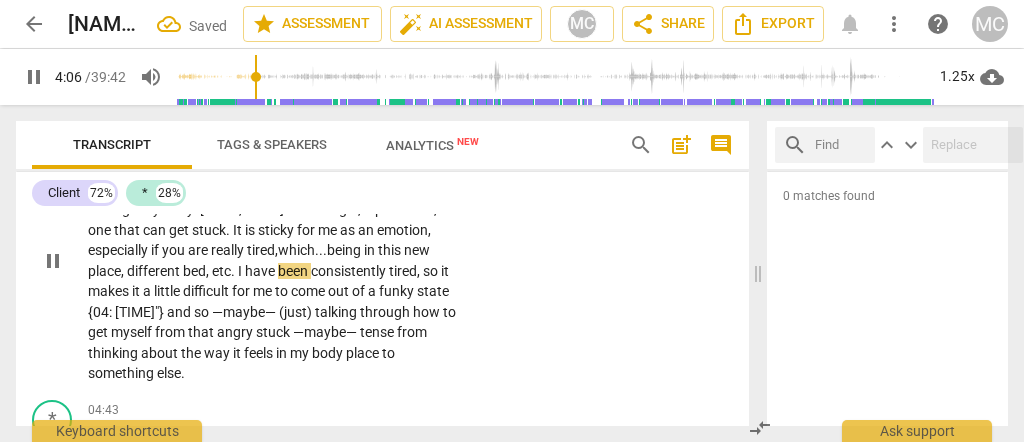 click on "." at bounding box center [234, 271] 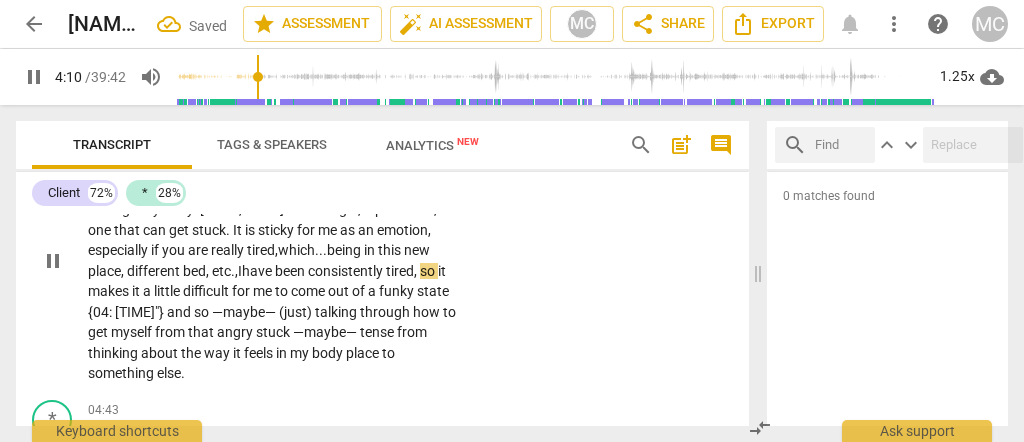 click on "Moving through emotions. There have been some changes in the last couple of days that have been a surprise. I have not been able to sleep because of how they have flowed through my body. [03:33, 03:40] Yeah. Anger, in particular, is one that can get stuck. It is sticky for me as an emotion, especially if you are really tired, which. . . being in this new place, different bed, etc., I have been consistently tired, so it makes it a little difficult for me to come out of a funky state {04:19"um-hmm"} and so —maybe— (just) talking through how to get myself from that angry stuck —maybe— tense from thinking about the way it feels in my body place to something else." at bounding box center [275, 261] 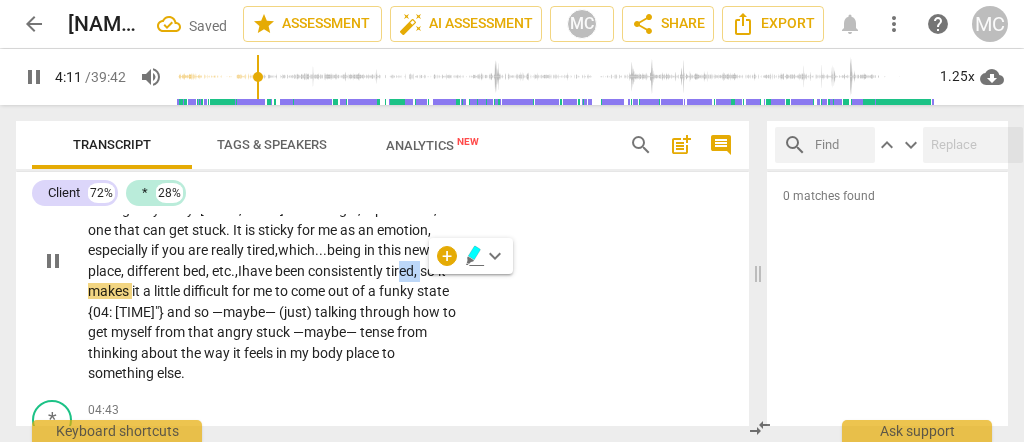 click on "have" at bounding box center (258, 271) 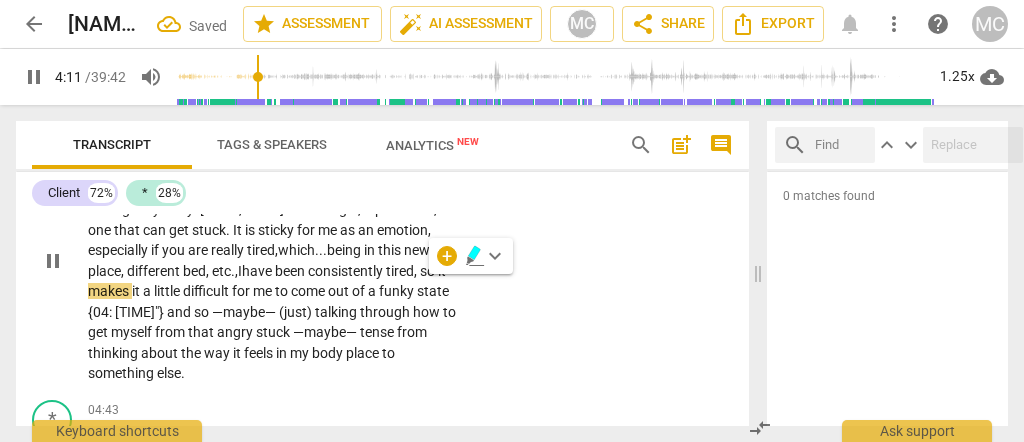 click on "have" at bounding box center (258, 271) 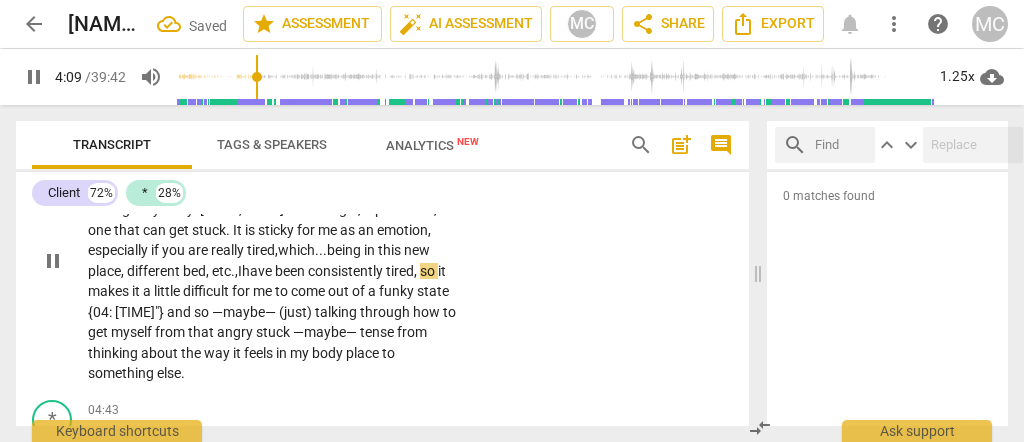 click on "it" at bounding box center [442, 271] 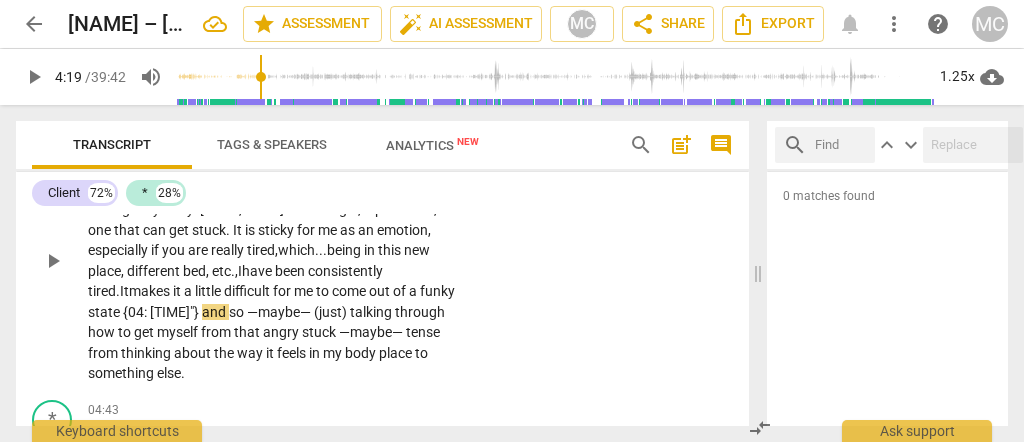 click on "state" at bounding box center (105, 312) 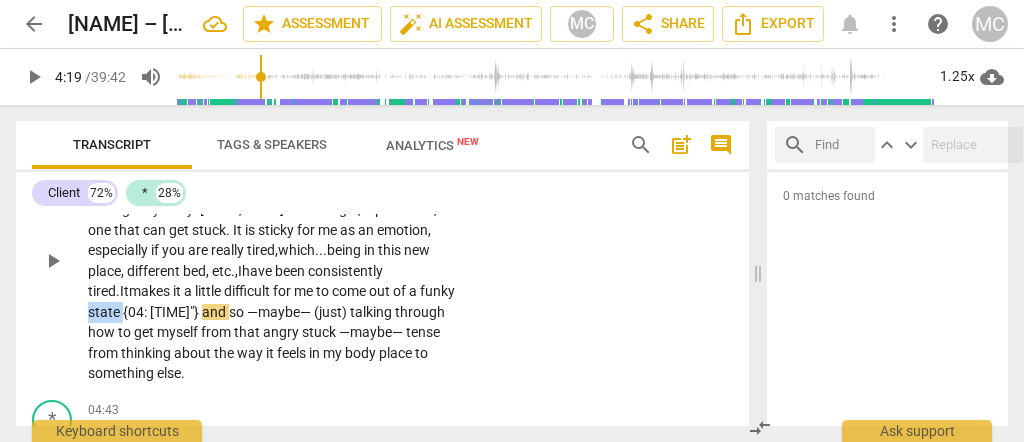 click on "state" at bounding box center (105, 312) 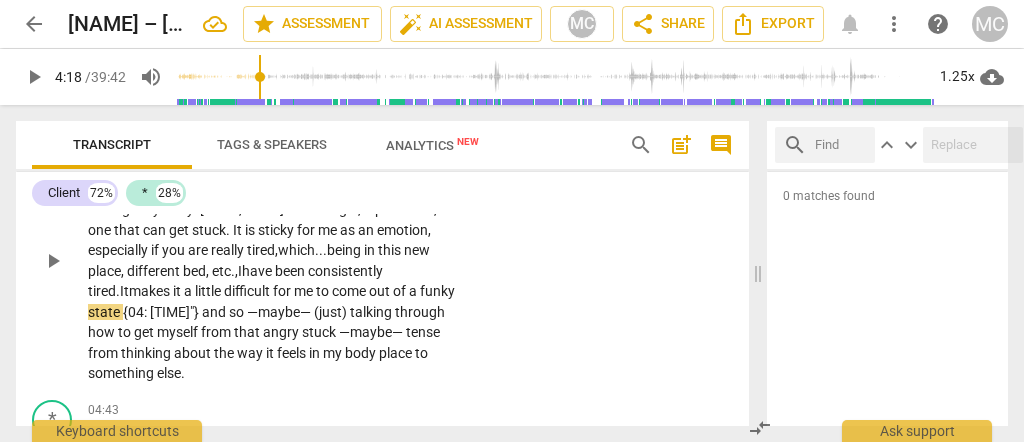 click on "state" at bounding box center [105, 312] 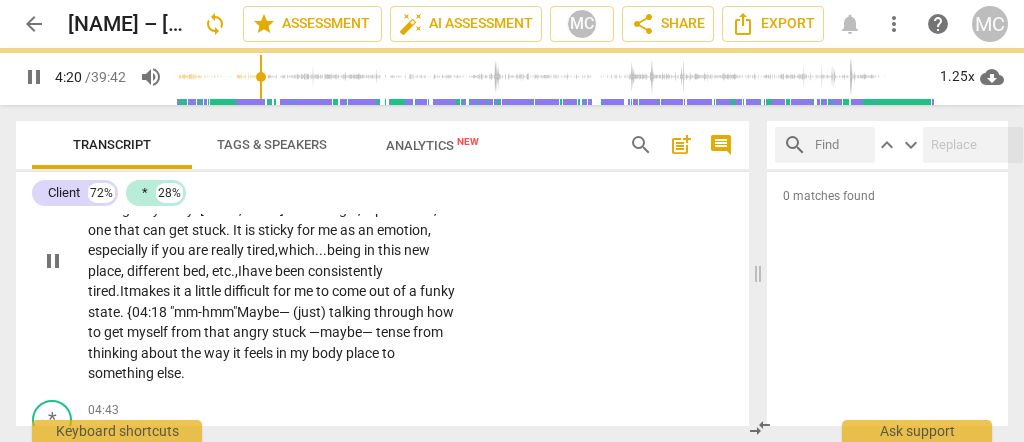 click on "(just)" at bounding box center [311, 312] 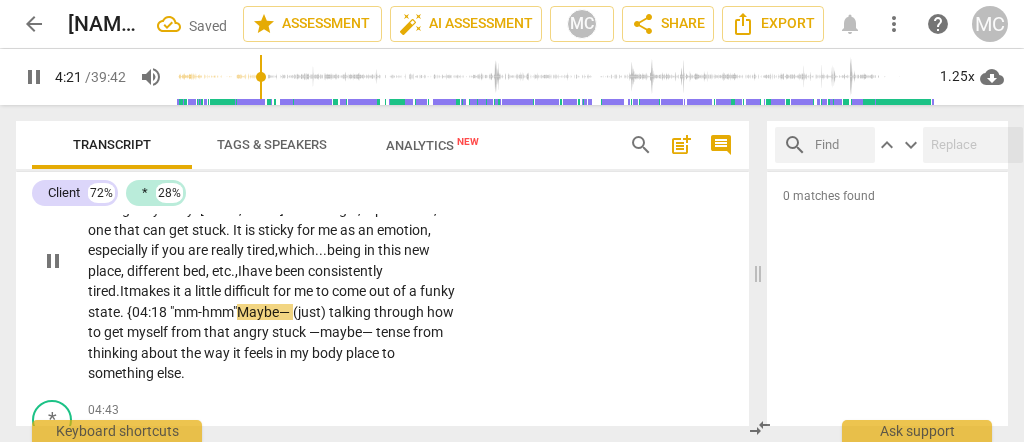 click on "(just)" at bounding box center (311, 312) 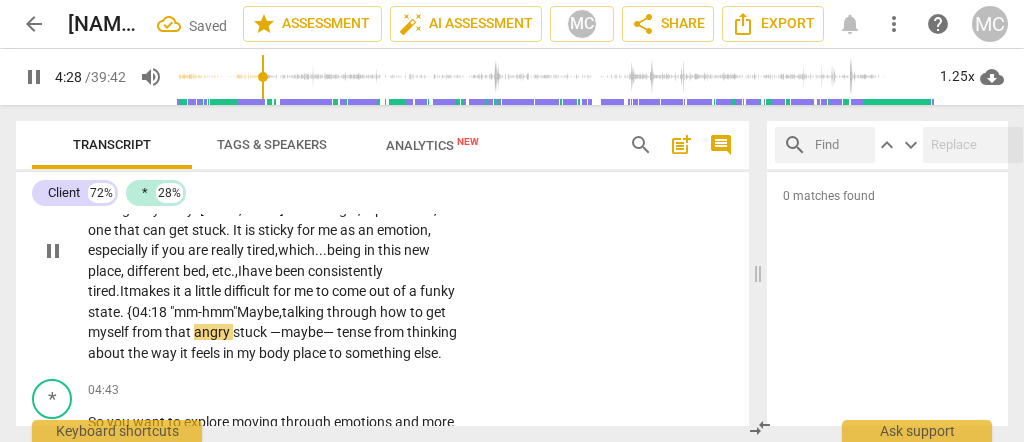 click on "angry" at bounding box center [213, 332] 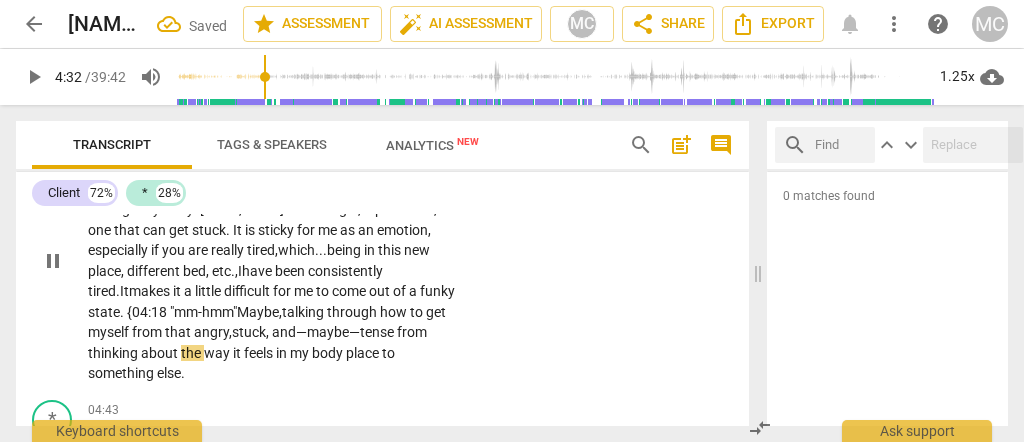 click on "—maybe—" at bounding box center [328, 332] 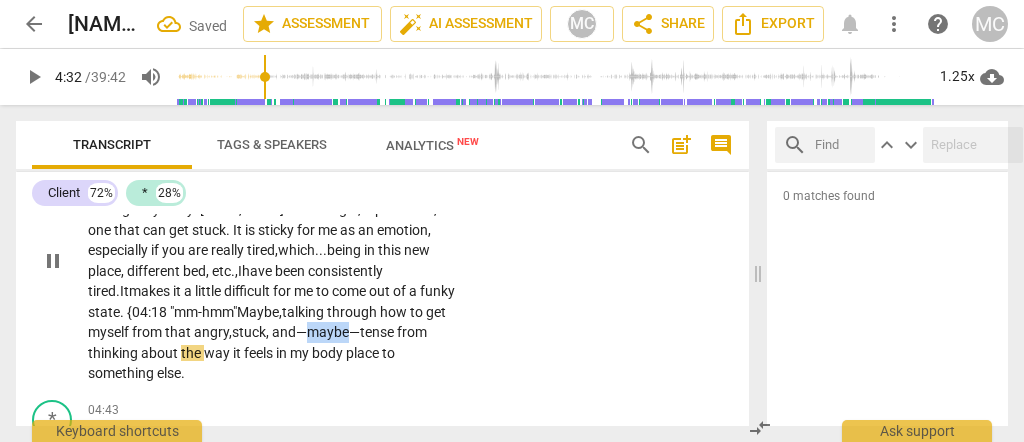 click on "—maybe—" at bounding box center [328, 332] 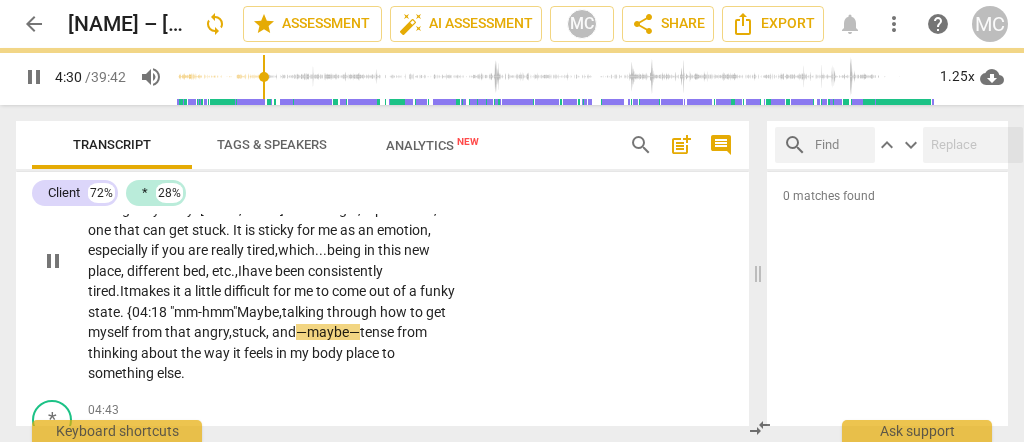 click on "tense" at bounding box center [378, 332] 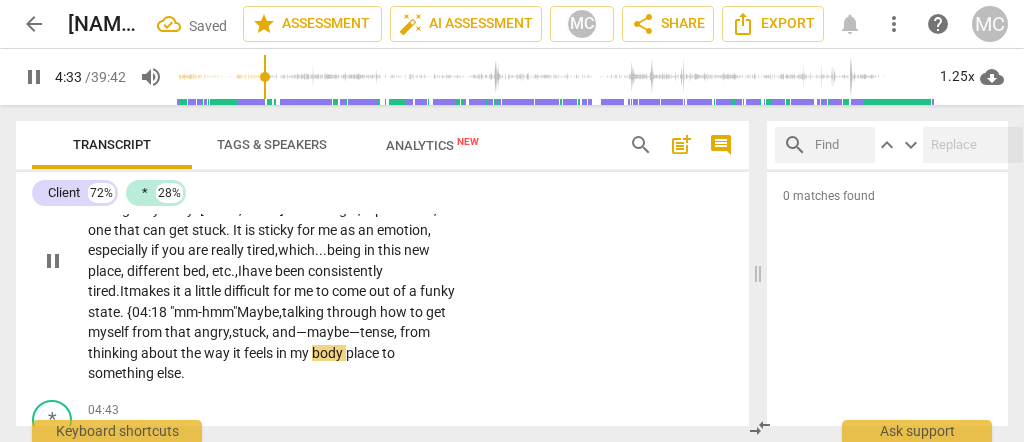 click on "CL play_arrow pause 03:09 + Add competency keyboard_arrow_right Moving   through   emotions .   There   have   been   some   changes   in   the   last   couple   of   days   that   have   been   a   surprise.  I  have   not   been   able   to   sleep   because   of  how  they   have   flowed   through   my   body . [03:33, 03:40]   Yeah.  Anger,  in   particular,   is   one   that   can   get   stuck .   It   is   sticky   for   me   as   an   emotion,   especially   if   you   are   really   tired ,  which...  being   in   this   new   place,   different   bed, etc.,  I  have   been   consistently   tired.  It  makes   it   a   little   difficult   for   me   to   come   out   of   a   funky   state. {04:18 "mm-hmm"}  Maybe,  talking   through   how   to   get   myself   from   that   angry,  stuck, and —maybe— tense,   from   thinking   about   the   way   it   feels   in   my   body   place   to   something   else ." at bounding box center (382, 244) 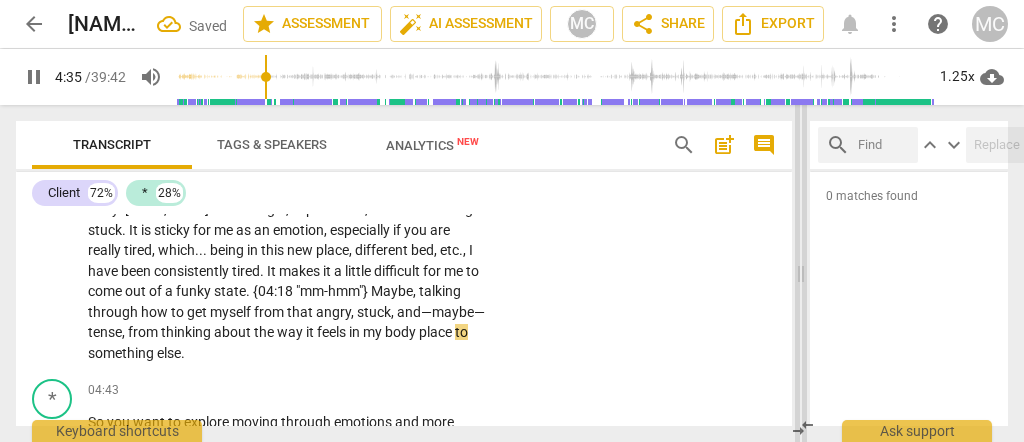 scroll, scrollTop: 2129, scrollLeft: 0, axis: vertical 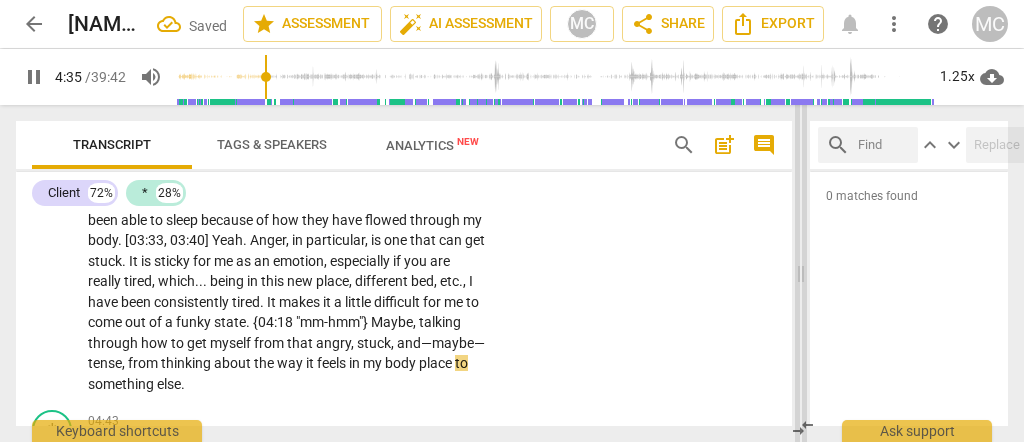 drag, startPoint x: 776, startPoint y: 267, endPoint x: 798, endPoint y: 264, distance: 22.203604 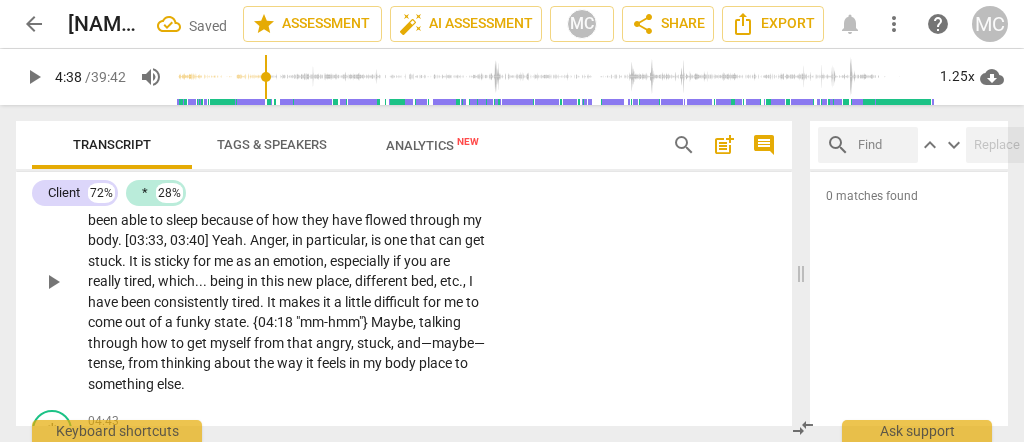 click on "something" at bounding box center [122, 384] 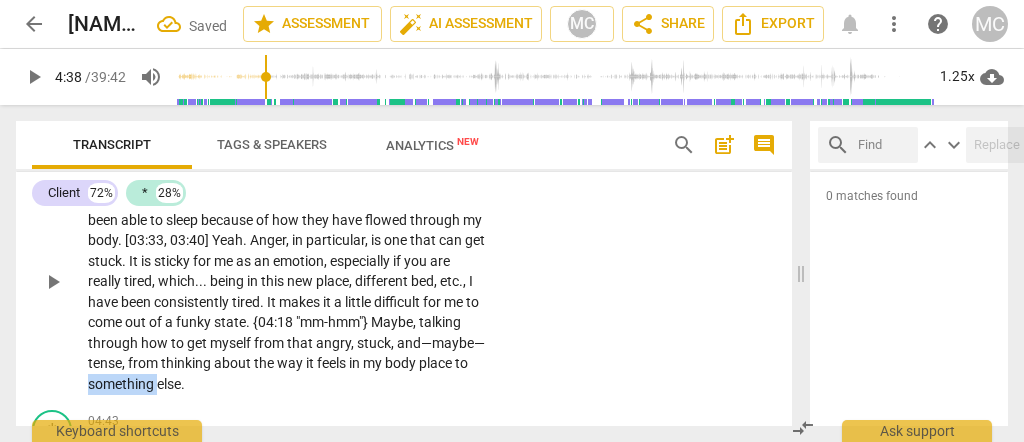 click on "something" at bounding box center [122, 384] 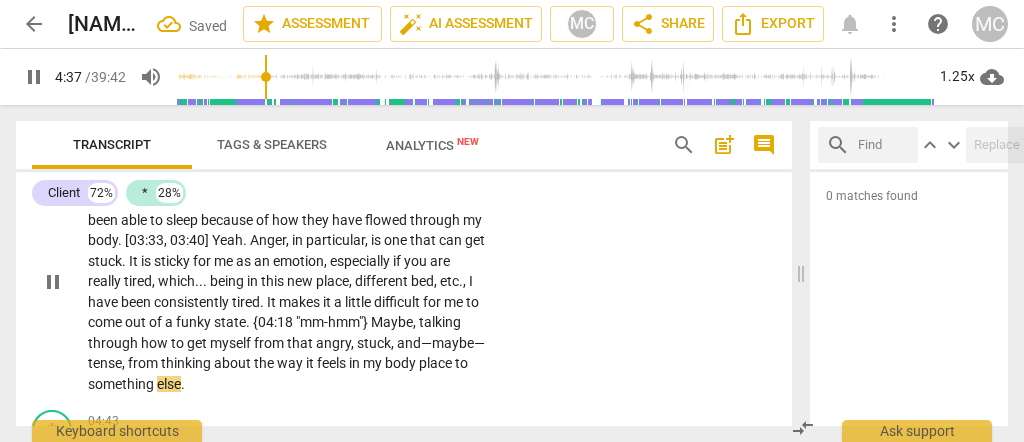 click on "else" at bounding box center (169, 384) 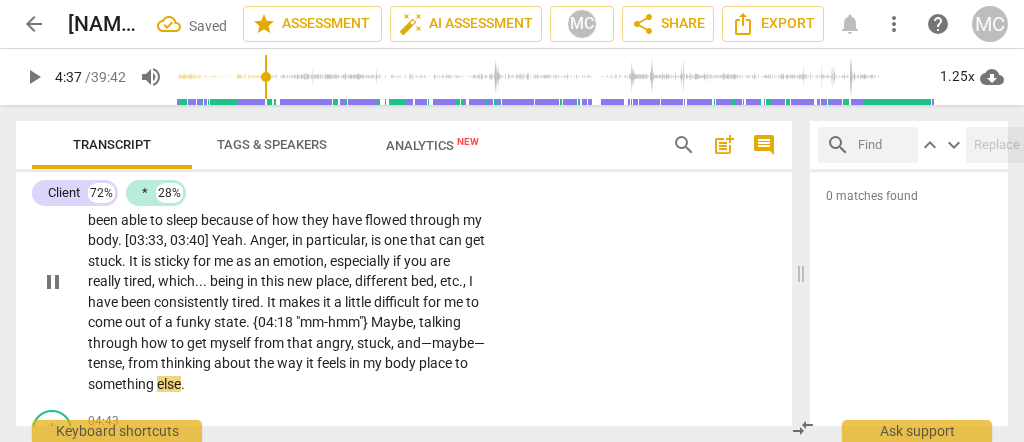 type on "278" 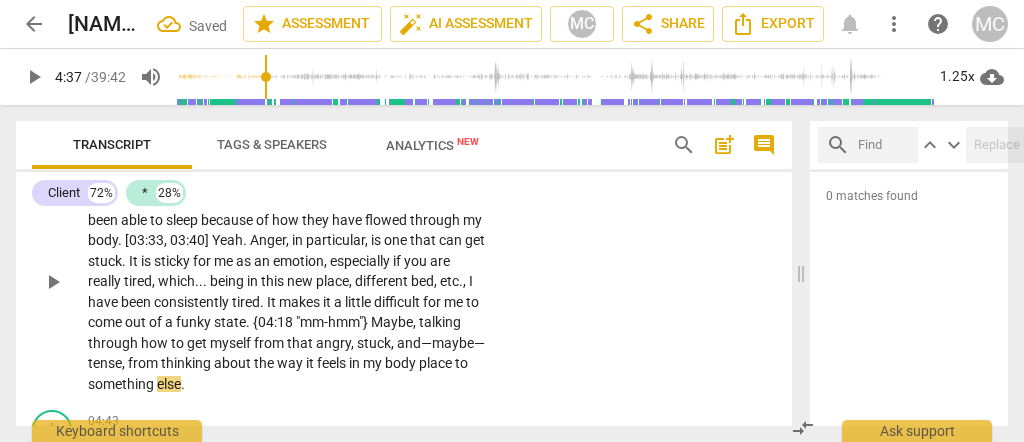 type 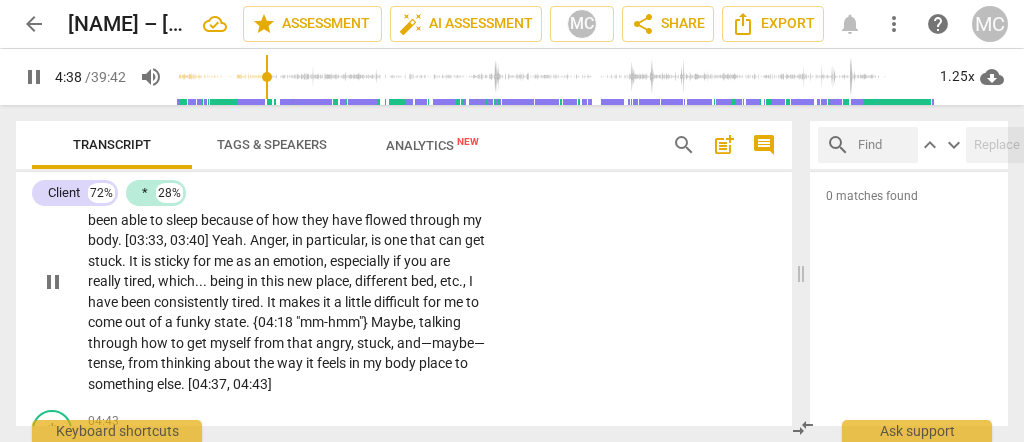 click on "CL play_arrow pause 03:09 + Add competency keyboard_arrow_right Moving   through   emotions .   There   have   been   some   changes   in   the   last   couple   of   days   that   have   been   a   surprise .   I   have   not   been   able   to   sleep   because   of   how   they   have   flowed   through   my   body .   [03:33 ,   03:40]   Yeah .   Anger ,   in   particular ,   is   one   that   can   get   stuck .   It   is   sticky   for   me   as   an   emotion ,   especially   if   you   are   really   tired ,   which . . .   being   in   this   new   place ,   different   bed ,   etc . ,   I   have   been   consistently   tired .   It   makes   it   a   little   difficult   for   me   to   come   out   of   a   funky   state .   {04:18   "mm-hmm"}   Maybe ,   talking   through   how   to   get   myself   from   that   angry ,   stuck ,   and—maybe—tense ,   from   thinking   about   the   way   it   feels   in   my   body   place   to   something   else. [04:37, 04:43]" at bounding box center [404, 265] 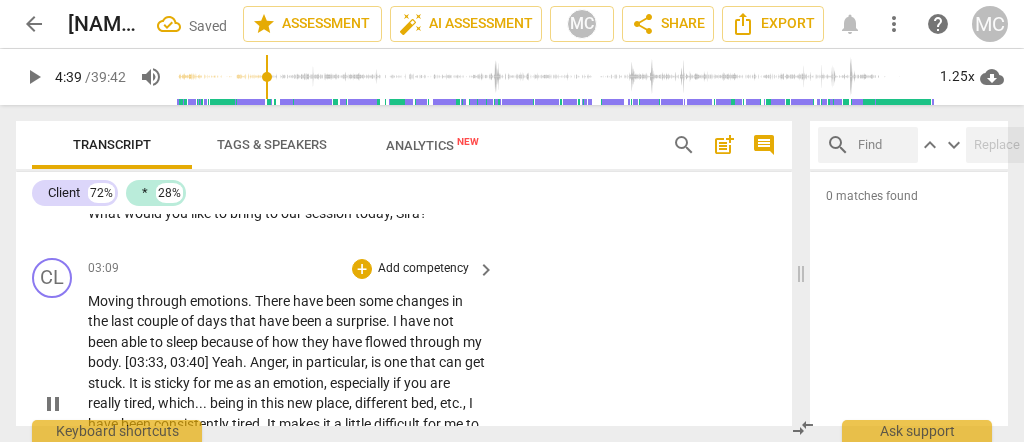 type on "279" 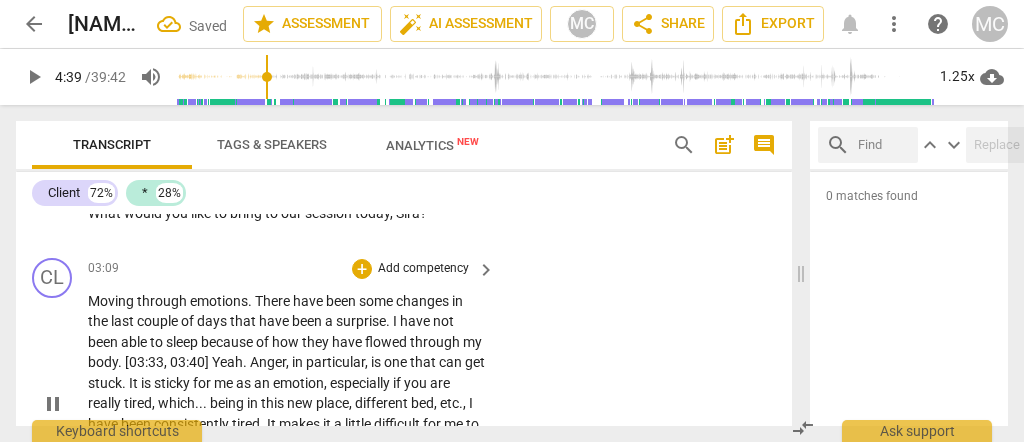 scroll, scrollTop: 1929, scrollLeft: 0, axis: vertical 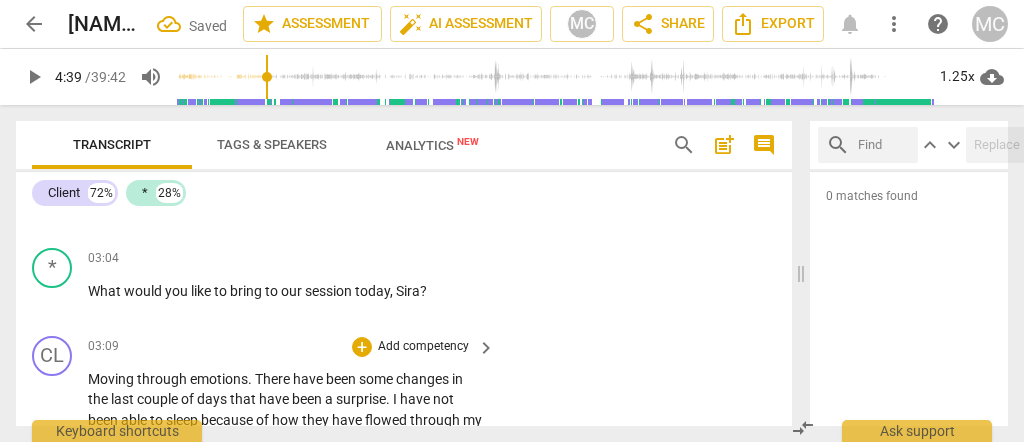 click on "Add competency" at bounding box center [423, 347] 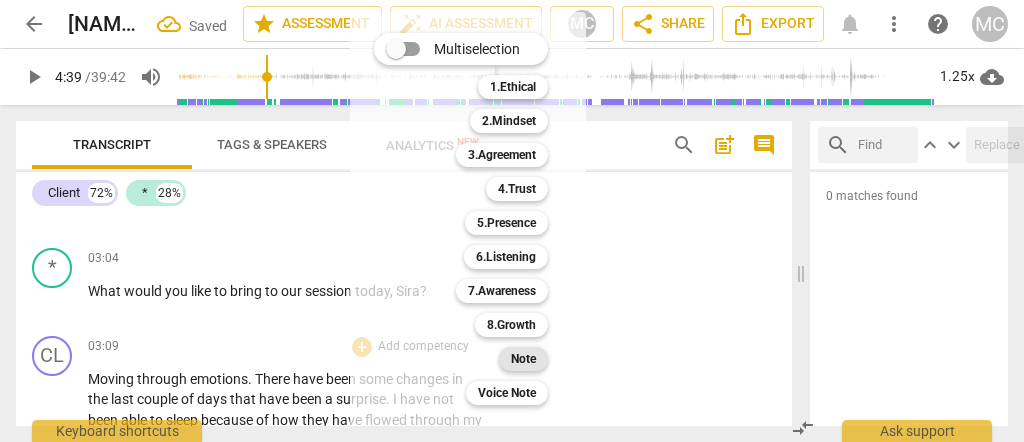 click on "Note" at bounding box center [523, 359] 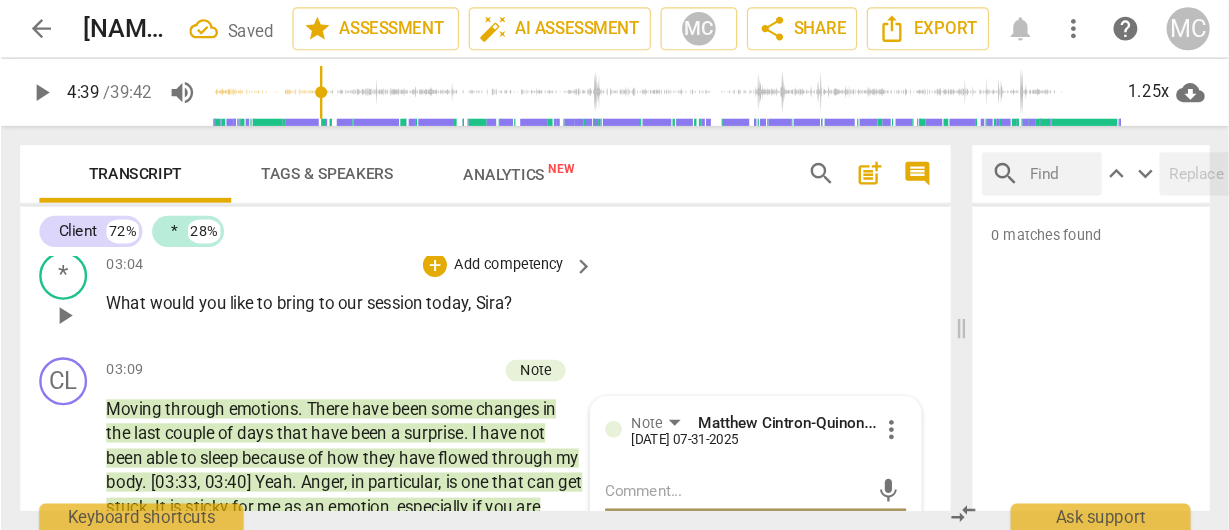 scroll, scrollTop: 1911, scrollLeft: 0, axis: vertical 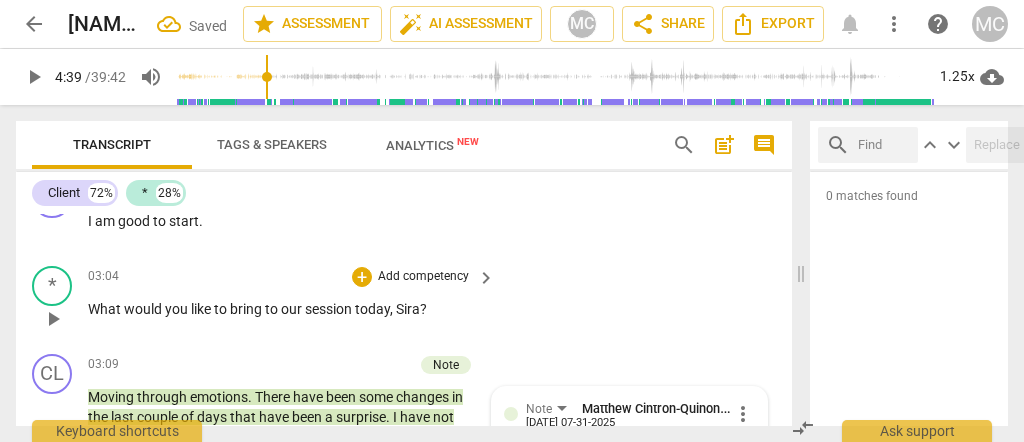 click on "Add competency" at bounding box center [423, 277] 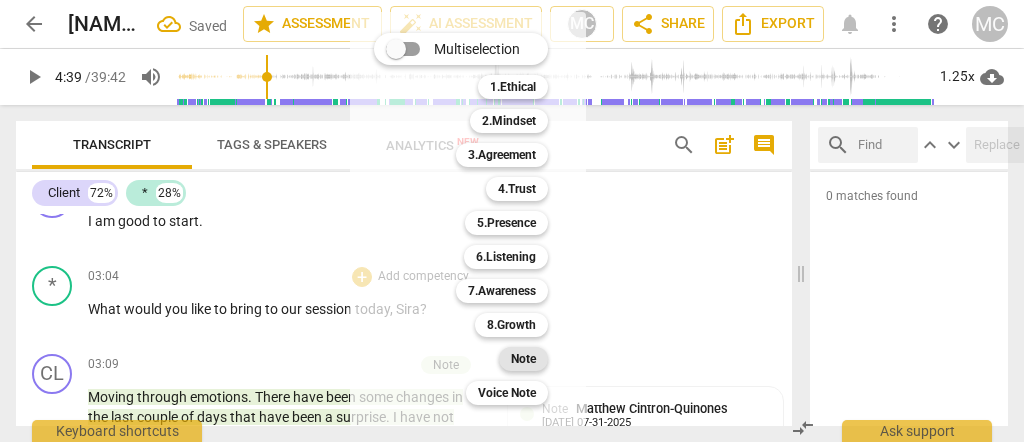 click on "Note" at bounding box center [523, 359] 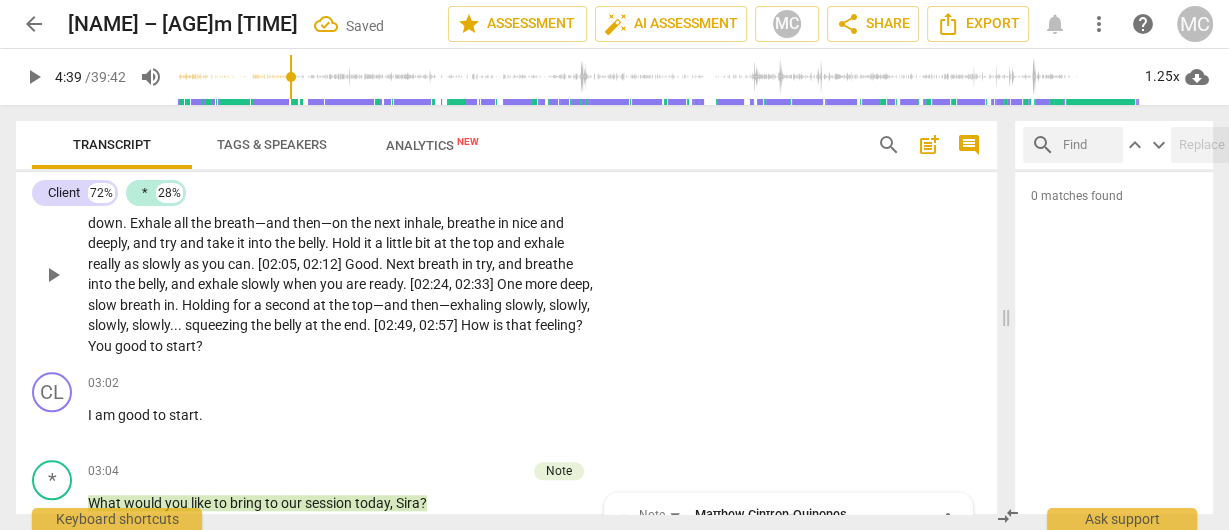 scroll, scrollTop: 1591, scrollLeft: 0, axis: vertical 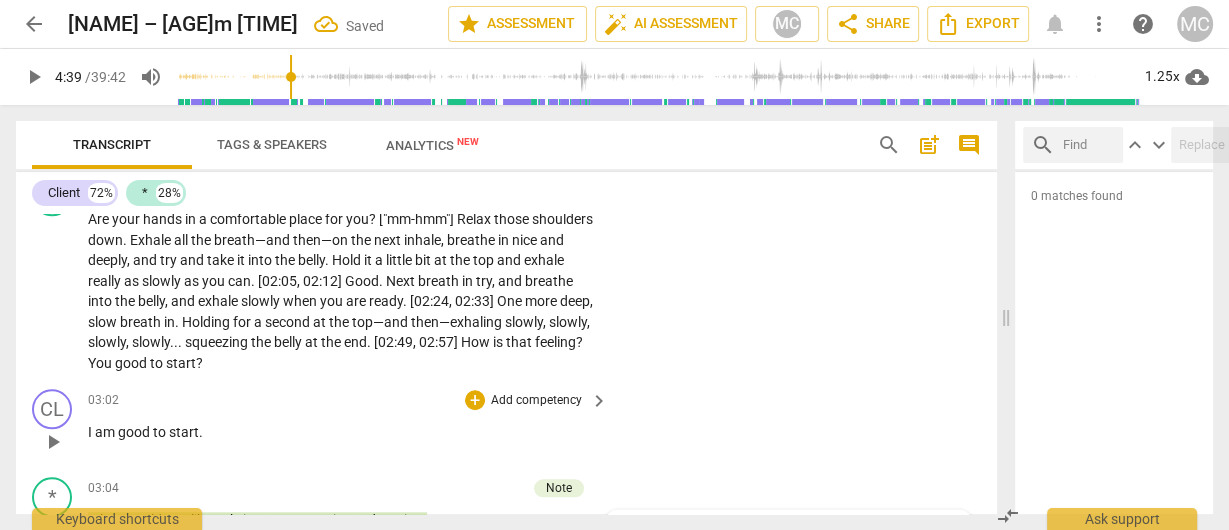 click on "Add competency" at bounding box center [536, 401] 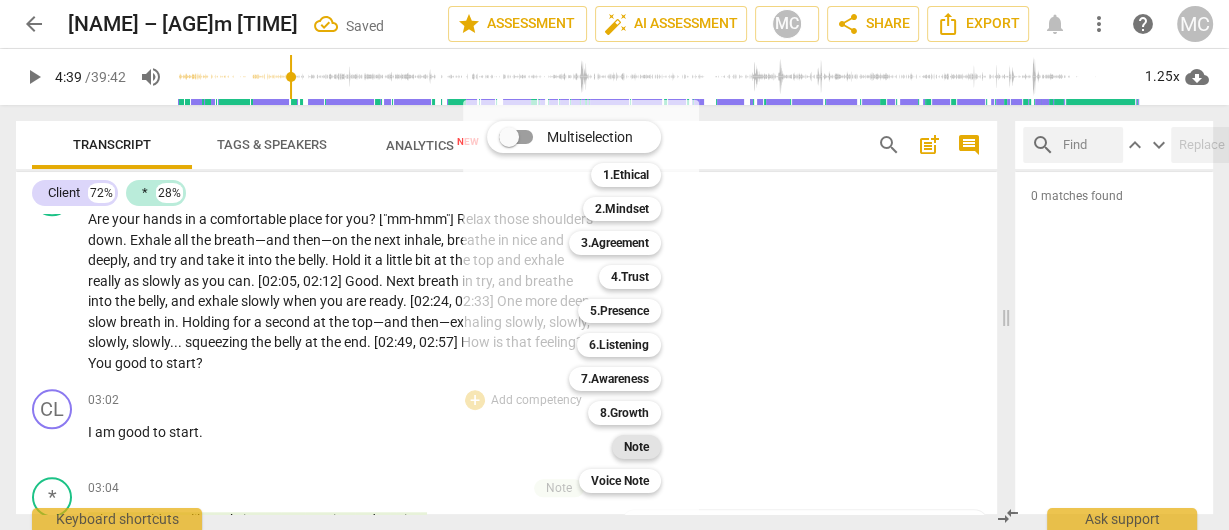 click on "Note" at bounding box center [636, 447] 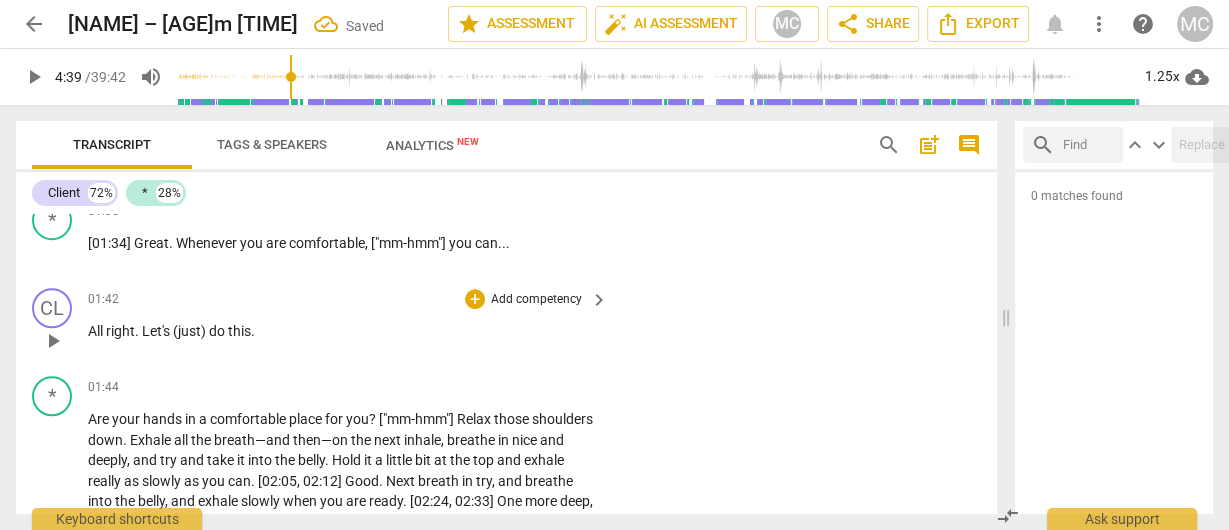 scroll, scrollTop: 1351, scrollLeft: 0, axis: vertical 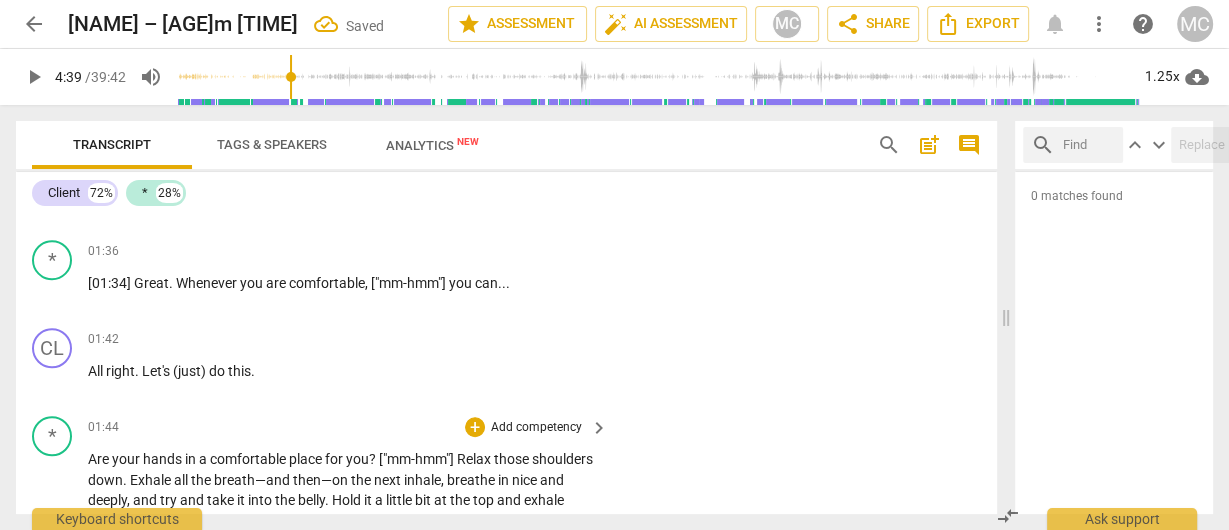 click on "Add competency" at bounding box center [536, 428] 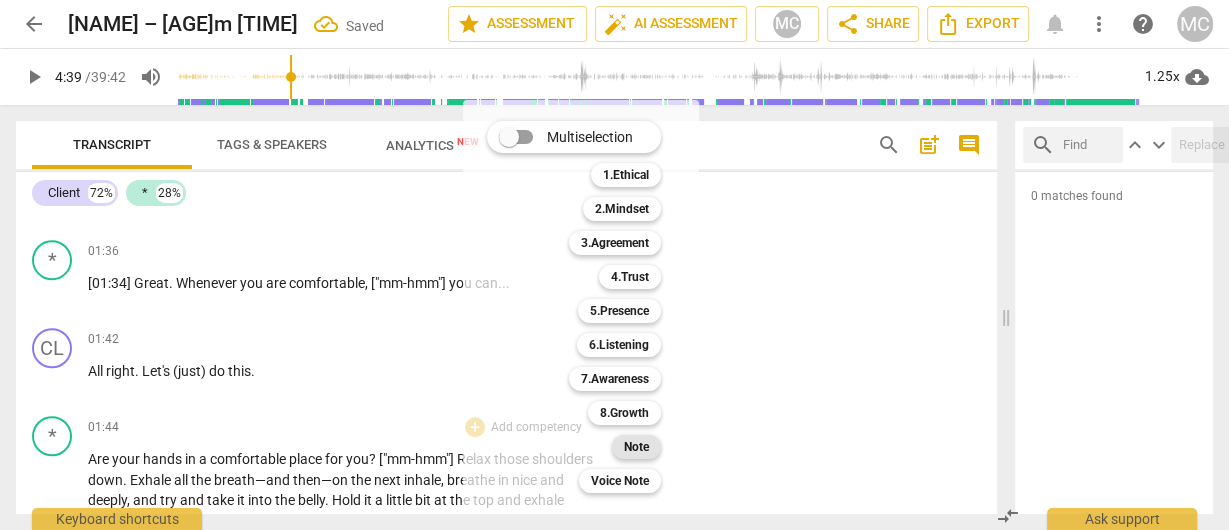click on "Note" at bounding box center [636, 447] 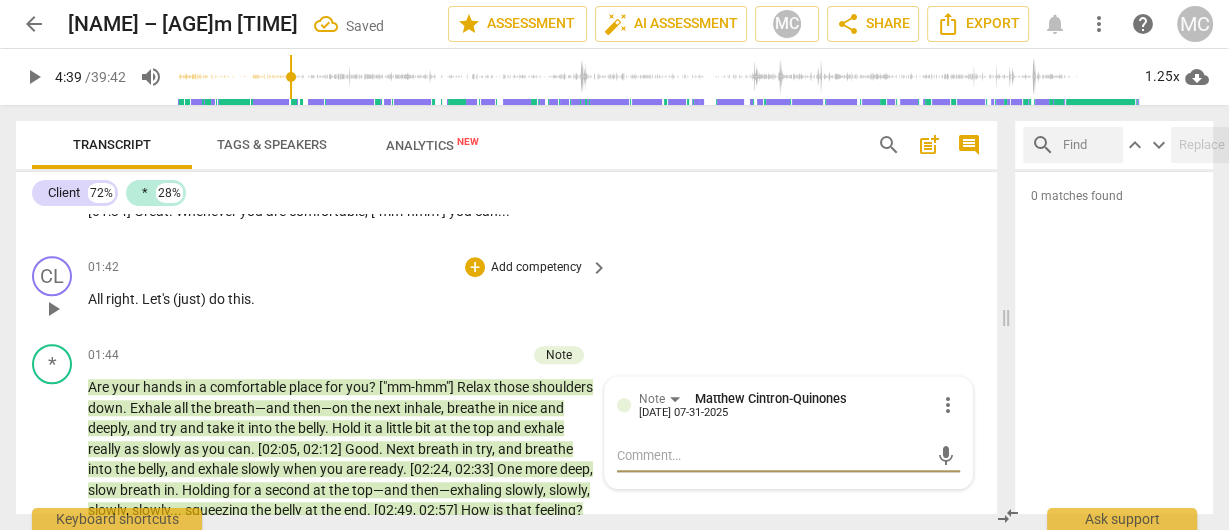 scroll, scrollTop: 1419, scrollLeft: 0, axis: vertical 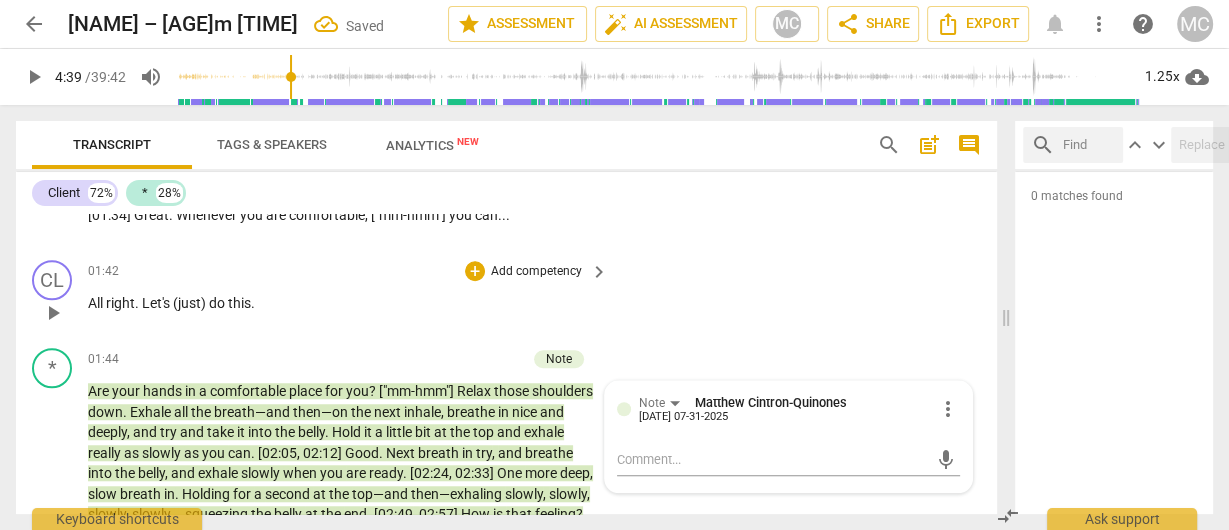 click on "Add competency" at bounding box center (536, 272) 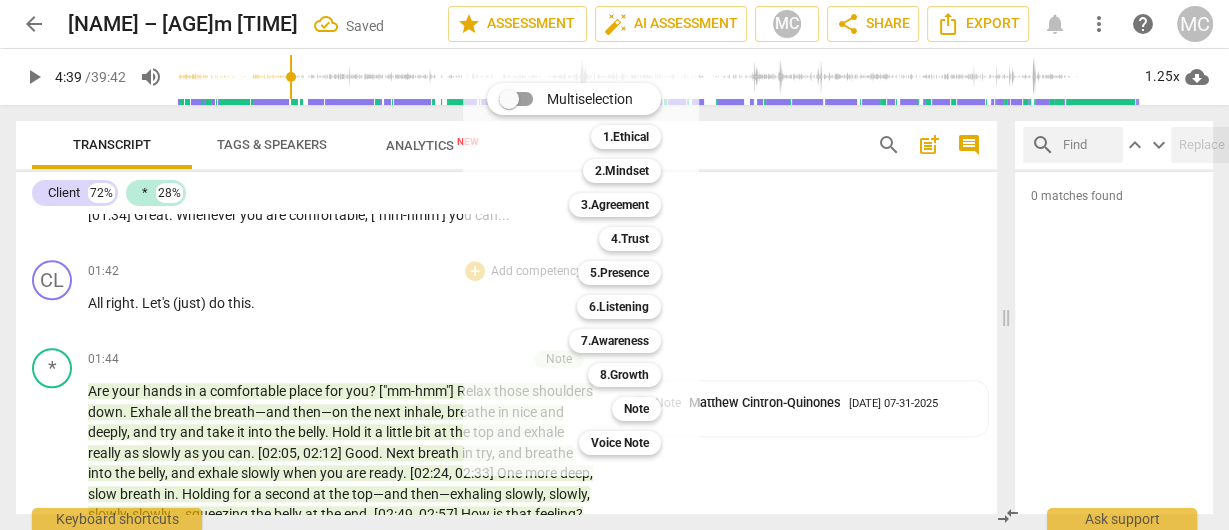 drag, startPoint x: 625, startPoint y: 403, endPoint x: 615, endPoint y: 397, distance: 11.661903 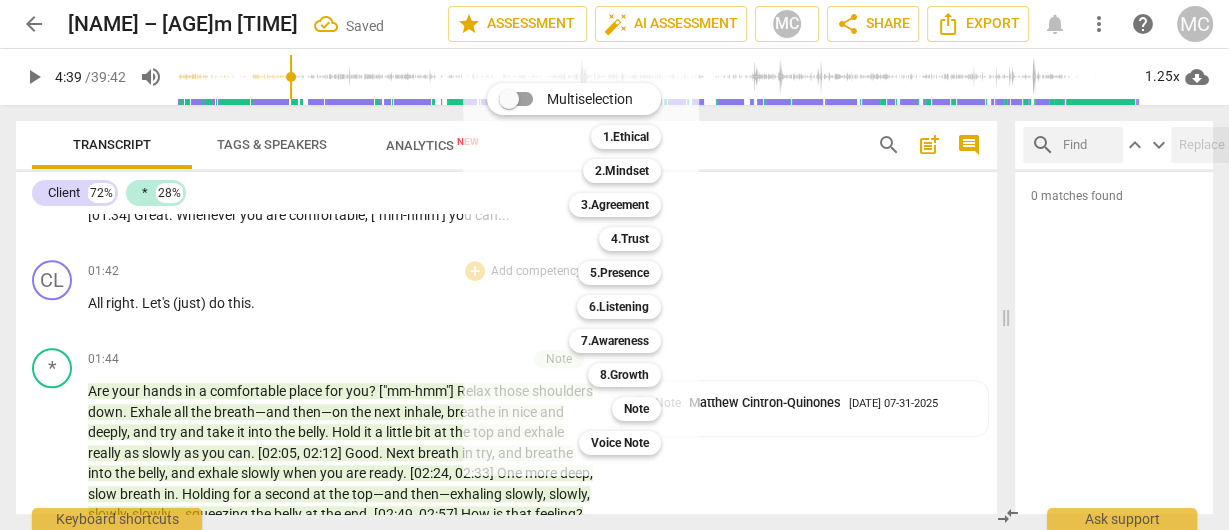 click on "Note" at bounding box center [636, 409] 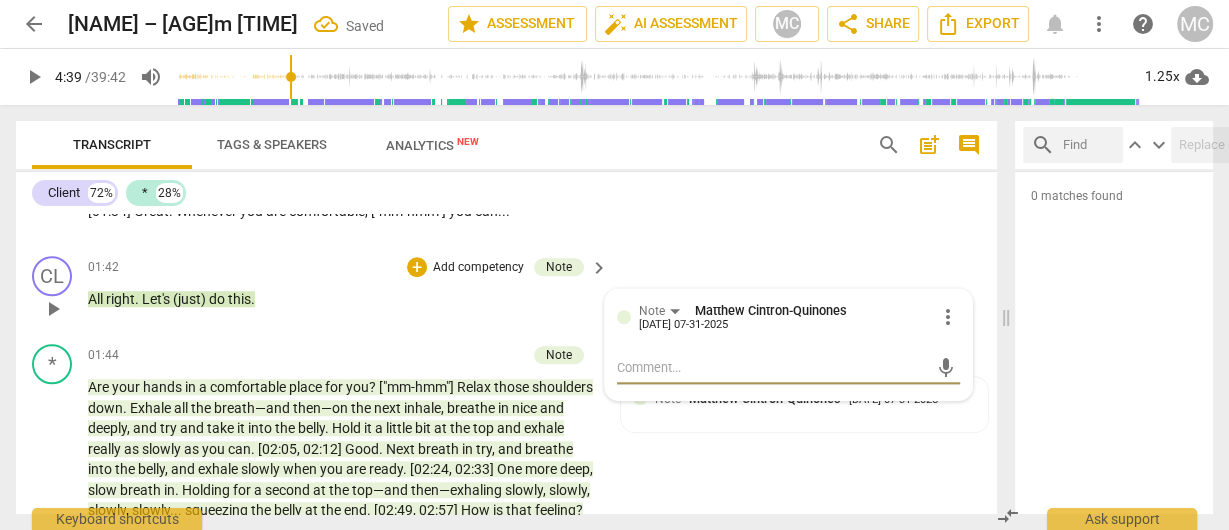 scroll, scrollTop: 1183, scrollLeft: 0, axis: vertical 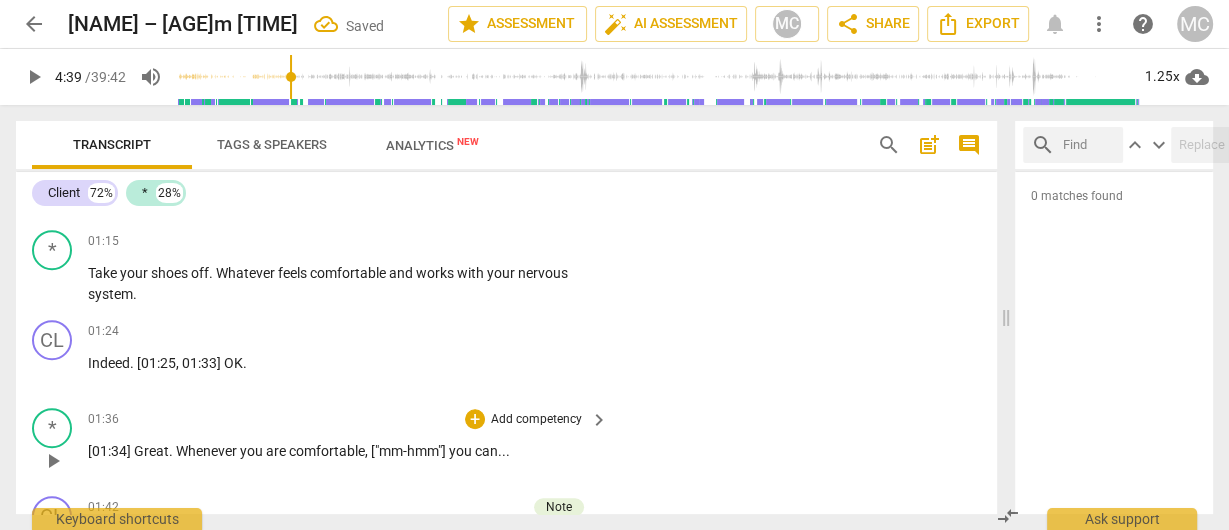 click on "Add competency" at bounding box center (536, 420) 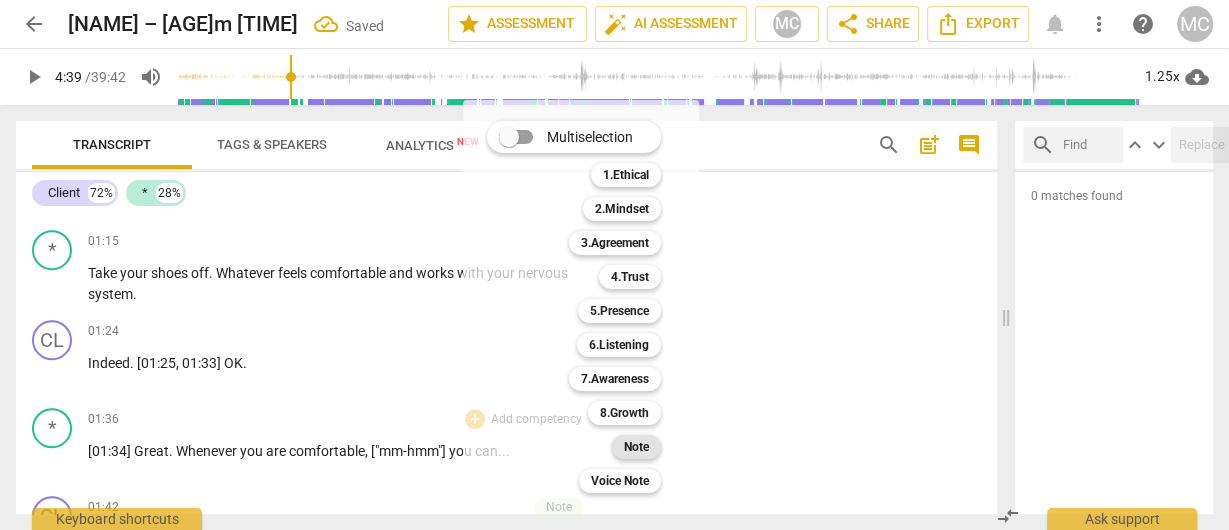 click on "Note" at bounding box center (636, 447) 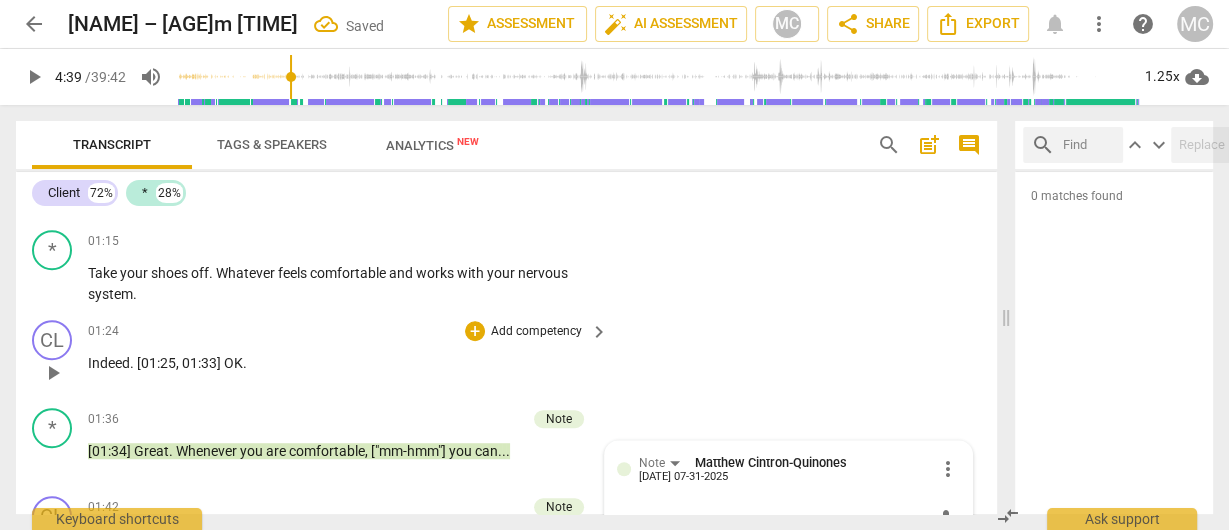 scroll, scrollTop: 1194, scrollLeft: 0, axis: vertical 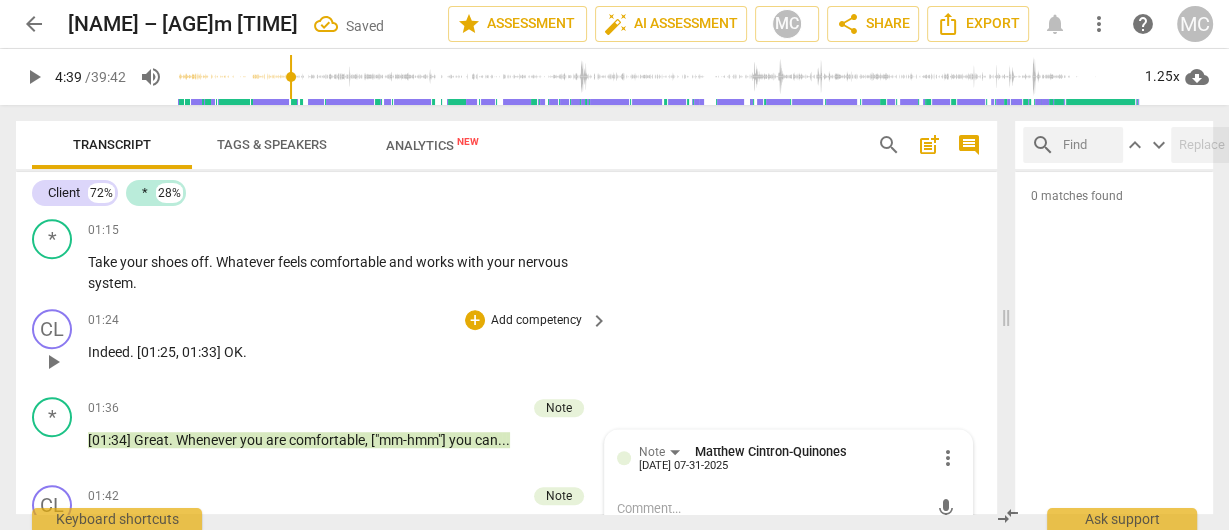 click on "Add competency" at bounding box center [536, 321] 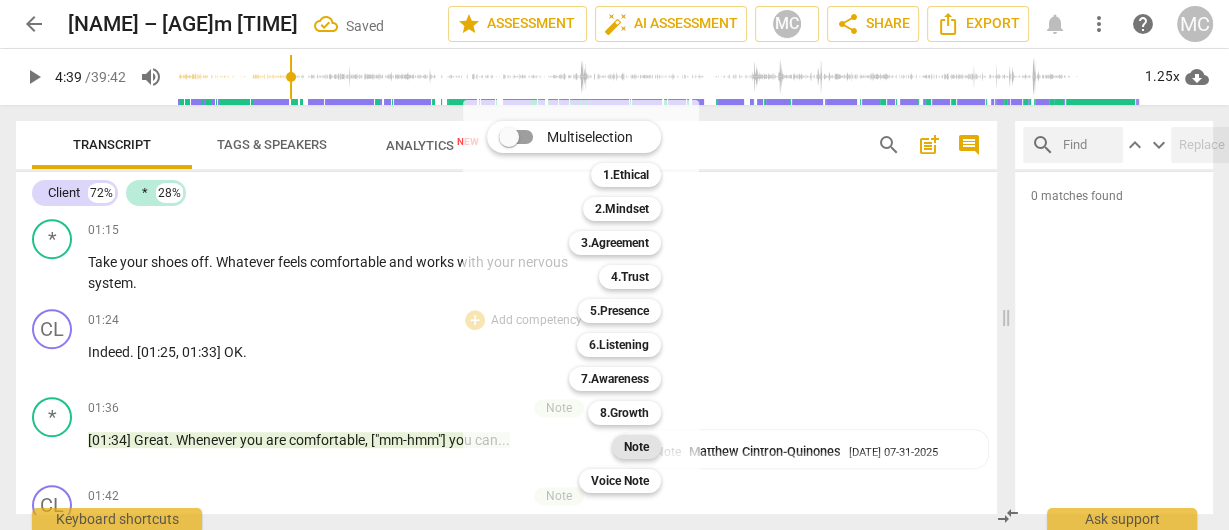 click on "Note" at bounding box center [636, 447] 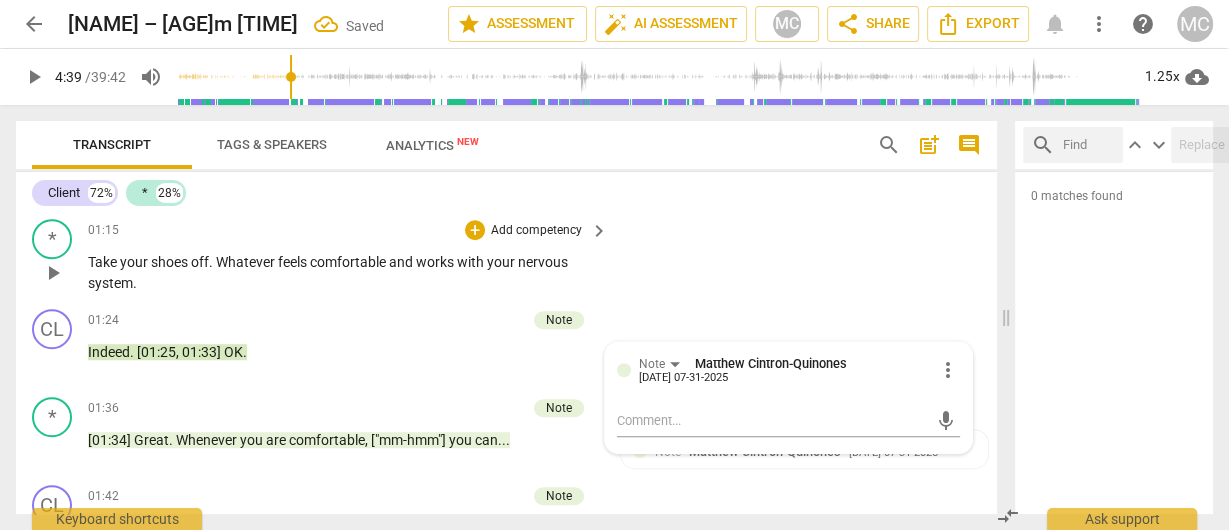 click on "Add competency" at bounding box center [536, 231] 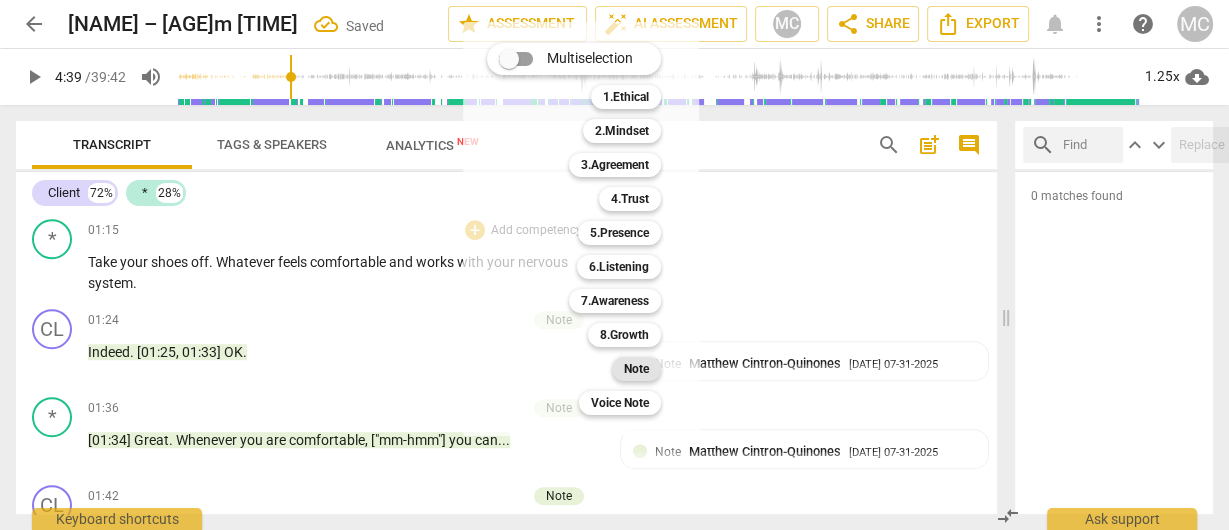 click on "Note" at bounding box center (636, 369) 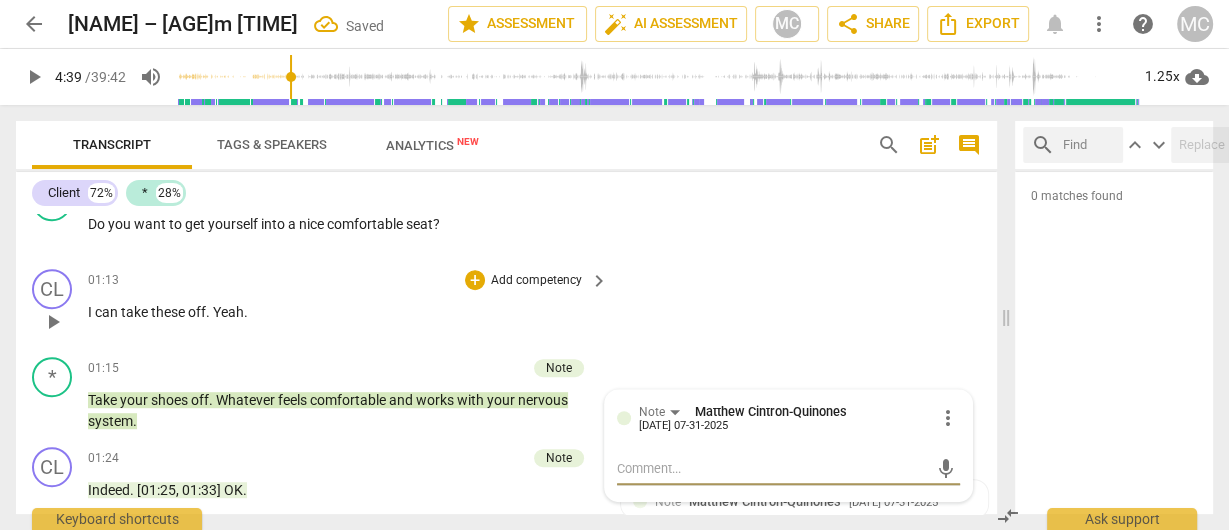 scroll, scrollTop: 1034, scrollLeft: 0, axis: vertical 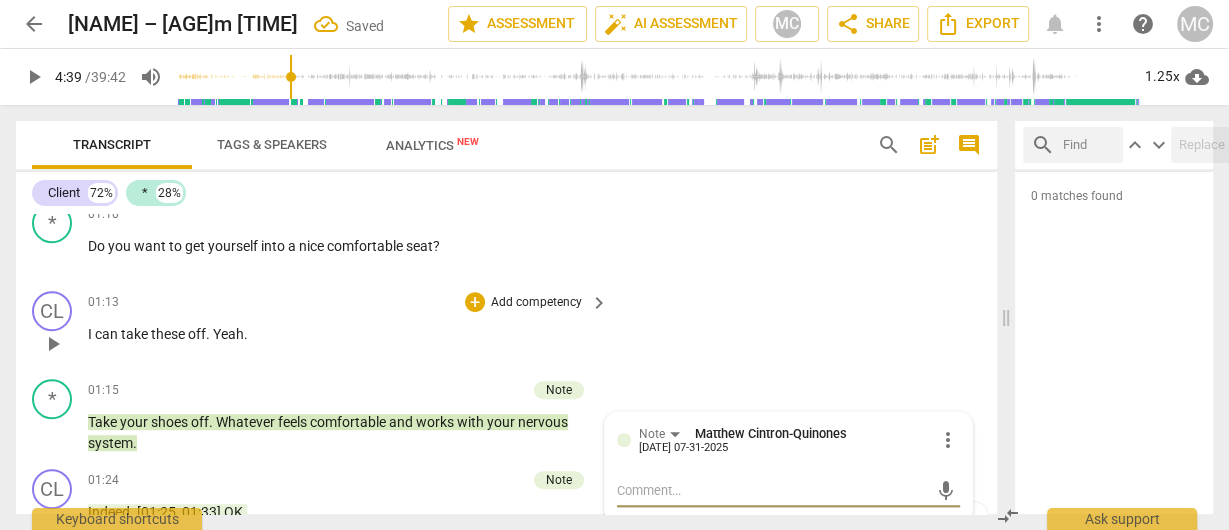 click on "Add competency" at bounding box center [536, 303] 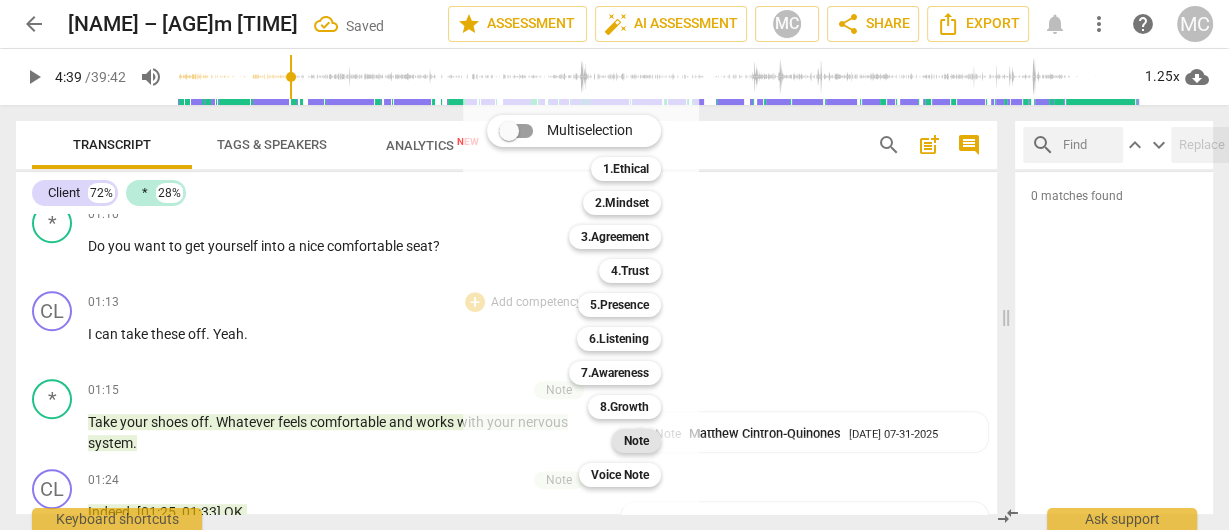 click on "Note" at bounding box center (636, 441) 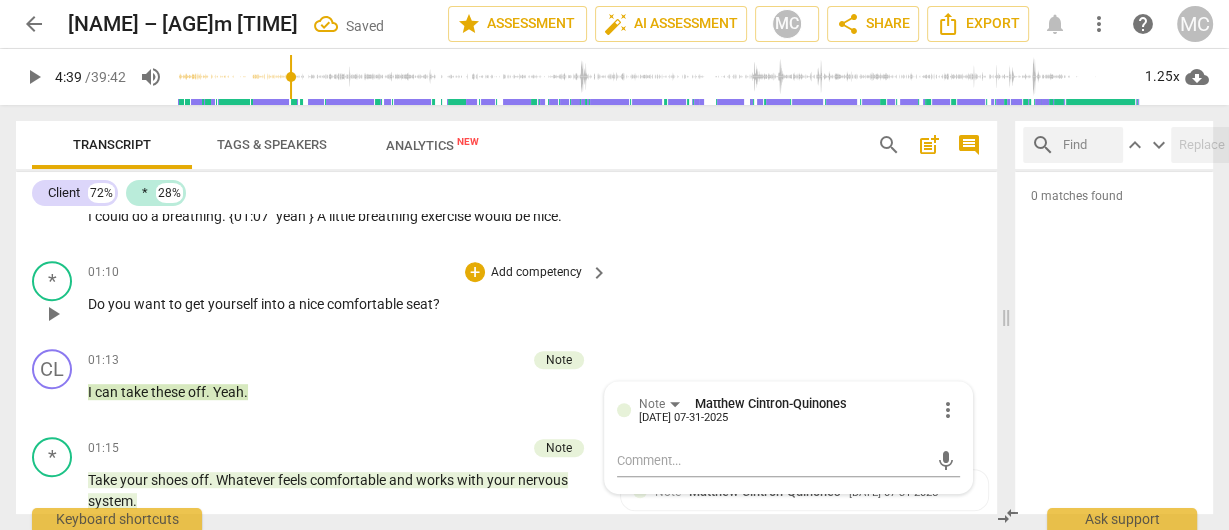 scroll, scrollTop: 954, scrollLeft: 0, axis: vertical 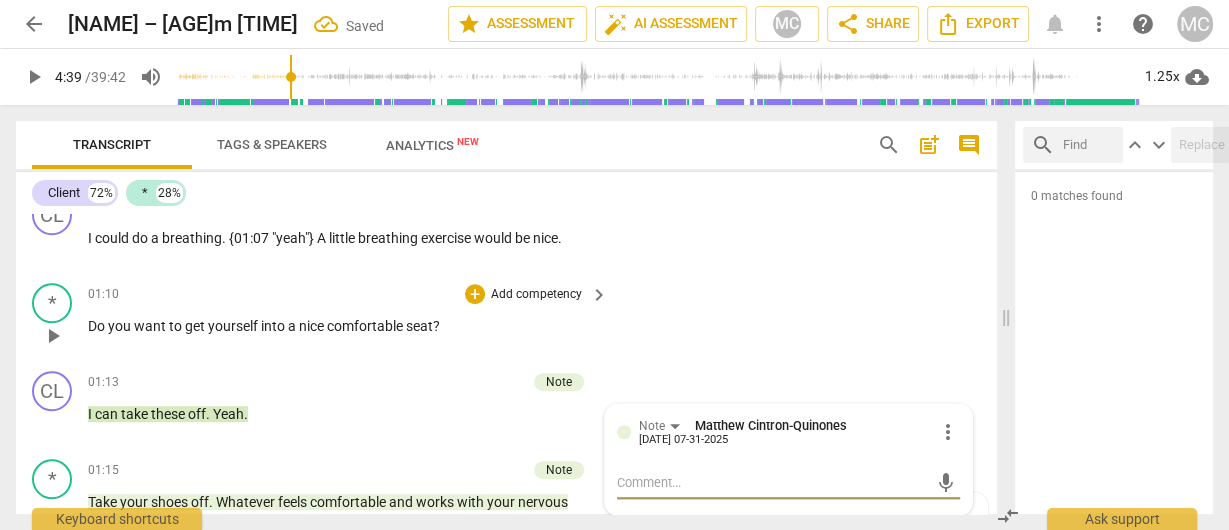 click on "Add competency" at bounding box center [536, 295] 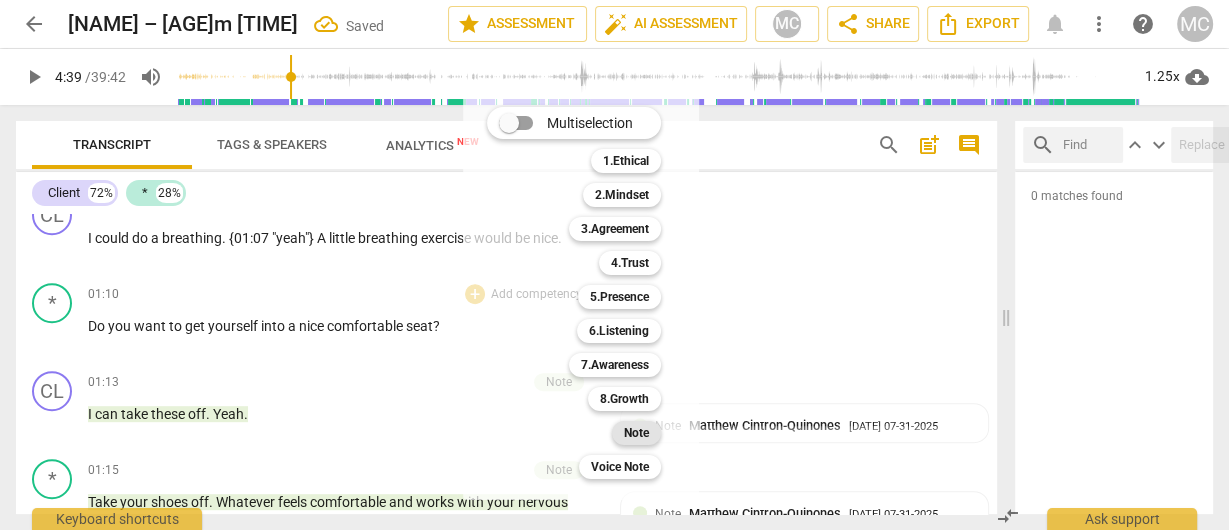 click on "Note" at bounding box center [636, 433] 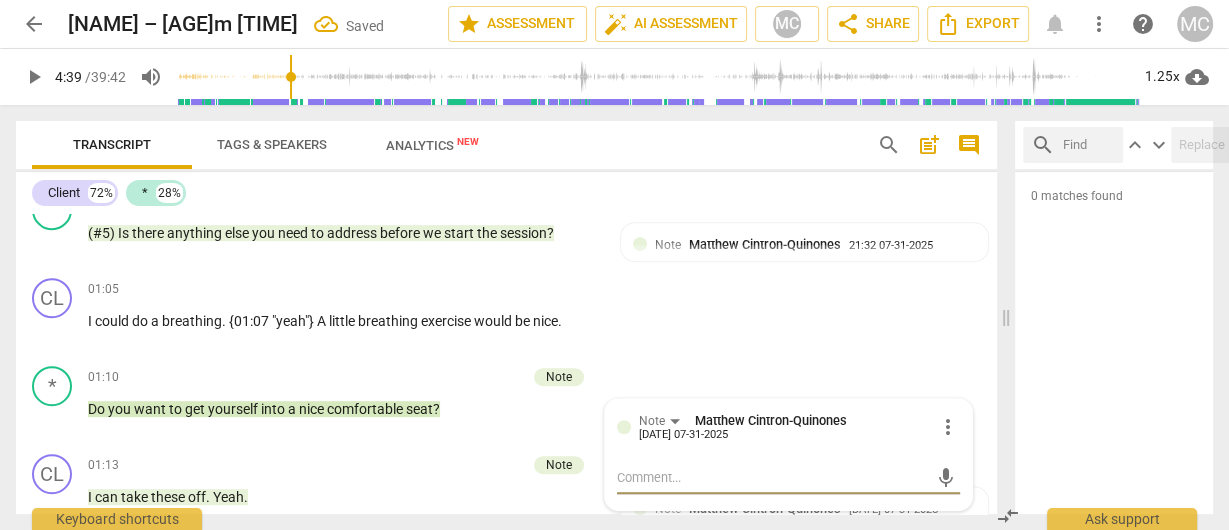 scroll, scrollTop: 794, scrollLeft: 0, axis: vertical 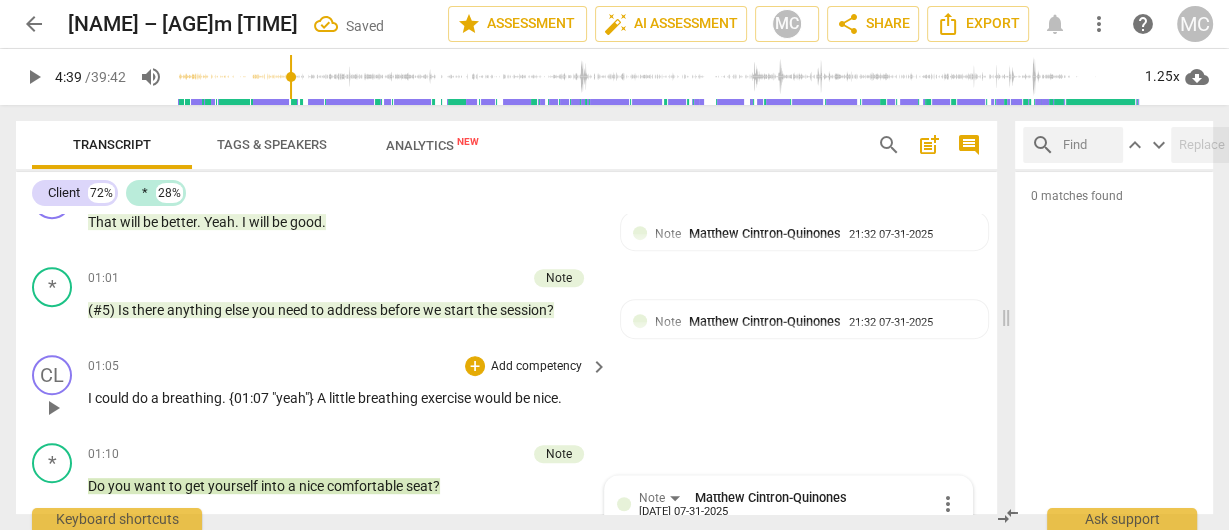 click on "Add competency" at bounding box center [536, 367] 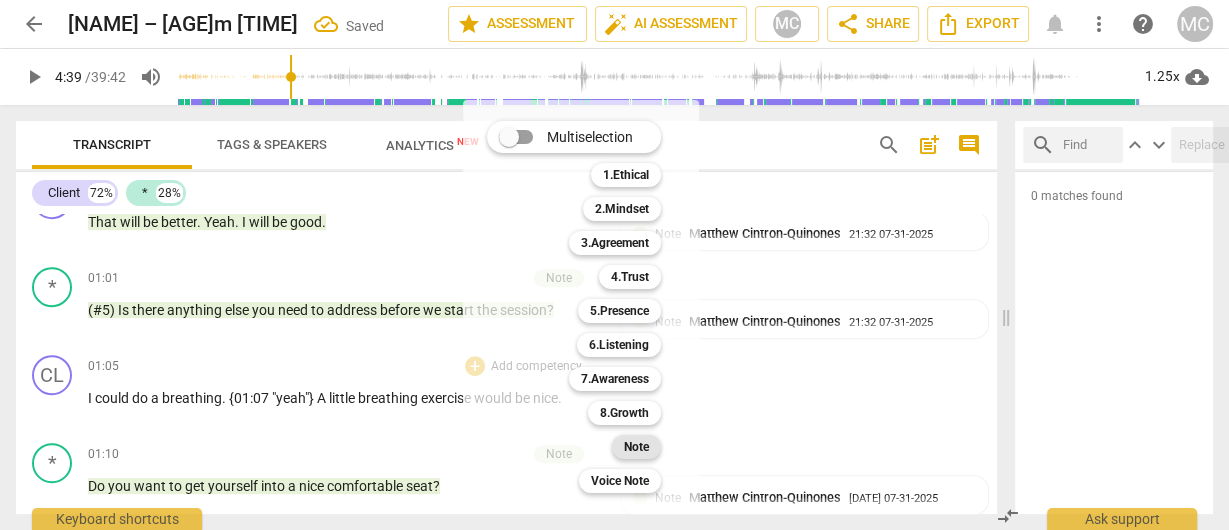 click on "Note" at bounding box center (636, 447) 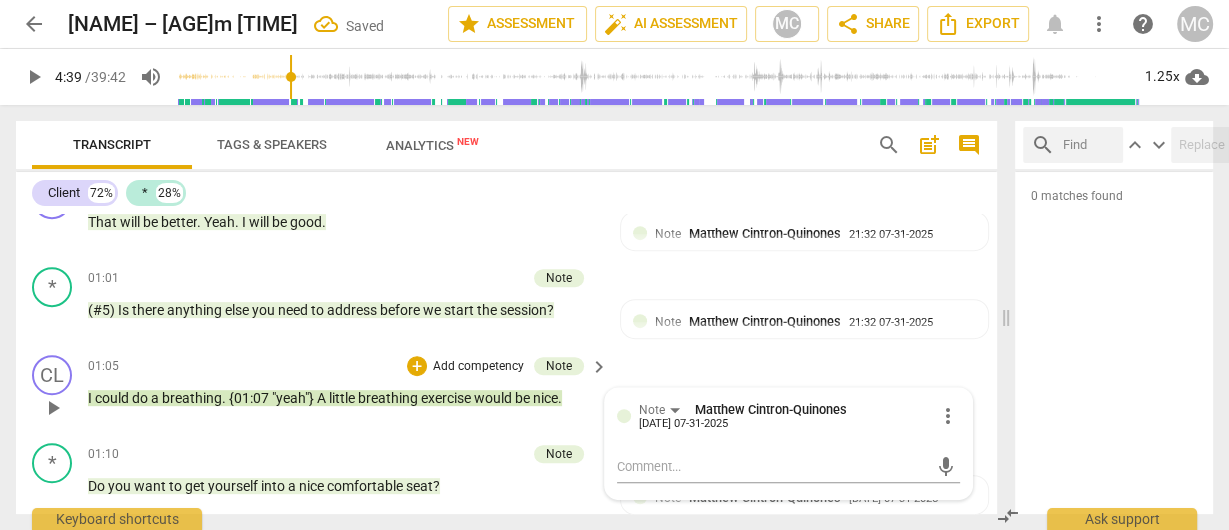 scroll, scrollTop: 874, scrollLeft: 0, axis: vertical 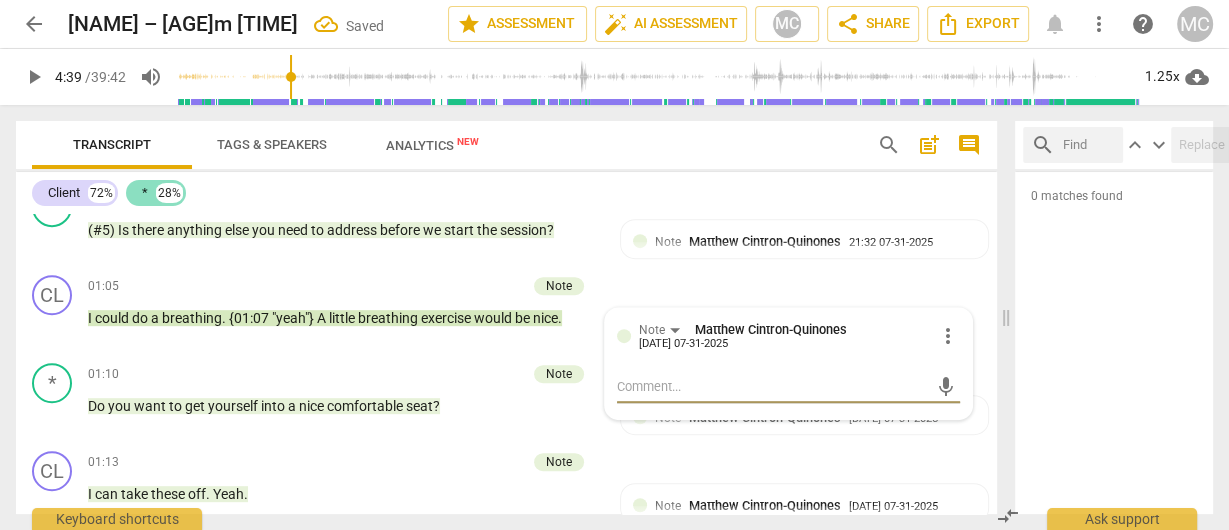 click on "* 28%" at bounding box center [156, 193] 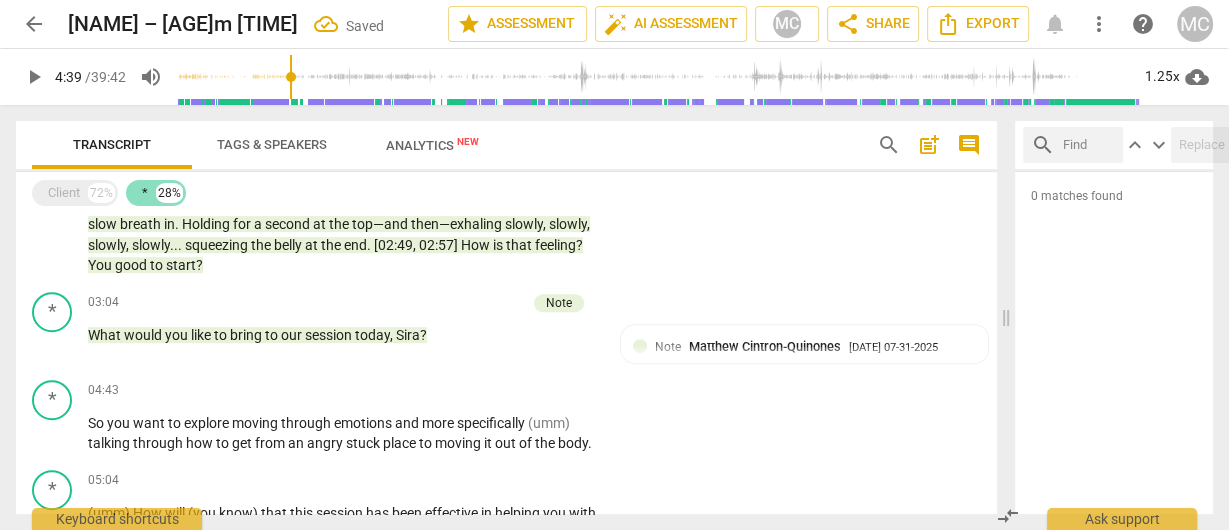 scroll, scrollTop: 412, scrollLeft: 0, axis: vertical 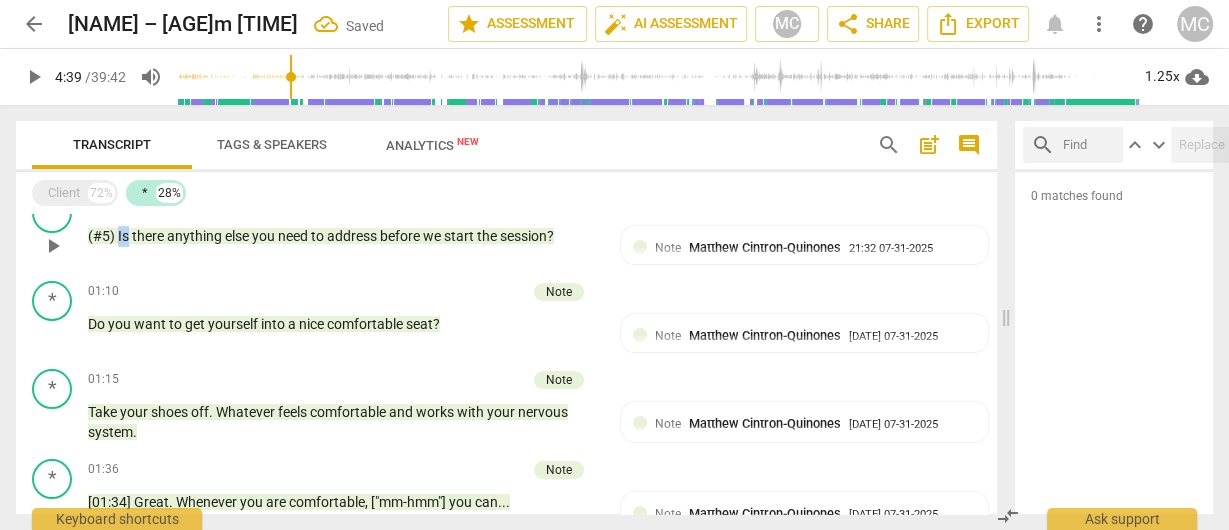 drag, startPoint x: 129, startPoint y: 226, endPoint x: 115, endPoint y: 226, distance: 14 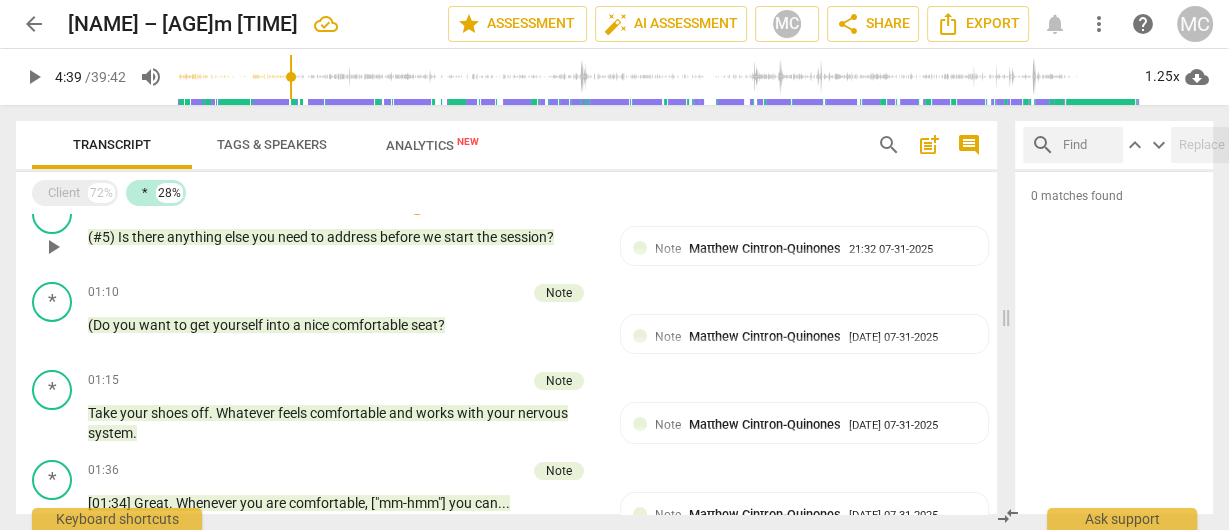 type 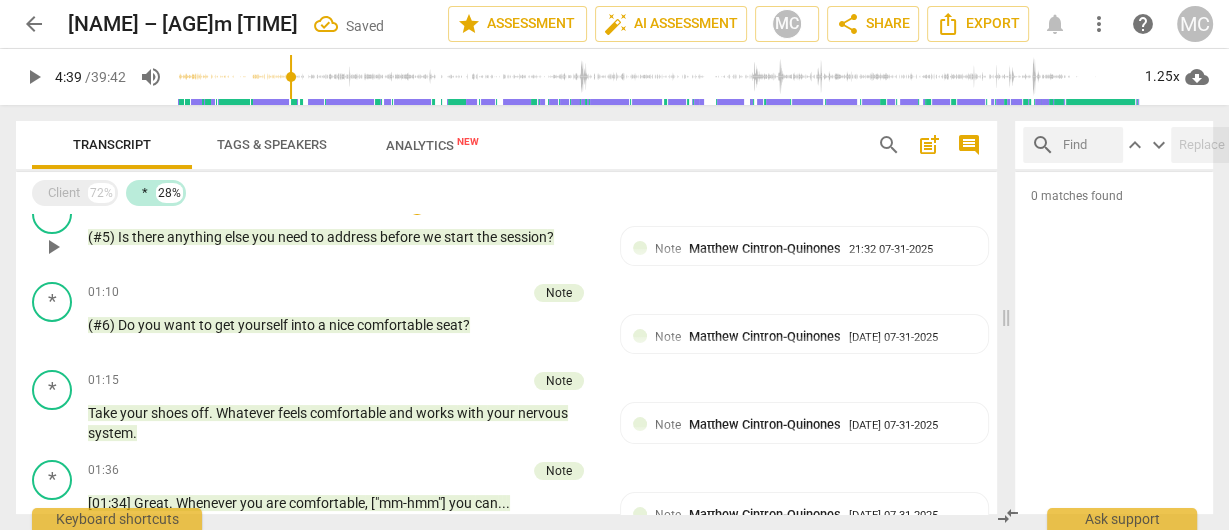 type 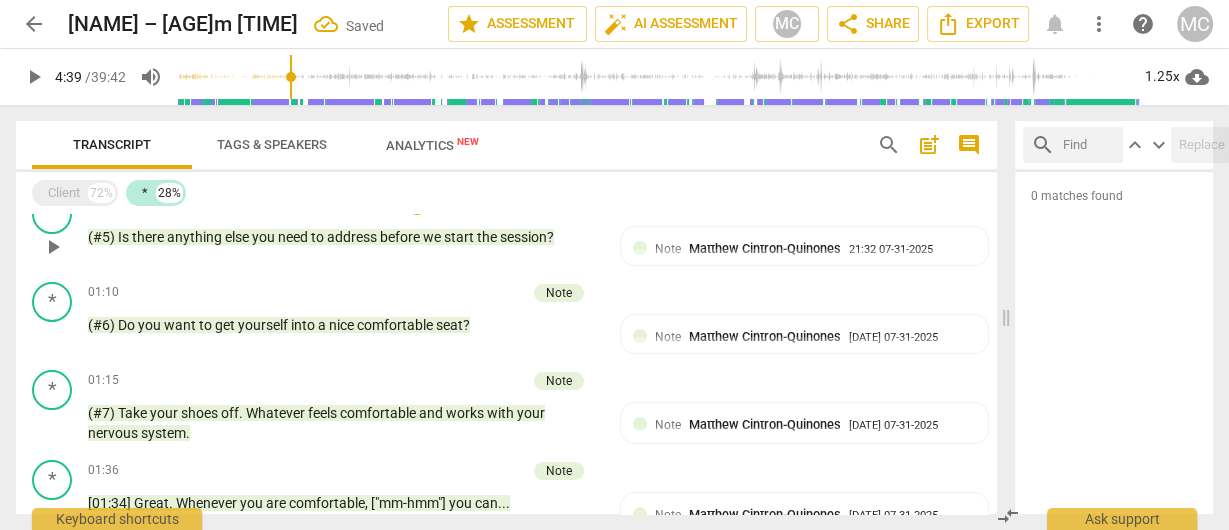 type 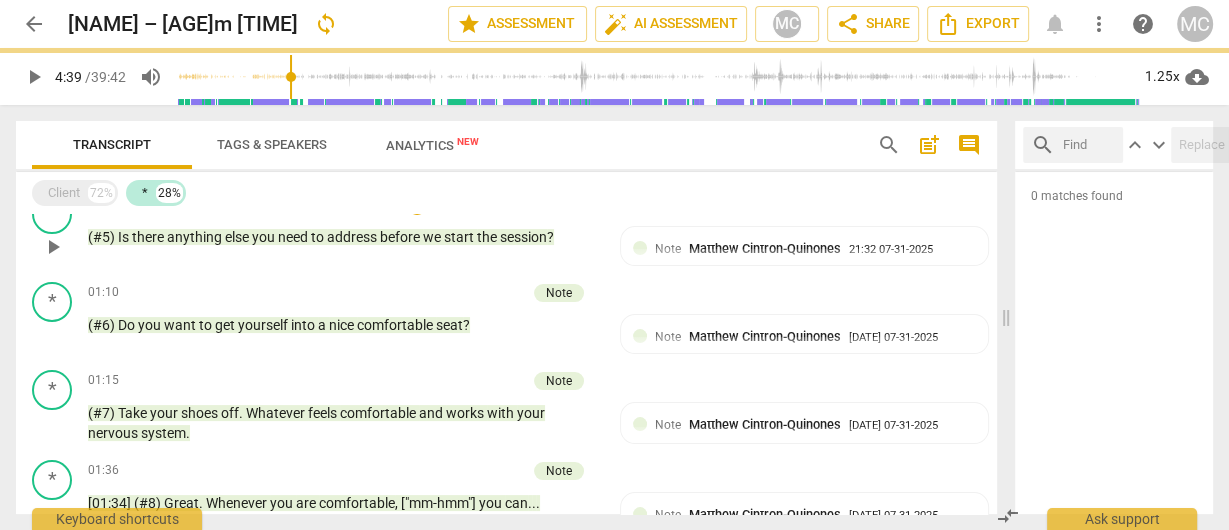 scroll, scrollTop: 631, scrollLeft: 0, axis: vertical 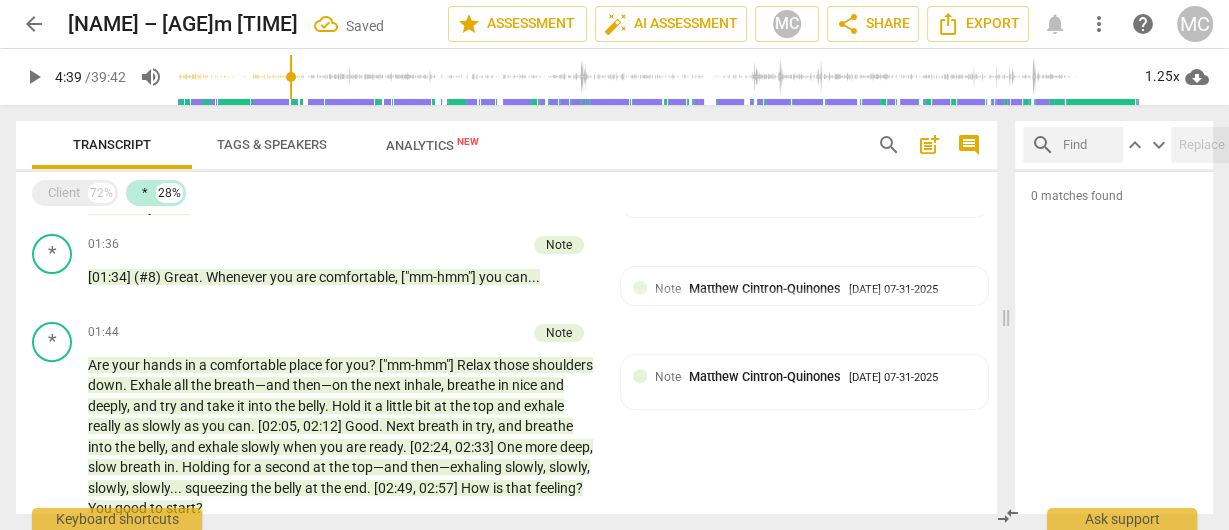 type 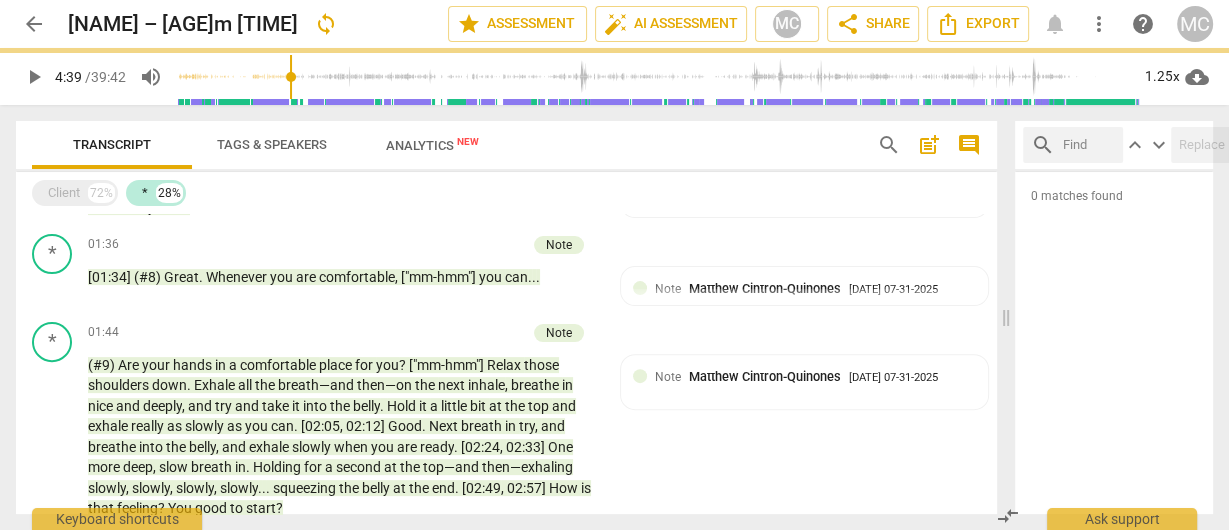 scroll, scrollTop: 844, scrollLeft: 0, axis: vertical 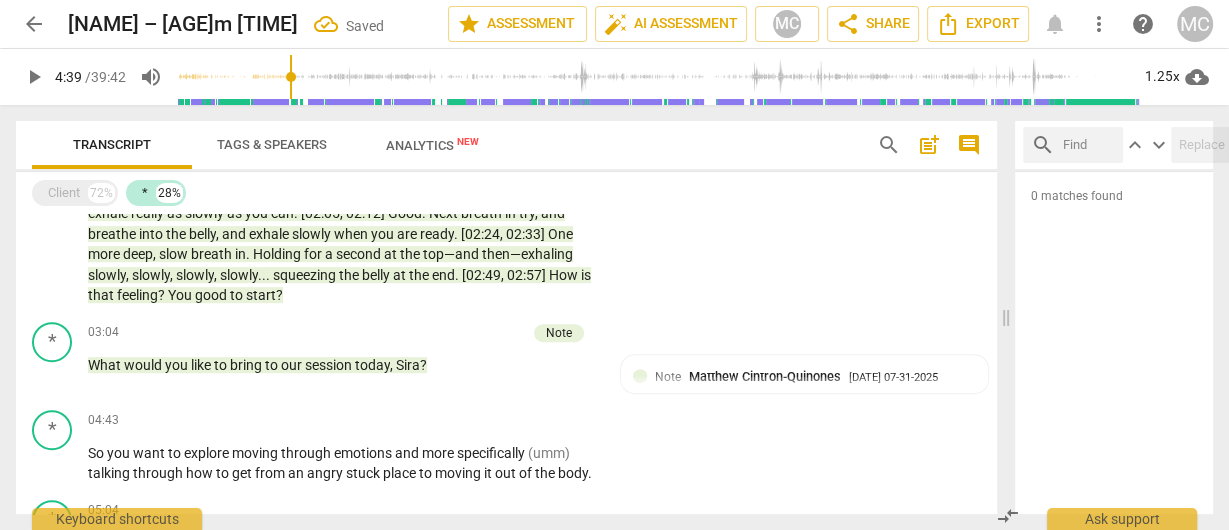 type 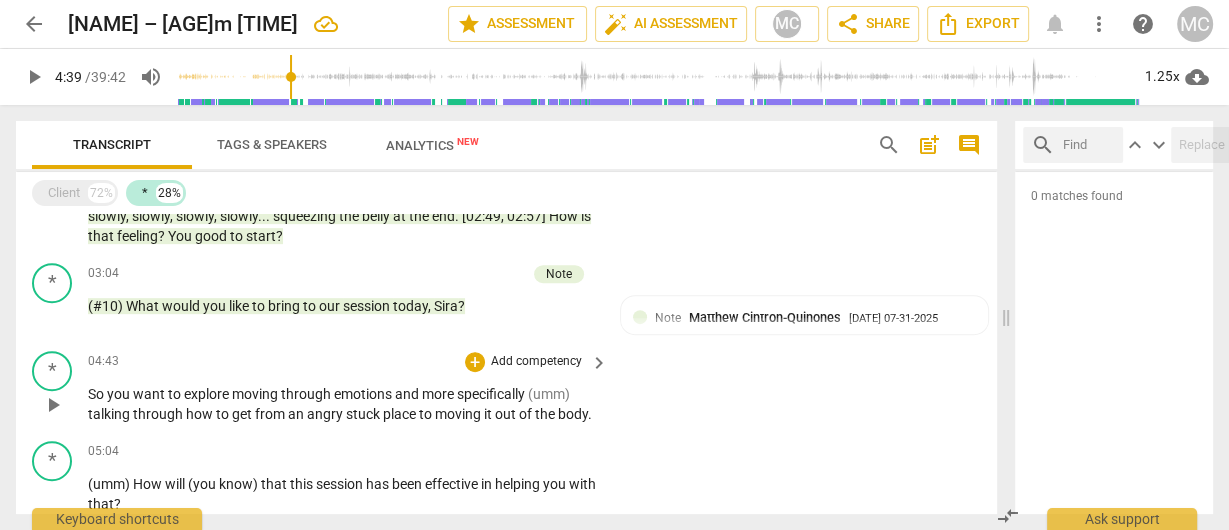 scroll, scrollTop: 924, scrollLeft: 0, axis: vertical 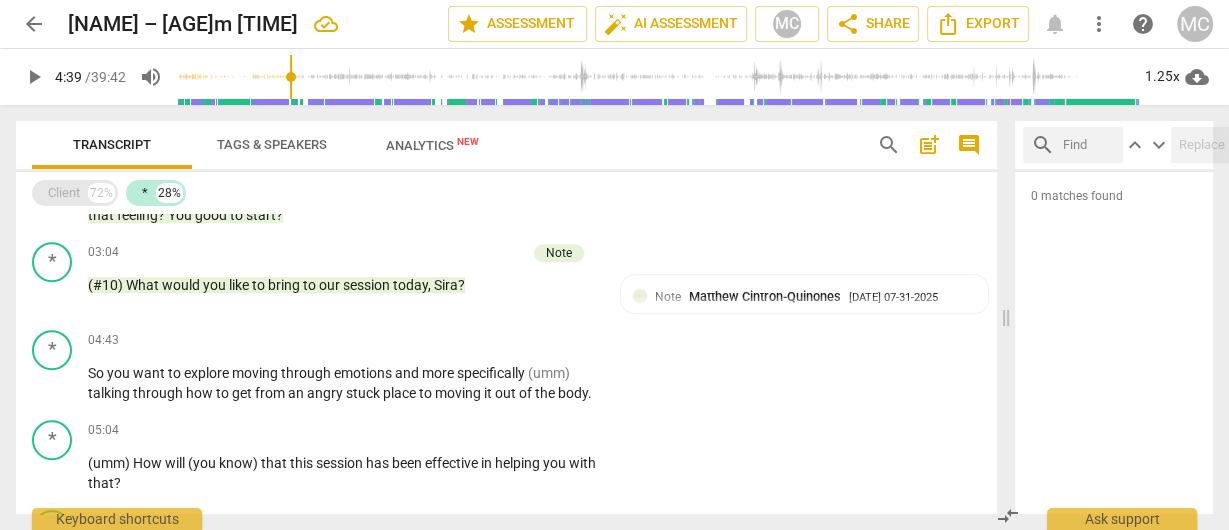 click on "Client" at bounding box center [64, 193] 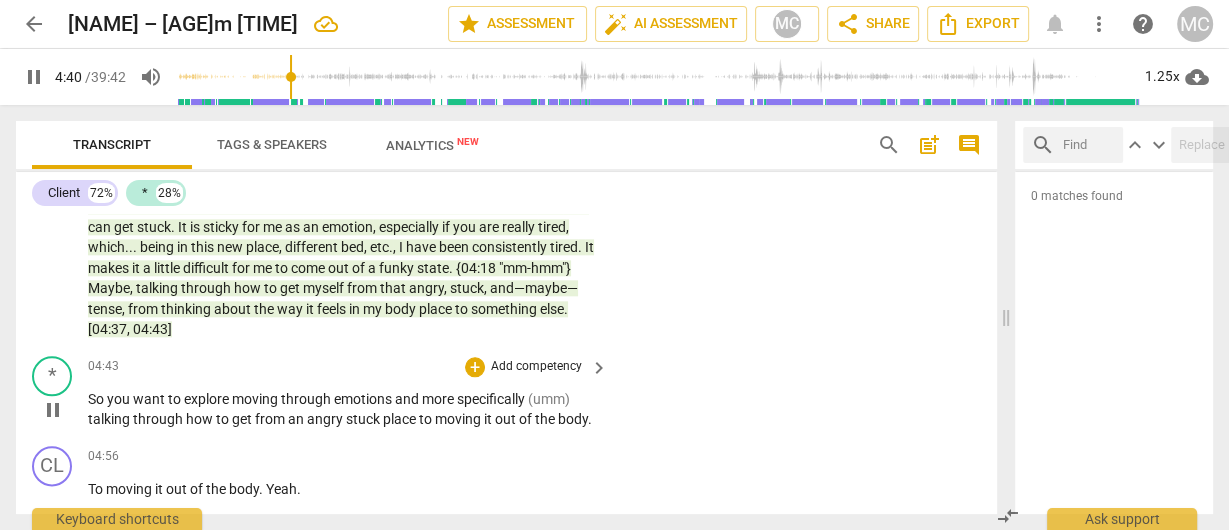 scroll, scrollTop: 2057, scrollLeft: 0, axis: vertical 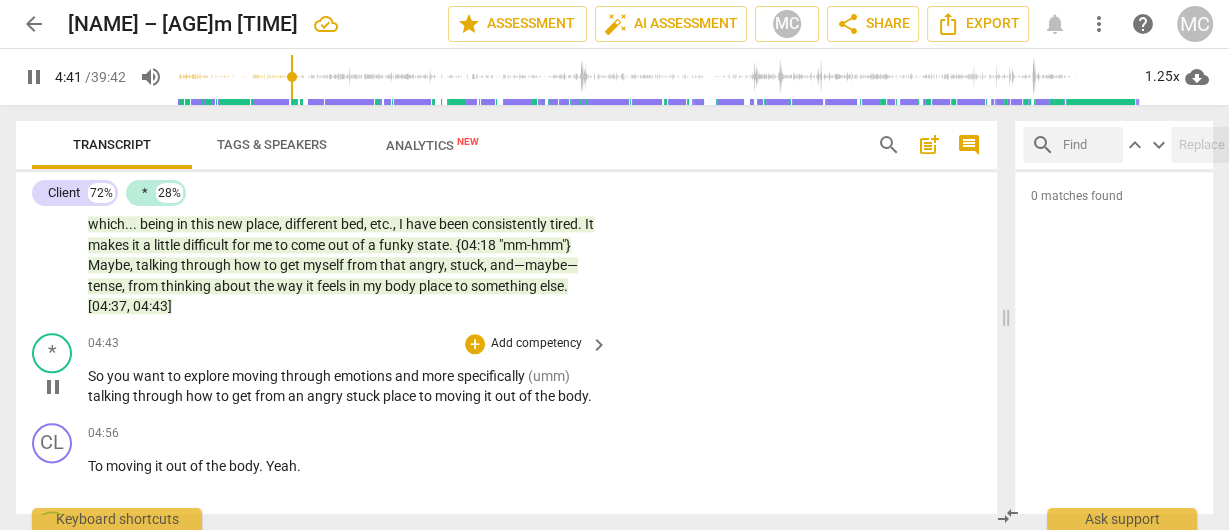 click on "So" at bounding box center [97, 376] 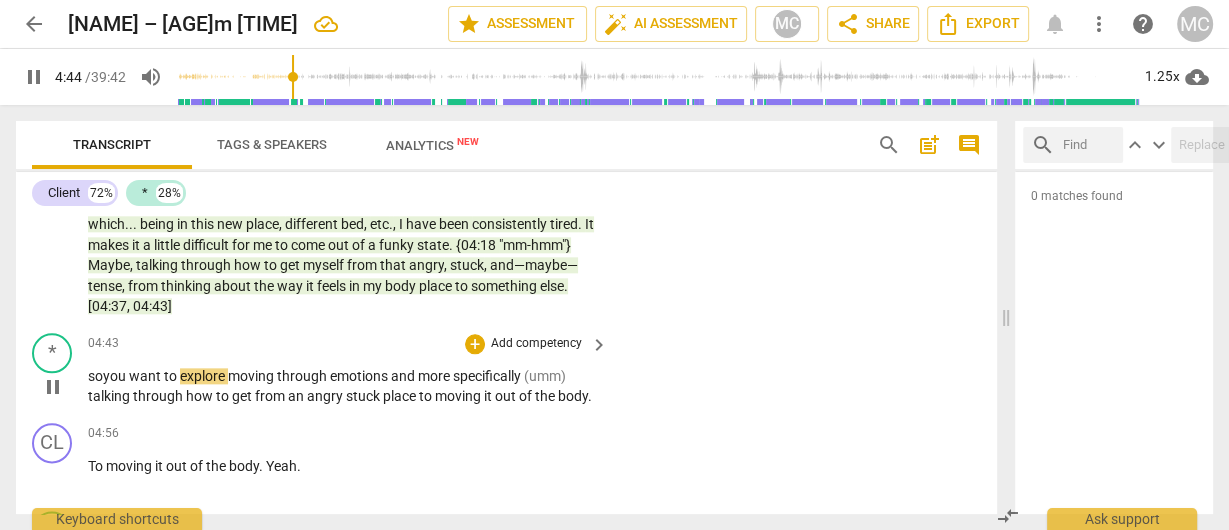type on "285" 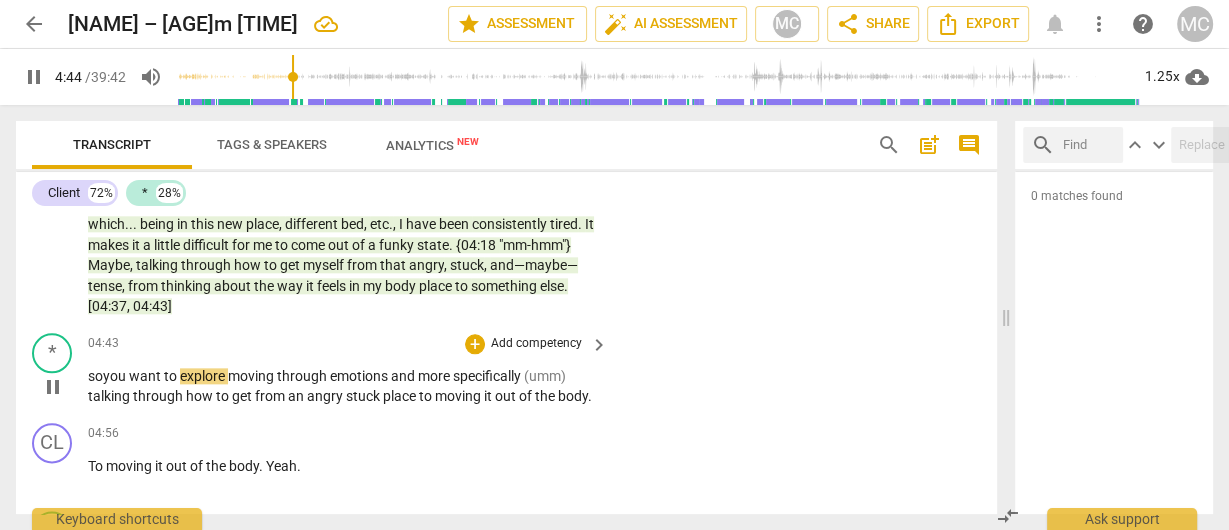 type 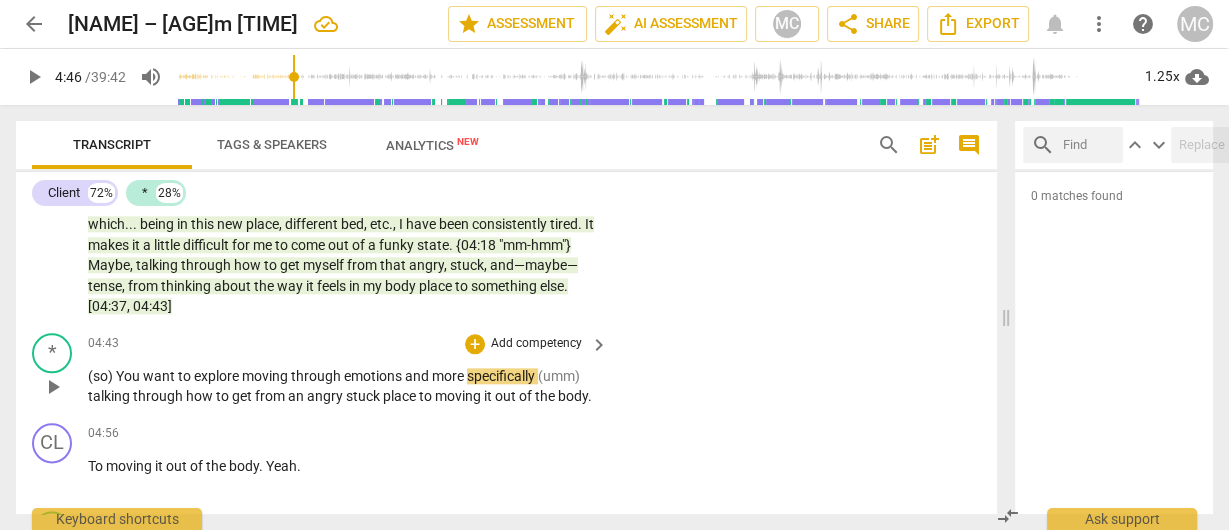 click on "ou" at bounding box center (133, 376) 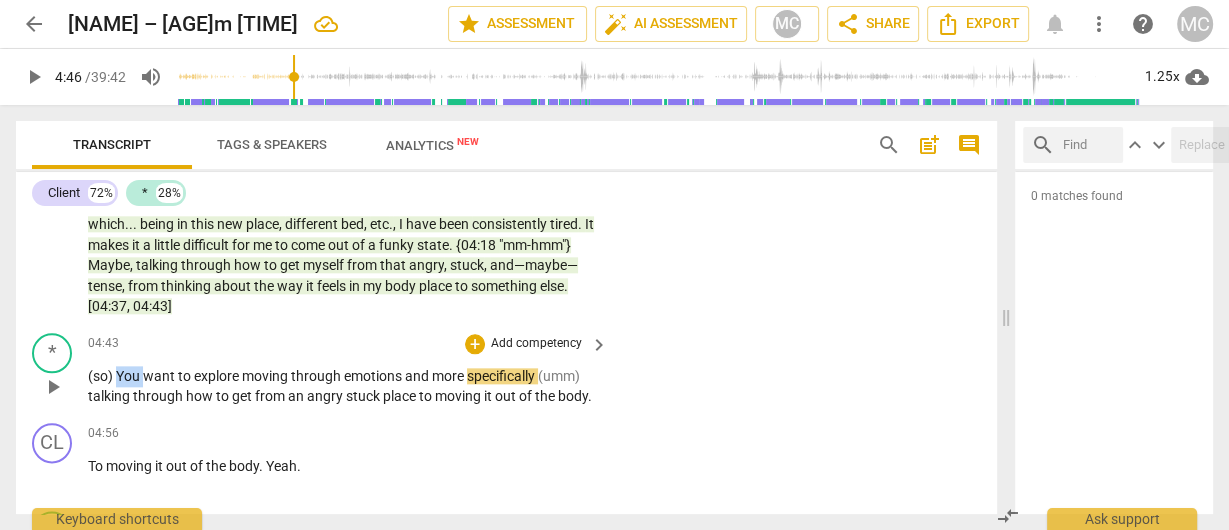 click on "ou" at bounding box center [133, 376] 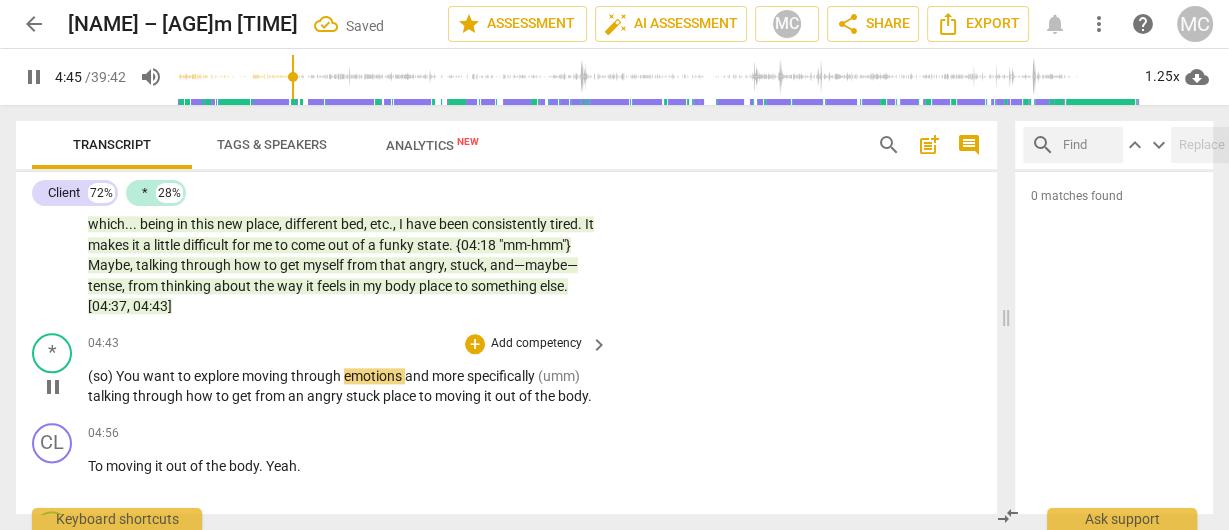 click on "and" at bounding box center (418, 376) 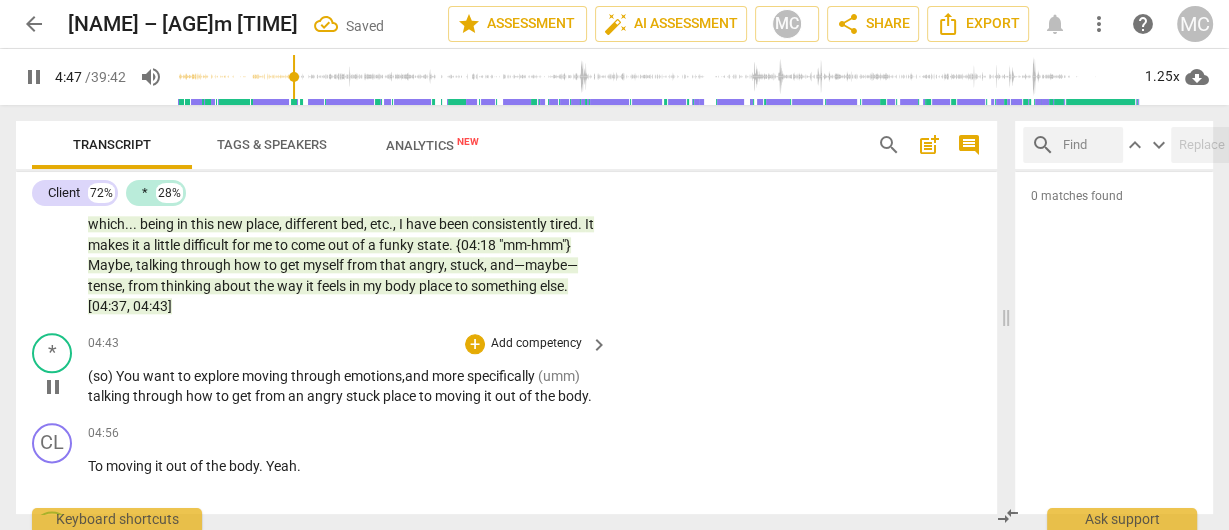 click on "specifically" at bounding box center (502, 376) 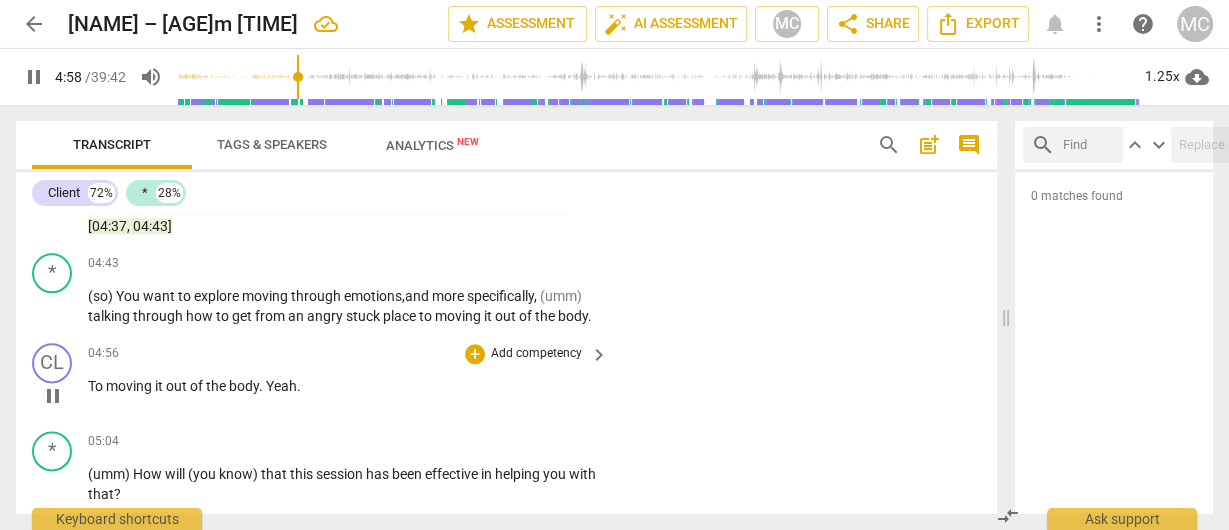 scroll, scrollTop: 2217, scrollLeft: 0, axis: vertical 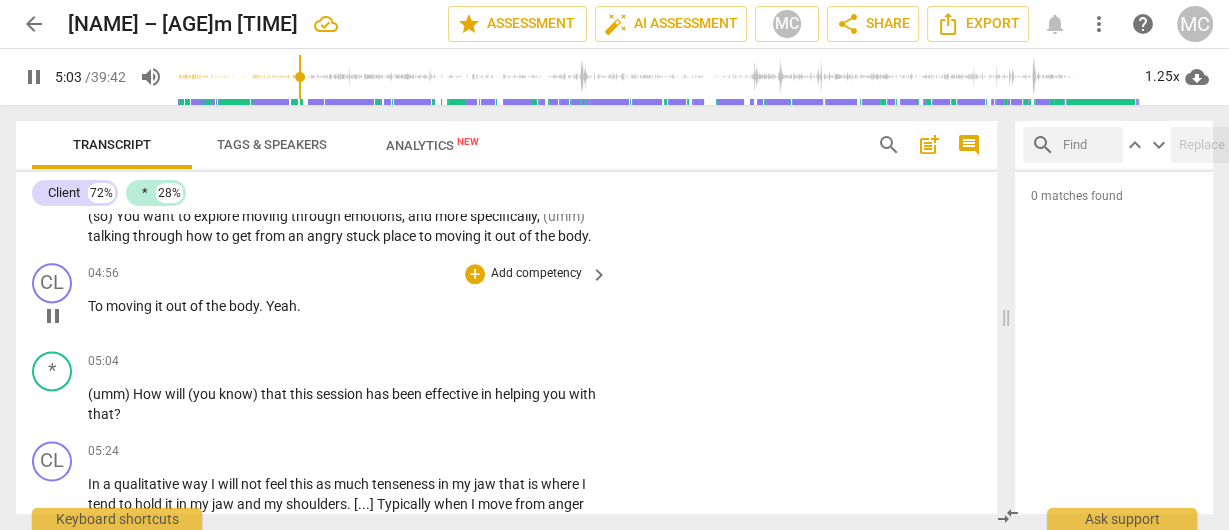 click on "body" at bounding box center [244, 306] 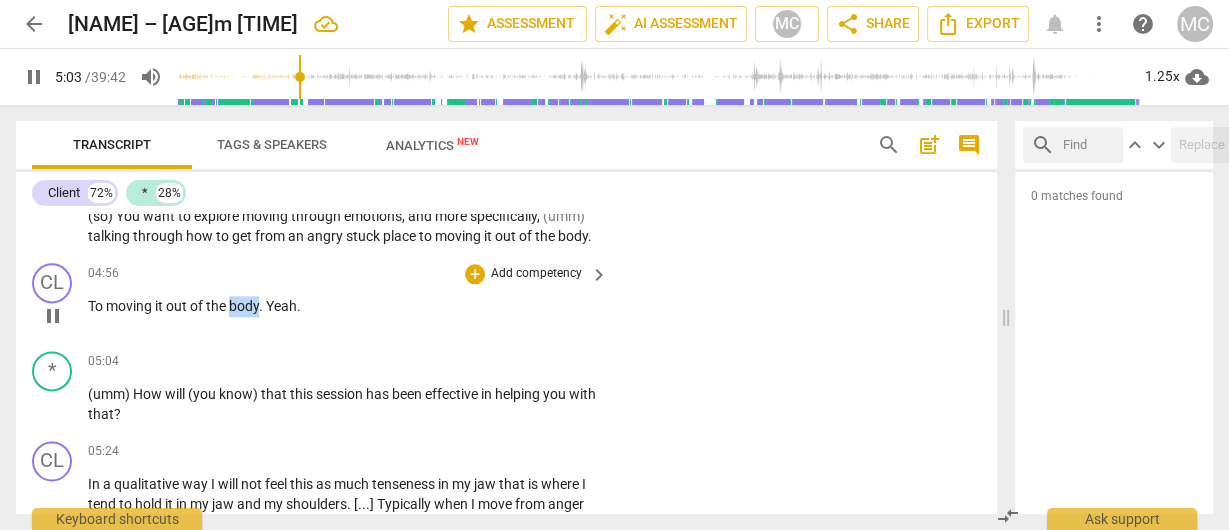 click on "body" at bounding box center [244, 306] 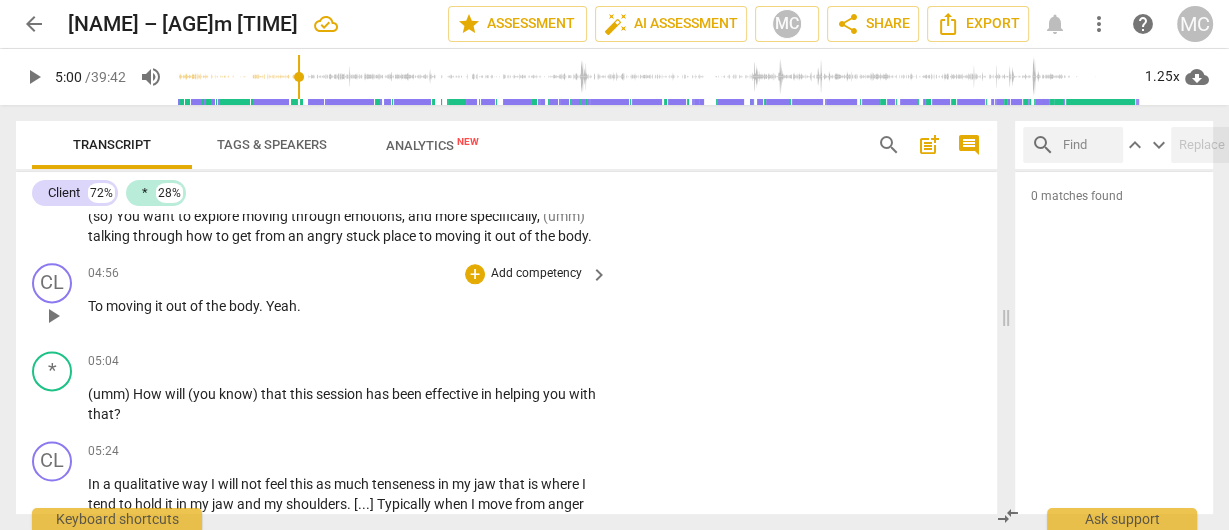 click on "Yeah" at bounding box center (281, 306) 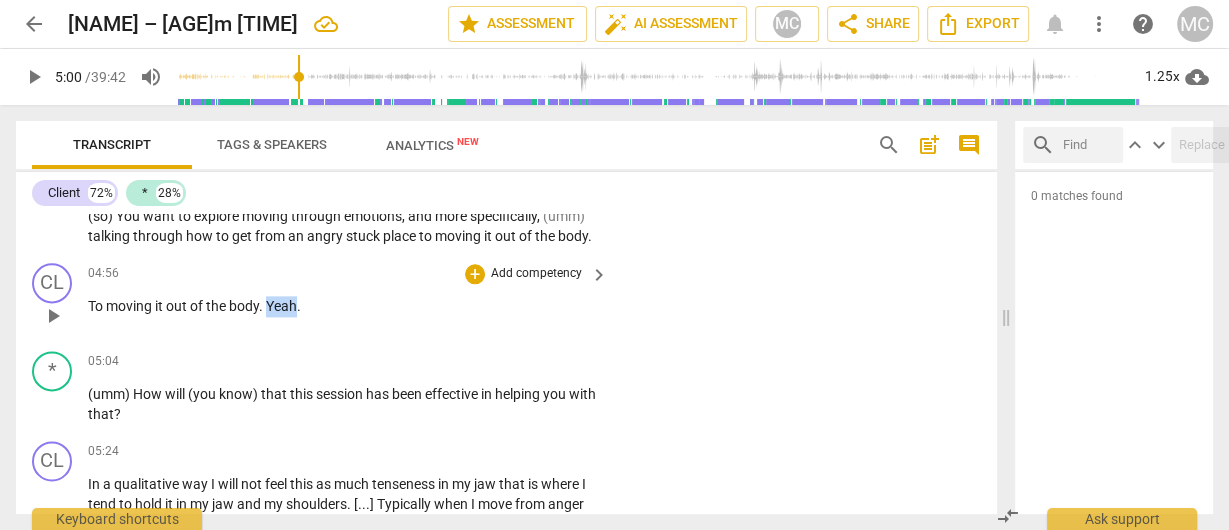 click on "Yeah" at bounding box center (281, 306) 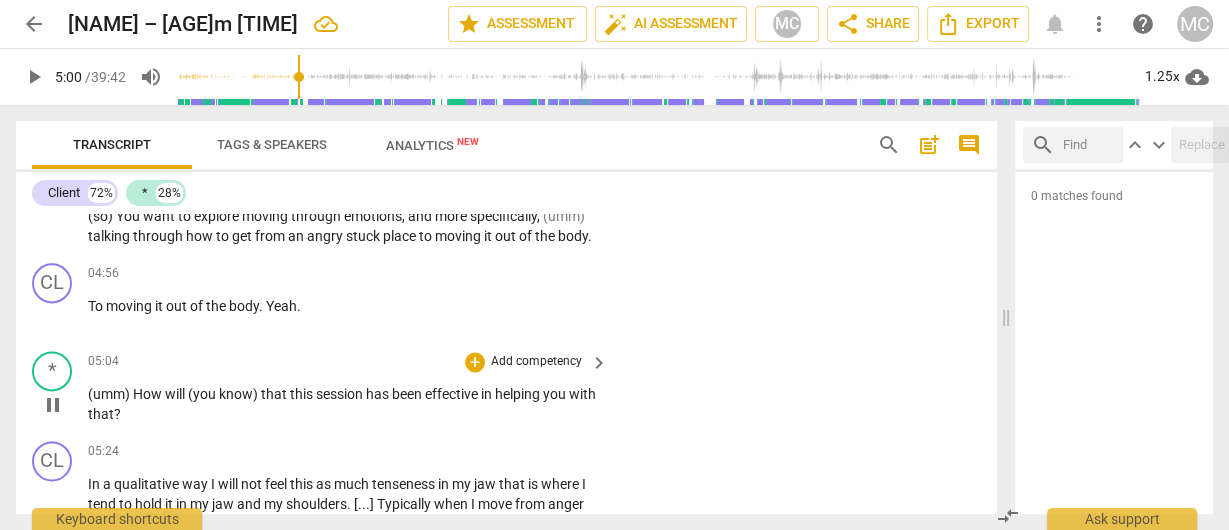 type on "300" 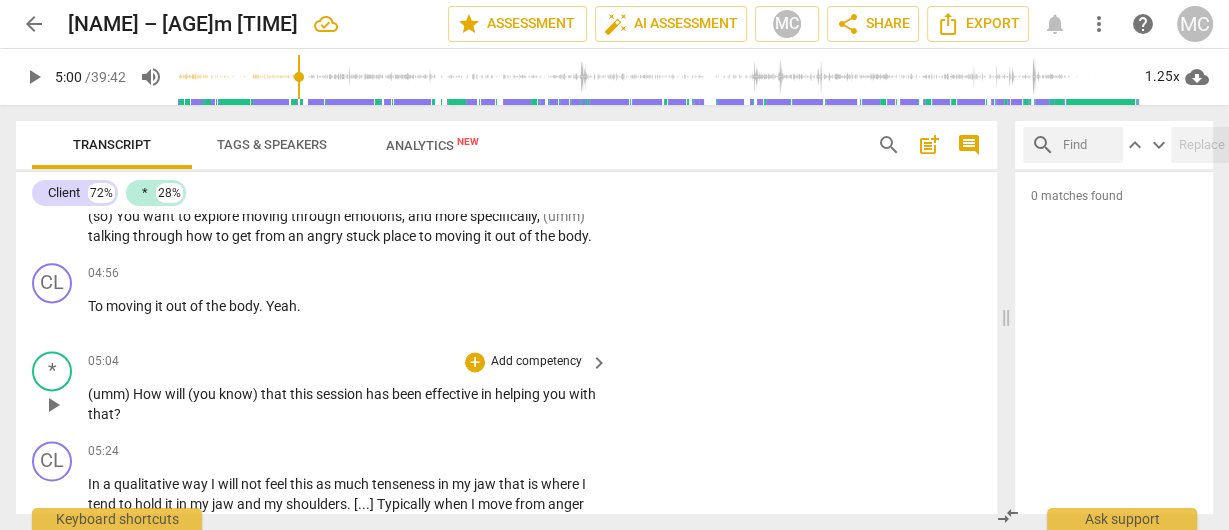 click on "(umm)" at bounding box center (110, 394) 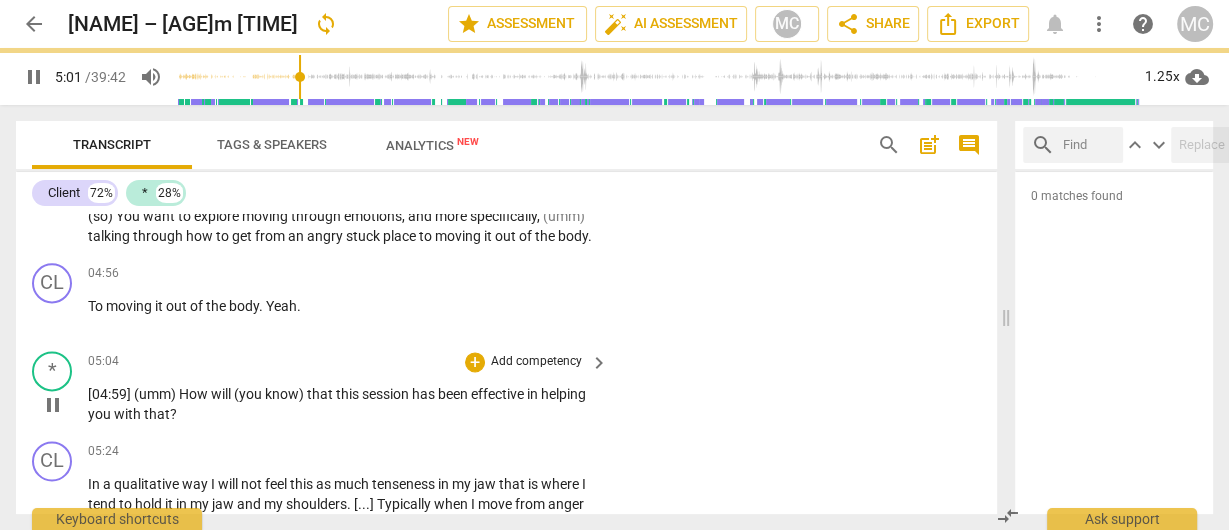 click on "will" at bounding box center [222, 394] 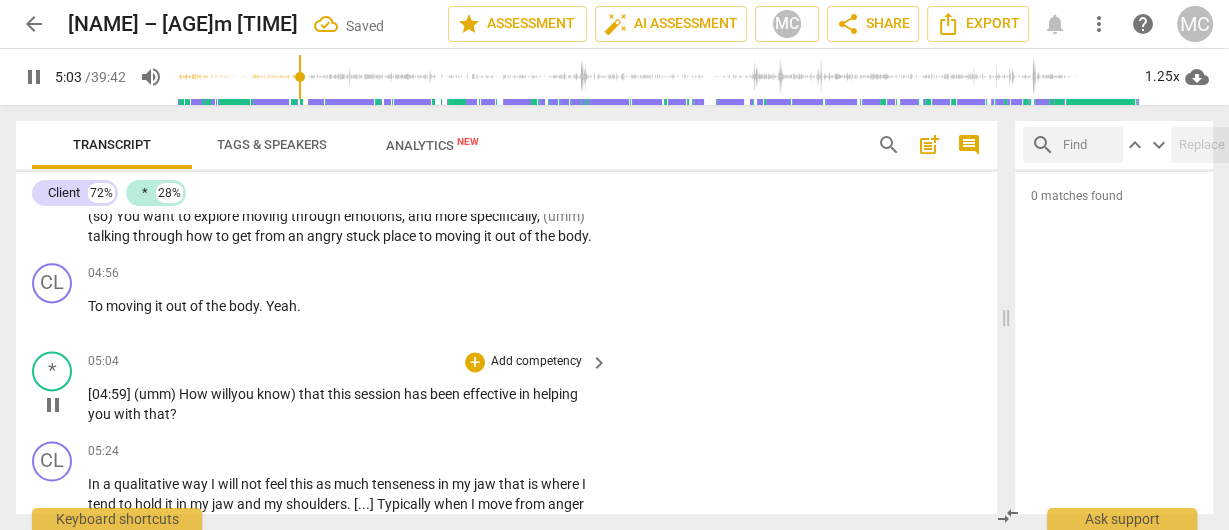 click on "know)" at bounding box center [278, 394] 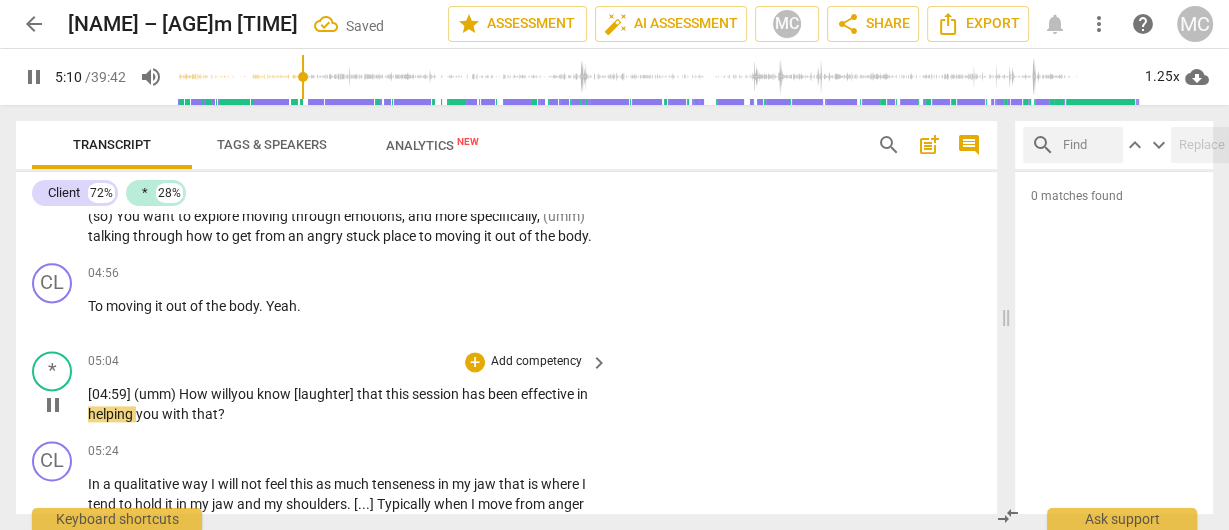 click on "this" at bounding box center (399, 394) 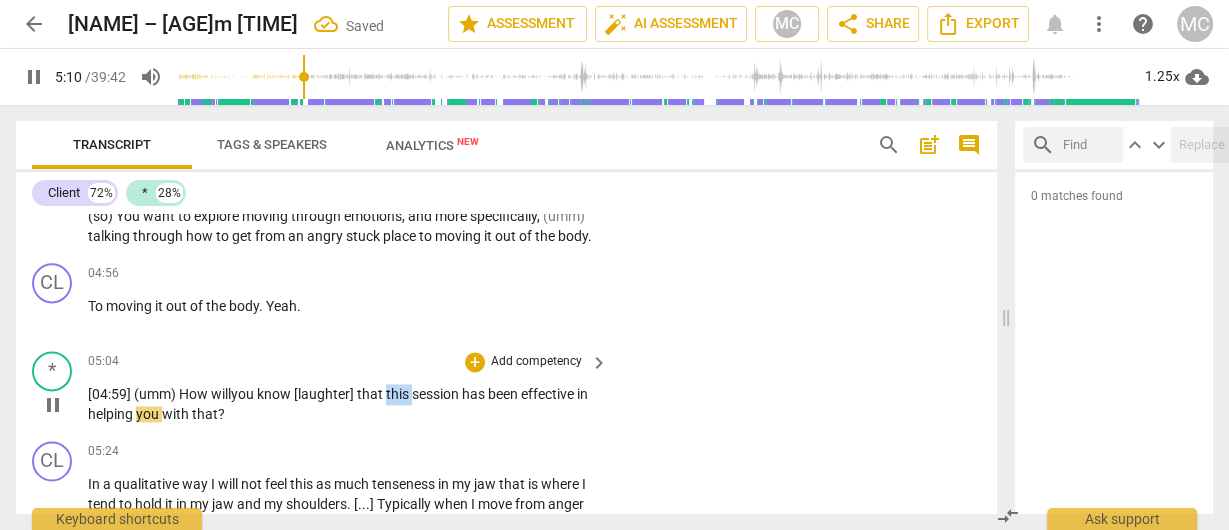 click on "this" at bounding box center (399, 394) 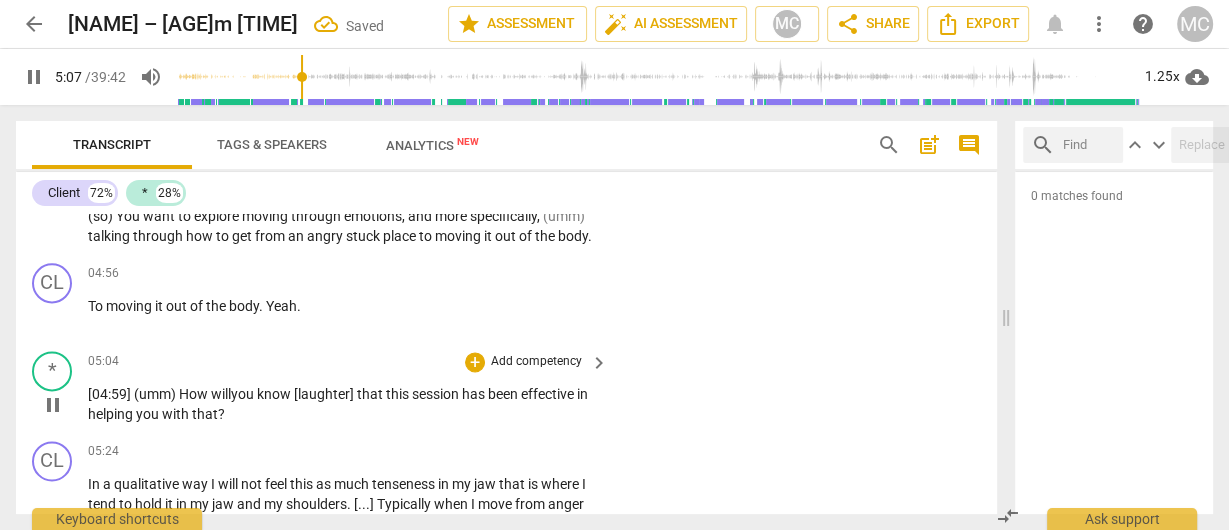 click on "will" at bounding box center [221, 394] 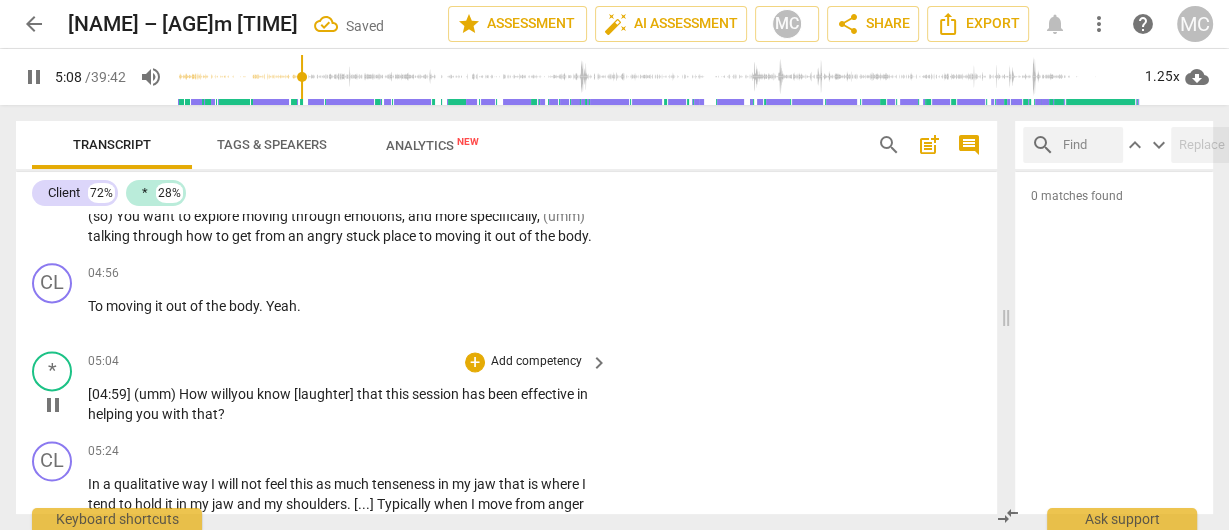 click on "will" at bounding box center (221, 394) 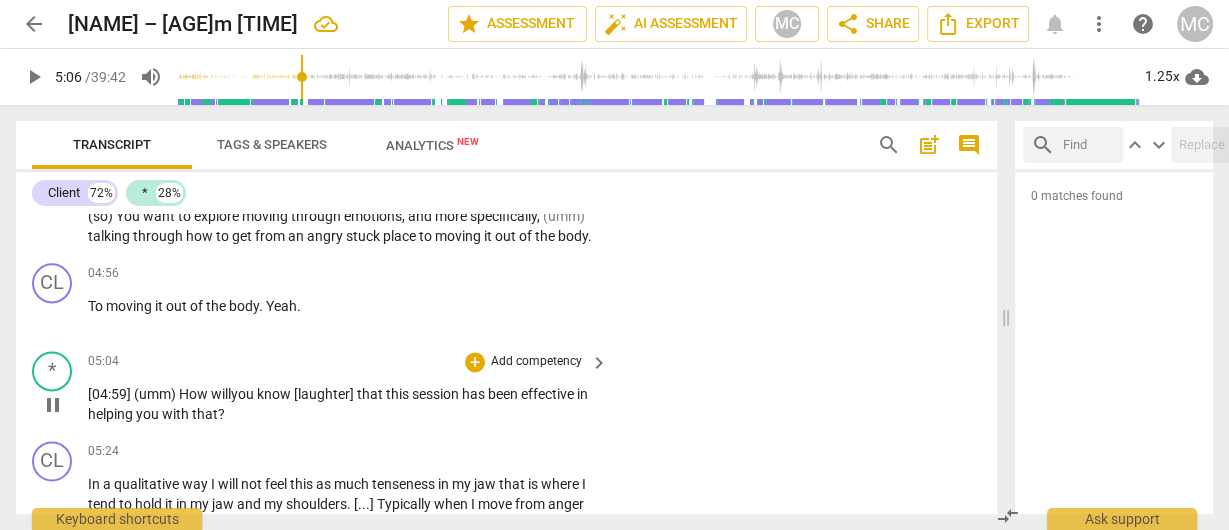 click on "that" at bounding box center [371, 394] 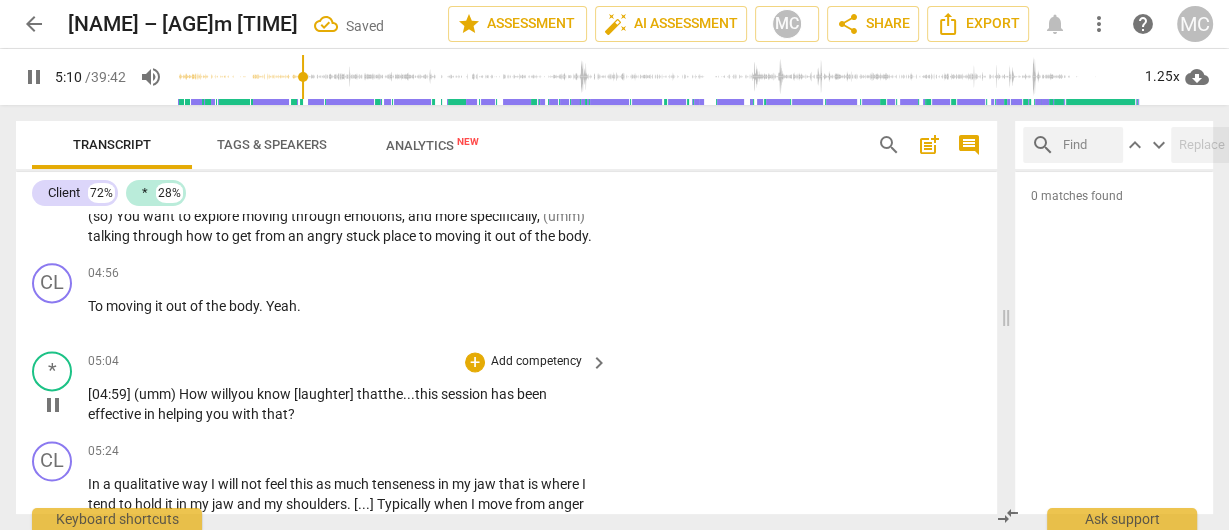 click on "in" at bounding box center [151, 414] 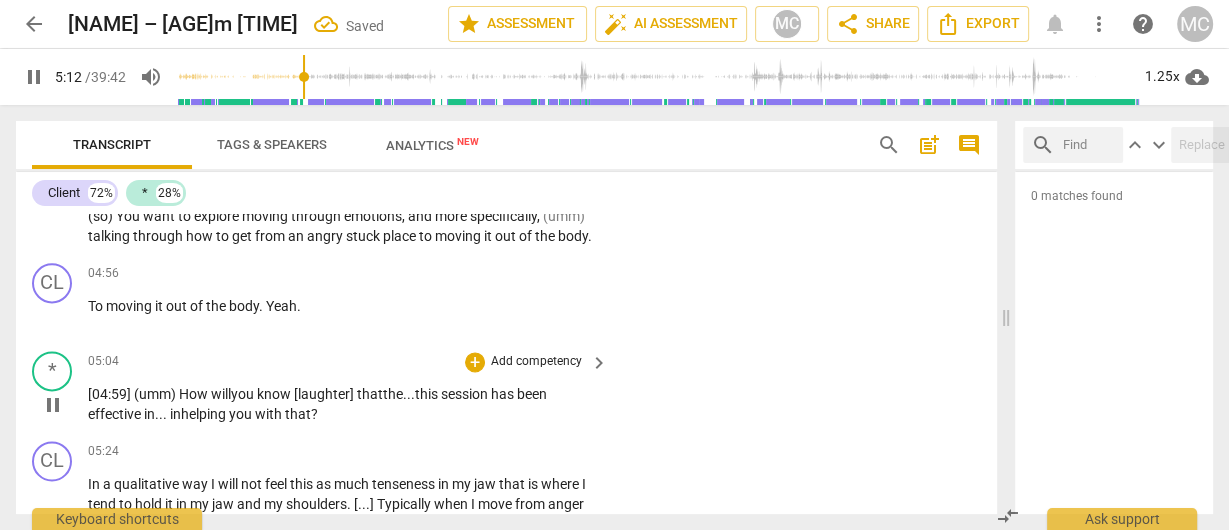 click on "in... in" at bounding box center [162, 414] 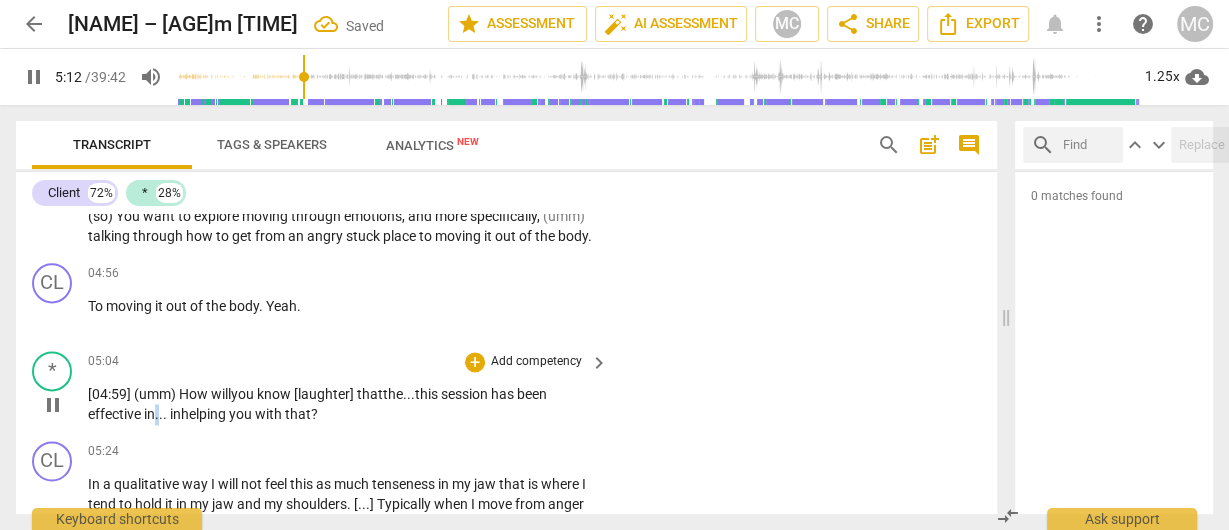click on "in... in" at bounding box center [162, 414] 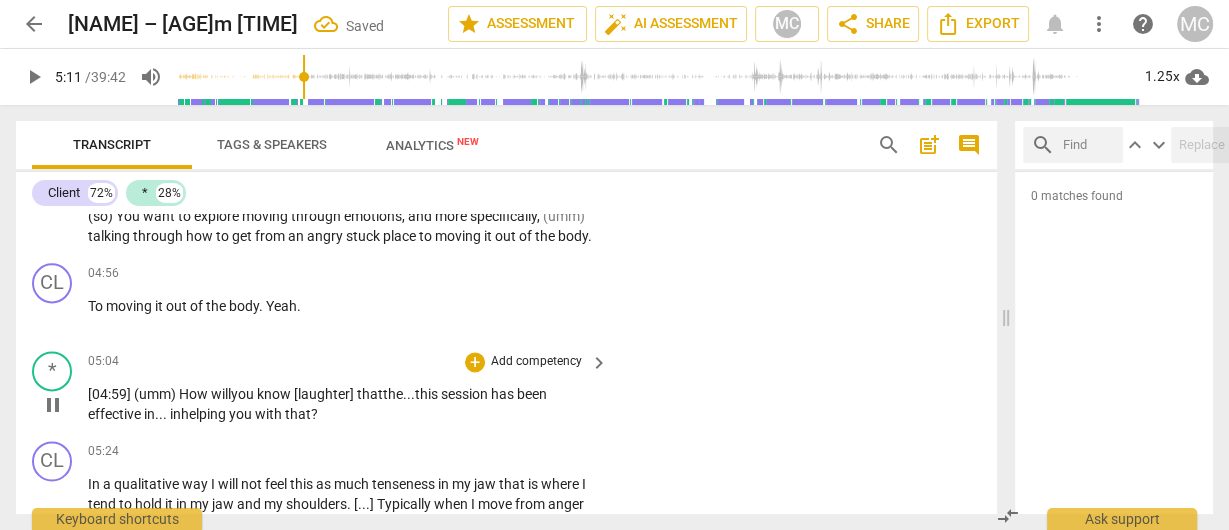 click on "that" at bounding box center [298, 414] 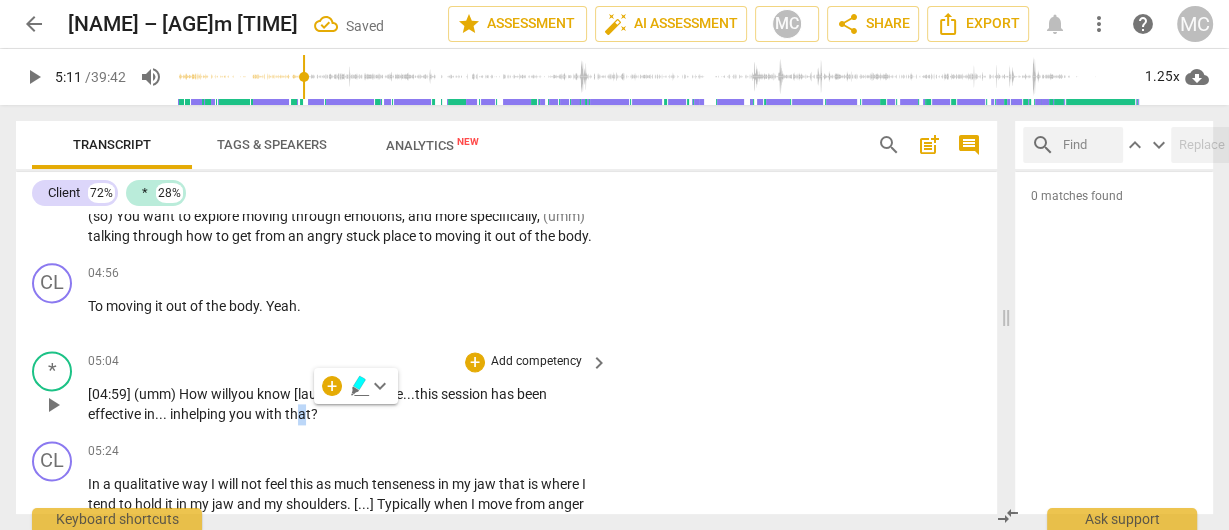 click on "that" at bounding box center [298, 414] 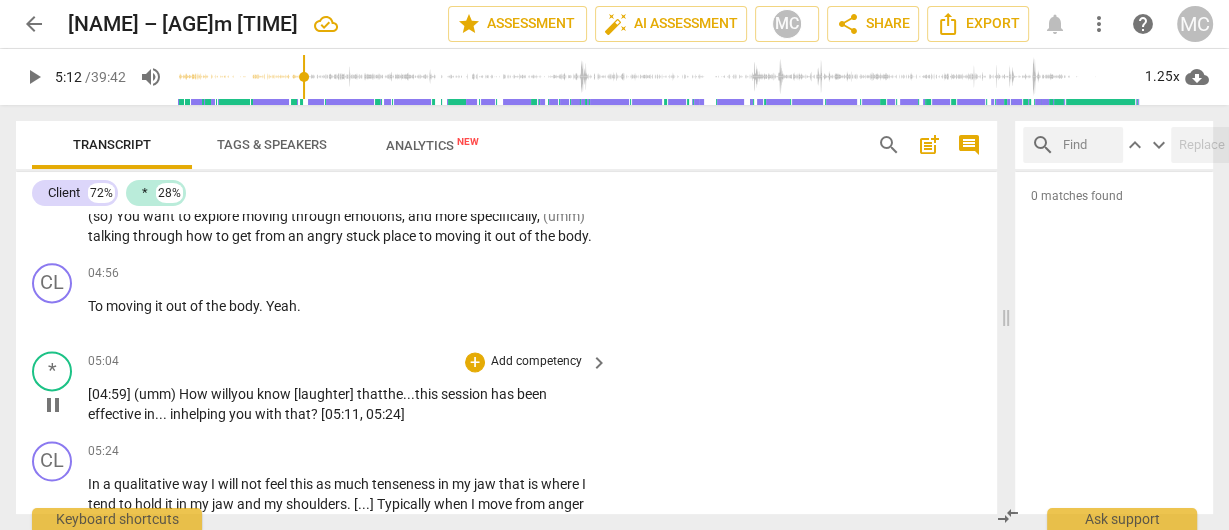click on "Add competency" at bounding box center [536, 362] 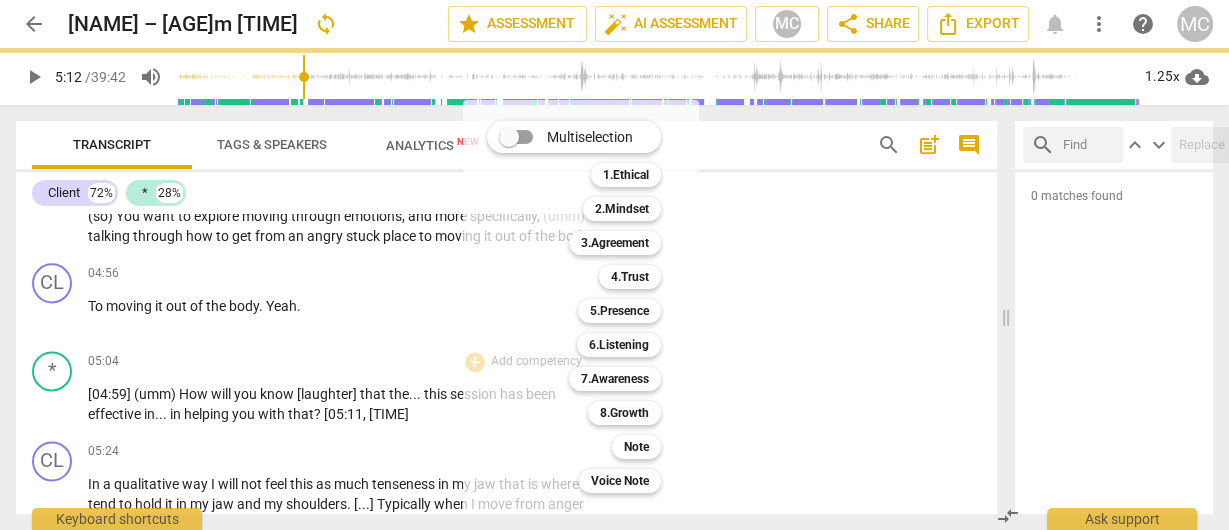 type on "312" 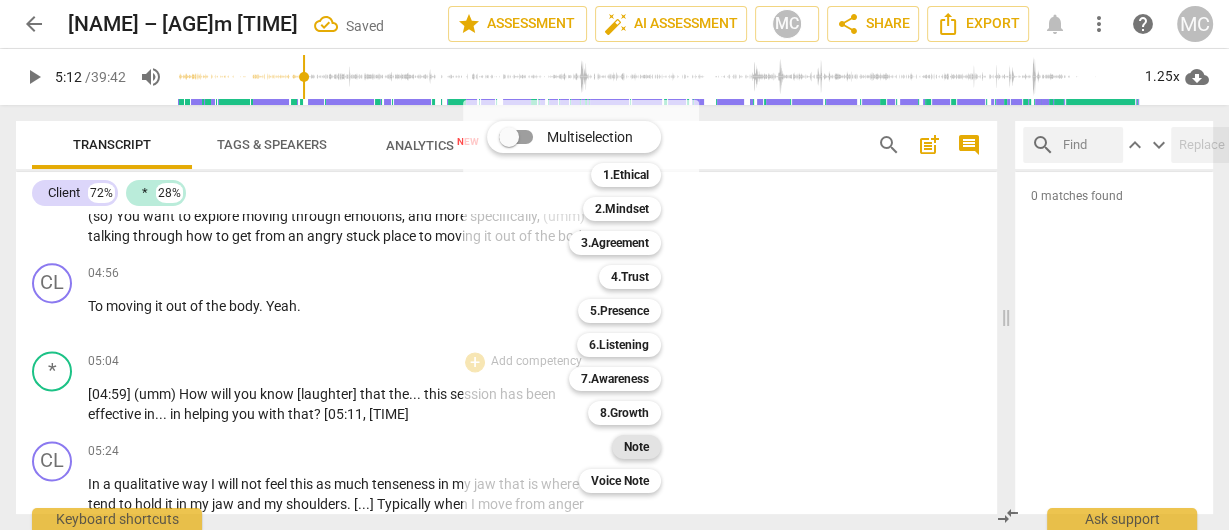 click on "Note" at bounding box center (636, 447) 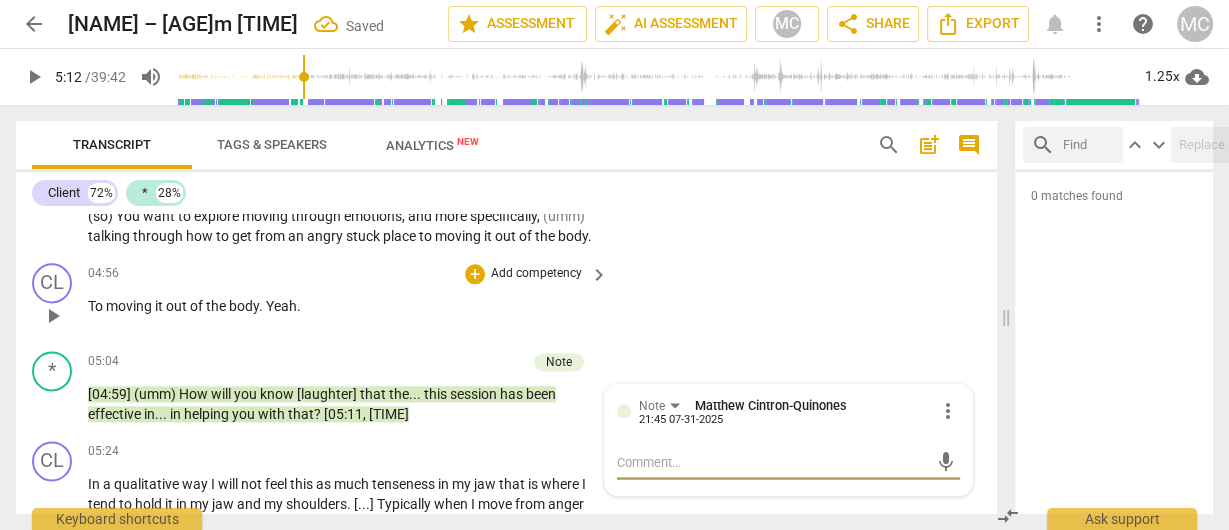 click on "Add competency" at bounding box center (536, 274) 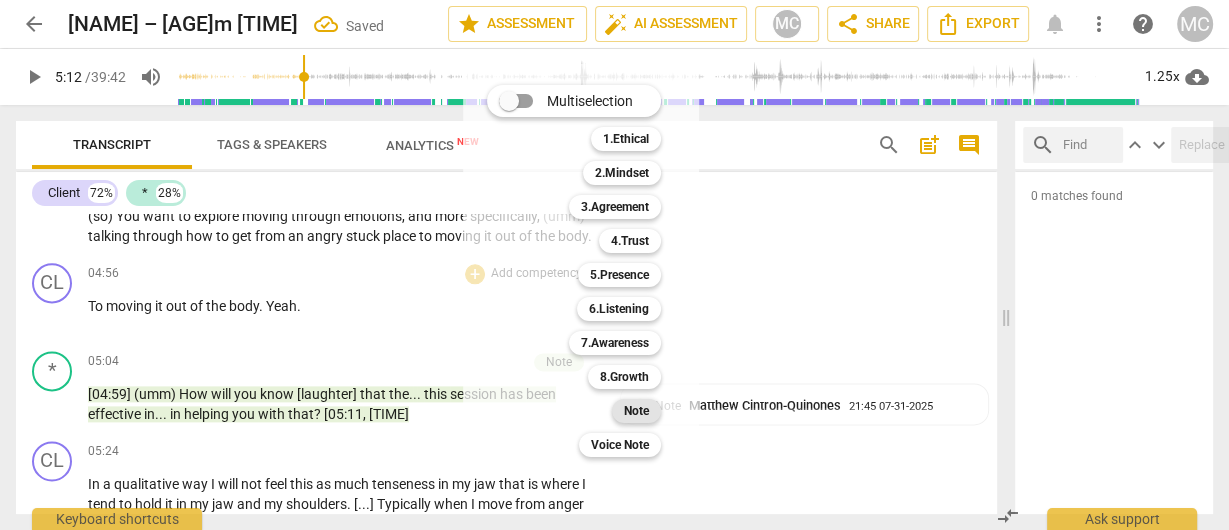 click on "Note" at bounding box center [636, 411] 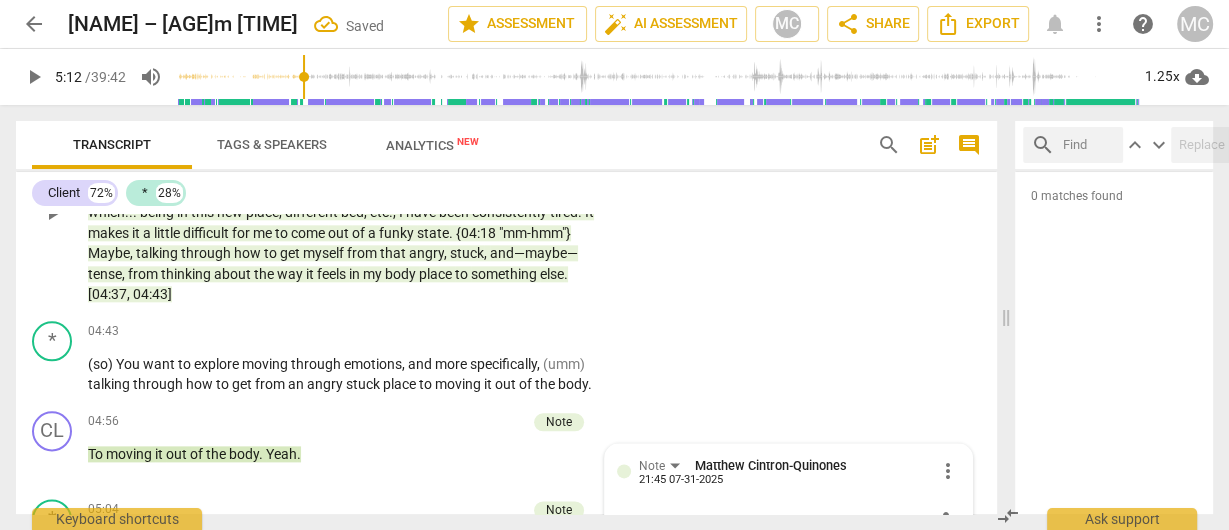 scroll, scrollTop: 2057, scrollLeft: 0, axis: vertical 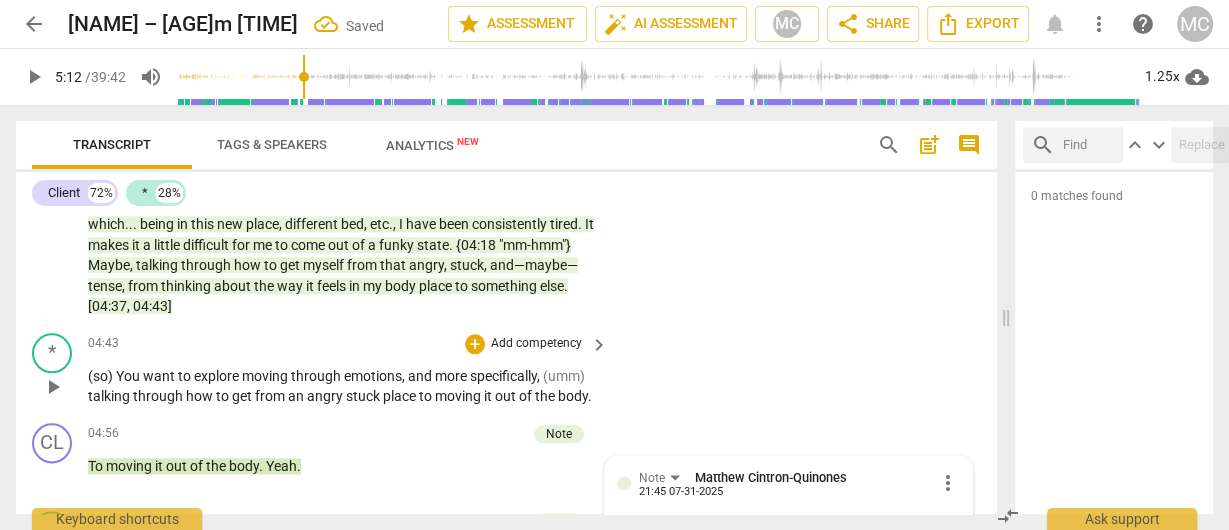 click on "04:43 + Add competency keyboard_arrow_right (so)   You   want   to   explore   moving   through   emotions ,   and   more   specifically ,   (umm)   talking   through   how   to   get   from   an   angry   stuck   place   to   moving   it   out   of   the   body ." at bounding box center (349, 370) 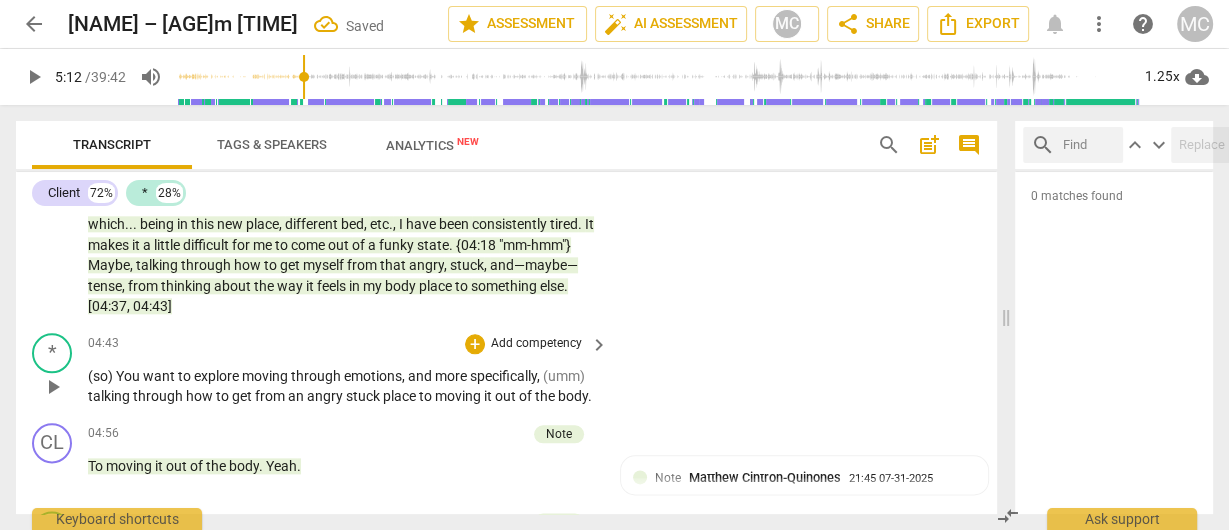click on "Add competency" at bounding box center (536, 344) 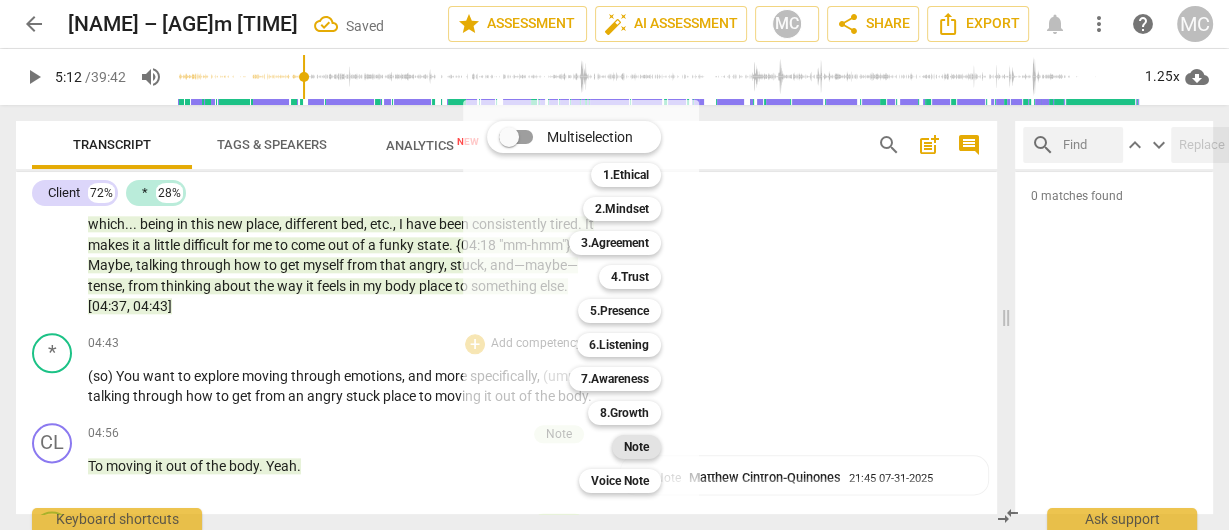 click on "Note" at bounding box center (636, 447) 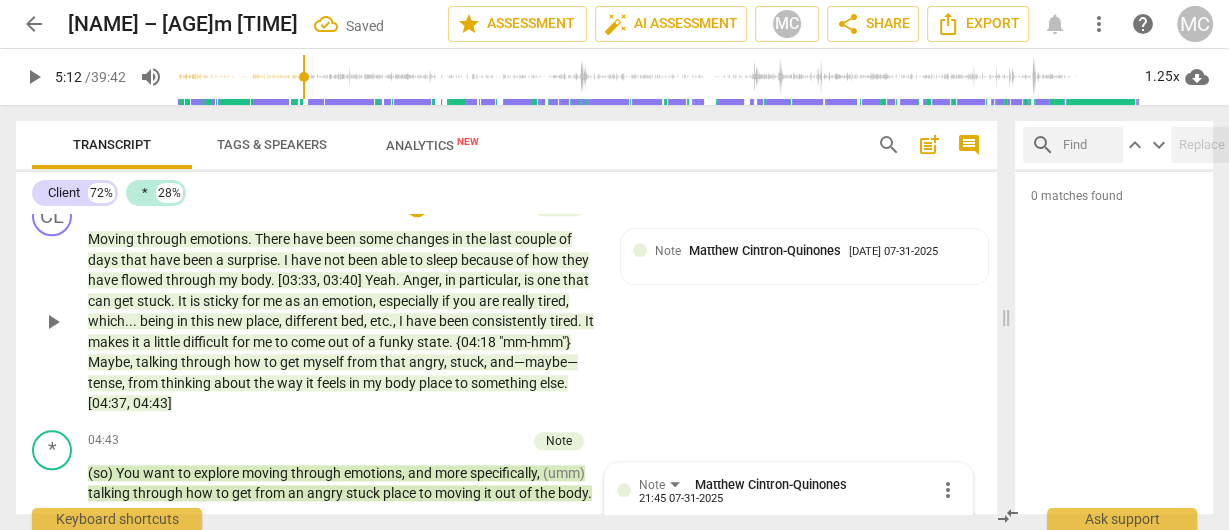 scroll, scrollTop: 1977, scrollLeft: 0, axis: vertical 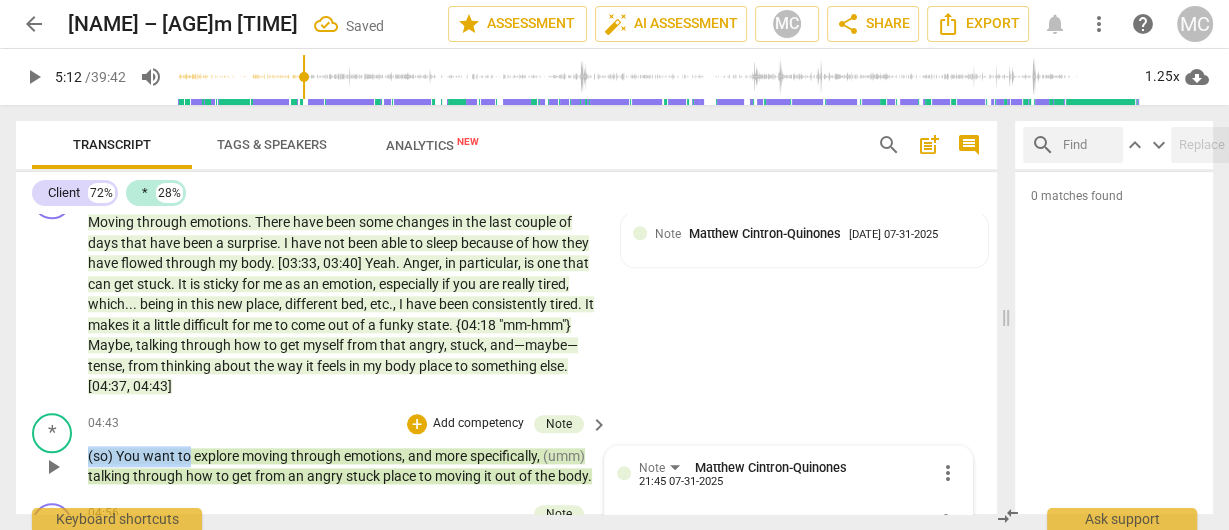 drag, startPoint x: 156, startPoint y: 452, endPoint x: 80, endPoint y: 442, distance: 76.655075 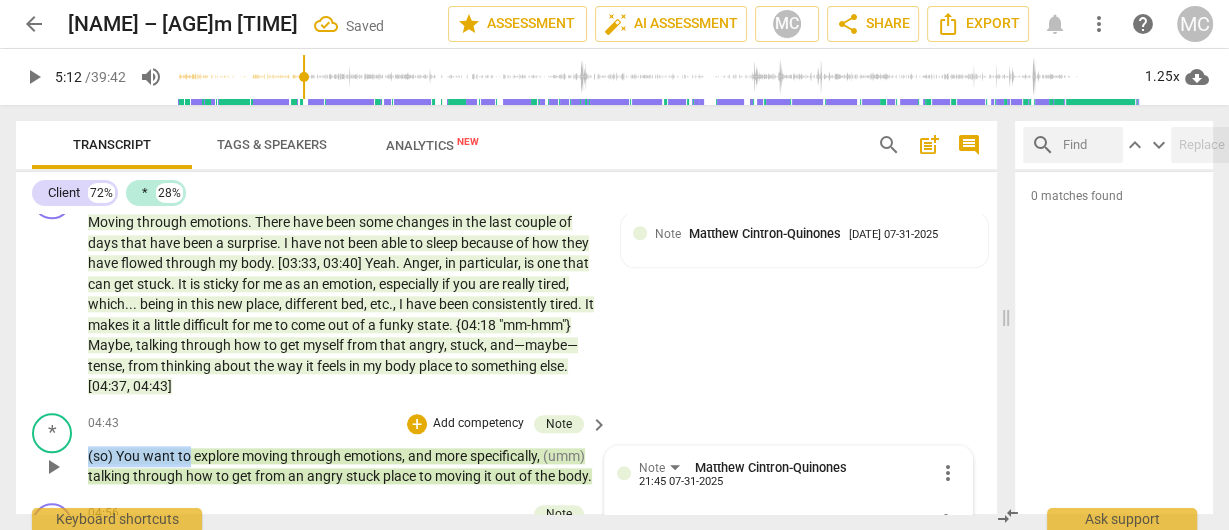 click on "* play_arrow pause [TIME] + Add competency Note keyboard_arrow_right (so) You want to explore moving through emotions , and more specifically , (umm) talking through how to get from an angry stuck place to moving it out of the body . Note [FIRST] [LAST] [TIME] more_vert mic" at bounding box center (506, 450) 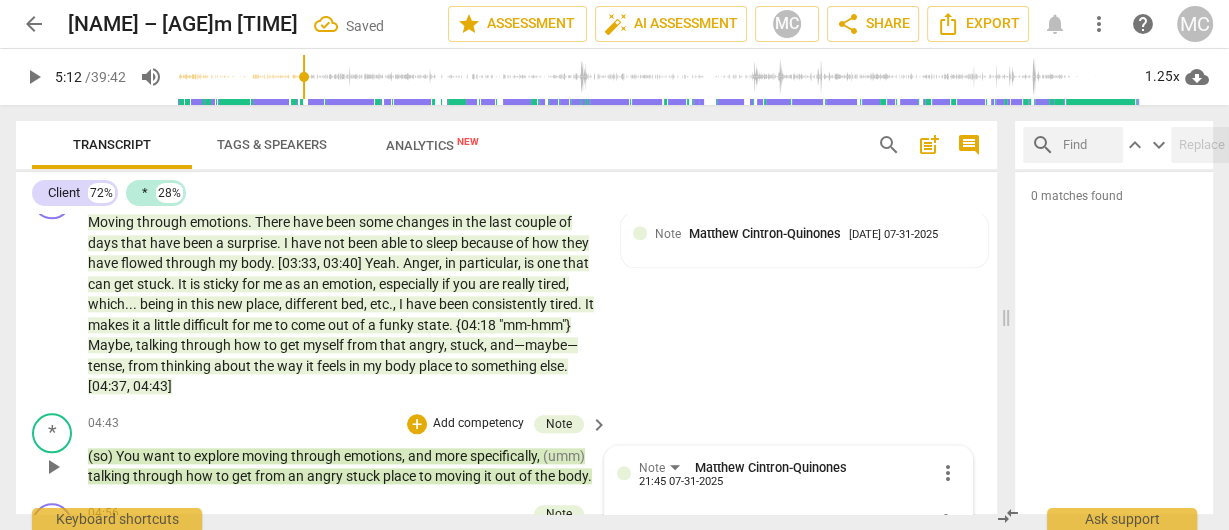 type 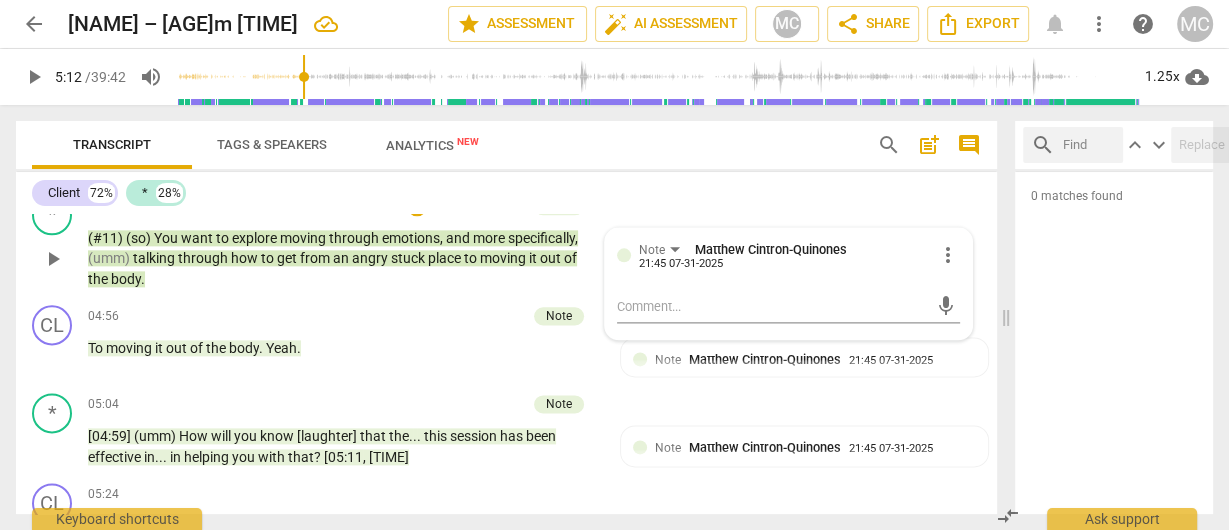 scroll, scrollTop: 2217, scrollLeft: 0, axis: vertical 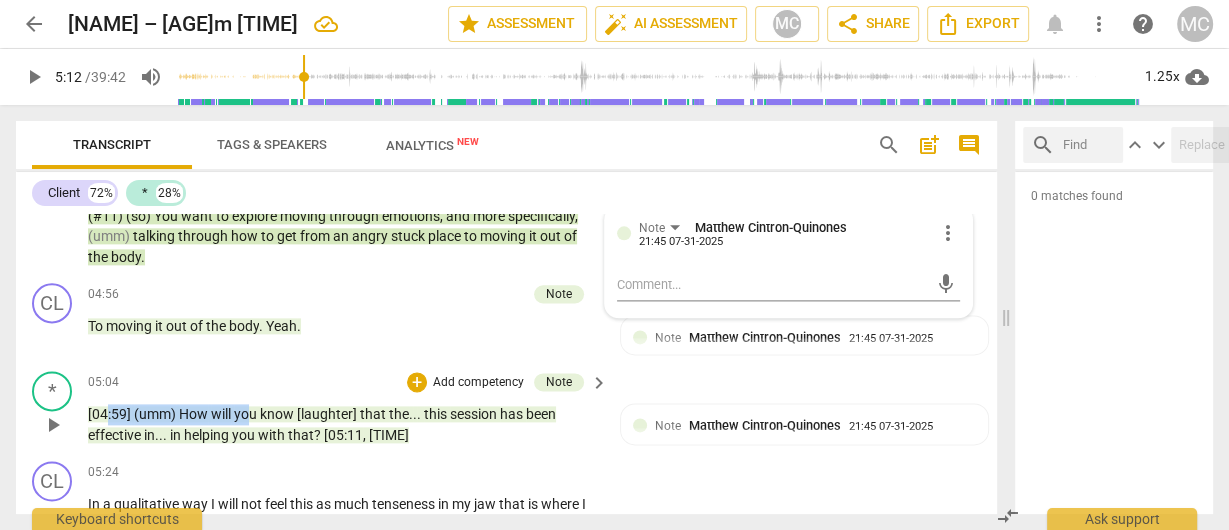drag, startPoint x: 252, startPoint y: 414, endPoint x: 108, endPoint y: 420, distance: 144.12494 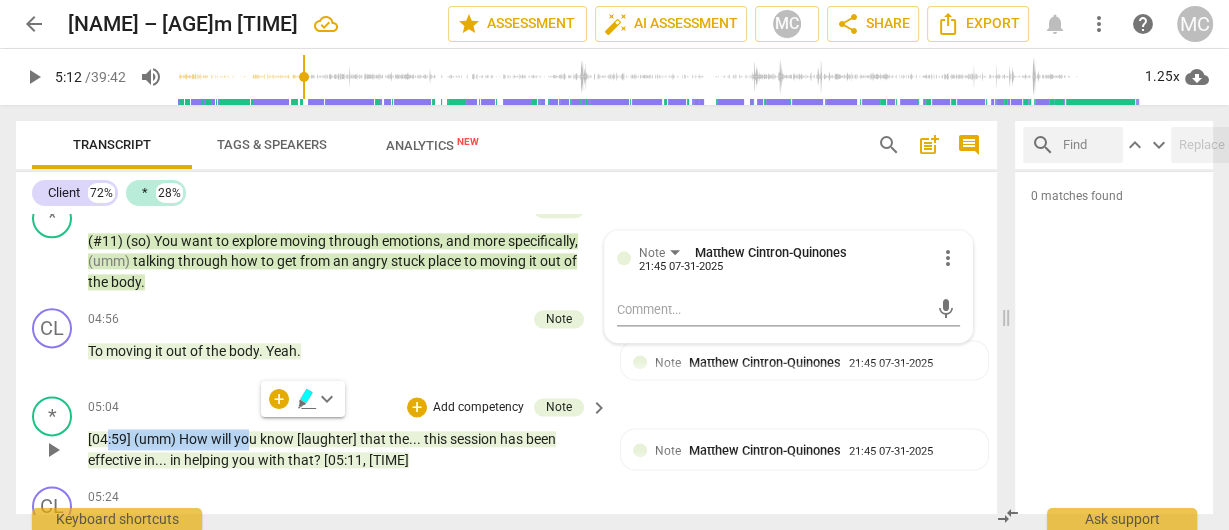 scroll, scrollTop: 2217, scrollLeft: 0, axis: vertical 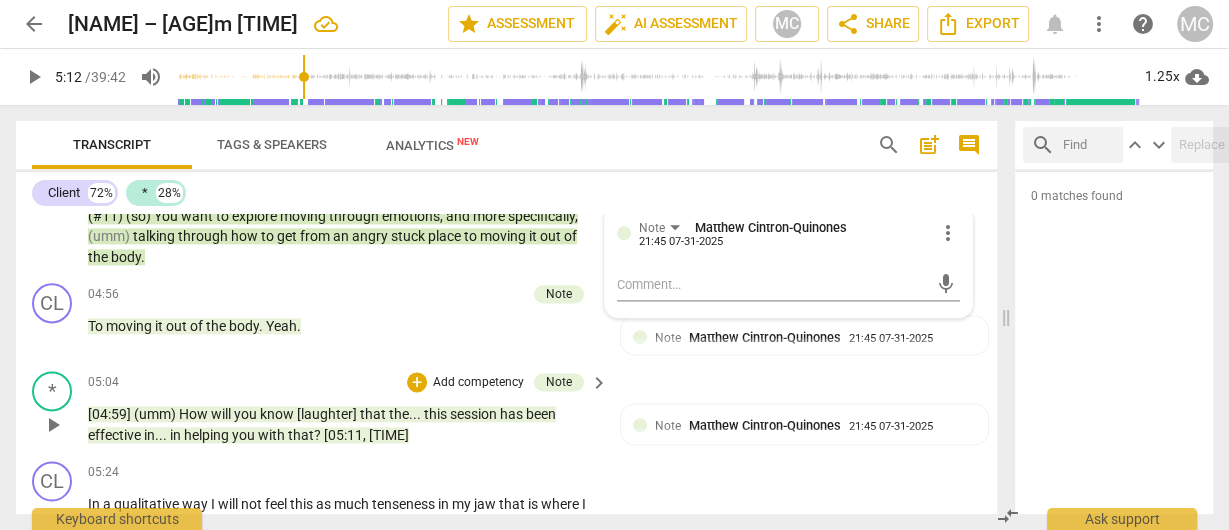 type 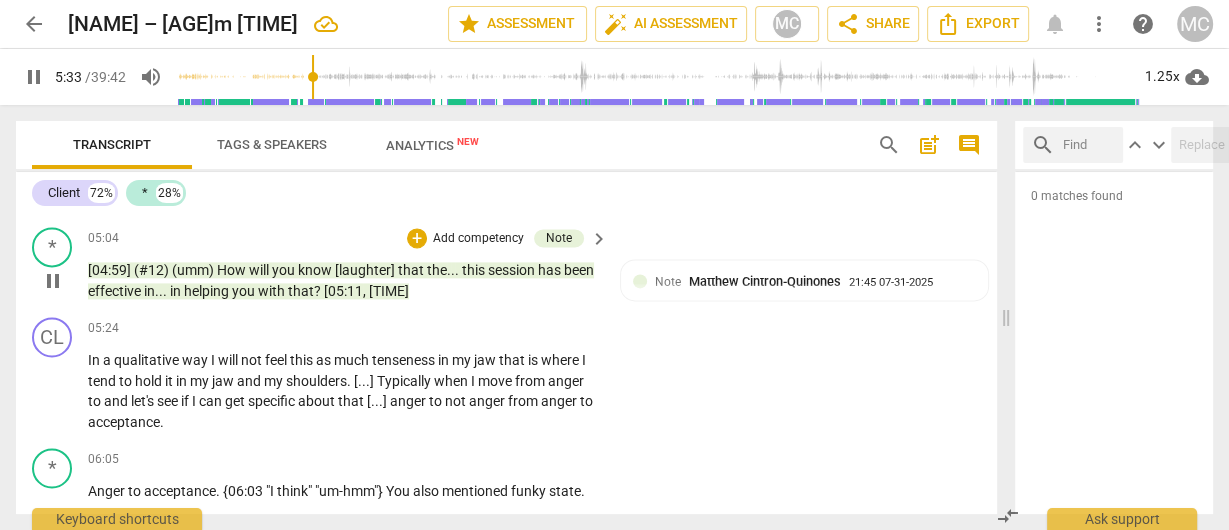scroll, scrollTop: 2377, scrollLeft: 0, axis: vertical 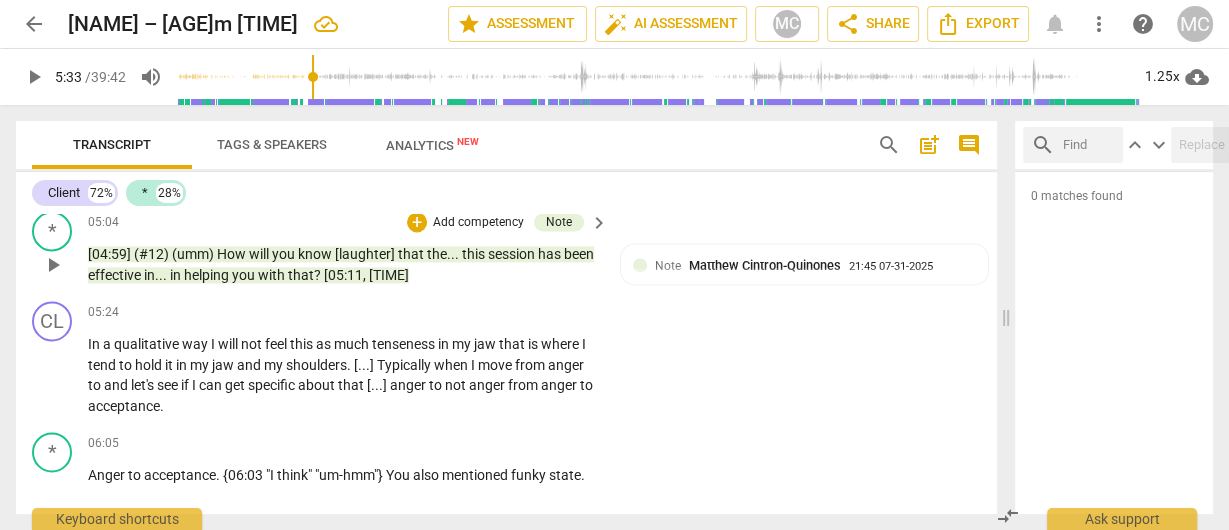 click on "that" at bounding box center (301, 275) 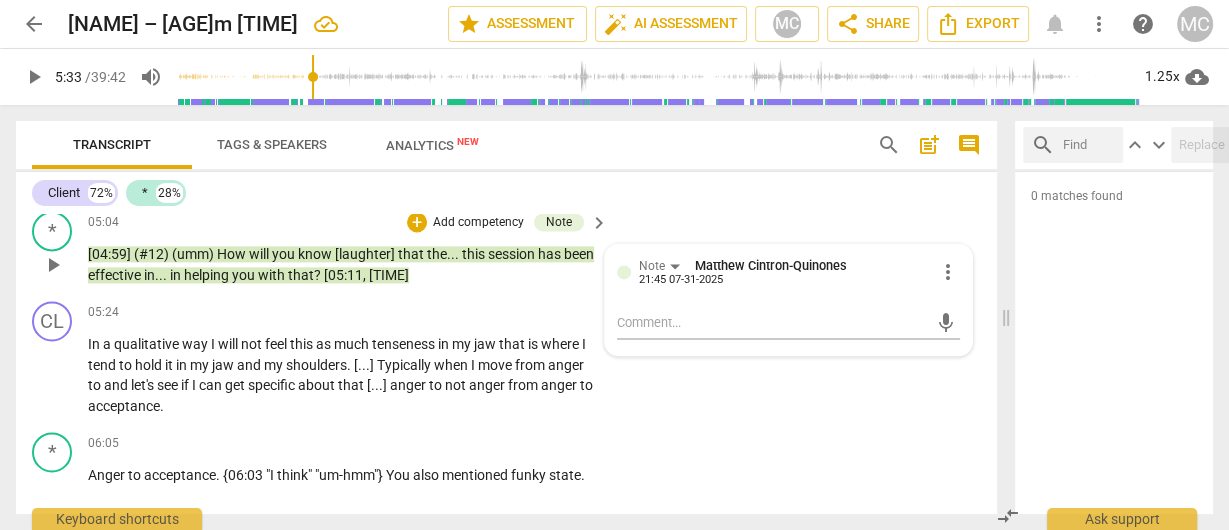 click on "that" at bounding box center [301, 275] 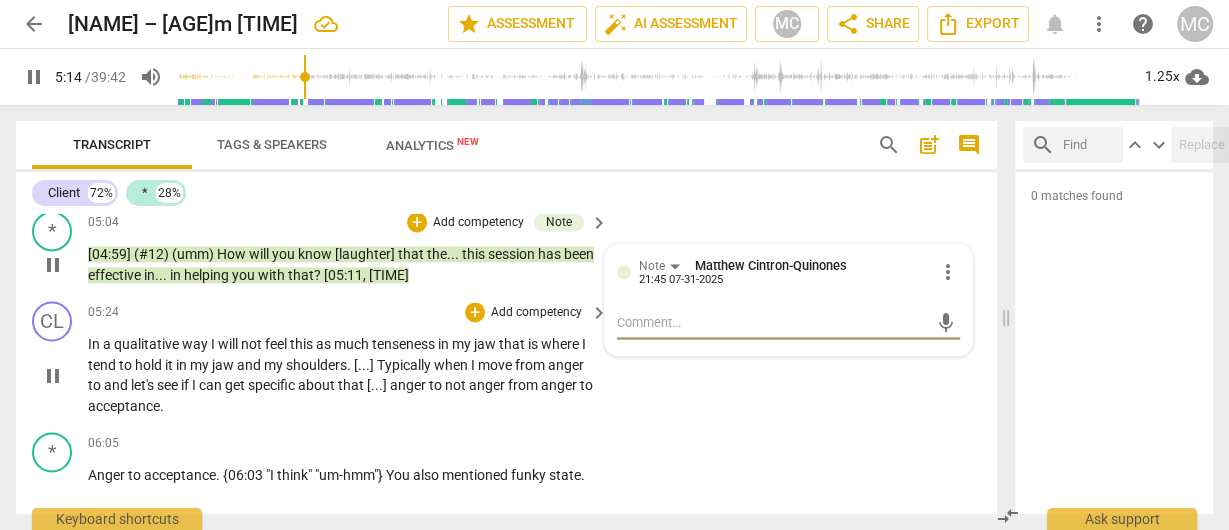 click on "not" at bounding box center [253, 344] 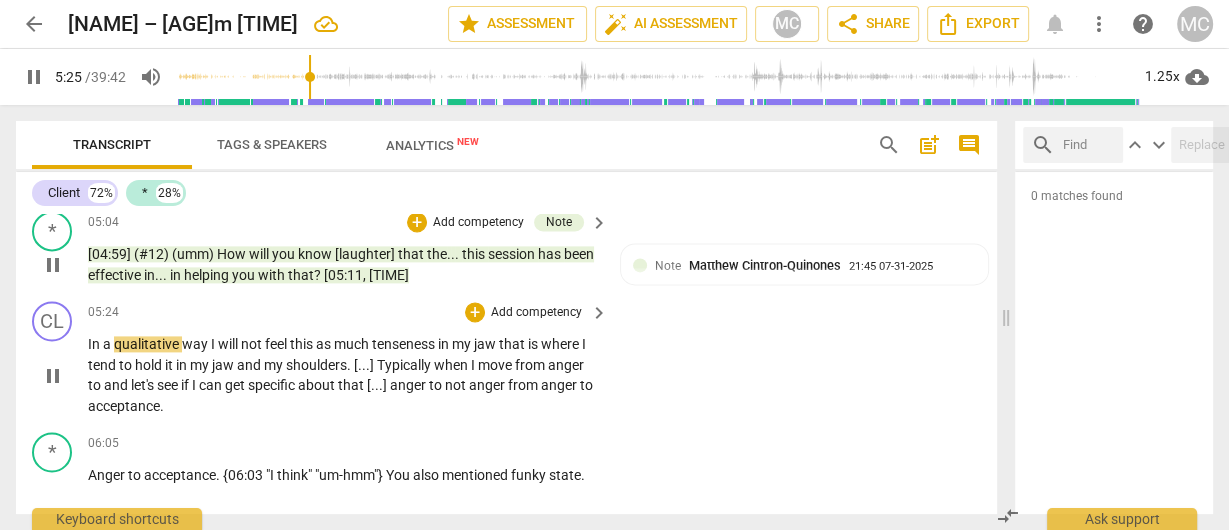 click on "way" at bounding box center (196, 344) 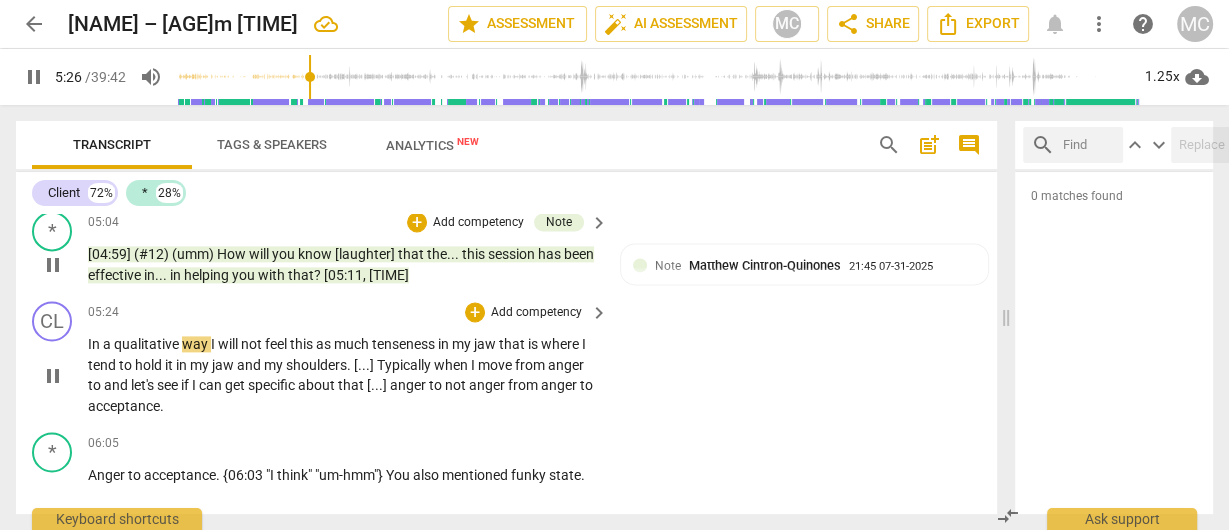 type on "327" 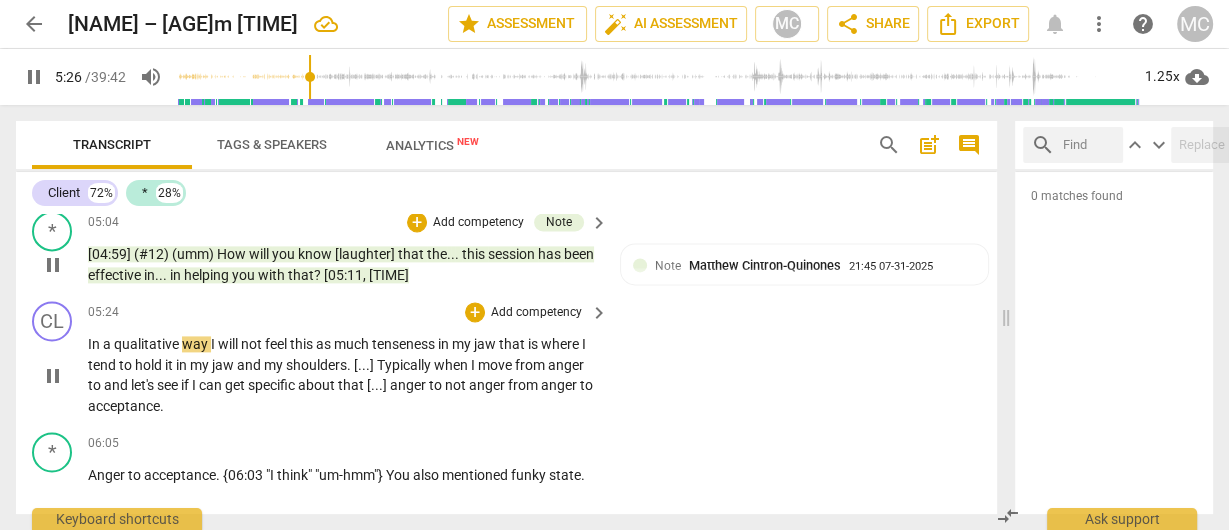type 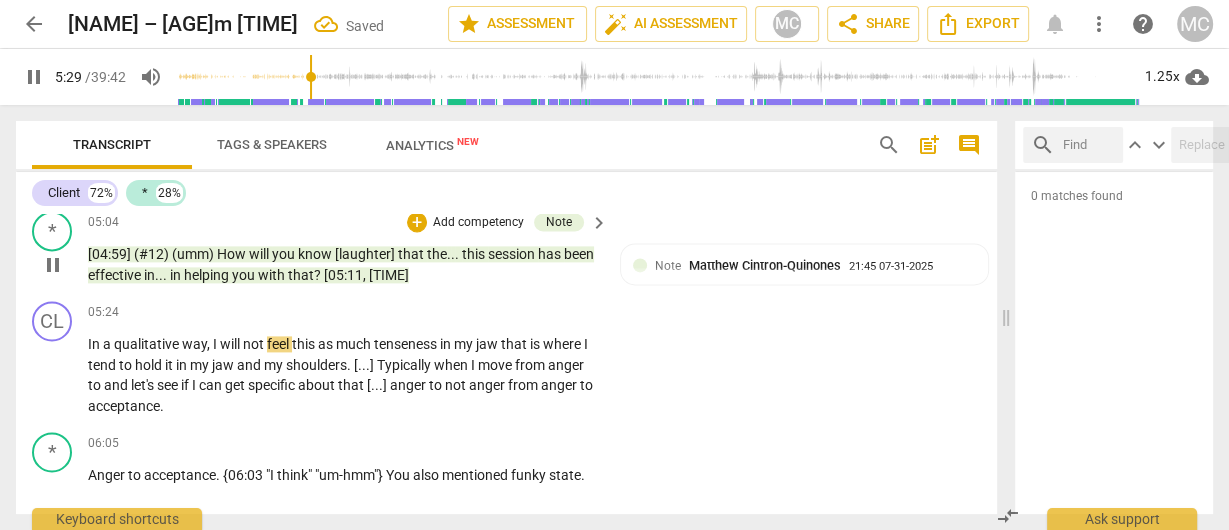 click on "with" at bounding box center (273, 275) 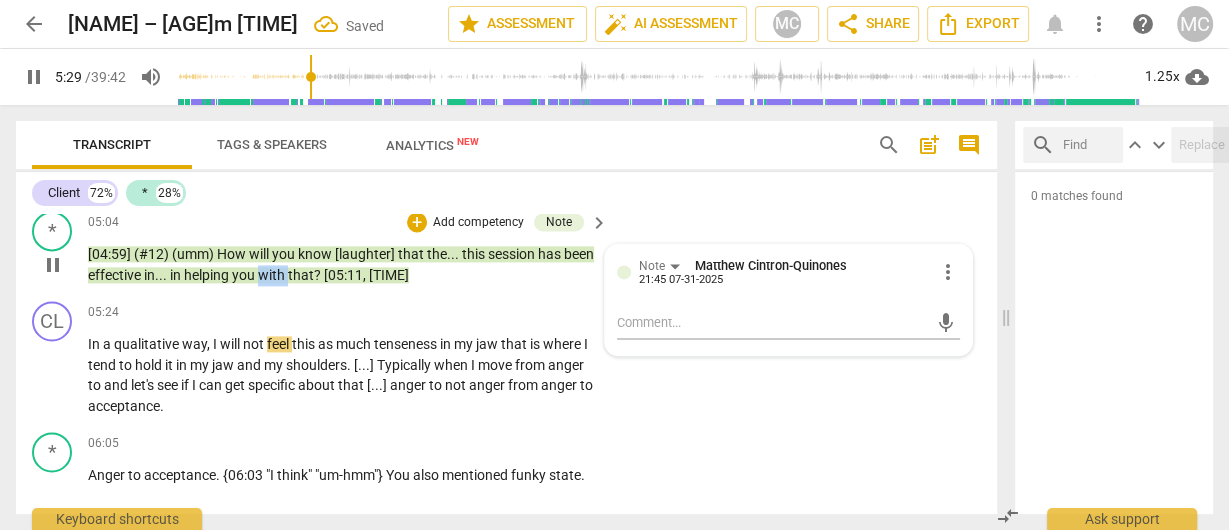 click on "with" at bounding box center (273, 275) 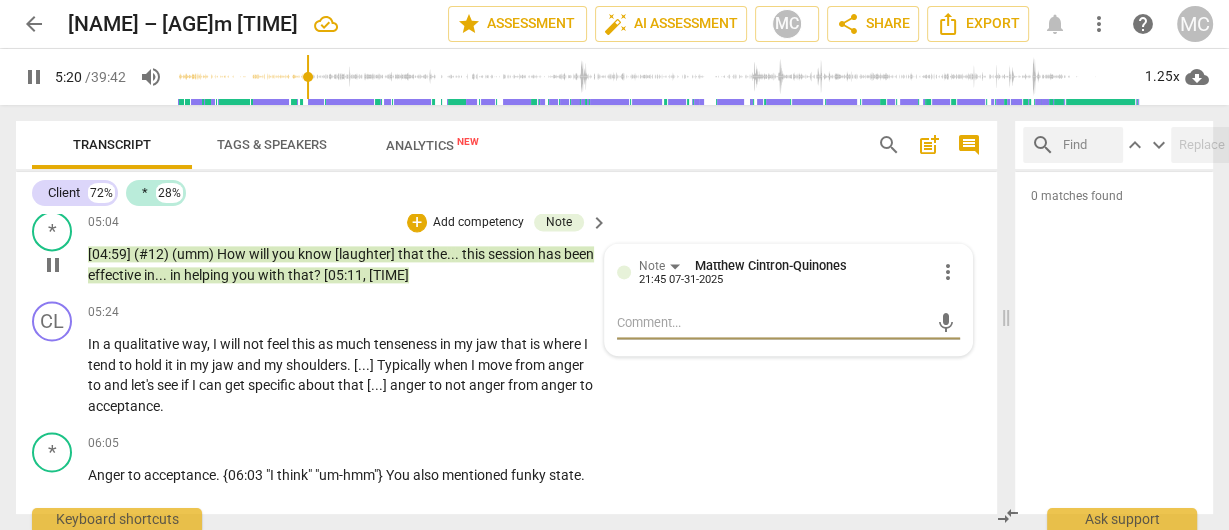 click on "pause" at bounding box center (34, 77) 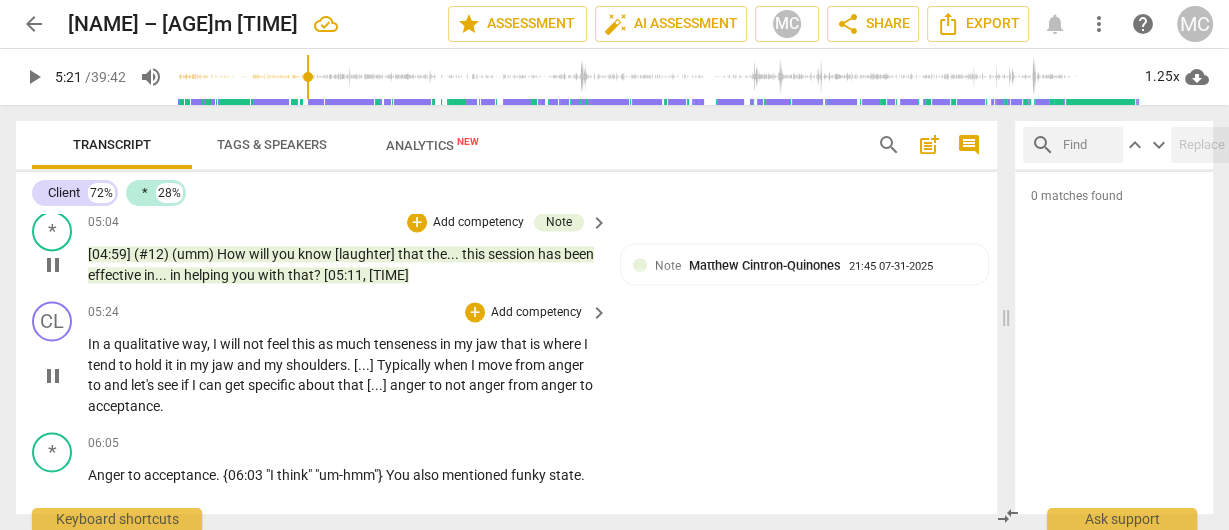 type on "321" 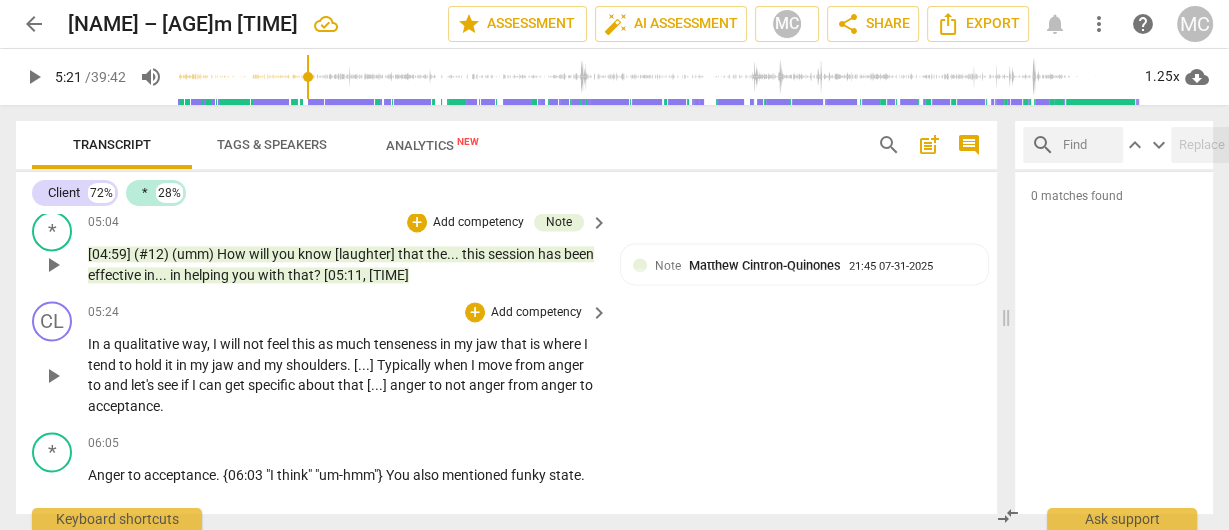 click on "In" at bounding box center [95, 344] 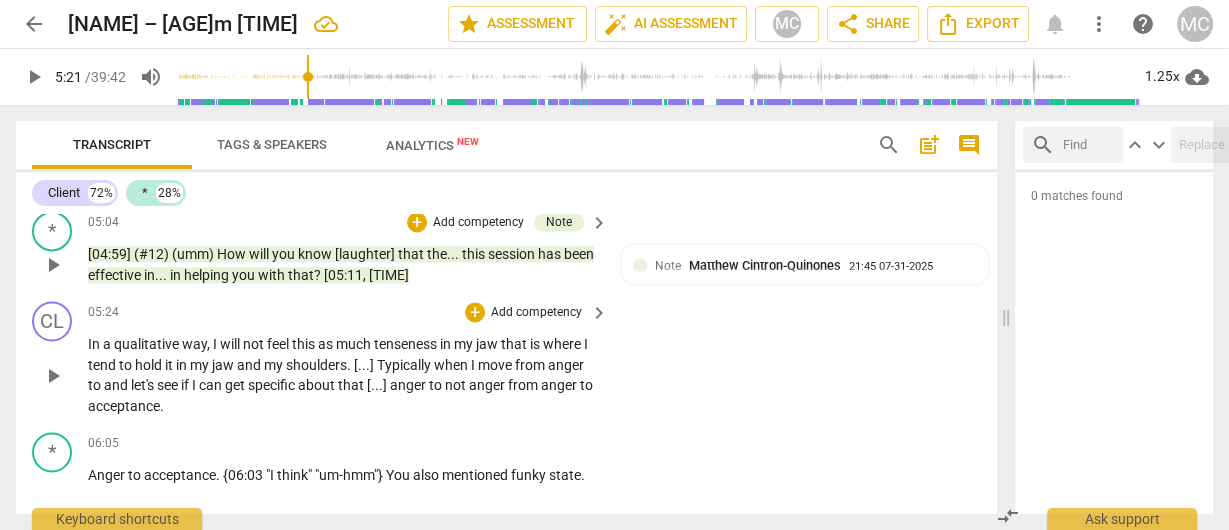 type 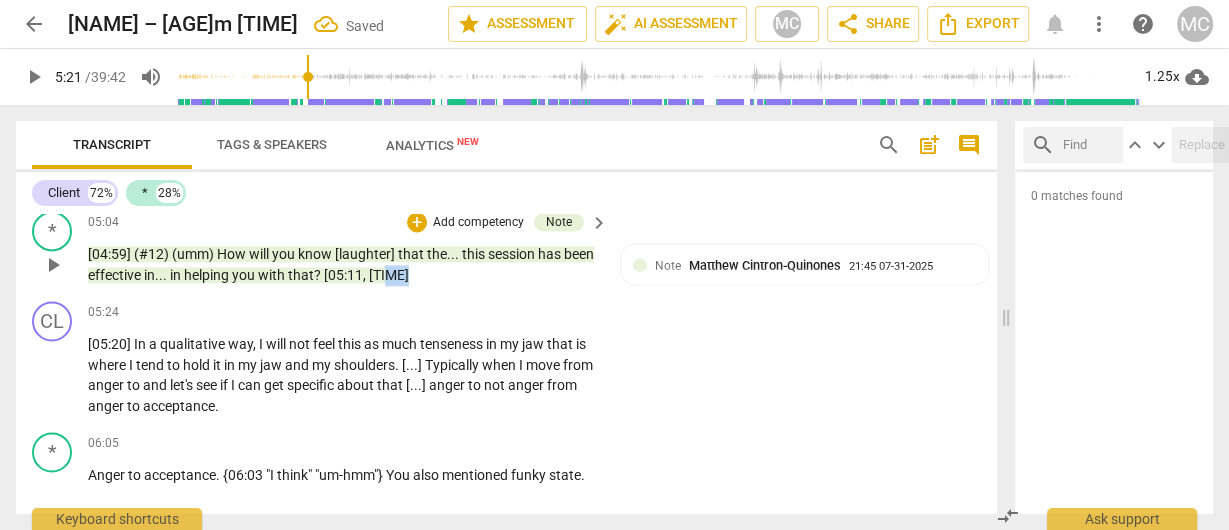 drag, startPoint x: 418, startPoint y: 273, endPoint x: 391, endPoint y: 275, distance: 27.073973 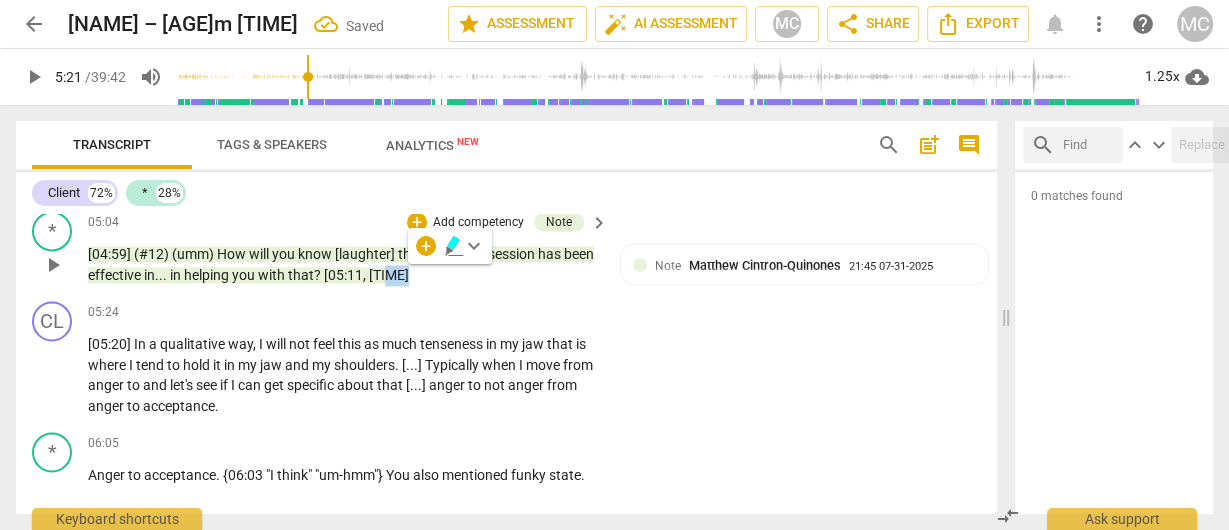 type 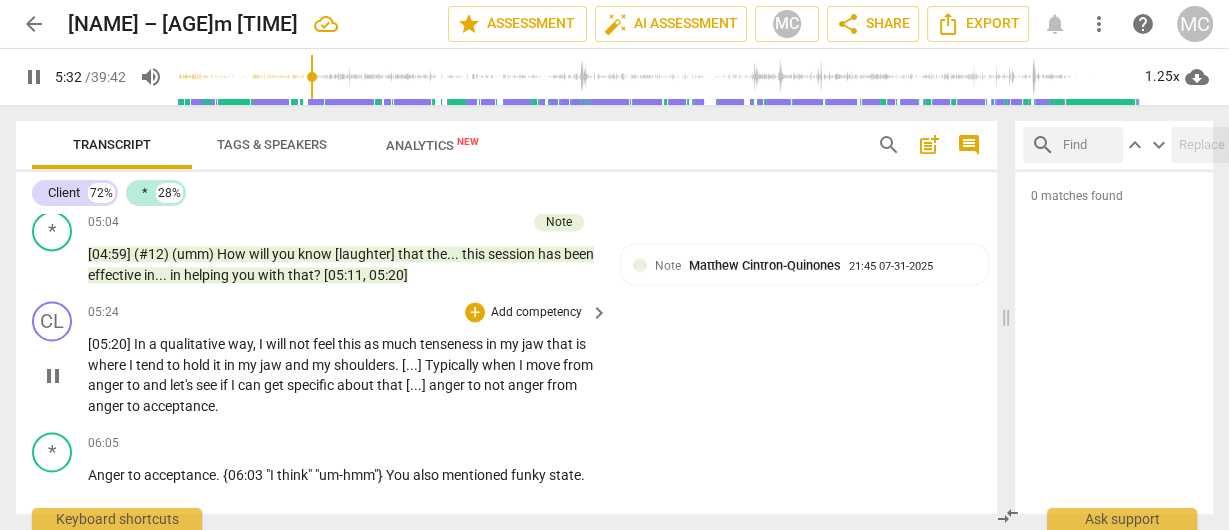 click on "qualitative" at bounding box center (194, 344) 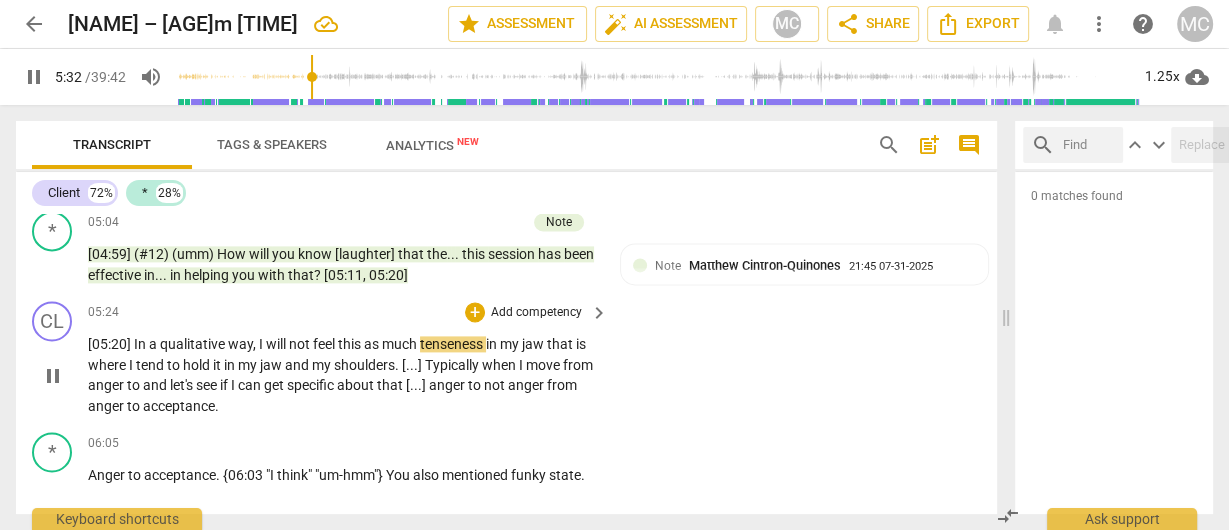 click on "qualitative" at bounding box center [194, 344] 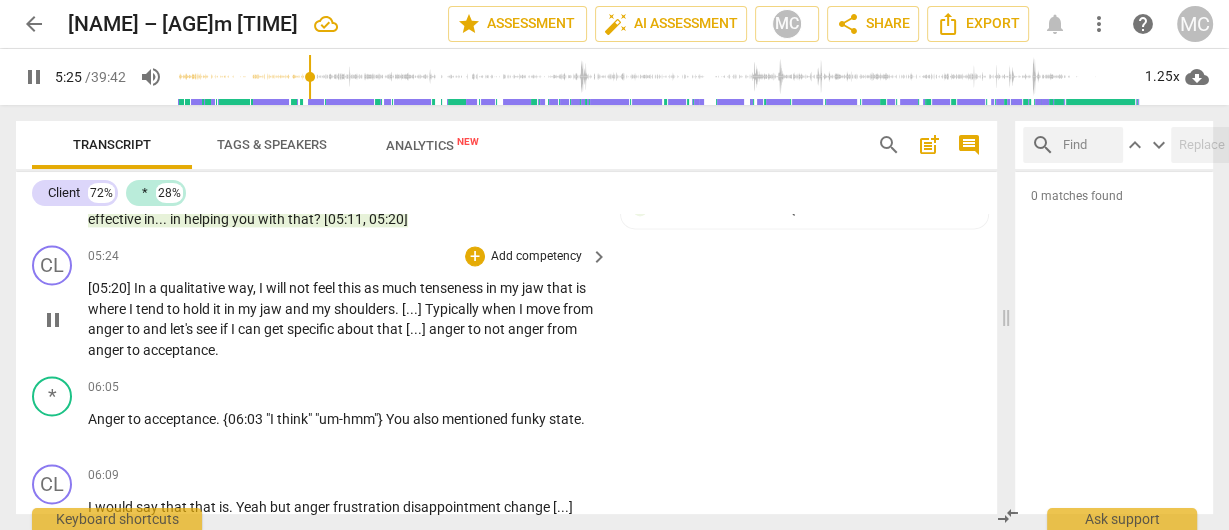 scroll, scrollTop: 2457, scrollLeft: 0, axis: vertical 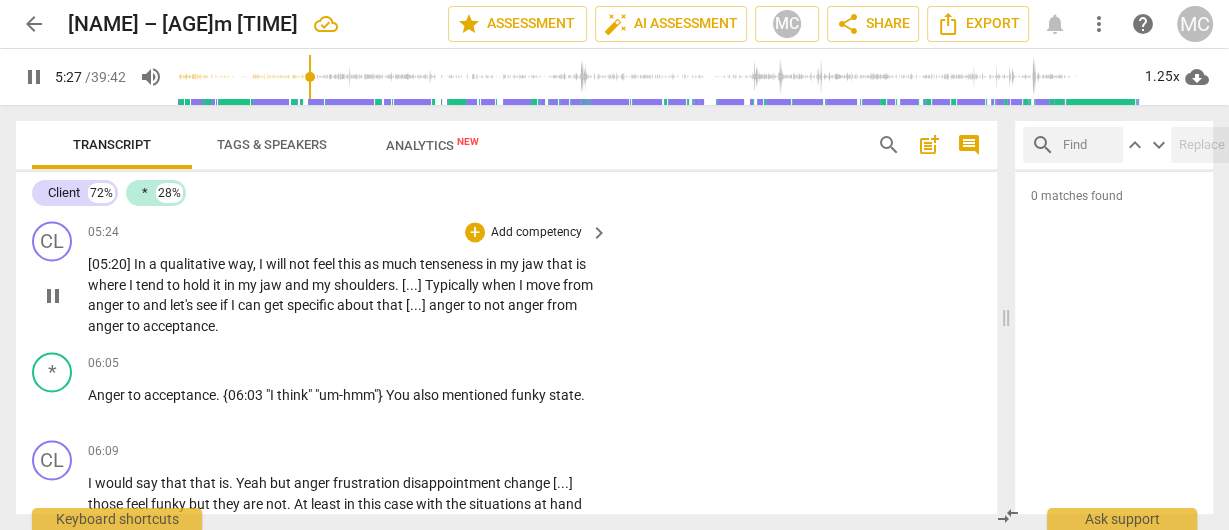 click on "this" at bounding box center [351, 264] 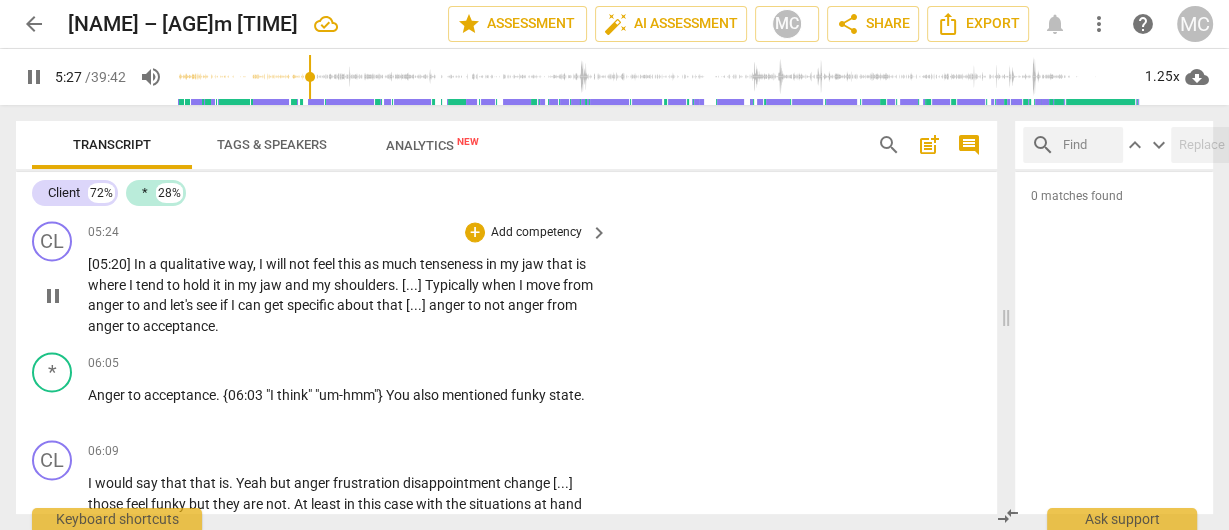 type on "328" 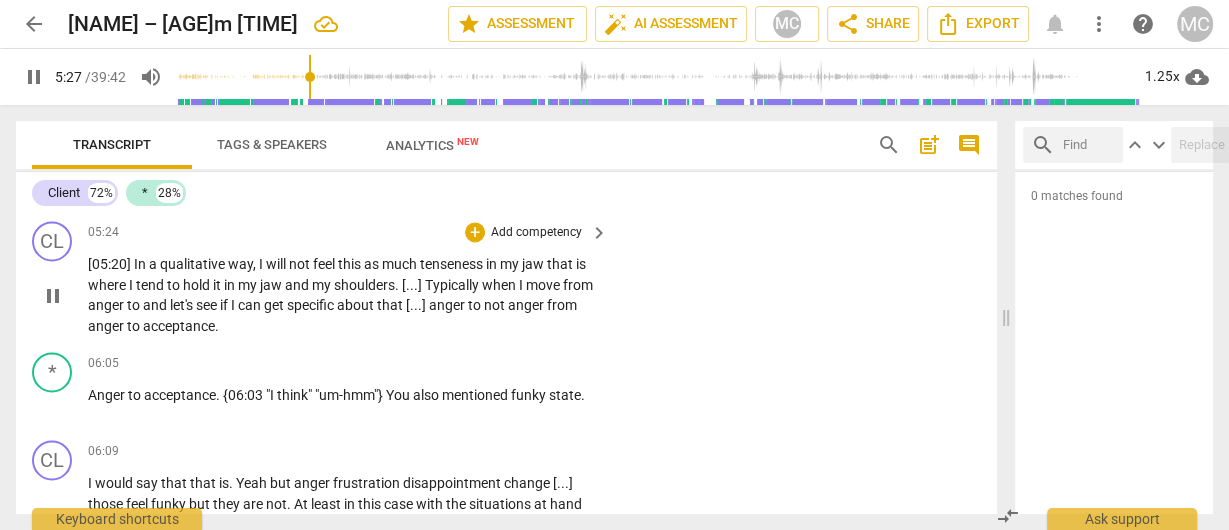 type 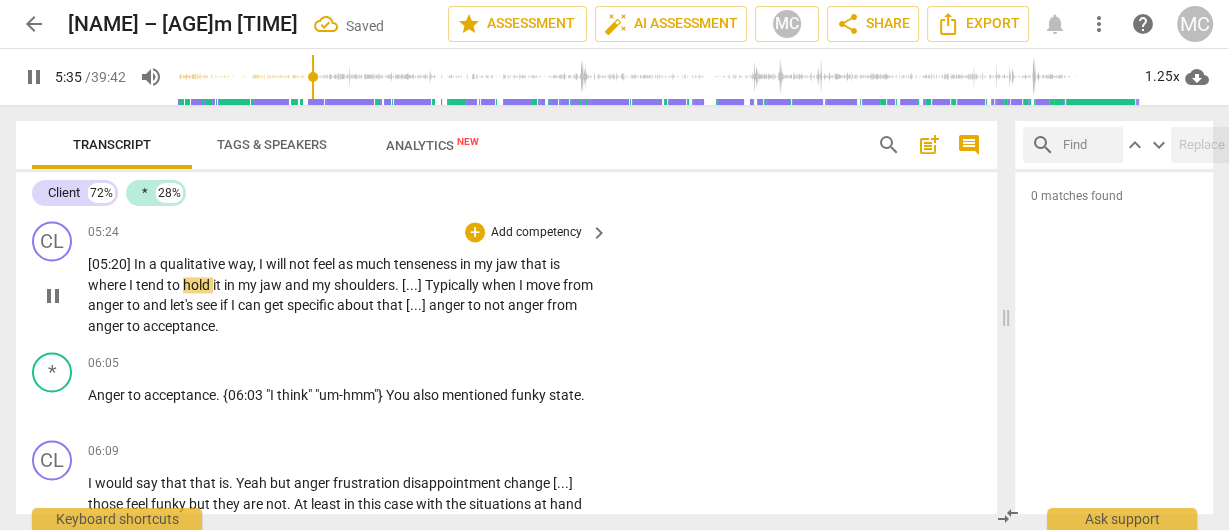 click on "my" at bounding box center (485, 264) 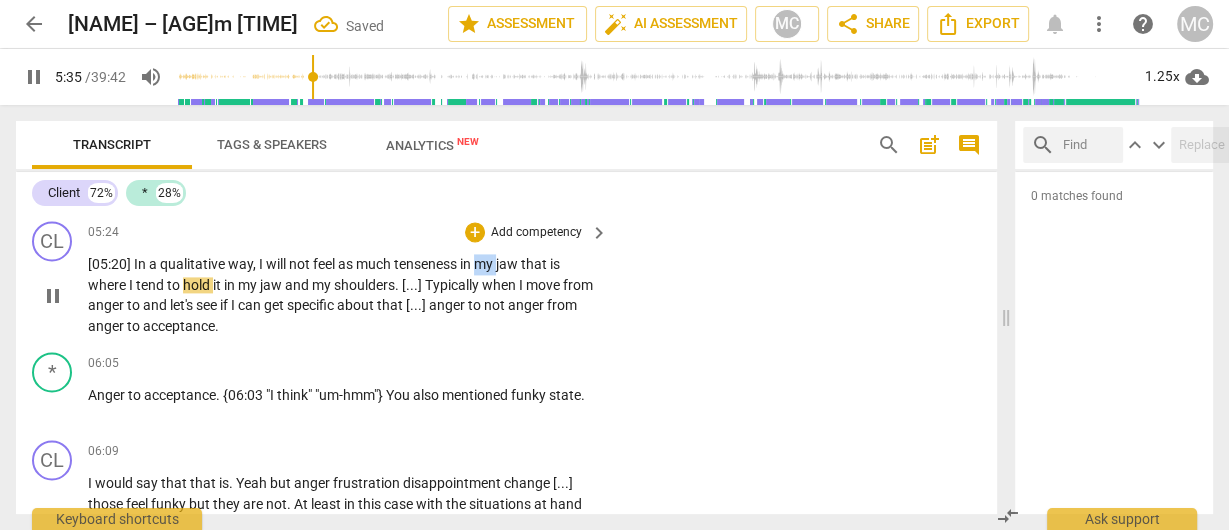 click on "my" at bounding box center (485, 264) 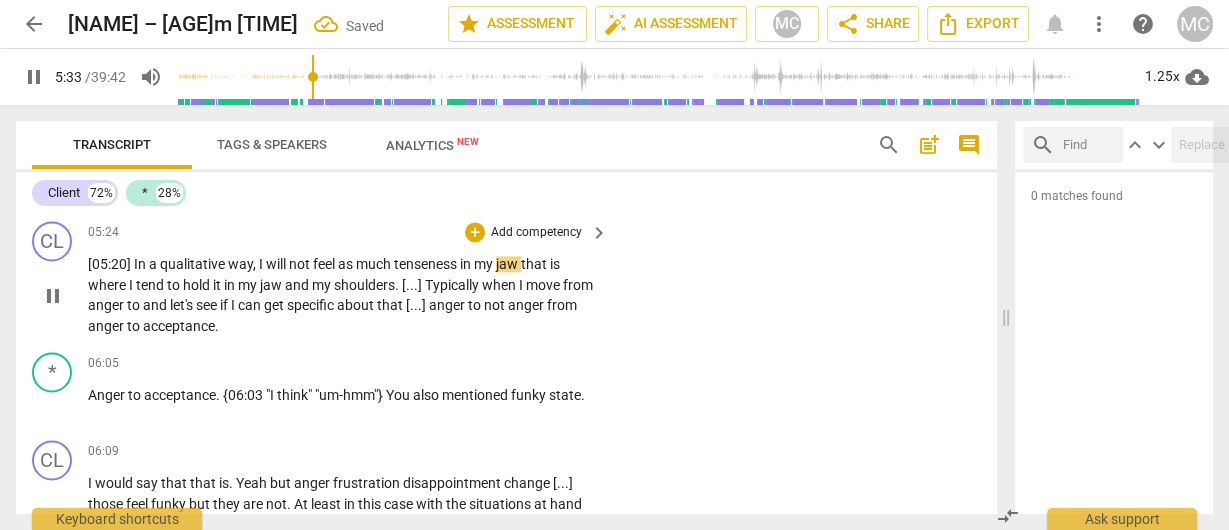 click on "jaw" at bounding box center (508, 264) 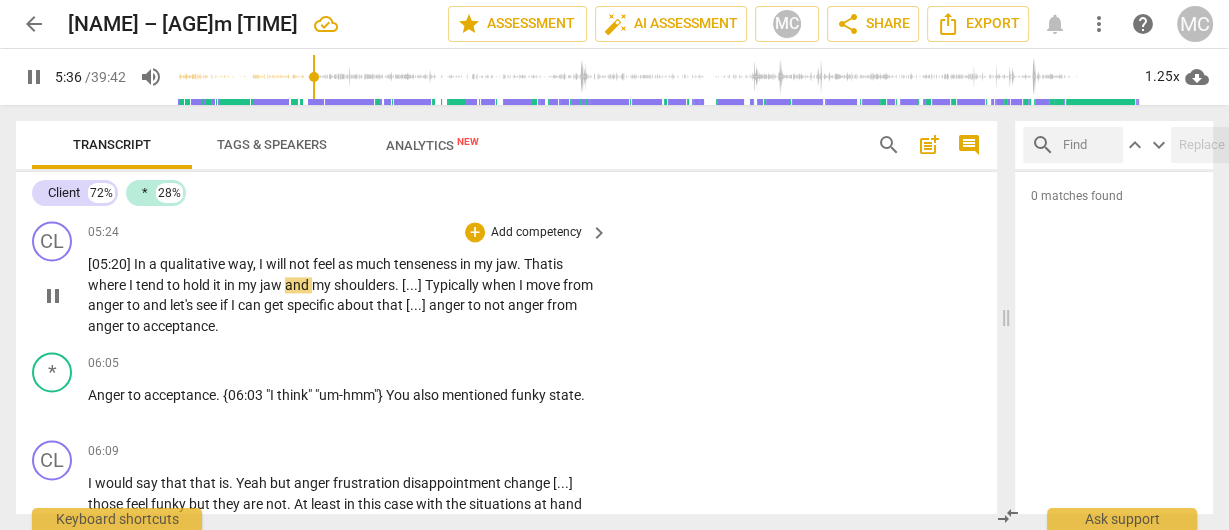 click on "in" at bounding box center [231, 285] 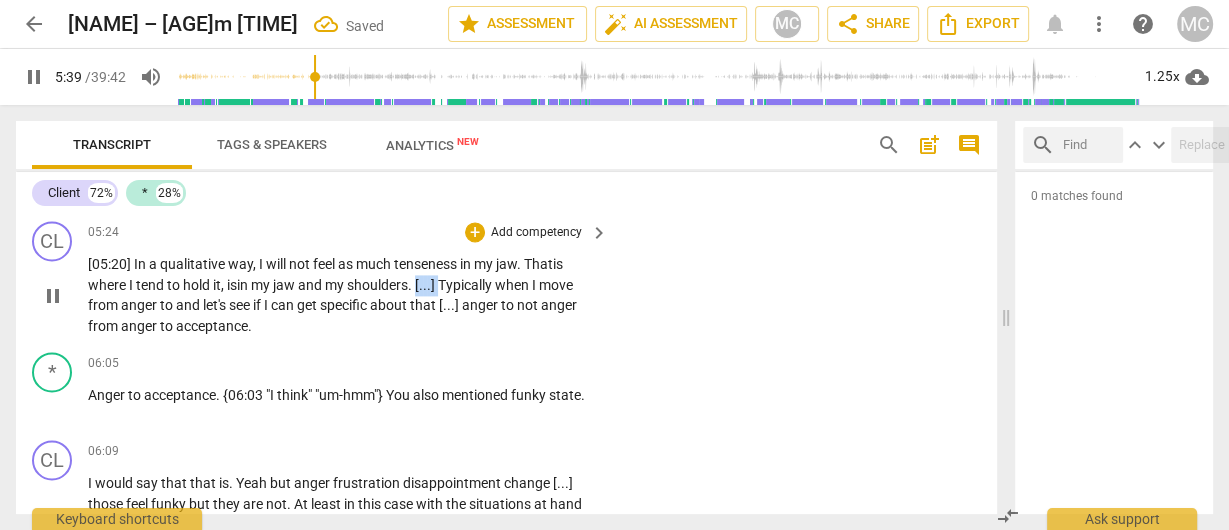drag, startPoint x: 438, startPoint y: 279, endPoint x: 423, endPoint y: 279, distance: 15 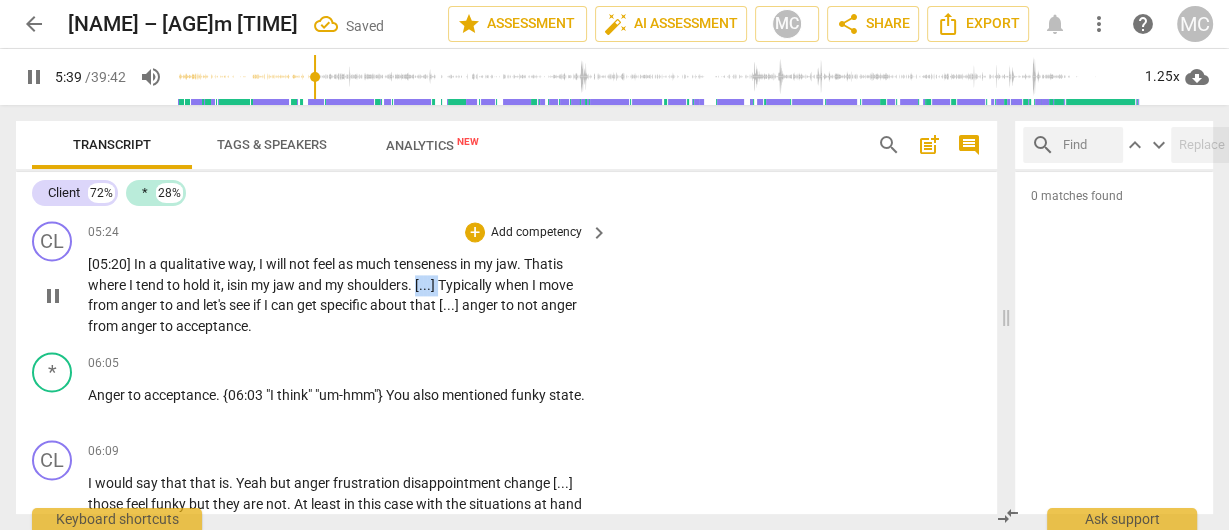 click on "[05:20]   In   a   qualitative   way ,   I   will   not   feel   as   much   tenseness   in   my   jaw.   That  is   where   I   tend   to   hold   it, is  in   my   jaw   and   my   shoulders .   [ . . . ]   Typically   when   I   move   from   anger   to   and   let's   see   if   I   can   get   specific   about   that   [ . . . ]   anger   to   not   anger   from   anger   to   acceptance ." at bounding box center (343, 295) 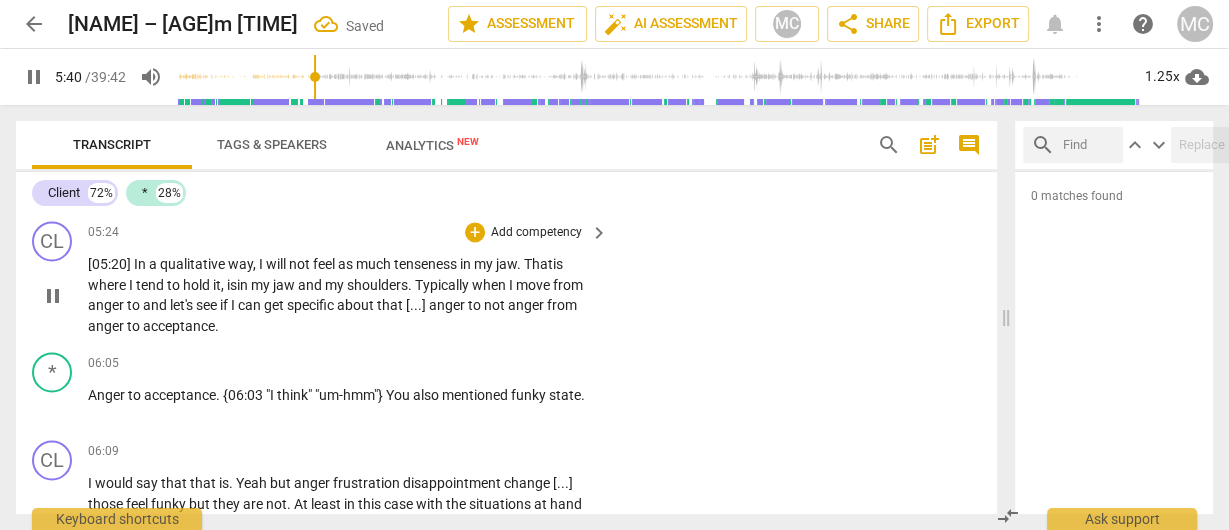 click on "CL play_arrow pause 05:24 + Add competency keyboard_arrow_right [05:20]   In   a   qualitative   way ,   I   will   not   feel   as   much   tenseness   in   my   jaw.   That  is   where   I   tend   to   hold   it, is  in   my   jaw   and   my   shoulders .   Typically   when   I   move   from   anger   to   and   let's   see   if   I   can   get   specific   about   that   [ . . . ]   anger   to   not   anger   from   anger   to   acceptance ." at bounding box center (506, 278) 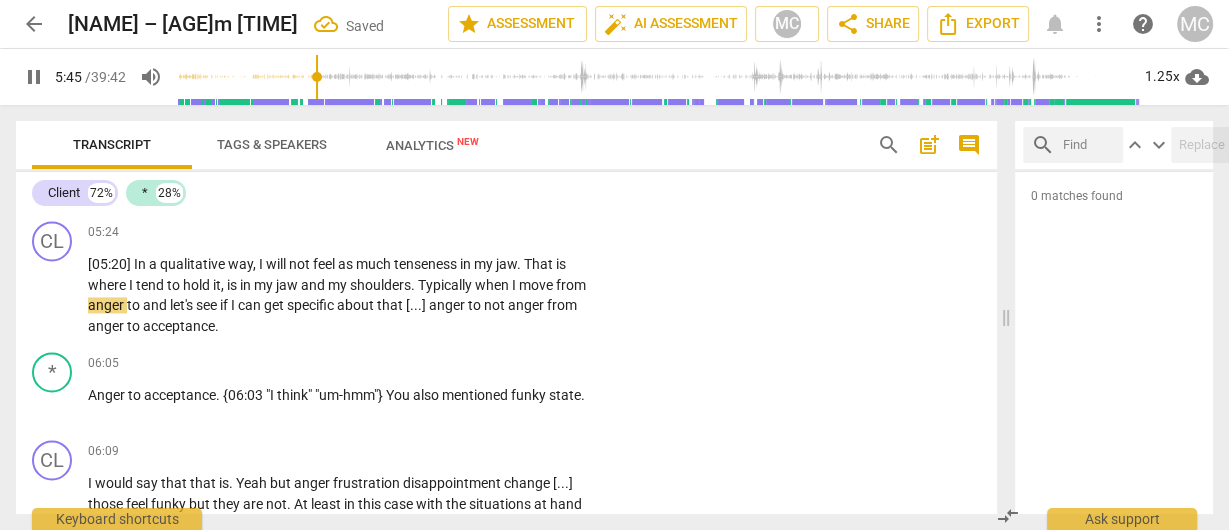 click on "when" at bounding box center (493, 285) 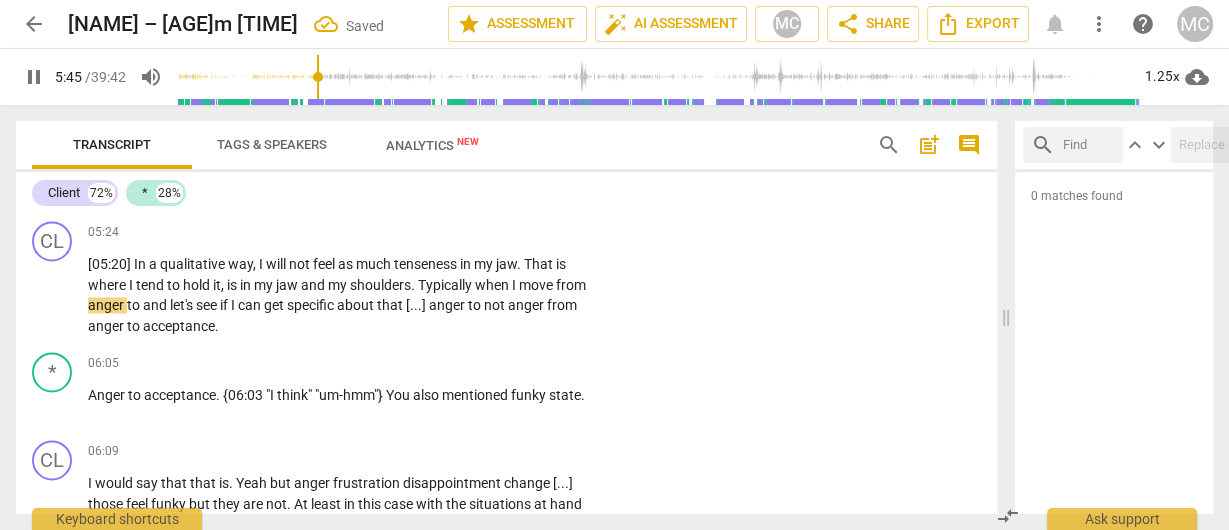 type on "346" 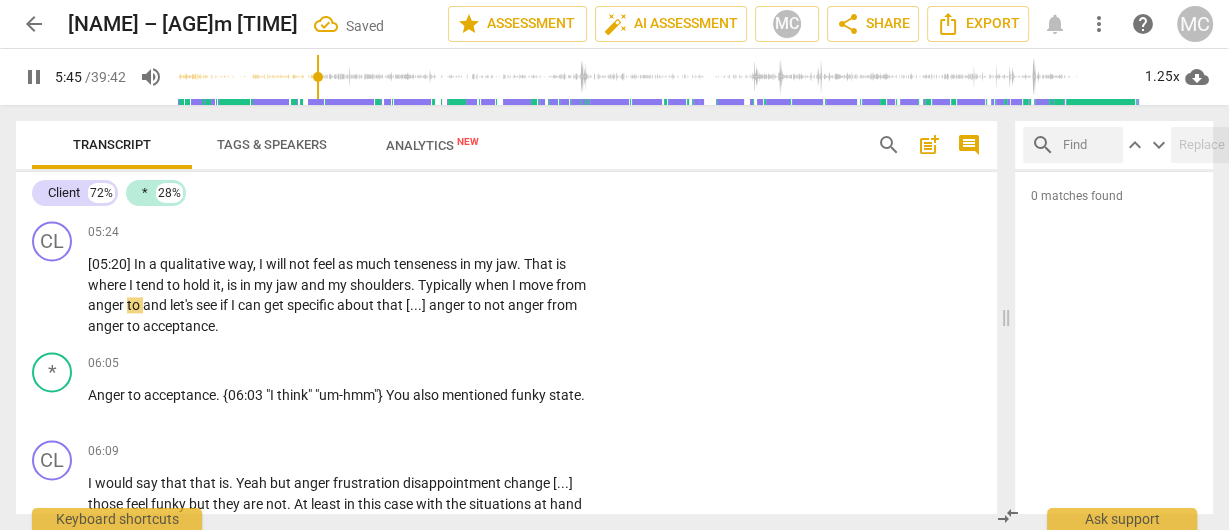 type 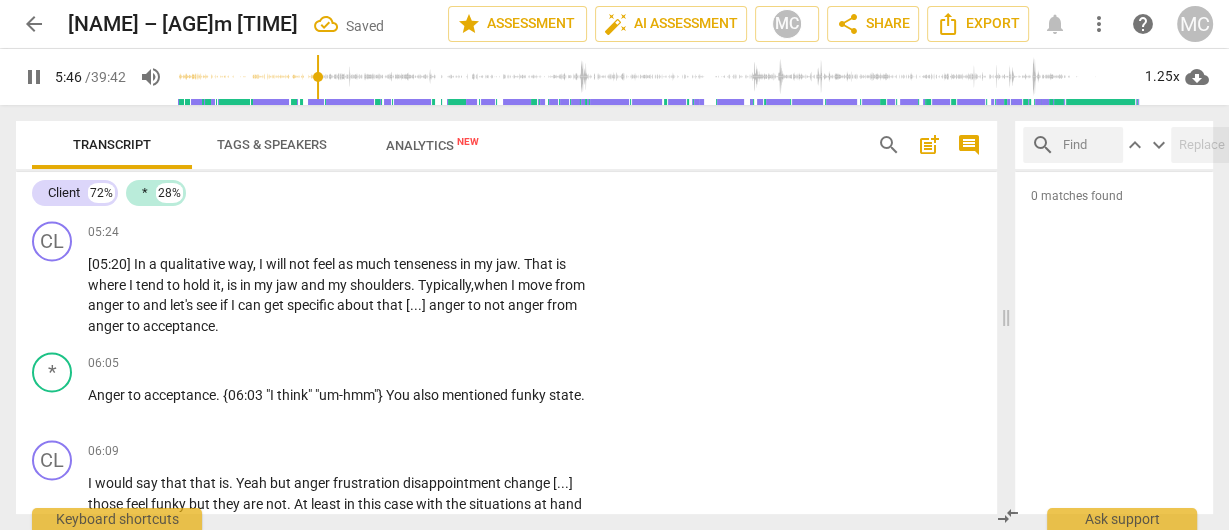 click on "when" at bounding box center (492, 285) 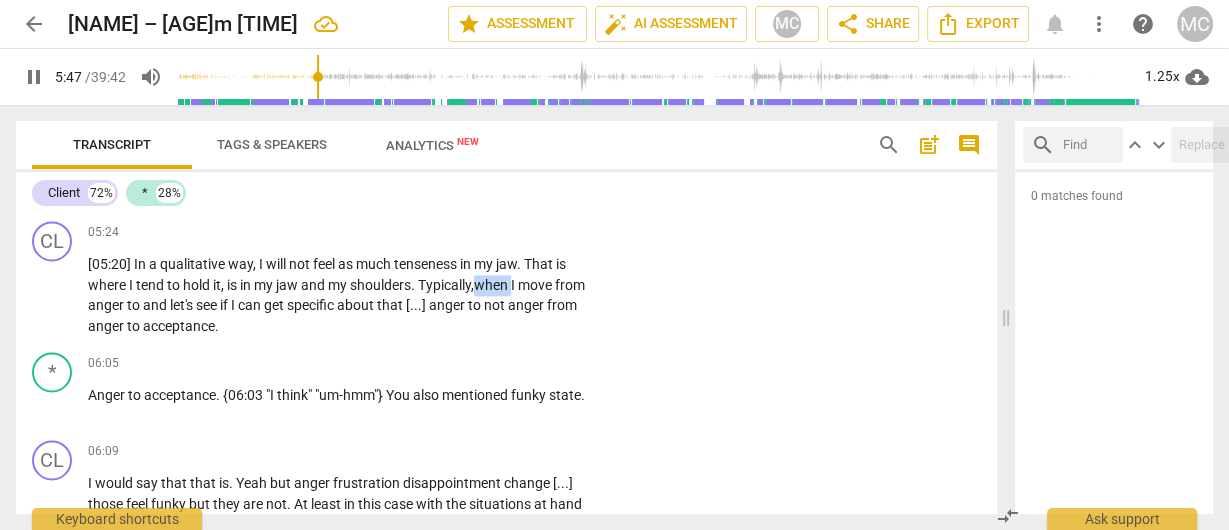 click on "when" at bounding box center (492, 285) 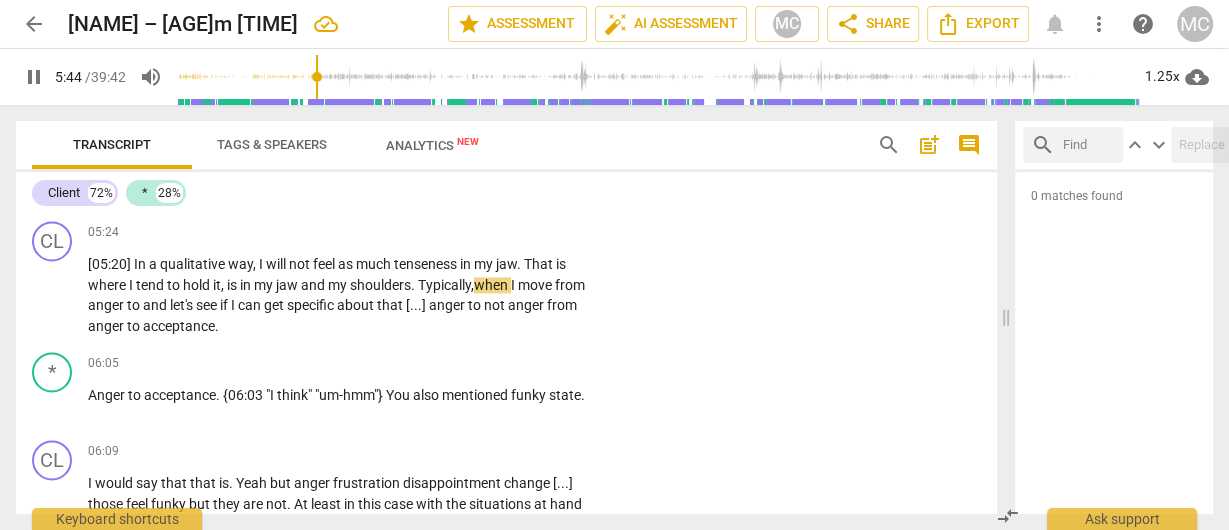 click on "shoulders" at bounding box center [380, 285] 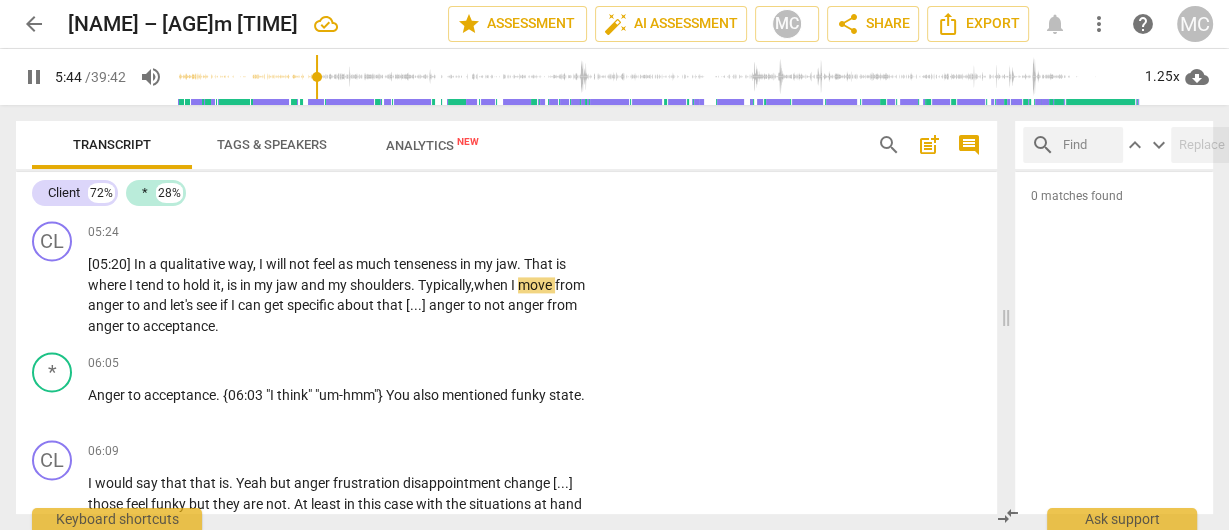 click on "shoulders" at bounding box center (380, 285) 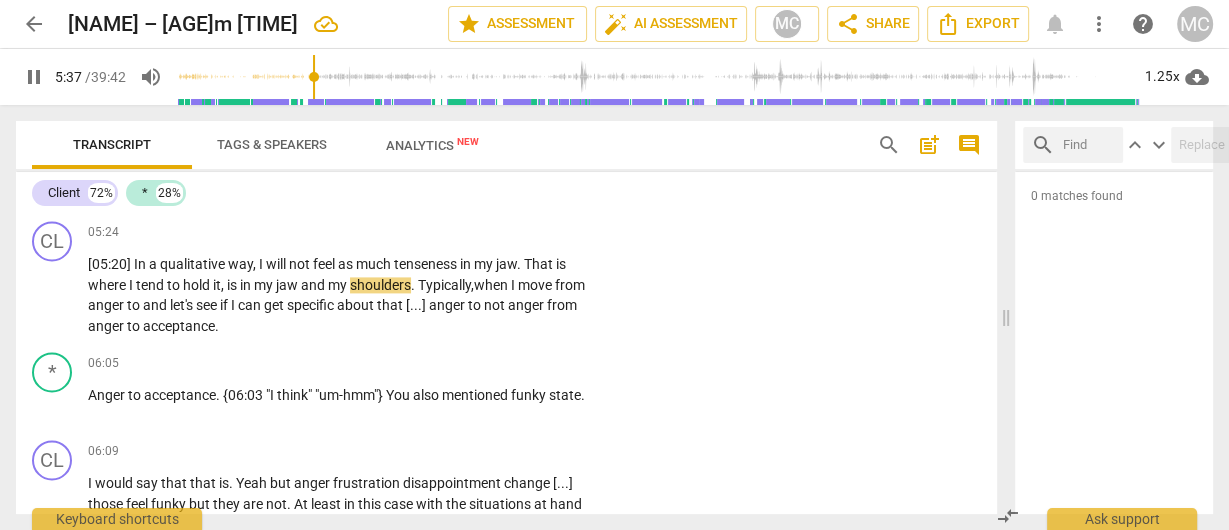 click on "Typically," at bounding box center (446, 285) 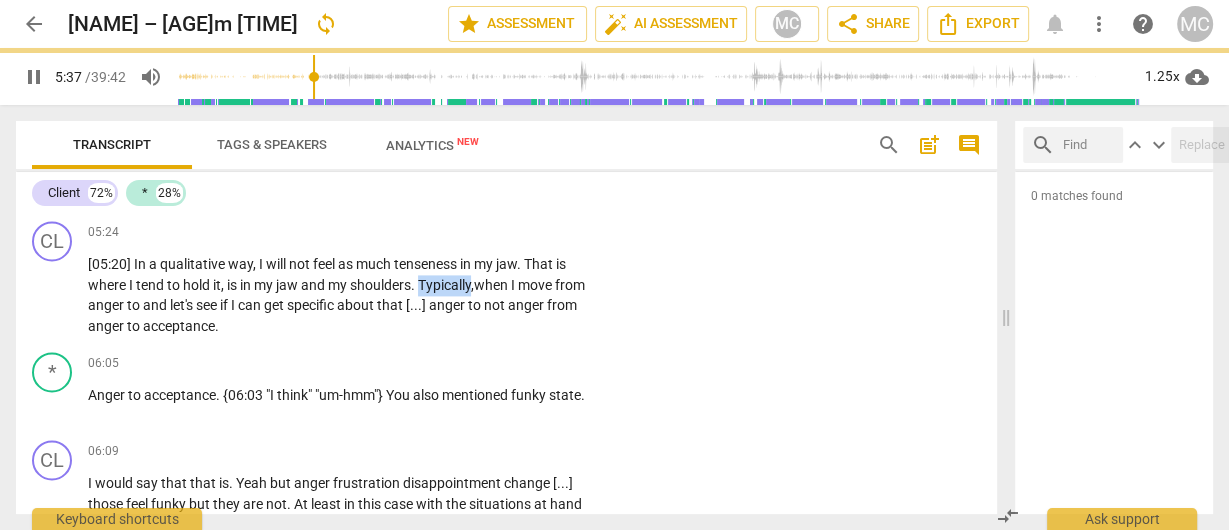 click on "Typically," at bounding box center [446, 285] 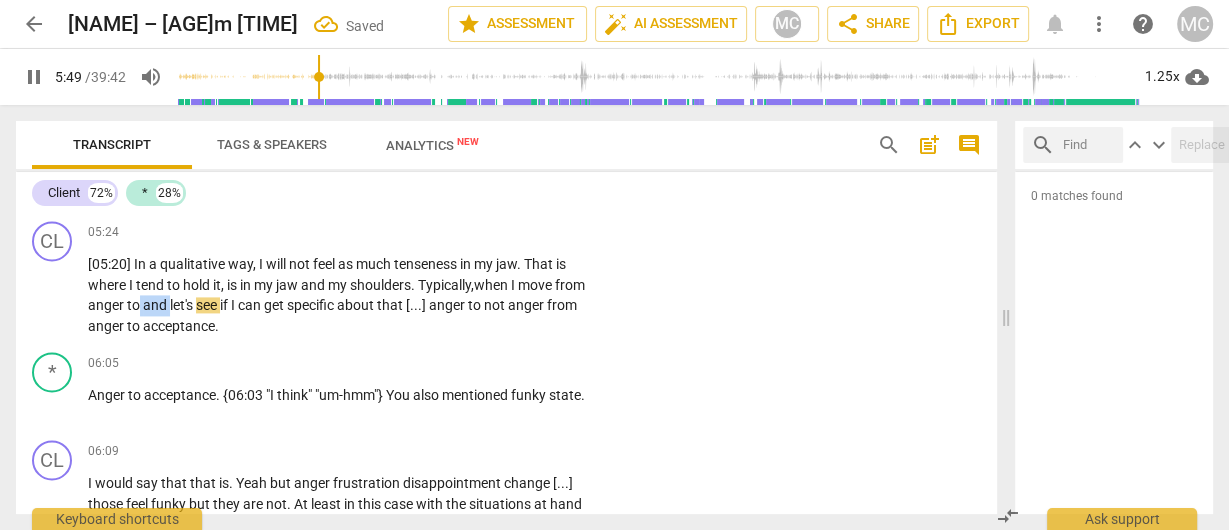 drag, startPoint x: 168, startPoint y: 299, endPoint x: 140, endPoint y: 304, distance: 28.442924 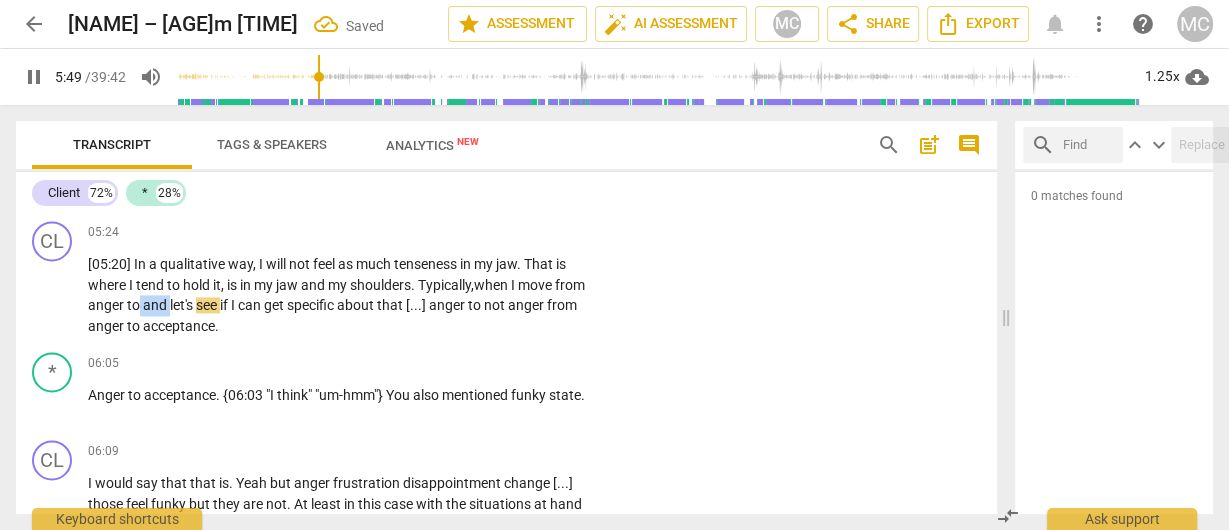 click on "[05:20]   In   a   qualitative   way ,   I   will   not   feel   as   much   tenseness   in   my   jaw .   That   is   where   I   tend   to   hold   it ,   is   in   my   jaw   and   my   shoulders .   Typically,  when   I   move   from   anger   to   and   let's   see   if   I   can   get   specific   about   that   [ . . . ]   anger   to   not   anger   from   anger   to   acceptance ." at bounding box center (343, 295) 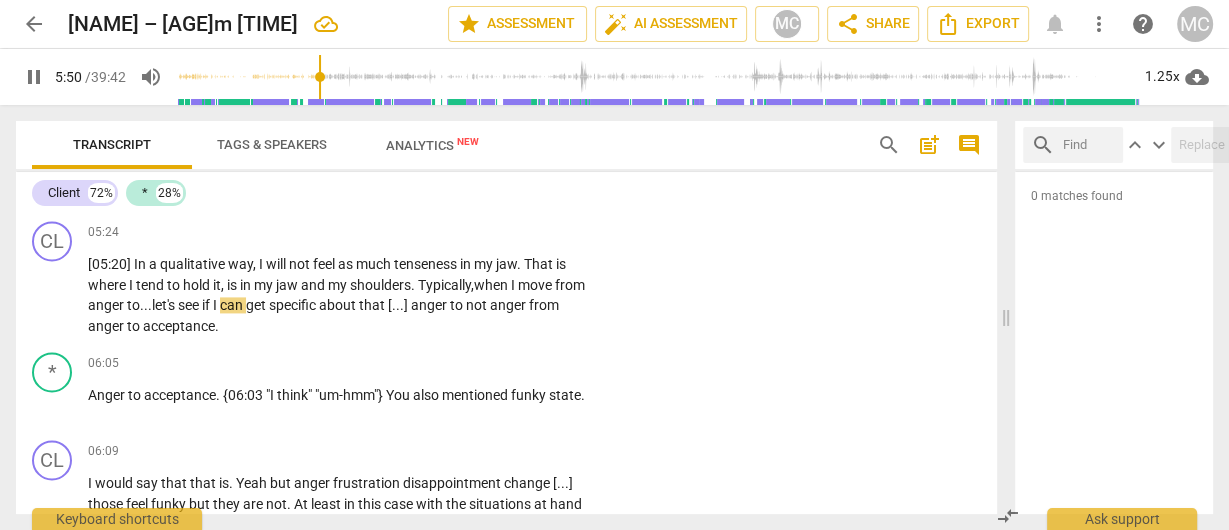 click on "let's" at bounding box center (165, 305) 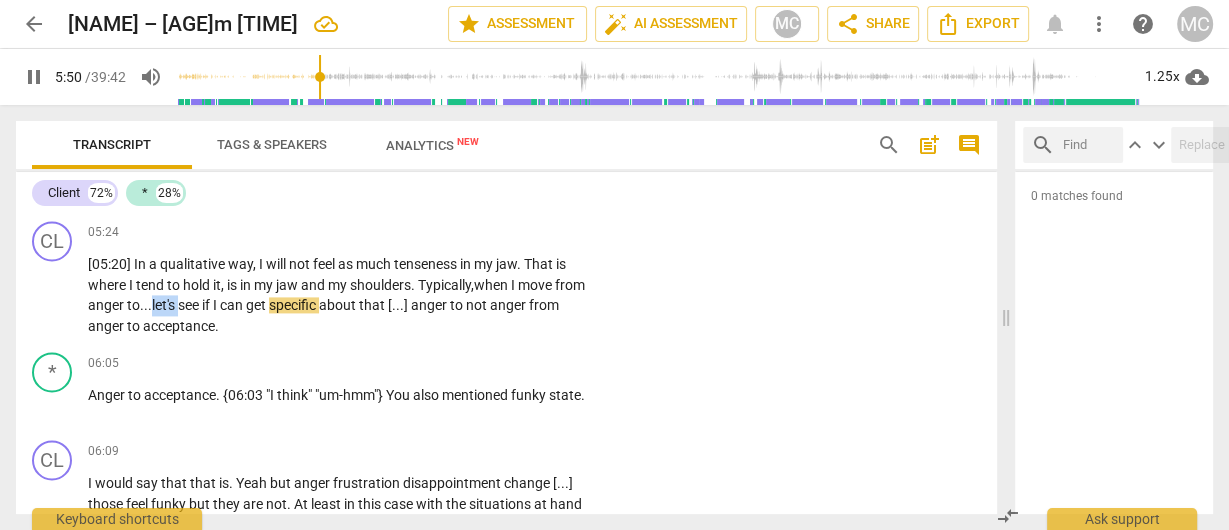click on "let's" at bounding box center (165, 305) 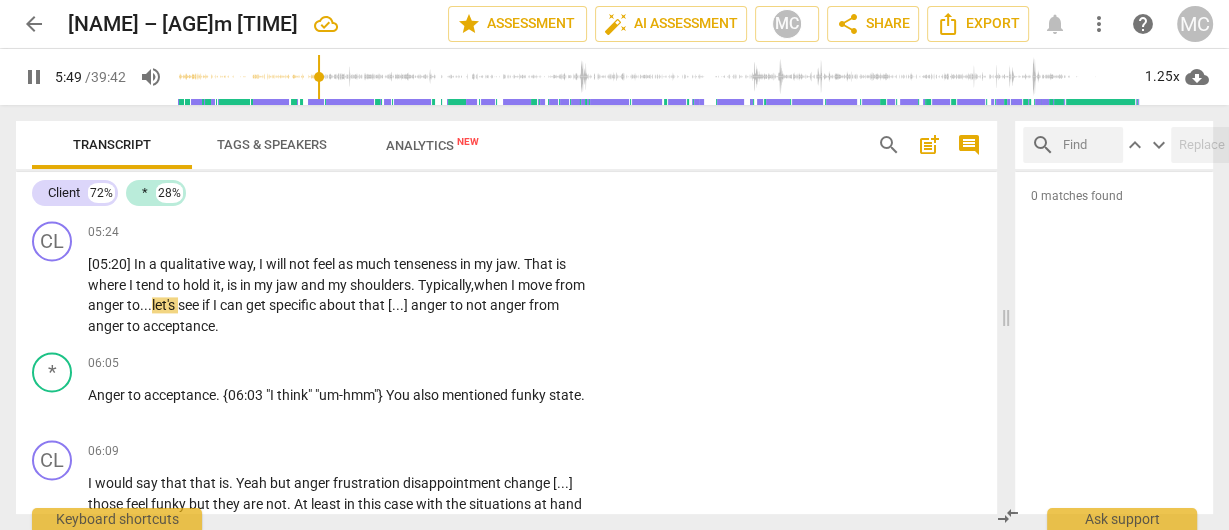 click on "anger" at bounding box center (107, 305) 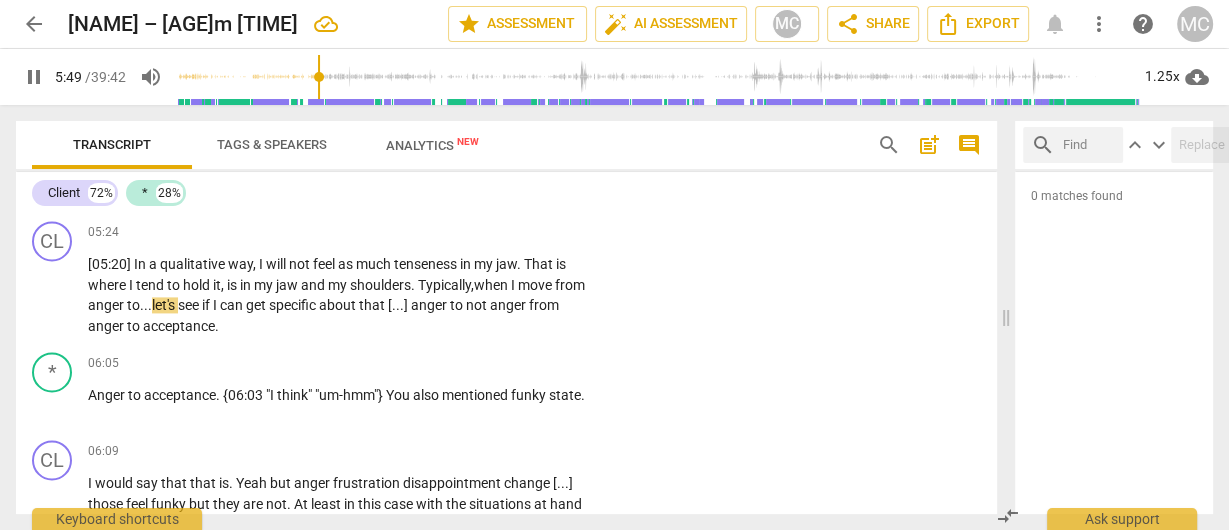 click on "anger" at bounding box center [107, 305] 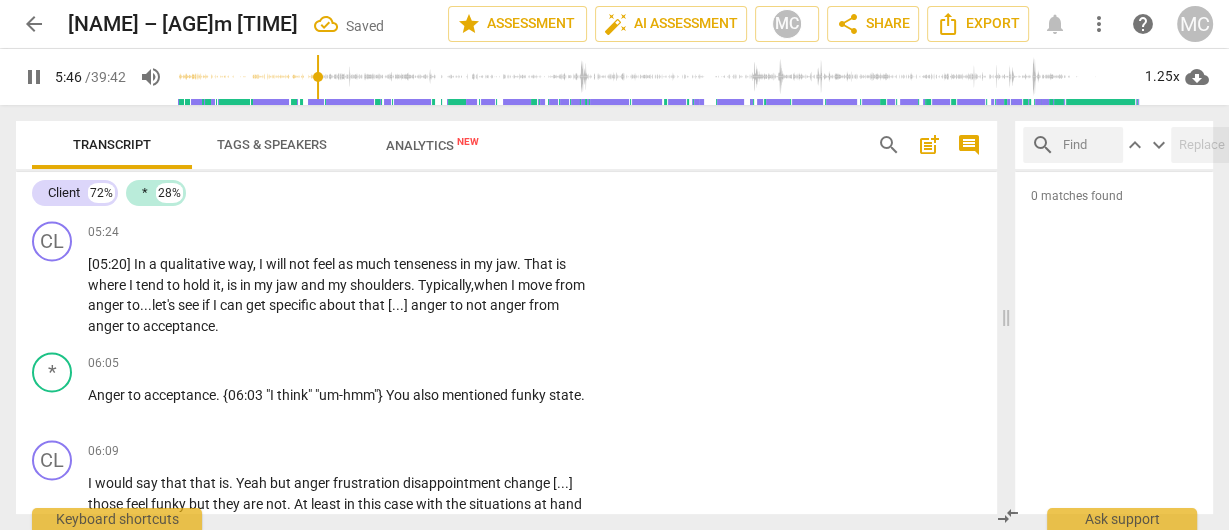 click on "let's" at bounding box center [165, 305] 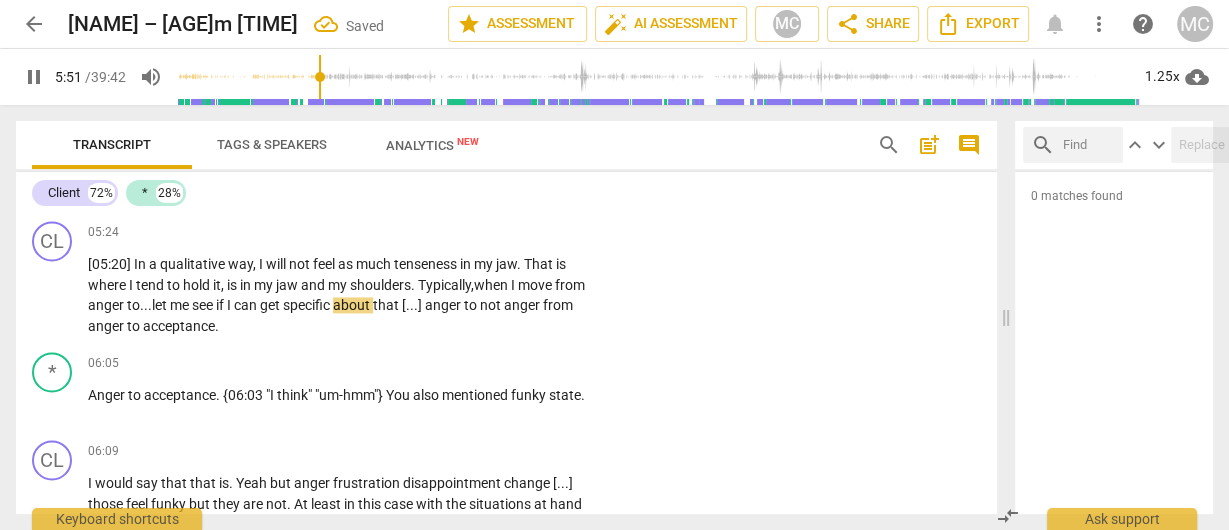 click on "let me" at bounding box center [172, 305] 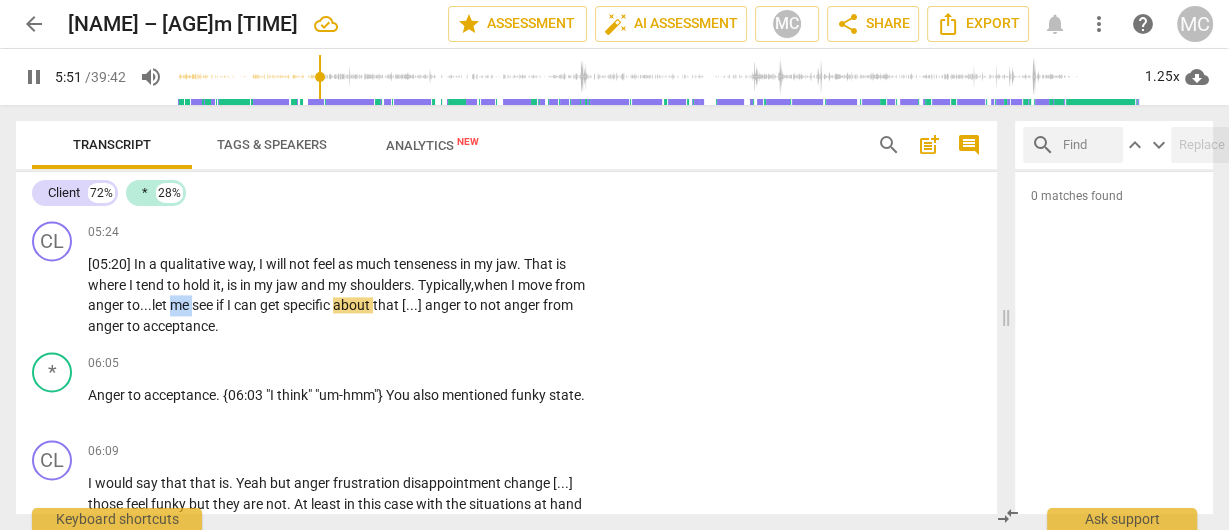 click on "let me" at bounding box center [172, 305] 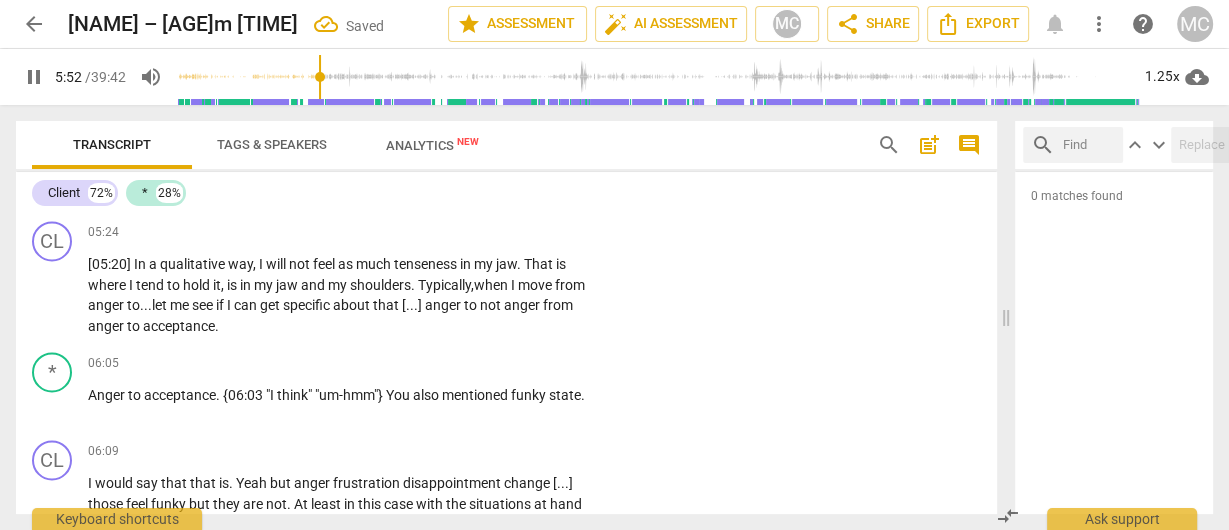 click on "anger" at bounding box center [444, 305] 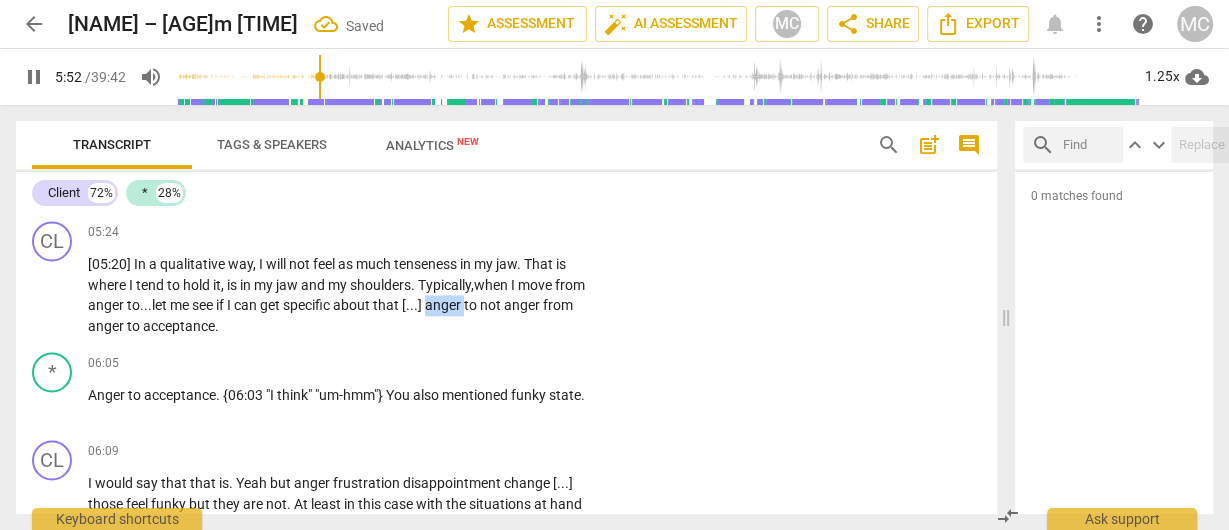 click on "anger" at bounding box center [444, 305] 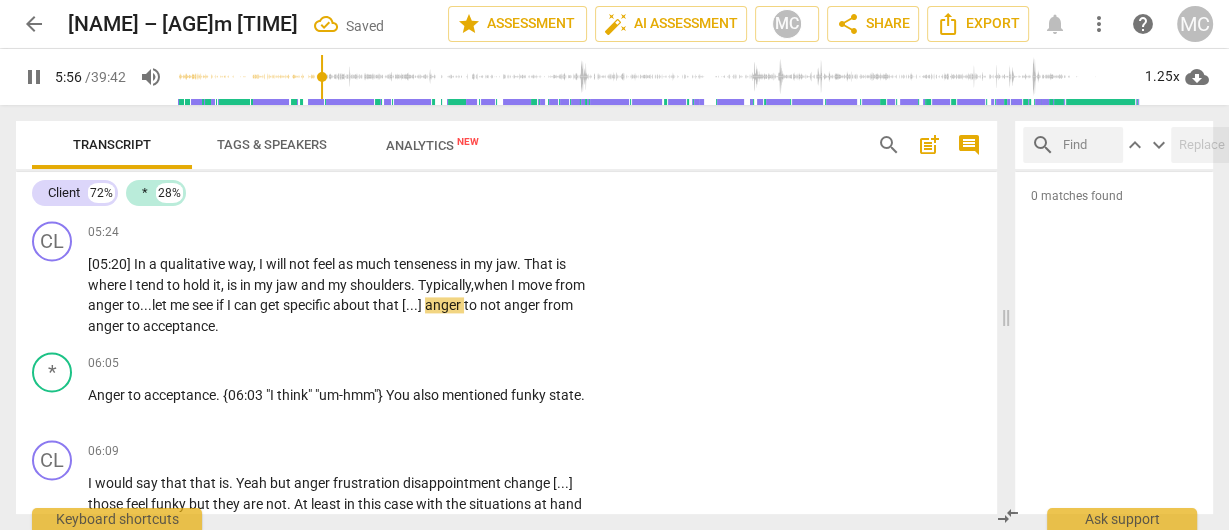 click on "about" at bounding box center [353, 305] 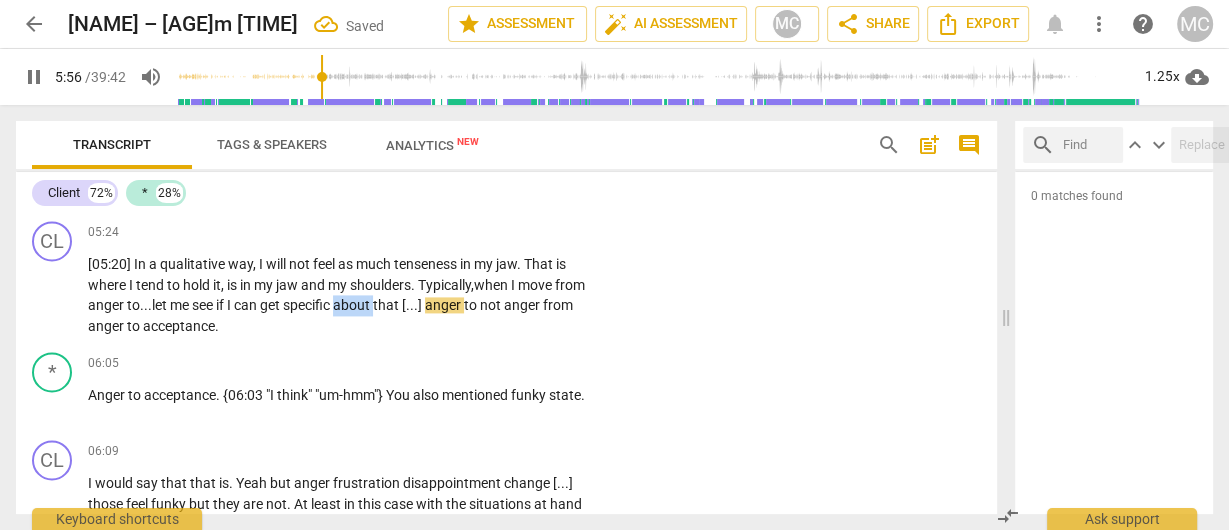 click on "about" at bounding box center [353, 305] 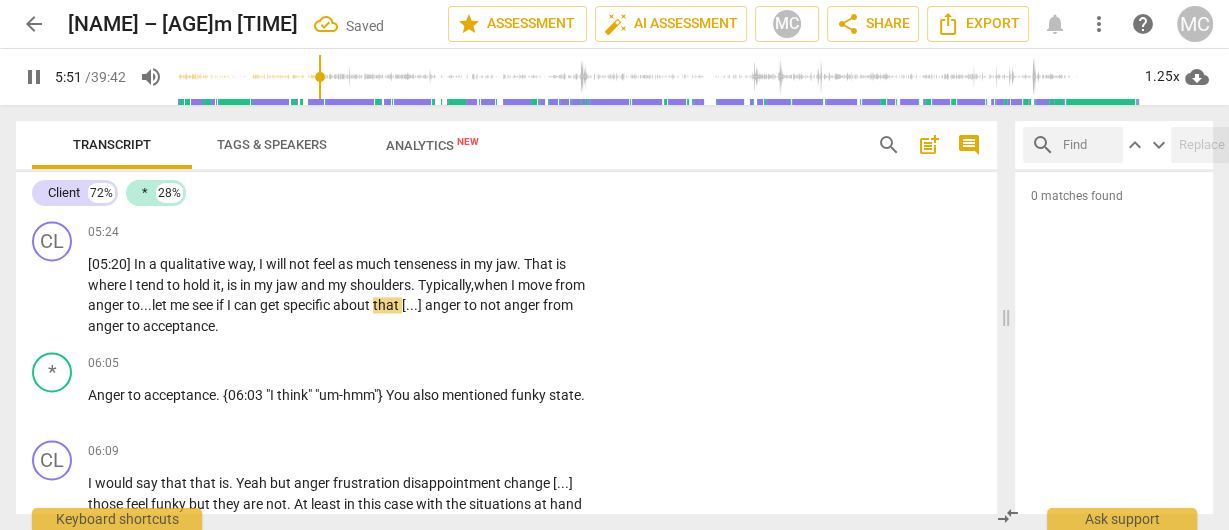 click on "anger" at bounding box center [444, 305] 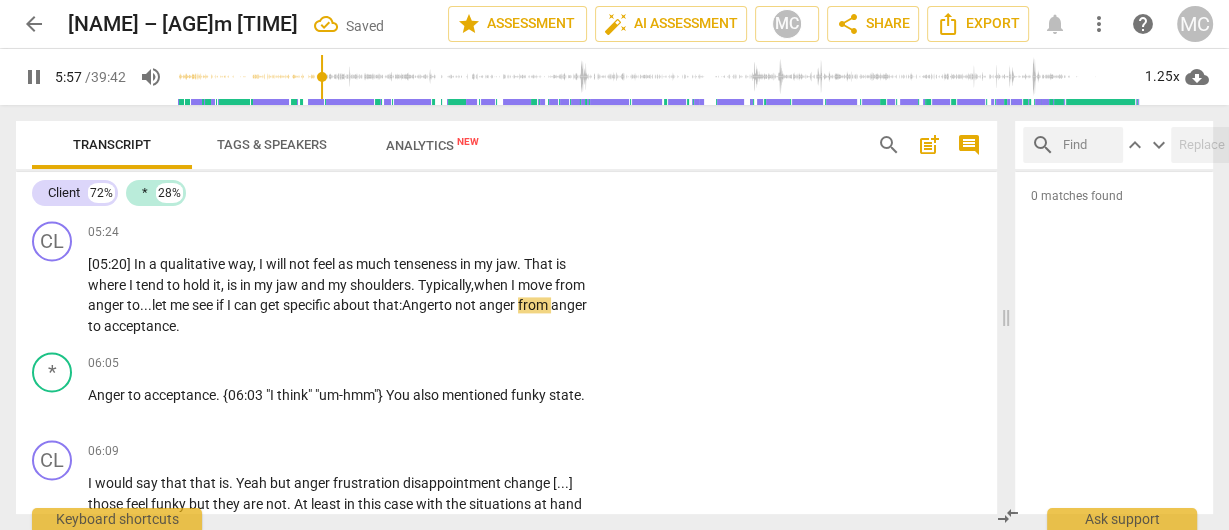click on "can" at bounding box center (247, 305) 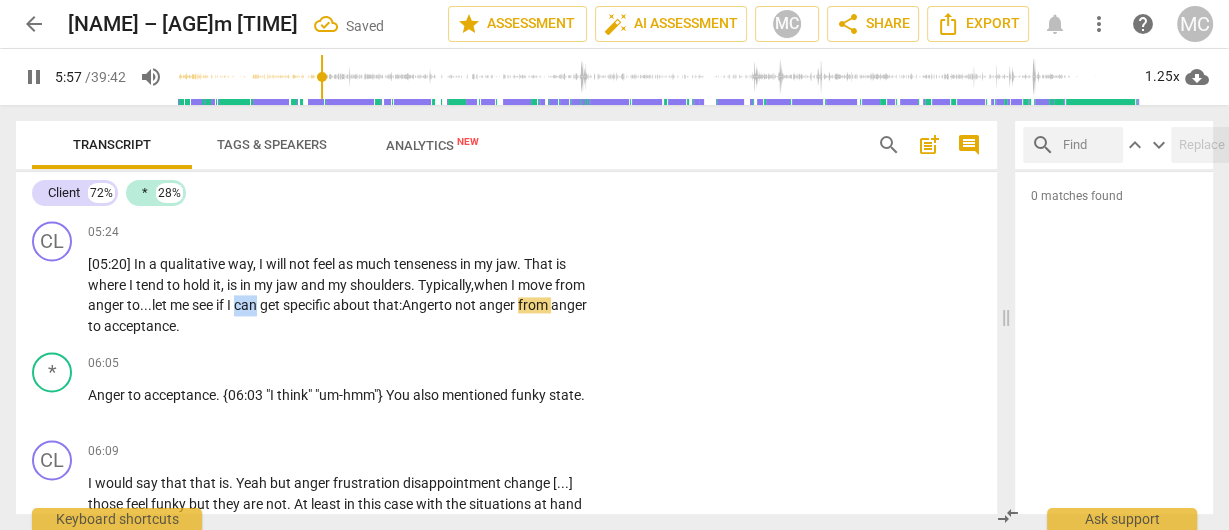 click on "can" at bounding box center (247, 305) 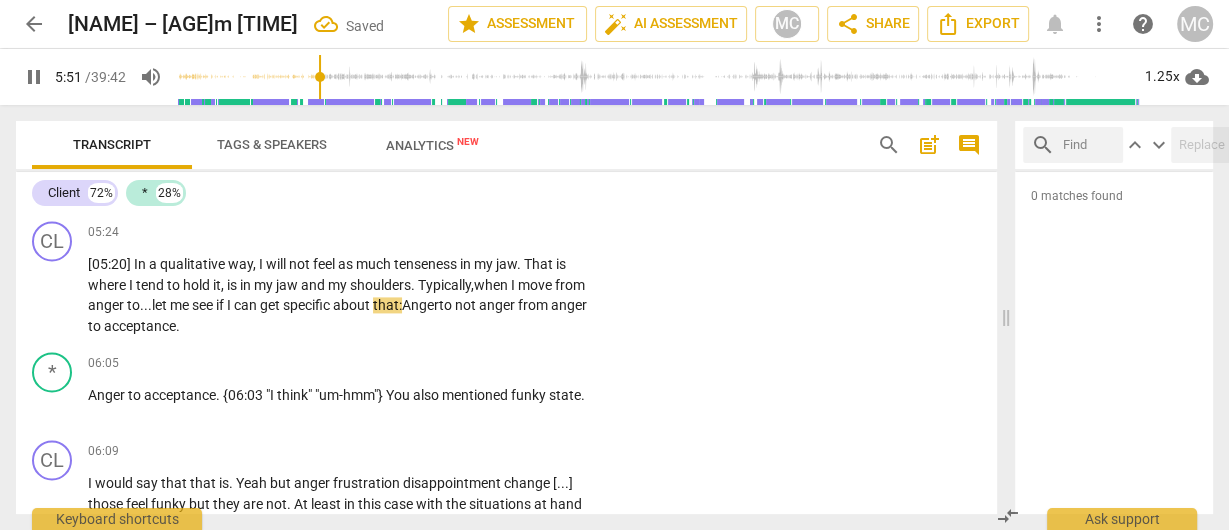 click on "that:" at bounding box center (387, 305) 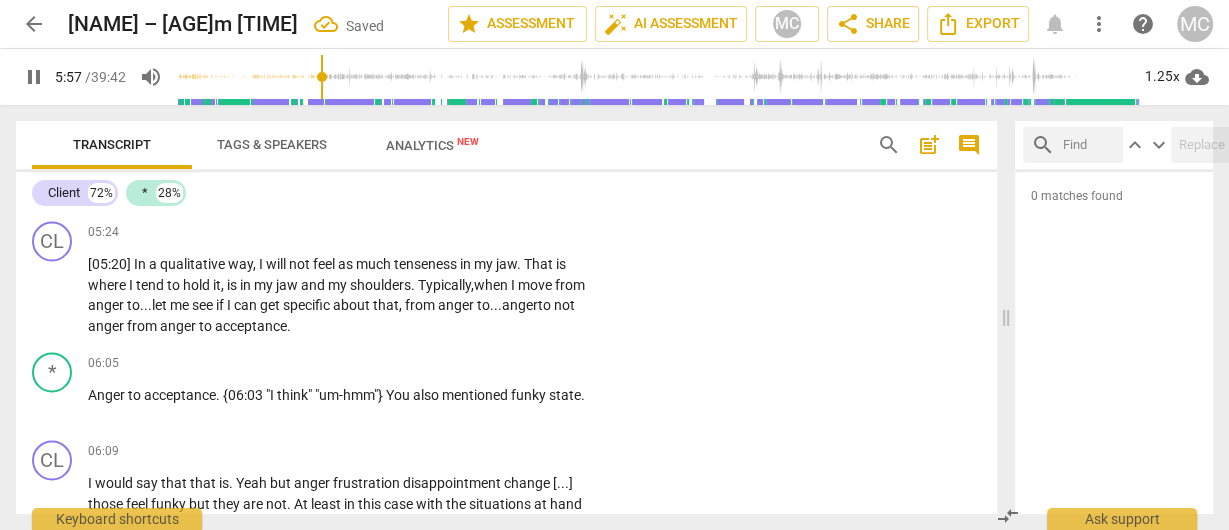 click on "anger" at bounding box center [107, 326] 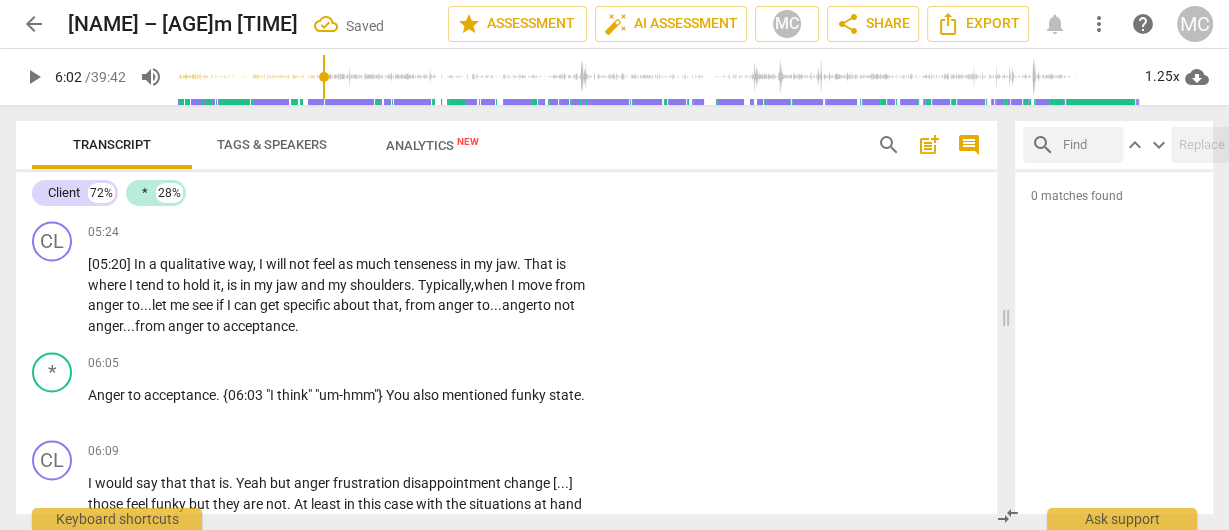 click on "anger" at bounding box center [520, 305] 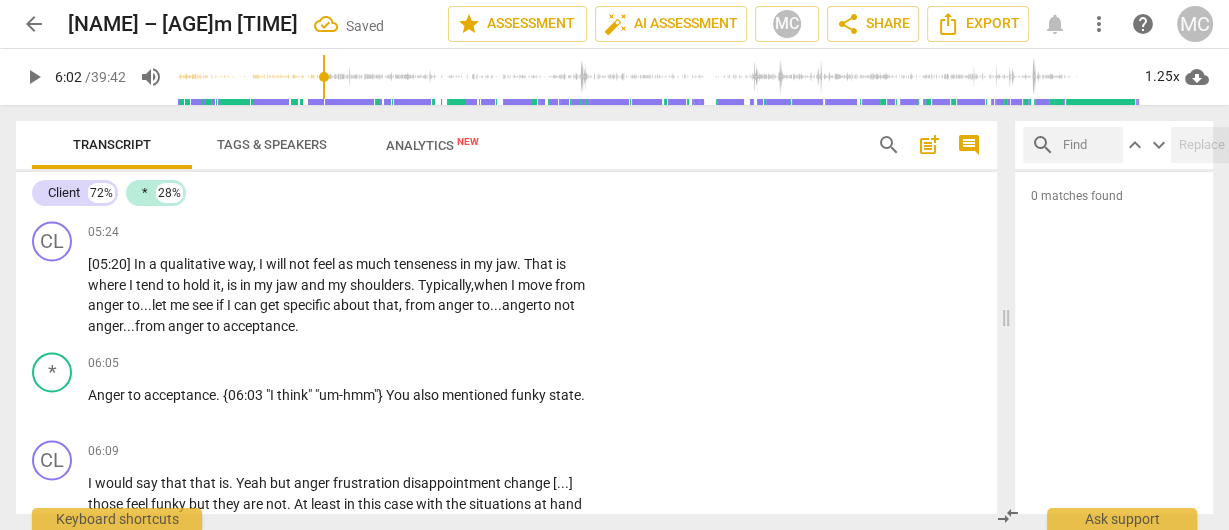 click on "anger" at bounding box center [520, 305] 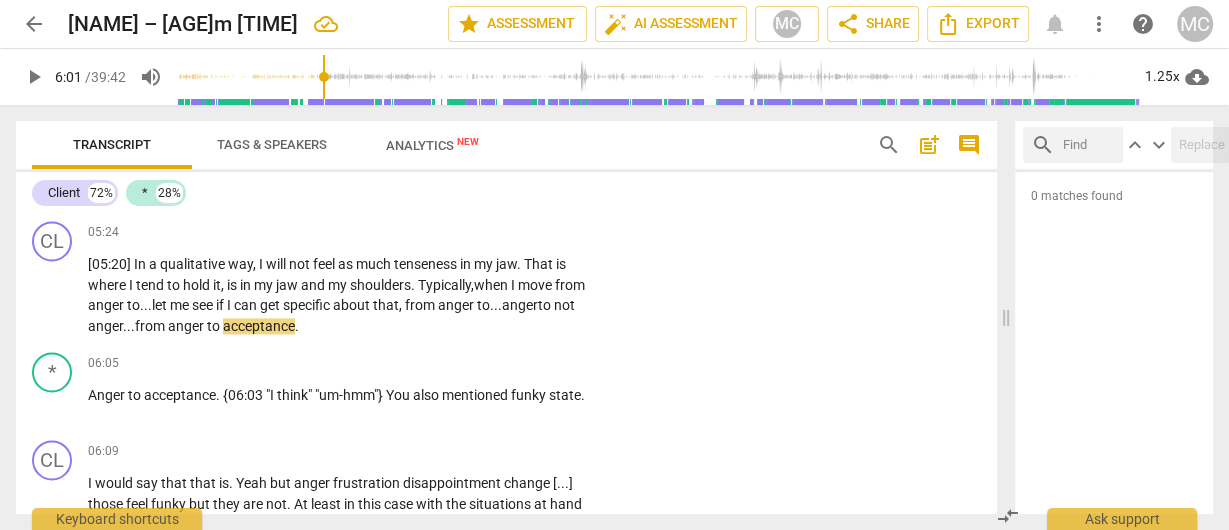 click on "anger..." at bounding box center [111, 326] 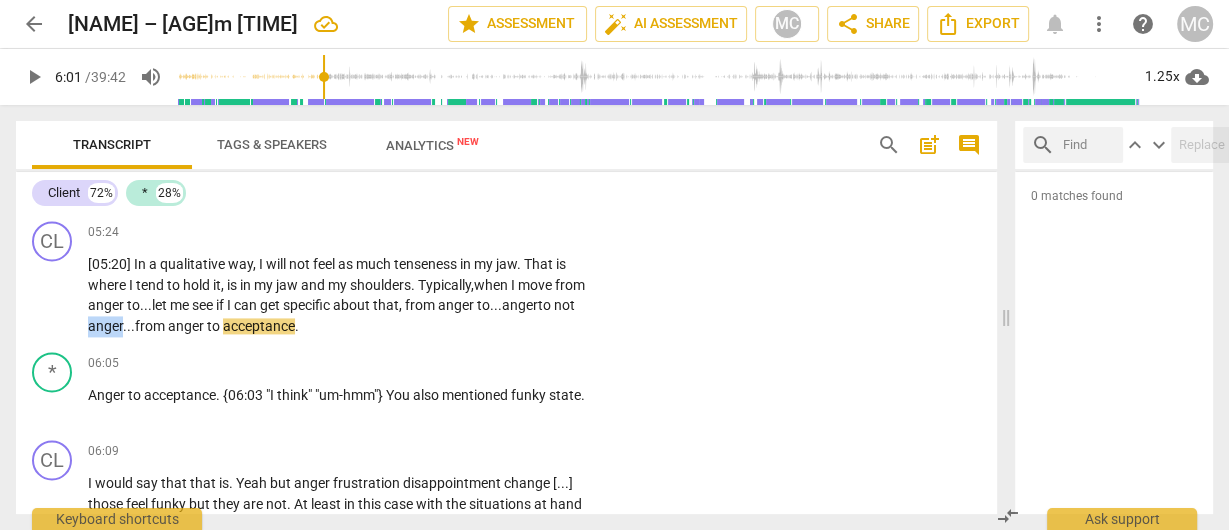 click on "anger..." at bounding box center (111, 326) 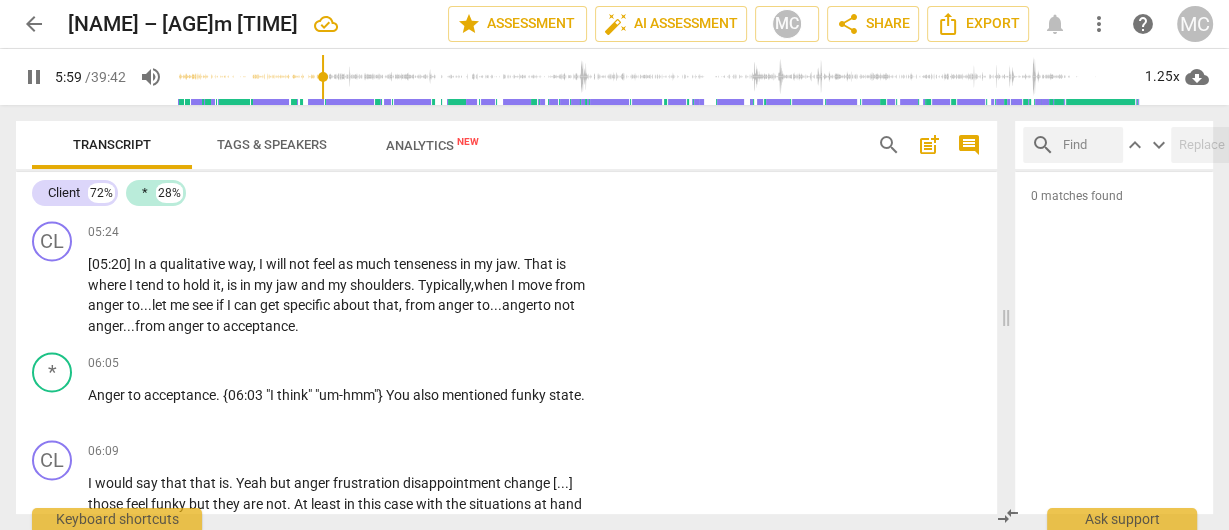 click on "anger" at bounding box center [187, 326] 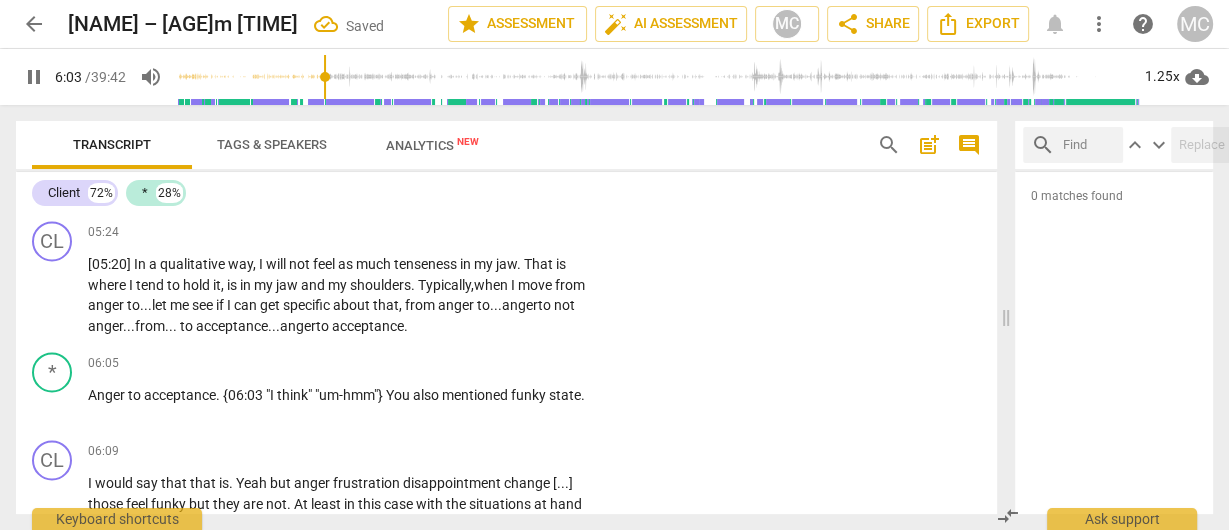 click on "acceptance" at bounding box center [368, 326] 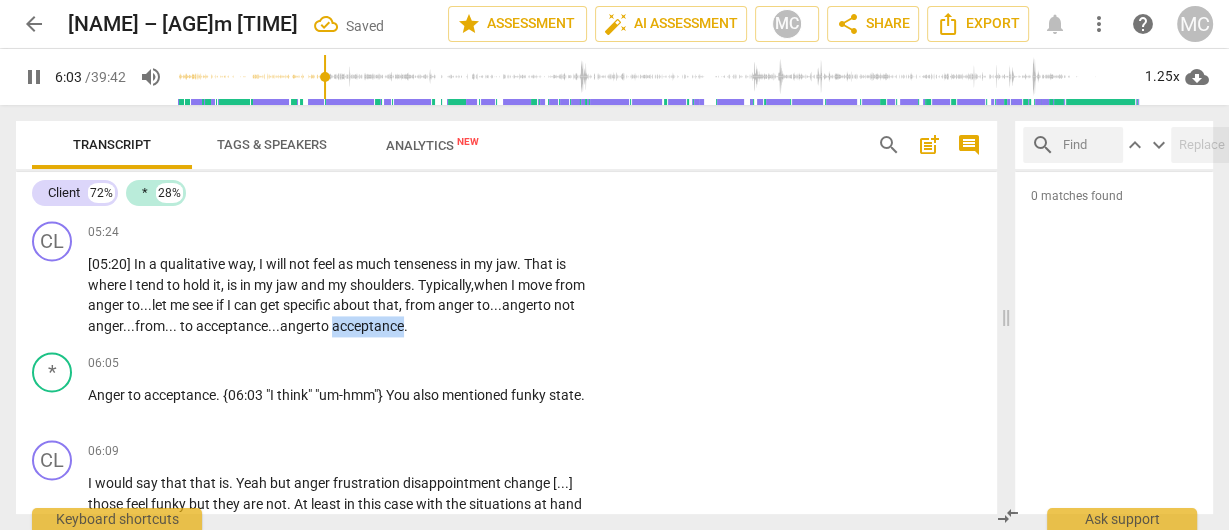 click on "acceptance" at bounding box center (368, 326) 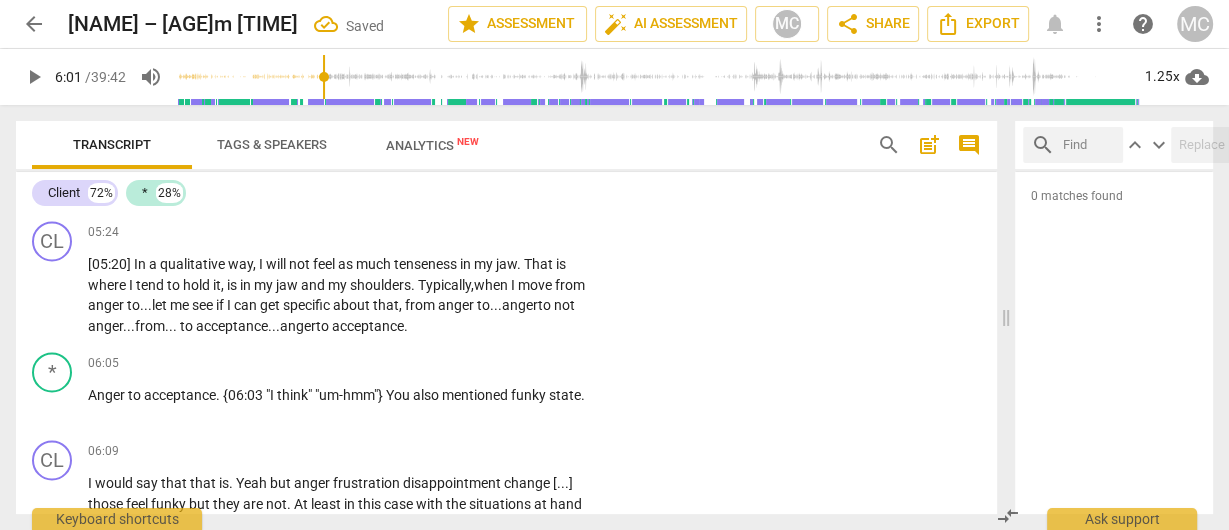 click on "acceptance" at bounding box center [368, 326] 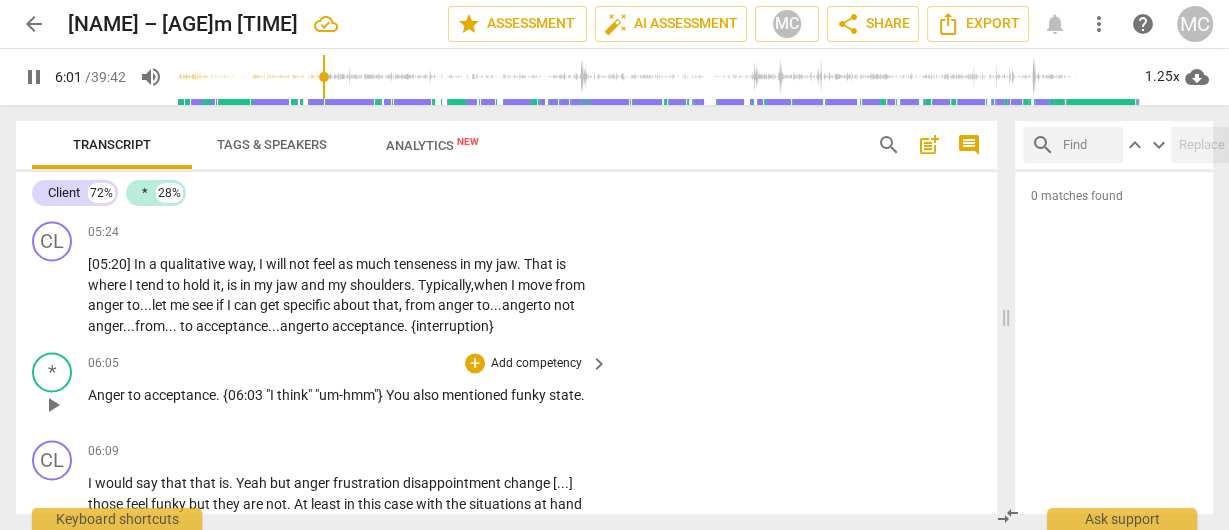 type on "362" 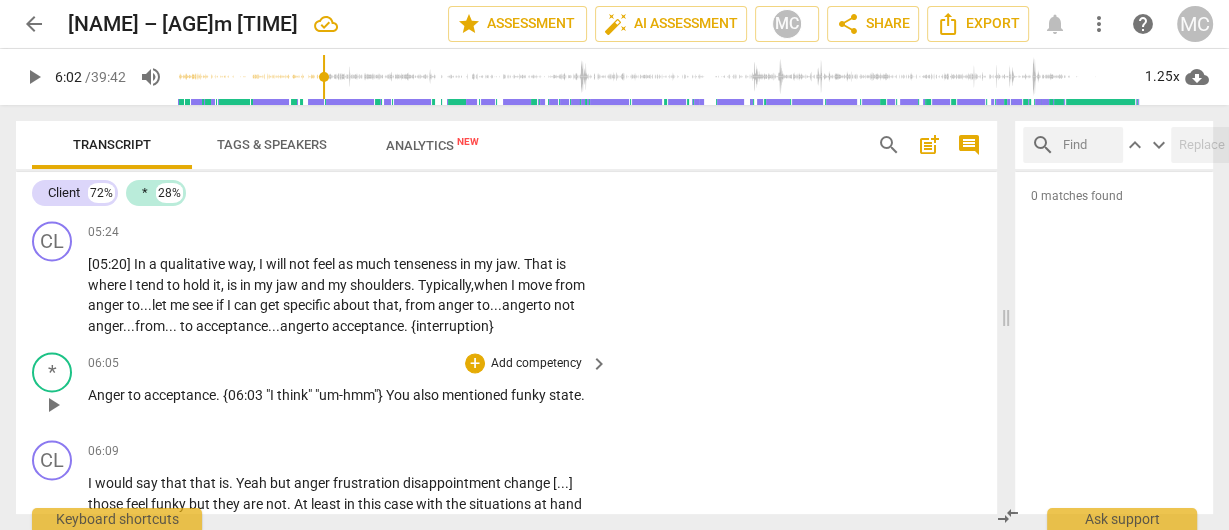 click on "Anger" at bounding box center (108, 395) 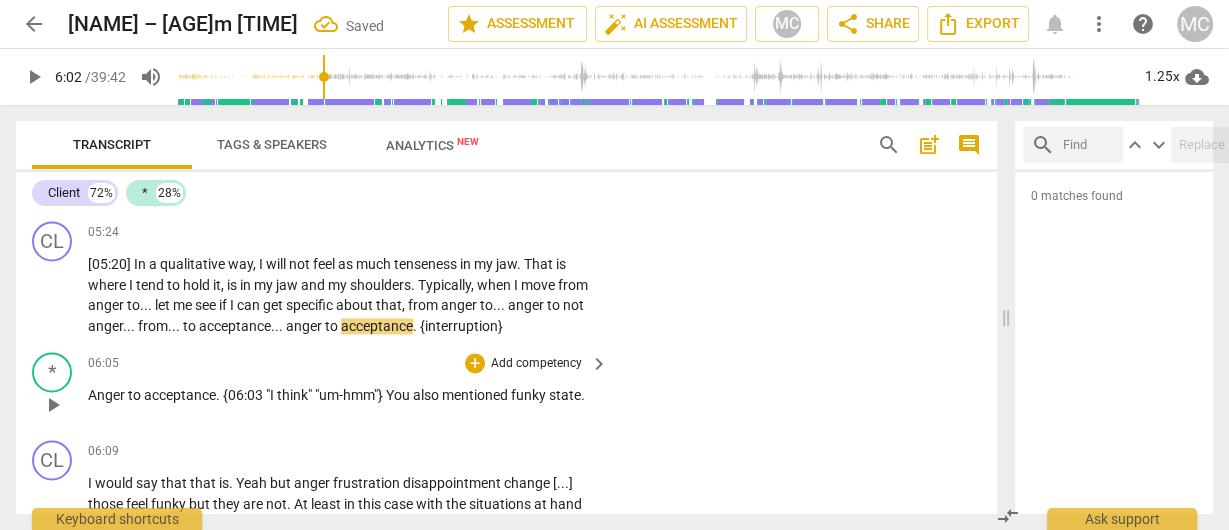 type 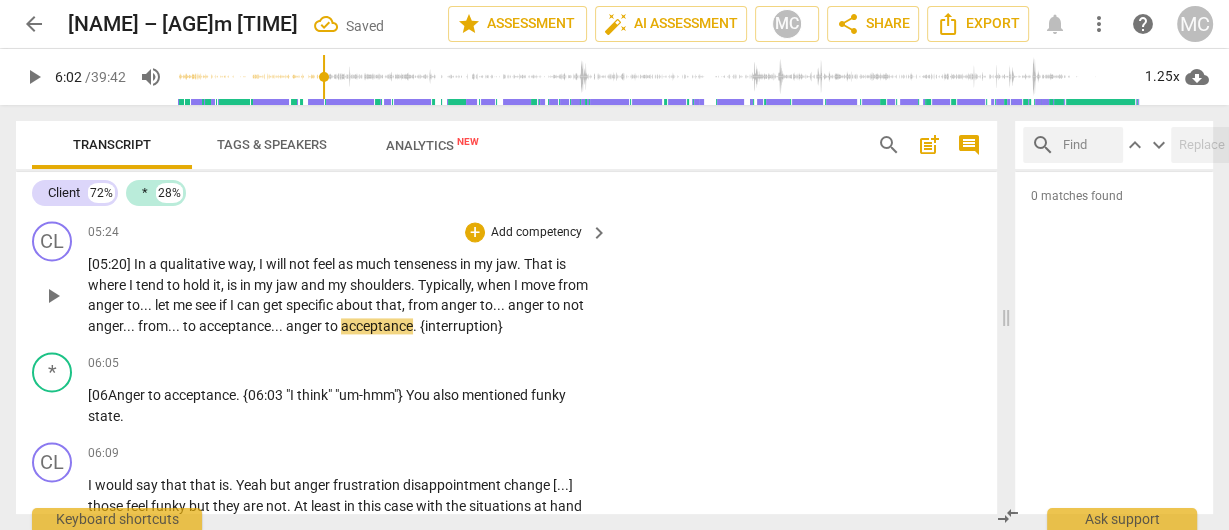 click on "anger" at bounding box center (305, 326) 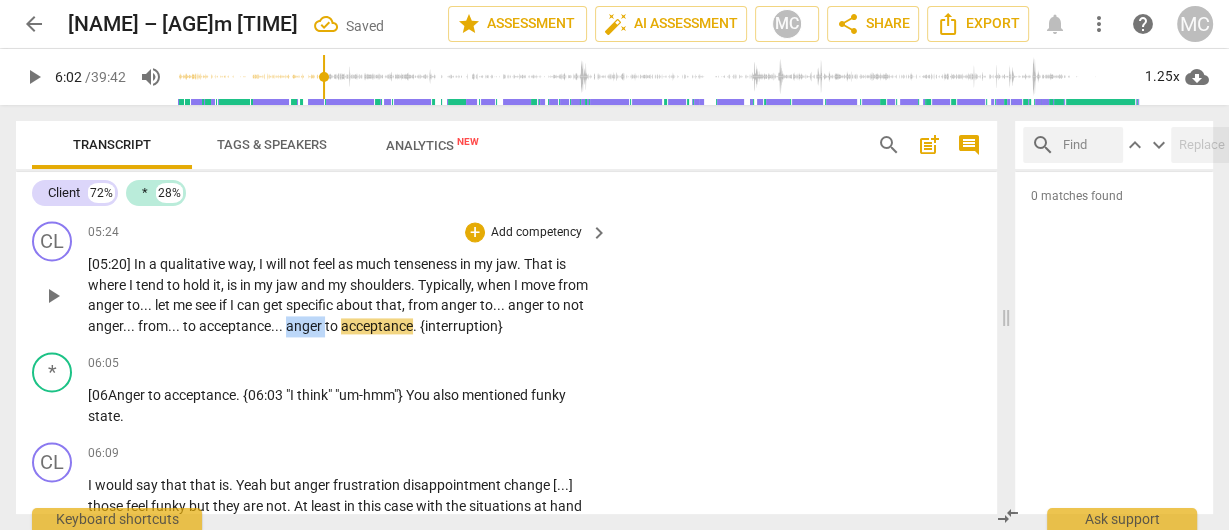click on "anger" at bounding box center (305, 326) 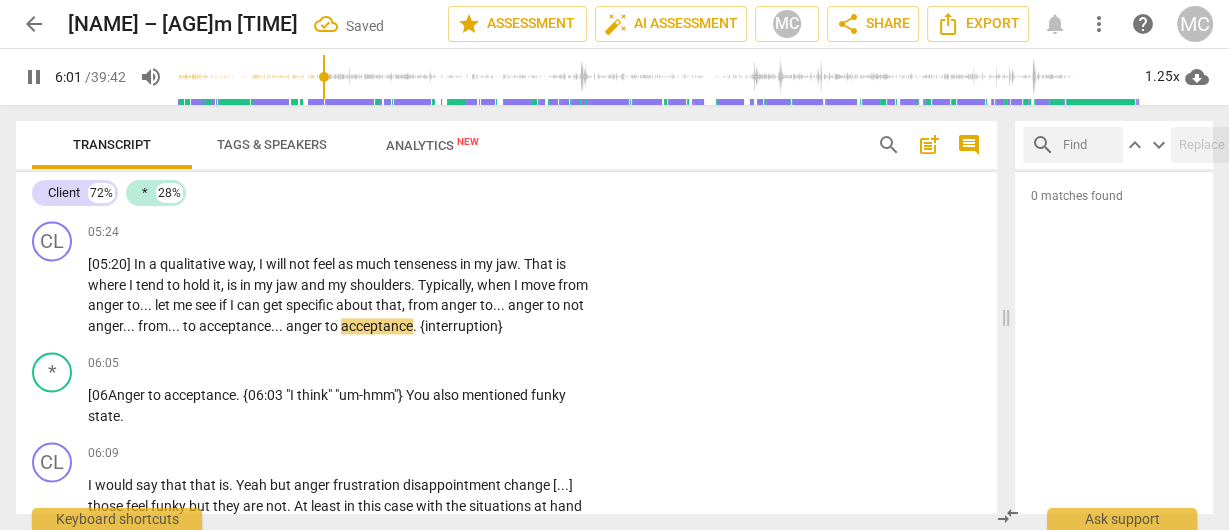 click on "pause" at bounding box center (34, 77) 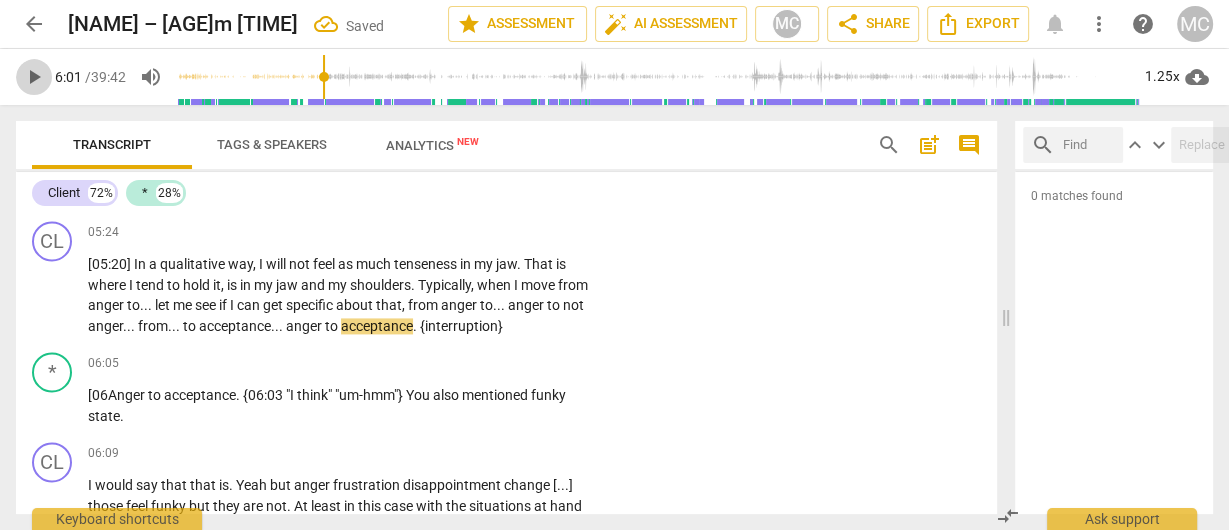 click on "play_arrow" at bounding box center [34, 77] 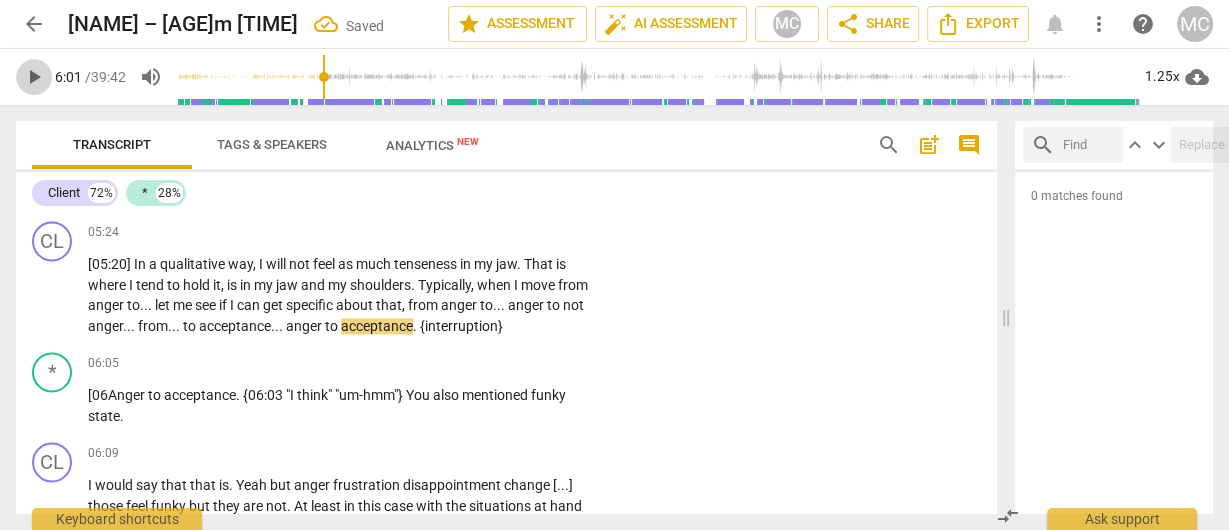 click on "play_arrow" at bounding box center (34, 77) 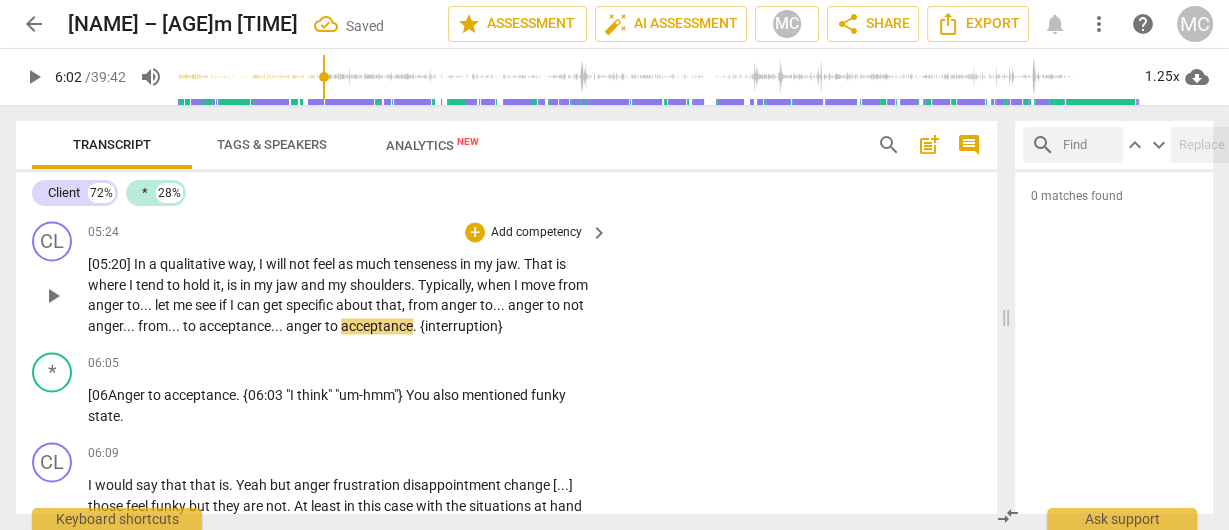 click on "{interruption}" at bounding box center (461, 326) 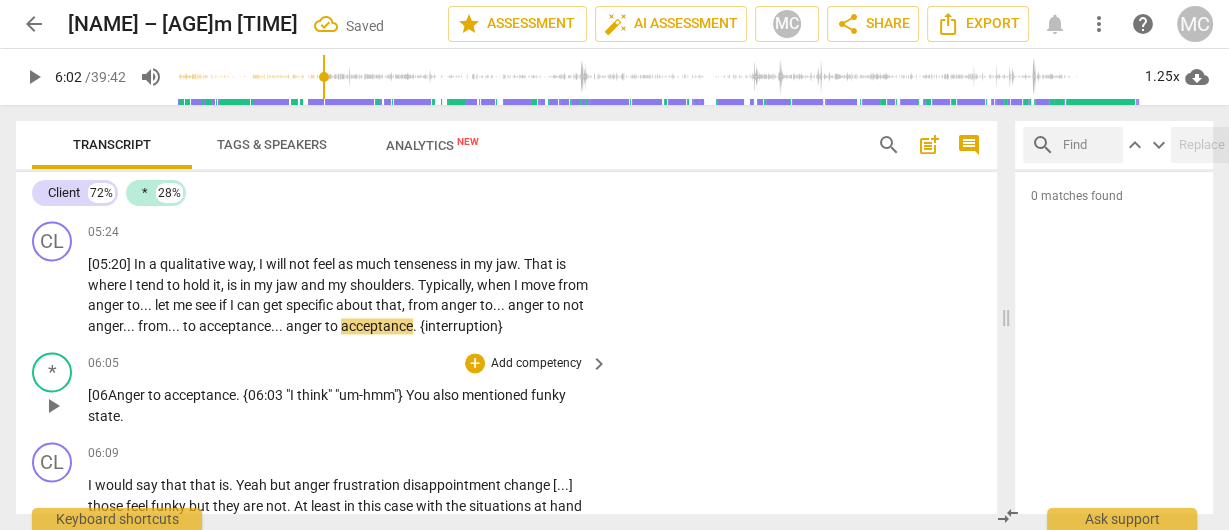 type 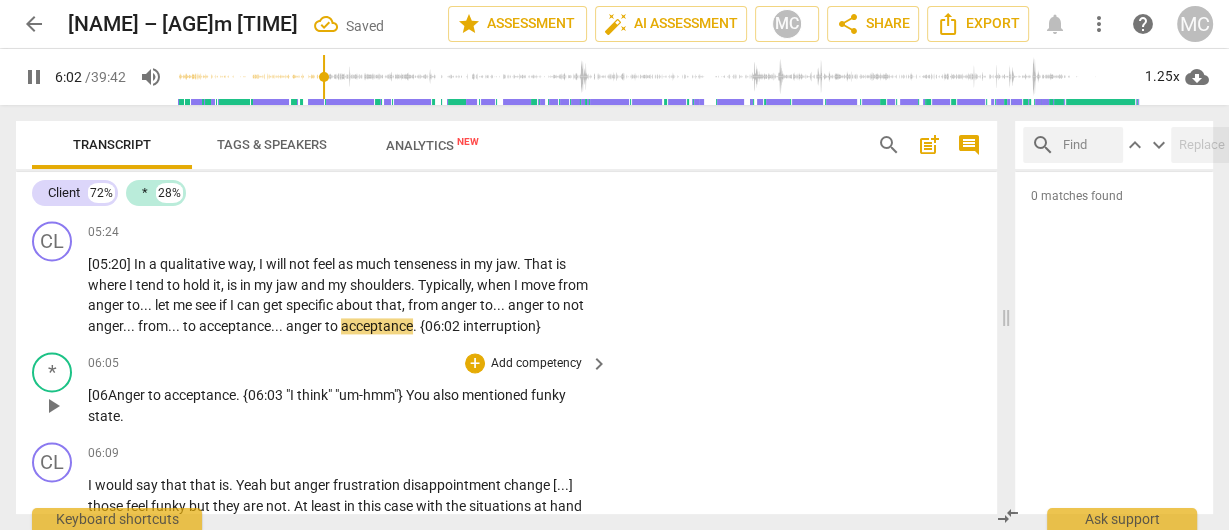 type on "363" 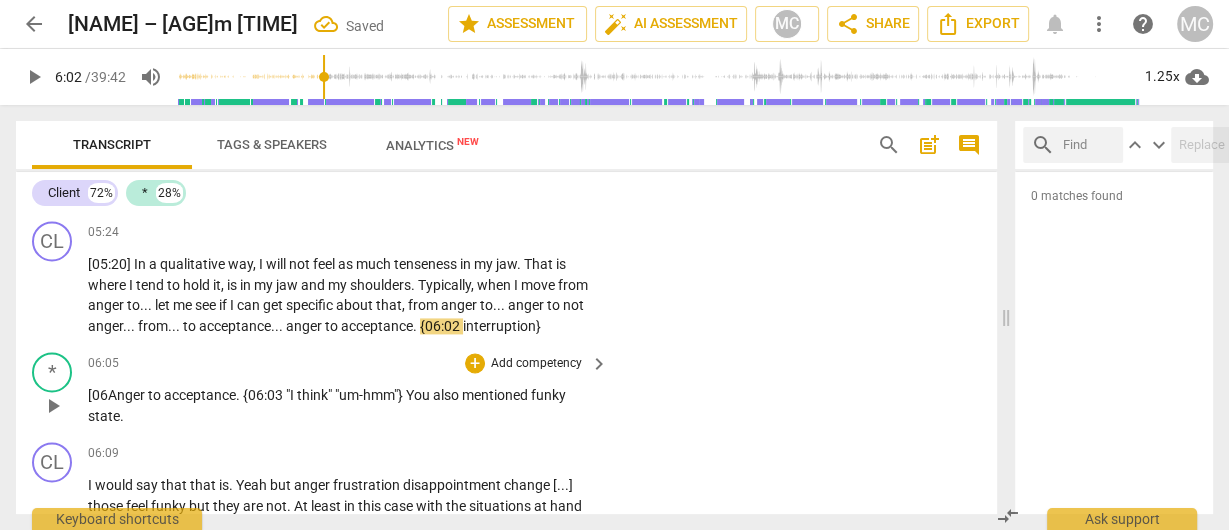 click on "[06Anger" at bounding box center [118, 395] 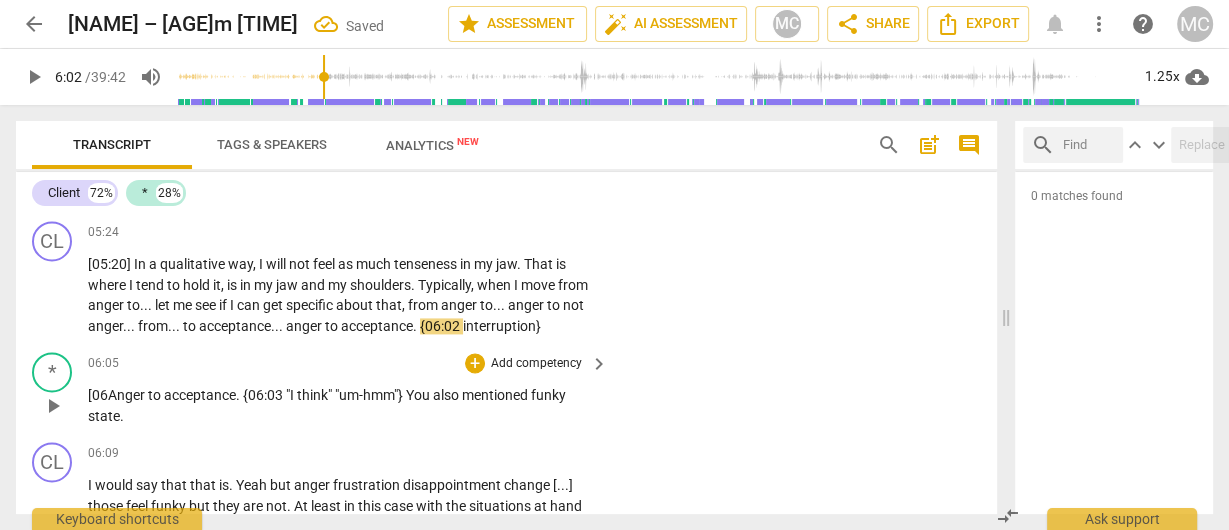 type 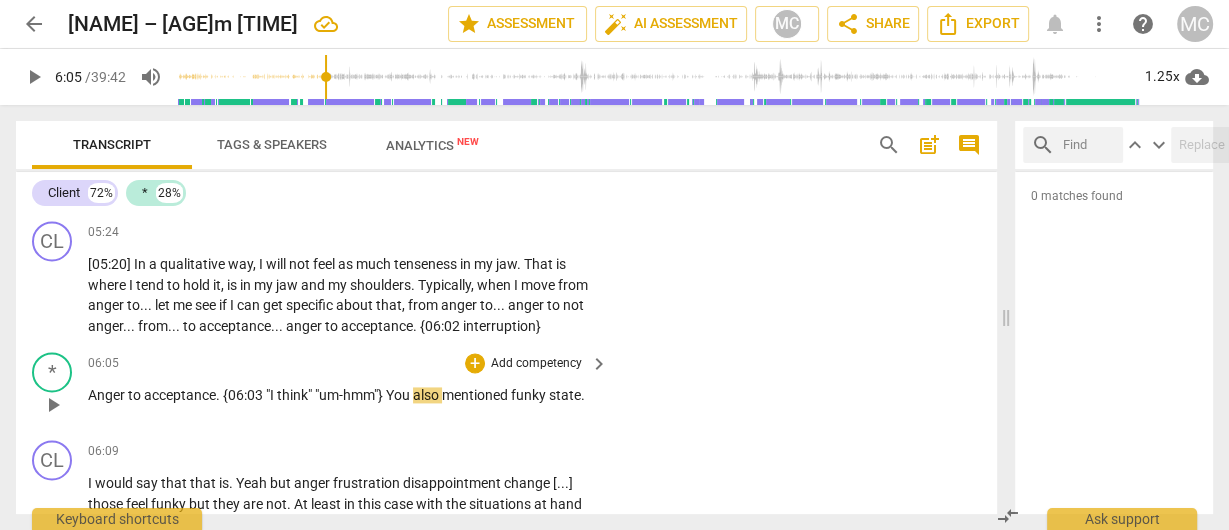 scroll, scrollTop: 2390, scrollLeft: 0, axis: vertical 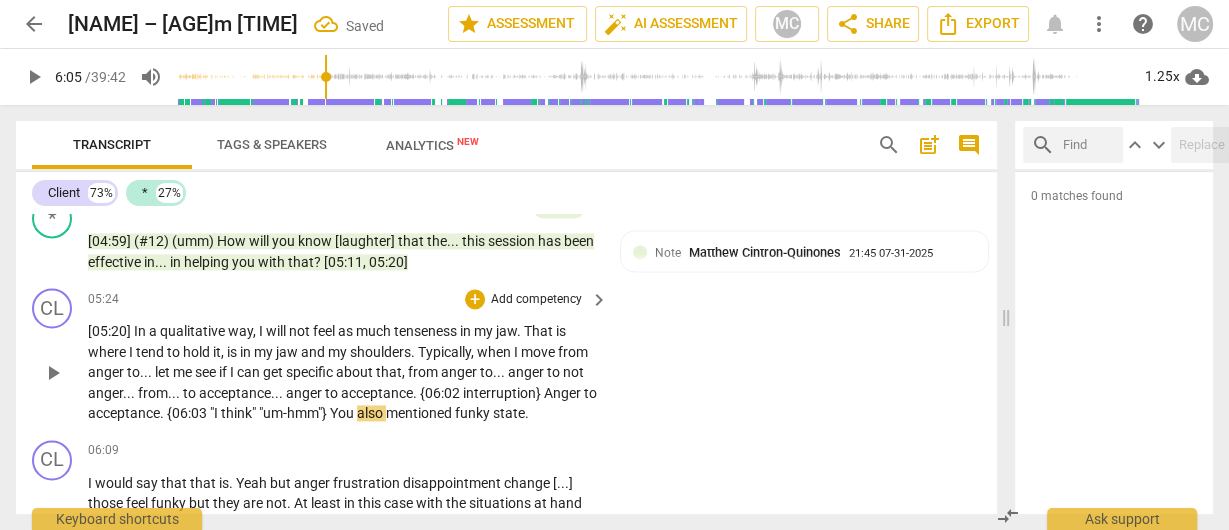 click on "acceptance" at bounding box center (377, 393) 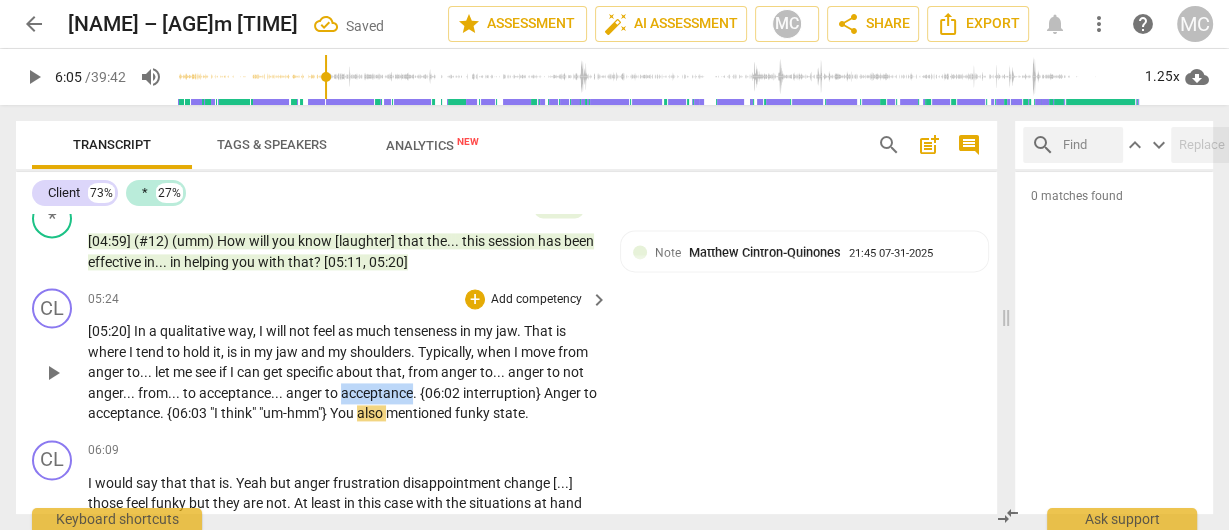 click on "acceptance" at bounding box center (377, 393) 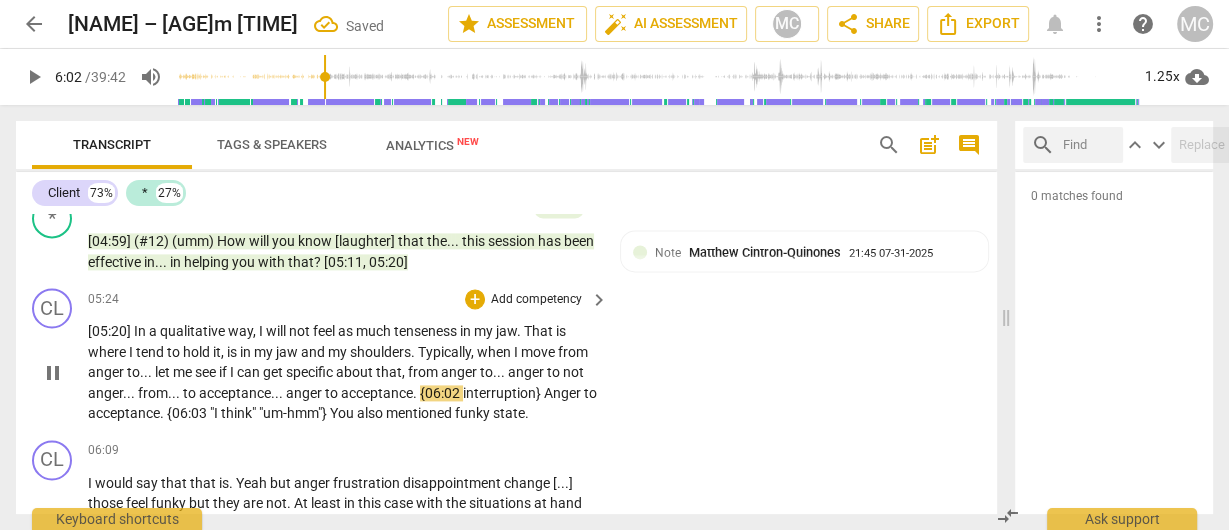 type on "363" 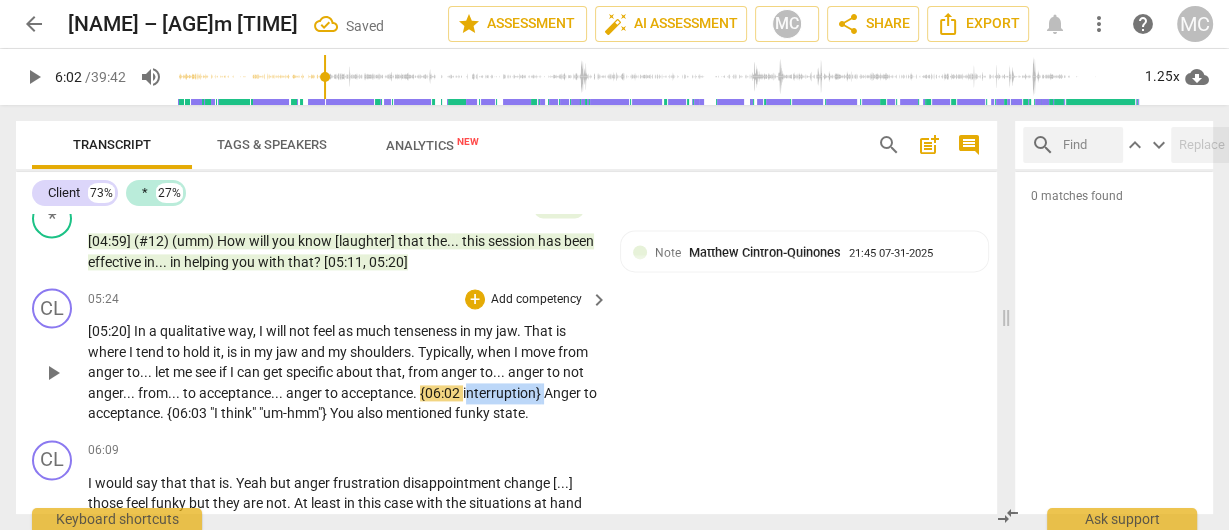 drag, startPoint x: 545, startPoint y: 387, endPoint x: 466, endPoint y: 390, distance: 79.05694 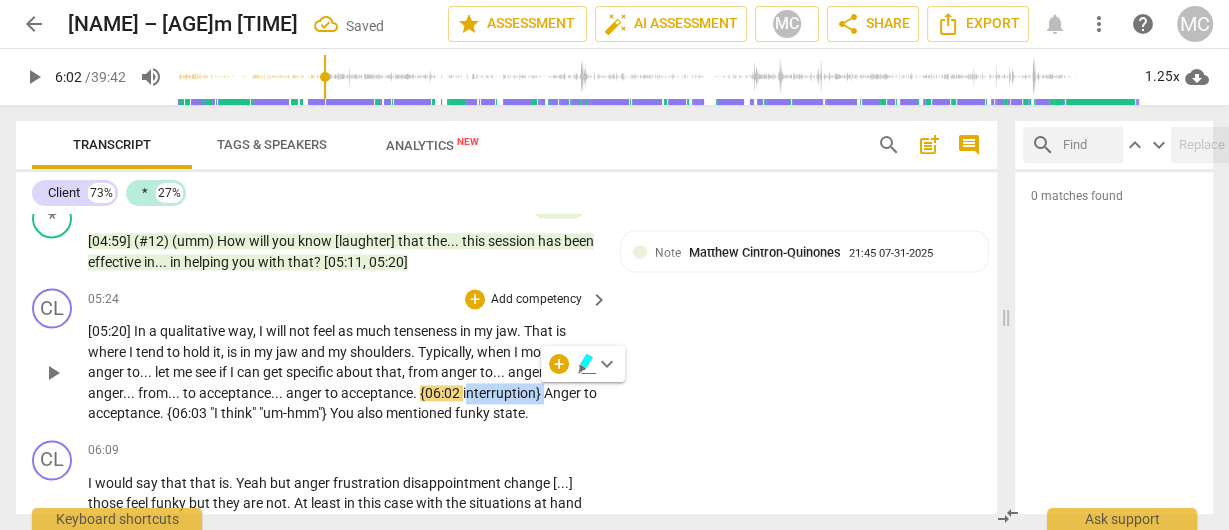 type 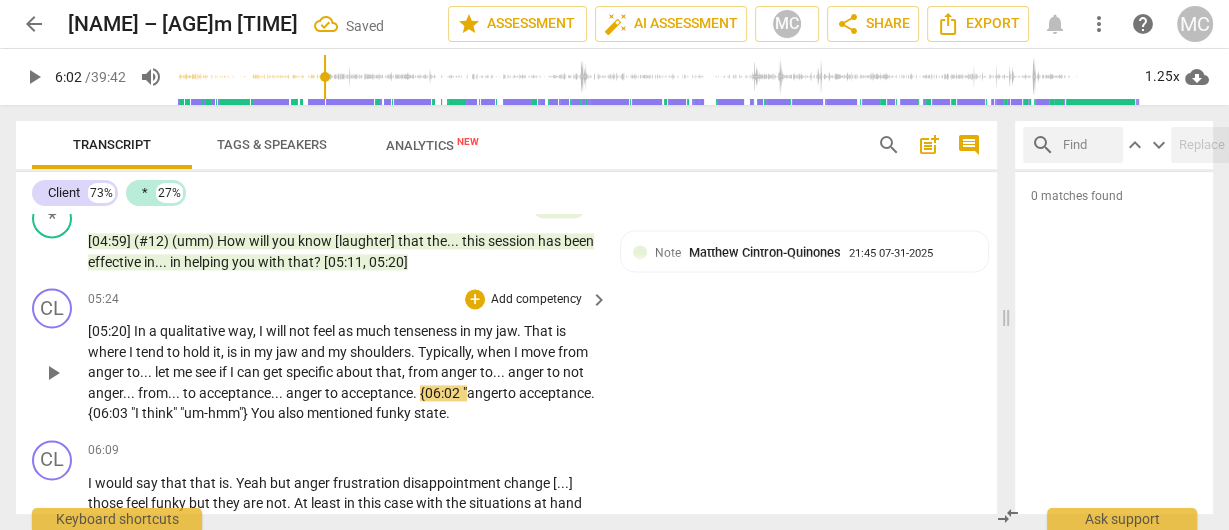 click on "acceptance" at bounding box center [555, 393] 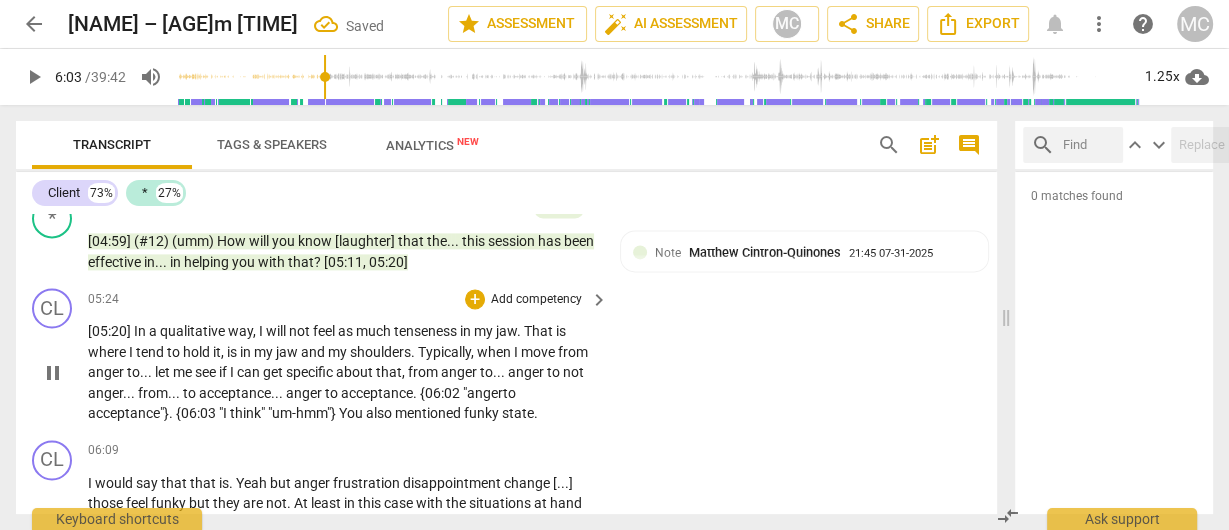 click on "{06:03" at bounding box center [197, 413] 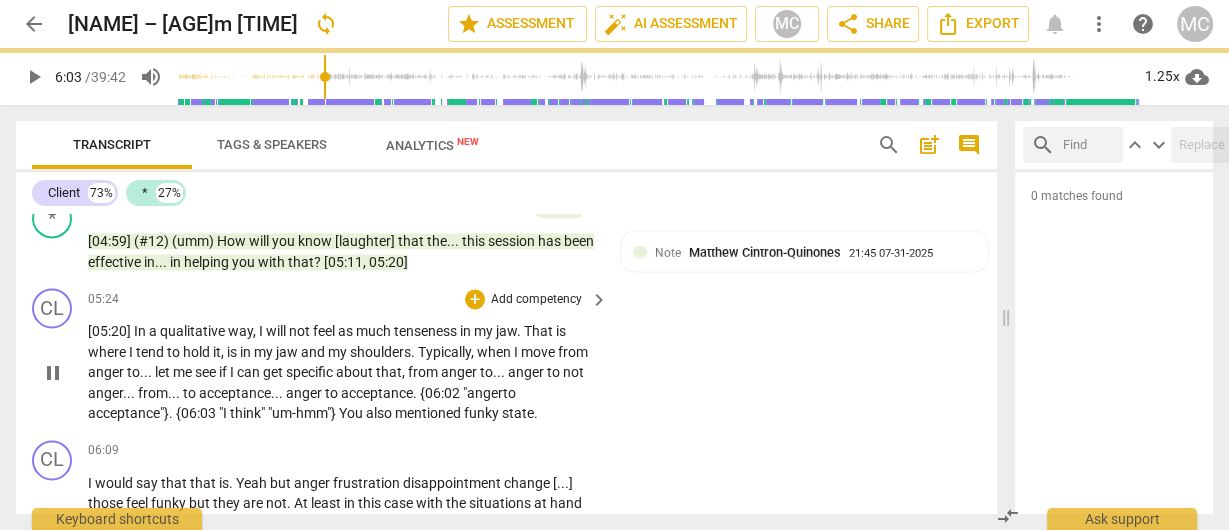 click on "{06:03" at bounding box center (197, 413) 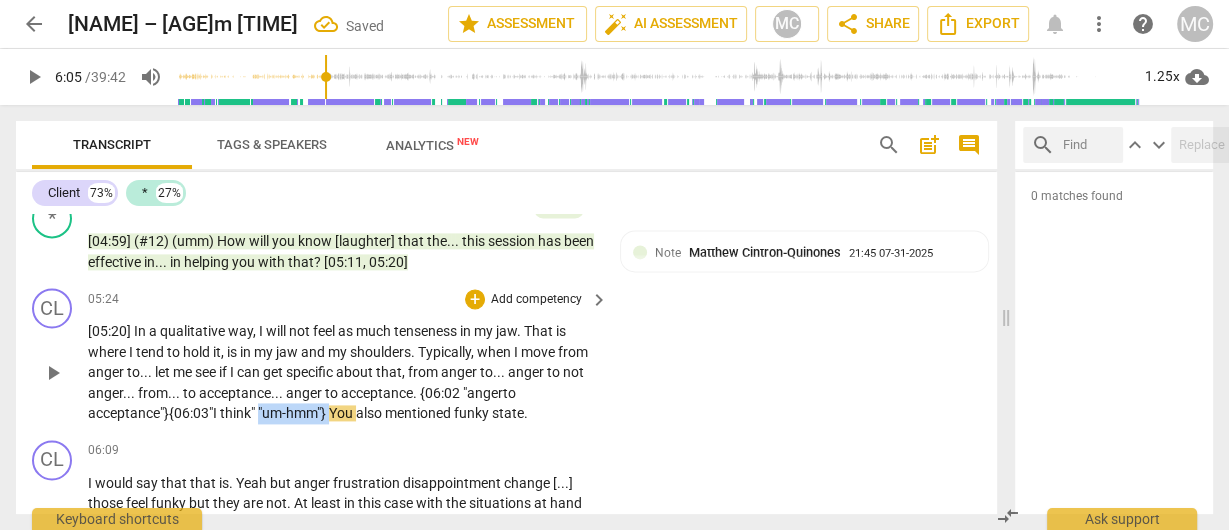 drag, startPoint x: 340, startPoint y: 406, endPoint x: 270, endPoint y: 410, distance: 70.11419 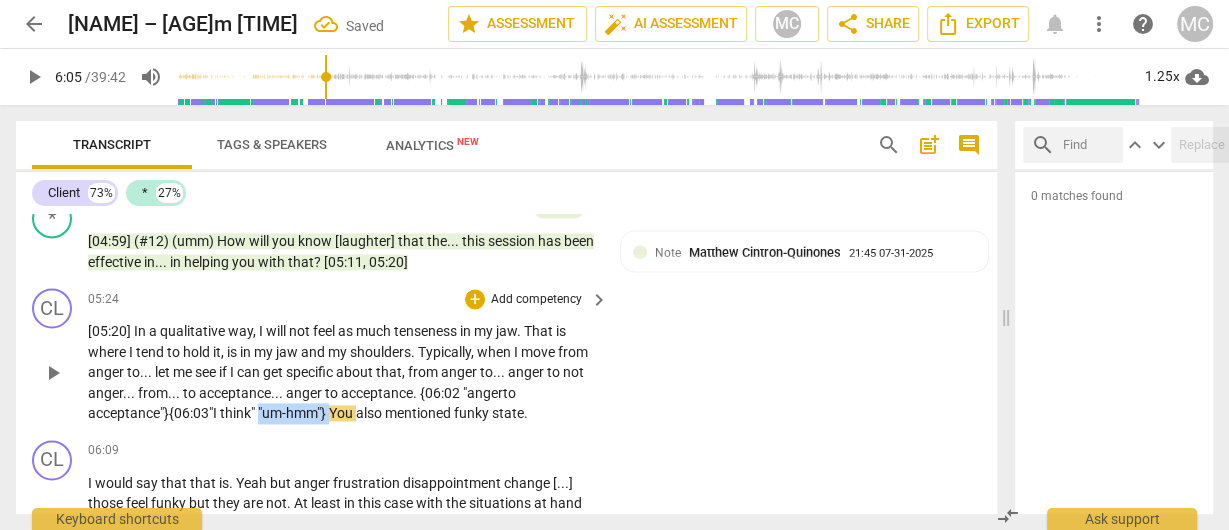 click on "[05:20]   In   a   qualitative   way ,   I   will   not   feel   as   much   tenseness   in   my   jaw .   That   is   where   I   tend   to   hold   it ,   is   in   my   jaw   and   my   shoulders .   Typically ,   when   I   move   from   anger   to . . .   let   me   see   if   I   can   get   specific   about   that ,   from   anger   to . . .   anger   to   not   anger . . .   from . . .   to   acceptance . . .   anger   to   acceptance .   {06:02 " anger  to   acceptance"}  {06:03  "I   think"   "um-hmm"}   You   also   mentioned   funky   state ." at bounding box center [343, 372] 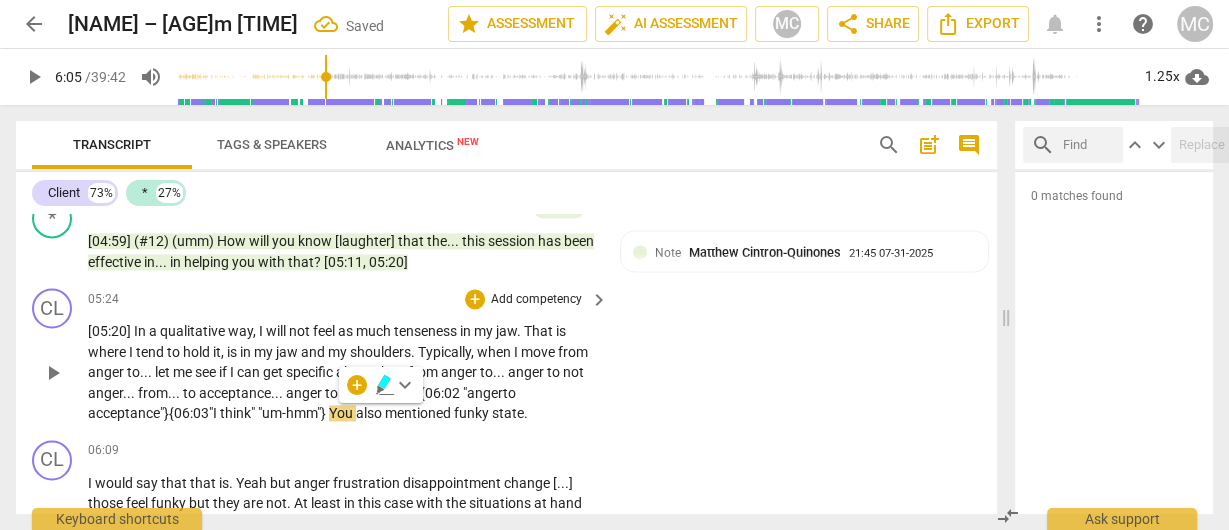 click on "acceptance"}" at bounding box center [128, 413] 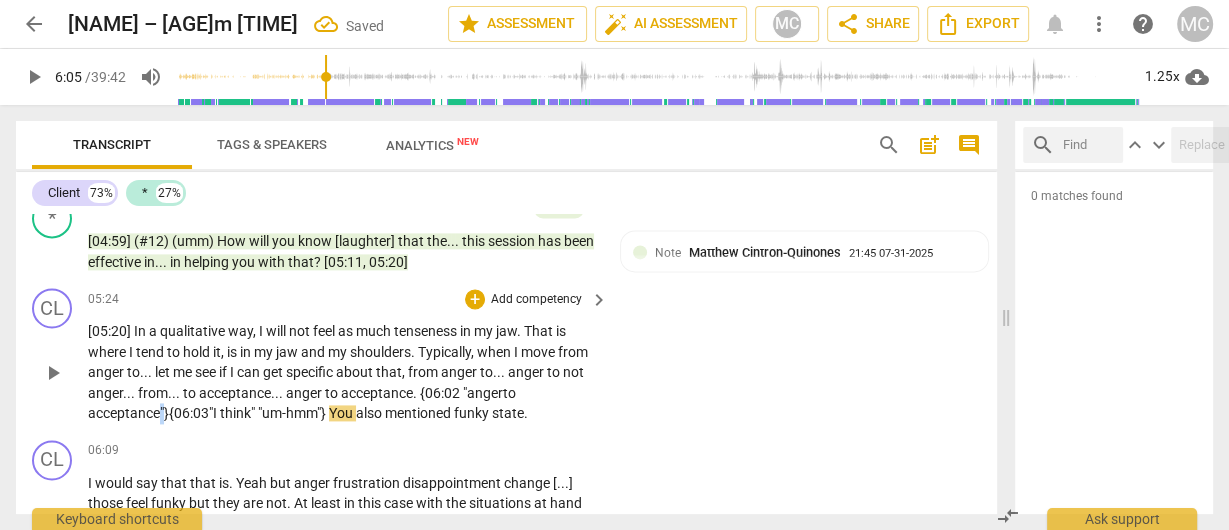 click on "acceptance"}" at bounding box center [128, 413] 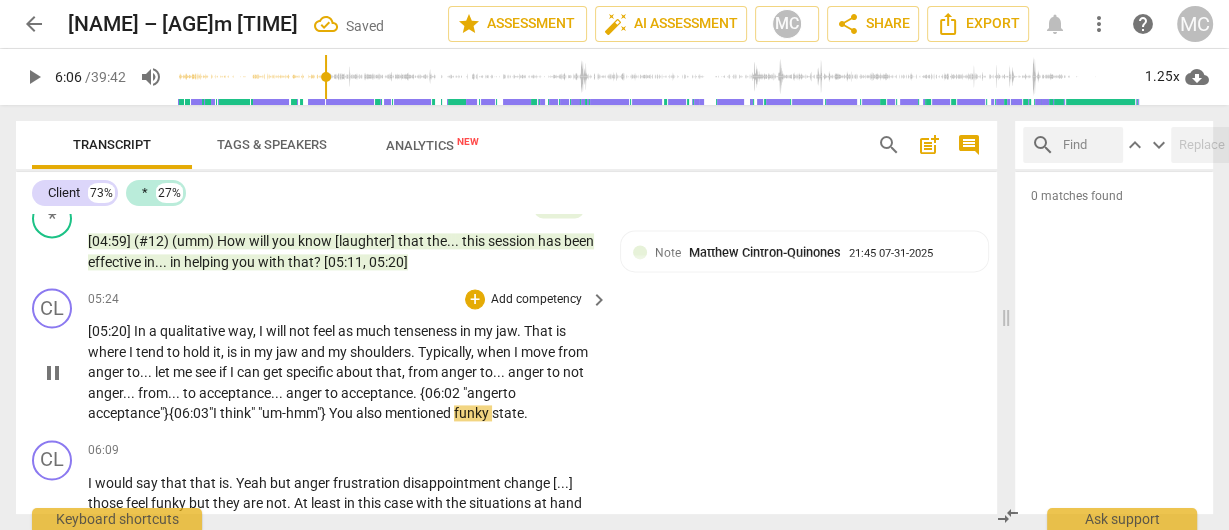 click on "{06:02 "" at bounding box center [443, 393] 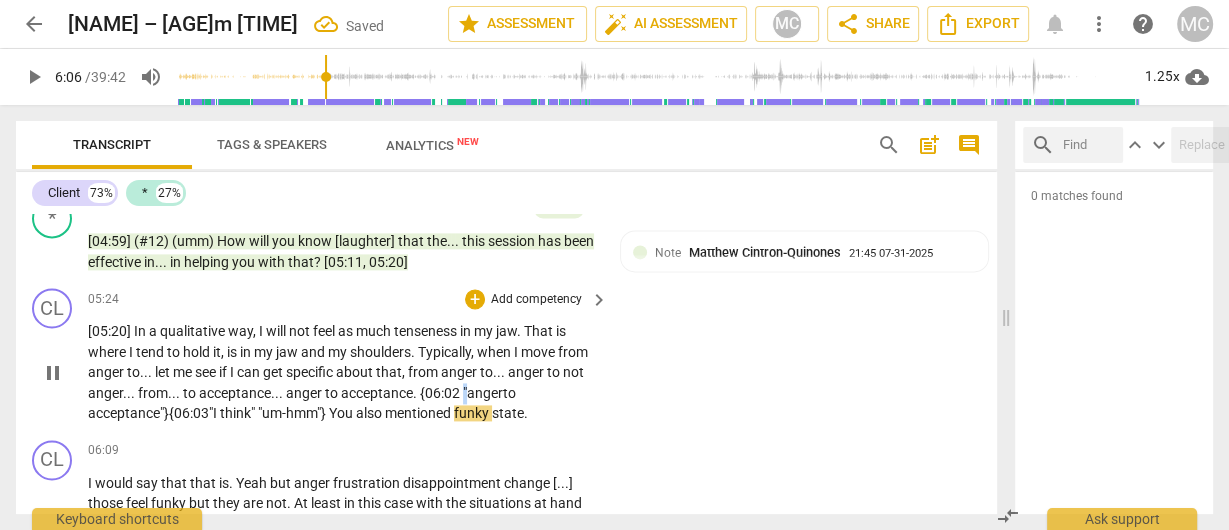 click on "{06:02 "" at bounding box center (443, 393) 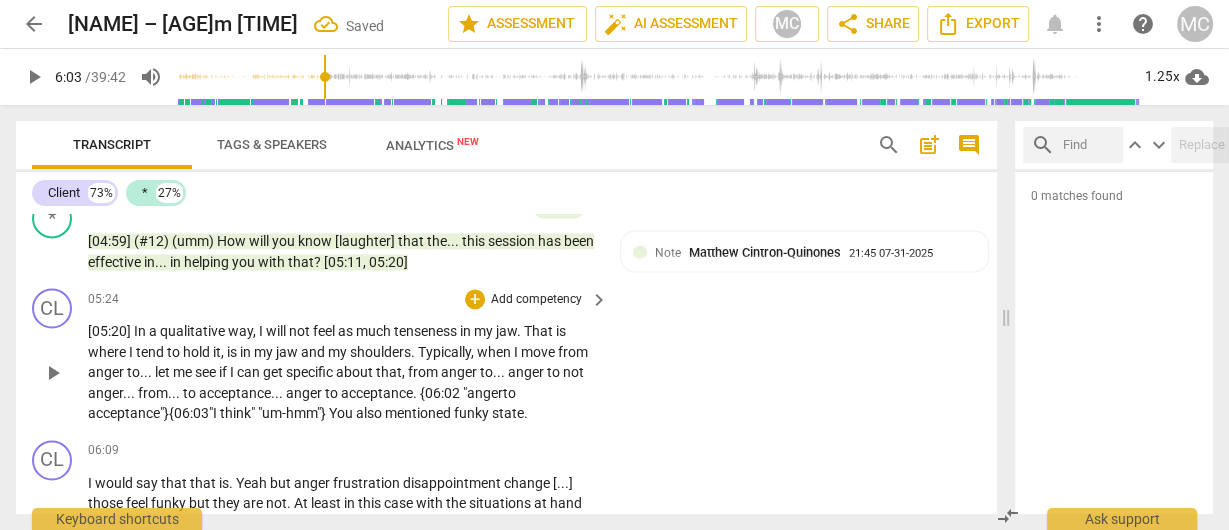 click on "anger" at bounding box center [485, 393] 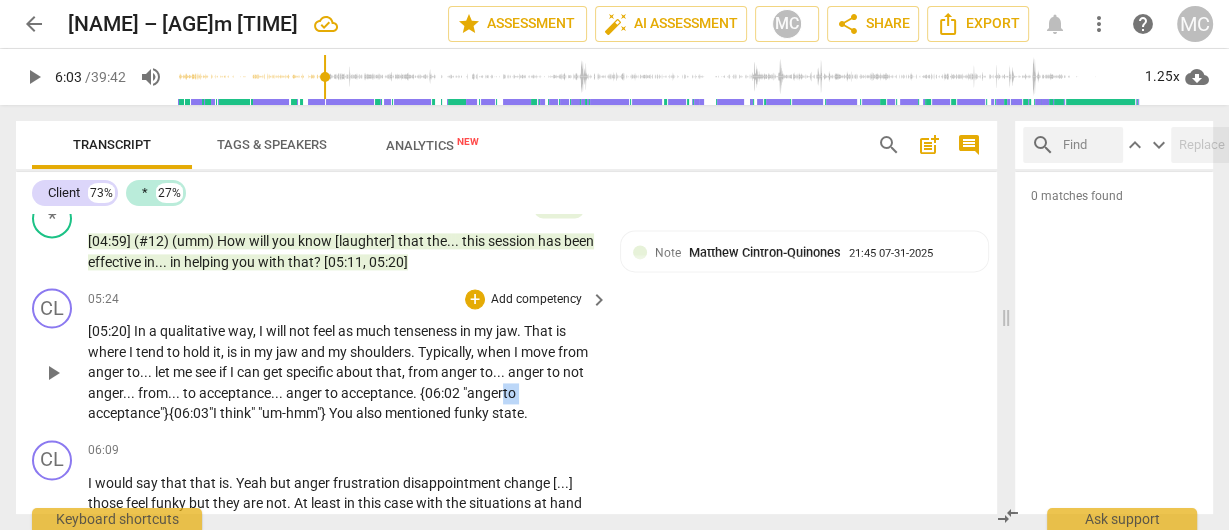 click on "anger" at bounding box center (485, 393) 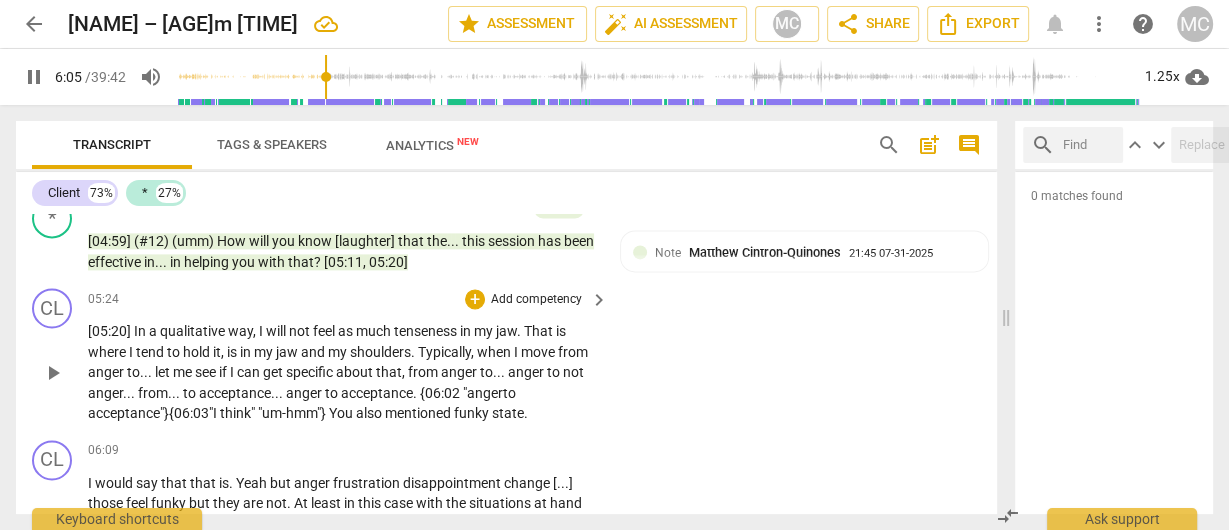 click on "anger" at bounding box center (485, 393) 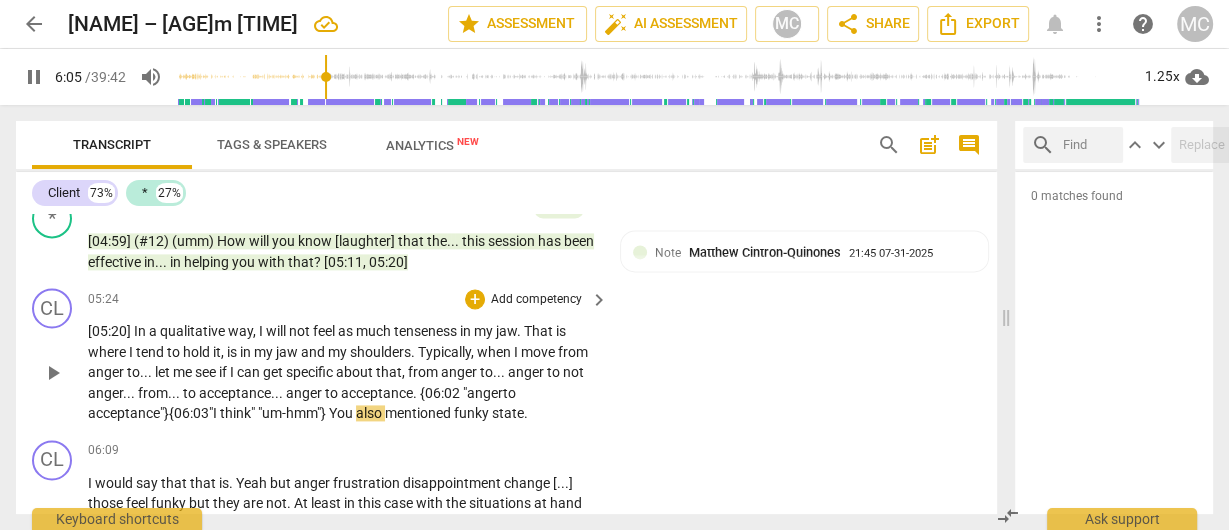 click on "anger" at bounding box center (485, 393) 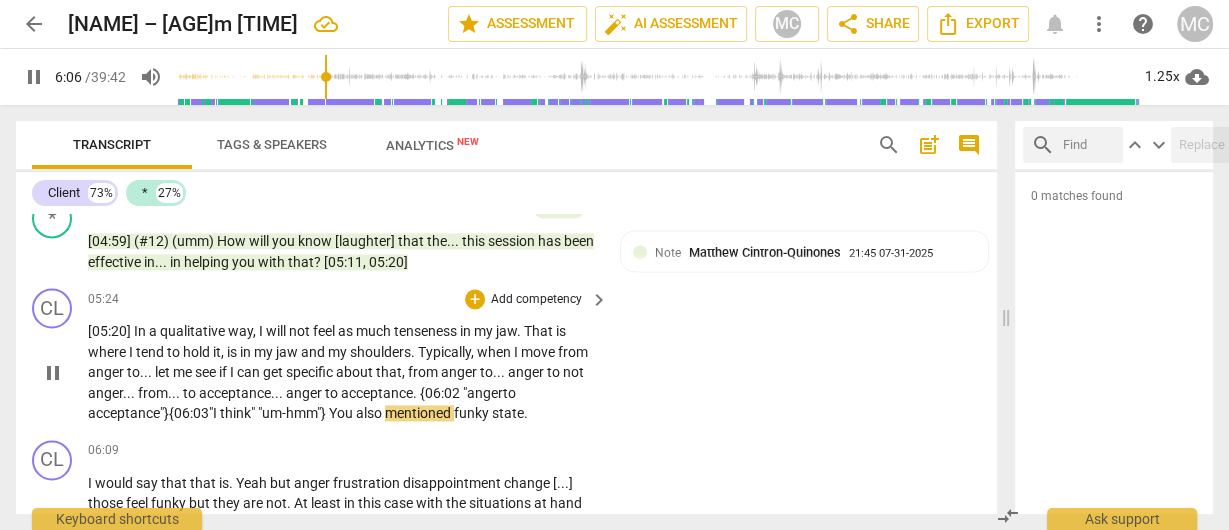 click on "acceptance" at bounding box center [377, 393] 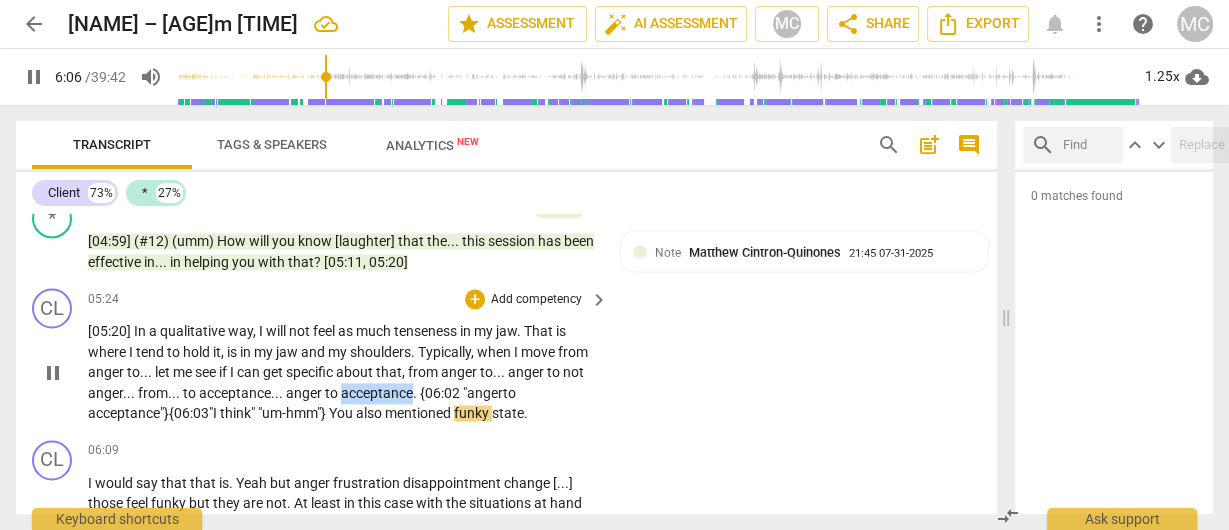 click on "acceptance" at bounding box center (377, 393) 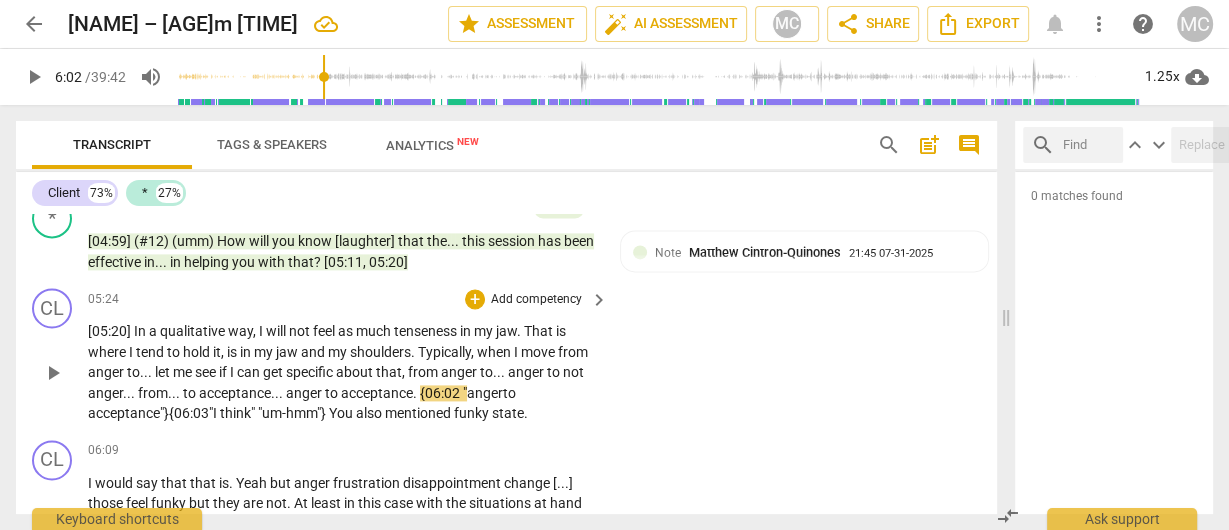 click on "acceptance" at bounding box center [377, 393] 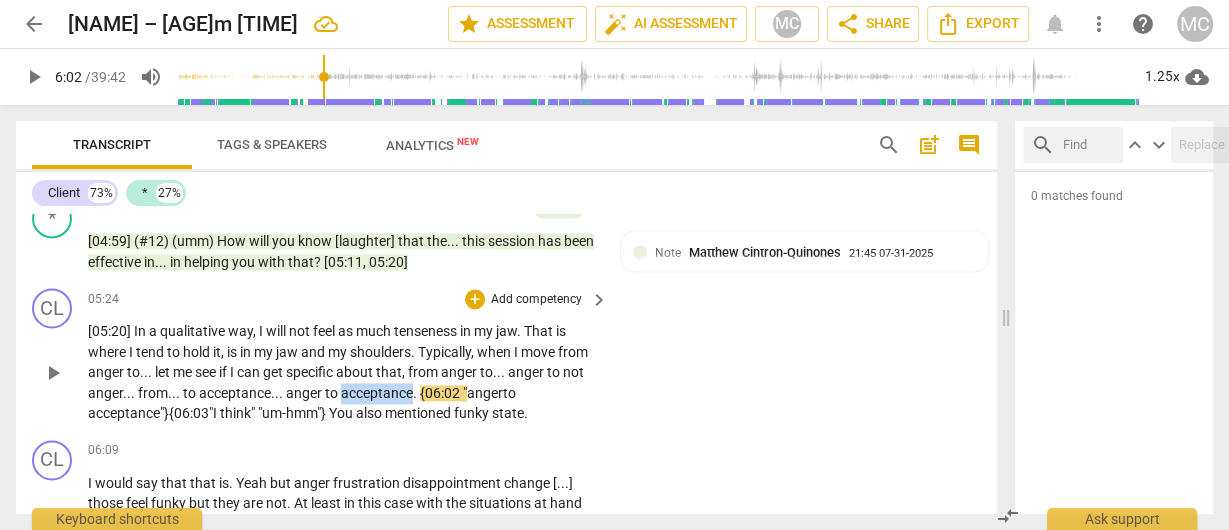 click on "acceptance" at bounding box center [377, 393] 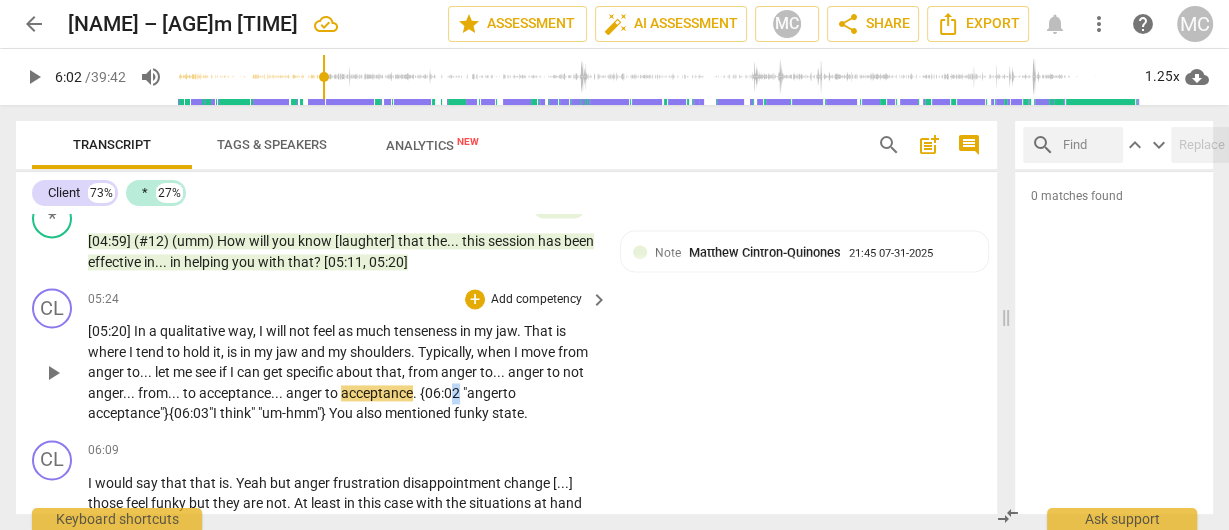 click on "{06:02 "" at bounding box center [443, 393] 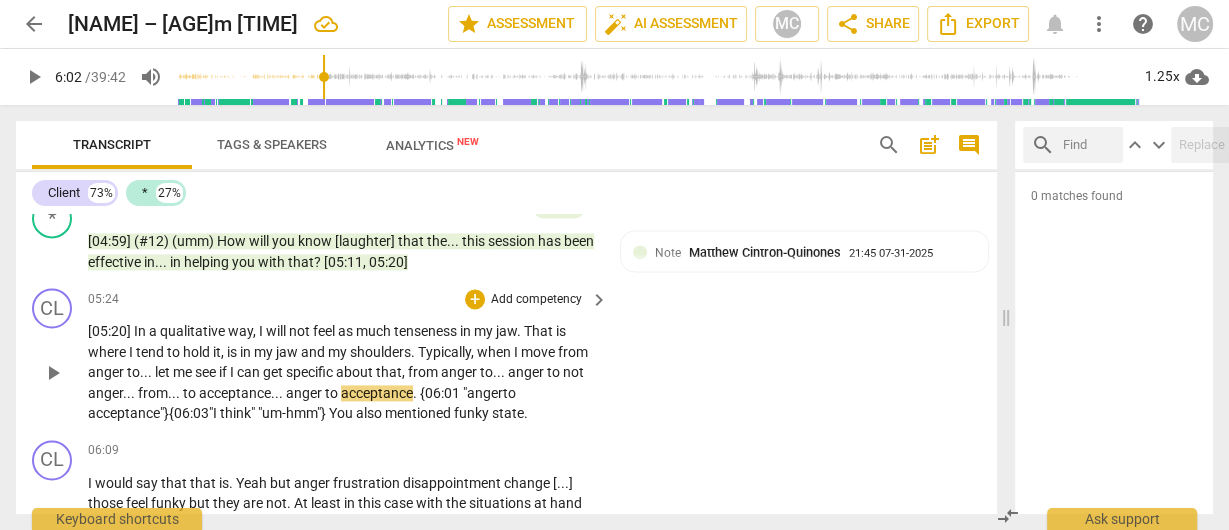 click on "acceptance" at bounding box center [377, 393] 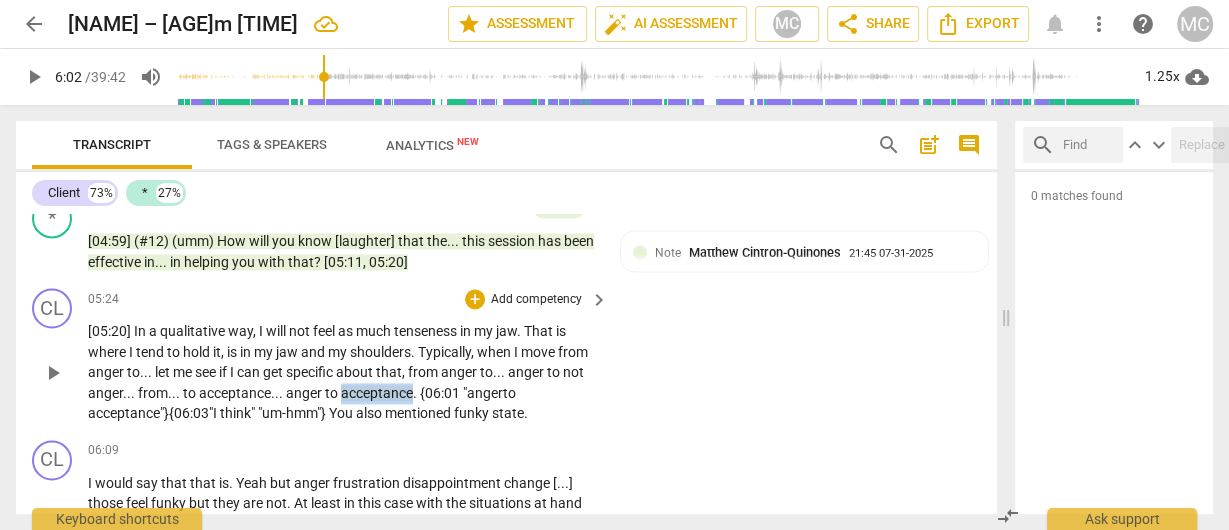 click on "acceptance" at bounding box center [377, 393] 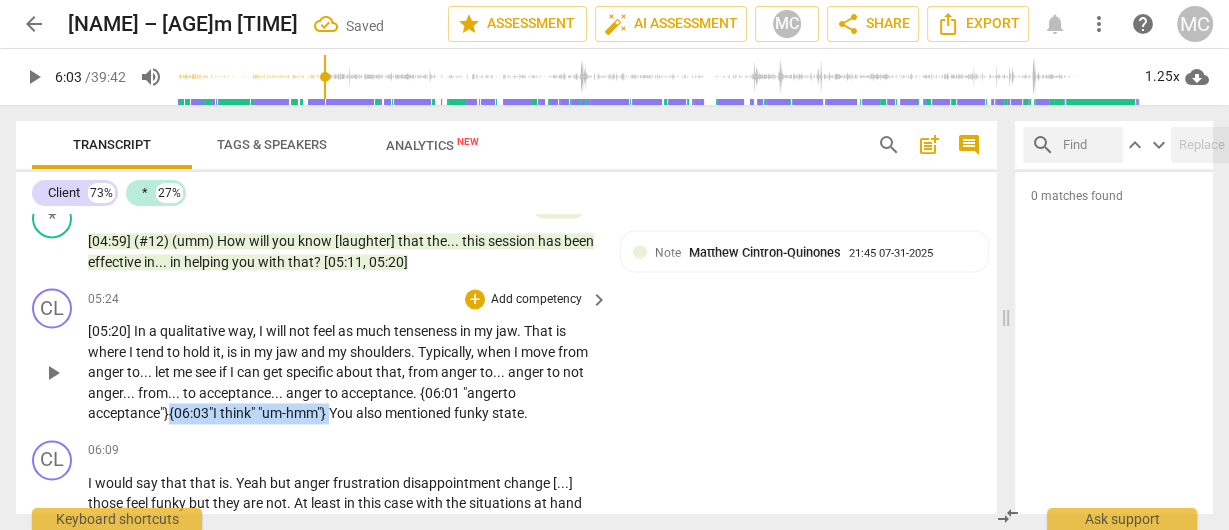 drag, startPoint x: 341, startPoint y: 410, endPoint x: 171, endPoint y: 419, distance: 170.23807 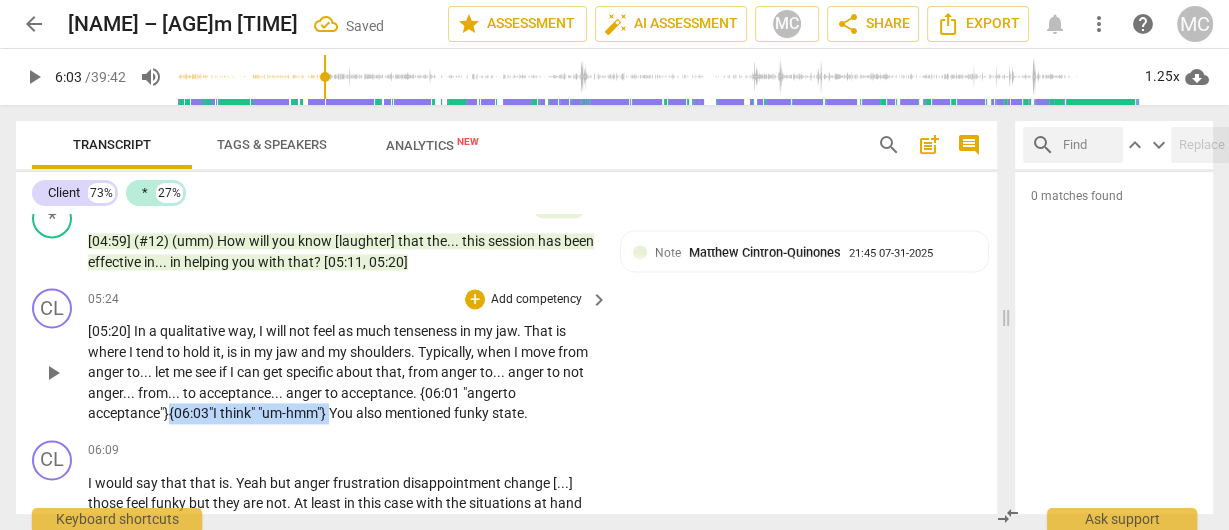click on "[05:20]   In   a   qualitative   way ,   I   will   not   feel   as   much   tenseness   in   my   jaw .   That   is   where   I   tend   to   hold   it ,   is   in   my   jaw   and   my   shoulders .   Typically ,   when   I   move   from   anger   to . . .   let   me   see   if   I   can   get   specific   about   that ,   from   anger   to . . .   anger   to   not   anger . . .   from . . .   to   acceptance . . .   anger   to   acceptance .   {06:01 " anger  to   acceptance"}   {06:03  "I   think"   "um-hmm"}   You   also   mentioned   funky   state ." at bounding box center (343, 372) 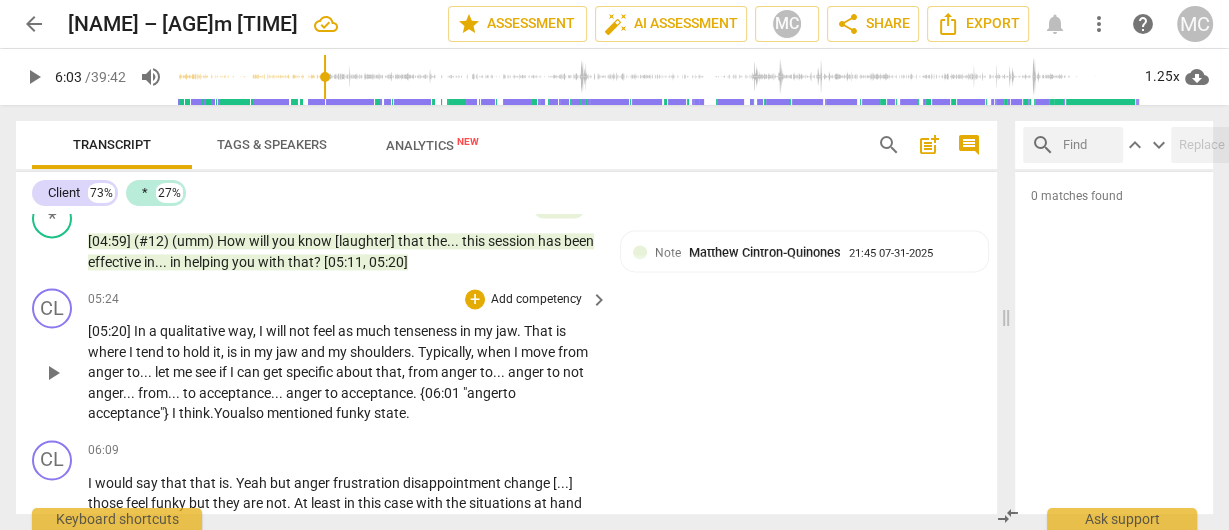 click on "{06:01 "" at bounding box center [443, 393] 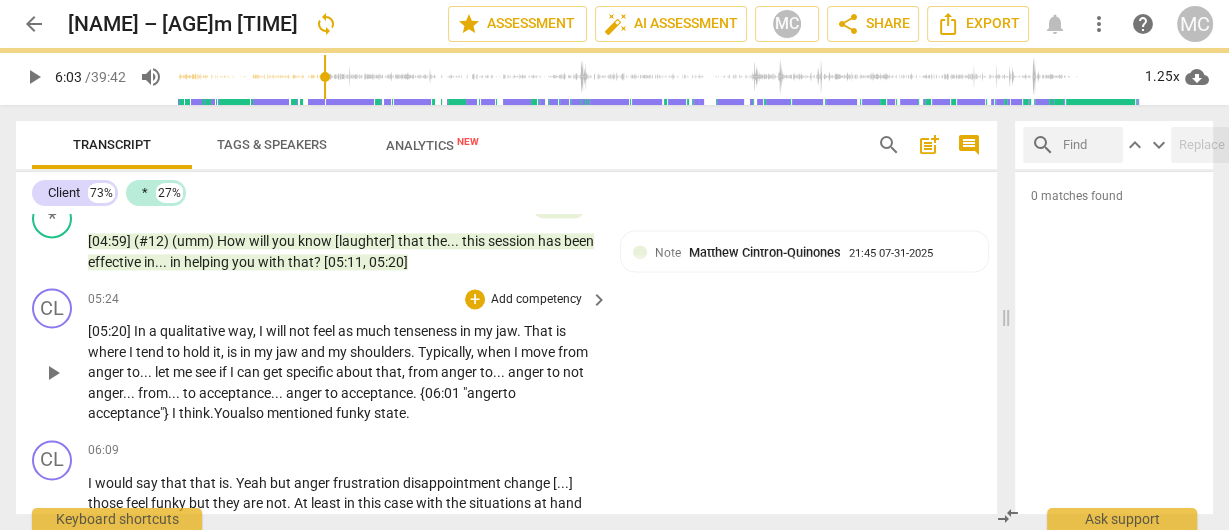 click on "." at bounding box center (416, 393) 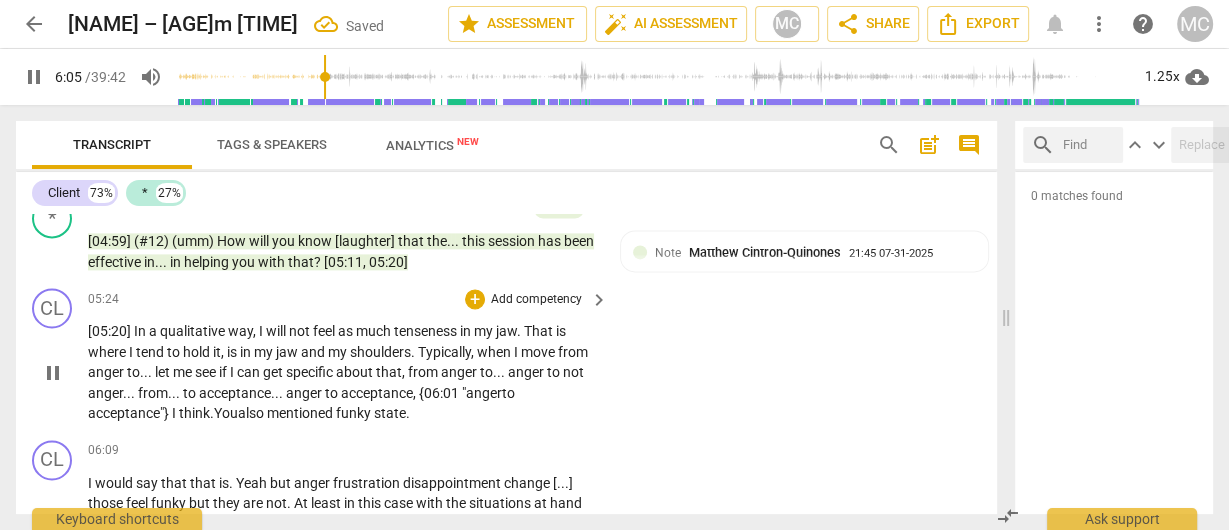 click on "You" at bounding box center (226, 413) 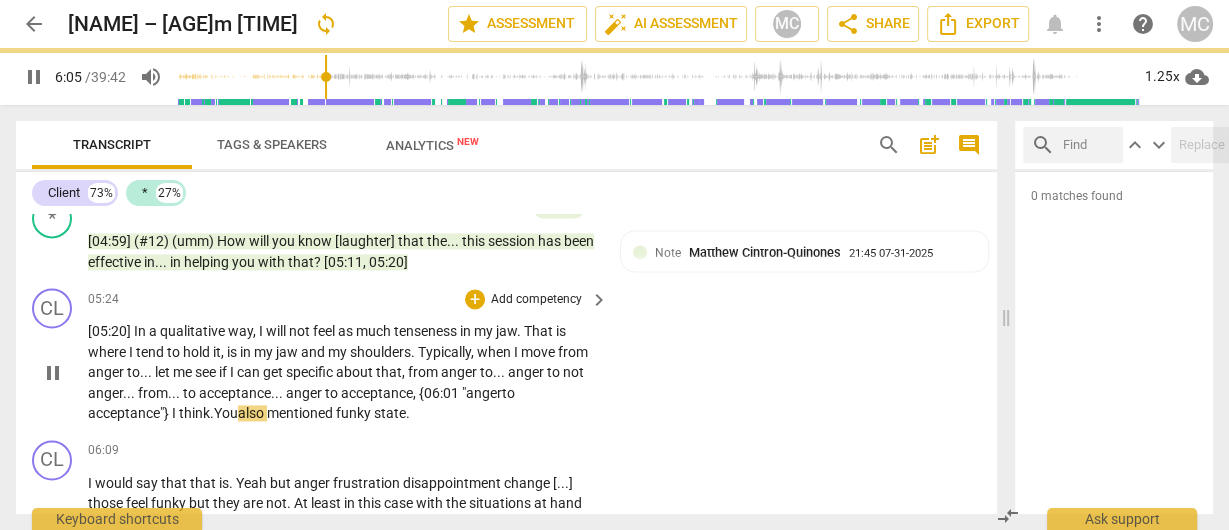 click on "You" at bounding box center [226, 413] 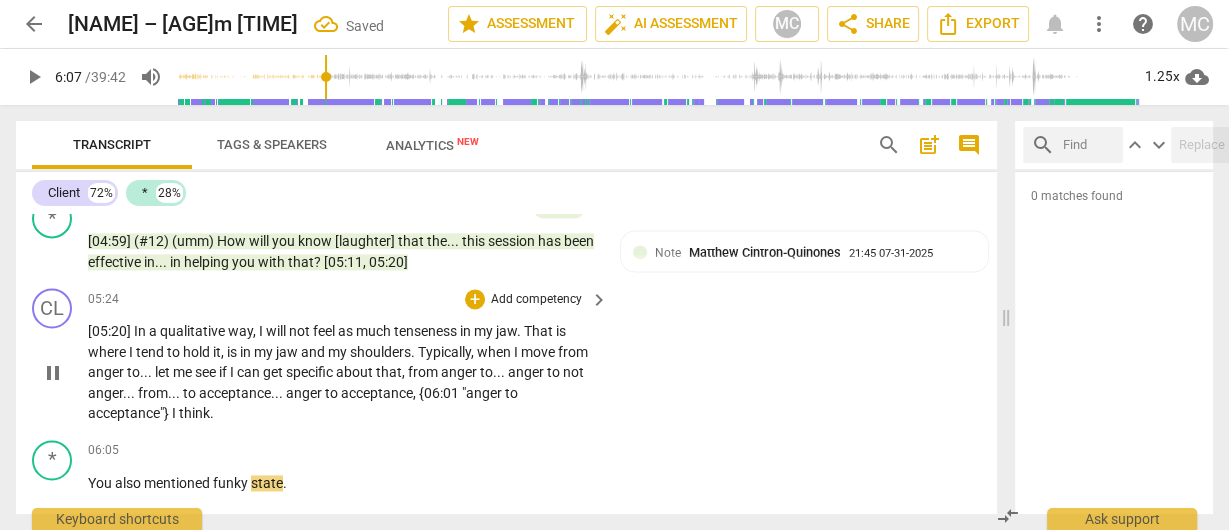 type on "367" 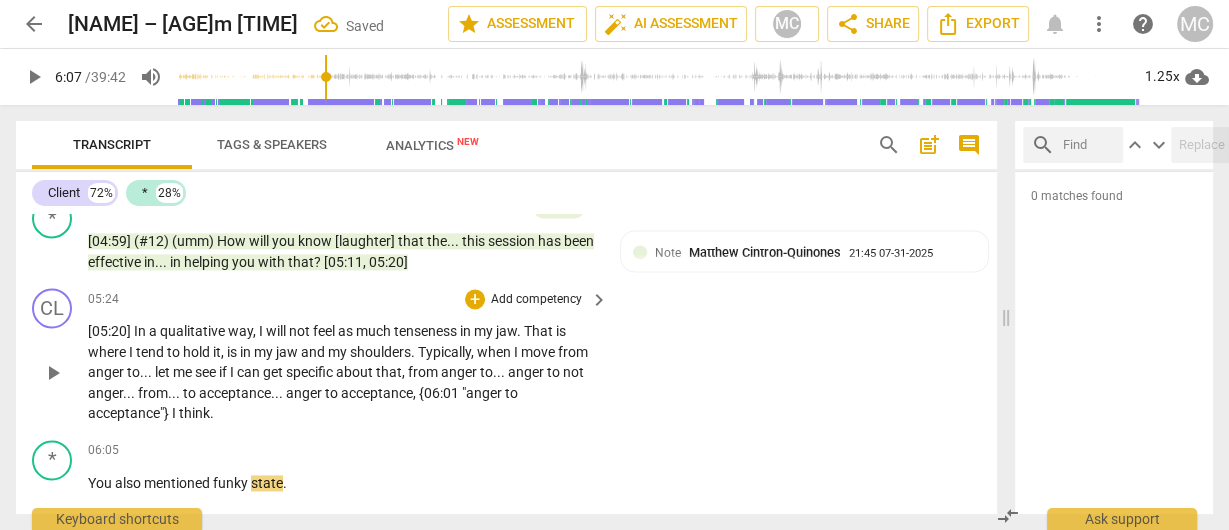 click on "think" at bounding box center (194, 413) 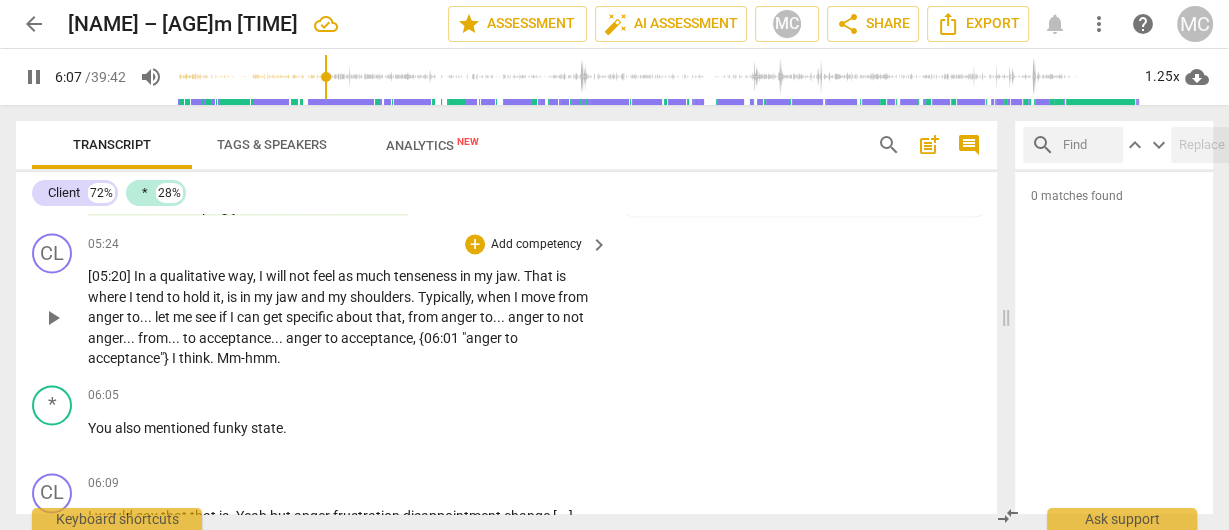 scroll, scrollTop: 2470, scrollLeft: 0, axis: vertical 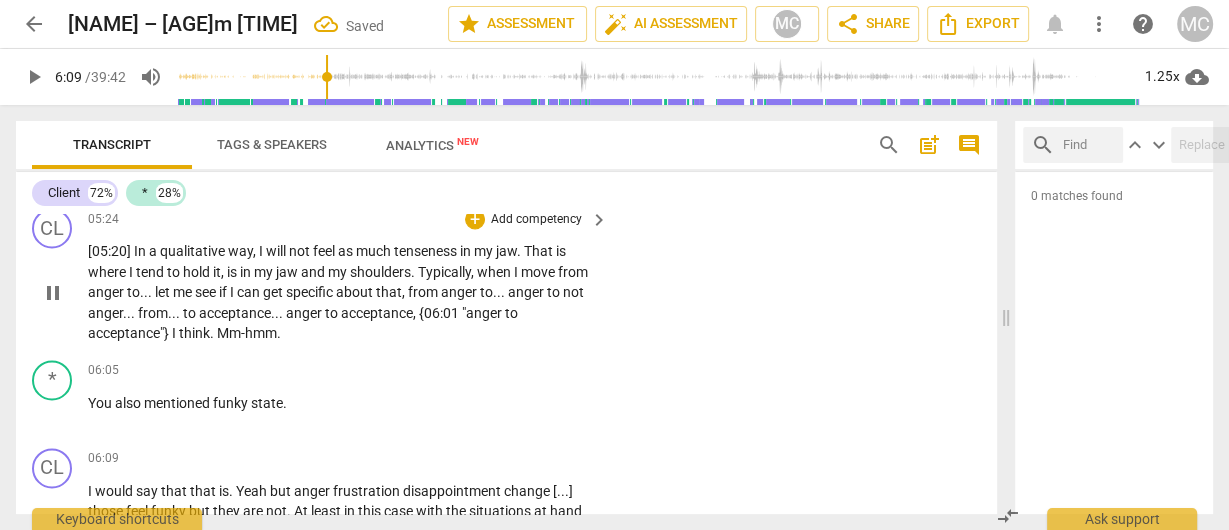 click on "In my jaw and my shoulders. Typically, when I move from anger to. . . let me see if I can get specific about that, from anger to. . . anger to not anger. . . from. . . to acceptance. . . anger to acceptance, {06:01 "anger to acceptance"} I think. Mm-hmm." at bounding box center [343, 292] 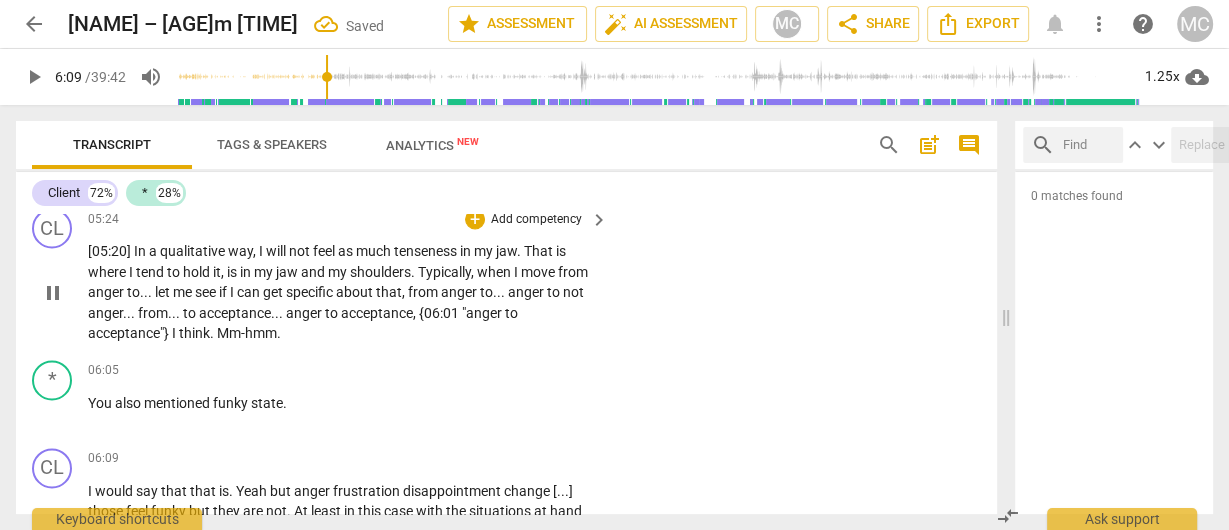 type on "370" 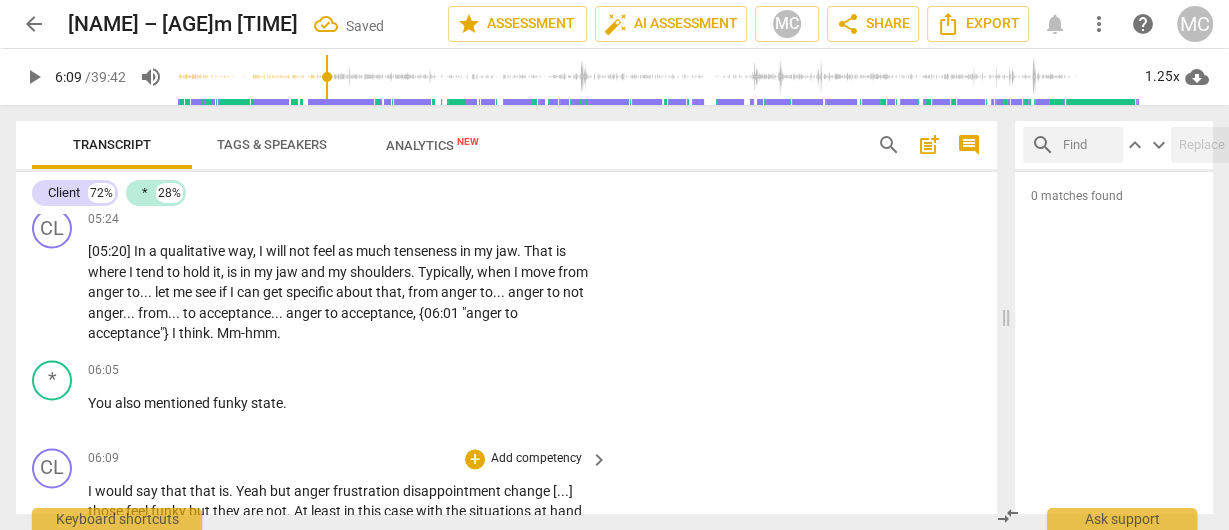 click on "would" at bounding box center [115, 491] 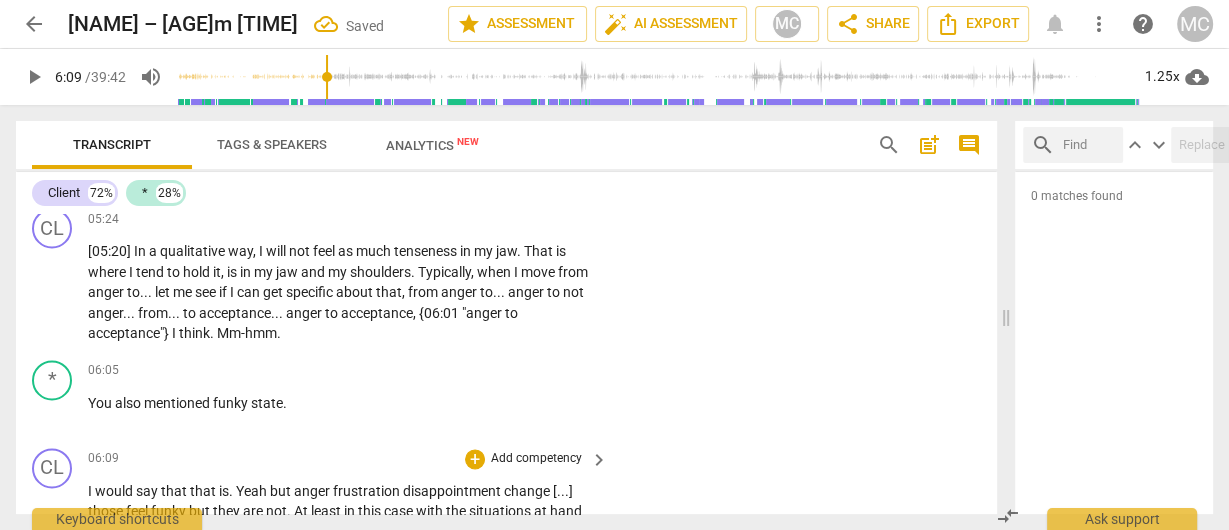 type 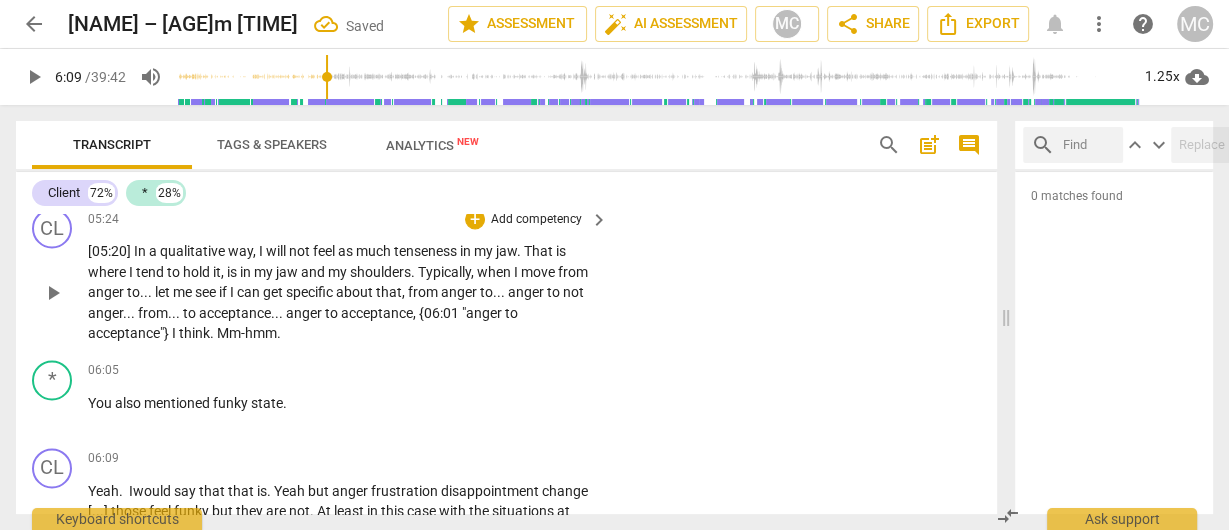 click on "anger" at bounding box center [305, 313] 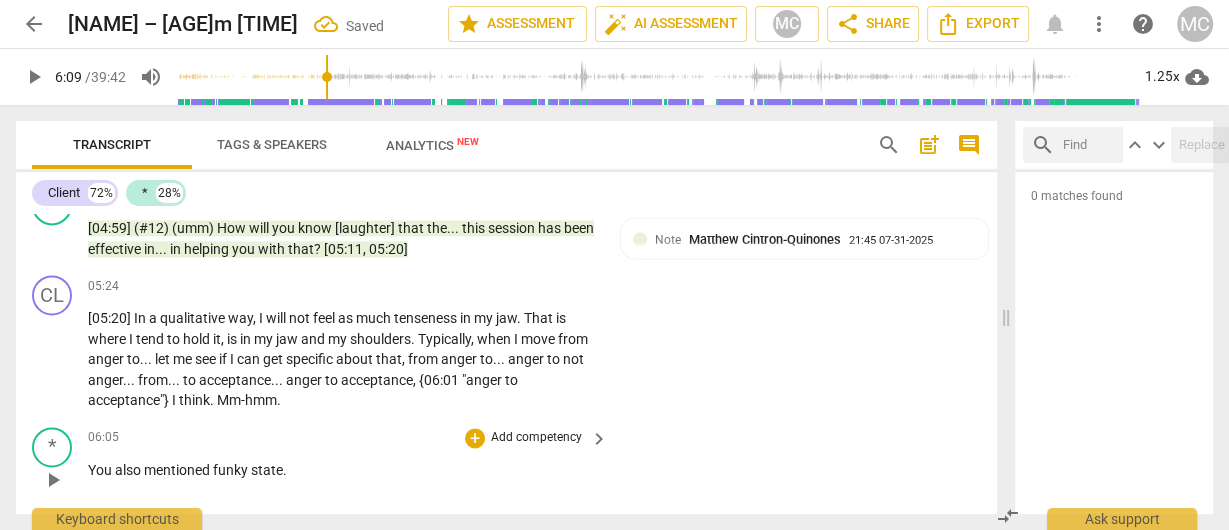 scroll, scrollTop: 2390, scrollLeft: 0, axis: vertical 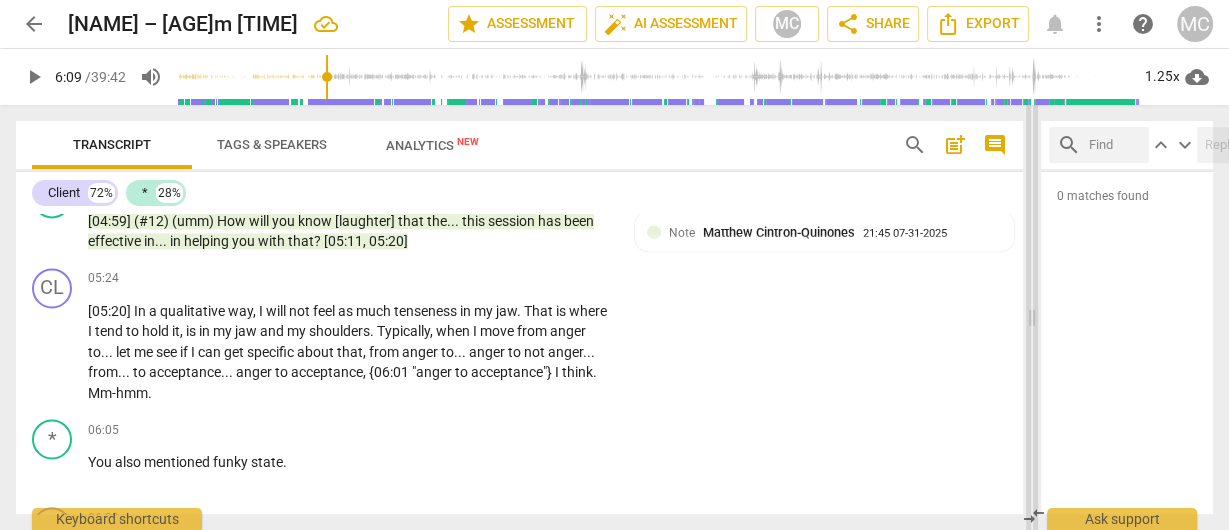 drag, startPoint x: 1006, startPoint y: 316, endPoint x: 1032, endPoint y: 316, distance: 26 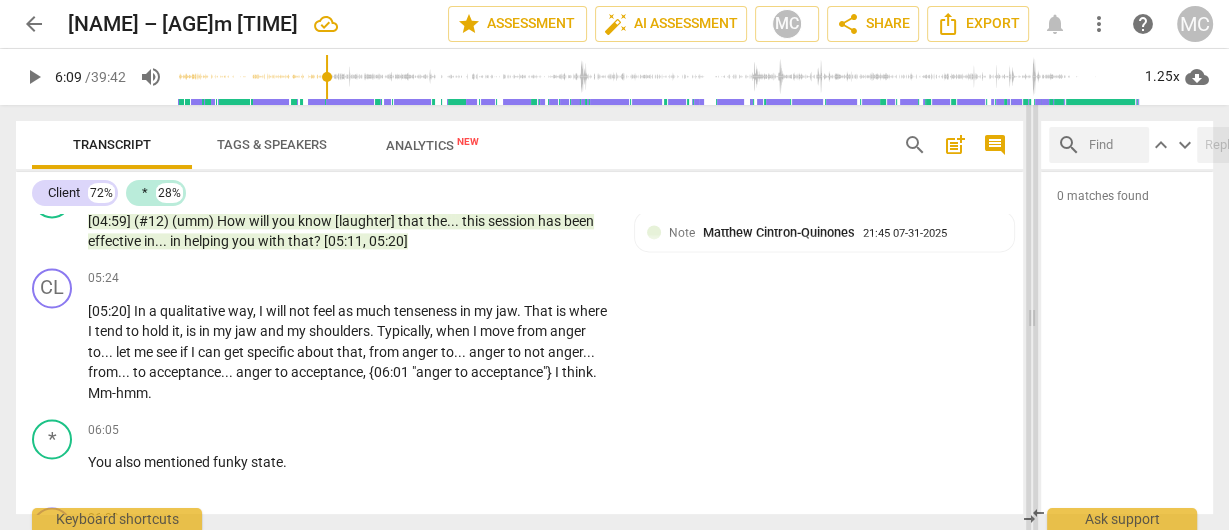 click at bounding box center [1032, 317] 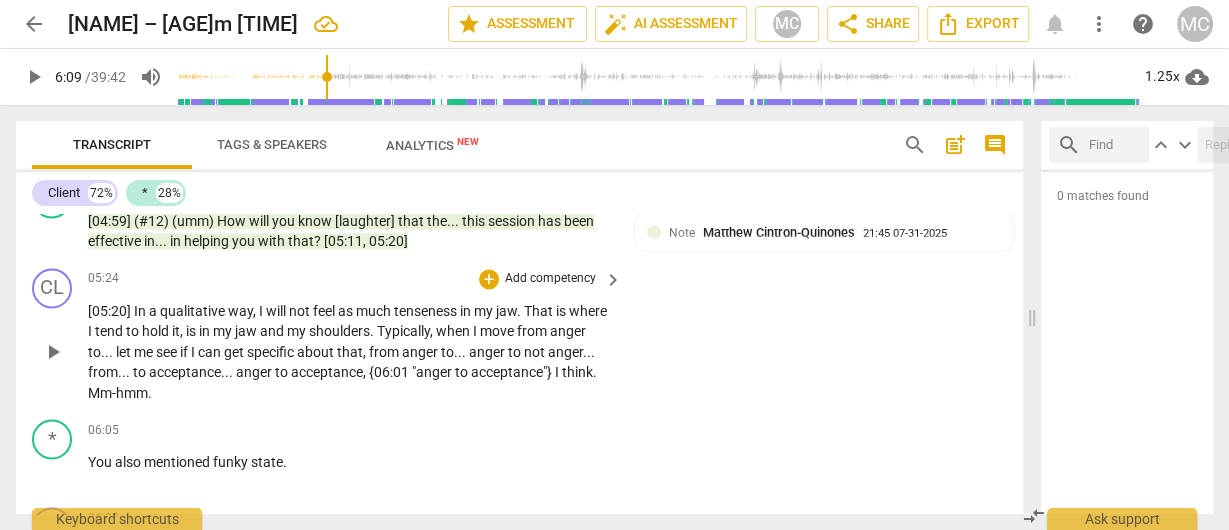 click on "Typically" at bounding box center [403, 331] 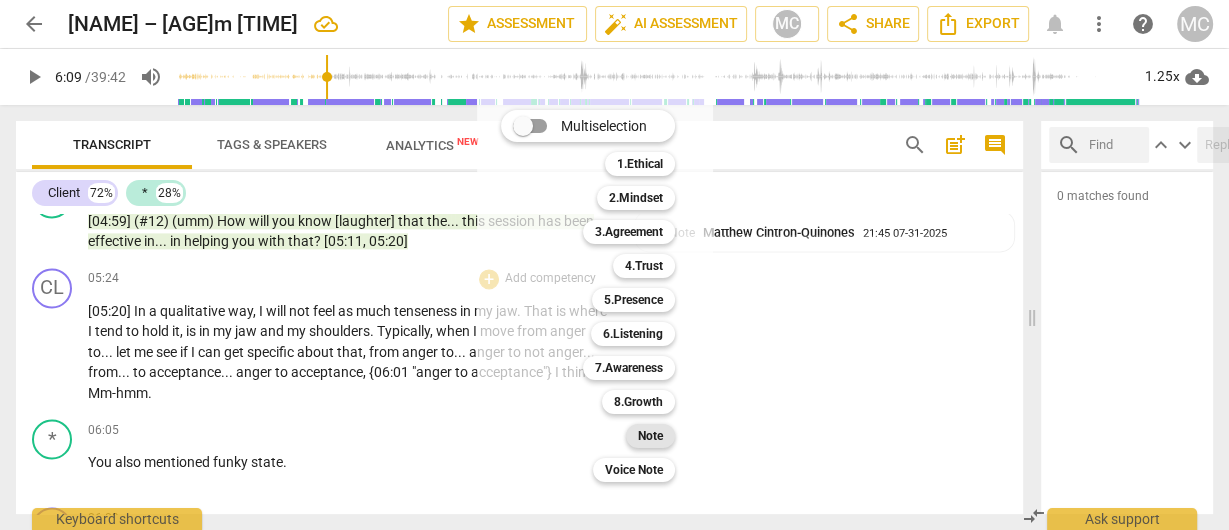 click on "Note" at bounding box center (650, 436) 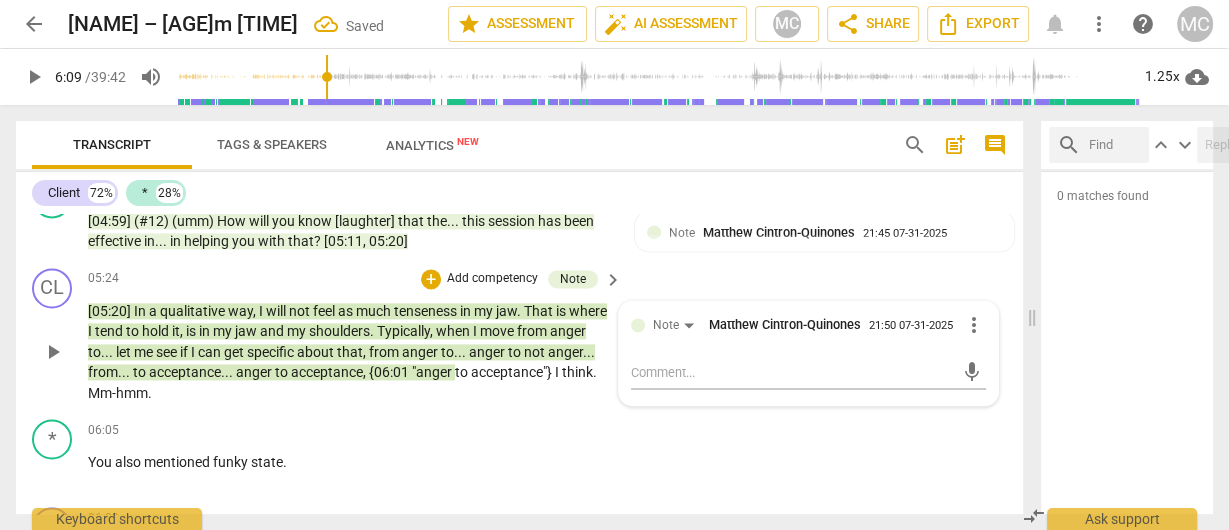 drag, startPoint x: 519, startPoint y: 413, endPoint x: 492, endPoint y: 408, distance: 27.45906 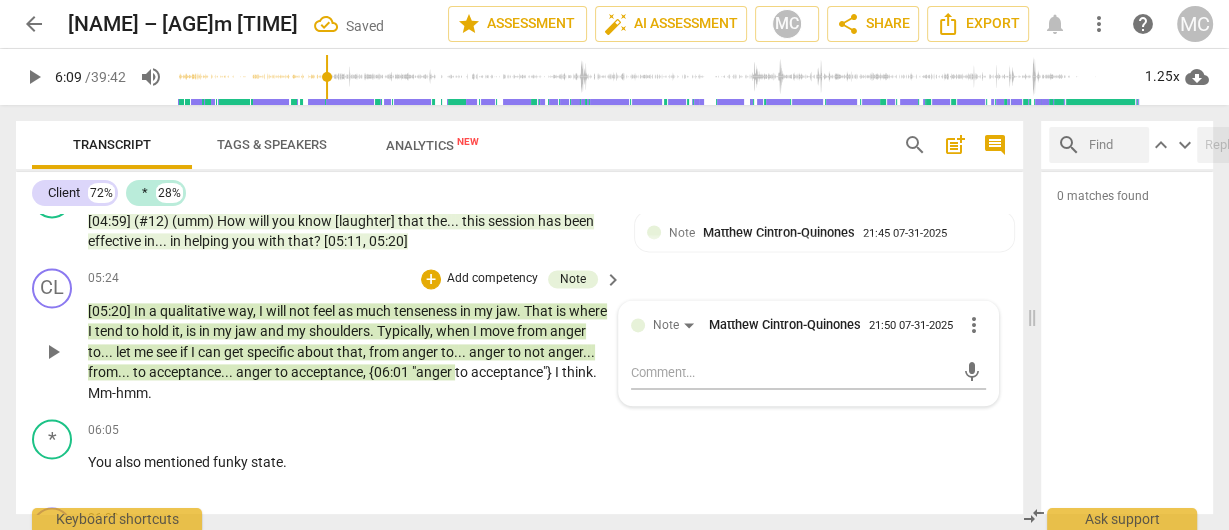 click on "[05:20]   In   a   qualitative   way ,   I   will   not   feel   as   much   tenseness   in   my   jaw .   That   is   where   I   tend   to   hold   it ,   is   in   my   jaw   and   my   shoulders .   Typically ,   when   I   move   from   anger   to . . .   let   me   see   if   I   can   get   specific   about   that ,   from   anger   to . . .   anger   to   not   anger . . .   from . . .   to   acceptance . . .   anger   to   acceptance ,   {06:01   "anger   to   acceptance"}   I   think .   Mm-hmm ." at bounding box center [350, 352] 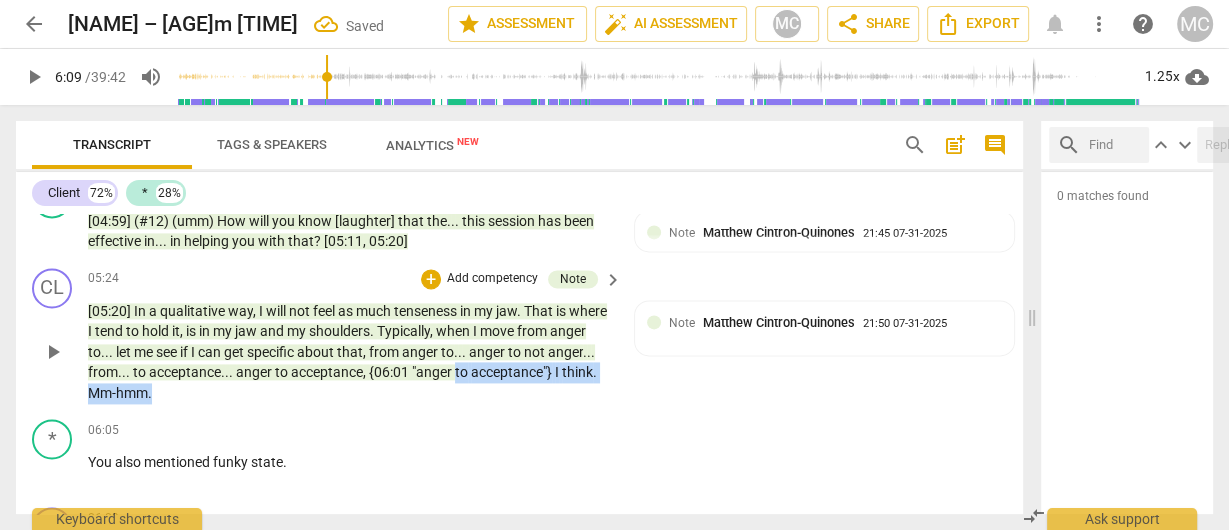 drag, startPoint x: 515, startPoint y: 416, endPoint x: 503, endPoint y: 395, distance: 24.186773 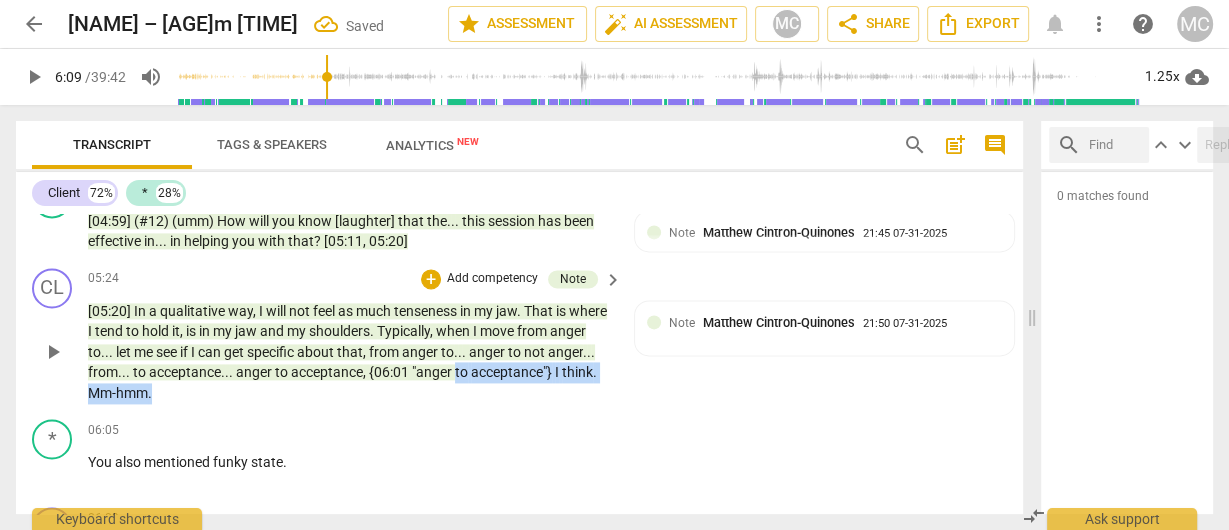 click on "[05:20]   In   a   qualitative   way ,   I   will   not   feel   as   much   tenseness   in   my   jaw .   That   is   where   I   tend   to   hold   it ,   is   in   my   jaw   and   my   shoulders .   Typically ,   when   I   move   from   anger   to . . .   let   me   see   if   I   can   get   specific   about   that ,   from   anger   to . . .   anger   to   not   anger . . .   from . . .   to   acceptance . . .   anger   to   acceptance ,   {06:01   "anger   to   acceptance"}   I   think .   Mm-hmm ." at bounding box center (350, 352) 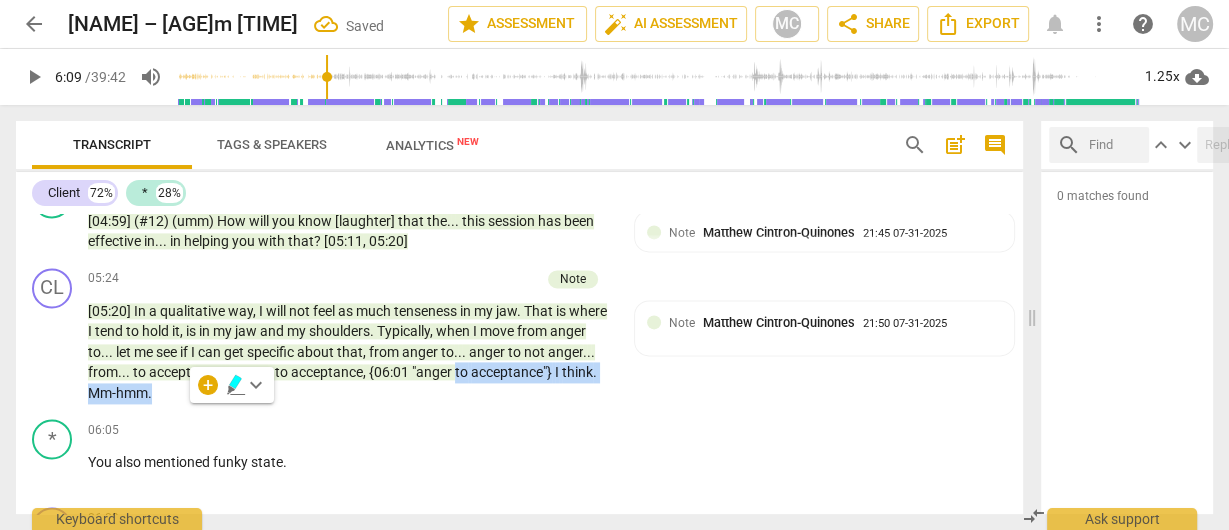 type 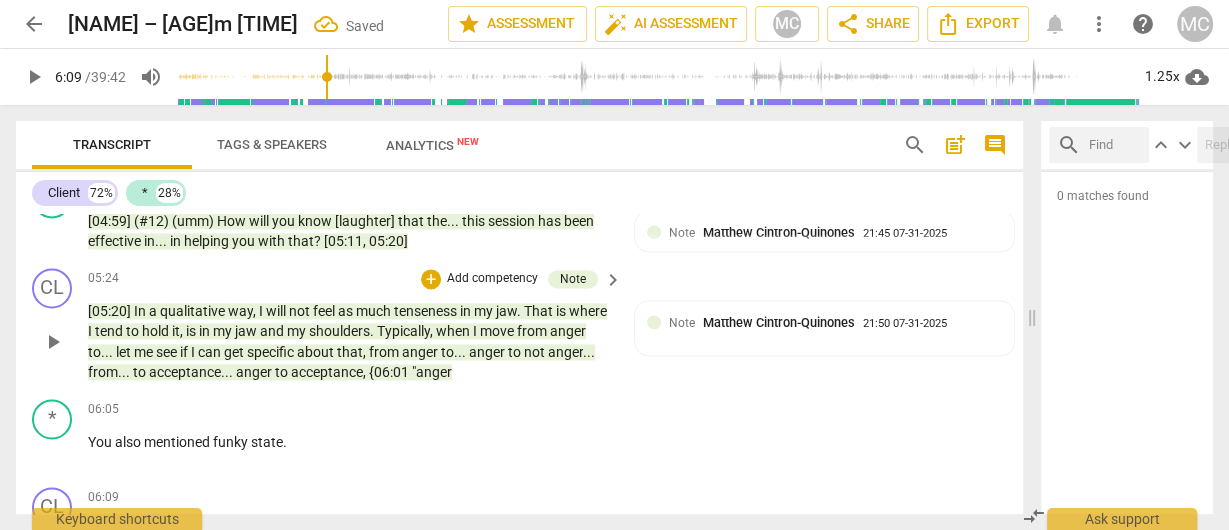 click on "CL play_arrow pause 05:24 + Add competency Note keyboard_arrow_right [05:20]   In   a   qualitative   way ,   I   will   not   feel   as   much   tenseness   in   my   jaw .   That   is   where   I   tend   to   hold   it ,   is   in   my   jaw   and   my   shoulders .   Typically ,   when   I   move   from   anger   to . . .   let   me   see   if   I   can   get   specific   about   that ,   from   anger   to . . .   anger   to   not   anger . . .   from . . .   to   acceptance . . .   anger   to   acceptance ,   {06:01   "anger Note [PERSON] [LASTNAME] 21:50 07-31-2025"}" at bounding box center [519, 325] 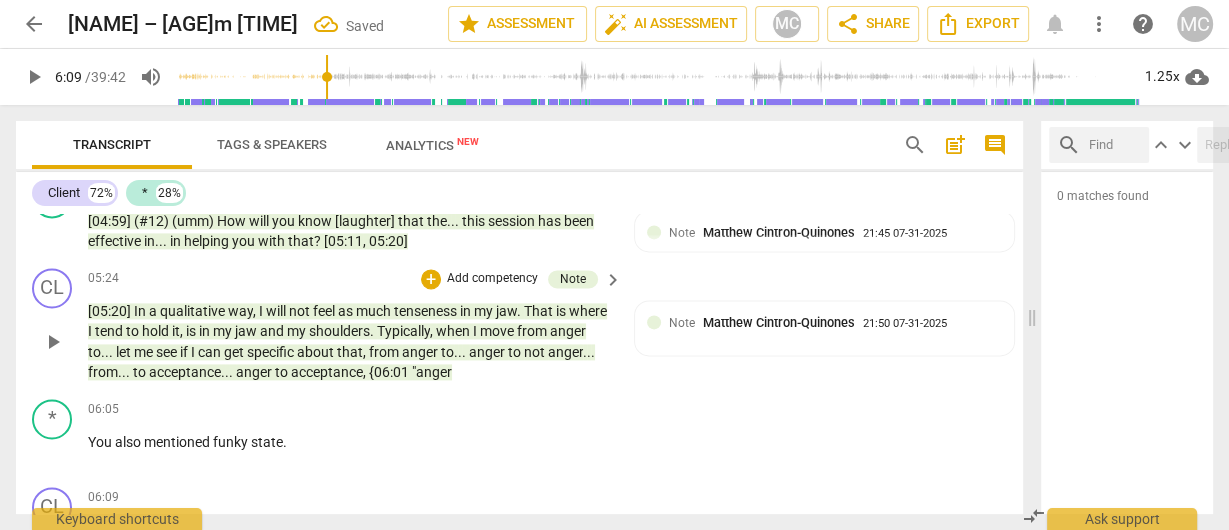 type 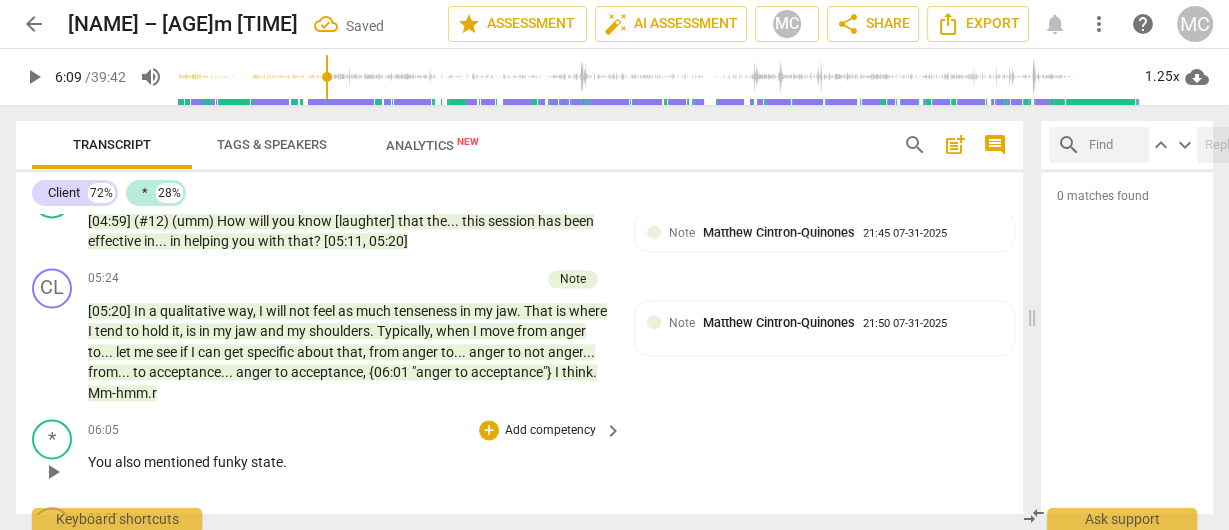 click on "You also mentioned funky state." at bounding box center (350, 462) 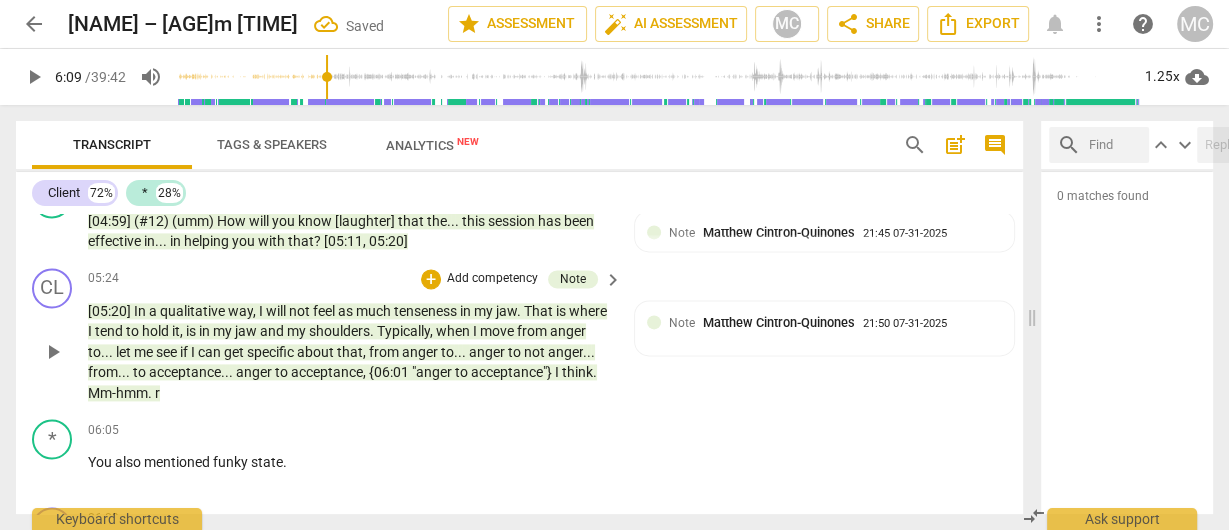click on "[05:20]   In   a   qualitative   way ,   I   will   not   feel   as   much   tenseness   in   my   jaw .   That   is   where   I   tend   to   hold   it ,   is   in   my   jaw   and   my   shoulders .   Typically ,   when   I   move   from   anger   to . . .   let   me   see   if   I   can   get   specific   about   that ,   from   anger   to . . .   anger   to   not   anger . . .   from . . .   to   acceptance . . .   anger   to   acceptance ,   {06:01   "anger   to   acceptance"}   I   think .   Mm-hmm .   r" at bounding box center [350, 352] 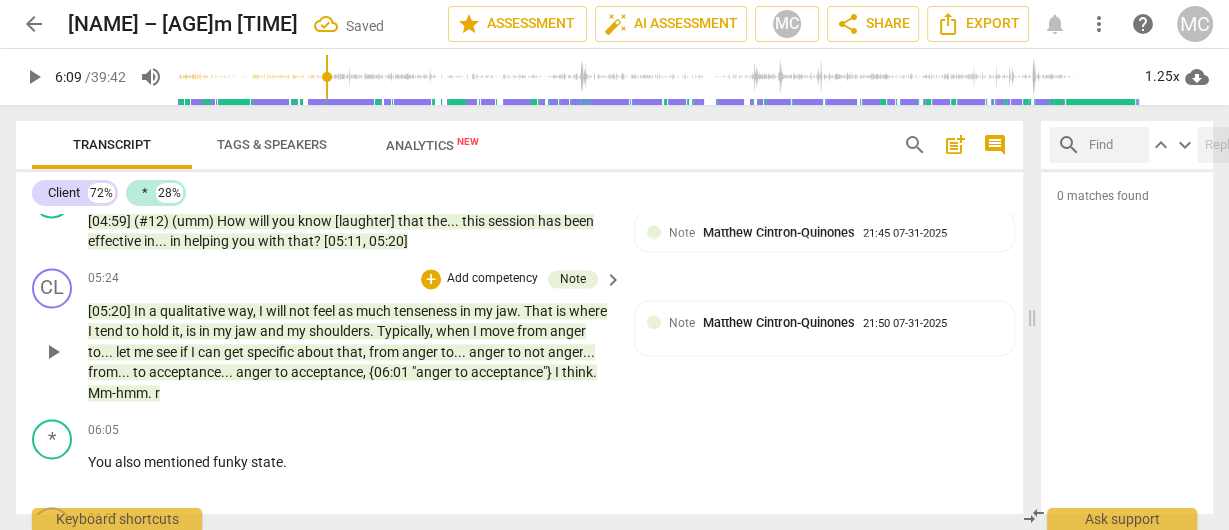 type 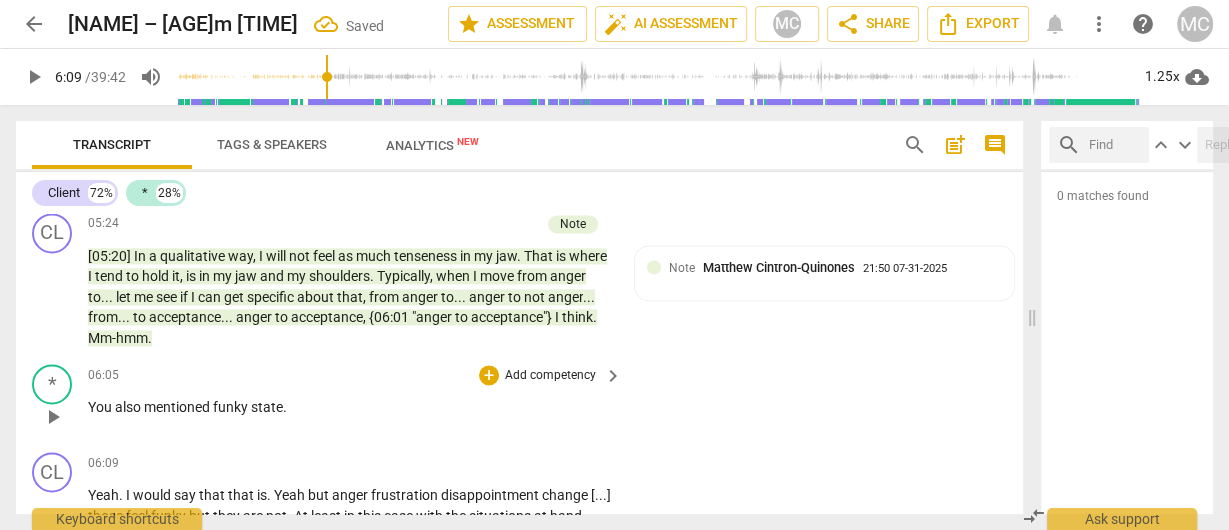 scroll, scrollTop: 2470, scrollLeft: 0, axis: vertical 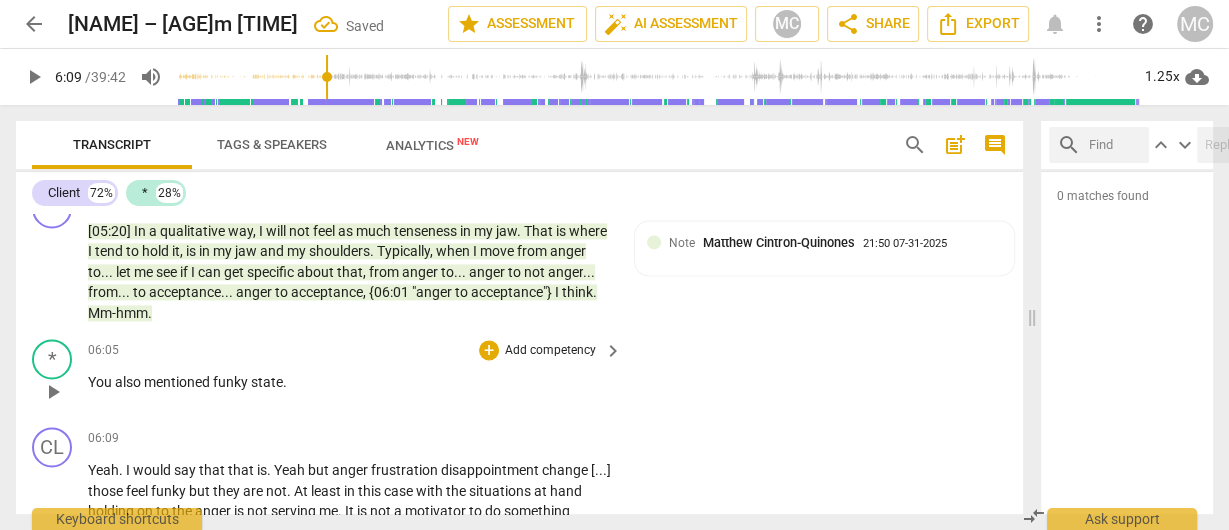 click on "06:05 + Add competency keyboard_arrow_right You   also   mentioned   funky   state ." at bounding box center (356, 375) 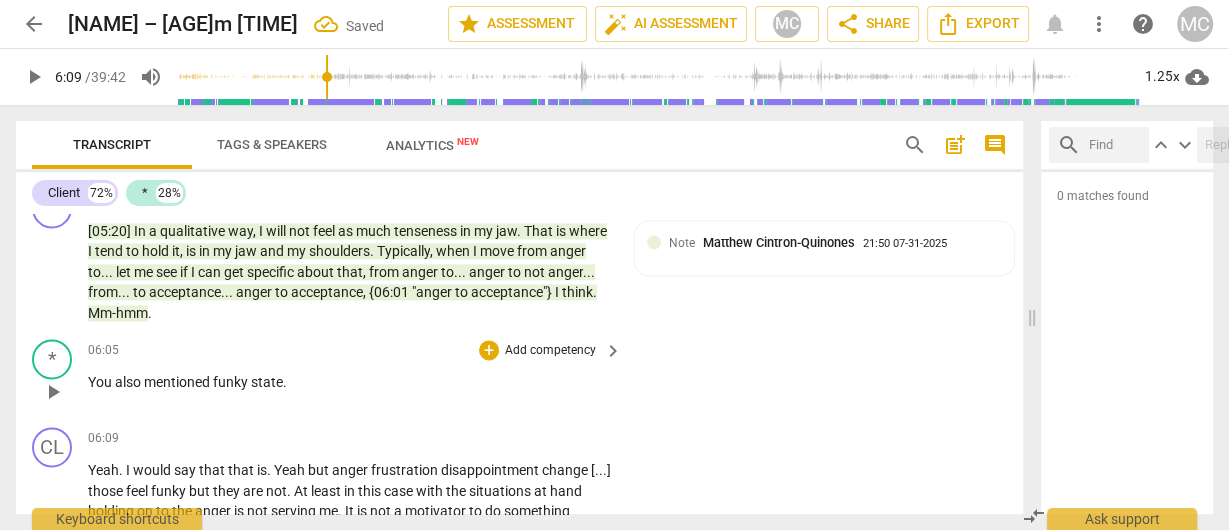 drag, startPoint x: 186, startPoint y: 414, endPoint x: 154, endPoint y: 399, distance: 35.341194 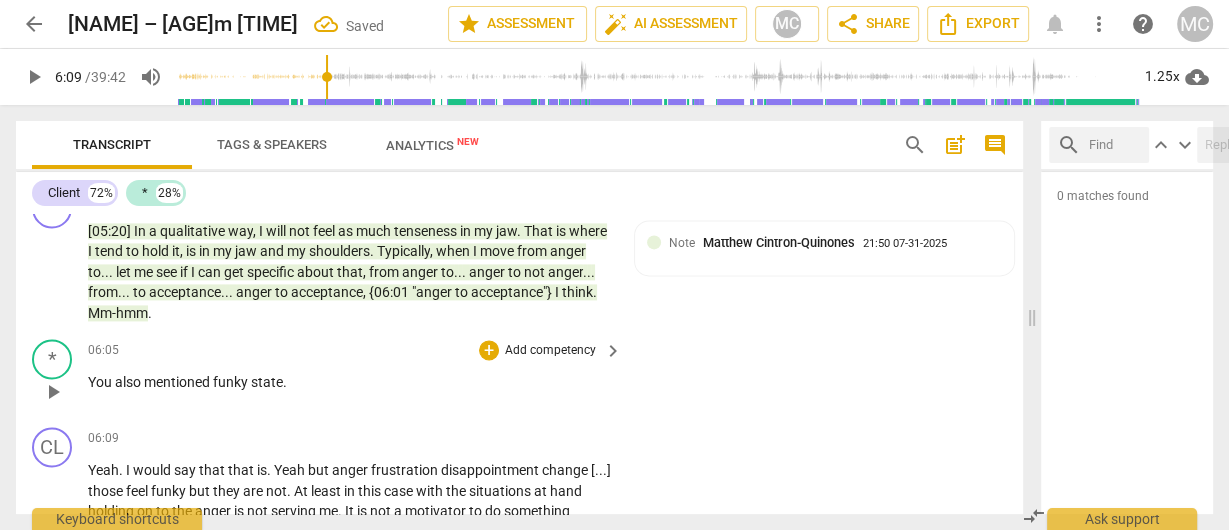 click on "mentioned" at bounding box center [178, 382] 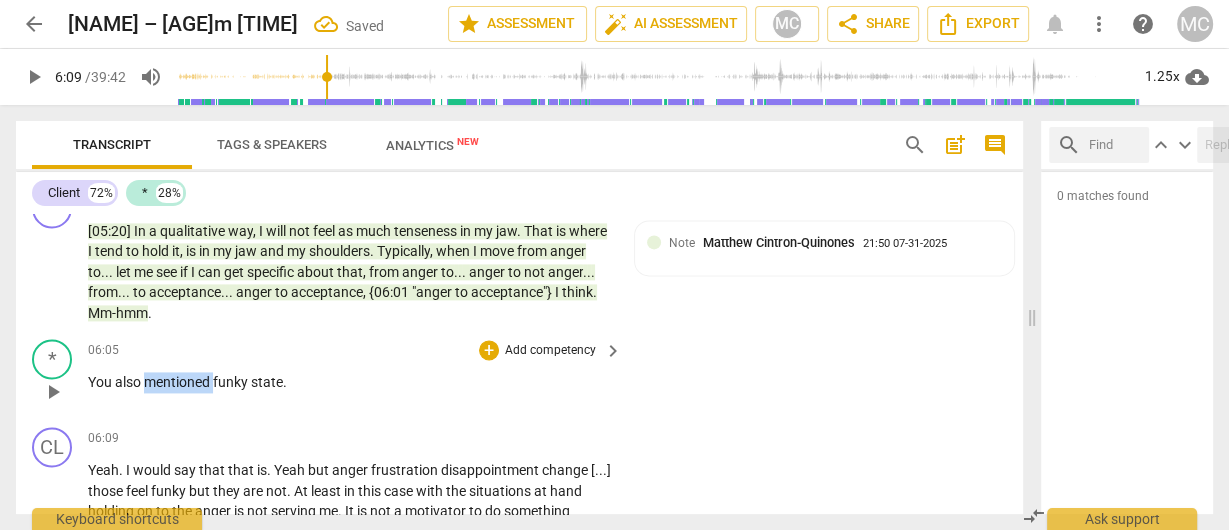 click on "mentioned" at bounding box center [178, 382] 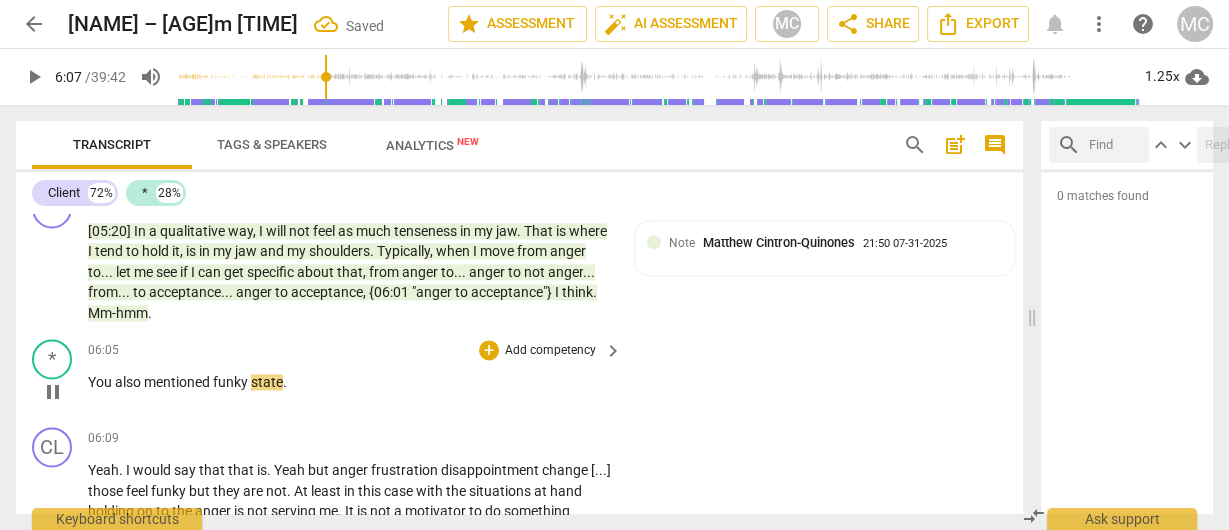 click on "You" at bounding box center [101, 382] 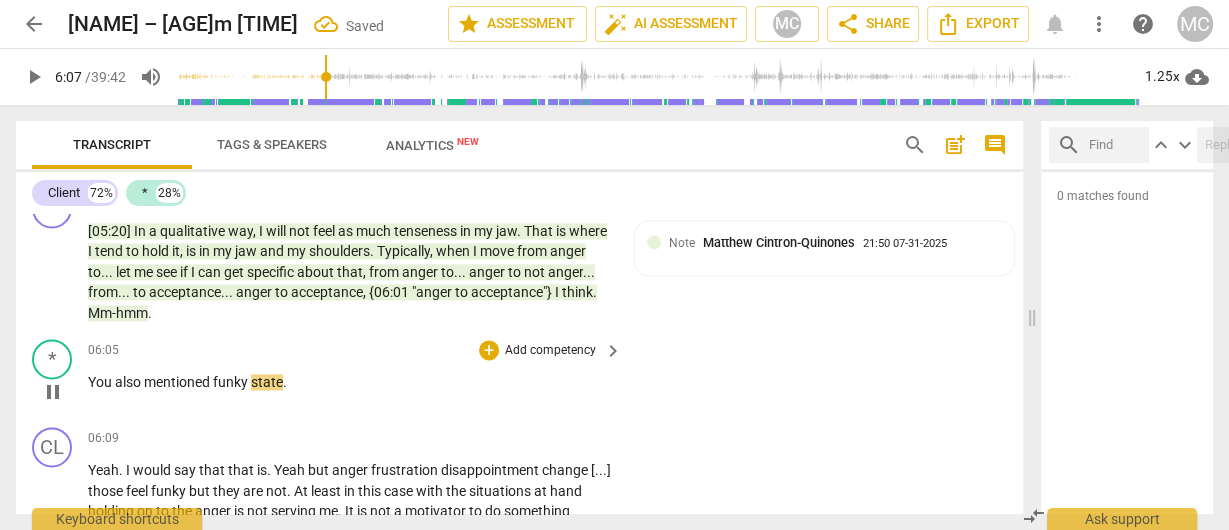 type on "367" 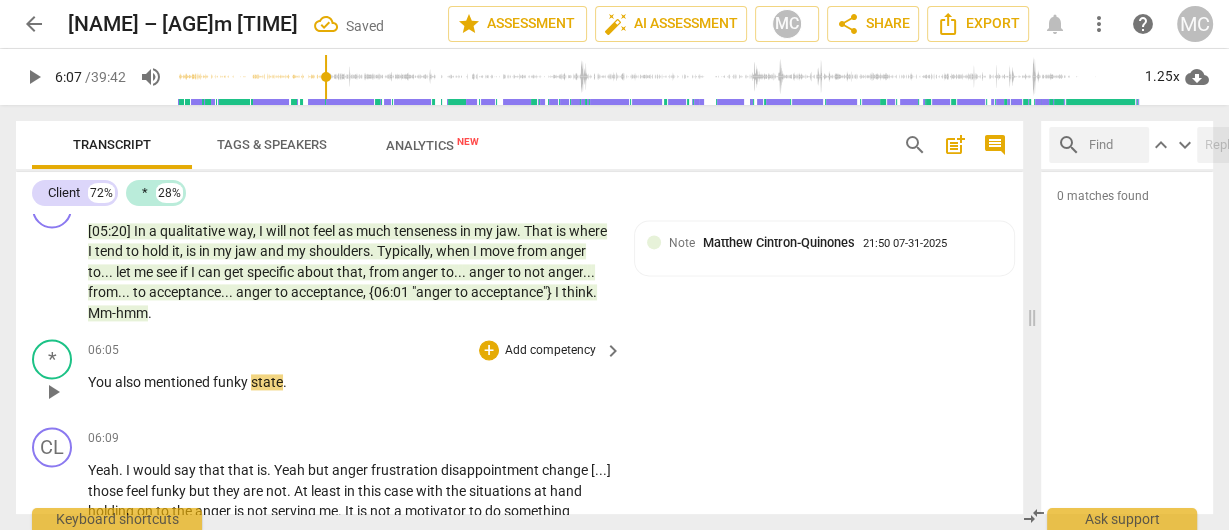 type 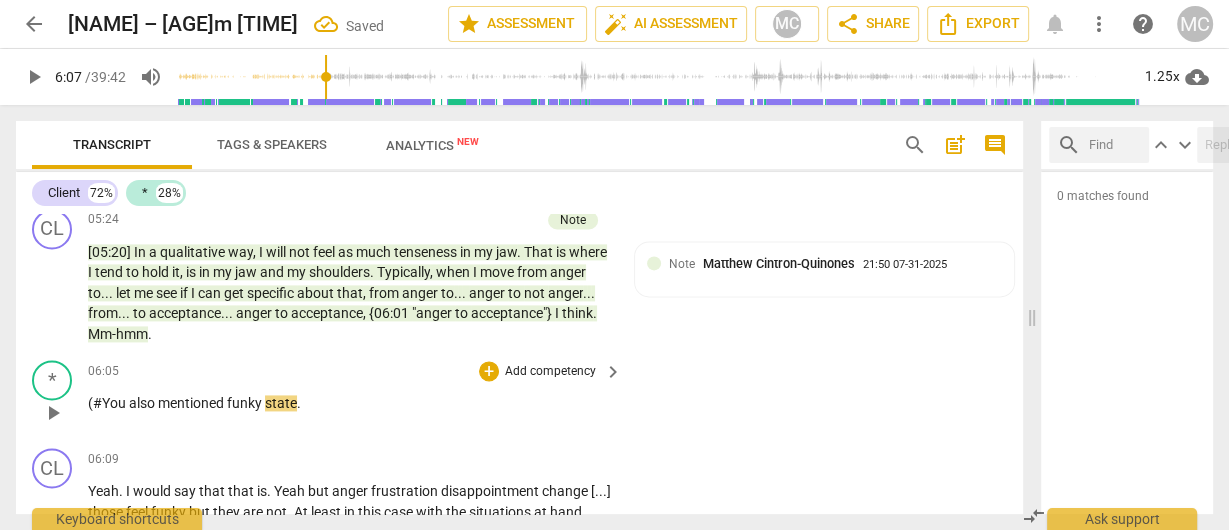 scroll, scrollTop: 2470, scrollLeft: 0, axis: vertical 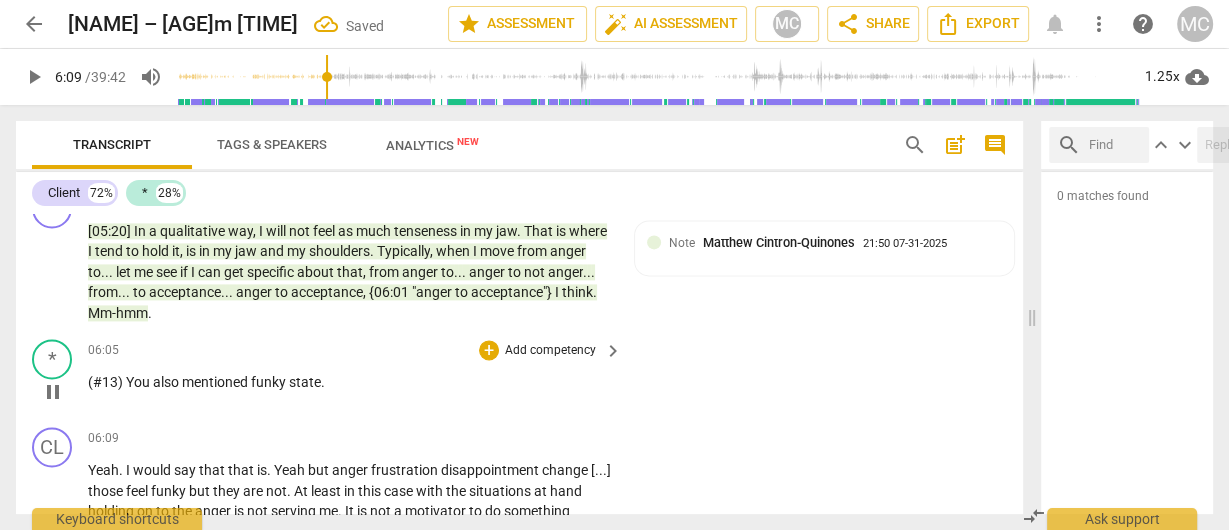 click on "Add competency" at bounding box center [550, 351] 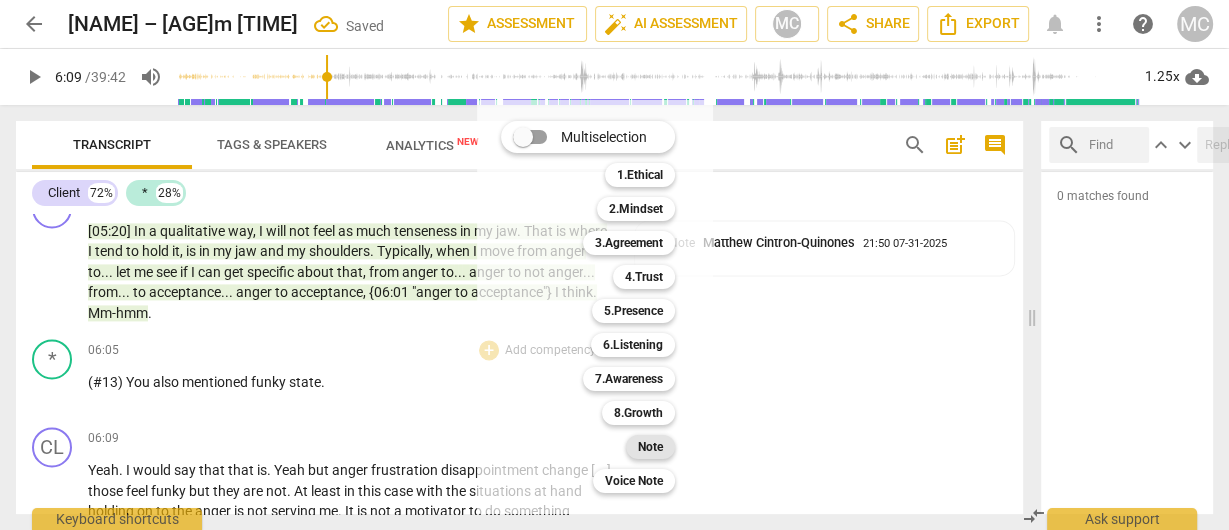 click on "Note" at bounding box center [650, 447] 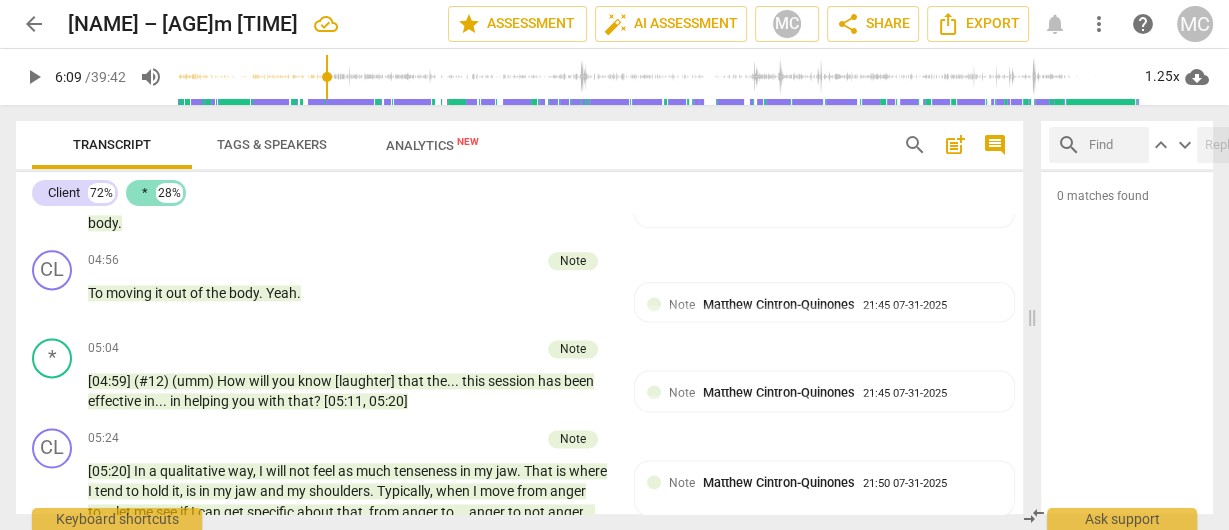 click on "* 28%" at bounding box center (156, 193) 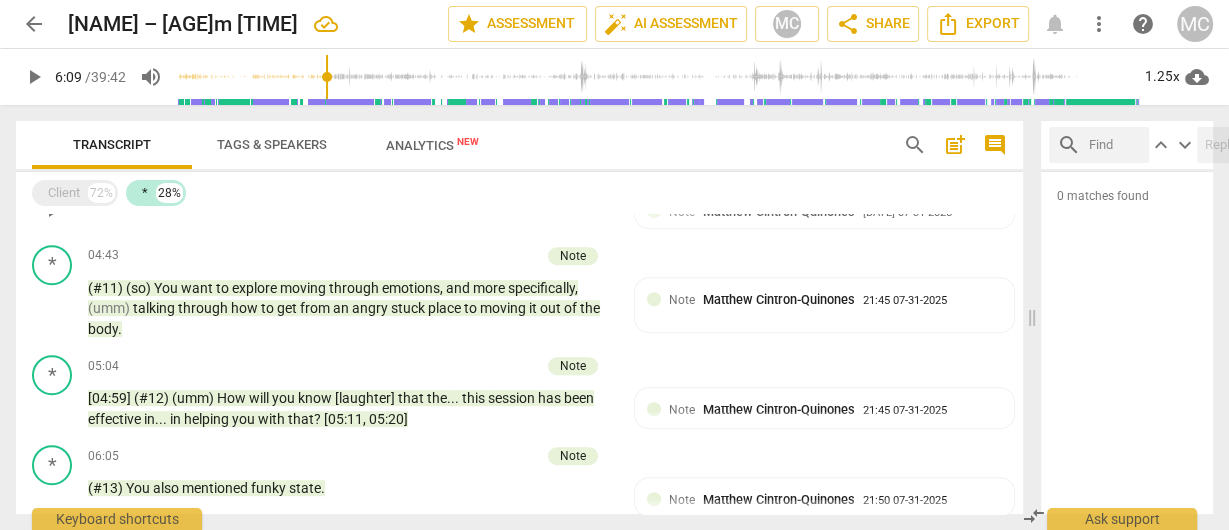 scroll, scrollTop: 1175, scrollLeft: 0, axis: vertical 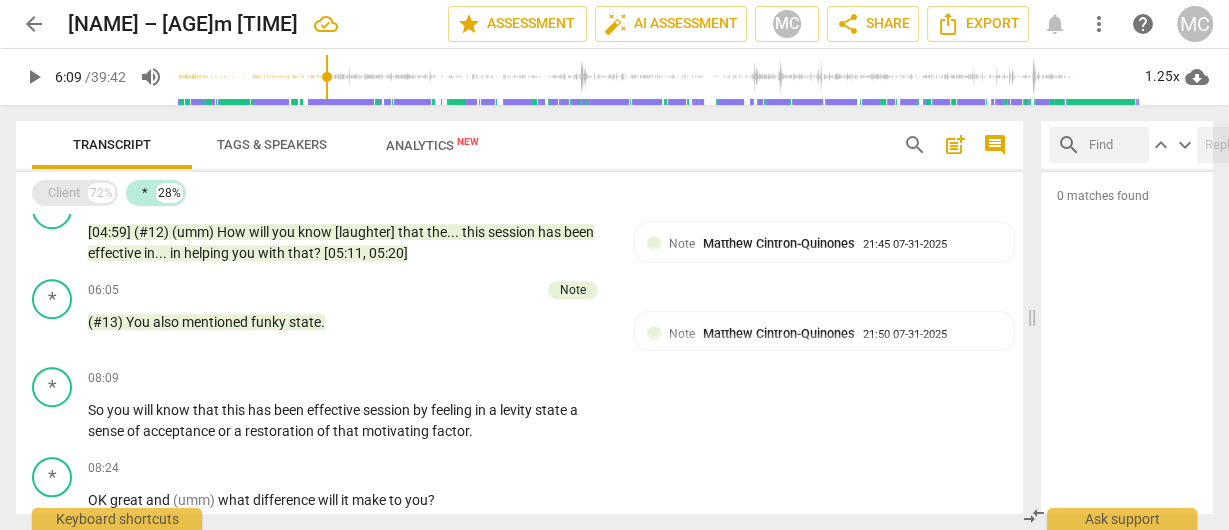 click on "Client 72%" at bounding box center [75, 193] 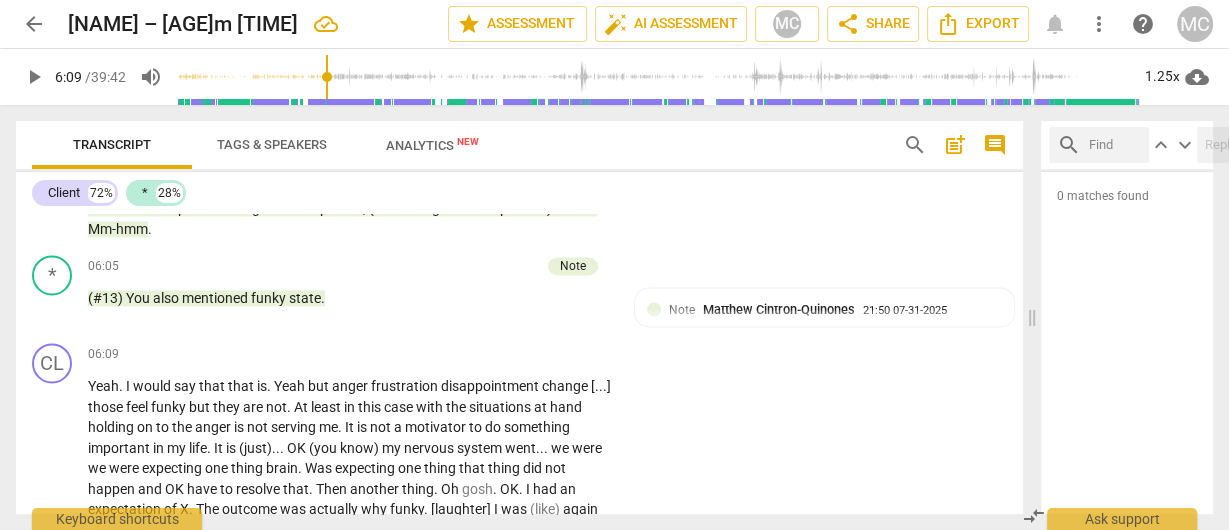 scroll, scrollTop: 2638, scrollLeft: 0, axis: vertical 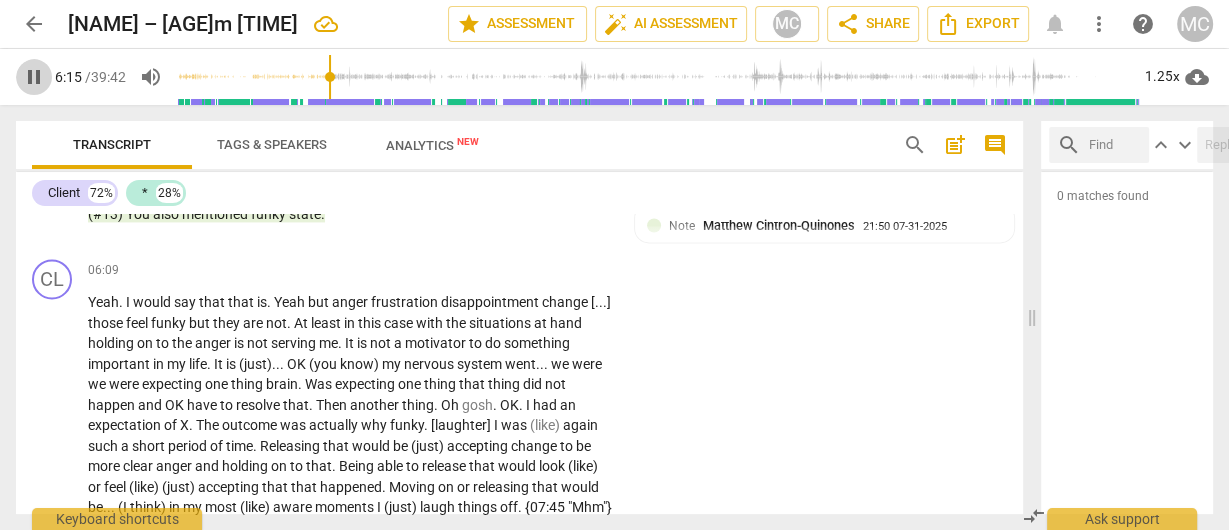 click on "pause" at bounding box center (34, 77) 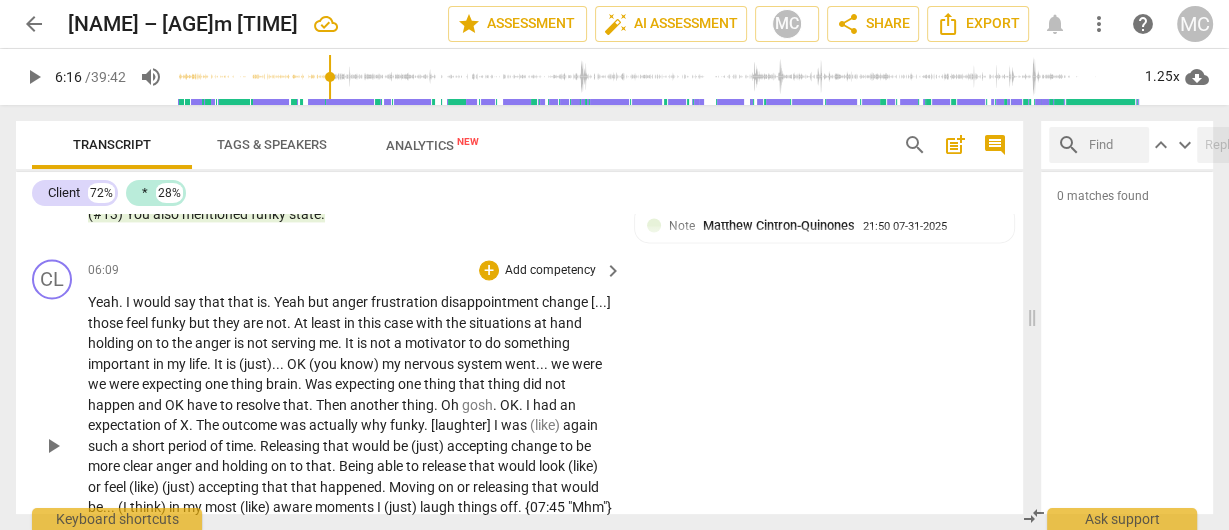 click on "Yeah" at bounding box center (291, 302) 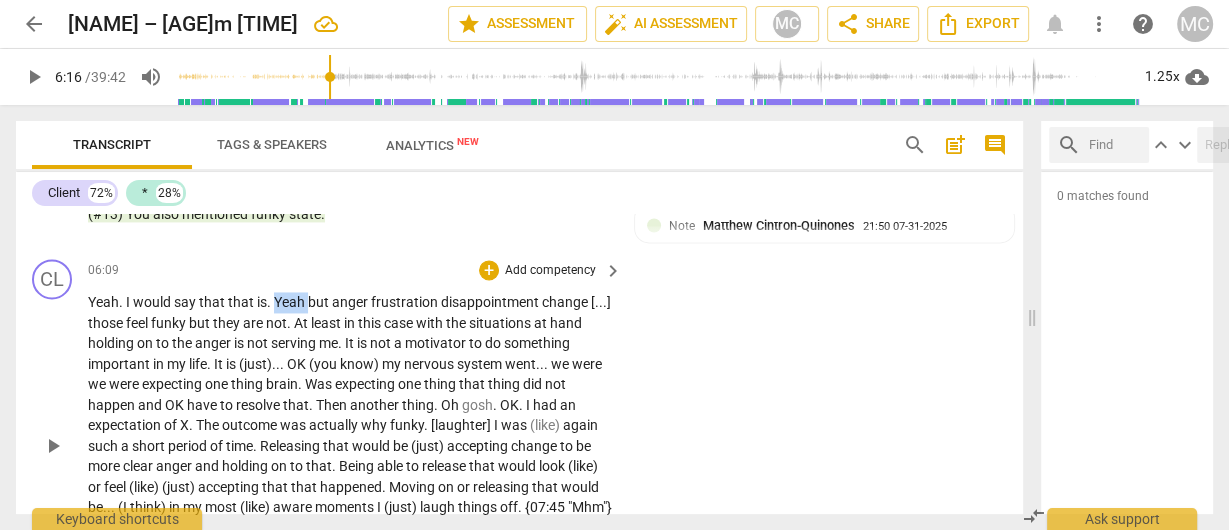 click on "Yeah" at bounding box center (291, 302) 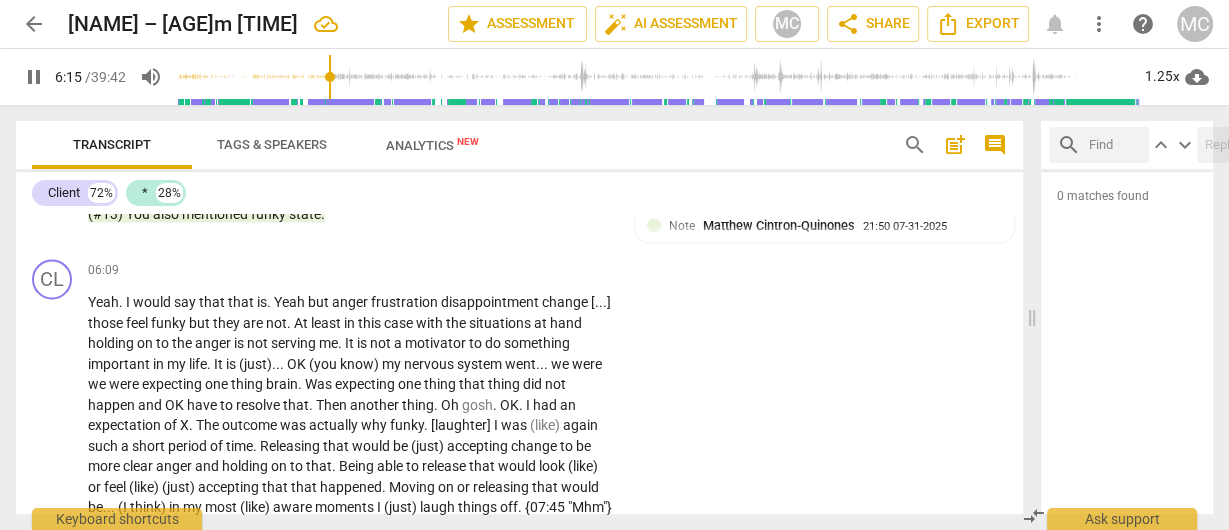 click on "pause" at bounding box center [34, 77] 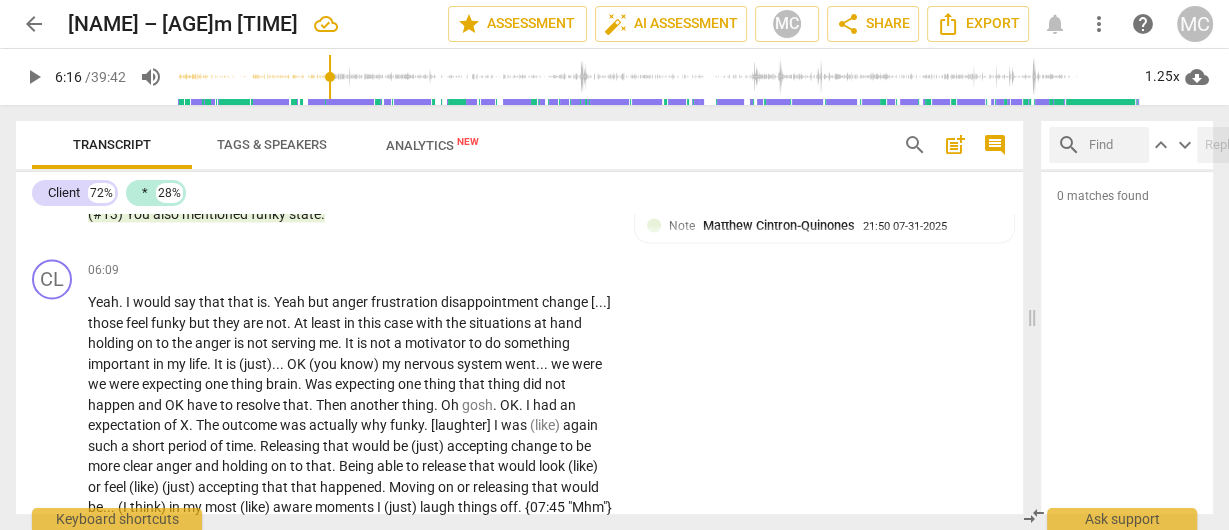 type on "376" 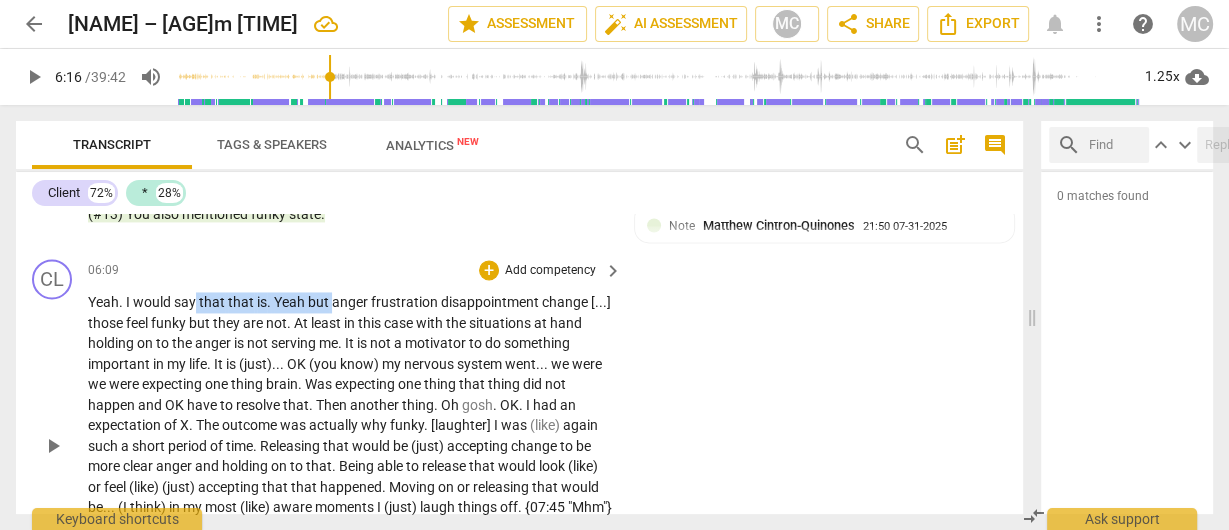 drag, startPoint x: 329, startPoint y: 319, endPoint x: 195, endPoint y: 319, distance: 134 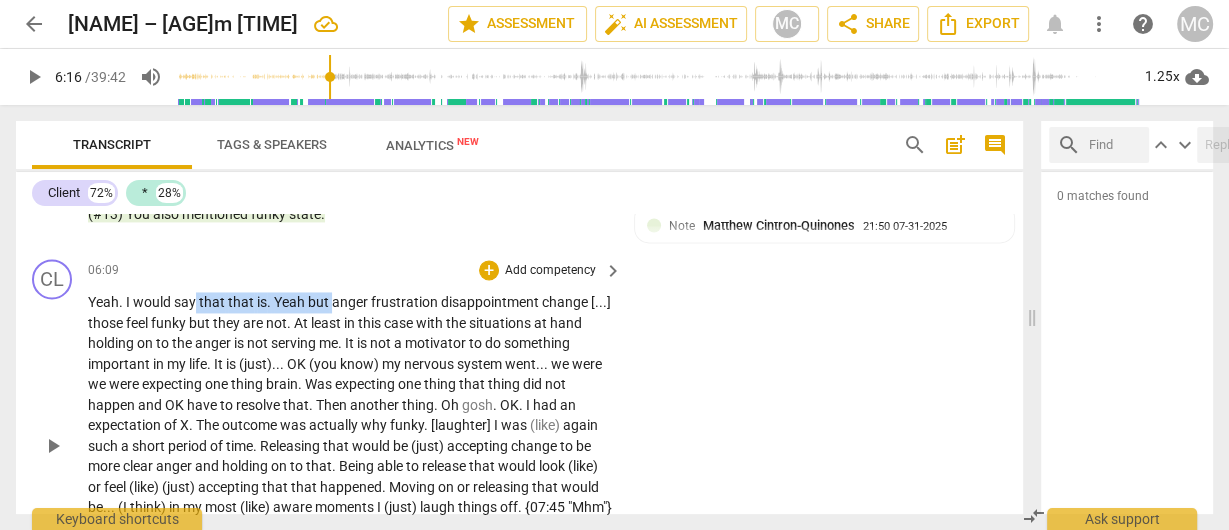 click on "Yeah .   I   would   say   that   that   is .   Yeah   but   anger   frustration   disappointment   change   [ . . . ]   those   feel   funky   but   they   are   not .   At   least   in   this   case   with   the   situations   at   hand   holding   on   to   the   anger   is   not   serving   me .   It   is   not   a   motivator   to   do   something   important   in   my   life .   It   is   (just) . . .   OK   (you   know)   my   nervous   system   went . . .   we   were   we   were   expecting   one   thing   brain .   Was   expecting   one   thing   that   thing   did   not   happen   and   OK   have   to   resolve   that .   Then   another   thing .   Oh   gosh .   OK .   I   had   an   expectation   of   X .   The   outcome   was   actually   why   funky .   [laughter]   I   was   (like)   again   such   a   short   period   of   time .   Releasing   that   would   be   (just)   accepting   change   to   be   more   clear   anger   and   holding   on   to   that .   Being   able   to   release   that" at bounding box center (350, 446) 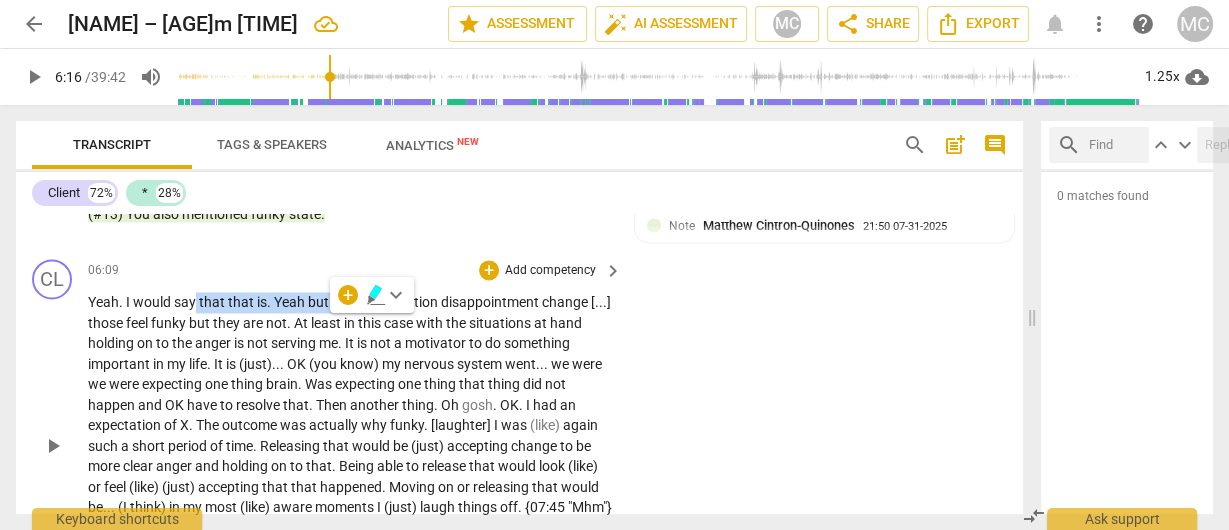 type 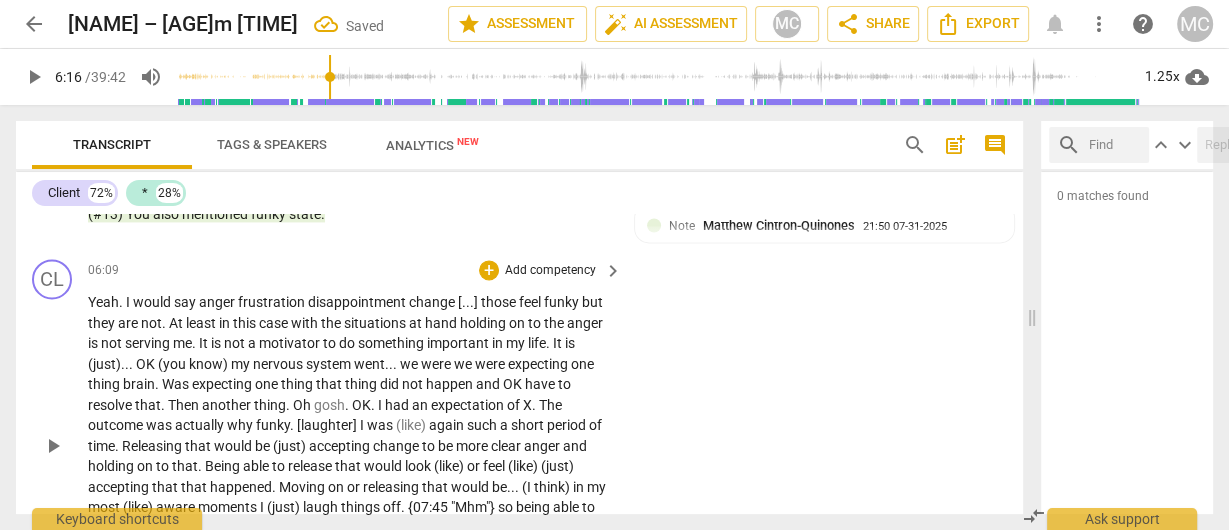 click on "would" at bounding box center (153, 302) 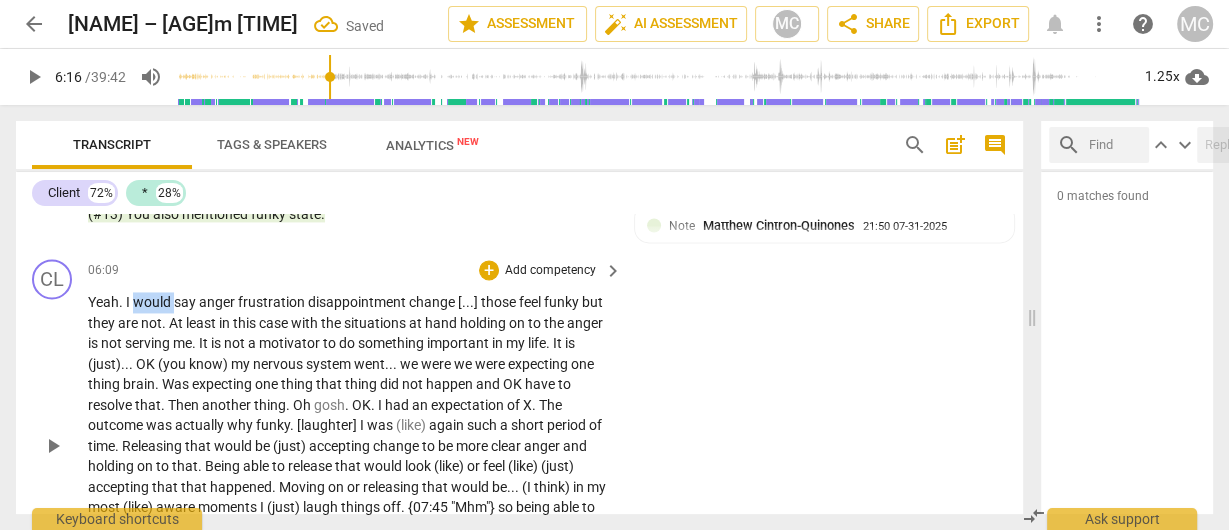 click on "would" at bounding box center (153, 302) 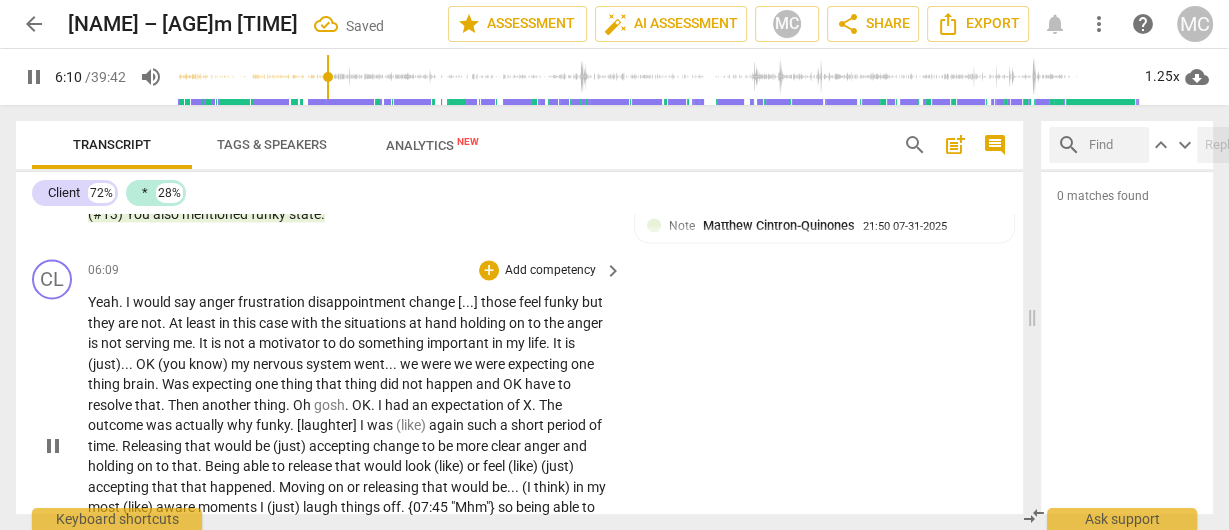 click on "say" at bounding box center [186, 302] 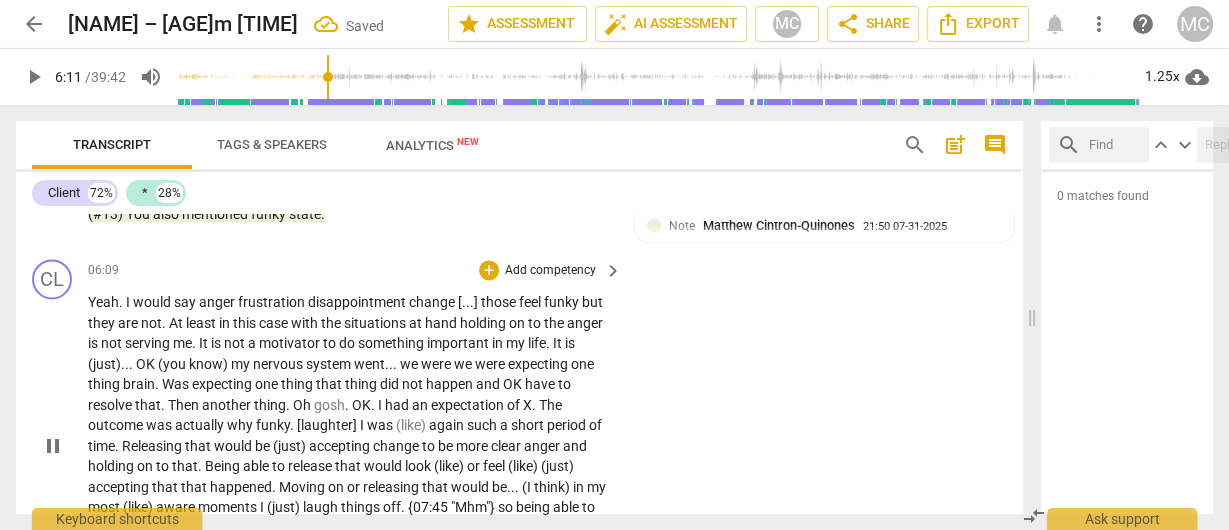 type on "371" 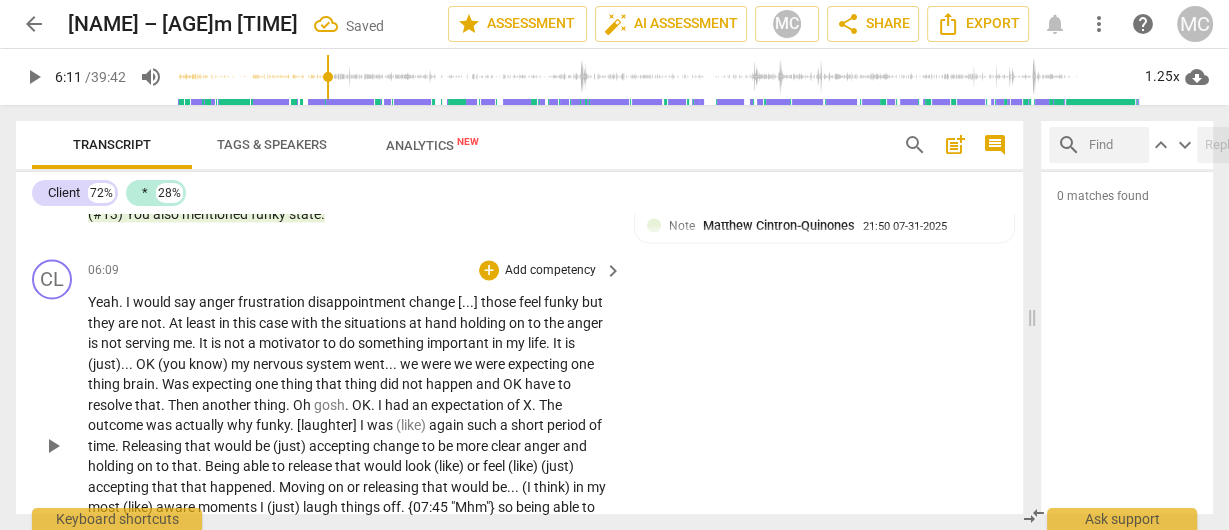 type 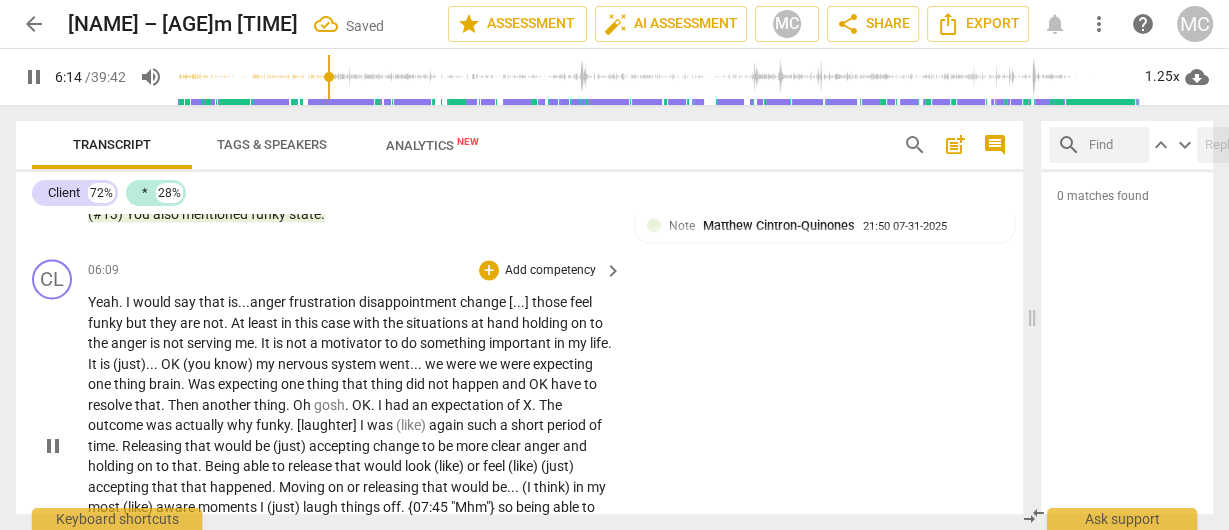 click on "frustration" at bounding box center (324, 302) 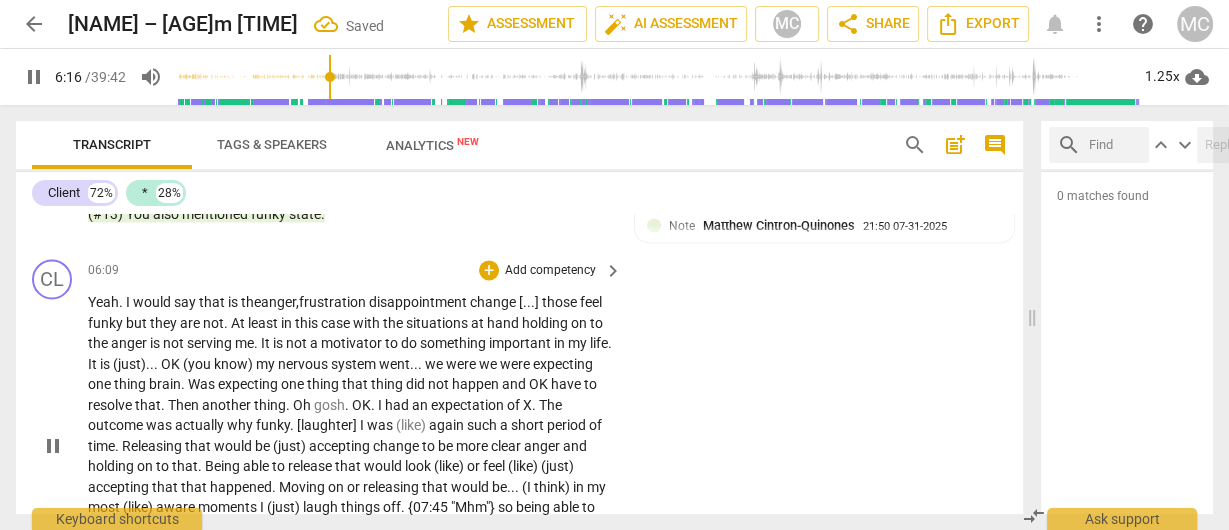 click on "disappointment" at bounding box center [419, 302] 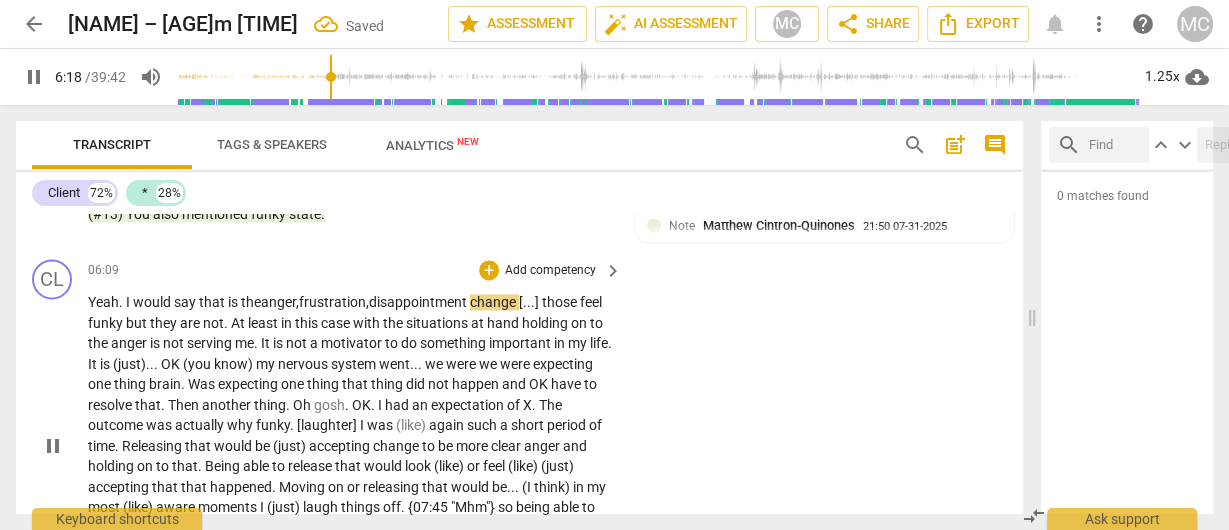 click on "change" at bounding box center (494, 302) 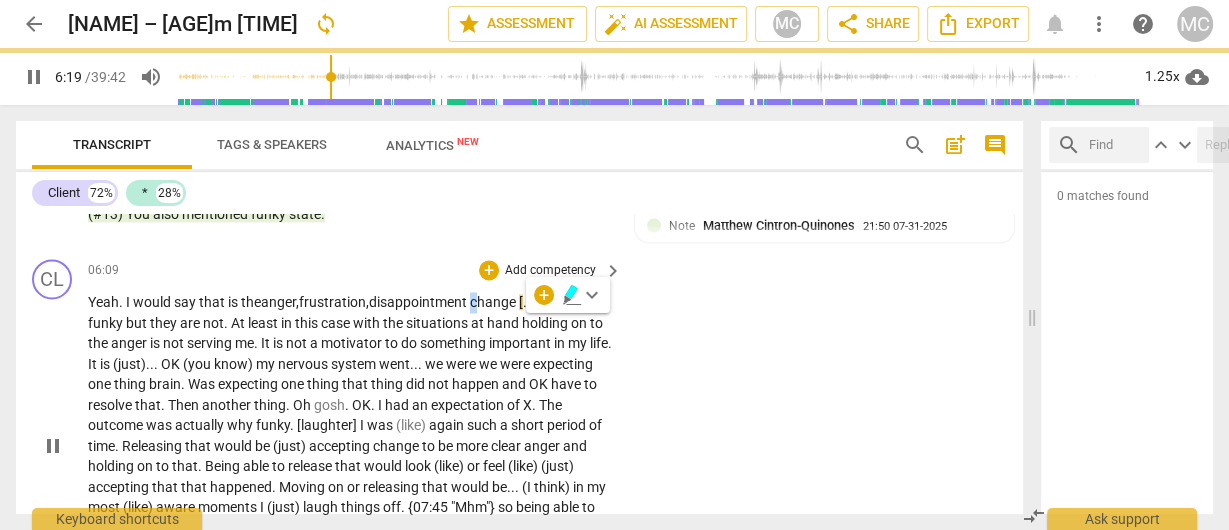 click on "change" at bounding box center [494, 302] 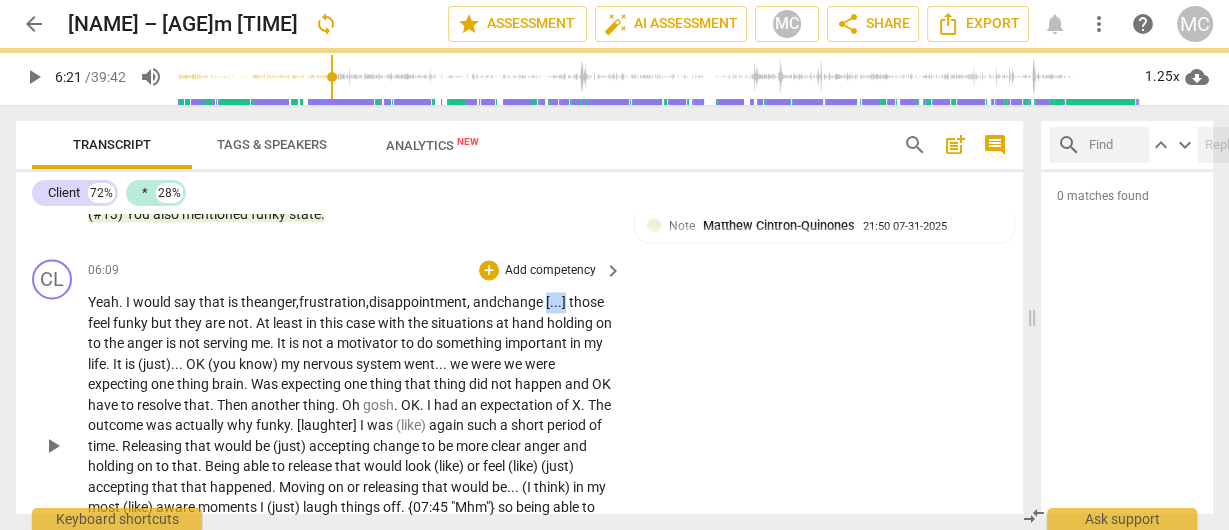 click on "Yeah .   I   would   say that is the  anger,  frustration,  disappointment, and  change   [ . . . ]   those   feel   funky   but   they   are   not .   At   least   in   this   case   with   the   situations   at   hand   holding   on   to   the   anger   is   not   serving   me .   It   is   not   a   motivator   to   do   something   important   in   my   life .   It   is   (just) . . .   OK   (you   know)   my   nervous   system   went . . .   we   were   we   were   expecting   one   thing   brain .   Was   expecting   one   thing   that   thing   did   not   happen   and   OK   have   to   resolve   that .   Then   another   thing .   Oh   gosh .   OK .   I   had   an   expectation   of   X .   The   outcome   was   actually   why   funky .   [laughter]   I   was   (like)   again   such   a   short   period   of   time .   Releasing   that   would   be   (just)   accepting   change   to   be   more   clear   anger   and   holding   on   to   that .   Being   able   to   release   that   would   look" at bounding box center (350, 446) 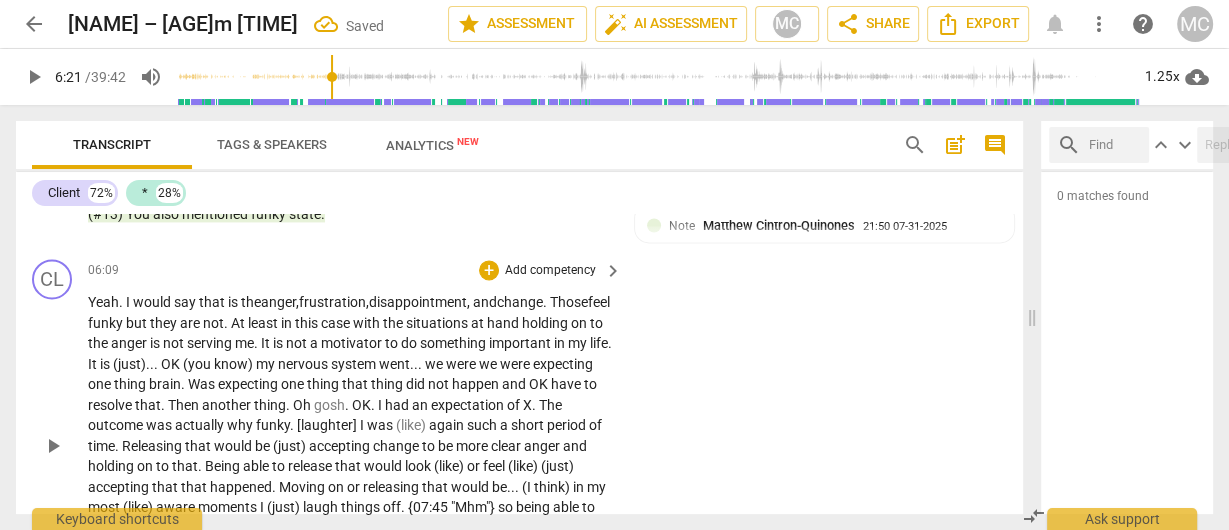 click on "Those" at bounding box center (569, 302) 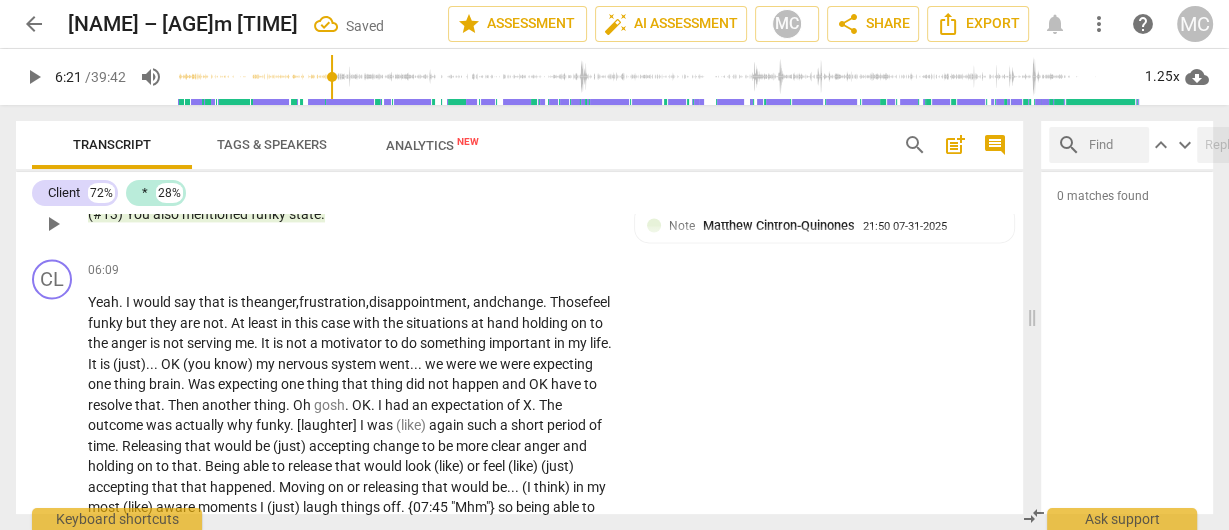 drag, startPoint x: 577, startPoint y: 318, endPoint x: 551, endPoint y: 223, distance: 98.49365 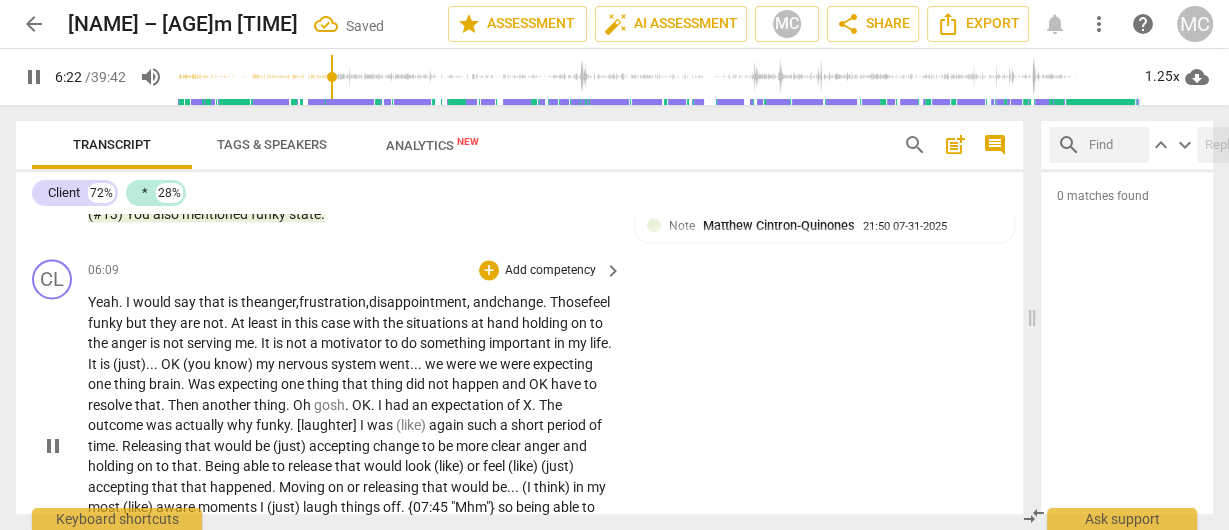 click on "change." at bounding box center [522, 302] 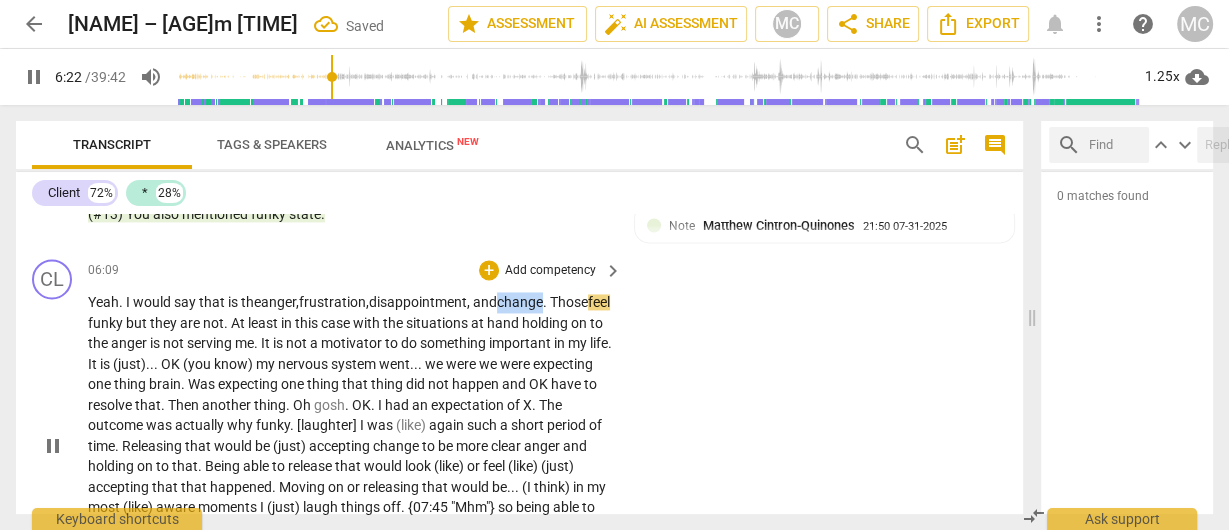 click on "change." at bounding box center (522, 302) 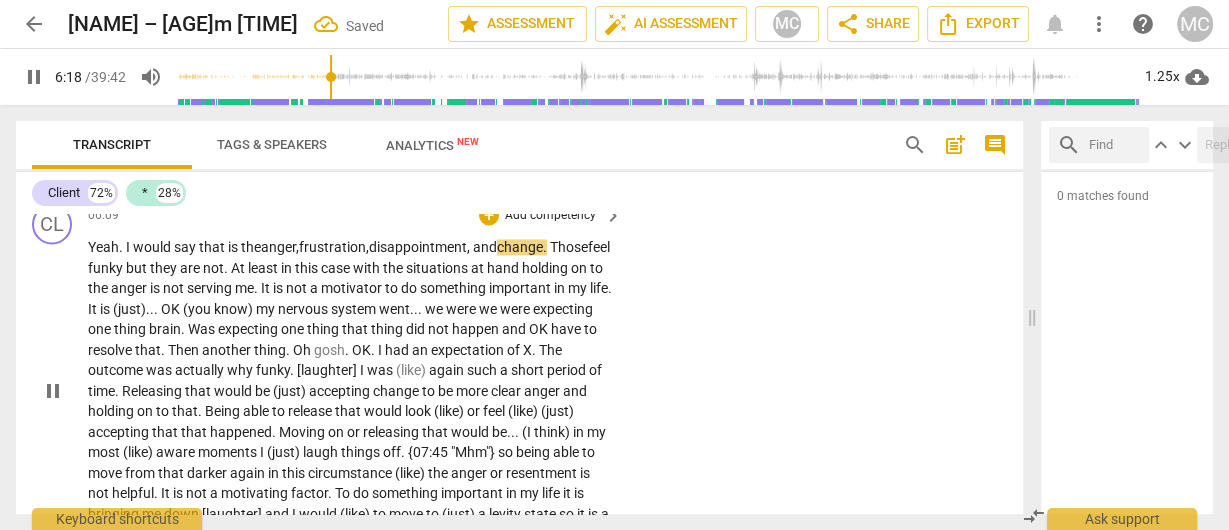 scroll, scrollTop: 2718, scrollLeft: 0, axis: vertical 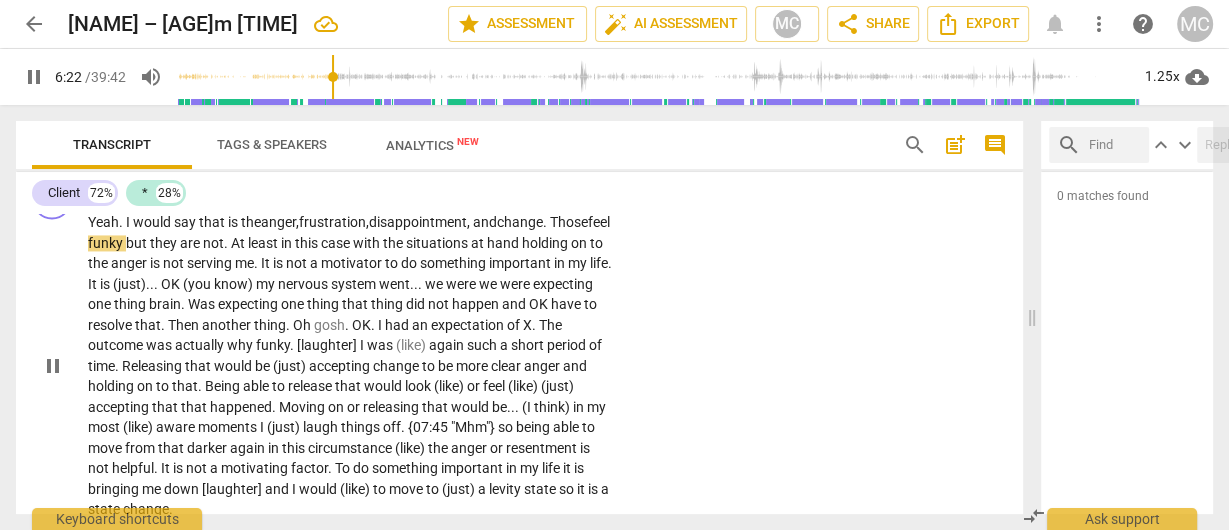 click on "Those" at bounding box center [569, 222] 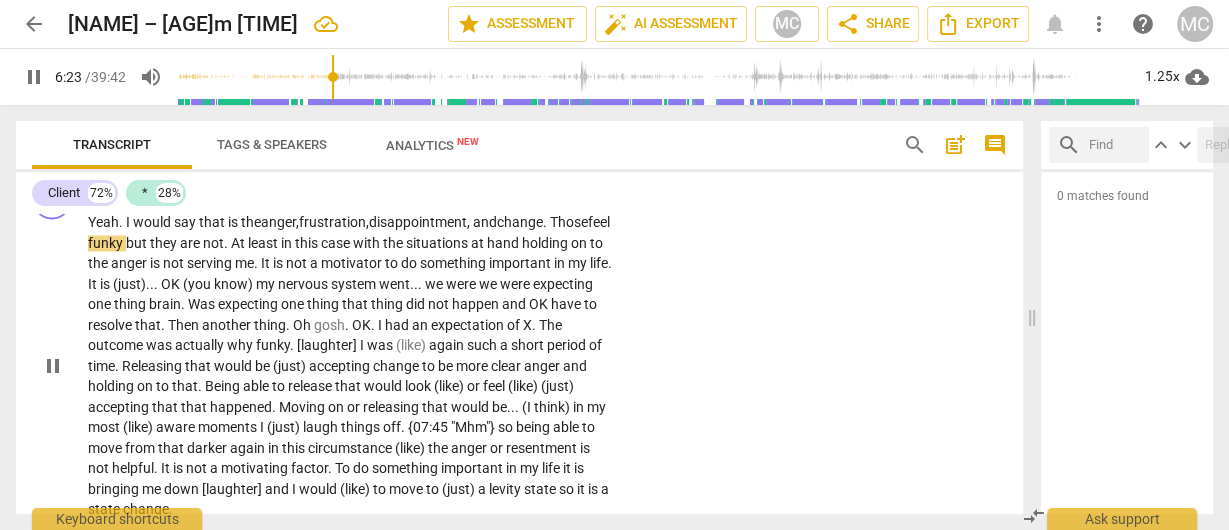 click on "Those" at bounding box center [569, 222] 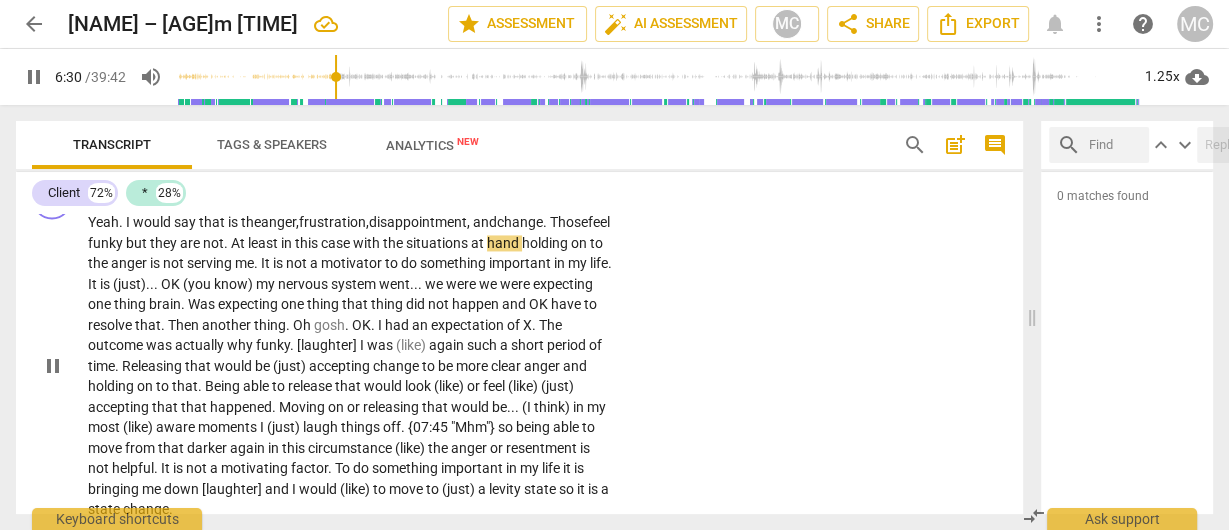 click on "Those" at bounding box center (569, 222) 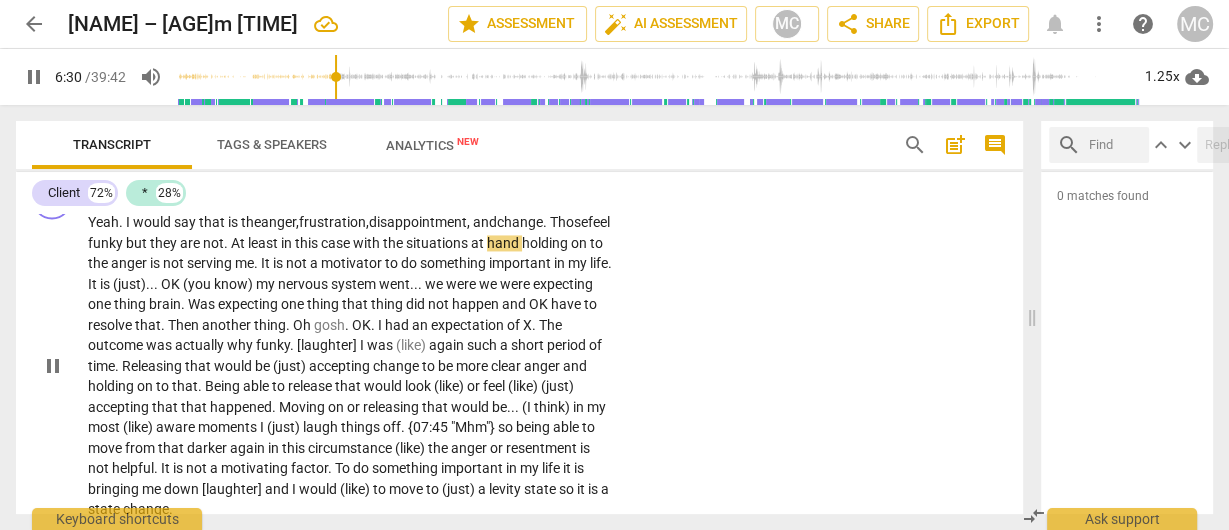 click on "Those" at bounding box center (569, 222) 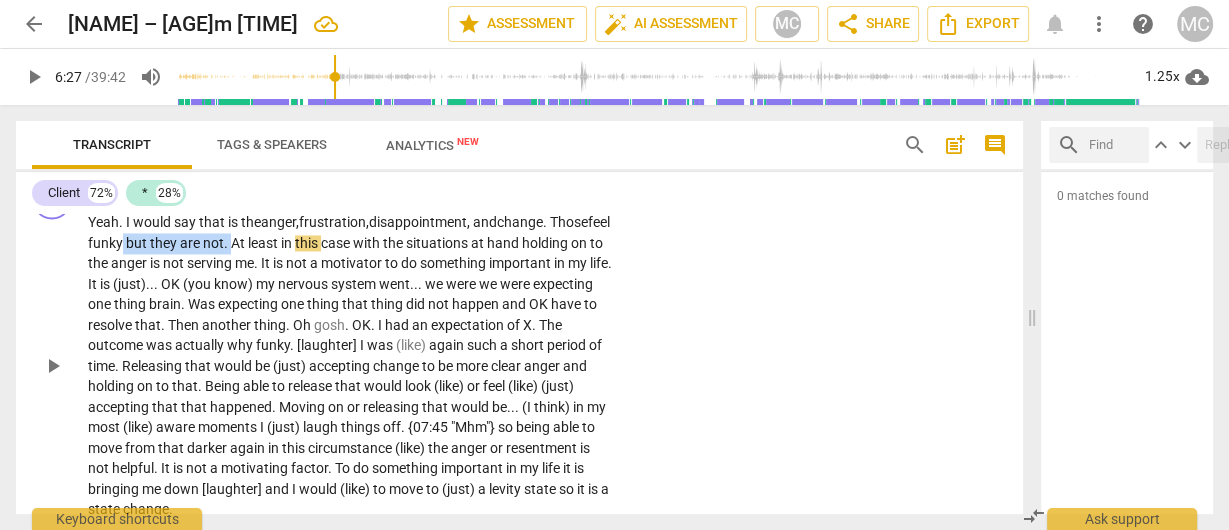drag, startPoint x: 257, startPoint y: 260, endPoint x: 145, endPoint y: 267, distance: 112.21854 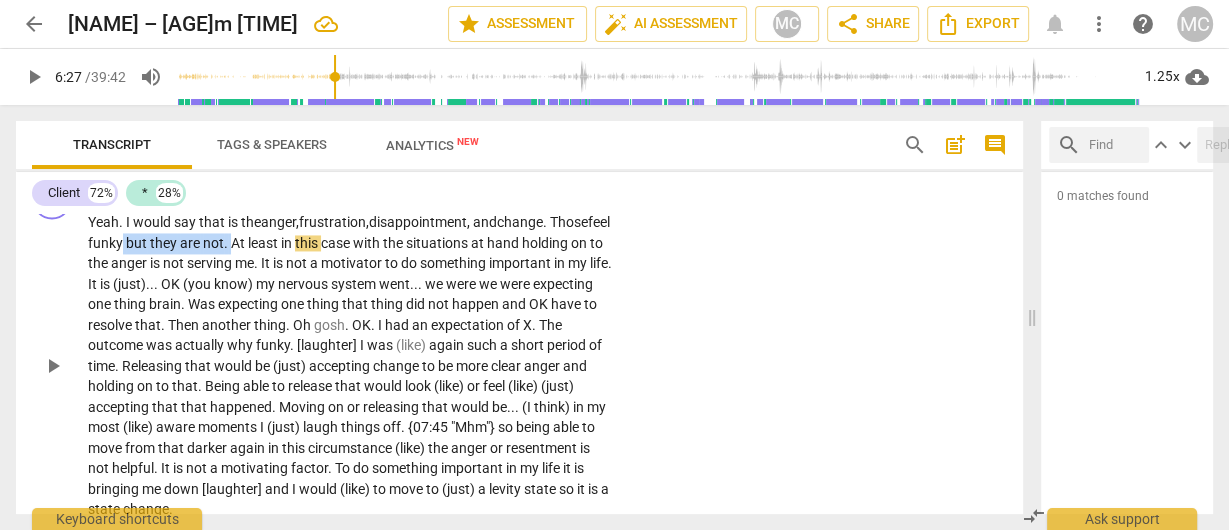 click on "Yeah .   I   would   say that is the  anger,  frustration,  disappointment, and  change.   Those  feel   funky   but   they   are   not .   At   least   in   this   case   with   the   situations   at   hand   holding   on   to   the   anger   is   not   serving   me .   It   is   not   a   motivator   to   do   something   important   in   my   life .   It   is   (just) . . .   OK   (you   know)   my   nervous   system   went . . .   we   were   we   were   expecting   one   thing   brain .   Was   expecting   one   thing   that   thing   did   not   happen   and   OK   have   to   resolve   that .   Then   another   thing .   Oh   gosh .   OK .   I   had   an   expectation   of   X .   The   outcome   was   actually   why   funky .   [laughter]   I   was   (like)   again   such   a   short   period   of   time .   Releasing   that   would   be   (just)   accepting   change   to   be   more   clear   anger   and   holding   on   to   that .   Being   able   to   release   that   would   look   (like)" at bounding box center [350, 366] 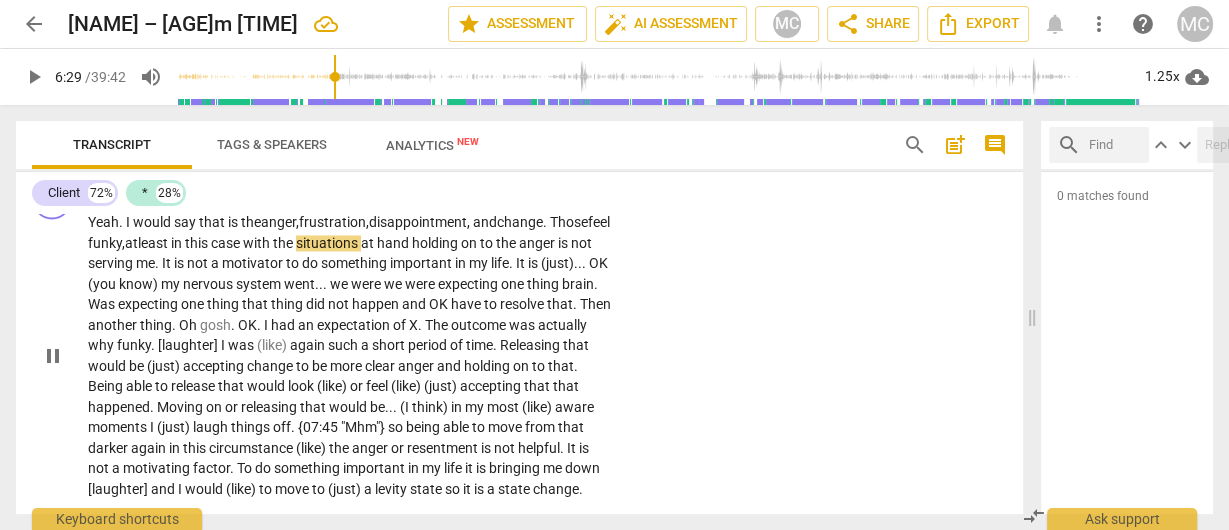 click on "in" at bounding box center [178, 243] 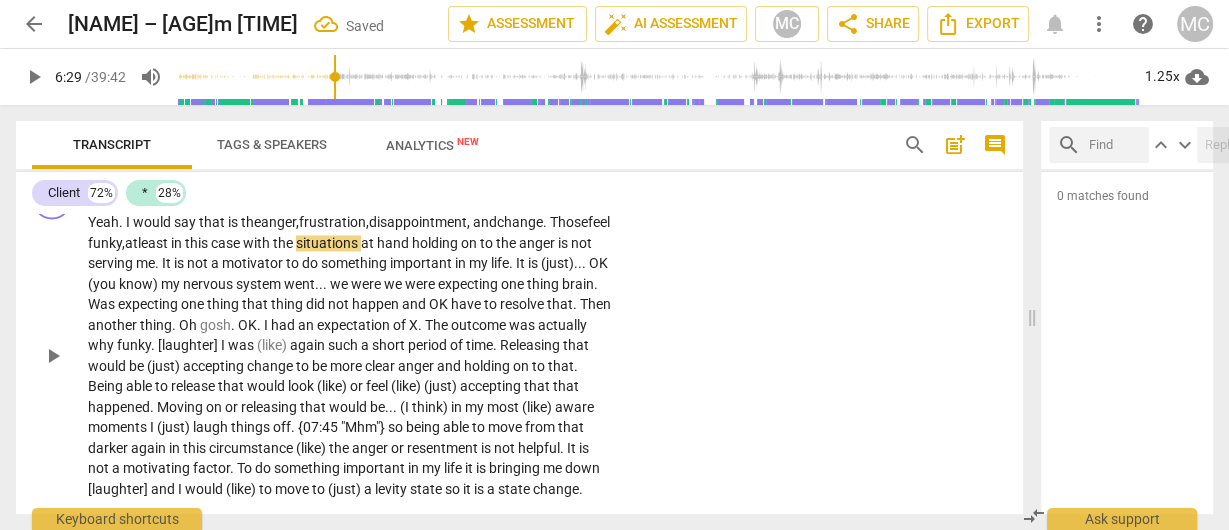 click on "least" at bounding box center (154, 243) 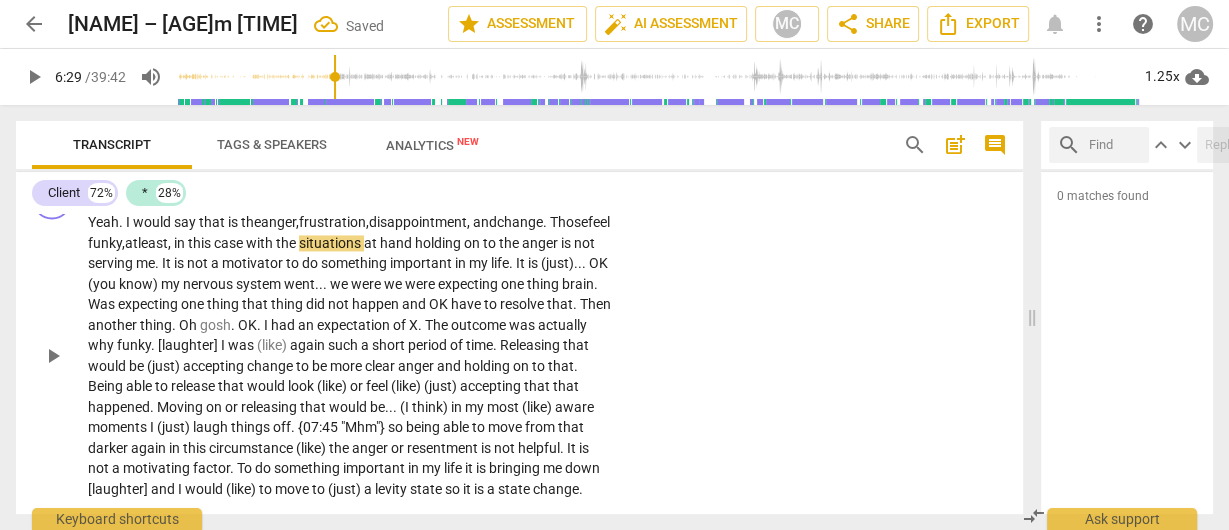 click on "case" at bounding box center (230, 243) 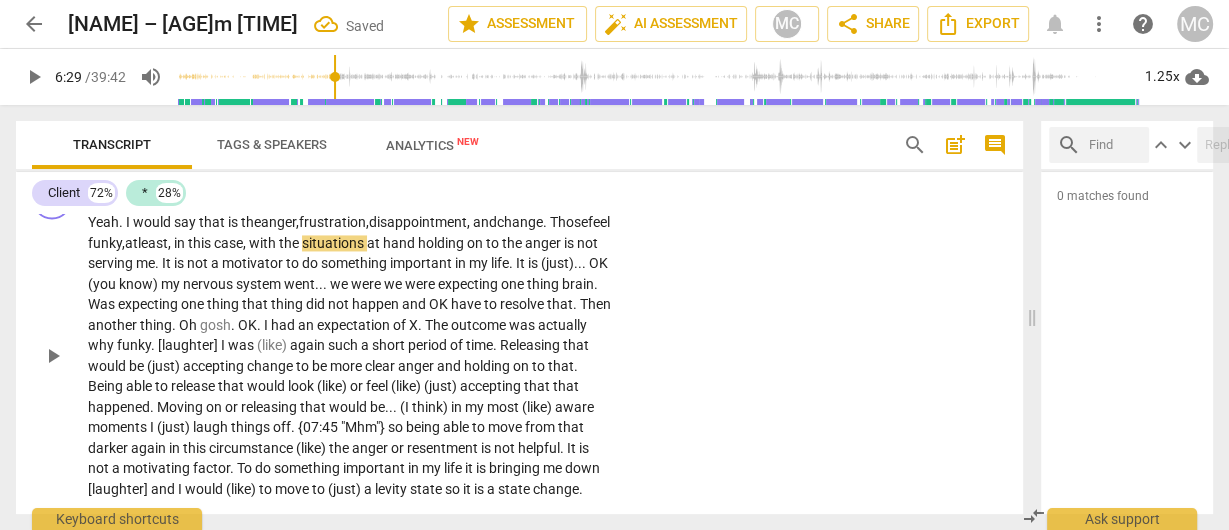 click on "with" at bounding box center [264, 243] 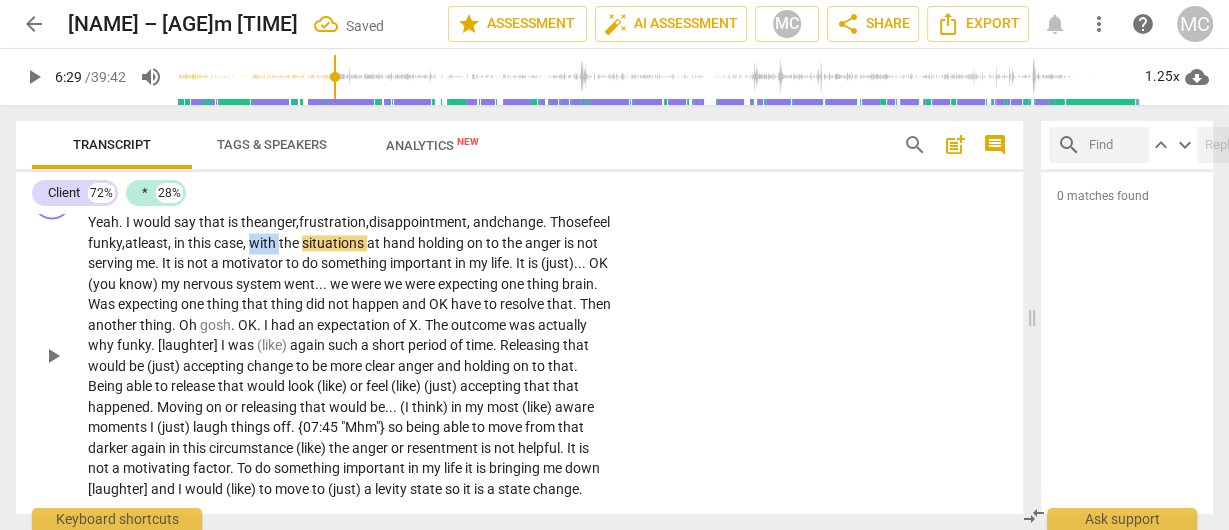 click on "with" at bounding box center (264, 243) 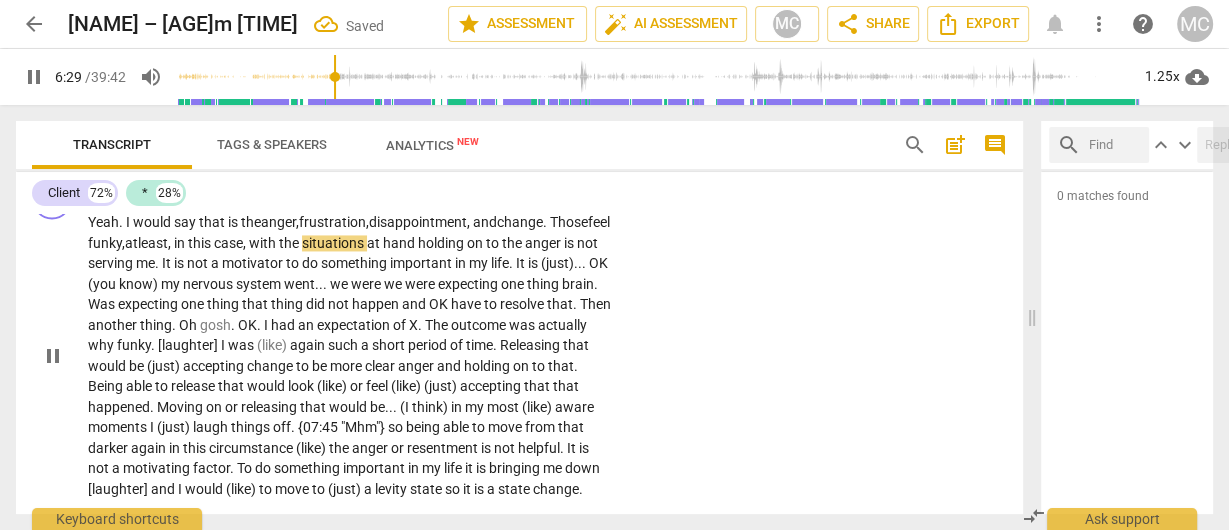 click on "hand" at bounding box center [400, 243] 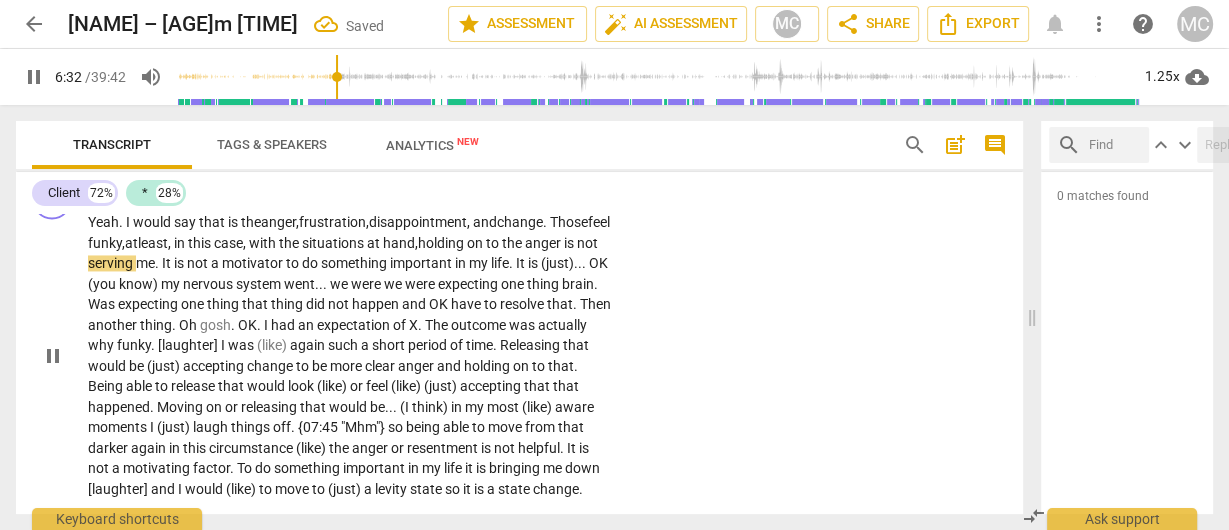 click on "Yeah. I would say that is the anger, frustration, disappointment, and change. Those feel funky, at least, in this case, with the situations at hand, holding on to the anger is not serving me. It is not a motivator to do something important in my life. It is (just) . . . OK (you know) my nervous system went . . . we were we were expecting one thing brain. Was expecting one thing that thing did not happen and OK have to resolve that. Then another thing. Oh gosh. OK. I had an expectation of X. The outcome was actually why funky. [laughter] I was (like) again such a short period of time. Releasing that would be (just) accepting change to be more clear anger and holding on to that. Being able to release that would look (like) or feel (like)" at bounding box center (350, 355) 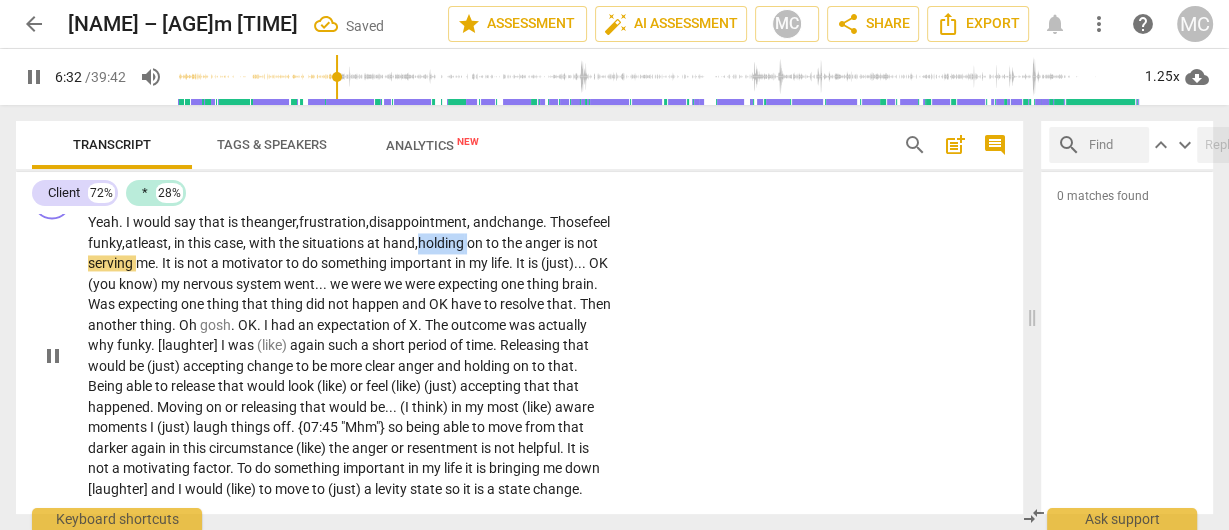click on "Yeah. I would say that is the anger, frustration, disappointment, and change. Those feel funky, at least, in this case, with the situations at hand, holding on to the anger is not serving me. It is not a motivator to do something important in my life. It is (just) . . . OK (you know) my nervous system went . . . we were we were expecting one thing brain. Was expecting one thing that thing did not happen and OK have to resolve that. Then another thing. Oh gosh. OK. I had an expectation of X. The outcome was actually why funky. [laughter] I was (like) again such a short period of time. Releasing that would be (just) accepting change to be more clear anger and holding on to that. Being able to release that would look (like) or feel (like)" at bounding box center [350, 355] 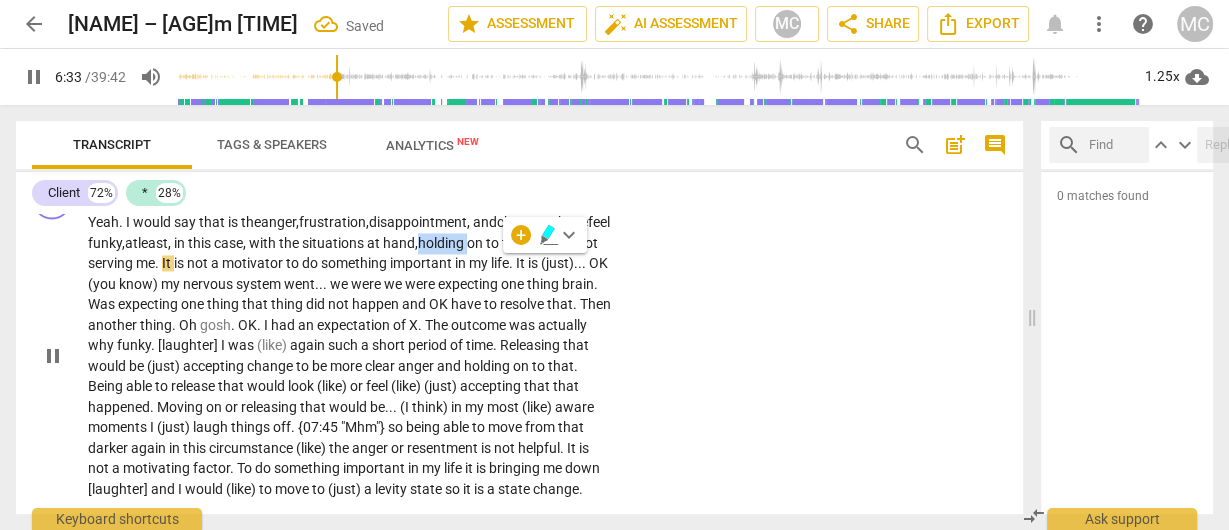 click on "holding" at bounding box center [442, 243] 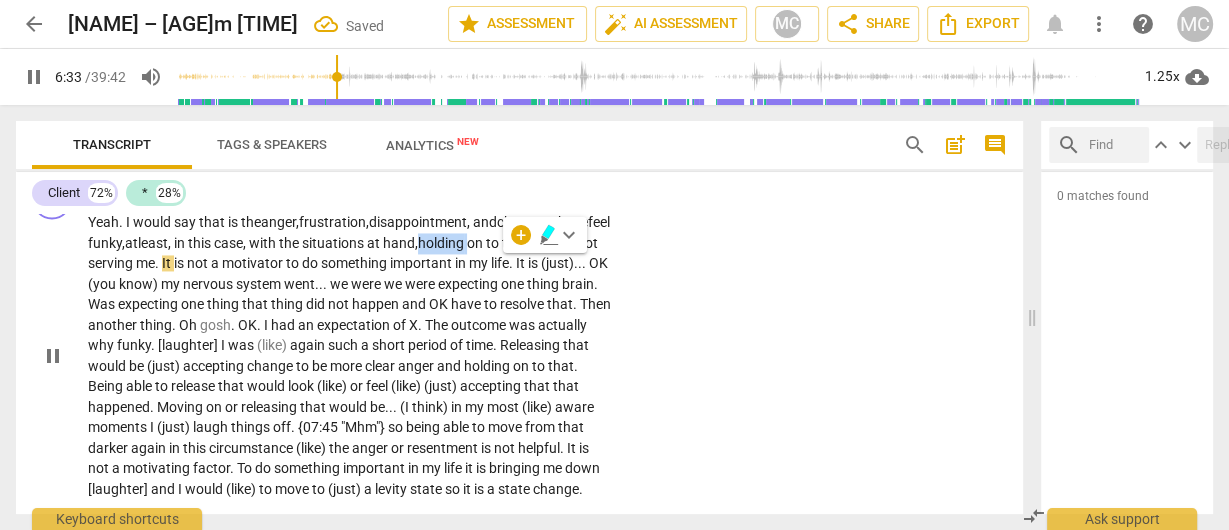 click on "holding" at bounding box center (442, 243) 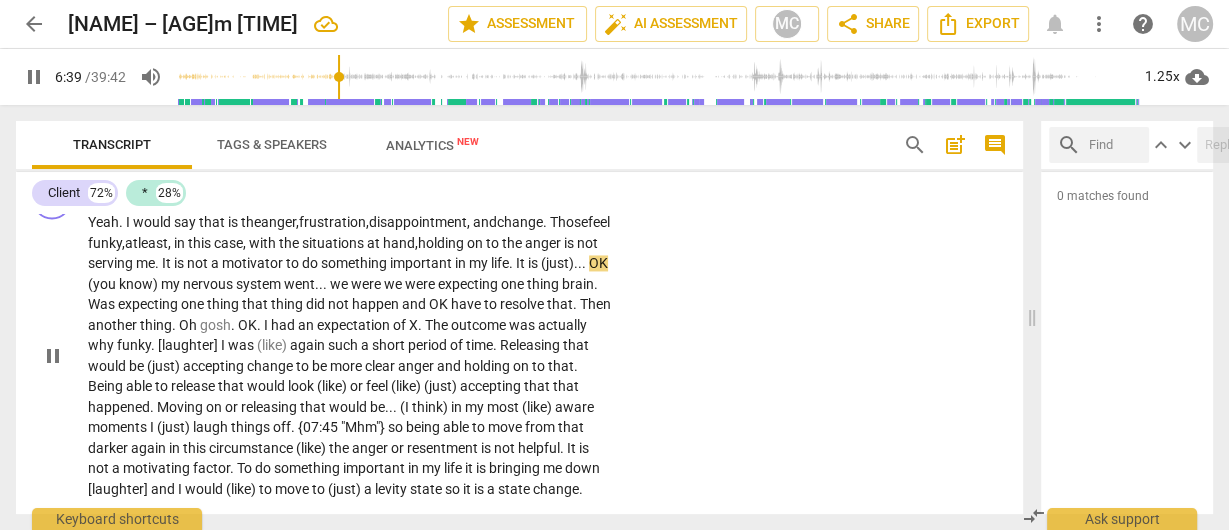 click on "my" at bounding box center (480, 263) 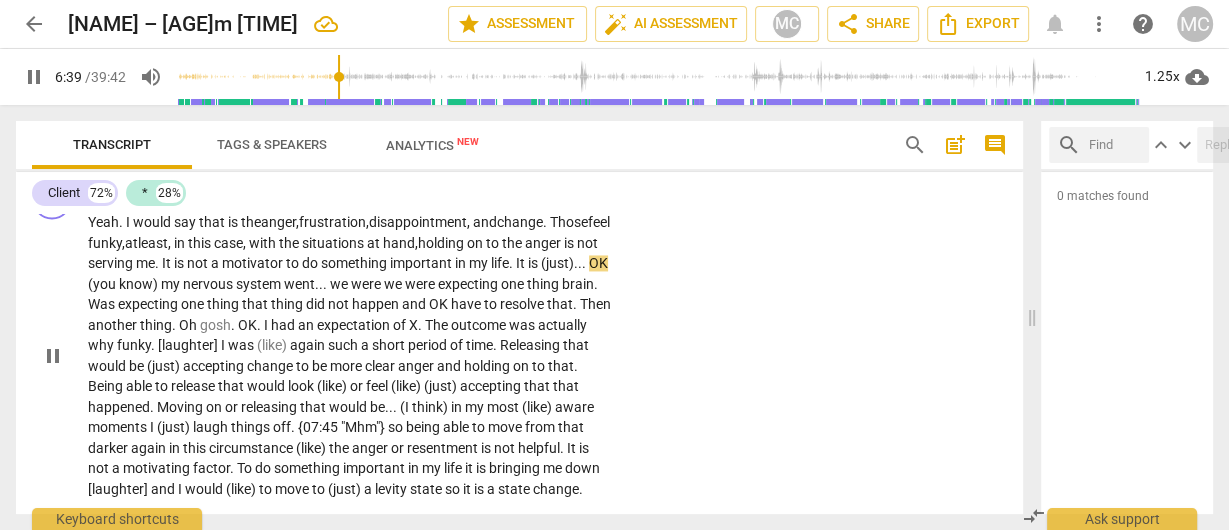 click on "my" at bounding box center [480, 263] 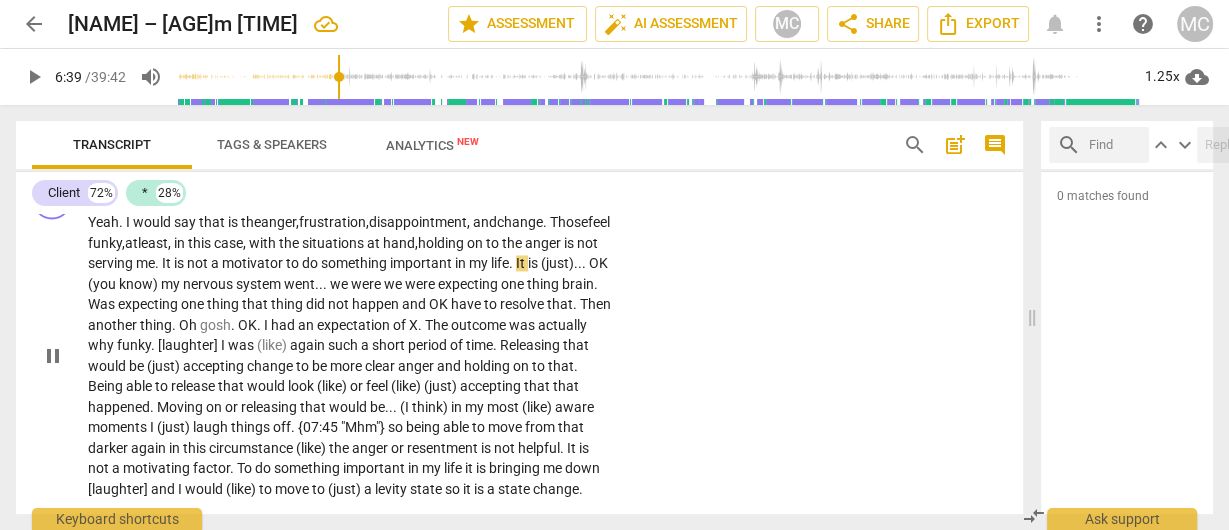 click on "life" at bounding box center (500, 263) 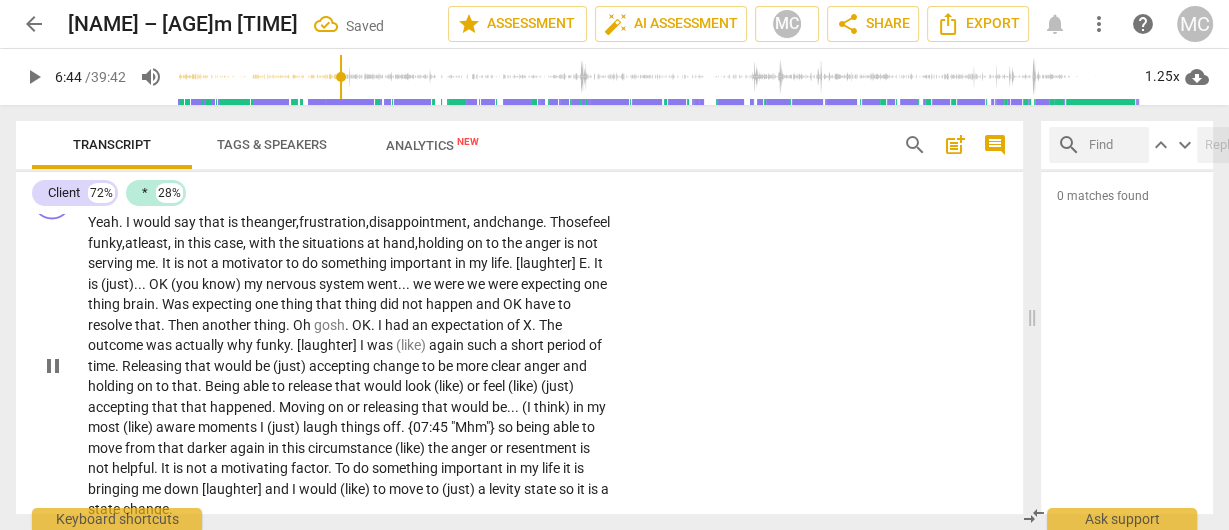click on "life. [laughter] E" at bounding box center (539, 263) 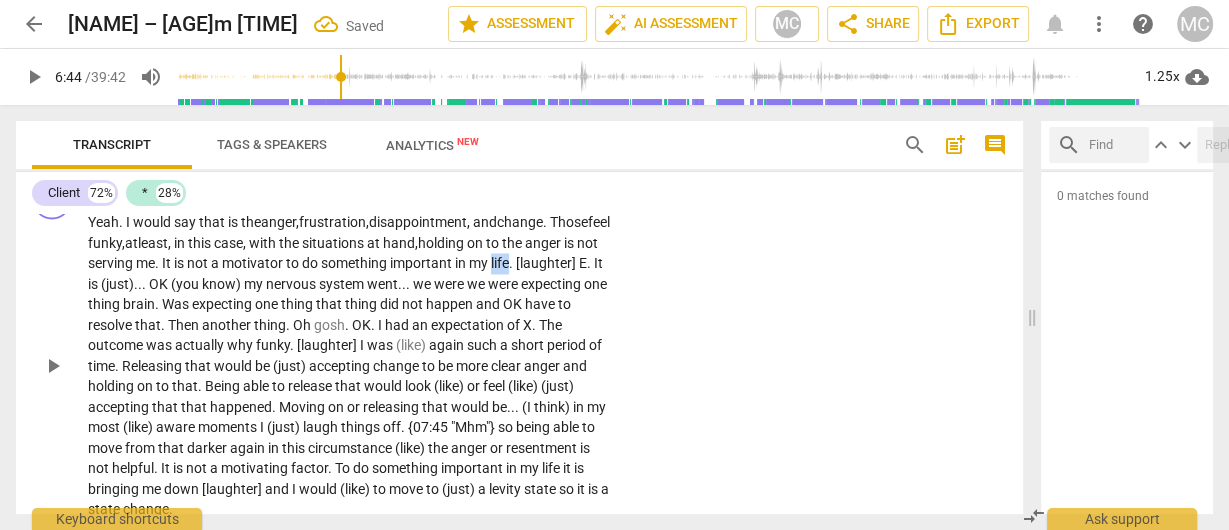 click on "life. [laughter] E" at bounding box center (539, 263) 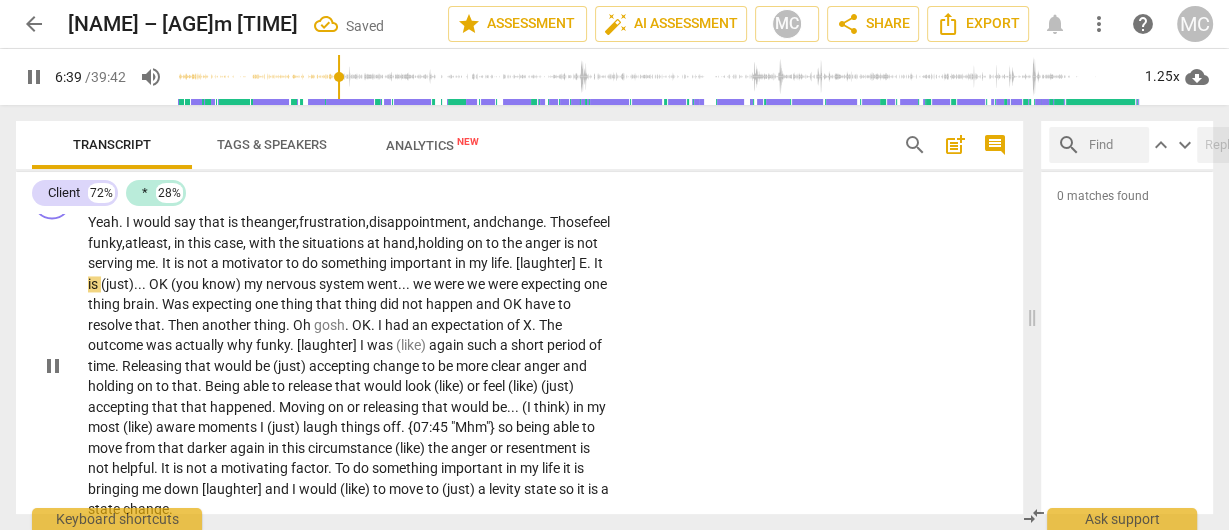 click on "Yeah . I would say that is the anger, frustration, disappointment, and change. Those feel funky, at least, in this case, with the situations at hand, holding on to the anger is not serving me. It is not a motivator to do something important in my life. [laughter] E . It is (just) . . . OK (you know) my nervous system went . . . we were we were expecting one thing brain . Was expecting one thing that thing did not happen and OK have to resolve that . Then another thing . Oh gosh . OK . I had an expectation of X . The outcome was actually why funky . [laughter] I was (like) again such a short period of time . Releasing that would be (just) accepting change to be more clear anger and holding on to that . Being able to release that would look (like) or feel" at bounding box center (350, 366) 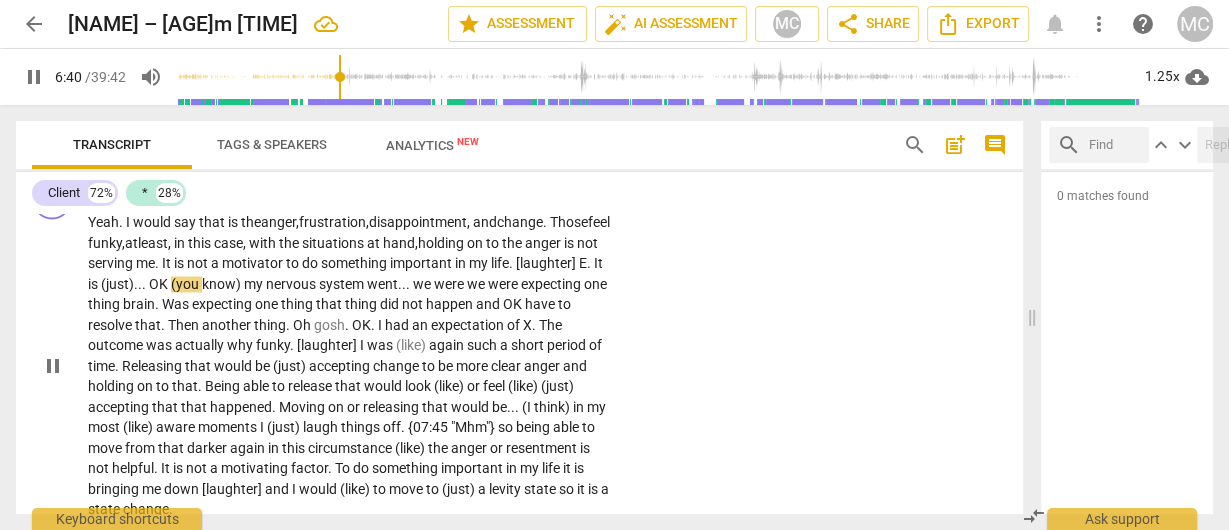 click on "." at bounding box center [590, 263] 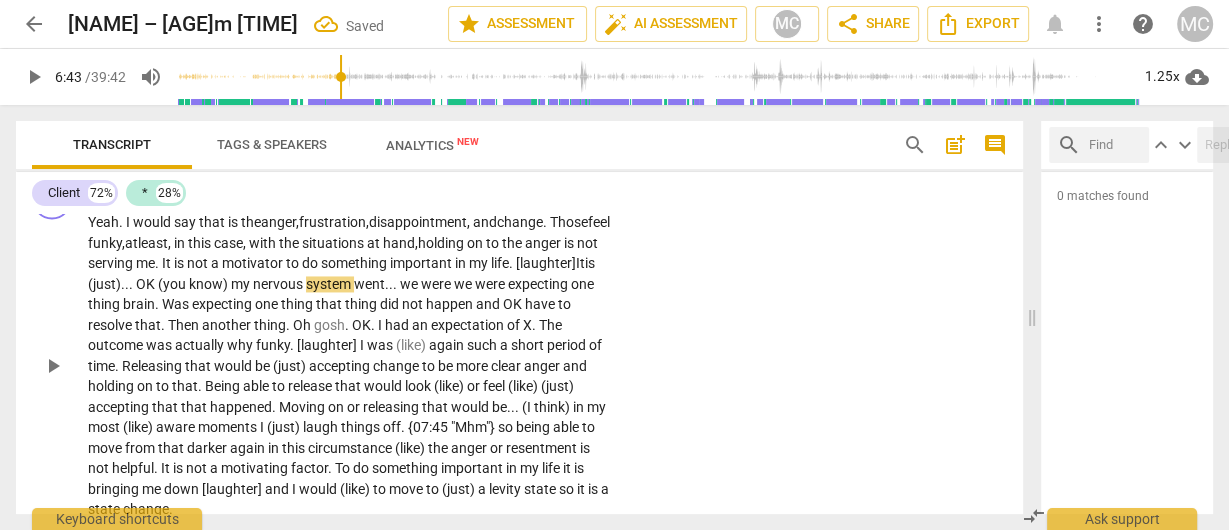 click on "is" at bounding box center [590, 263] 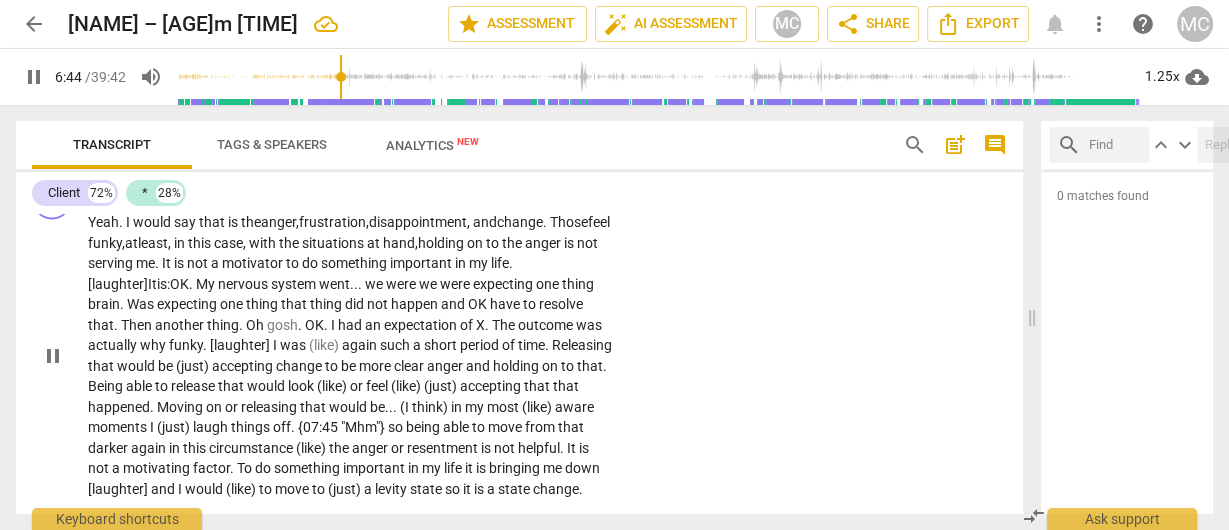 click on "in" at bounding box center (462, 263) 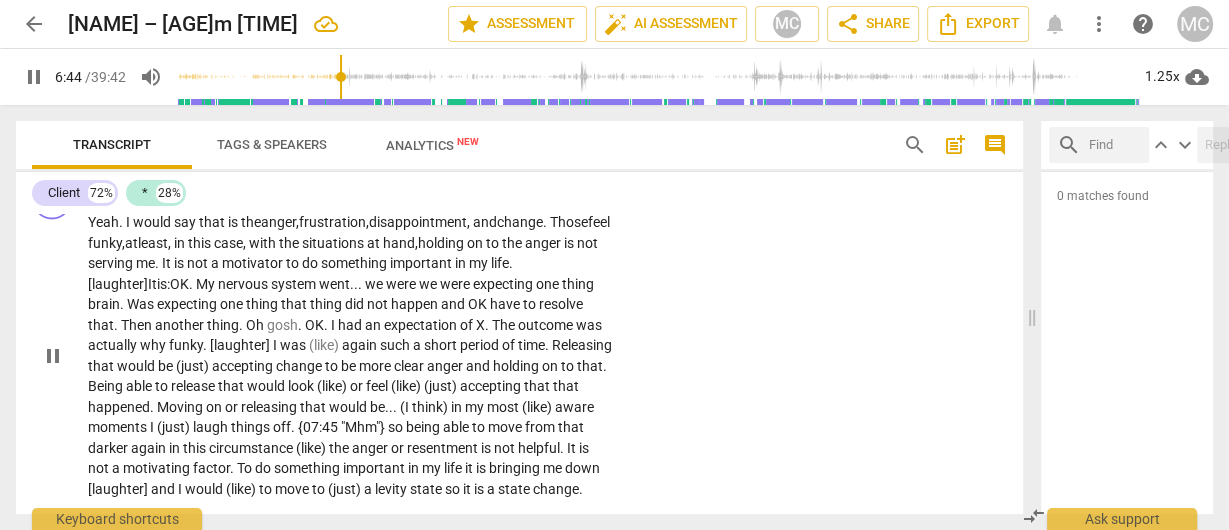 click on "in" at bounding box center (462, 263) 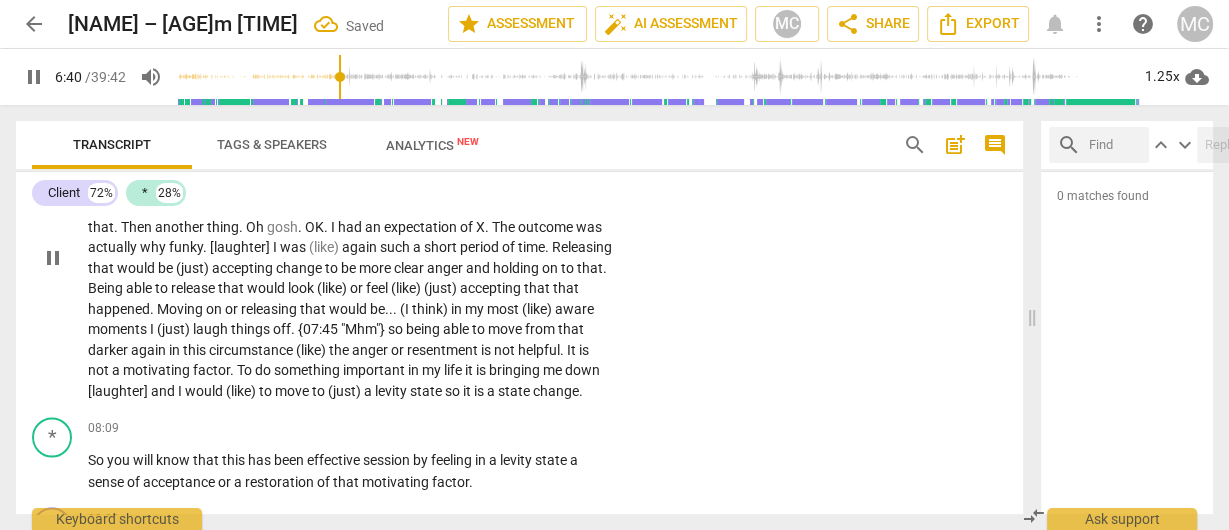 scroll, scrollTop: 2718, scrollLeft: 0, axis: vertical 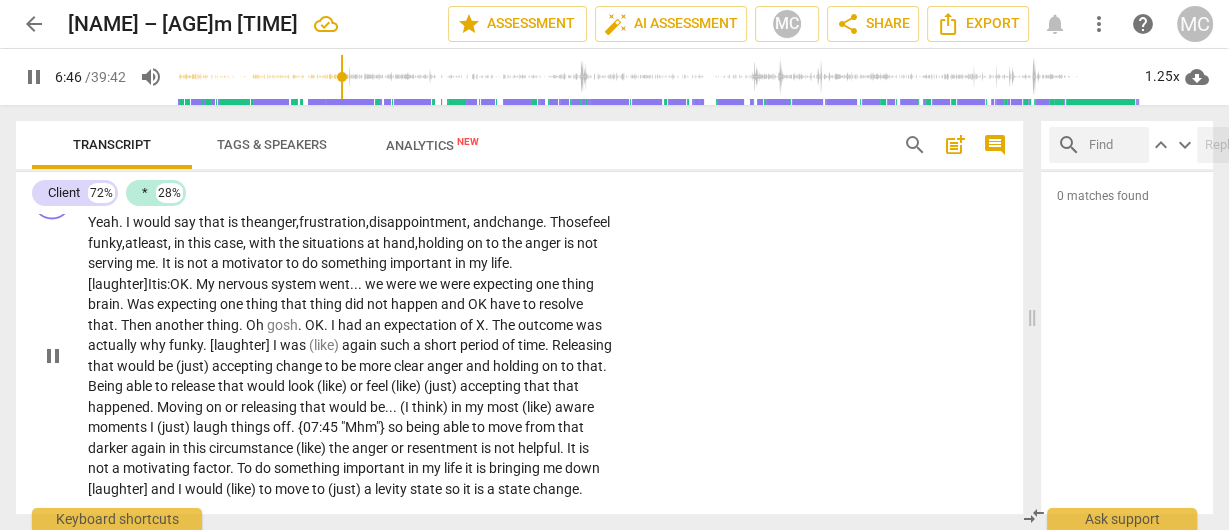 click on "system" at bounding box center (295, 284) 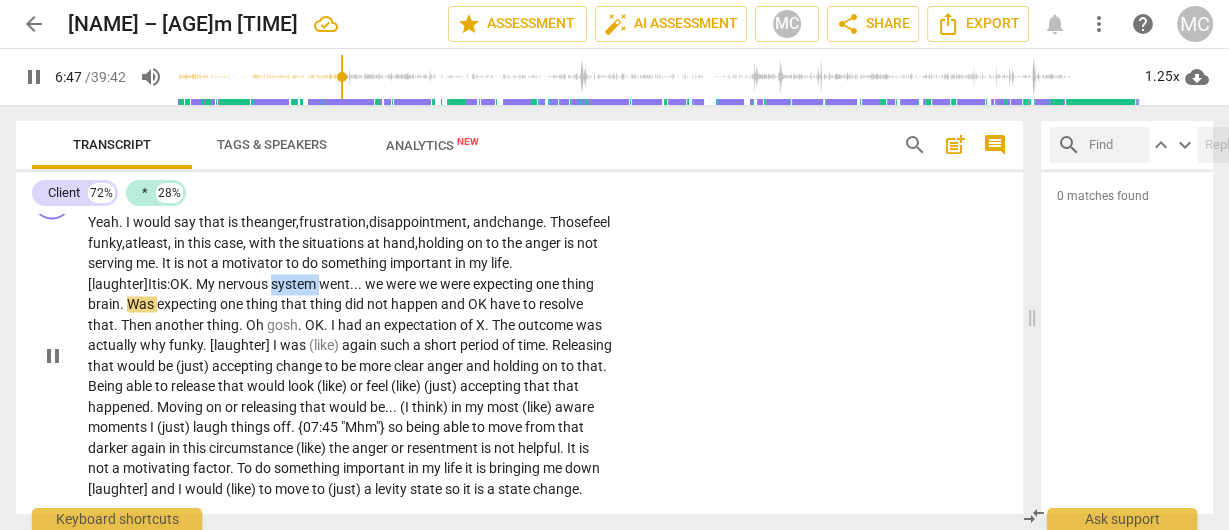 click on "system" at bounding box center [295, 284] 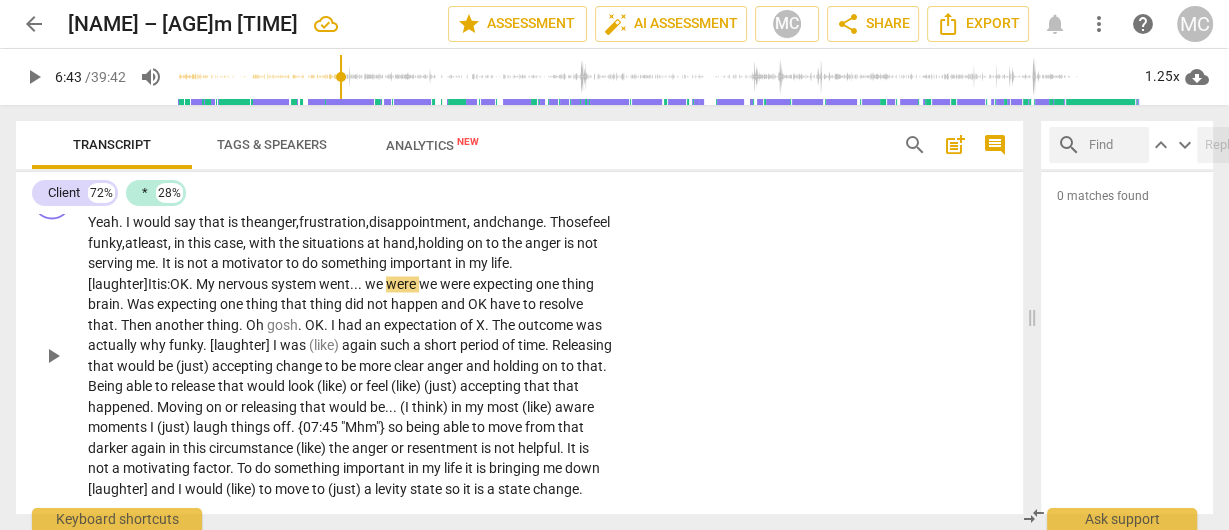 click on "OK. M" at bounding box center (189, 284) 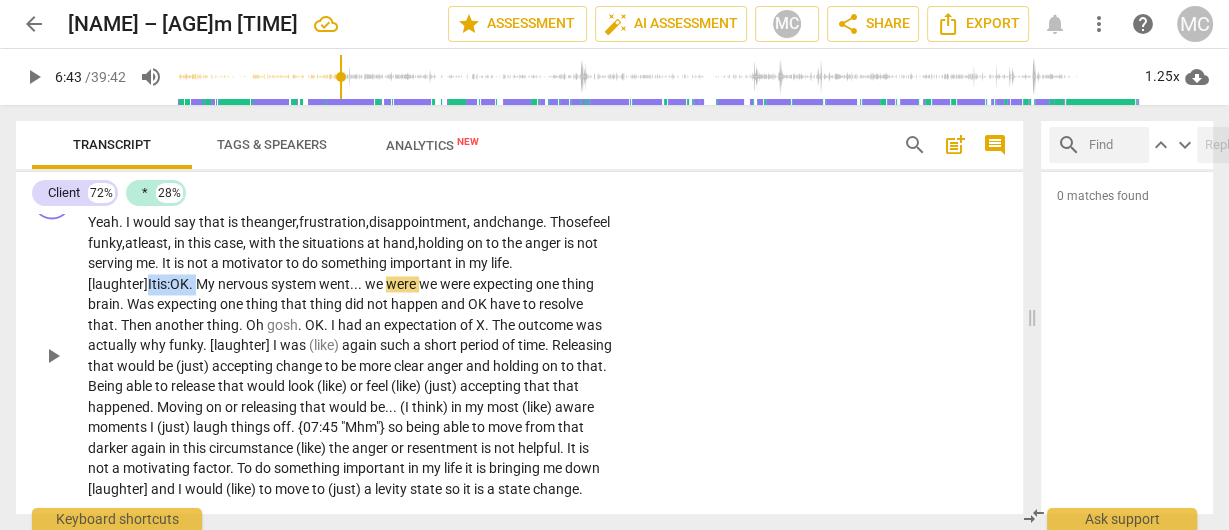 drag, startPoint x: 204, startPoint y: 302, endPoint x: 150, endPoint y: 301, distance: 54.00926 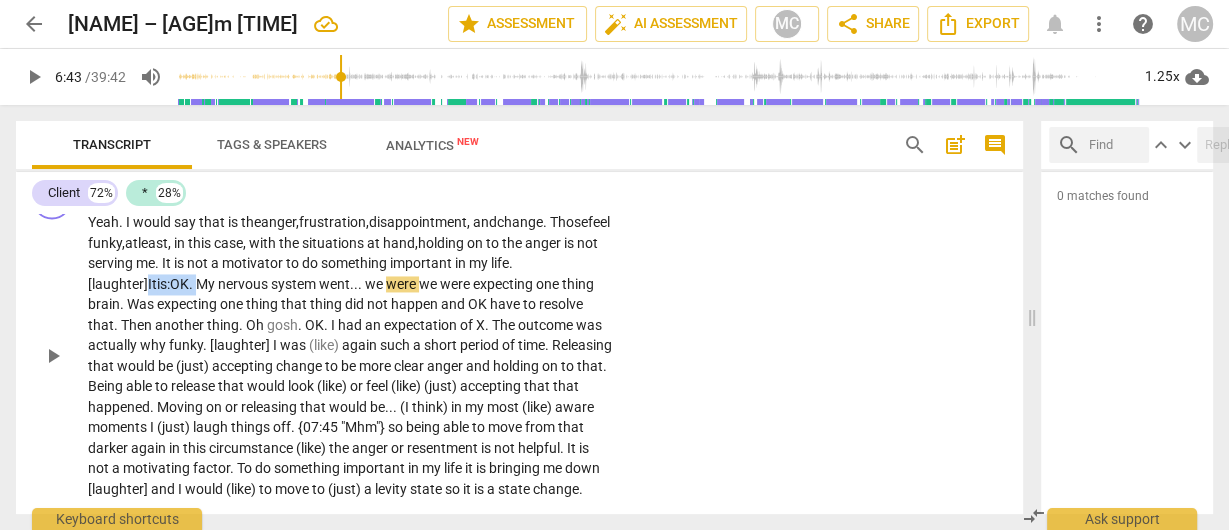 click on "Yeah. I would say that is the anger, frustration, disappointment, and change. Those feel funky, at least, in this case, with the situations at hand, holding on to the anger is not serving me. It is not a motivator to do something important in my life. [laughter] It is: OK. My nervous system went. . . we were we were expecting one thing brain. Was expecting one thing that thing did not happen and OK have to resolve that. Then another thing. Oh gosh. OK. I had an expectation of X. The outcome was actually why funky. [laughter] I was (like) again such a short period of time. Releasing that would be (just) accepting change to be more clear anger and holding on to that. Being able to release that would look (like) or feel (like) (just) accepting" at bounding box center [350, 355] 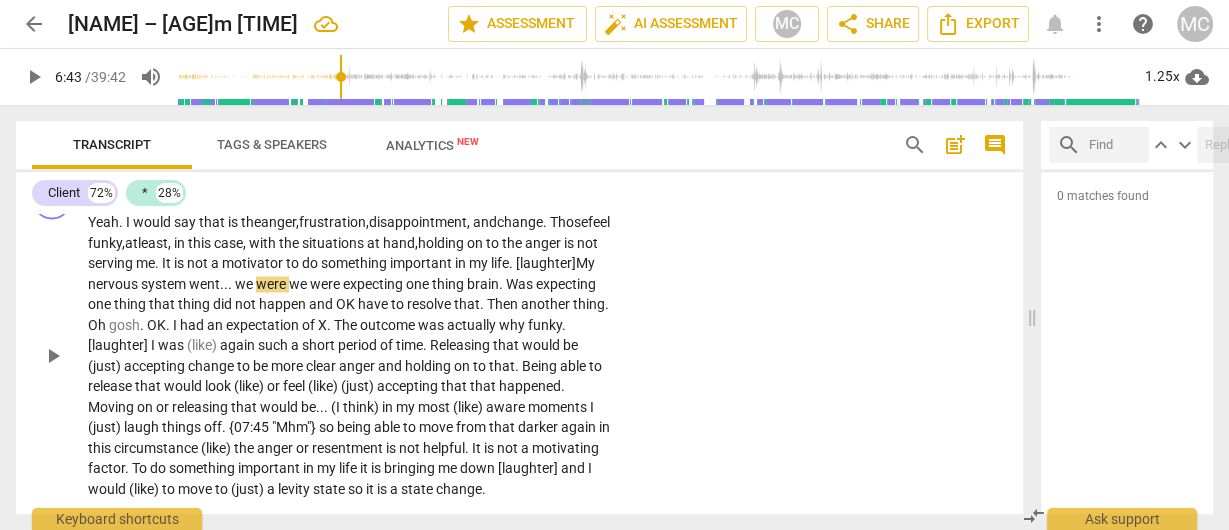 click on "system" at bounding box center [165, 284] 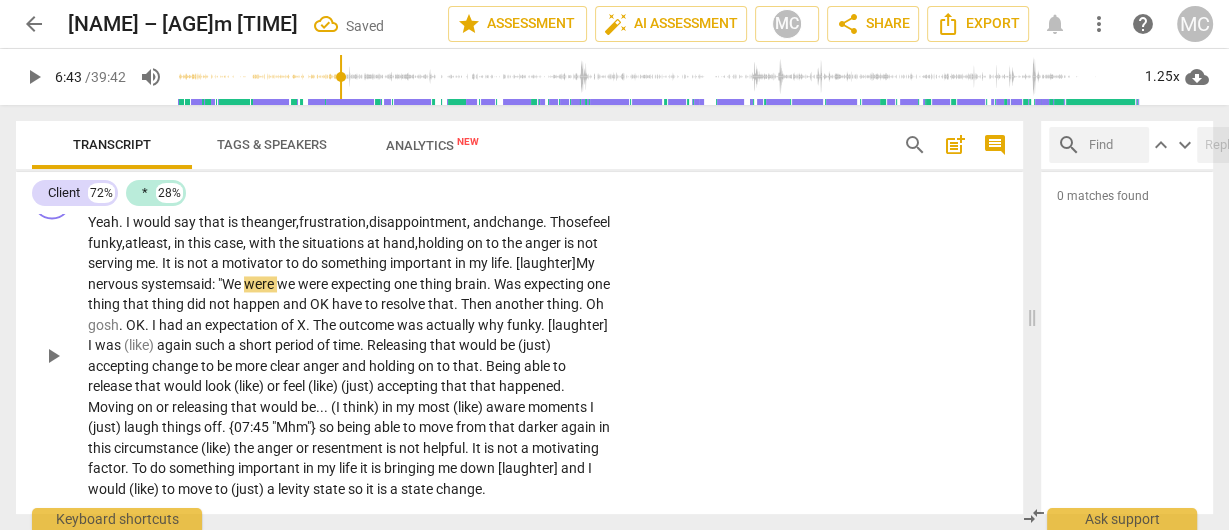 click on "system  said: "W" at bounding box center [187, 284] 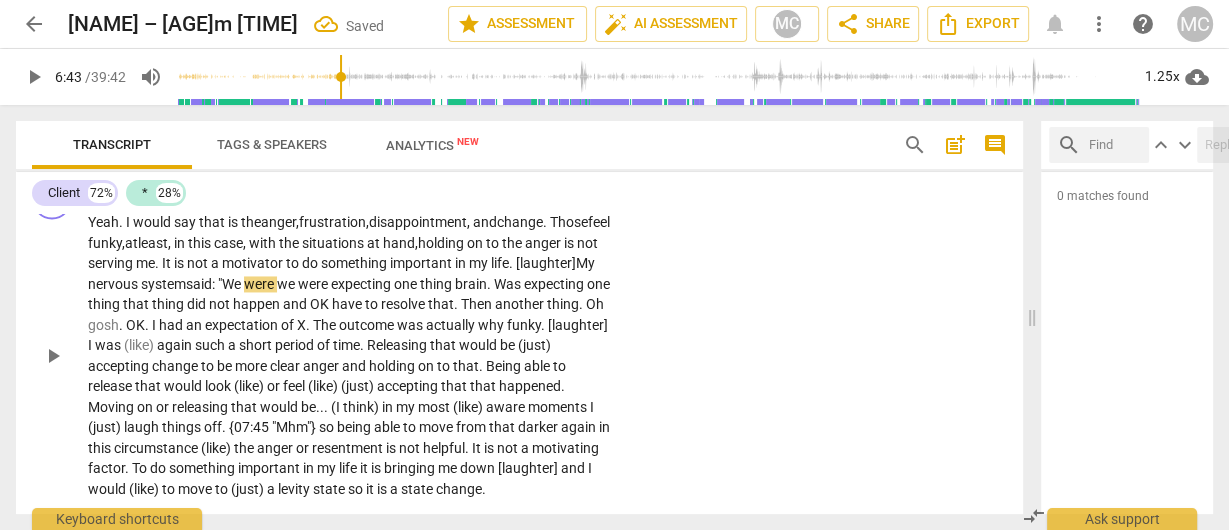 click on "system  said: "W" at bounding box center [187, 284] 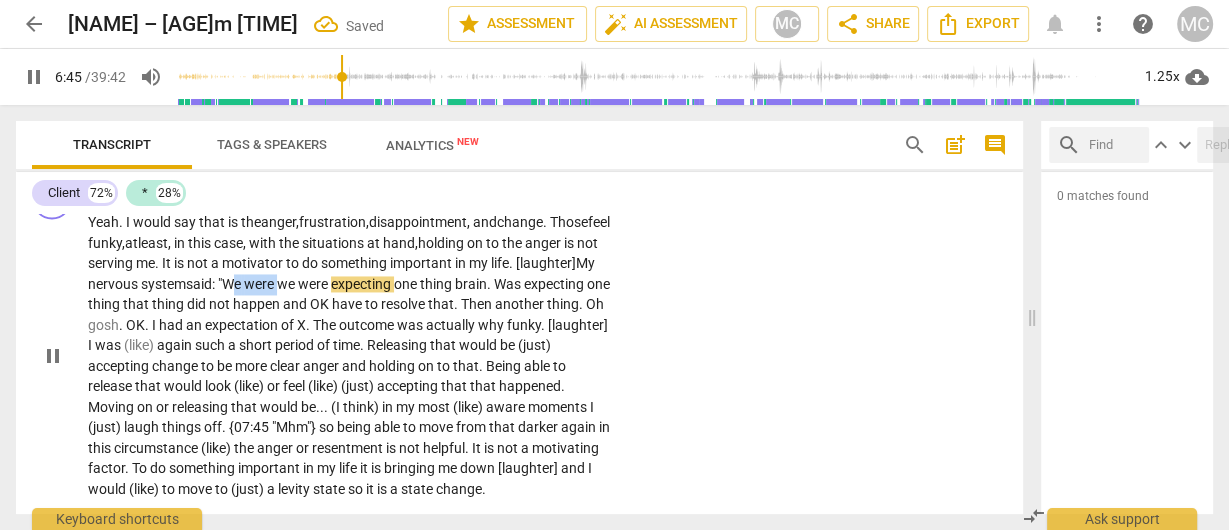 drag, startPoint x: 367, startPoint y: 304, endPoint x: 314, endPoint y: 300, distance: 53.15073 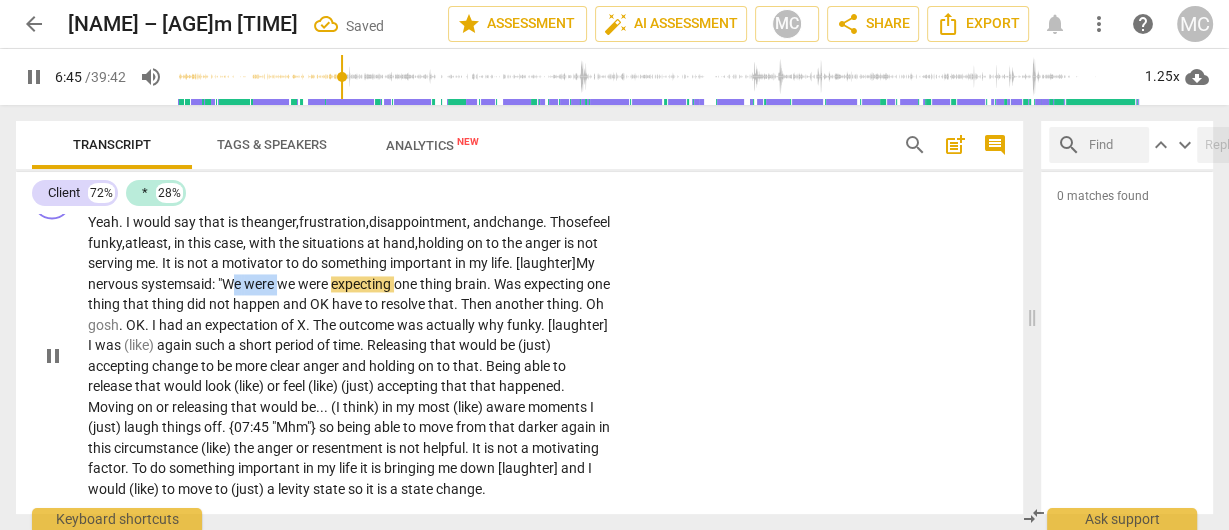 click on "Yeah .   I   would   say that is the  anger,  frustration,  disappointment, and  change.   Those  feel   funky,  at  least,   in   this   case,   with   the   situations   at   hand,  holding   on   to   the   anger   is   not   serving   me .   It   is   not   a   motivator   to   do   something   important   in   my   life. [laughter]  M y   nervous   system  said: "W e   were   we   were   expecting   one   thing   brain .   Was   expecting   one   thing   that   thing   did   not   happen   and   OK   have   to   resolve   that .   Then   another   thing .   Oh   gosh .   OK .   I   had   an   expectation   of   X .   The   outcome   was   actually   why   funky .   [laughter]   I   was   (like)   again   such   a   short   period   of   time .   Releasing   that   would   be   (just)   accepting   change   to   be   more   clear   anger   and   holding   on   to   that .   Being   able   to   release   that   would   look   (like)   or   feel   (like)   (just)   accepting   that   that   happened" at bounding box center (350, 355) 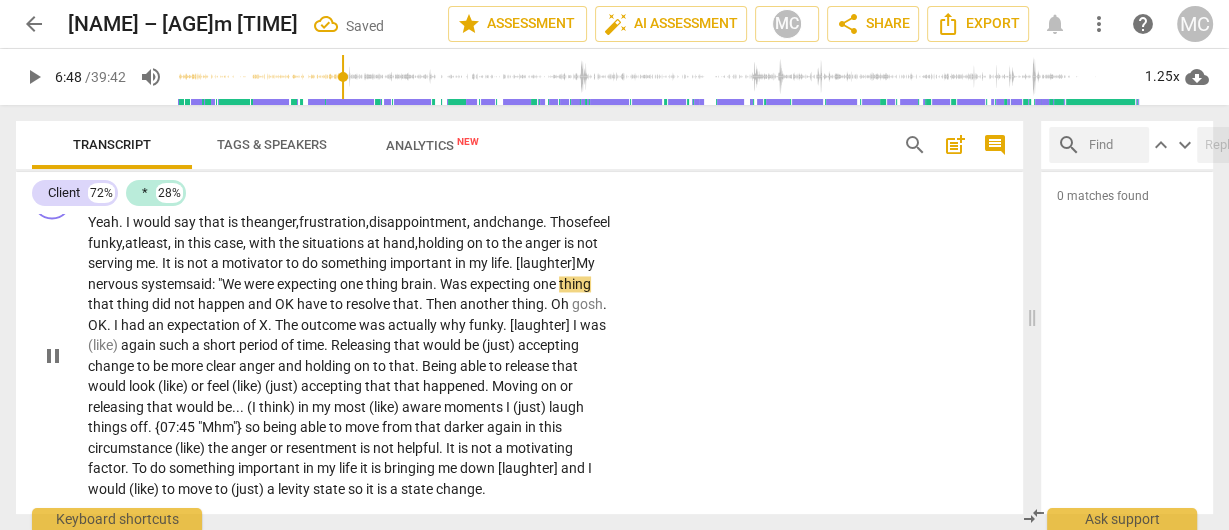 click on "were" at bounding box center [260, 284] 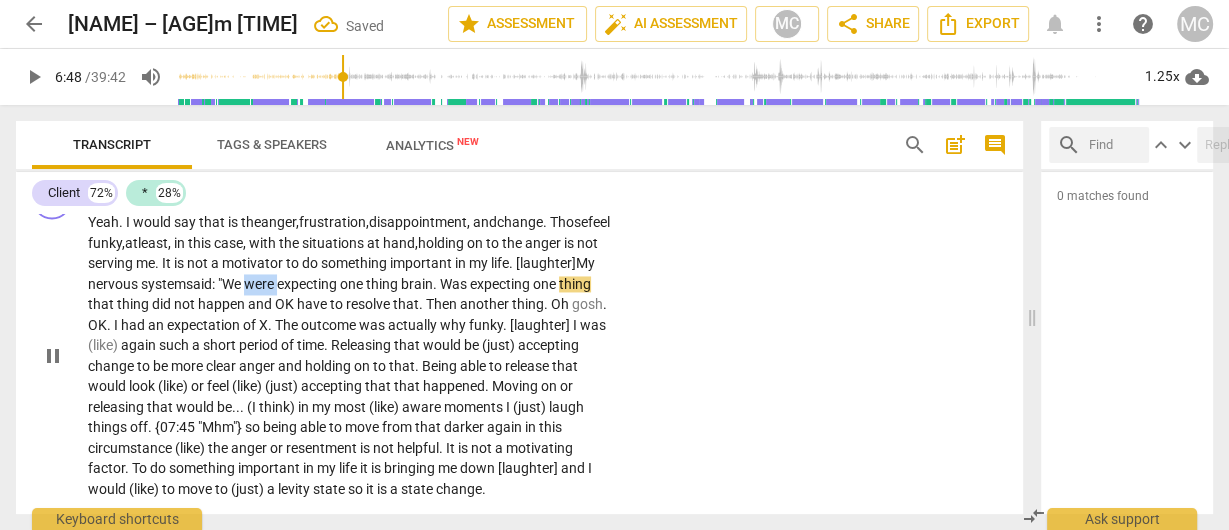 click on "were" at bounding box center [260, 284] 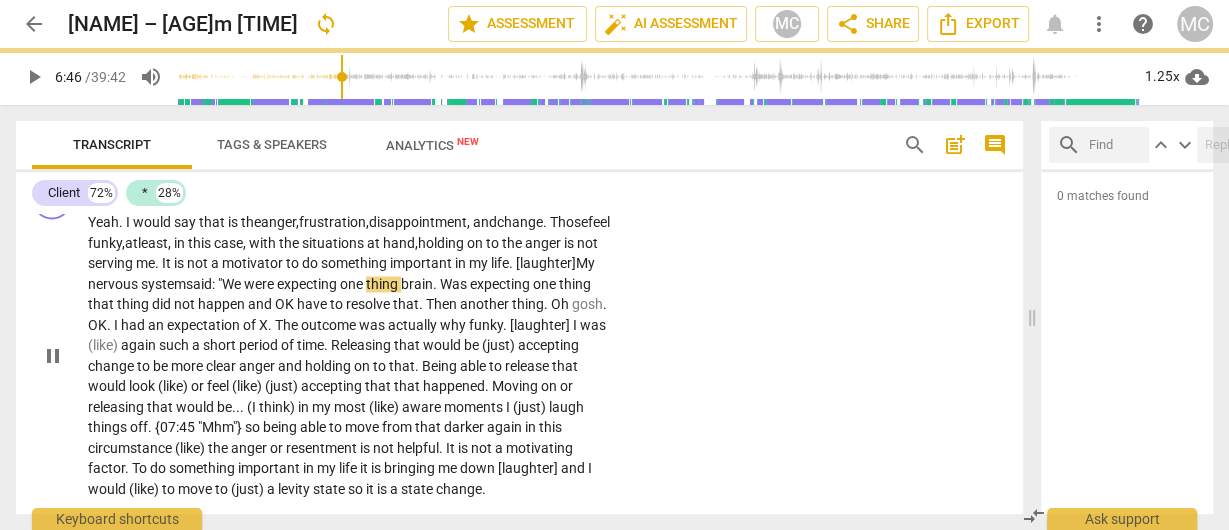 click on "brain" at bounding box center (417, 284) 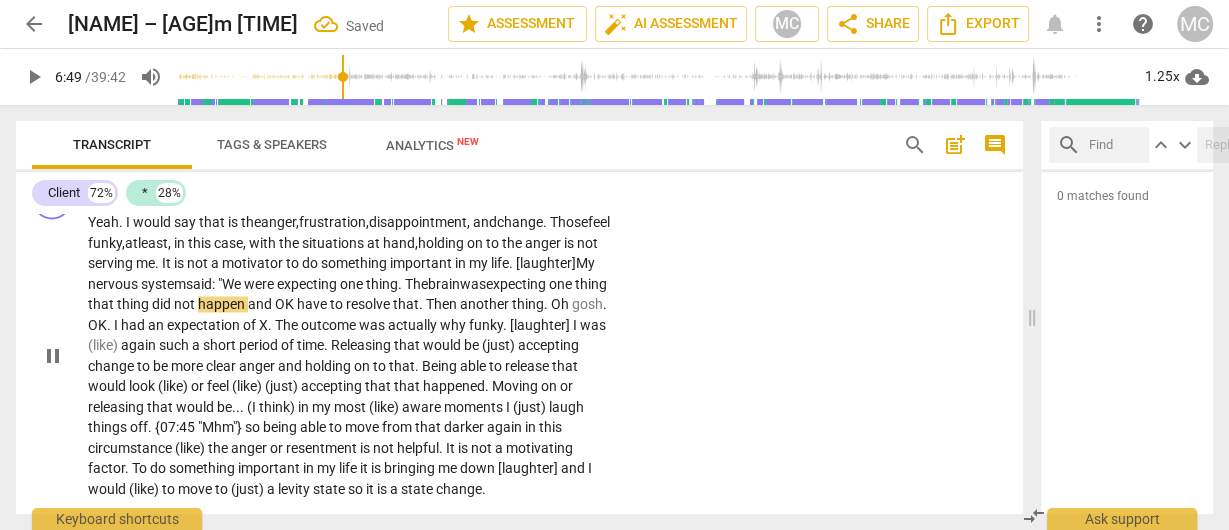 click on "Yeah .   I   would   say that is the  anger,  frustration,  disappointment, and  change.   Those  feel   funky,  at  least,   in   this   case,   with   the   situations   at   hand,  holding   on   to   the   anger   is   not   serving   me .   It   is   not   a   motivator   to   do   something   important   in   my   life. [laughter]  M y   nervous   system  said: "W e   were   expecting   one   thing. The  brain  was  expecting   one   thing   that   thing   did   not   happen   and   OK   have   to   resolve   that .   Then   another   thing .   Oh   gosh .   OK .   I   had   an   expectation   of   X .   The   outcome   was   actually   why   funky .   [laughter]   I   was   (like)   again   such   a   short   period   of   time .   Releasing   that   would   be   (just)   accepting   change   to   be   more   clear   anger   and   holding   on   to   that .   Being   able   to   release   that   would   look   (like)   or   feel   (like)   (just)   accepting   that   that   happened .     on" at bounding box center (350, 355) 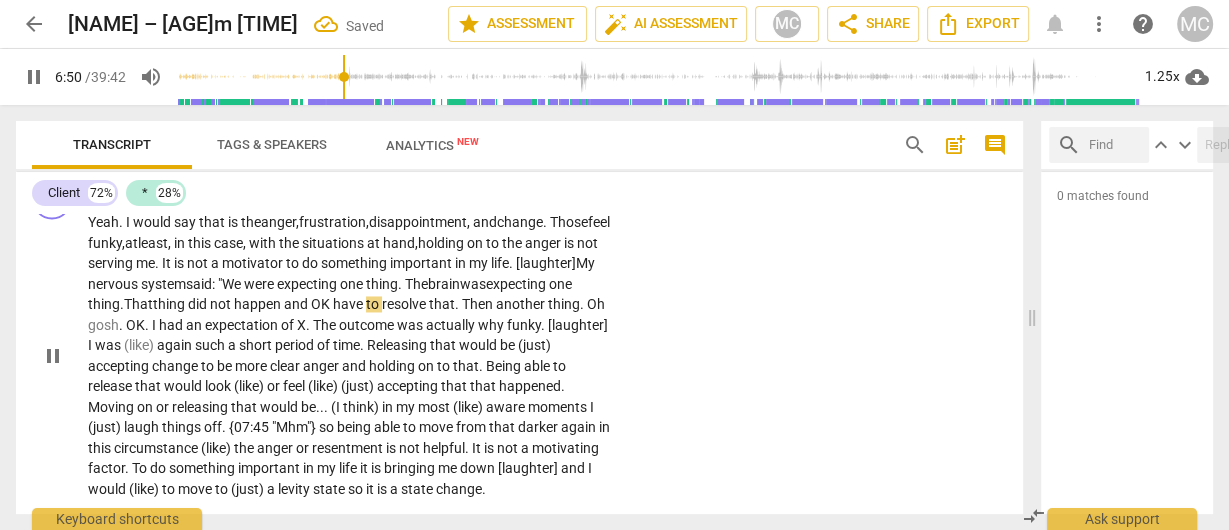 click on "and" at bounding box center (297, 304) 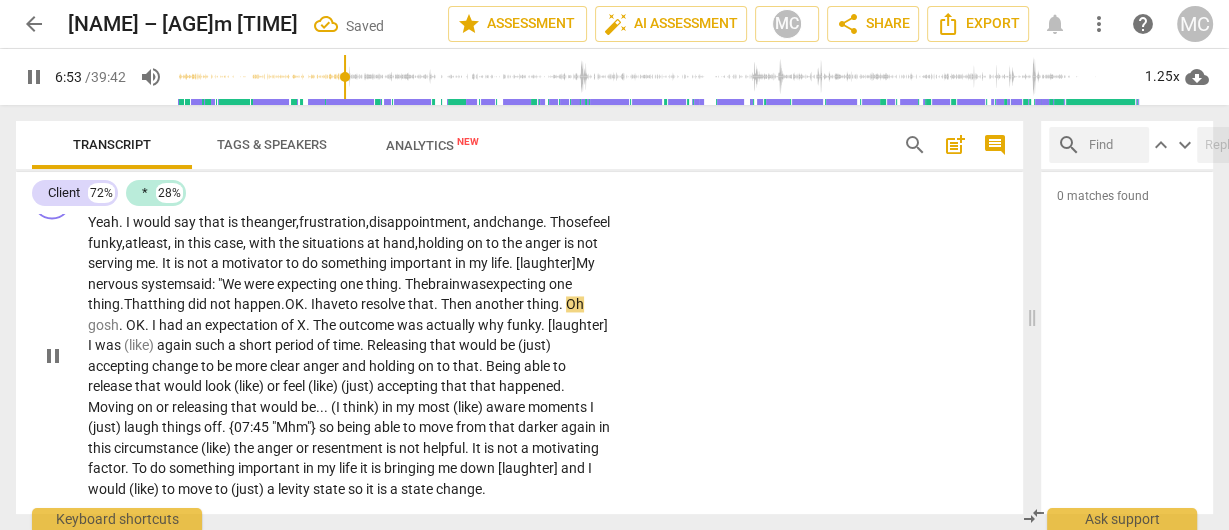 click on "resolve" at bounding box center [384, 304] 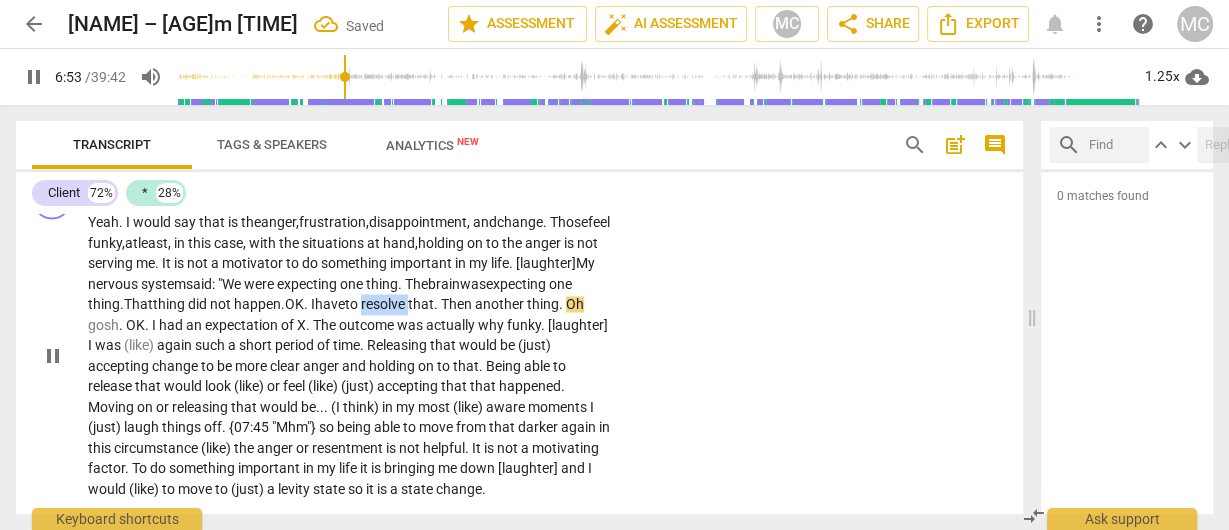 click on "resolve" at bounding box center [384, 304] 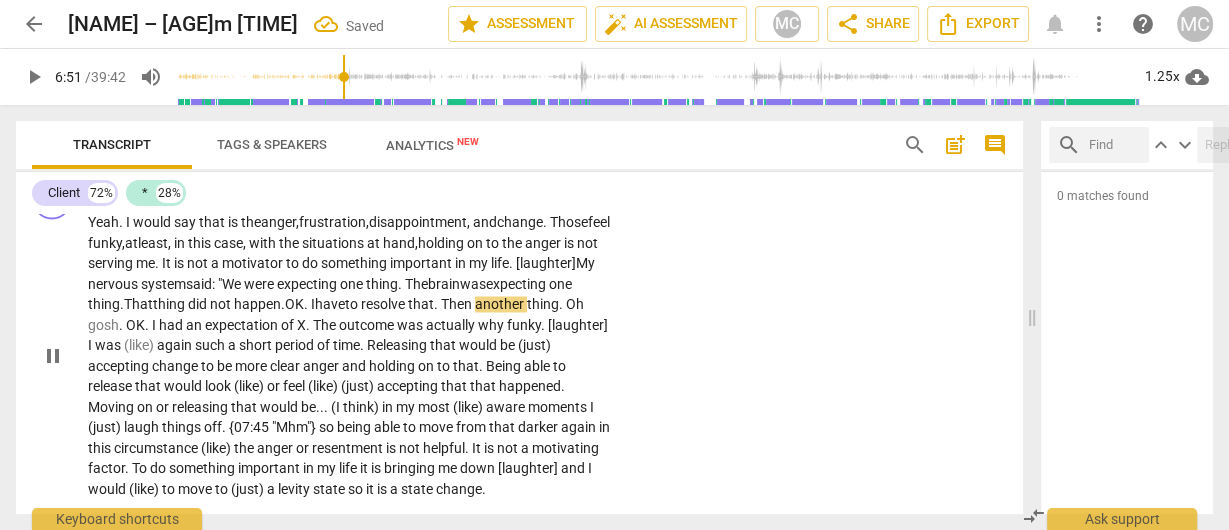 click on "Then" at bounding box center (458, 304) 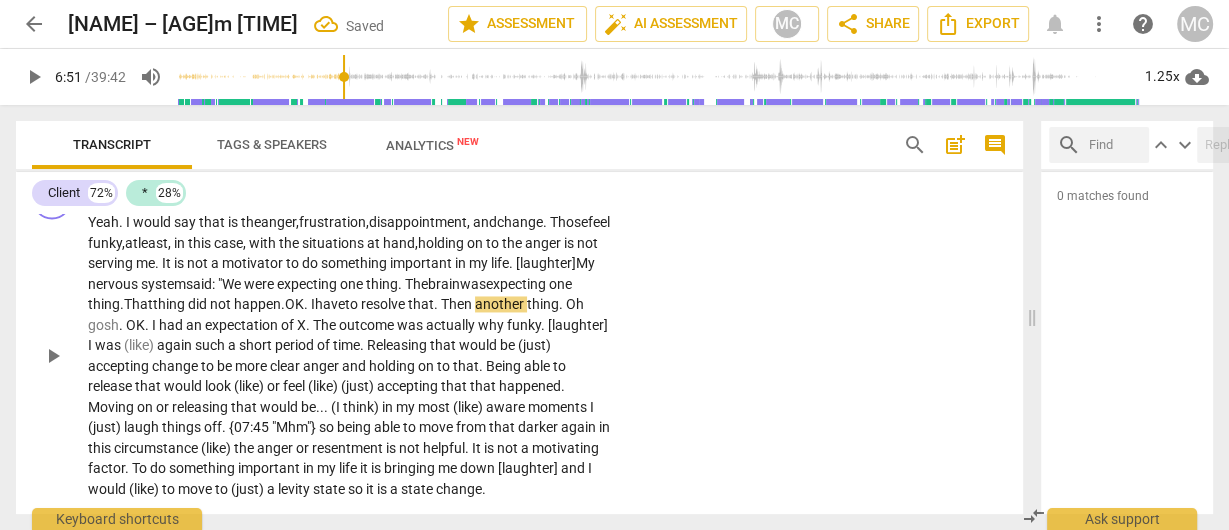 click on "." at bounding box center (437, 304) 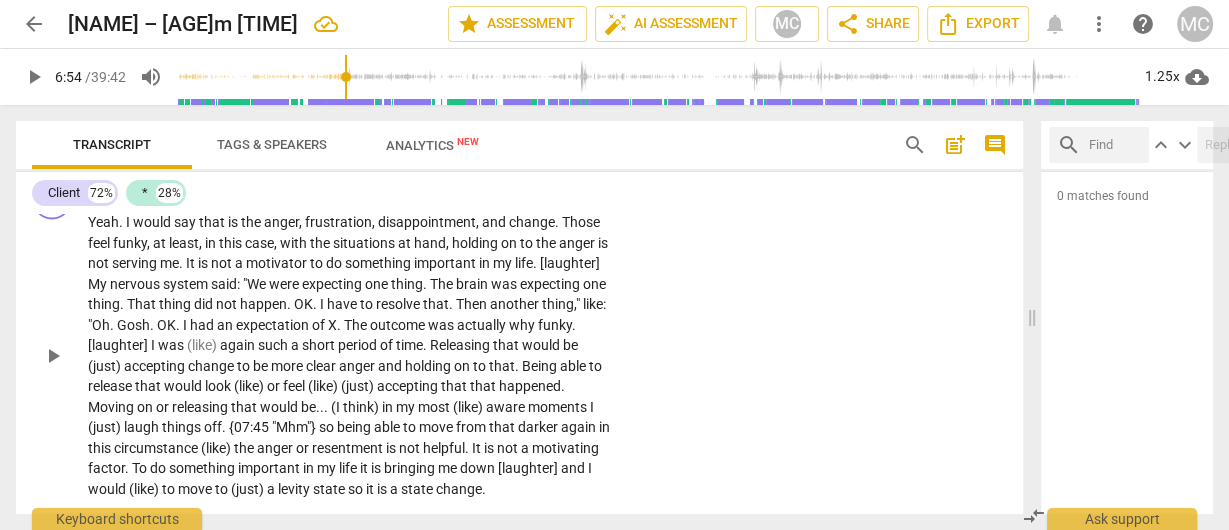 click on "brain" at bounding box center [473, 284] 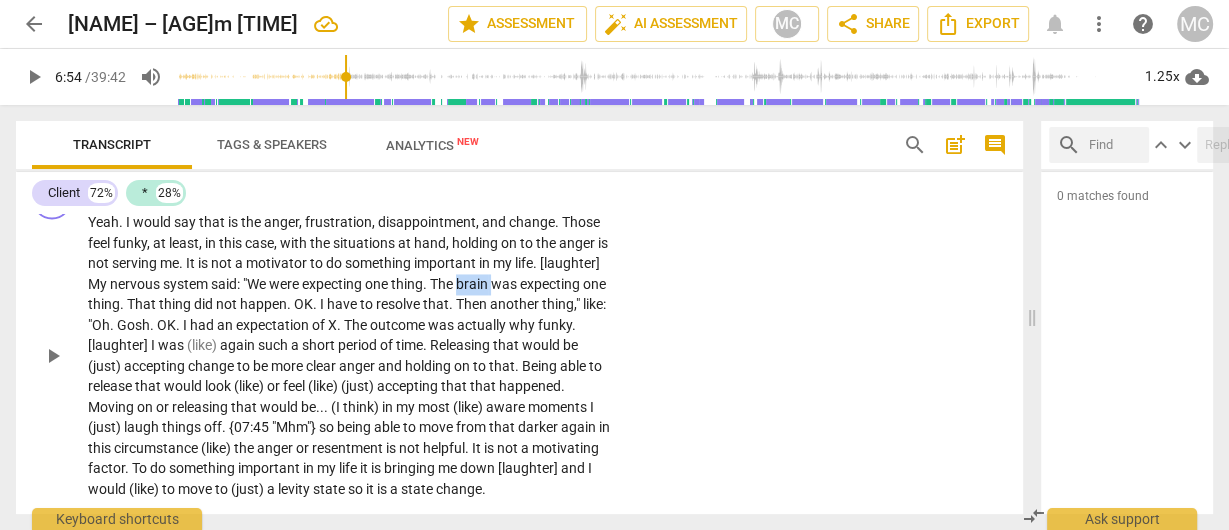 click on "brain" at bounding box center (473, 284) 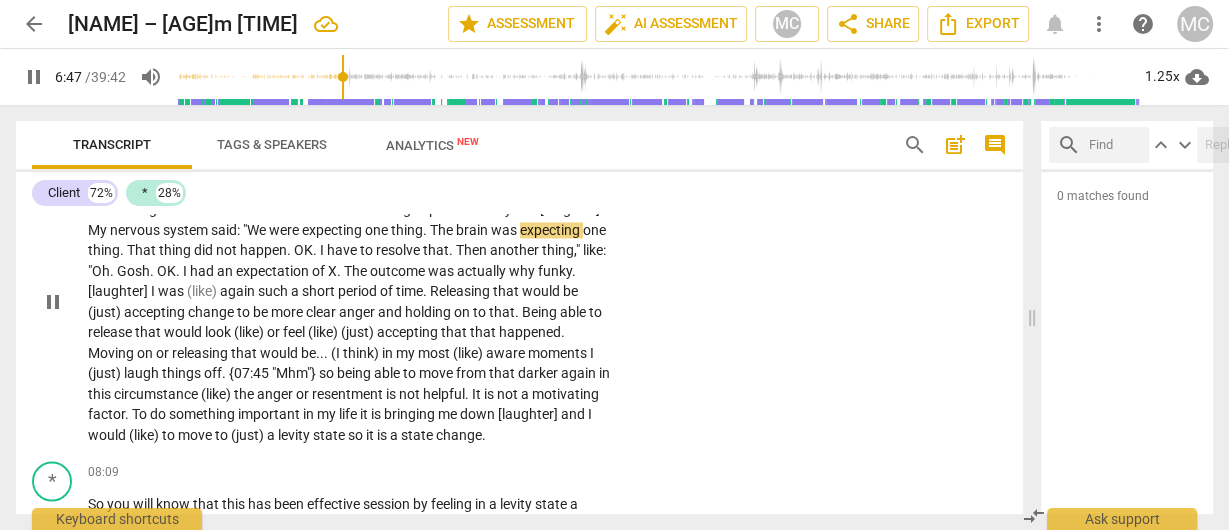 scroll, scrollTop: 2798, scrollLeft: 0, axis: vertical 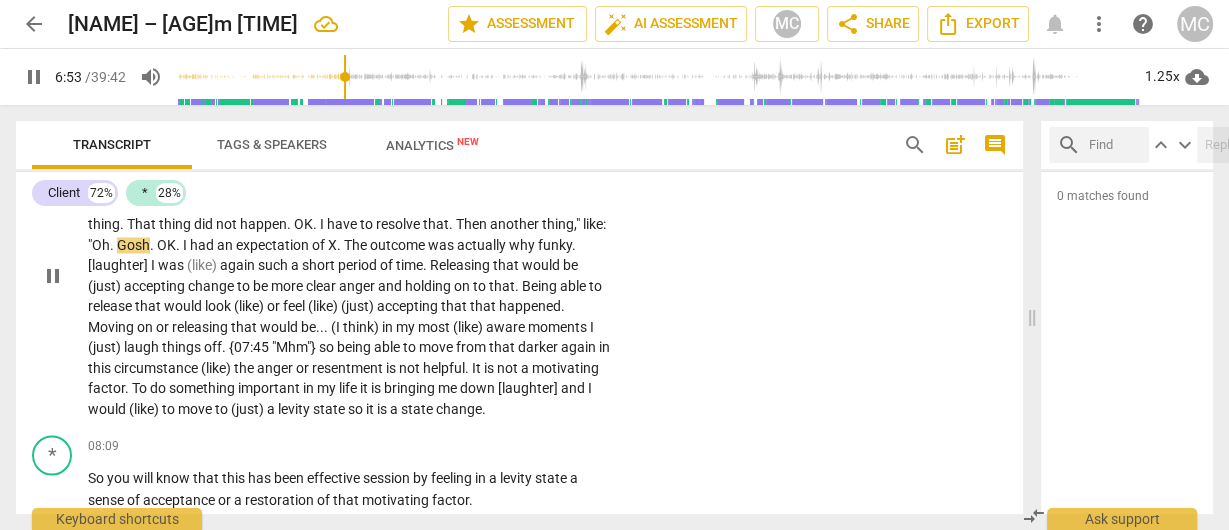 click on "that" at bounding box center (436, 224) 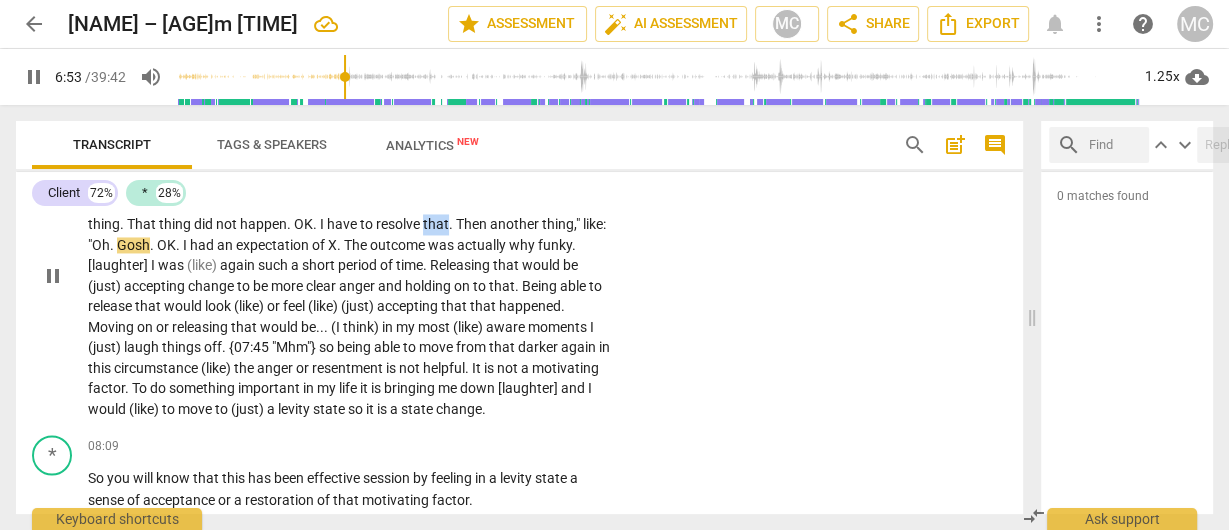 click on "that" at bounding box center (436, 224) 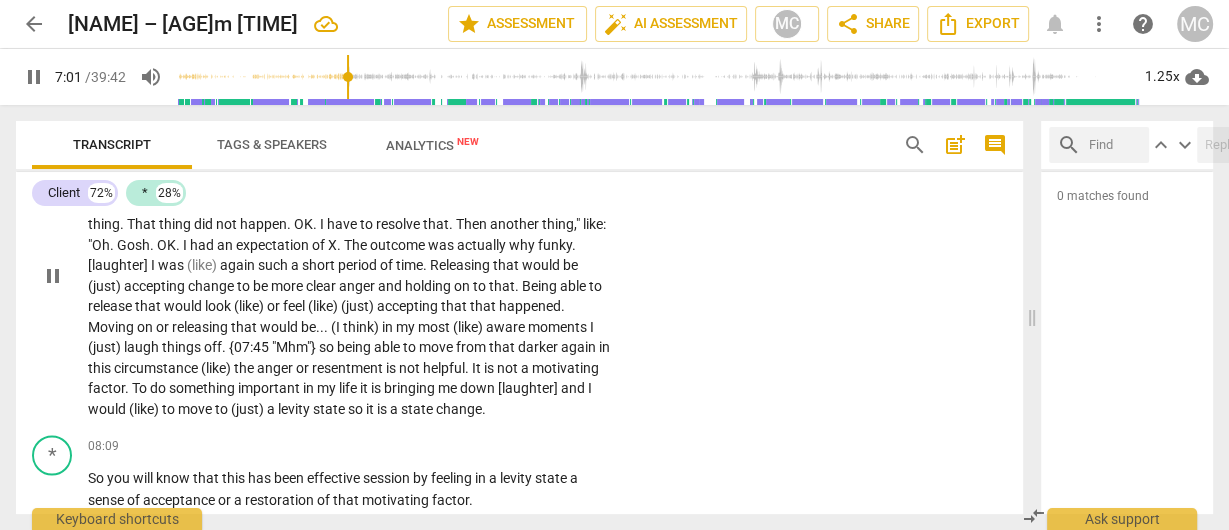 click on "The" at bounding box center [357, 245] 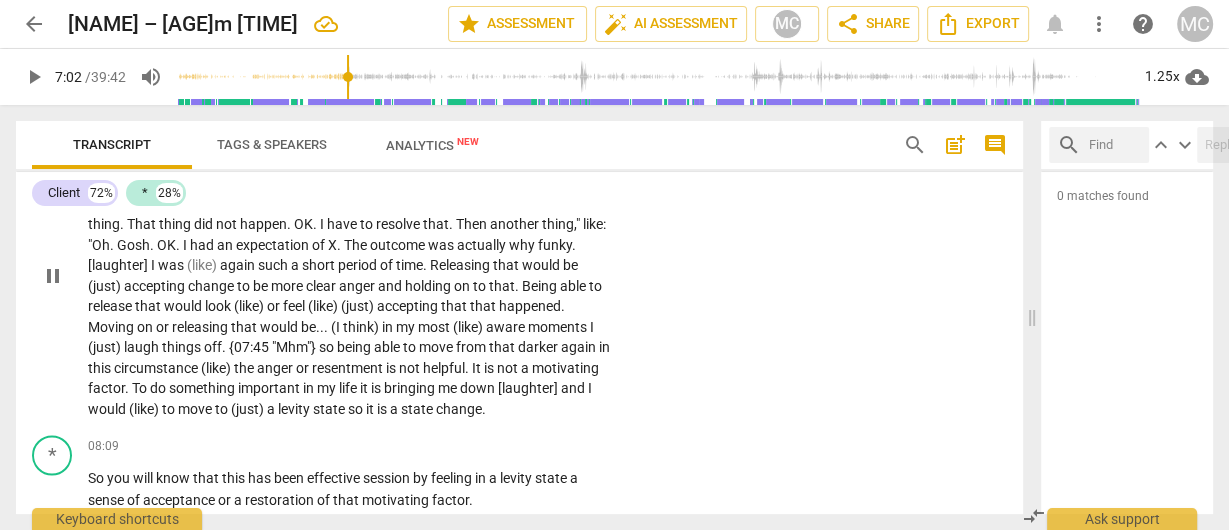 type on "422" 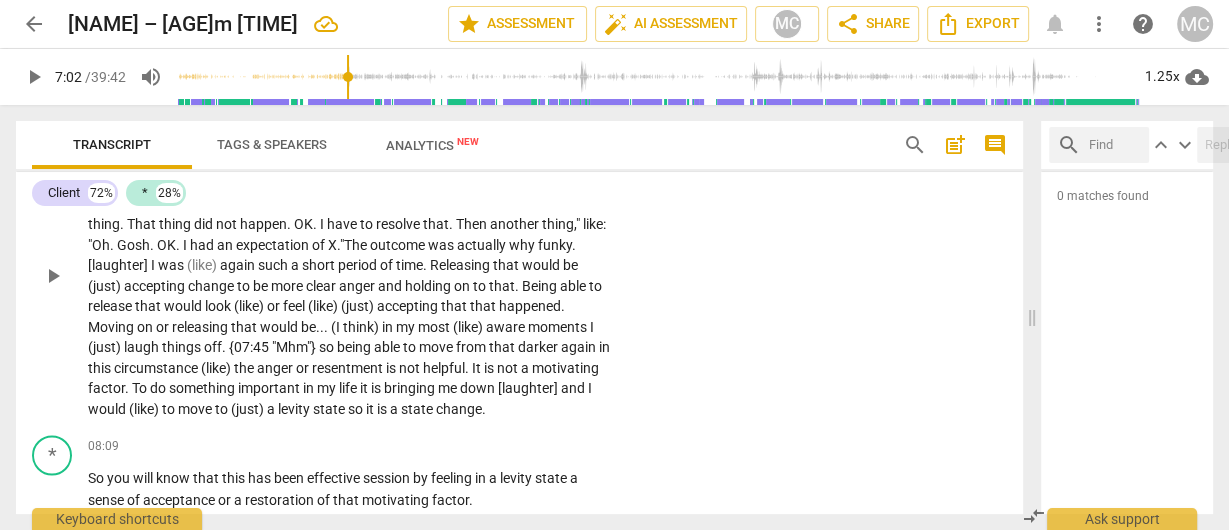 click on "outcome" at bounding box center [399, 245] 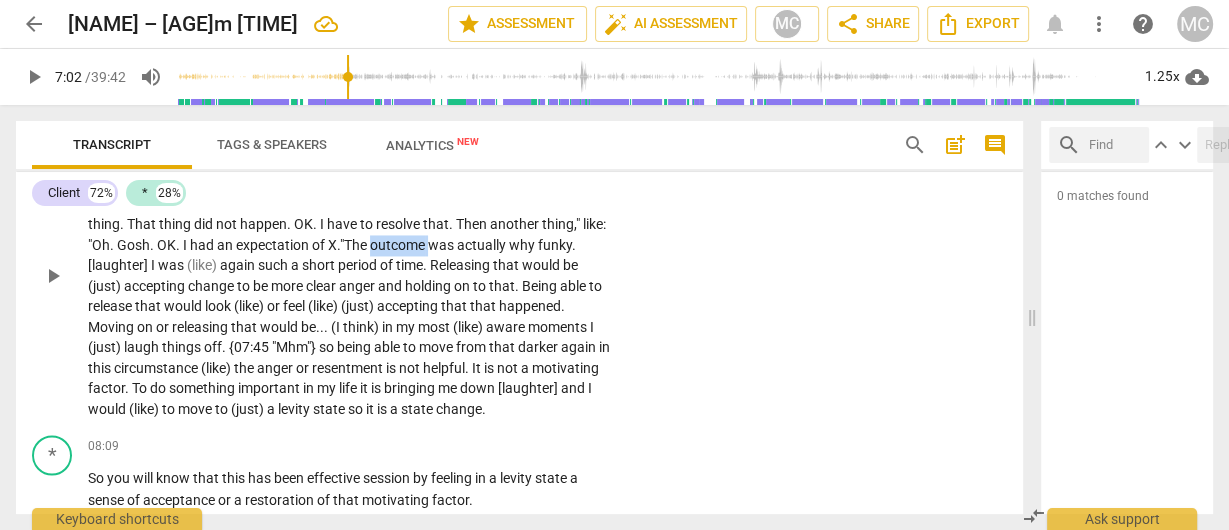 click on "outcome" at bounding box center (399, 245) 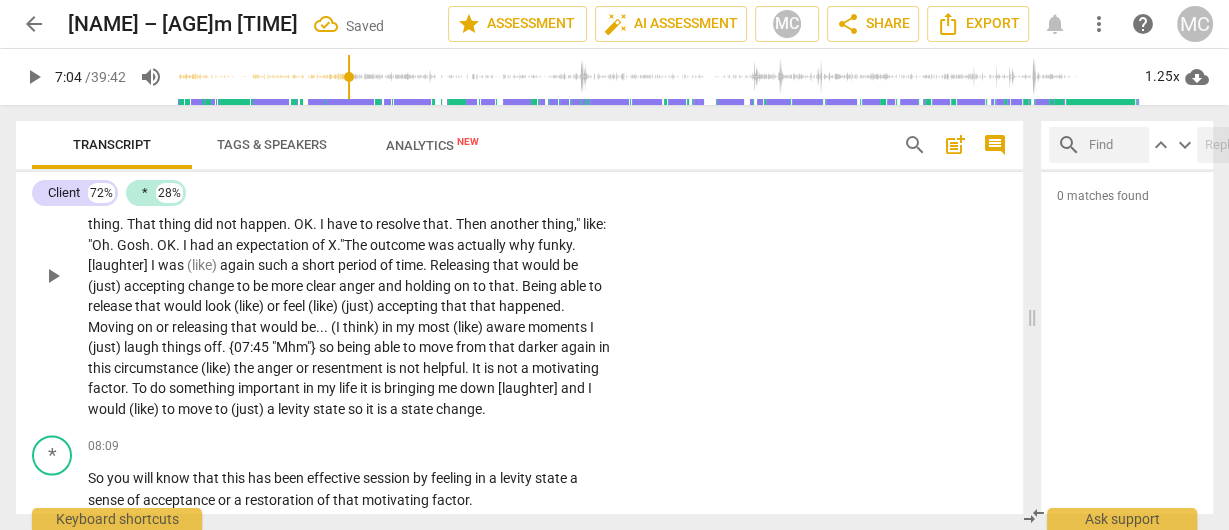 click on "why" at bounding box center (523, 245) 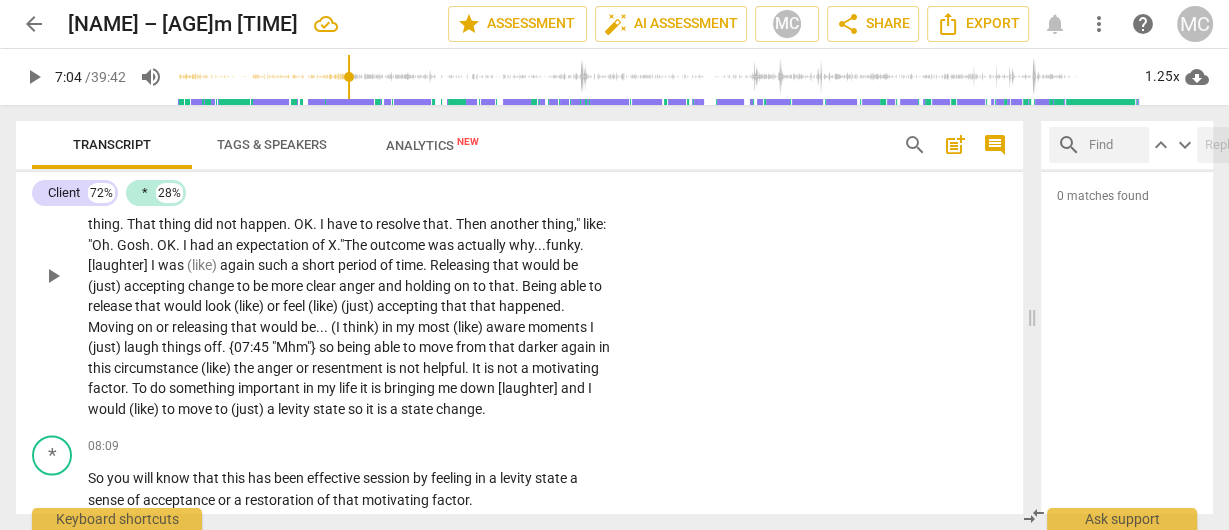 click on "why..." at bounding box center [527, 245] 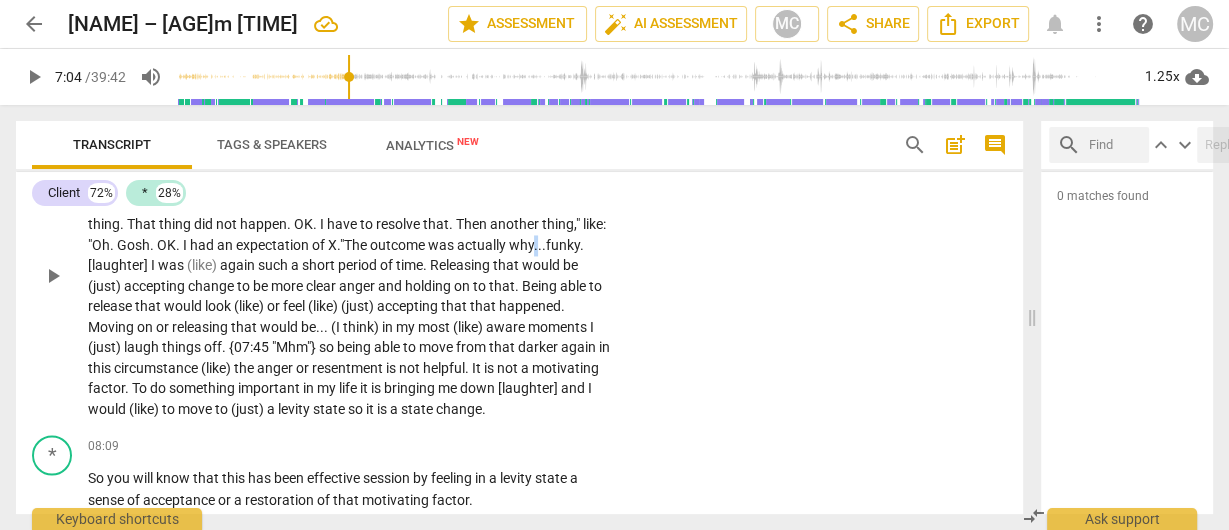 click on "why..." at bounding box center (527, 245) 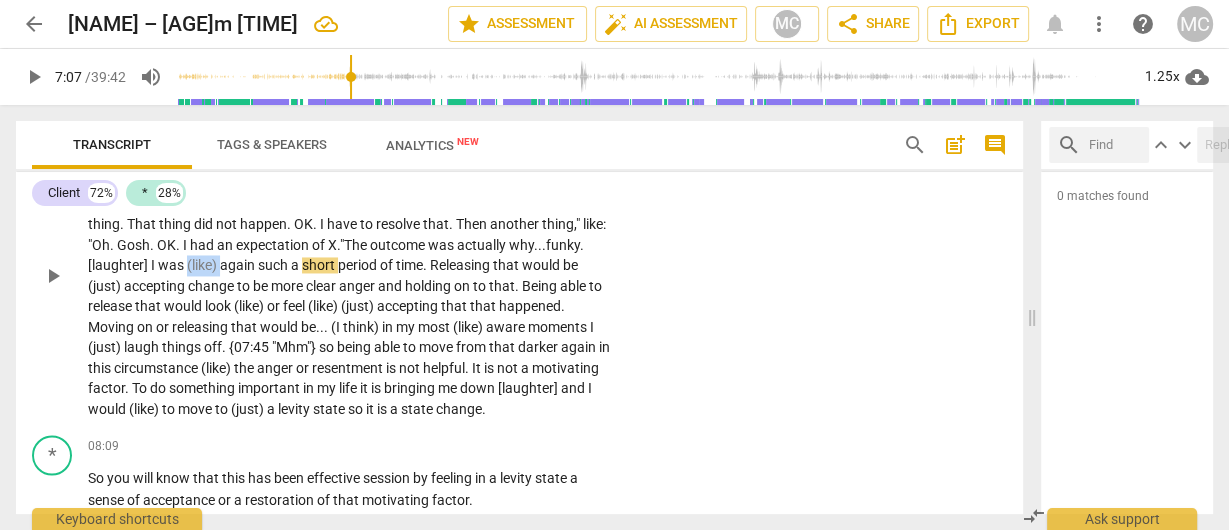 drag, startPoint x: 353, startPoint y: 282, endPoint x: 190, endPoint y: 296, distance: 163.60013 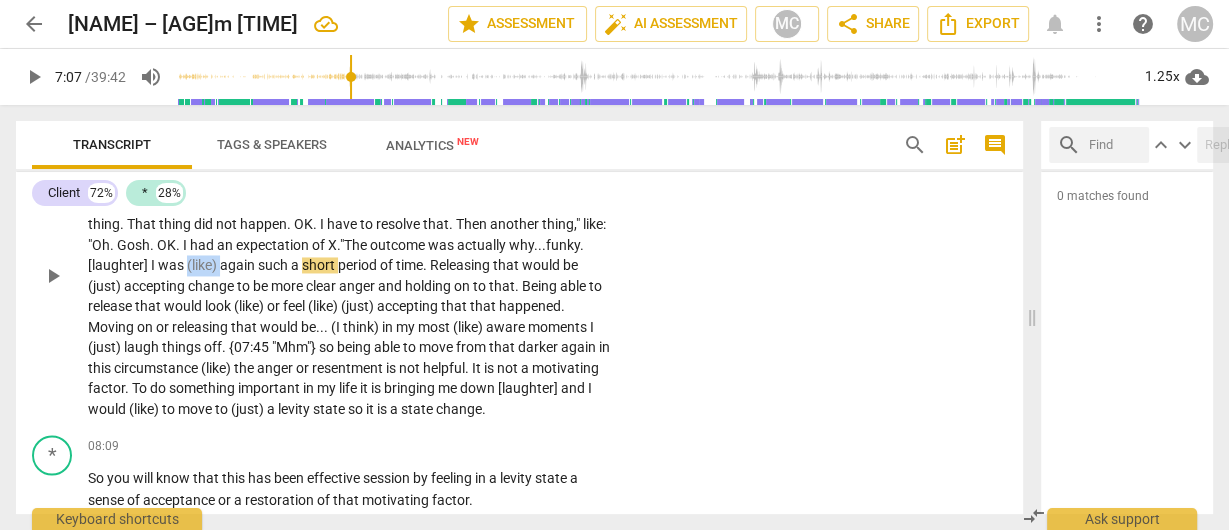 click on "Yeah .   I   would   say   that   is   the   anger ,   frustration ,   disappointment ,   and   change .   Those   feel   funky ,   at   least ,   in   this   case ,   with   the   situations   at   hand ,   holding   on   to   the   anger   is   not   serving   me .   It   is   not   a   motivator   to   do   something   important   in   my   life .   [laughter]   My   nervous   system   said :   "We   were   expecting   one   thing .   The   brain   was   expecting   one   thing .   That   thing   did   not   happen .   OK .   I   have   to   resolve   that .   Then   another   thing , "   like :   "Oh .   Gosh .   OK .   I   had   an   expectation   of   X ."  The   outcome   was   actually   why...  funky .   [laughter]   I   was   (like)   again   such   a   short   period   of   time .   Releasing   that   would   be   (just)   accepting   change   to   be   more   clear   anger   and   holding   on   to   that .   Being   able   to   release   that   would   look   (like)   or   feel   (like)" at bounding box center [350, 275] 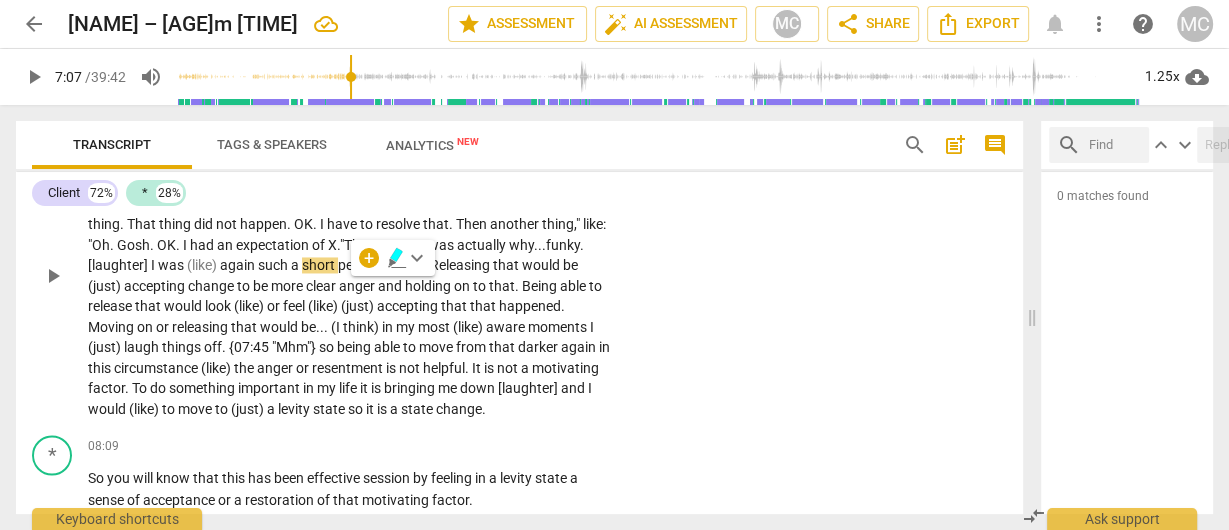 click on "[laughter]" at bounding box center [119, 265] 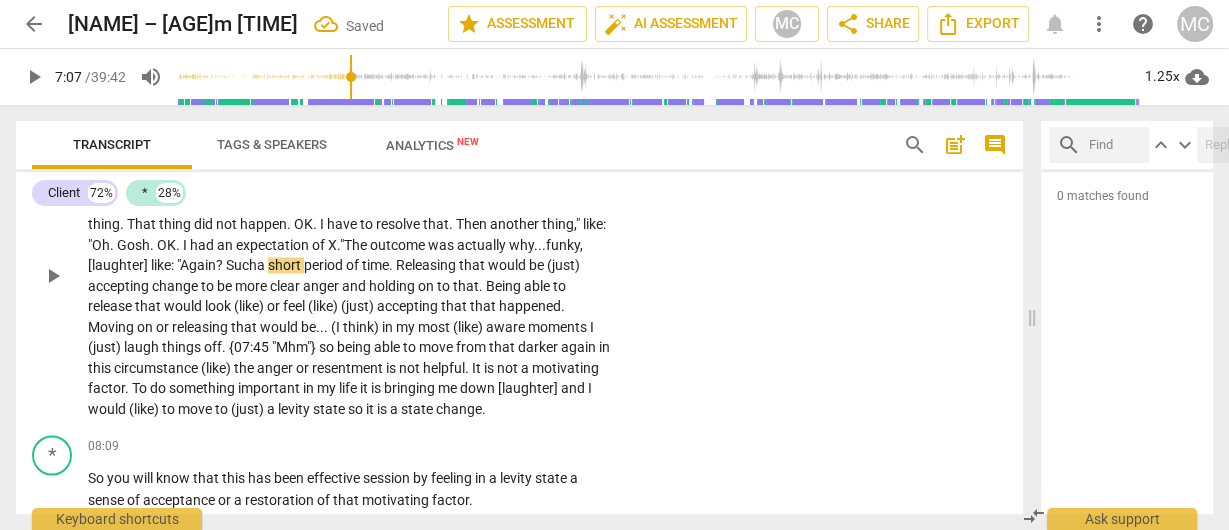 click on "." at bounding box center (392, 265) 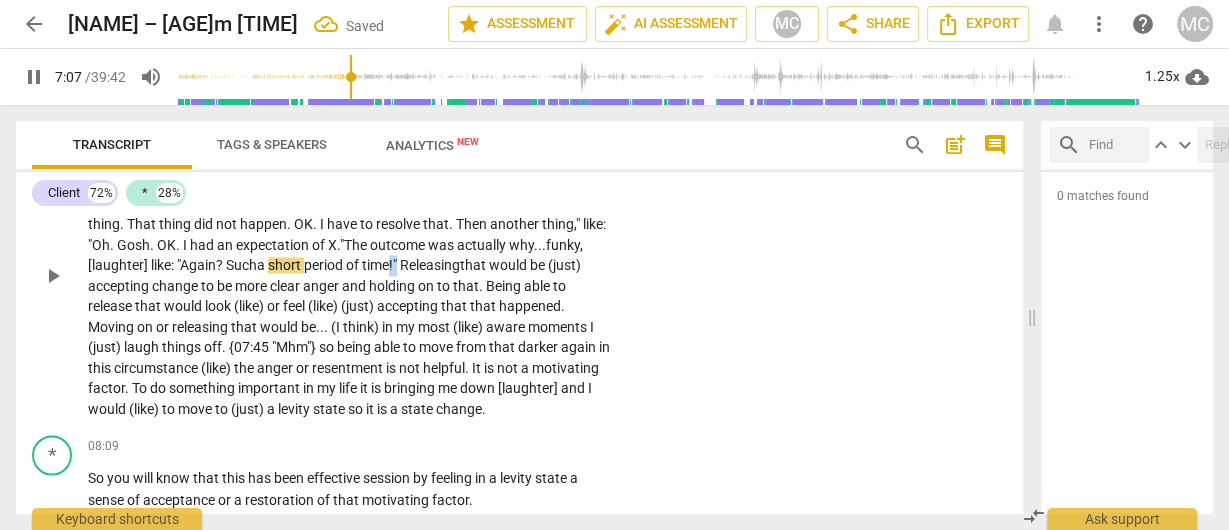 click on "Yeah .   I   would   say   that   is   the   anger ,   frustration ,   disappointment ,   and   change .   Those   feel   funky ,   at   least ,   in   this   case ,   with   the   situations   at   hand ,   holding   on   to   the   anger   is   not   serving   me .   It   is   not   a   motivator   to   do   something   important   in   my   life .   [laughter]   My   nervous   system   said :   "We   were   expecting   one   thing .   The   brain   was   expecting   one   thing .   That   thing   did   not   happen .   OK .   I   have   to   resolve   that .   Then   another   thing , "   like :   "Oh .   Gosh .   OK .   I   had   an   expectation   of   X ."  The   outcome   was   actually   why...  funky,  [laughter] like: "A gain?   Such  a   short   period   of   time!" R eleasing  that   would   be   (just)   accepting   change   to   be   more   clear   anger   and   holding   on   to   that .   Being   able   to   release   that   would   look   (like)   or   feel   (like)   (just)   accepting" at bounding box center (350, 275) 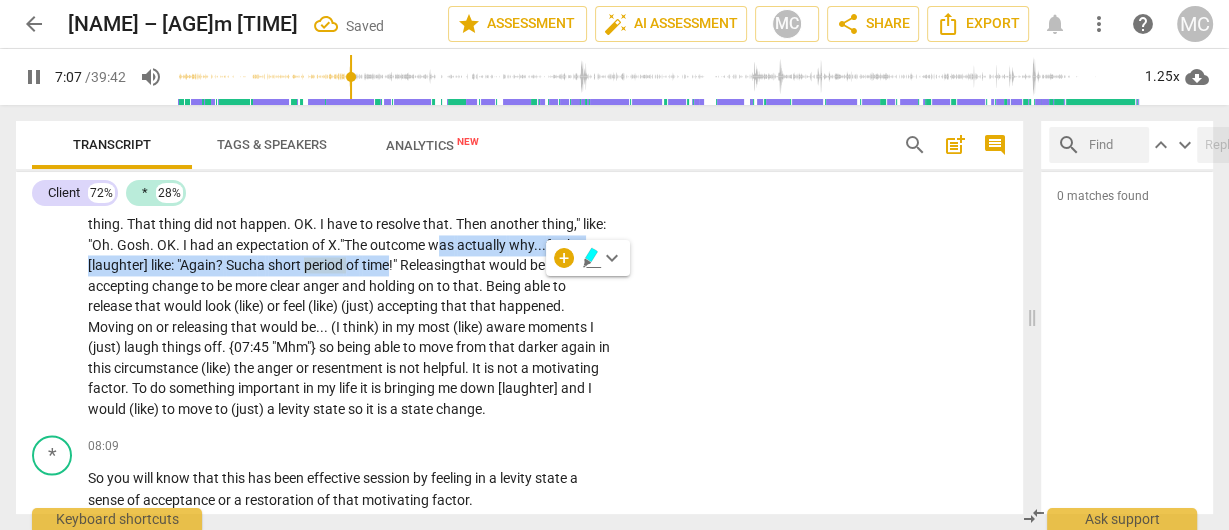 click on "+ keyboard_arrow_down" at bounding box center (588, 258) 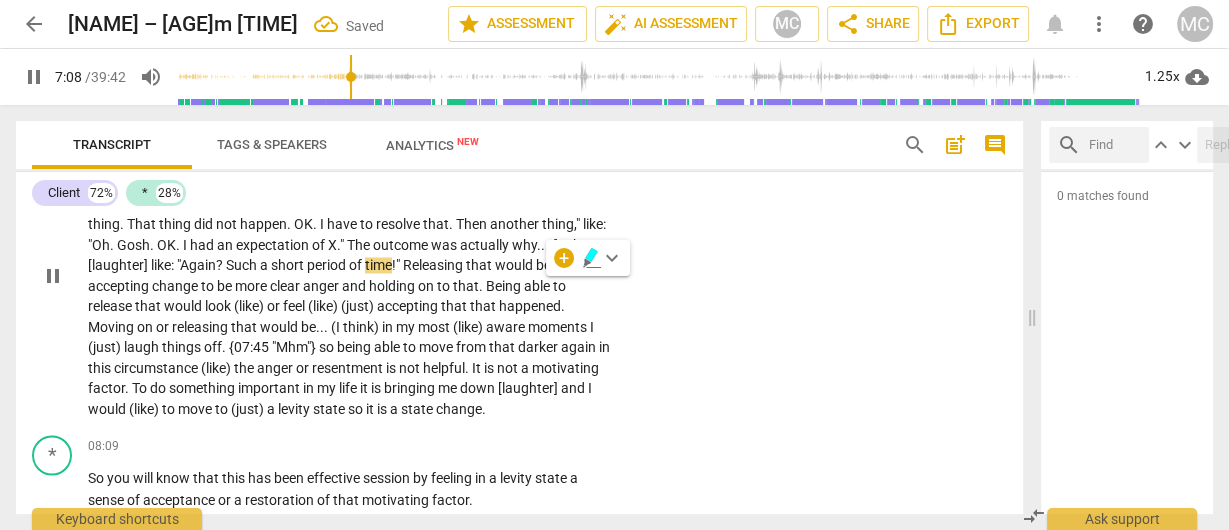 click on "Yeah. I would say that is the anger, frustration, disappointment, and change. Those feel funky, at least, in this case, with the situations at hand, holding on to the anger is not serving me. It is not a motivator to do something important in my life. [laughter] My nervous system said: "We were expecting one thing. The brain was expecting one thing. That thing did not happen. OK. I have to resolve that. Then another thing," like: "Oh. Gosh. OK. I had an expectation of X." The outcome was actually why. . . funky, [laughter] like: "Again? Such a short period of time!" Releasing that would be (just) accepting change to be more clear anger and holding on to that. Being able to release that would look (like) or feel (like) (just)" at bounding box center (350, 275) 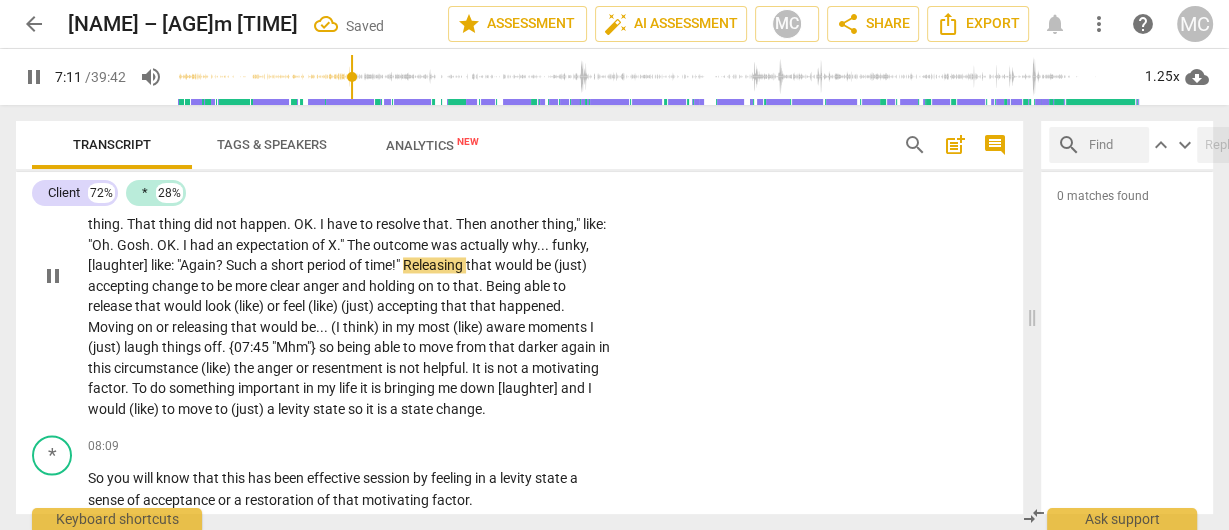 click on "(just)" at bounding box center (570, 265) 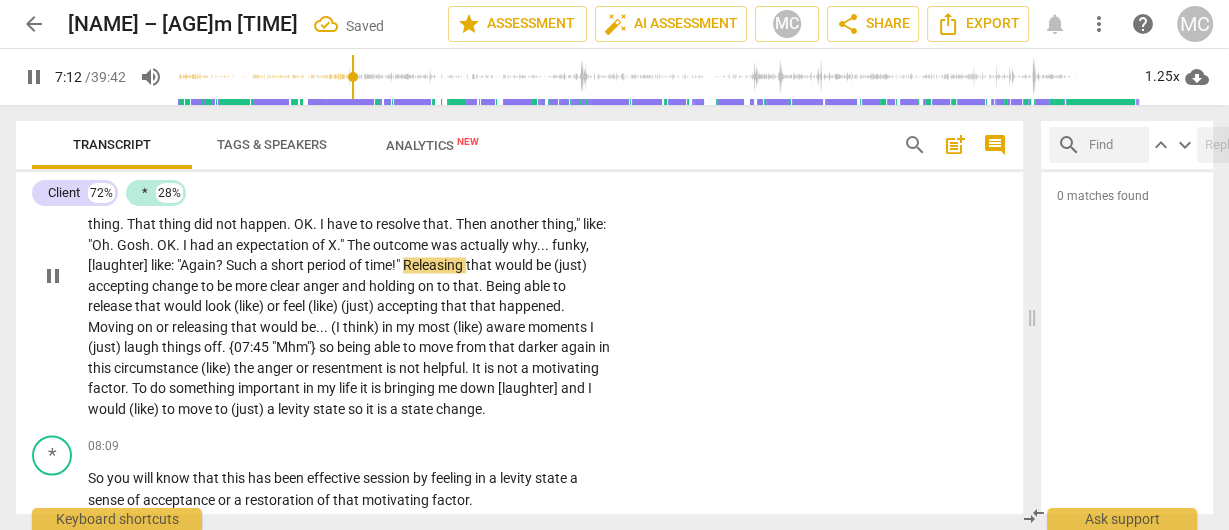 type on "433" 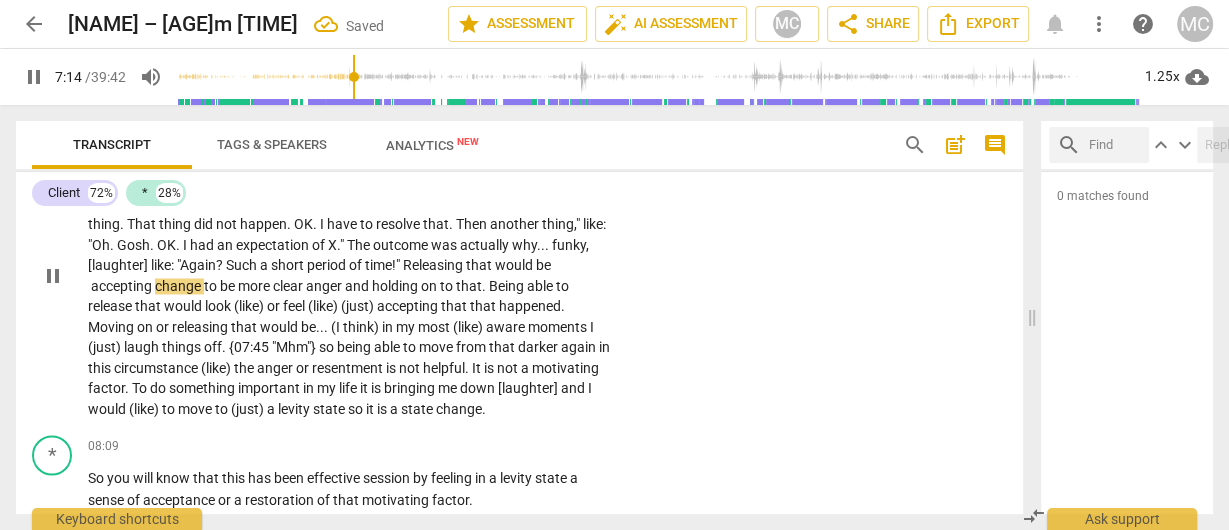 click on "CL play_arrow pause [TIME] + Add competency keyboard_arrow_right Yeah . I would say that is the anger , frustration , disappointment , and change . Those feel funky , at least , in this case , with the situations at hand , holding on to the anger is not serving me . It is not a motivator to do something important in my life . [laughter] My nervous system said : "We were expecting one thing . The brain was expecting one thing . That thing did not happen . OK . I have to resolve that . Then another thing , " like : "Oh . Gosh . OK . I had an expectation of X . " The outcome was actually why . . . funky , [laughter] like : "Again ? Such a short period of time ! " Releasing that would be accepting change to be more clear anger and holding on to that . Being able to release" at bounding box center (519, 259) 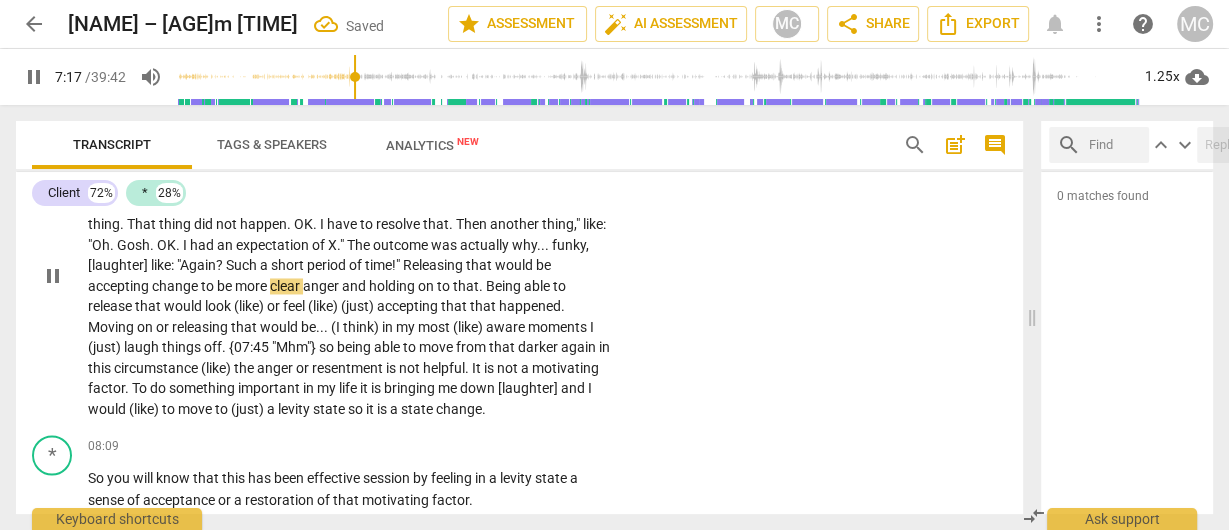 click on "Releasing" at bounding box center (434, 265) 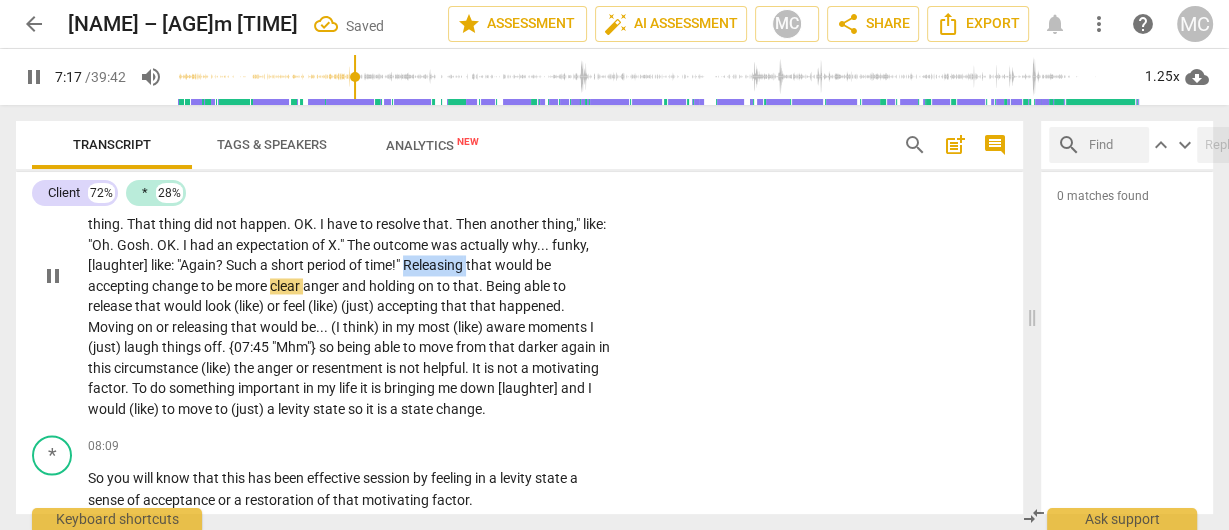 click on "Releasing" at bounding box center [434, 265] 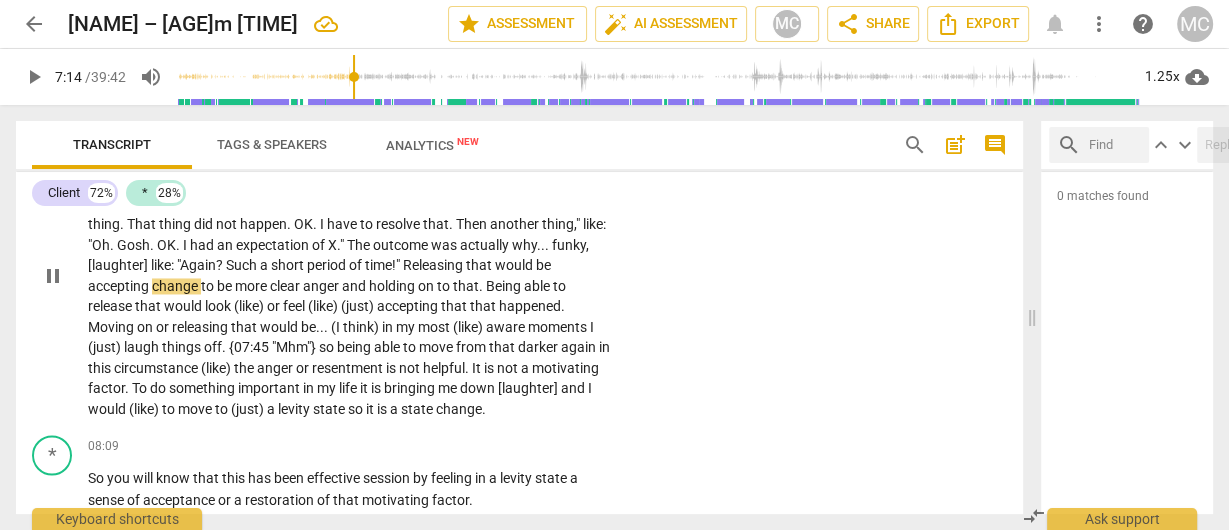 click on "be" at bounding box center [543, 265] 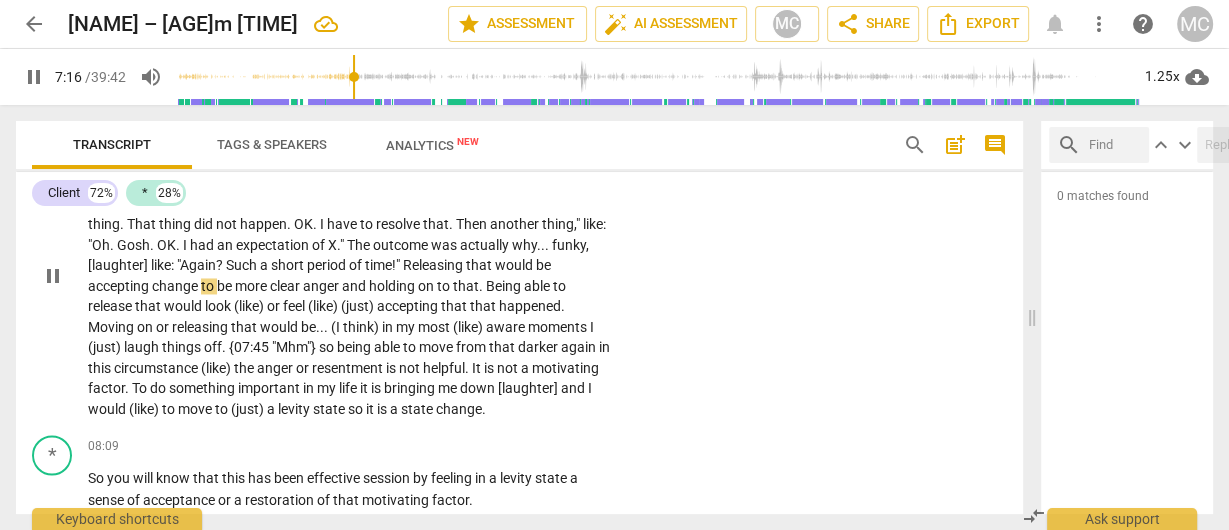 click on "change" at bounding box center [176, 286] 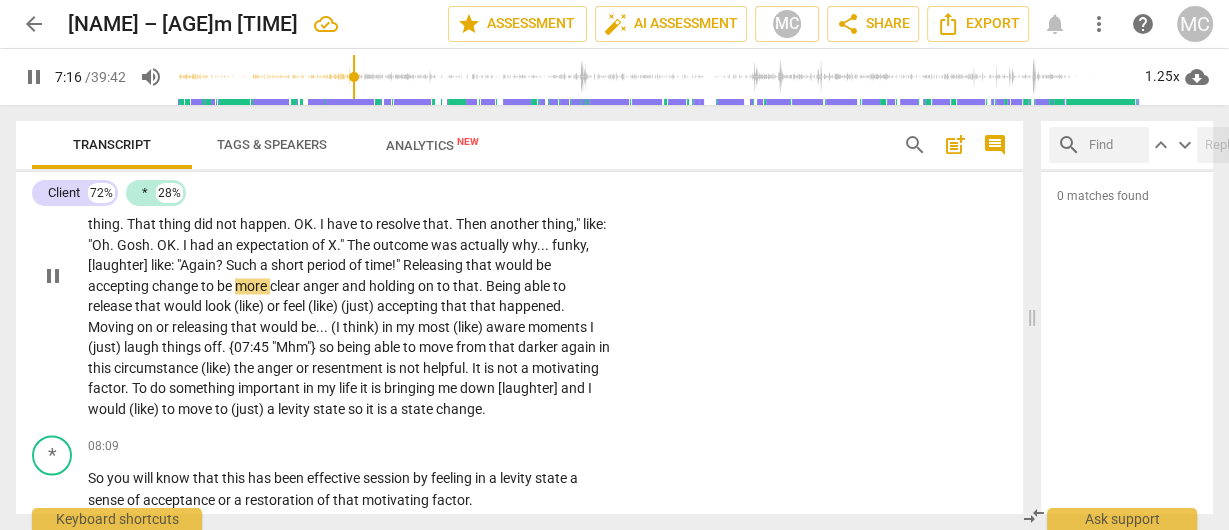 type on "437" 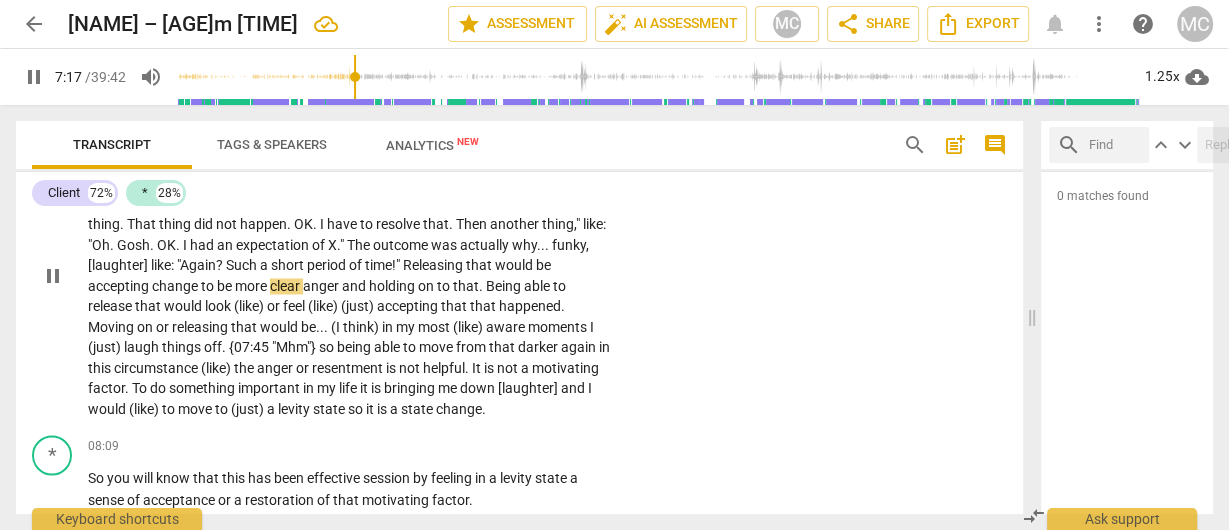 type 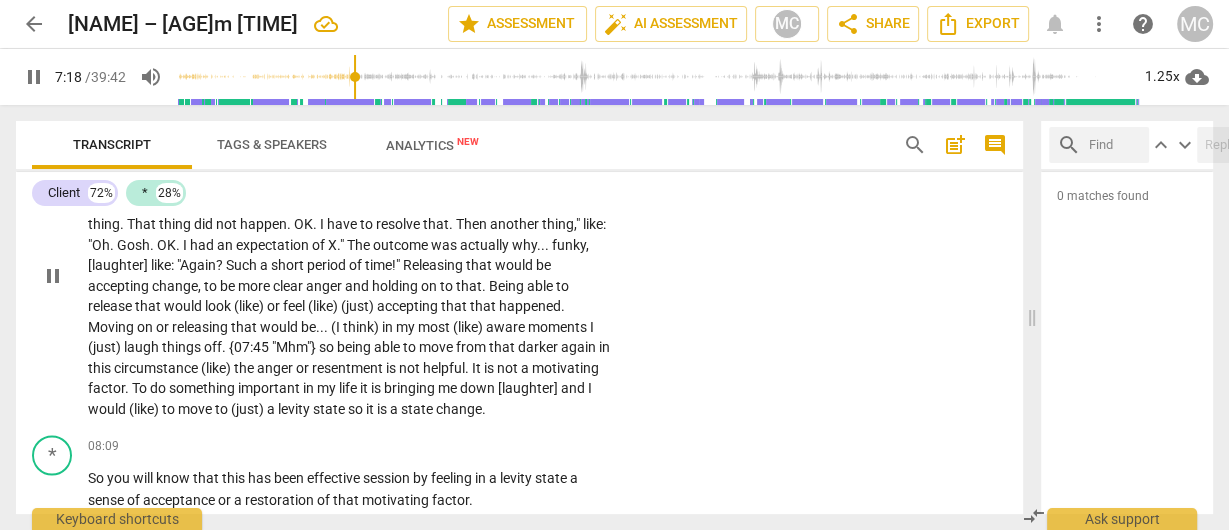 click on "be" at bounding box center [229, 286] 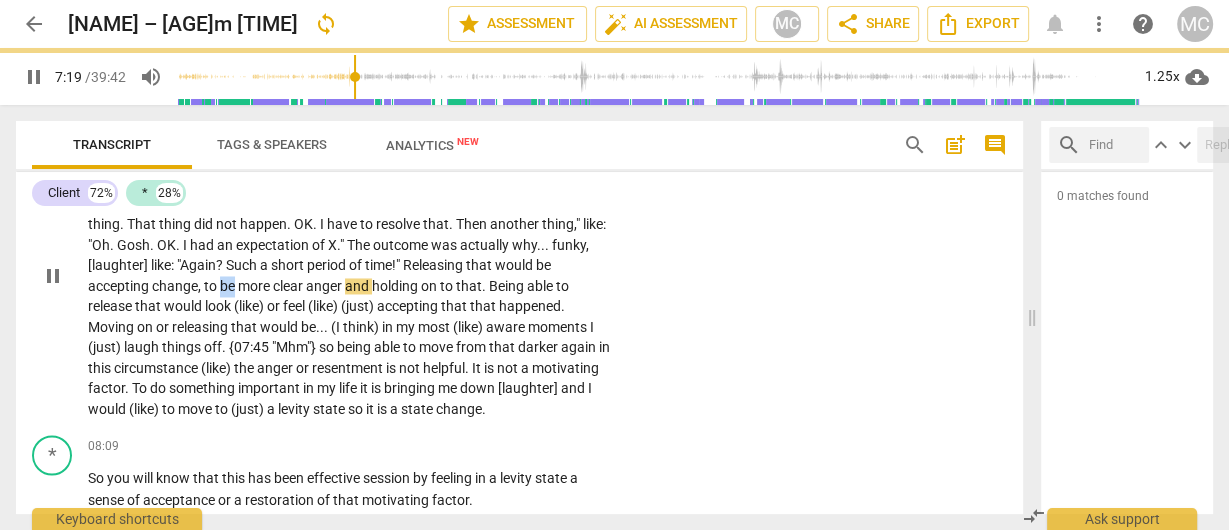 click on "be" at bounding box center (229, 286) 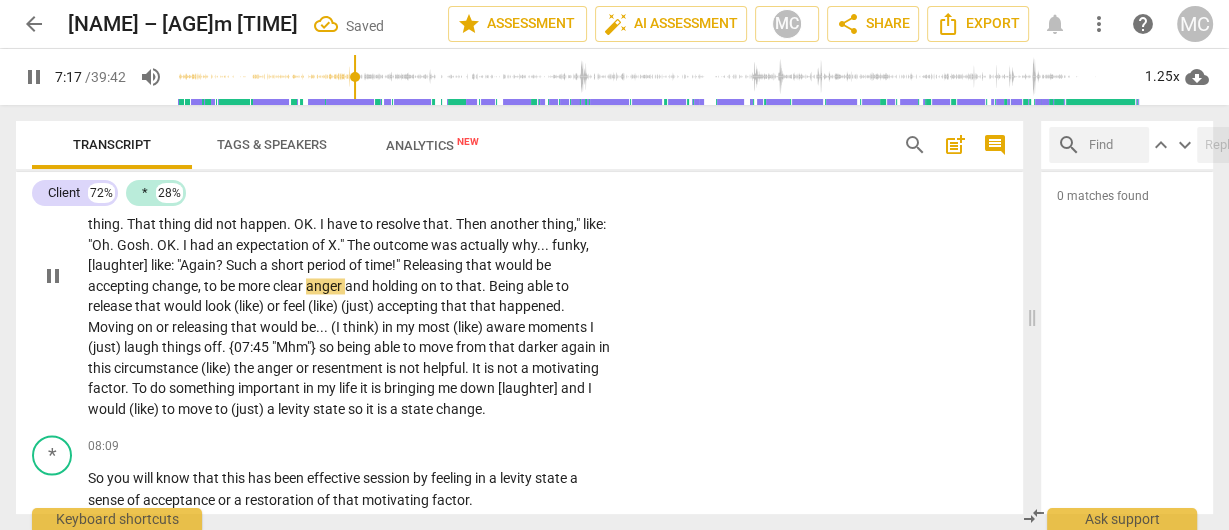 click on "clear" at bounding box center (289, 286) 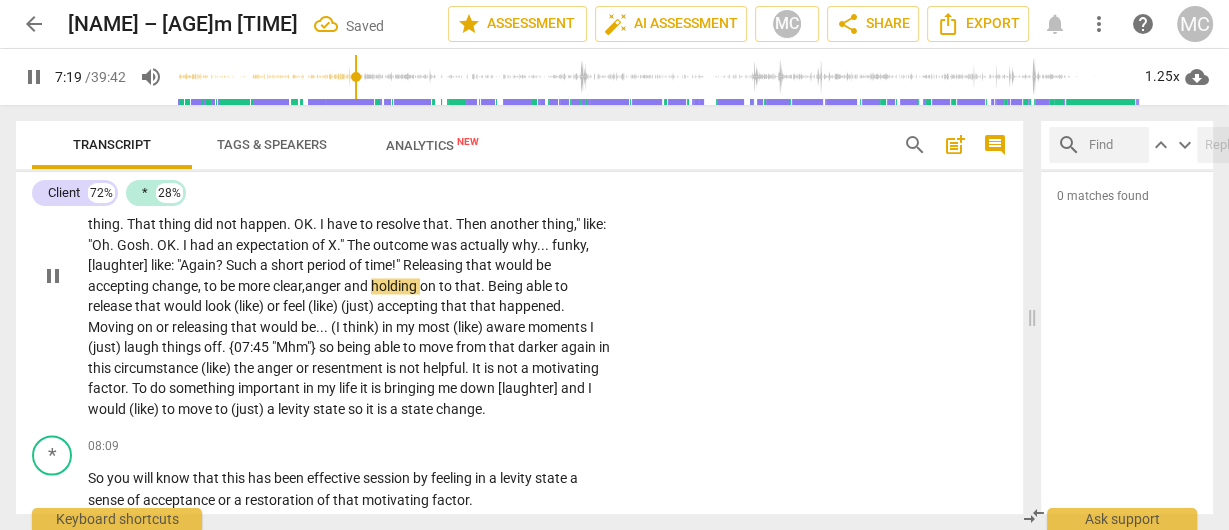 click on "and" at bounding box center [357, 286] 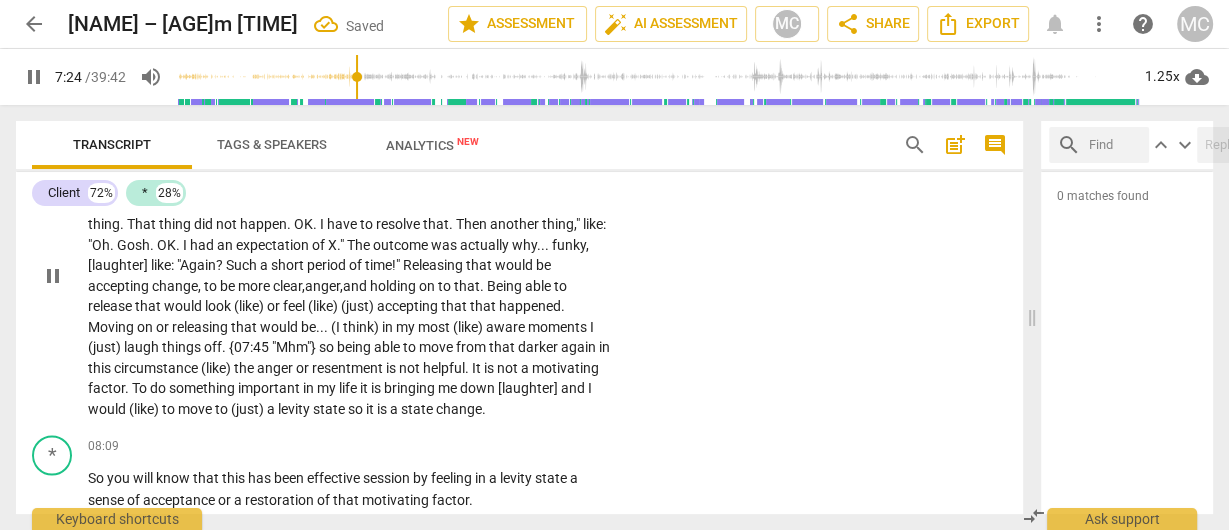 click on "holding" at bounding box center [394, 286] 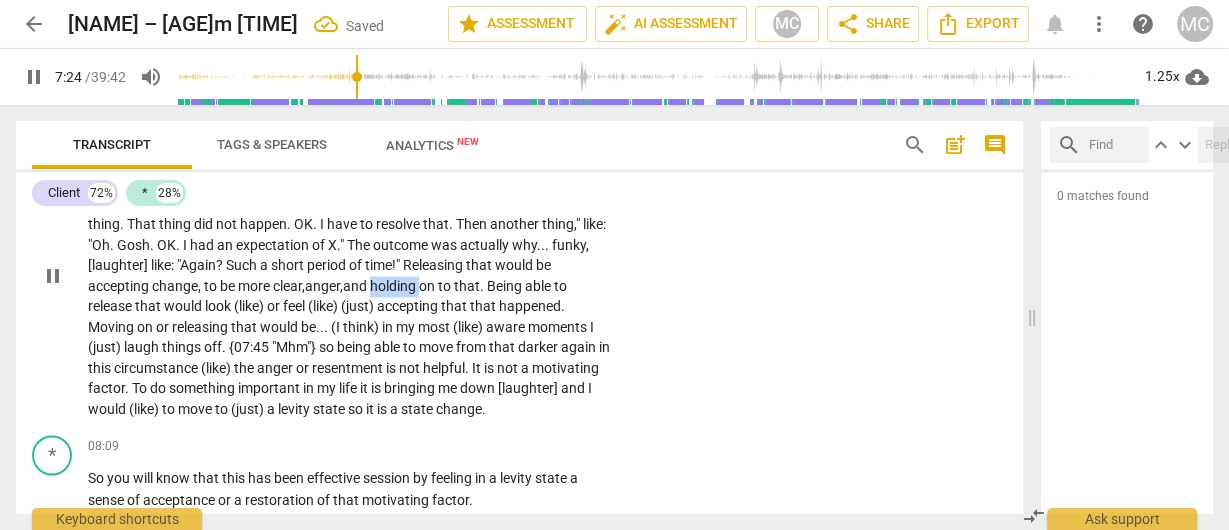 click on "holding" at bounding box center (394, 286) 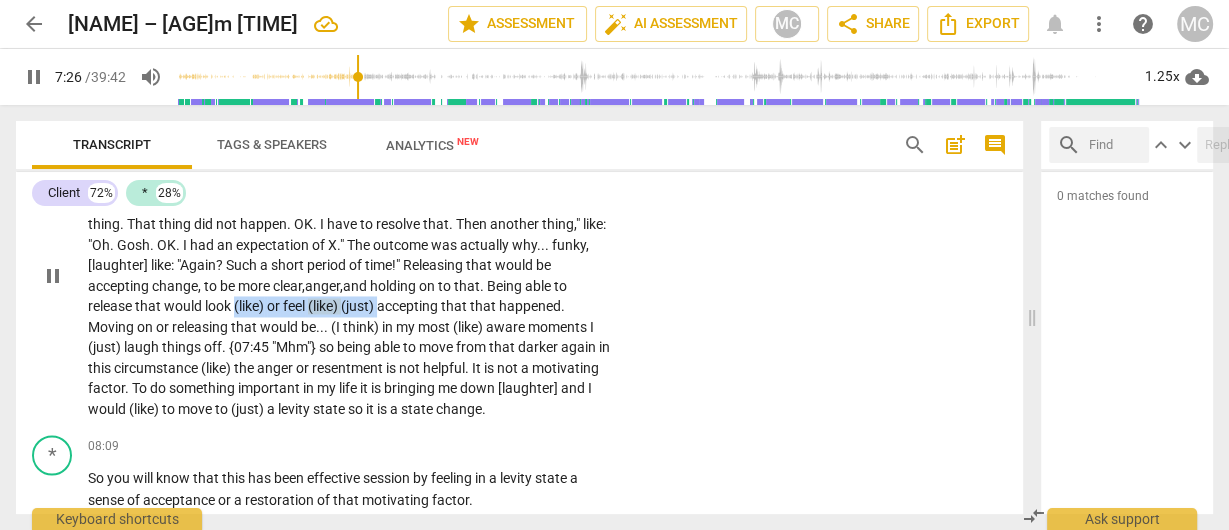 drag, startPoint x: 466, startPoint y: 323, endPoint x: 330, endPoint y: 327, distance: 136.0588 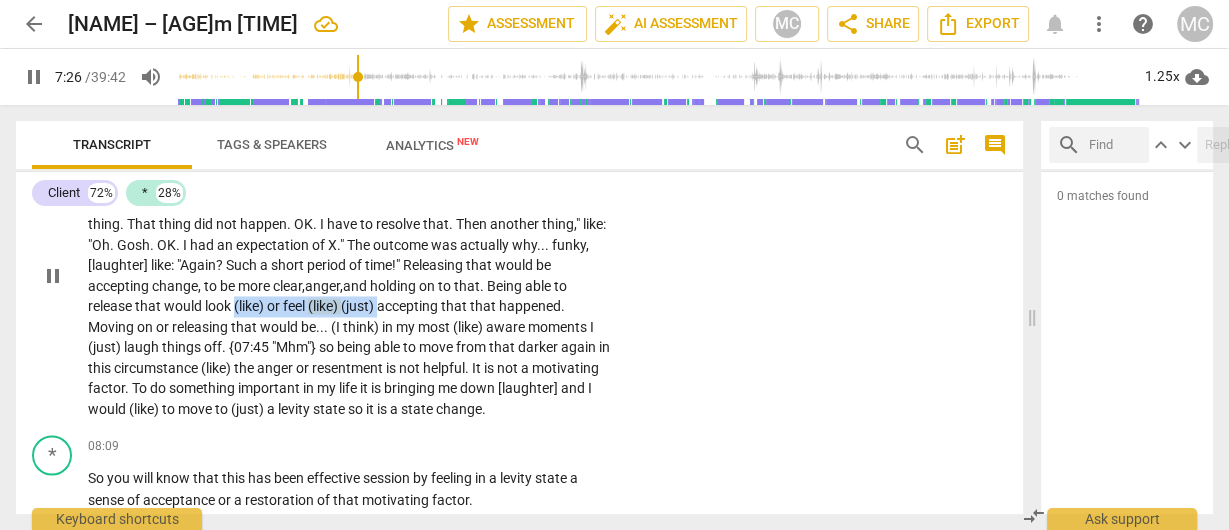 click on "Yeah .   I   would   say   that   is   the   anger ,   frustration ,   disappointment ,   and   change .   Those   feel   funky ,   at   least ,   in   this   case ,   with   the   situations   at   hand ,   holding   on   to   the   anger   is   not   serving   me .   It   is   not   a   motivator   to   do   something   important   in   my   life .   [laughter]   My   nervous   system   said :   "We   were   expecting   one   thing .   The   brain   was   expecting   one   thing .   That   thing   did   not   happen .   OK .   I   have   to   resolve   that .   Then   another   thing , "   like :   "Oh .   Gosh .   OK .   I   had   an   expectation   of   X . "   The   outcome   was   actually   why . . .   funky ,   [laughter]   like :   "Again ?   Such   a   short   period   of   time ! "   Releasing   that   would   be   accepting   change,   to   be   more   clear,  anger,  and   holding   on   to   that .   Being   able   to   release   that   would   look   (like)   or   feel   (like)   (just)" at bounding box center [350, 275] 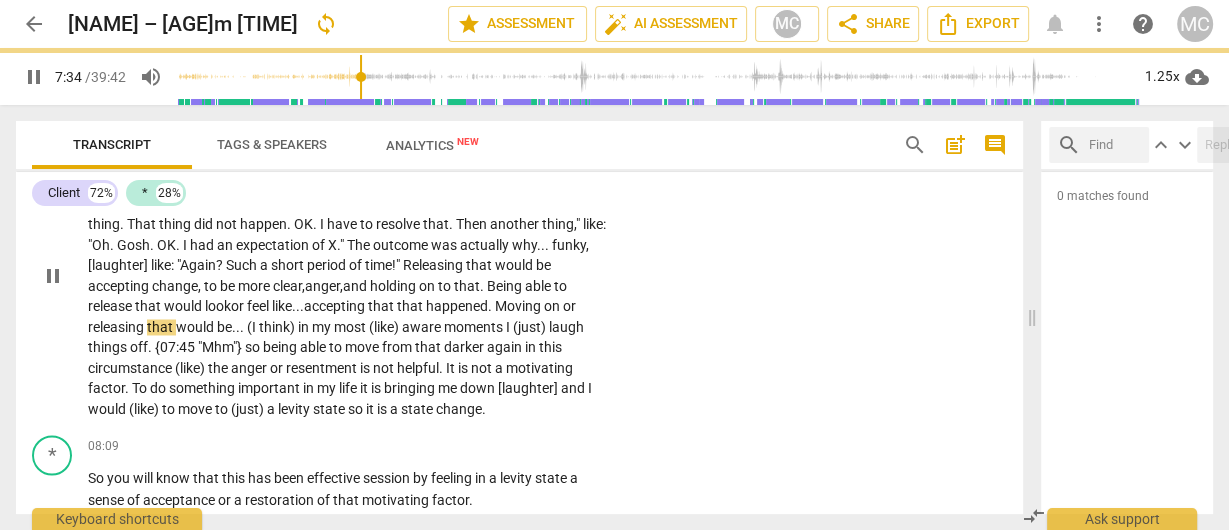 click on "accepting" at bounding box center (336, 306) 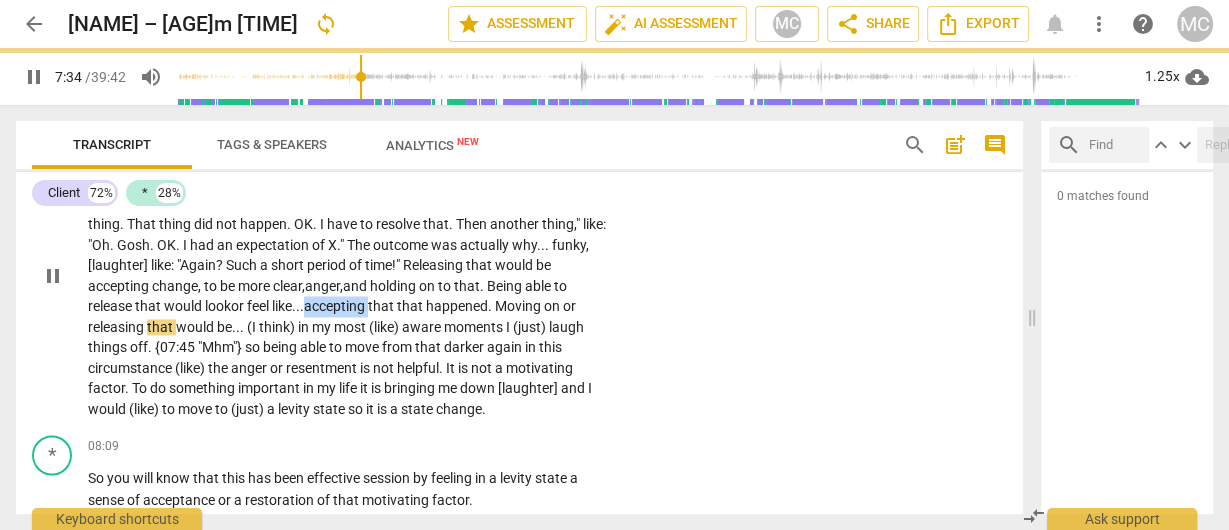 click on "accepting" at bounding box center (336, 306) 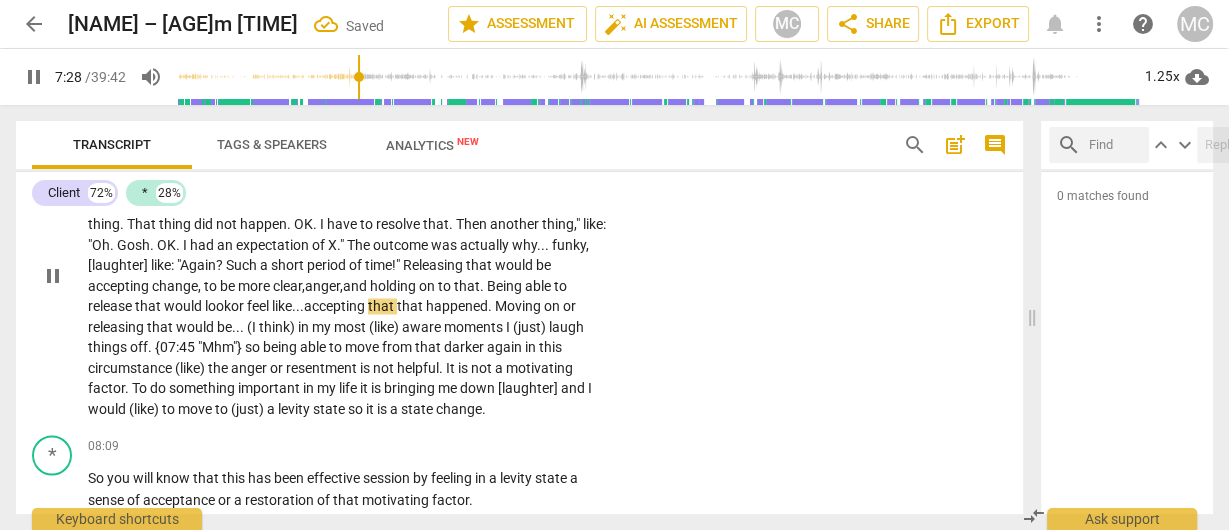 scroll, scrollTop: 2878, scrollLeft: 0, axis: vertical 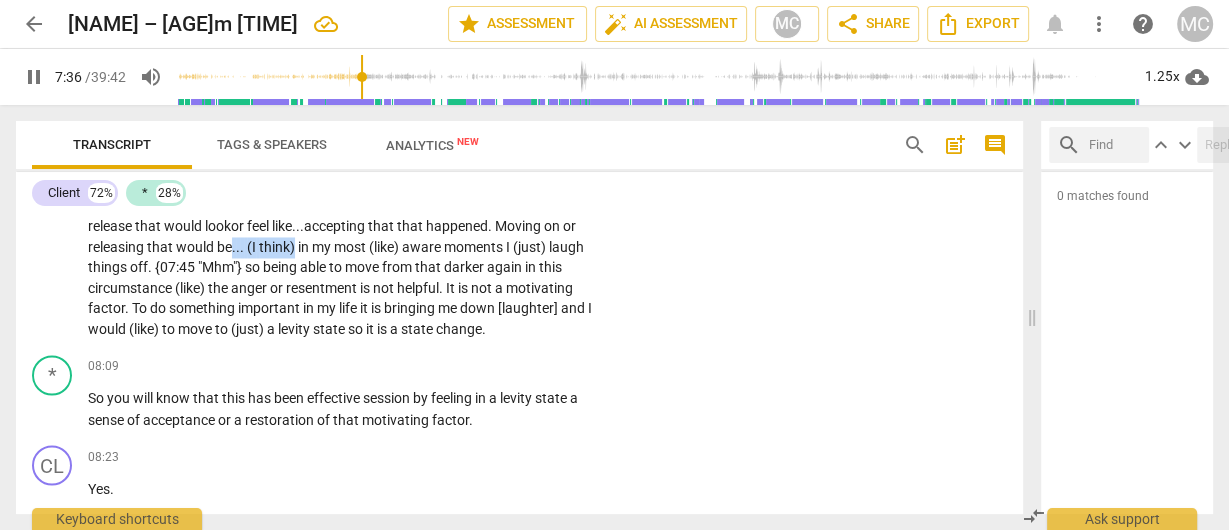 drag, startPoint x: 381, startPoint y: 267, endPoint x: 316, endPoint y: 267, distance: 65 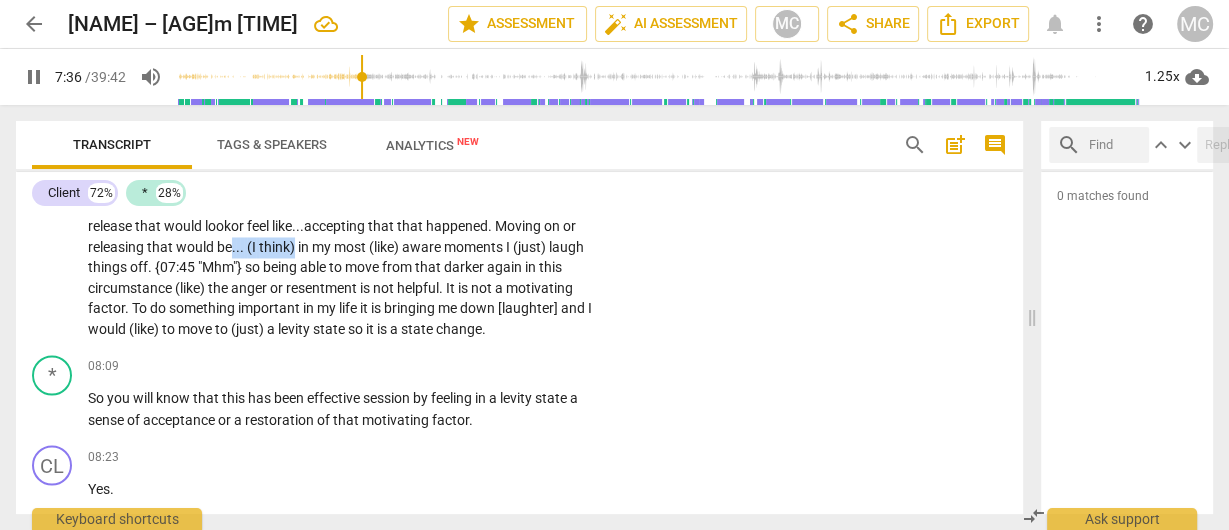 click on "Yeah .   I   would   say   that   is   the   anger ,   frustration ,   disappointment ,   and   change .   Those   feel   funky ,   at   least ,   in   this   case ,   with   the   situations   at   hand ,   holding   on   to   the   anger   is   not   serving   me .   It   is   not   a   motivator   to   do   something   important   in   my   life .   [laughter]   My   nervous   system   said :   "We   were   expecting   one   thing .   The   brain   was   expecting   one   thing .   That   thing   did   not   happen .   OK .   I   have   to   resolve   that .   Then   another   thing , "   like :   "Oh .   Gosh .   OK .   I   had   an   expectation   of   X . "   The   outcome   was   actually   why . . .   funky ,   [laughter]   like :   "Again ?   Such   a   short   period   of   time ! "   Releasing   that   would   be   accepting   change,   to   be   more   clear,  anger,  and   holding   on   to   that .   Being   able   to   release   that   would   look  or feel like...  accepting   that   that" at bounding box center [350, 195] 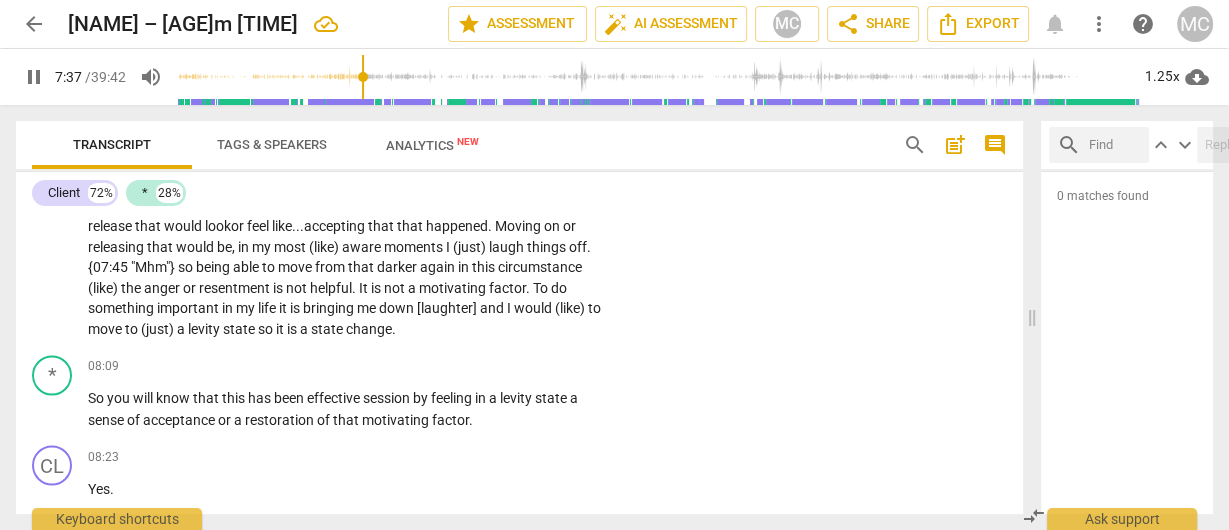 click on "bringing" at bounding box center (330, 308) 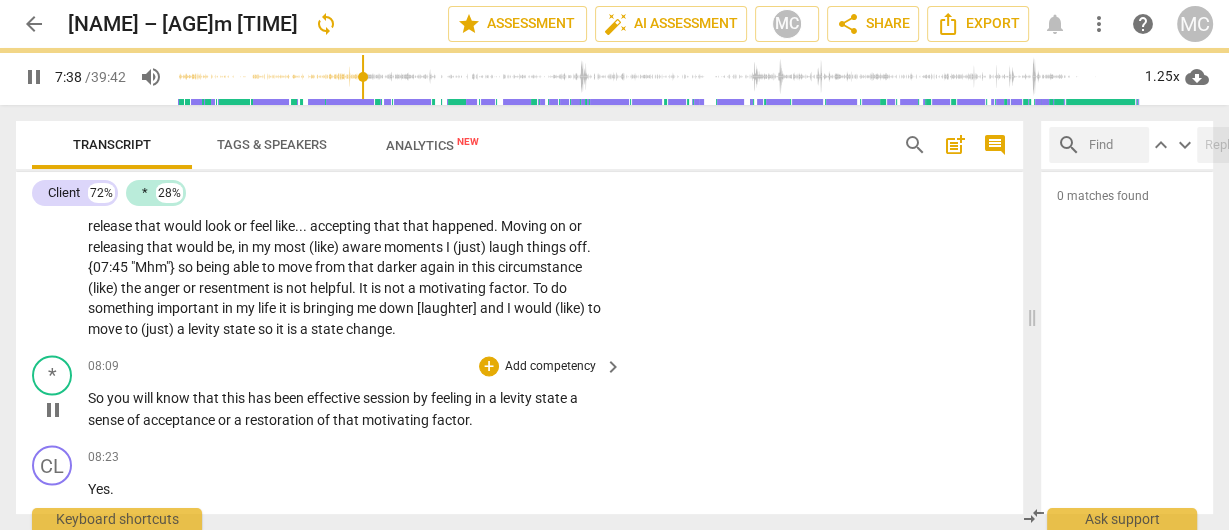 click on "* play_arrow pause 08:09 + Add competency keyboard_arrow_right So   you   will   know   that   this   has   been   effective   session   by   feeling   in   a   levity   state   a   sense   of   acceptance   or   a   restoration   of   that   motivating   factor ." at bounding box center [519, 392] 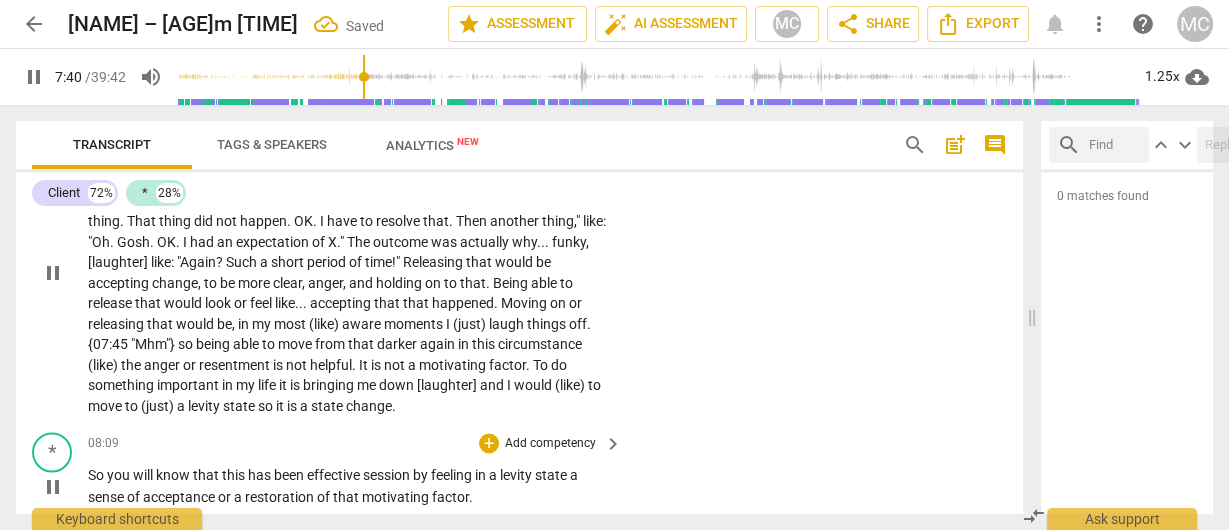 scroll, scrollTop: 2798, scrollLeft: 0, axis: vertical 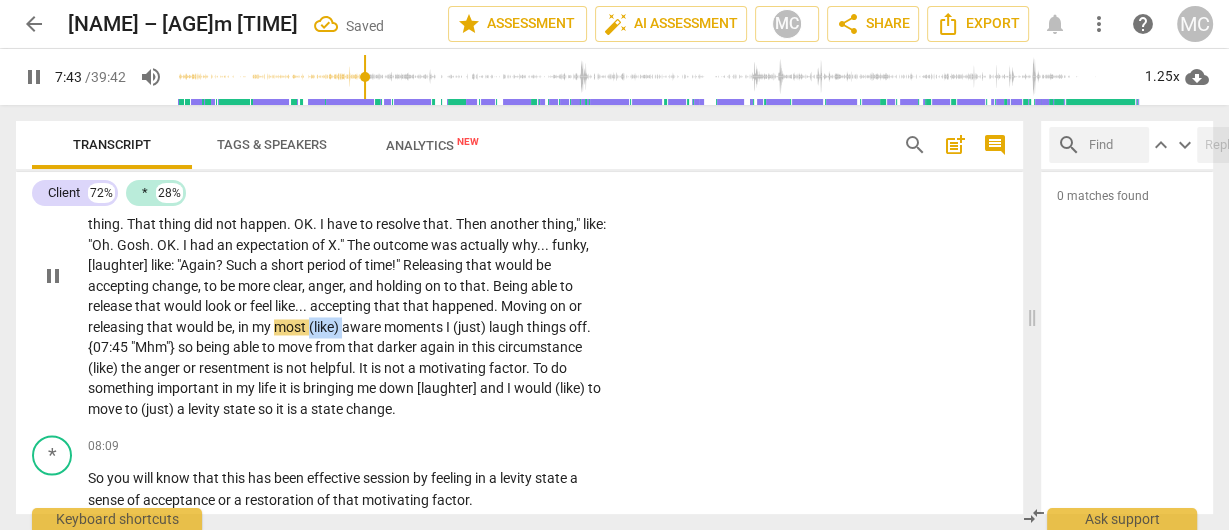 type on "463" 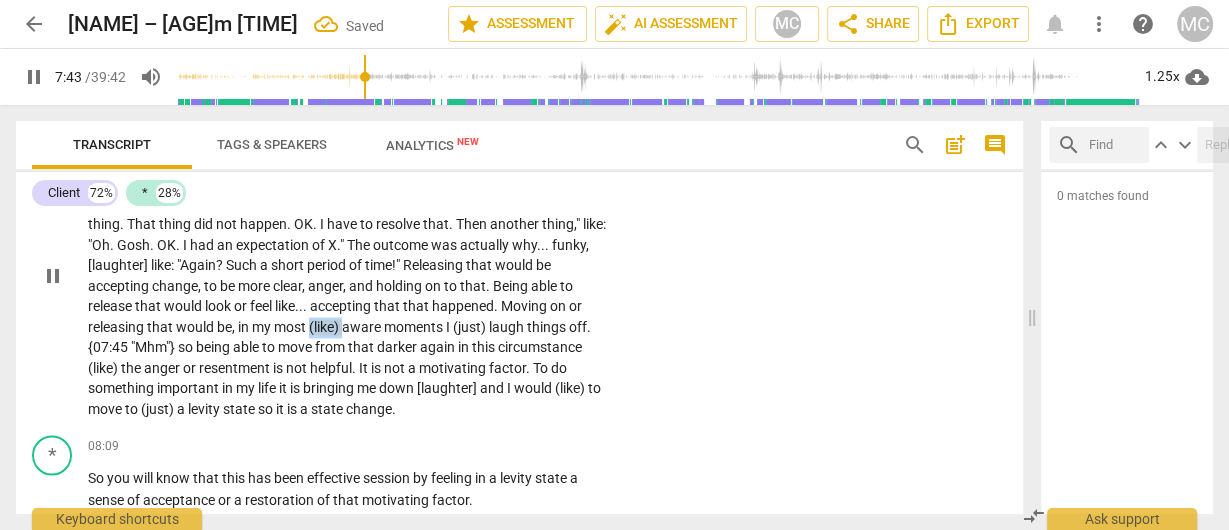 drag, startPoint x: 430, startPoint y: 345, endPoint x: 398, endPoint y: 351, distance: 32.55764 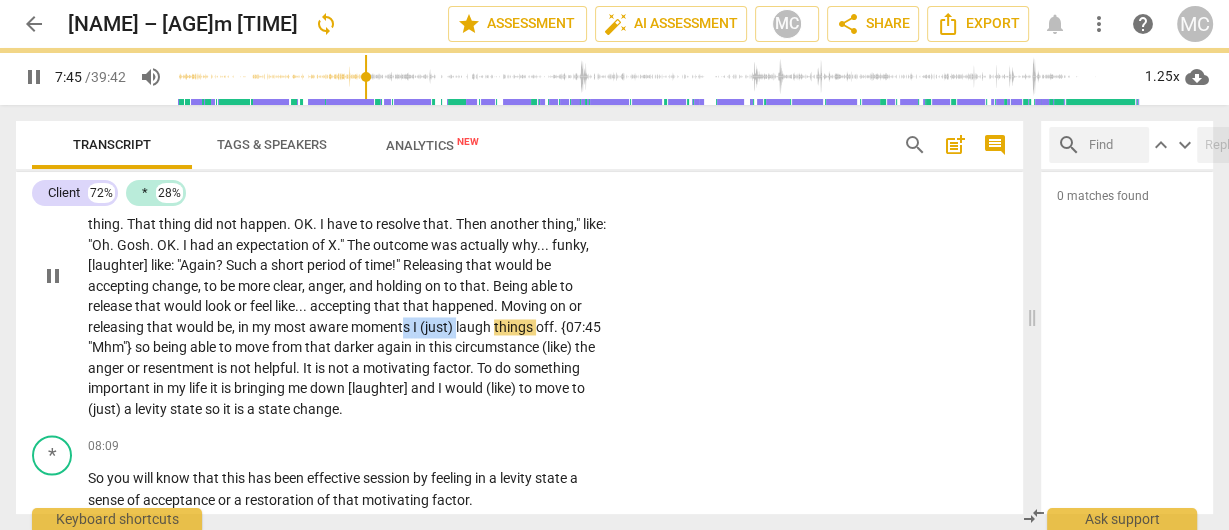 drag, startPoint x: 544, startPoint y: 348, endPoint x: 490, endPoint y: 346, distance: 54.037025 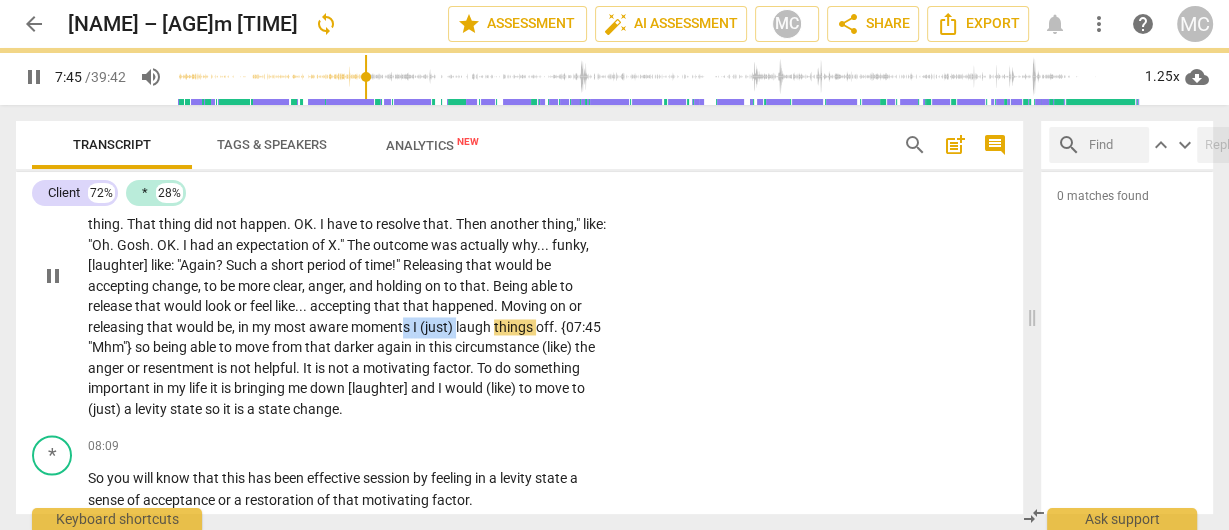 click on "Yeah .   I   would   say   that   is   the   anger ,   frustration ,   disappointment ,   and   change .   Those   feel   funky ,   at   least ,   in   this   case ,   with   the   situations   at   hand ,   holding   on   to   the   anger   is   not   serving   me .   It   is   not   a   motivator   to   do   something   important   in   my   life .   [laughter]   My   nervous   system   said :   "We   were   expecting   one   thing .   The   brain   was   expecting   one   thing .   That   thing   did   not   happen .   OK .   I   have   to   resolve   that .   Then   another   thing , "   like :   "Oh .   Gosh .   OK .   I   had   an   expectation   of   X . "   The   outcome   was   actually   why . . .   funky ,   [laughter]   like :   "Again ?   Such   a   short   period   of   time ! "   Releasing   that   would   be   accepting   change ,   to   be   more   clear ,   anger ,   and   holding   on   to   that .   Being   able   to   release   that   would   look   or   feel   like . . .   accepting" at bounding box center [350, 275] 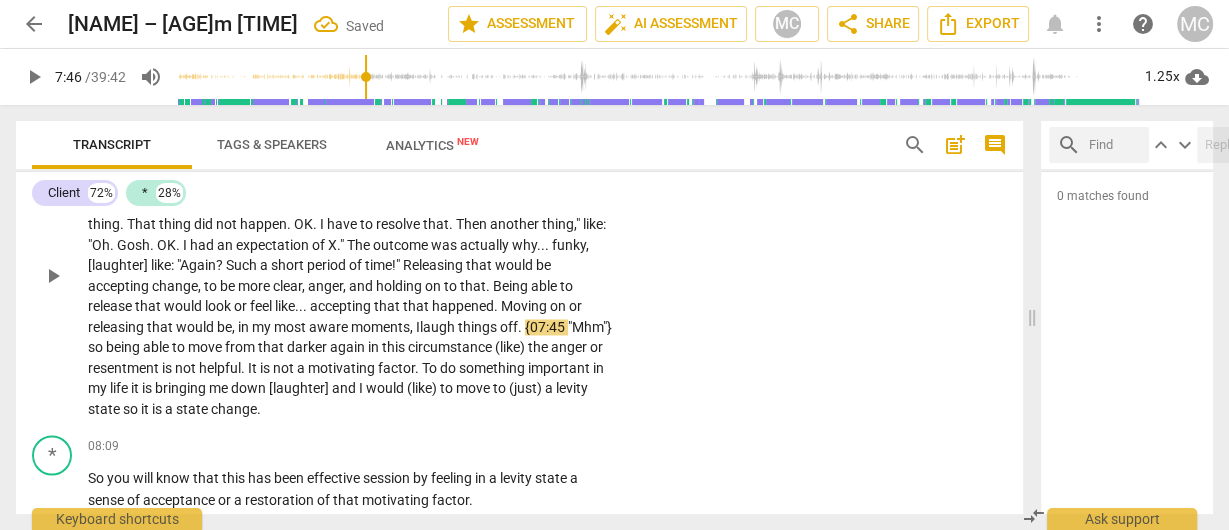 click on "," at bounding box center [235, 327] 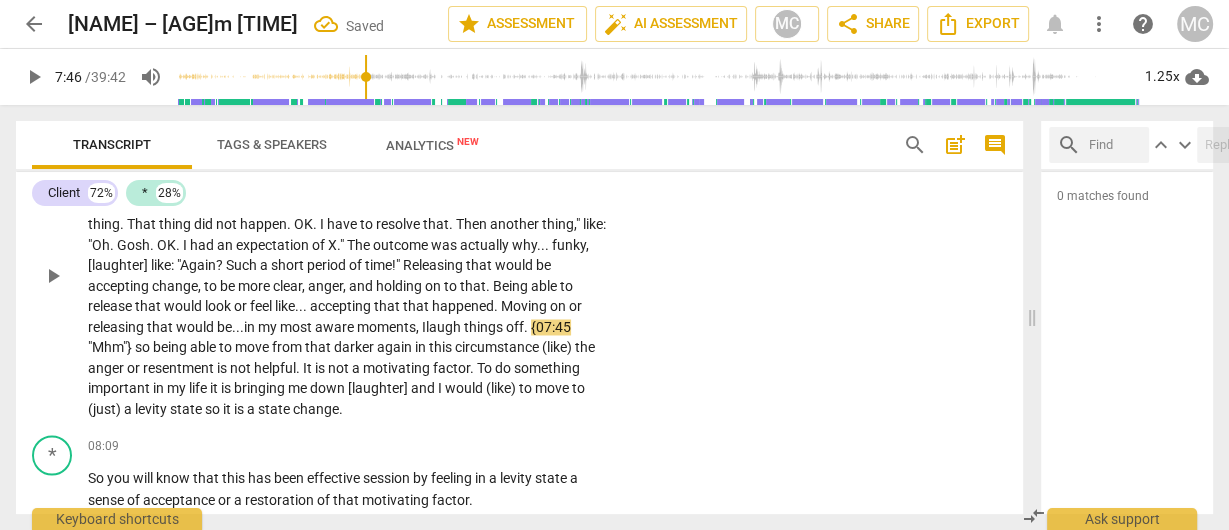 click on "my" at bounding box center (269, 327) 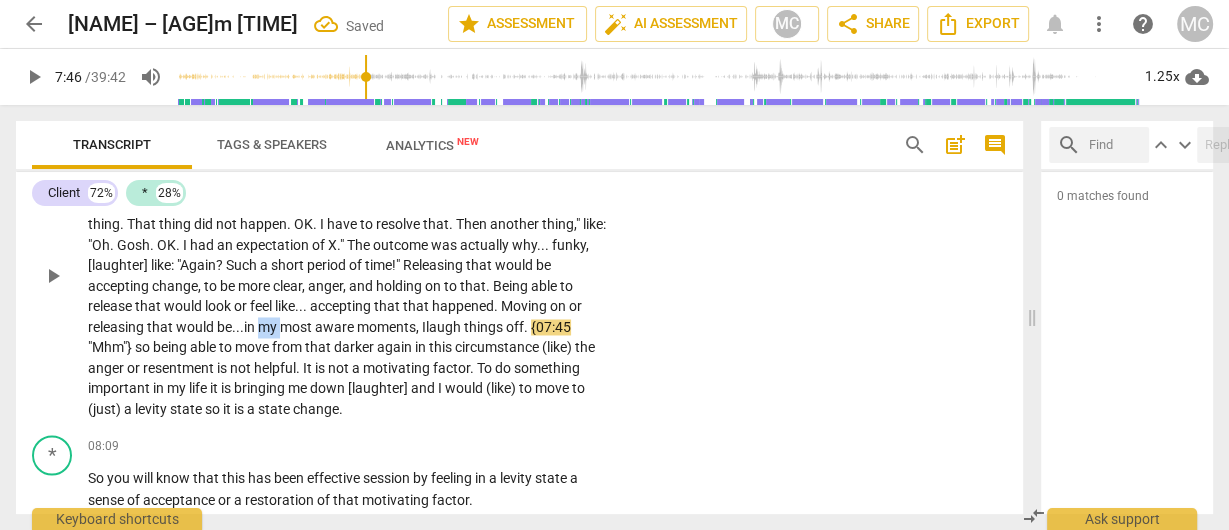 click on "my" at bounding box center [269, 327] 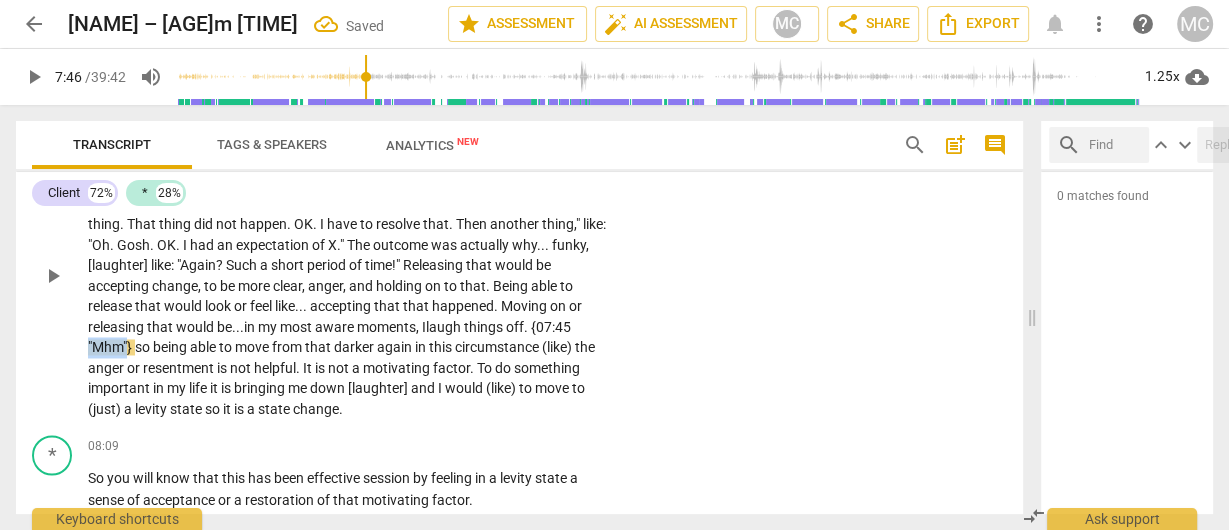 drag, startPoint x: 197, startPoint y: 364, endPoint x: 154, endPoint y: 365, distance: 43.011627 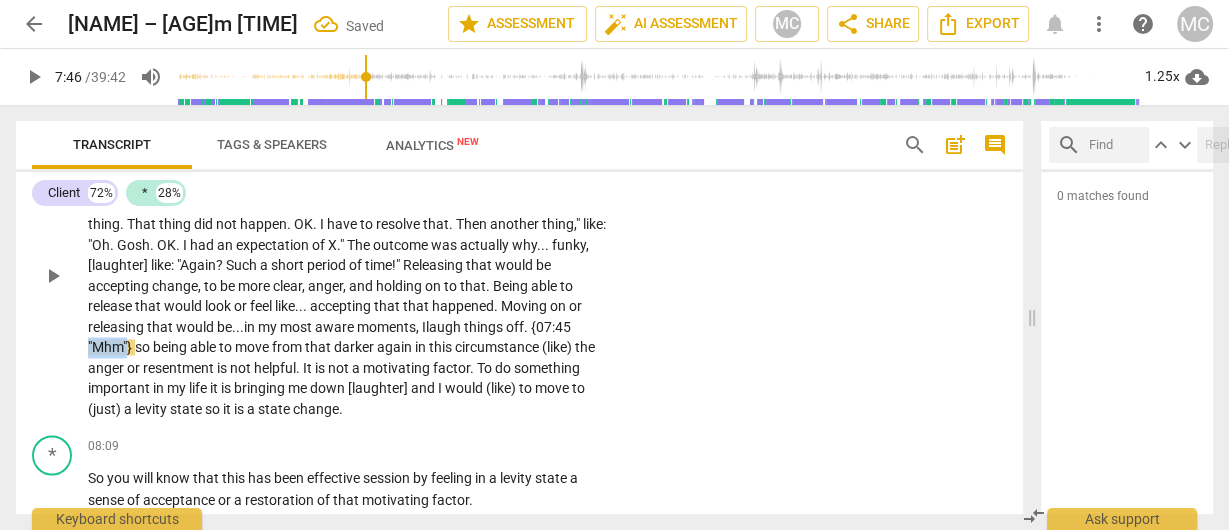 click on "Yeah .   I   would   say   that   is   the   anger ,   frustration ,   disappointment ,   and   change .   Those   feel   funky ,   at   least ,   in   this   case ,   with   the   situations   at   hand ,   holding   on   to   the   anger   is   not   serving   me .   It   is   not   a   motivator   to   do   something   important   in   my   life .   [laughter]   My   nervous   system   said :   "We   were   expecting   one   thing .   The   brain   was   expecting   one   thing .   That   thing   did   not   happen .   OK .   I   have   to   resolve   that .   Then   another   thing , "   like :   "Oh .   Gosh .   OK .   I   had   an   expectation   of   X . "   The   outcome   was   actually   why . . .   funky ,   [laughter]   like :   "Again ?   Such   a   short   period   of   time ! "   Releasing   that   would   be   accepting   change ,   to   be   more   clear ,   anger ,   and   holding   on   to   that .   Being   able   to   release   that   would   look   or   feel   like . . .   accepting" at bounding box center [350, 275] 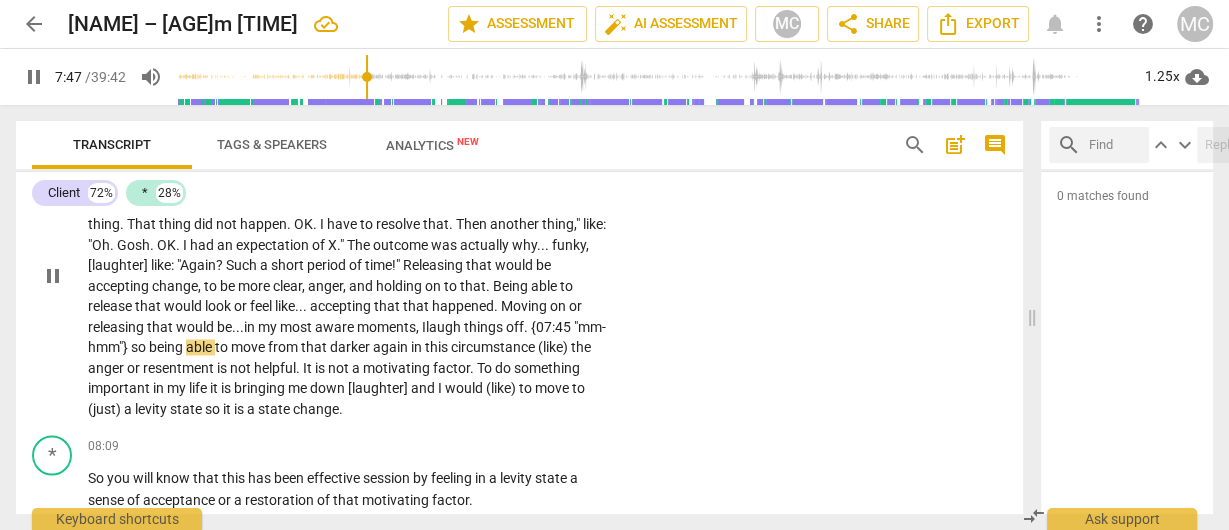 click on "{07:45" at bounding box center [552, 327] 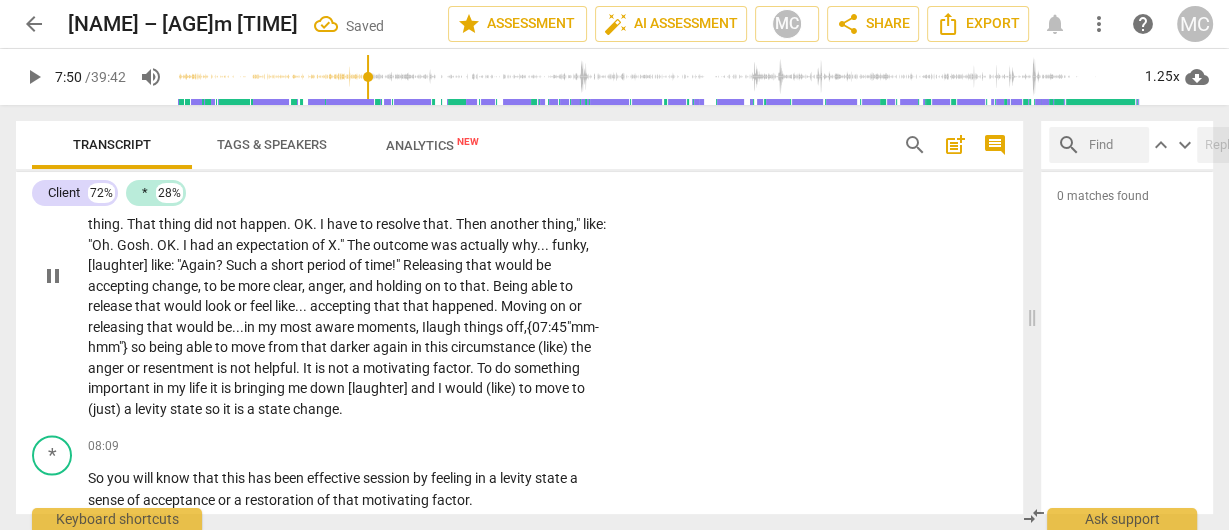 click on ""mm-hmm"}" at bounding box center (343, 337) 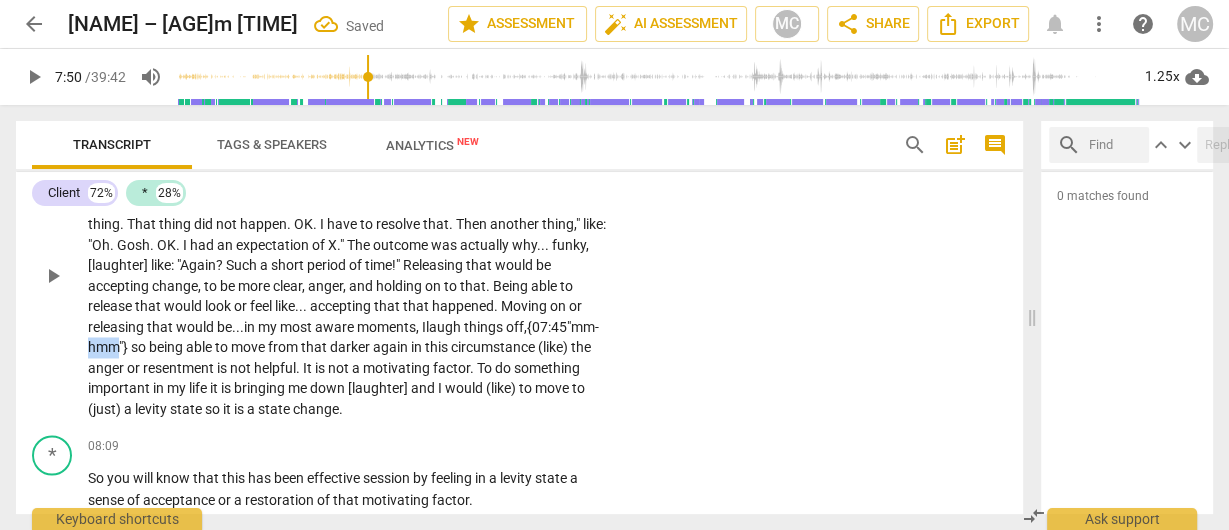 click on ""mm-hmm"}" at bounding box center [343, 337] 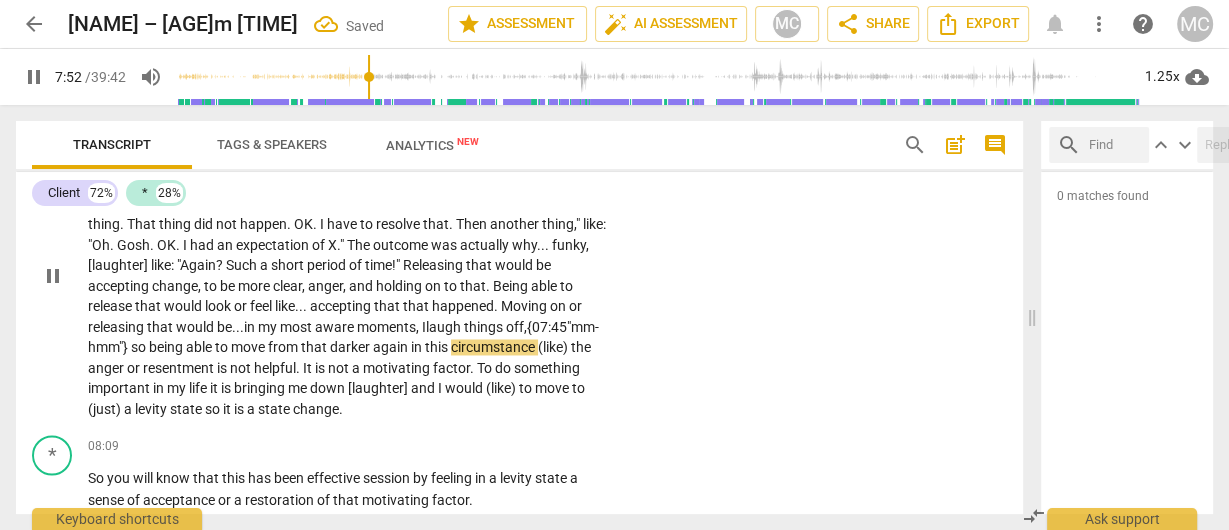 click on "darker" at bounding box center [351, 347] 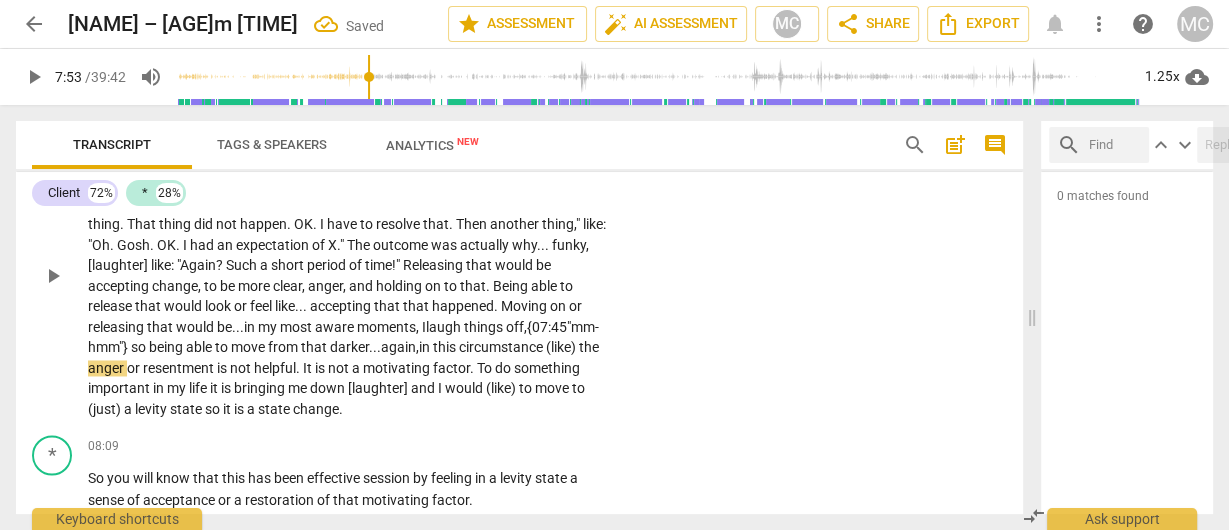 click on "in" at bounding box center (426, 347) 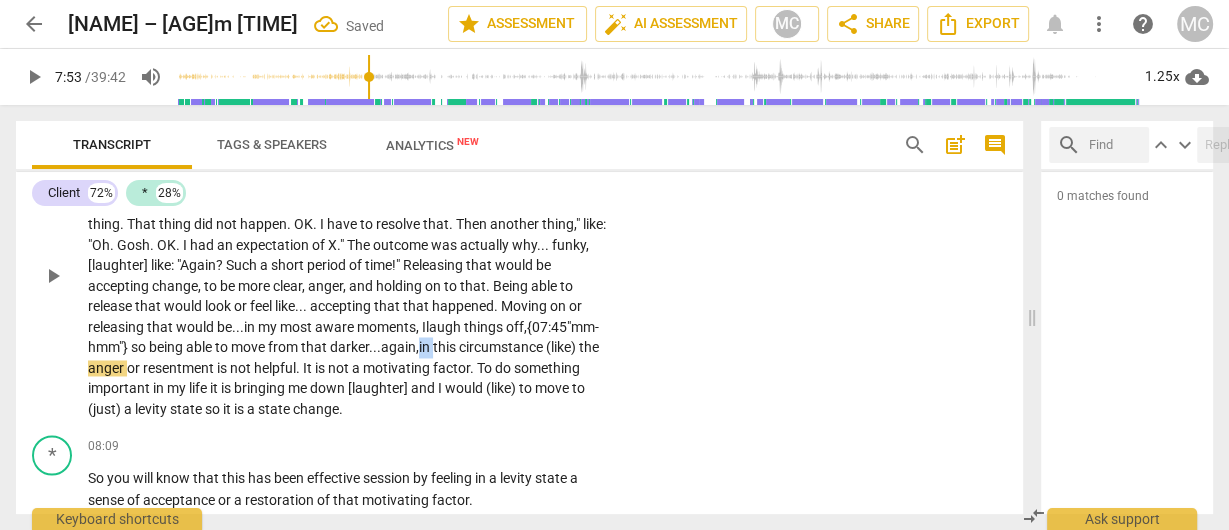 click on "in" at bounding box center (426, 347) 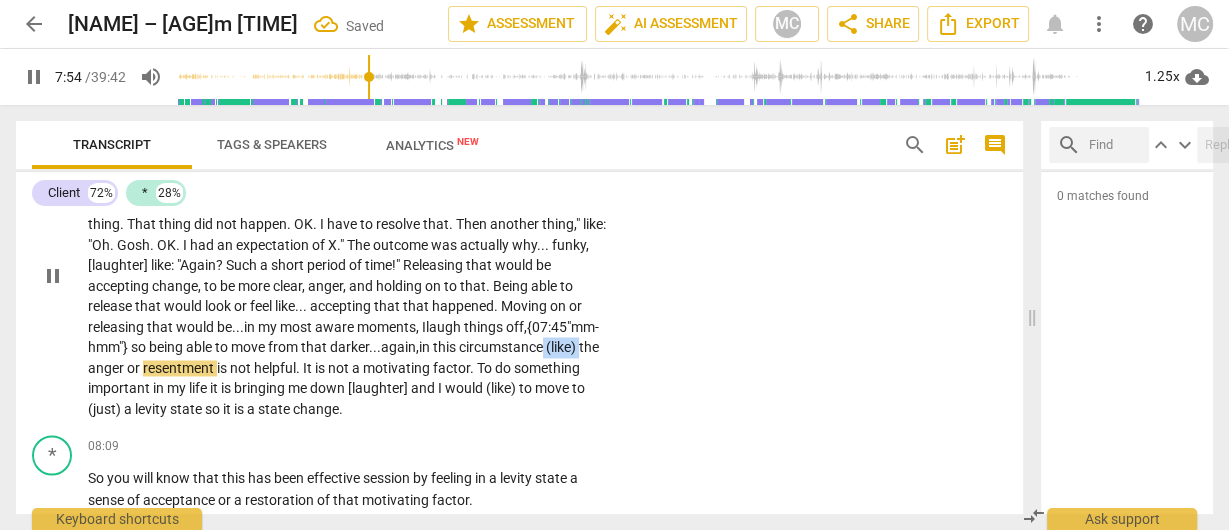drag, startPoint x: 209, startPoint y: 387, endPoint x: 172, endPoint y: 387, distance: 37 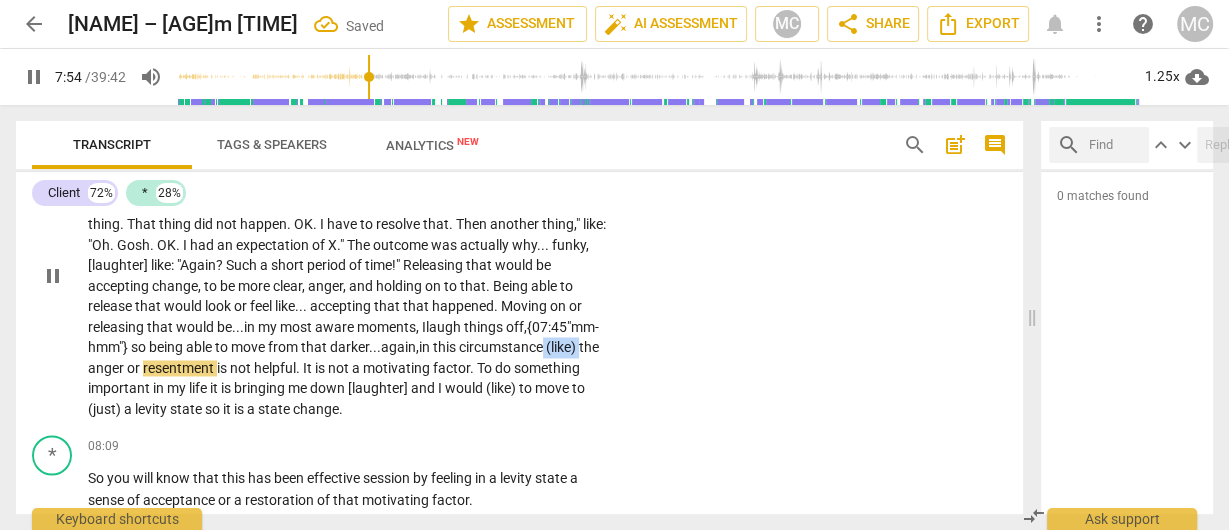 click on "Yeah .   I   would   say   that   is   the   anger ,   frustration ,   disappointment ,   and   change .   Those   feel   funky ,   at   least ,   in   this   case ,   with   the   situations   at   hand ,   holding   on   to   the   anger   is   not   serving   me .   It   is   not   a   motivator   to   do   something   important   in   my   life .   [laughter]   My   nervous   system   said :   "We   were   expecting   one   thing .   The   brain   was   expecting   one   thing .   That   thing   did   not   happen .   OK .   I   have   to   resolve   that .   Then   another   thing , "   like :   "Oh .   Gosh .   OK .   I   had   an   expectation   of   X . "   The   outcome   was   actually   why . . .   funky ,   [laughter]   like :   "Again ?   Such   a   short   period   of   time ! "   Releasing   that   would   be   accepting   change ,   to   be   more   clear ,   anger ,   and   holding   on   to   that .   Being   able   to   release   that   would   look   or   feel   like . . .   accepting" at bounding box center [350, 275] 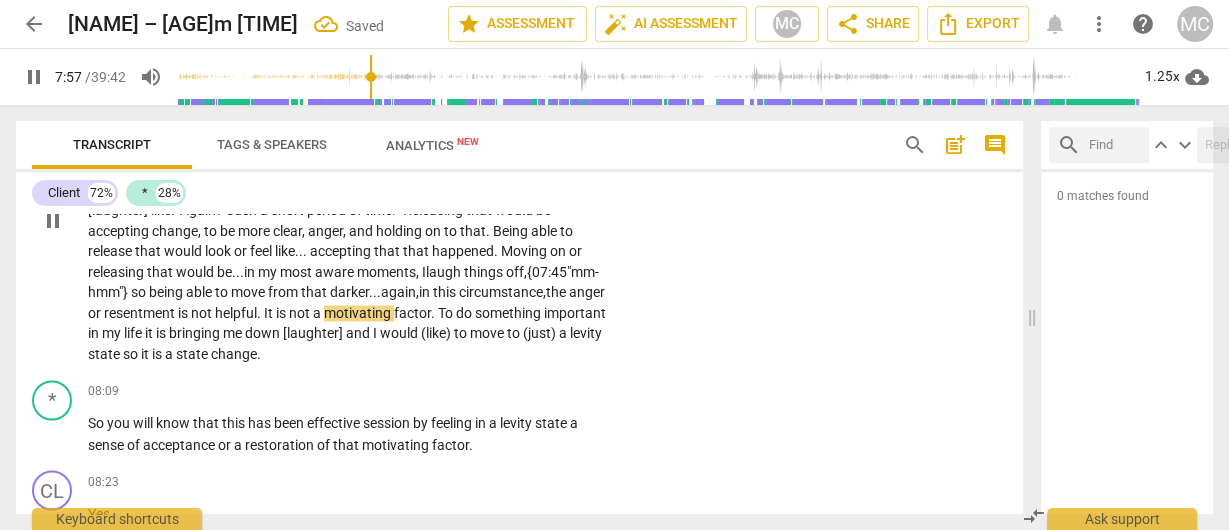 scroll, scrollTop: 2878, scrollLeft: 0, axis: vertical 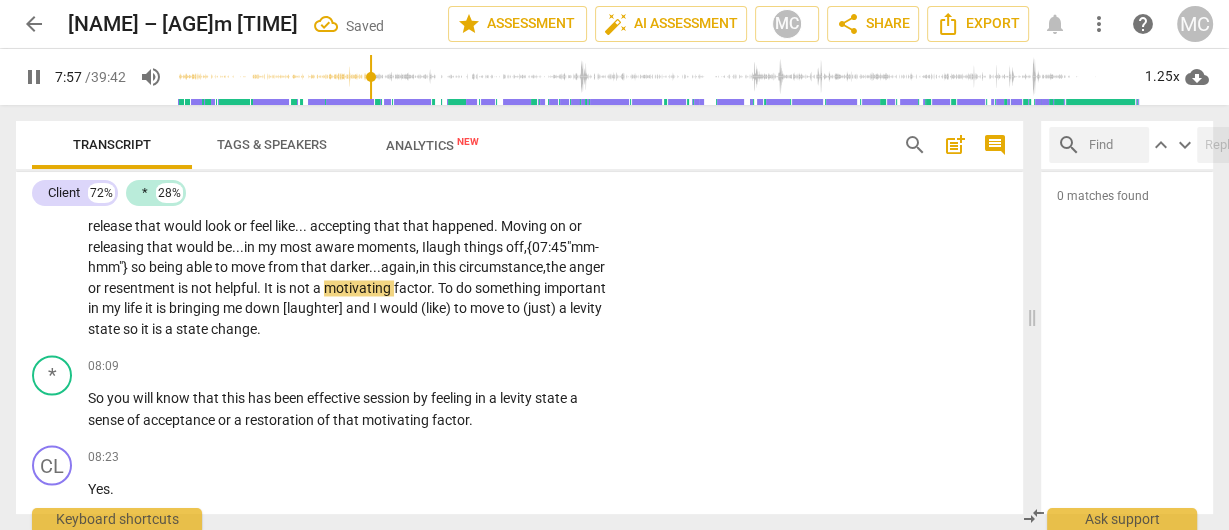 click on "CL play_arrow pause [TIME] + Add competency keyboard_arrow_right Yeah . I would say that is the anger , frustration , disappointment , and change . Those feel funky , at least , in this case , with the situations at hand , holding on to the anger is not serving me . It is not a motivator to do something important in my life . [laughter] My nervous system said : "We were expecting one thing . The brain was expecting one thing . That thing did not happen . OK . I have to resolve that . Then another thing , " like : "Oh . Gosh . OK . I had an expectation of X . " The outcome was actually why . . . funky , [laughter] like : "Again ? Such a short period of time ! " Releasing that would be accepting change , to be more clear , anger , and holding on to that . Being able to release" at bounding box center [519, 179] 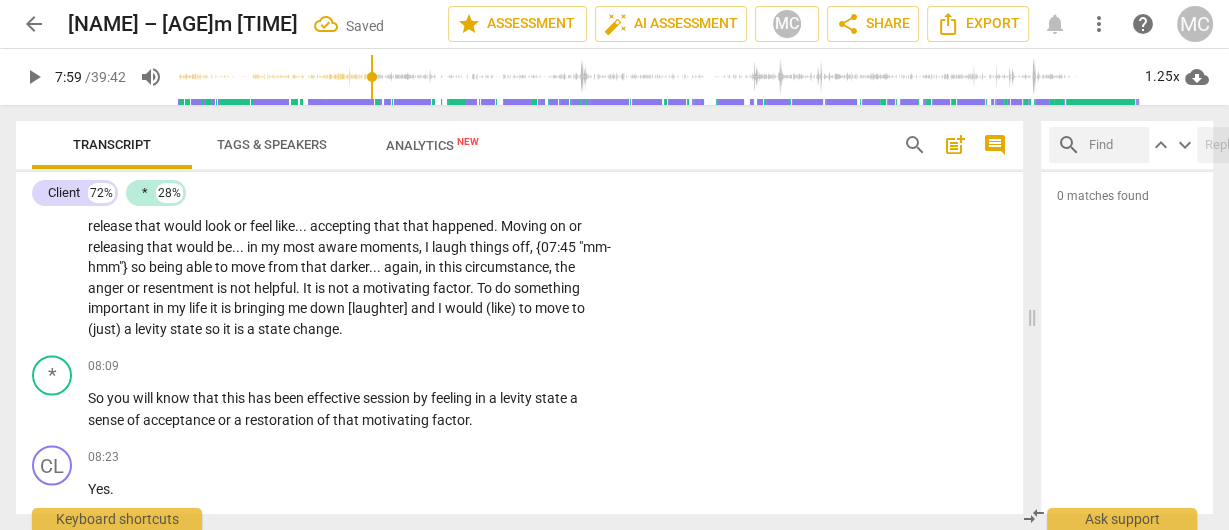 click on "." at bounding box center (473, 288) 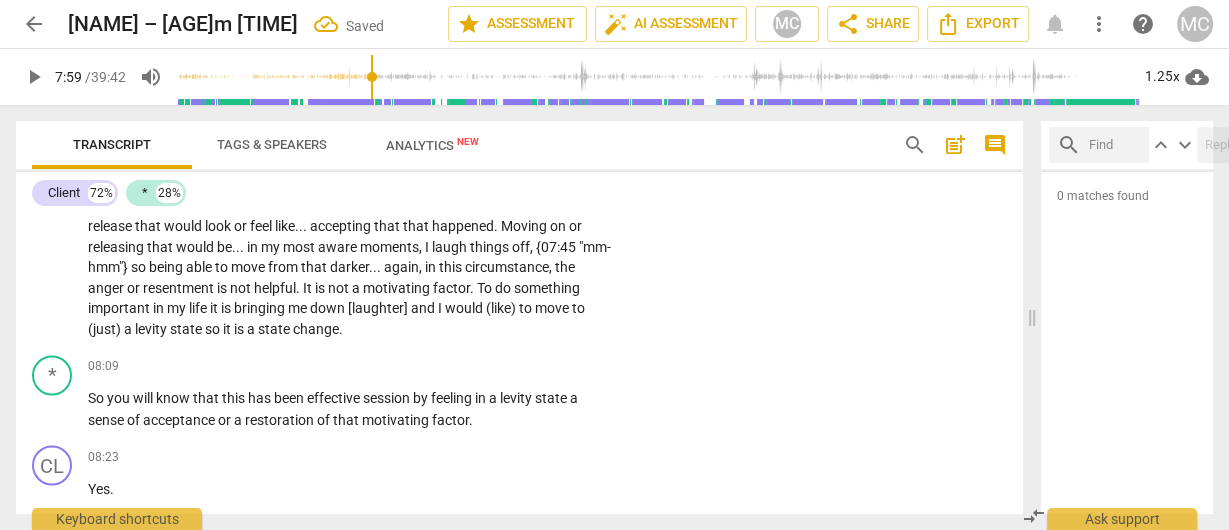 type on "480" 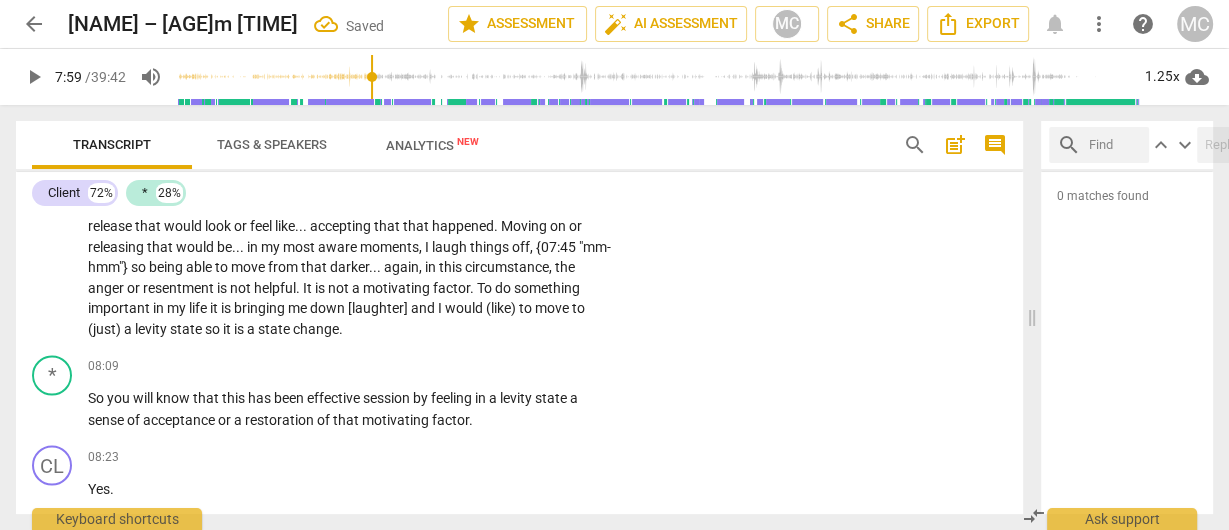 type 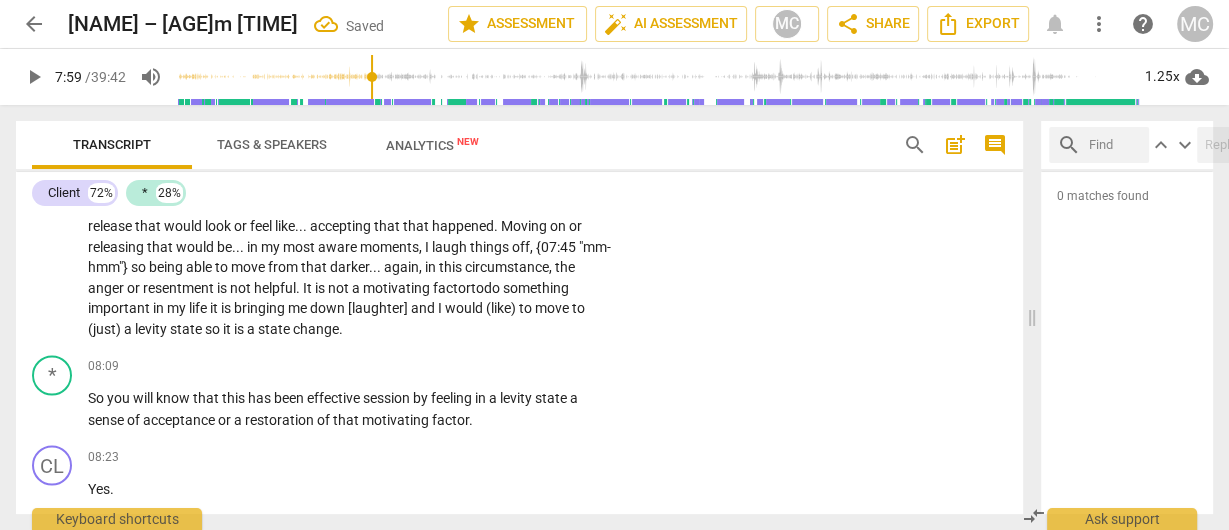 click on "motivating" at bounding box center (398, 288) 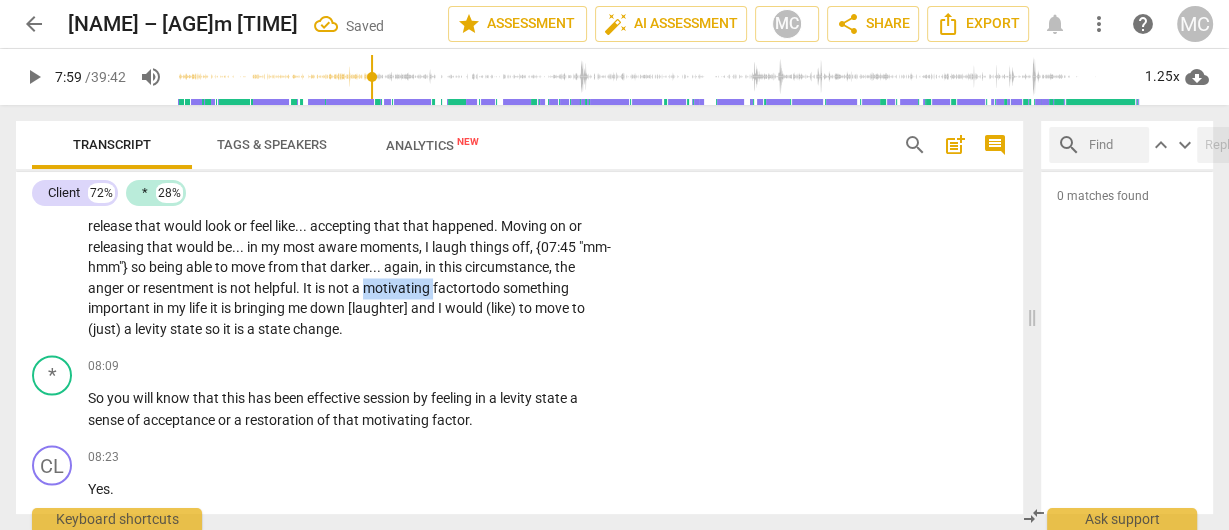 click on "motivating" at bounding box center [398, 288] 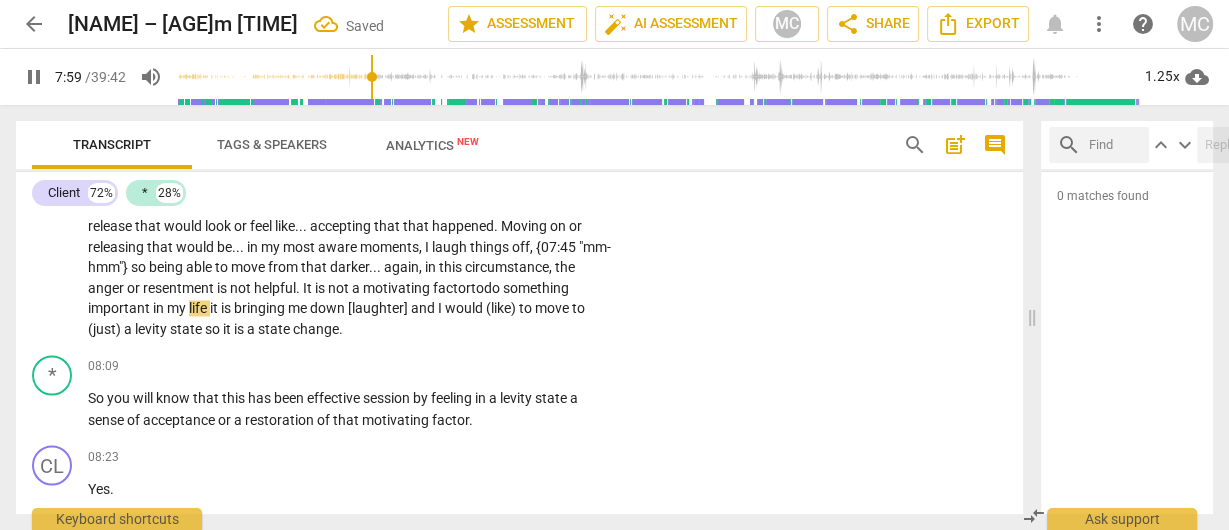 click on "life" at bounding box center [199, 308] 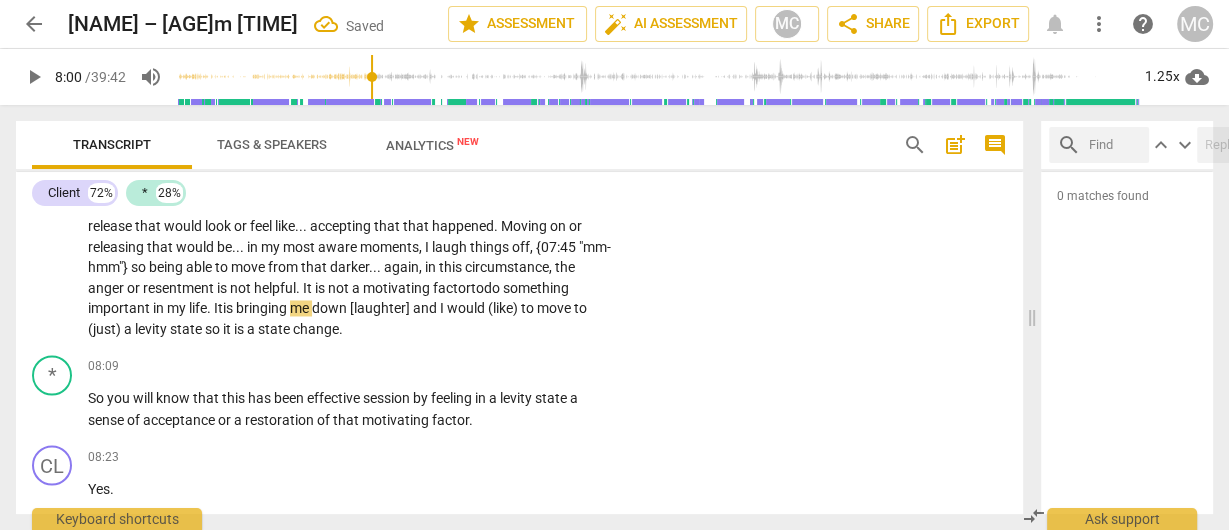 click on "motivating" at bounding box center (398, 288) 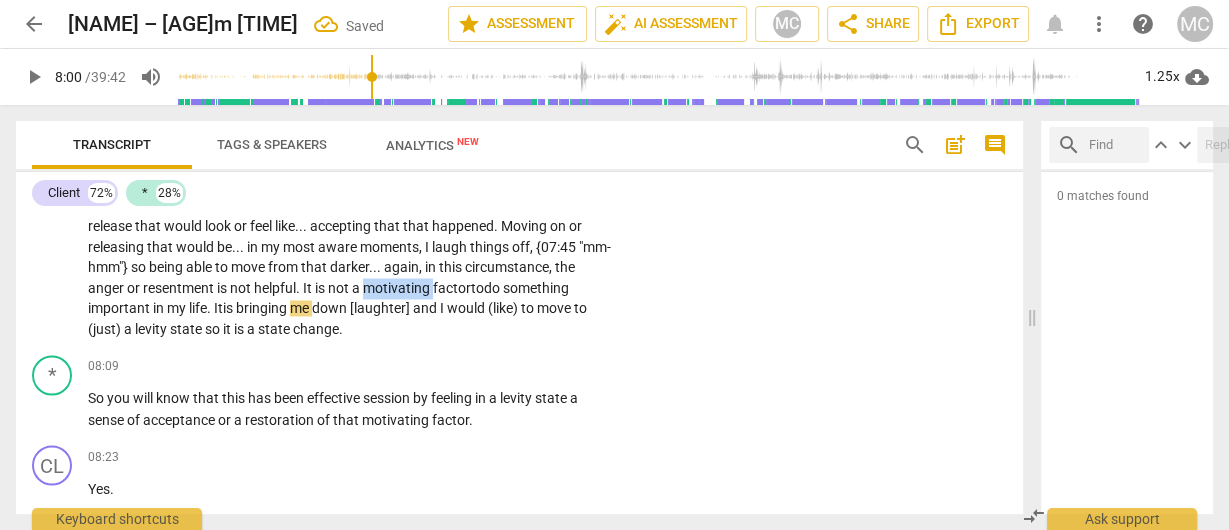 click on "motivating" at bounding box center [398, 288] 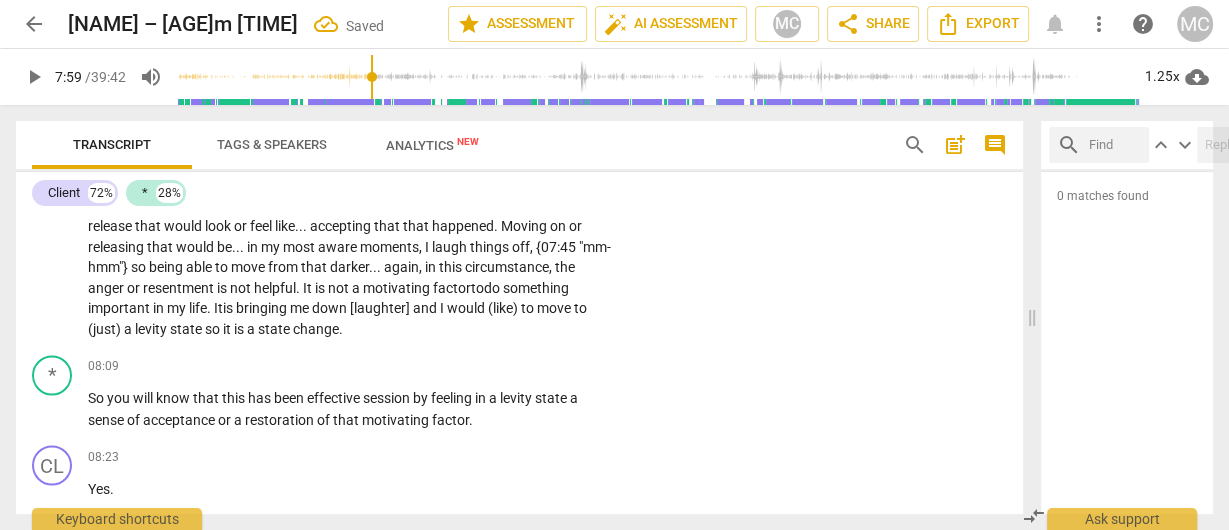 click on "life." at bounding box center [201, 308] 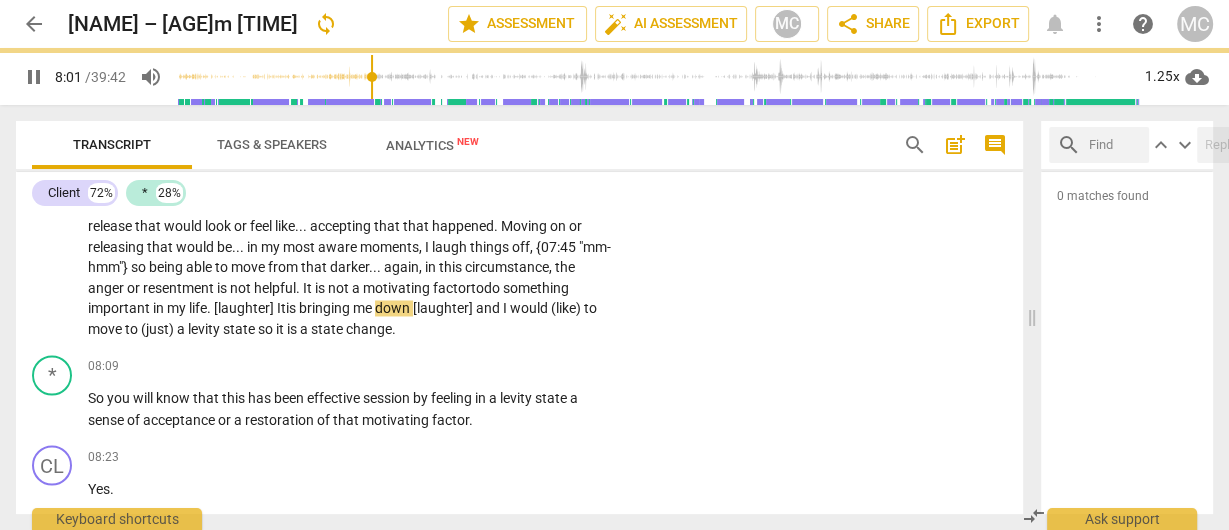click on "[laughter]" at bounding box center (444, 308) 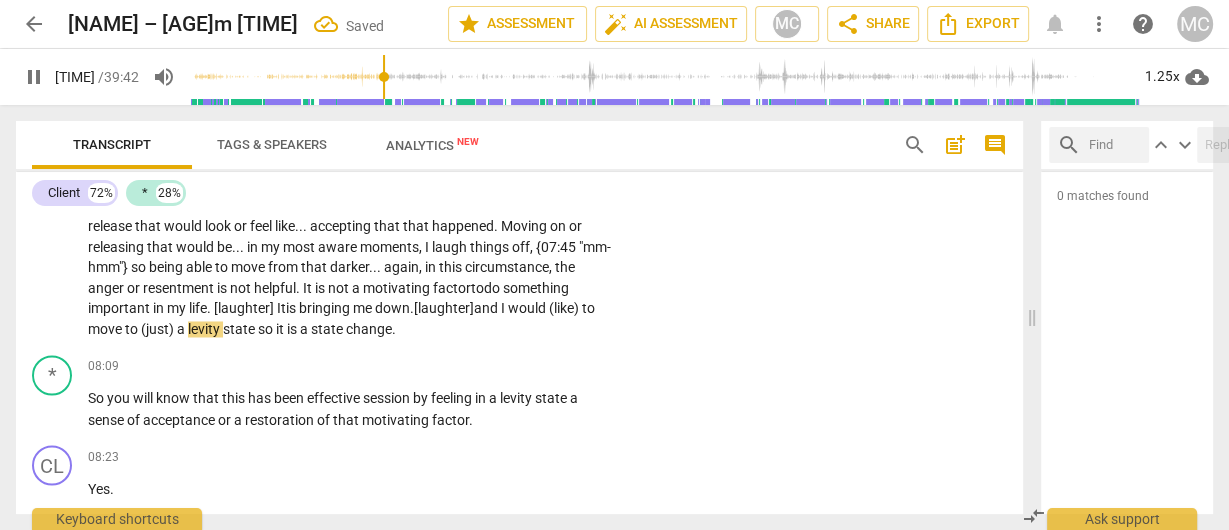 click on "I" at bounding box center (504, 308) 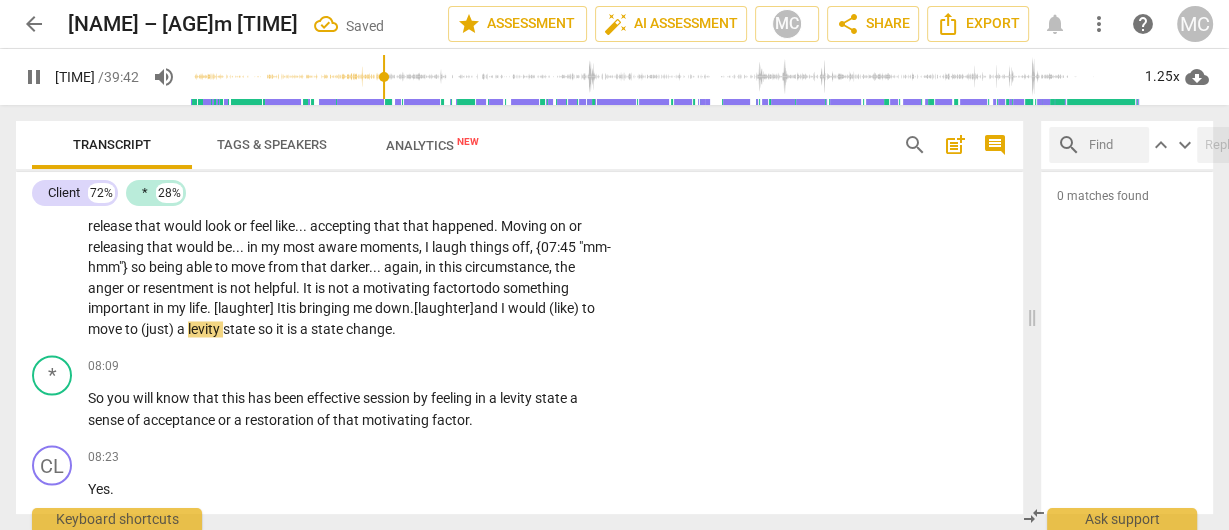 click on "Yeah .   I   would   say   that   is   the   anger ,   frustration ,   disappointment ,   and   change .   Those   feel   funky ,   at   least ,   in   this   case ,   with   the   situations   at   hand ,   holding   on   to   the   anger   is   not   serving   me .   It   is   not   a   motivator   to   do   something   important   in   my   life .   [laughter]   My   nervous   system   said :   "We   were   expecting   one   thing .   The   brain   was   expecting   one   thing .   That   thing   did   not   happen .   OK .   I   have   to   resolve   that .   Then   another   thing , "   like :   "Oh .   Gosh .   OK .   I   had   an   expectation   of   X . "   The   outcome   was   actually   why . . .   funky ,   [laughter]   like :   "Again ?   Such   a   short   period   of   time ! "   Releasing   that   would   be   accepting   change ,   to   be   more   clear ,   anger ,   and   holding   on   to   that .   Being   able   to   release   that   would   look   or   feel   like . . .   accepting" at bounding box center (350, 195) 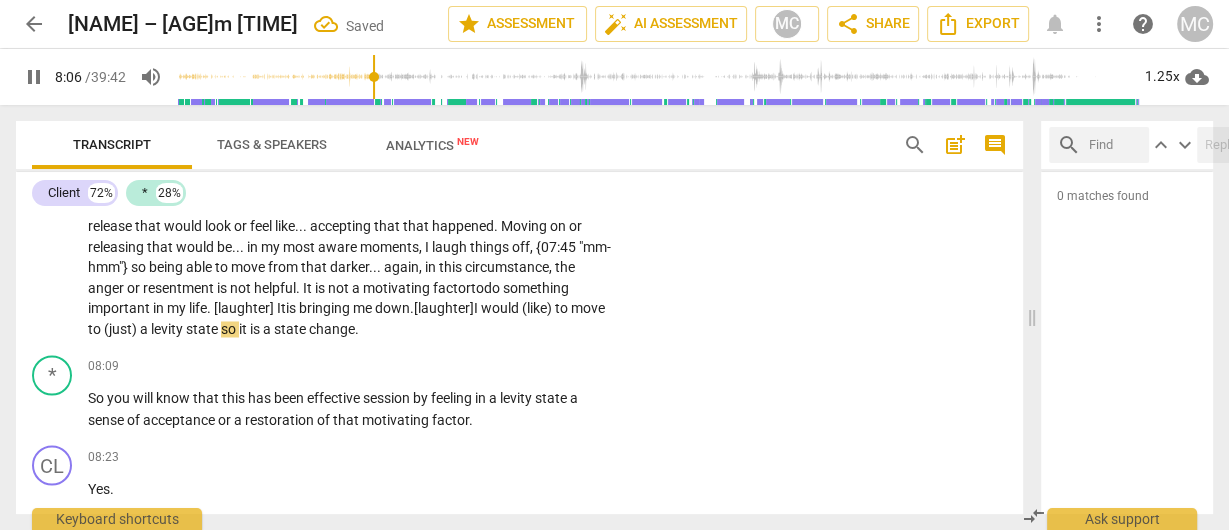 click on "[laughter]" at bounding box center (444, 308) 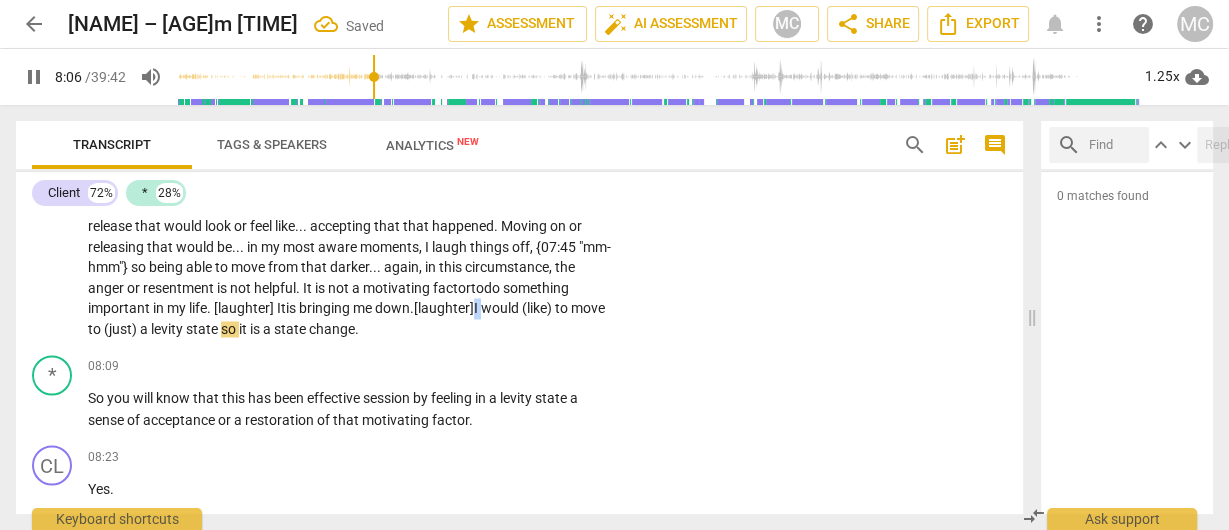 click on "[laughter]" at bounding box center (444, 308) 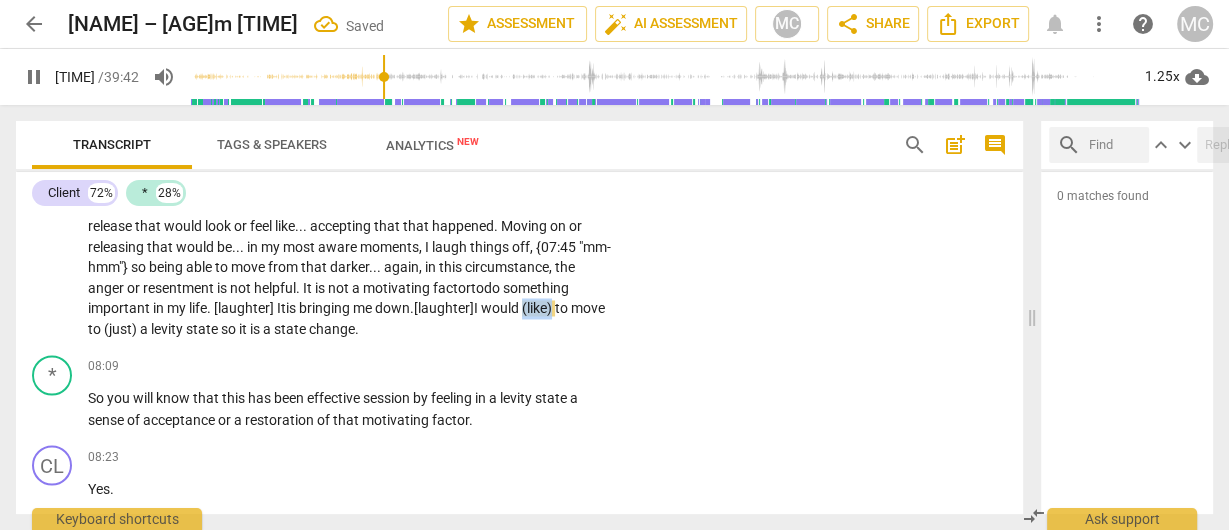 drag, startPoint x: 158, startPoint y: 344, endPoint x: 129, endPoint y: 344, distance: 29 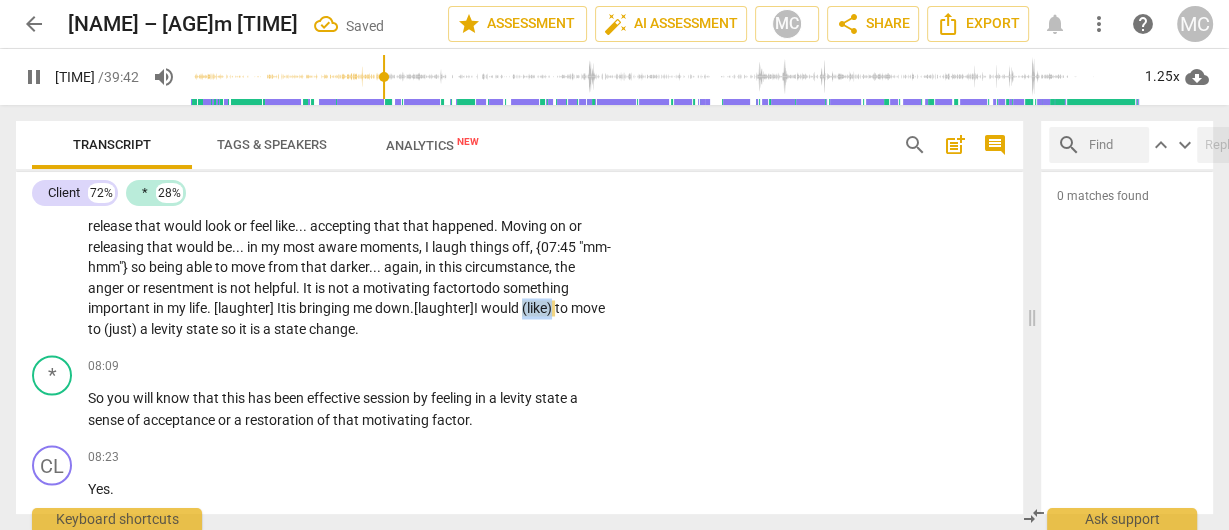 click on "(like)" at bounding box center [538, 308] 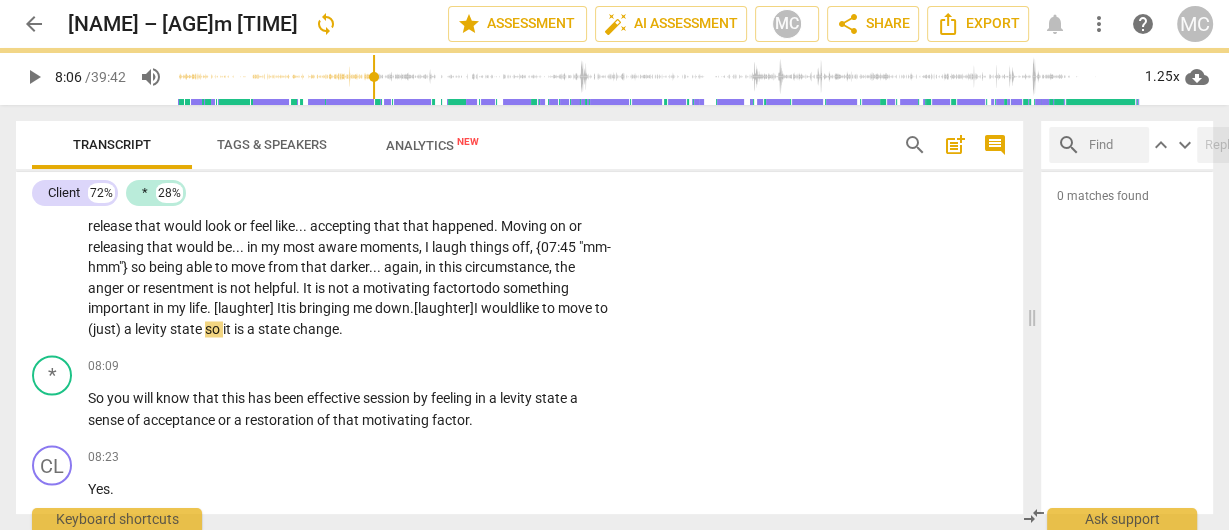 click on "would  like" at bounding box center (510, 308) 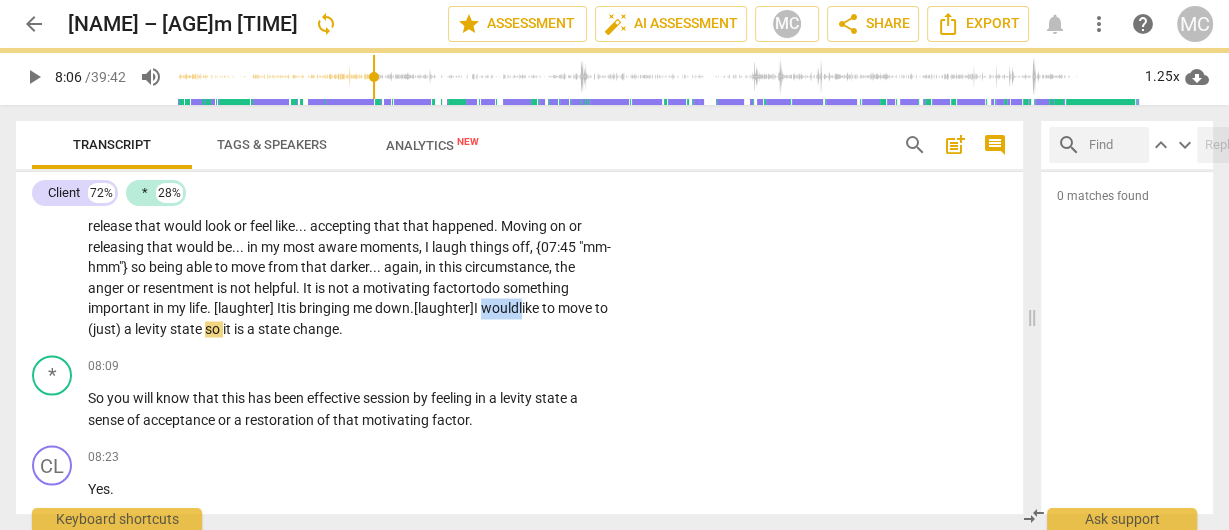click on "would  like" at bounding box center (510, 308) 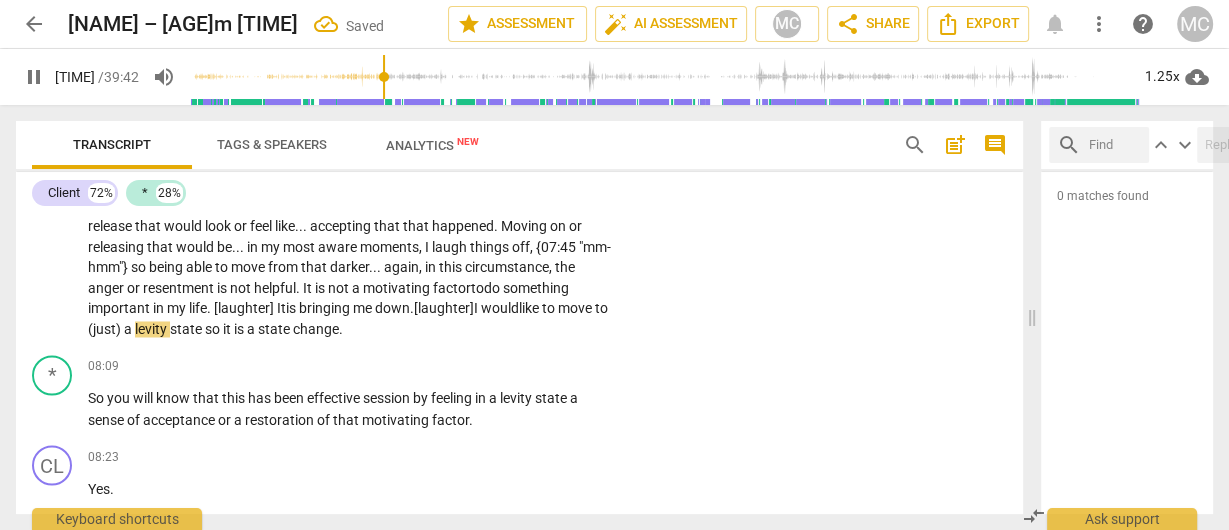 click on "a" at bounding box center [129, 329] 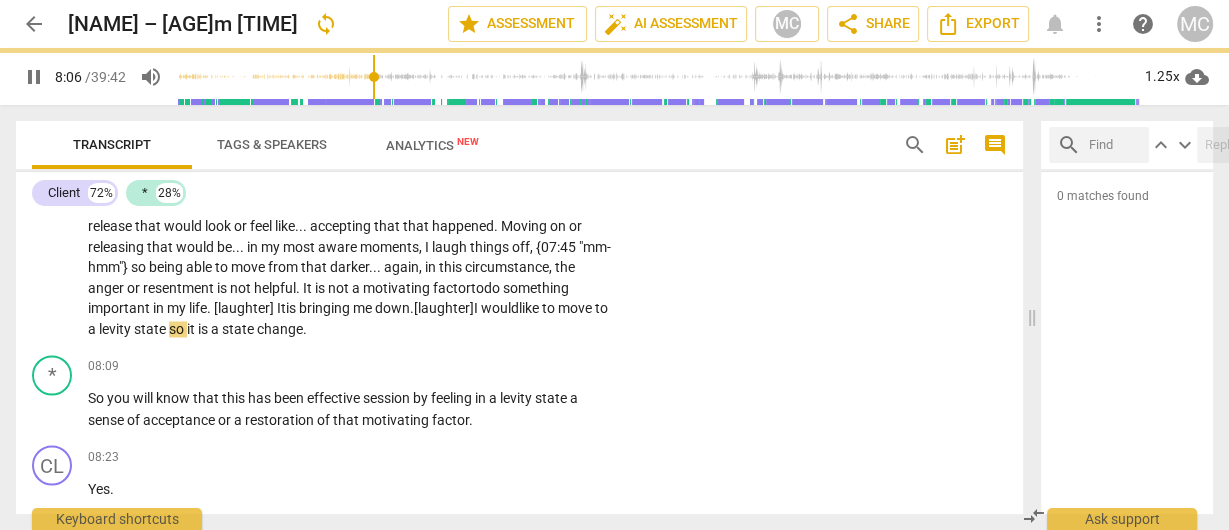click on "so" at bounding box center (178, 329) 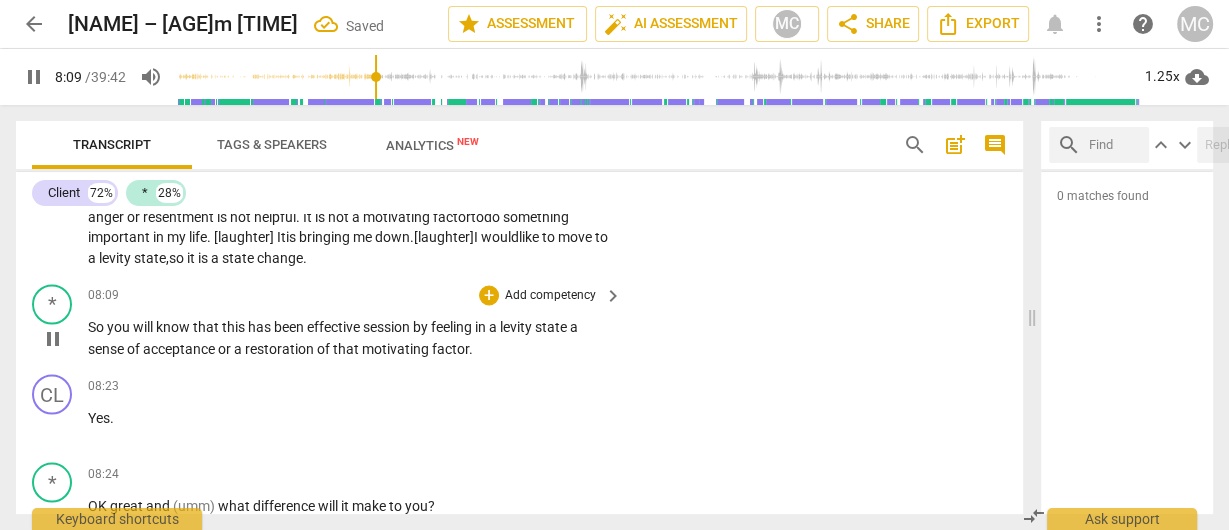 scroll, scrollTop: 2958, scrollLeft: 0, axis: vertical 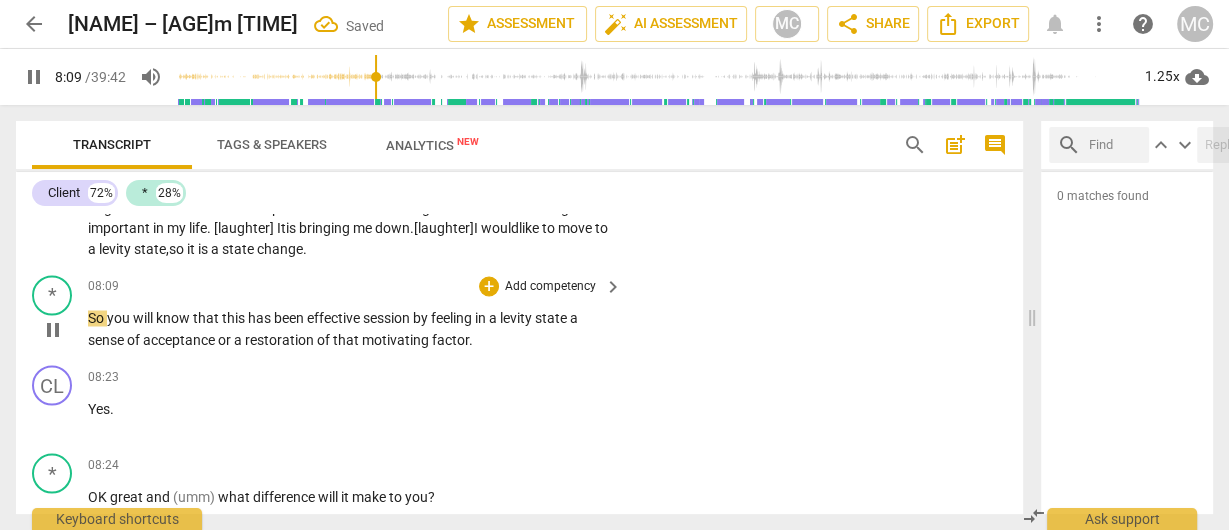 click on "So" at bounding box center [97, 318] 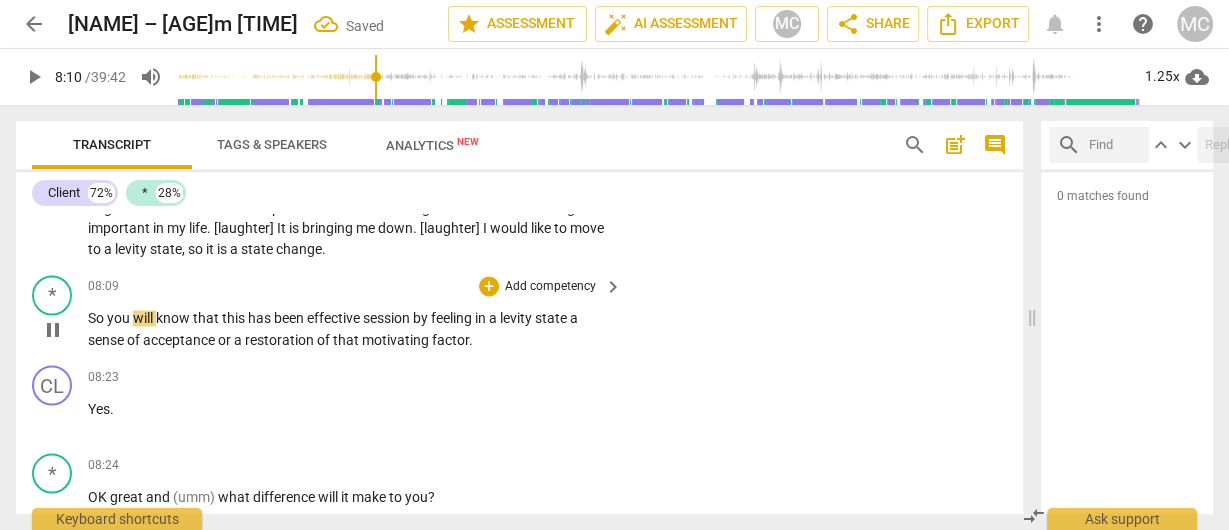 type on "491" 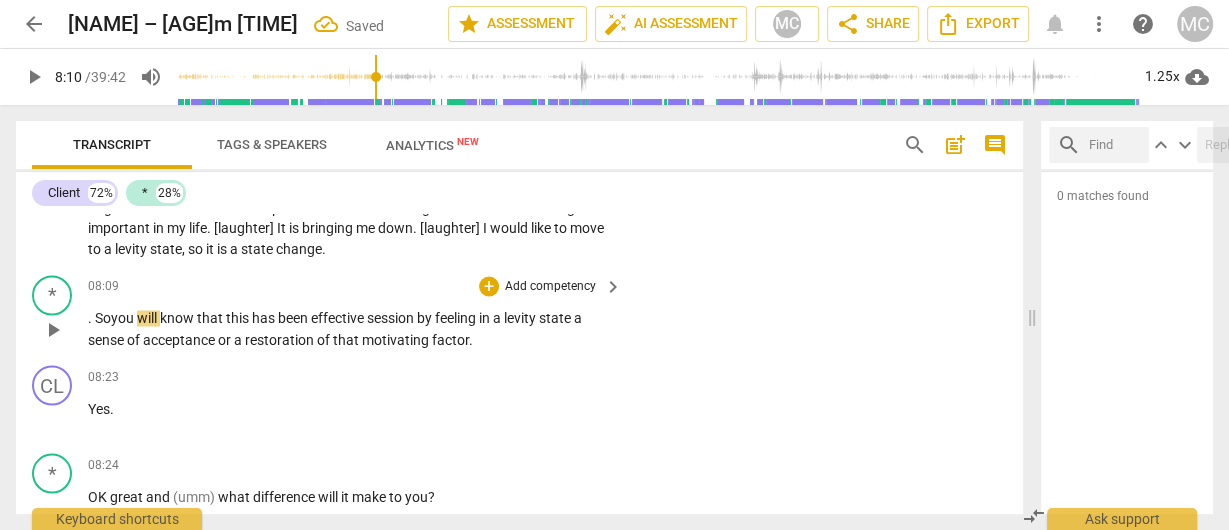 type 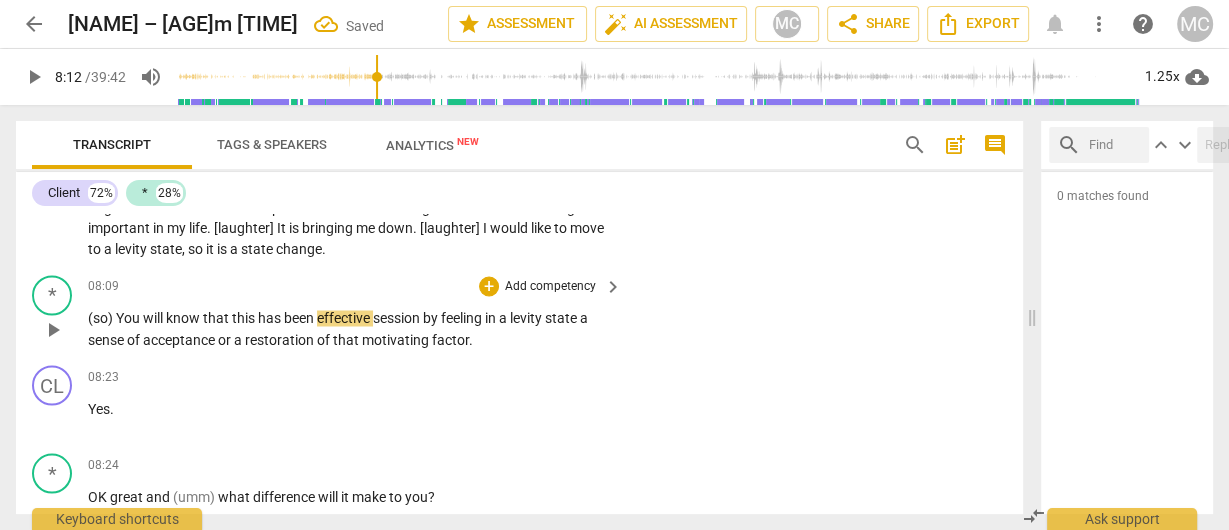 click on "ou" at bounding box center (133, 318) 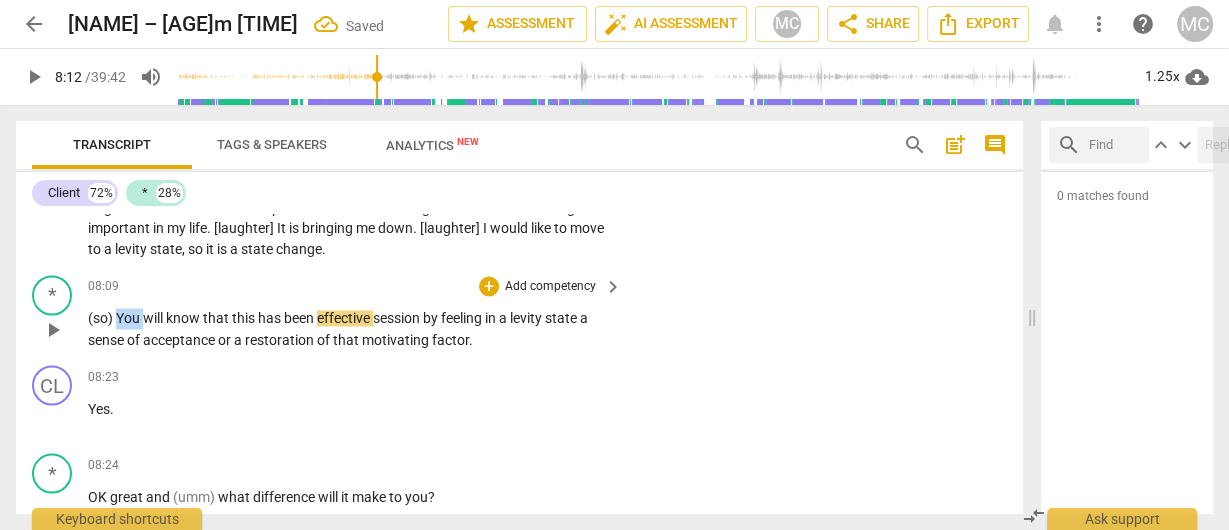 click on "ou" at bounding box center (133, 318) 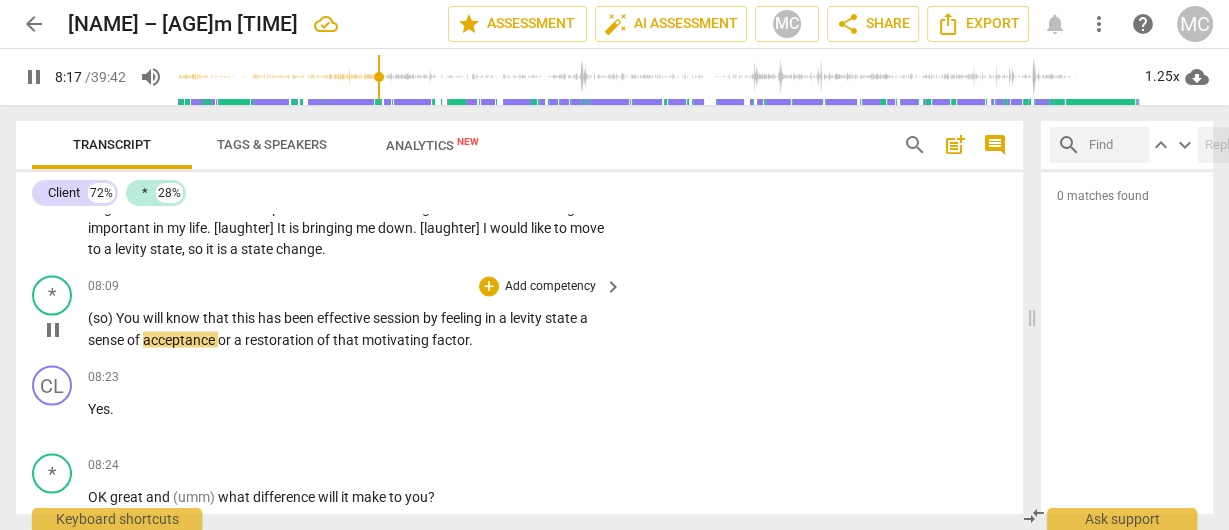 click on "a" at bounding box center [584, 318] 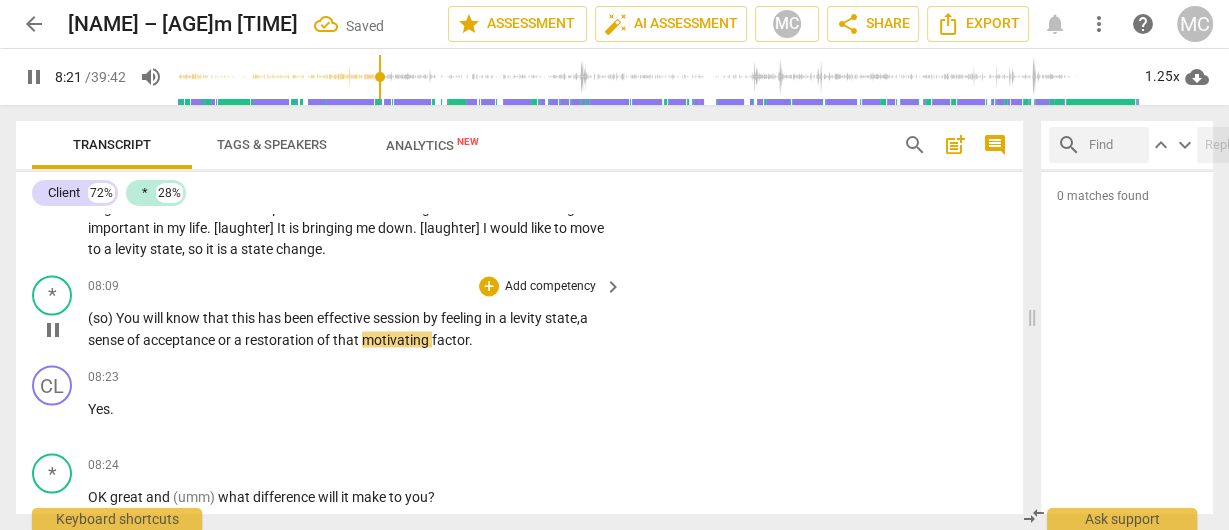 click on "or" at bounding box center [226, 339] 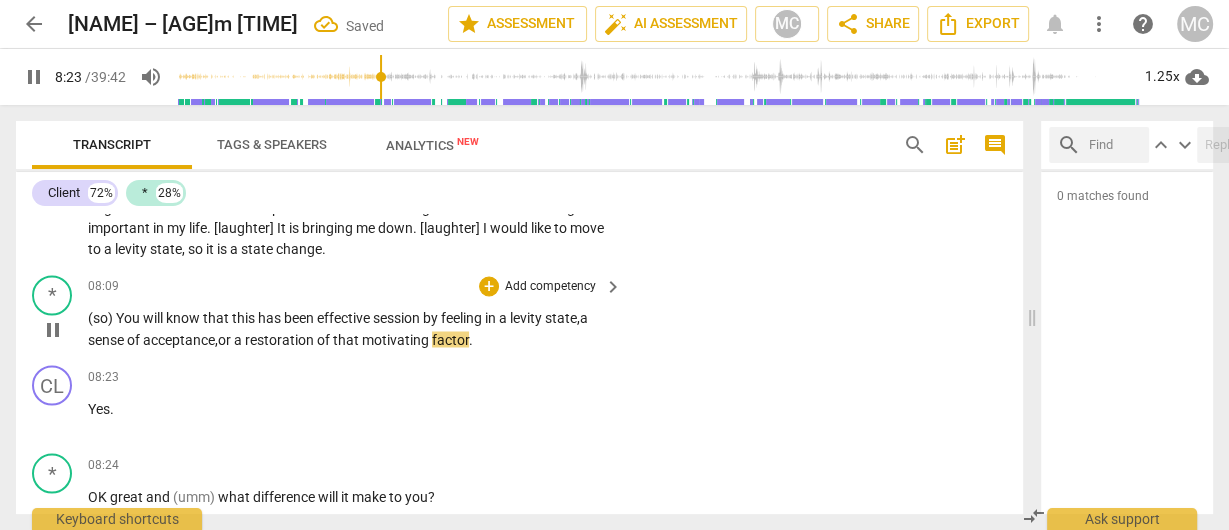 click on "(so) Y ou will know that this has been effective session by feeling in a levity state, a sense of acceptance, or a restoration of that motivating factor ." at bounding box center (350, 328) 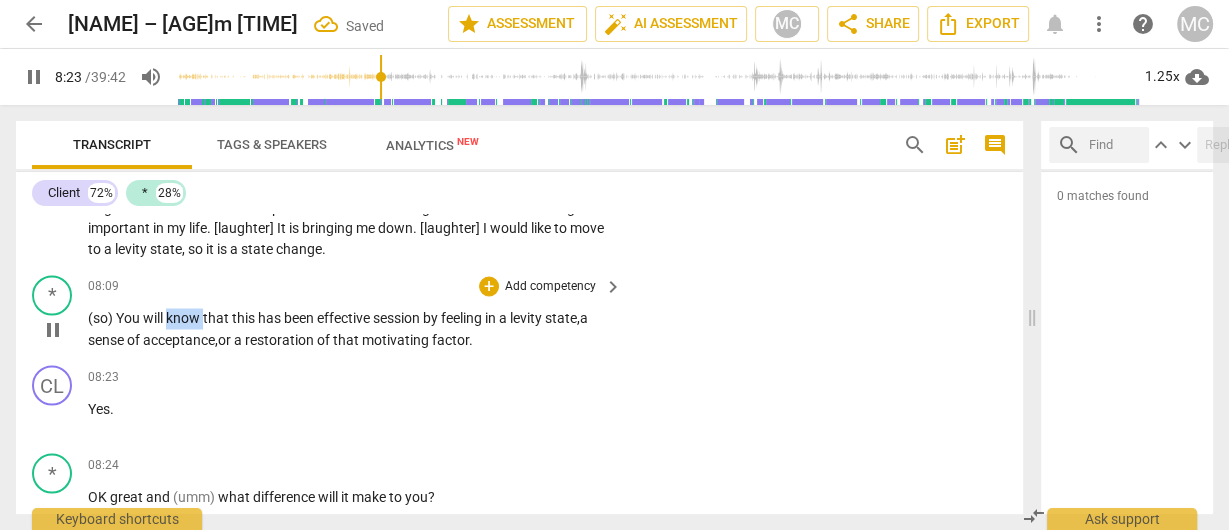 click on "(so) Y ou will know that this has been effective session by feeling in a levity state, a sense of acceptance, or a restoration of that motivating factor ." at bounding box center (350, 328) 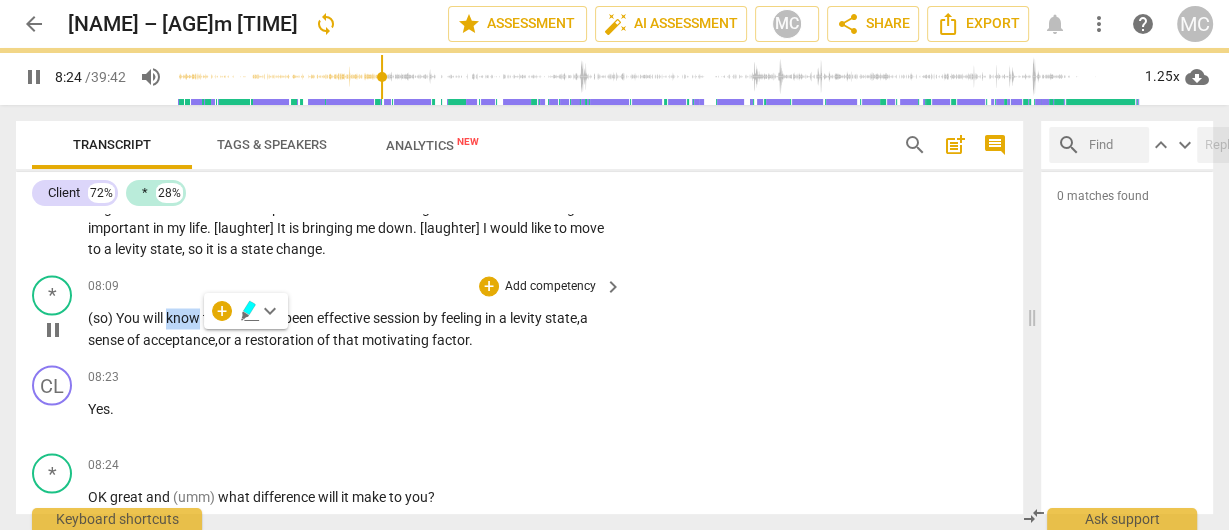 click on "know" at bounding box center [184, 318] 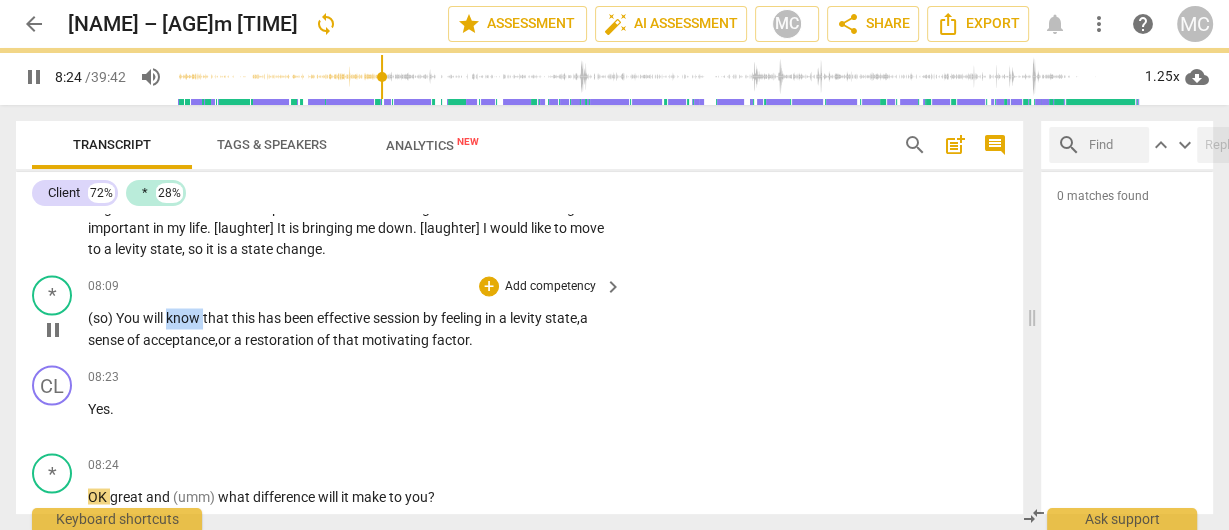 click on "know" at bounding box center [184, 318] 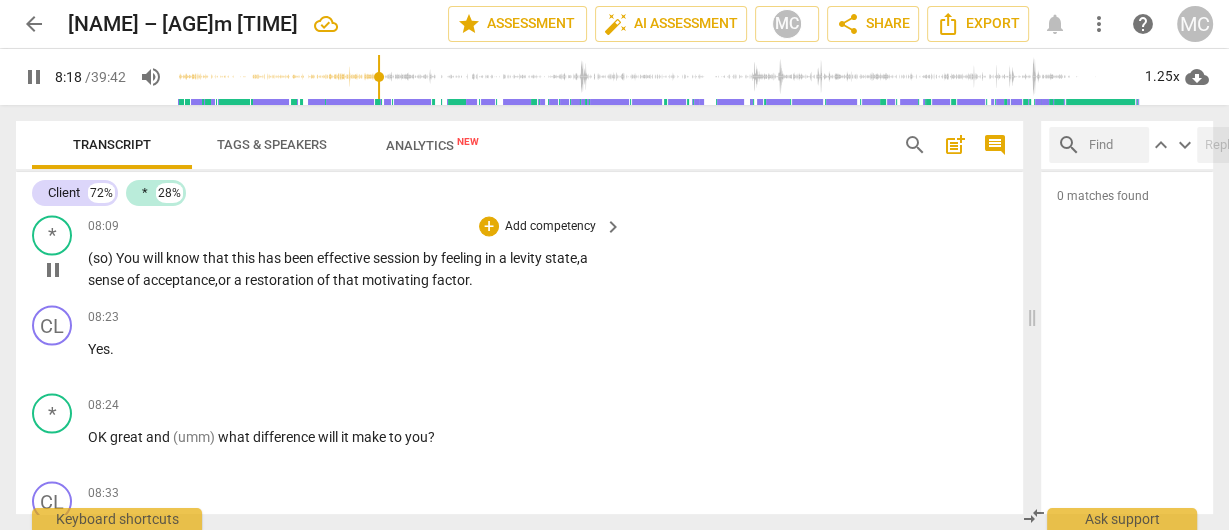 scroll, scrollTop: 3038, scrollLeft: 0, axis: vertical 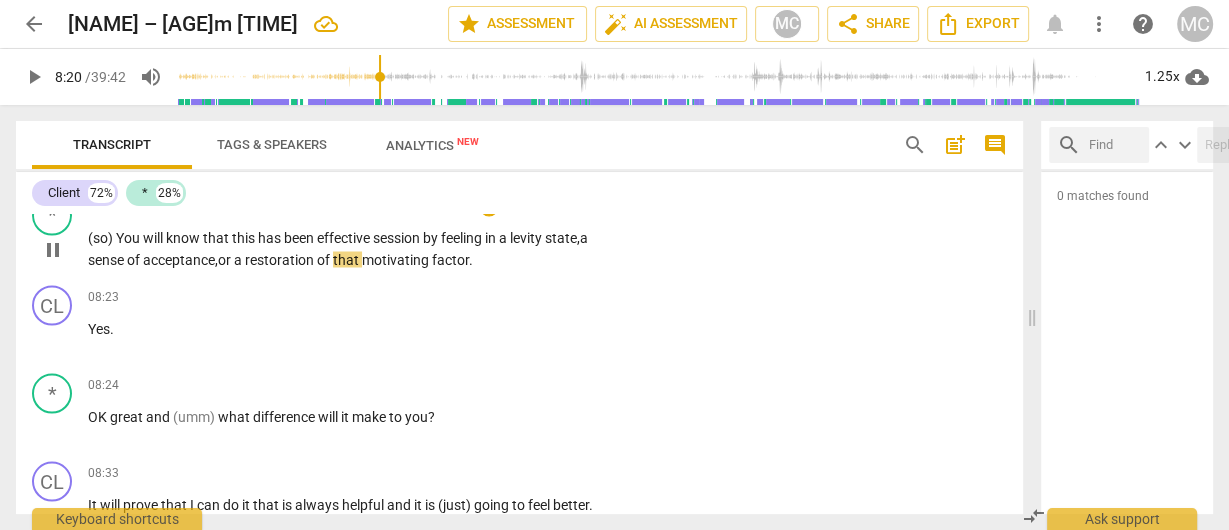 click on "a" at bounding box center [239, 259] 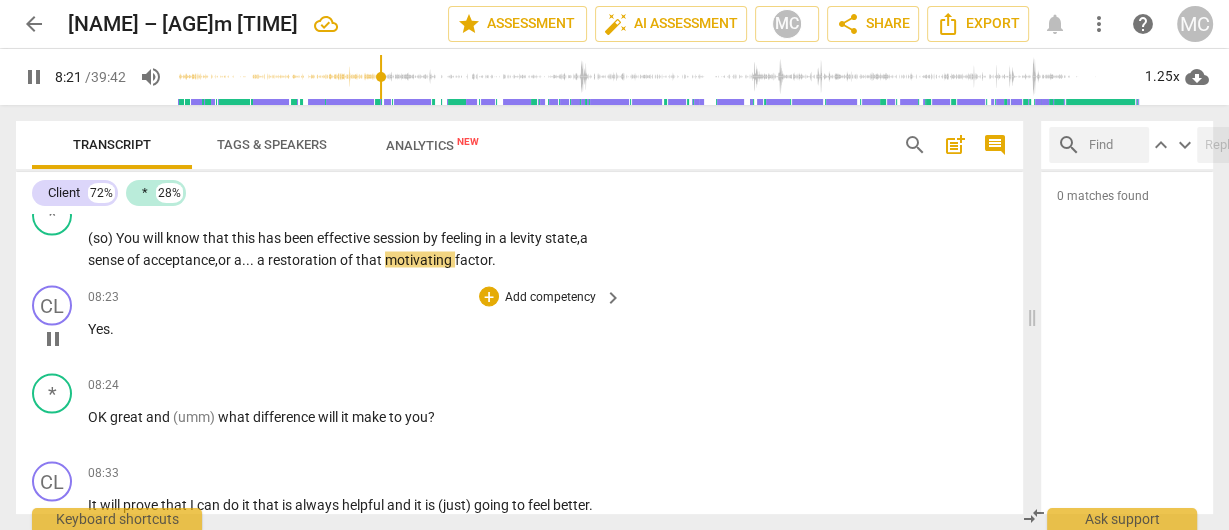 click on "CL play_arrow pause 08:23 + Add competency keyboard_arrow_right Yes ." at bounding box center [519, 321] 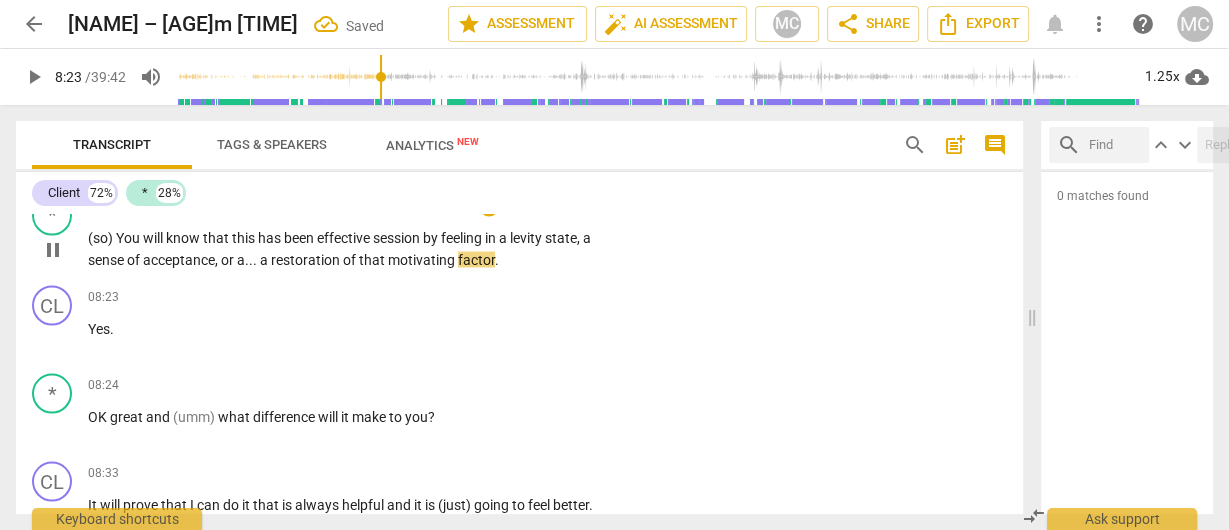 click on "motivating" at bounding box center (423, 259) 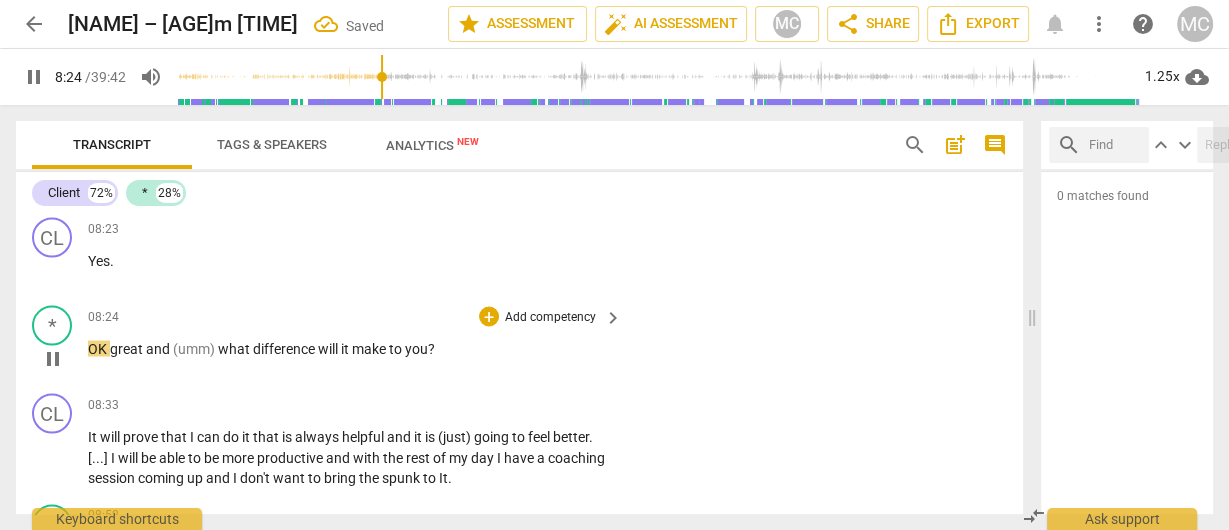 scroll, scrollTop: 3118, scrollLeft: 0, axis: vertical 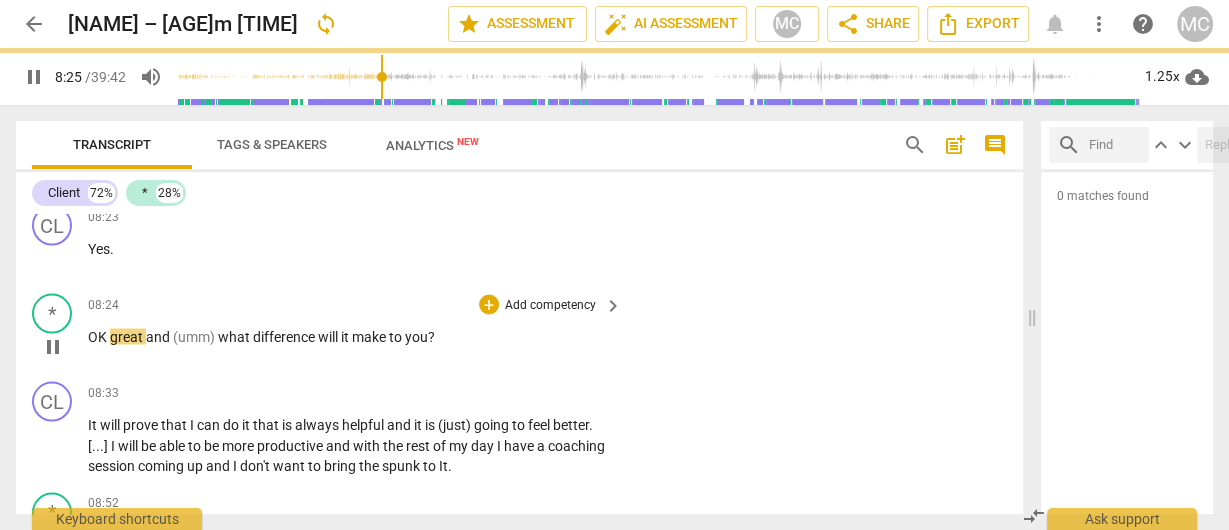 click on "great" at bounding box center (128, 336) 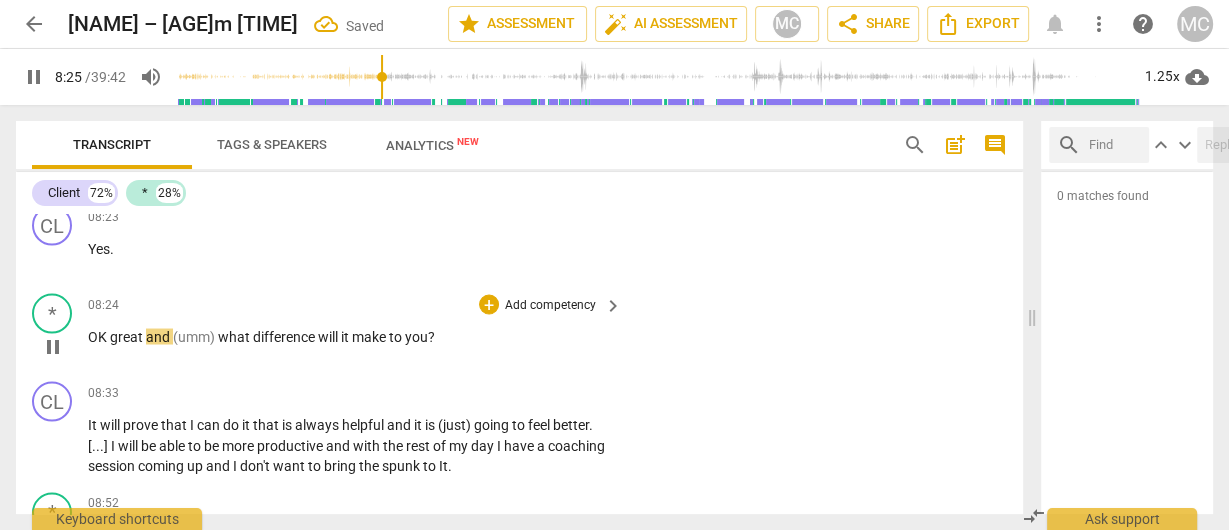 type on "506" 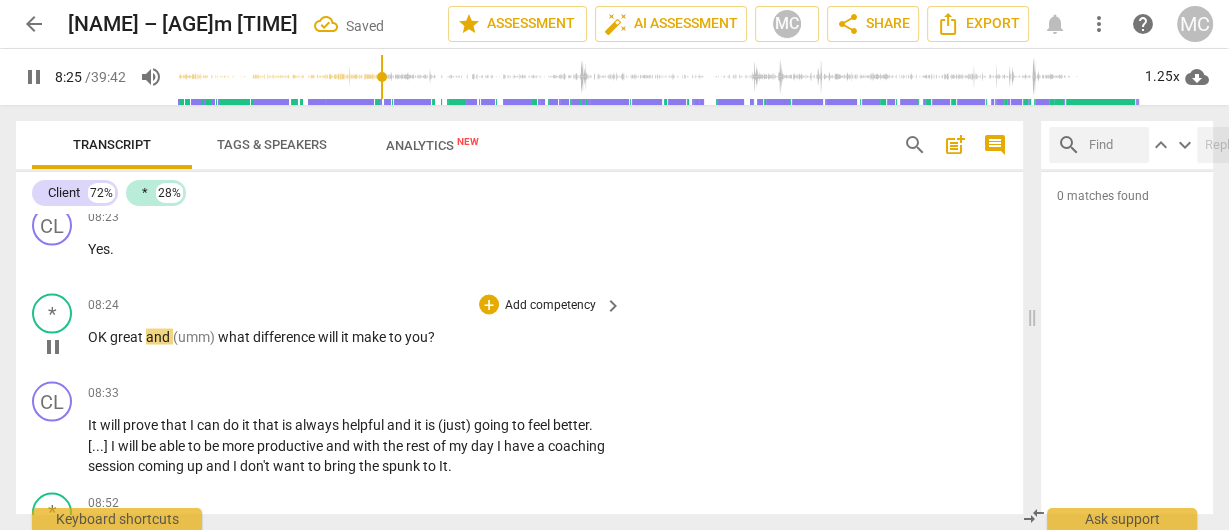 type 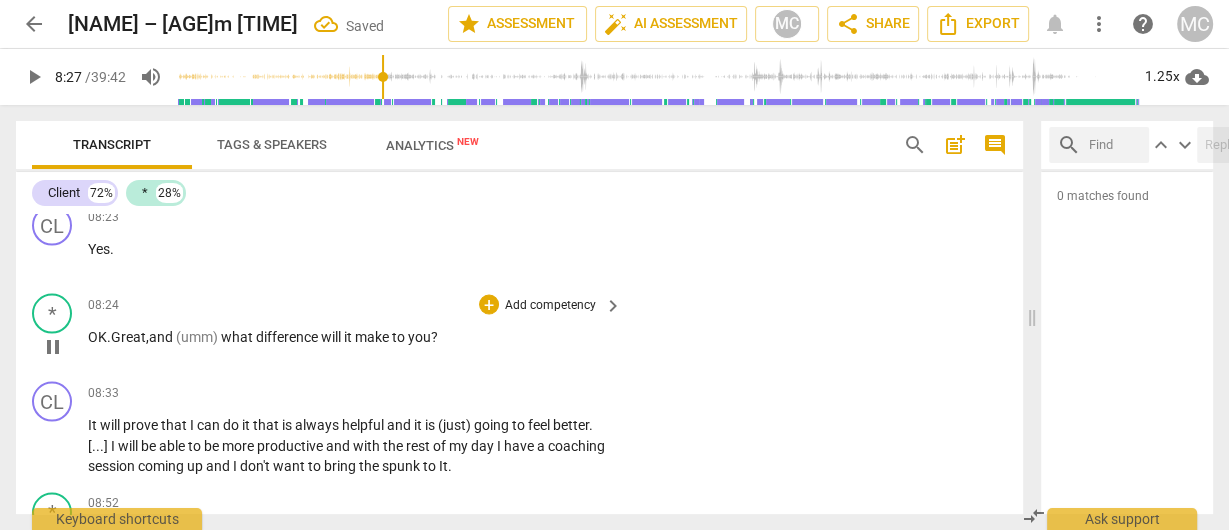 click on "Great," at bounding box center (130, 336) 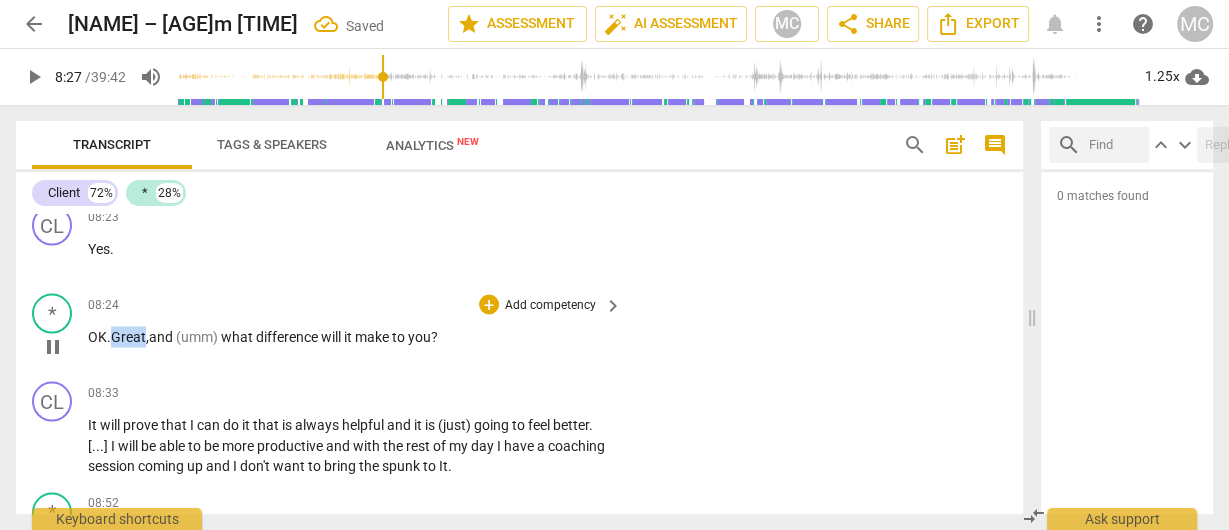 click on "Great," at bounding box center (130, 336) 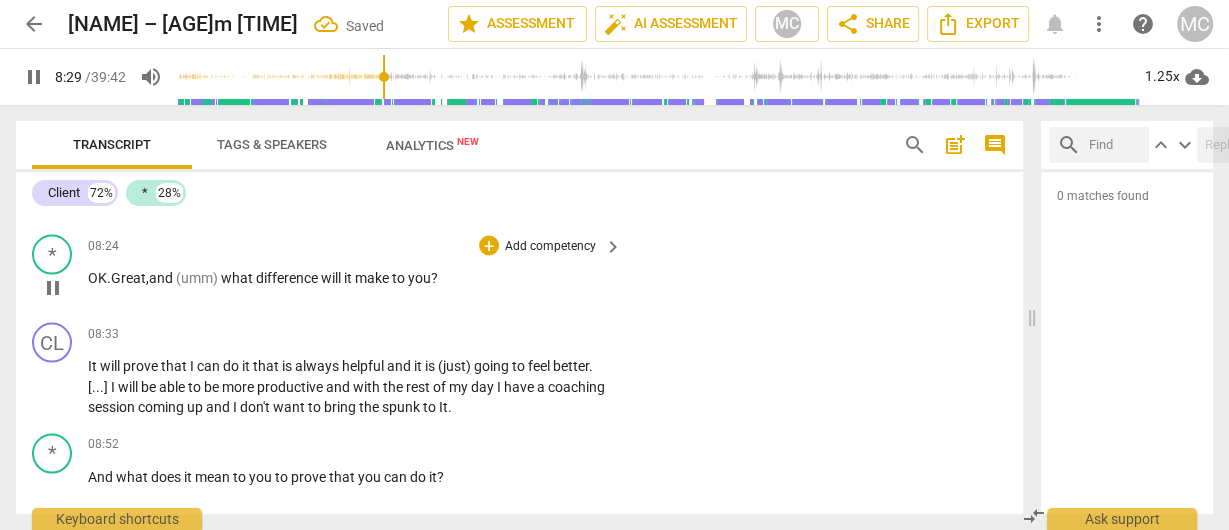 scroll, scrollTop: 3198, scrollLeft: 0, axis: vertical 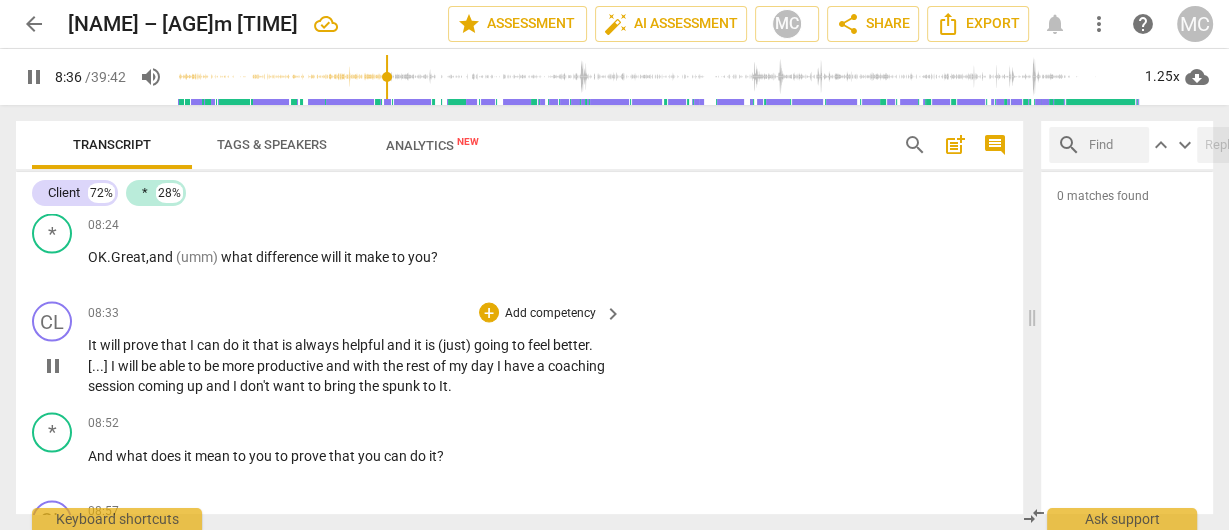 click on "that" at bounding box center (267, 344) 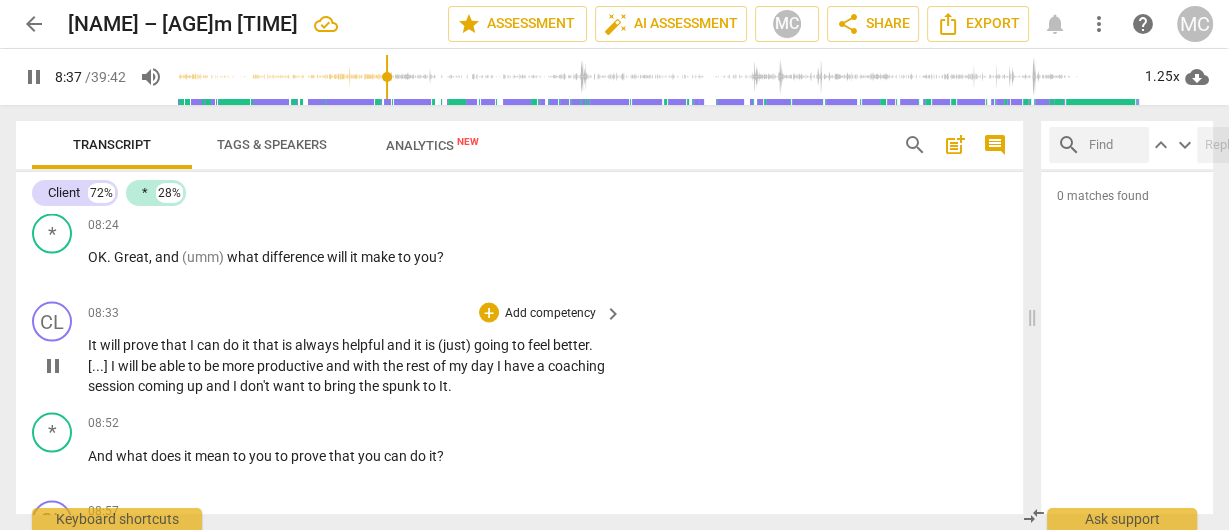click on "It   will   prove   that   I   can   do   it   that   is   always   helpful   and   it   is   (just)   going   to   feel   better .   [ . . . ]   I   will   be   able   to   be   more   productive   and   with   the   rest   of   my   day   I   have   a   coaching   session   coming   up   and   I   don't   want   to   bring   the   spunk   to   It ." at bounding box center (350, 365) 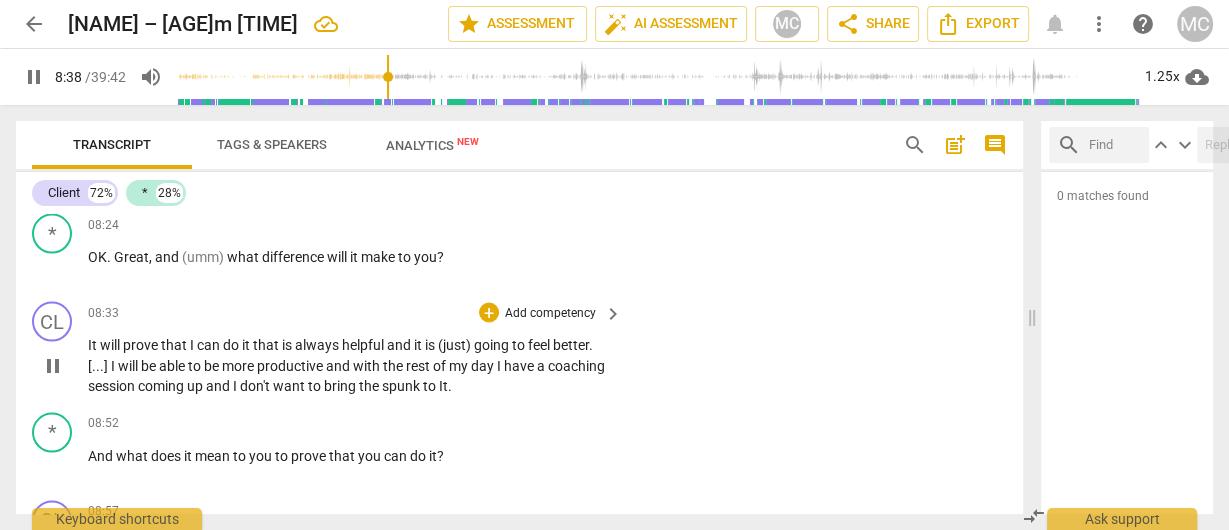 type on "519" 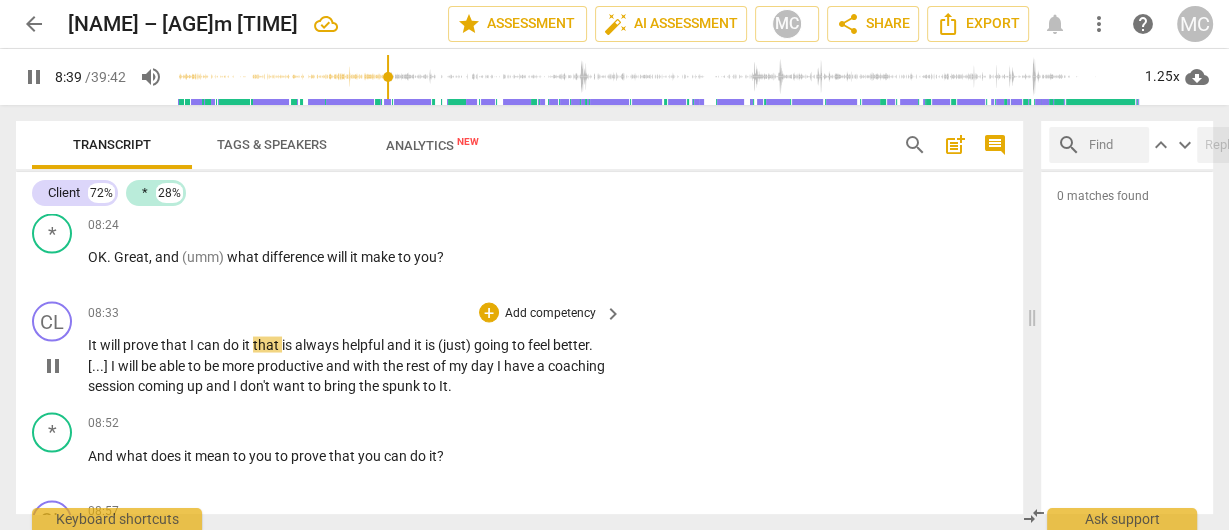 type 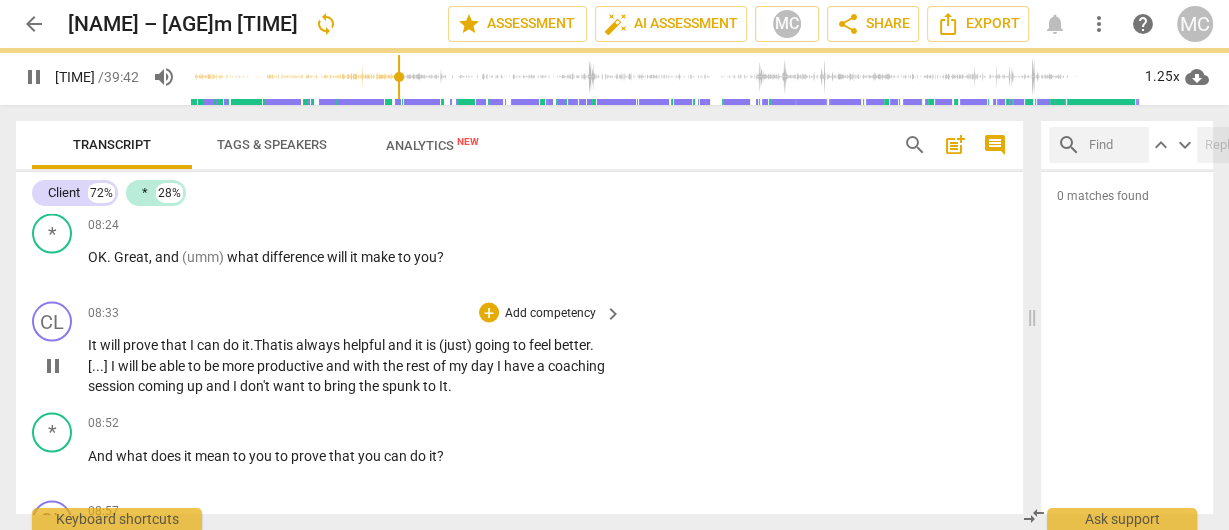 click on "always" at bounding box center [319, 344] 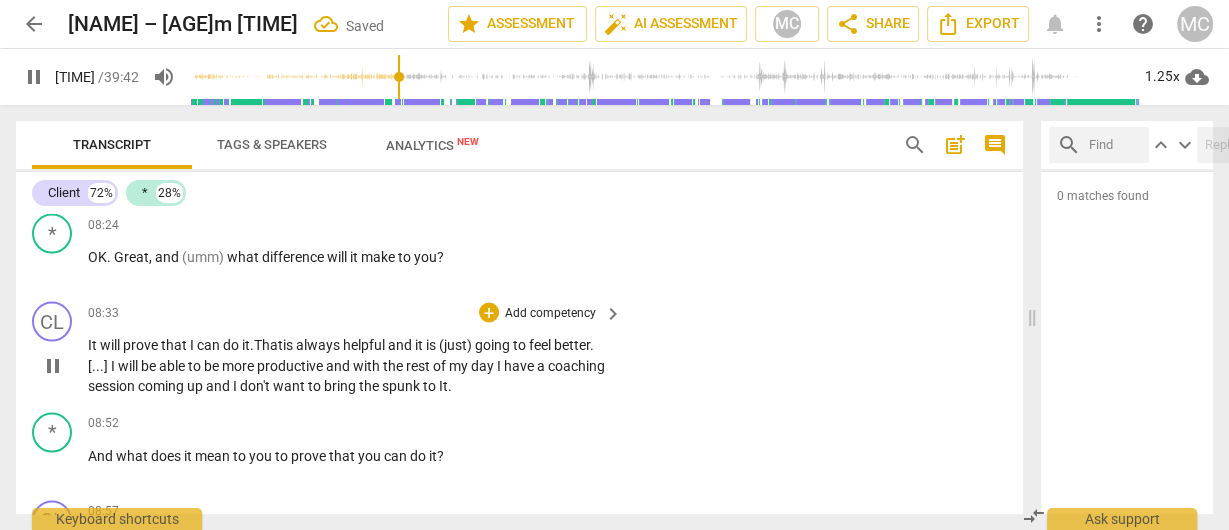 click on "always" at bounding box center (319, 344) 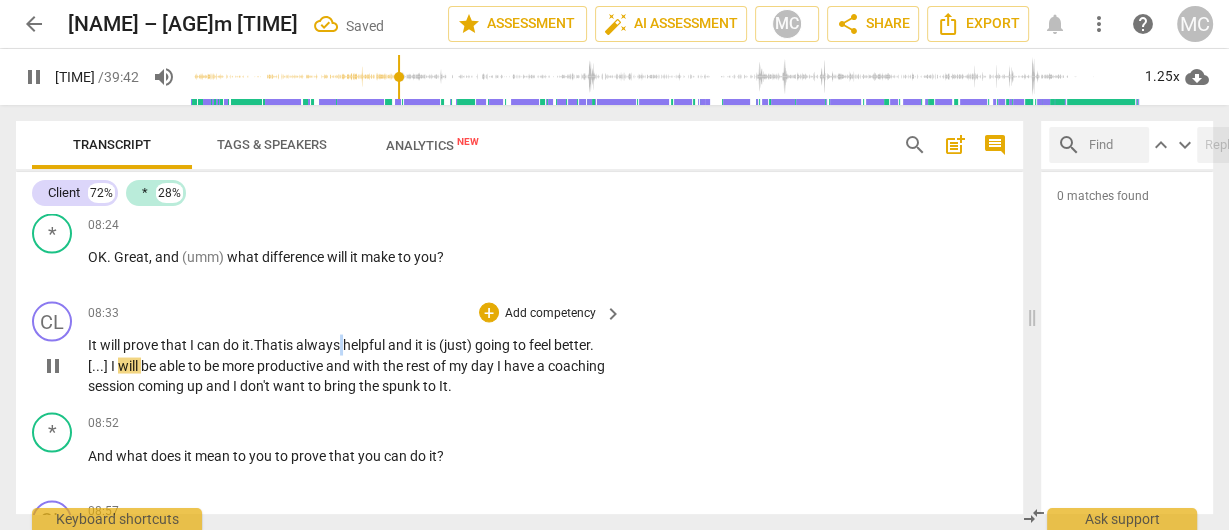 click on "always" at bounding box center [319, 344] 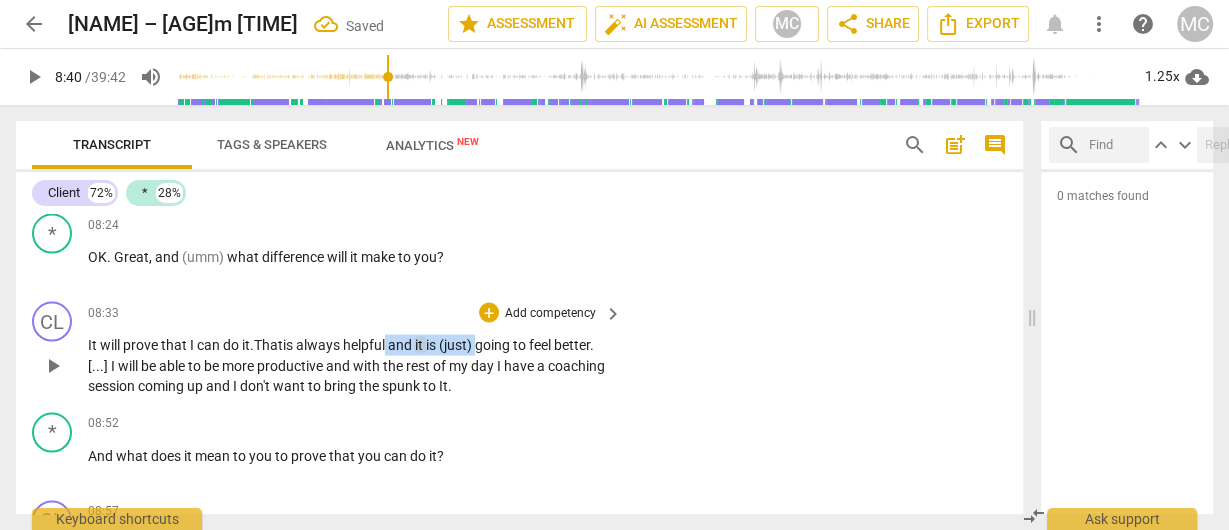 drag, startPoint x: 483, startPoint y: 360, endPoint x: 392, endPoint y: 363, distance: 91.04944 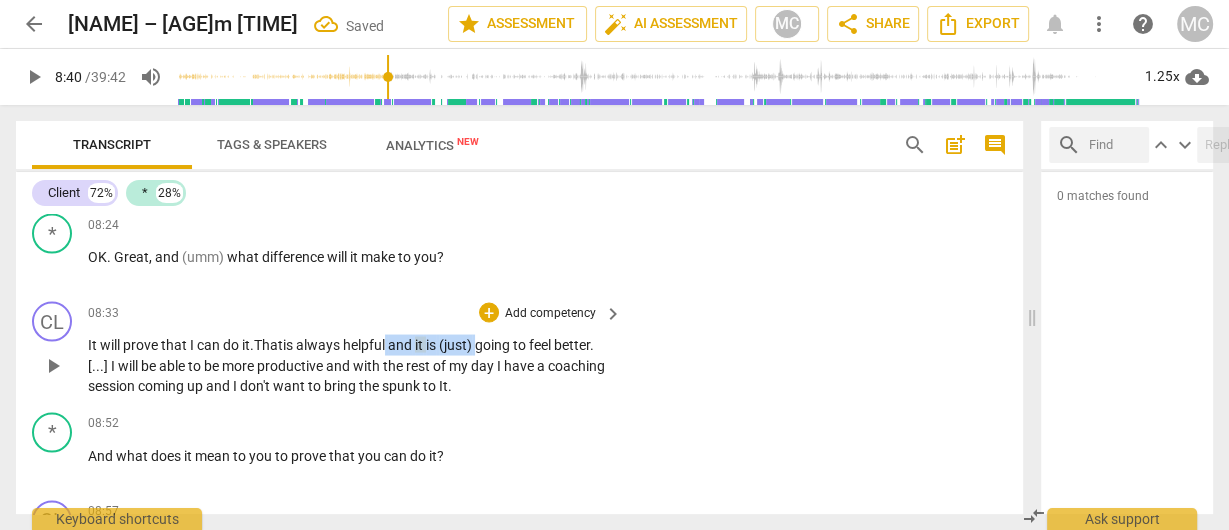 click on "It   will   prove   that   I   can   do   it.  That  is   always   helpful   and   it   is   (just)   going   to   feel   better .   [ . . . ]   I   will   be   able   to   be   more   productive   and   with   the   rest   of   my   day   I   have   a   coaching   session   coming   up   and   I   don't   want   to   bring   the   spunk   to   It ." at bounding box center (350, 365) 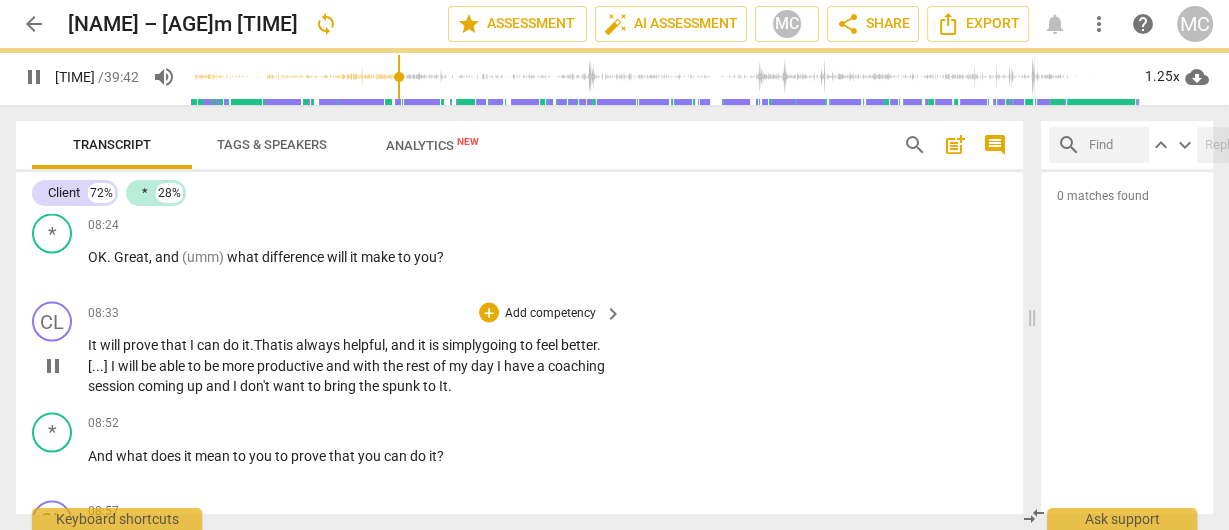 click on "helpful, and it is simply" at bounding box center [412, 344] 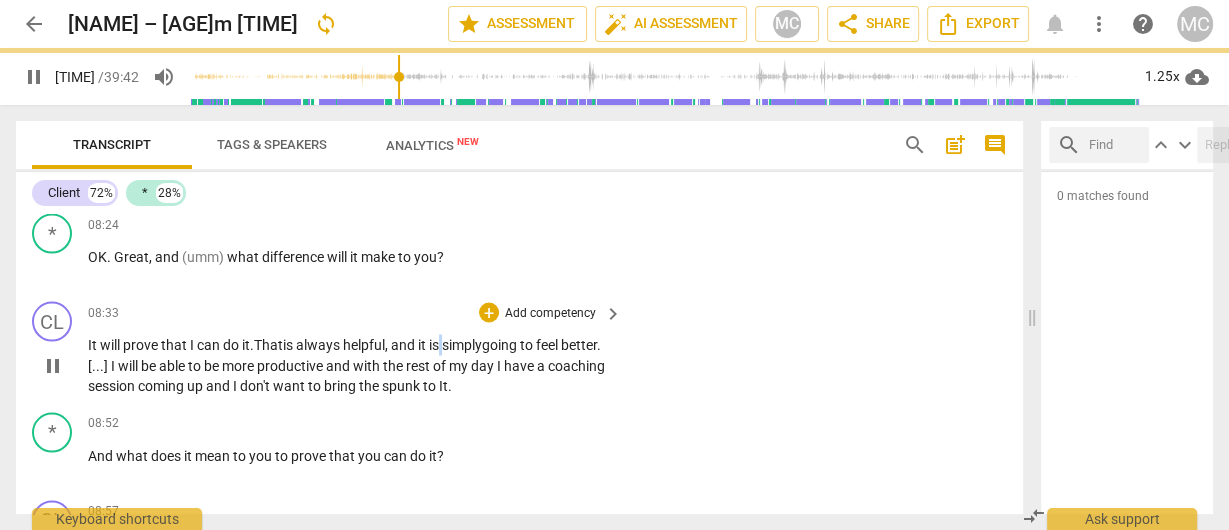 click on "helpful, and it is simply" at bounding box center (412, 344) 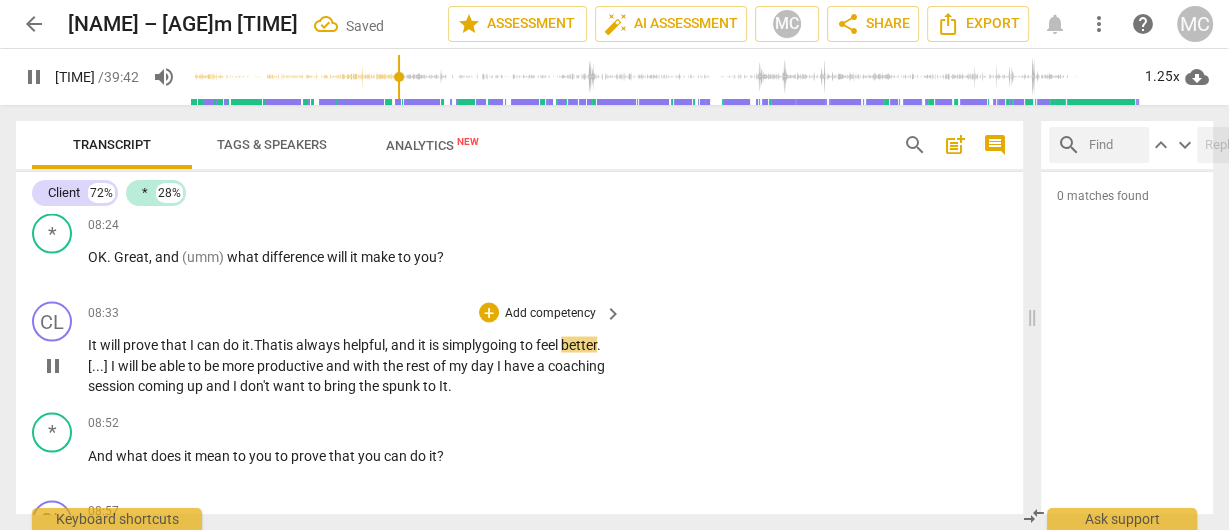 click on "helpful, and it is simply" at bounding box center (412, 344) 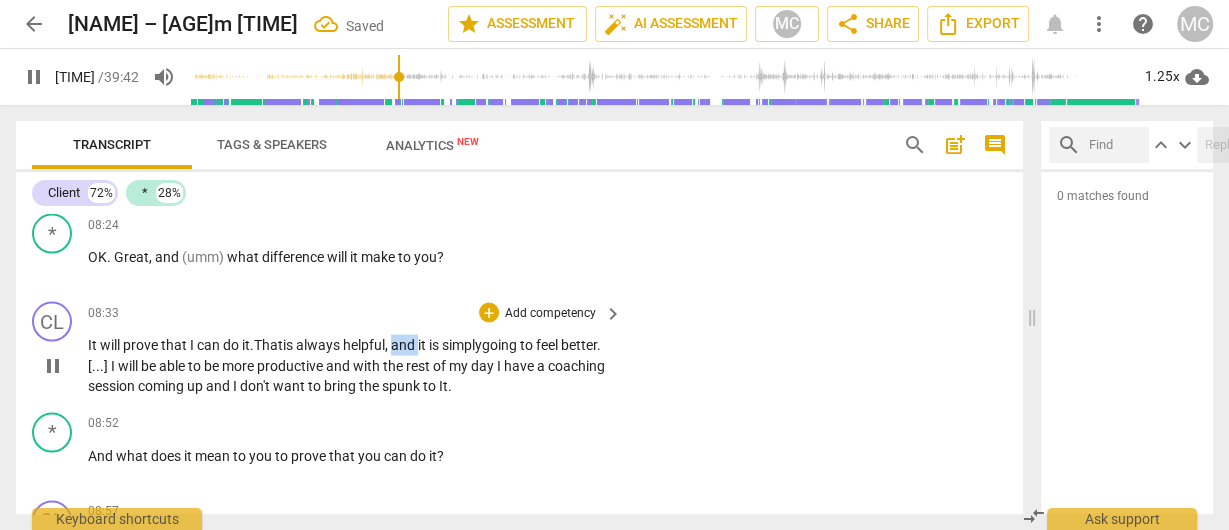 click on "helpful, and it is simply" at bounding box center (412, 344) 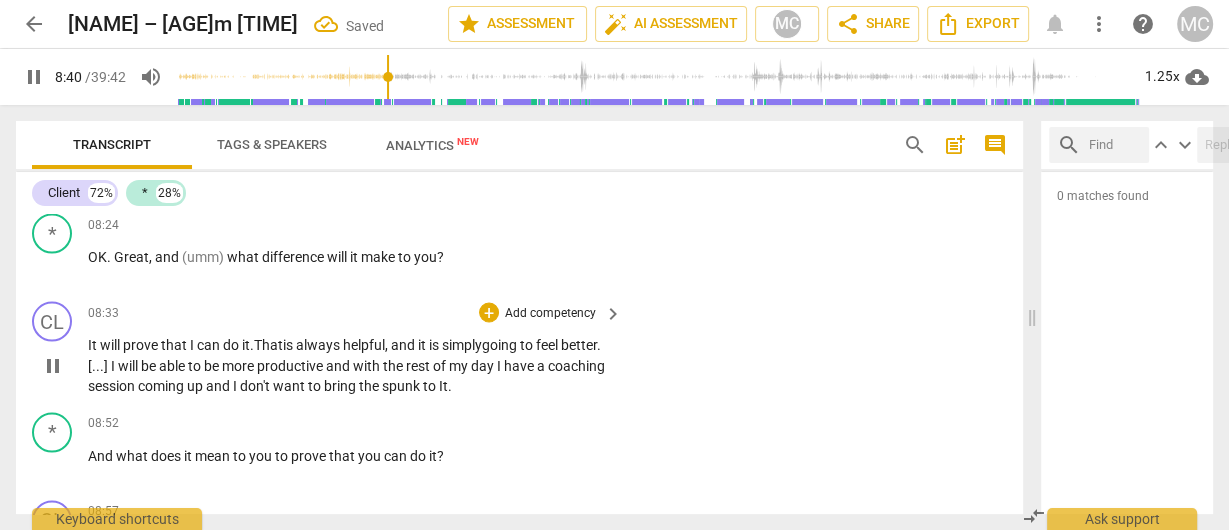 click on "helpful, and it is simply" at bounding box center (412, 344) 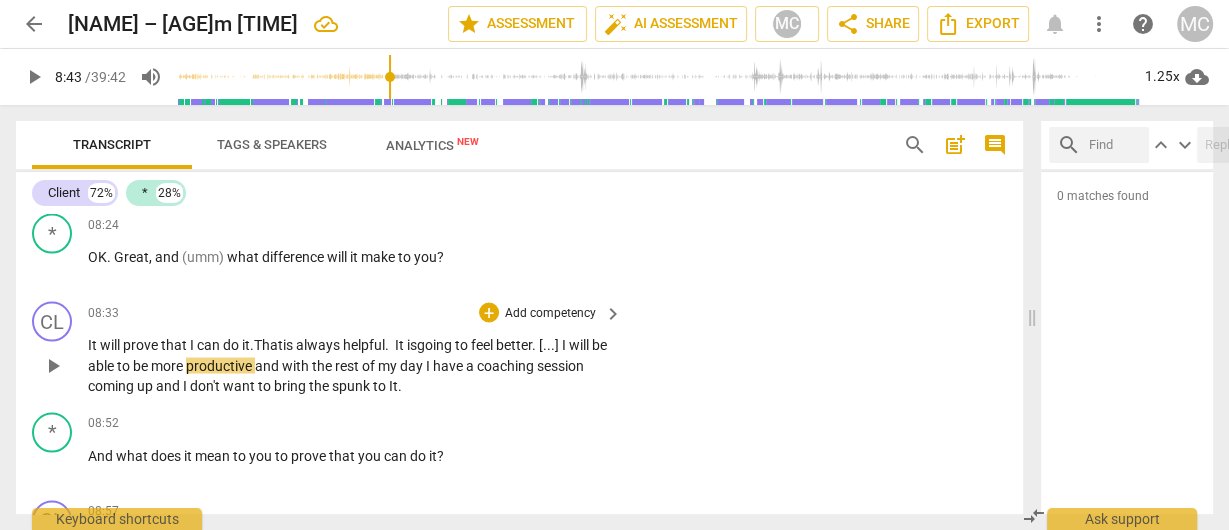 click on "I" at bounding box center [565, 344] 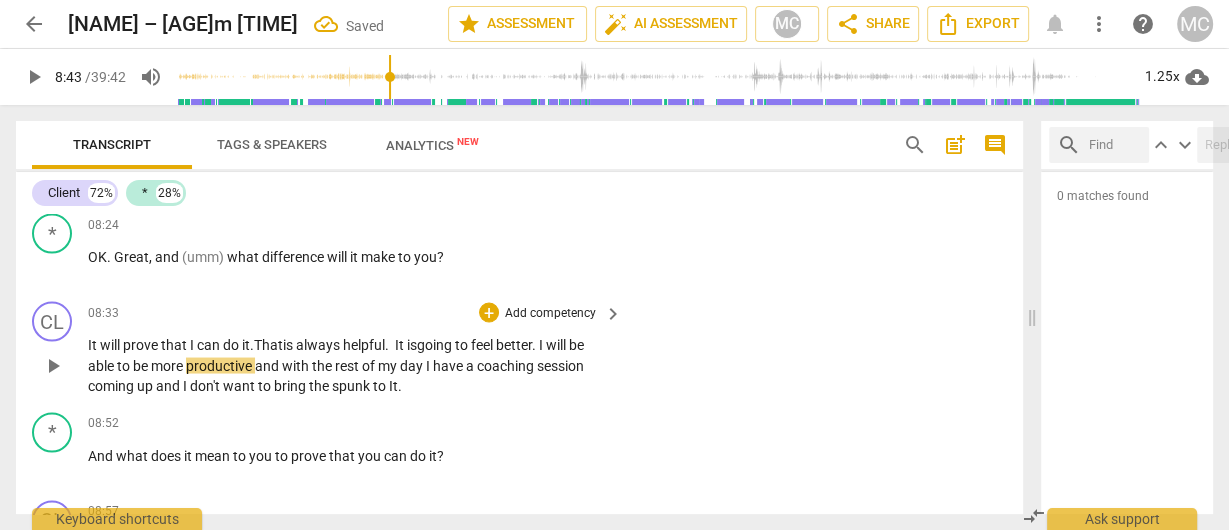 click on "better" at bounding box center (514, 344) 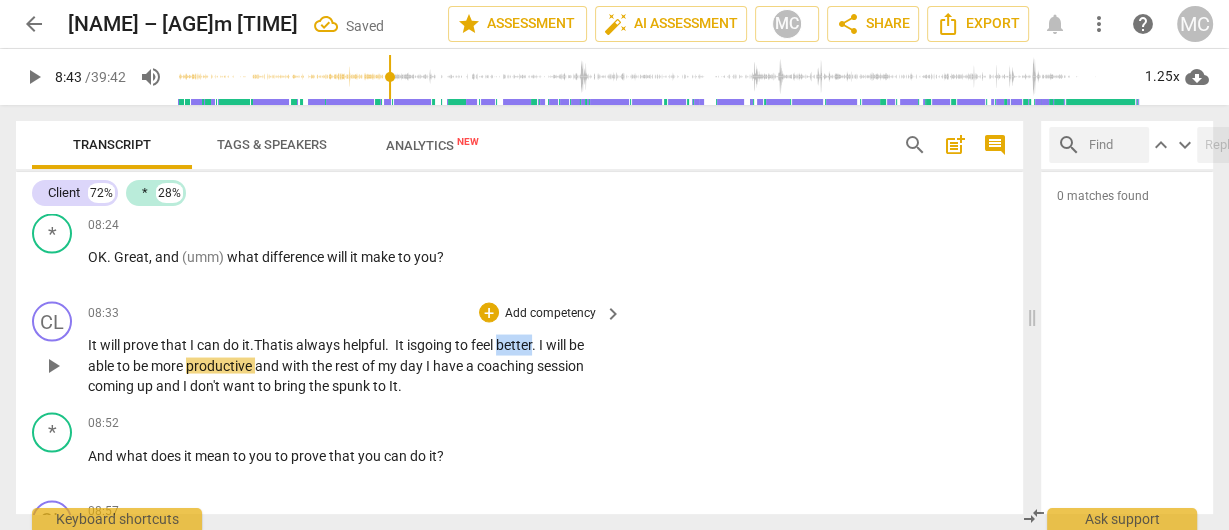 click on "better" at bounding box center [514, 344] 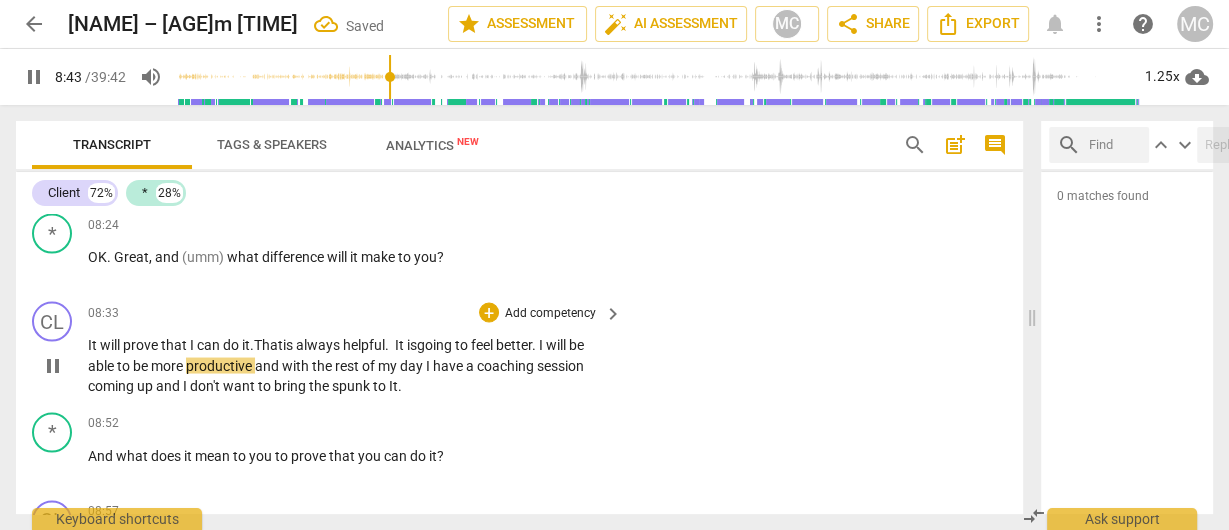 click on "will" at bounding box center [557, 344] 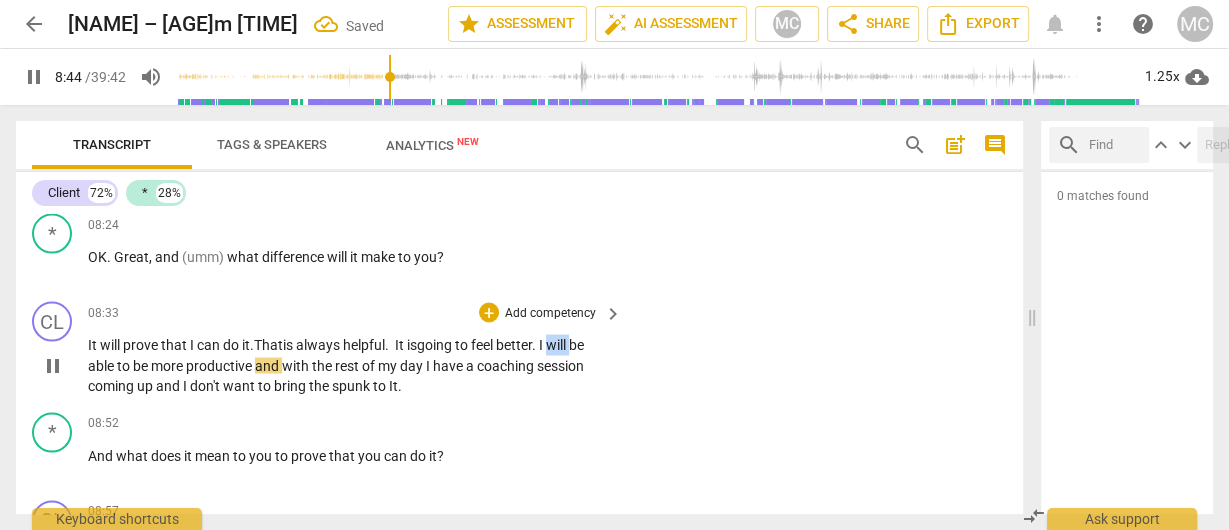 click on "will" at bounding box center [557, 344] 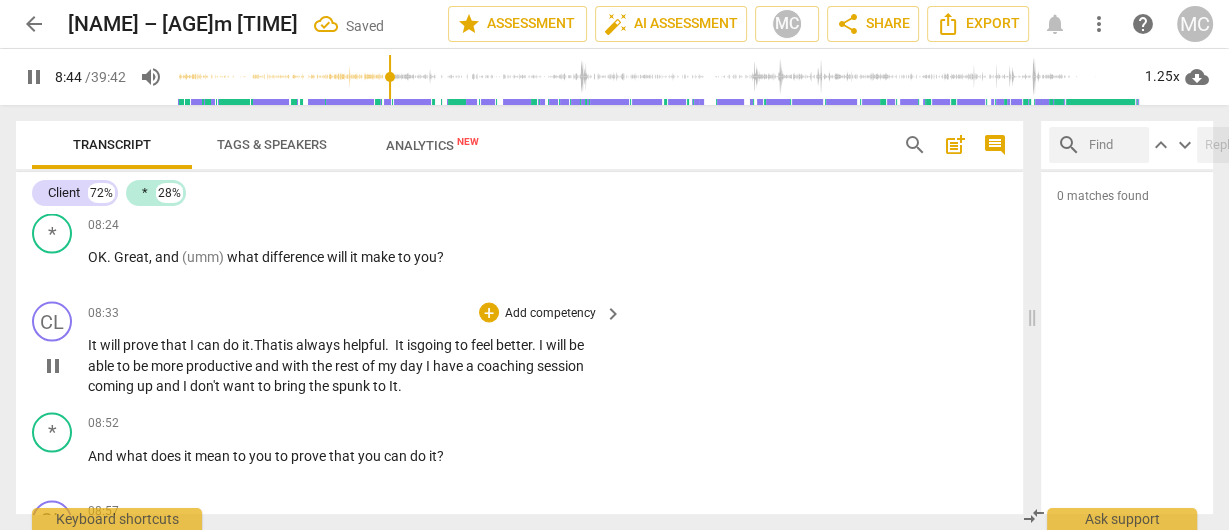 click on "and" at bounding box center (268, 365) 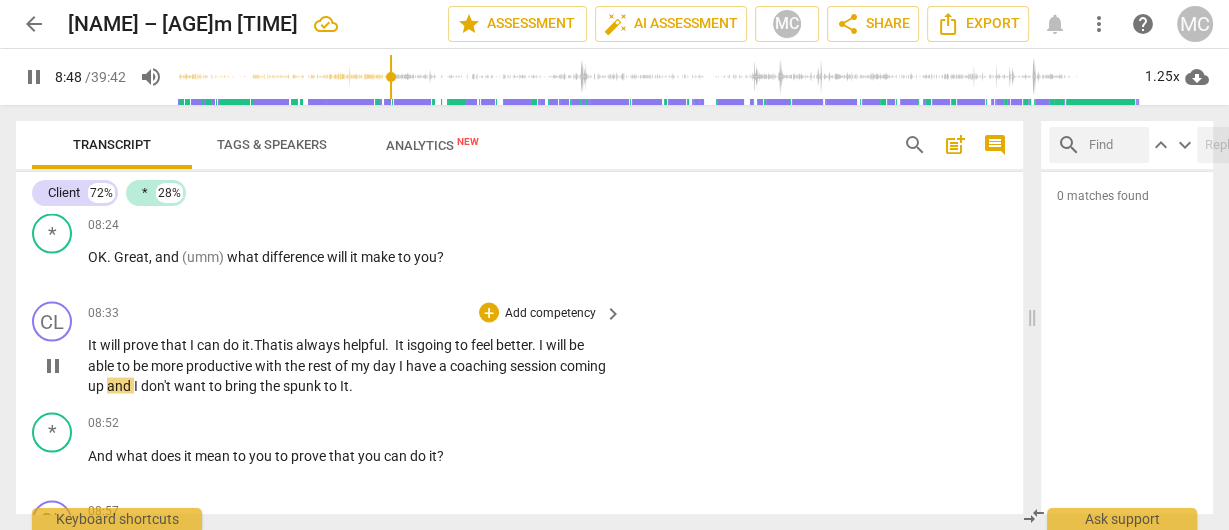 click on "productive" at bounding box center (220, 365) 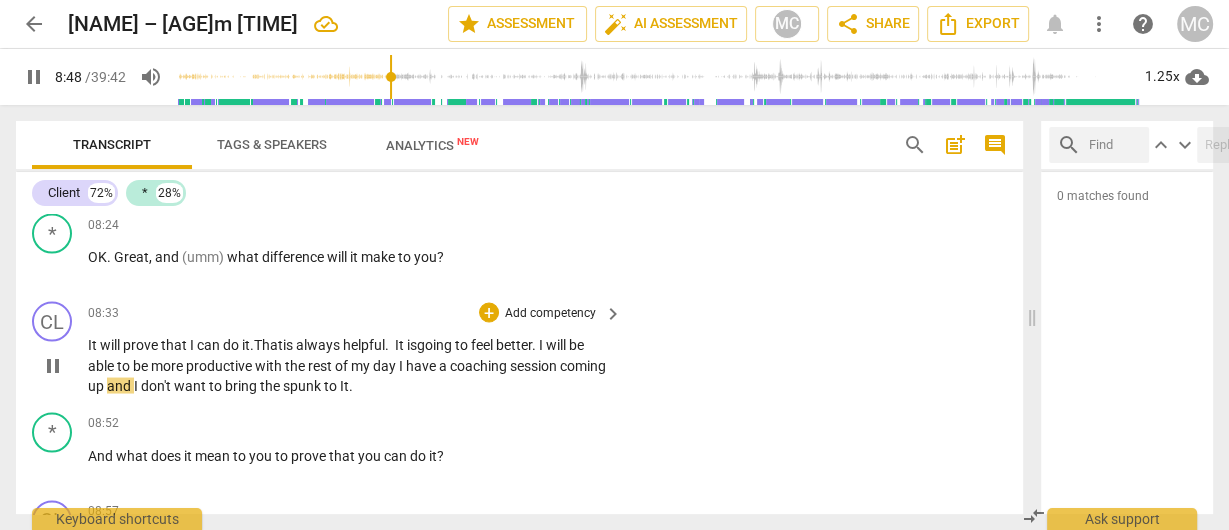 click on "productive" at bounding box center [220, 365] 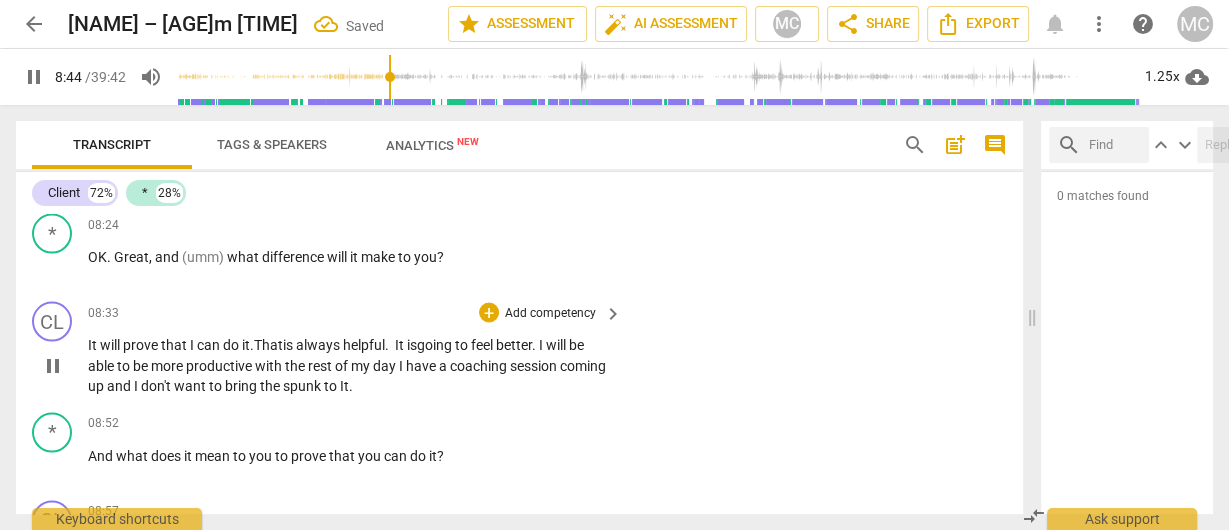 click on "I" at bounding box center (402, 365) 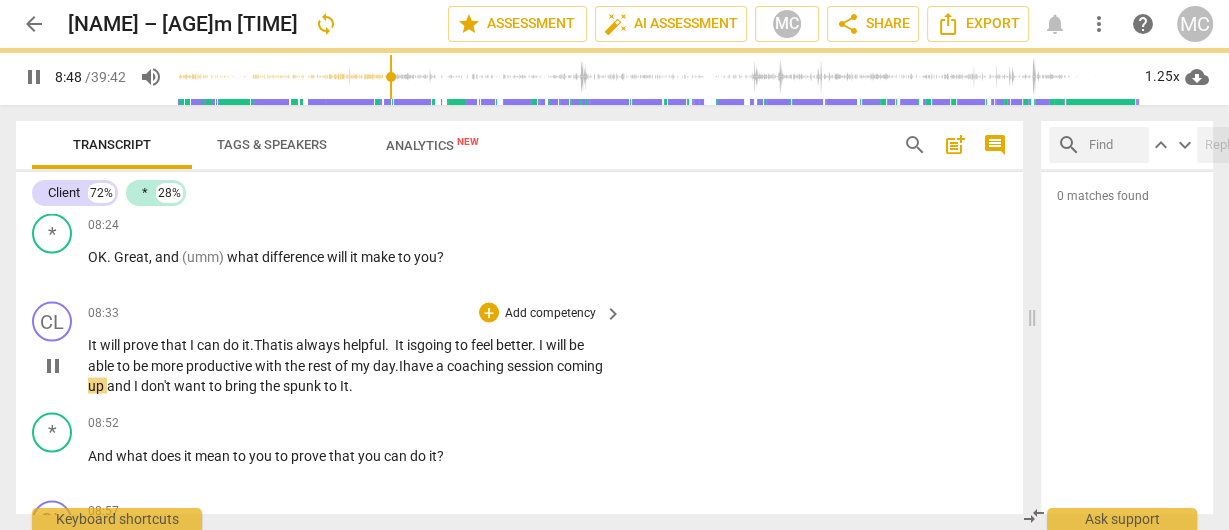 click on "and" at bounding box center (120, 385) 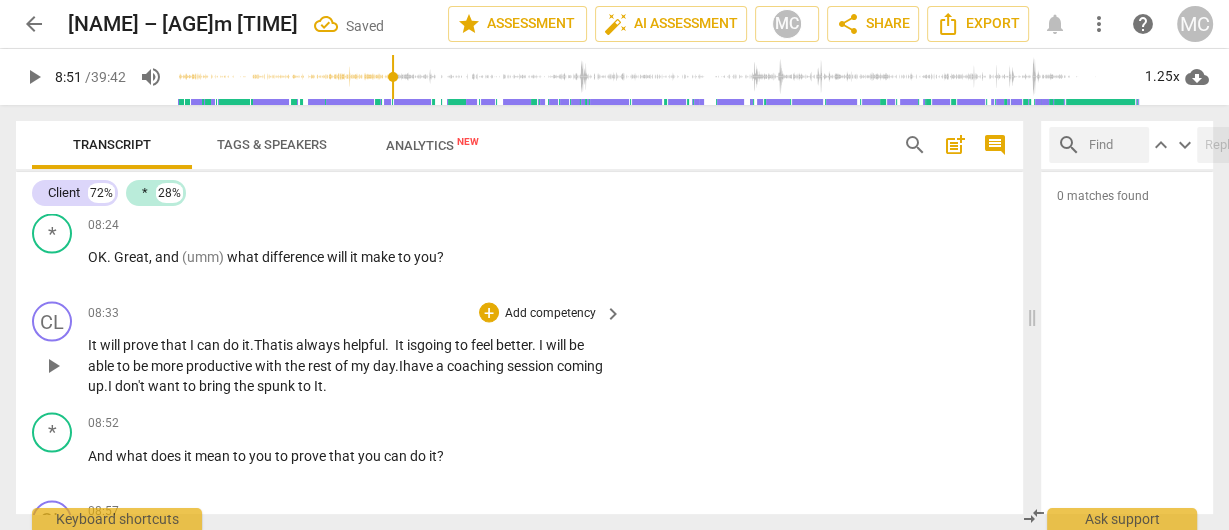 click on "to" at bounding box center (191, 385) 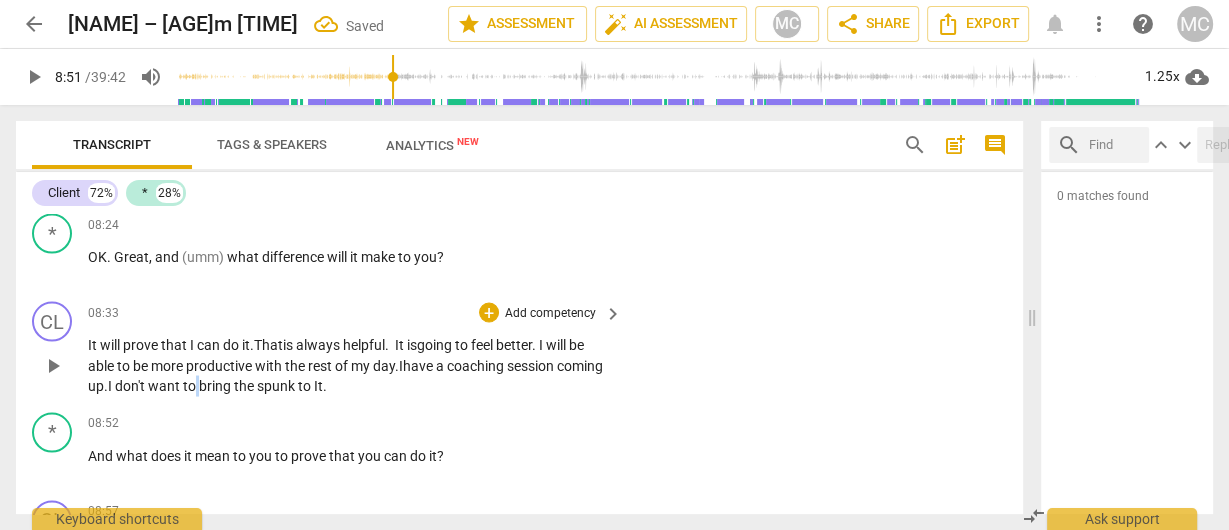 click on "to" at bounding box center (191, 385) 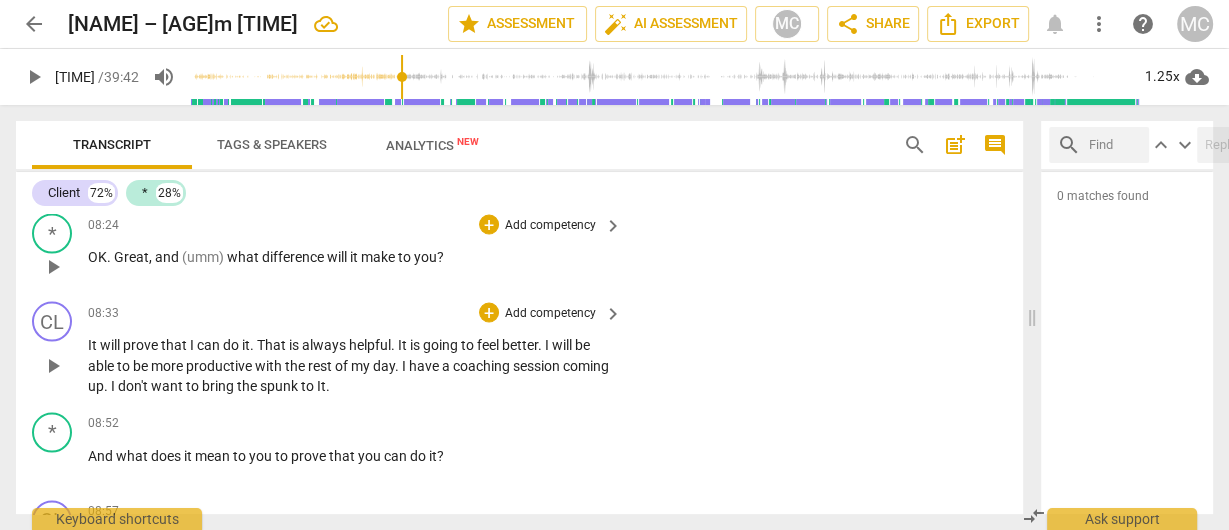 click on "OK .   Great ,   and   (umm)   what   difference   will   it   make   to   you ?" at bounding box center (350, 256) 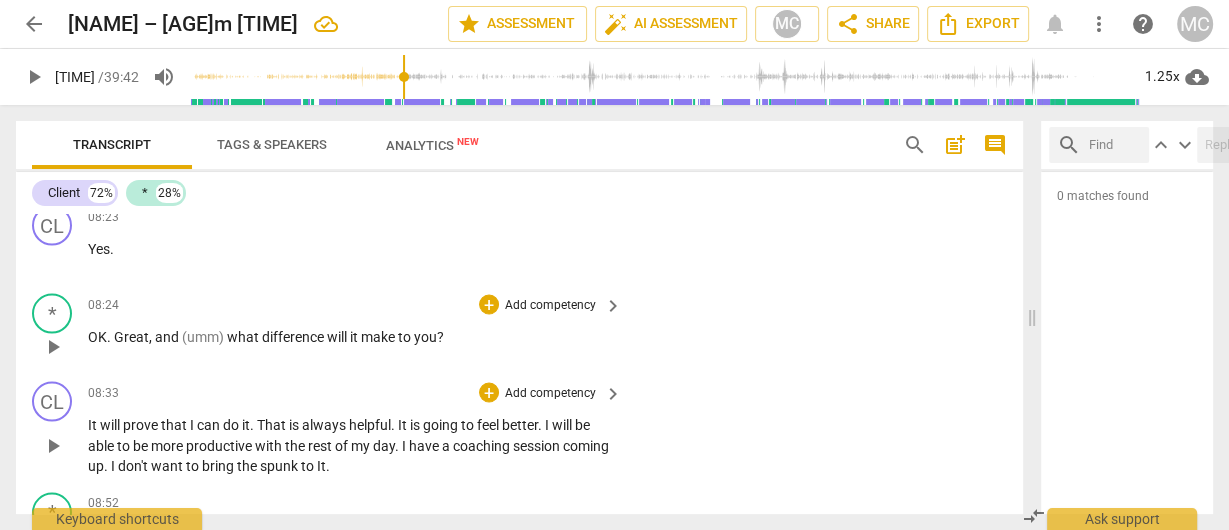 scroll, scrollTop: 2878, scrollLeft: 0, axis: vertical 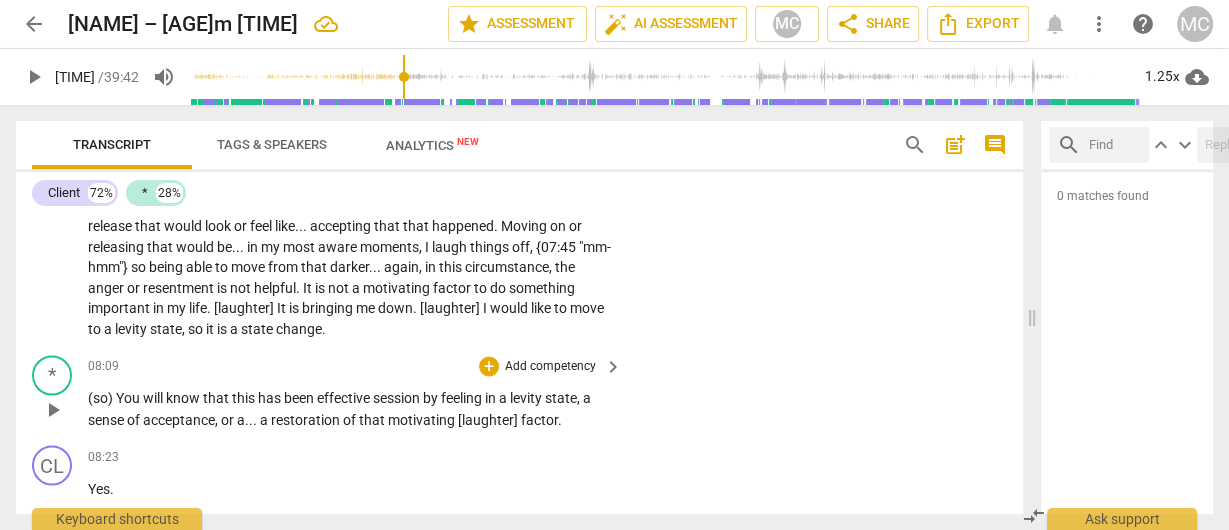click on "that" at bounding box center [373, 419] 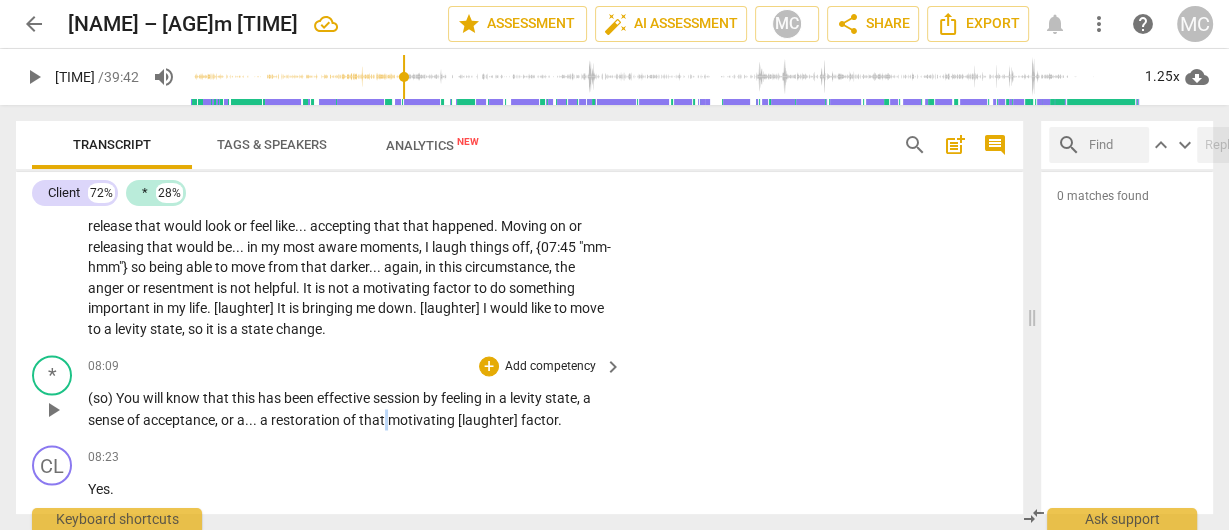 click on "that" at bounding box center [373, 419] 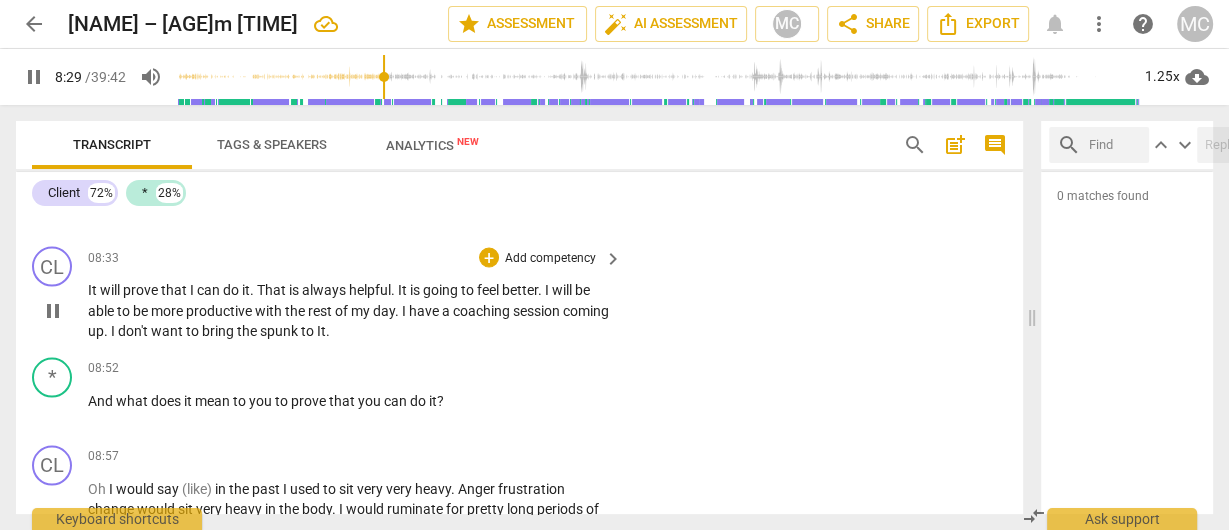 scroll, scrollTop: 3278, scrollLeft: 0, axis: vertical 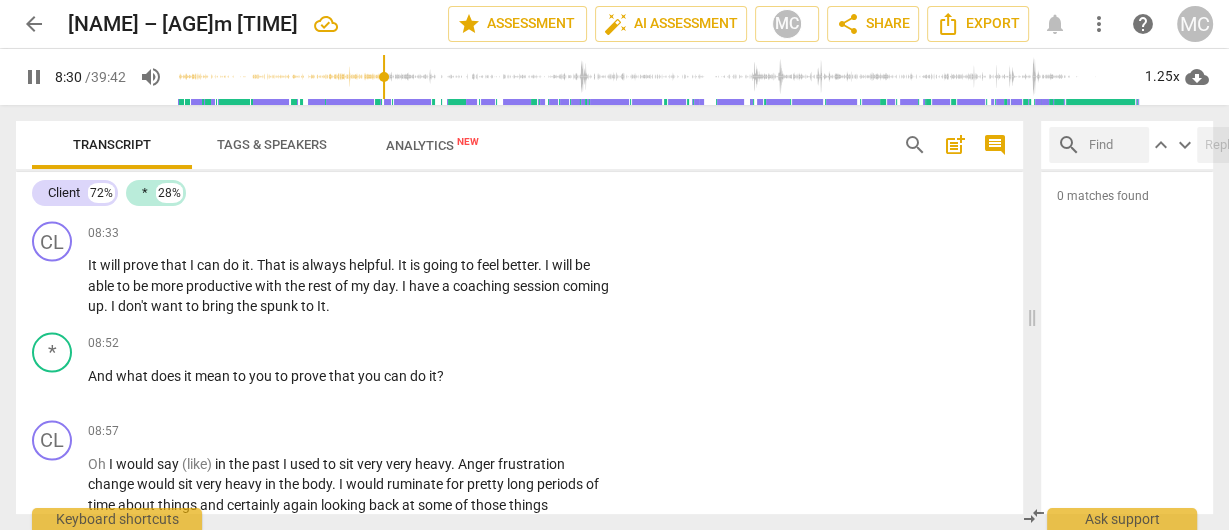 click on "bring" at bounding box center (219, 305) 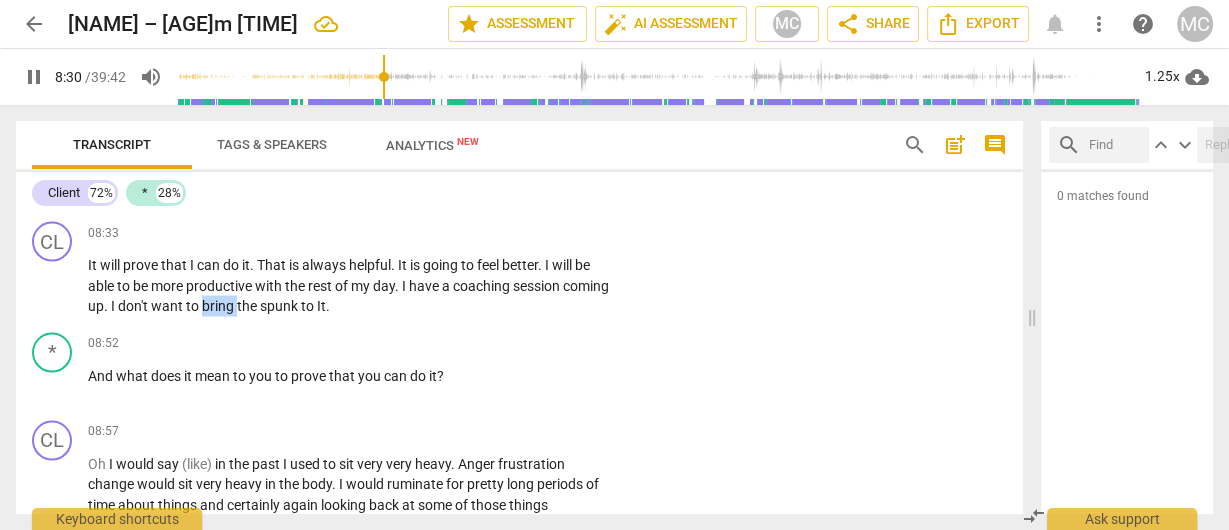 click on "bring" at bounding box center [219, 305] 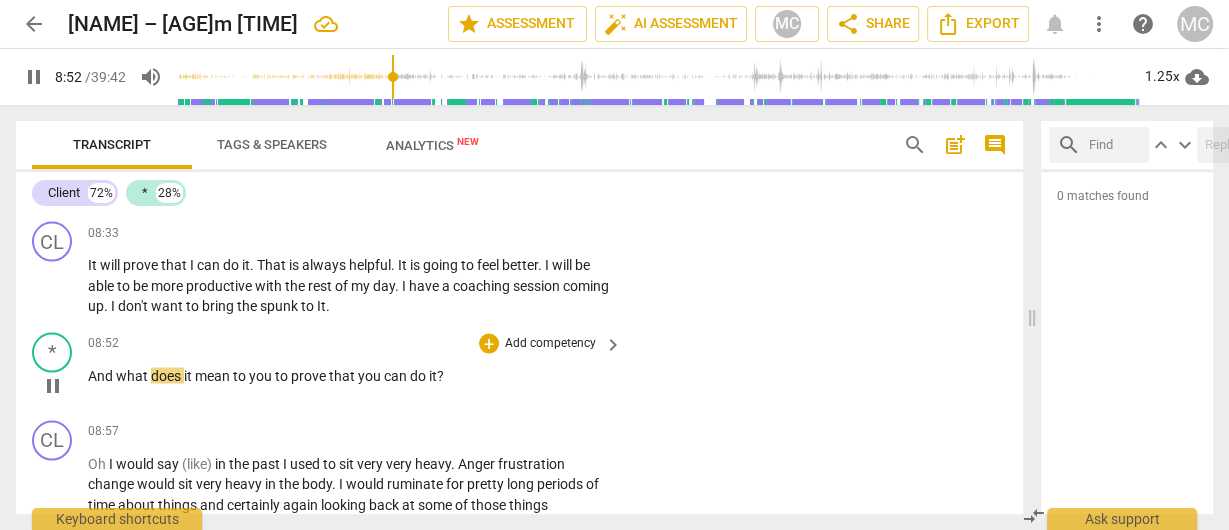 click on "And" at bounding box center (102, 375) 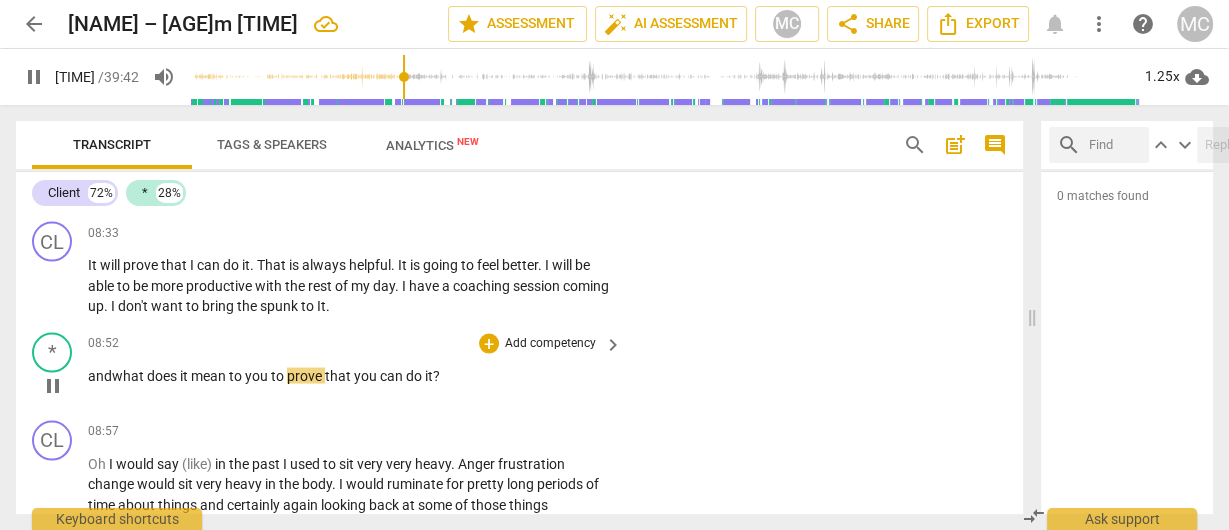 type on "535" 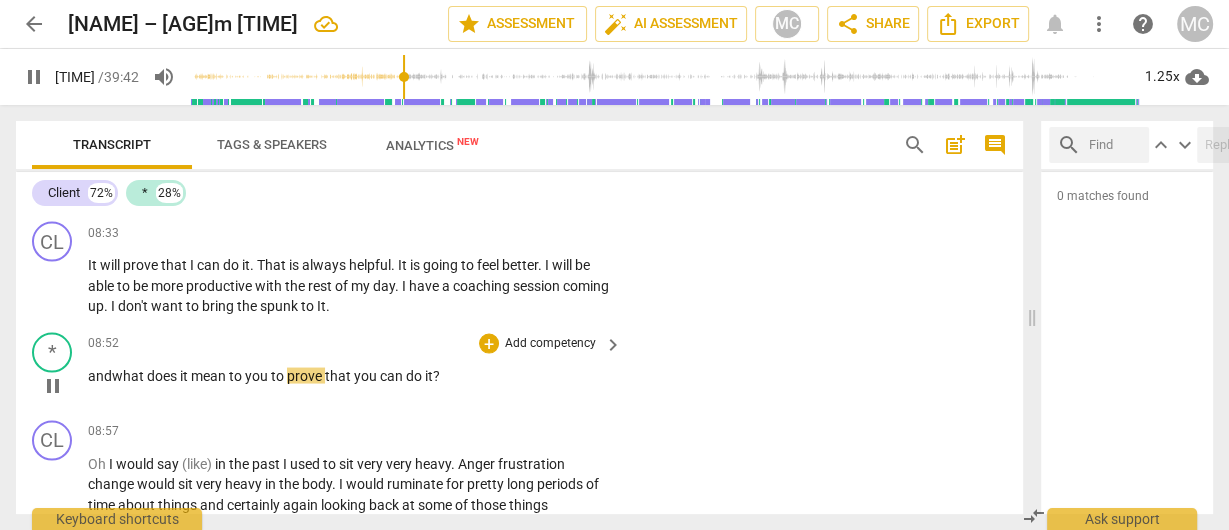 type 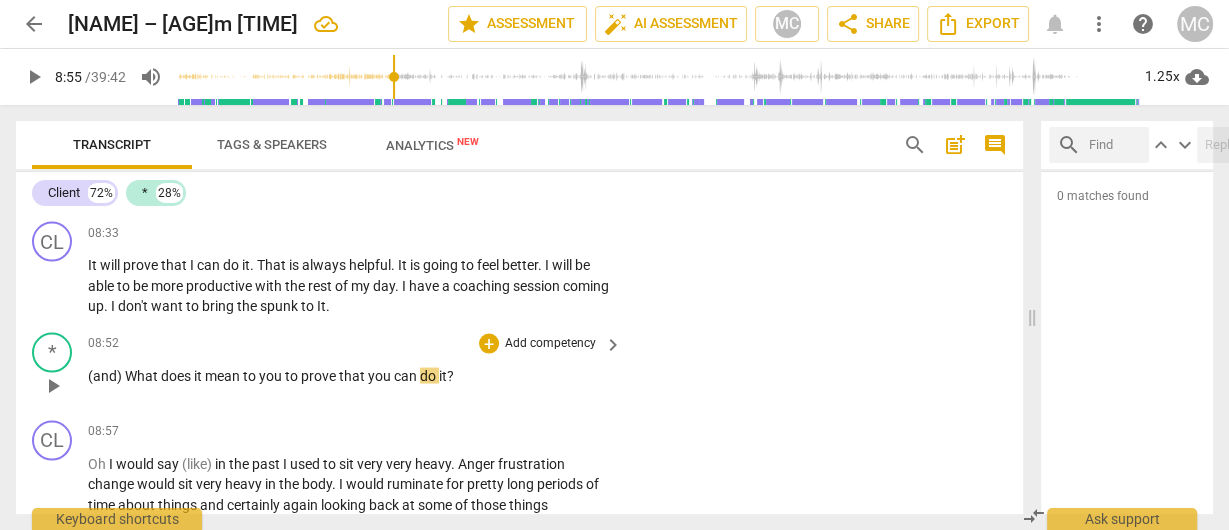 click on "hat" at bounding box center [149, 375] 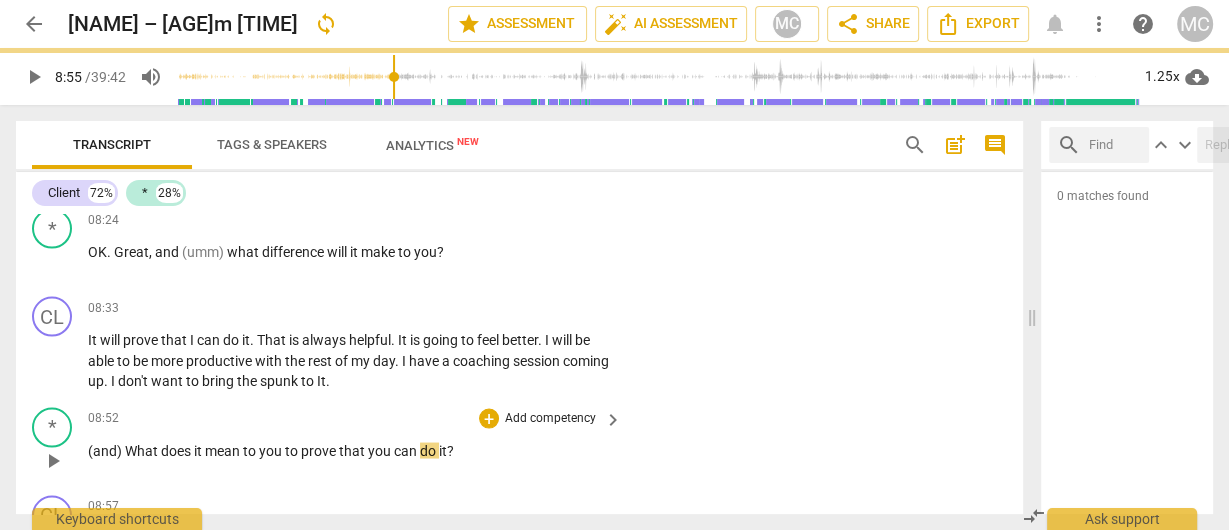 click on "CL play_arrow pause [TIME] + Add competency Note keyboard_arrow_right Hi . Note [PERSON] [TIME] 07-31-2025 * play_arrow pause [TIME] + Add competency Note keyboard_arrow_right (#1) Hi , Sira . Note [PERSON] [TIME] 07-31-2025 CL play_arrow pause [TIME] + Add competency Note keyboard_arrow_right Good to be with you , as always . [laughter] Note [PERSON] [TIME] 07-31-2025 * play_arrow pause [TIME] + Add competency Note keyboard_arrow_right (#2) It is great to be with you . It is great to be in this nice , natural place . ["cozy"] You can hear the birds . ["mm-hmm"] You can feel cozy , and , umm . . . Note [PERSON] [TIME] 07-31-2025 CL play_arrow pause [TIME] + Add competency Note keyboard_arrow_right Yeah . Maybe , I will keep my eyes closed the whole time . Note [PERSON] [TIME] 07-31-2025 * play_arrow pause [TIME] + Add competency Note (#3)" at bounding box center [519, 364] 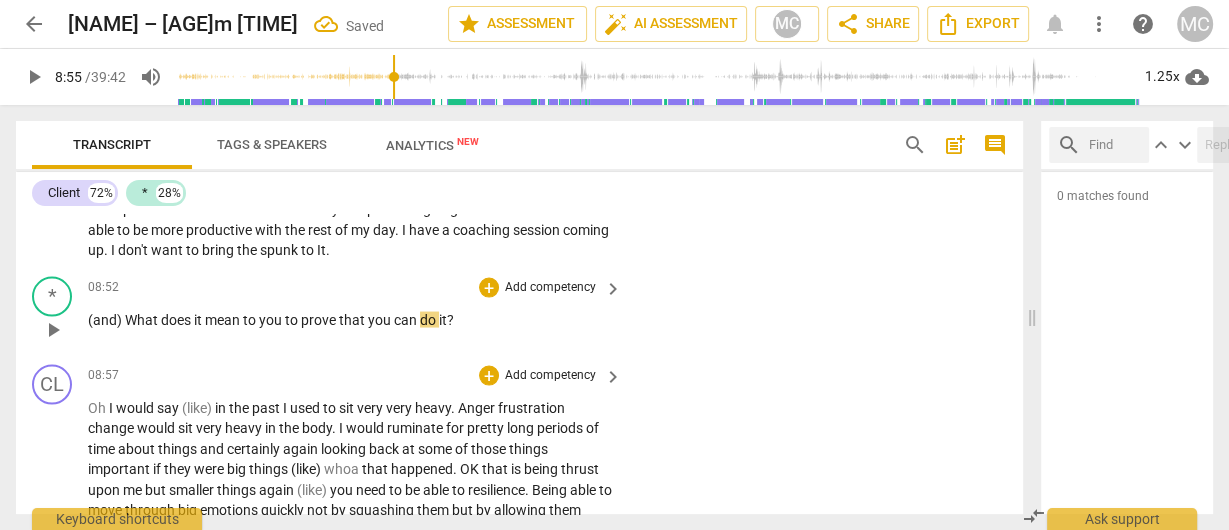 scroll, scrollTop: 3358, scrollLeft: 0, axis: vertical 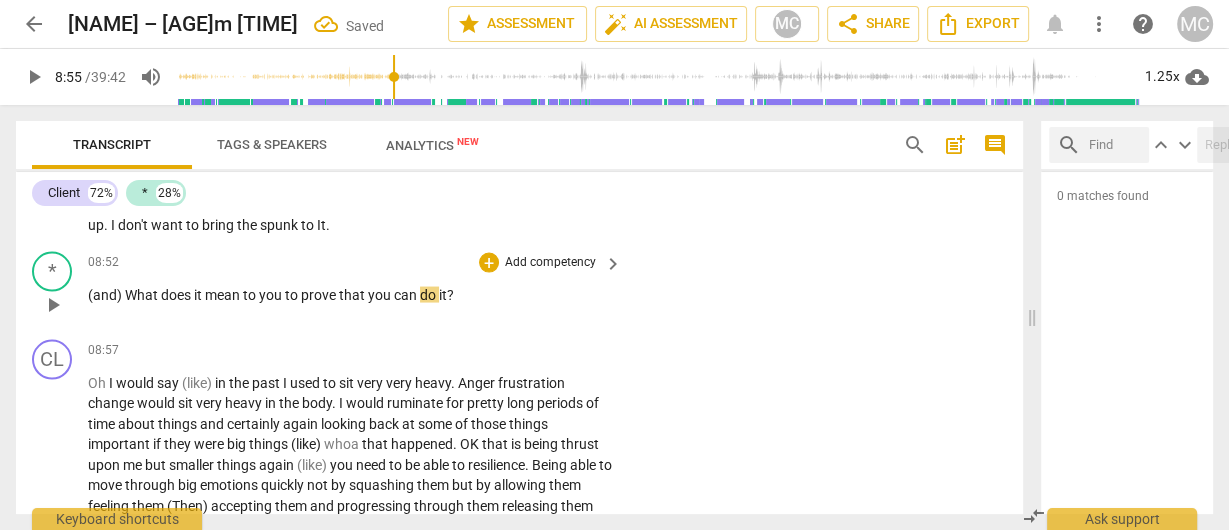 click on "What" at bounding box center [143, 295] 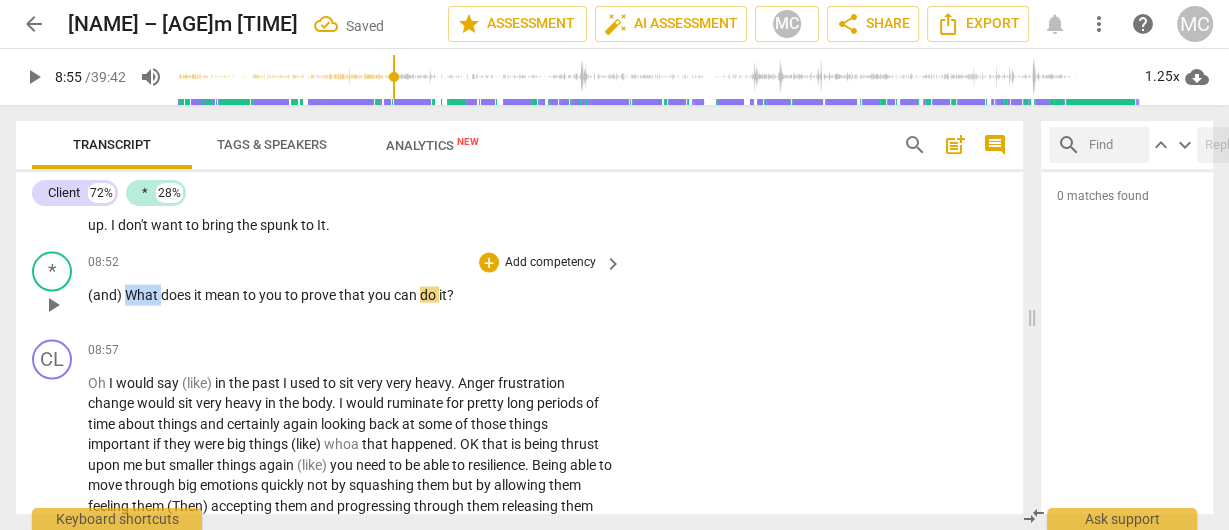 click on "What" at bounding box center (143, 295) 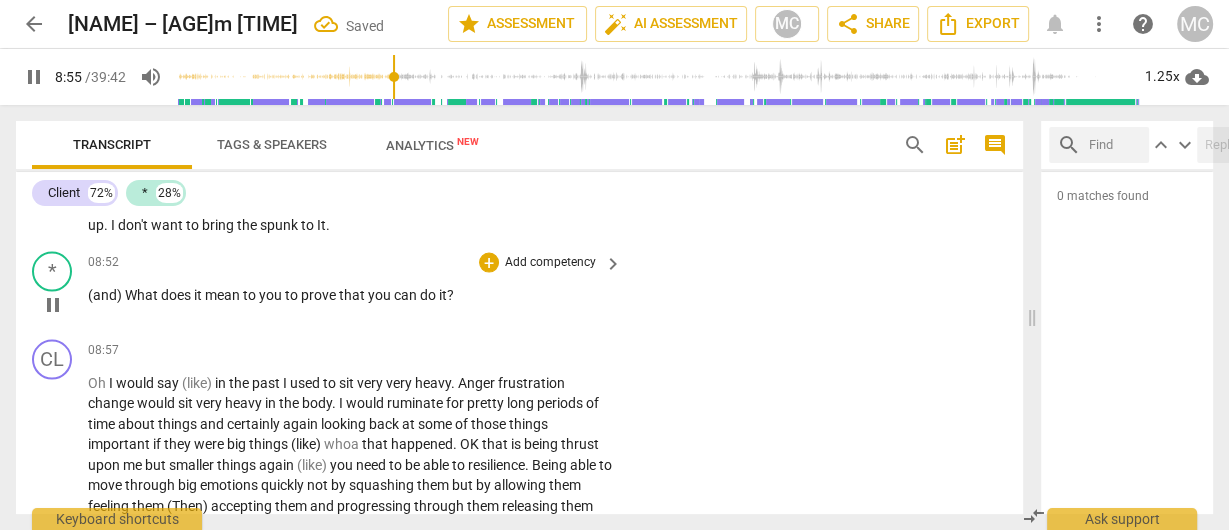 click on "Add competency" at bounding box center [550, 263] 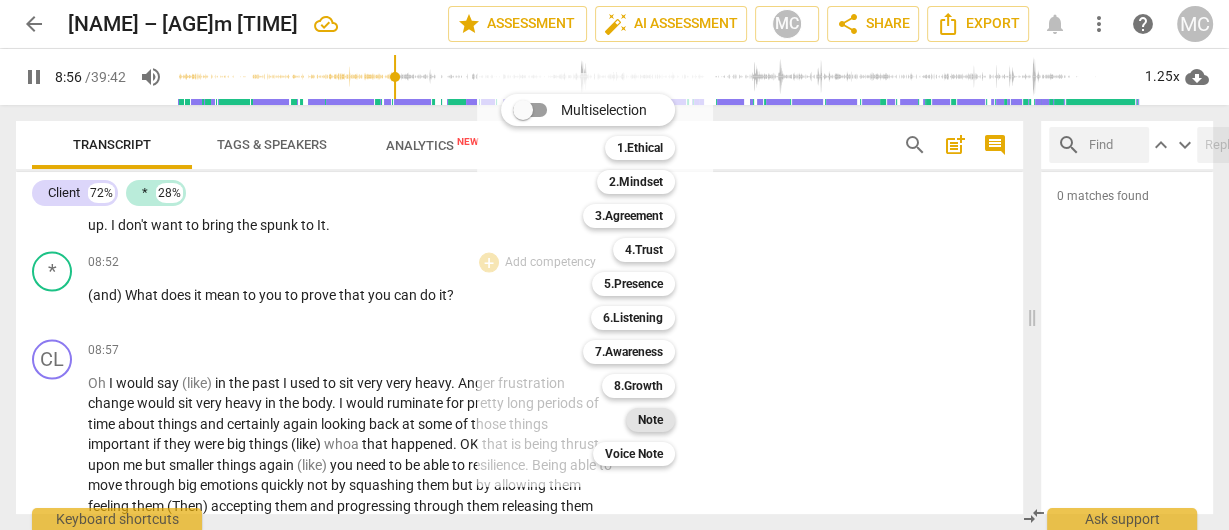 click on "Note" at bounding box center (650, 420) 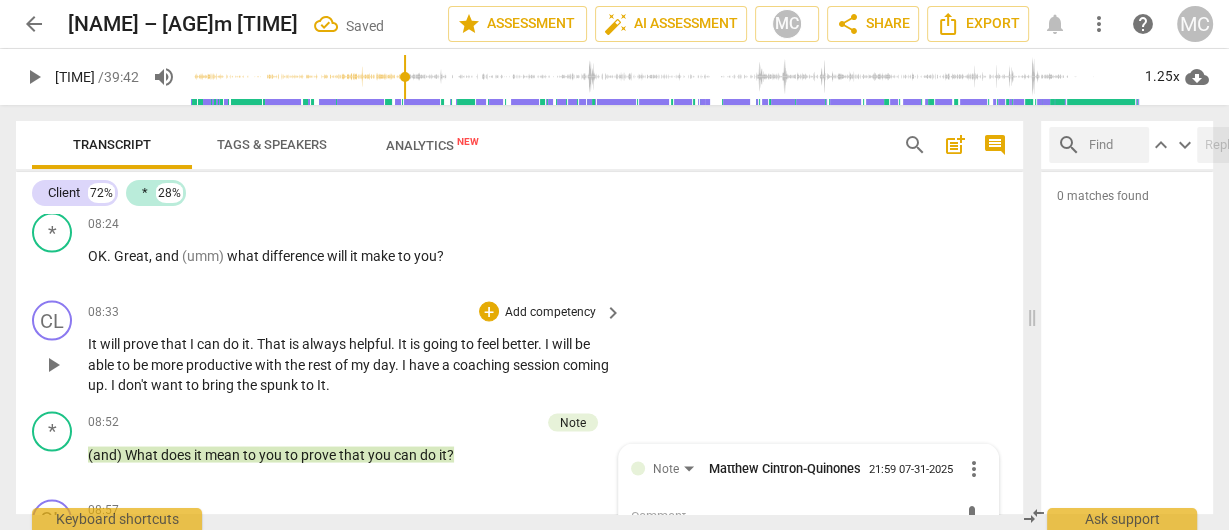 scroll, scrollTop: 3198, scrollLeft: 0, axis: vertical 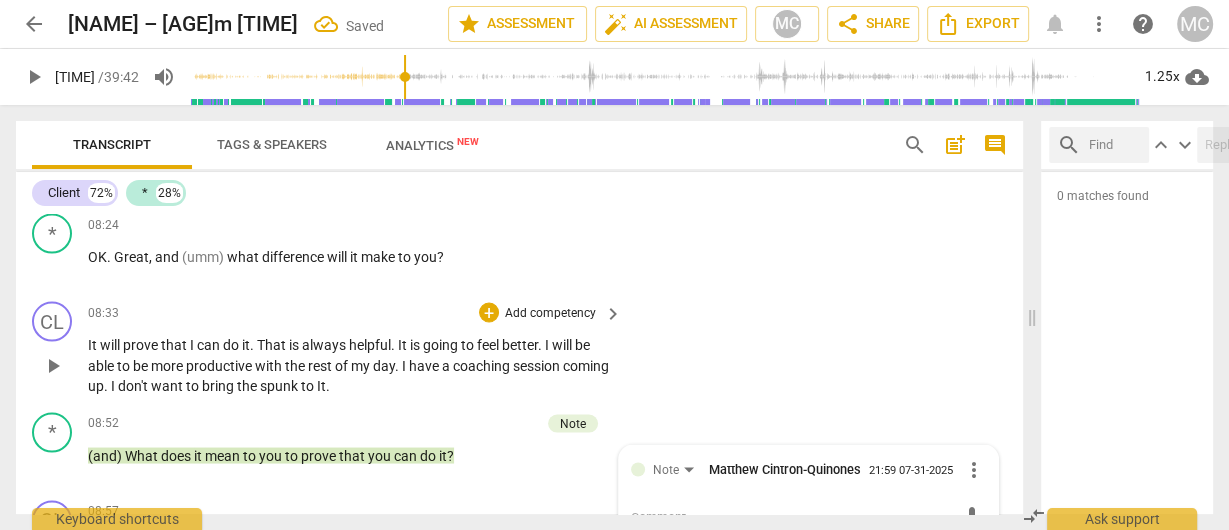 click on "Add competency" at bounding box center [550, 313] 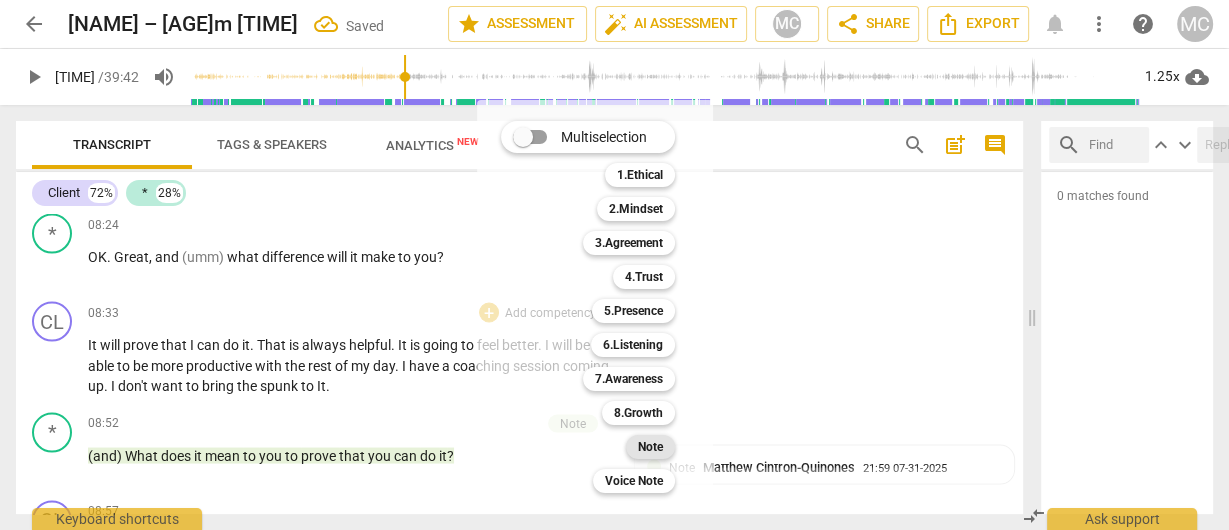click on "Note" at bounding box center (650, 447) 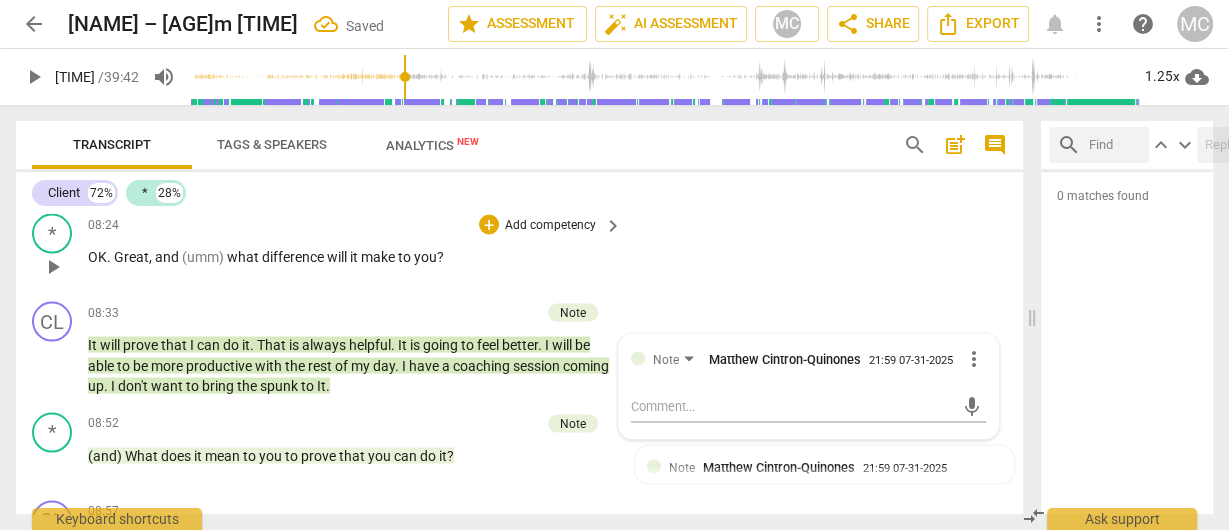click on "Add competency" at bounding box center (550, 225) 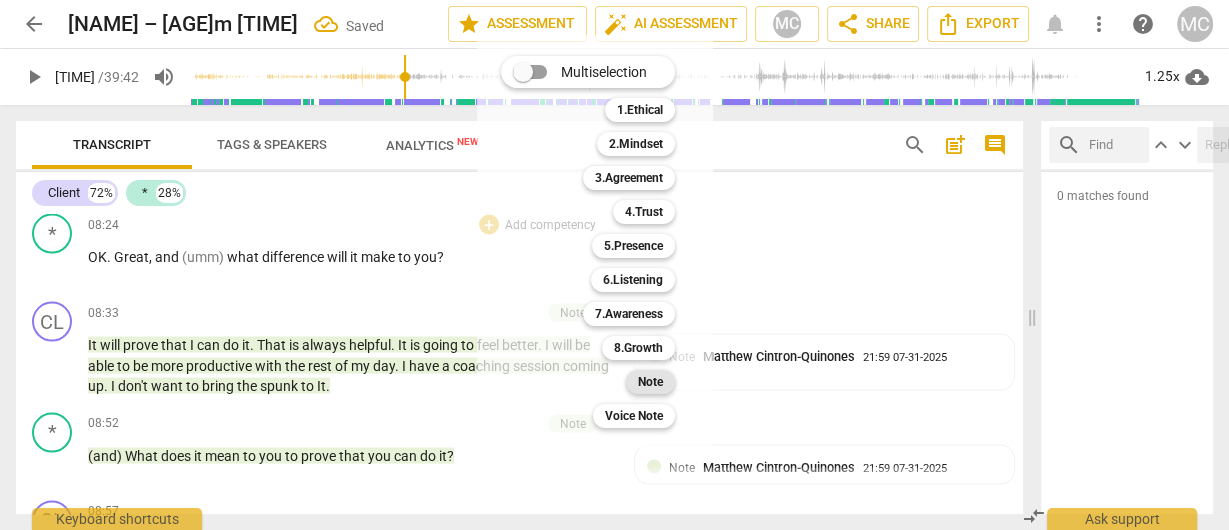 click on "Note" at bounding box center (650, 382) 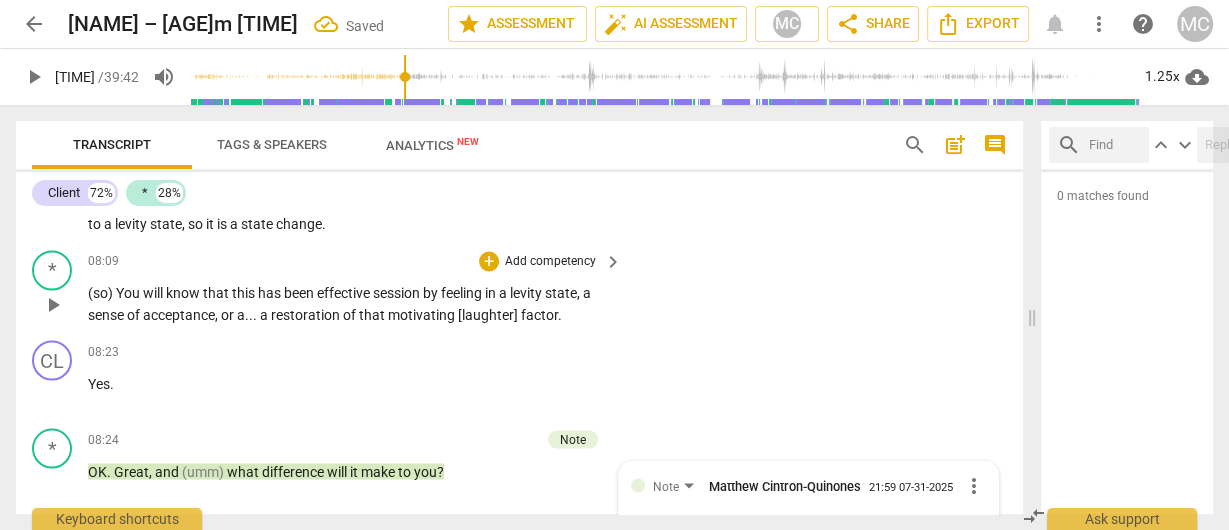scroll, scrollTop: 2958, scrollLeft: 0, axis: vertical 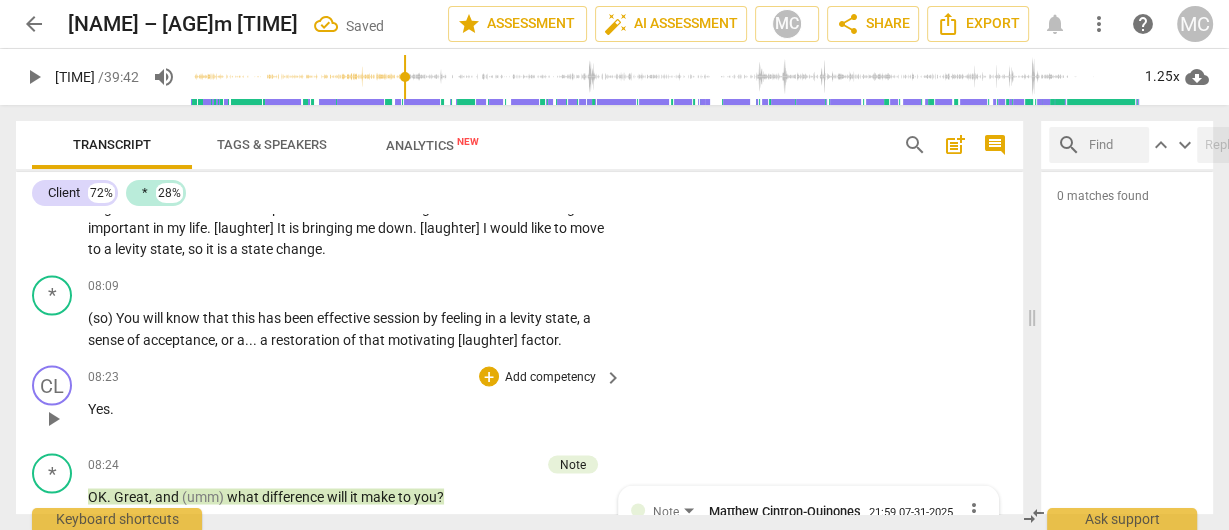 click on "Add competency" at bounding box center [550, 377] 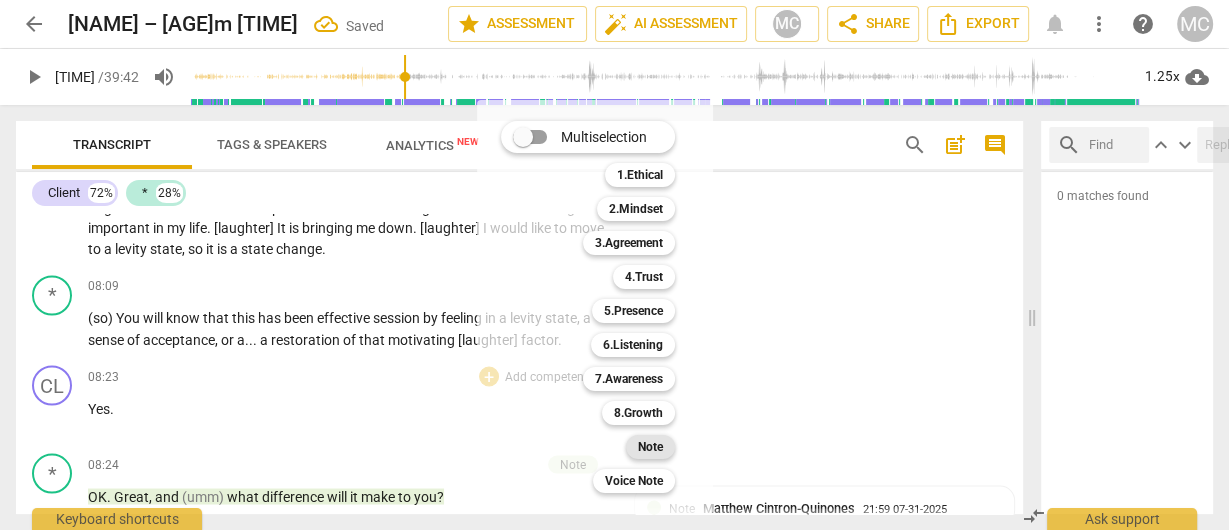 click on "Note" at bounding box center [650, 447] 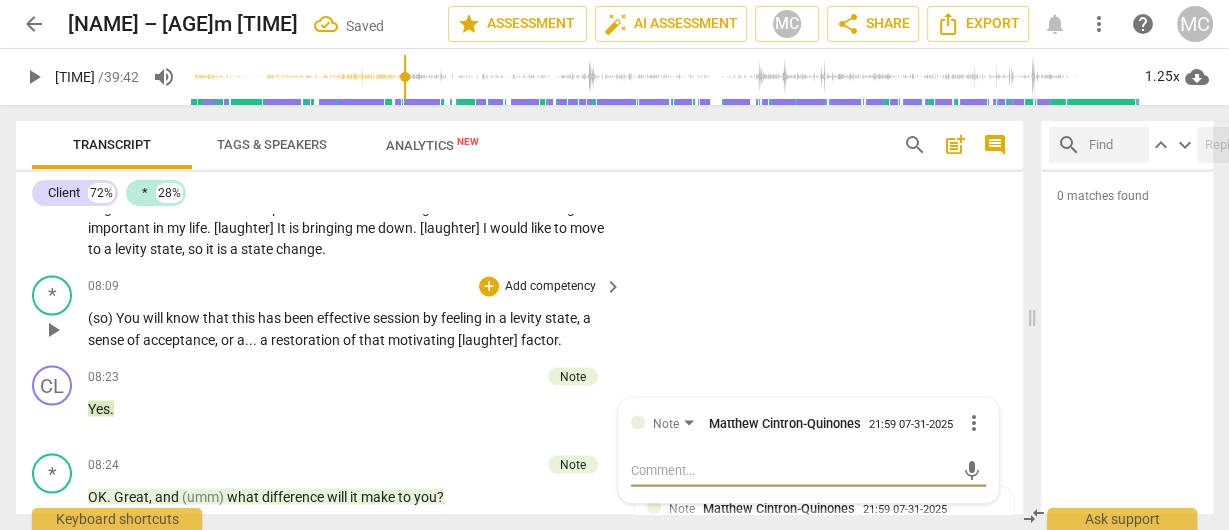 click on "Add competency" at bounding box center [550, 287] 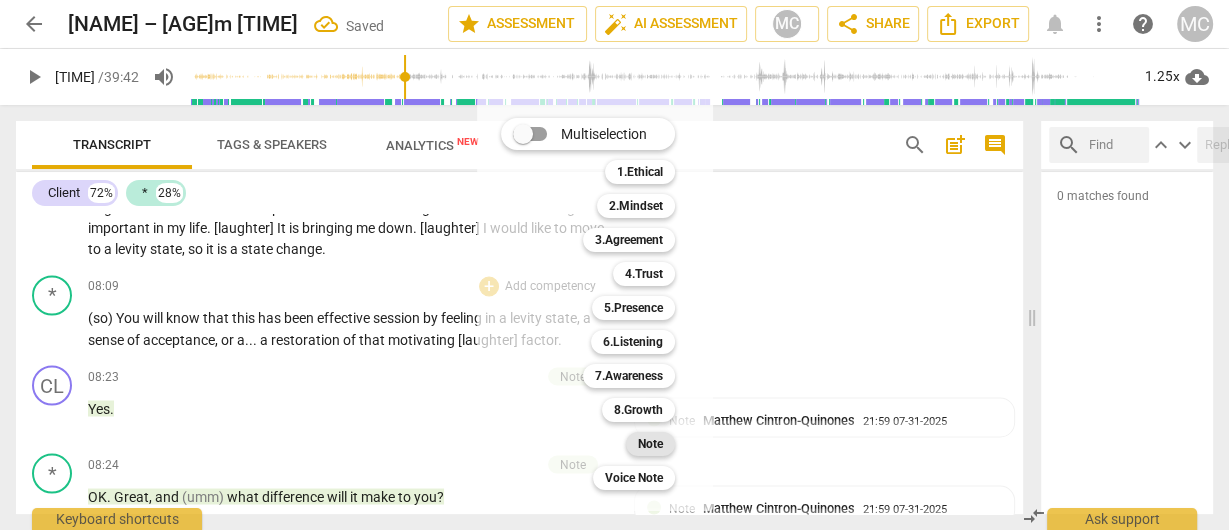 click on "Note" at bounding box center (650, 444) 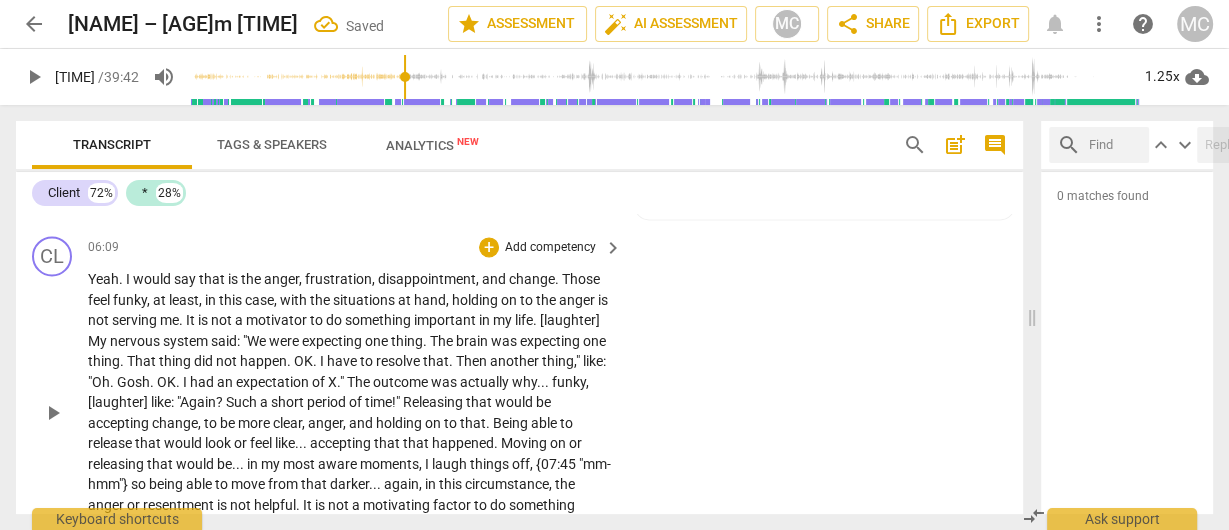 scroll, scrollTop: 2651, scrollLeft: 0, axis: vertical 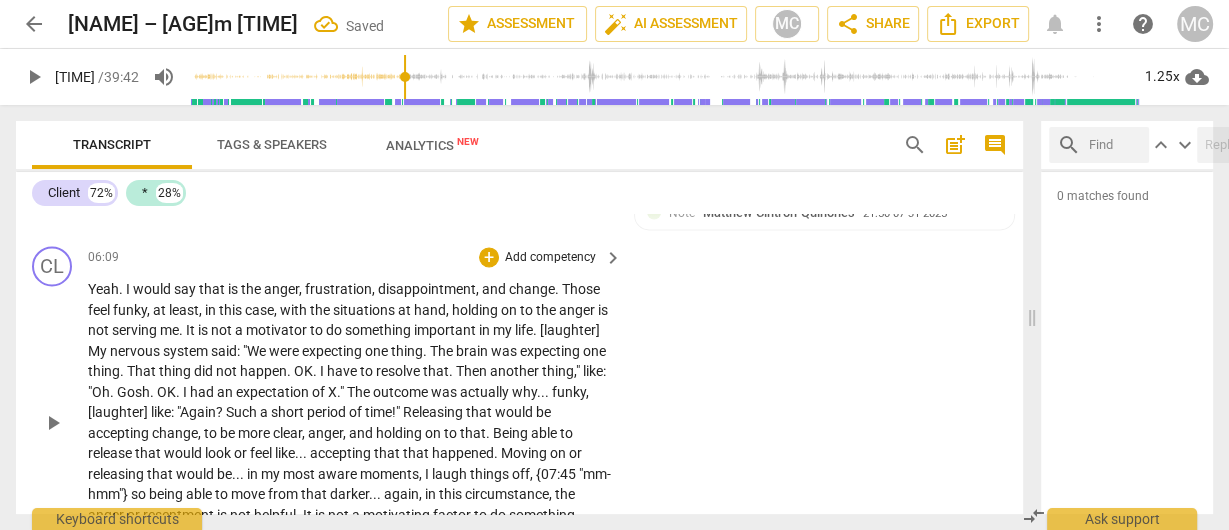 click on "Add competency" at bounding box center [550, 258] 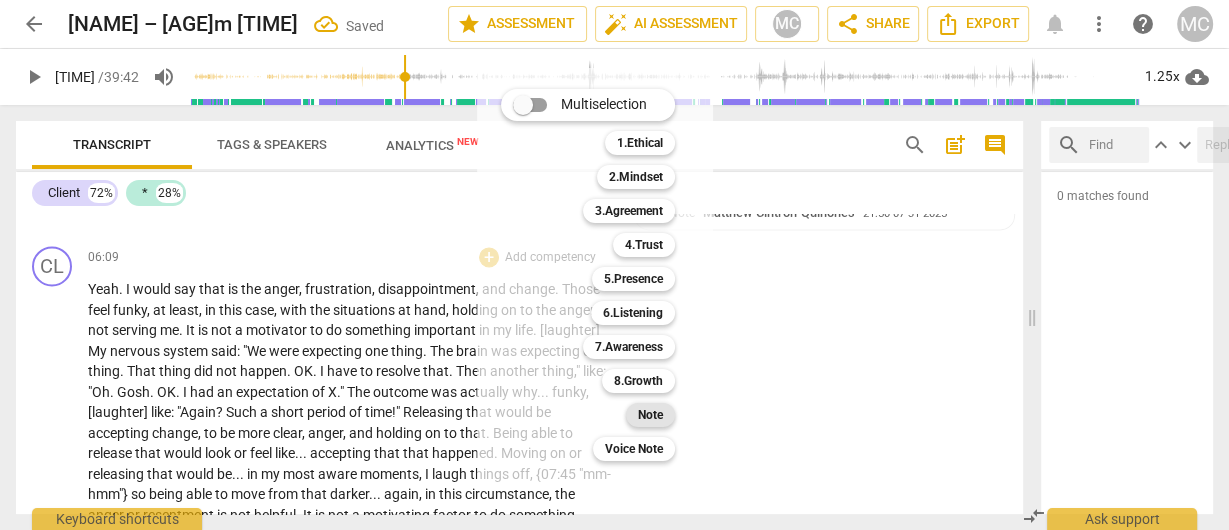 click on "Note" at bounding box center [650, 415] 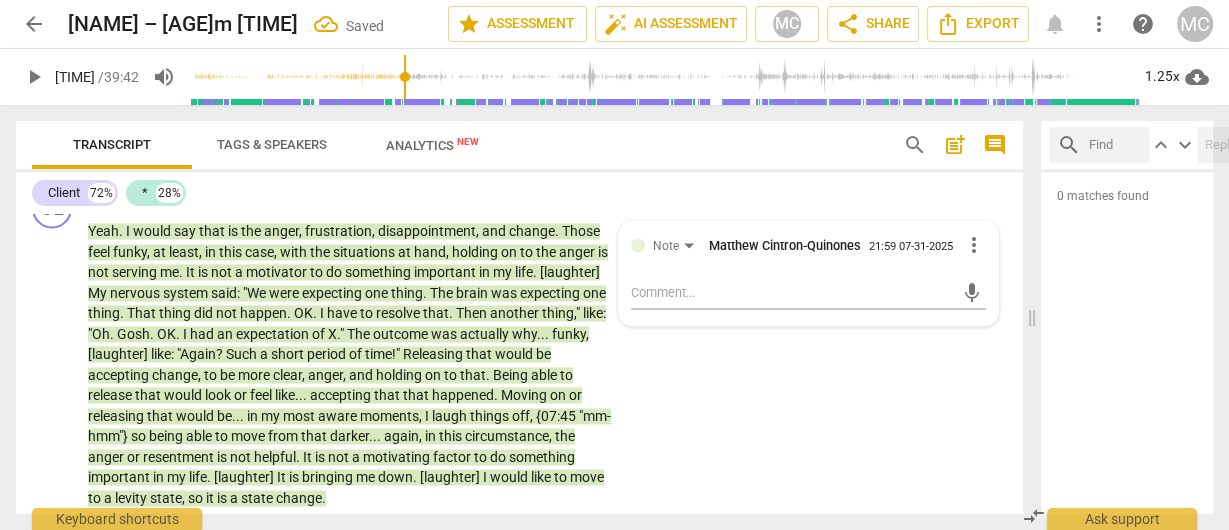 scroll, scrollTop: 2710, scrollLeft: 0, axis: vertical 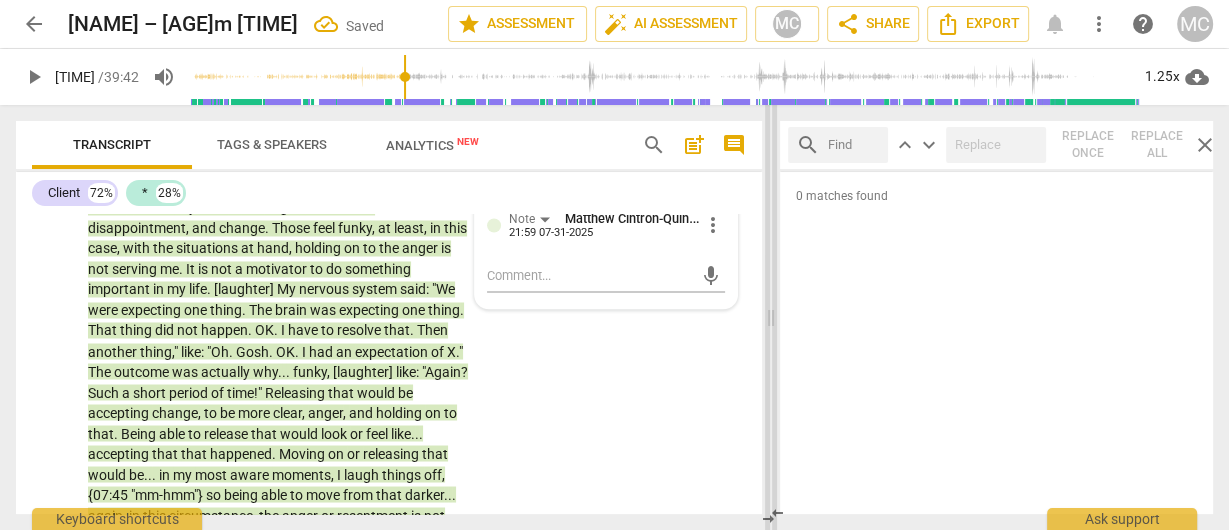 drag, startPoint x: 1029, startPoint y: 303, endPoint x: 768, endPoint y: 298, distance: 261.04788 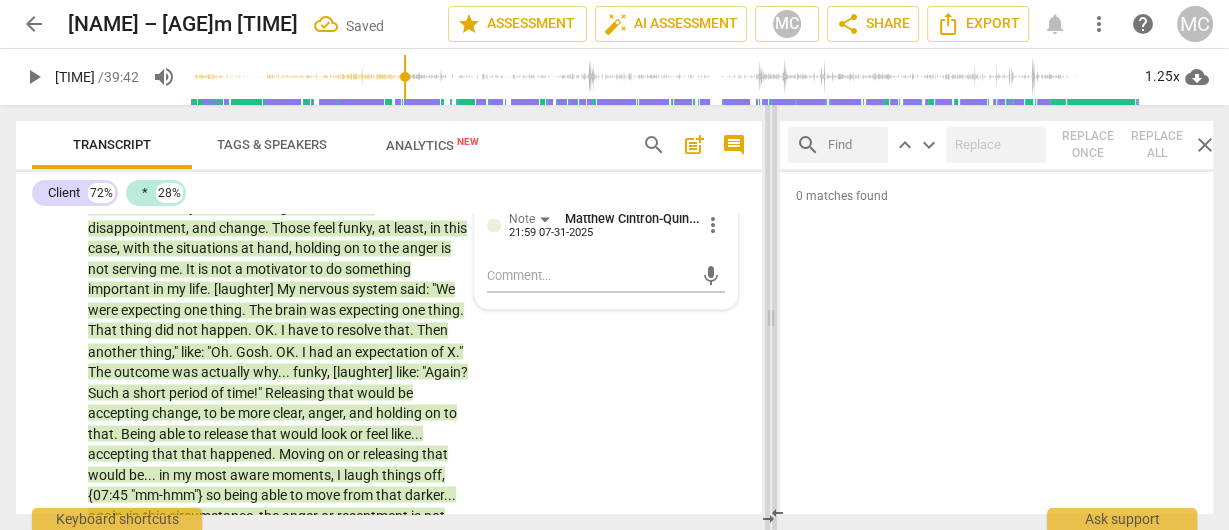 click at bounding box center (771, 317) 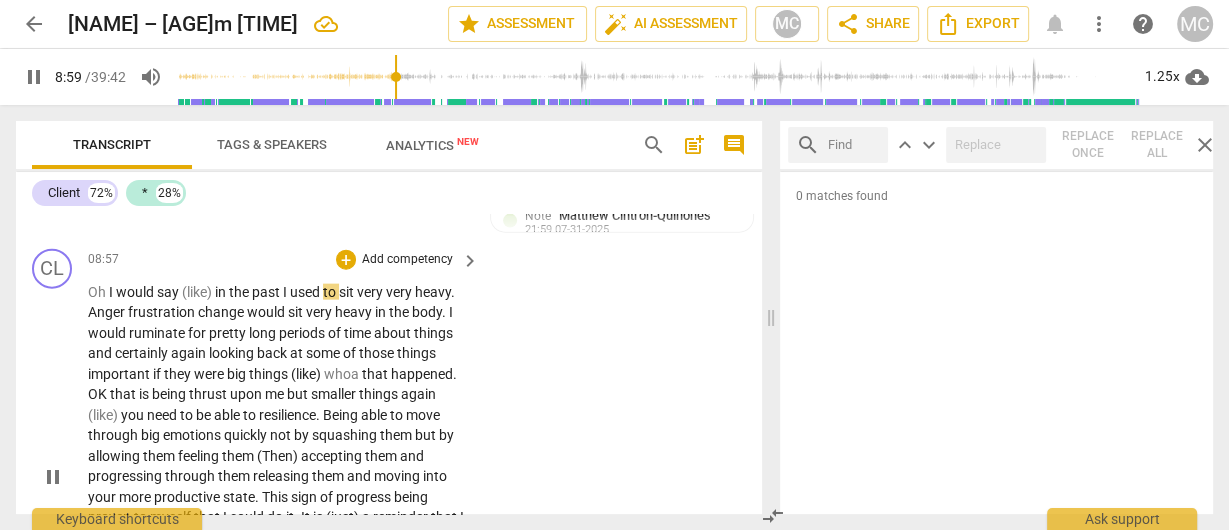 scroll, scrollTop: 3840, scrollLeft: 0, axis: vertical 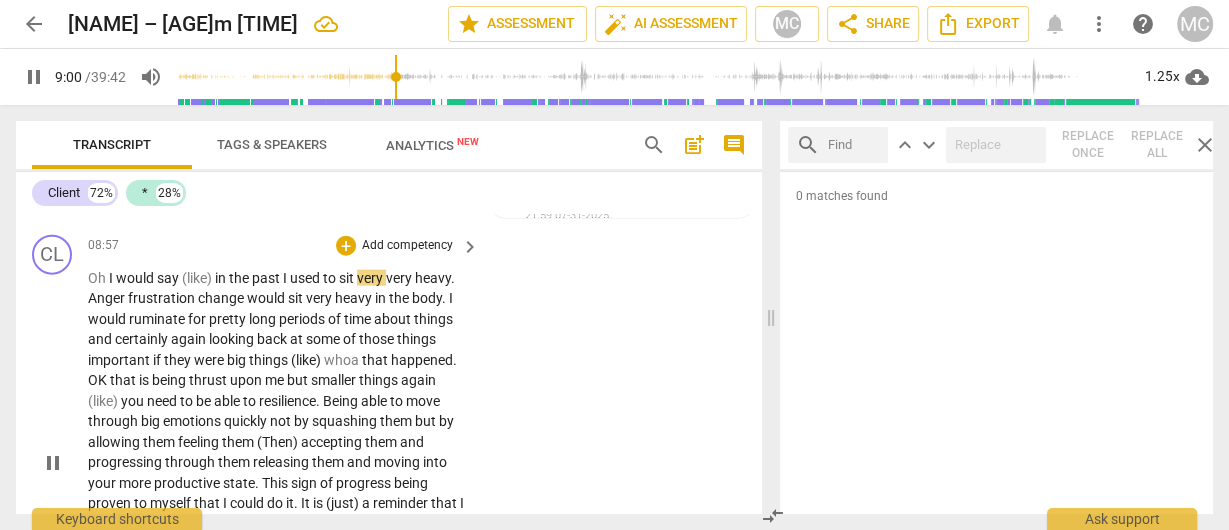 click on "Oh" at bounding box center (98, 278) 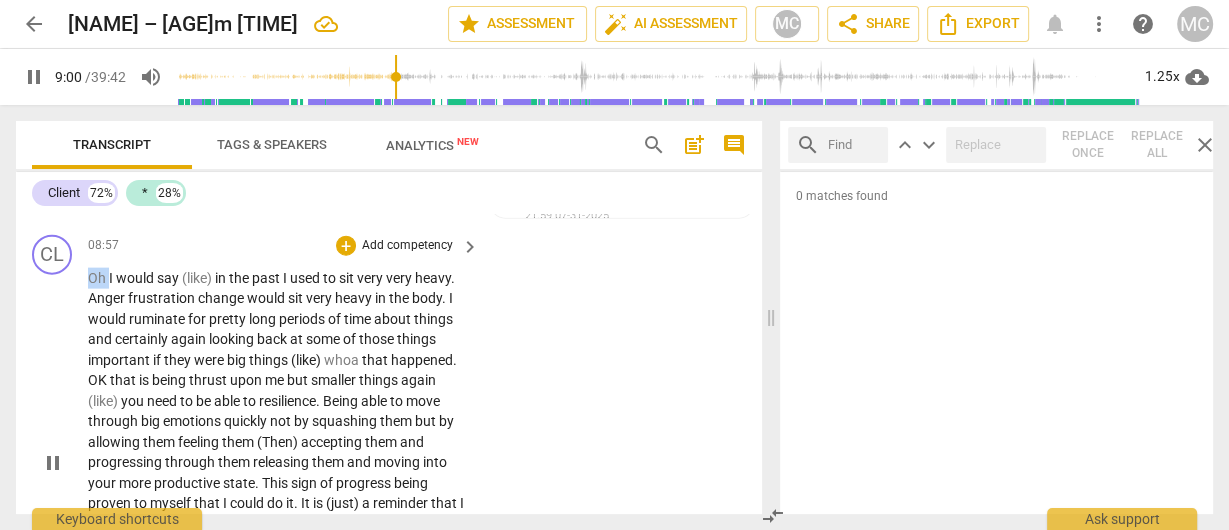click on "Oh" at bounding box center [98, 278] 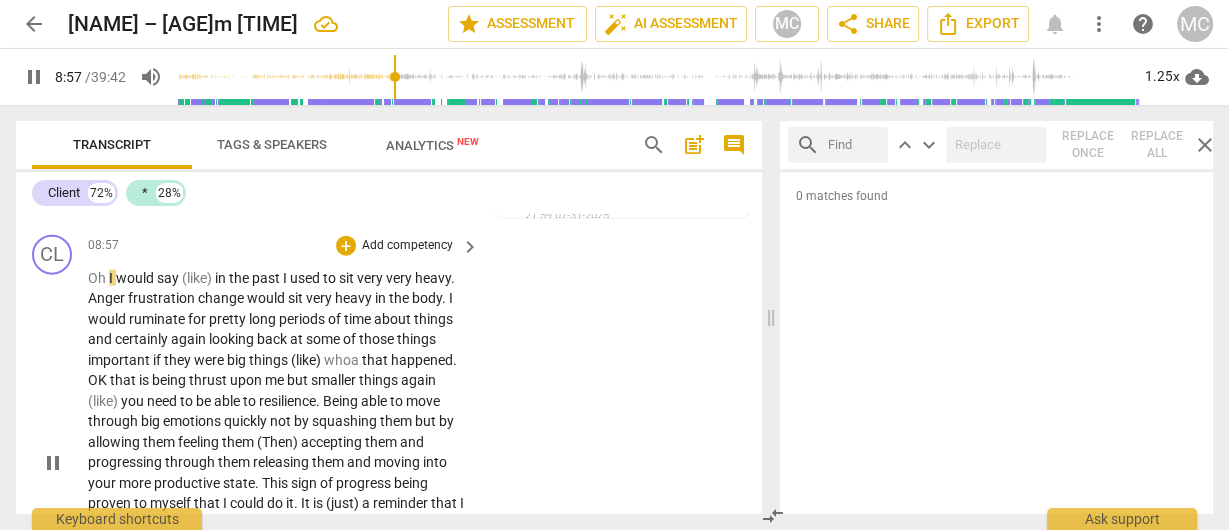 click on "Oh   I   would   say   (like)   in   the   past   I   used   to   sit   very   very   heavy .   Anger   frustration   change   would   sit   very   heavy   in   the   body .   I   would   ruminate   for   pretty   long   periods   of   time   about   things   and   certainly   again   looking   back   at   some   of   those   things   important   if   they   were   big   things   (like)   whoa   that   happened .   OK   that   is   being   thrust   upon   me   but   smaller   things   again   (like)   you   need   to   be   able   to   resilience .   Being   able   to   move   through   big   emotions   quickly   not   by   squashing   them   but   by   allowing   them   feeling   them   (Then)   accepting   them   and   progressing   through   them   releasing   them   and   moving   into   your   more   productive   state .   This   sign   of   progress   being   proven   to   myself   that   I   could   do   it .   It   is   (just)   a   reminder   that   I   have   been   incorporating   the   learnings" at bounding box center (278, 463) 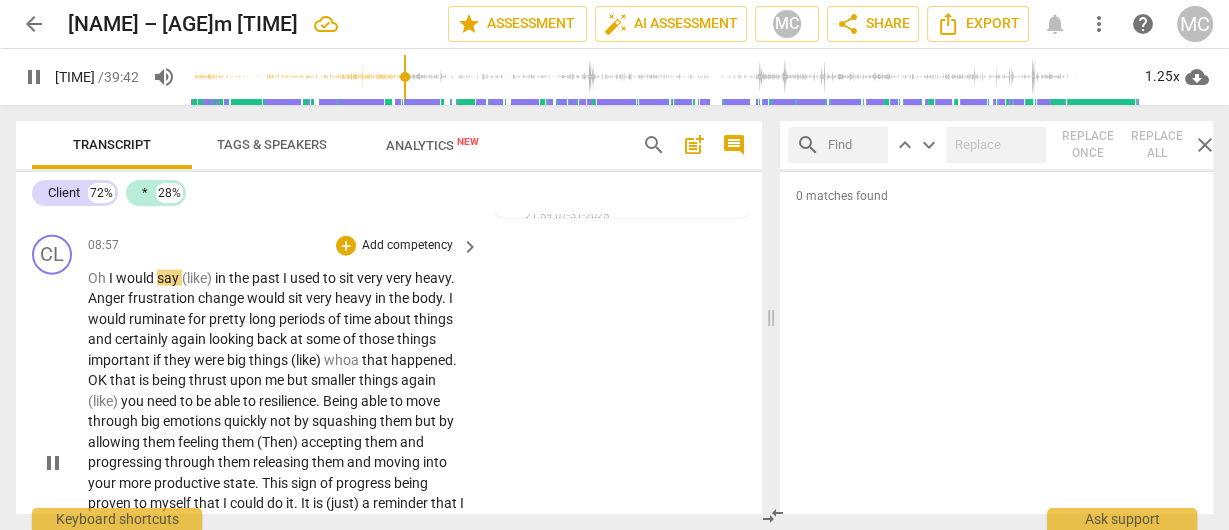 type on "538" 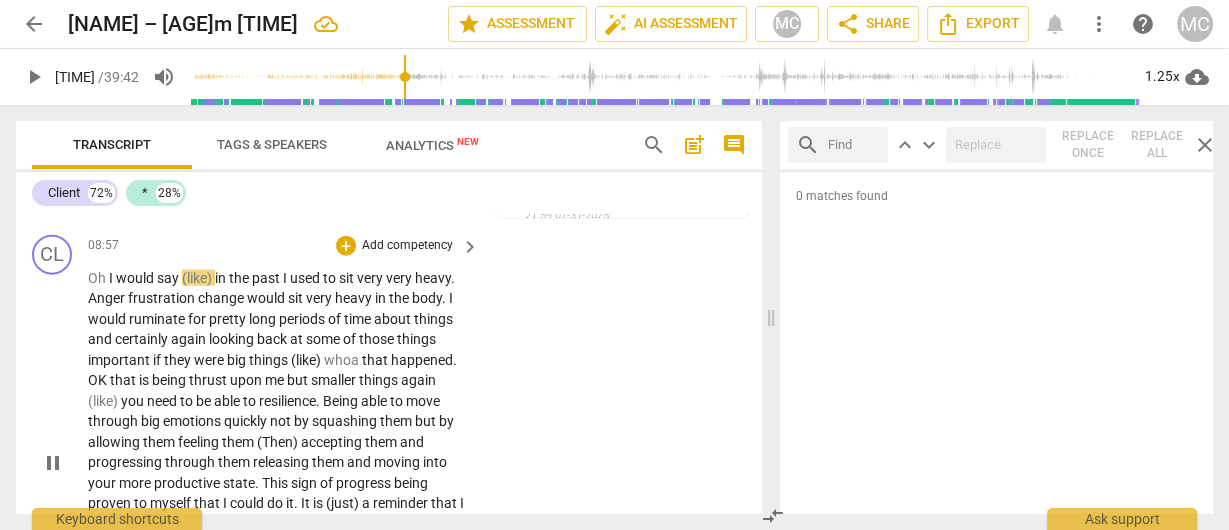 type 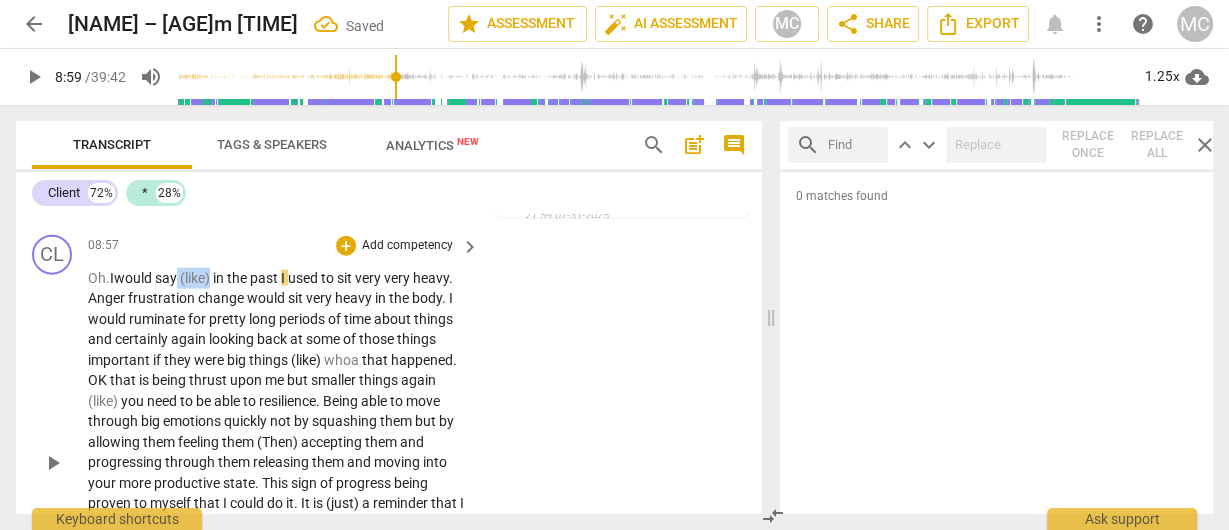 drag, startPoint x: 217, startPoint y: 318, endPoint x: 179, endPoint y: 319, distance: 38.013157 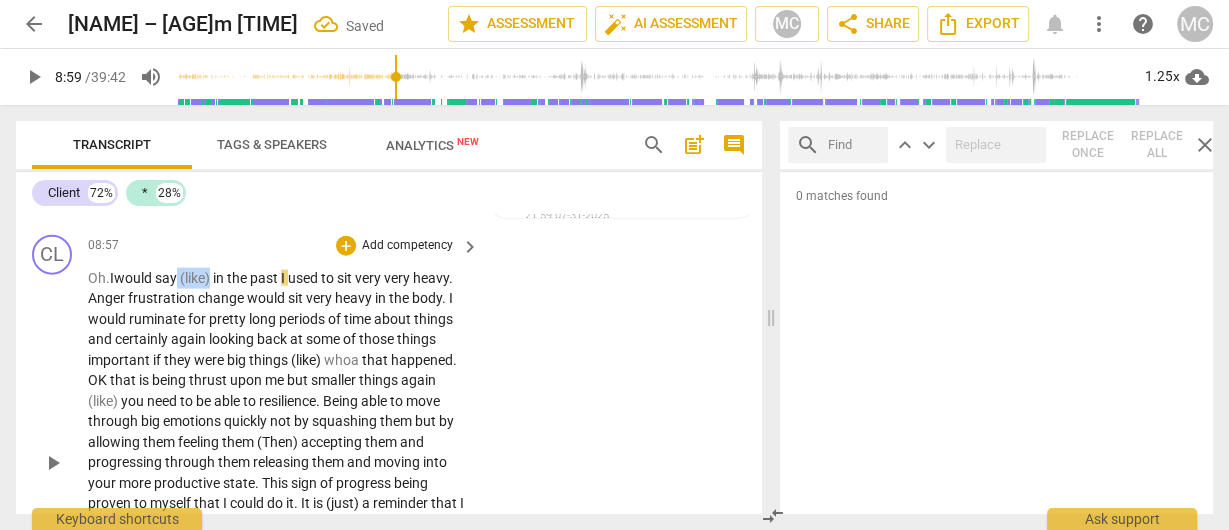 click on "Oh.  I  would   say   (like)   in   the   past   I   used   to   sit   very   very   heavy .   Anger   frustration   change   would   sit   very   heavy   in   the   body .   I   would   ruminate   for   pretty   long   periods   of   time   about   things   and   certainly   again   looking   back   at   some   of   those   things   important   if   they   were   big   things   (like)   whoa   that   happened .   OK   that   is   being   thrust   upon   me   but   smaller   things   again   (like)   you   need   to   be   able   to   resilience .   Being   able   to   move   through   big   emotions   quickly   not   by   squashing   them   but   by   allowing   them   feeling   them   (Then)   accepting   them   and   progressing   through   them   releasing   them   and   moving   into   your   more   productive   state .   This   sign   of   progress   being   proven   to   myself   that   I   could   do   it .   It   is   (just)   a   reminder   that   I   have   been   incorporating   the   learnings" at bounding box center [278, 463] 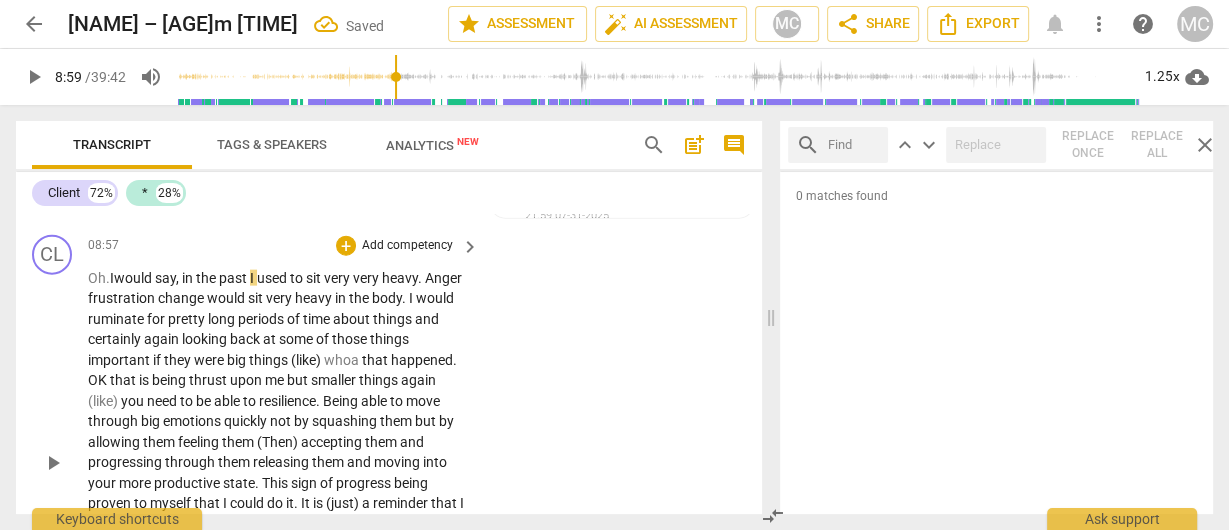 click on "say," at bounding box center (167, 278) 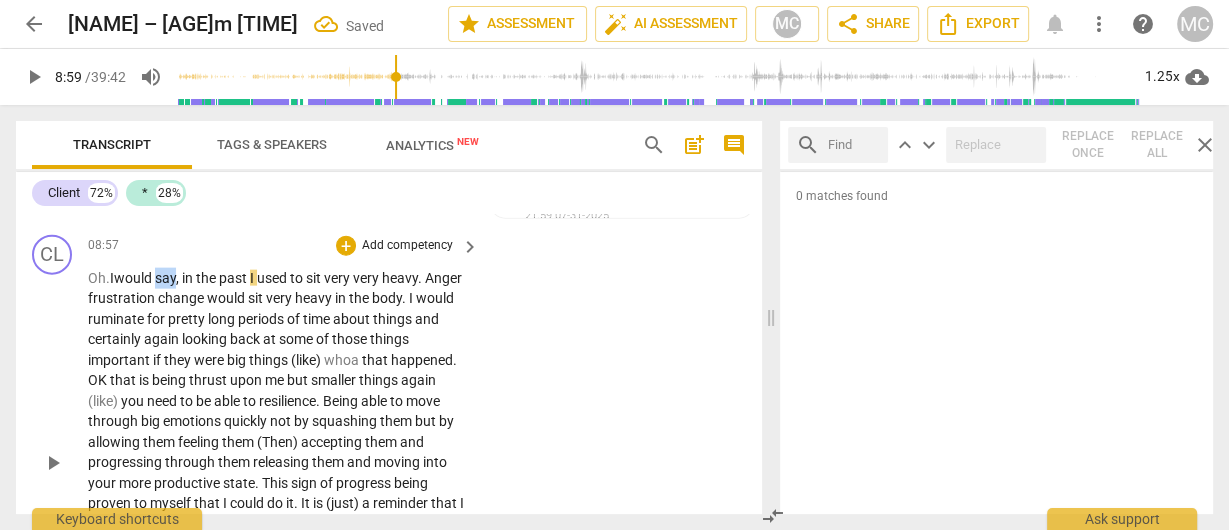 click on "say," at bounding box center [167, 278] 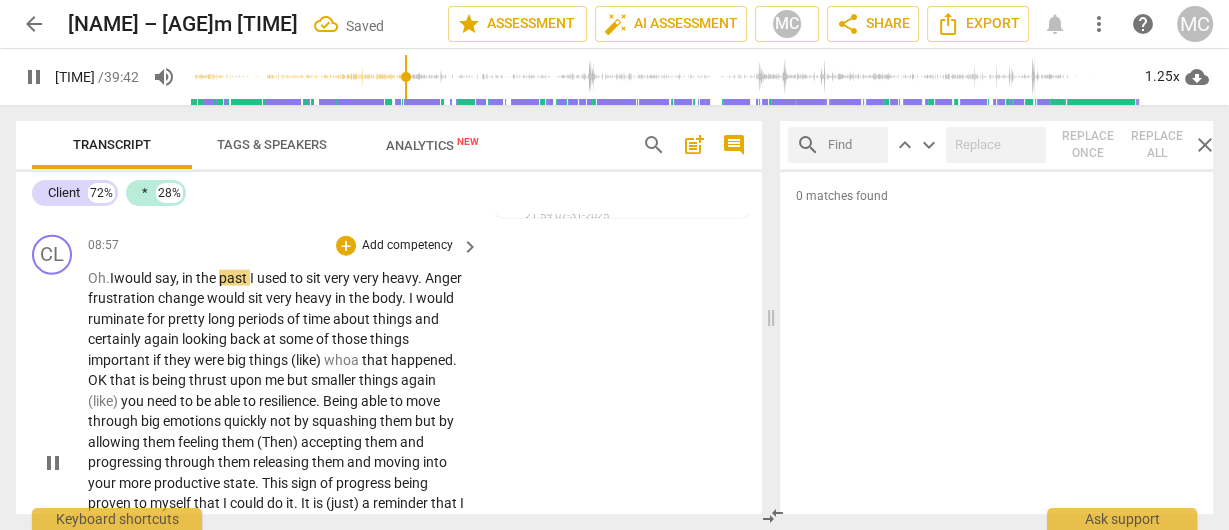 click on "past" at bounding box center [234, 278] 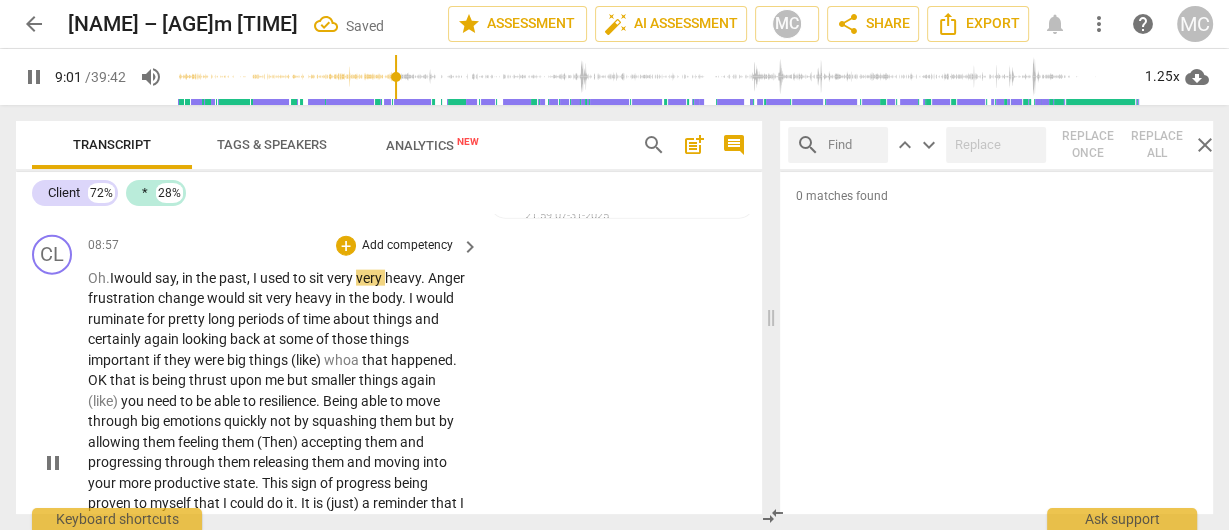 click on "very" at bounding box center (341, 278) 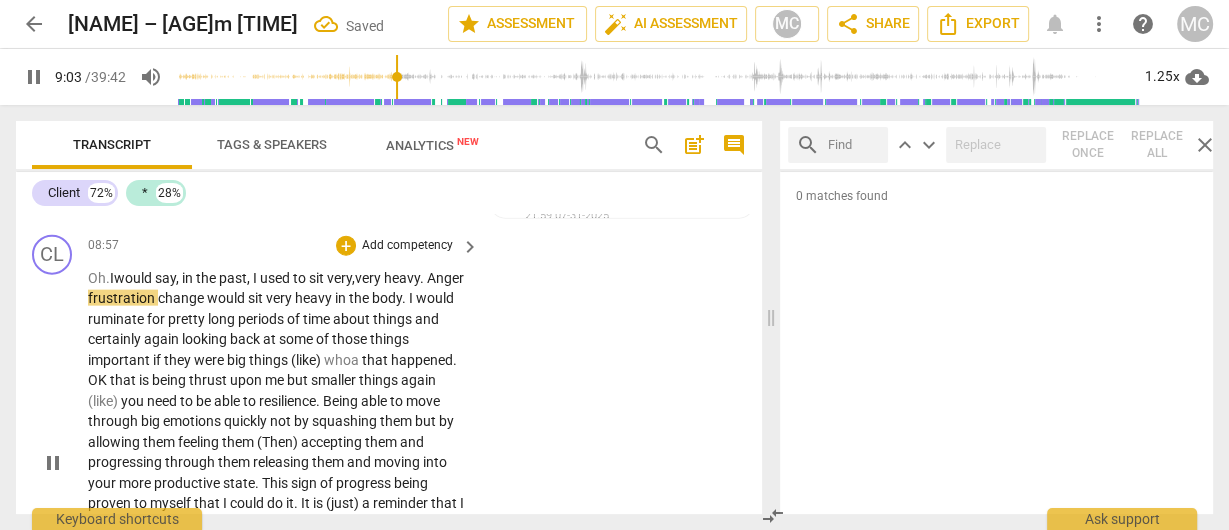 click on "very" at bounding box center (369, 278) 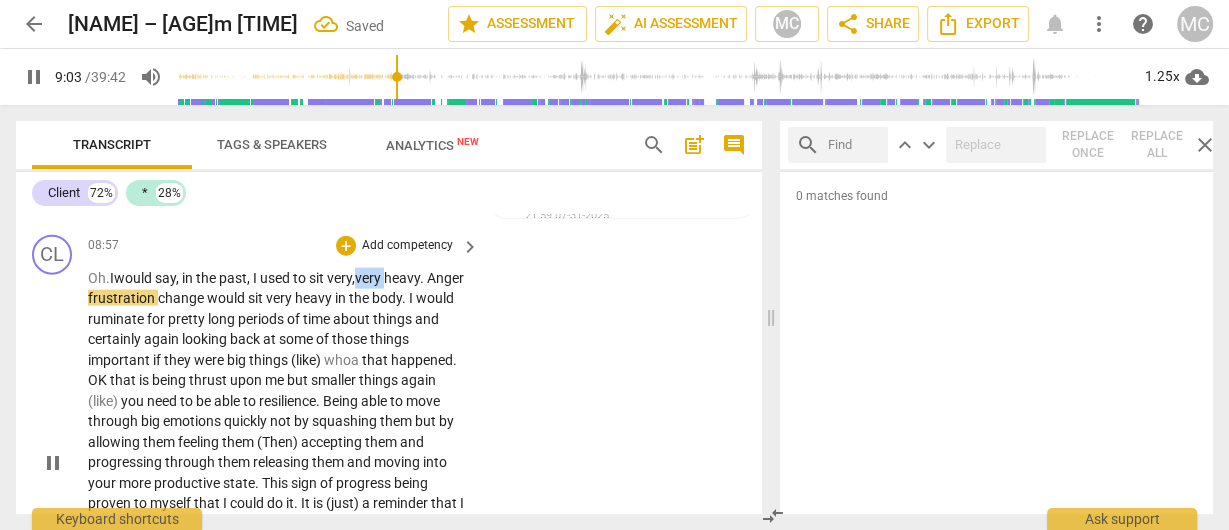 click on "very" at bounding box center (369, 278) 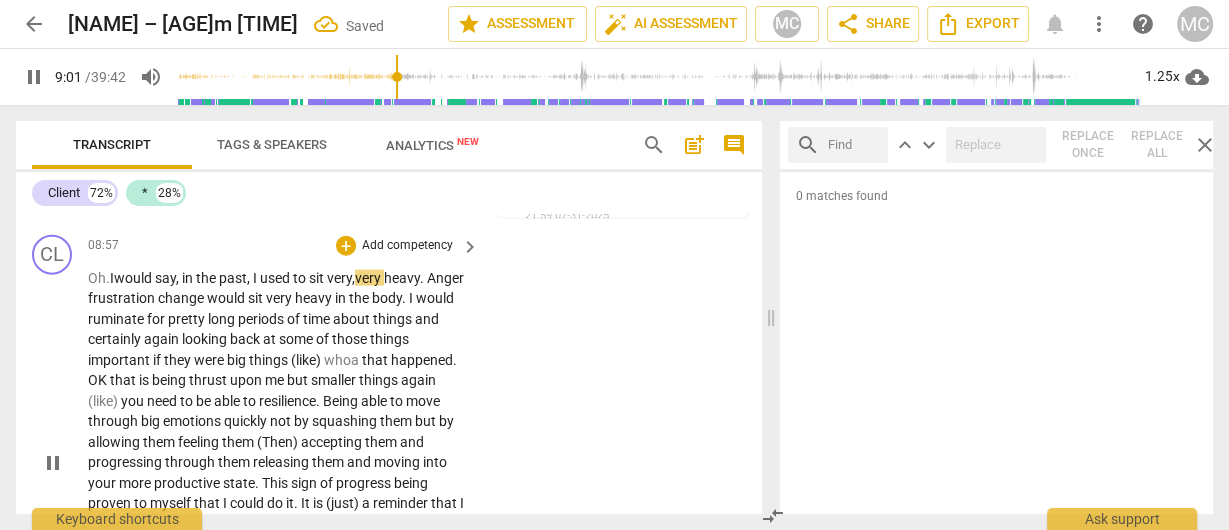 click on "Anger" at bounding box center [445, 278] 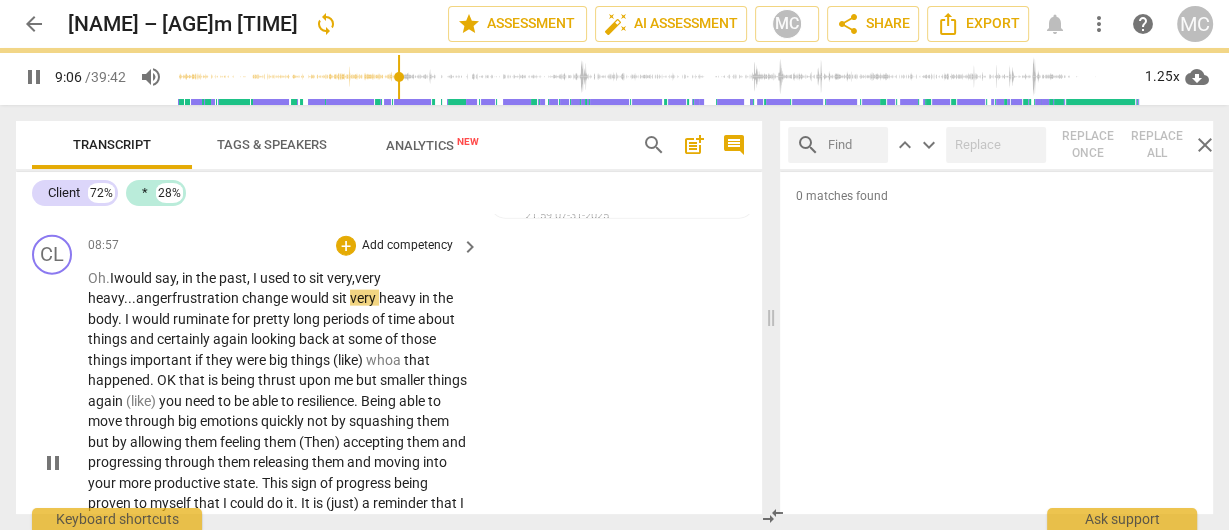 click on "frustration" at bounding box center (207, 298) 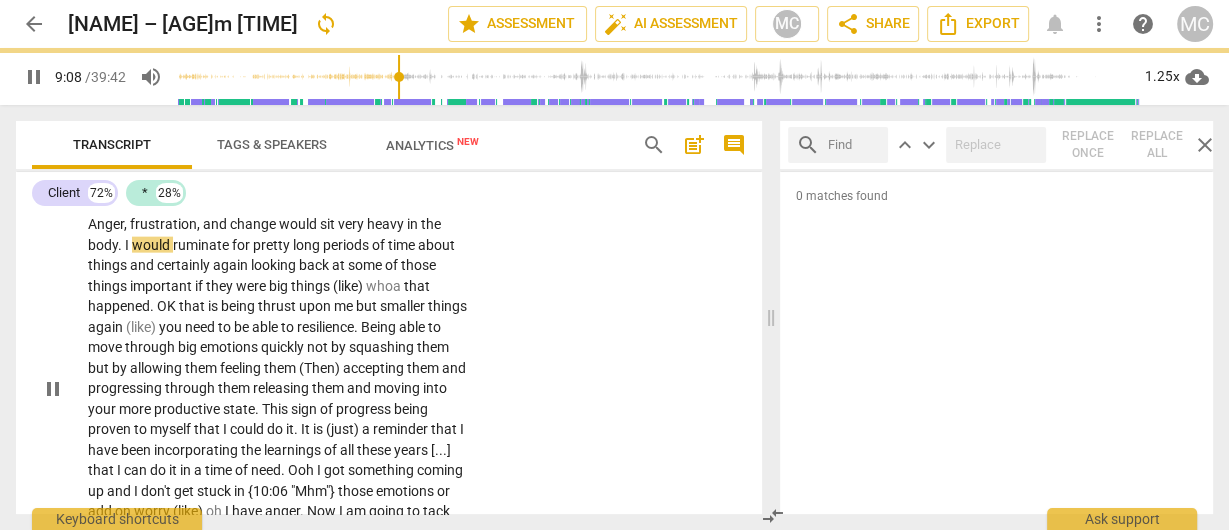 scroll, scrollTop: 3920, scrollLeft: 0, axis: vertical 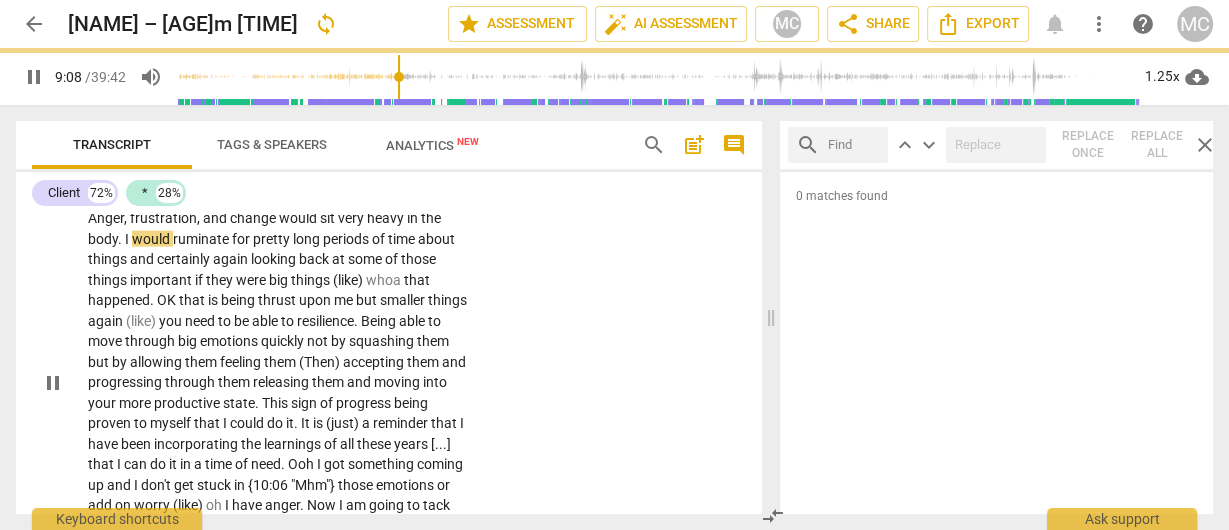 click on "CL play_arrow pause 08:57 + Add competency keyboard_arrow_right Oh .   I   would   say ,   in   the   past ,   I   used   to   sit   very ,   very   heavy .   Anger ,   frustration ,   and   change   would   sit   very   heavy   in   the   body .   I   would   ruminate   for   pretty   long   periods   of   time   about   things   and   certainly   again   looking   back   at   some   of   those   things   important   if   they   were   big   things   (like)   whoa   that   happened .   OK   that   is   being   thrust   upon   me   but   smaller   things   again   (like)   you   need   to   be   able   to   resilience .   Being   able   to   move   through   big   emotions   quickly   not   by   squashing   them   but   by   allowing   them   feeling   them   (Then)   accepting   them   and   progressing   through   them   releasing   them   and   moving   into   your   more   productive   state .   This   sign   of   progress   being   proven   to   myself   that   I   could   do   it .   It   is   (just)" at bounding box center [389, 366] 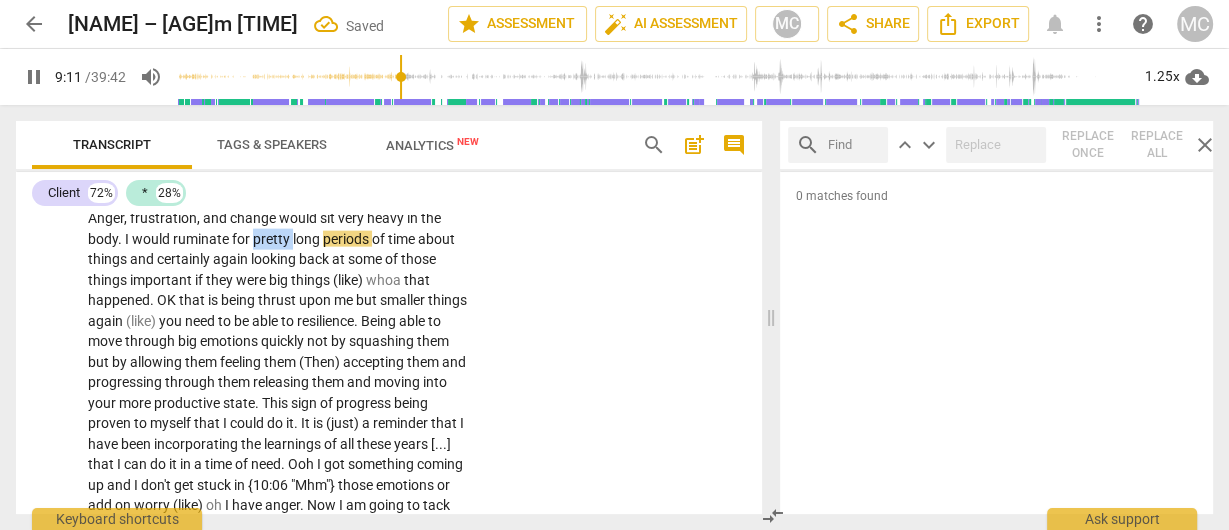 type on "552" 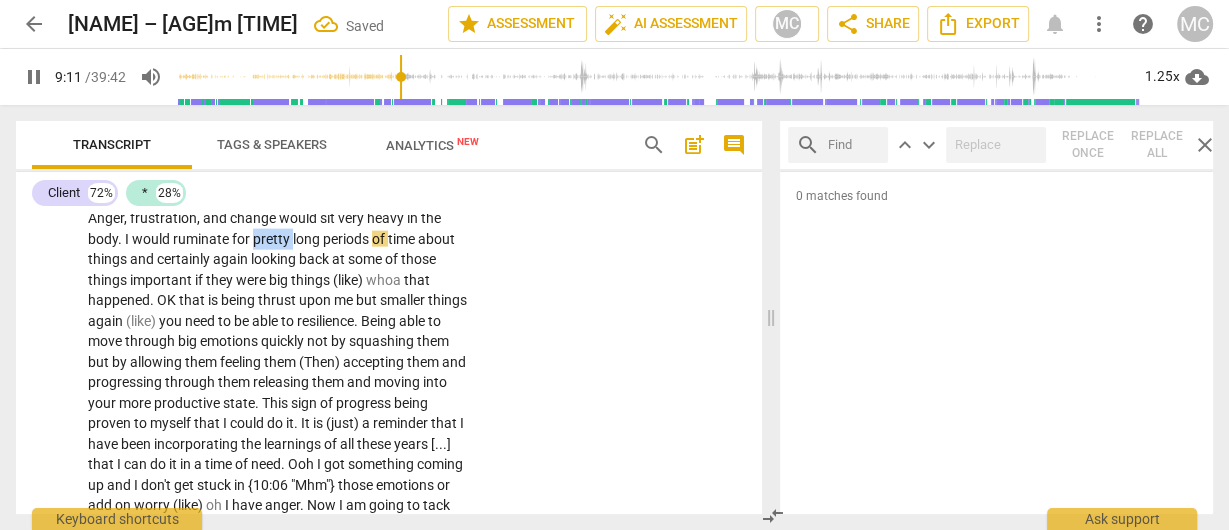 drag, startPoint x: 291, startPoint y: 278, endPoint x: 252, endPoint y: 278, distance: 39 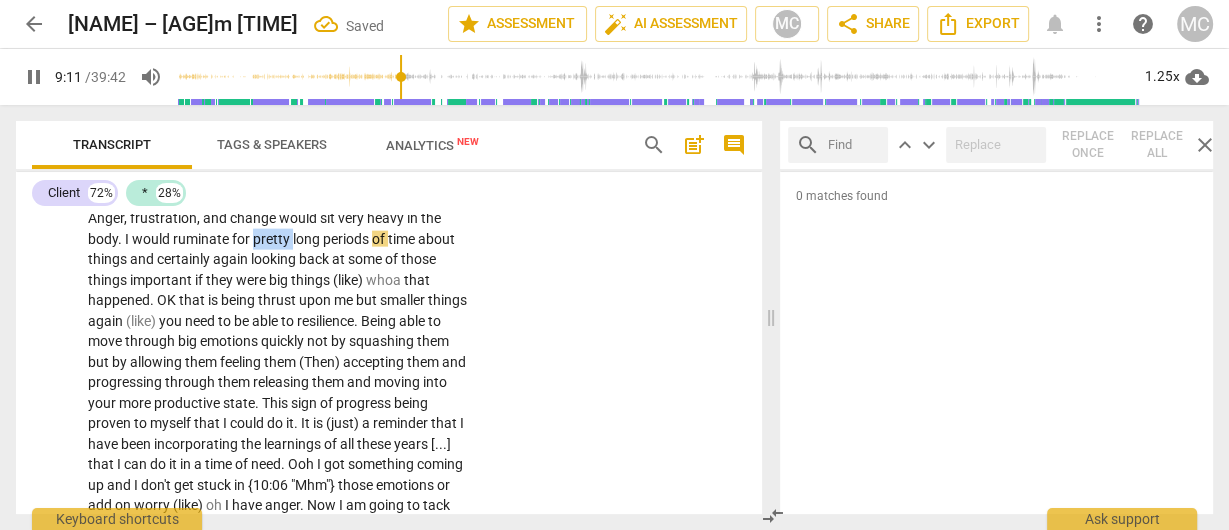click on "Oh .   I   would   say ,   in   the   past ,   I   used   to   sit   very ,   very   heavy .   Anger ,   frustration ,   and   change   would   sit   very   heavy   in   the   body .   I   would   ruminate   for   pretty   long   periods   of   time   about   things   and   certainly   again   looking   back   at   some   of   those   things   important   if   they   were   big   things   (like)   whoa   that   happened .   OK   that   is   being   thrust   upon   me   but   smaller   things   again   (like)   you   need   to   be   able   to   resilience .   Being   able   to   move   through   big   emotions   quickly   not   by   squashing   them   but   by   allowing   them   feeling   them   (Then)   accepting   them   and   progressing   through   them   releasing   them   and   moving   into   your   more   productive   state .   This   sign   of   progress   being   proven   to   myself   that   I   could   do   it .   It   is   (just)   a   reminder   that   I   have   been   incorporating   the" at bounding box center [278, 383] 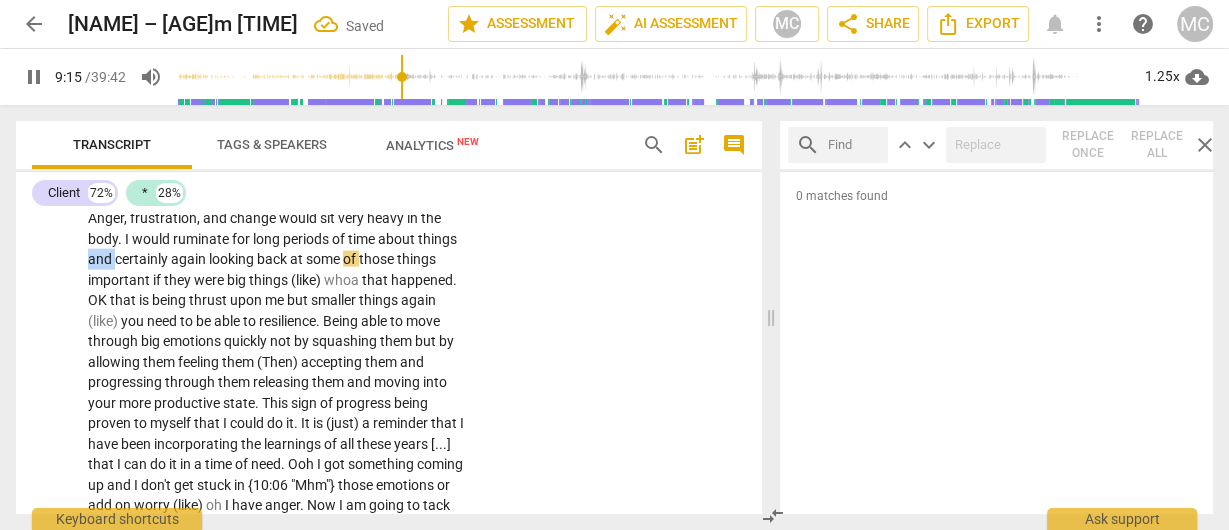 drag, startPoint x: 115, startPoint y: 300, endPoint x: 71, endPoint y: 301, distance: 44.011364 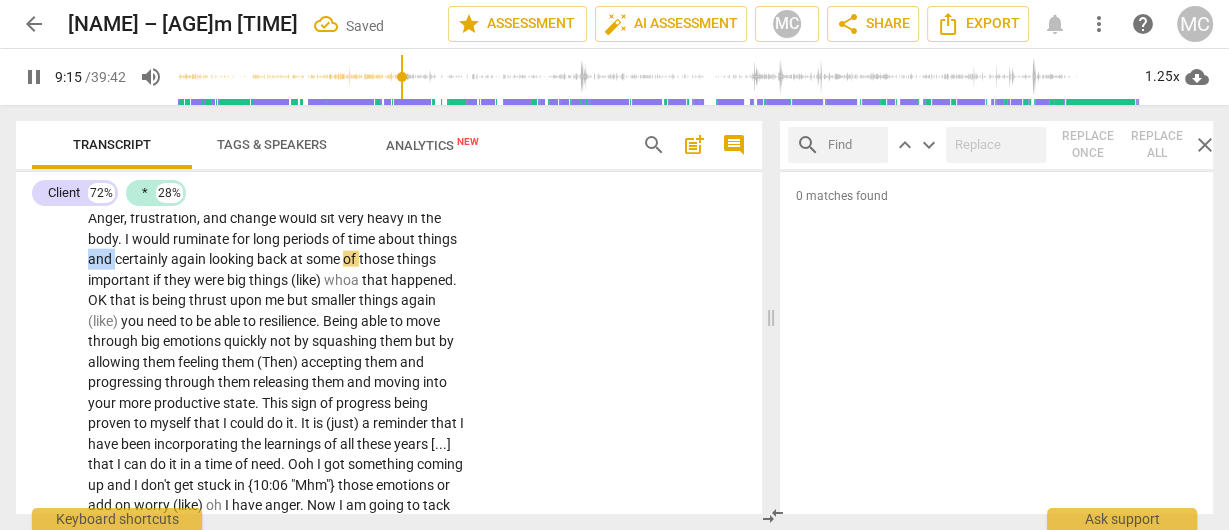 click on "CL play_arrow pause 08:57 + Add competency keyboard_arrow_right Oh . I would say , in the past , I used to sit very , very heavy . Anger , frustration , and change would sit very heavy in the body . I would ruminate for long periods of time about things and certainly again looking back at some of those things important if they were big things (like) whoa that happened . OK that is being thrust upon me but smaller things again (like) you need to be able to resilience . Being able to move through big emotions quickly not by squashing them but by allowing them feeling them (Then) accepting them and progressing through them releasing them and moving into your more productive state . This sign of progress being proven to myself that I could do it . It is (just) a I" at bounding box center (389, 366) 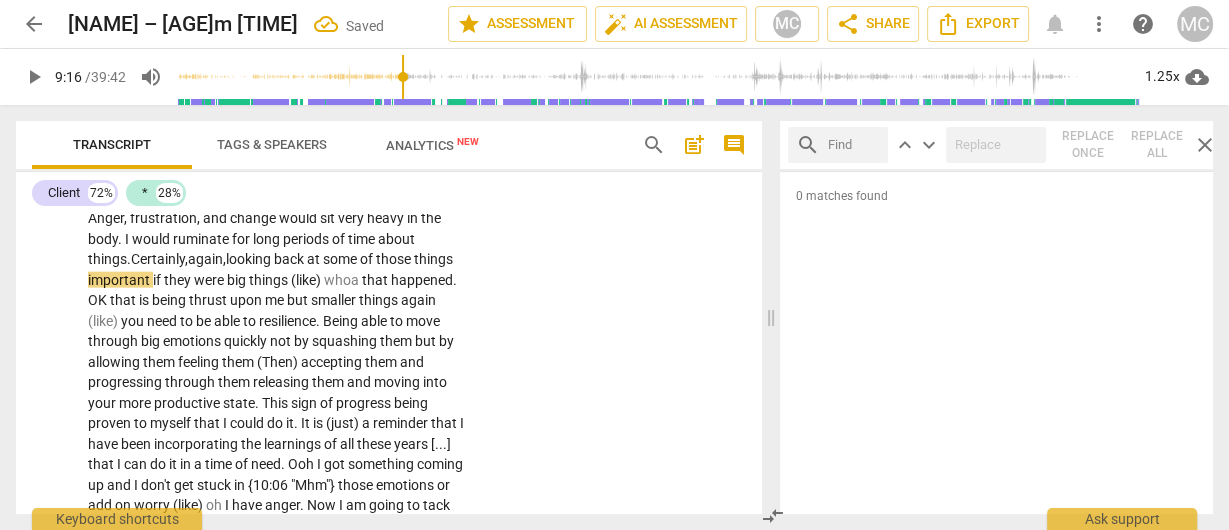 click on "Certainly," at bounding box center (159, 259) 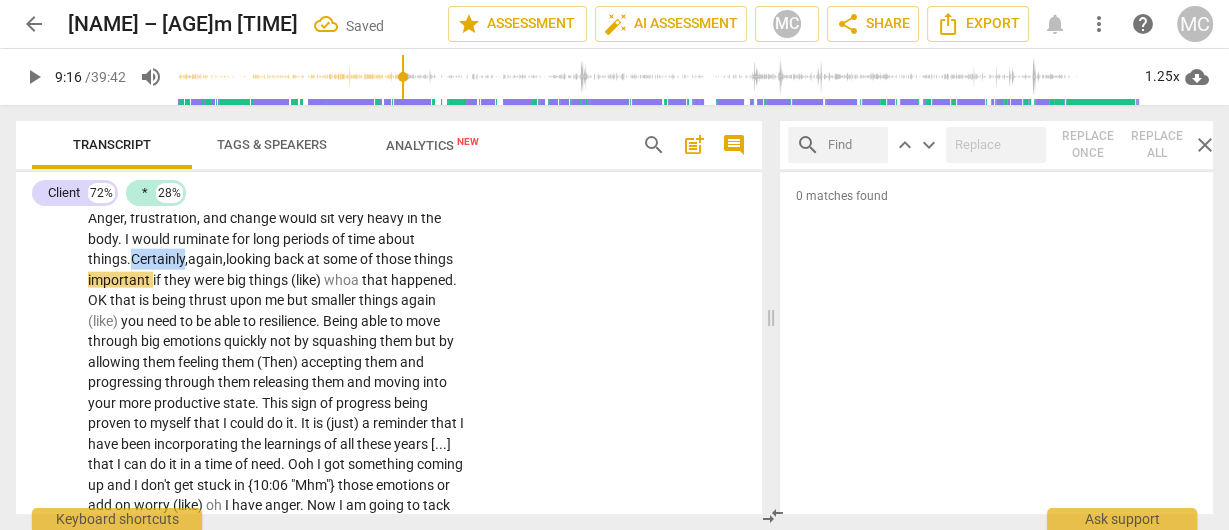 click on "Certainly," at bounding box center [159, 259] 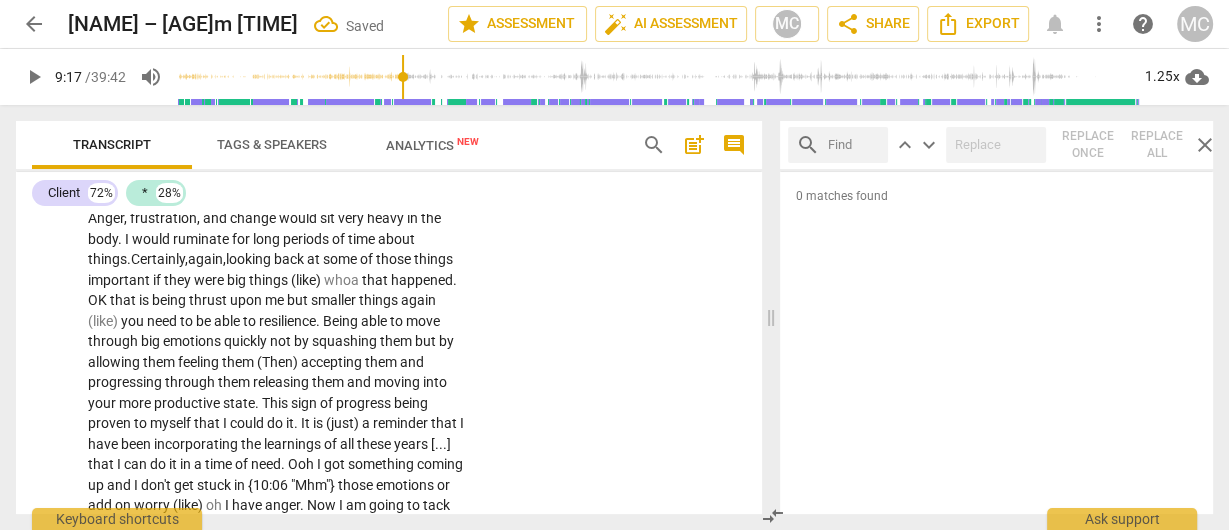 click on "things" at bounding box center (433, 259) 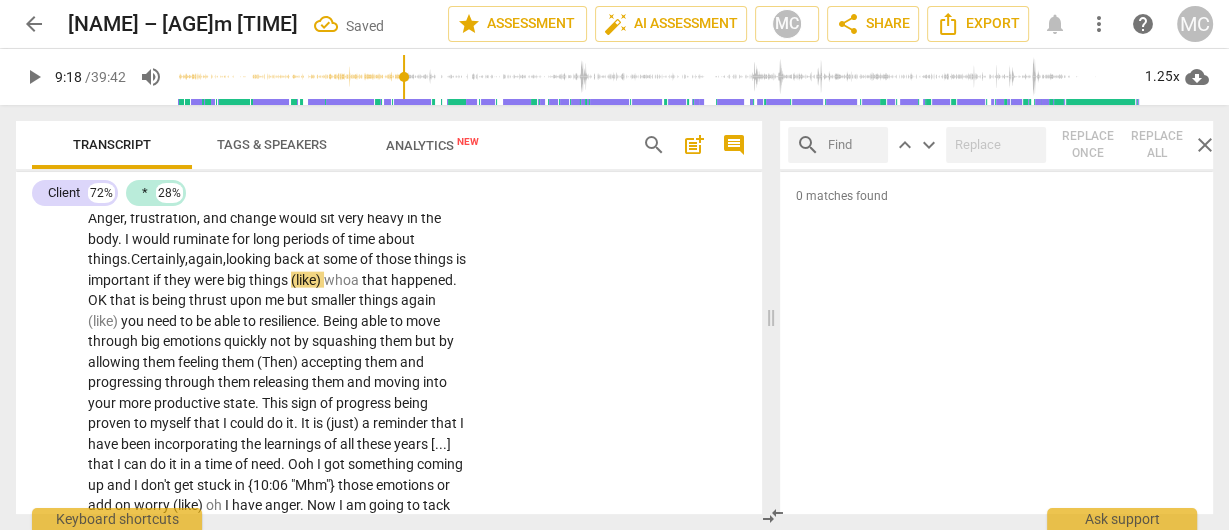 click on "things is" at bounding box center (440, 259) 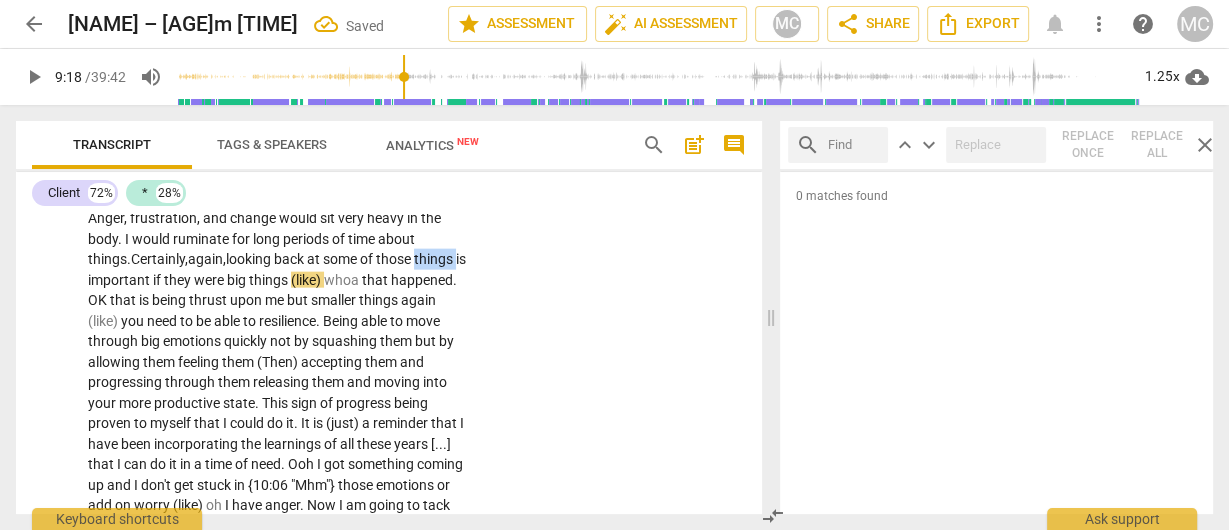 click on "things is" at bounding box center [440, 259] 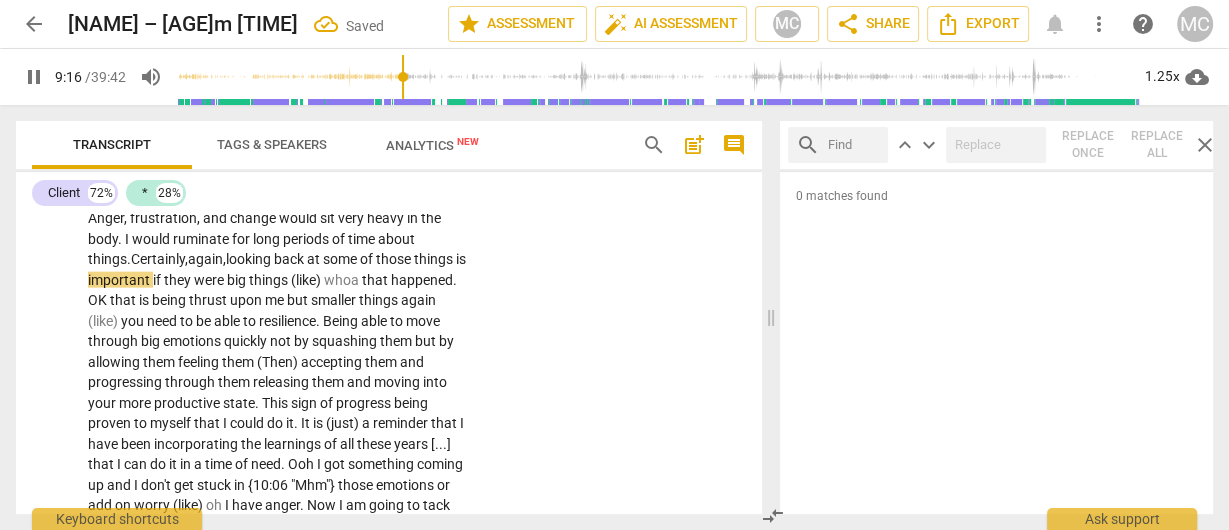 click on "if" at bounding box center [158, 280] 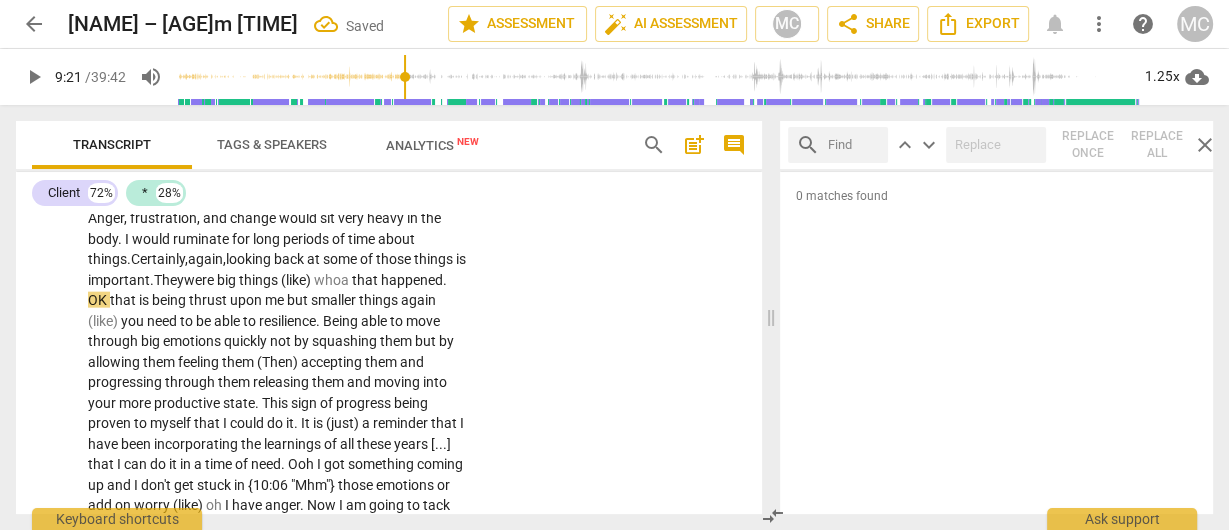 click on "things" at bounding box center [260, 280] 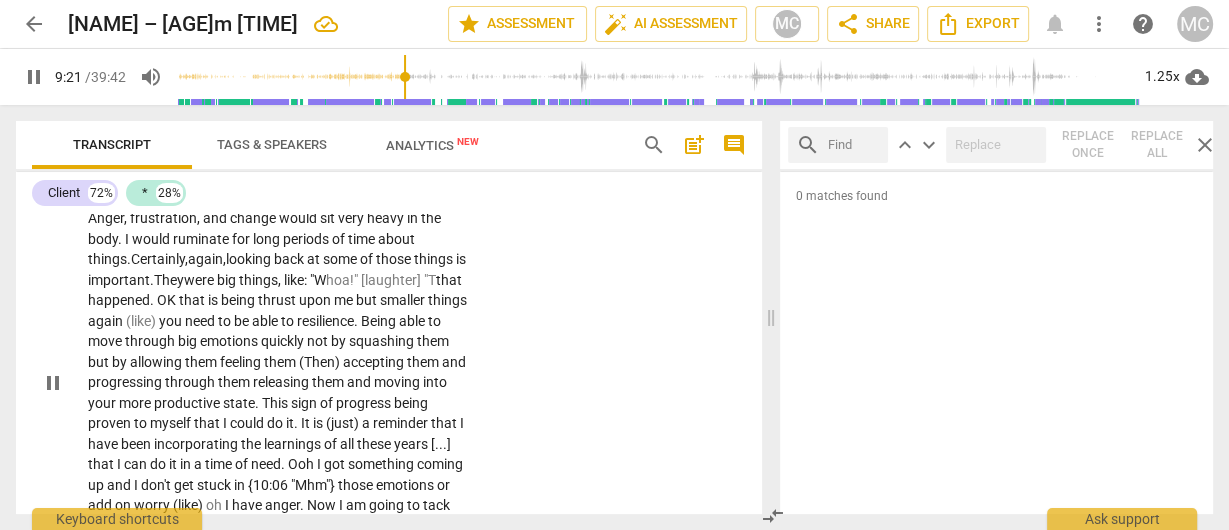 click on "CL play_arrow pause 08:57 + Add competency keyboard_arrow_right Oh. I would say, in the past, I used to sit very, very heavy. Anger, frustration, and change would sit very heavy in the body. I would ruminate for long periods of time about things. Certainly, again, looking back at some of those things is important. They were big things, like: "W hoa!" [laughter] "T that happened. OK that is being thrust upon me but smaller things again (like) you need to be able to resilience. Being able to move through big emotions quickly not by squashing them but by allowing them feeling them (Then) accepting them and progressing through them releasing them and moving into your more productive state. This sign of progress being proven to myself that I could do it. It is (just) a" at bounding box center [389, 366] 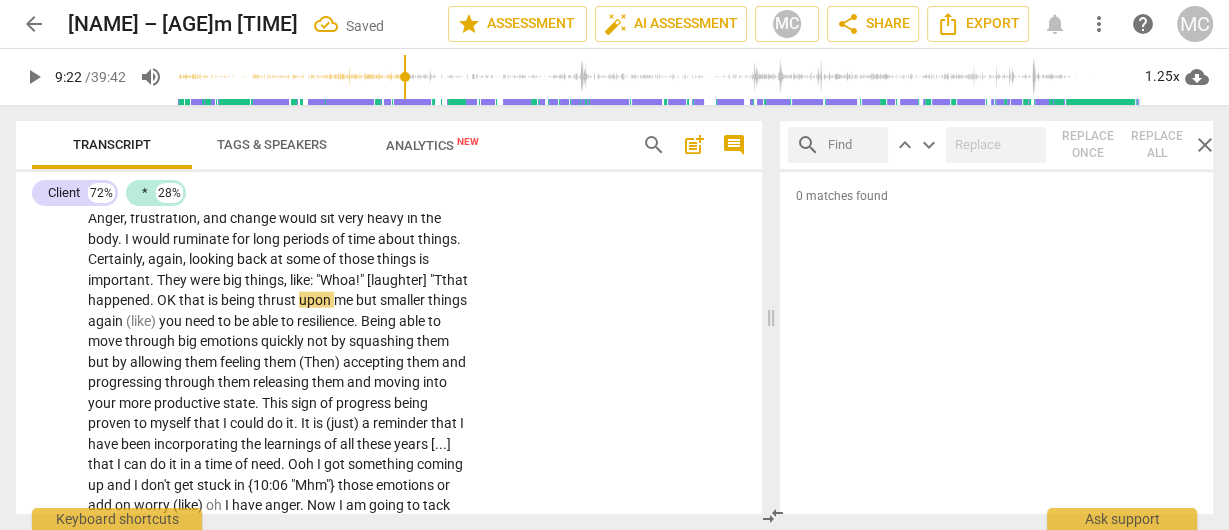 click on "like" at bounding box center (300, 280) 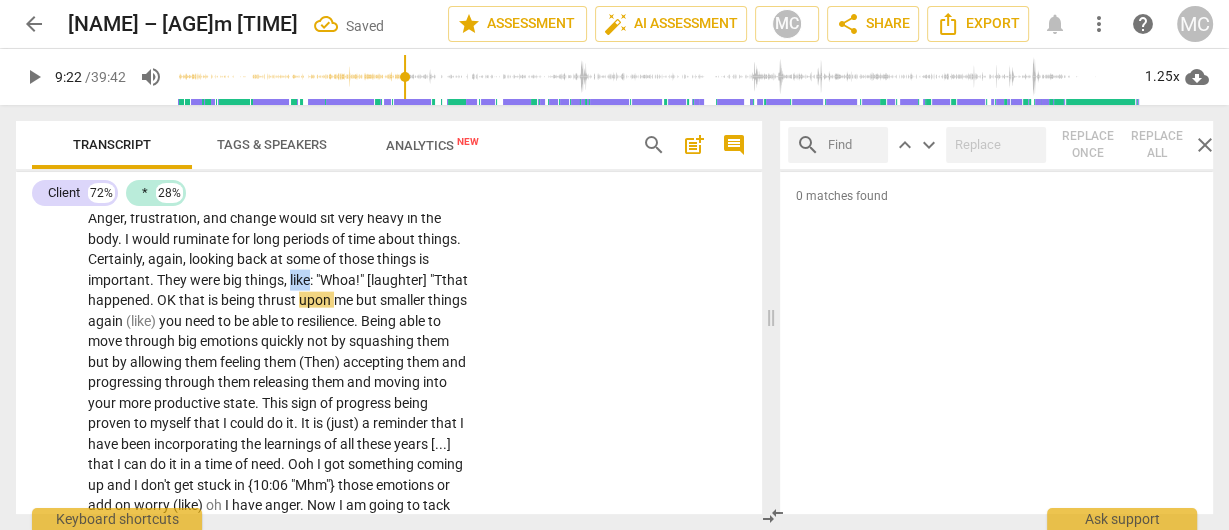click on "like" at bounding box center [300, 280] 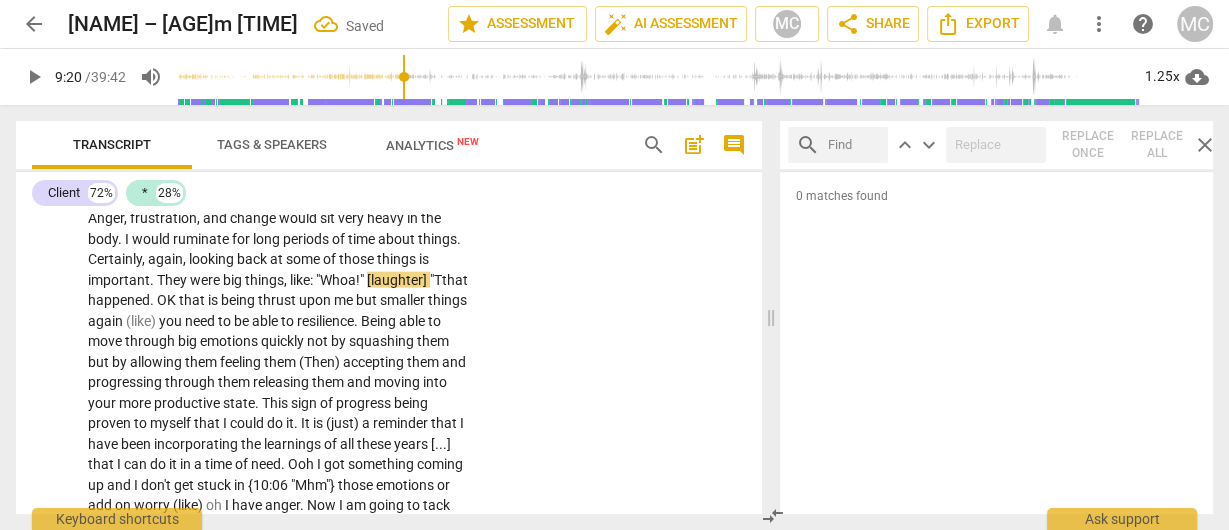 click on ""Tthat" at bounding box center [449, 280] 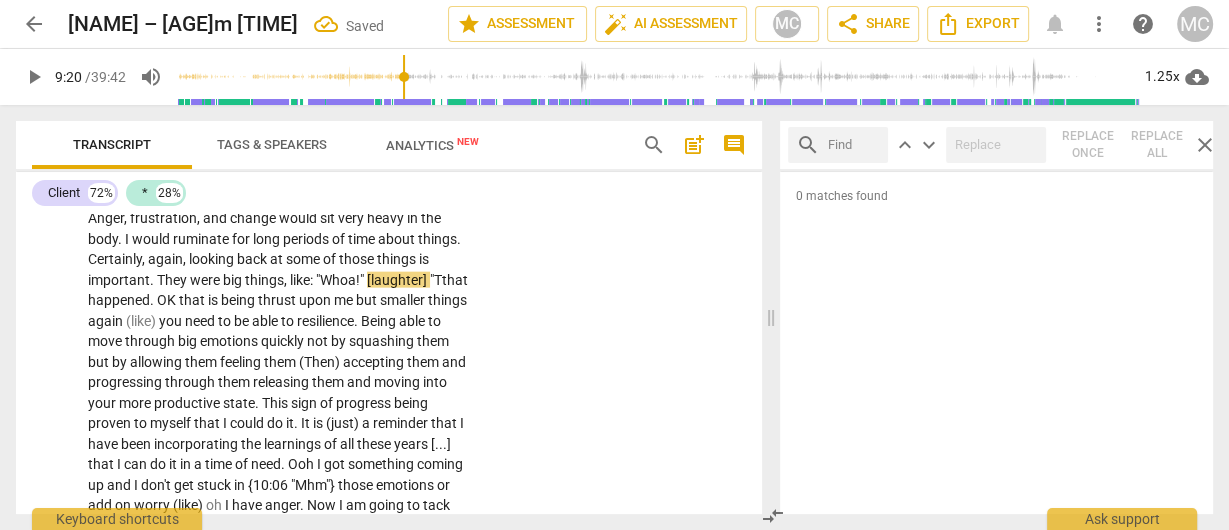 type on "560" 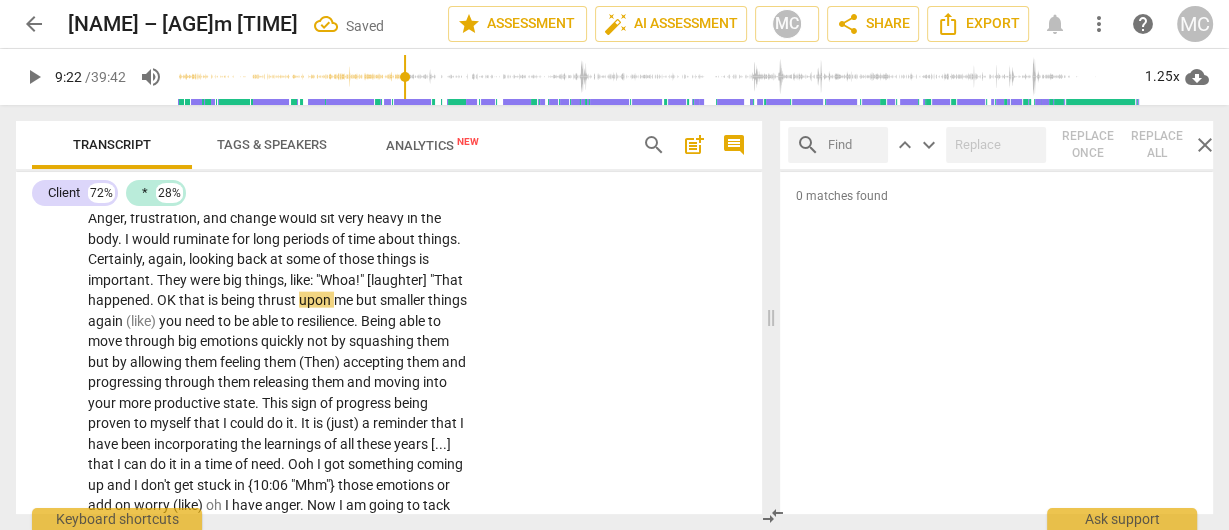 click on "that" at bounding box center [193, 300] 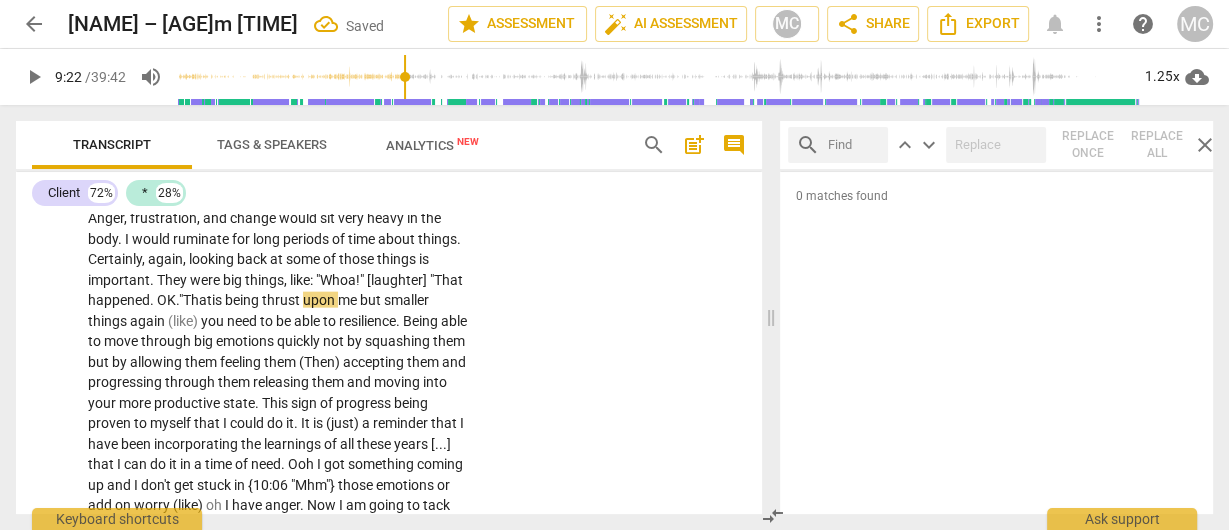 click on "That" at bounding box center (197, 300) 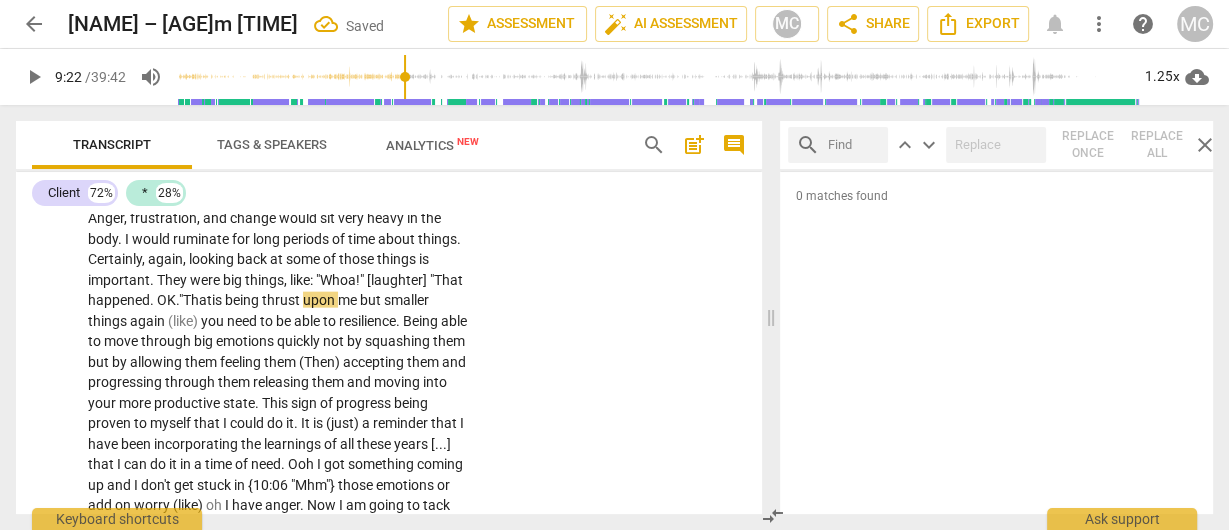 click on "That" at bounding box center (197, 300) 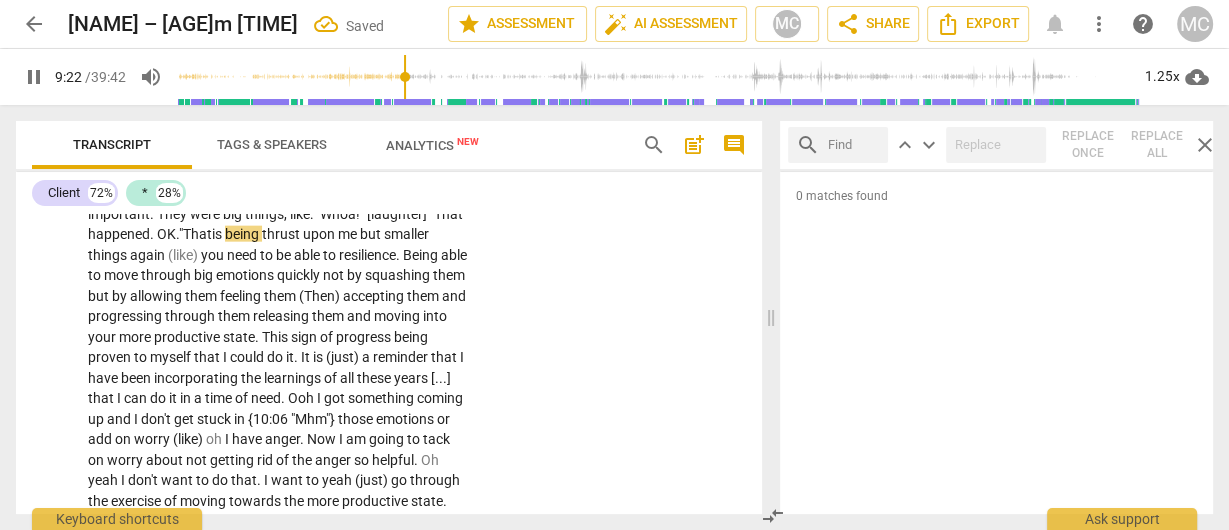 scroll, scrollTop: 4000, scrollLeft: 0, axis: vertical 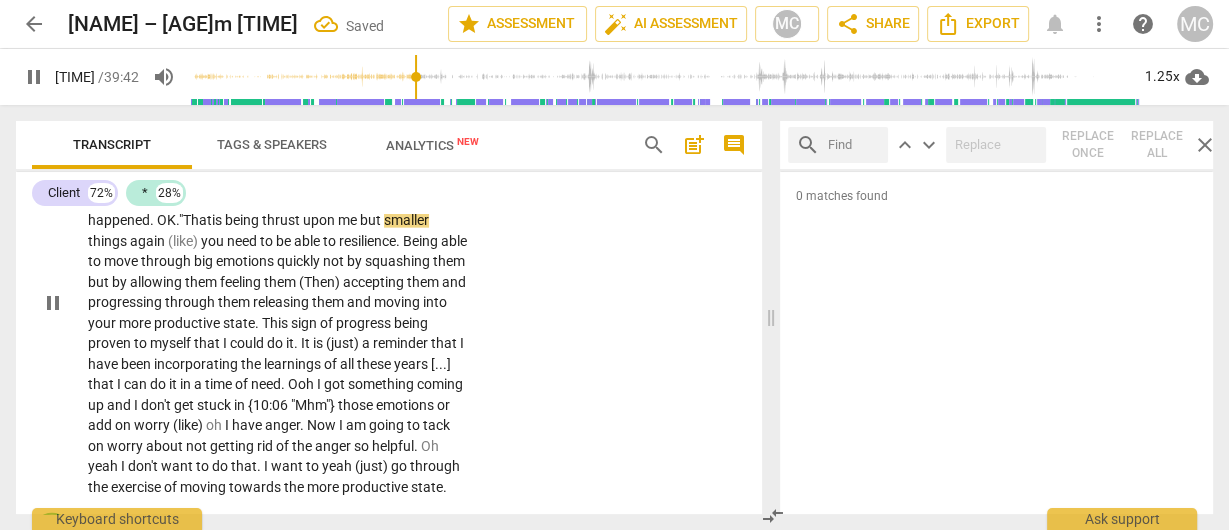 click on "but" at bounding box center [372, 220] 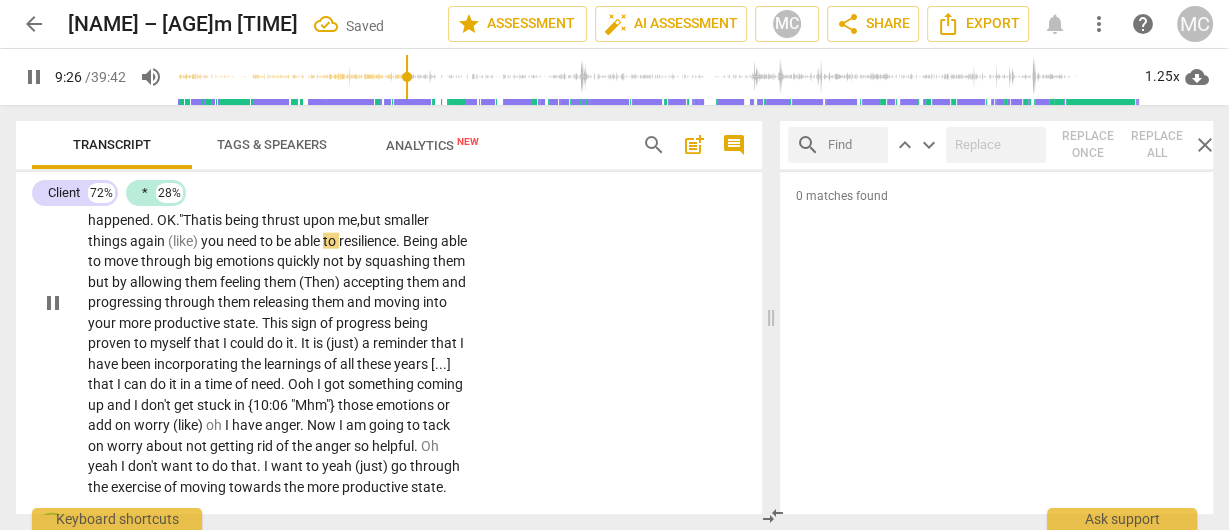 click on "but" at bounding box center (372, 220) 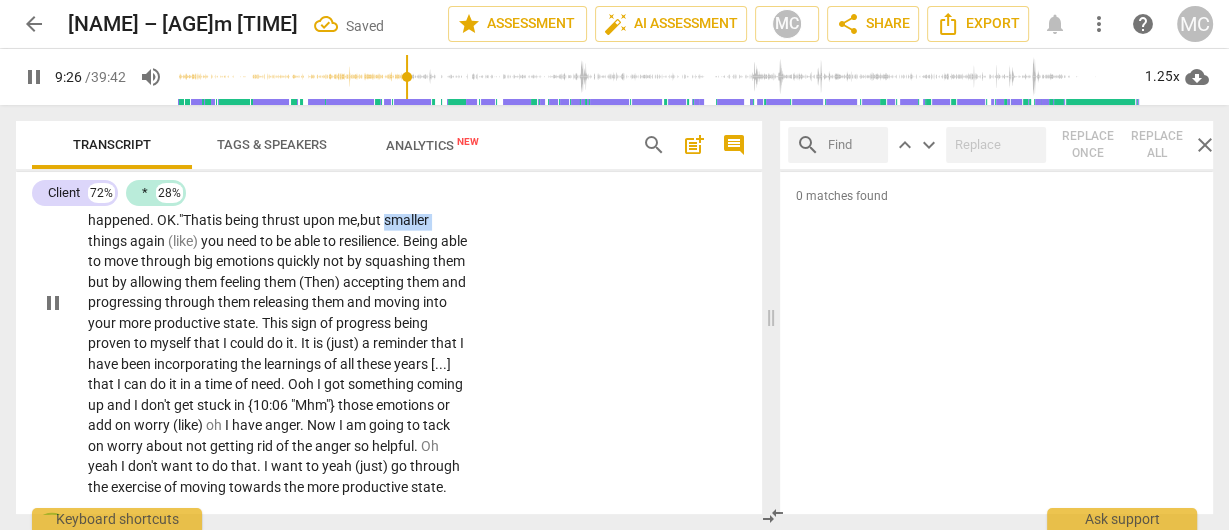 click on "but" at bounding box center (372, 220) 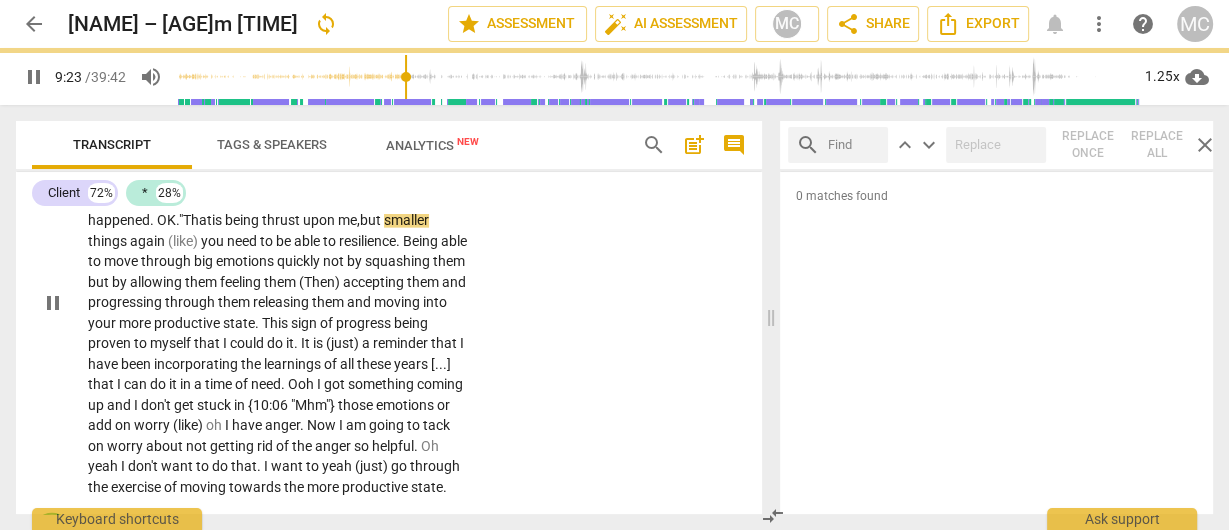 click on "smaller" at bounding box center (406, 220) 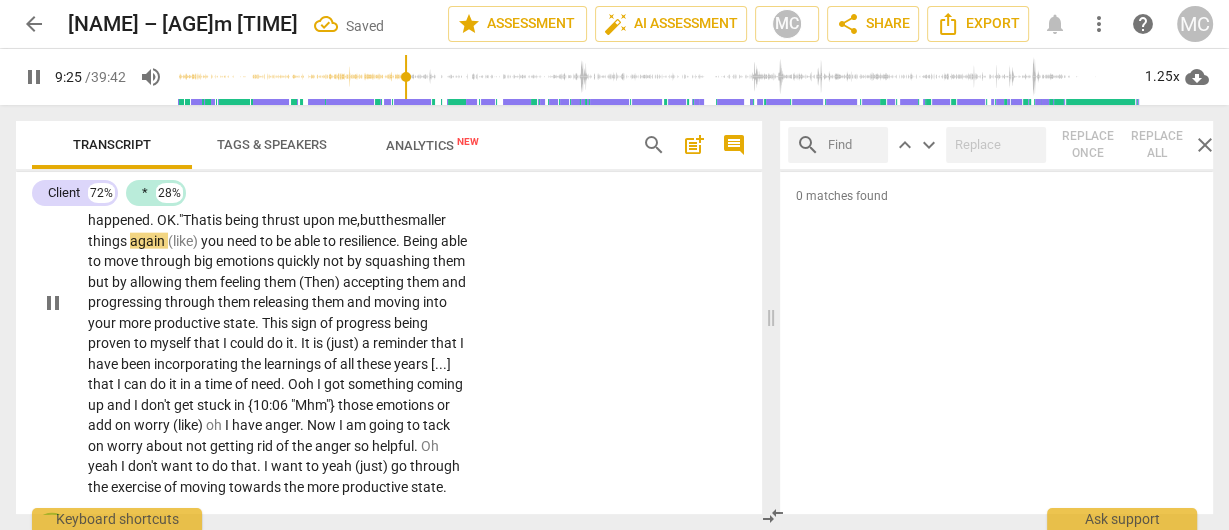 click on "again" at bounding box center [149, 241] 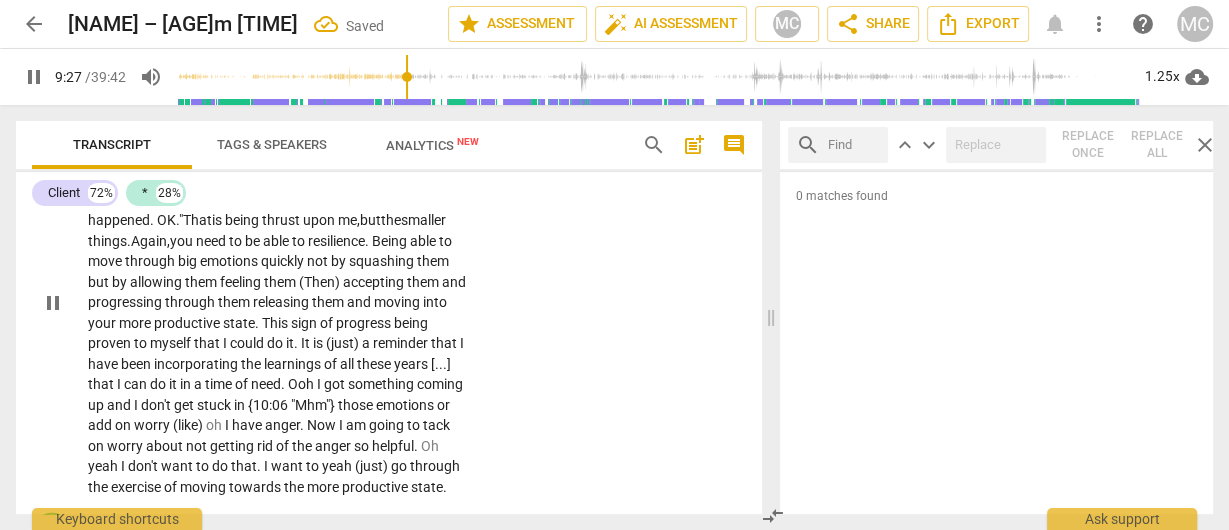 click on "Again," at bounding box center (150, 241) 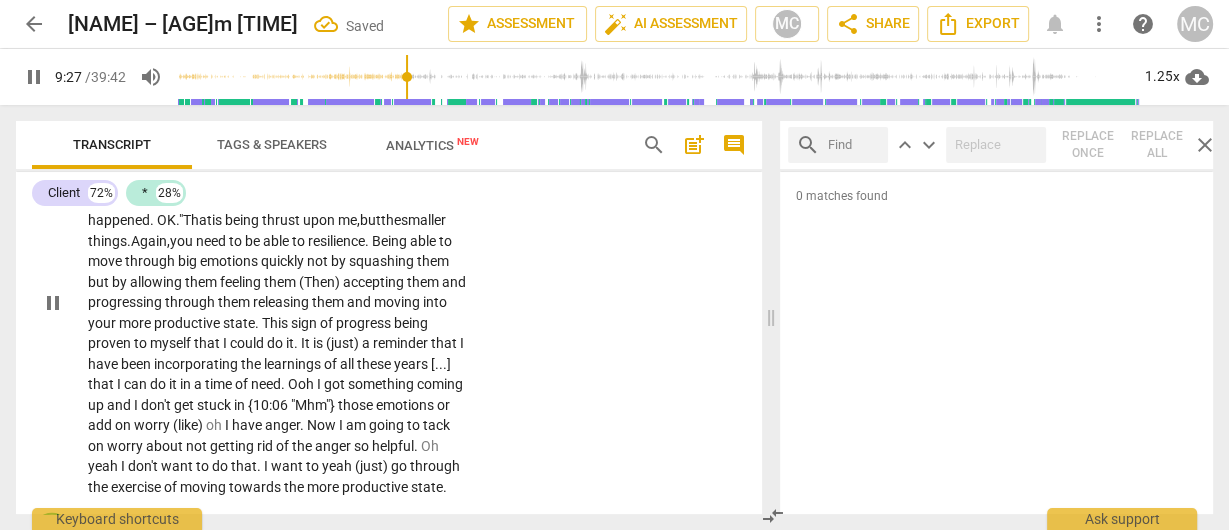 click on "Again," at bounding box center [150, 241] 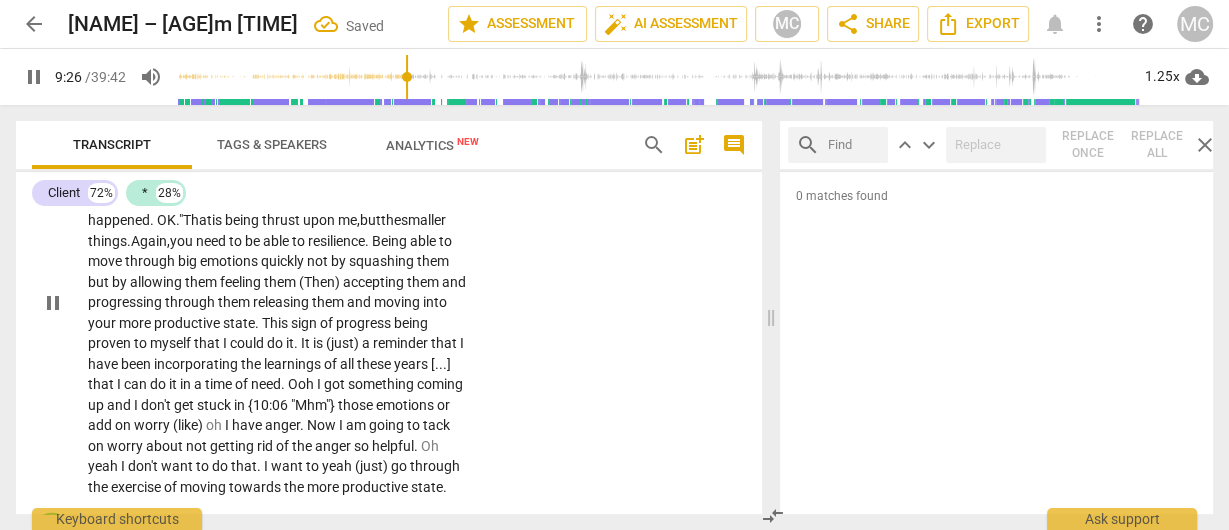 click on "resilience" at bounding box center (336, 241) 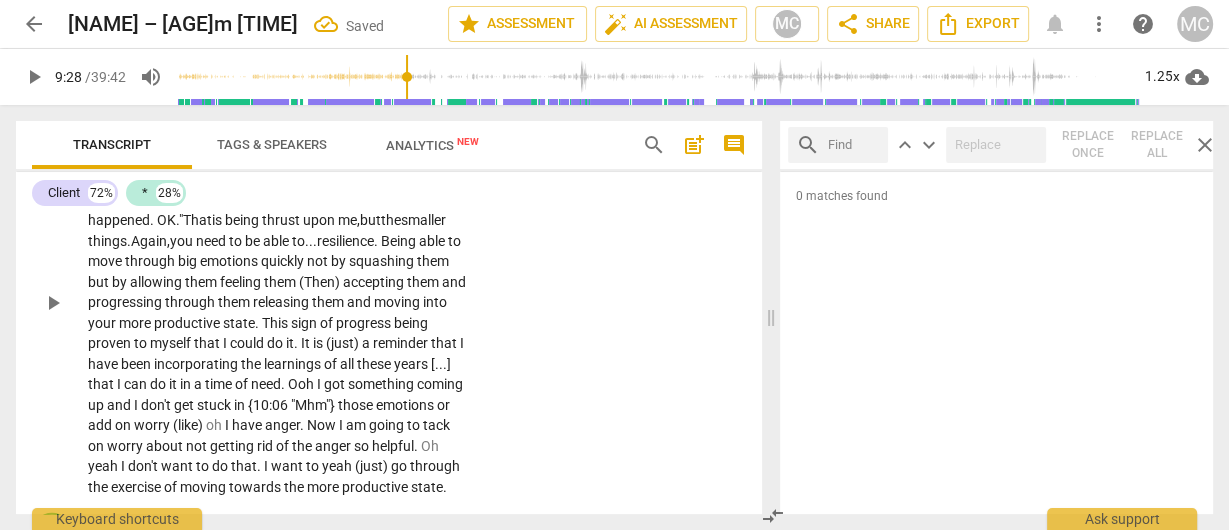 click on "resilience" at bounding box center (345, 241) 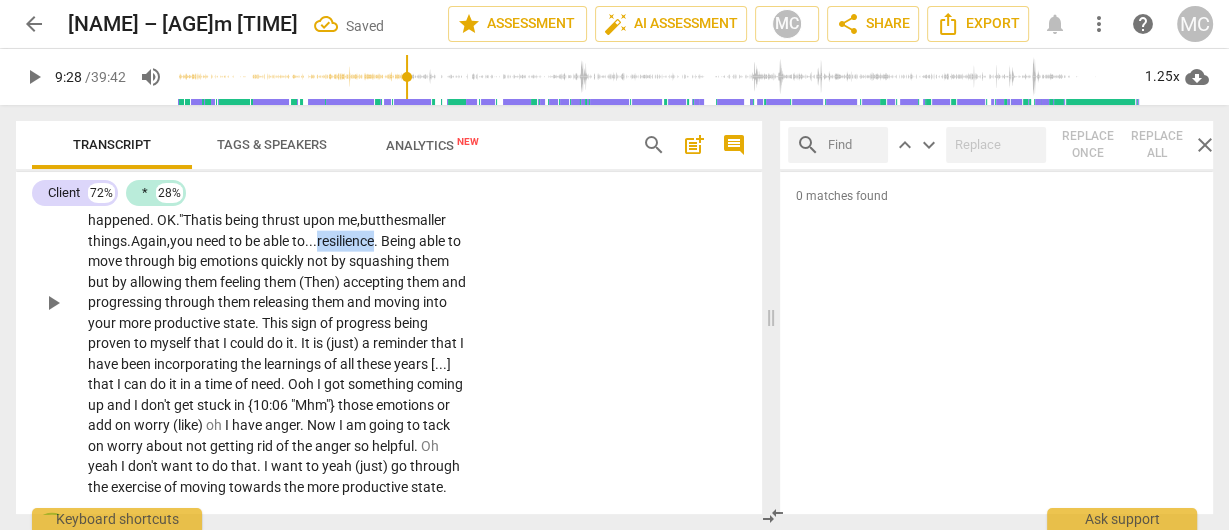 click on "resilience" at bounding box center [345, 241] 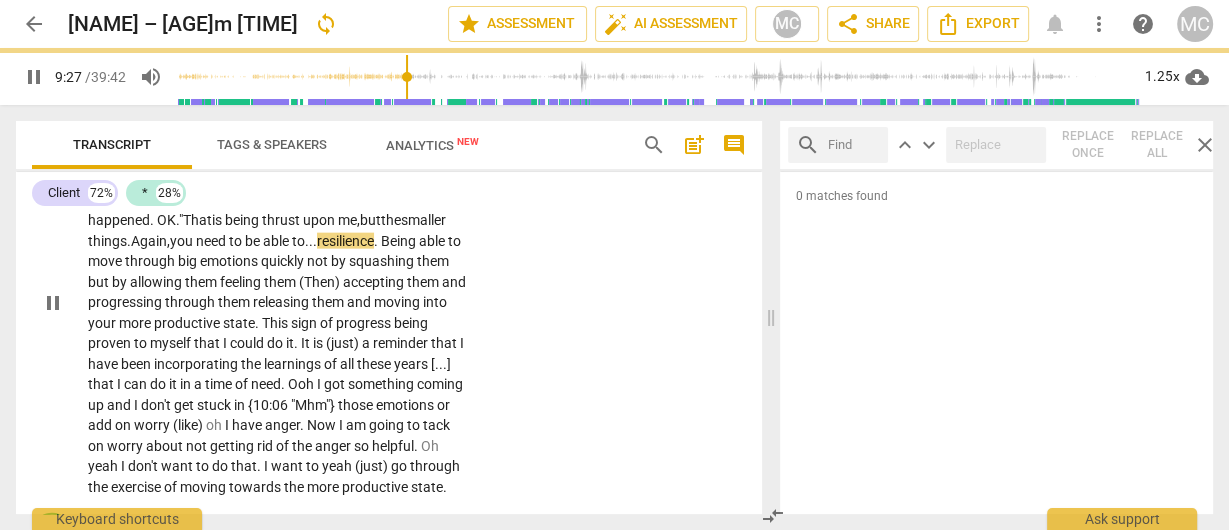 click on "." at bounding box center (377, 241) 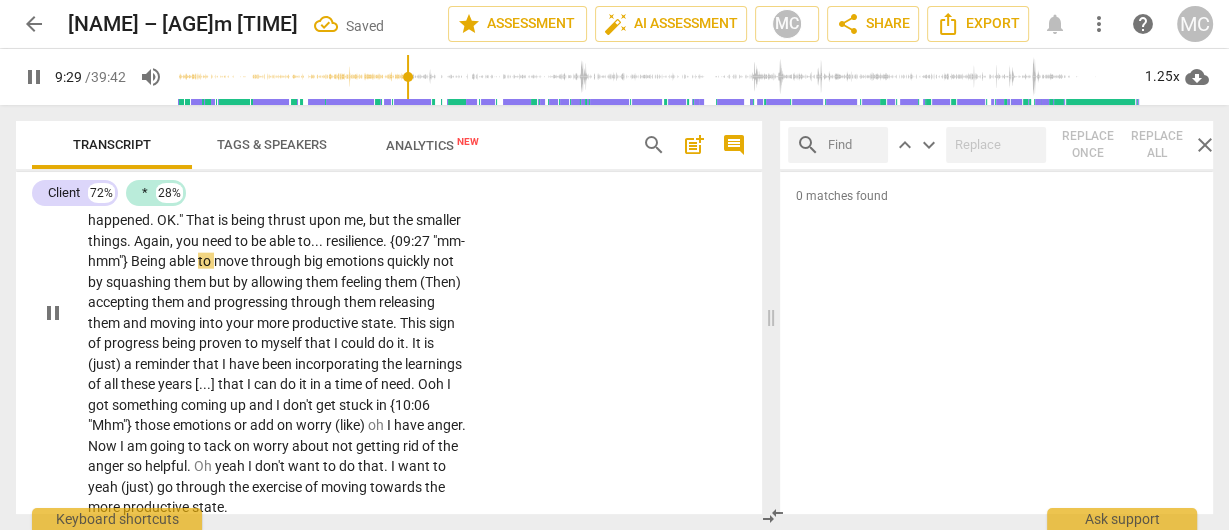 click on "CL play_arrow pause 08:57 + Add competency keyboard_arrow_right Oh .   I   would   say ,   in   the   past ,   I   used   to   sit   very ,   very   heavy .   Anger ,   frustration ,   and   change   would   sit   very   heavy   in   the   body .   I   would   ruminate   for   long   periods   of   time   about   things .   Certainly ,   again ,   looking   back   at   some   of   those   things   is   important .   They   were   big   things ,   like :   "Whoa ! "   [laughter]   "That   happened .   OK . "   That   is   being   thrust   upon   me ,   but   the   smaller   things .   Again ,   you   need   to   be   able   to . . .   resilience .   {09:27   "mm-hmm"}   Being   able   to   move   through   big   emotions   quickly   not   by   squashing   them   but   by   allowing   them   feeling   them   (Then)   accepting   them   and   progressing   through   them   releasing   them   and   moving   into   your   more   productive   state .   This   sign   of   progress   being   proven   to   myself" at bounding box center (389, 296) 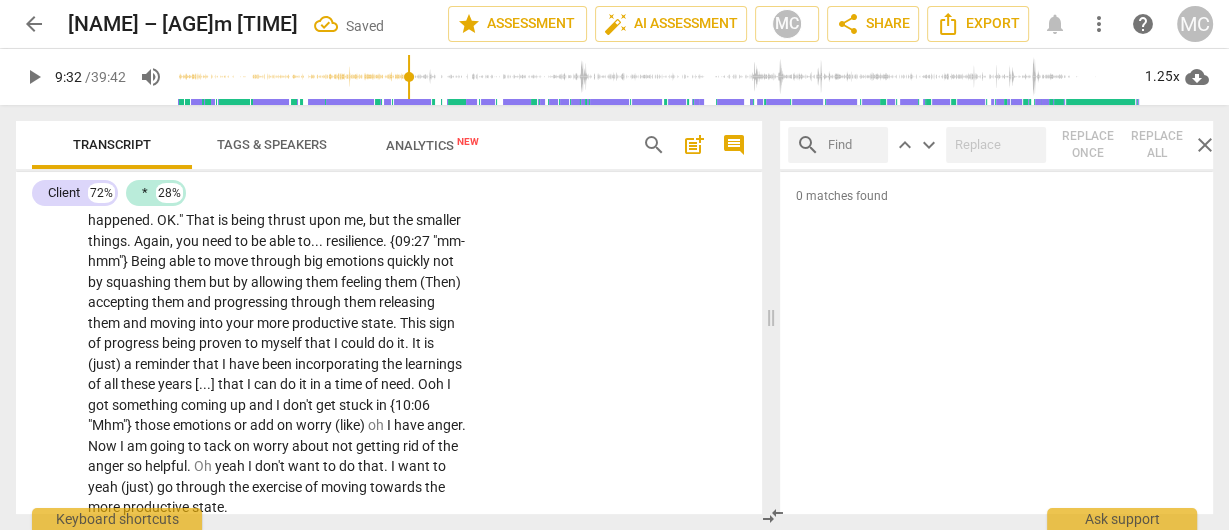 click on "Being" at bounding box center [150, 261] 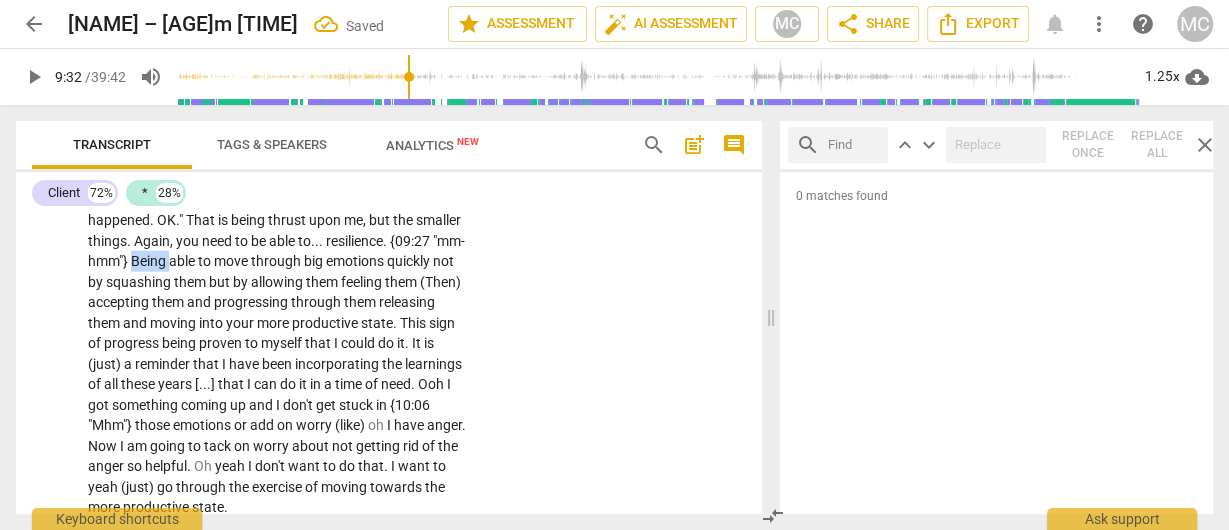 click on "Being" at bounding box center (150, 261) 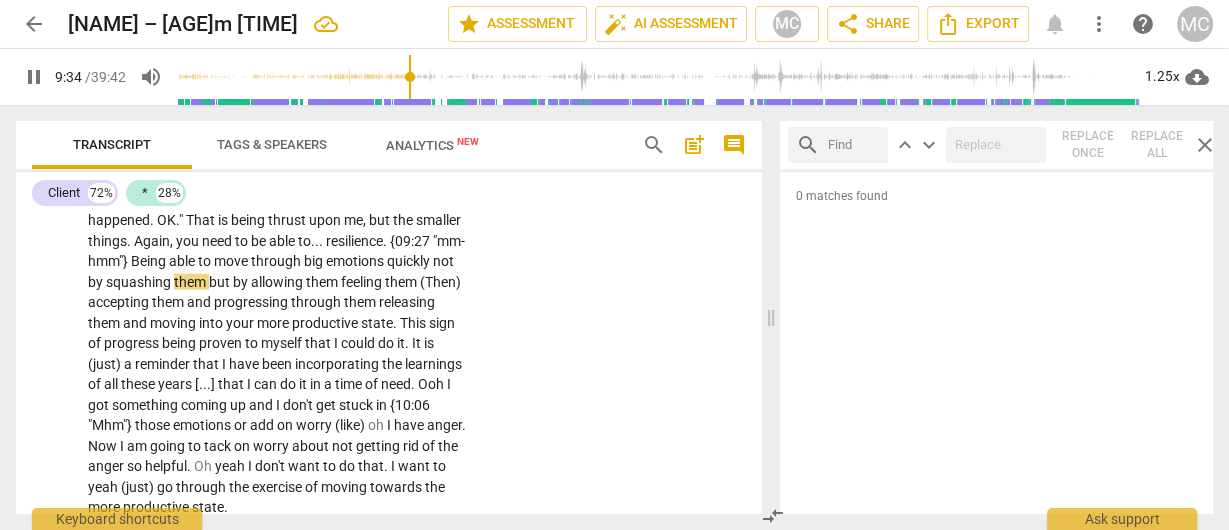 click on "allowing" at bounding box center (278, 282) 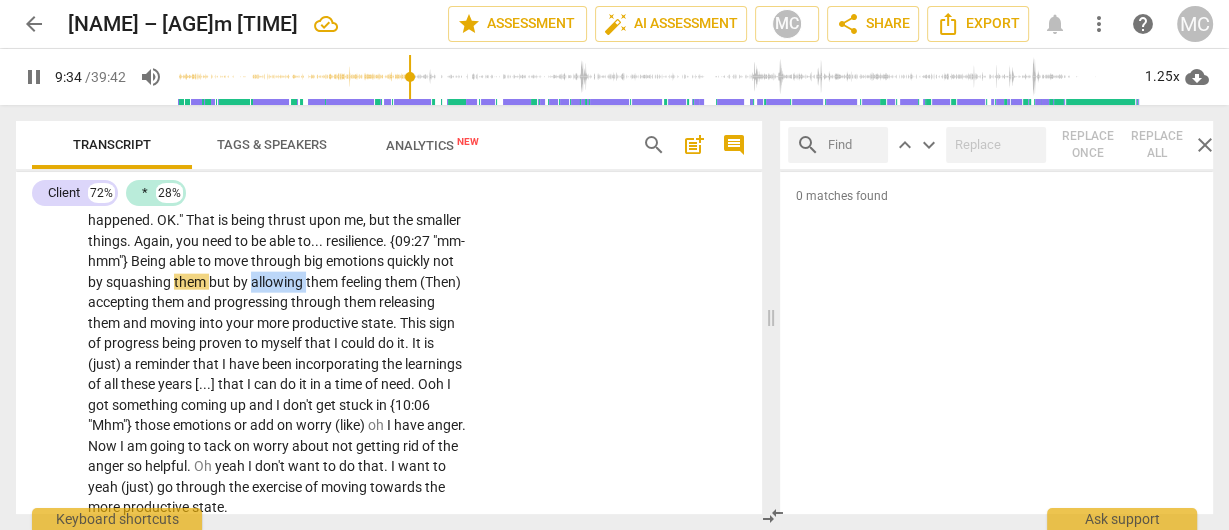 click on "allowing" at bounding box center [278, 282] 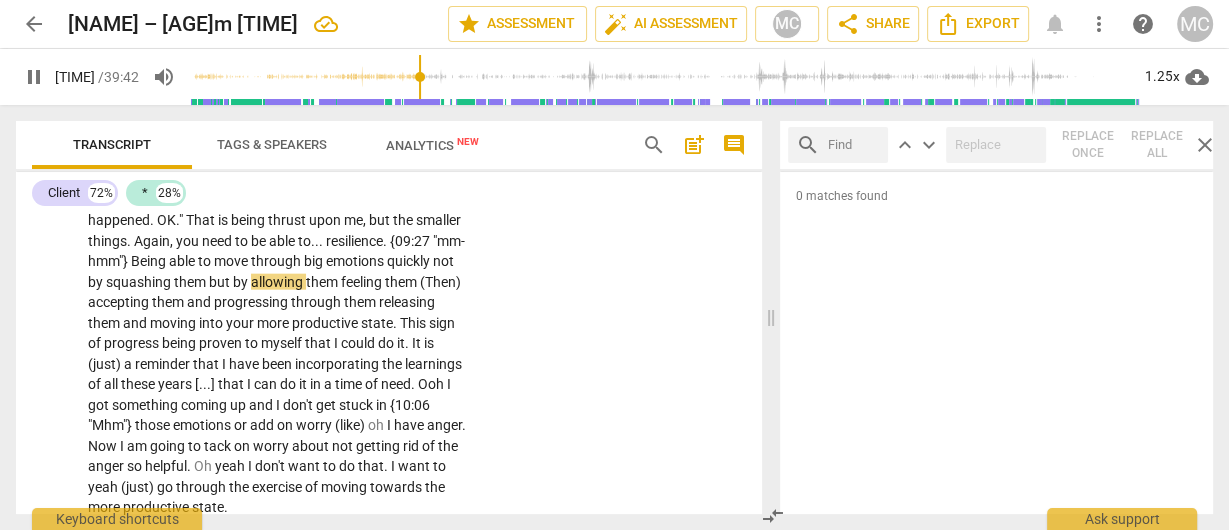 click on "through" at bounding box center (277, 261) 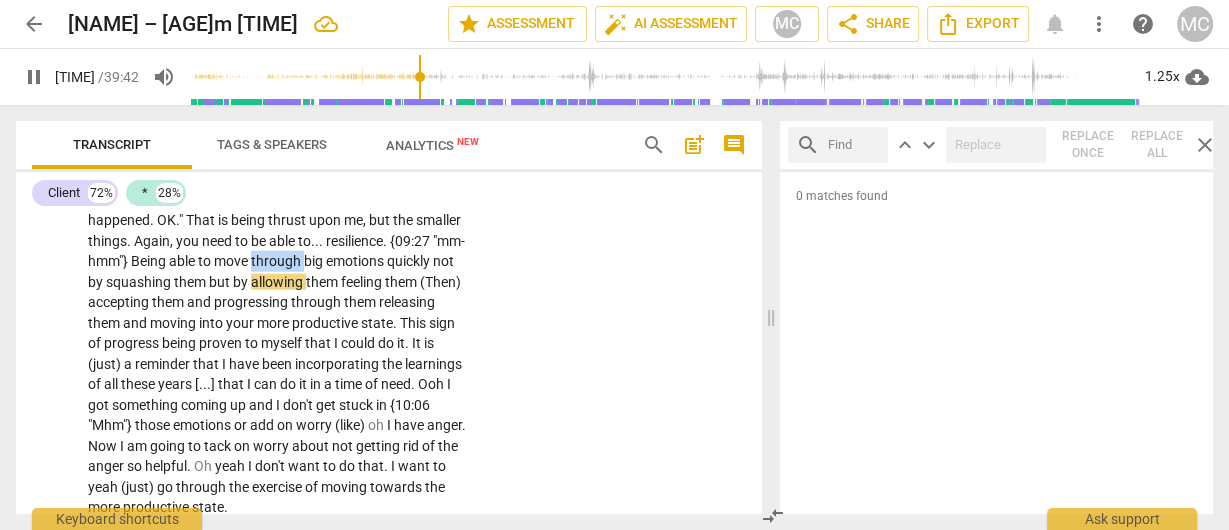 click on "through" at bounding box center [277, 261] 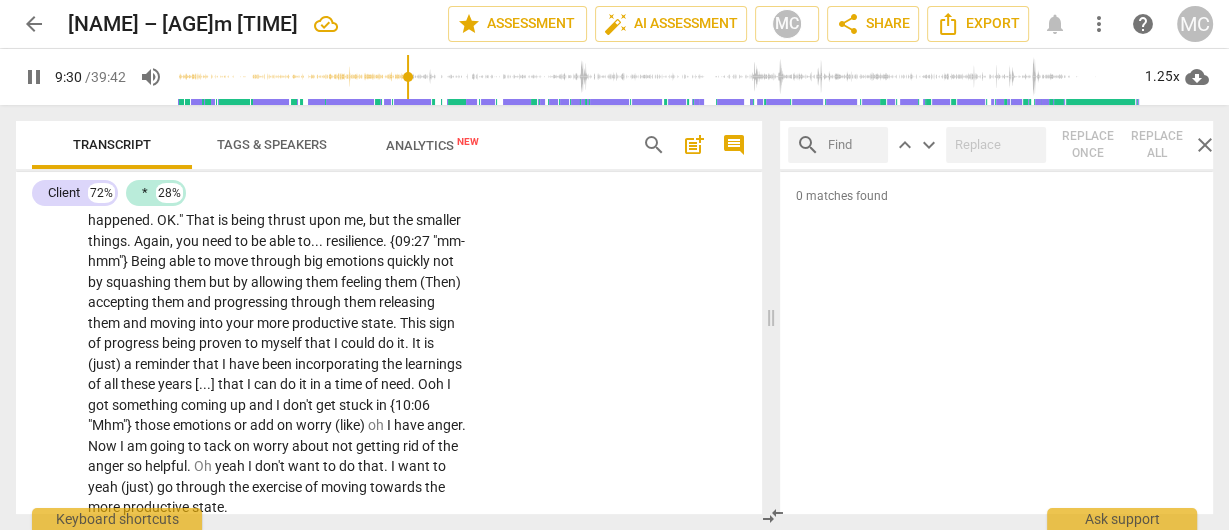 click on "not" at bounding box center [443, 261] 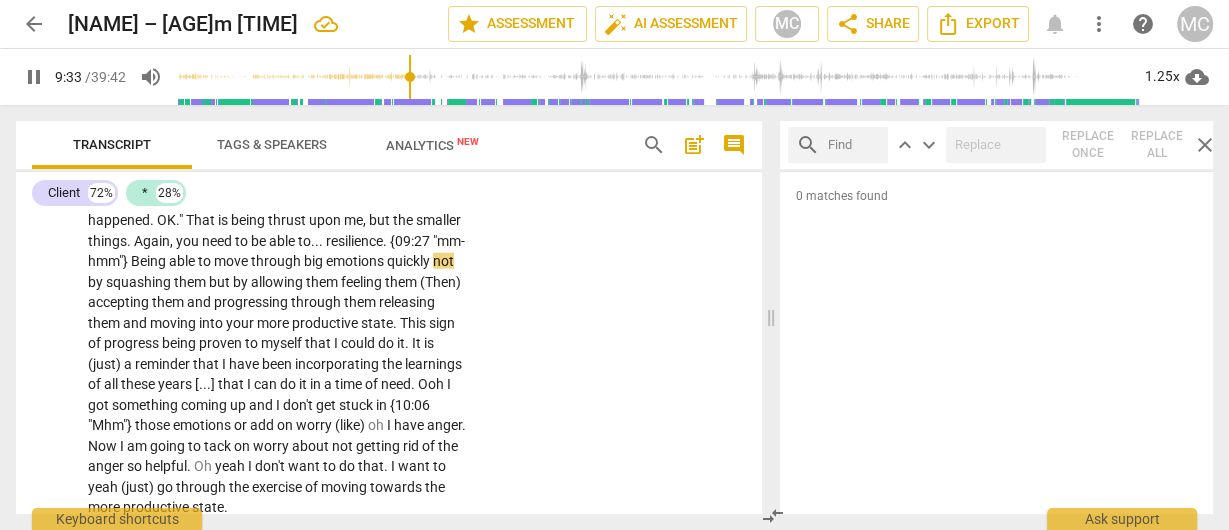 type on "574" 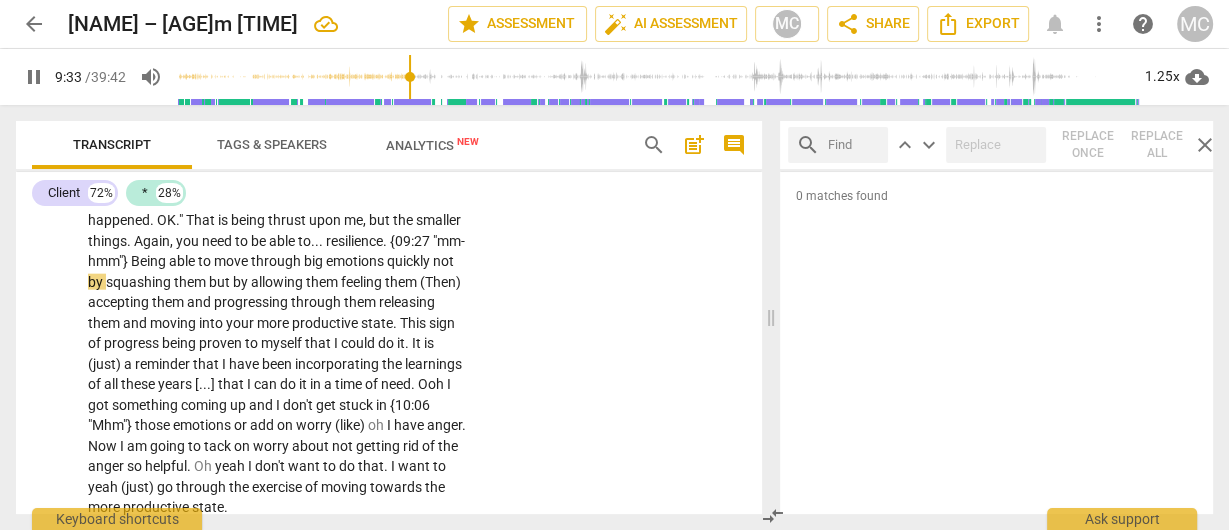 type 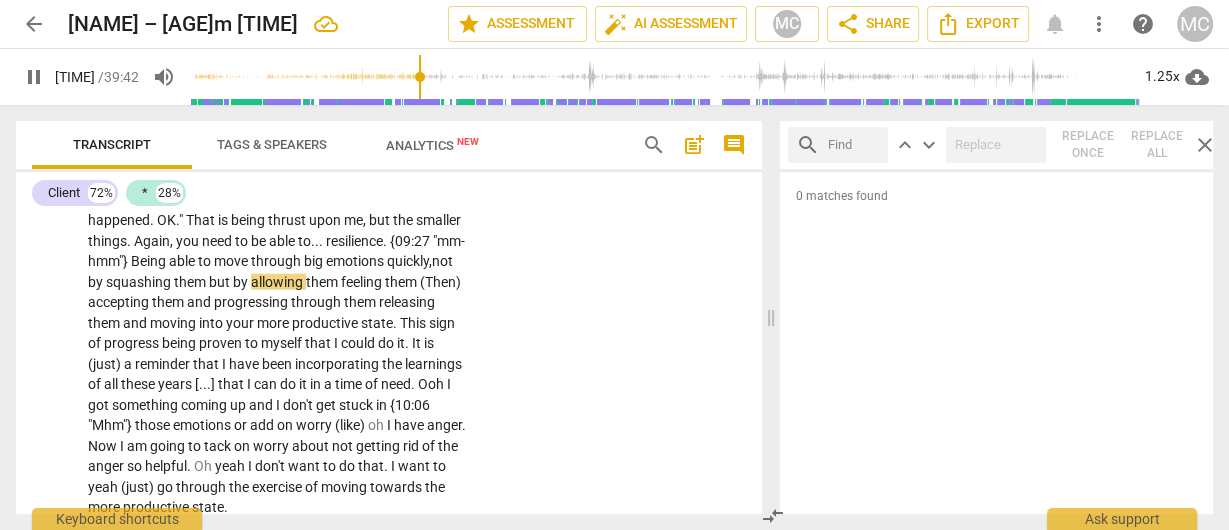 click on "but" at bounding box center (221, 282) 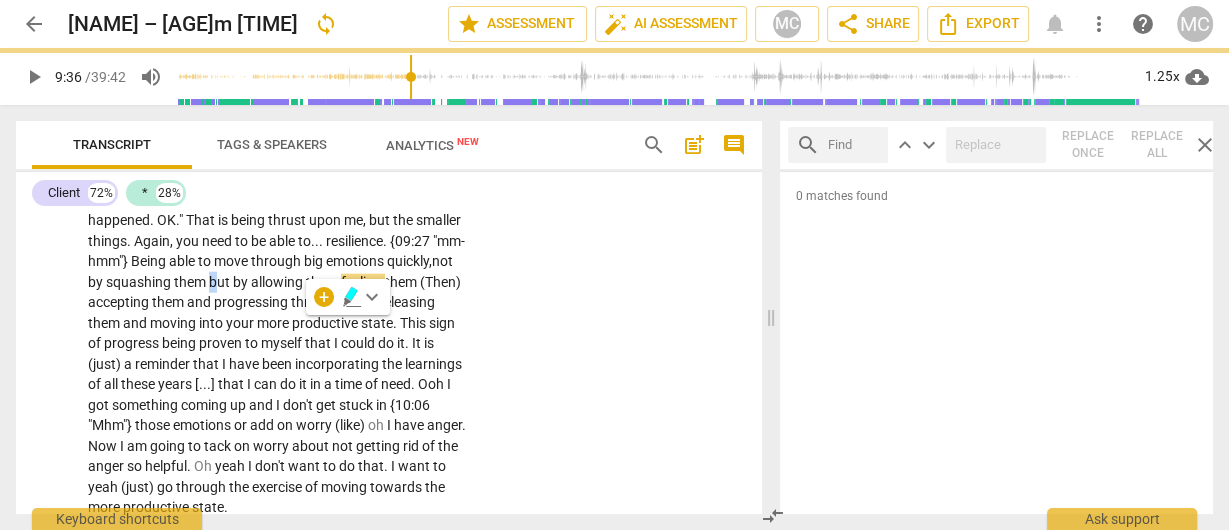 click on "but" at bounding box center [221, 282] 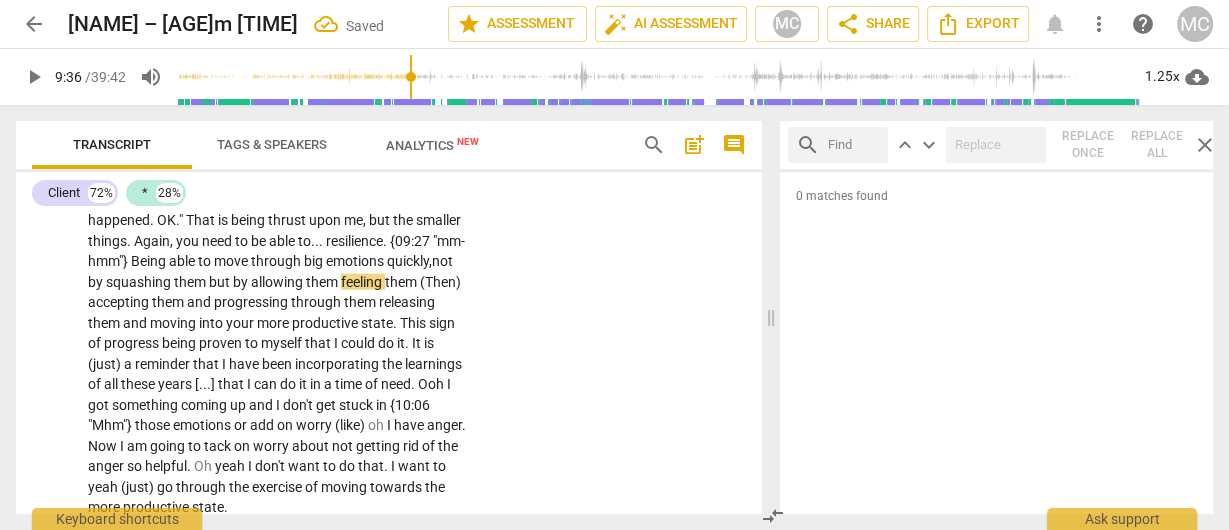 type on "577" 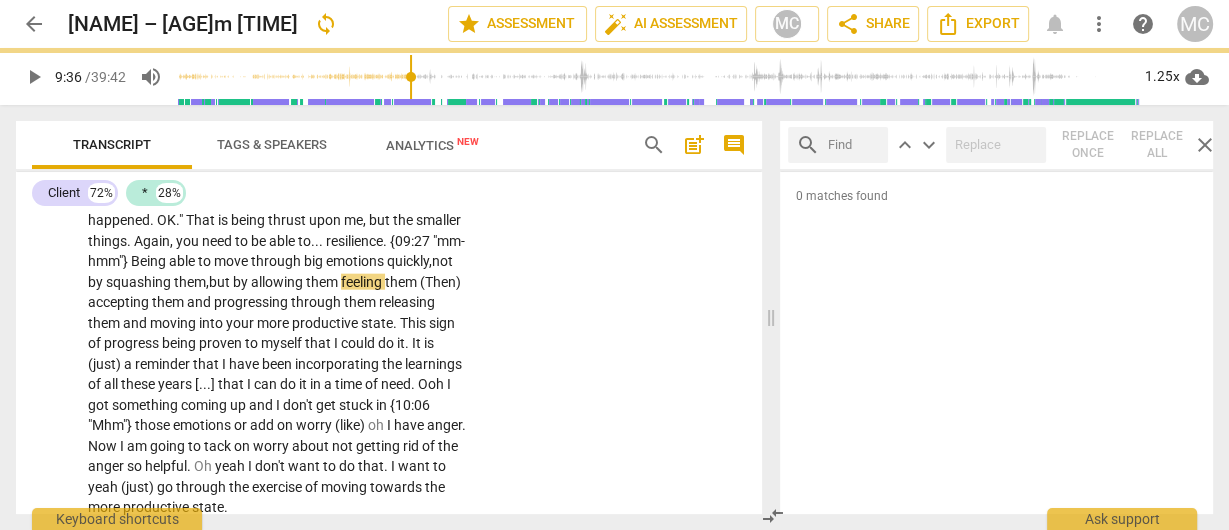 click on "quickly," at bounding box center (409, 261) 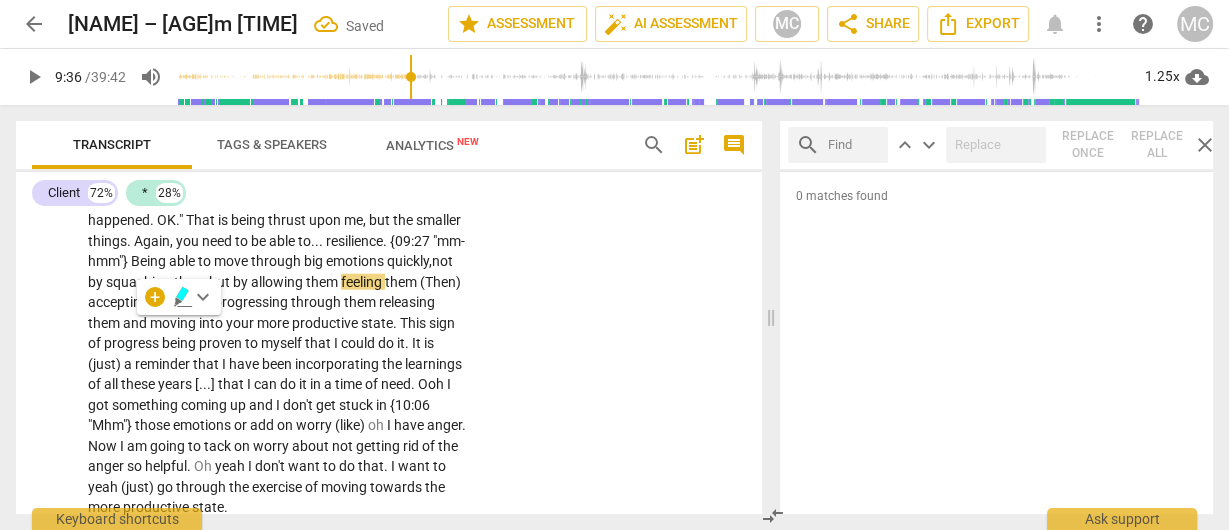 click on "CL play_arrow pause 08:57 + Add competency keyboard_arrow_right Oh .   I   would   say ,   in   the   past ,   I   used   to   sit   very ,   very   heavy .   Anger ,   frustration ,   and   change   would   sit   very   heavy   in   the   body .   I   would   ruminate   for   long   periods   of   time   about   things .   Certainly ,   again ,   looking   back   at   some   of   those   things   is   important .   They   were   big   things ,   like :   "Whoa ! "   [laughter]   "That   happened .   OK . "   That   is   being   thrust   upon   me ,   but   the   smaller   things .   Again ,   you   need   to   be   able   to . . .   resilience .   {09:27   "mm-hmm"}   Being   able   to   move   through   big   emotions   quickly,  not   by   squashing   them,  but   by   allowing   them   feeling   them   (Then)   accepting   them   and   progressing   through   them   releasing   them   and   moving   into   your   more   productive   state .   This   sign   of   progress   being   proven   to   myself" at bounding box center (389, 296) 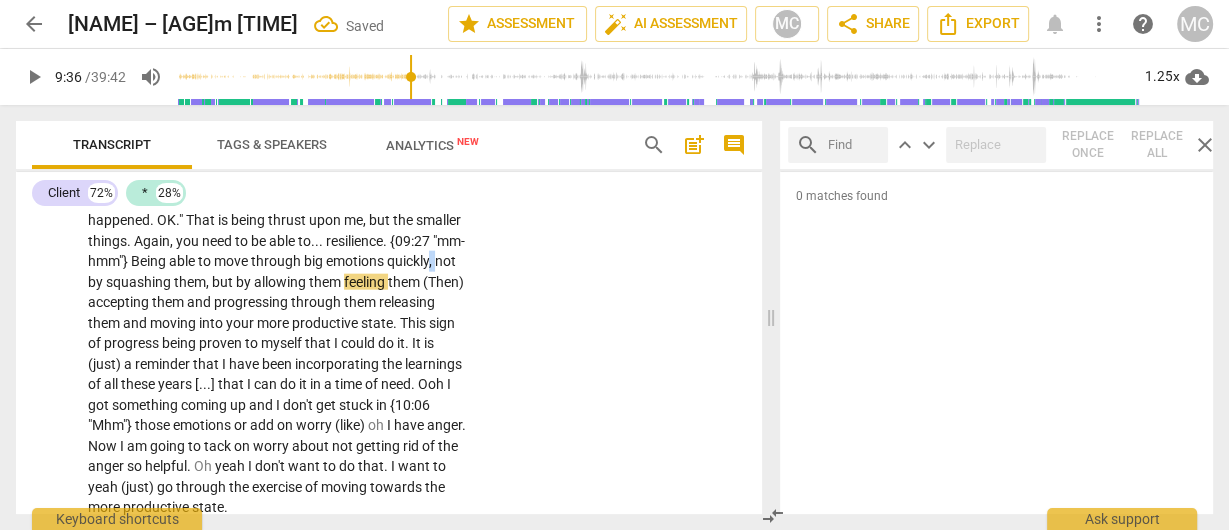 click on "Oh .   I   would   say ,   in   the   past ,   I   used   to   sit   very ,   very   heavy .   Anger ,   frustration ,   and   change   would   sit   very   heavy   in   the   body .   I   would   ruminate   for   long   periods   of   time   about   things .   Certainly ,   again ,   looking   back   at   some   of   those   things   is   important .   They   were   big   things ,   like :   "Whoa ! "   [laughter]   "That   happened .   OK . "   That   is   being   thrust   upon   me ,   but   the   smaller   things .   Again ,   you   need   to   be   able   to . . .   resilience .   {09:27   "mm-hmm"}   Being   able   to   move   through   big   emotions   quickly ,   not   by   squashing   them ,   but   by   allowing   them   feeling   them   (Then)   accepting   them   and   progressing   through   them   releasing   them   and   moving   into   your   more   productive   state .   This   sign   of   progress   being   proven   to   myself   that   I   could   do   it .   It   is   (just)   a   reminder" at bounding box center (278, 313) 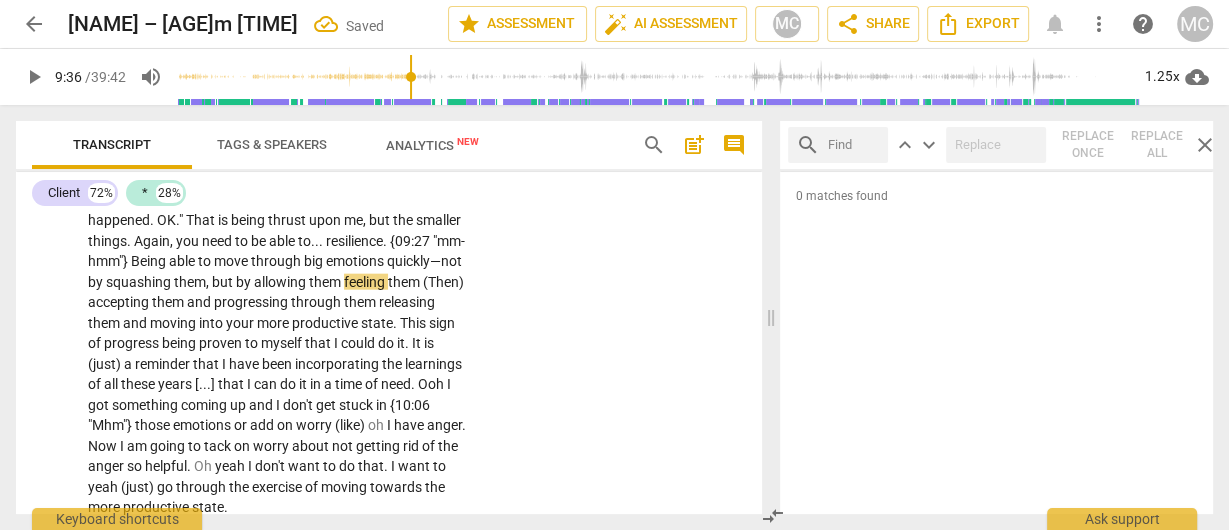 click on "quickly—not" at bounding box center [424, 261] 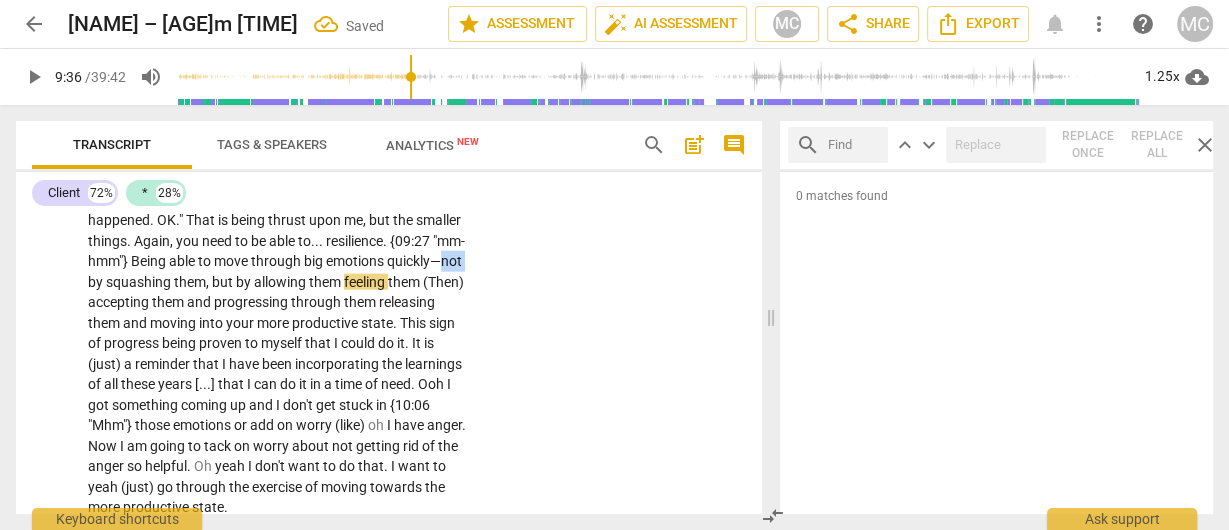 click on "quickly—not" at bounding box center (424, 261) 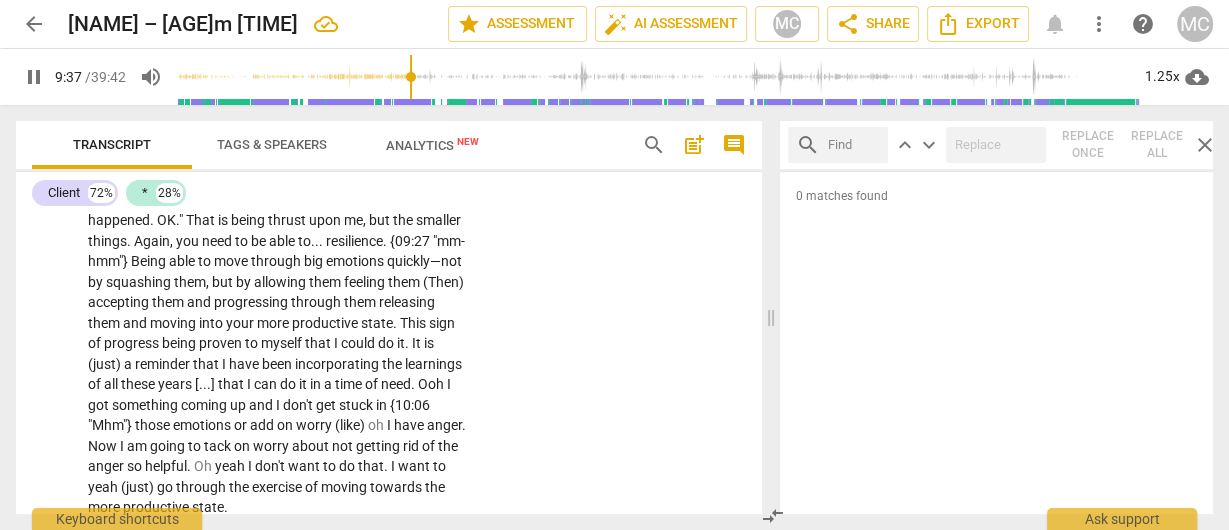 click on "allowing" at bounding box center [281, 282] 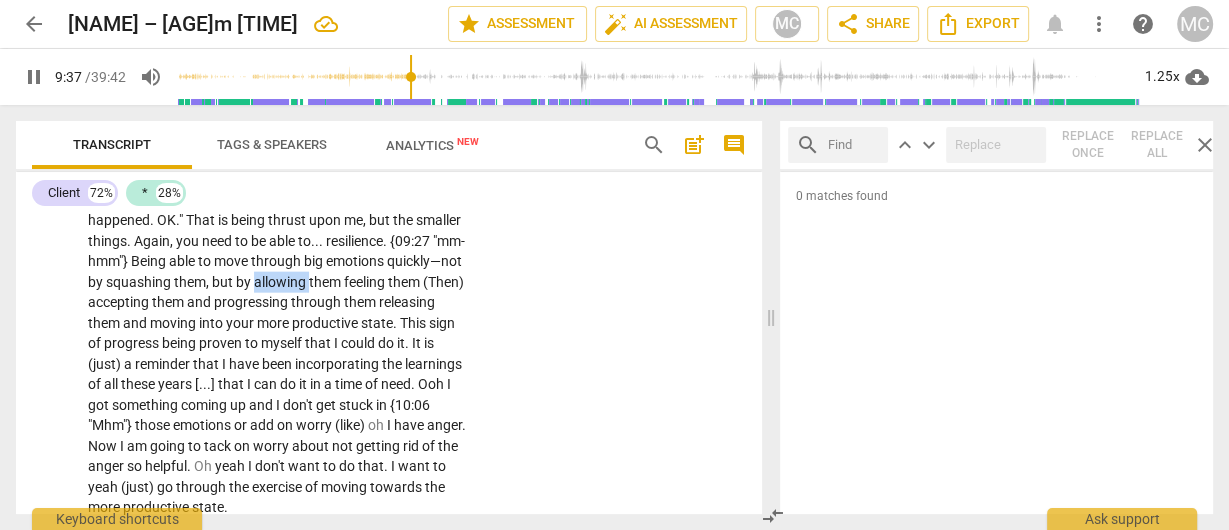 click on "allowing" at bounding box center [281, 282] 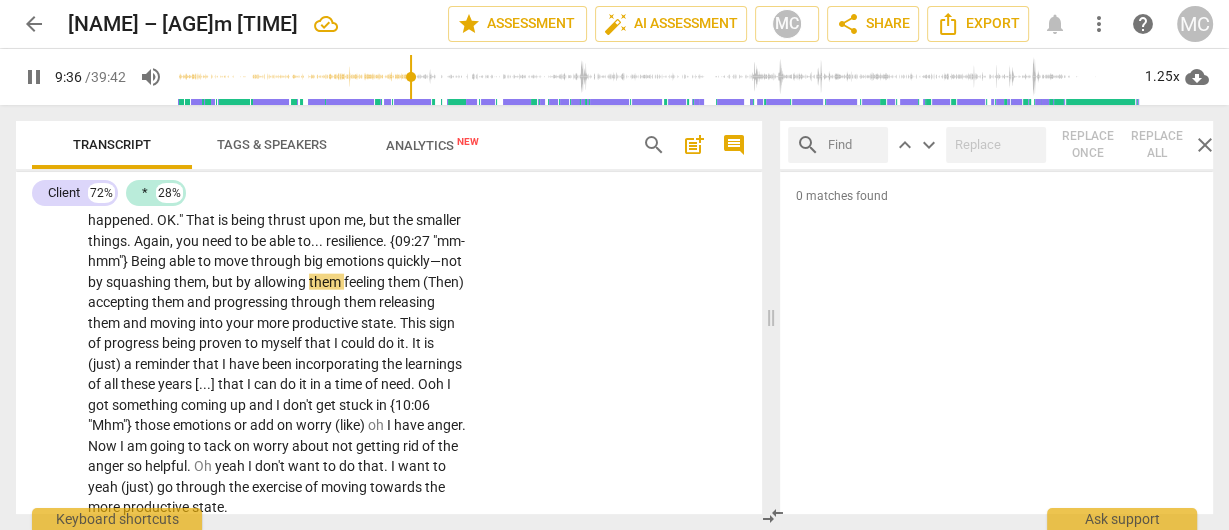 click on "feeling" at bounding box center [366, 282] 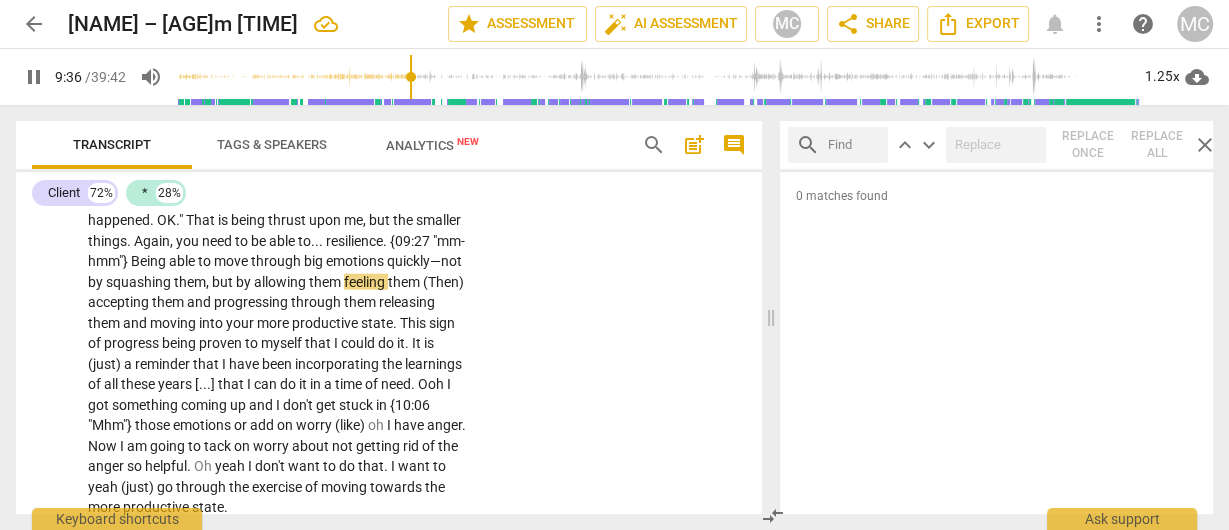 type on "577" 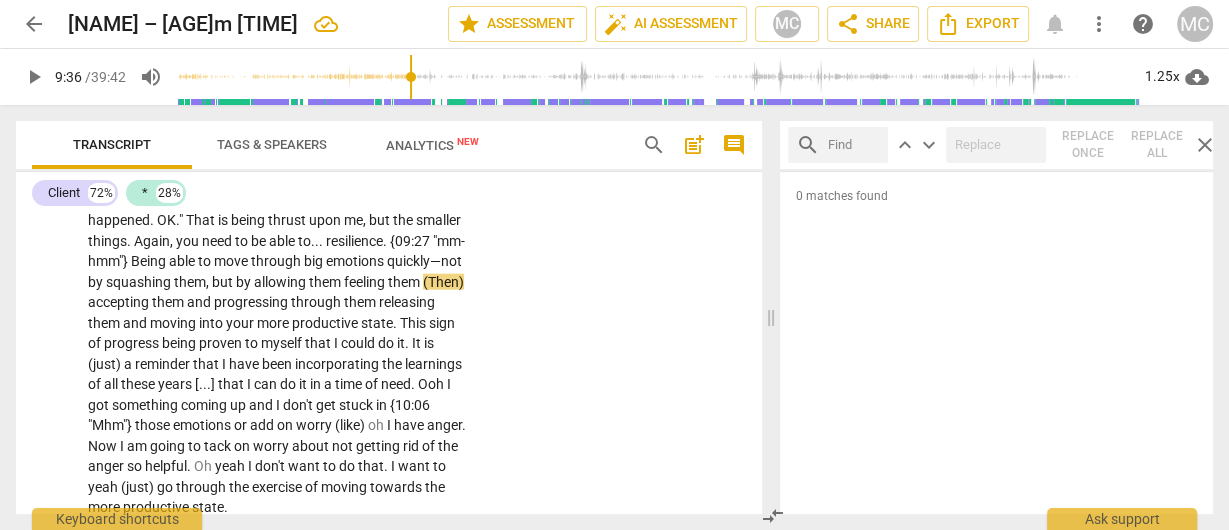 type 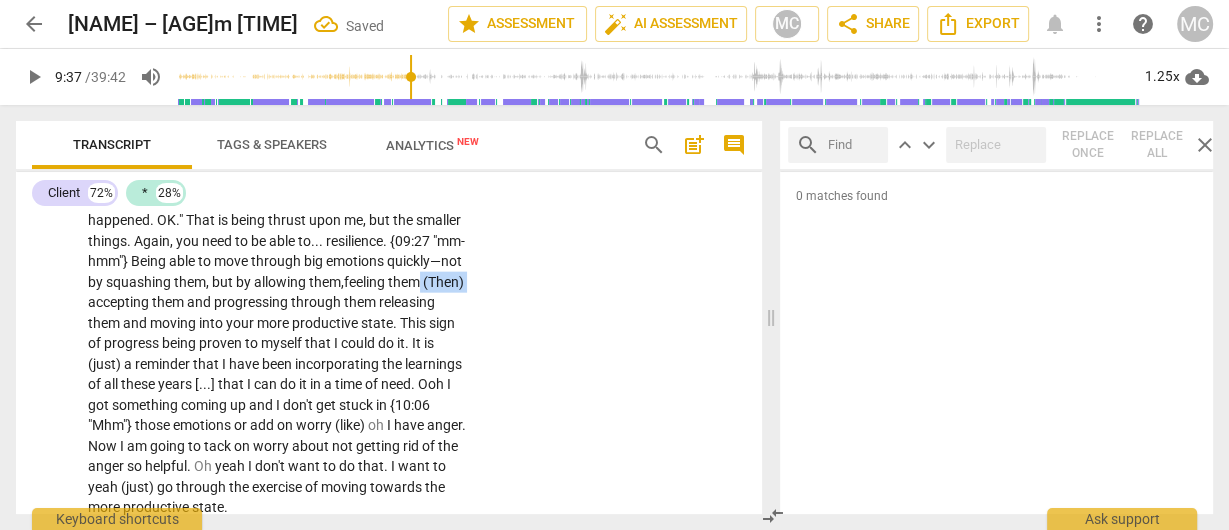 drag, startPoint x: 253, startPoint y: 344, endPoint x: 199, endPoint y: 349, distance: 54.230988 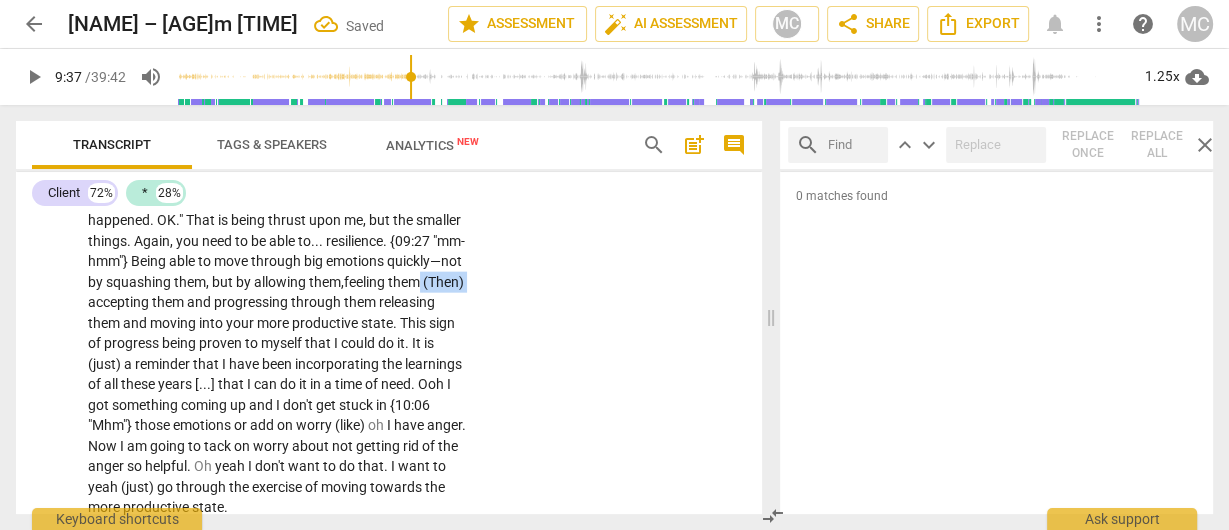 click on "Oh . I would say , in the past , I used to sit very , very heavy . Anger , frustration , and change would sit very heavy in the body . I would ruminate for long periods of time about things . Certainly , again , looking back at some of those things is important . They were big things , like : "Whoa ! " [laughter] "That happened . OK . " That is being thrust upon me , but the smaller things . Again , you need to be able to . . . resilience . {[TIME] "mm-hmm"} Being able to move through big emotions quickly—not by squashing them , but by allowing them, feeling them (Then) accepting them and progressing through them releasing them and moving into your more productive state . This sign of progress being proven to myself that I could do it . It is (just) a reminder" at bounding box center (278, 313) 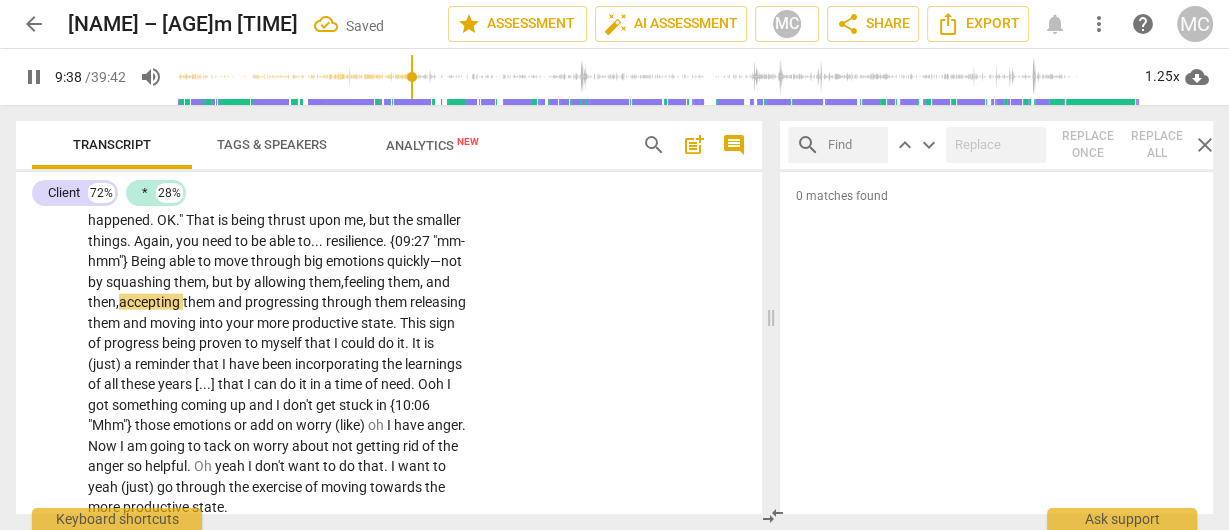 click on "CL play_arrow pause 08:57 + Add competency keyboard_arrow_right Oh. I would say, in the past, I used to sit very, very heavy. Anger, frustration, and change would sit very heavy in the body. I would ruminate for long periods of time about things. Certainly, again, looking back at some of those things is important. They were big things, like: "Whoa!" [laughter] "That happened. OK." That is being thrust upon me, but the smaller things. Again, you need to be able to. . . resilience. {09:27 "mm-hmm"} Being able to move through big emotions quickly—not by squashing them, but by allowing them, feeling them, and then, accepting them and progressing through them releasing them and moving into your more productive state. This sign of progress being proven to myself" at bounding box center (389, 296) 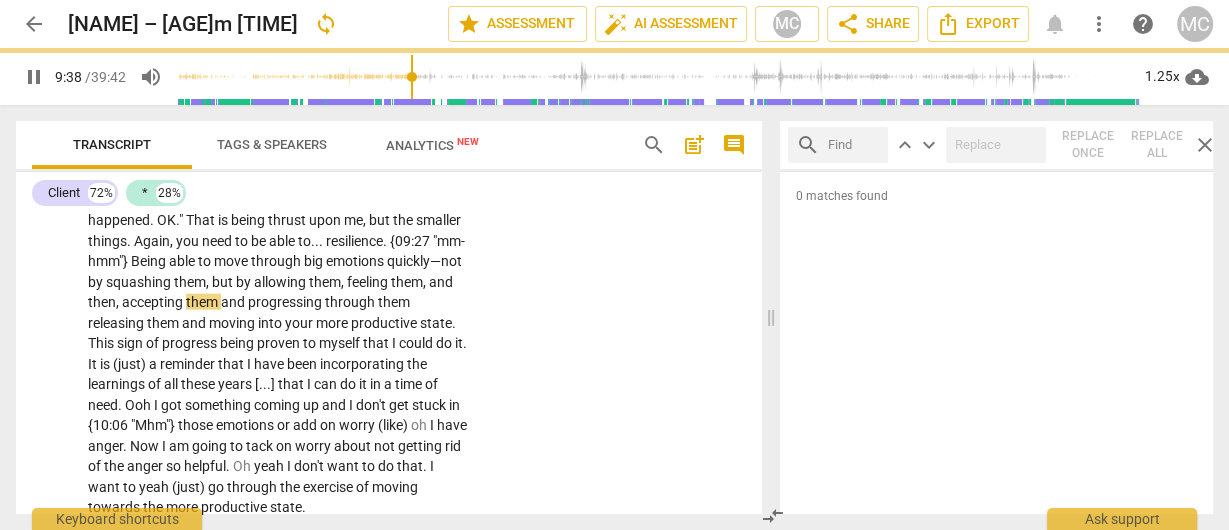 scroll, scrollTop: 3989, scrollLeft: 0, axis: vertical 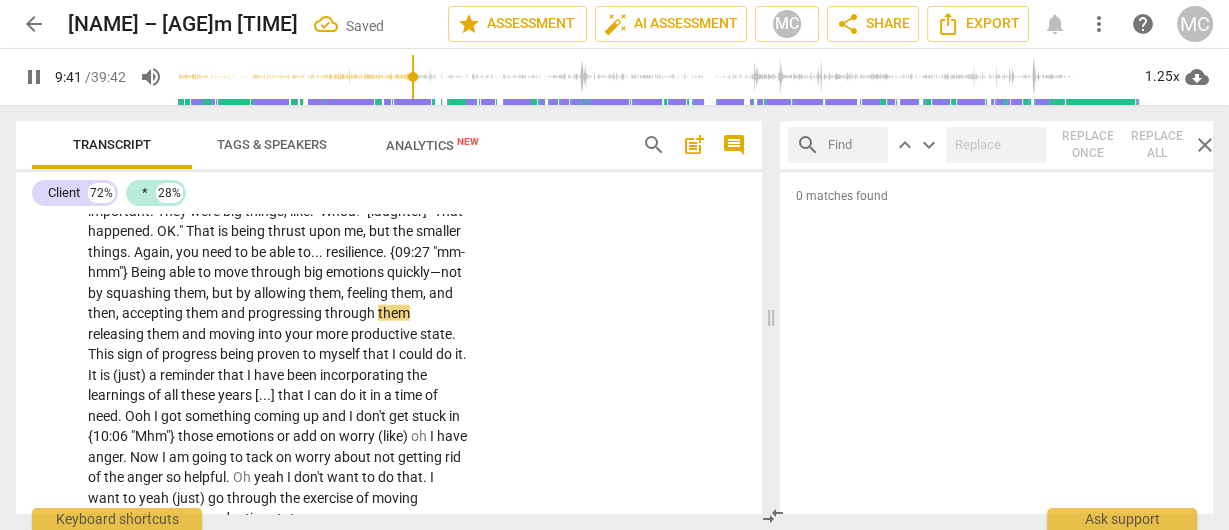 click on "accepting" at bounding box center (154, 313) 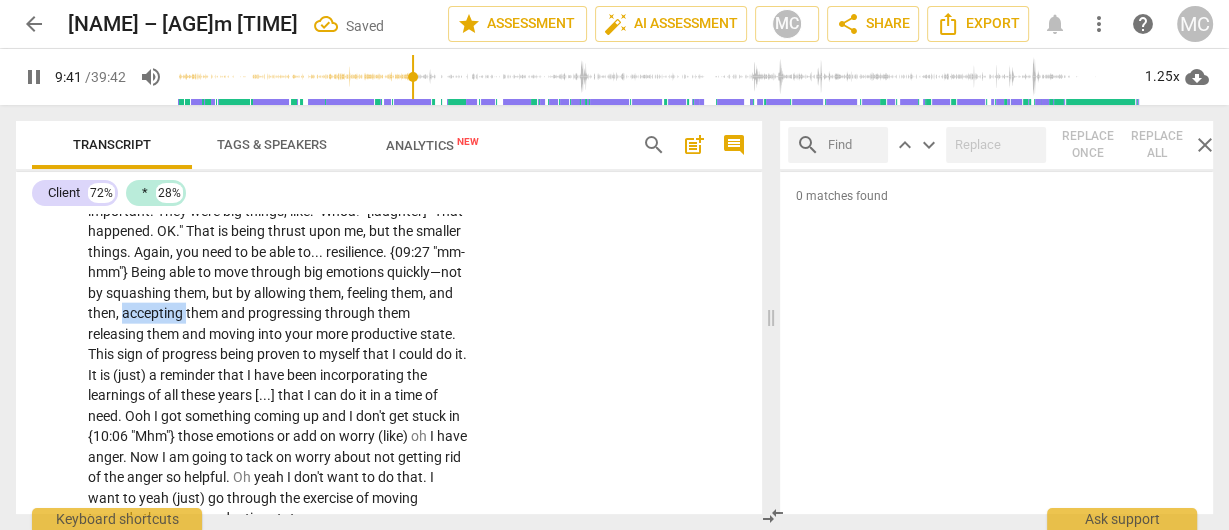 click on "accepting" at bounding box center (154, 313) 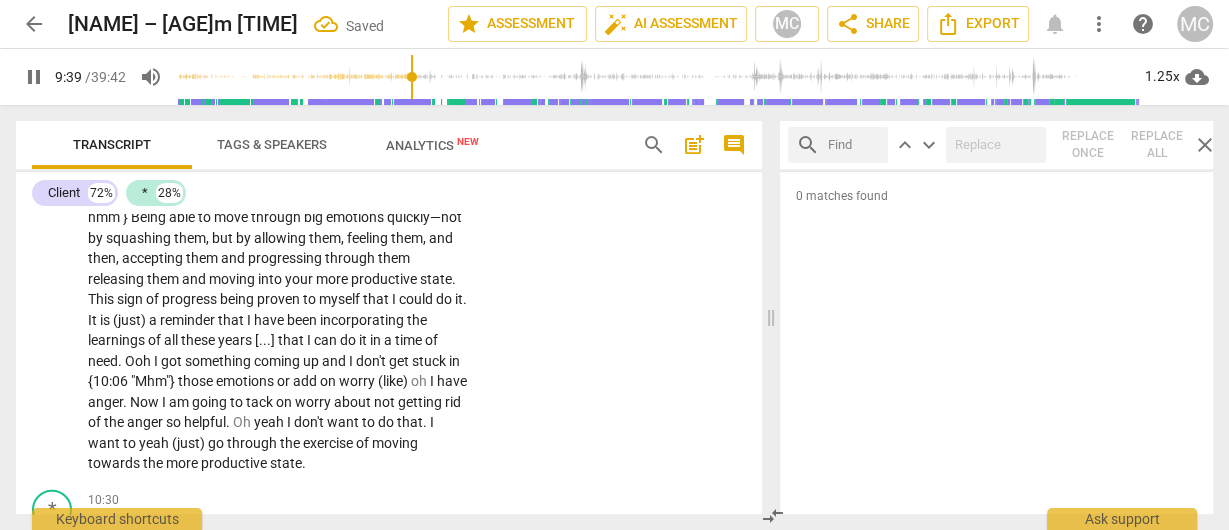 scroll, scrollTop: 4069, scrollLeft: 0, axis: vertical 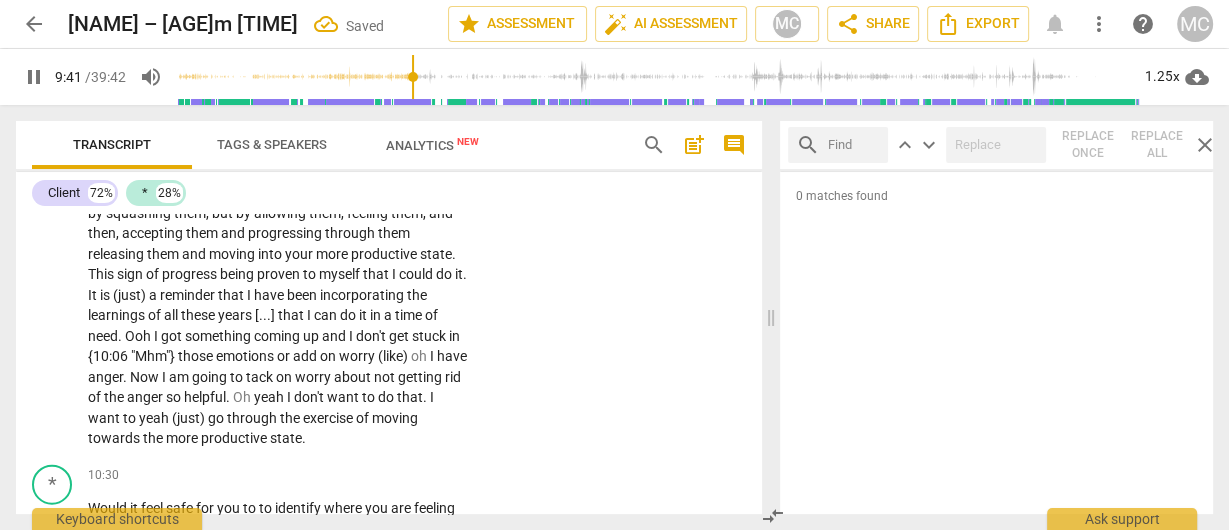 click on "releasing" at bounding box center [117, 254] 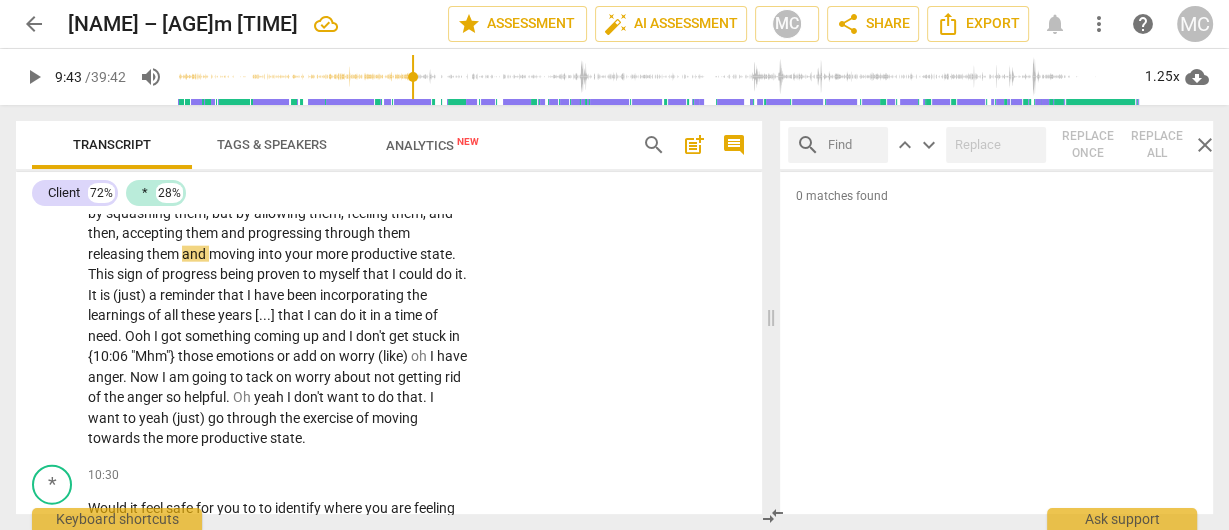 click on "allowing" at bounding box center [281, 213] 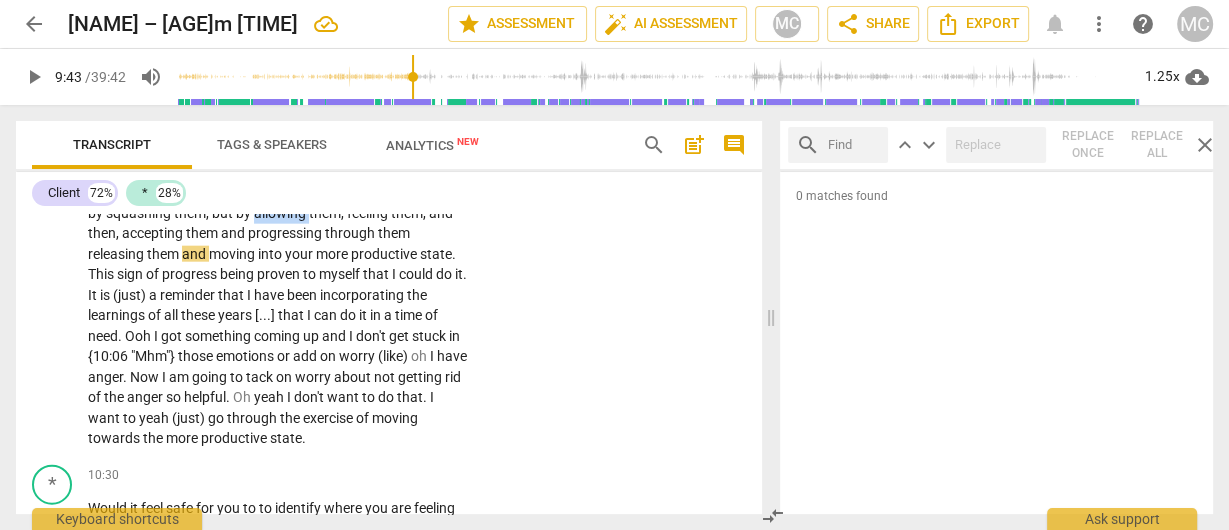 click on "allowing" at bounding box center [281, 213] 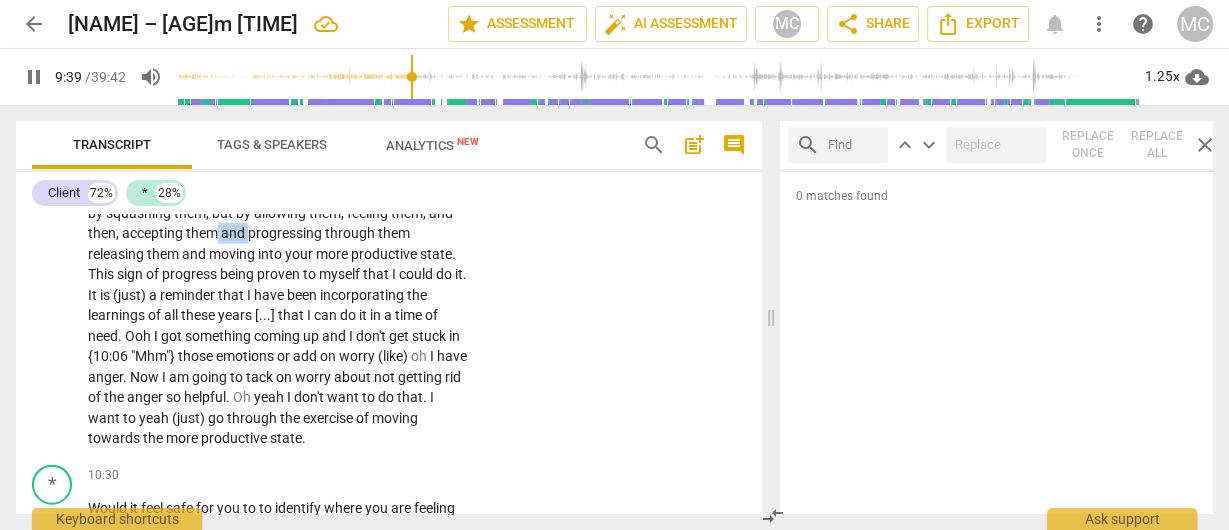 drag, startPoint x: 359, startPoint y: 275, endPoint x: 327, endPoint y: 276, distance: 32.01562 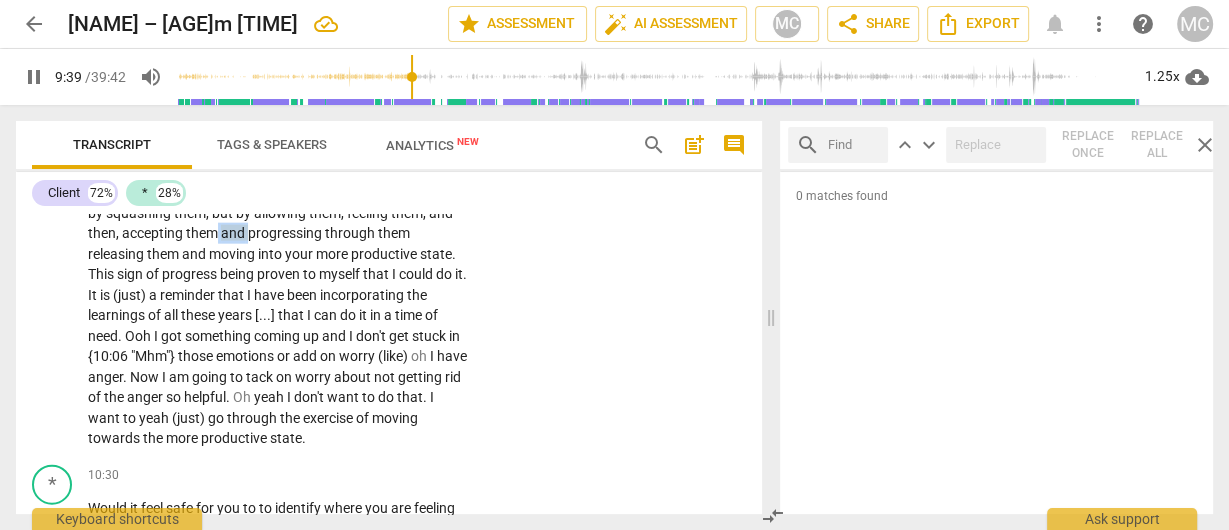 click on "Oh .   I   would   say ,   in   the   past ,   I   used   to   sit   very ,   very   heavy .   Anger ,   frustration ,   and   change   would   sit   very   heavy   in   the   body .   I   would   ruminate   for   long   periods   of   time   about   things .   Certainly ,   again ,   looking   back   at   some   of   those   things   is   important .   They   were   big   things ,   like :   "Whoa ! "   [laughter]   "That   happened .   OK . "   That   is   being   thrust   upon   me ,   but   the   smaller   things .   Again ,   you   need   to   be   able   to . . .   resilience .   {09:27   "mm-hmm"}   Being   able   to   move   through   big   emotions   quickly—not   by   squashing   them ,   but   by   allowing   them ,   feeling   them ,   and   then ,   accepting   them   and   progressing   through   them   releasing   them   and   moving   into   your   more   productive   state .   This   sign   of   progress   being   proven   to   myself   that   I   could   do   it .   It   is   (just)   a" at bounding box center (278, 244) 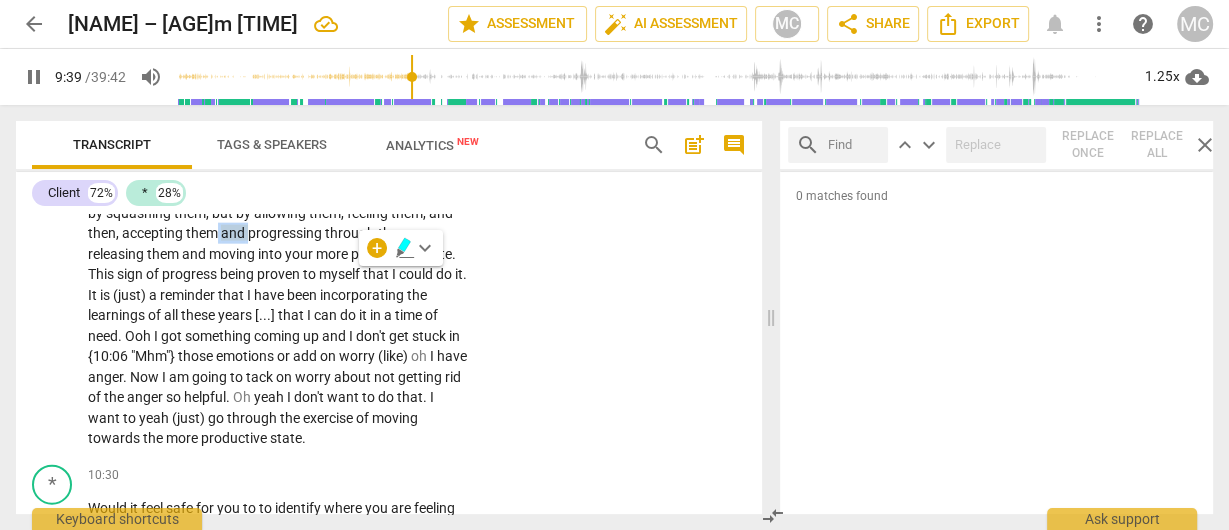 type on "580" 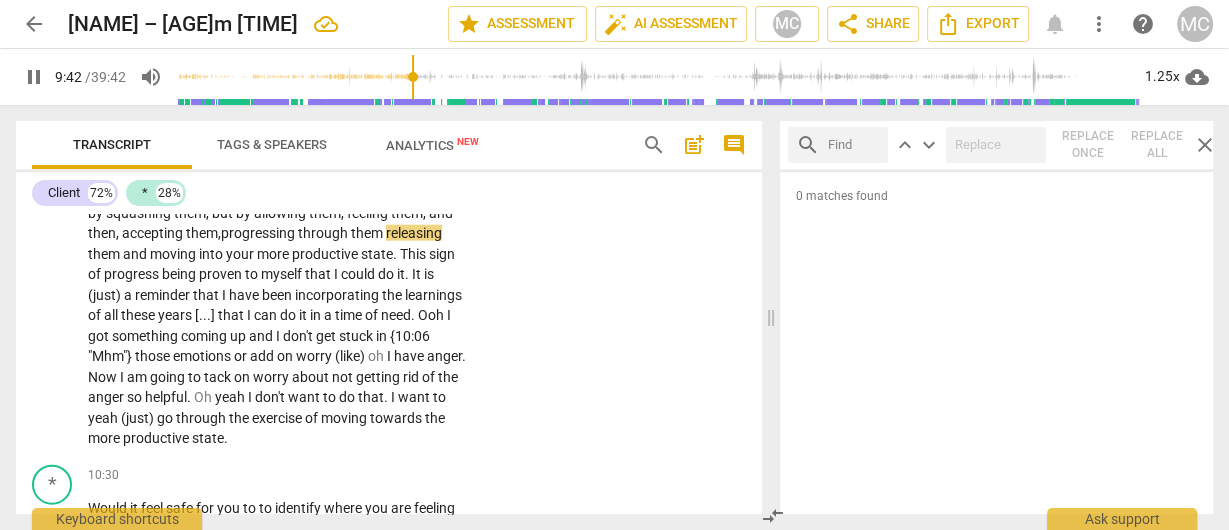 click on "them" at bounding box center (368, 233) 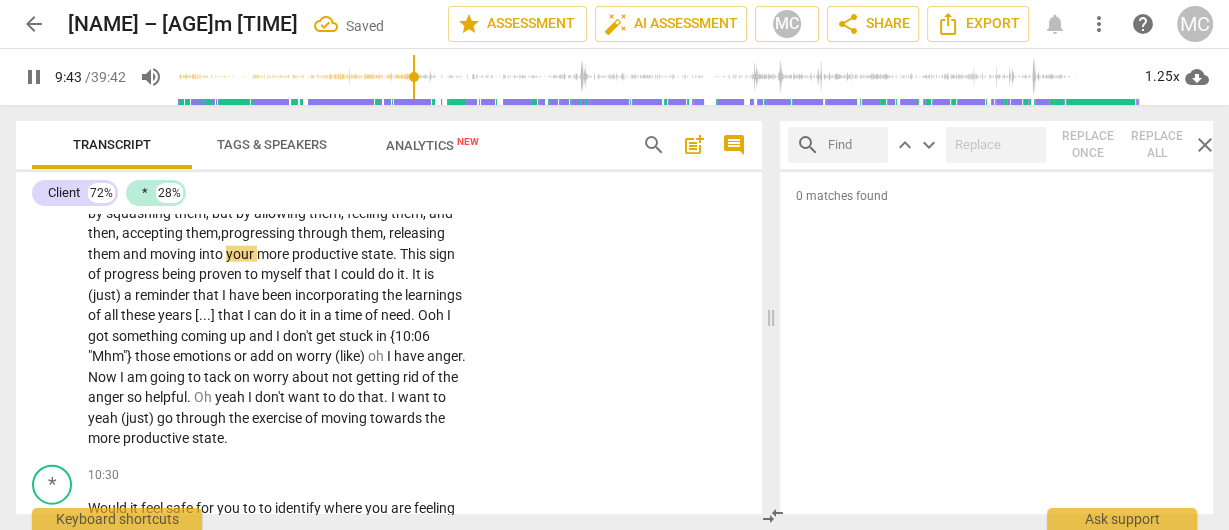 click on "them" at bounding box center (105, 254) 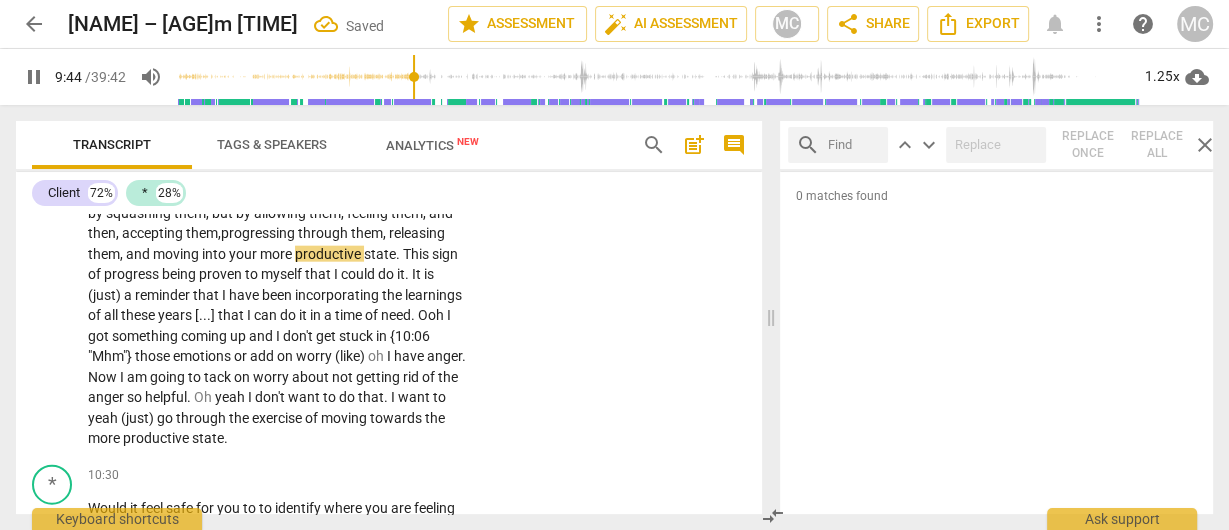 click on "CL play_arrow pause [TIME] + Add competency keyboard_arrow_right Oh . I would say , in the past , I used to sit very , very heavy . Anger , frustration , and change would sit very heavy in the body . I would ruminate for long periods of time about things . Certainly , again , looking back at some of those things is important . They were big things , like : "Whoa ! " [laughter] "That happened . OK . " That is being thrust upon me , but the smaller things . Again , you need to be able to . . . resilience . {[TIME] "mm-hmm"} Being able to move through big emotions quickly—not by squashing them , but by allowing them , feeling them , and then , accepting them, progressing through them, releasing them, and moving into your more productive state . This sign of progress being proven to" at bounding box center (389, 227) 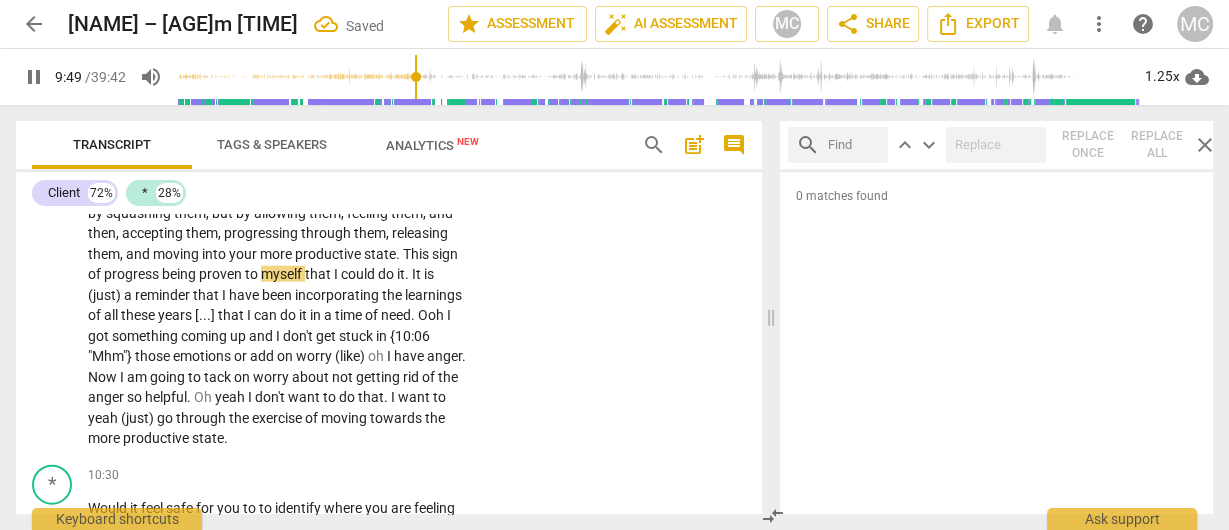 click on "This" at bounding box center (417, 254) 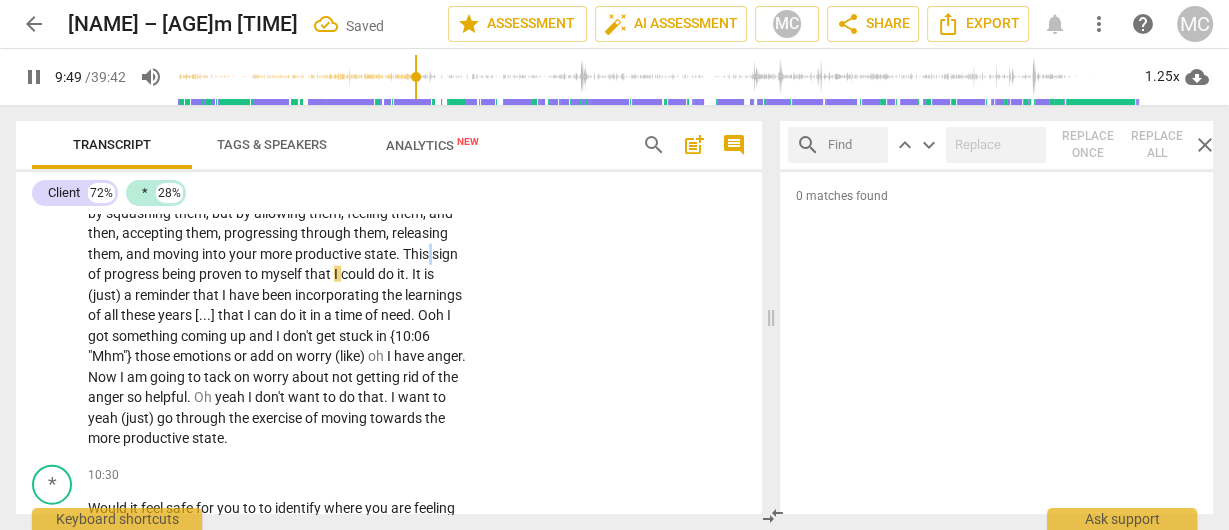 click on "This" at bounding box center (417, 254) 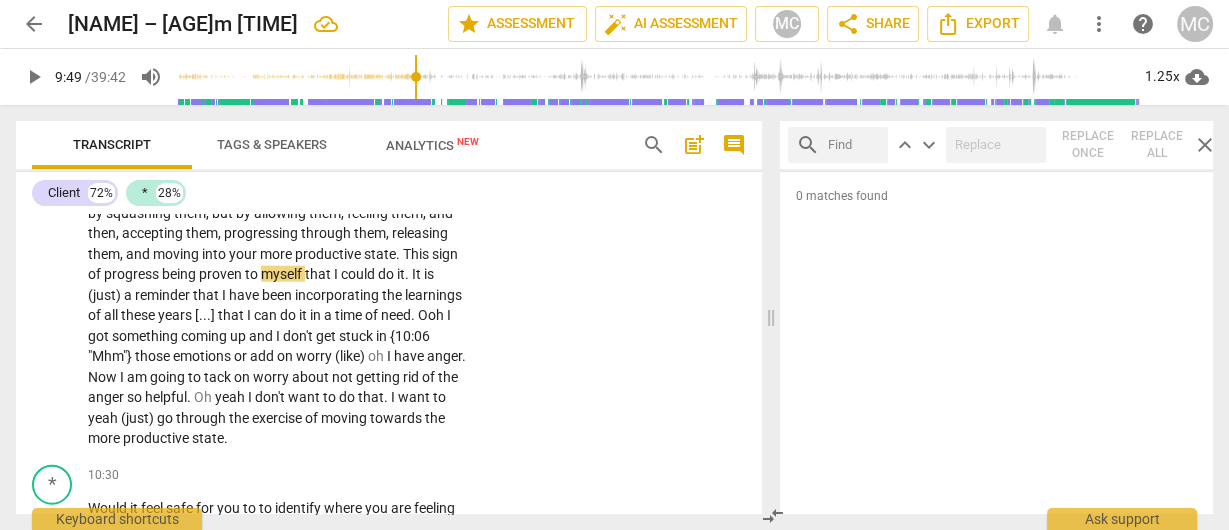 click on "progress" at bounding box center (133, 274) 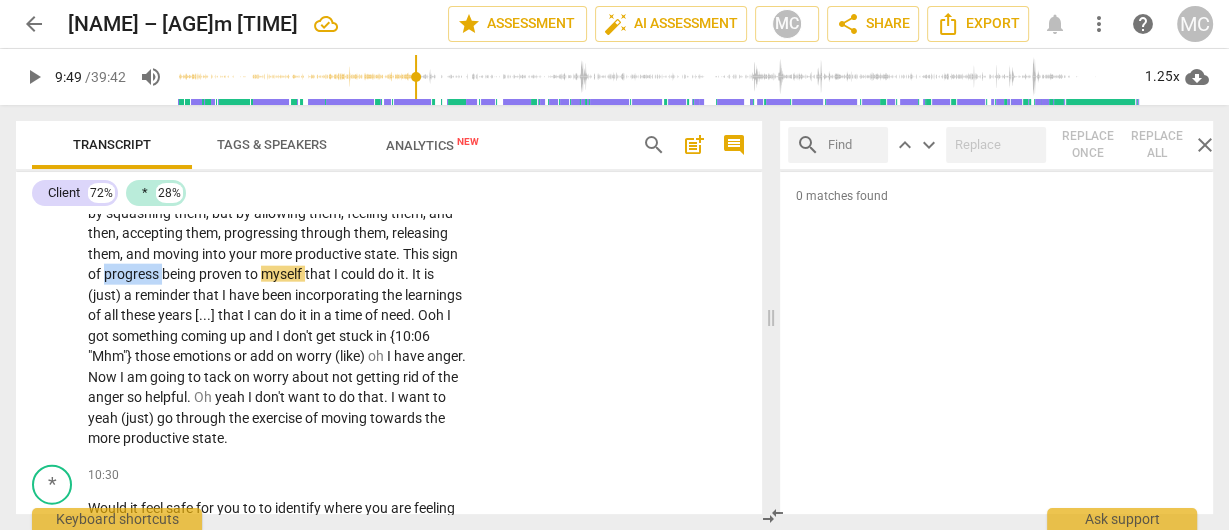 click on "progress" at bounding box center [133, 274] 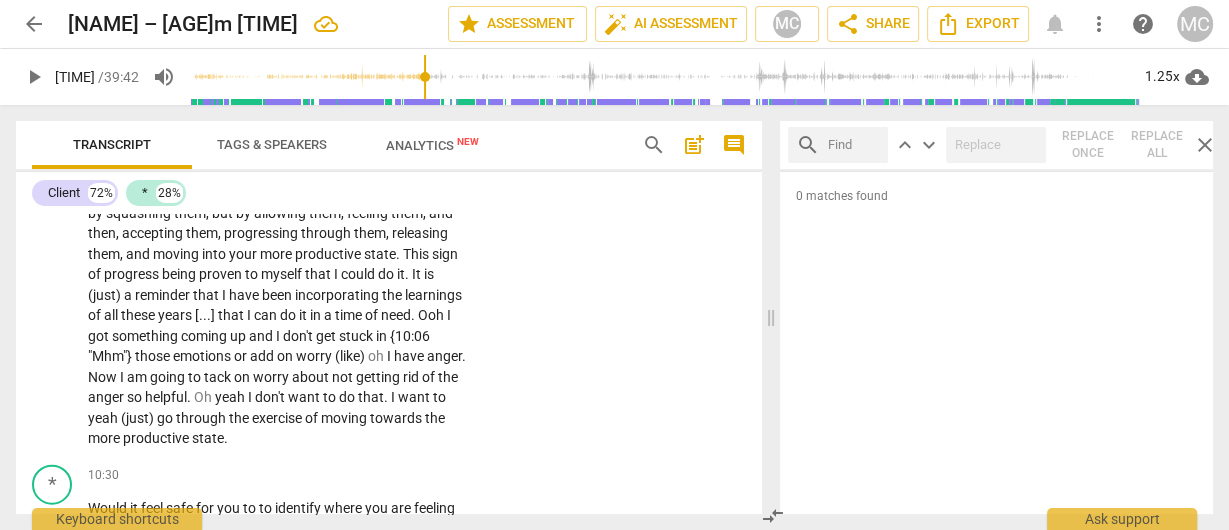click on "being" at bounding box center [180, 274] 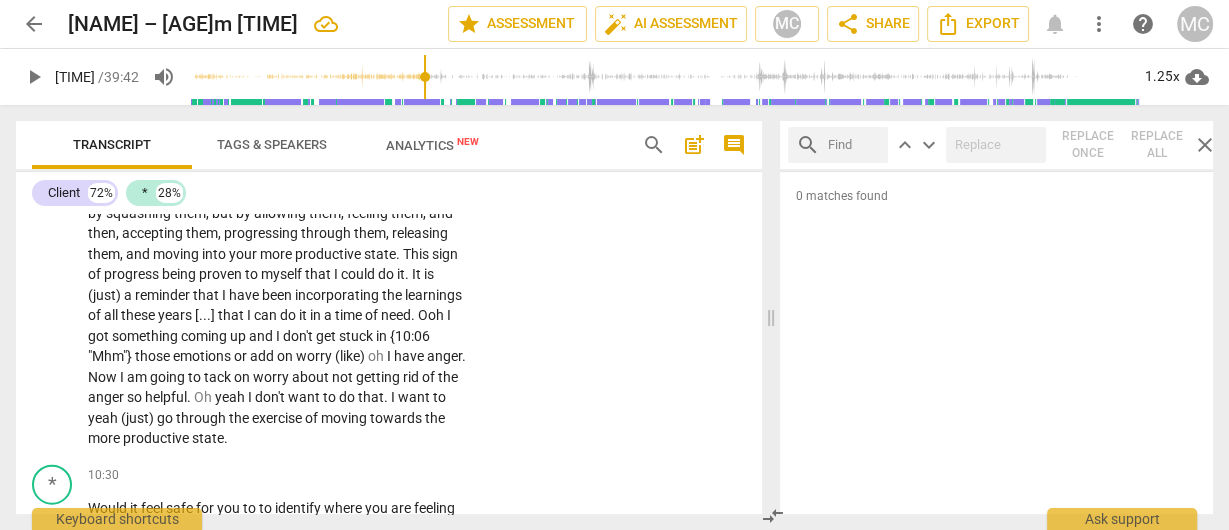 type on "589" 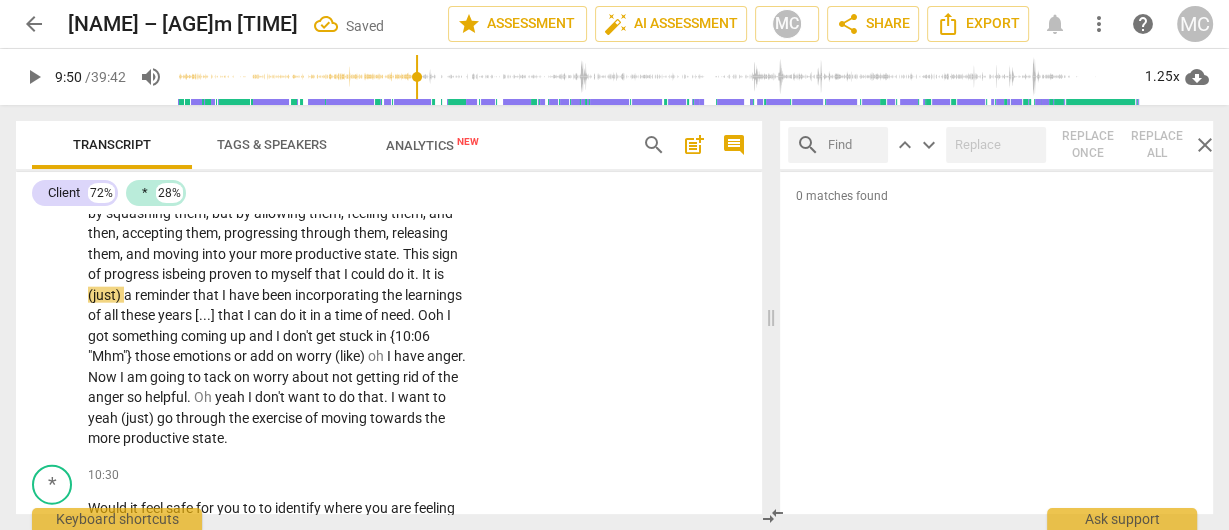 click on "progress is" at bounding box center (138, 274) 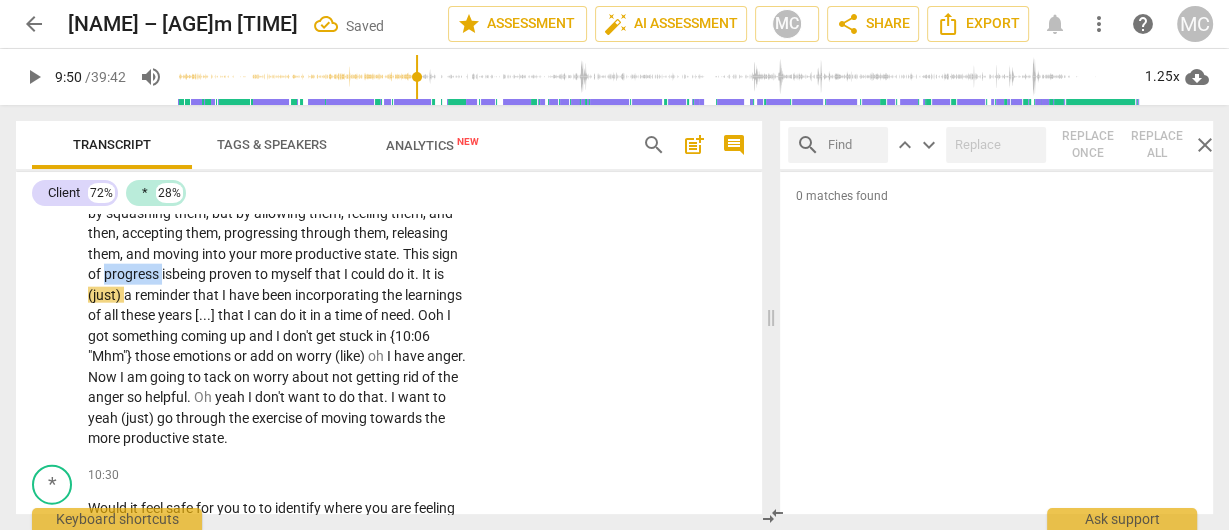 click on "progress is" at bounding box center [138, 274] 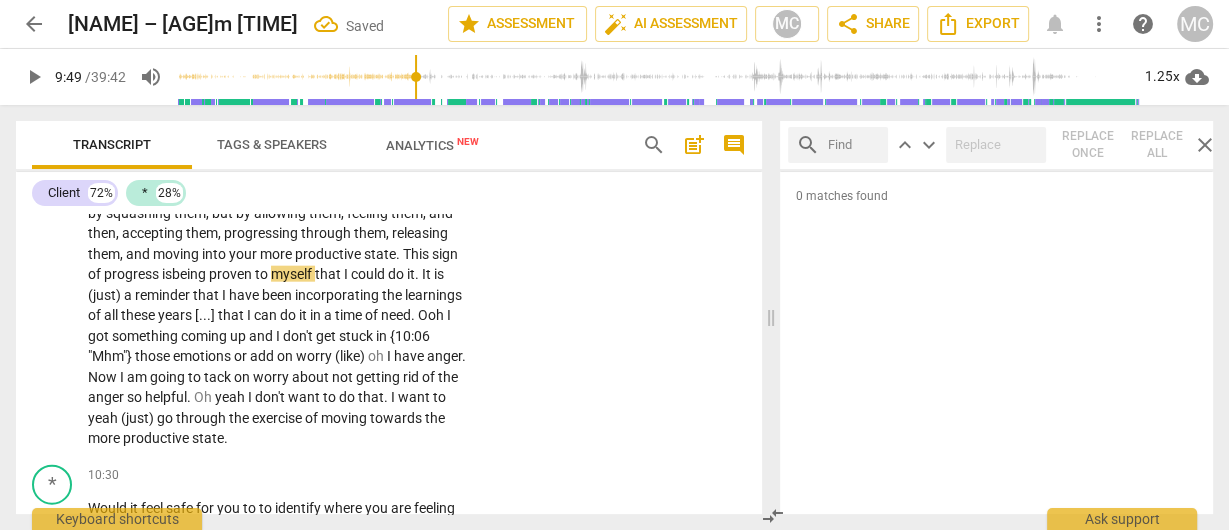 click on "progress is" at bounding box center (138, 274) 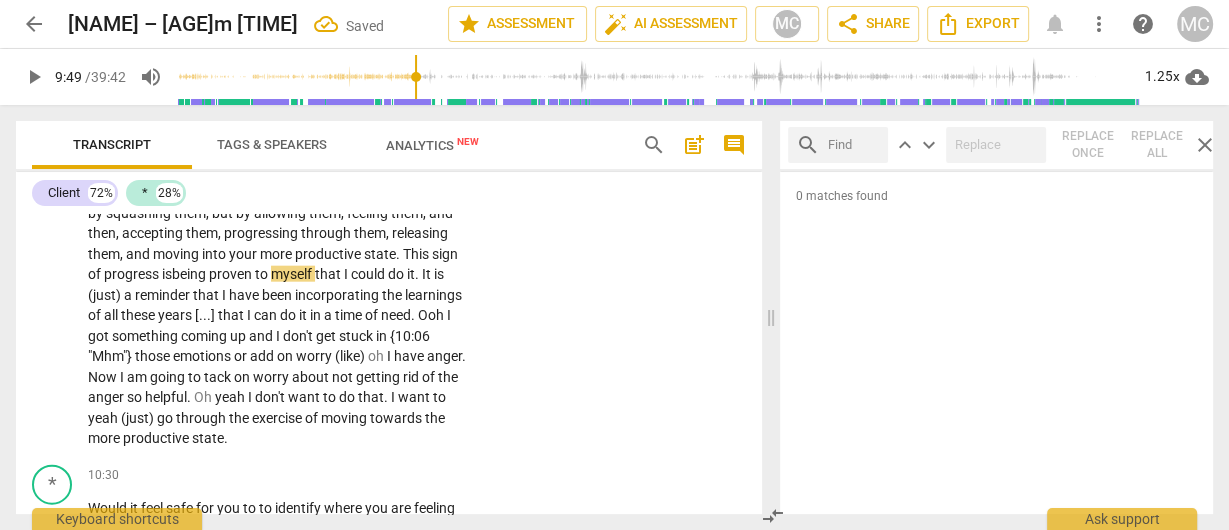click on "progress is" at bounding box center [138, 274] 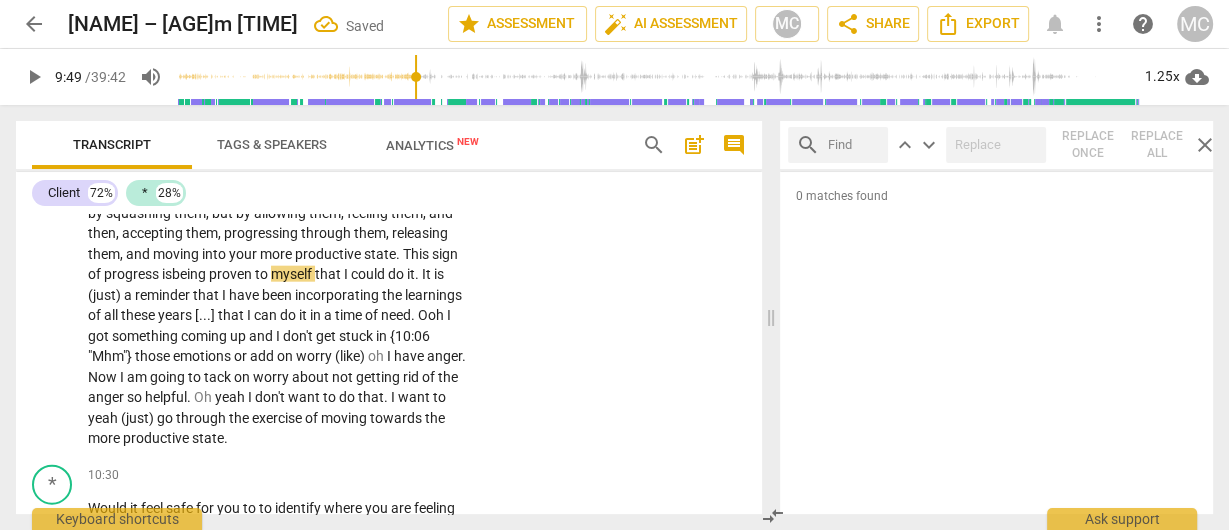 click on "progress is" at bounding box center [138, 274] 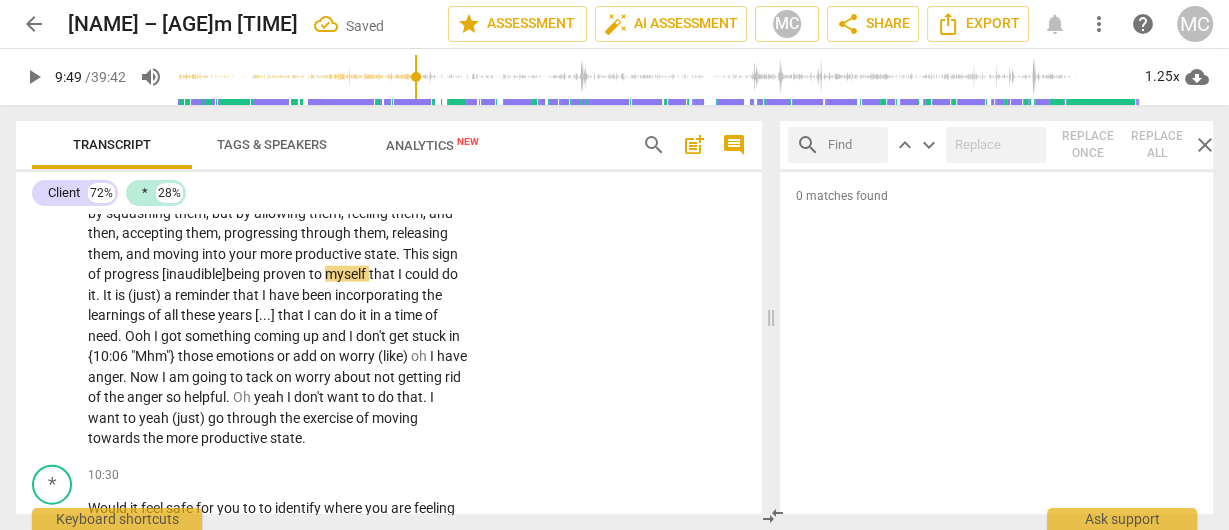 click on "progress [inaudible]" at bounding box center [165, 274] 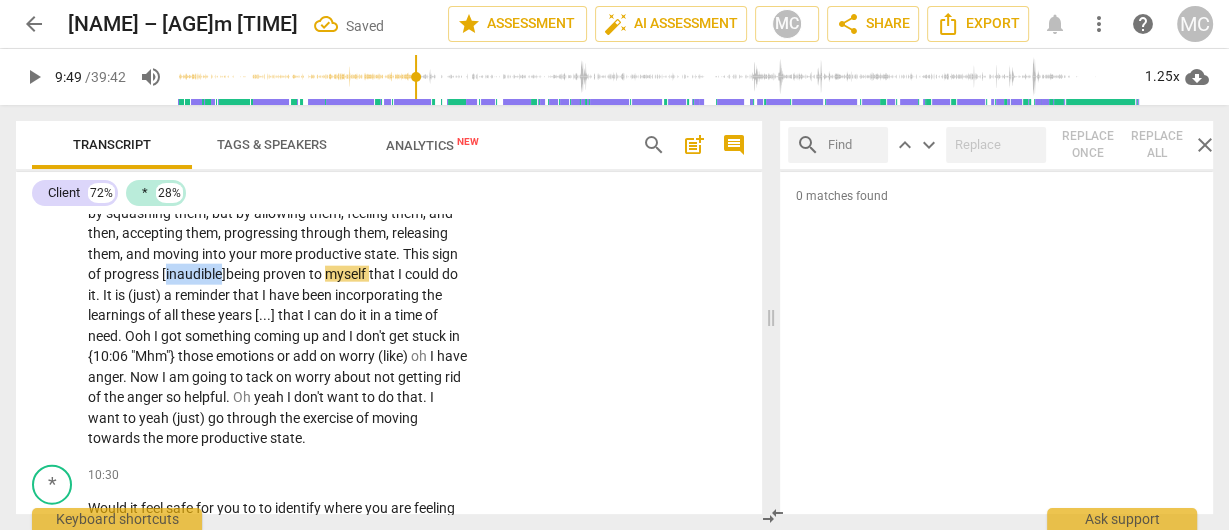 click on "progress [inaudible]" at bounding box center [165, 274] 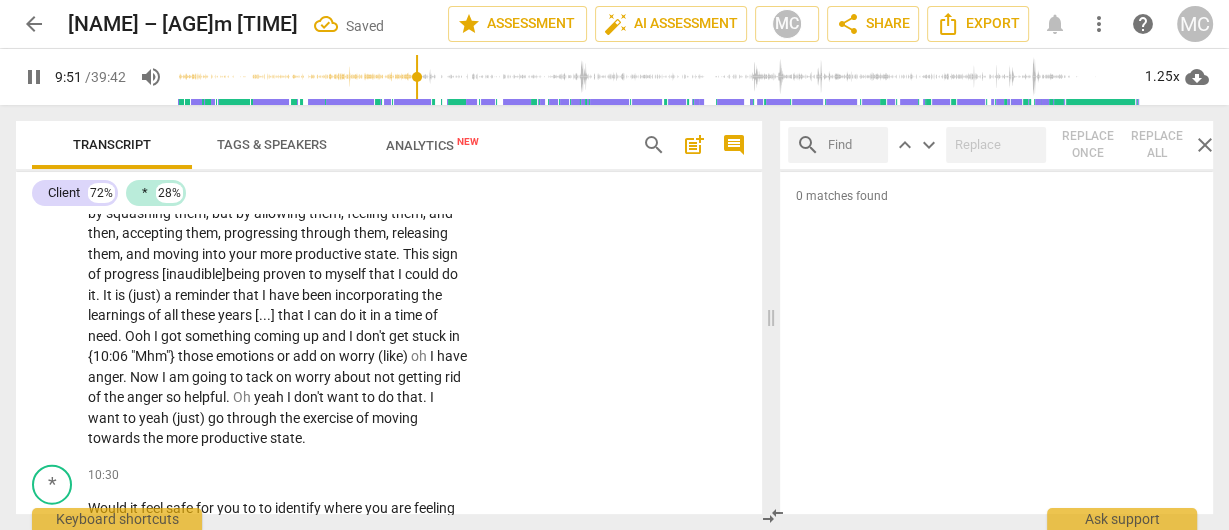 click on "(just)" at bounding box center [146, 295] 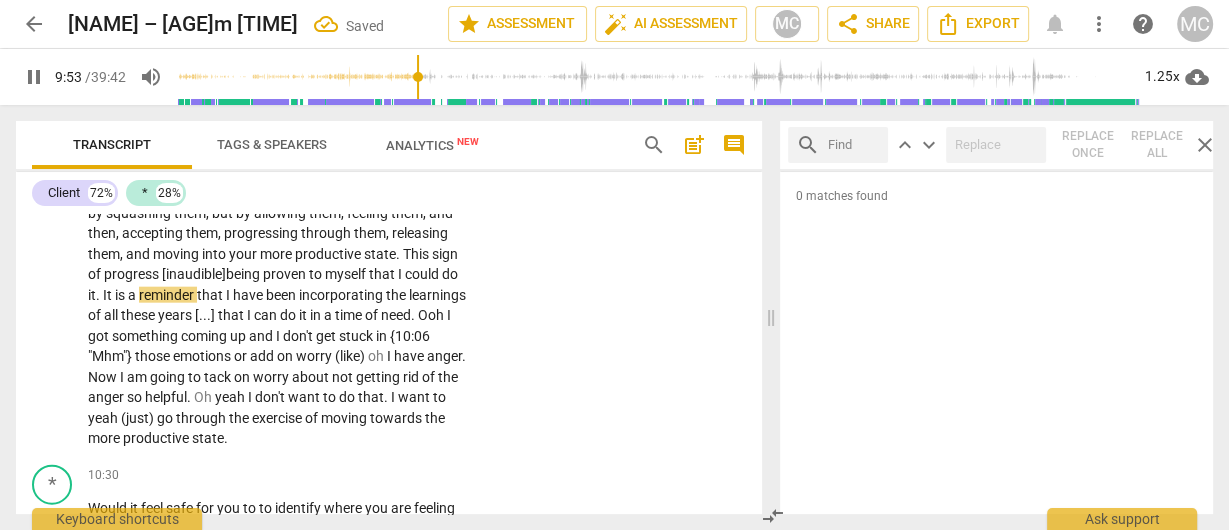 click on "a" at bounding box center [133, 295] 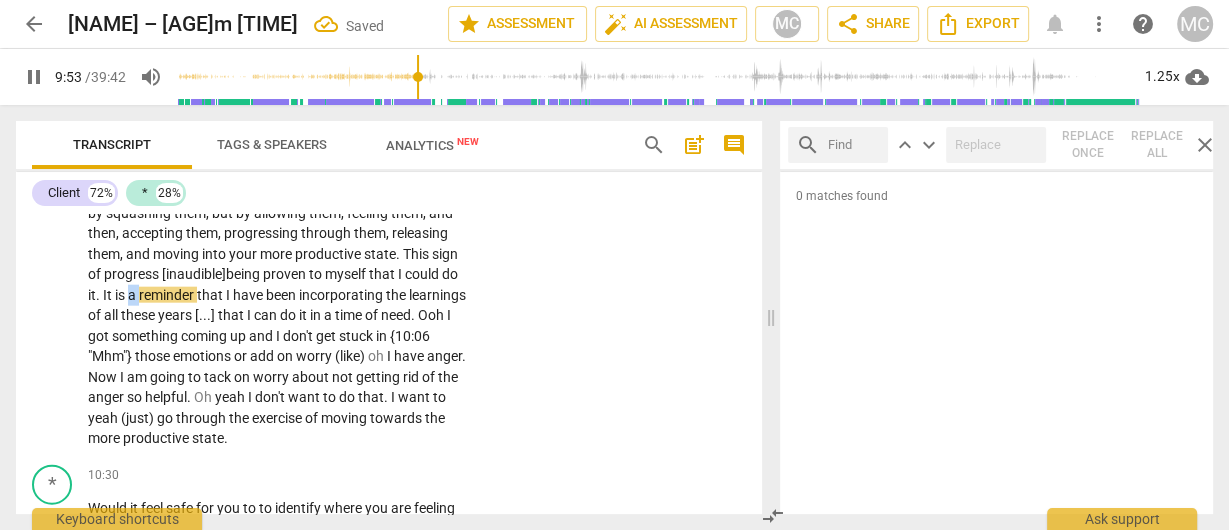 click on "a" at bounding box center (133, 295) 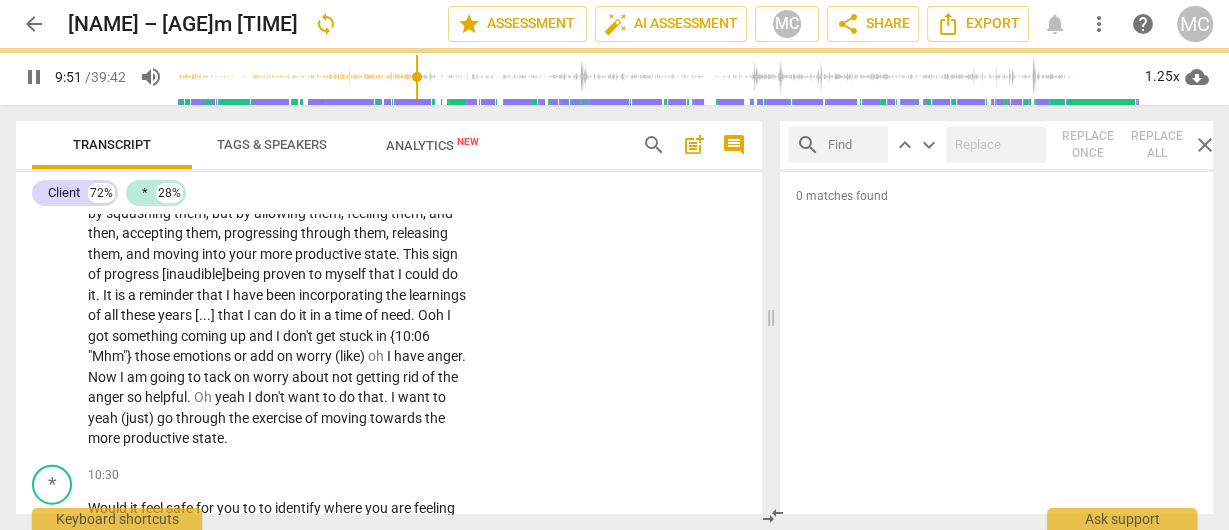 click on "CL play_arrow pause 08:57 + Add competency keyboard_arrow_right Oh .   I   would   say ,   in   the   past ,   I   used   to   sit   very ,   very   heavy .   Anger ,   frustration ,   and   change   would   sit   very   heavy   in   the   body .   I   would   ruminate   for   long   periods   of   time   about   things .   Certainly ,   again ,   looking   back   at   some   of   those   things   is   important .   They   were   big   things ,   like :   "Whoa ! "   [laughter]   "That   happened .   OK . "   That   is   being   thrust   upon   me ,   but   the   smaller   things .   Again ,   you   need   to   be   able   to . . .   resilience .   {09:27   "mm-hmm"}   Being   able   to   move   through   big   emotions   quickly—not   by   squashing   them ,   but   by   allowing   them ,   feeling   them ,   and   then ,   accepting   them ,   progressing   through   them ,   releasing   them ,   and   moving   into   your   more   productive   state .   This   sign   of   progress [inaudible]  being" at bounding box center (389, 227) 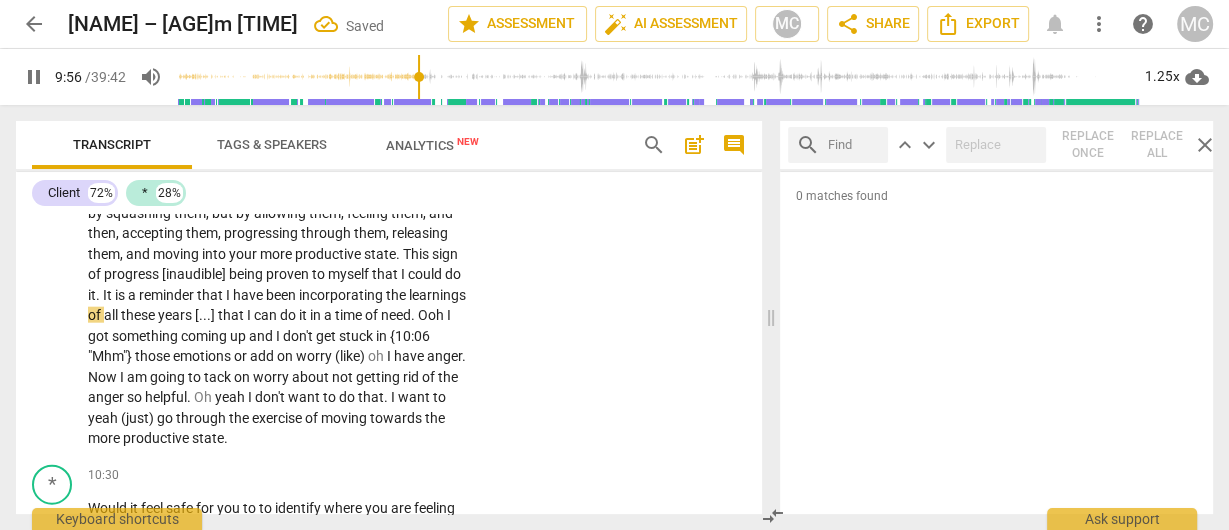 click on "learnings" at bounding box center (437, 295) 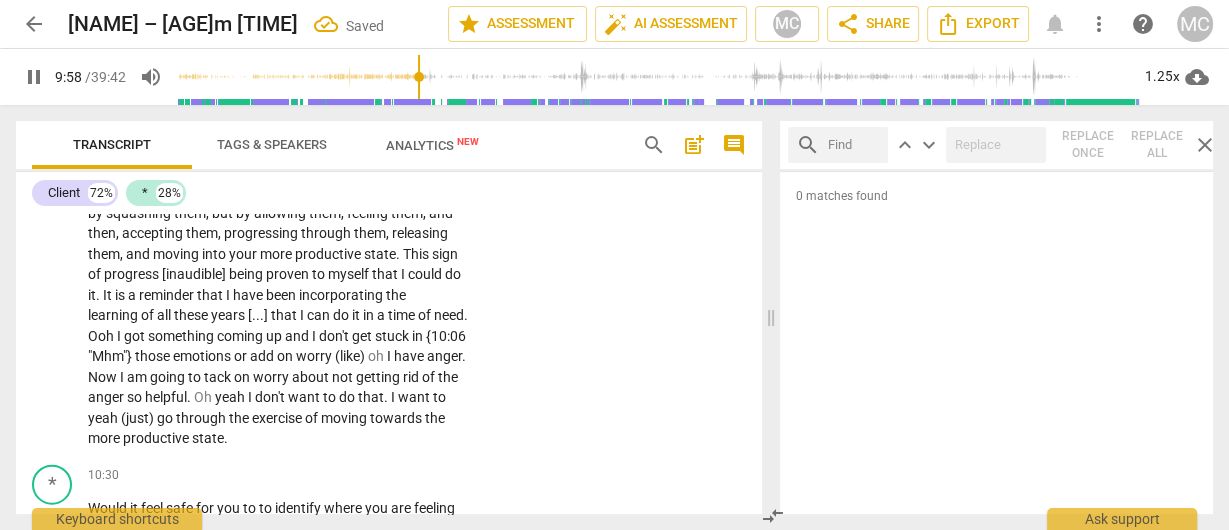 click on "that" at bounding box center (285, 315) 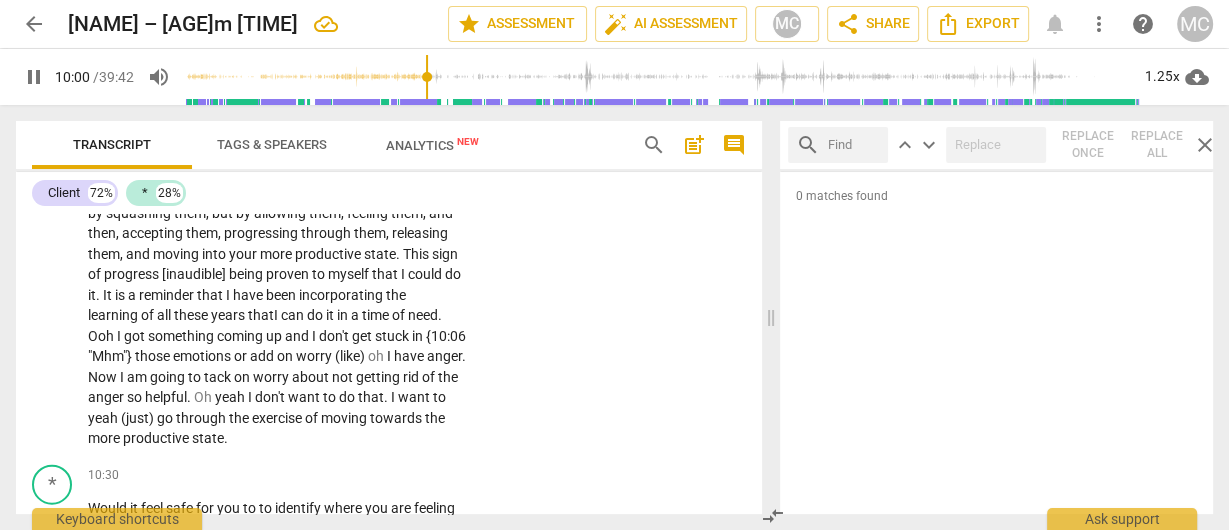 click on "all" at bounding box center [165, 315] 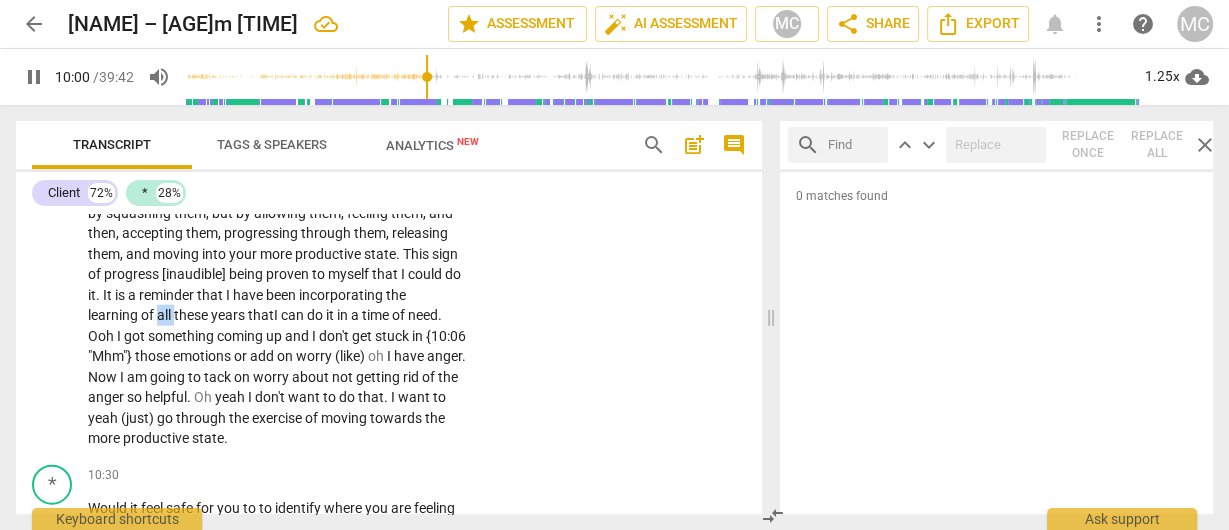 click on "all" at bounding box center [165, 315] 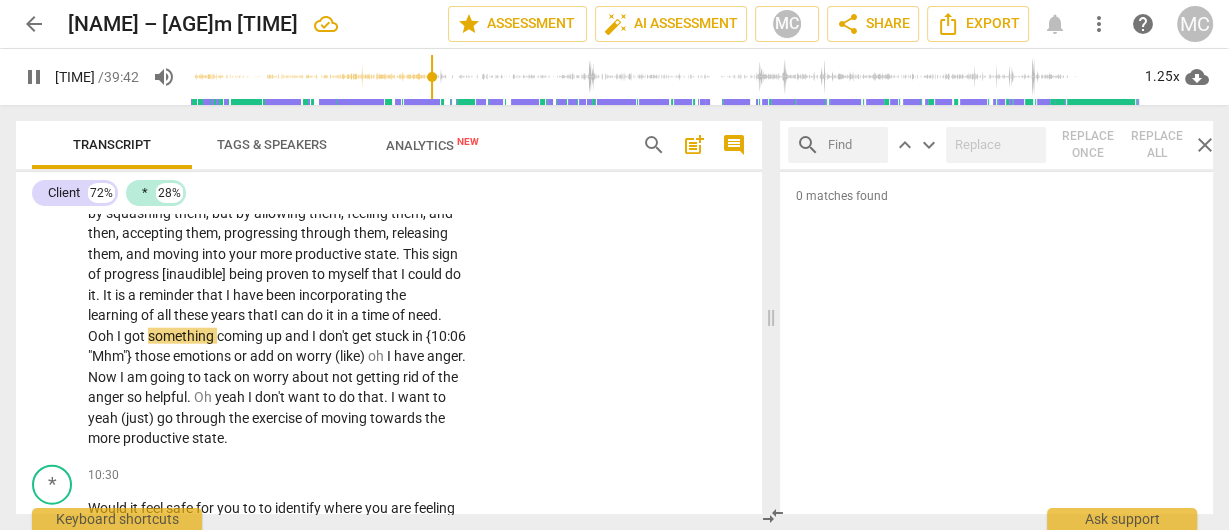 click on "years" at bounding box center (229, 315) 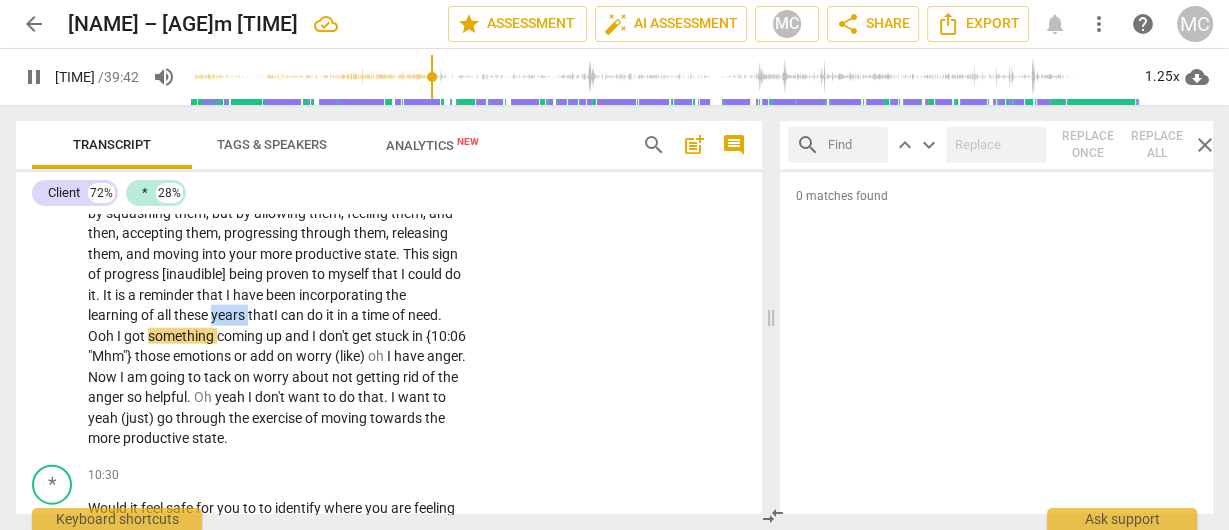 click on "years" at bounding box center [229, 315] 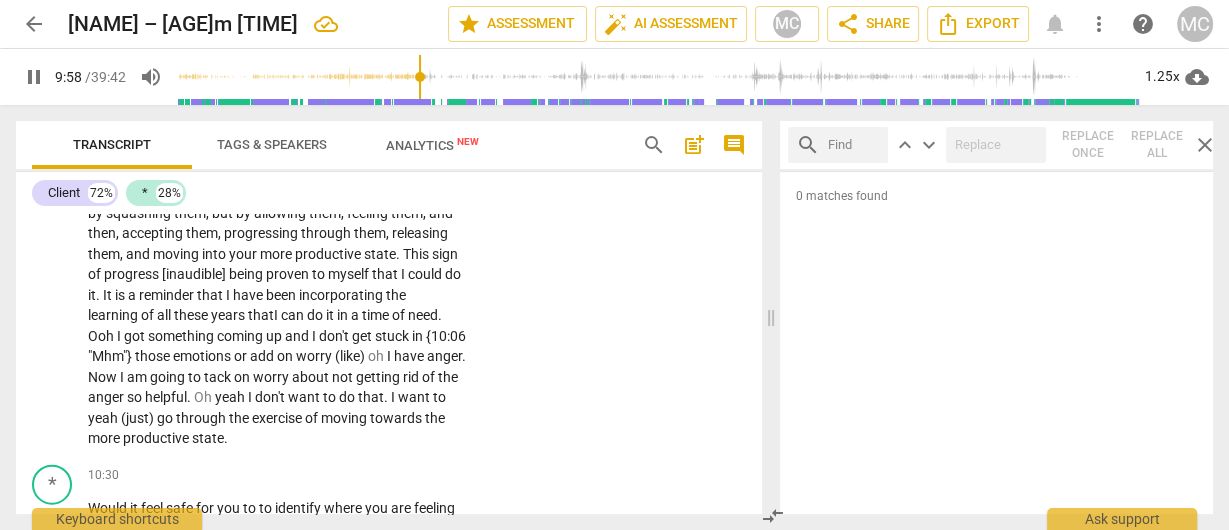 click on "Ooh" at bounding box center (102, 336) 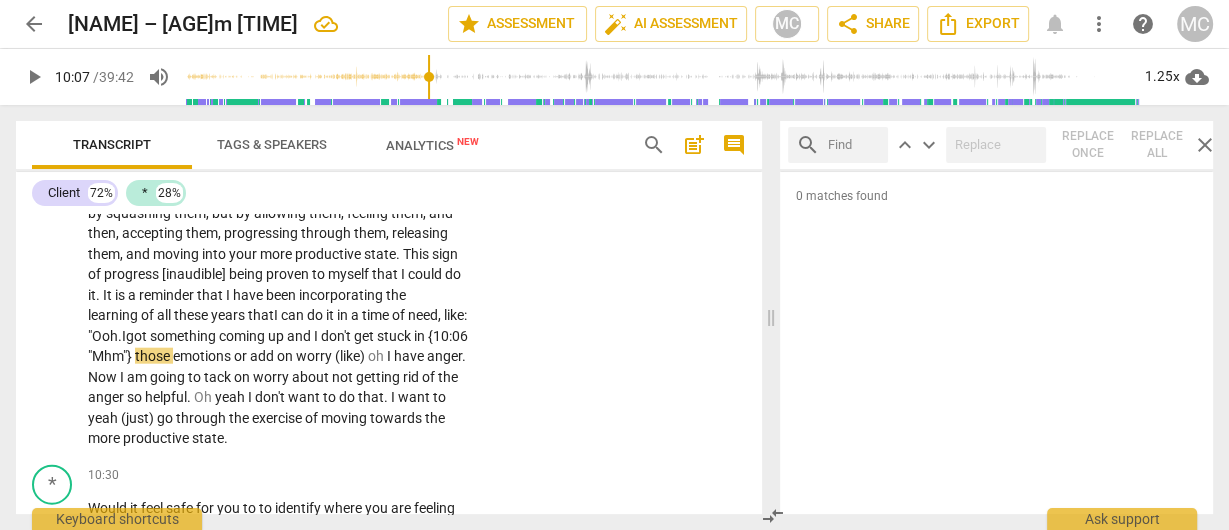 click on "need, like: "" at bounding box center [277, 325] 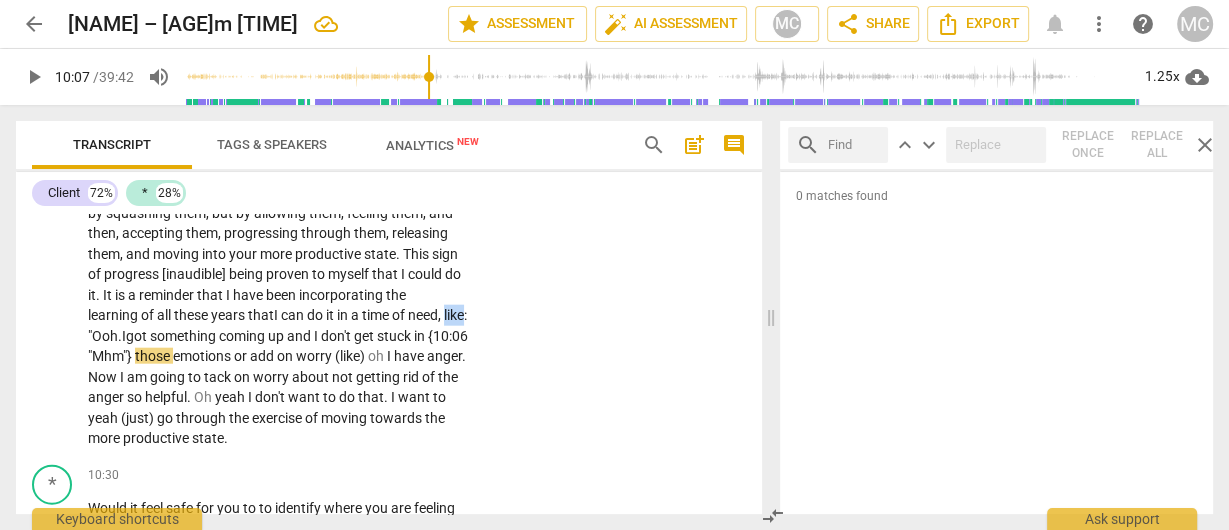 click on "need, like: "" at bounding box center (277, 325) 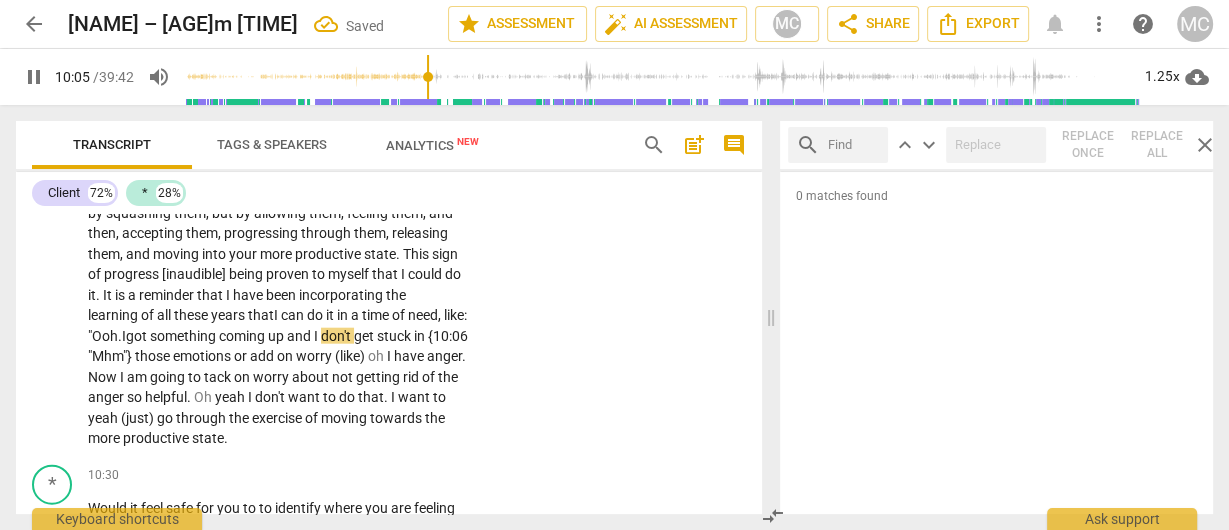 click on "up" at bounding box center (277, 336) 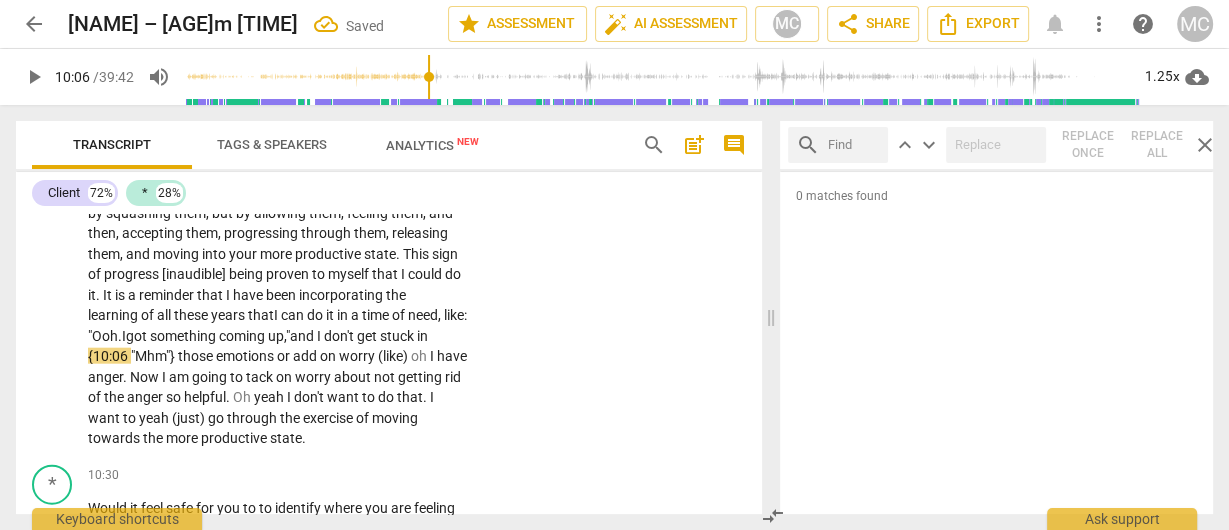 click on "and" at bounding box center [303, 336] 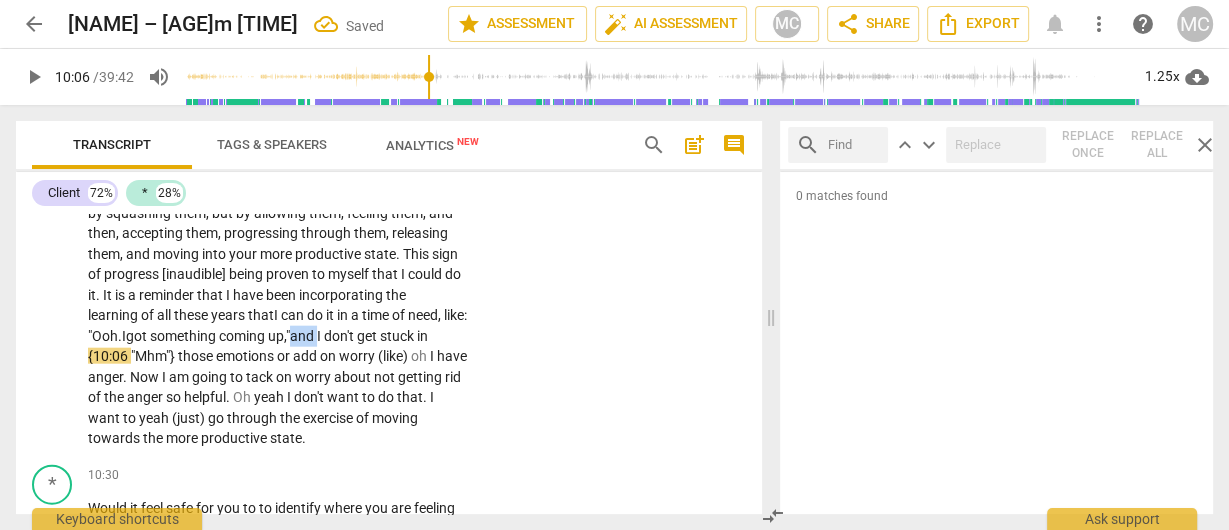 click on "and" at bounding box center [303, 336] 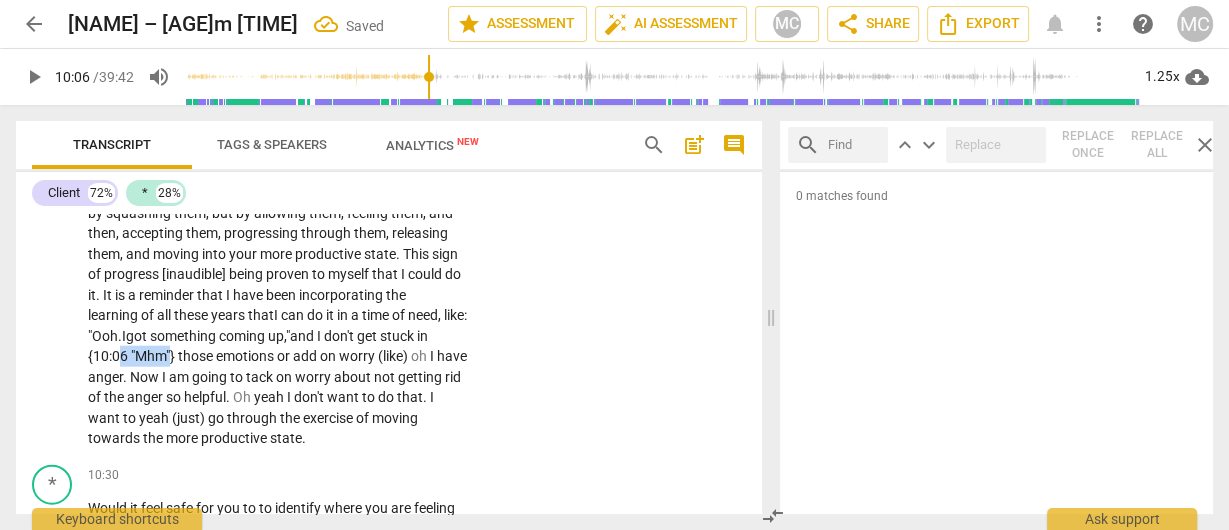 drag, startPoint x: 279, startPoint y: 399, endPoint x: 242, endPoint y: 394, distance: 37.336308 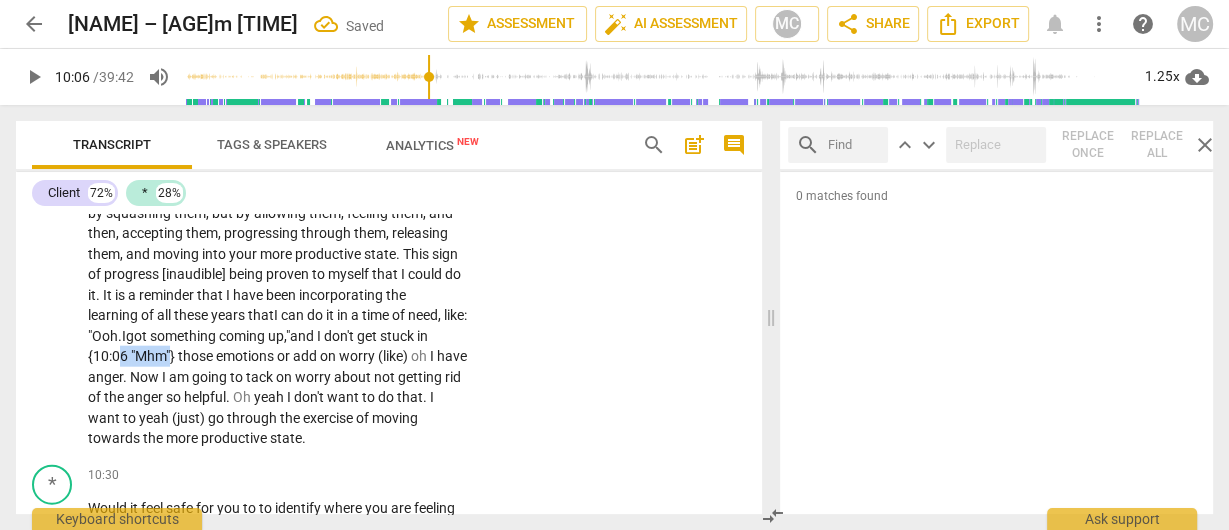 click on "Oh . I would say , in the past , I used to sit very , very heavy . Anger , frustration , and change would sit very heavy in the body . I would ruminate for long periods of time about things . Certainly , again , looking back at some of those things is important . They were big things , like : "Whoa ! " [laughter] "That happened . OK . " That is being thrust upon me , but the smaller things . Again , you need to be able to . . . resilience . {09:27 "mm-hmm"} Being able to move through big emotions quickly—not by squashing them , but by allowing them , feeling them , and then , accepting them , progressing through them , releasing them , and moving into your more productive state . This sign of progress being proven to myself that I could do it . It is (just) a" at bounding box center (278, 244) 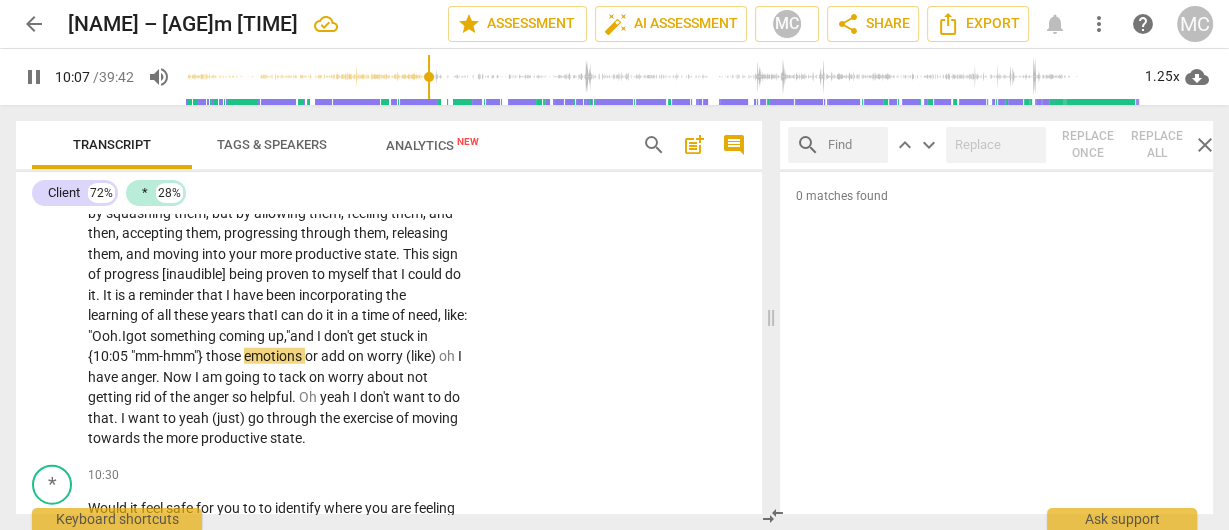 click on "CL play_arrow pause 08:57 + Add competency keyboard_arrow_right Oh . I would say , in the past , I used to sit very , very heavy . Anger , frustration , and change would sit very heavy in the body . I would ruminate for long periods of time about things . Certainly , again , looking back at some of those things is important . They were big things , like : "Whoa ! " [laughter] "That happened . OK . " That is being thrust upon me , but the smaller things . Again , you need to be able to . . . resilience . {09:27 "mm-hmm"} Being able to move through big emotions quickly—not by squashing them , but by allowing them , feeling them , and then , accepting them , progressing through them , releasing them , and moving into your more productive state . This sign of progress [inaudible] being" at bounding box center [389, 227] 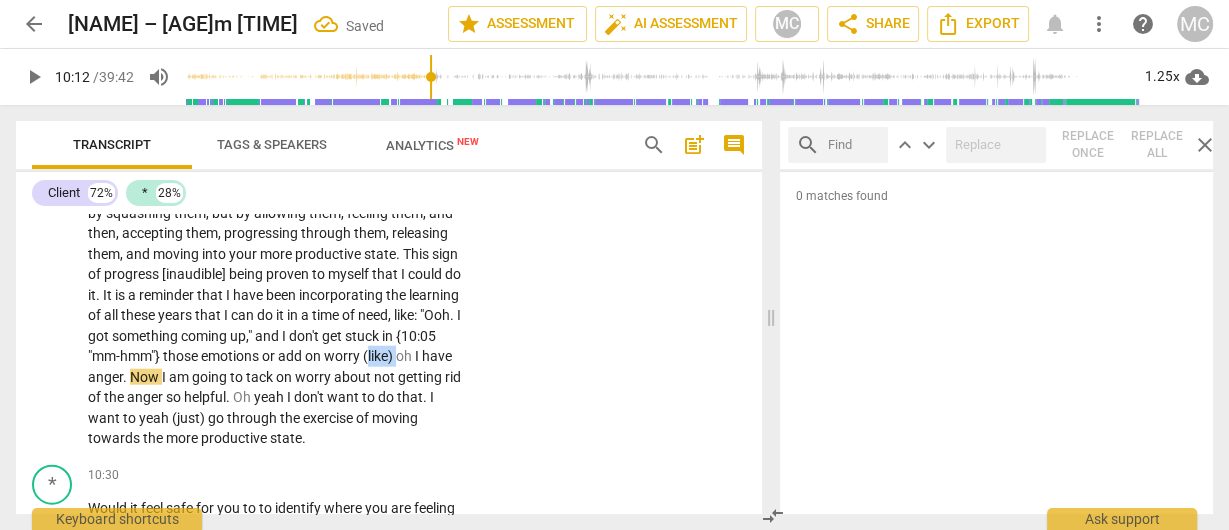 type on "612" 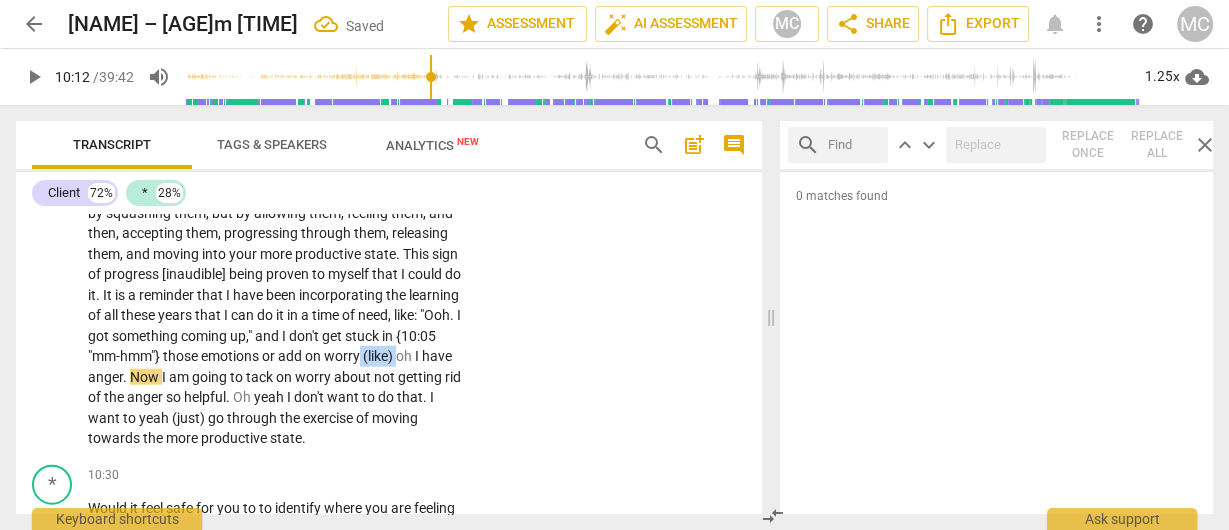 drag, startPoint x: 179, startPoint y: 417, endPoint x: 139, endPoint y: 423, distance: 40.4475 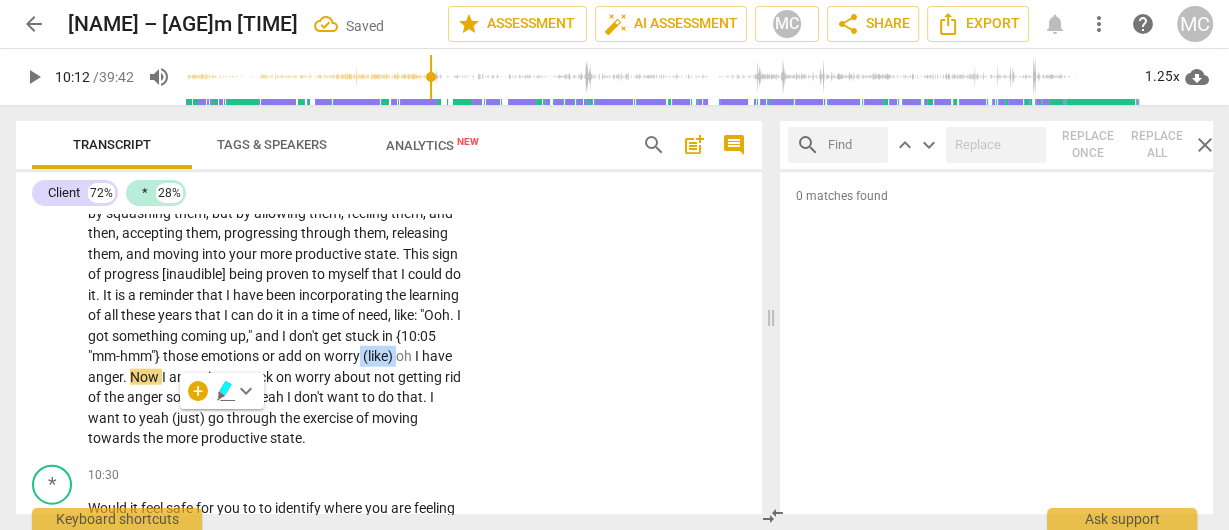 type 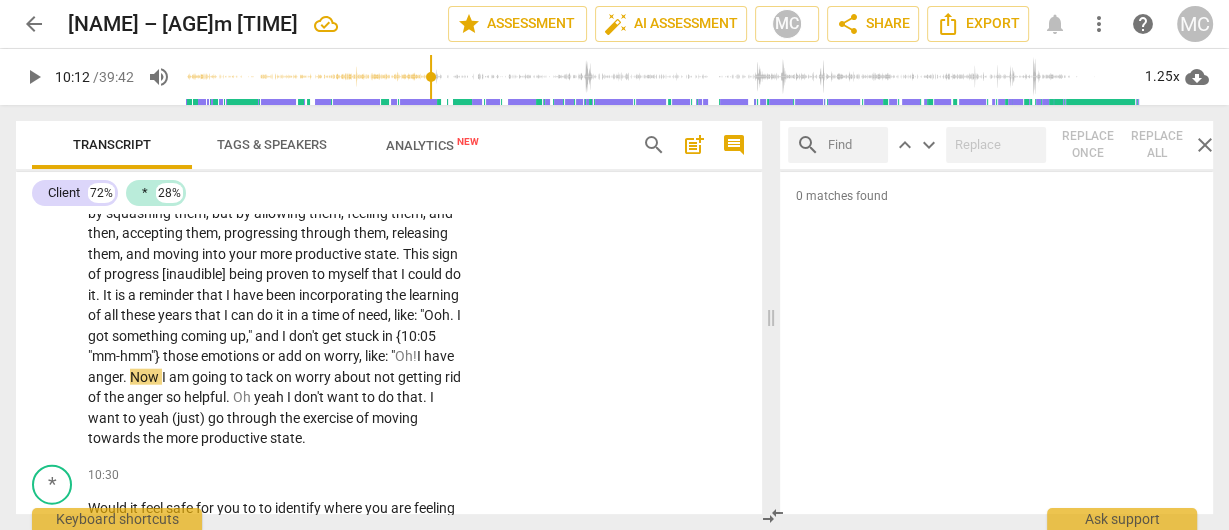 click on "Oh!" at bounding box center [406, 356] 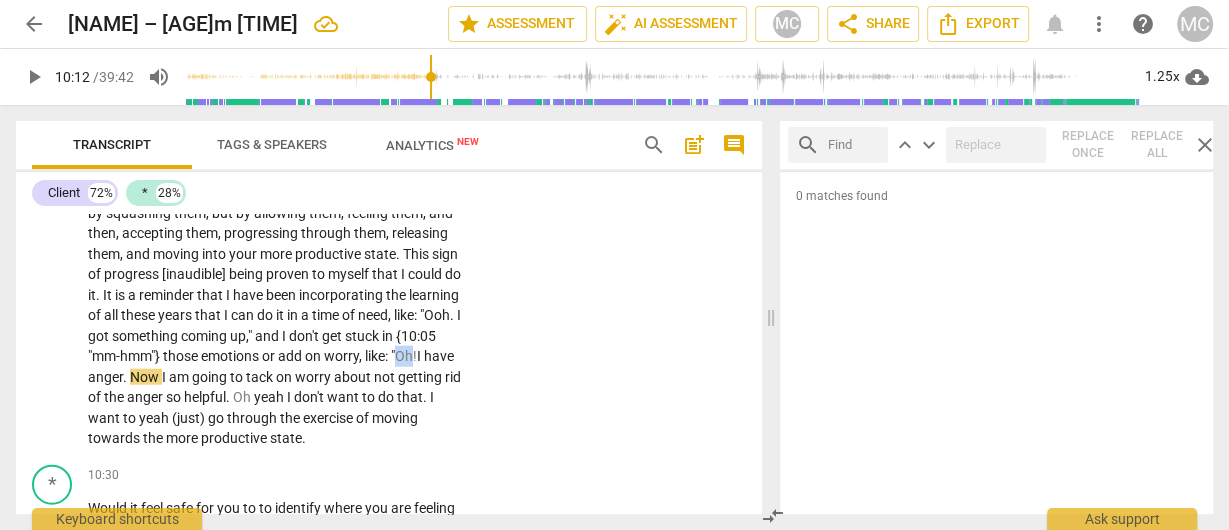 click on "Oh!" at bounding box center [406, 356] 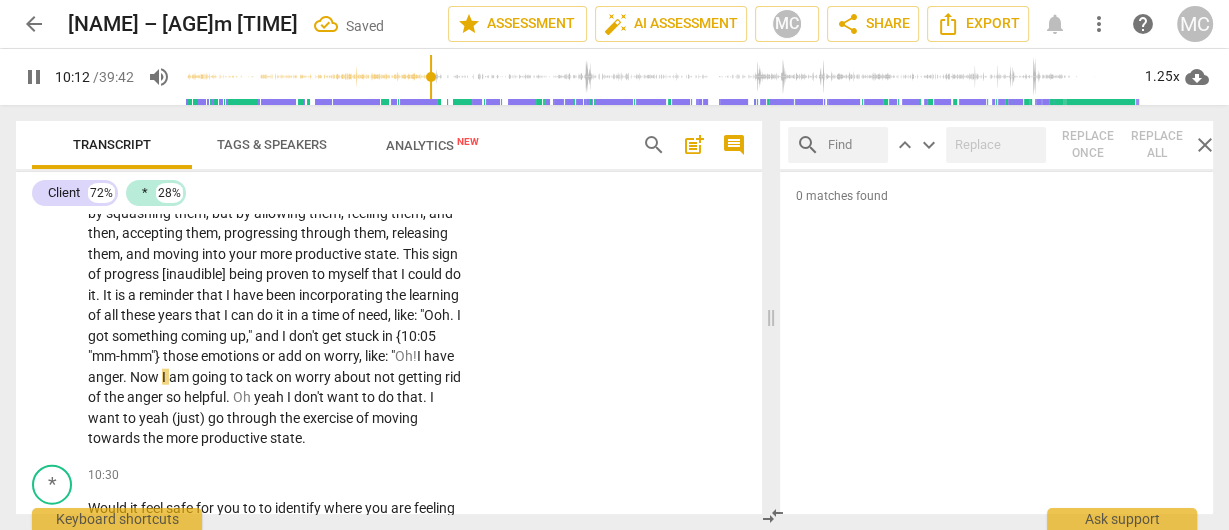 click on "I" at bounding box center [165, 377] 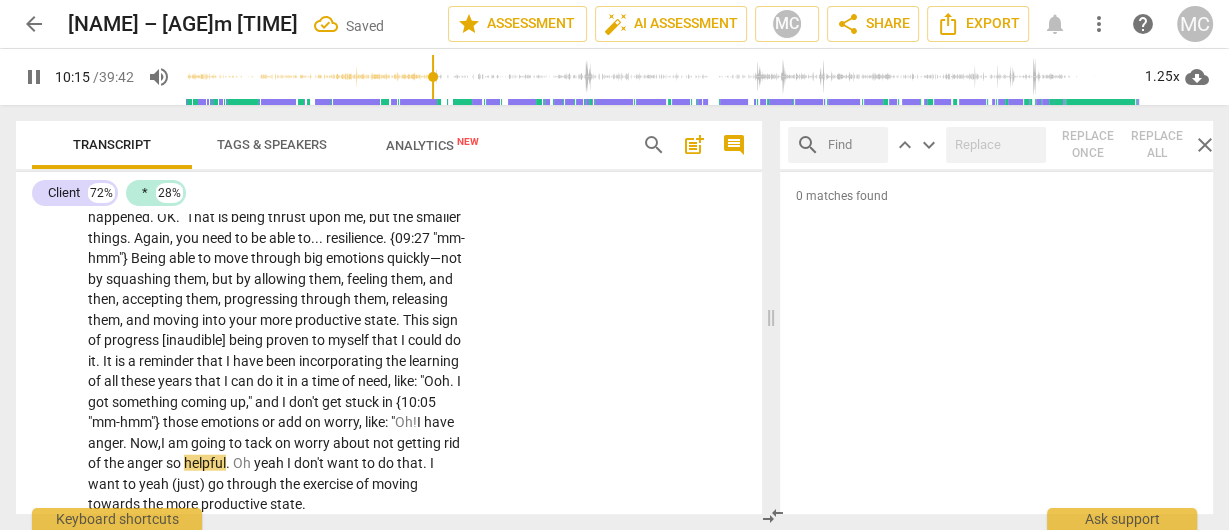 click on "Oh . I would say , in the past , I used to sit very , very heavy . Anger , frustration , and change would sit very heavy in the body . I would ruminate for long periods of time about things . Certainly , again , looking back at some of those things is important . They were big things , like : "Whoa ! " [laughter] "That happened . OK . " That is being thrust upon me , but the smaller things . Again , you need to be able to . . . resilience . {09:27 "mm-hmm"} Being able to move through big emotions quickly—not by squashing them , but by allowing them , feeling them , and then , accepting them , progressing through them , releasing them , and moving into your more productive state . This sign of progress being proven to myself that I could do it . It is (just) a" at bounding box center (278, 310) 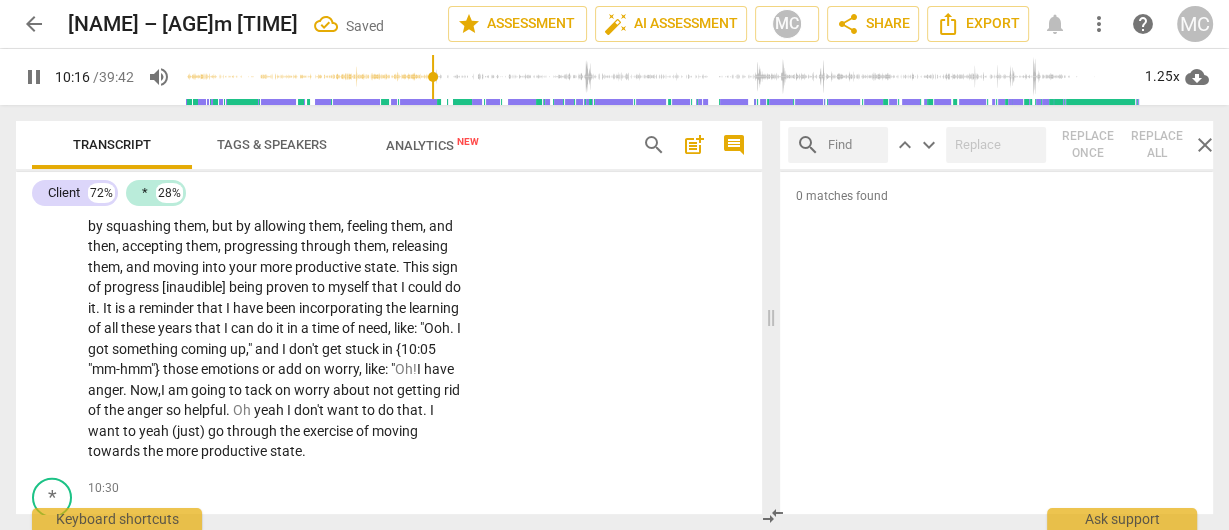 scroll, scrollTop: 4069, scrollLeft: 0, axis: vertical 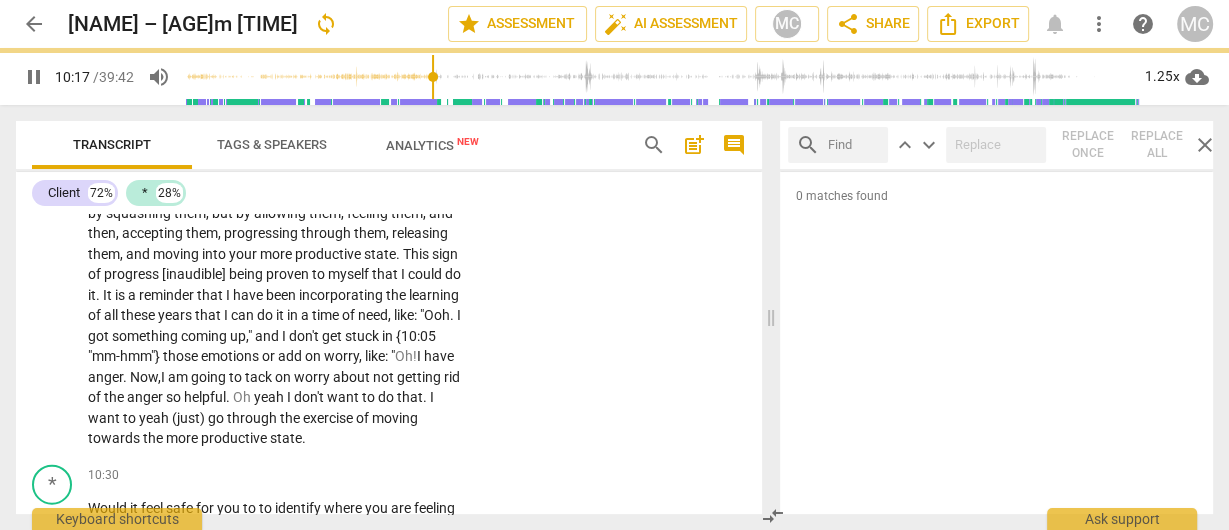 click on "Now," at bounding box center [145, 377] 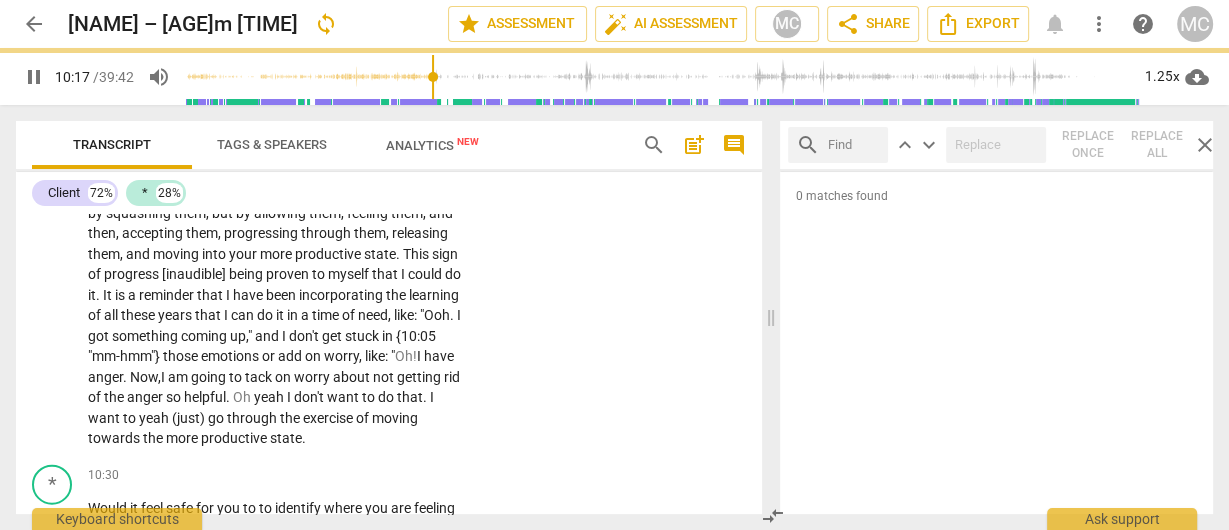 click on "Now," at bounding box center [145, 377] 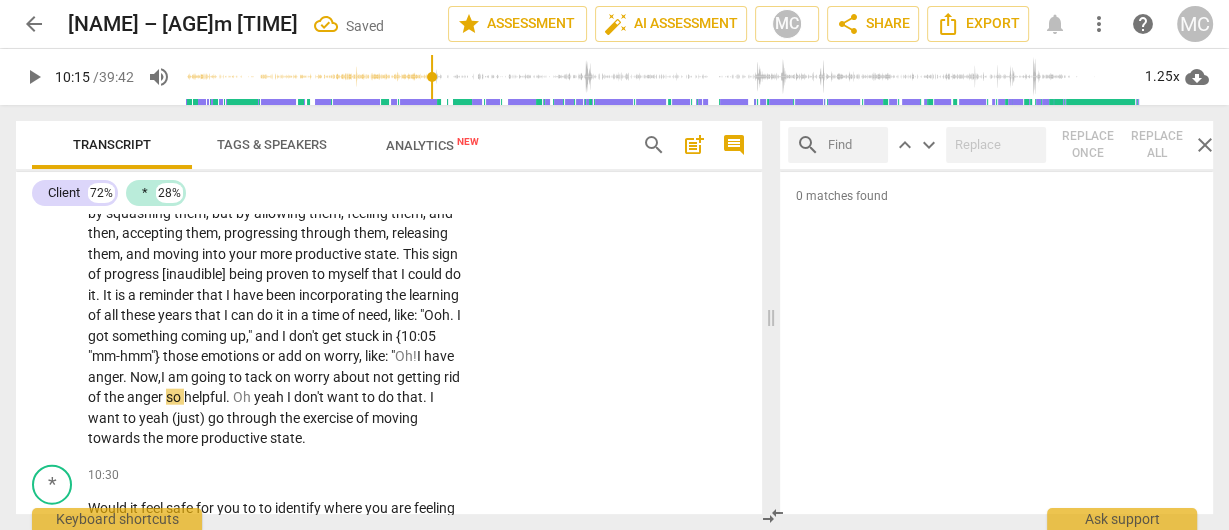 click on "so" at bounding box center [175, 397] 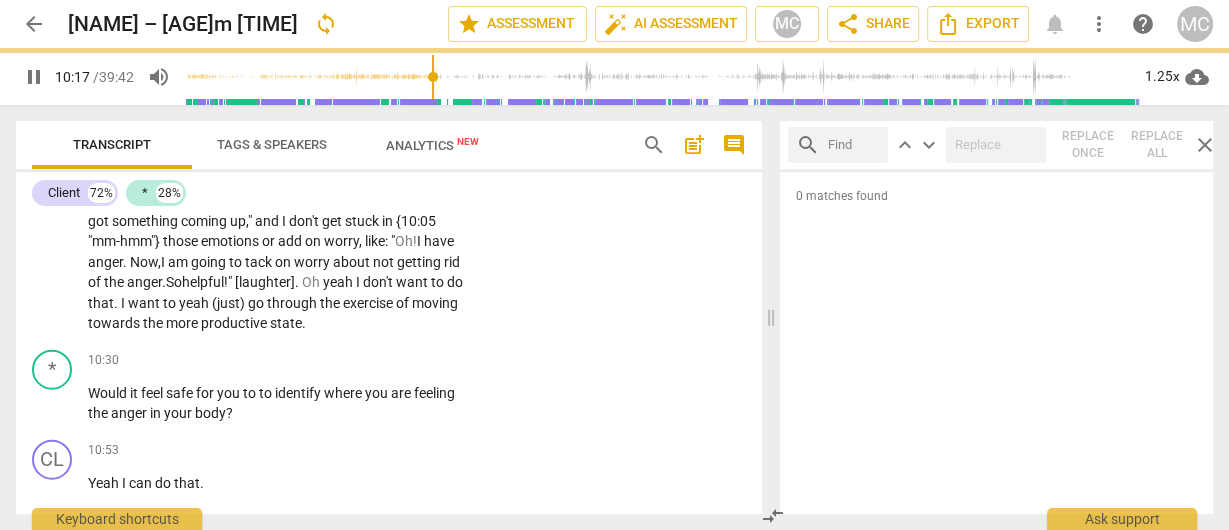 scroll, scrollTop: 4149, scrollLeft: 0, axis: vertical 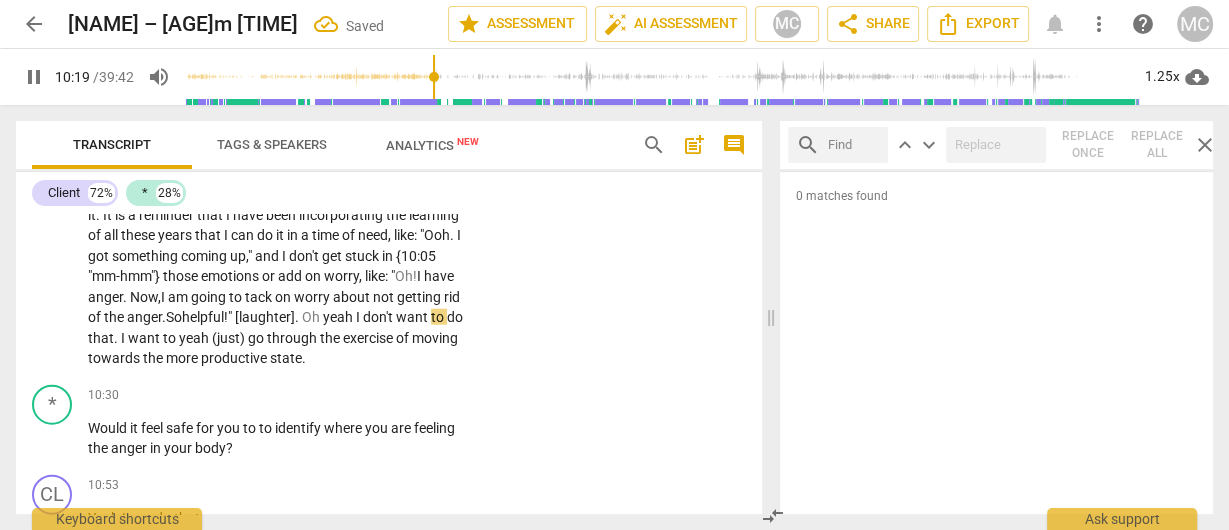 click on "Oh" at bounding box center (312, 317) 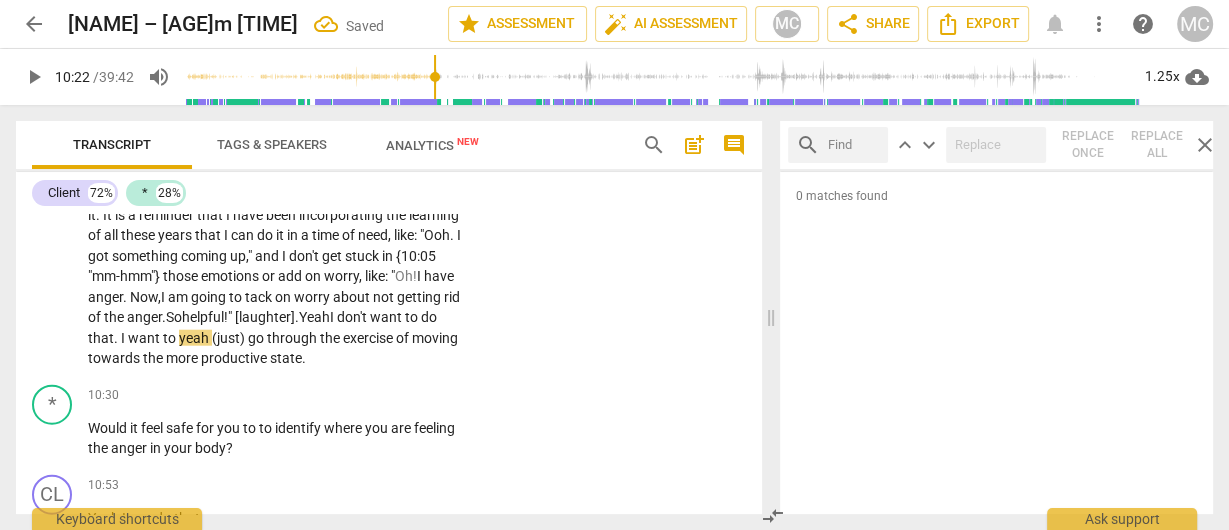 type on "622" 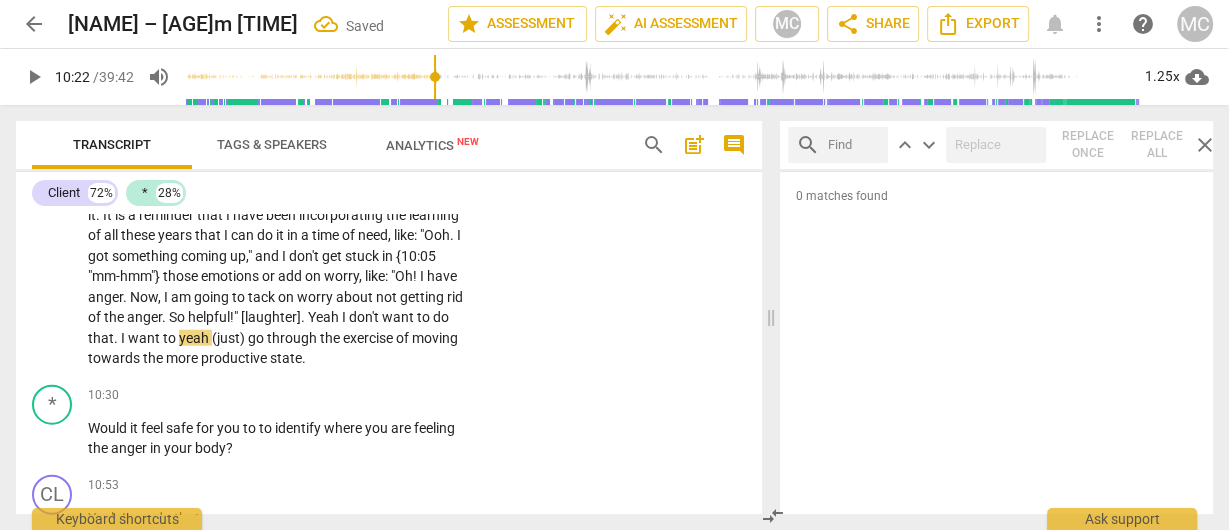 click on "[laughter]" at bounding box center (271, 317) 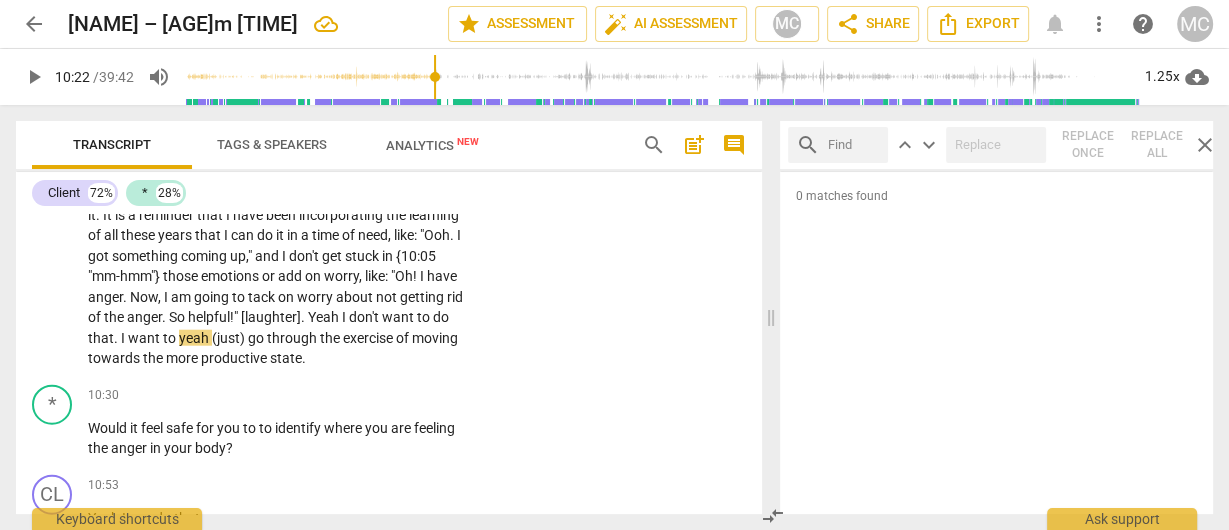 type 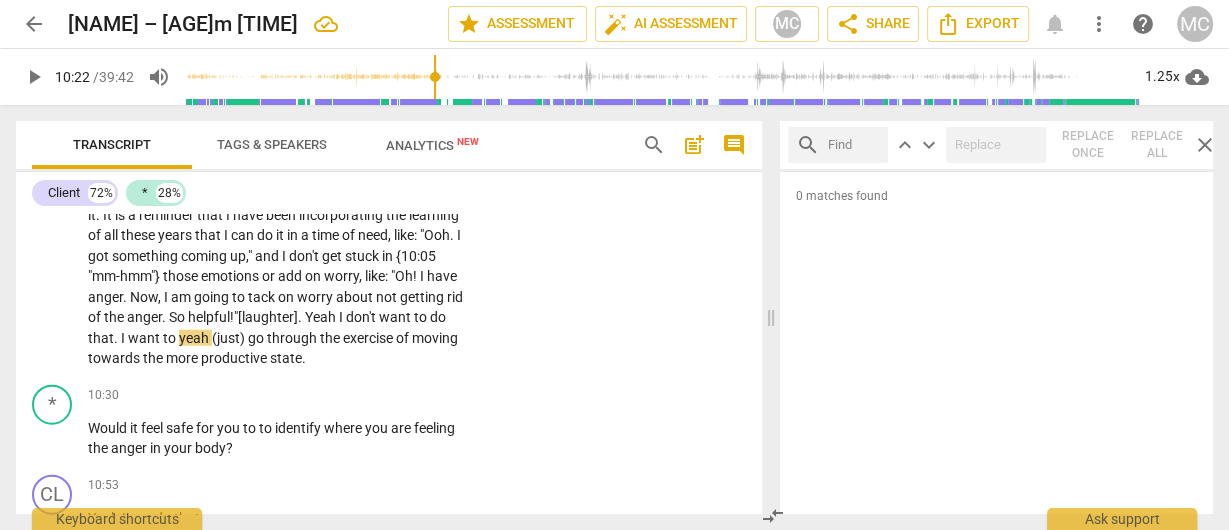 click on "Yeah" at bounding box center (322, 317) 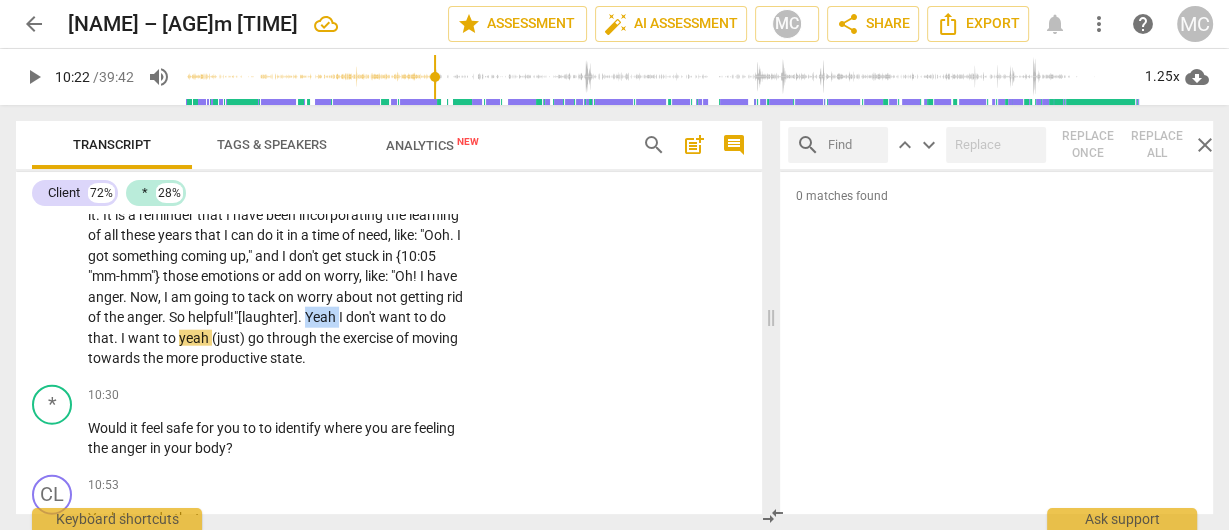 click on "Yeah" at bounding box center (322, 317) 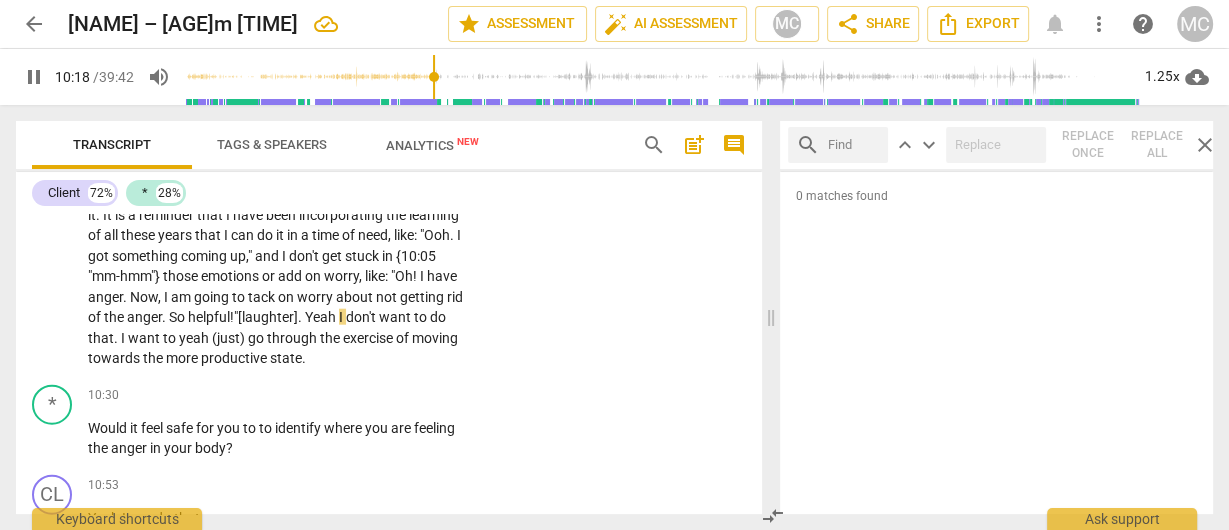 click on "Yeah" at bounding box center [322, 317] 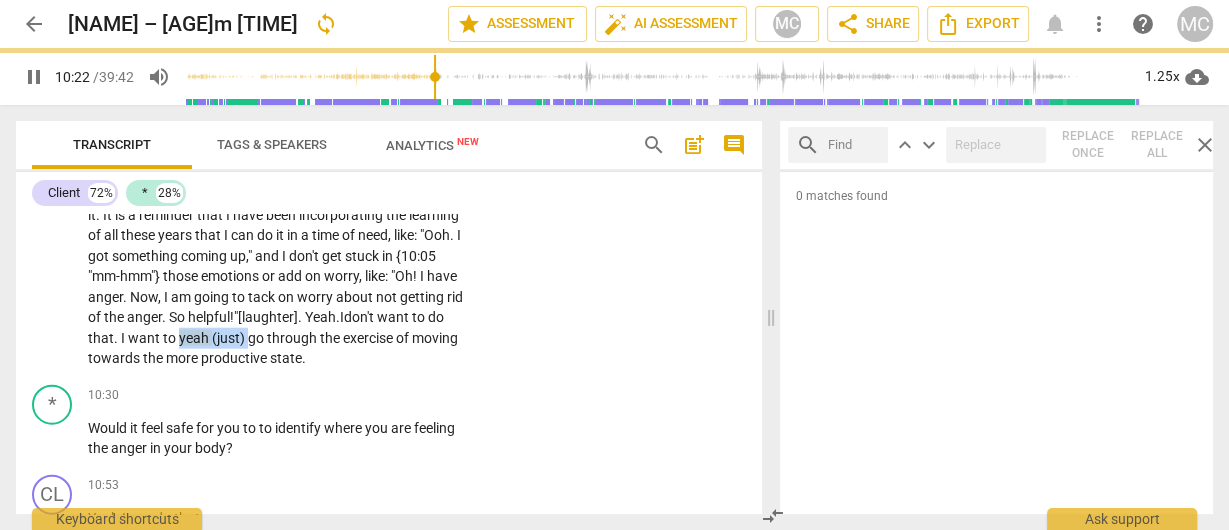 drag, startPoint x: 157, startPoint y: 399, endPoint x: 42, endPoint y: 394, distance: 115.10864 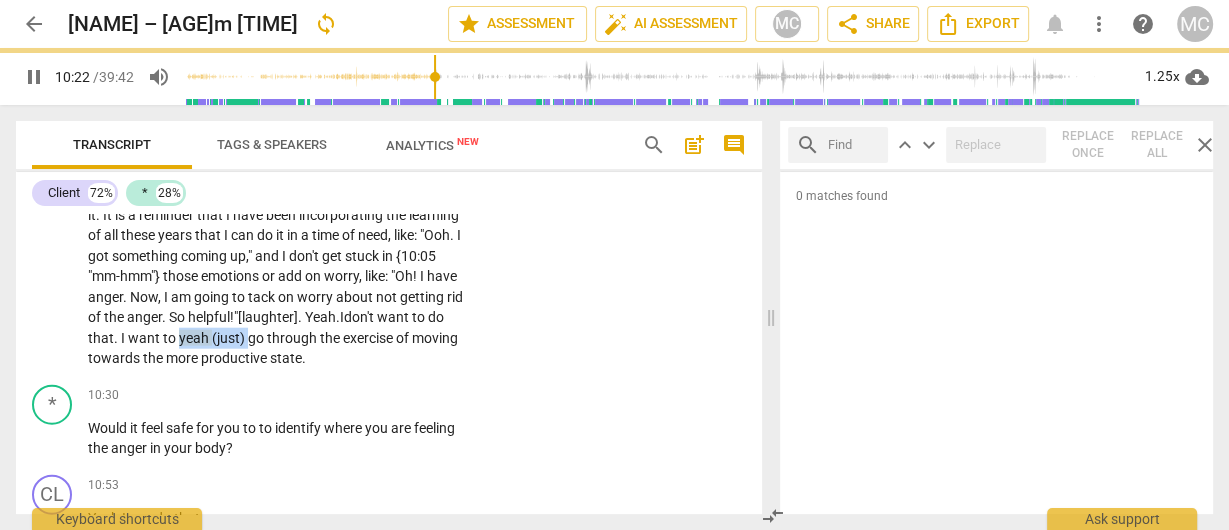click on "CL play_arrow pause 08:57 + Add competency keyboard_arrow_right Oh . I would say , in the past , I used to sit very , very heavy . Anger , frustration , and change would sit very heavy in the body . I would ruminate for long periods of time about things . Certainly , again , looking back at some of those things is important . They were big things , like : "Whoa ! " [laughter] "That happened . OK . " That is being thrust upon me , but the smaller things . Again , you need to be able to . . . resilience . {09:27 "mm-hmm"} Being able to move through big emotions quickly—not by squashing them , but by allowing them , feeling them , and then , accepting them , progressing through them , releasing them , and moving into your more productive state . This sign of progress [inaudible] being" at bounding box center [389, 147] 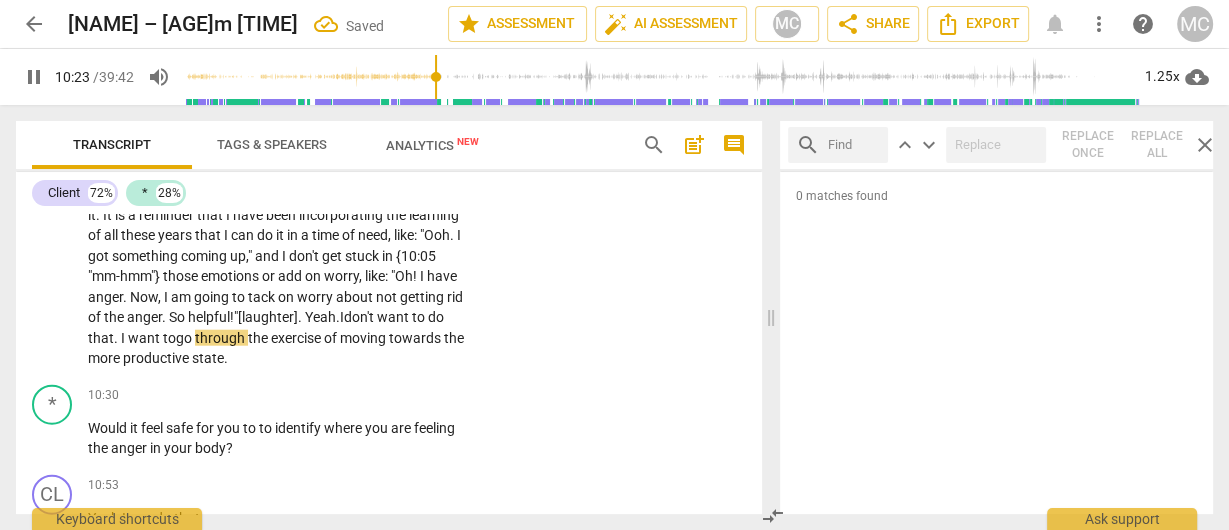 click on "CL play_arrow pause 08:57 + Add competency keyboard_arrow_right Oh . I would say , in the past , I used to sit very , very heavy . Anger , frustration , and change would sit very heavy in the body . I would ruminate for long periods of time about things . Certainly , again , looking back at some of those things is important . They were big things , like : "Whoa ! " [laughter] "That happened . OK . " That is being thrust upon me , but the smaller things . Again , you need to be able to . . . resilience . {09:27 "mm-hmm"} Being able to move through big emotions quickly—not by squashing them , but by allowing them , feeling them , and then , accepting them , progressing through them , releasing them , and moving into your more productive state . This sign of progress [inaudible] being" at bounding box center (389, 147) 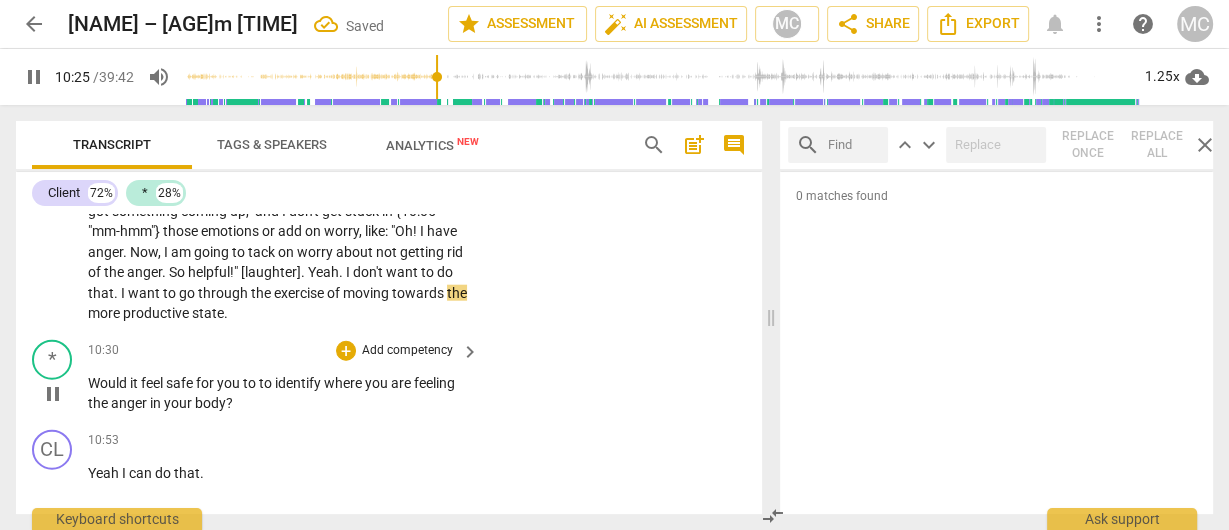 scroll, scrollTop: 4219, scrollLeft: 0, axis: vertical 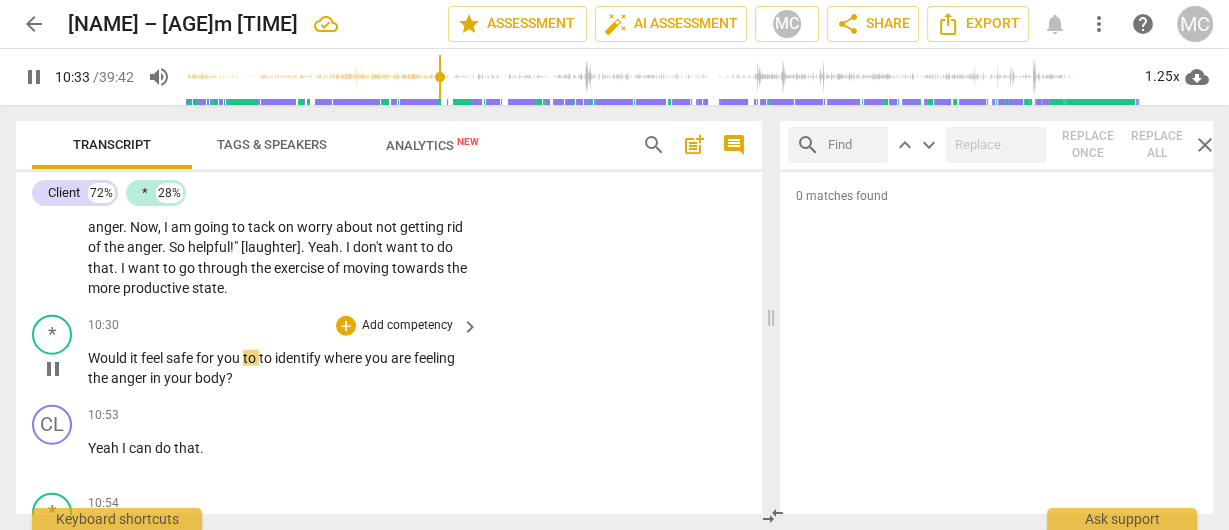 click on "to" at bounding box center [251, 358] 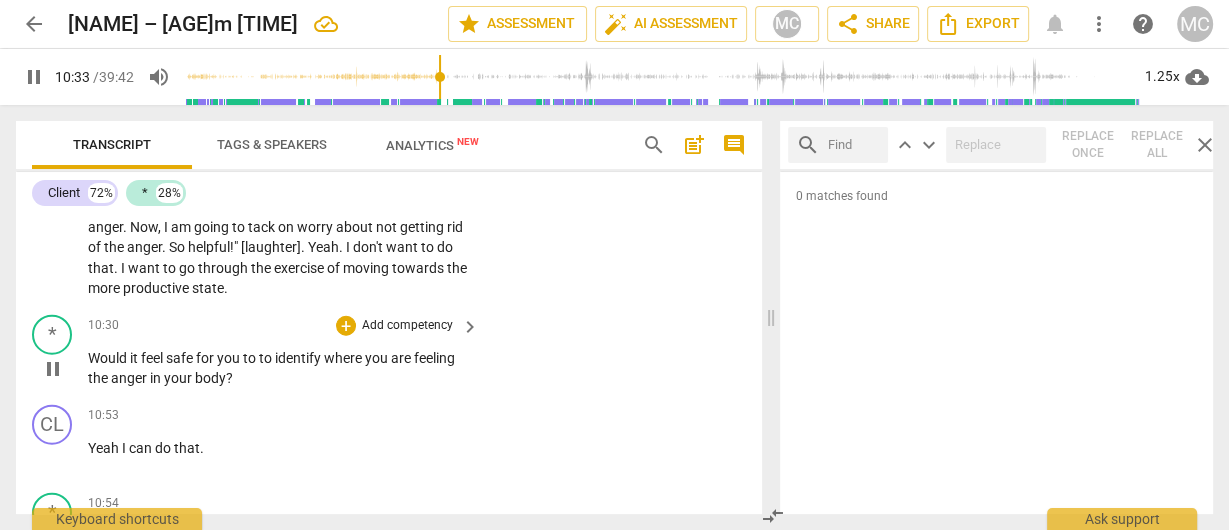 type on "634" 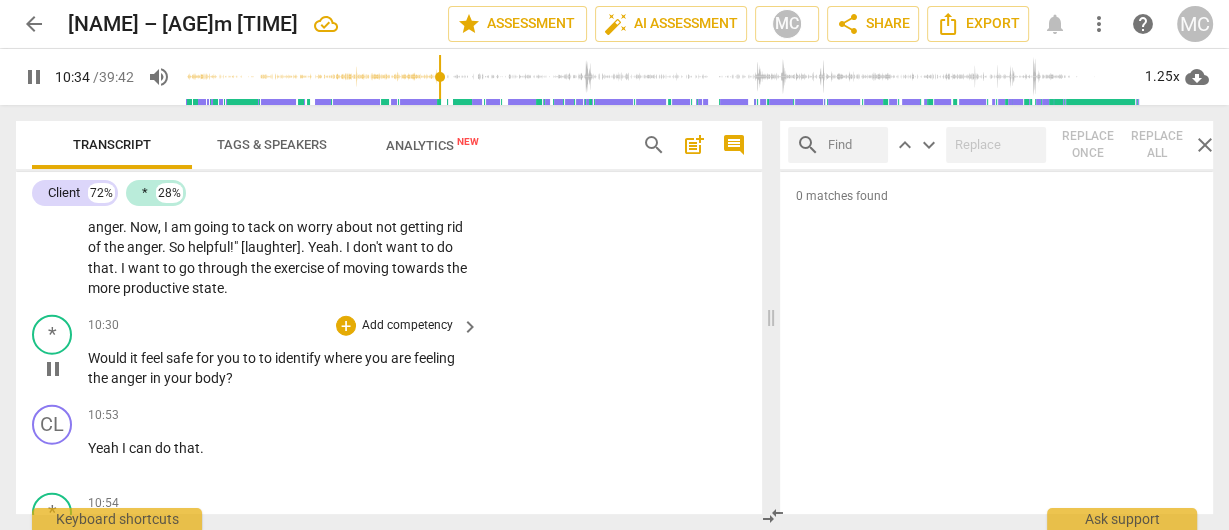 type 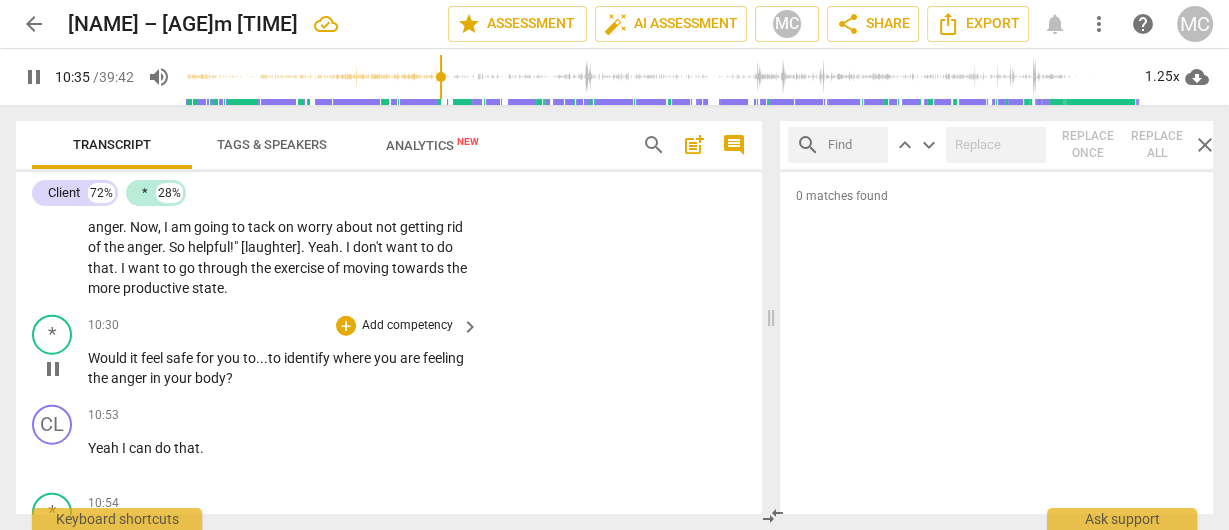 click on "for" at bounding box center [206, 358] 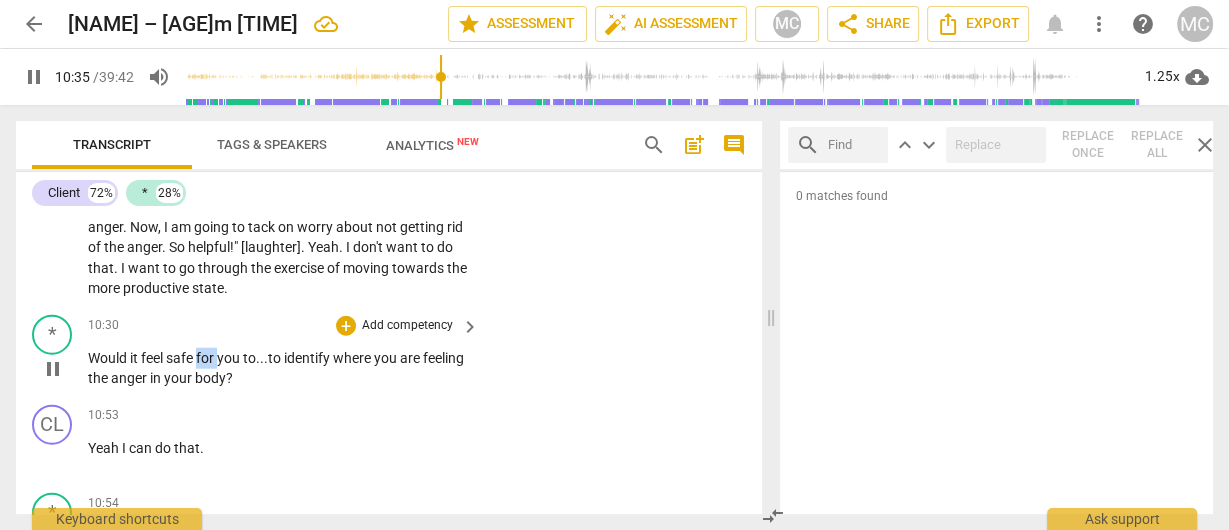 click on "for" at bounding box center [206, 358] 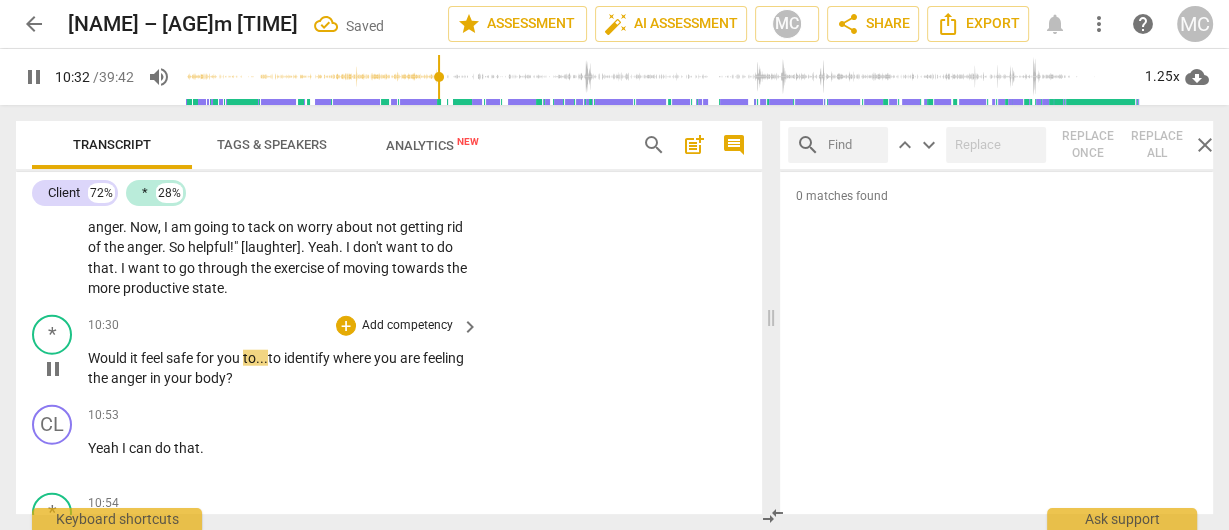 click on "to" at bounding box center (276, 358) 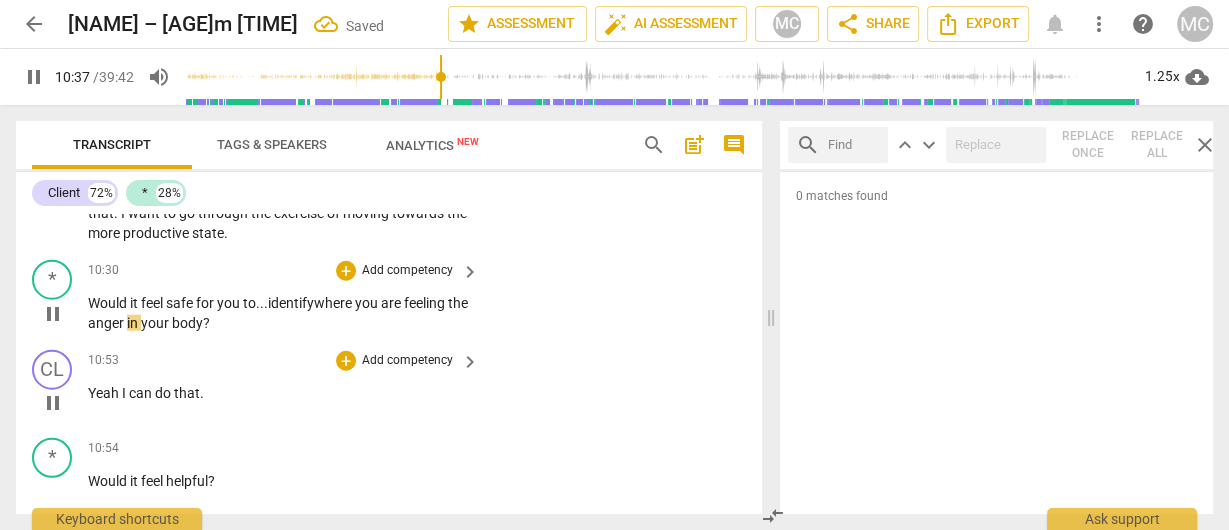 scroll, scrollTop: 4299, scrollLeft: 0, axis: vertical 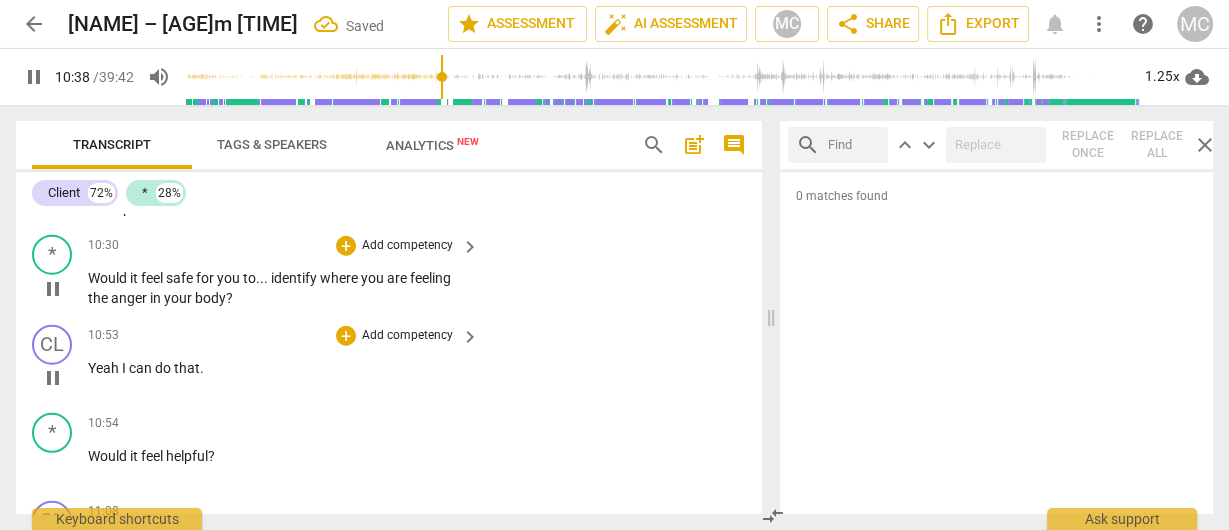 click on "I" at bounding box center (125, 368) 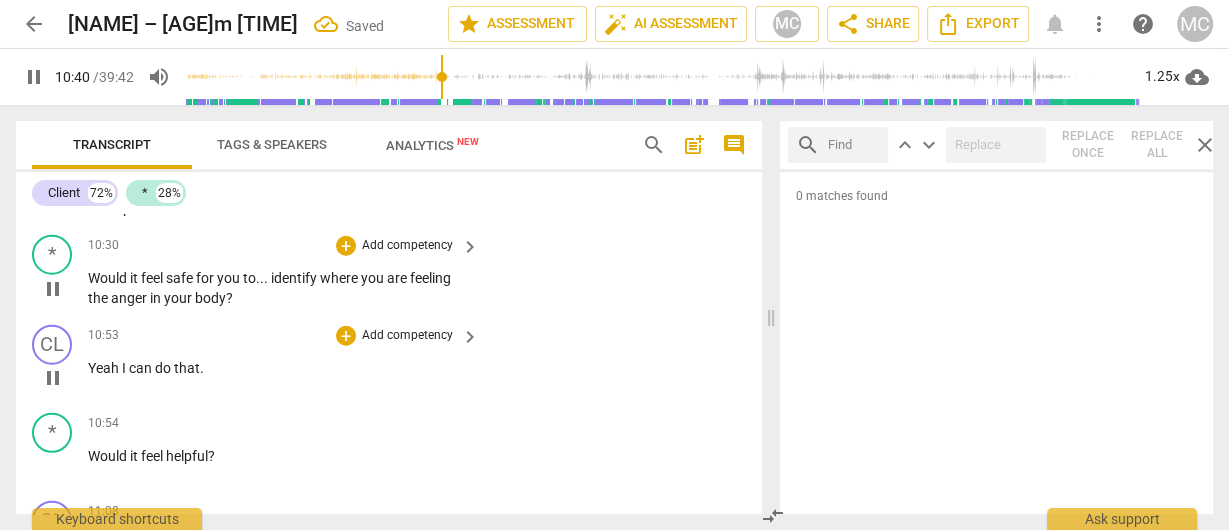 type on "640" 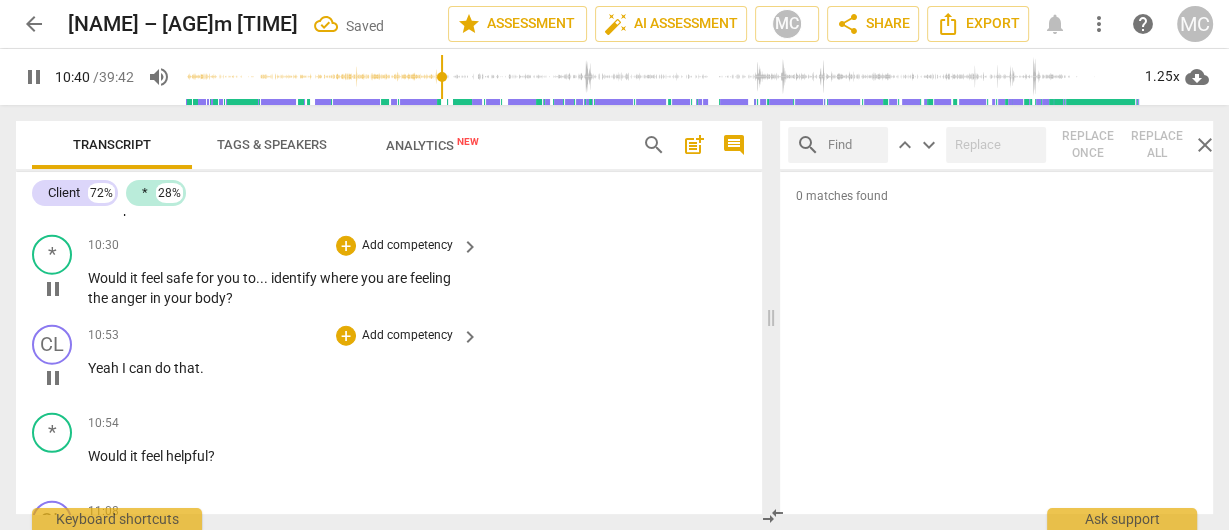 type 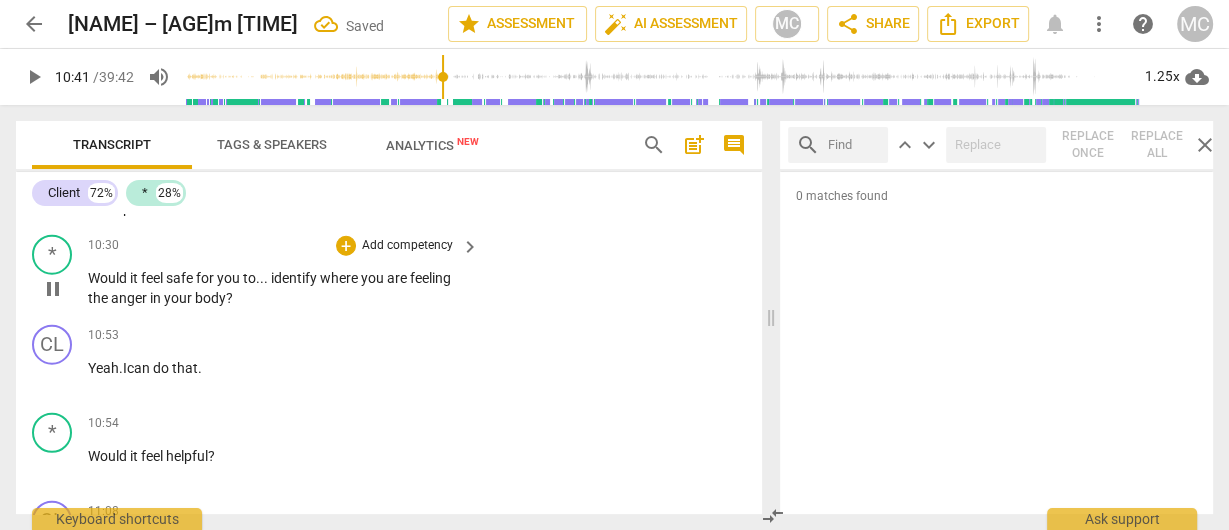 click on "anger" at bounding box center [130, 298] 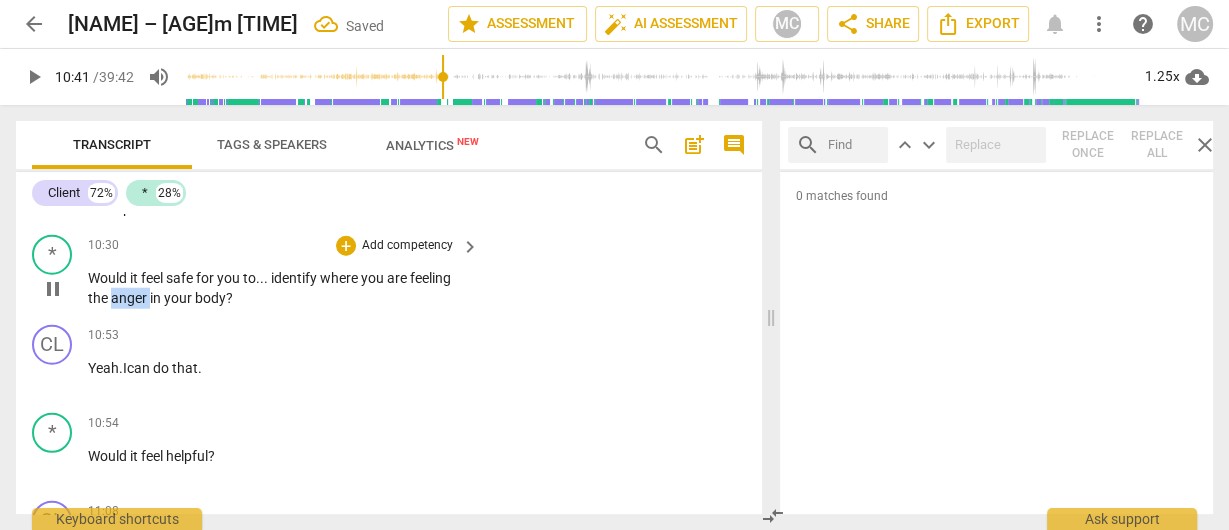 click on "anger" at bounding box center [130, 298] 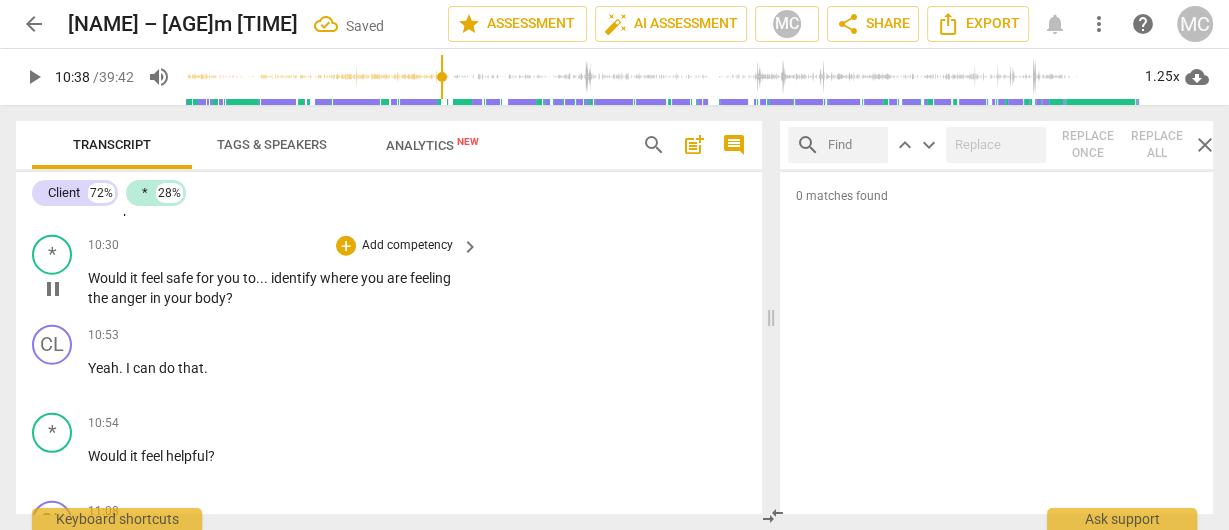click on "body" at bounding box center [210, 298] 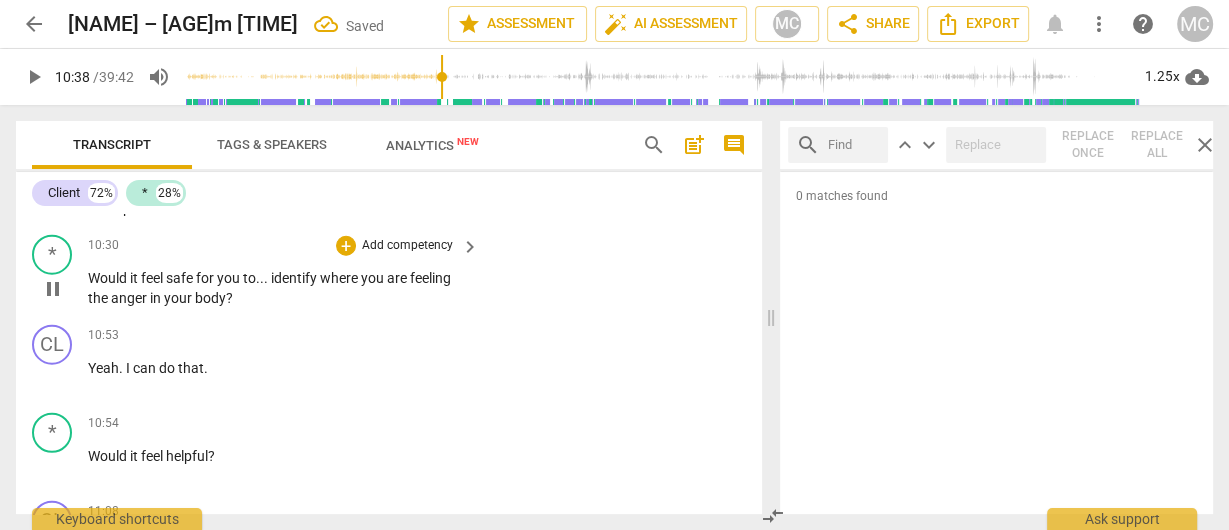type on "638" 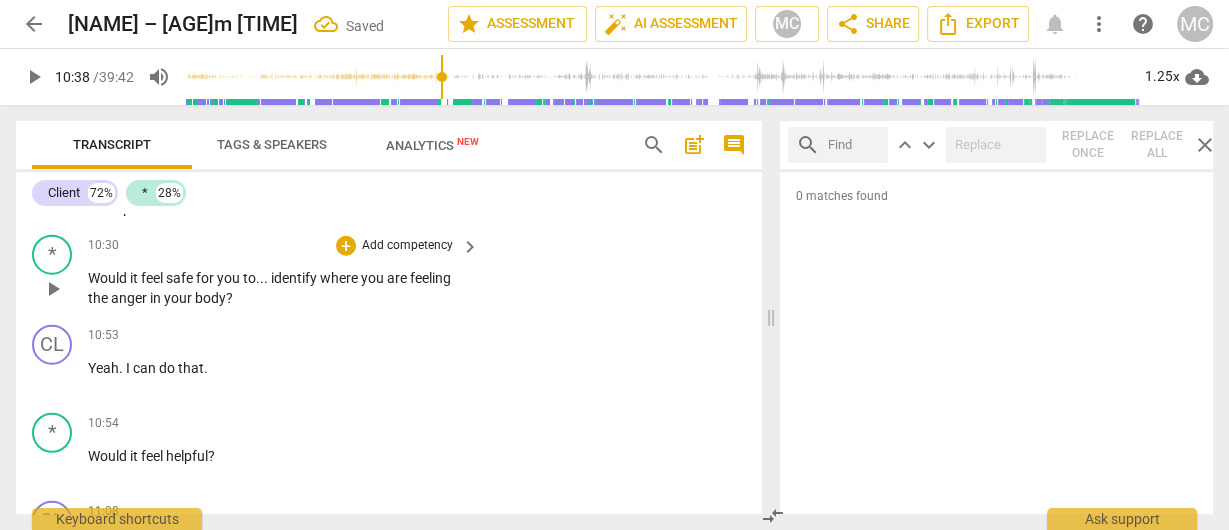 type 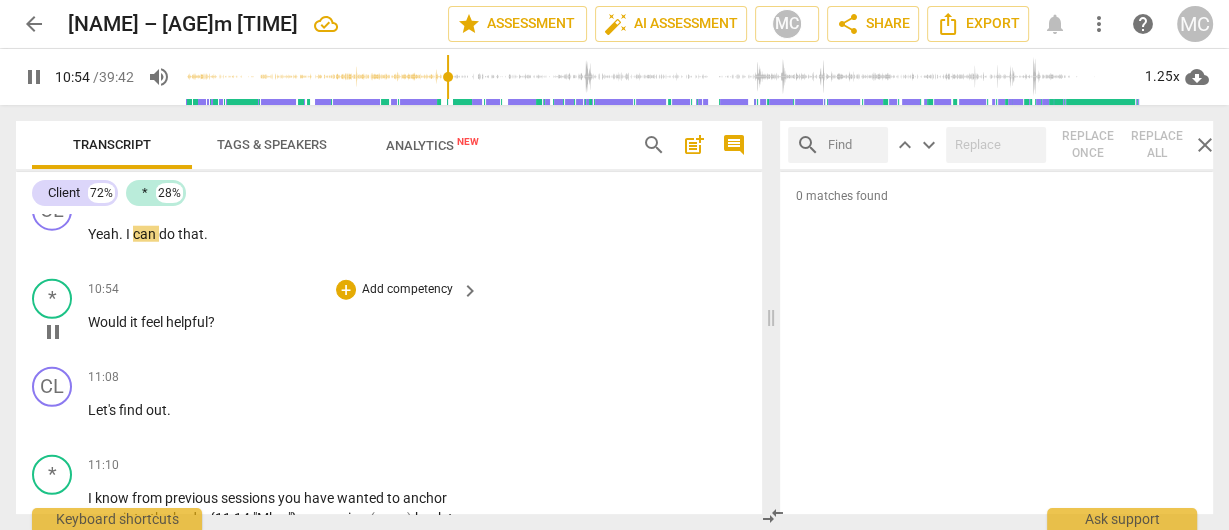 scroll, scrollTop: 4459, scrollLeft: 0, axis: vertical 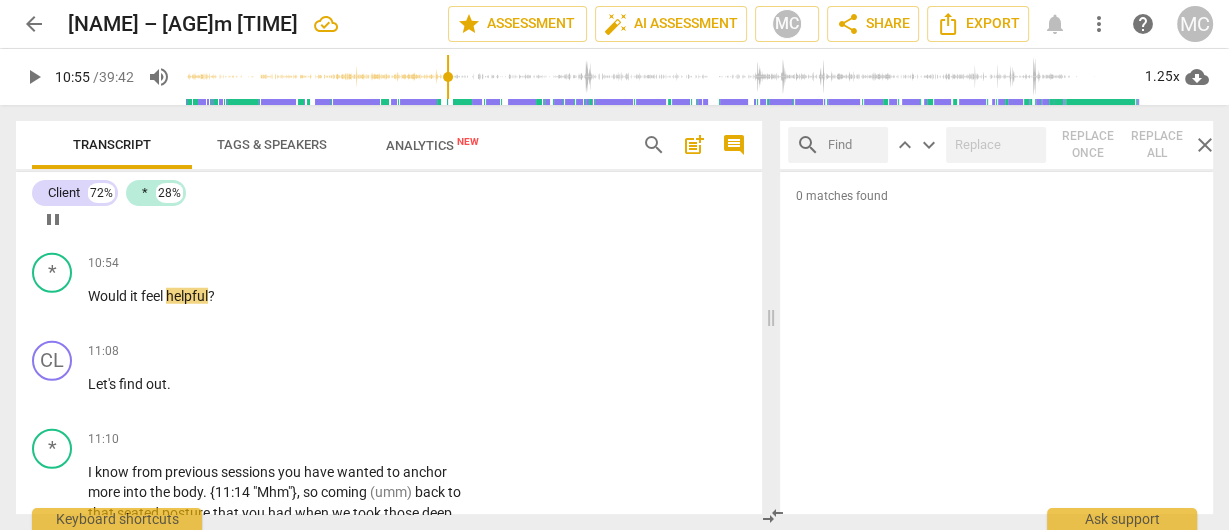 click on "Yeah" at bounding box center [103, 208] 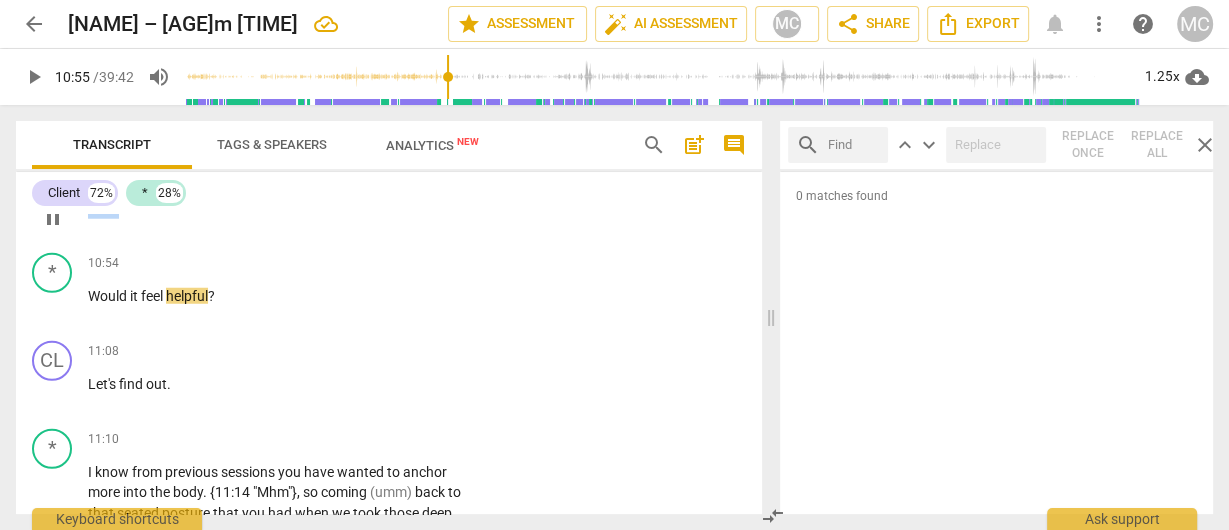 click on "Yeah" at bounding box center (103, 208) 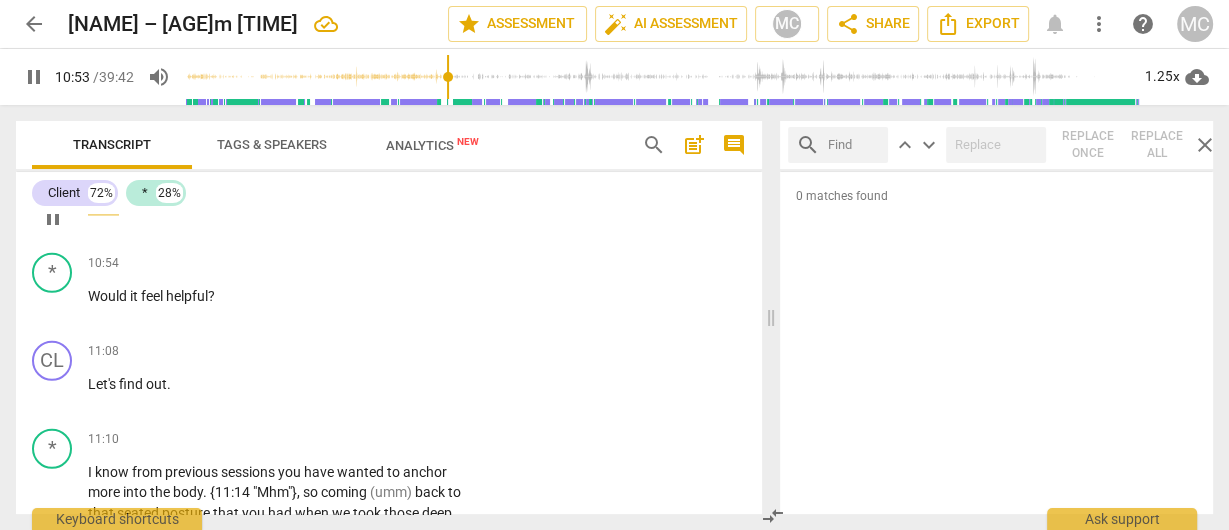 click on "." at bounding box center [122, 208] 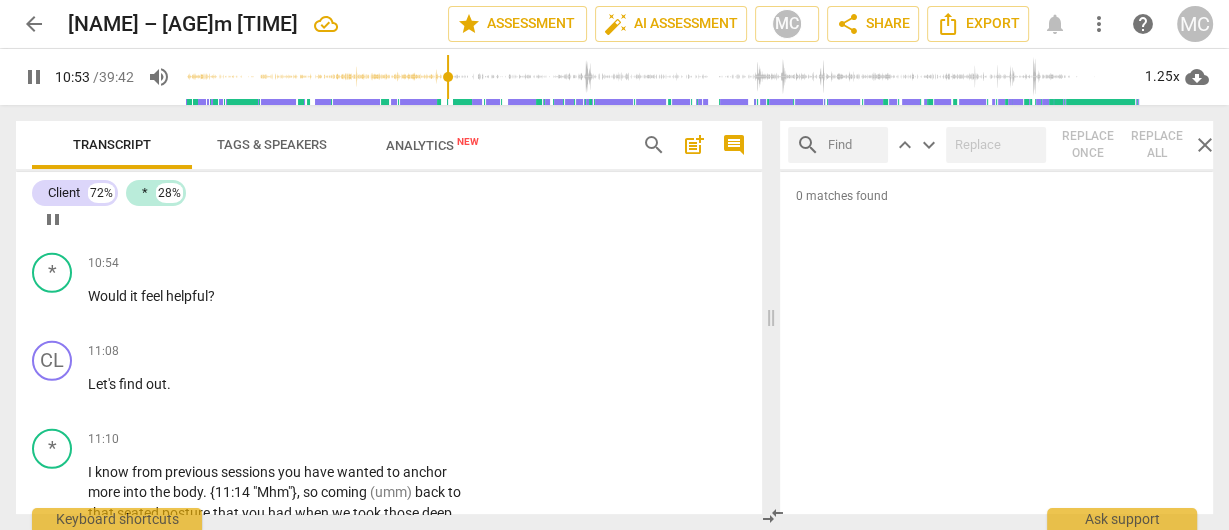 type on "654" 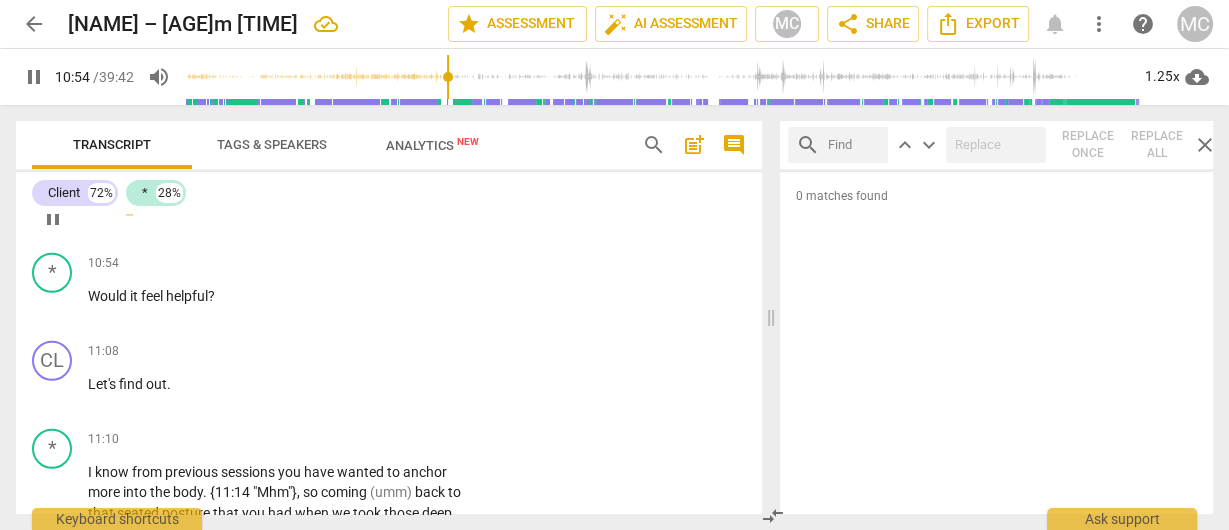type 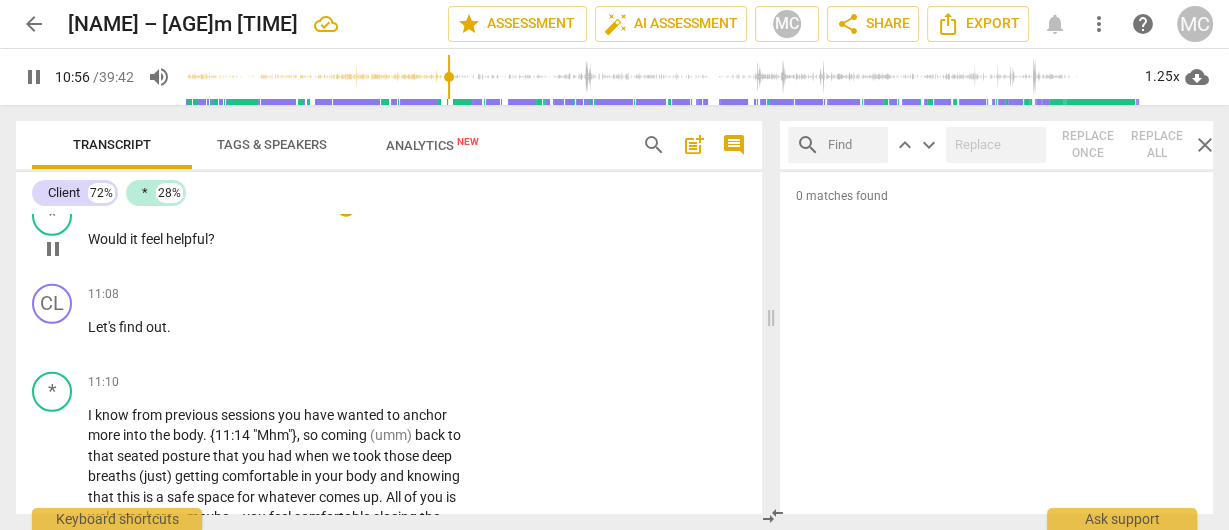 scroll, scrollTop: 4539, scrollLeft: 0, axis: vertical 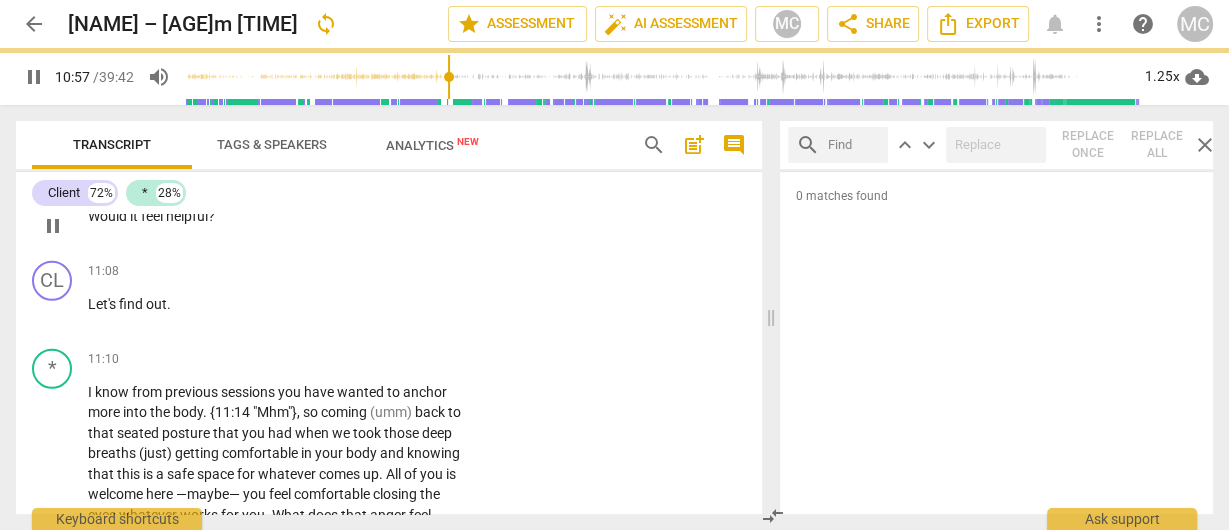click on "Would" at bounding box center (109, 216) 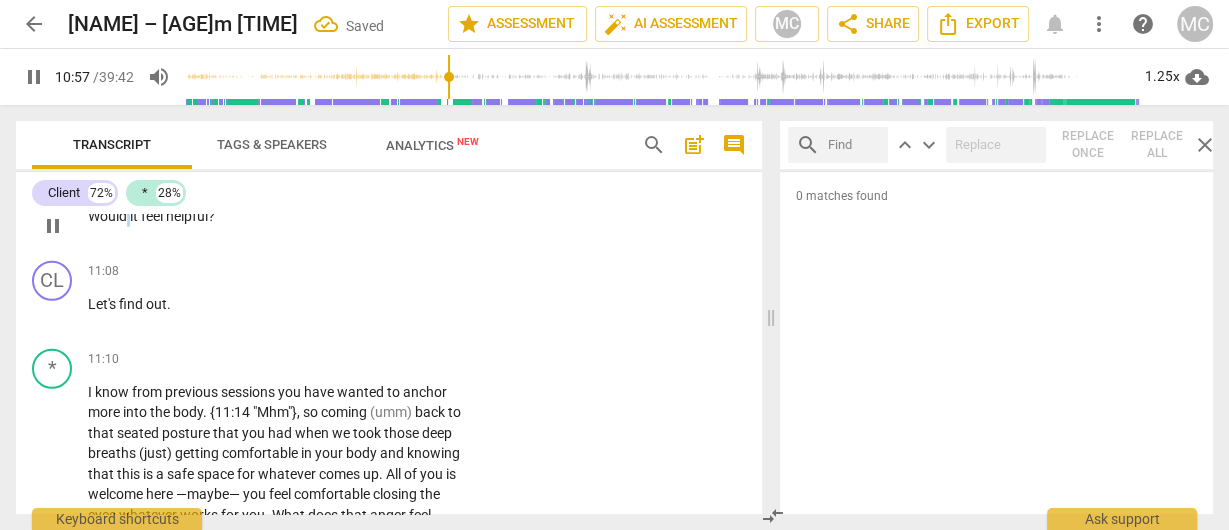 click on "Would" at bounding box center [109, 216] 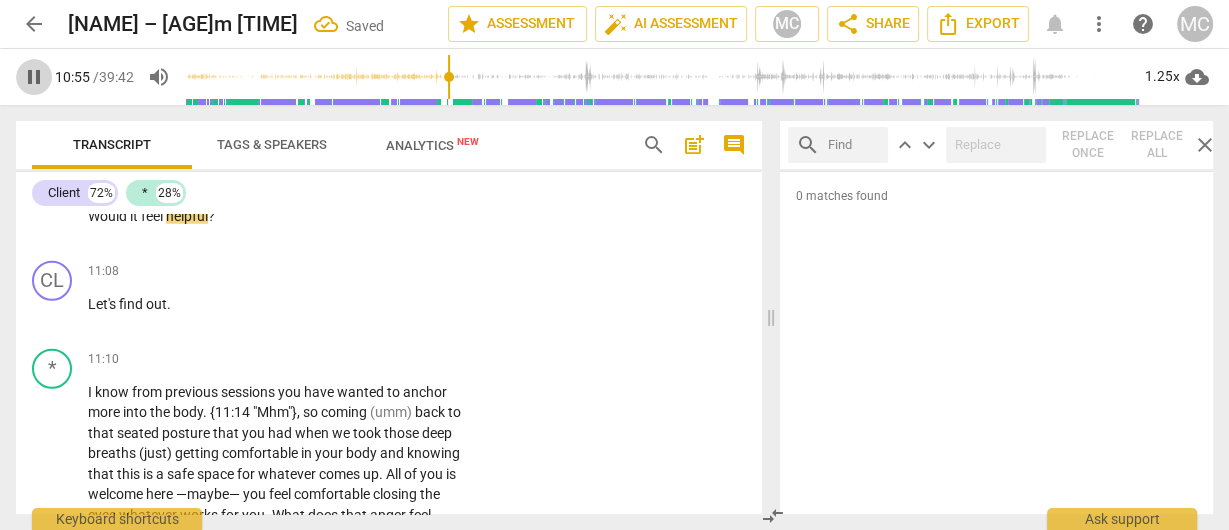 click on "pause" at bounding box center (34, 77) 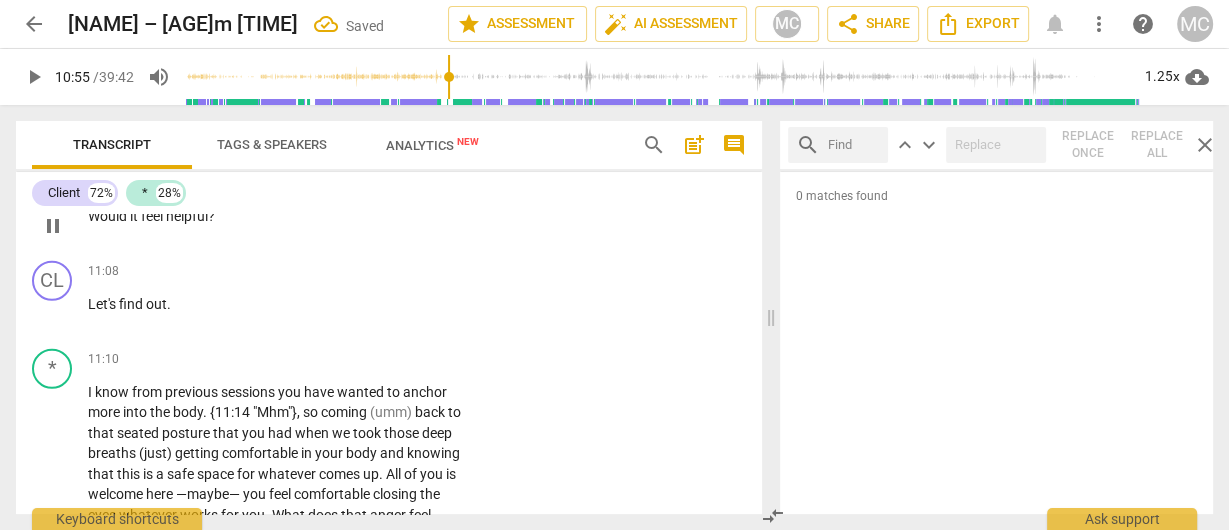 type on "656" 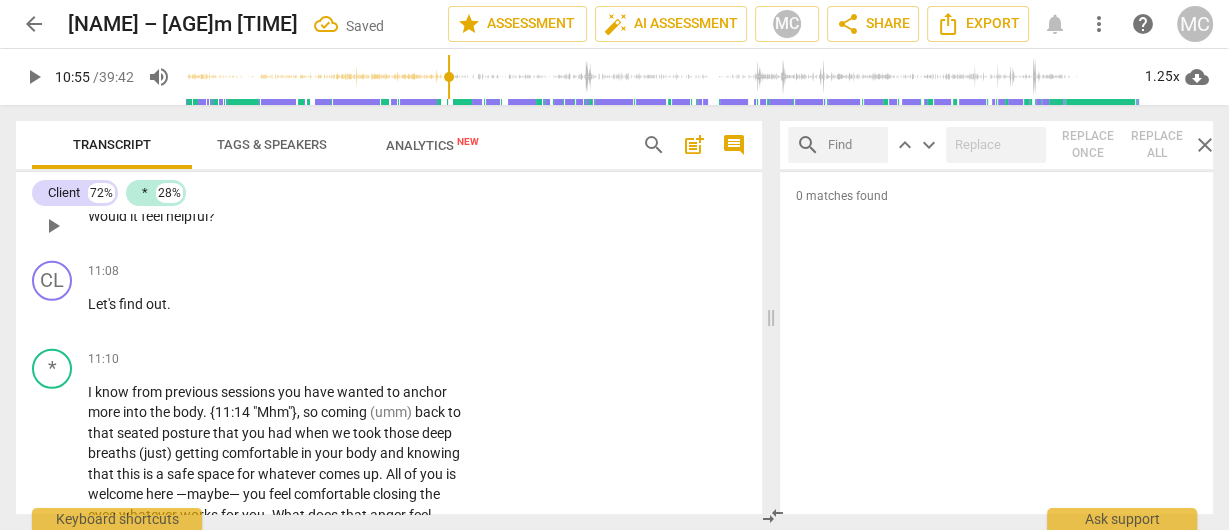 click on "helpful" at bounding box center [187, 216] 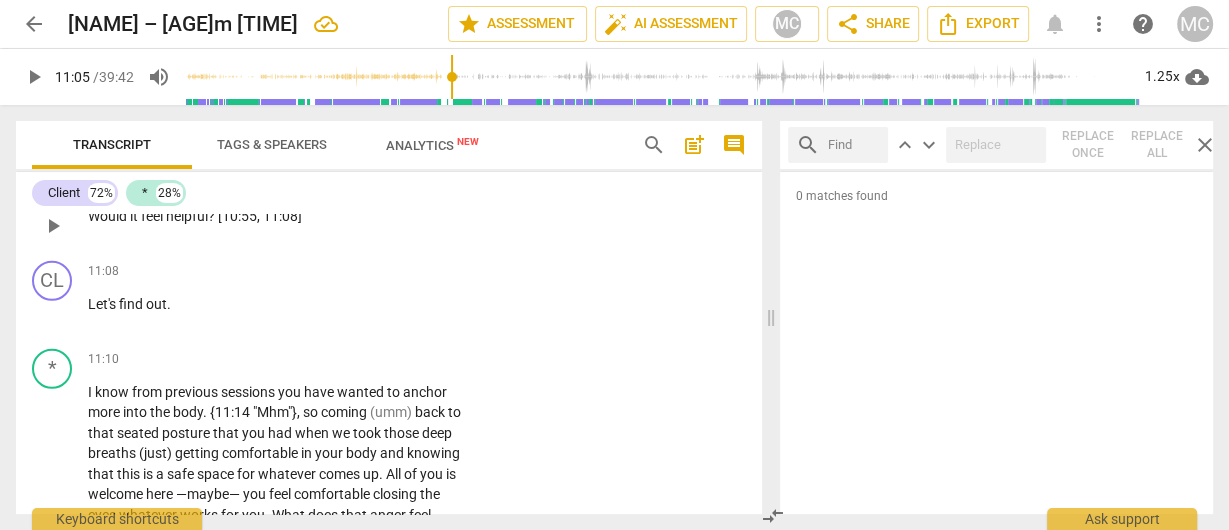 click on "helpful" at bounding box center [187, 216] 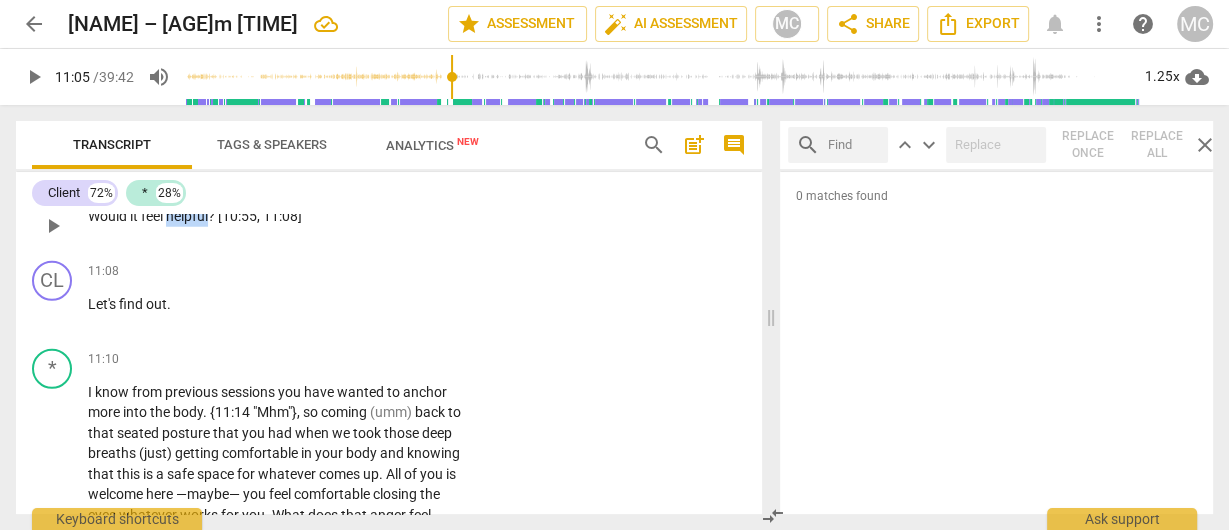 click on "helpful" at bounding box center [187, 216] 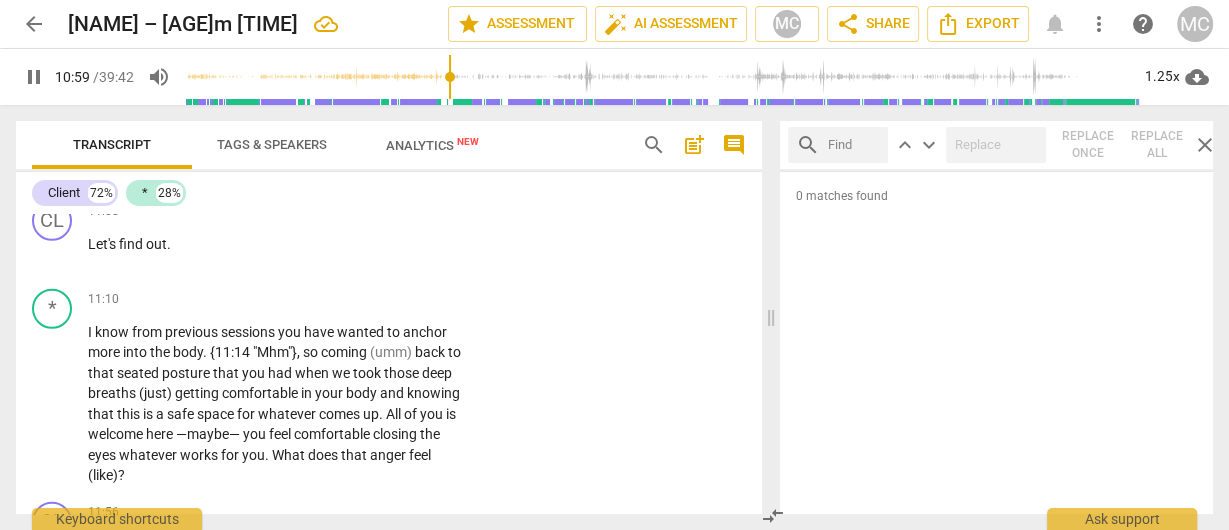 scroll, scrollTop: 4619, scrollLeft: 0, axis: vertical 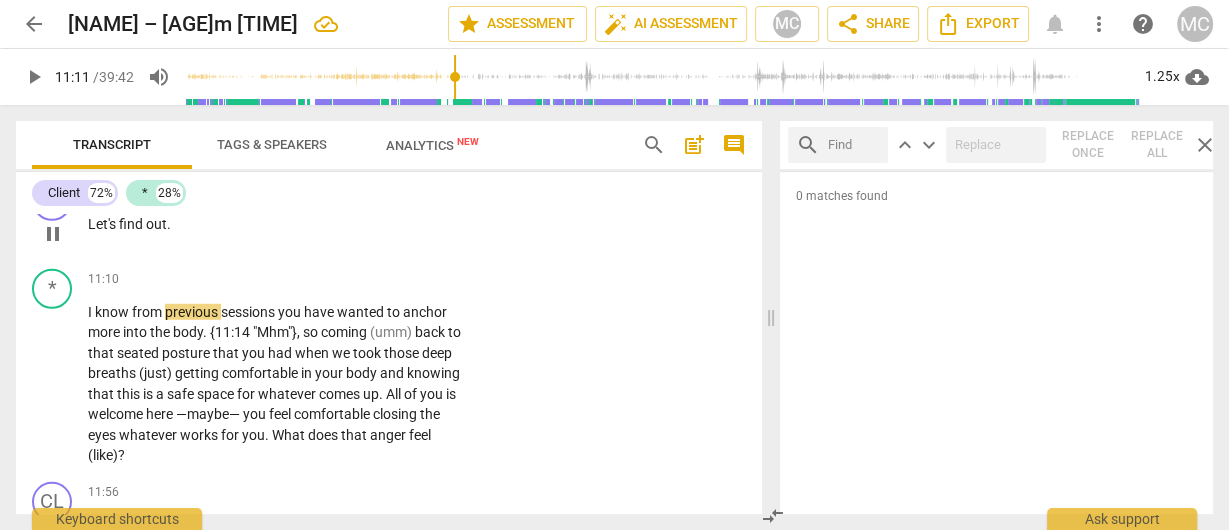 click on "out" at bounding box center (156, 224) 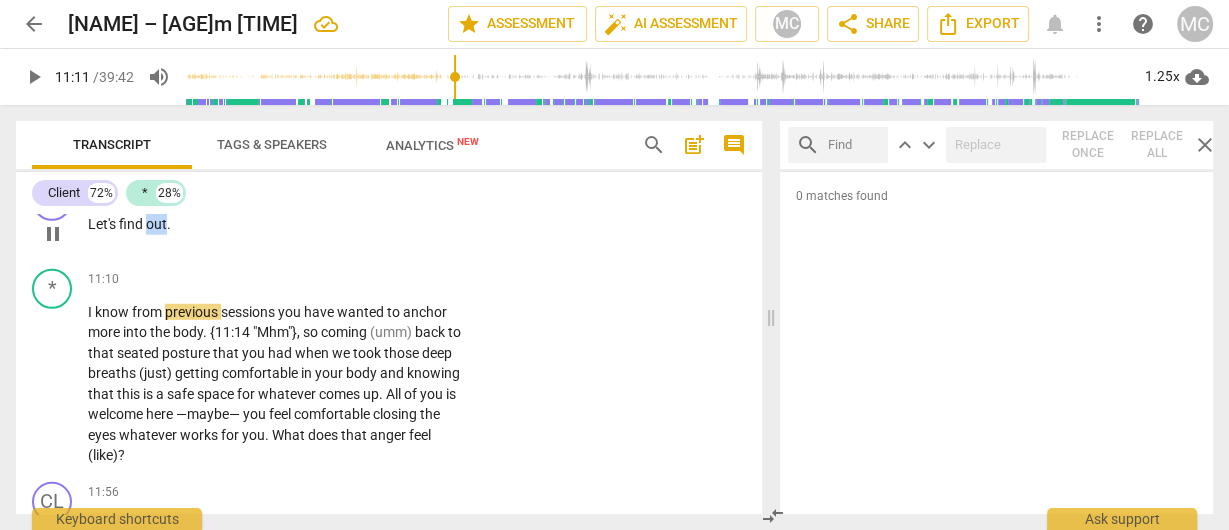 click on "out" at bounding box center [156, 224] 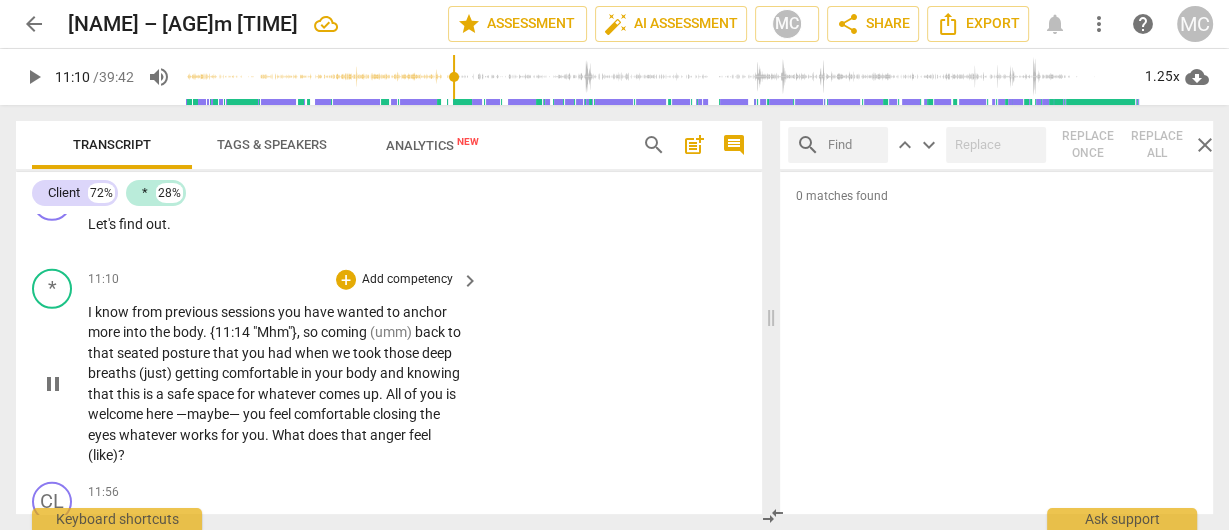 click on "I" at bounding box center [91, 312] 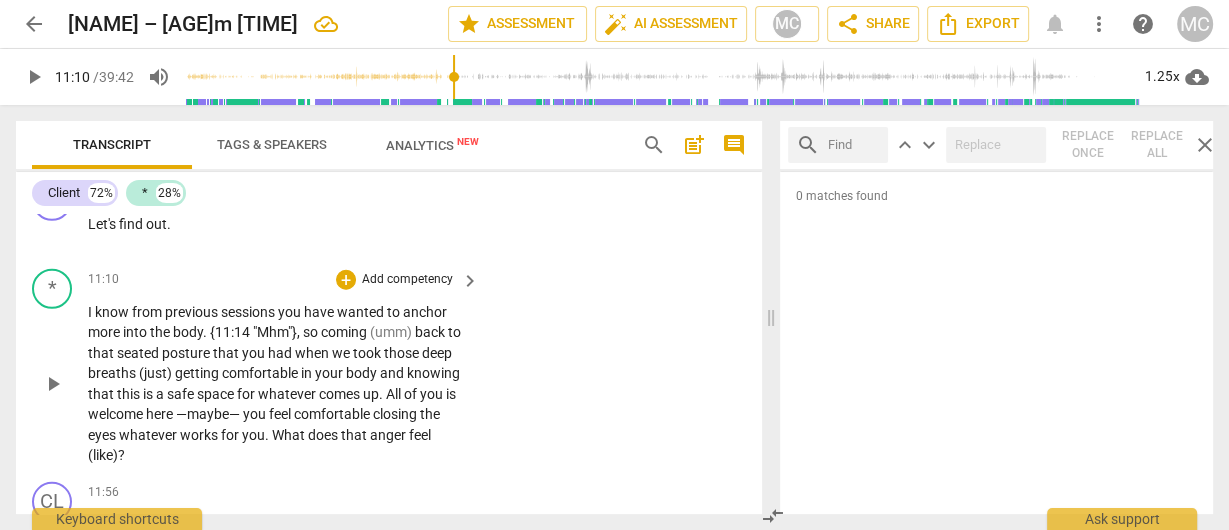 type 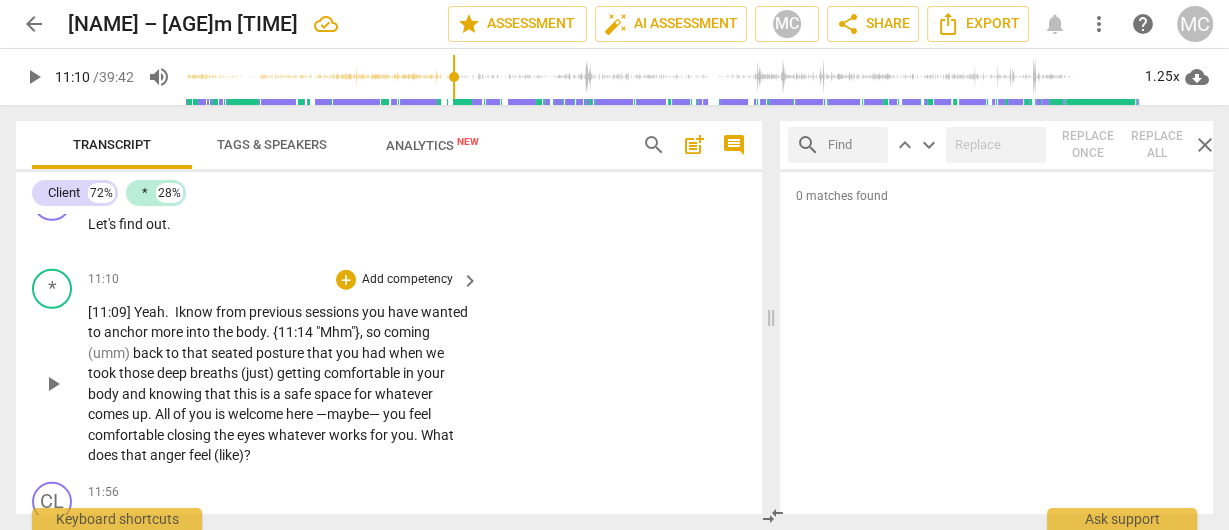 click on "[11:09] Yeah.  I" at bounding box center (133, 312) 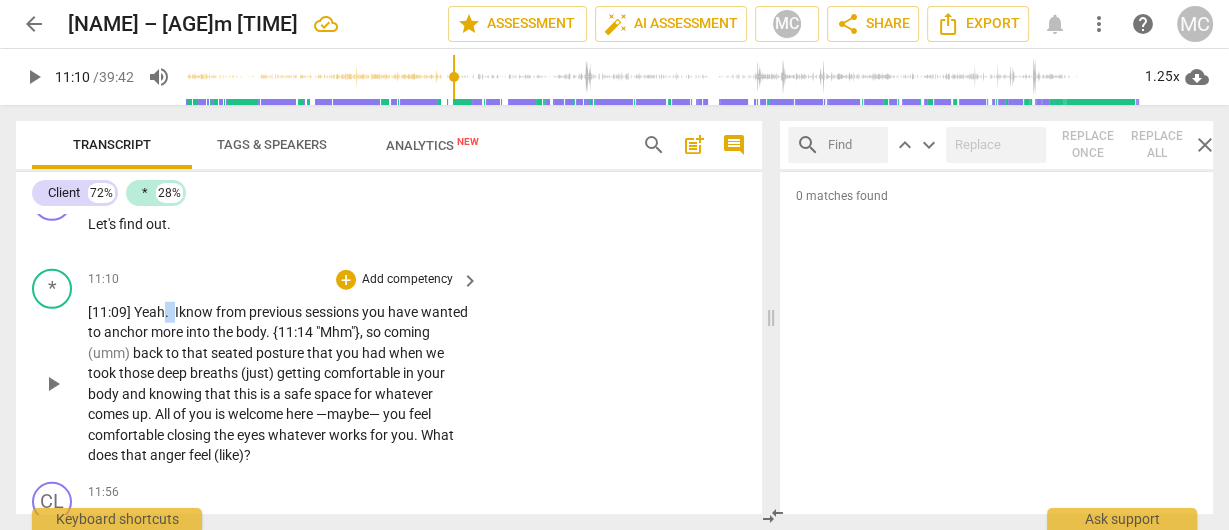 click on "[11:09] Yeah.  I" at bounding box center (133, 312) 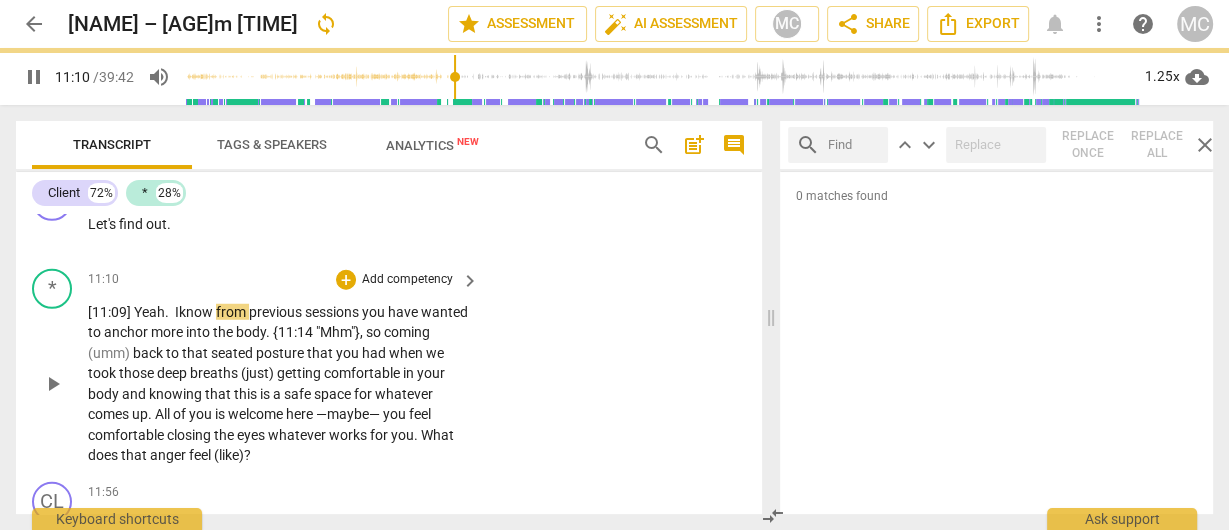 scroll, scrollTop: 4699, scrollLeft: 0, axis: vertical 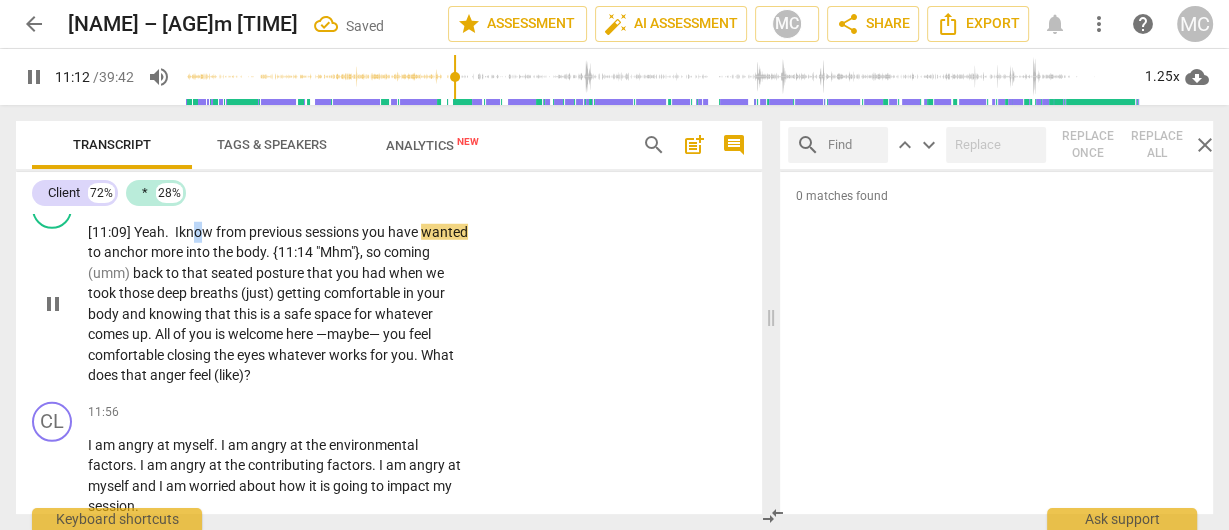 click on "know" at bounding box center [197, 232] 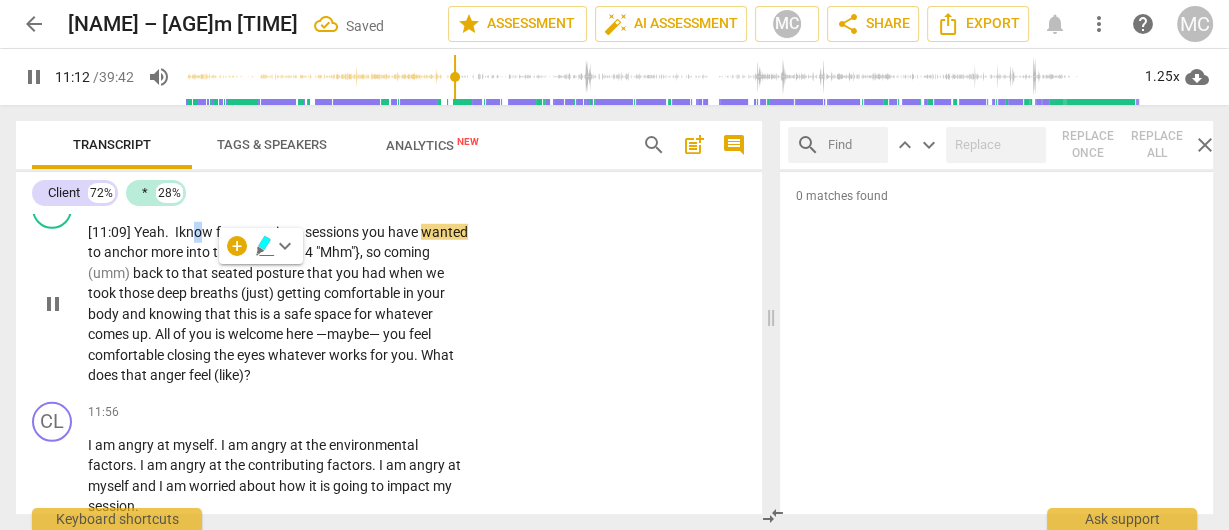 click on "know" at bounding box center [197, 232] 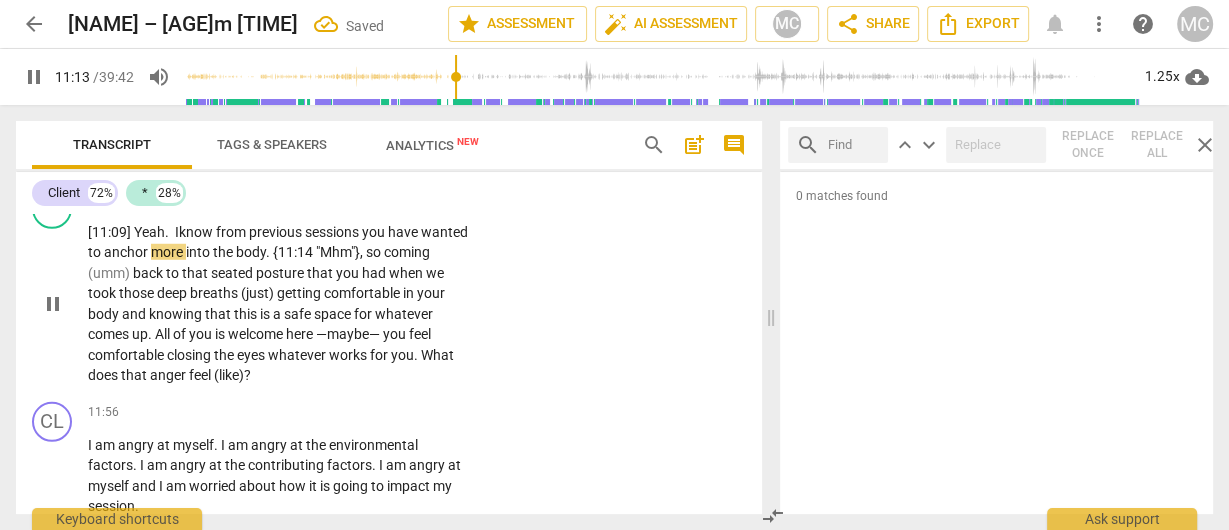 click on "[11:09] Yeah.  I" at bounding box center [133, 232] 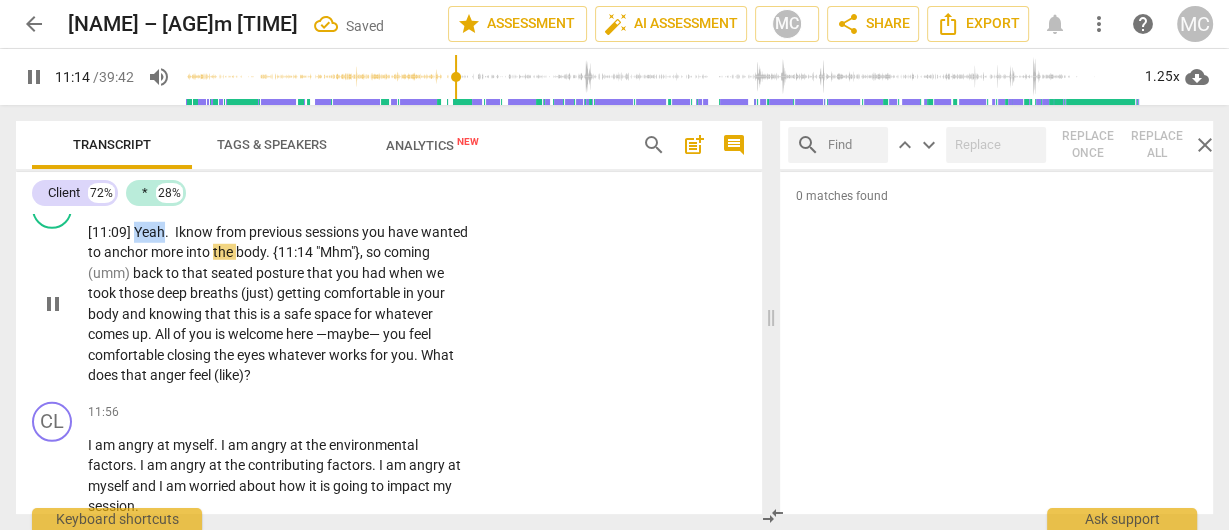 click on "[11:09] Yeah.  I" at bounding box center (133, 232) 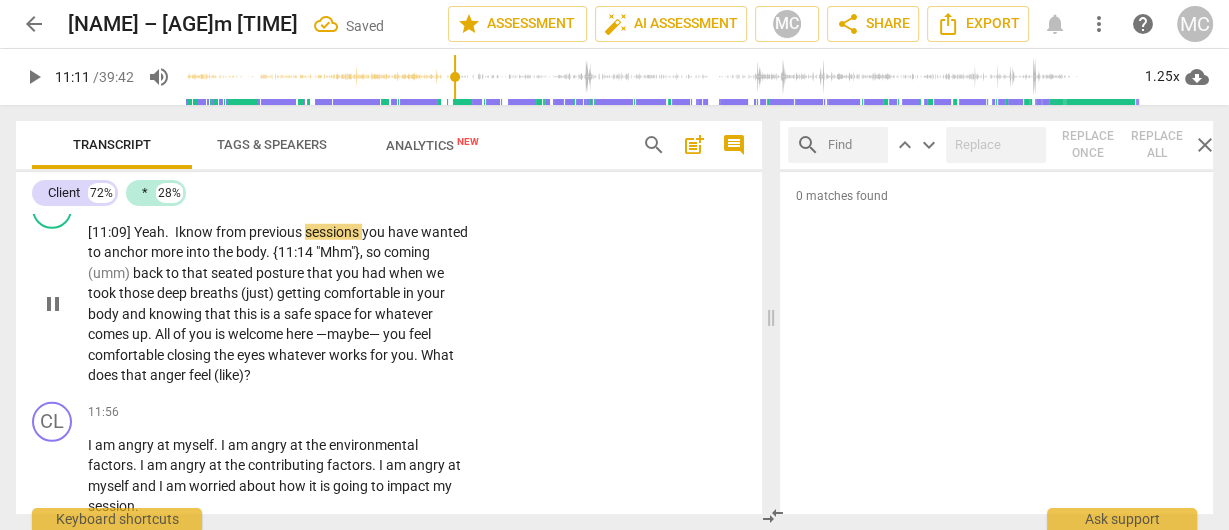 click on "[11:09] Yeah.  I" at bounding box center [133, 232] 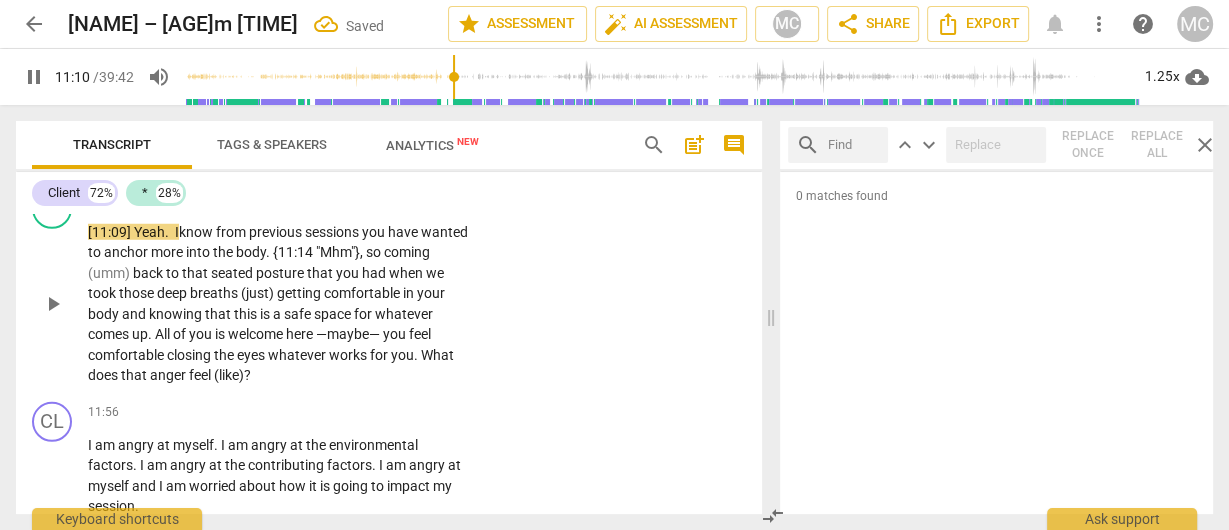 click on "* play_arrow pause 11:10 + Add competency keyboard_arrow_right [11:09] Yeah.  I  know   from   previous   sessions   you   have   wanted   to   anchor   more   into   the   body .   {11:14   "Mhm"} ,   so   coming   (umm)   back   to   that   seated   posture   that   you   had   when   we   took   those   deep   breaths   (just)   getting   comfortable   in   your   body   and   knowing   that   this   is   a   safe   space   for   whatever   comes   up .   All   of   you   is   welcome   here   —maybe—   you   feel   comfortable   closing   the   eyes   whatever   works   for   you .   What   does   that   anger   feel   (like) ?" at bounding box center (389, 287) 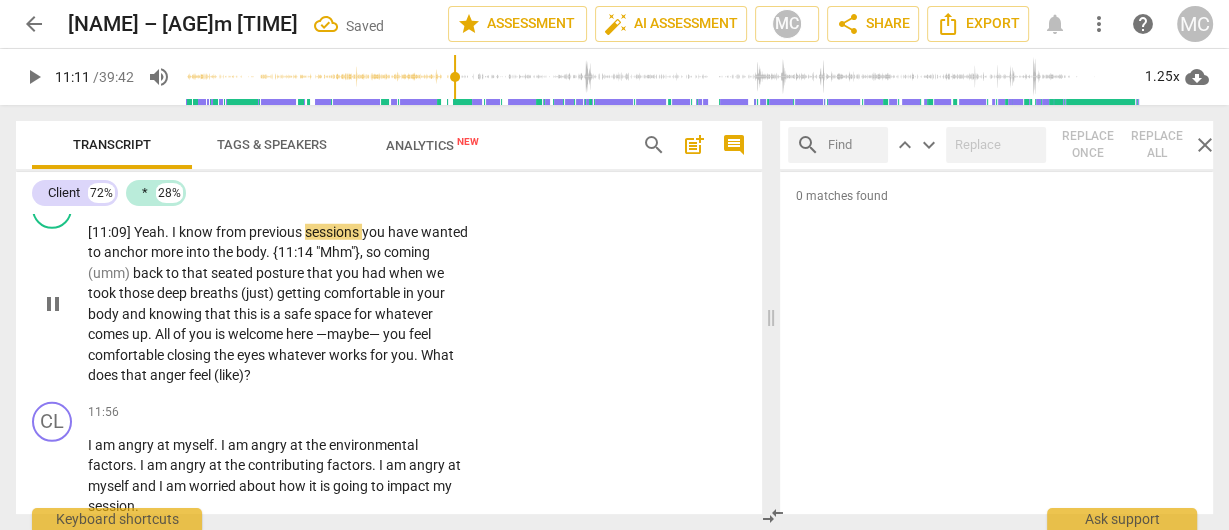 click on "Yeah" at bounding box center (149, 232) 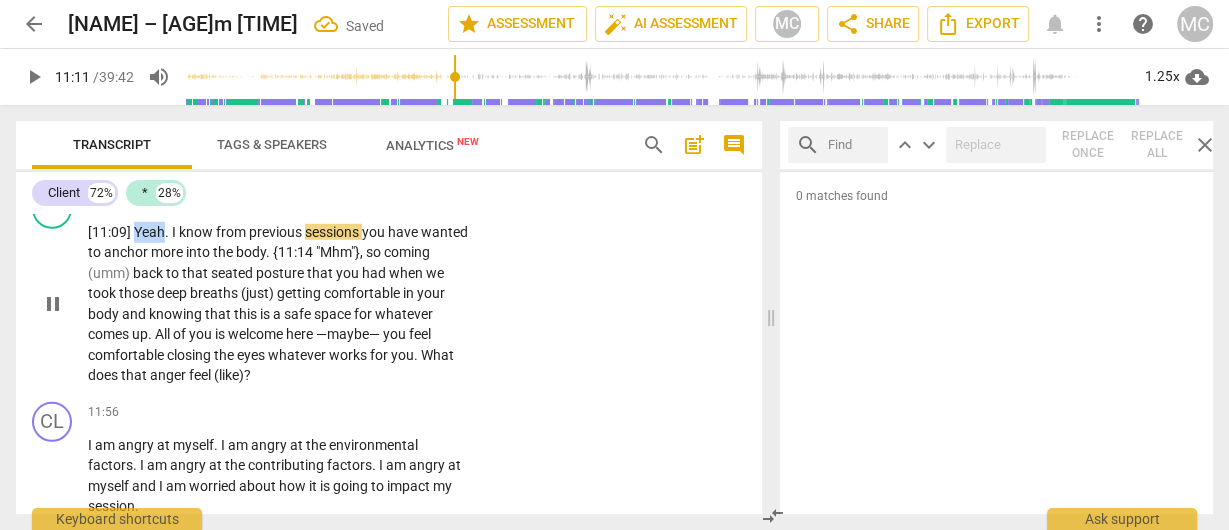 click on "Yeah" at bounding box center [149, 232] 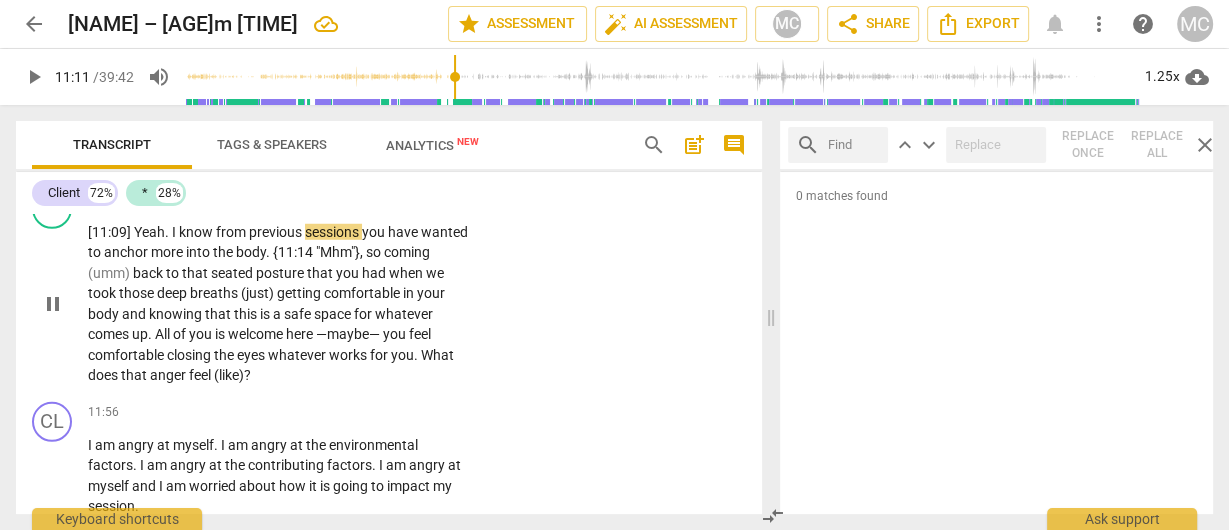 click on "know" at bounding box center [197, 232] 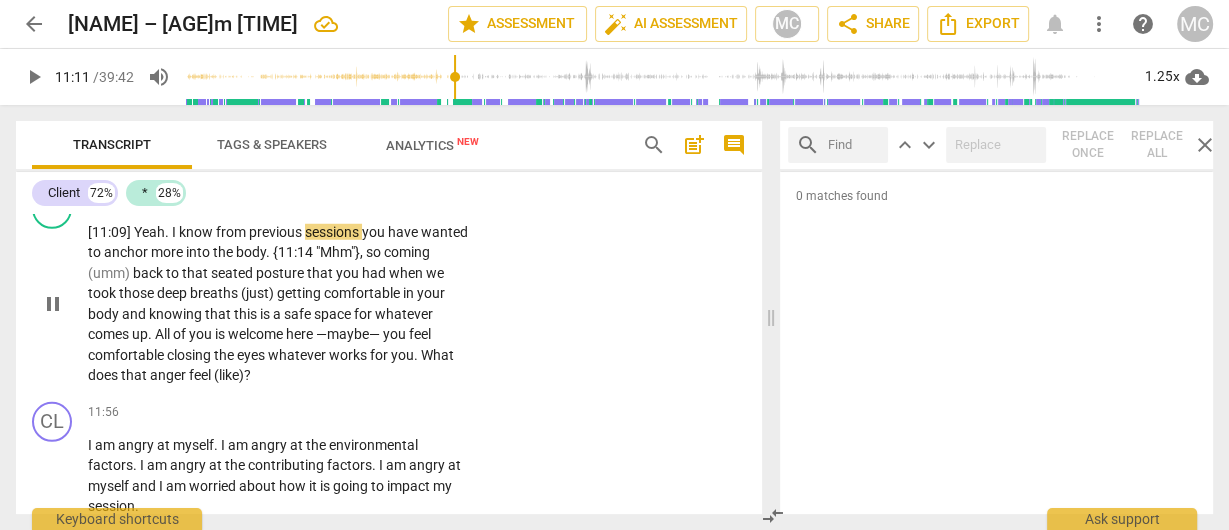 type on "671" 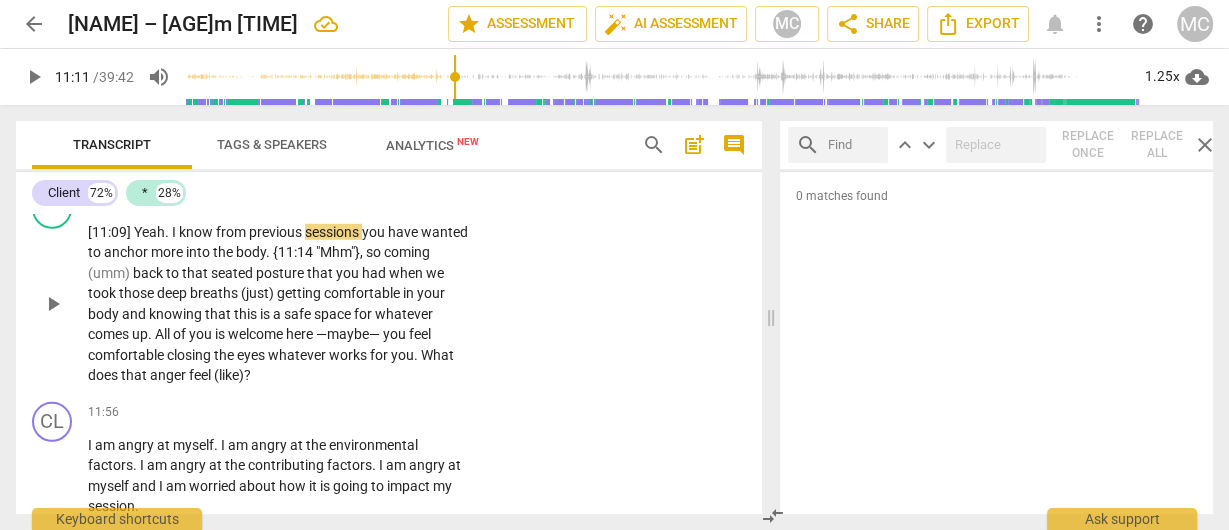 type 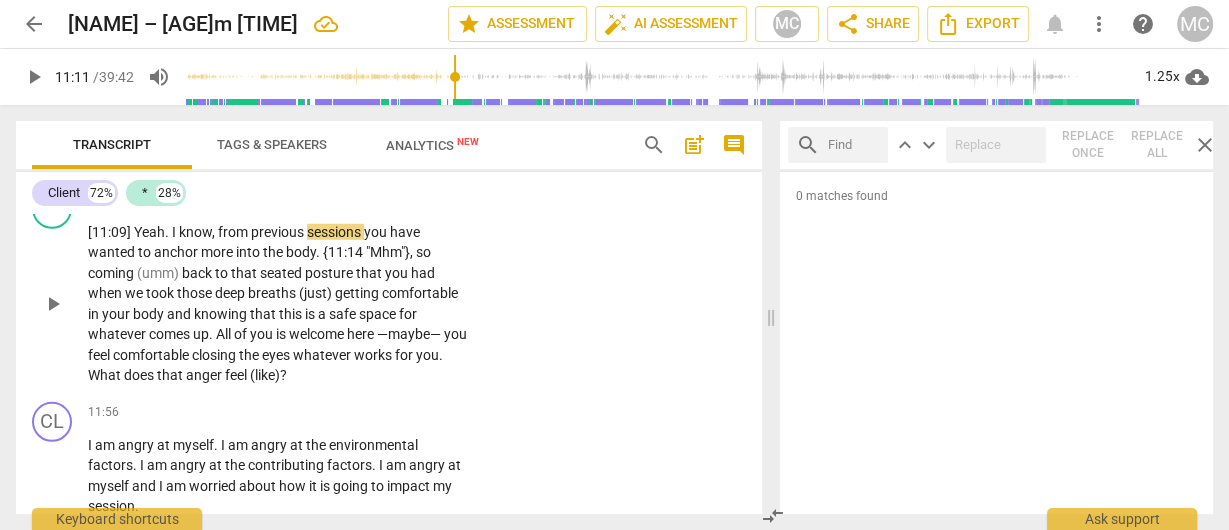 click on "from" at bounding box center (234, 232) 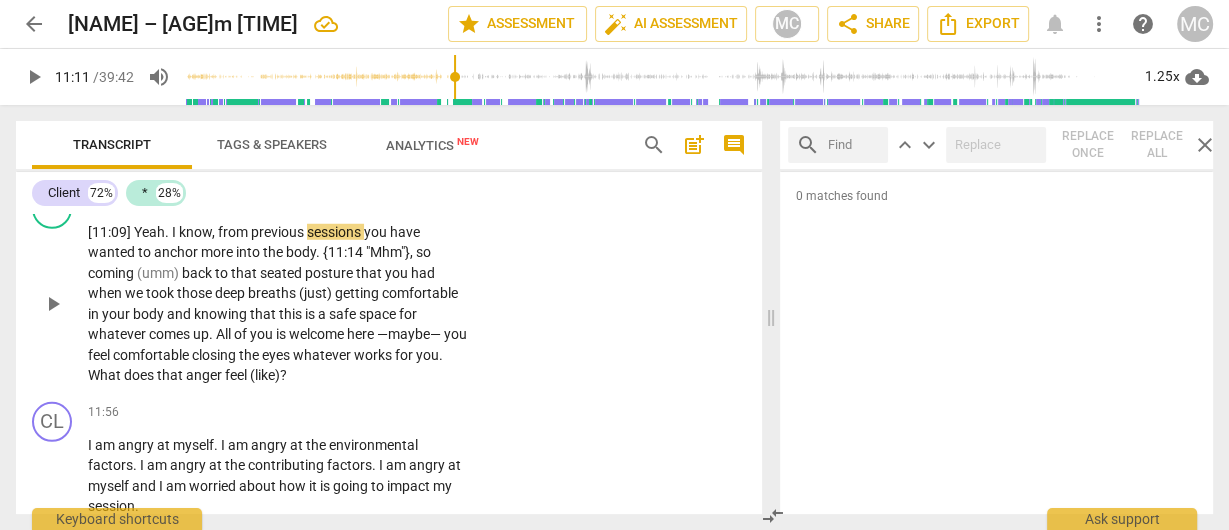 click on "from" at bounding box center [234, 232] 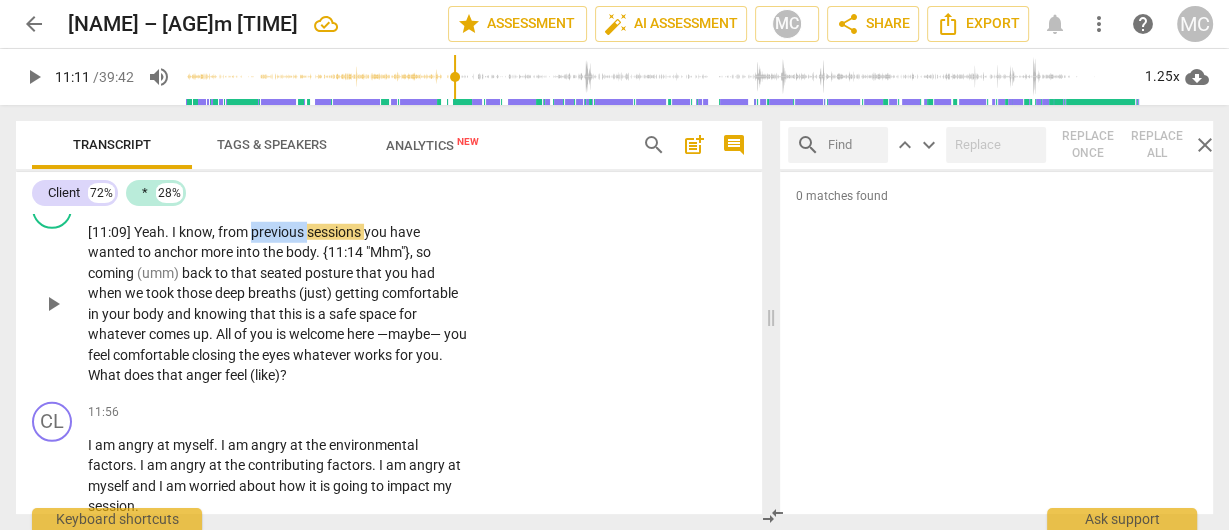 click on "previous" at bounding box center (279, 232) 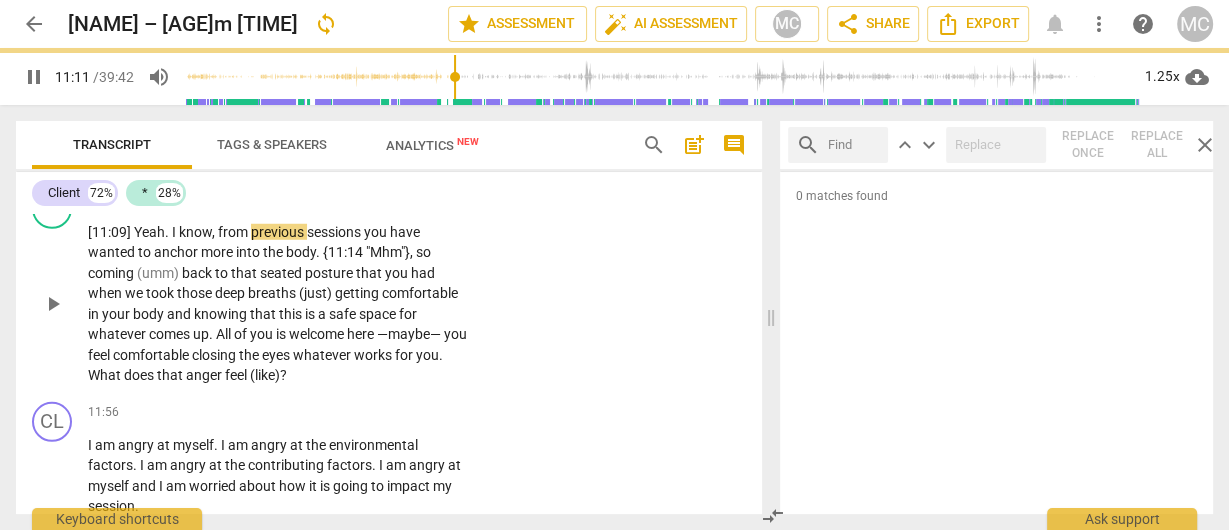 click on "sessions" at bounding box center (335, 232) 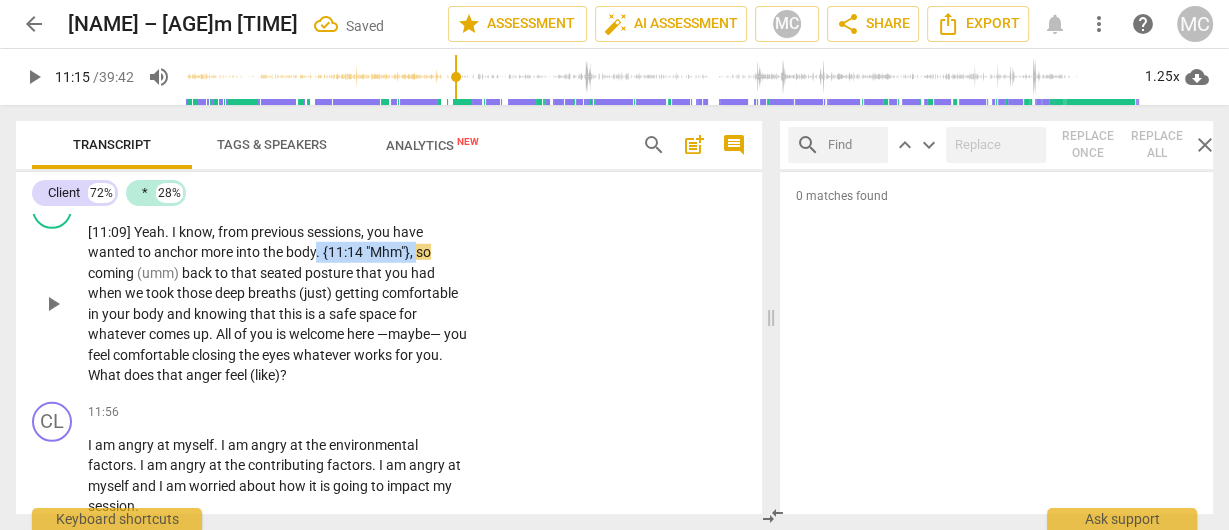 drag, startPoint x: 417, startPoint y: 292, endPoint x: 313, endPoint y: 291, distance: 104.00481 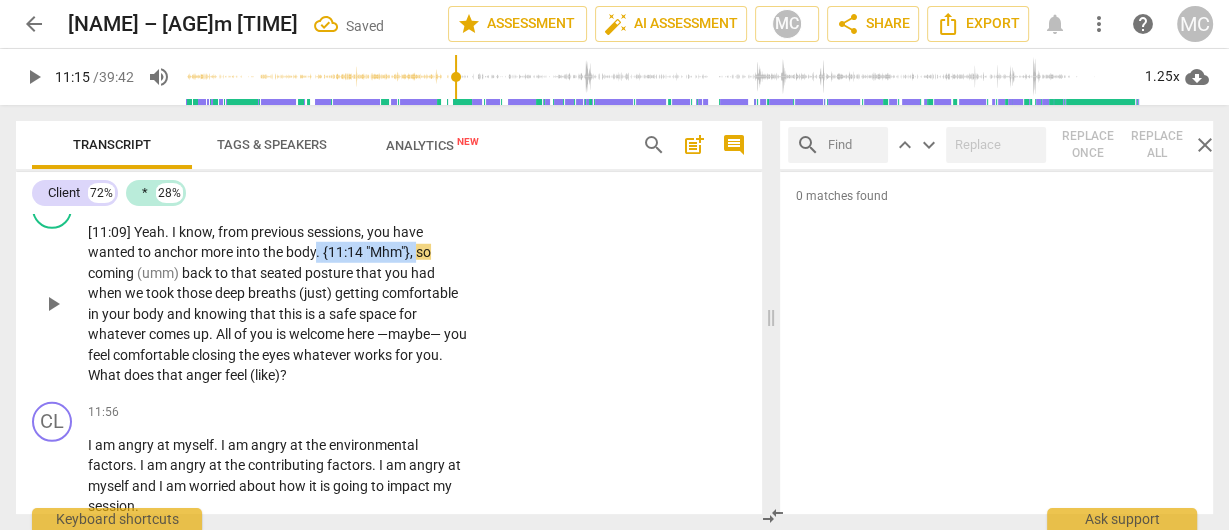 click on "[11:09] Yeah . I know, from previous sessions, you have wanted to anchor more into the body . {11:14 "Mhm"} , so coming (umm) back to that seated posture that you had when we took those deep breaths (just) getting comfortable in your body and knowing that this is a safe space for whatever comes up . All of you is welcome here —maybe— you feel comfortable closing the eyes whatever works for you . What does that anger feel (like) ?" at bounding box center (278, 304) 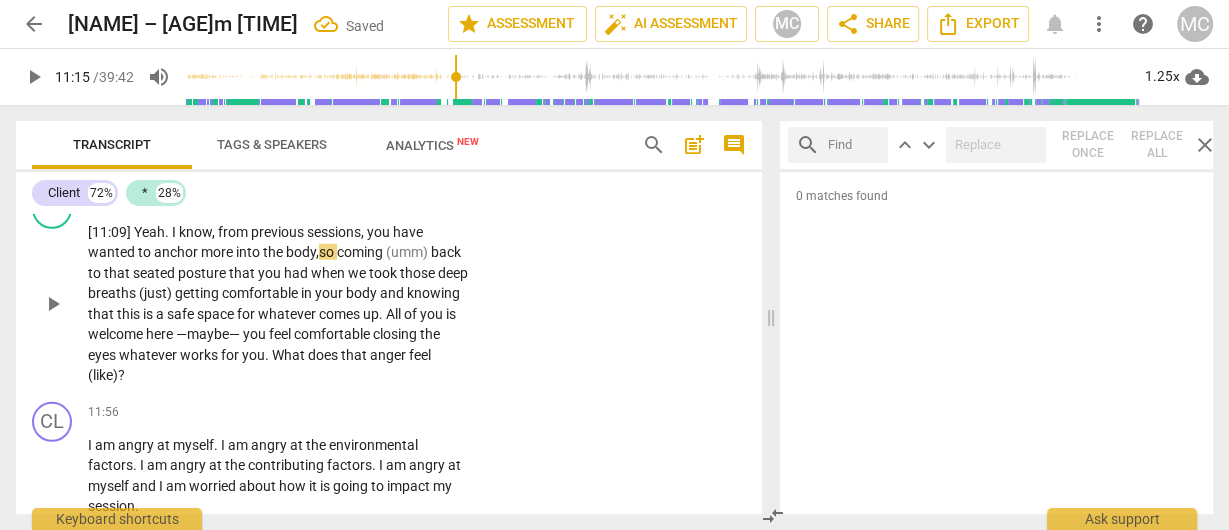 click on "the" at bounding box center (274, 252) 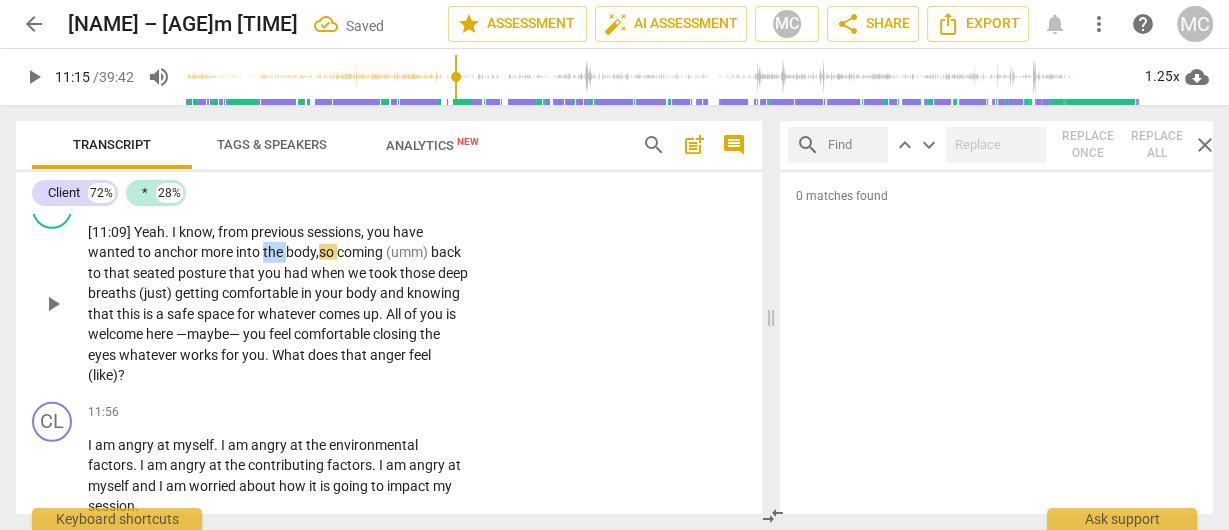 click on "the" at bounding box center (274, 252) 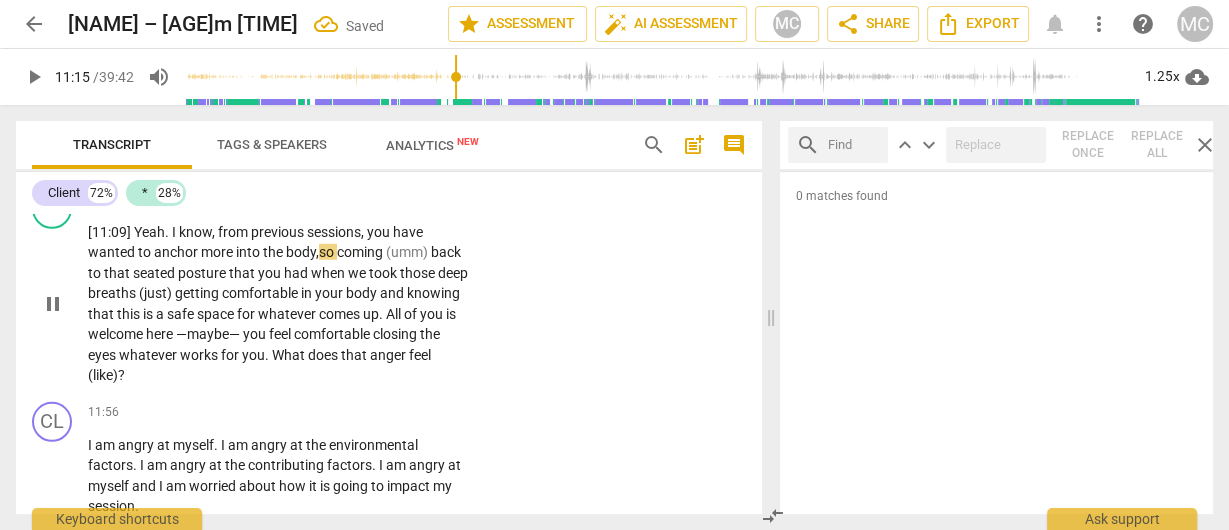 click on "the" at bounding box center (274, 252) 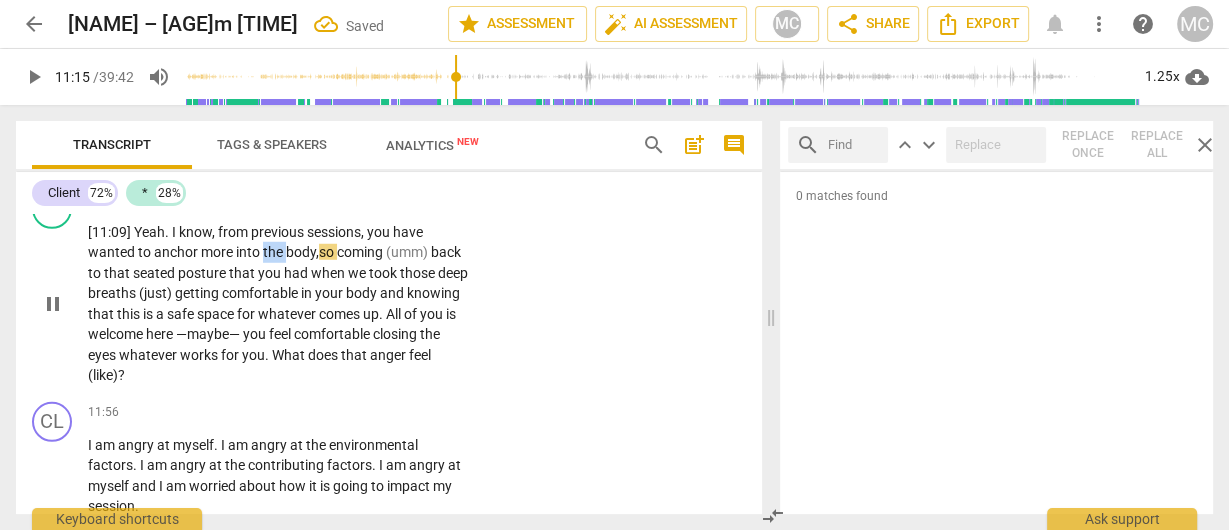 click on "the" at bounding box center [274, 252] 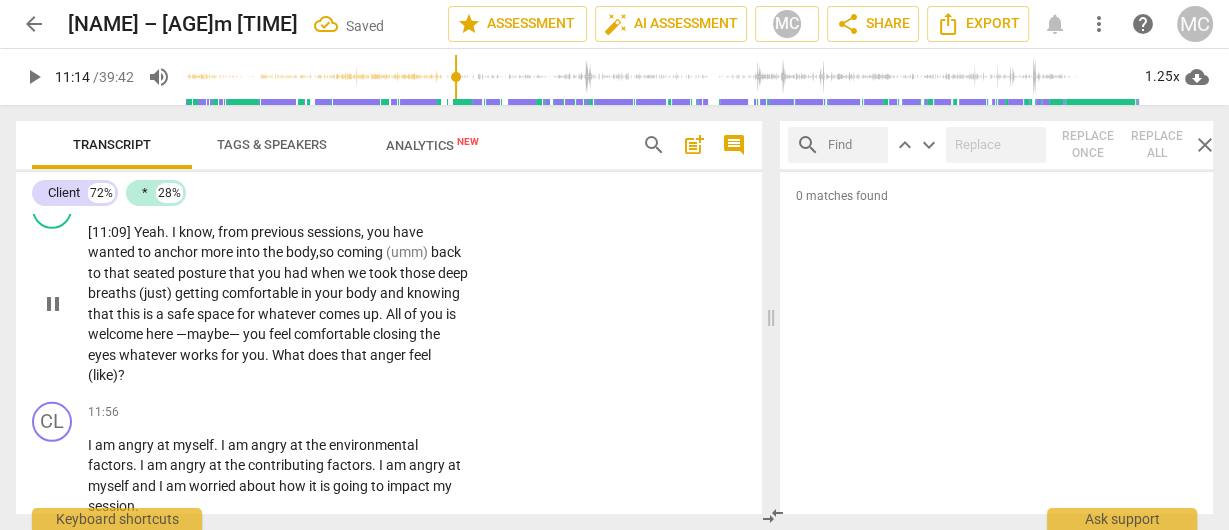 click on "so" at bounding box center [328, 252] 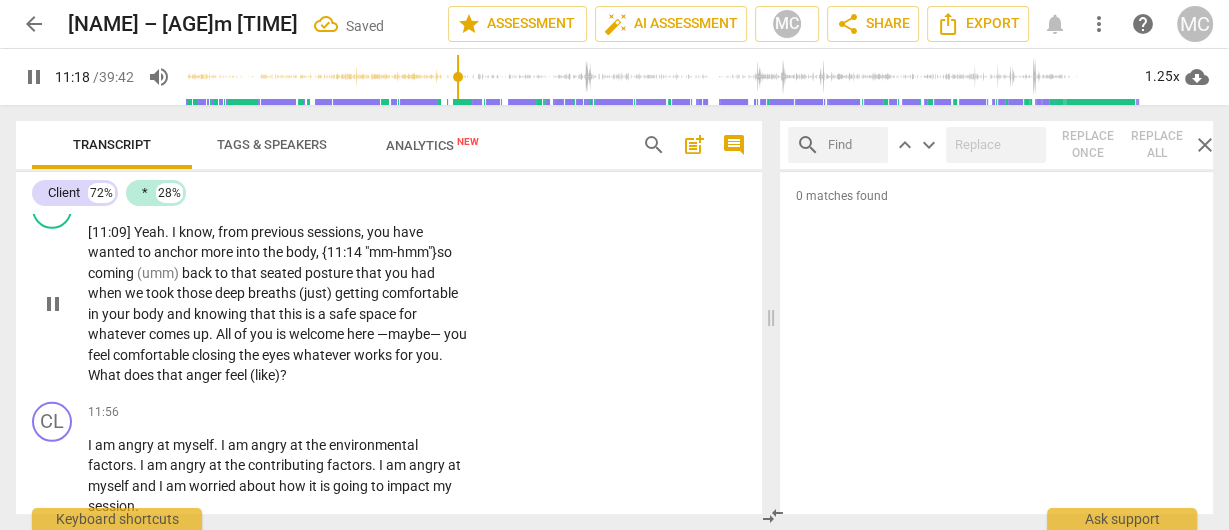 click on "body, {11:14 "mm-hmm"}" at bounding box center (361, 252) 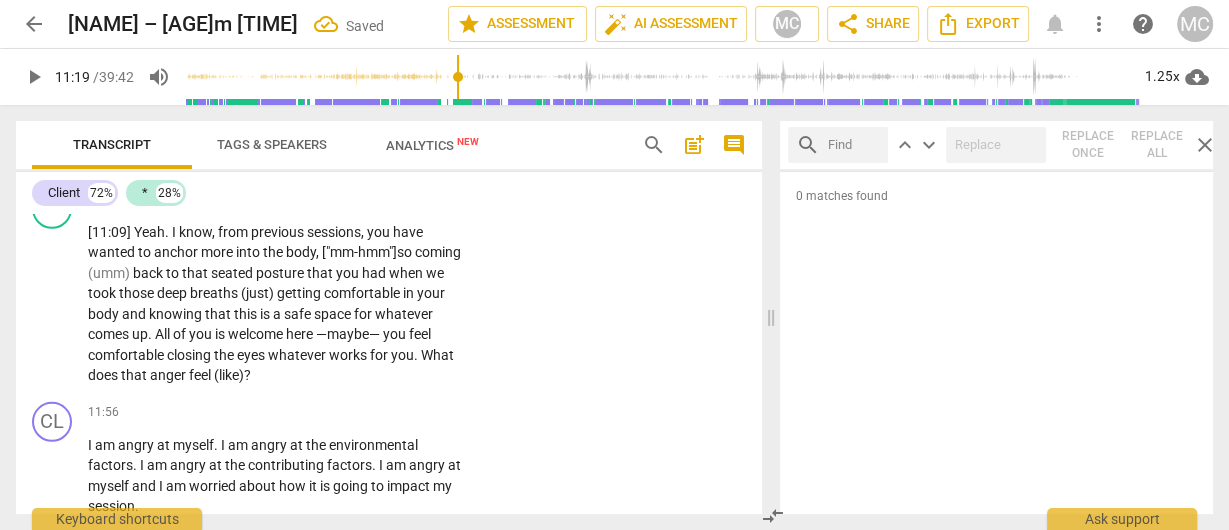 click on "0 matches found" at bounding box center [996, 343] 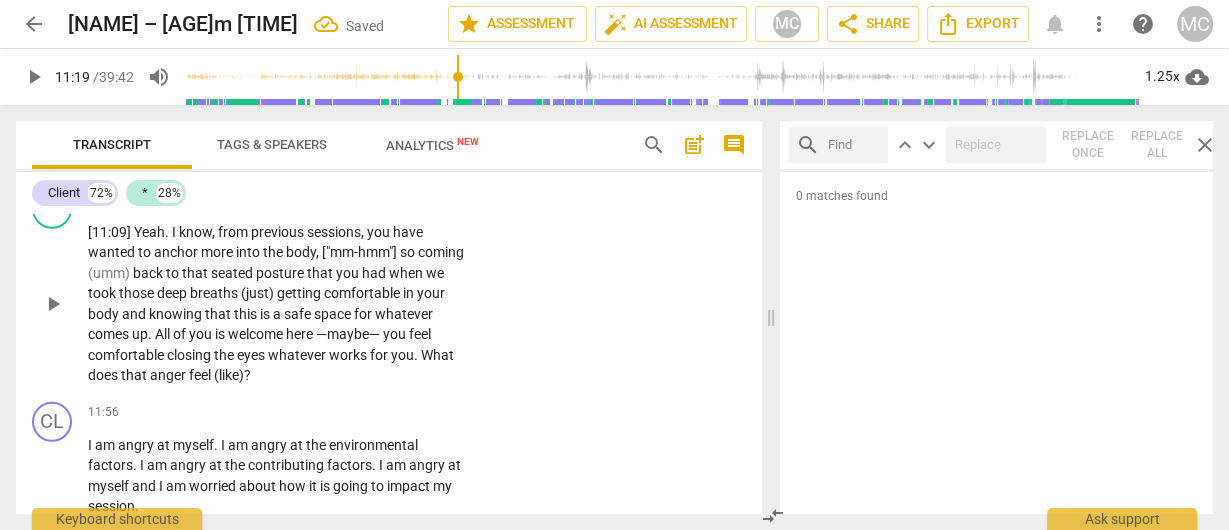 click on "* play_arrow pause [TIME] + Add competency keyboard_arrow_right [TIME] Yeah . I know , from previous sessions , you have wanted to anchor more into the body , ["mm-hmm"] so coming (umm) back to that seated posture that you had when we took those deep breaths (just) getting comfortable in your body and knowing that this is a safe space for whatever comes up . All of you is welcome here —maybe— you feel comfortable closing the eyes whatever works for you . What does that anger feel (like) ?" at bounding box center (389, 287) 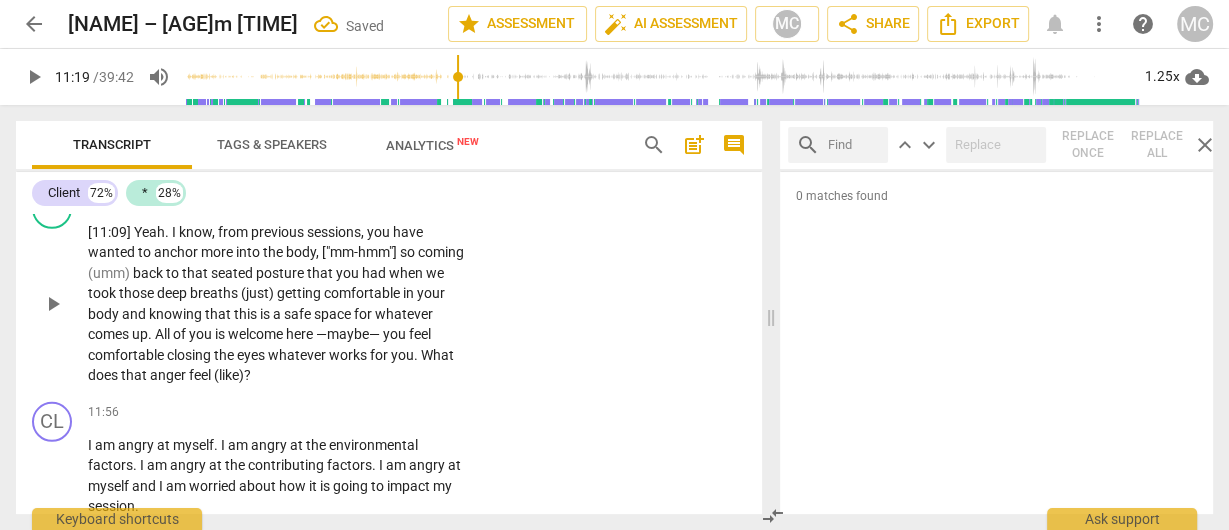 click on "into" at bounding box center (249, 252) 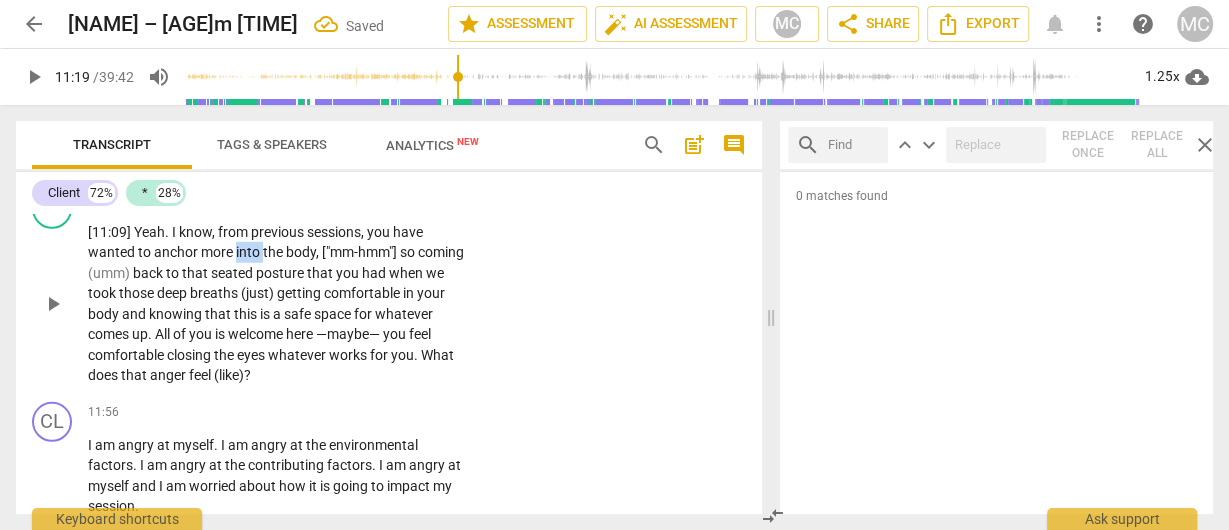 click on "into" at bounding box center (249, 252) 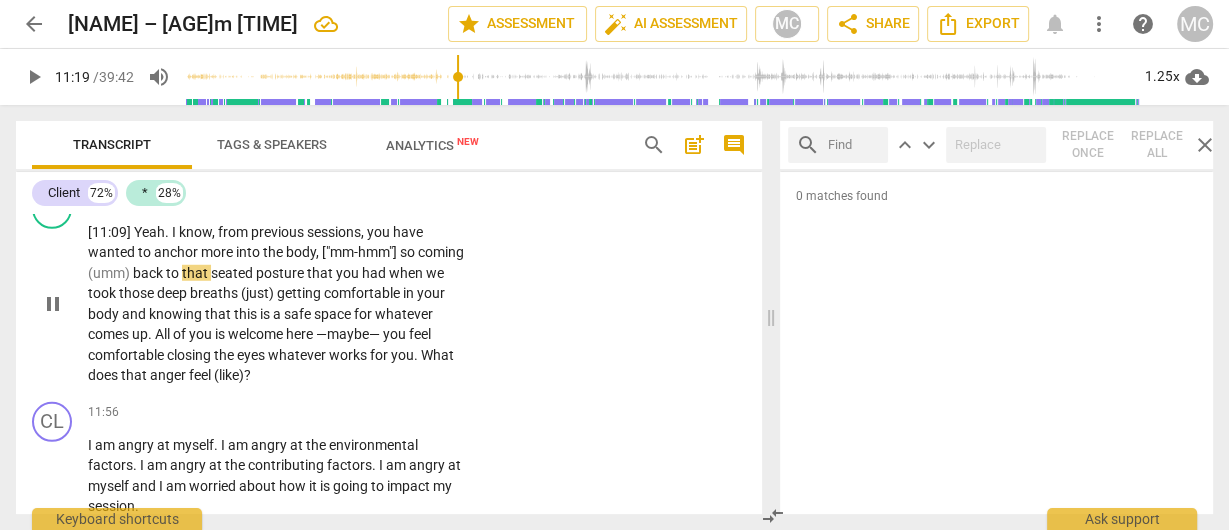 click on "[11:09]   Yeah .   I   know ,   from   previous   sessions ,   you   have   wanted   to   anchor   more   into   the   body ,   ["mm-hmm"]   so   coming   (umm)   back   to   that   seated   posture   that   you   had   when   we   took   those   deep   breaths   (just)   getting   comfortable   in   your   body   and   knowing   that   this   is   a   safe   space   for   whatever   comes   up .   All   of   you   is   welcome   here   —maybe—   you   feel   comfortable   closing   the   eyes   whatever   works   for   you .   What   does   that   anger   feel   (like) ?" at bounding box center (278, 304) 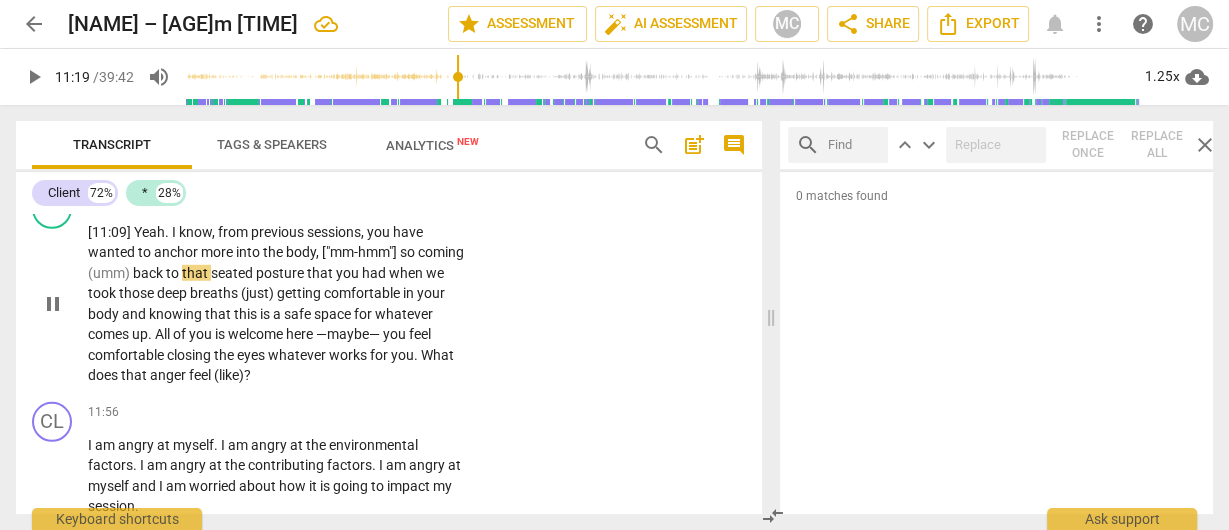 type on "679" 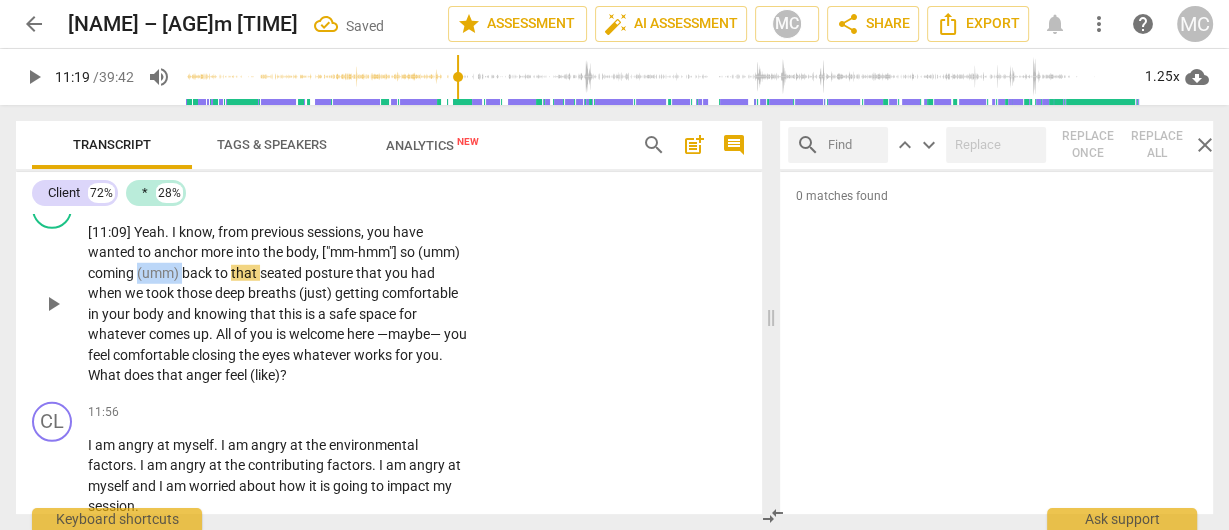 drag, startPoint x: 181, startPoint y: 318, endPoint x: 136, endPoint y: 317, distance: 45.01111 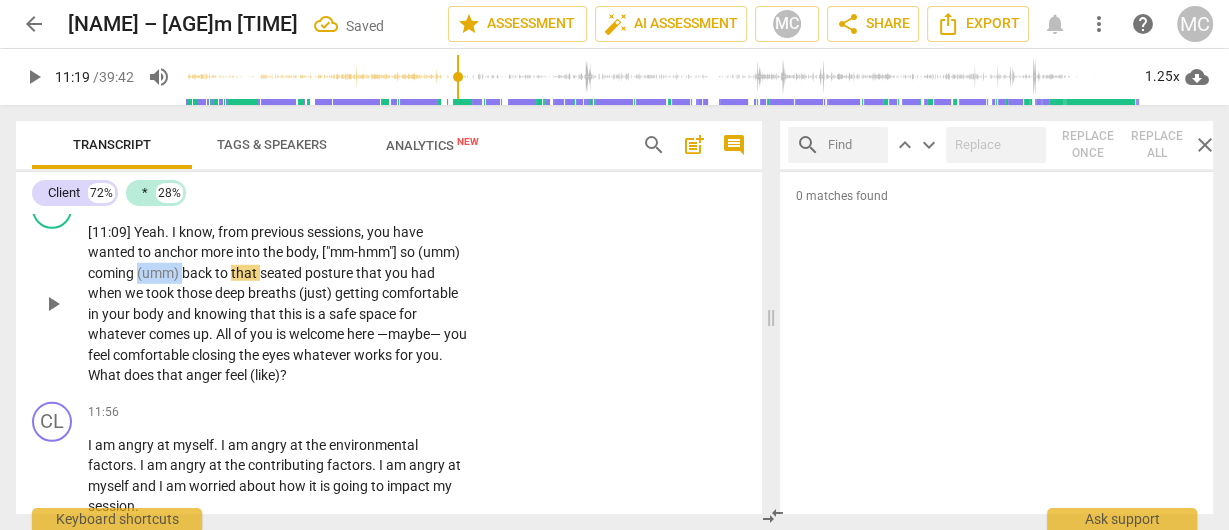 click on "[11:09] Yeah. I know, from previous sessions, you have wanted to anchor more into the body, ["mm-hmm"] so (umm) coming (umm) back to that seated posture that you had when we took those deep breaths (just) getting comfortable in your body and knowing that this is a safe space for whatever comes up. All of you is welcome here —maybe— you feel comfortable closing the eyes whatever works for you. What does that anger feel (like) ?" at bounding box center (278, 304) 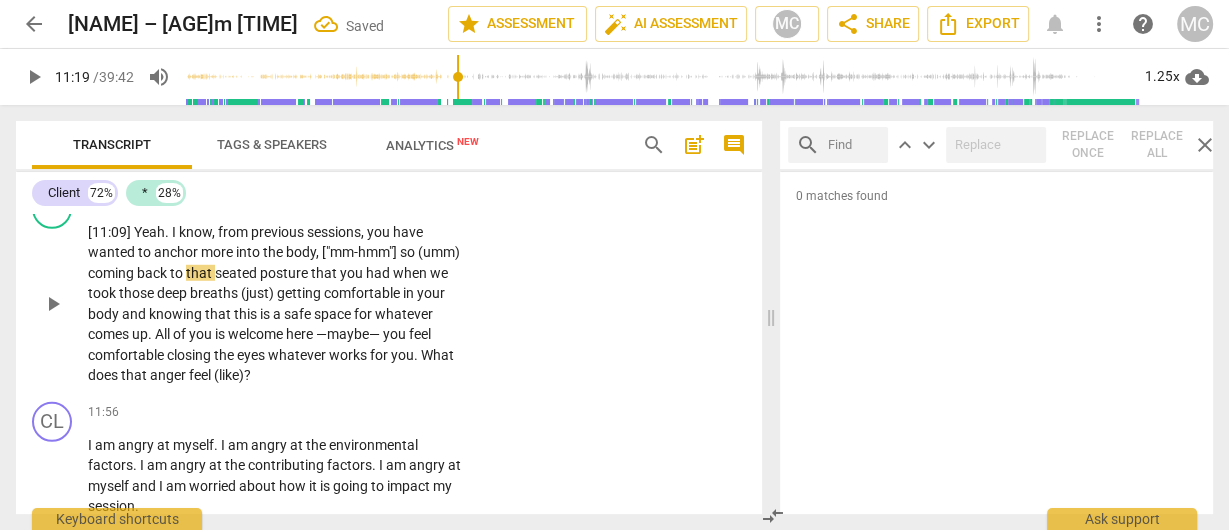 click on "back" at bounding box center (153, 273) 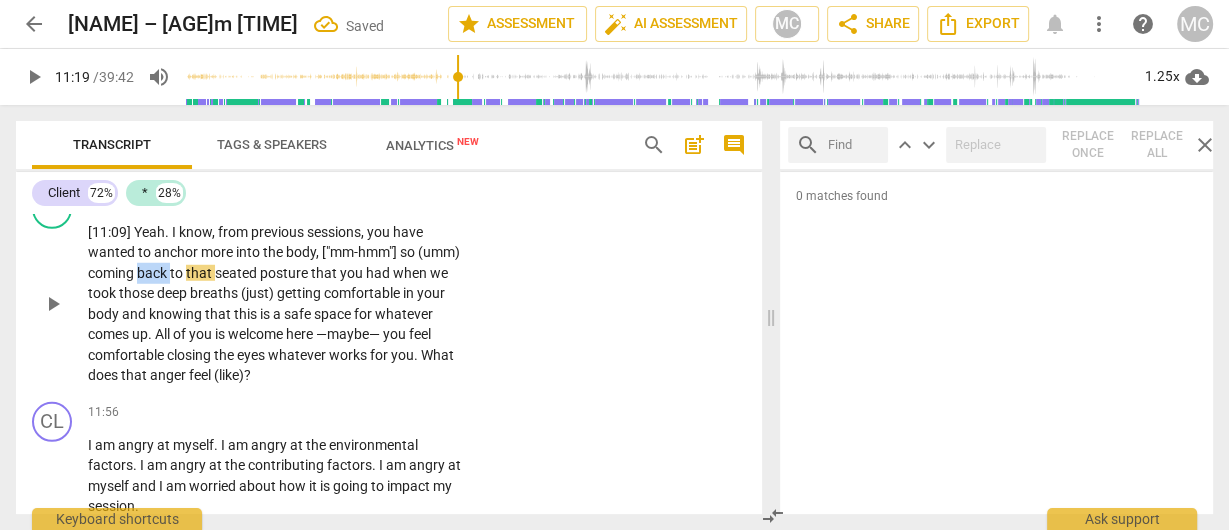click on "back" at bounding box center [153, 273] 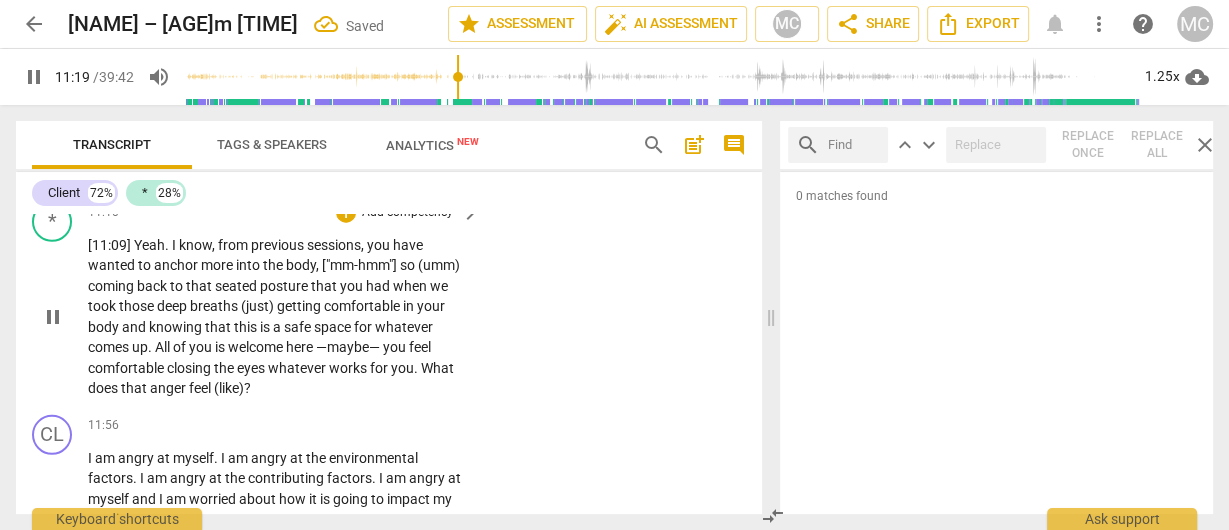 scroll, scrollTop: 4699, scrollLeft: 0, axis: vertical 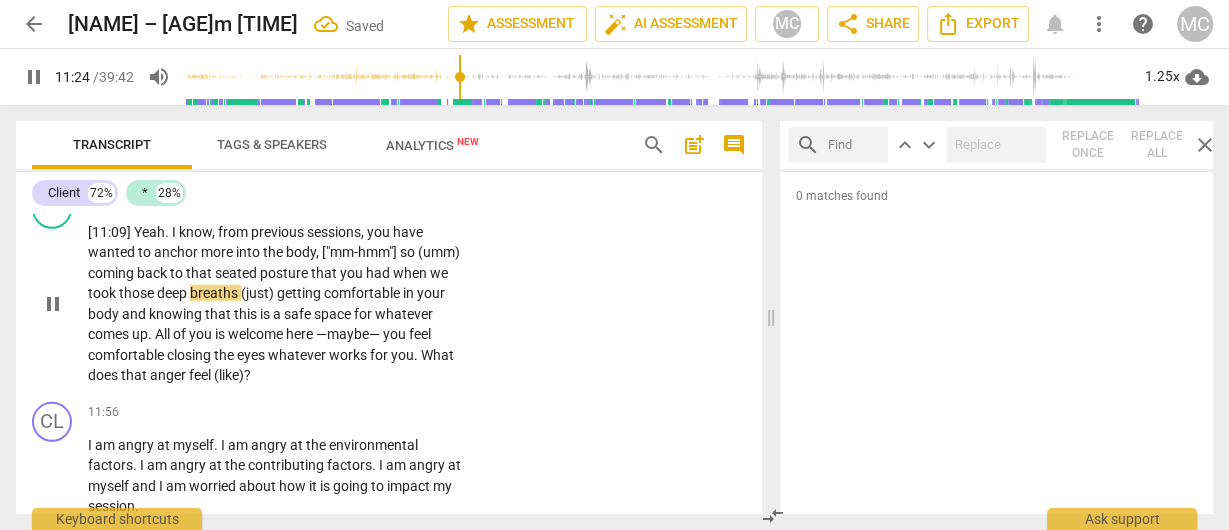 click on "had" at bounding box center (379, 273) 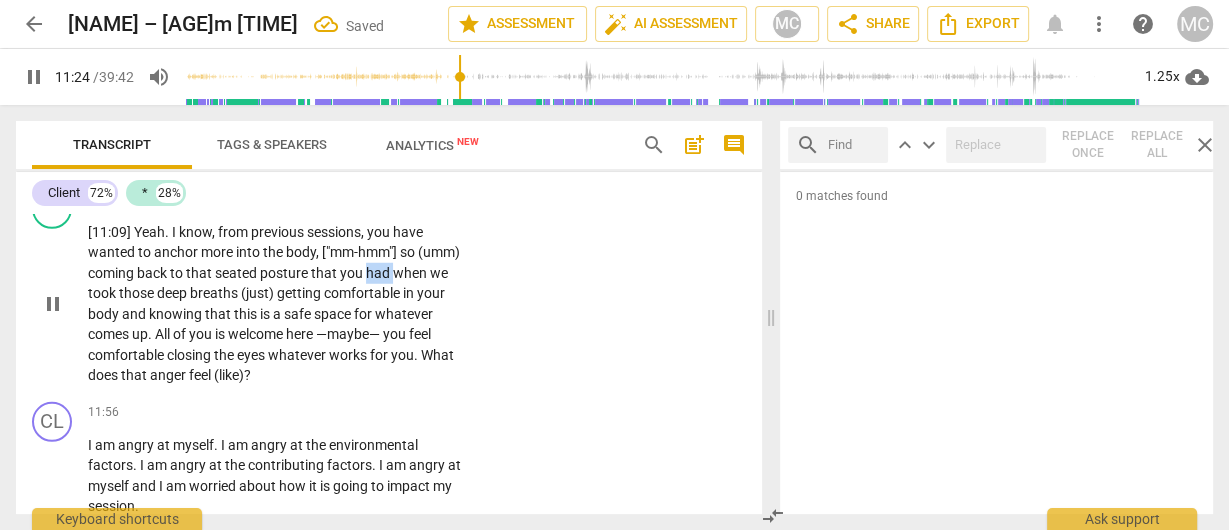 click on "had" at bounding box center (379, 273) 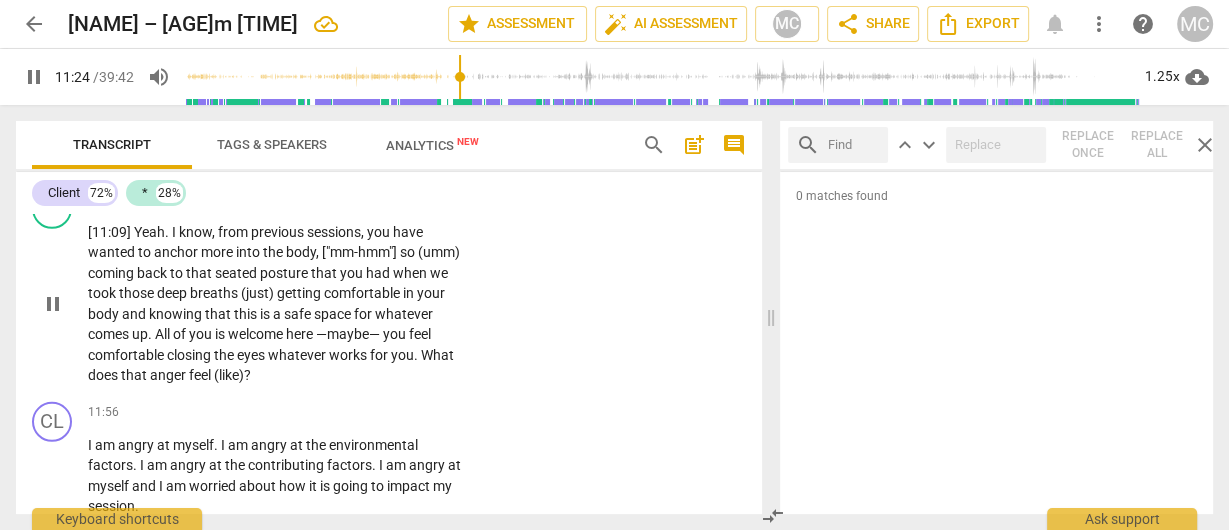 click on "breaths" at bounding box center (215, 293) 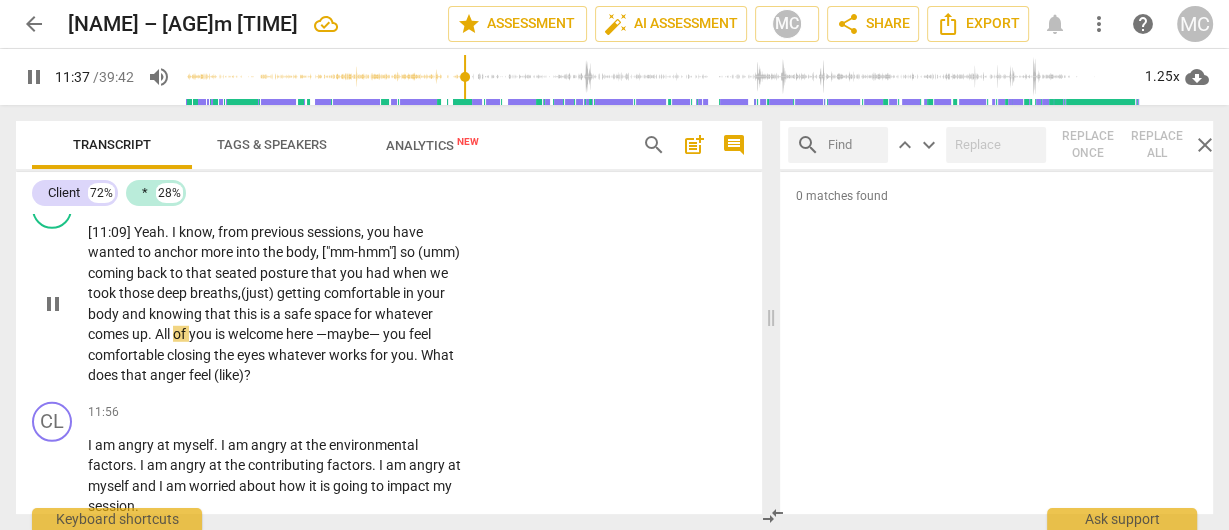 click on "All" at bounding box center (164, 334) 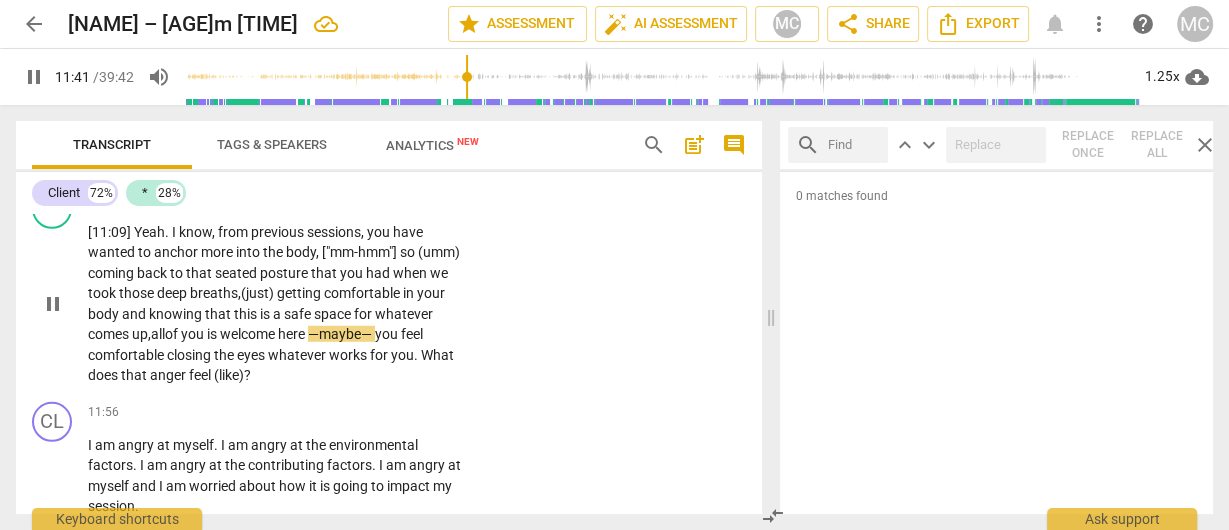 click on "—maybe—" at bounding box center [341, 334] 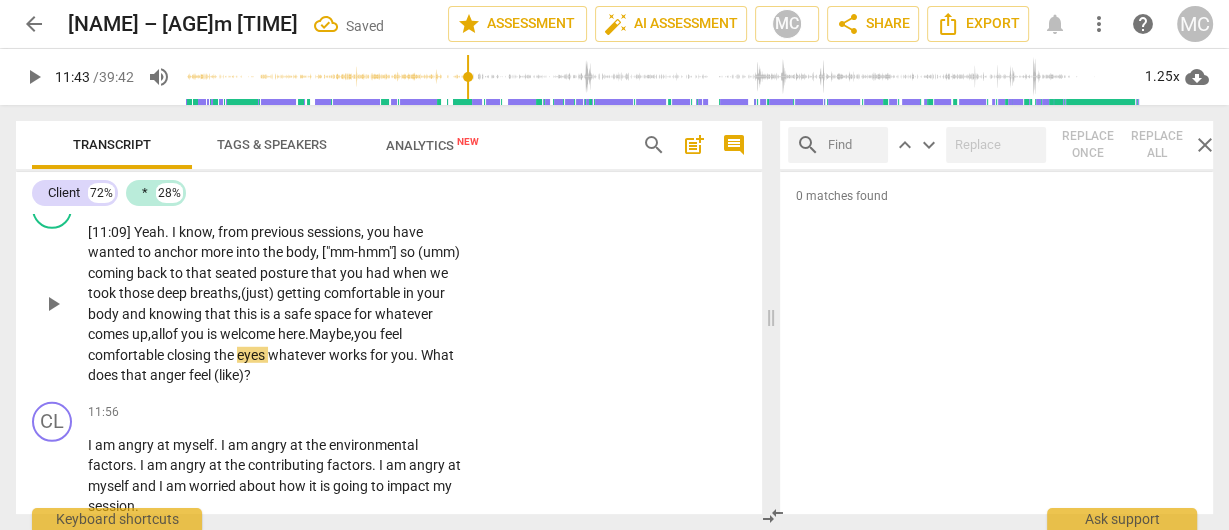 click on "Maybe," at bounding box center (331, 334) 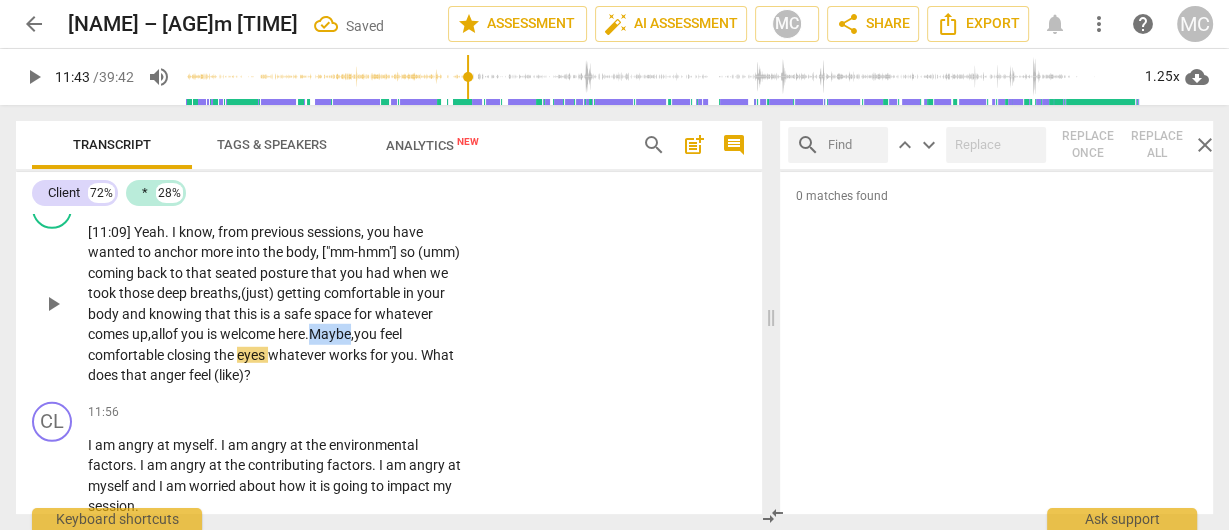 click on "Maybe," at bounding box center [331, 334] 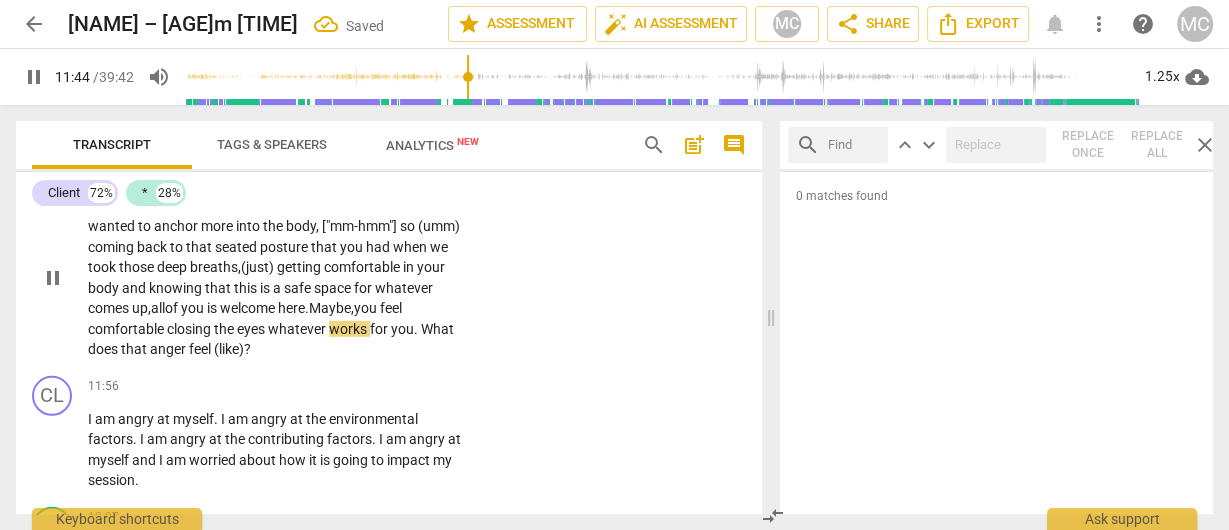 scroll, scrollTop: 4699, scrollLeft: 0, axis: vertical 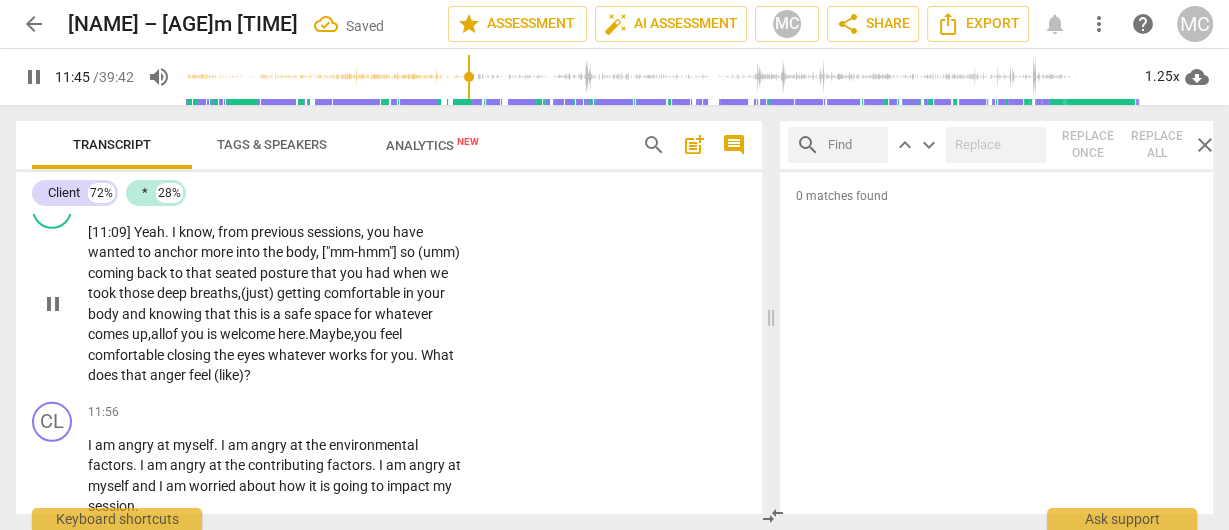 click on "eyes" at bounding box center (252, 355) 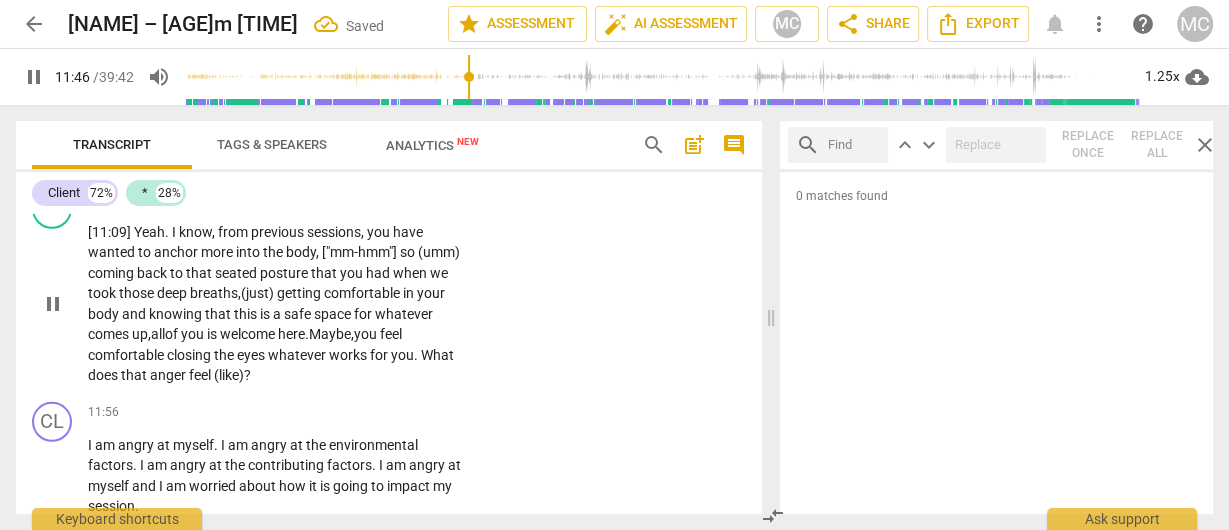 click on "whatever" at bounding box center (298, 355) 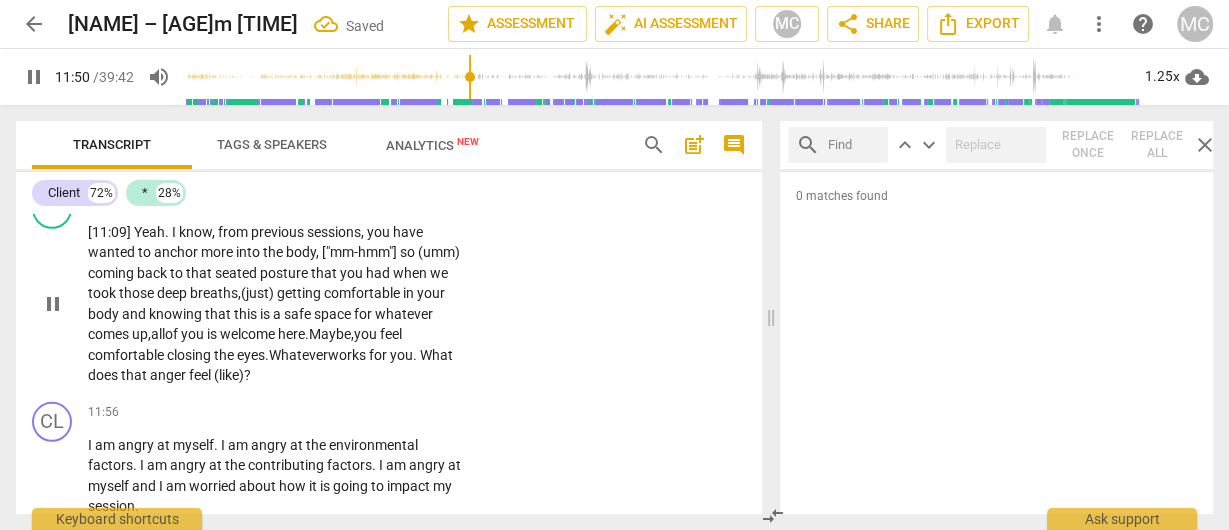 click on "Whatever" at bounding box center [298, 355] 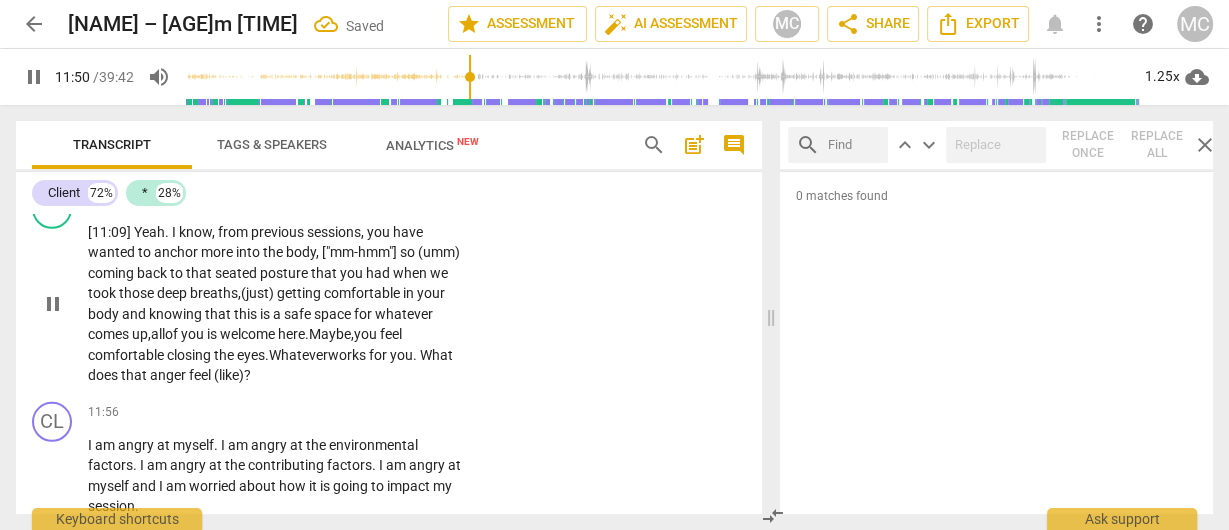click on "Whatever" at bounding box center [298, 355] 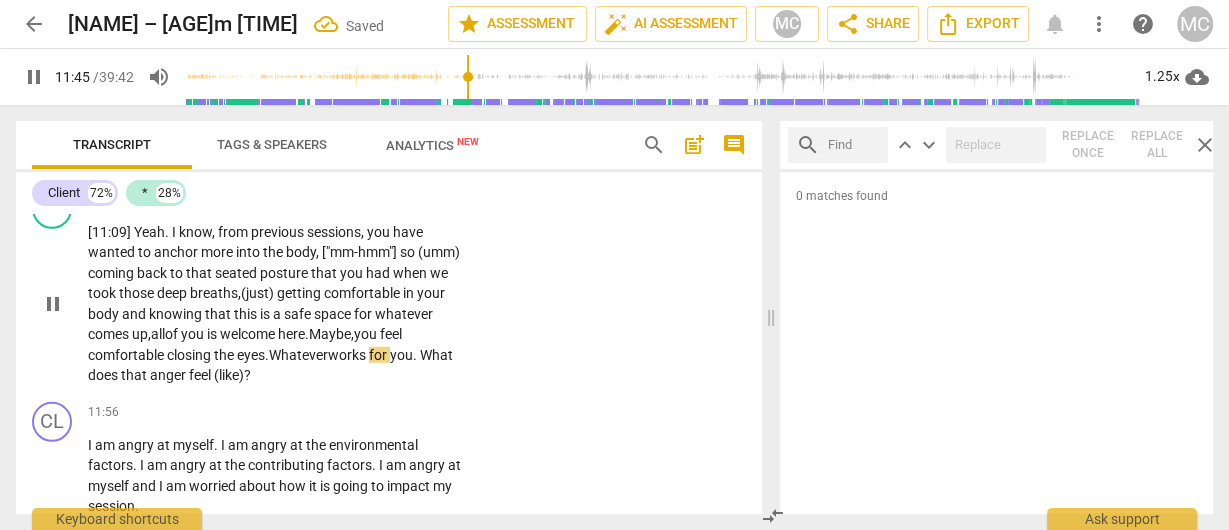 click on "What" at bounding box center [436, 355] 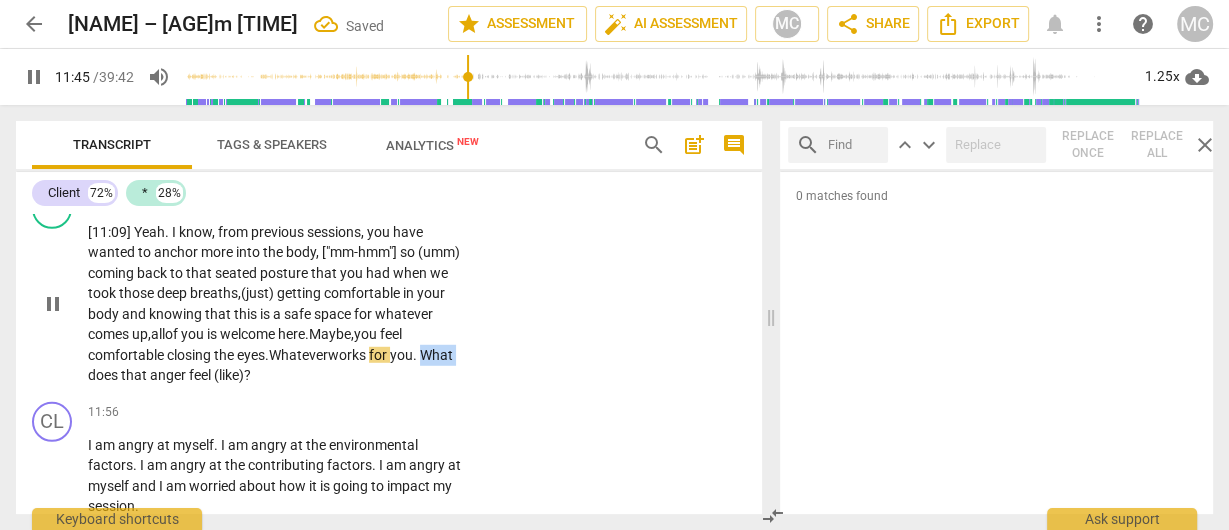 click on "What" at bounding box center (436, 355) 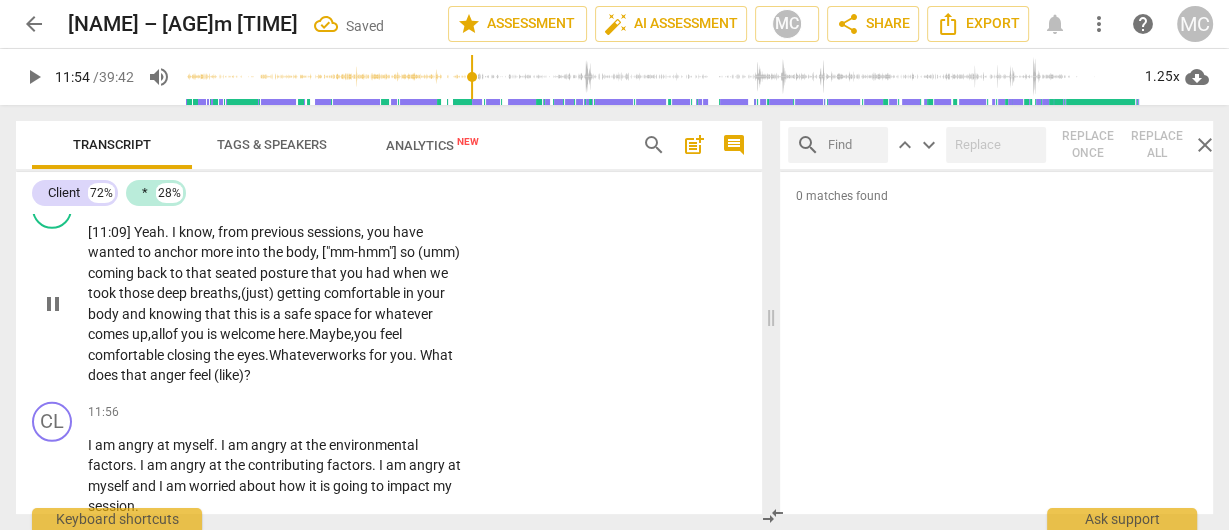 click on "Whatever" at bounding box center (298, 355) 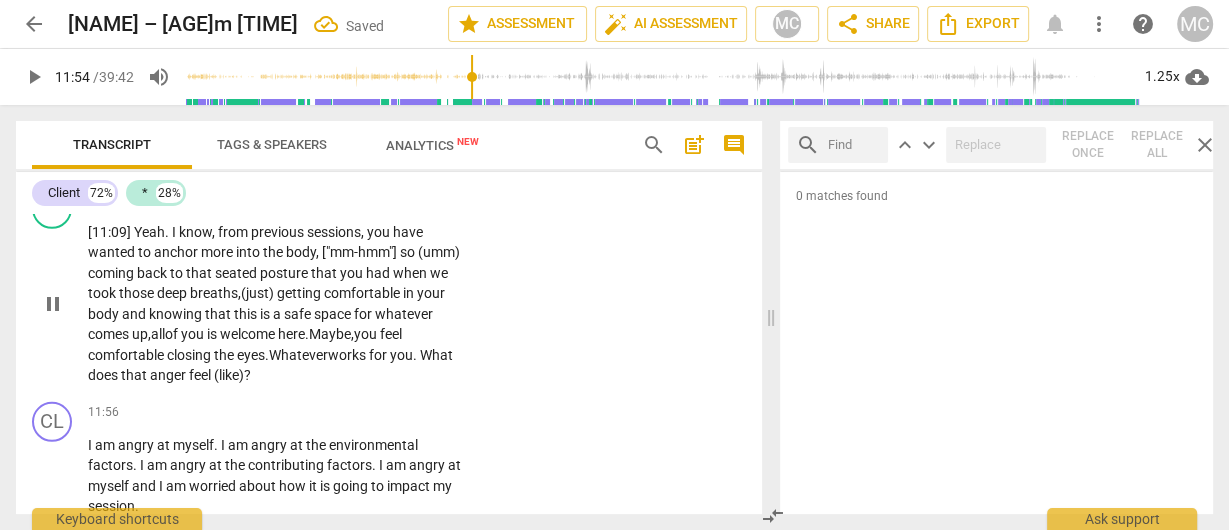 click on "Whatever" at bounding box center [298, 355] 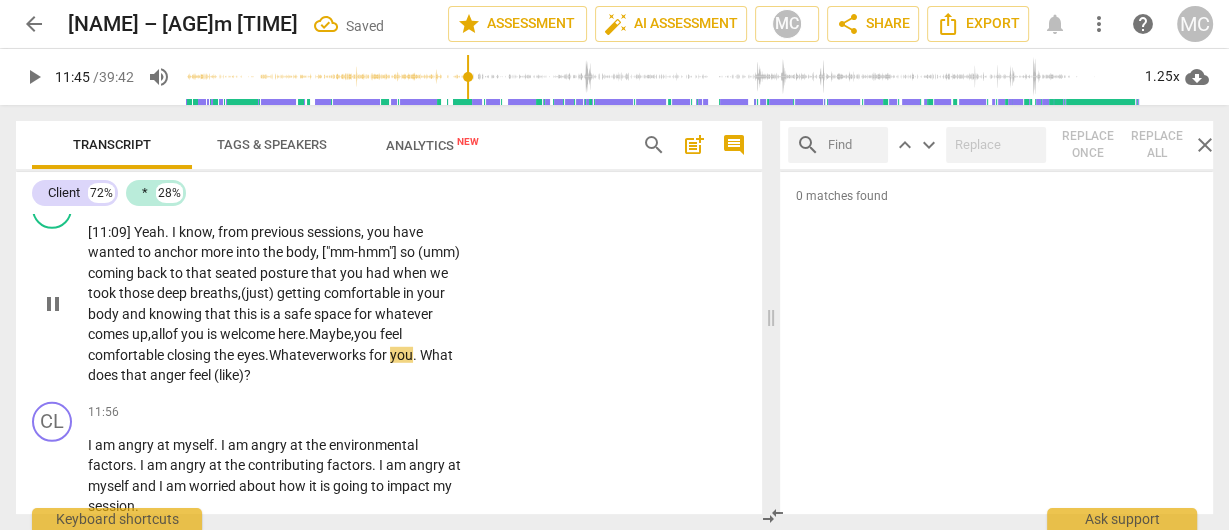 click on "." at bounding box center [416, 355] 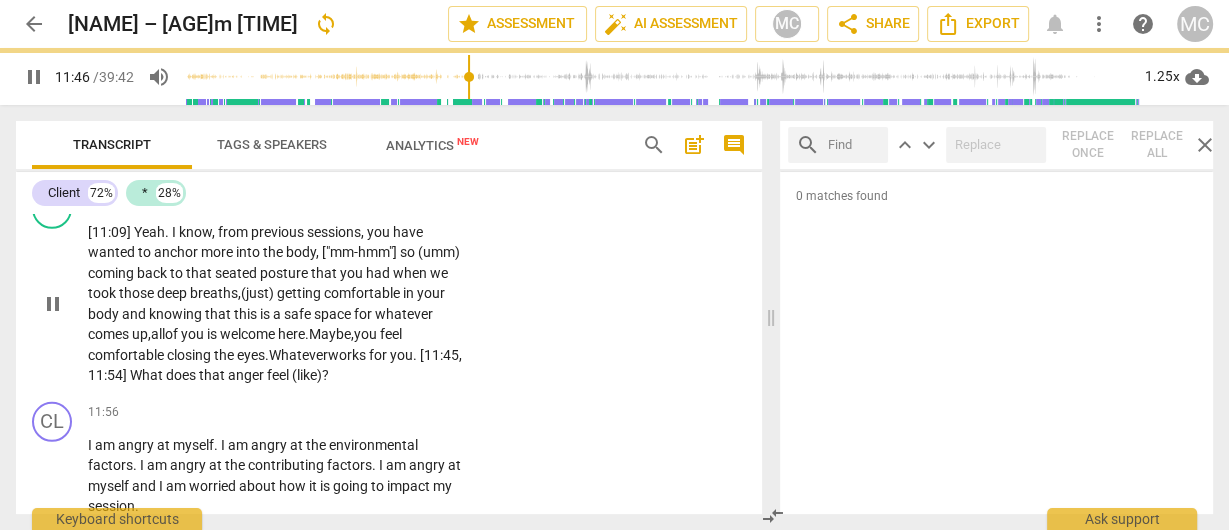 click on "safe" at bounding box center [299, 314] 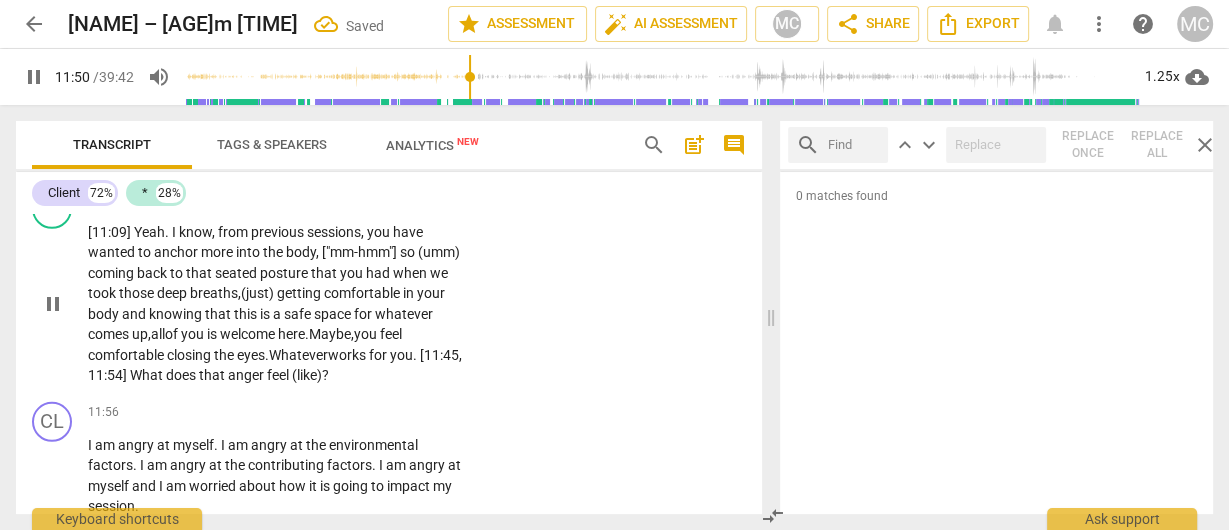 click on "(like)" at bounding box center (307, 375) 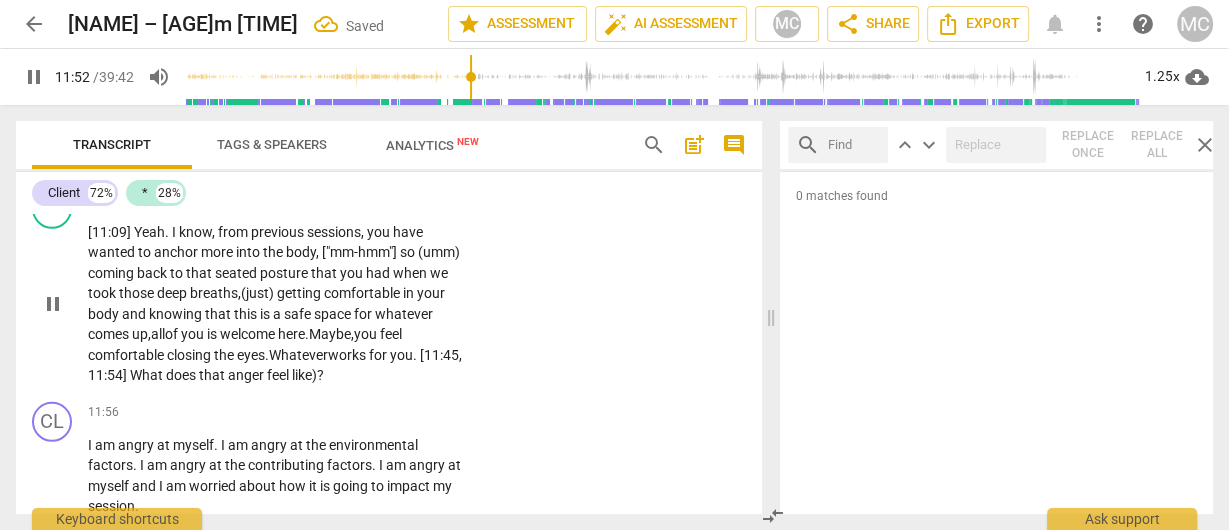 click on "?" at bounding box center (320, 375) 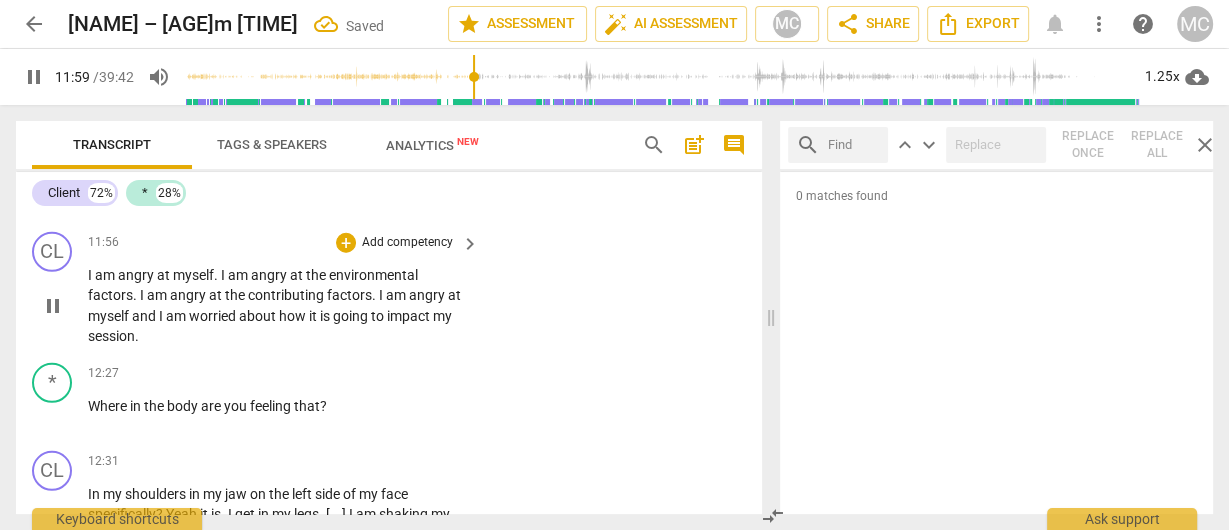 scroll, scrollTop: 4859, scrollLeft: 0, axis: vertical 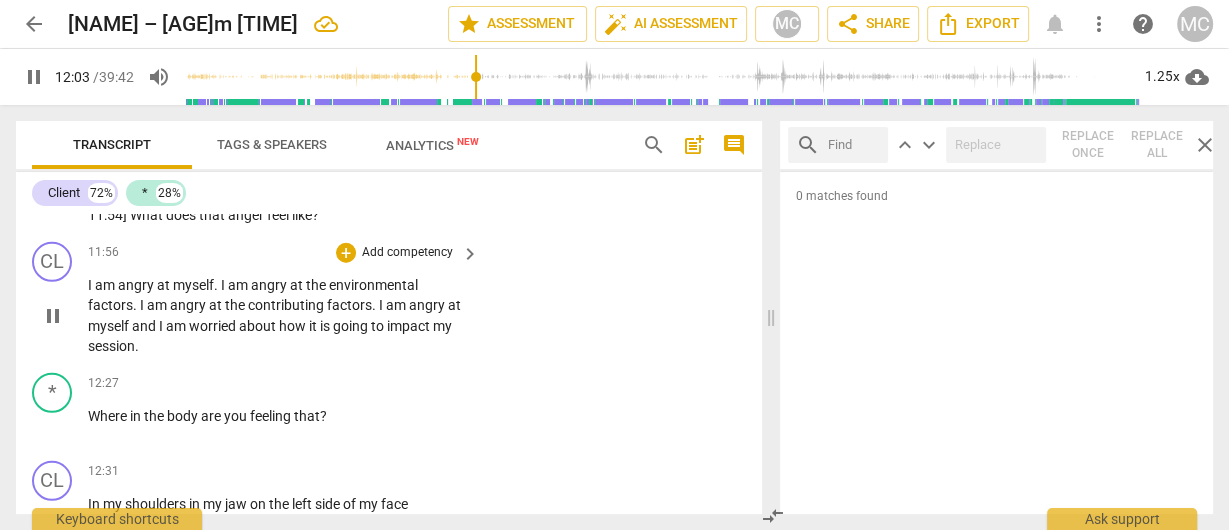 click on "myself" at bounding box center [193, 285] 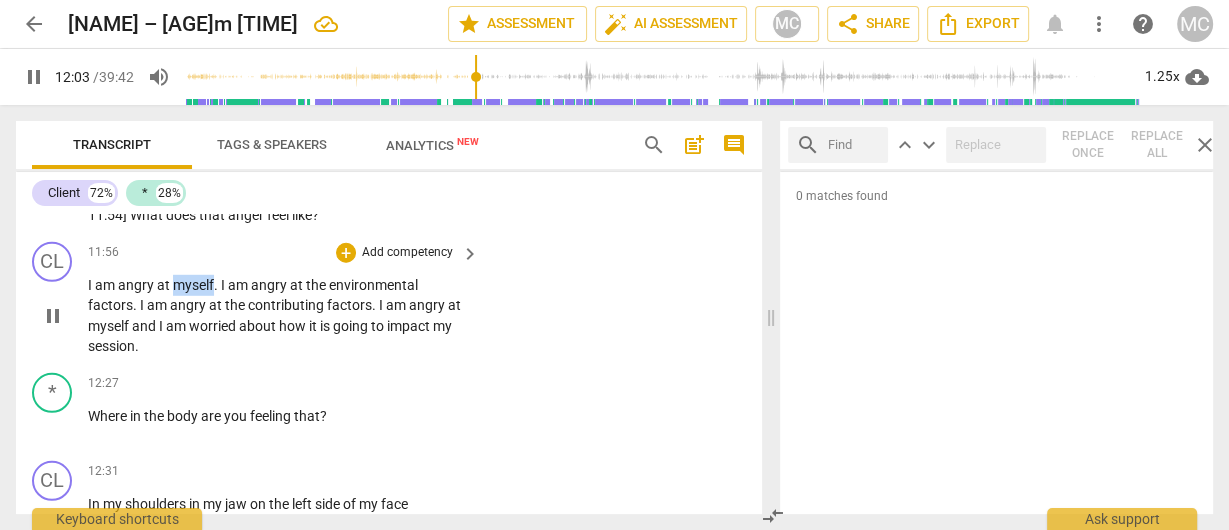 click on "myself" at bounding box center [193, 285] 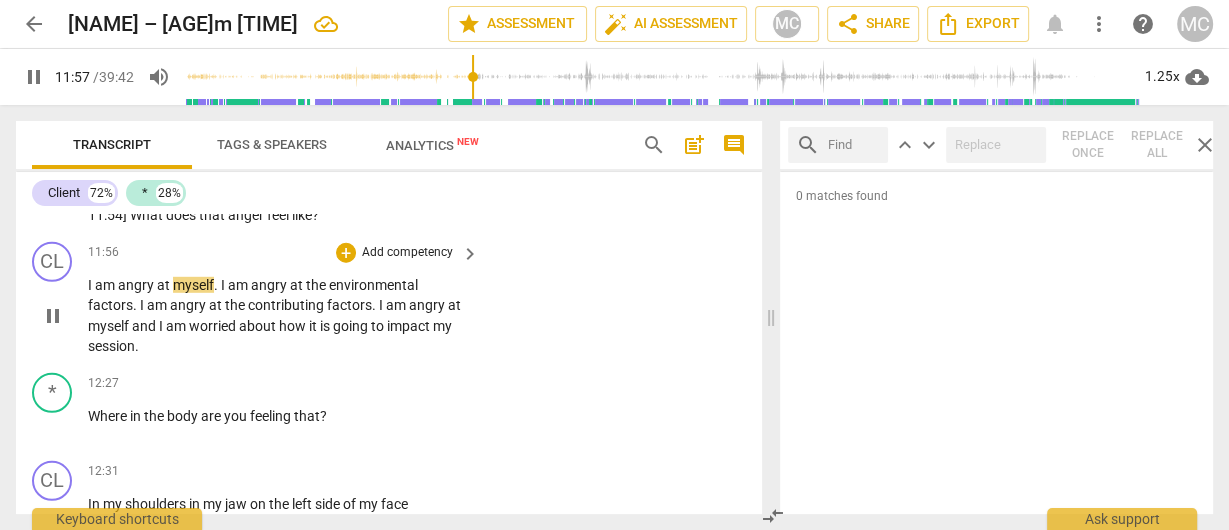 click on "am" at bounding box center [239, 285] 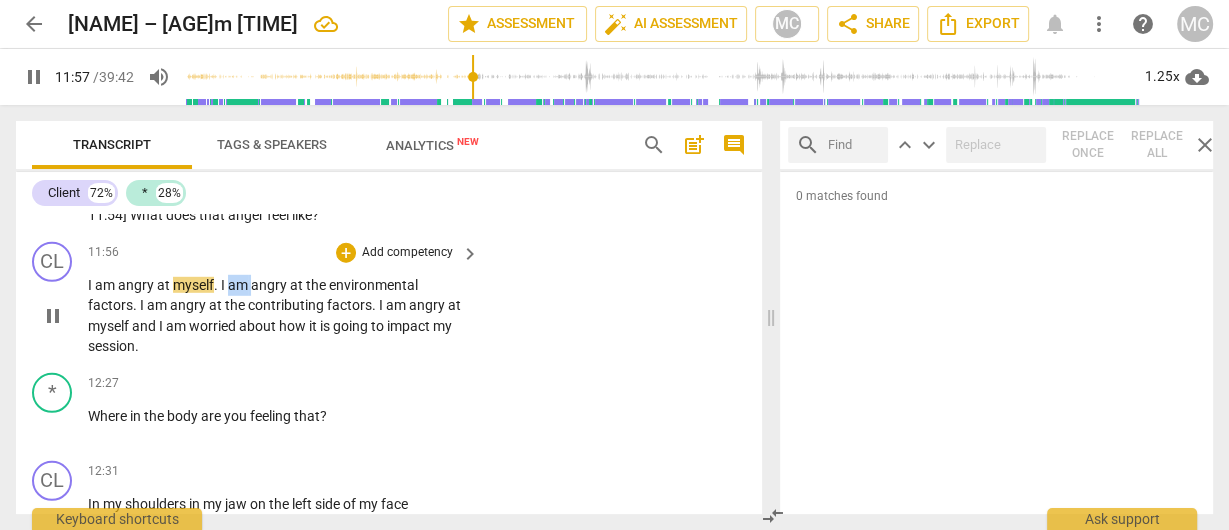 click on "am" at bounding box center (239, 285) 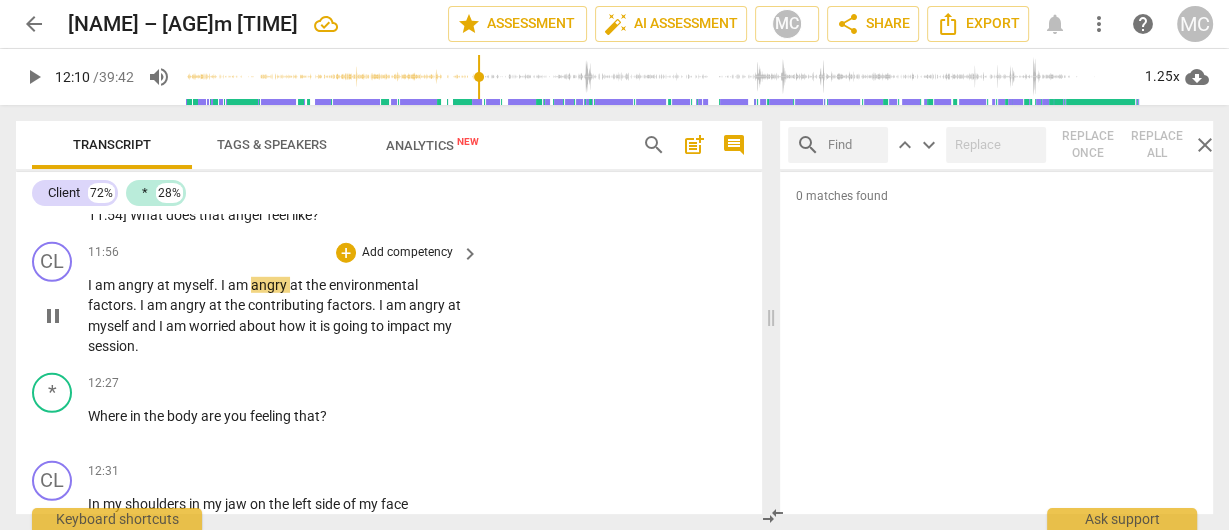 click on "myself" at bounding box center [193, 285] 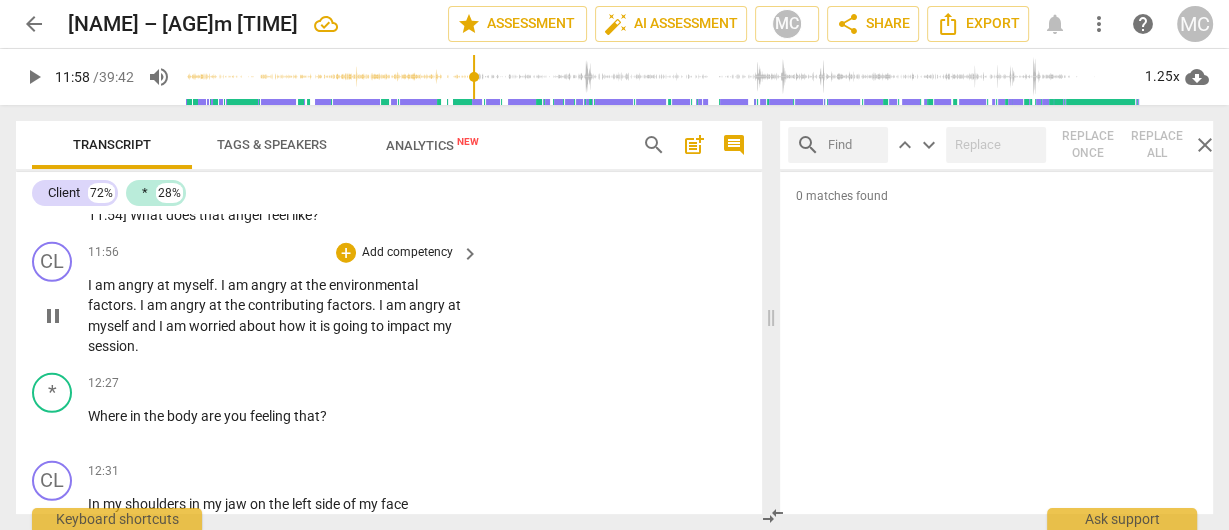 click on "." at bounding box center [217, 285] 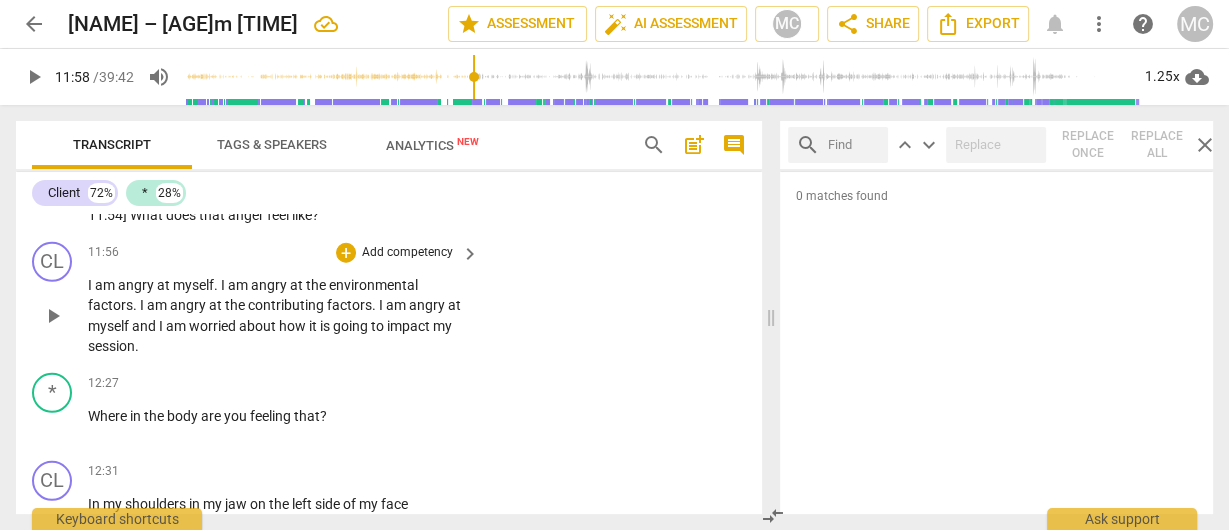 type 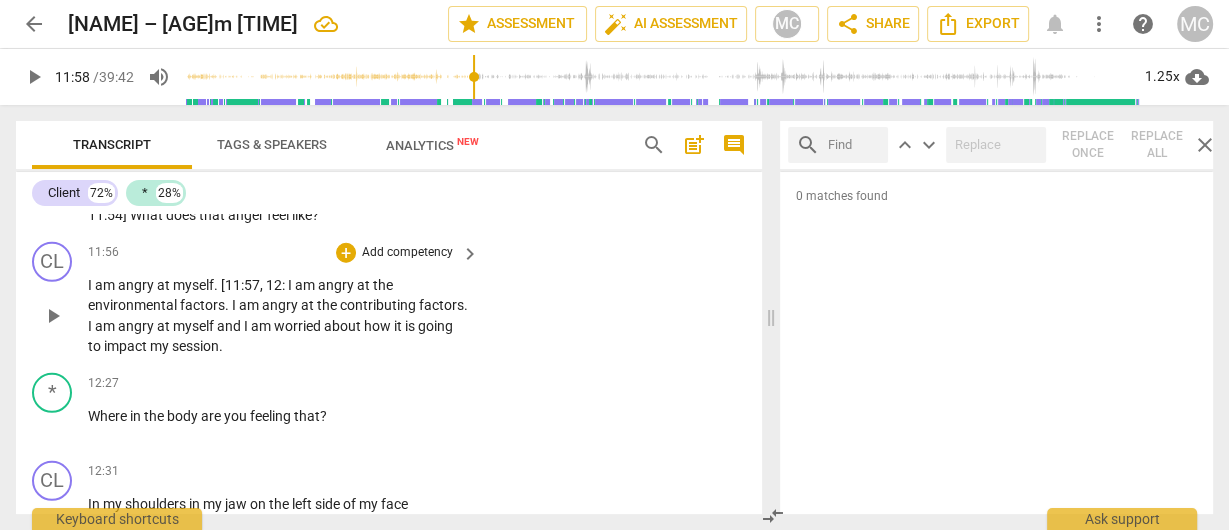 click on "I" at bounding box center [291, 285] 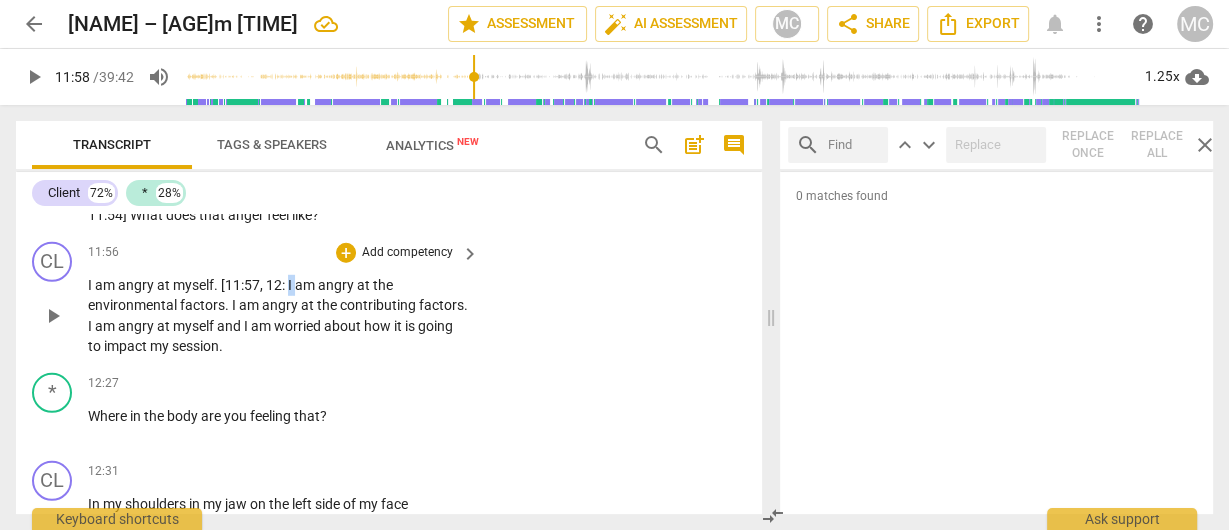 click on "I" at bounding box center (291, 285) 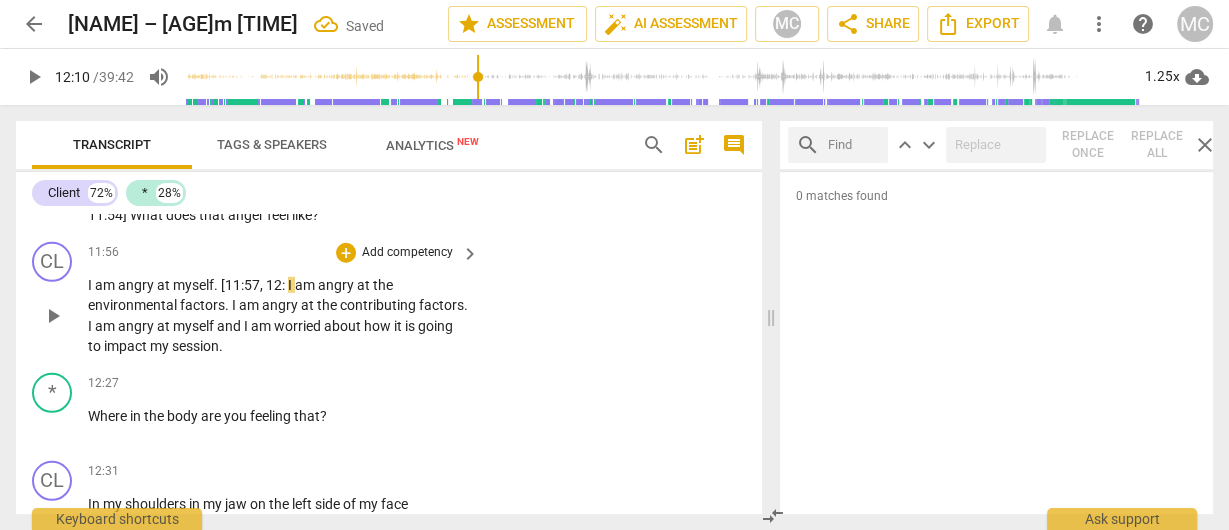 click on "I" at bounding box center [291, 285] 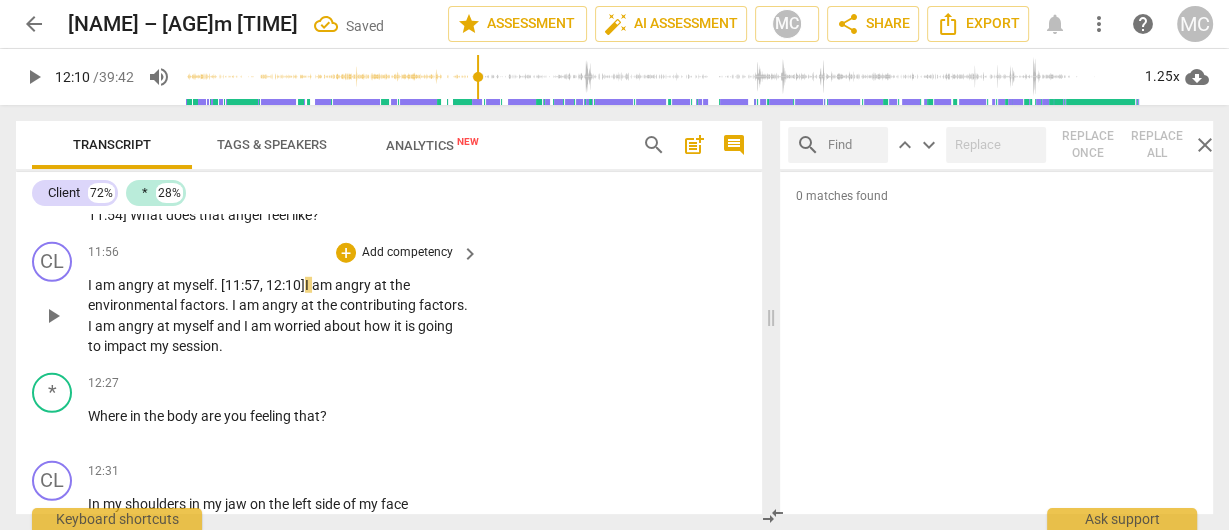 click on "myself" at bounding box center [193, 285] 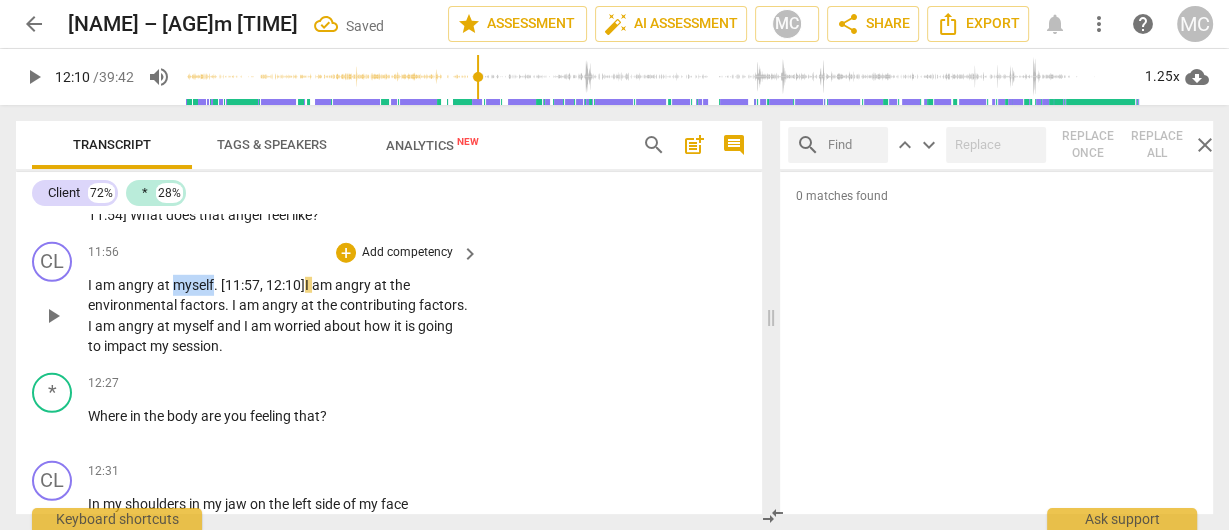 click on "myself" at bounding box center (193, 285) 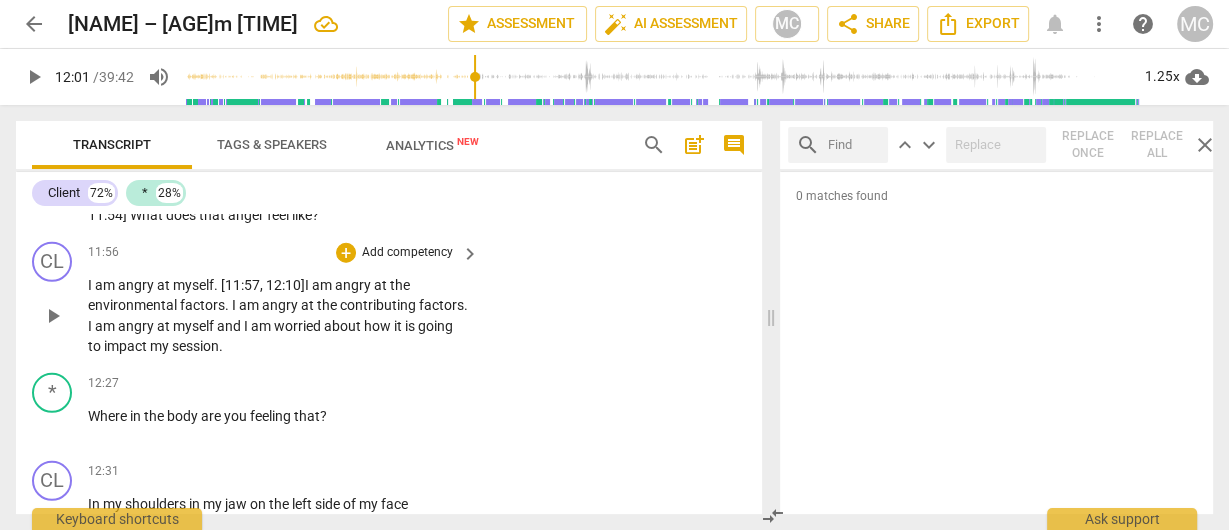 click on "myself" at bounding box center (193, 285) 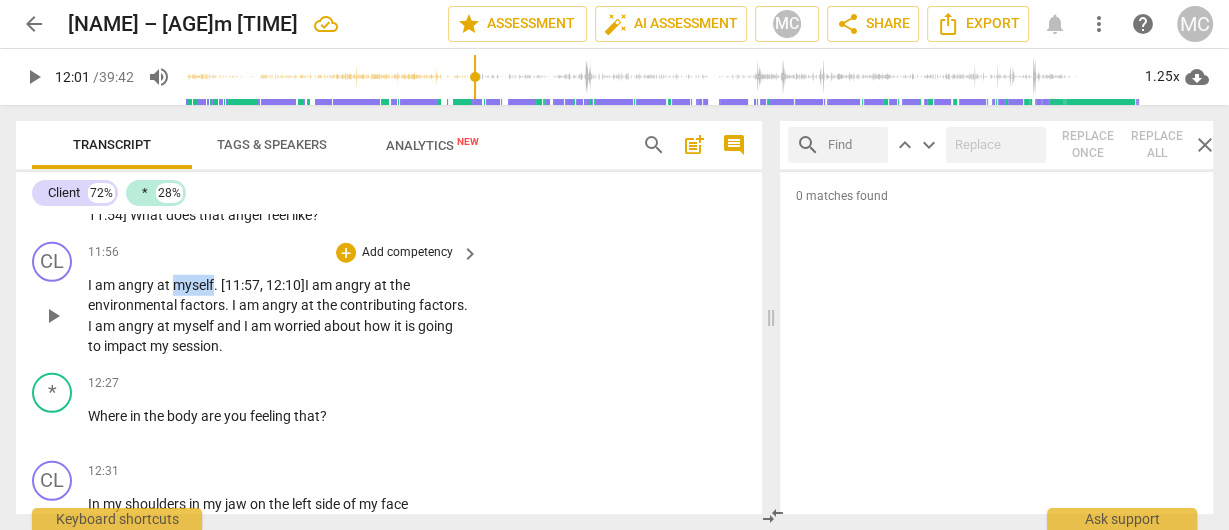click on "myself" at bounding box center (193, 285) 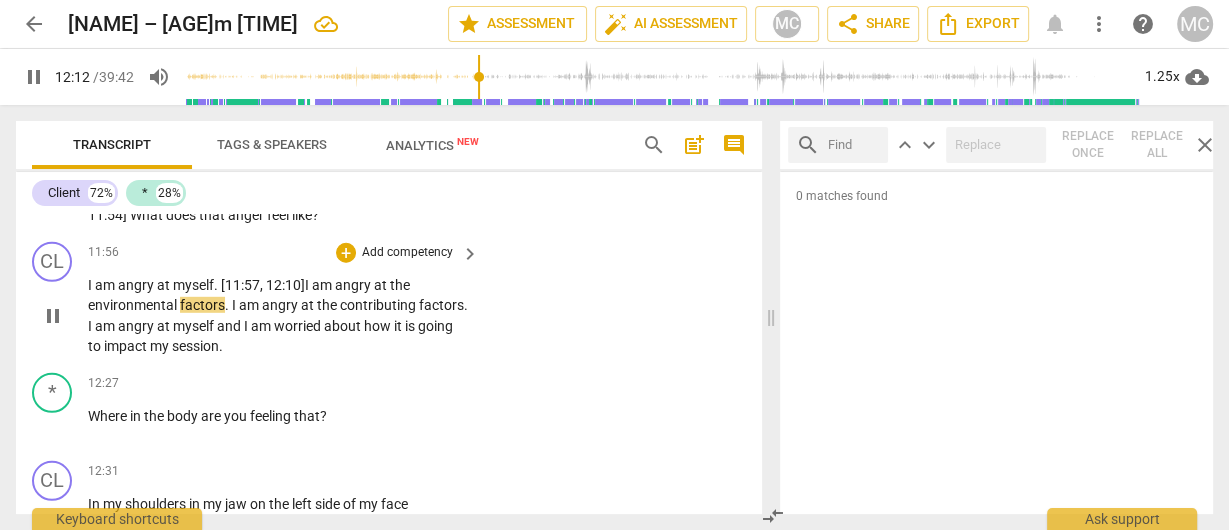 click on "myself" at bounding box center [193, 285] 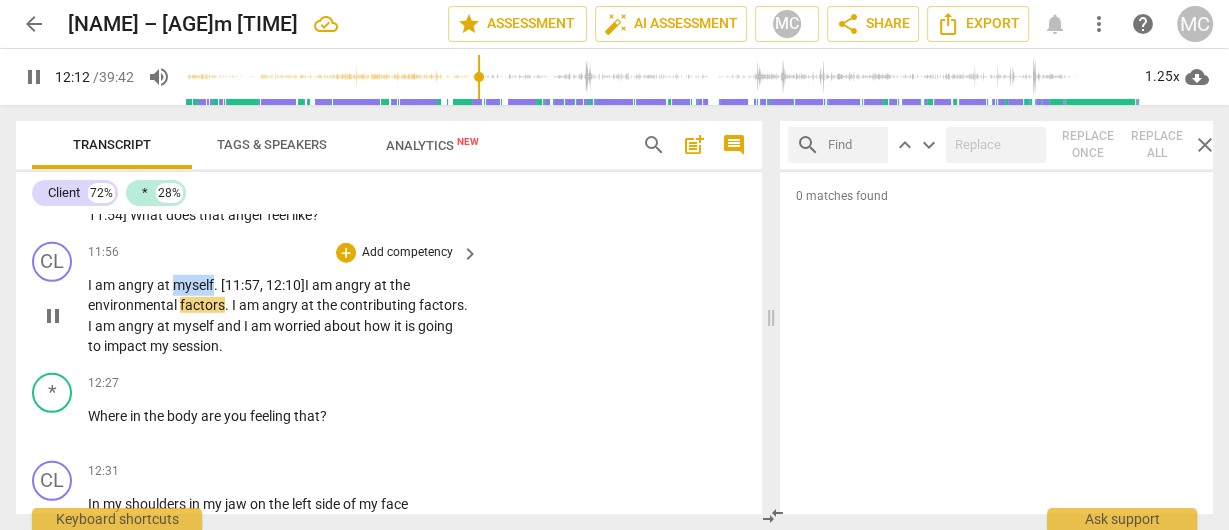 click on "myself" at bounding box center [193, 285] 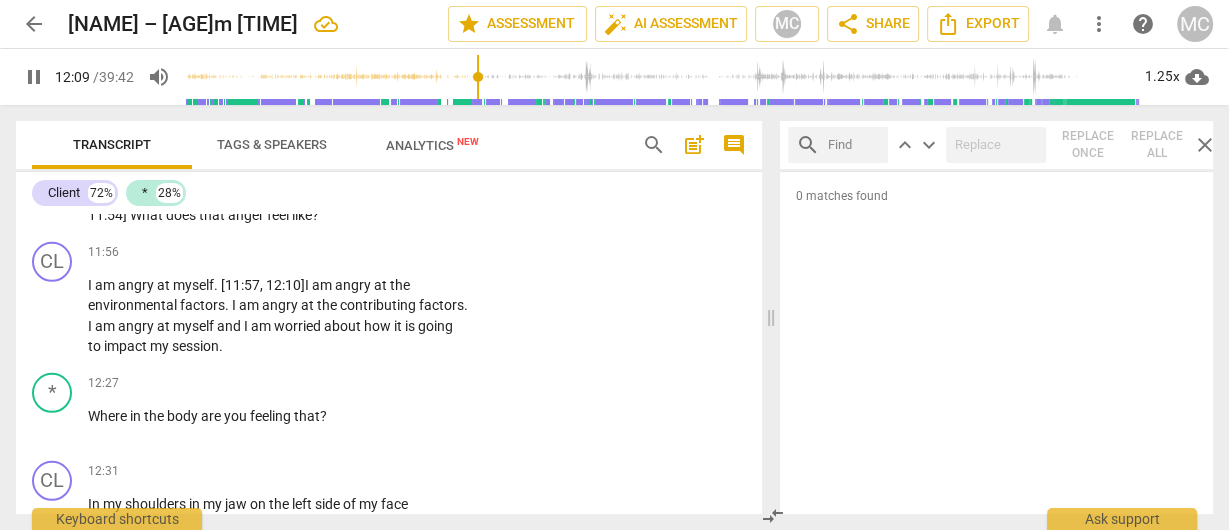 click on "pause" at bounding box center (34, 77) 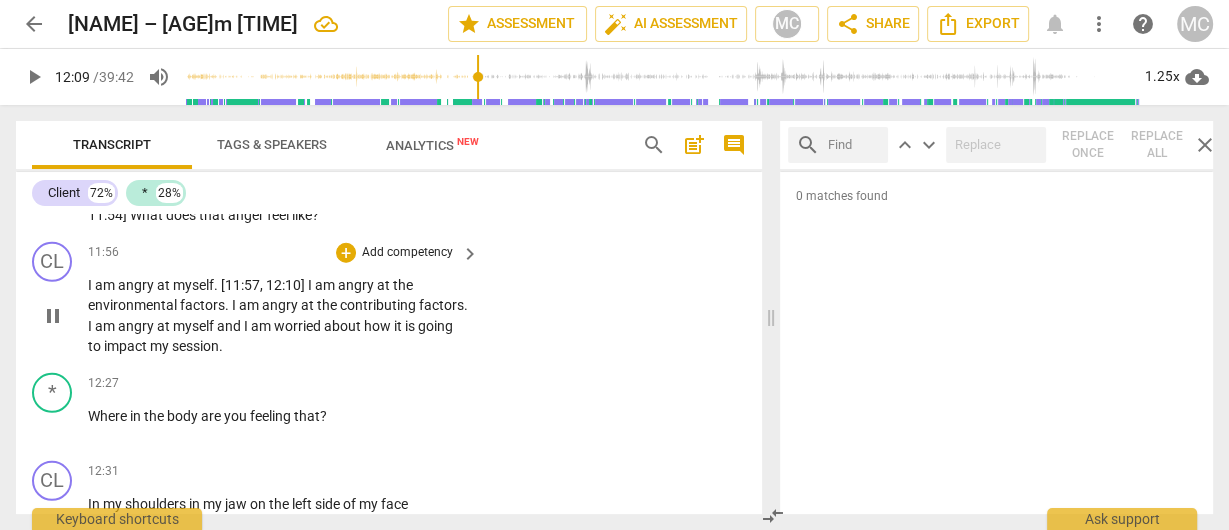 type on "730" 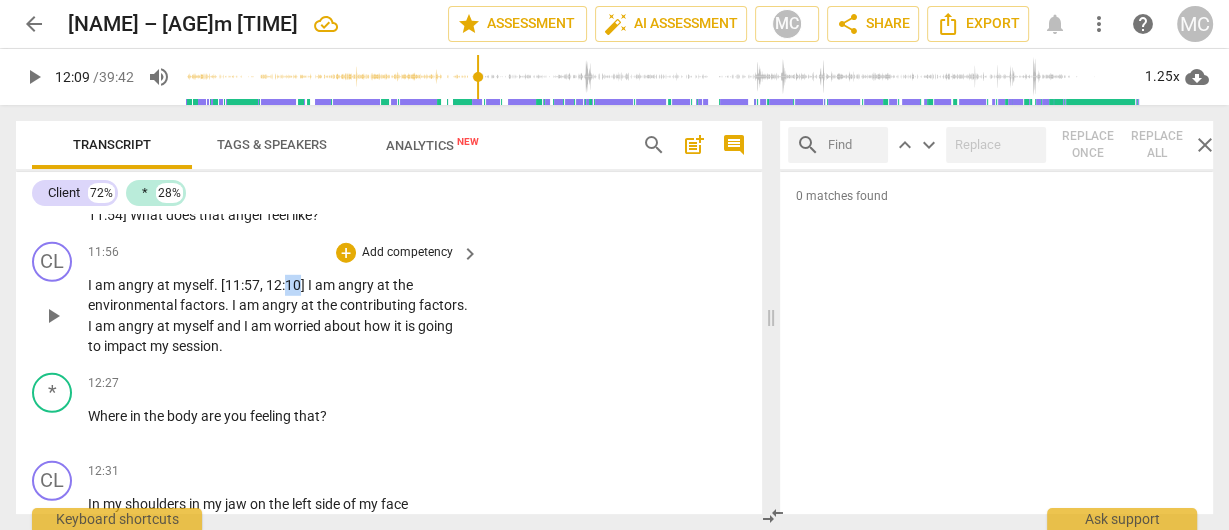 drag, startPoint x: 302, startPoint y: 323, endPoint x: 288, endPoint y: 327, distance: 14.56022 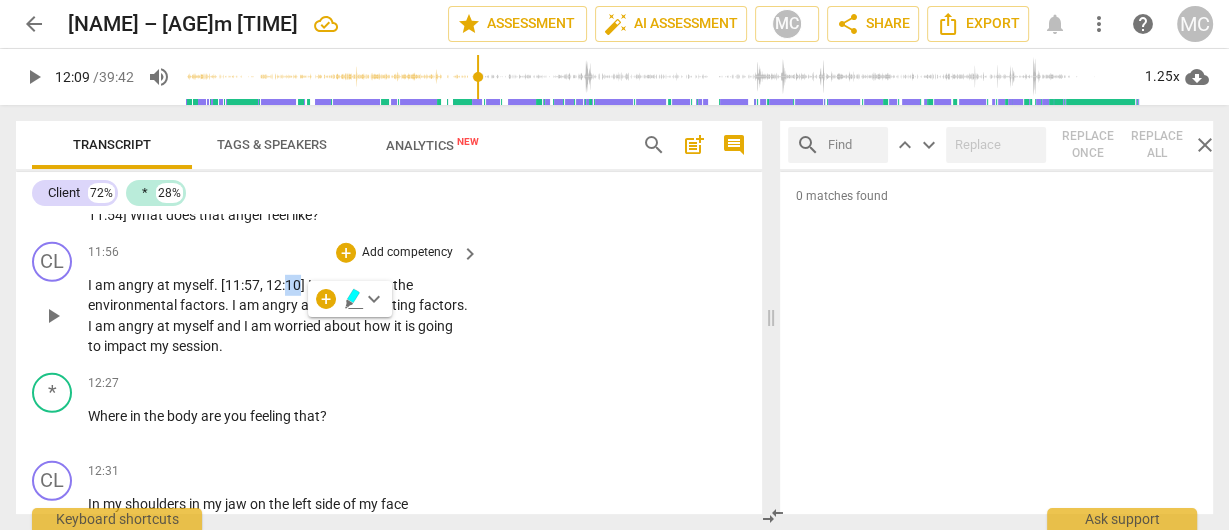 type 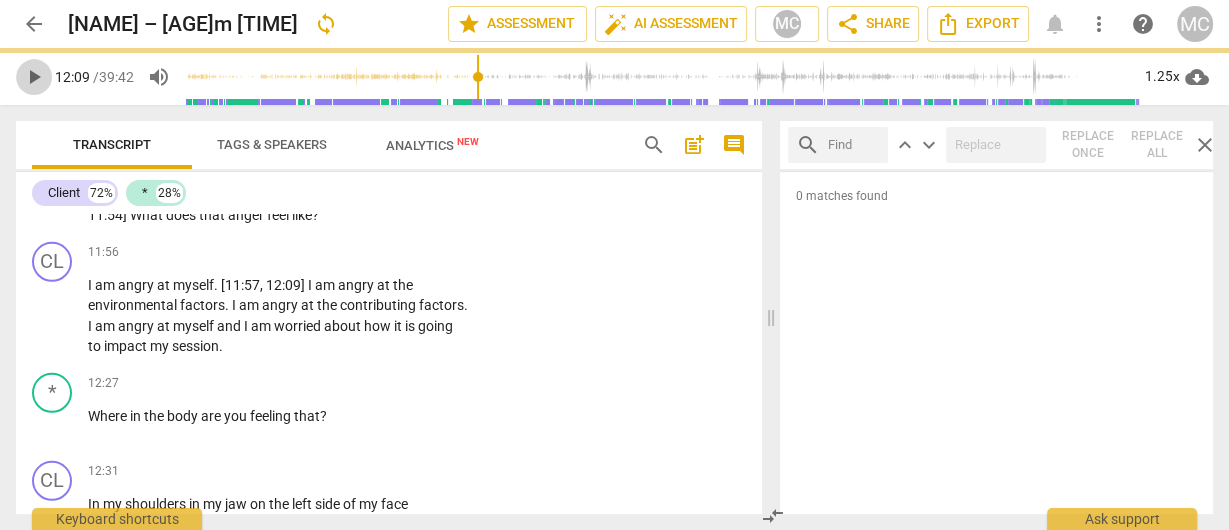 click on "play_arrow" at bounding box center [34, 77] 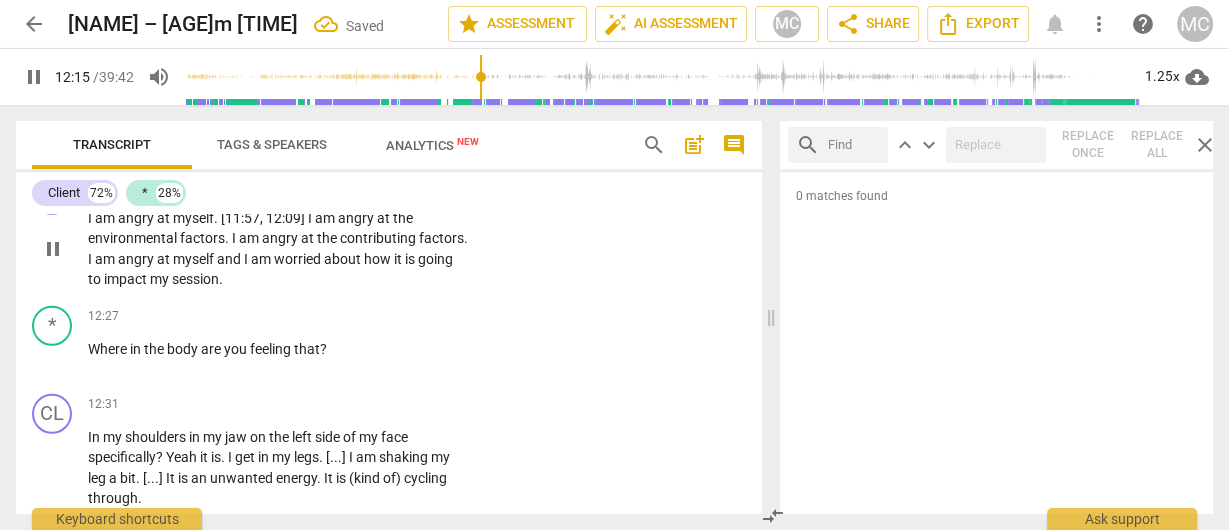 scroll, scrollTop: 4939, scrollLeft: 0, axis: vertical 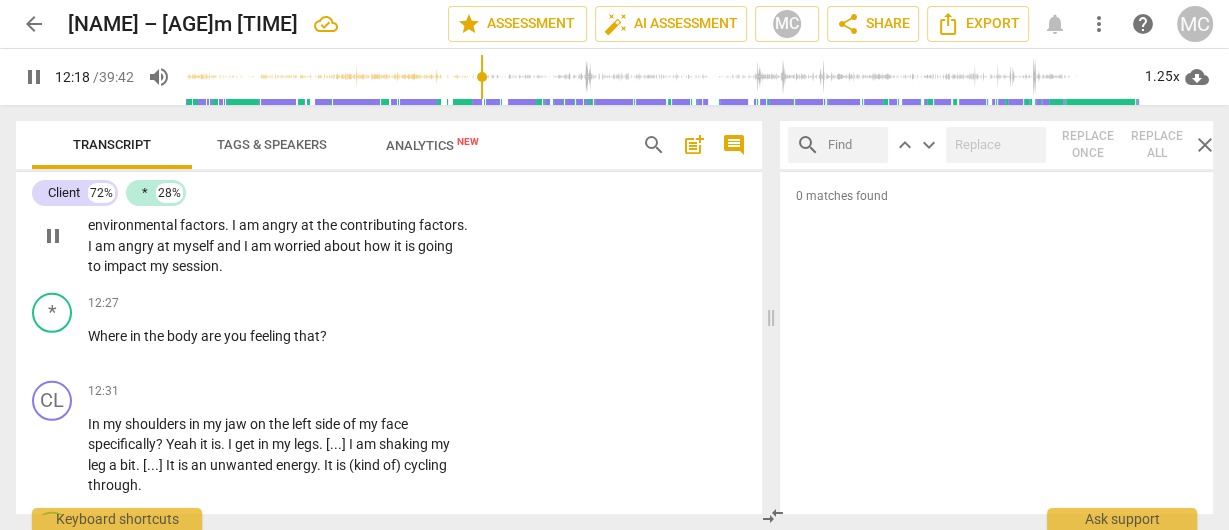 click on "and" at bounding box center (230, 246) 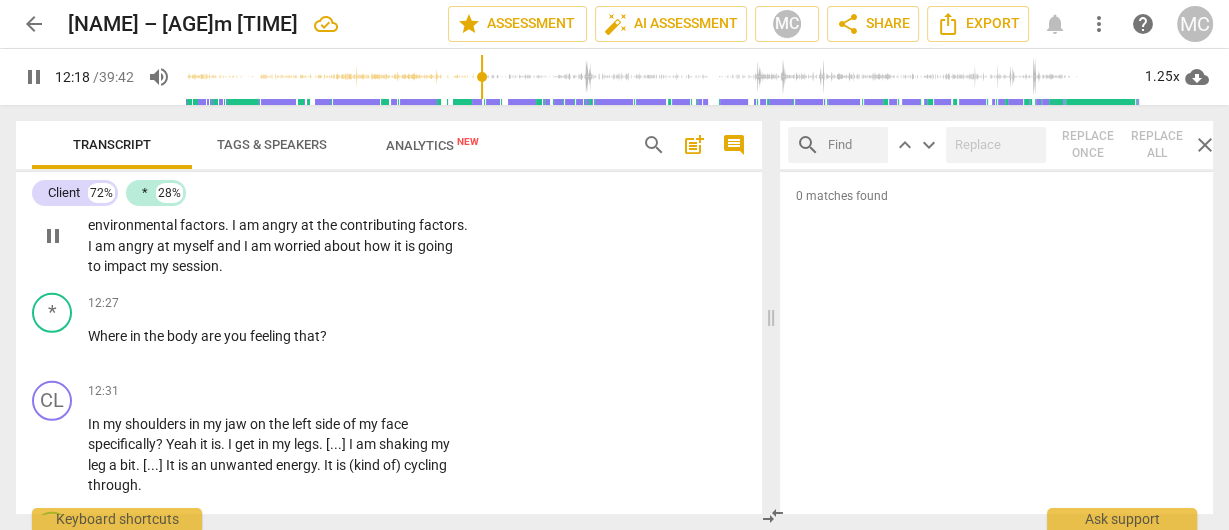 type on "739" 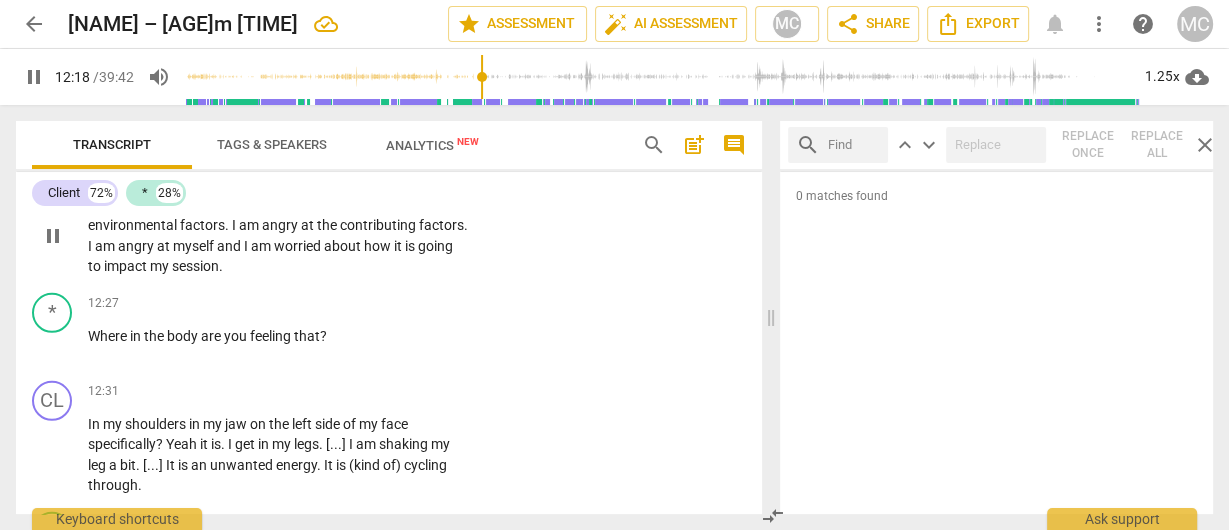 type 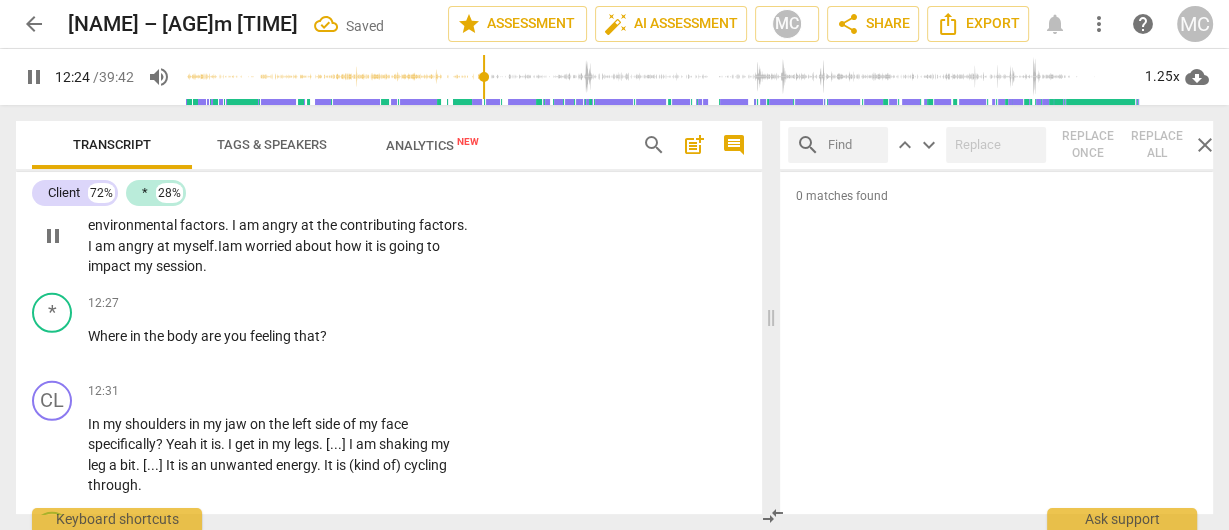 click on "going" at bounding box center [408, 246] 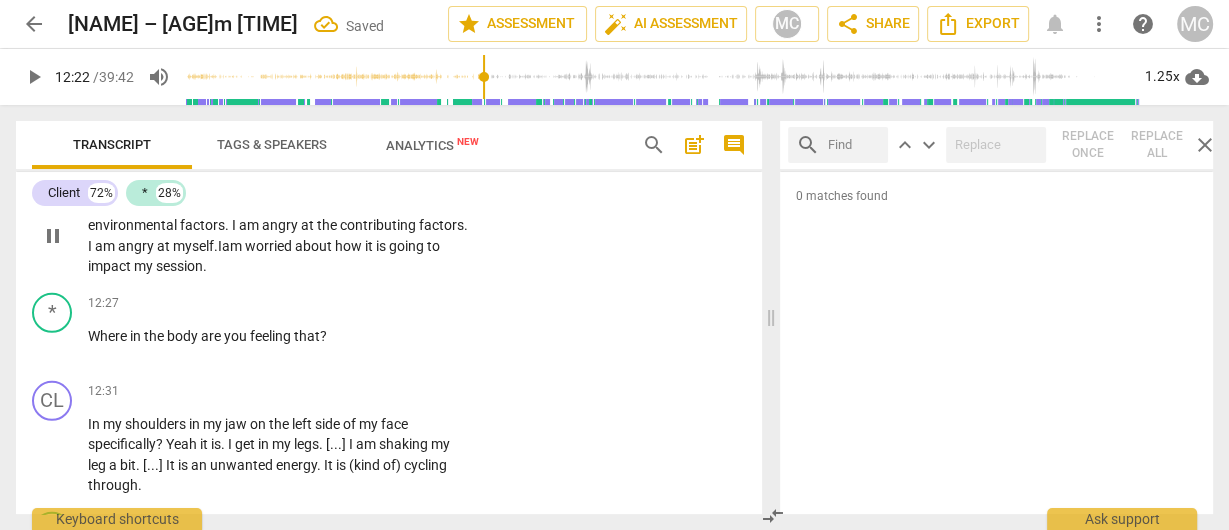 click on "session" at bounding box center [179, 266] 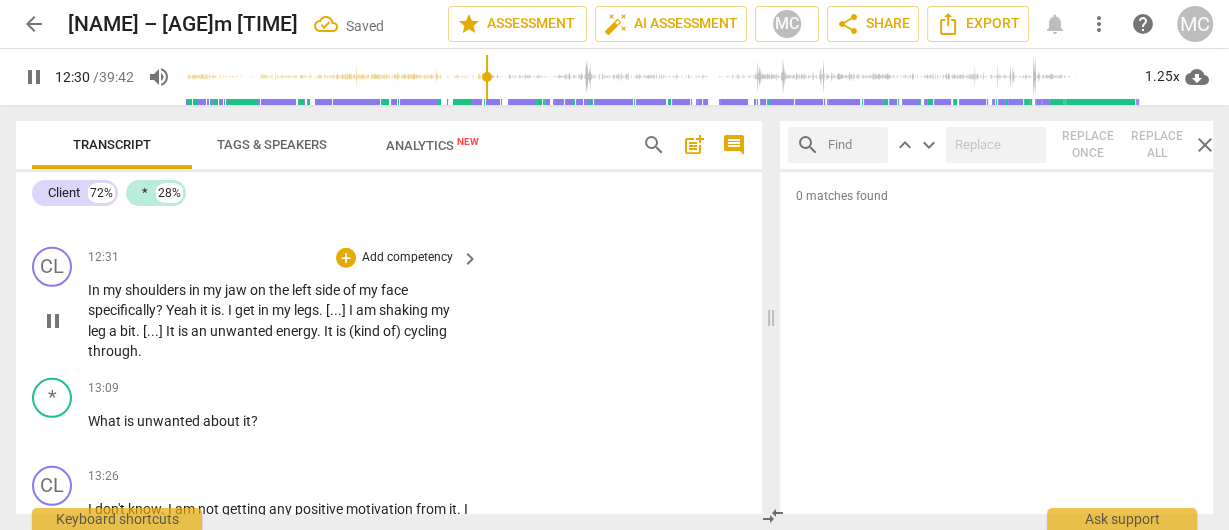 scroll, scrollTop: 5099, scrollLeft: 0, axis: vertical 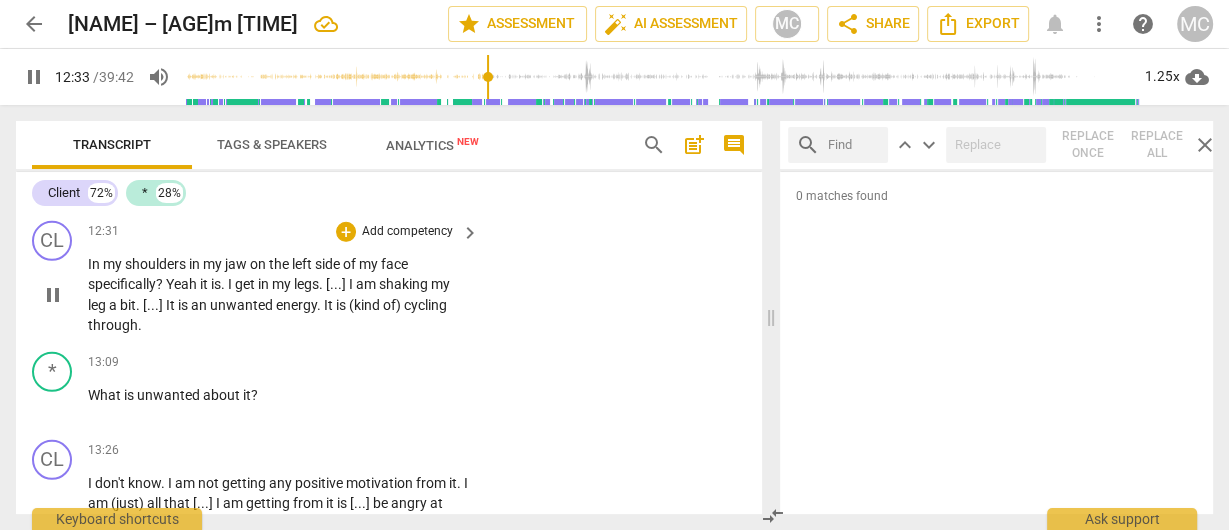click on "shoulders" at bounding box center (157, 264) 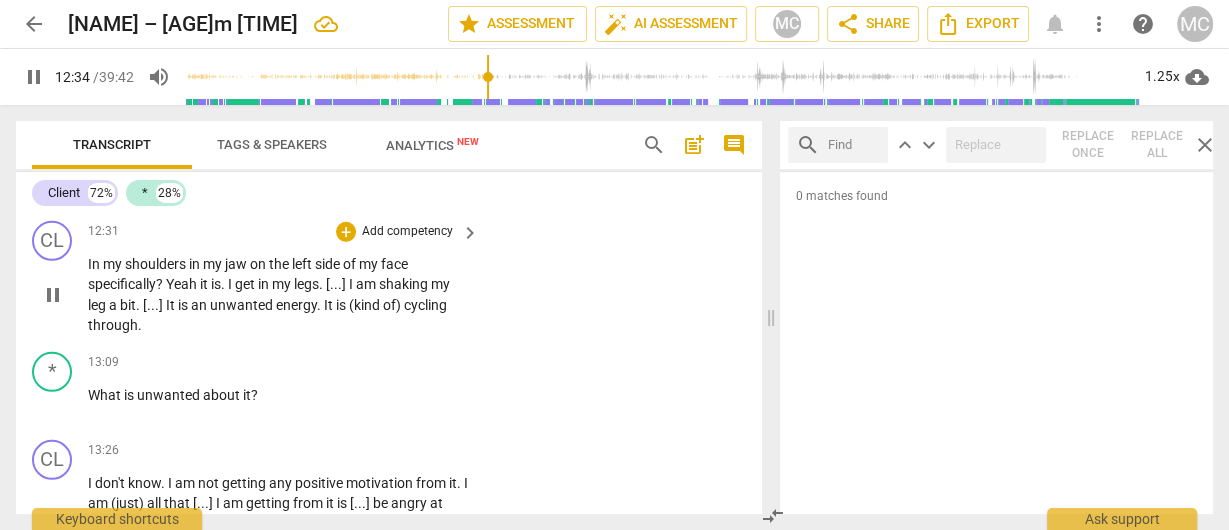 click on "in" at bounding box center (196, 264) 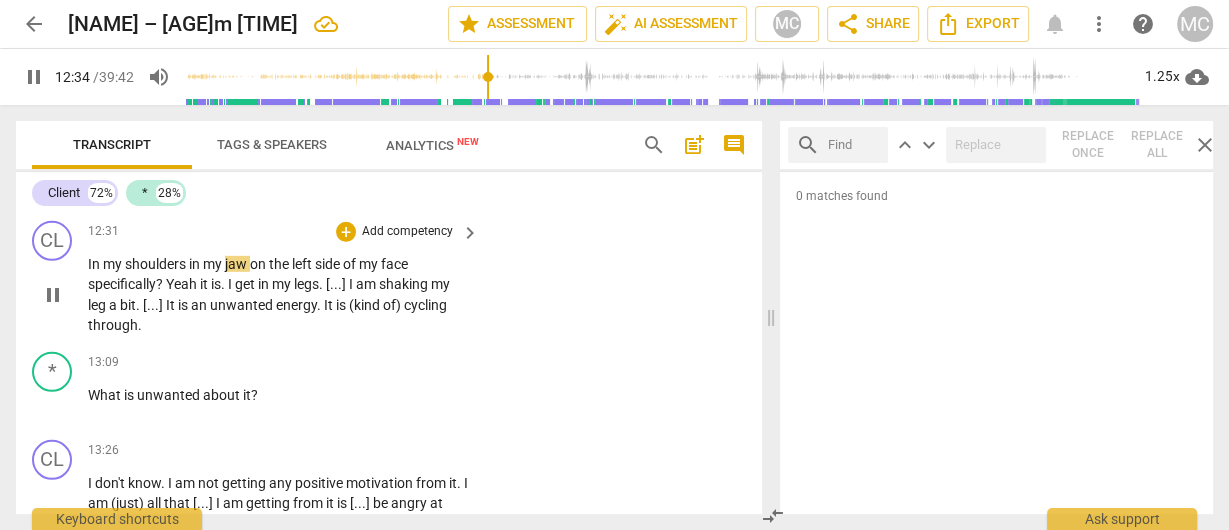 click on "in" at bounding box center [196, 264] 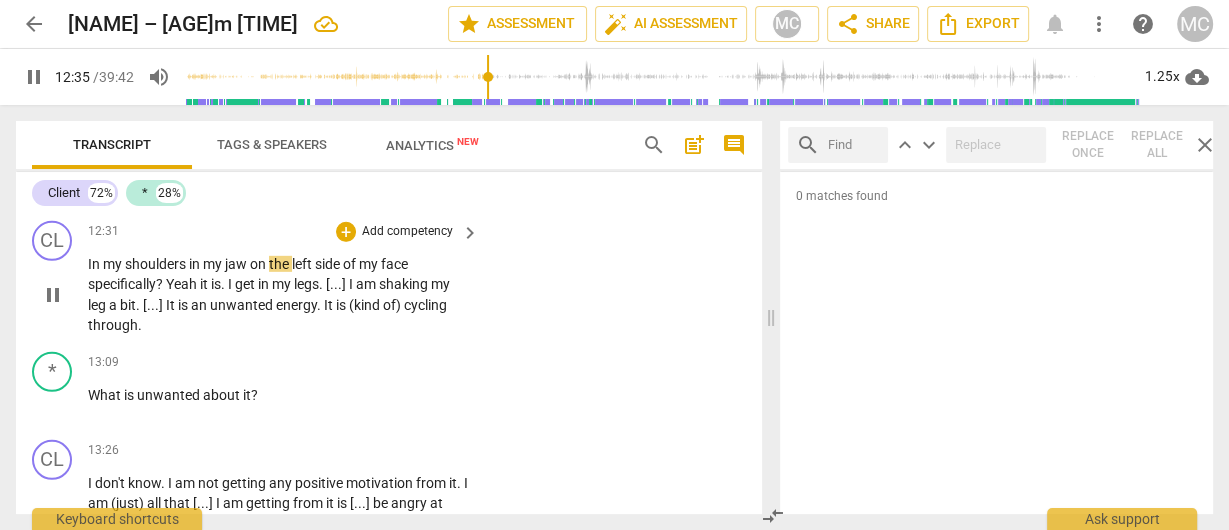 type on "756" 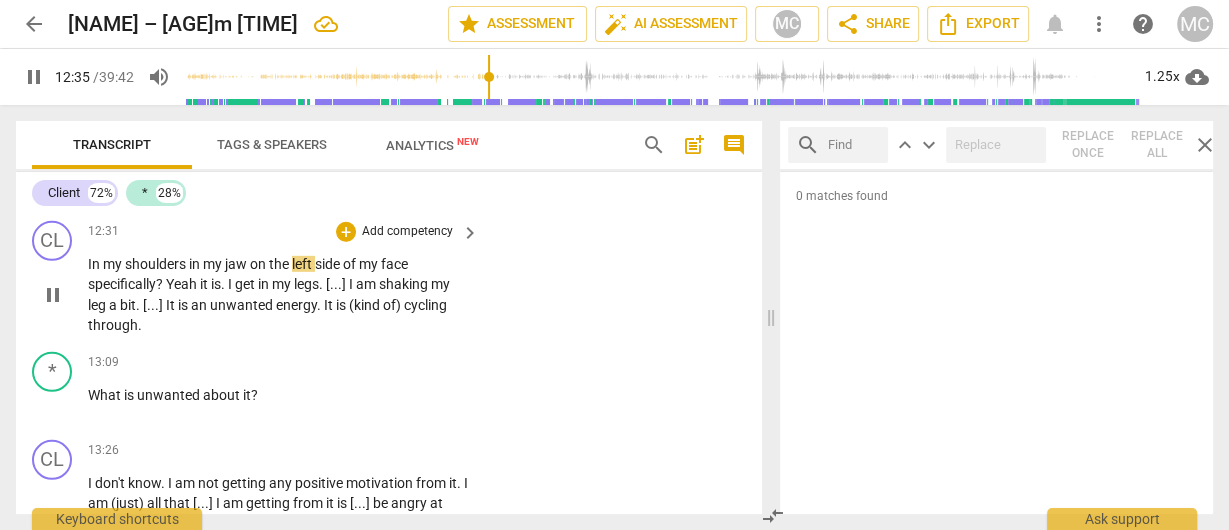 type 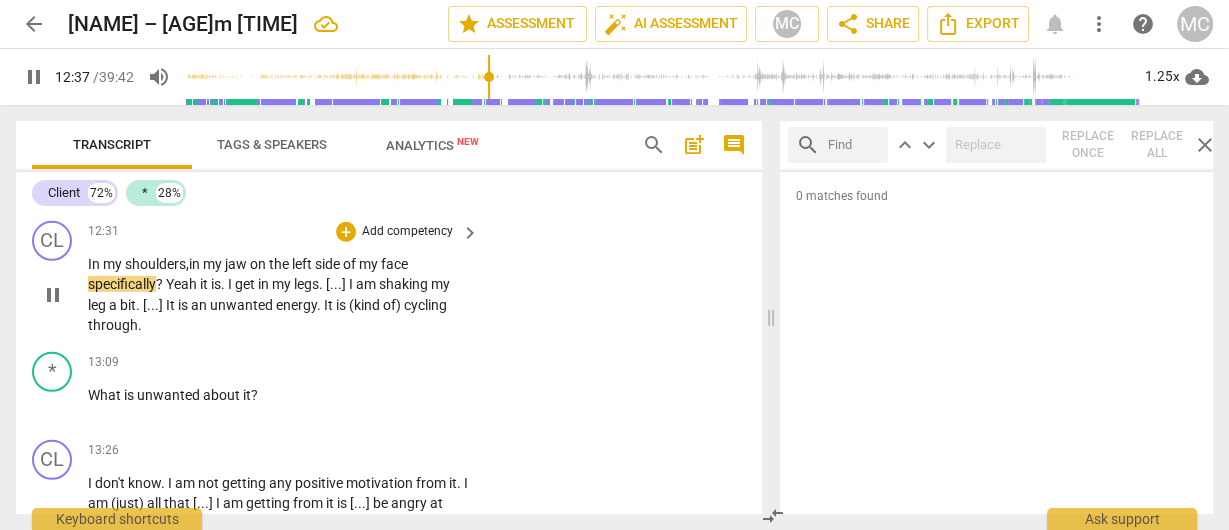 click on "shoulders," at bounding box center (157, 264) 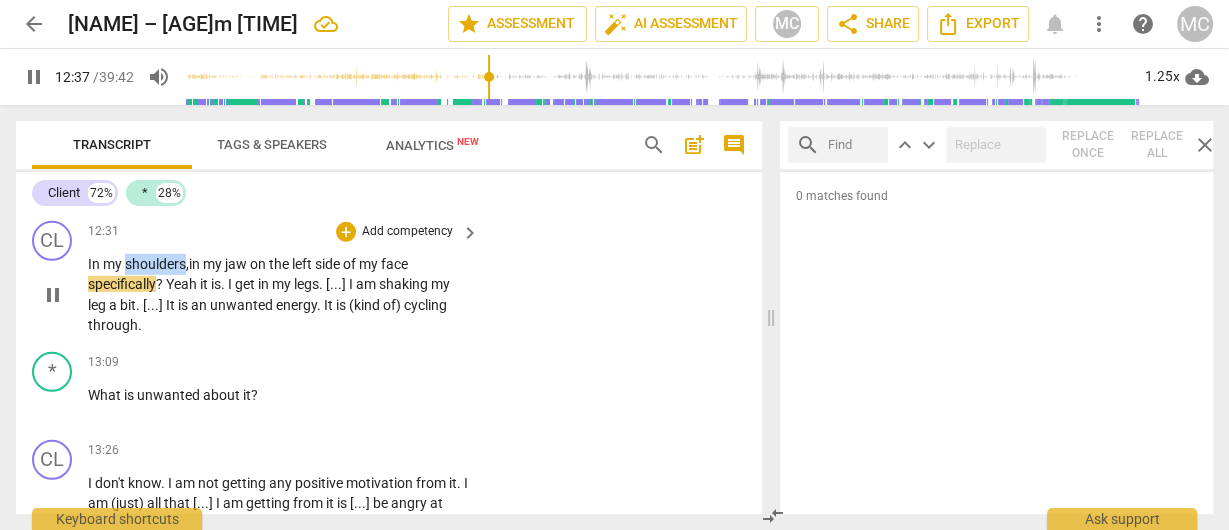 click on "shoulders," at bounding box center [157, 264] 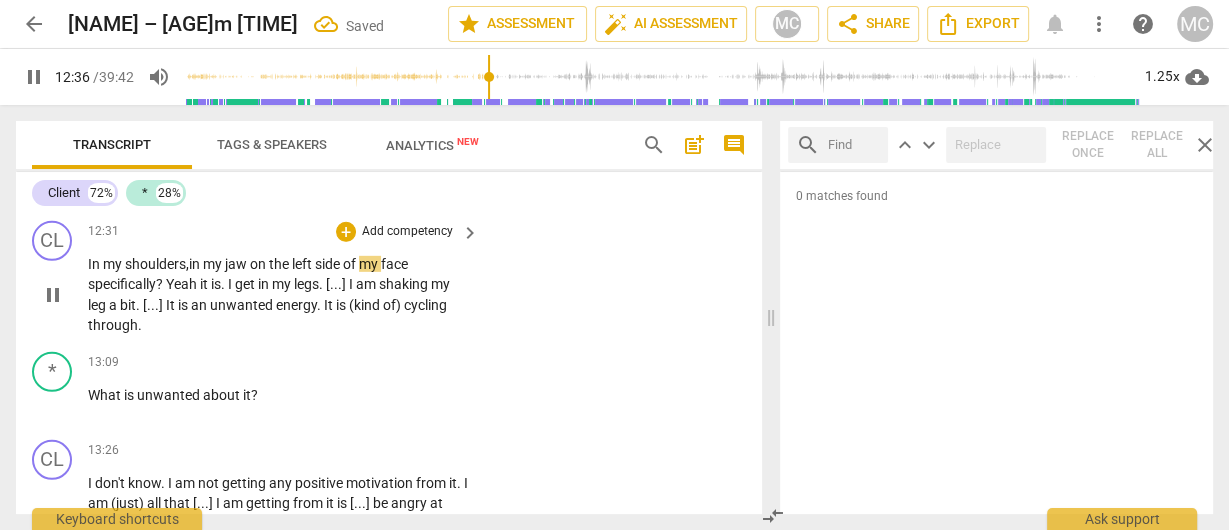click on "jaw" at bounding box center (237, 264) 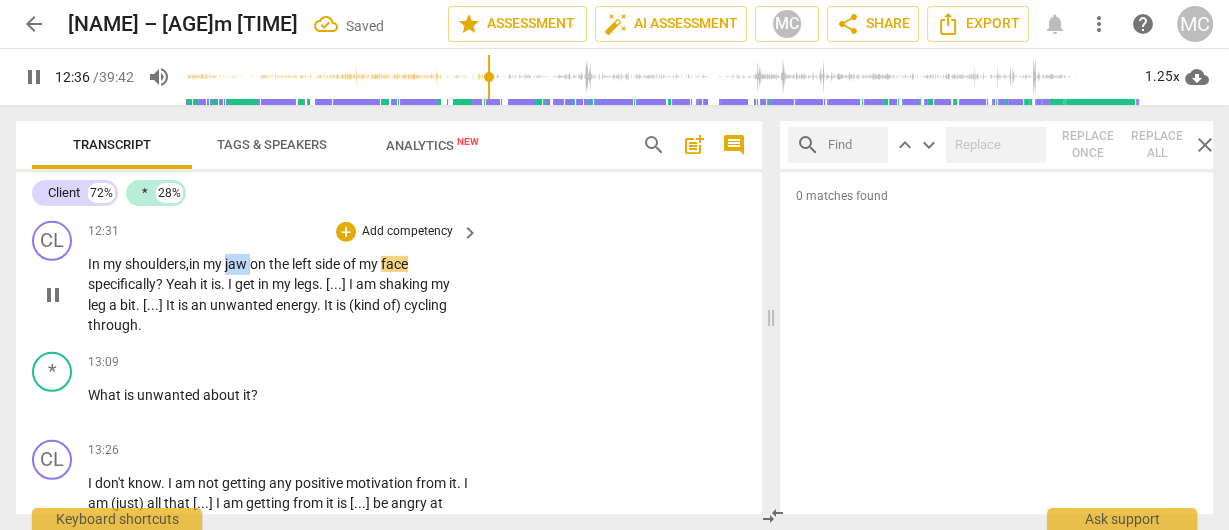 click on "jaw" at bounding box center [237, 264] 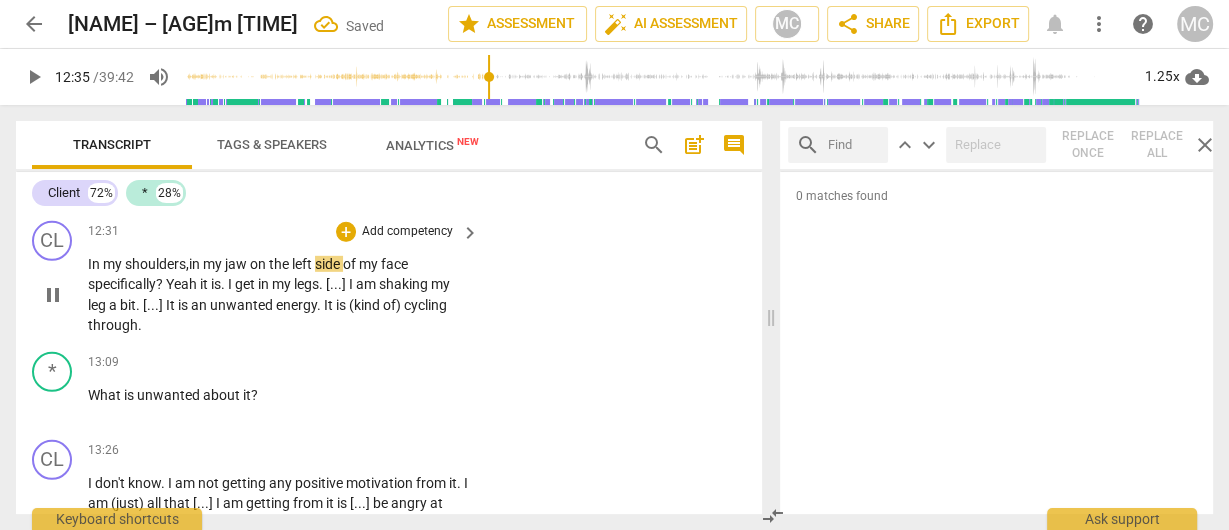 click on "jaw" at bounding box center [237, 264] 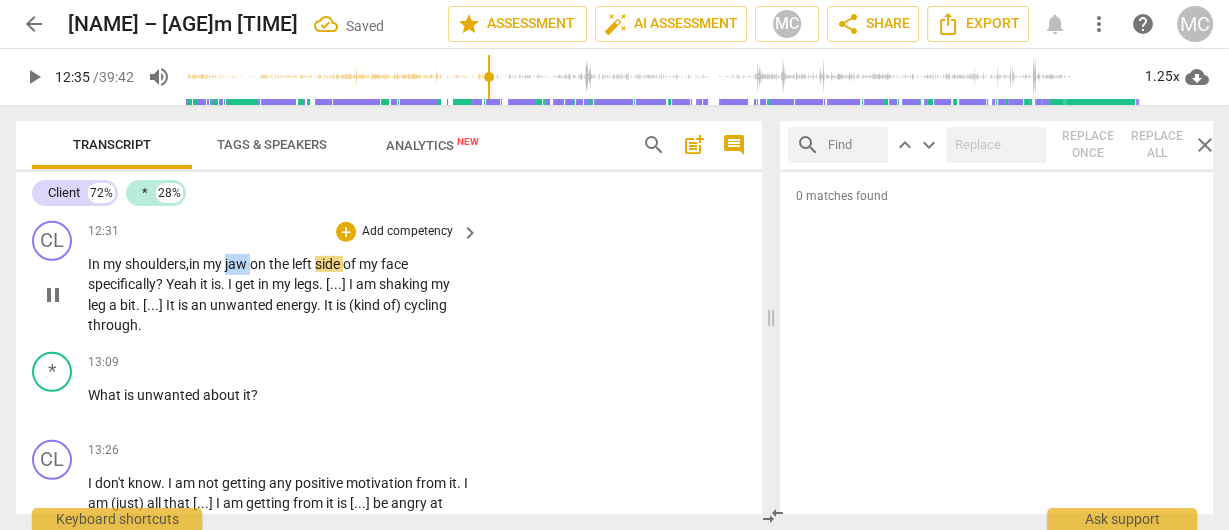 click on "jaw" at bounding box center (237, 264) 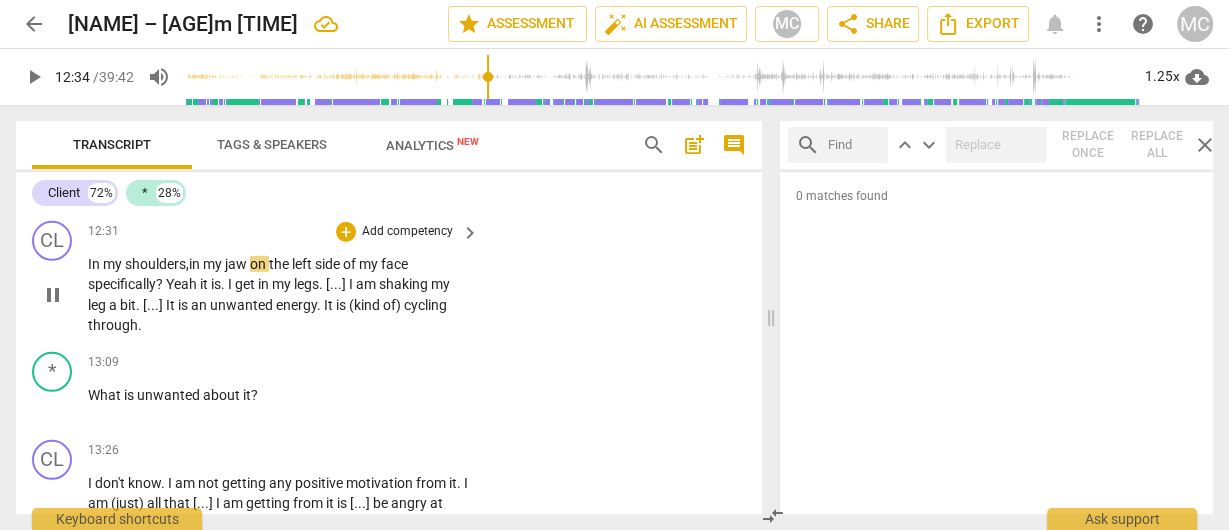 click on "jaw" at bounding box center [237, 264] 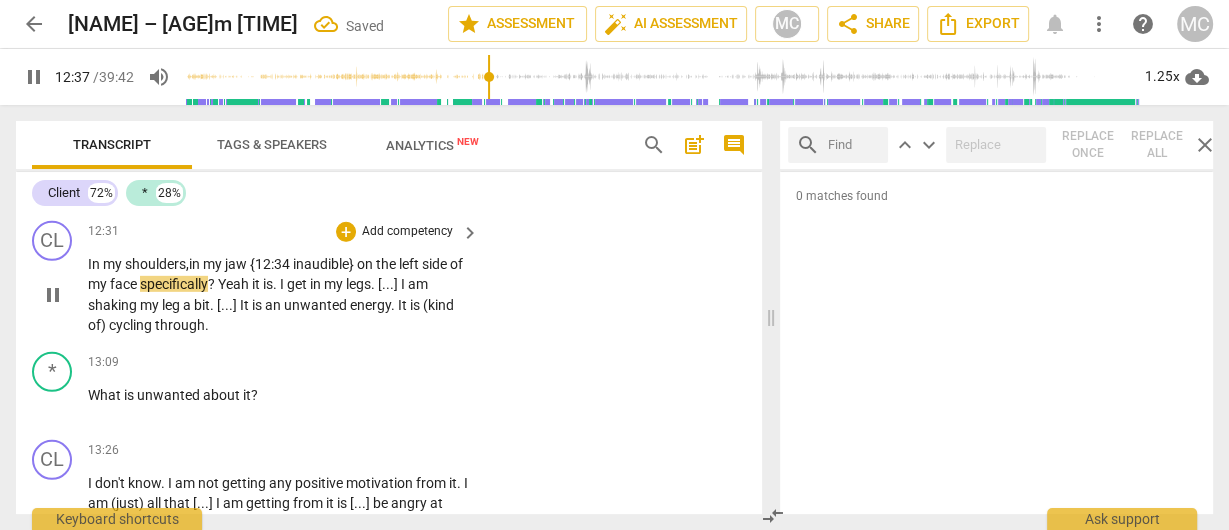 click on "specifically" at bounding box center (174, 284) 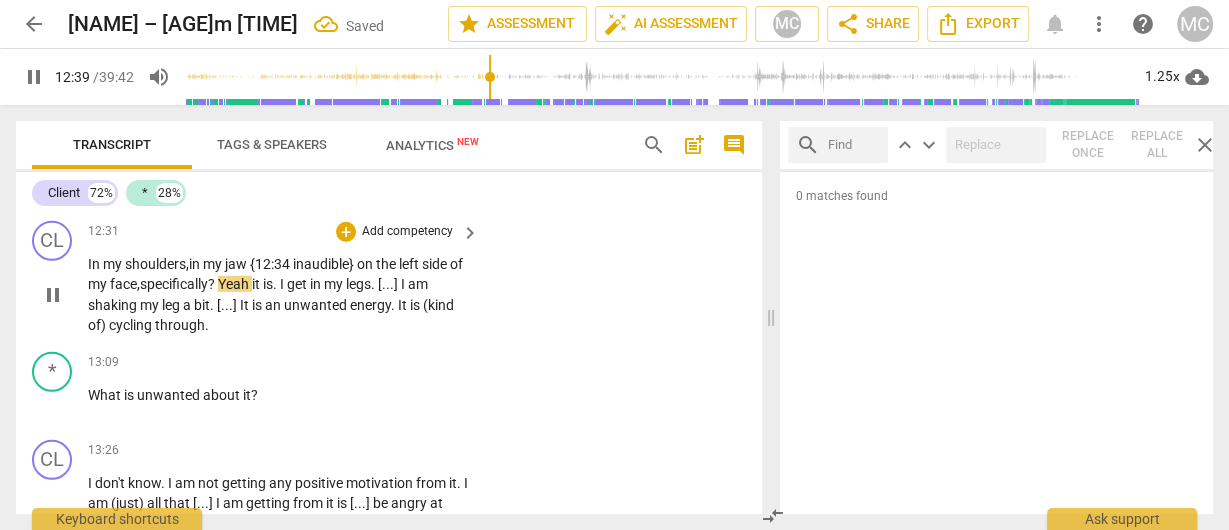 click on "?" at bounding box center [213, 284] 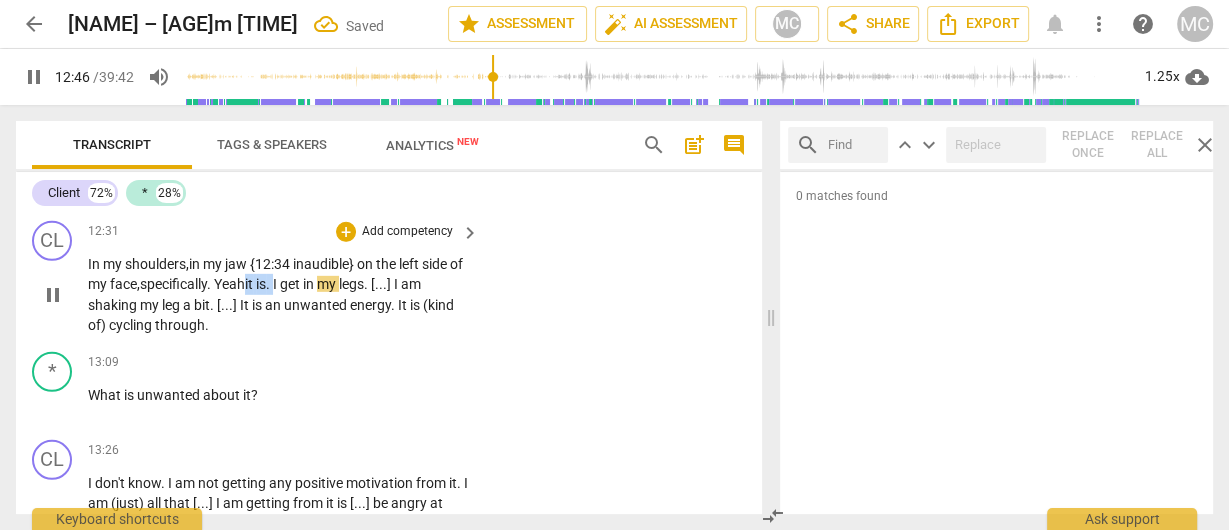 drag, startPoint x: 299, startPoint y: 322, endPoint x: 264, endPoint y: 322, distance: 35 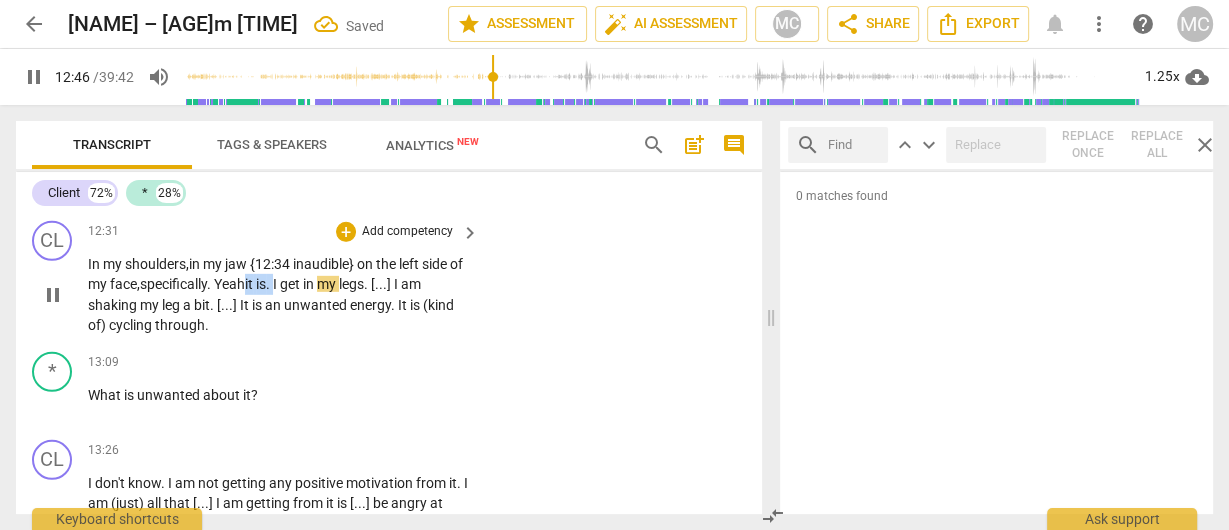 click on "In   my   shoulders,  in   my   jaw {12:34 inaudible}   on   the   left   side   of   my   face,  specifically.   Yeah  it   is .   I   get   in   my   legs .   [ . . . ]   I   am   shaking   my   leg   a   bit .   [ . . . ]   It   is   an   unwanted   energy .   It   is   (kind   of)   cycling   through ." at bounding box center (278, 295) 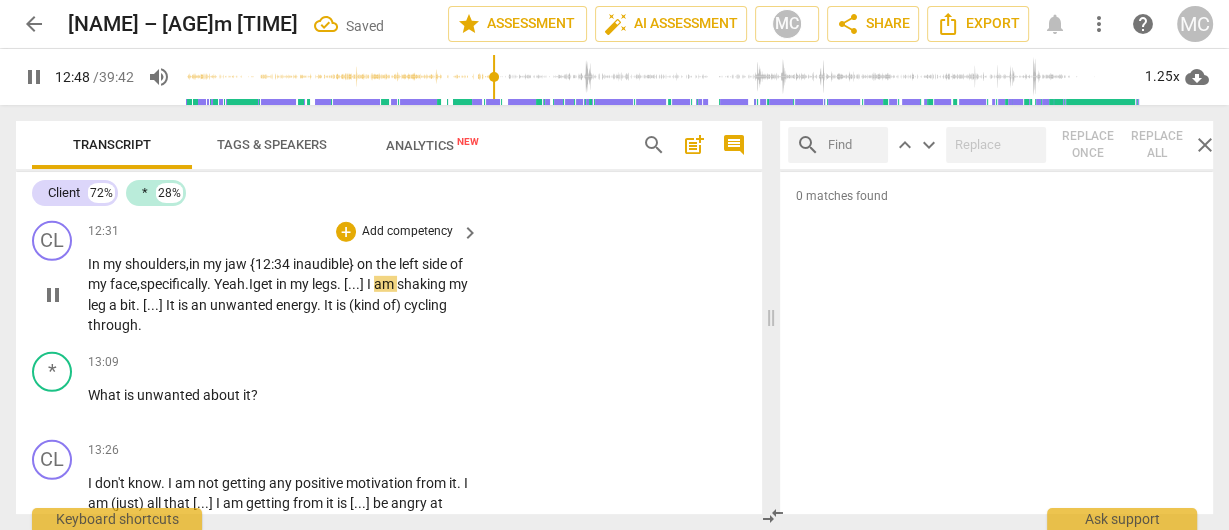 click on "Yeah." at bounding box center (231, 284) 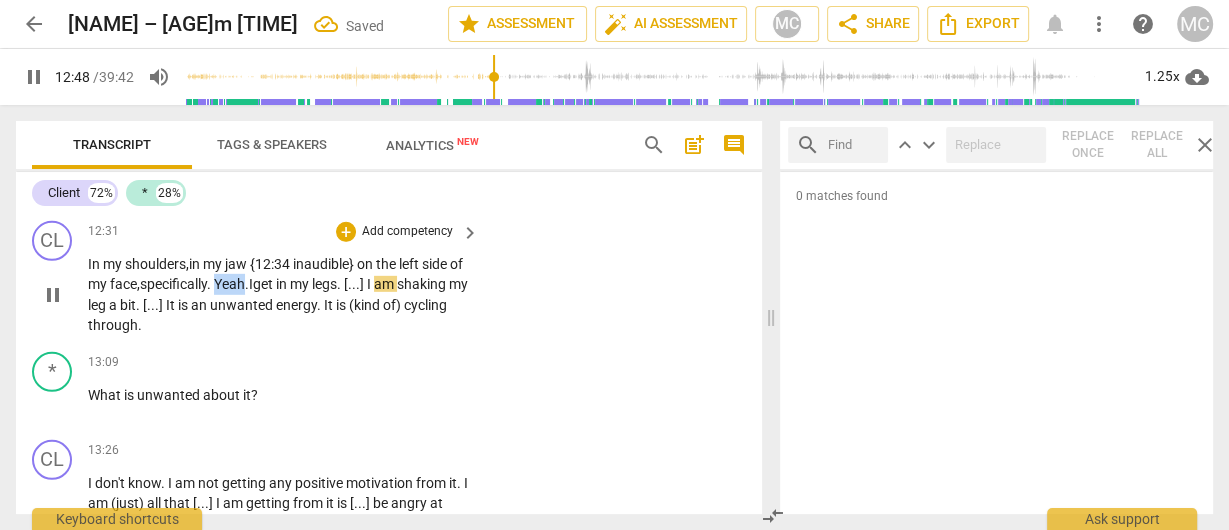 click on "Yeah." at bounding box center (231, 284) 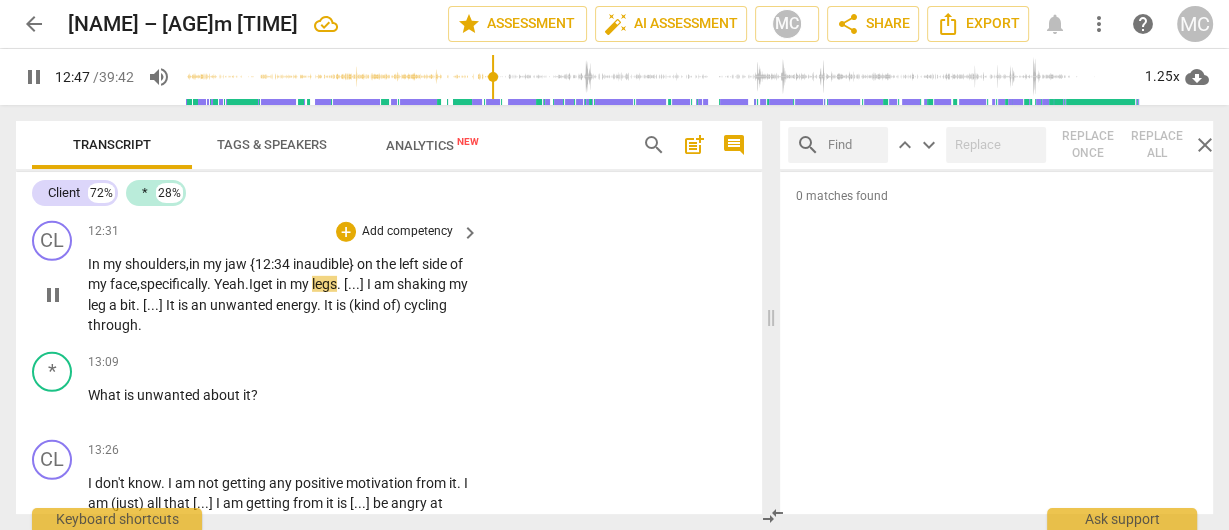 click on "get" at bounding box center [264, 284] 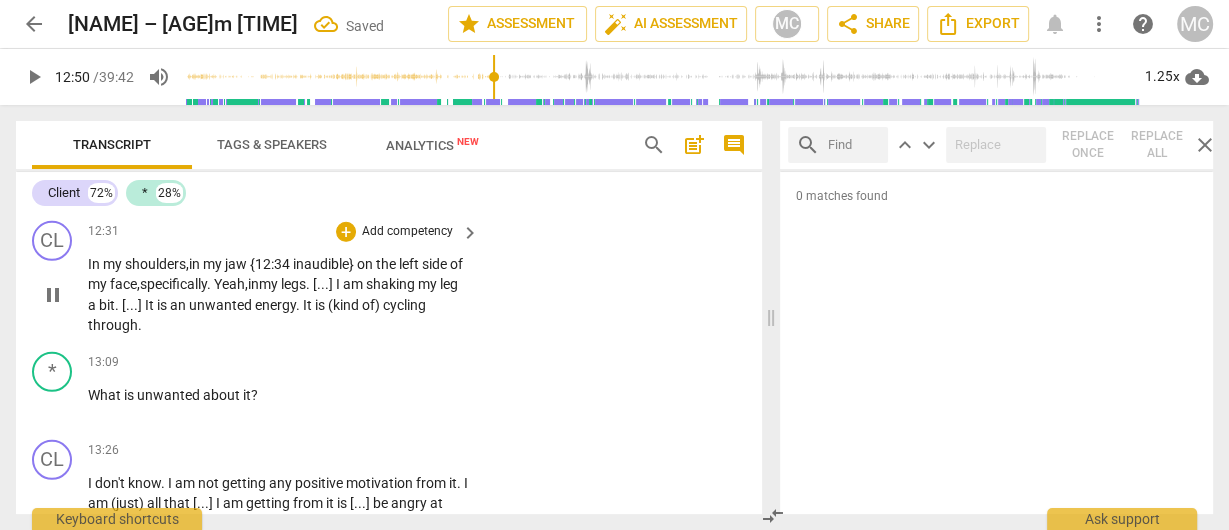 click on "I" at bounding box center [339, 284] 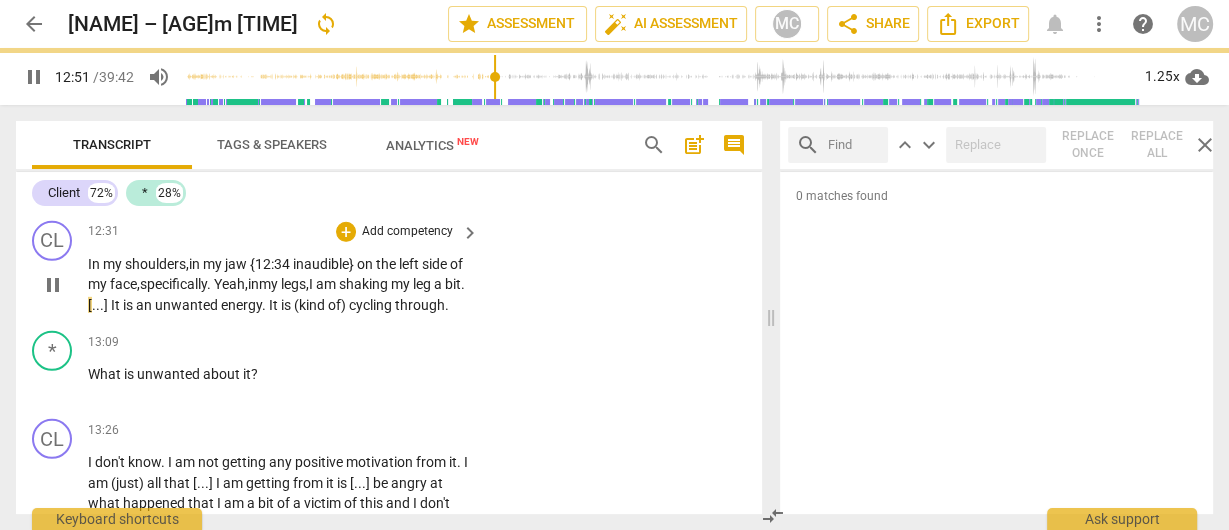 click on "]" at bounding box center (107, 305) 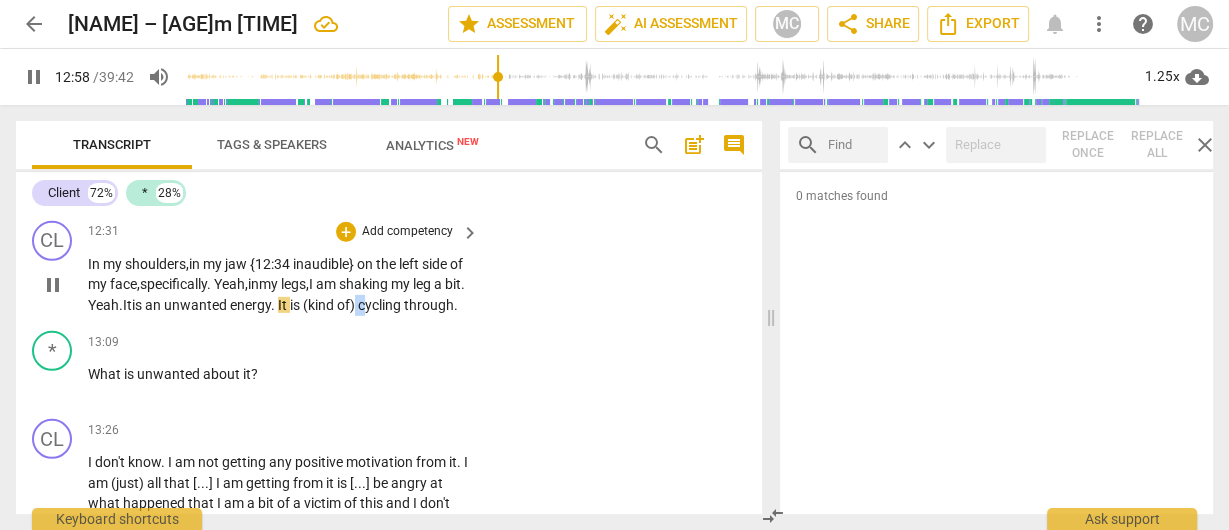click on "In   my   shoulders,  in   my   jaw {12:34 inaudible}   on   the   left   side   of   my   face,  specifically.   Yeah,  in  my   legs,  I   am   shaking   my   leg   a   bit. Yeah.  It  is   an   unwanted   energy .   It   is   (kind   of)   cycling   through ." at bounding box center [278, 285] 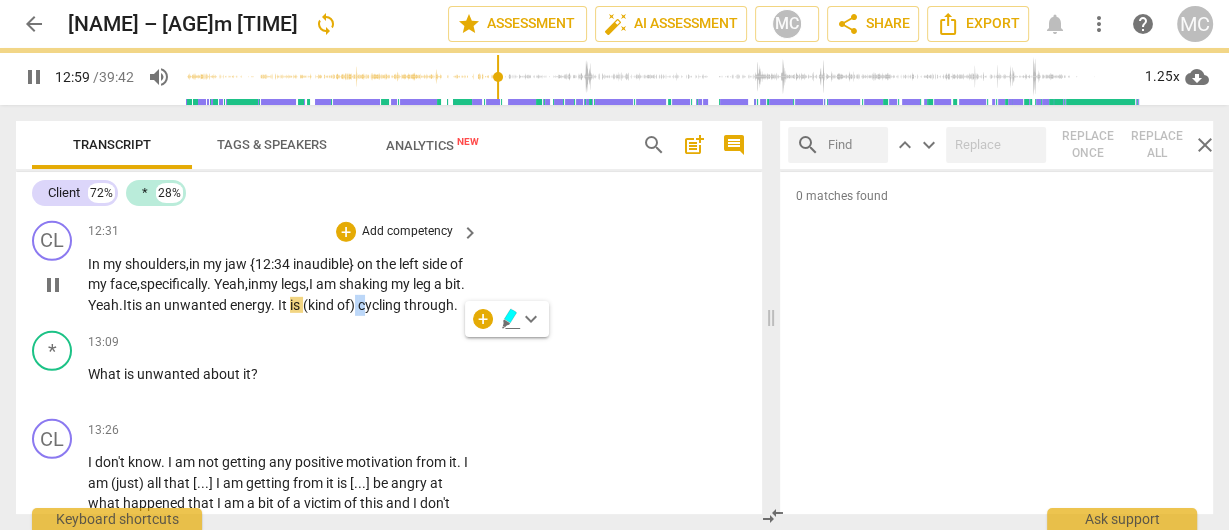 click on "of)" at bounding box center (347, 305) 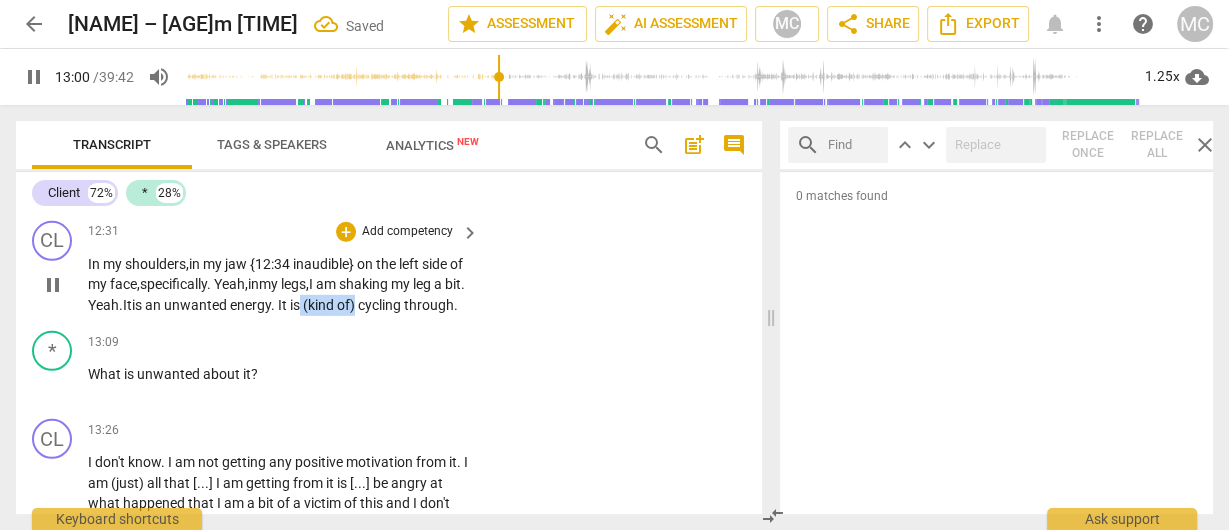 drag, startPoint x: 419, startPoint y: 347, endPoint x: 361, endPoint y: 348, distance: 58.00862 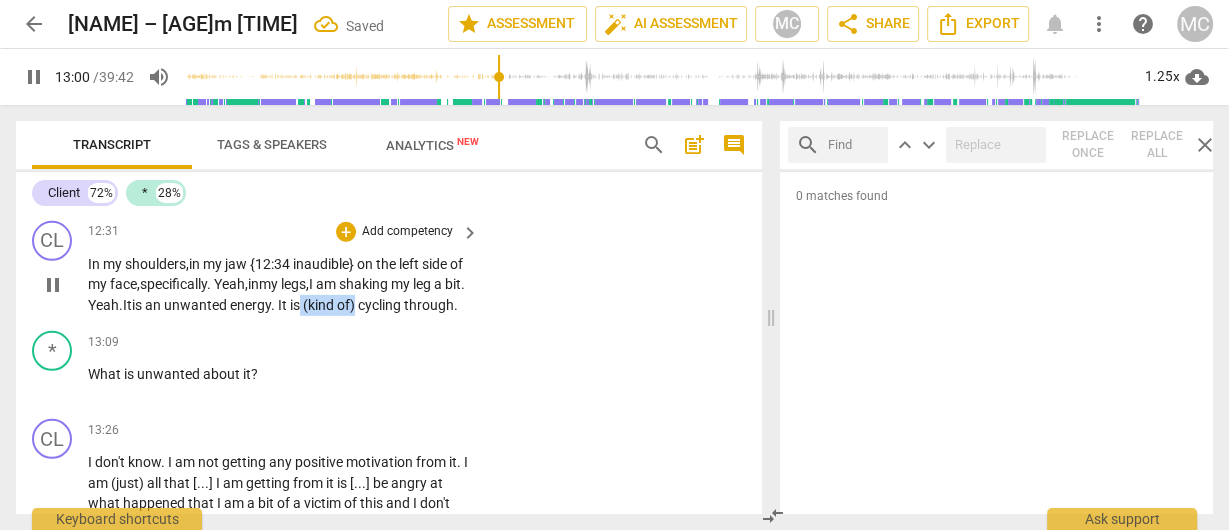 click on "In   my   shoulders,  in   my   jaw {12:34 inaudible}   on   the   left   side   of   my   face,  specifically.   Yeah,  in  my   legs,  I   am   shaking   my   leg   a   bit. Yeah.  It  is   an   unwanted   energy .   It   is   (kind   of)   cycling   through ." at bounding box center [278, 285] 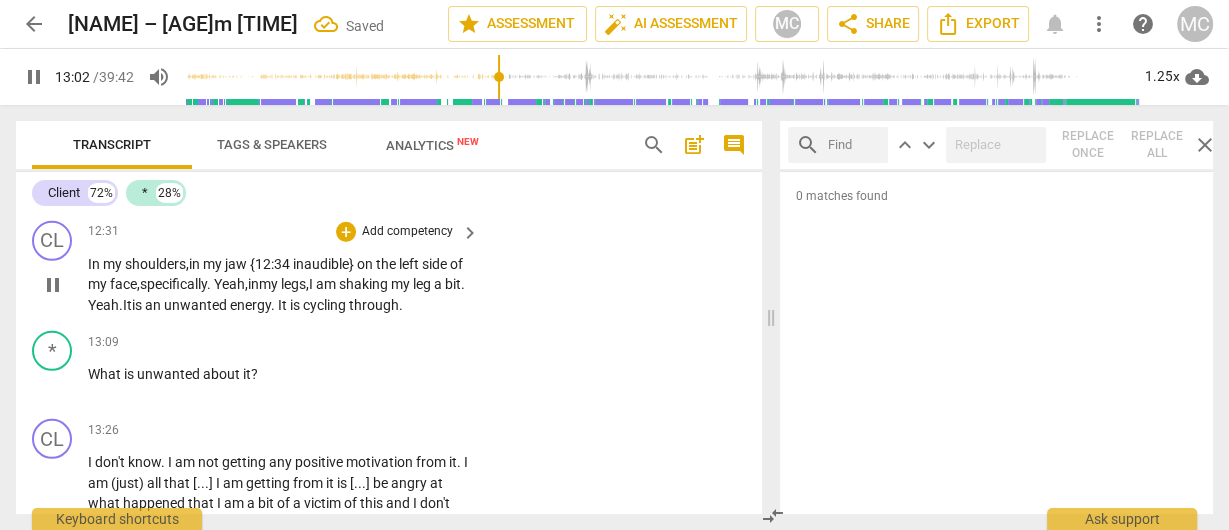 click on "In my shoulders, in my jaw {12:34 inaudible} on the left side of my face, specifically. Yeah, in my legs, I am shaking my leg a bit. Yeah. It is an unwanted energy . It is cycling through ." at bounding box center (278, 285) 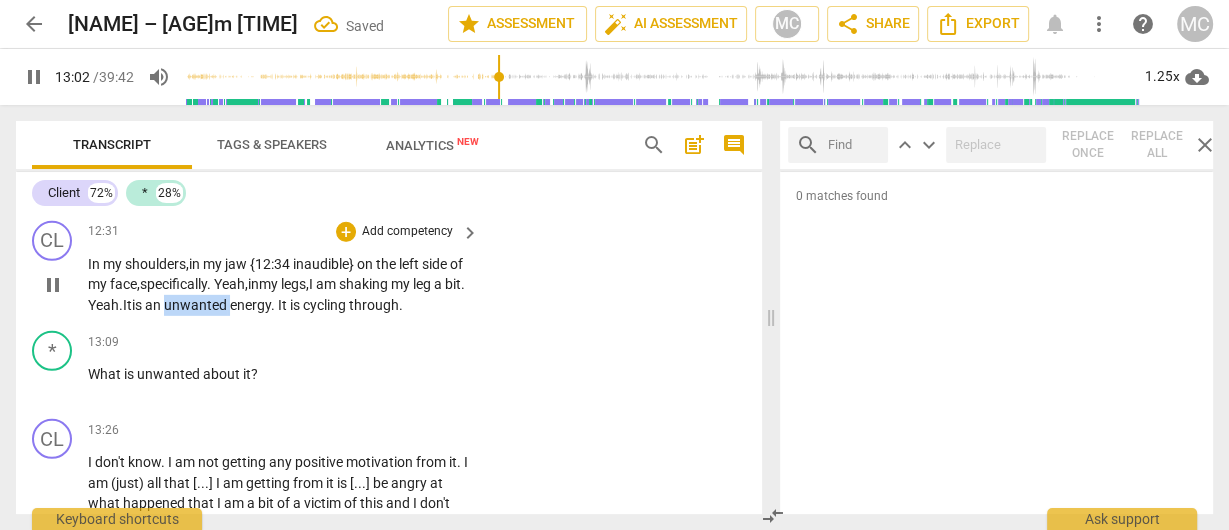 click on "In my shoulders, in my jaw {12:34 inaudible} on the left side of my face, specifically. Yeah, in my legs, I am shaking my leg a bit. Yeah. It is an unwanted energy . It is cycling through ." at bounding box center (278, 285) 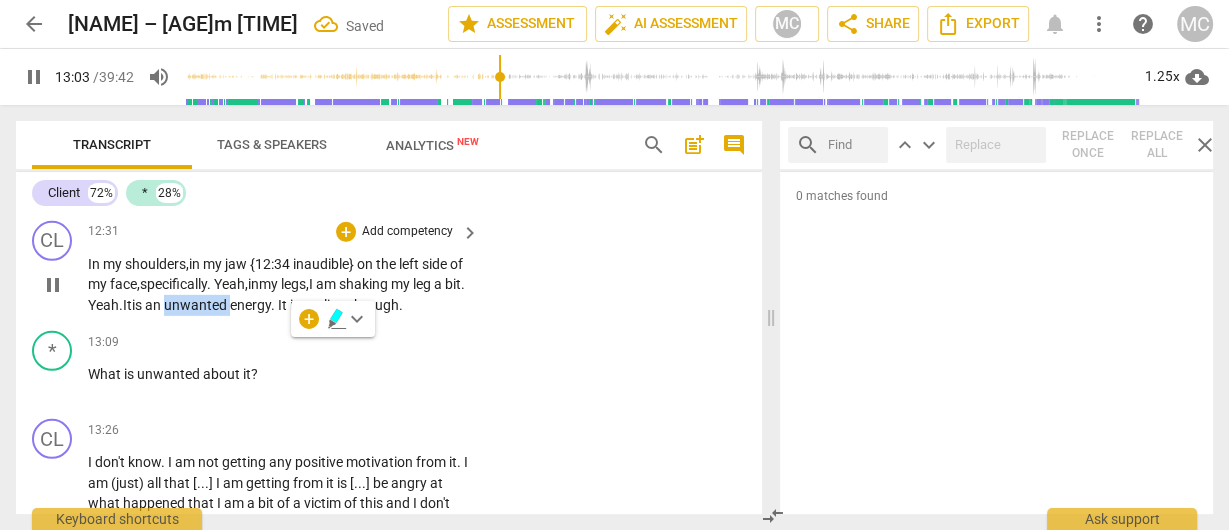click on "unwanted" at bounding box center [197, 305] 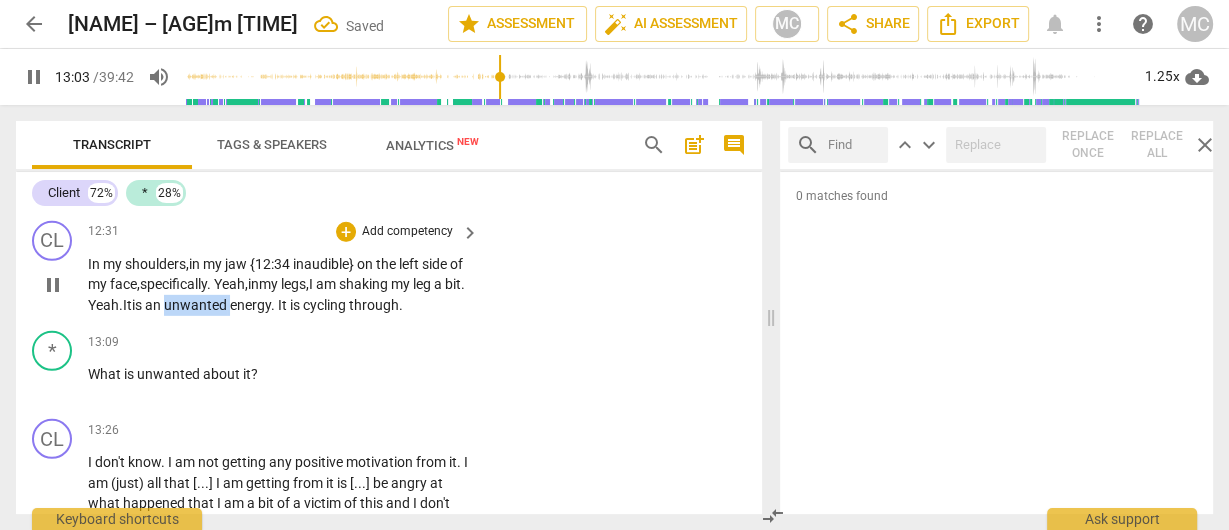 click on "unwanted" at bounding box center (197, 305) 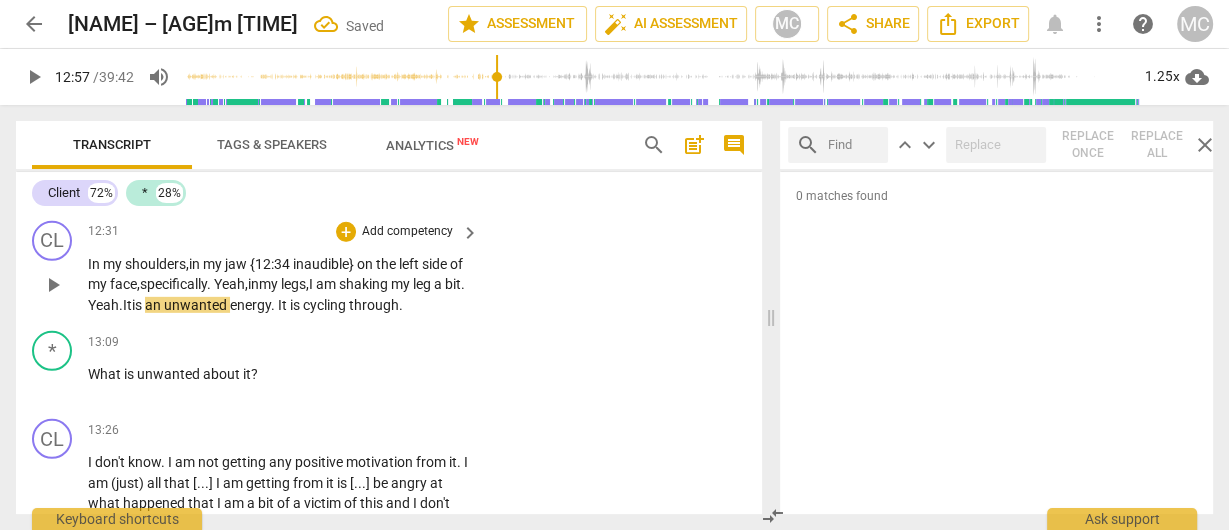 click on "bit. Yeah." at bounding box center [276, 294] 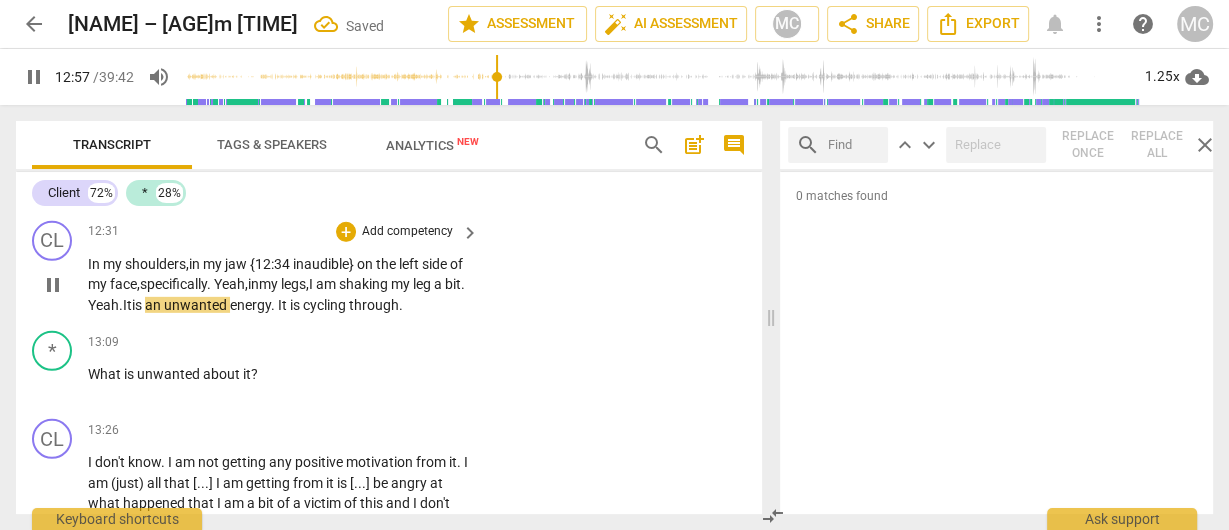 click on "an" at bounding box center (154, 305) 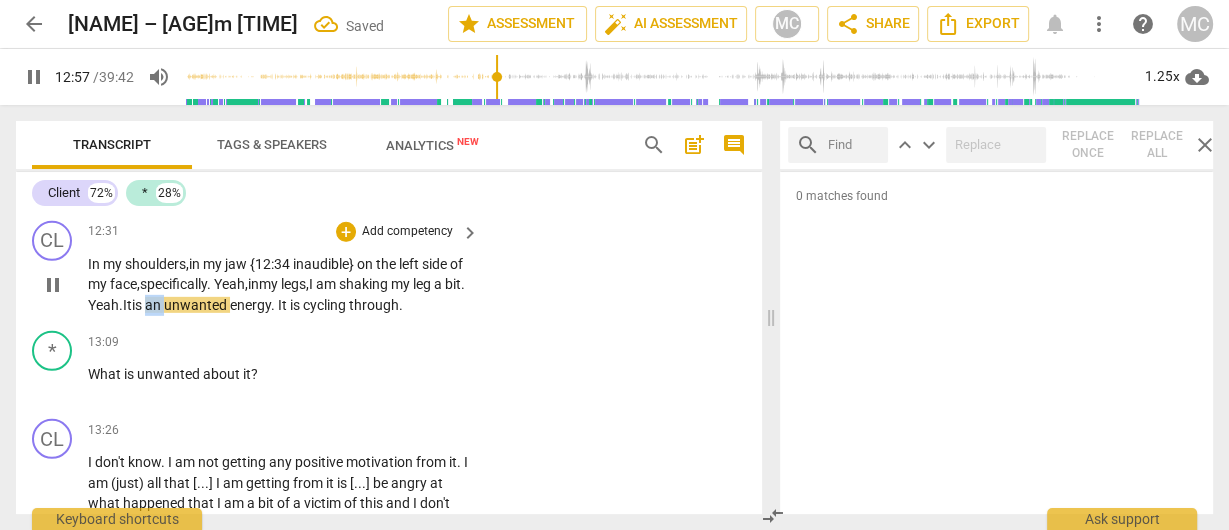 click on "an" at bounding box center [154, 305] 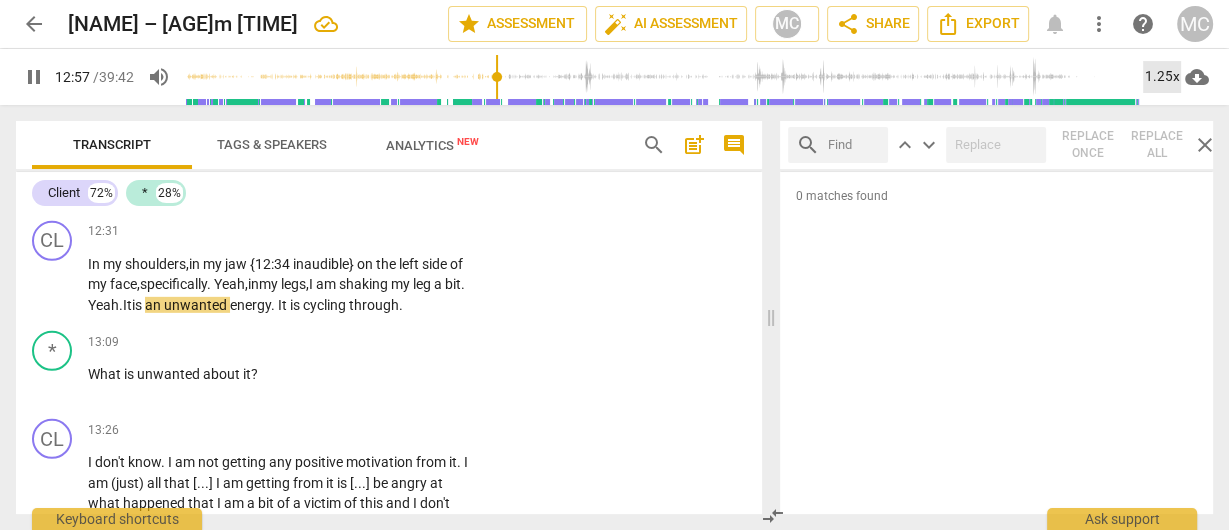click on "1.25x" at bounding box center [1162, 77] 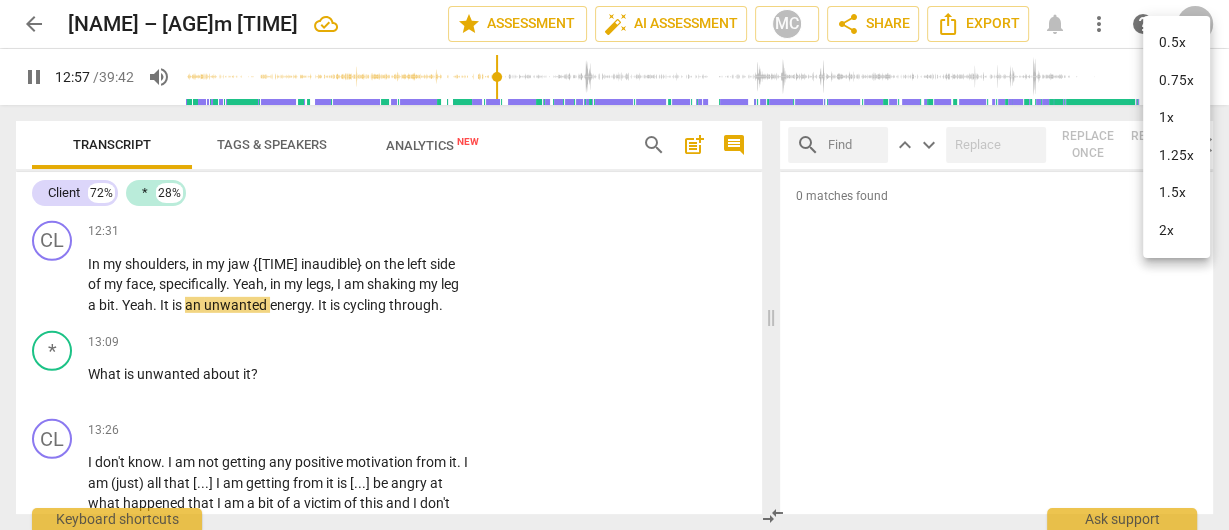 click on "1.25x" at bounding box center (1176, 156) 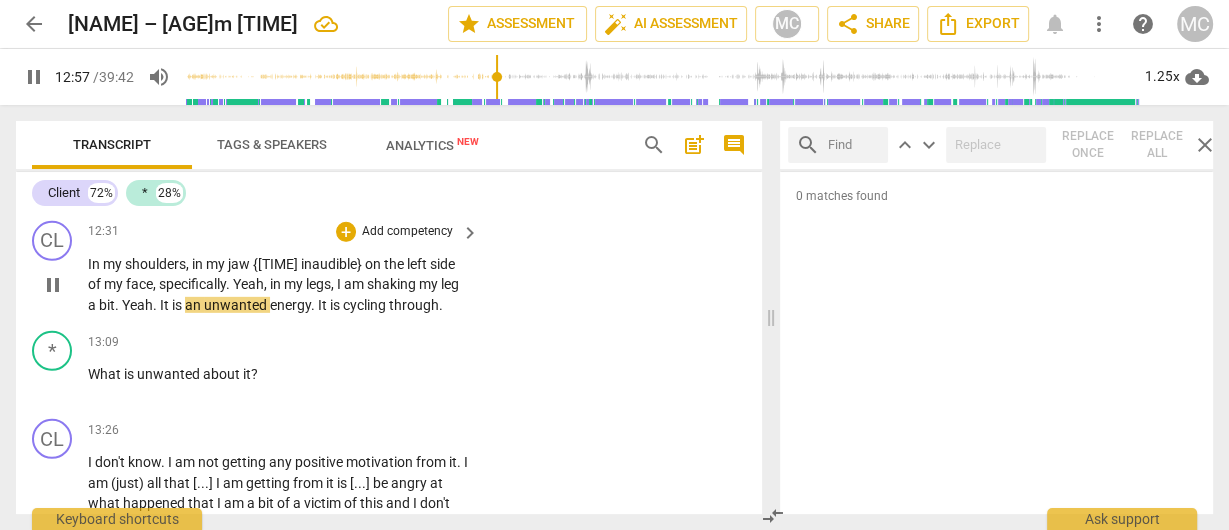 click on "bit" at bounding box center (107, 305) 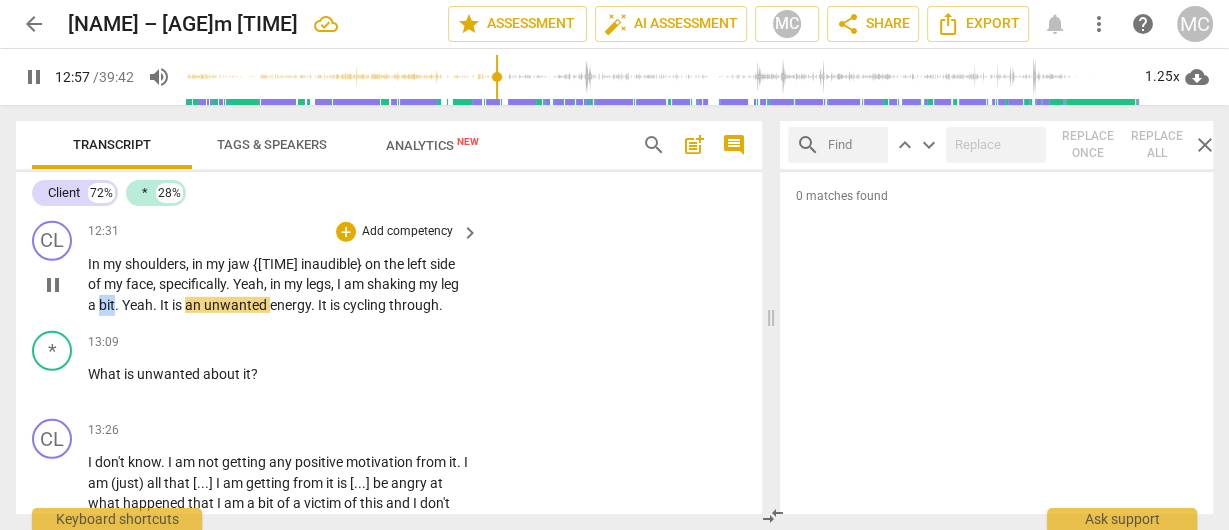 click on "bit" at bounding box center [107, 305] 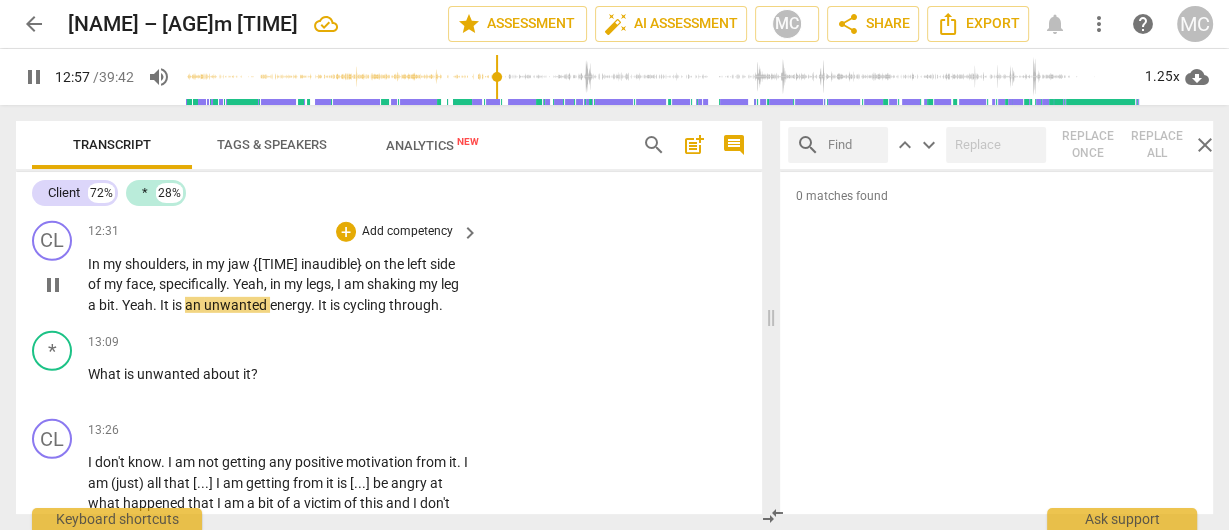 click on "Yeah" at bounding box center (137, 305) 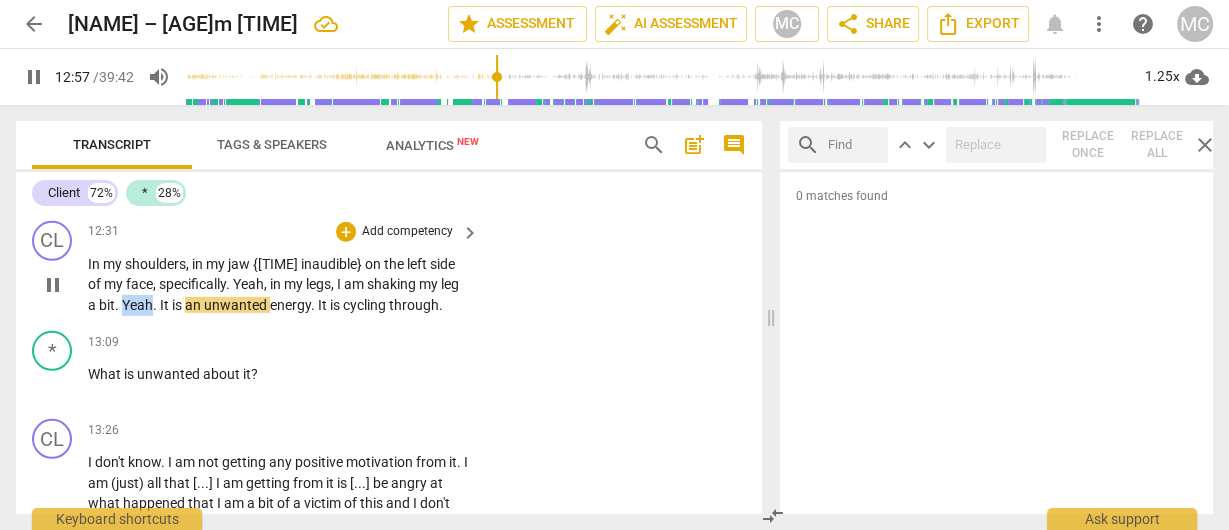 click on "Yeah" at bounding box center (137, 305) 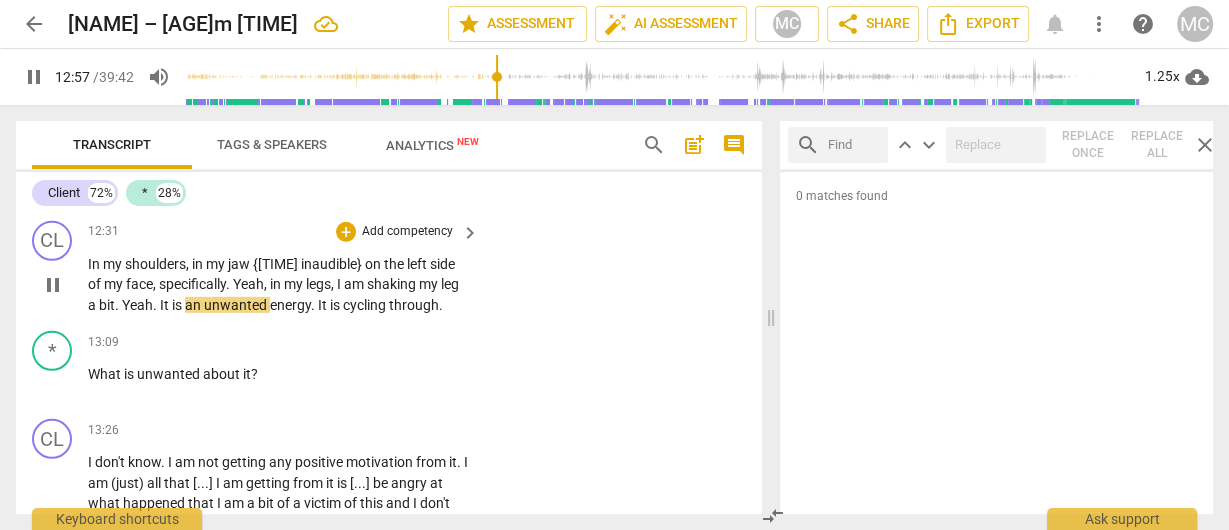 click on "legs" at bounding box center (318, 284) 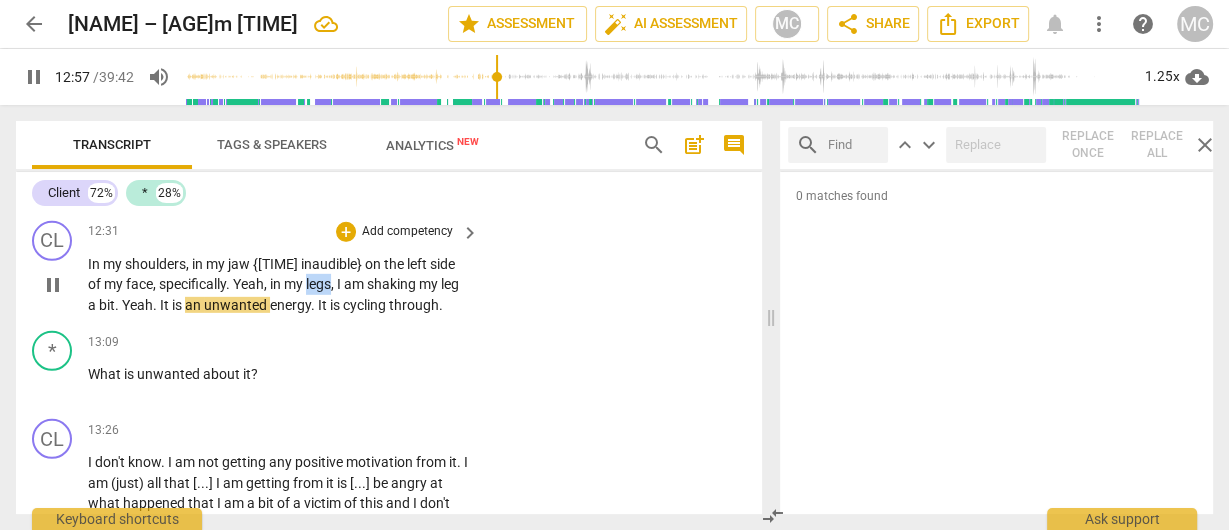 click on "legs" at bounding box center [318, 284] 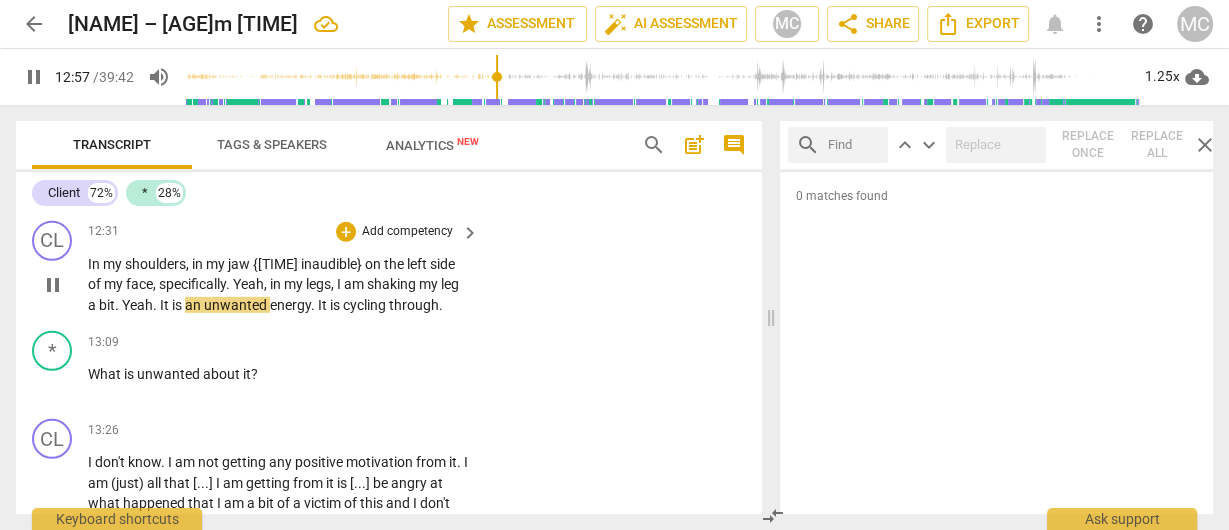 click on "shaking" at bounding box center (393, 284) 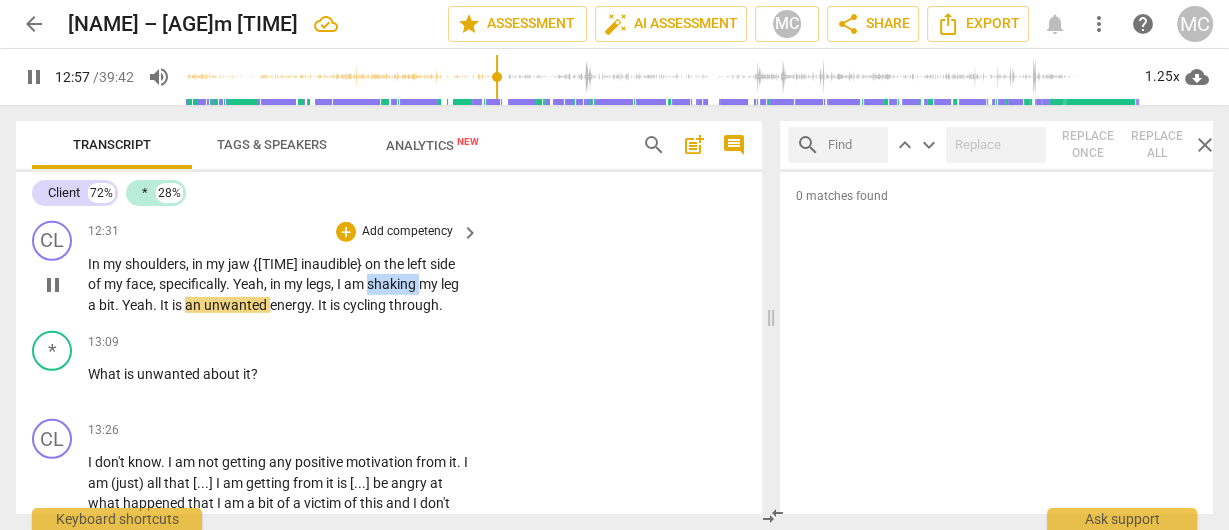 click on "shaking" at bounding box center (393, 284) 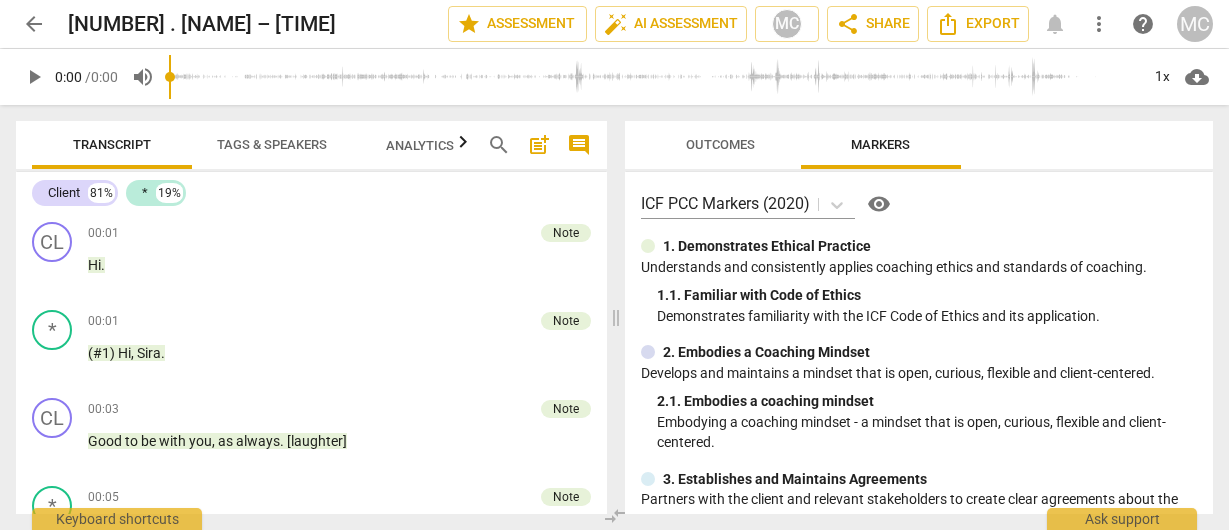 scroll, scrollTop: 0, scrollLeft: 0, axis: both 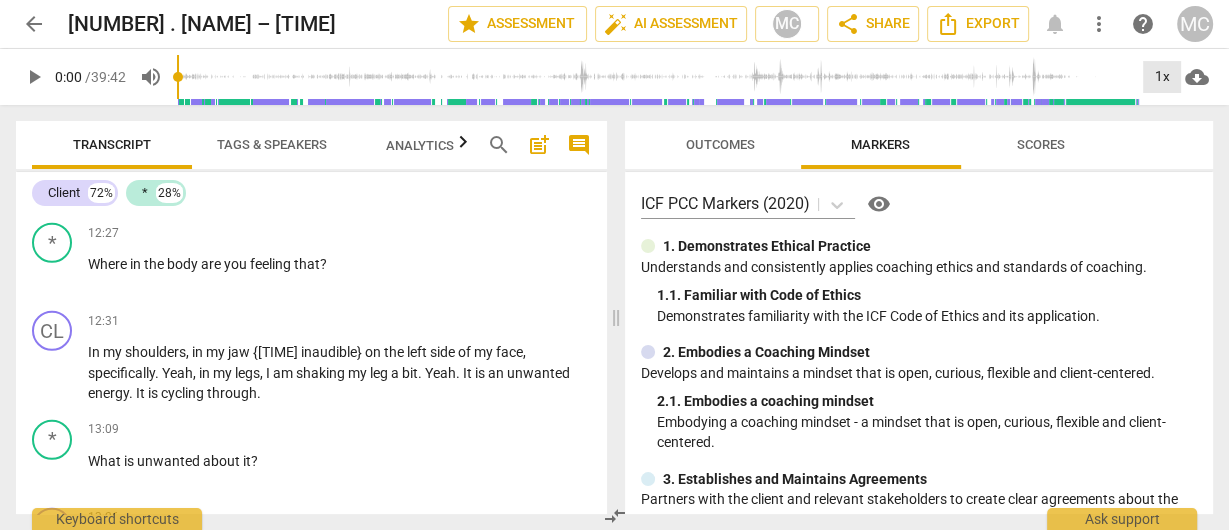 click on "1x" at bounding box center [1162, 77] 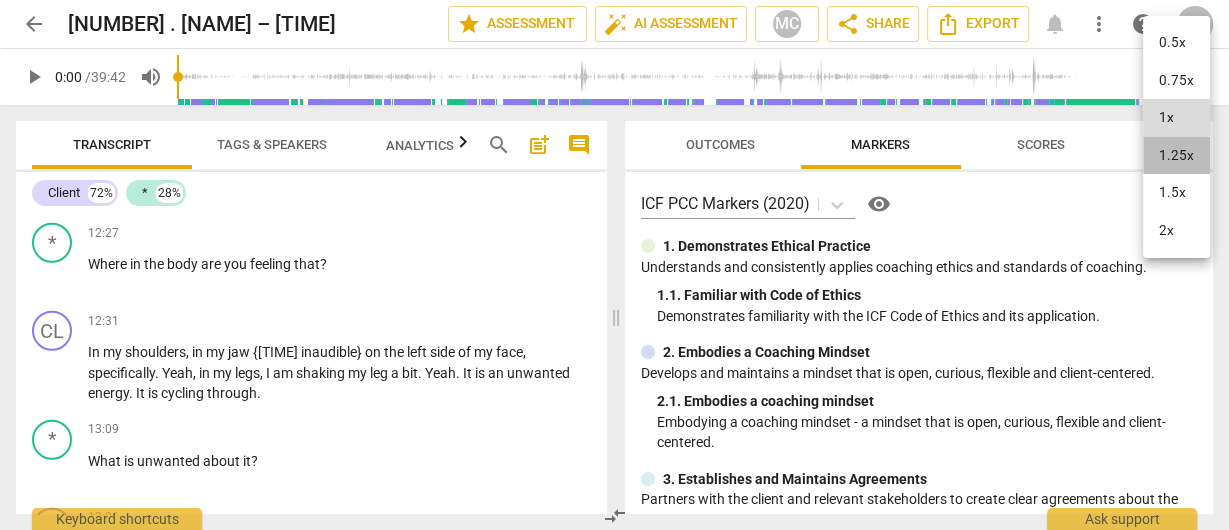 click on "1.25x" at bounding box center [1176, 156] 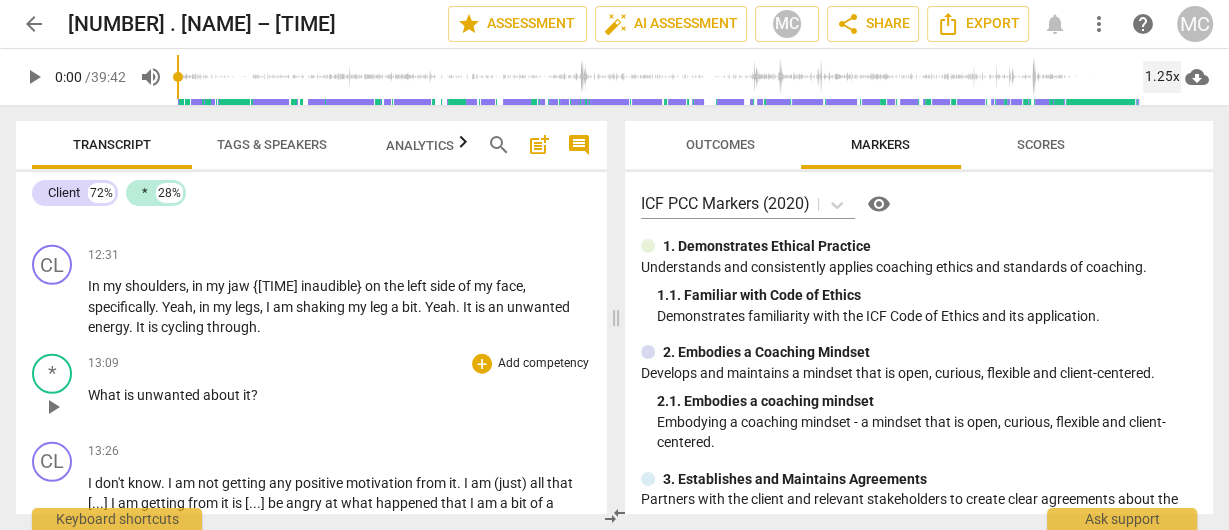 scroll, scrollTop: 4560, scrollLeft: 0, axis: vertical 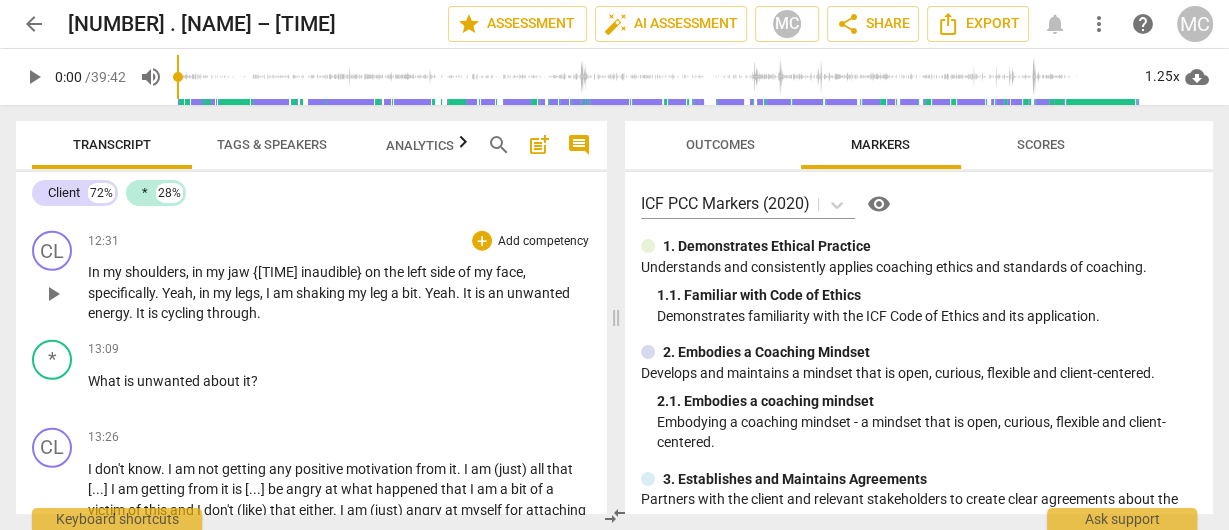 click on "Yeah" at bounding box center [177, 293] 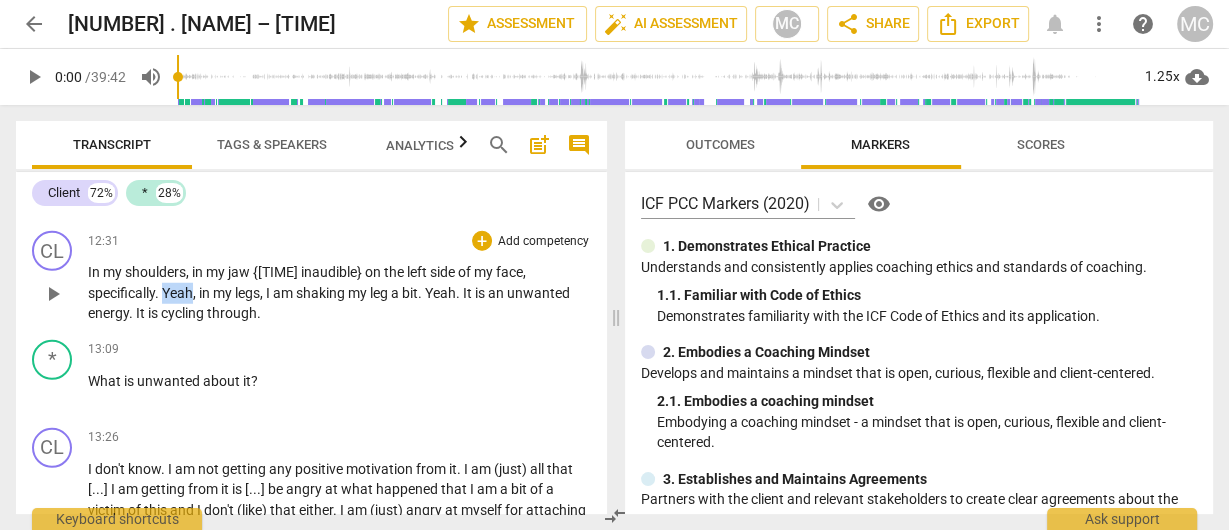 click on "Yeah" at bounding box center (177, 293) 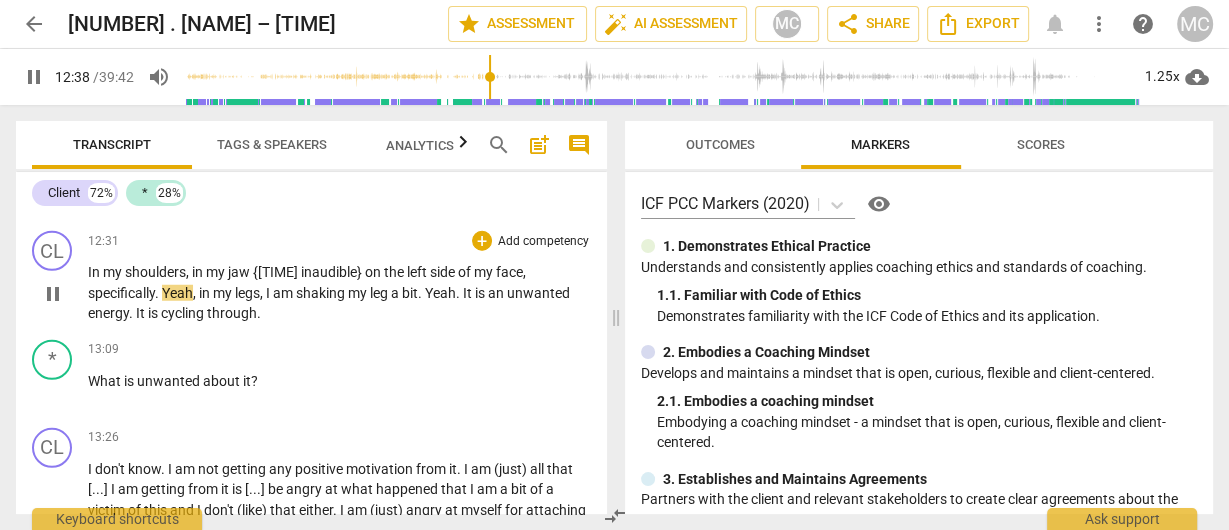 scroll, scrollTop: 4640, scrollLeft: 0, axis: vertical 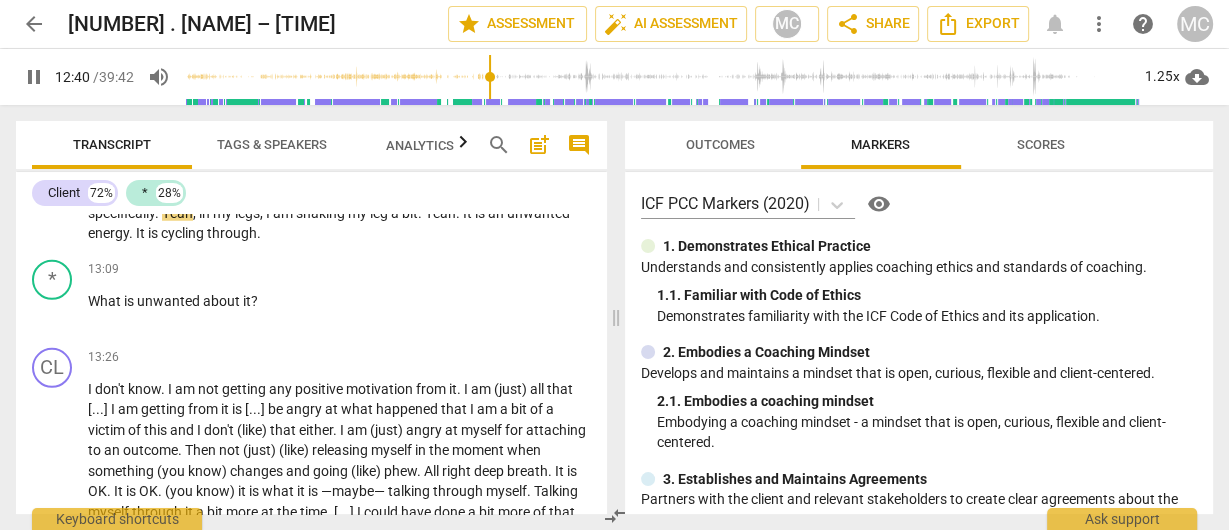 click on "comment" at bounding box center (579, 145) 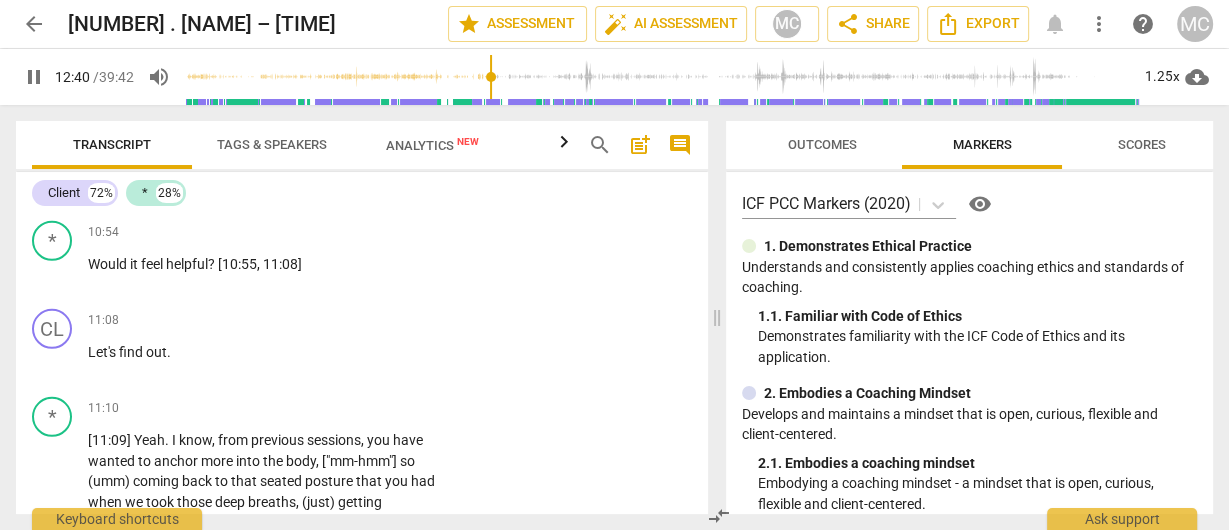scroll, scrollTop: 5298, scrollLeft: 0, axis: vertical 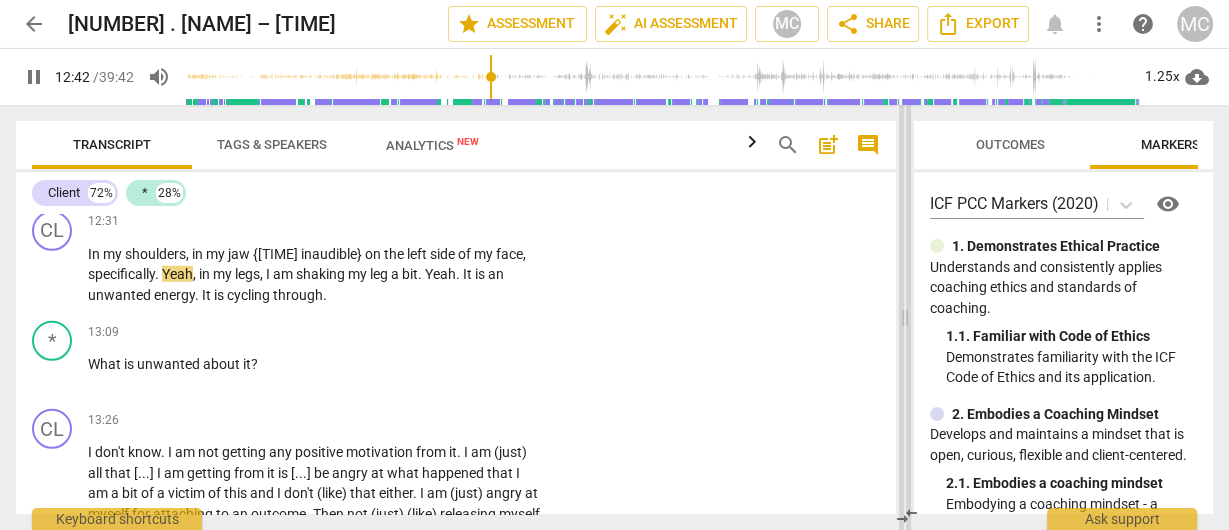 drag, startPoint x: 756, startPoint y: 326, endPoint x: 903, endPoint y: 307, distance: 148.22281 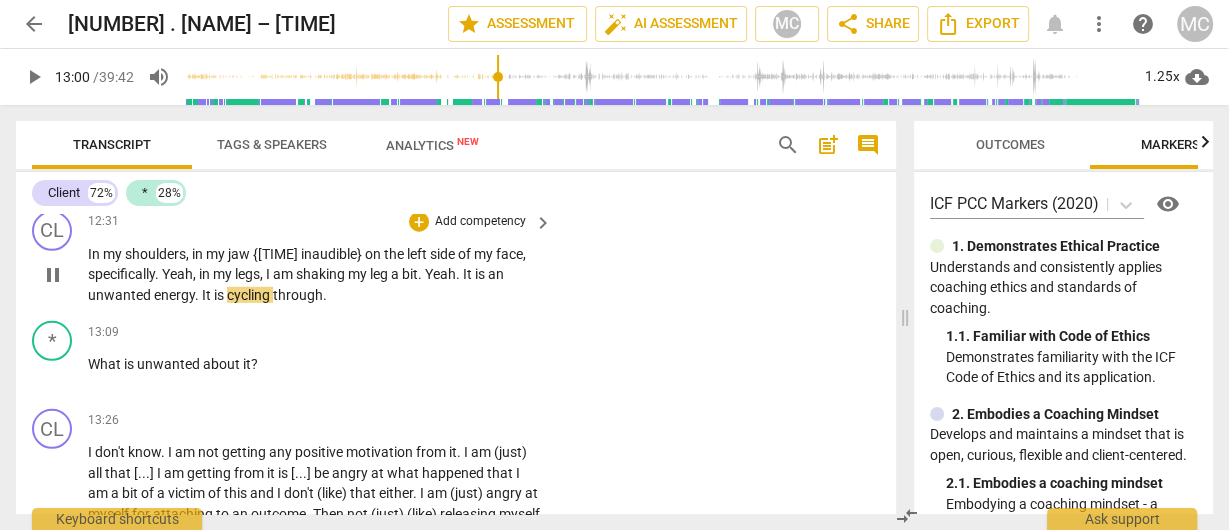 click on "unwanted" at bounding box center (121, 295) 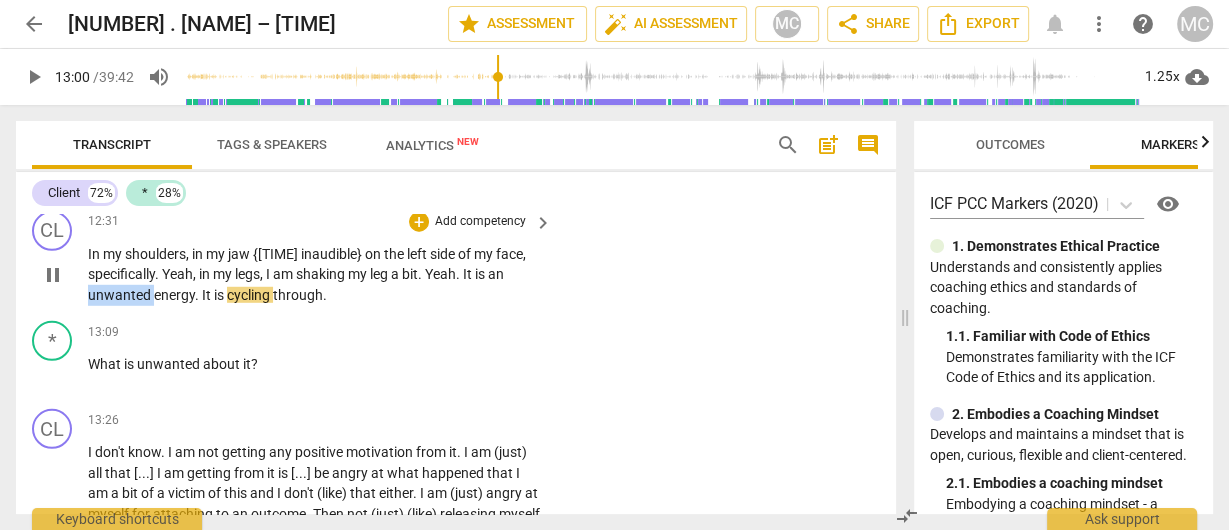 click on "unwanted" at bounding box center [121, 295] 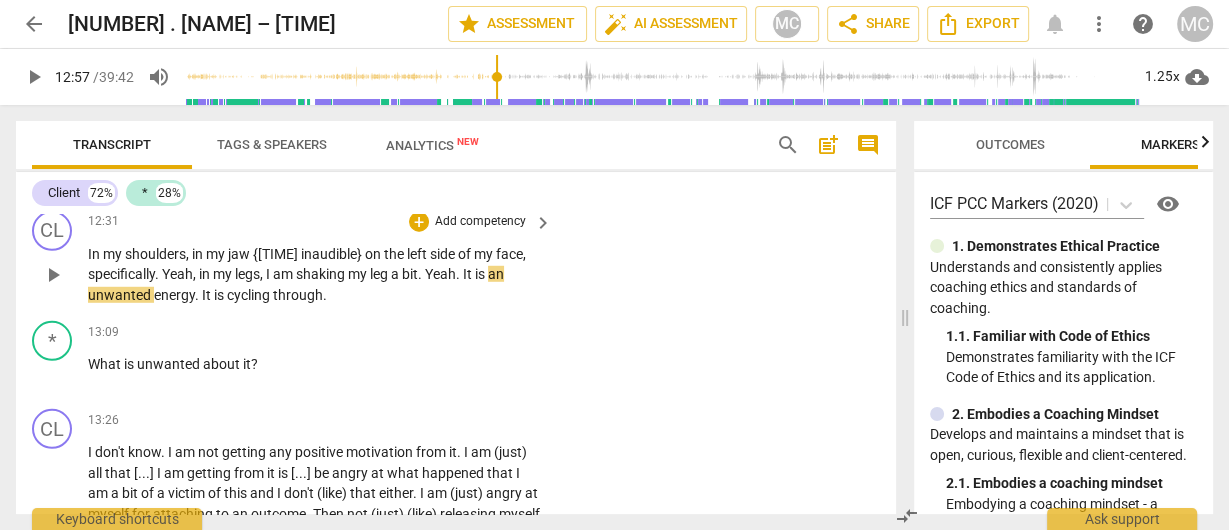 click on "unwanted" at bounding box center [121, 295] 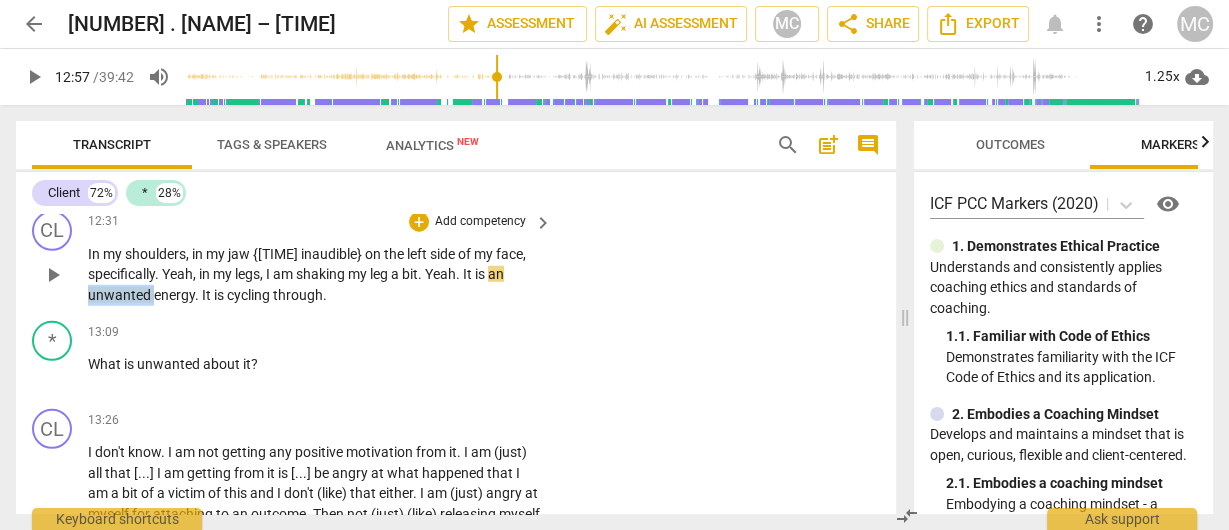 click on "unwanted" at bounding box center (121, 295) 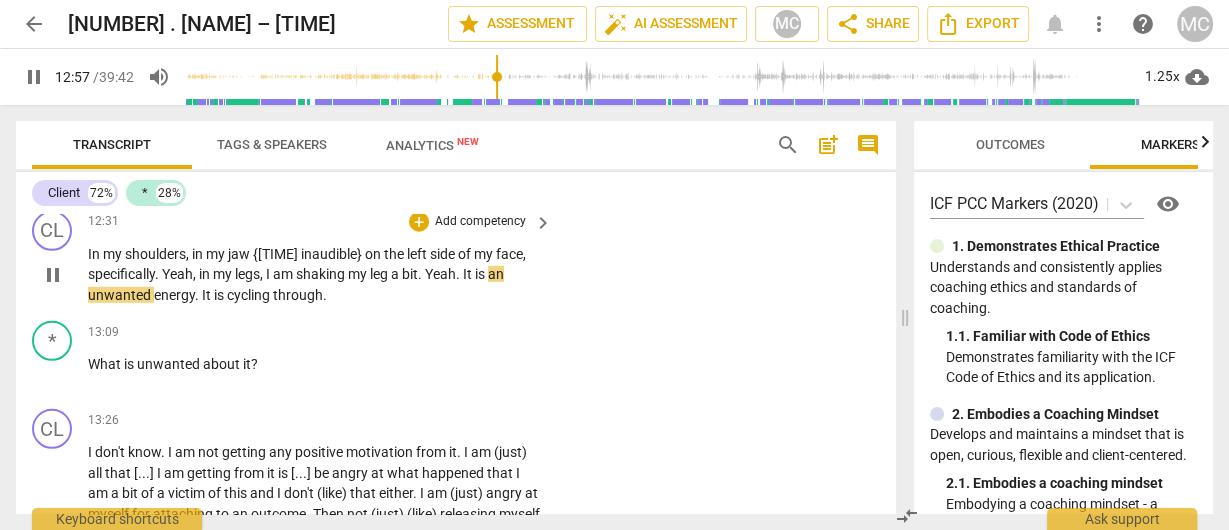 click on "pause" at bounding box center [53, 275] 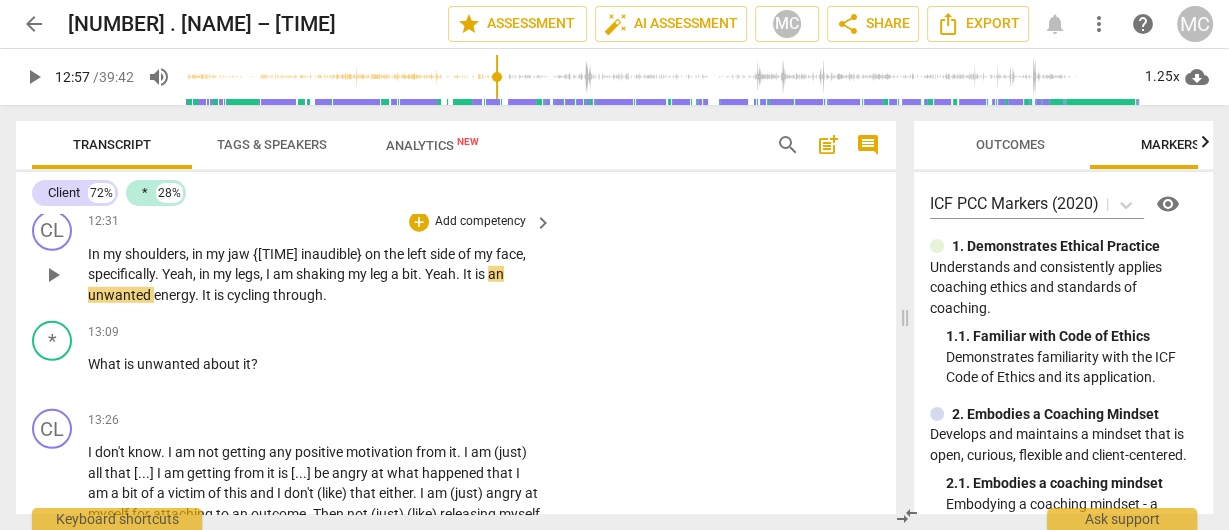 click on "play_arrow" at bounding box center (53, 275) 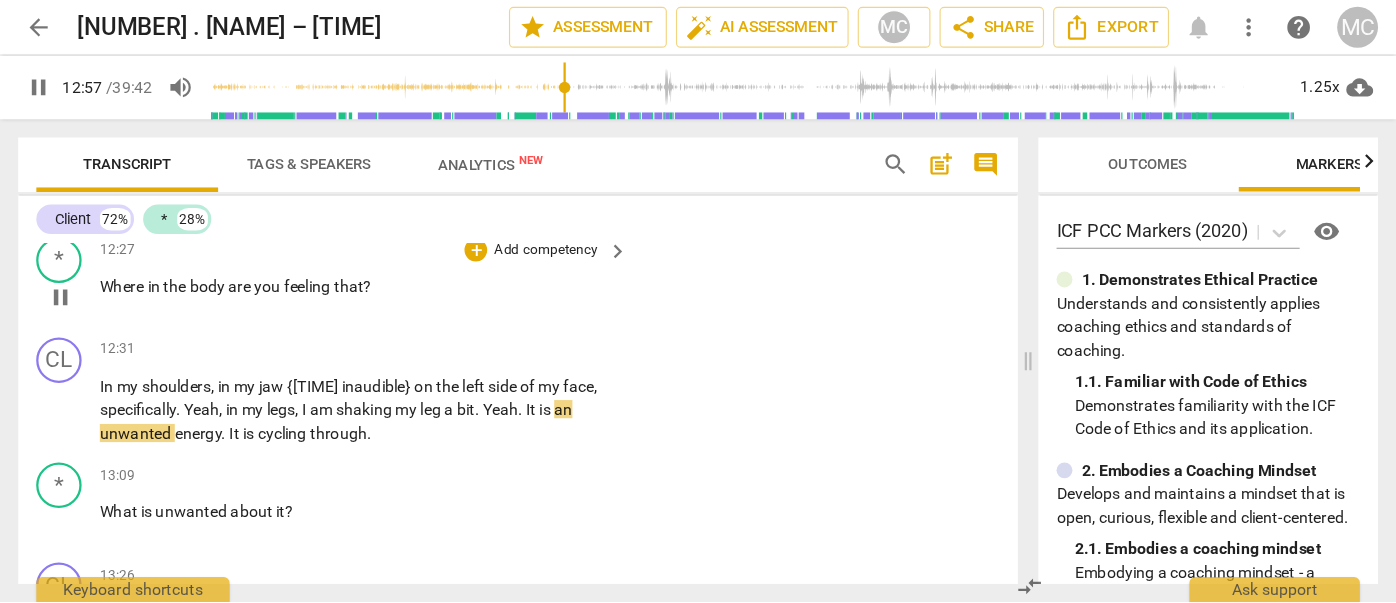 scroll, scrollTop: 4617, scrollLeft: 0, axis: vertical 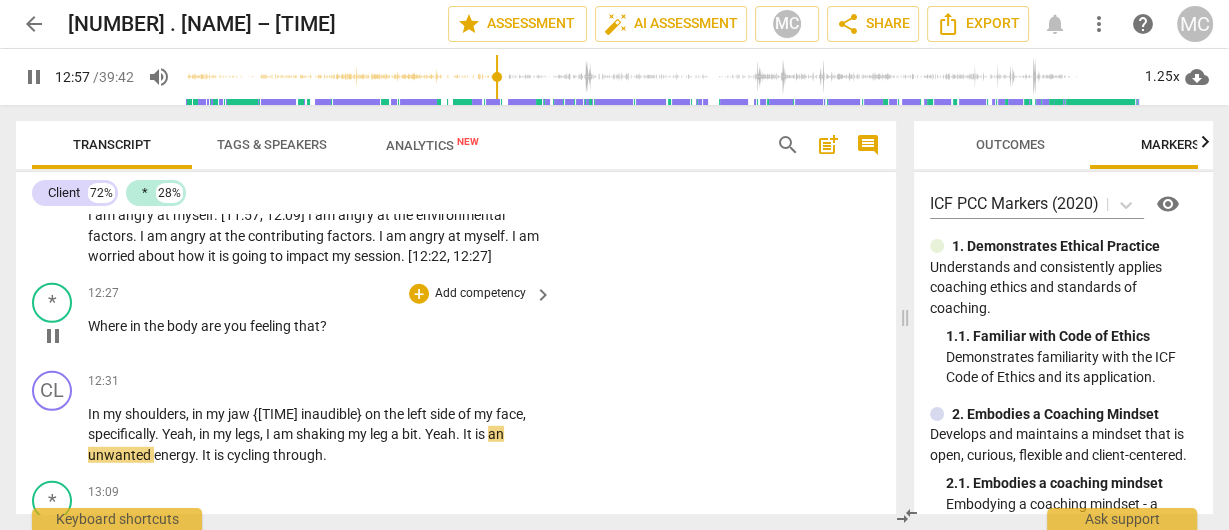 click on "in" at bounding box center (137, 326) 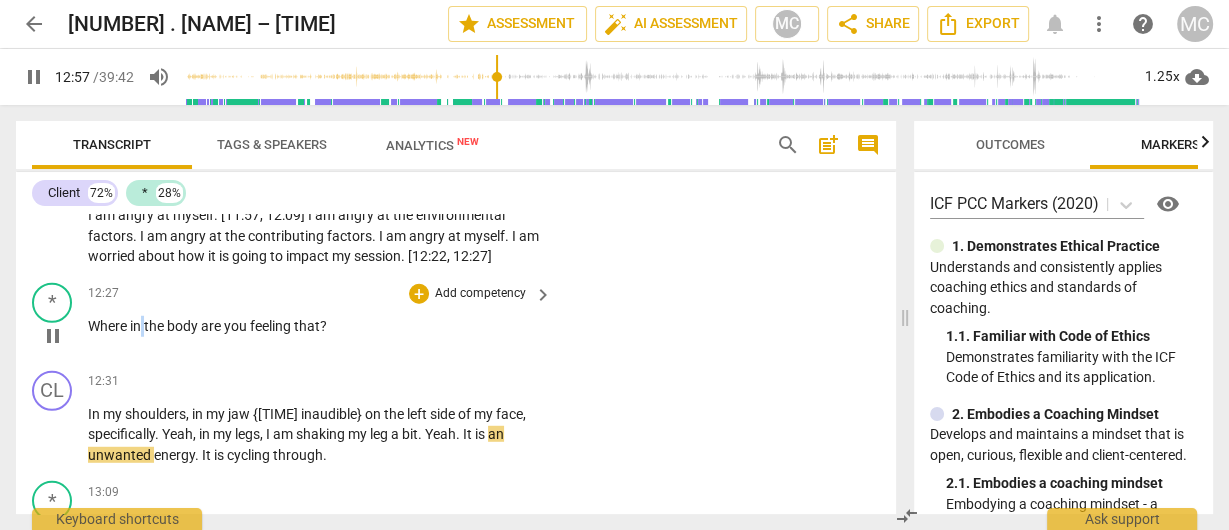 click on "in" at bounding box center [137, 326] 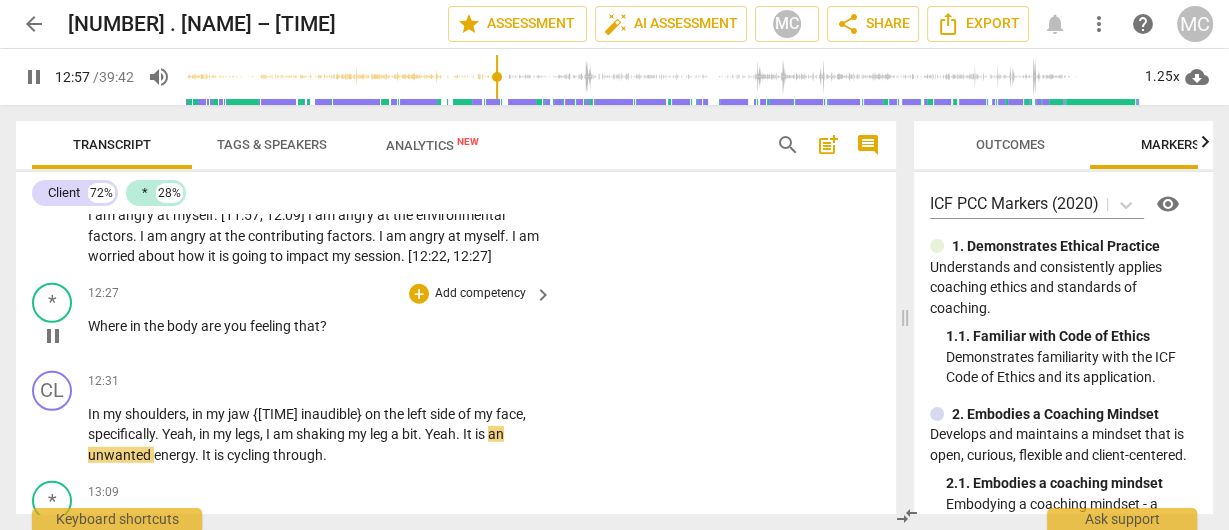 click on "body" at bounding box center [184, 326] 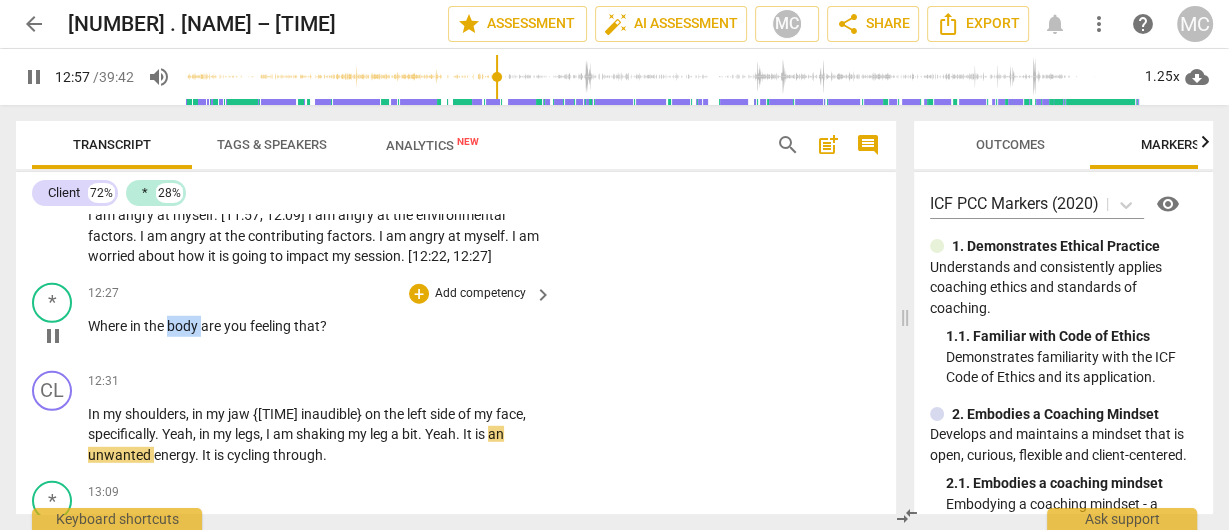 click on "body" at bounding box center (184, 326) 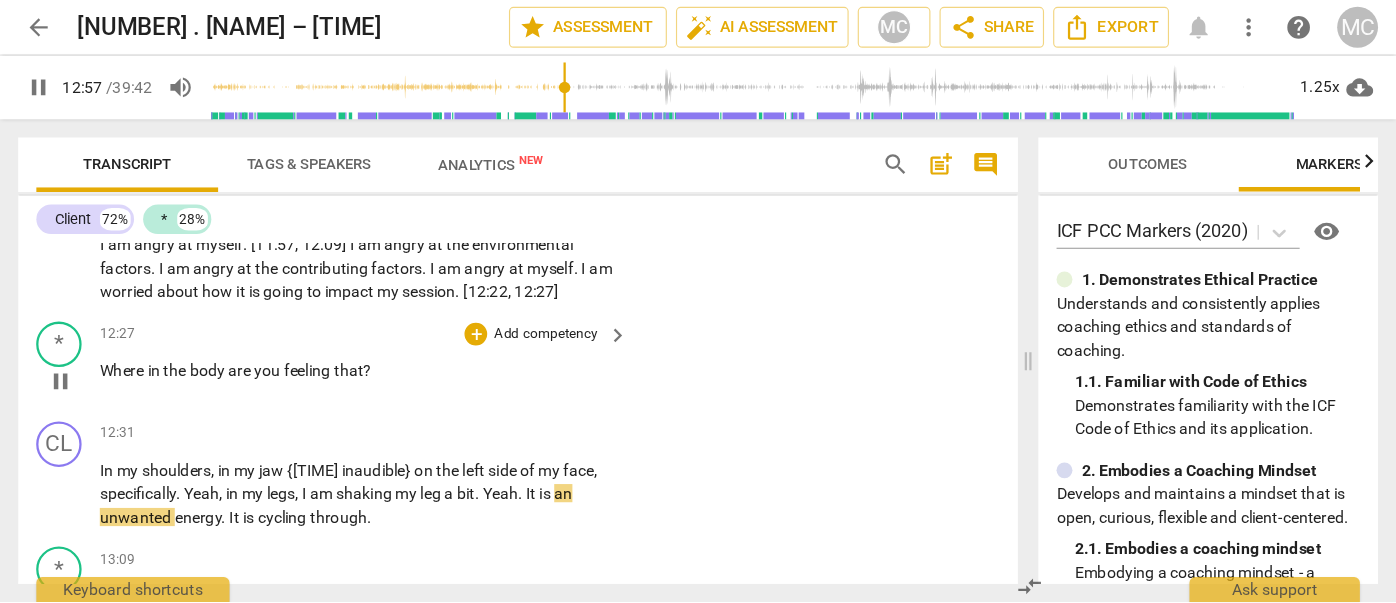 scroll, scrollTop: 4617, scrollLeft: 0, axis: vertical 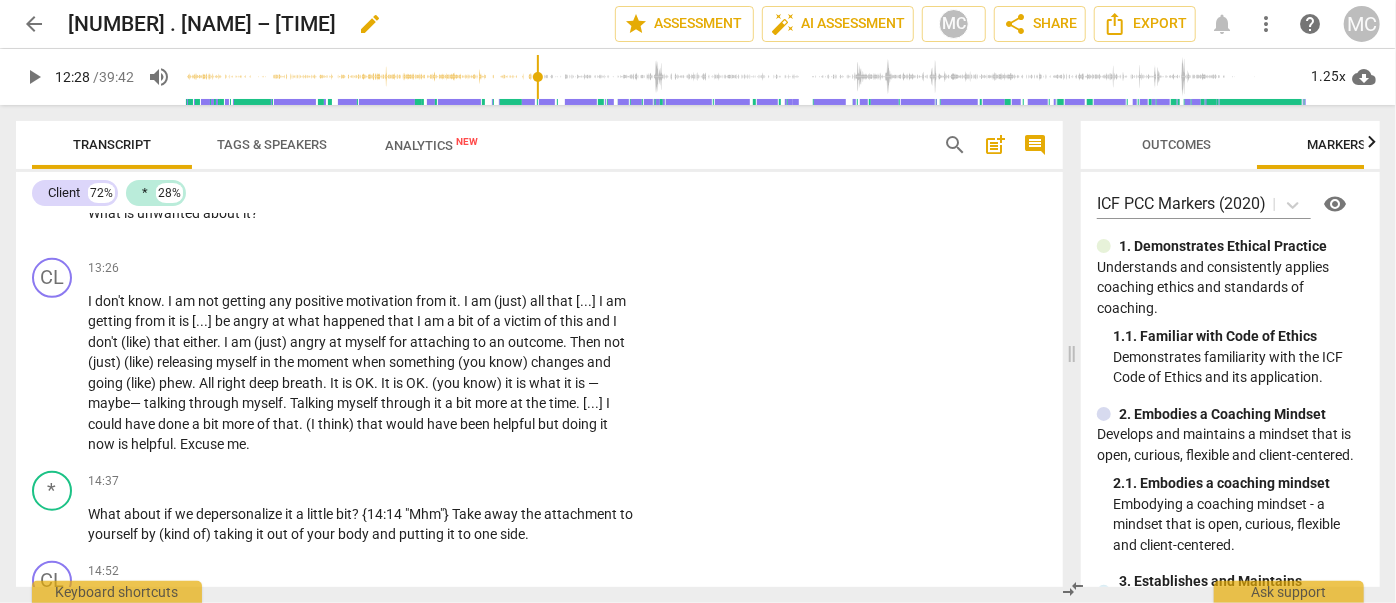 type on "748" 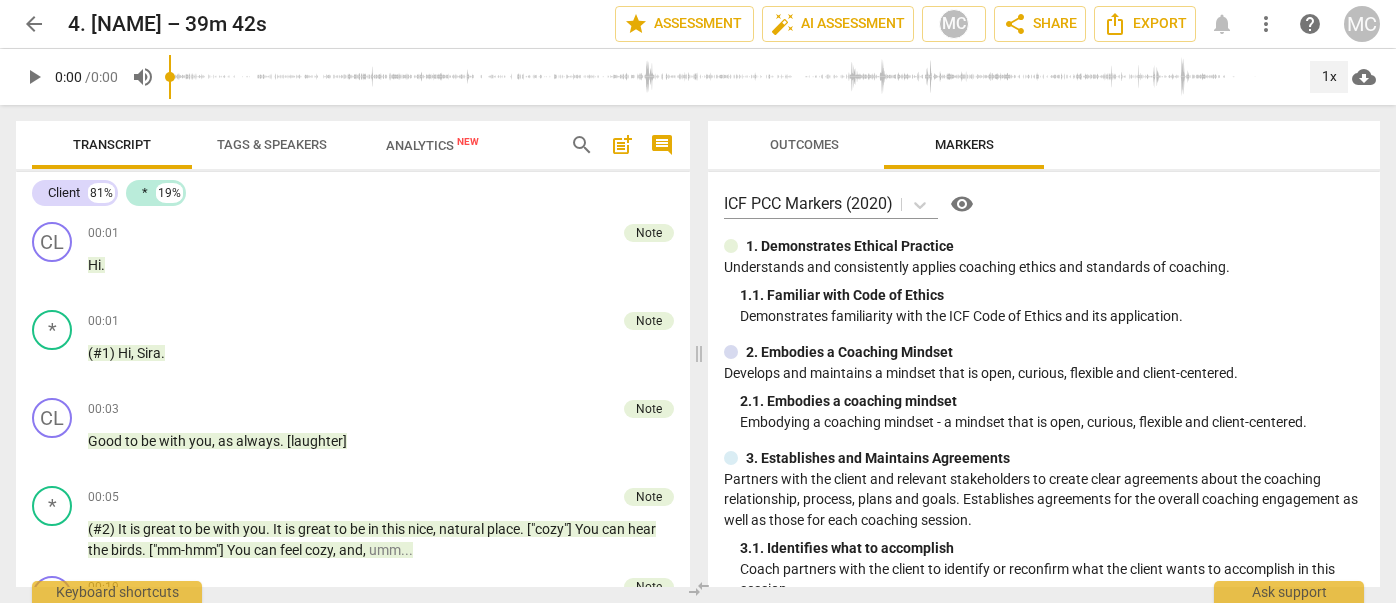 scroll, scrollTop: 0, scrollLeft: 0, axis: both 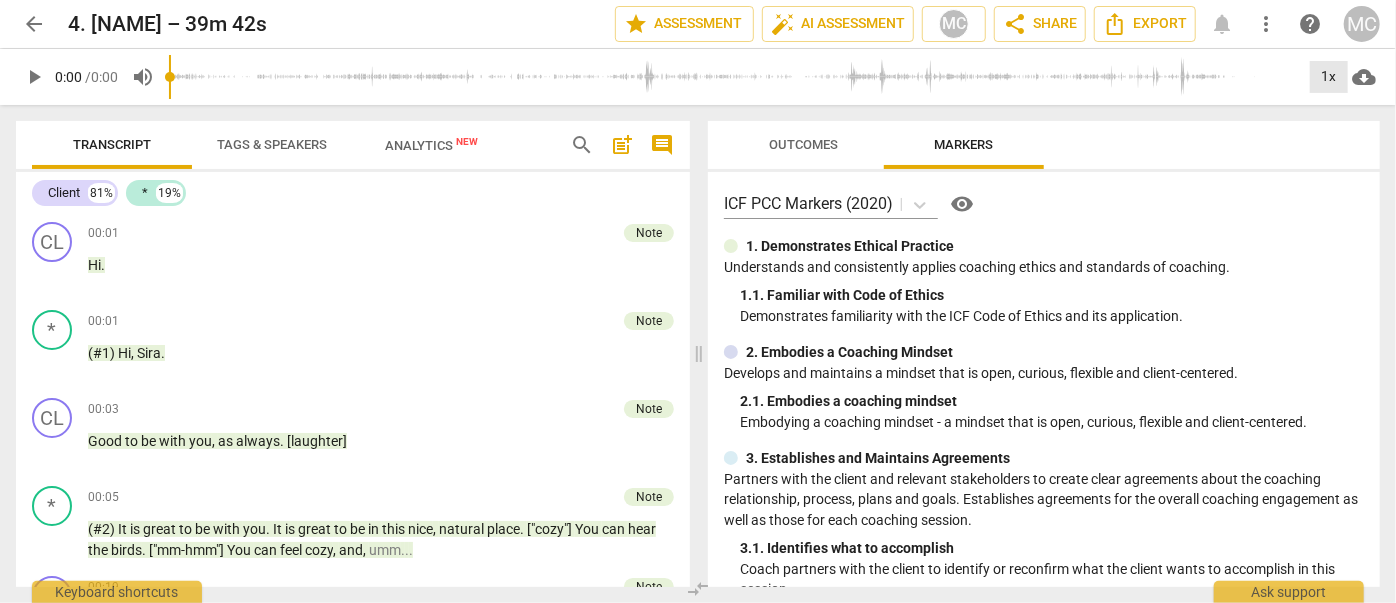 click on "1x" at bounding box center (1329, 77) 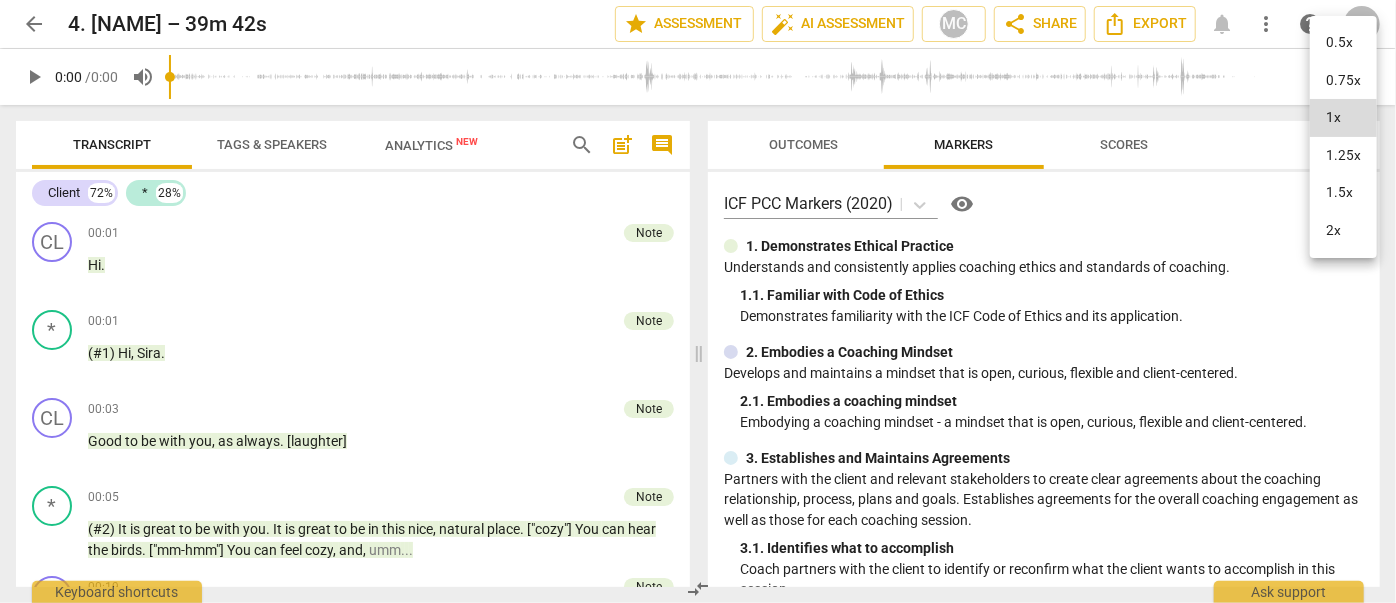 click on "1.25x" at bounding box center (1343, 156) 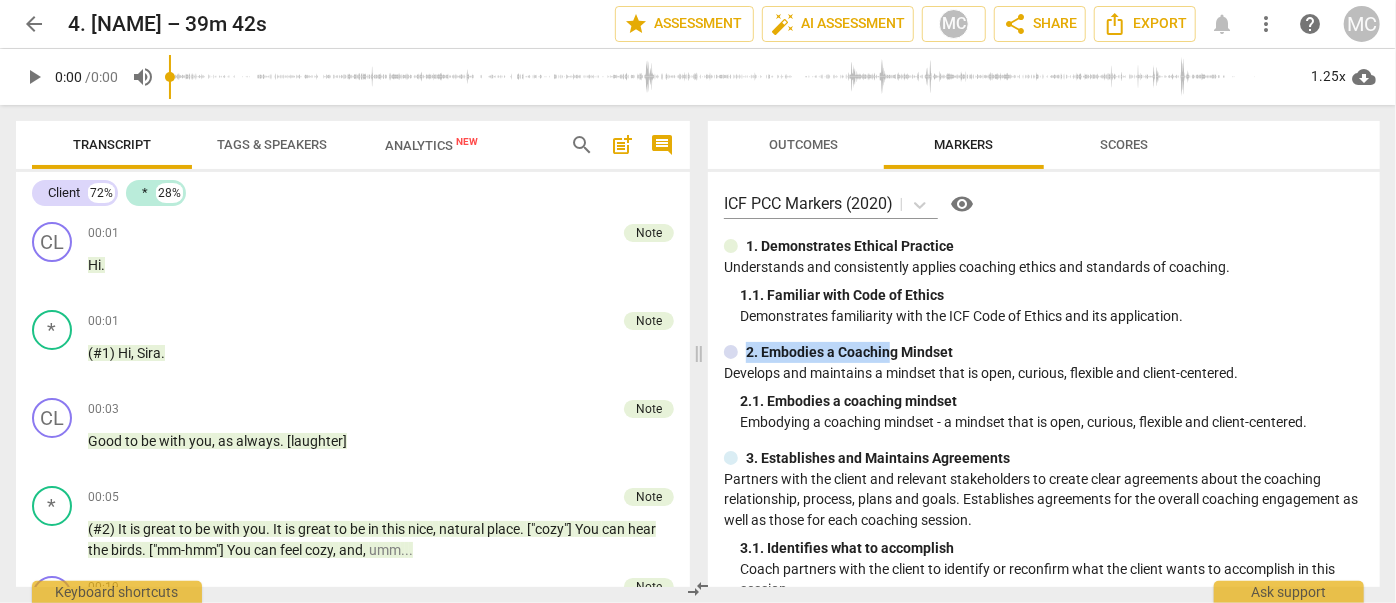 drag, startPoint x: 705, startPoint y: 345, endPoint x: 887, endPoint y: 347, distance: 182.01099 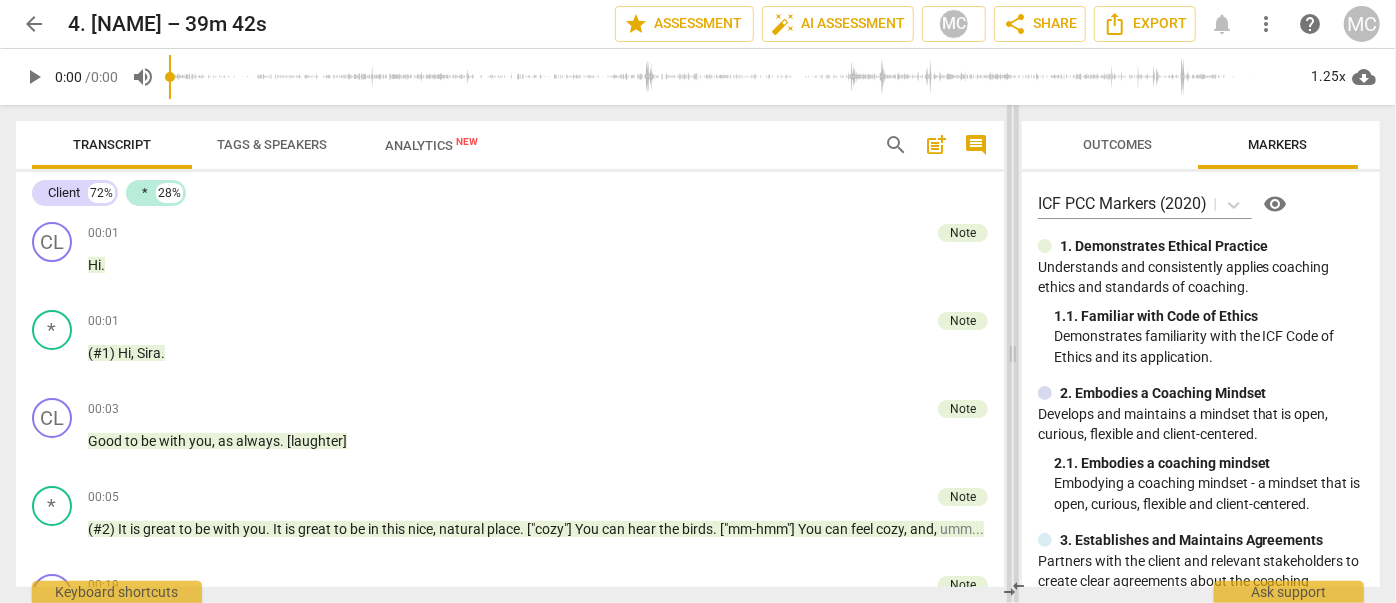 drag, startPoint x: 696, startPoint y: 348, endPoint x: 1025, endPoint y: 362, distance: 329.29773 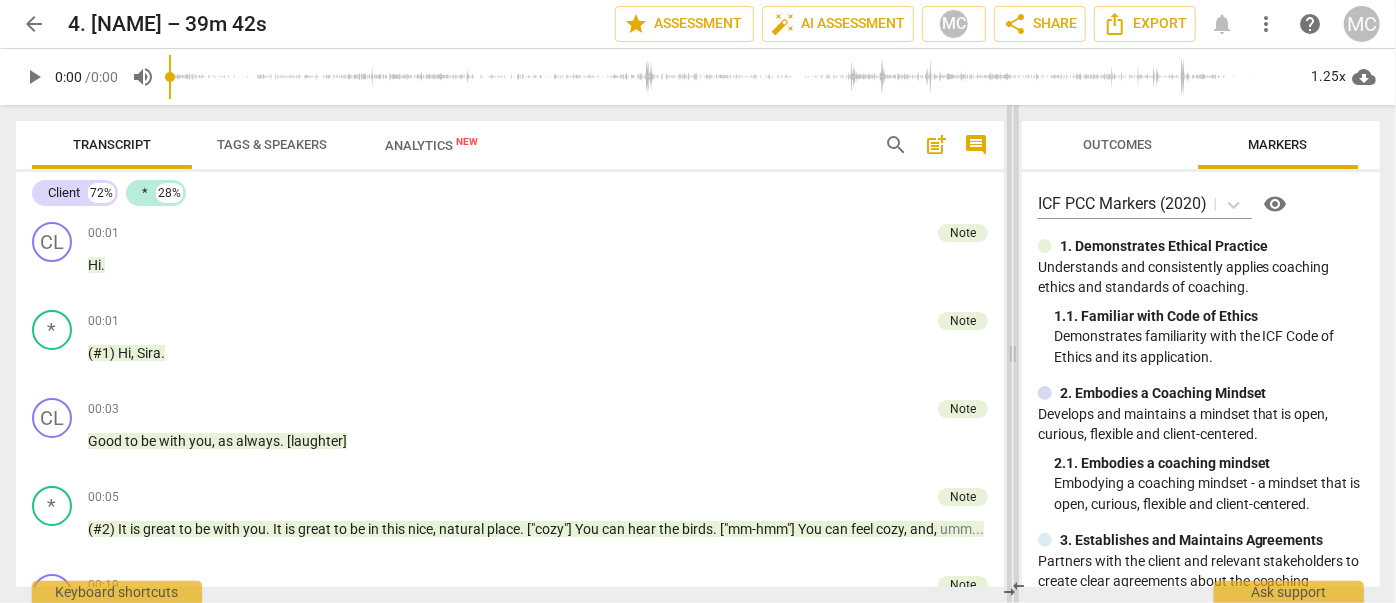 click at bounding box center [1013, 354] 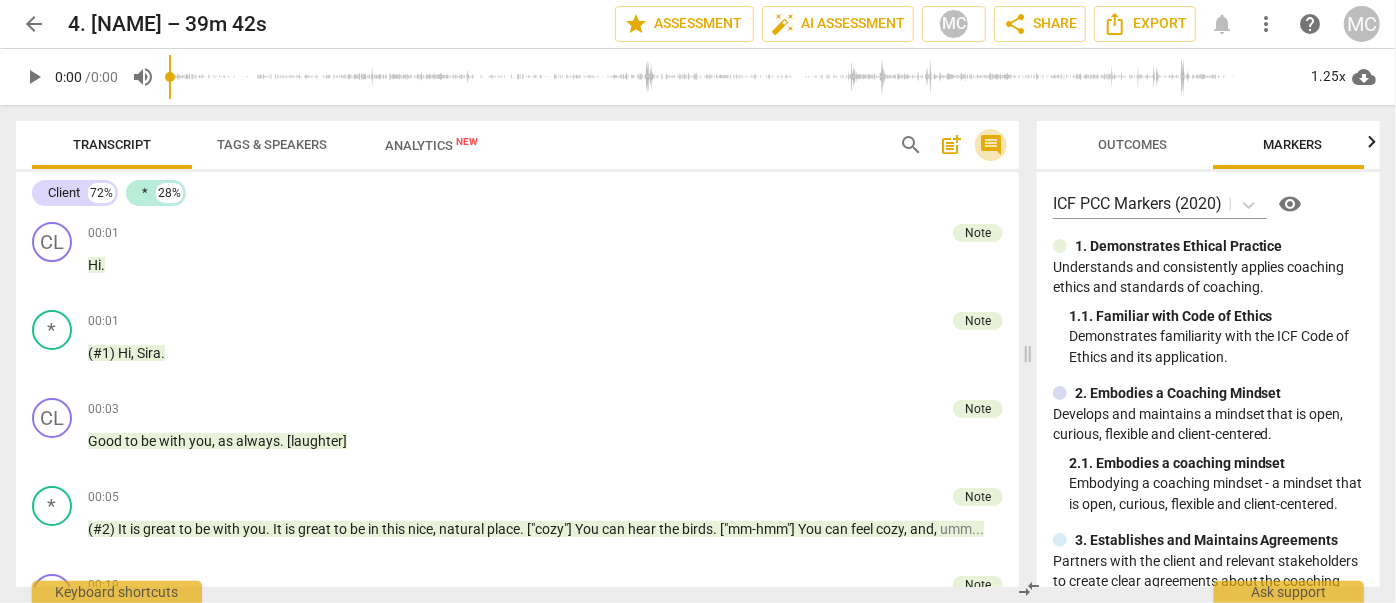 click on "comment" at bounding box center [991, 145] 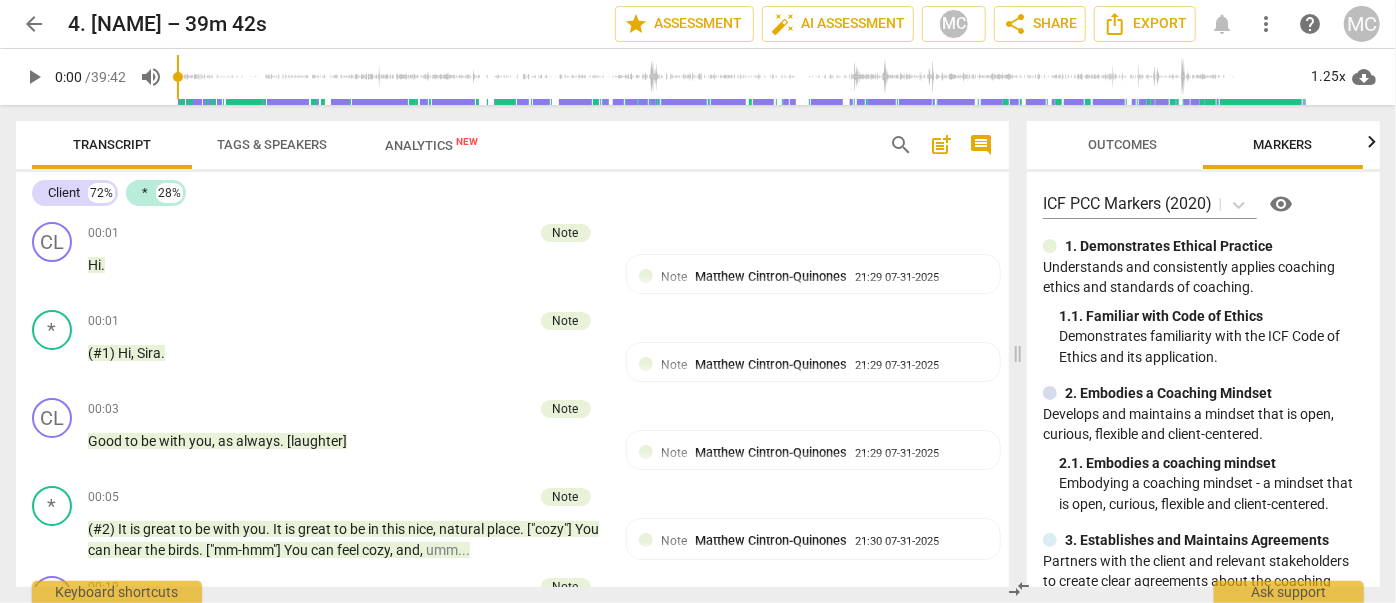 drag, startPoint x: 882, startPoint y: 358, endPoint x: 1019, endPoint y: 366, distance: 137.23338 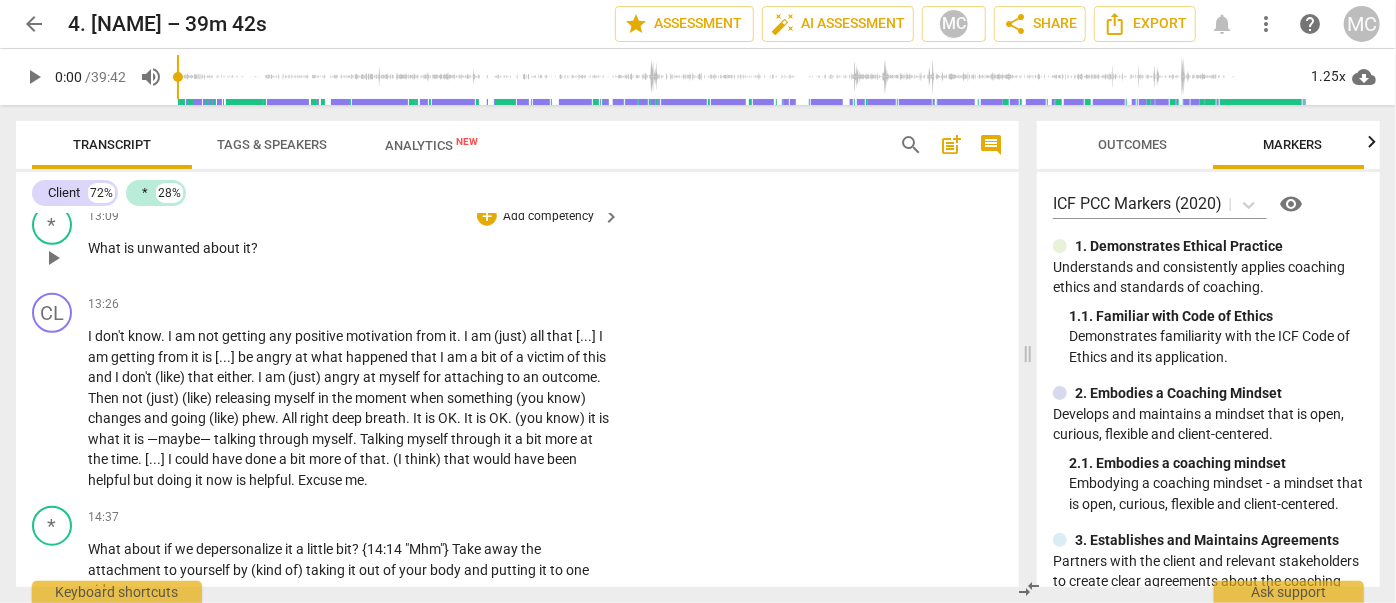 scroll, scrollTop: 4545, scrollLeft: 0, axis: vertical 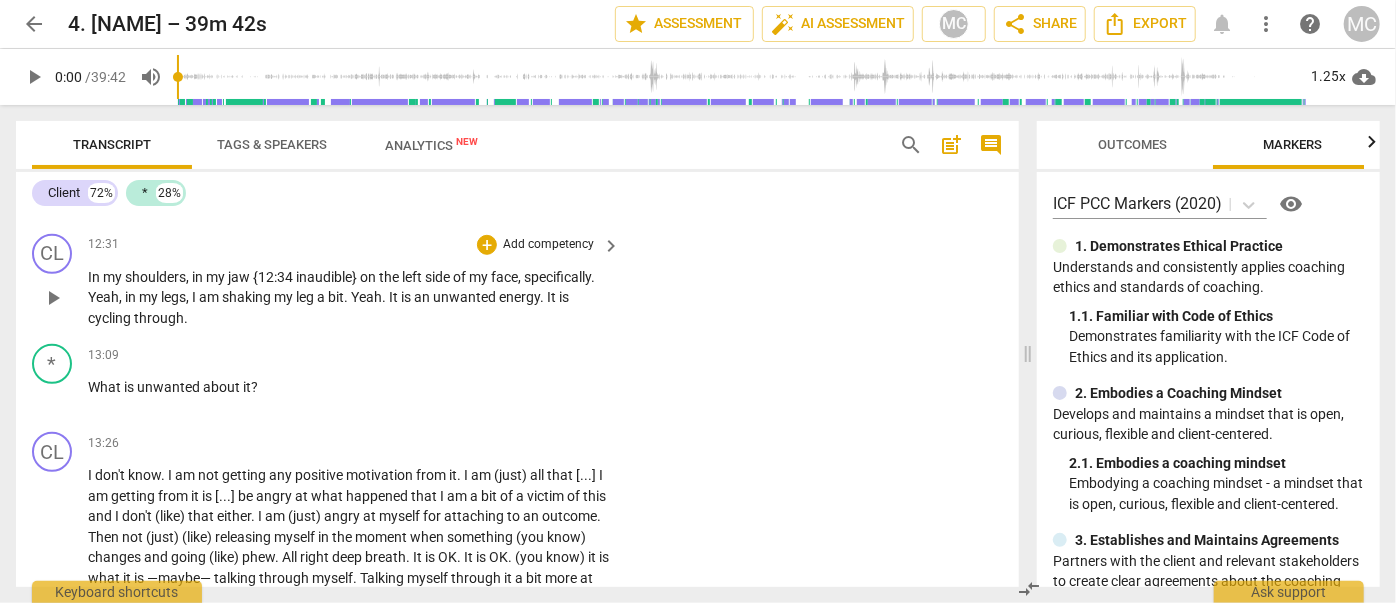 click on "am" at bounding box center [210, 297] 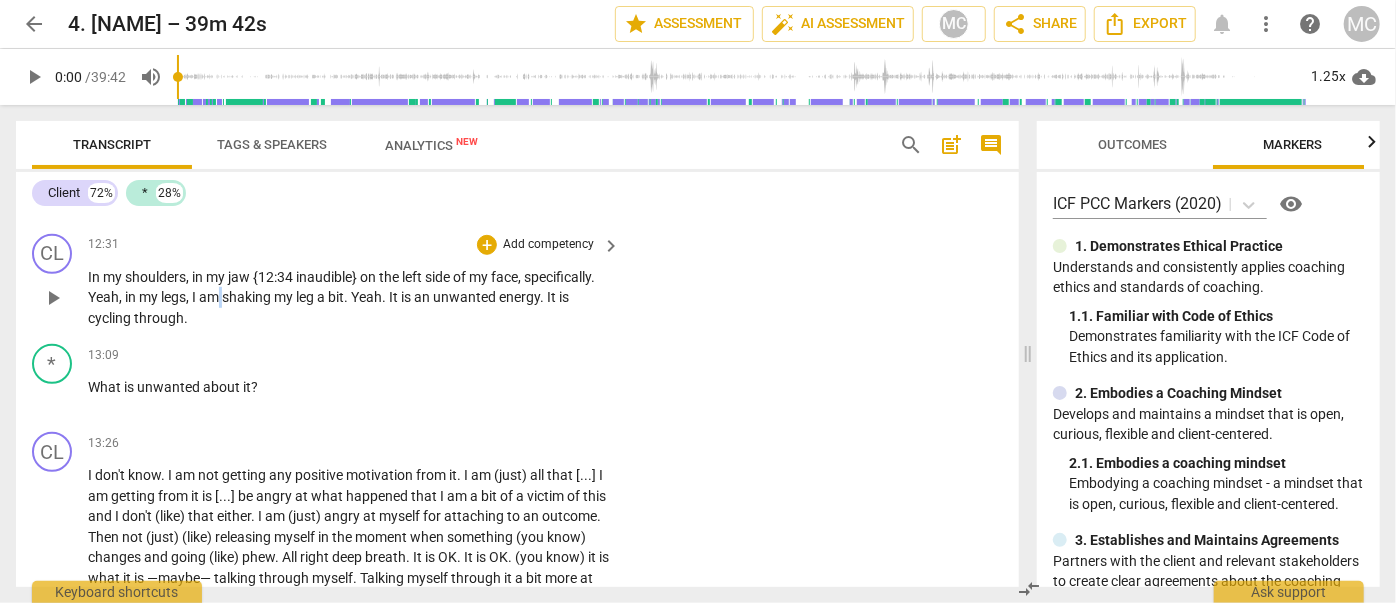 click on "am" at bounding box center [210, 297] 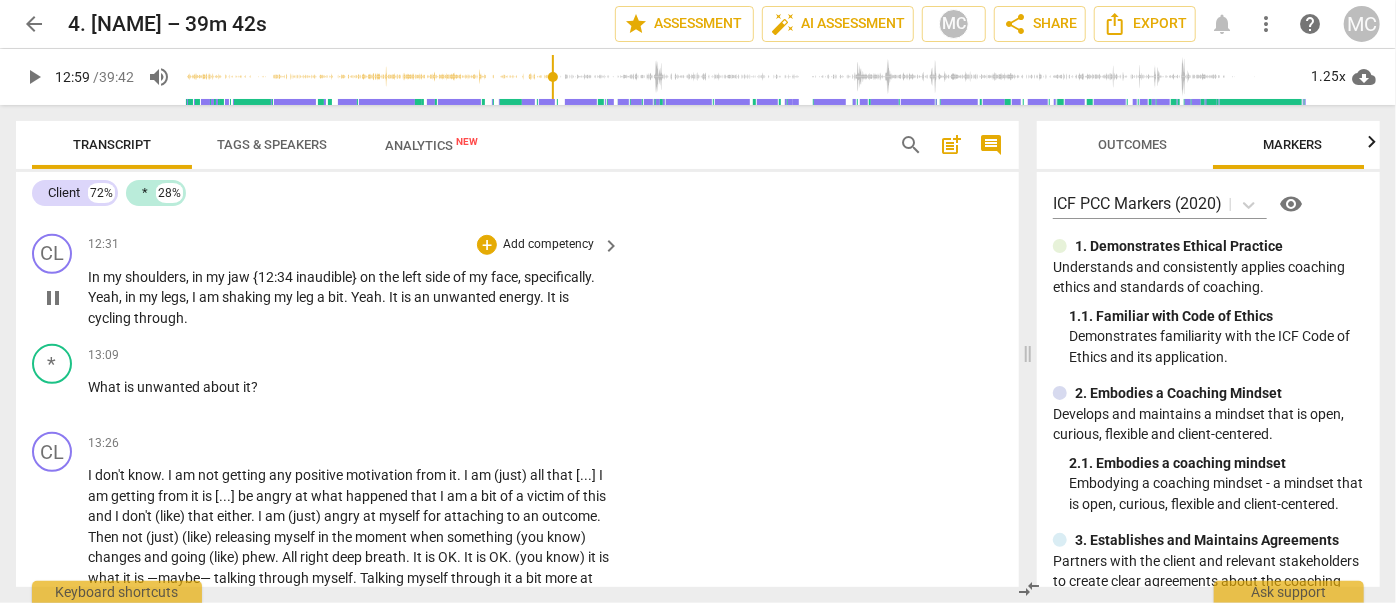 type on "779" 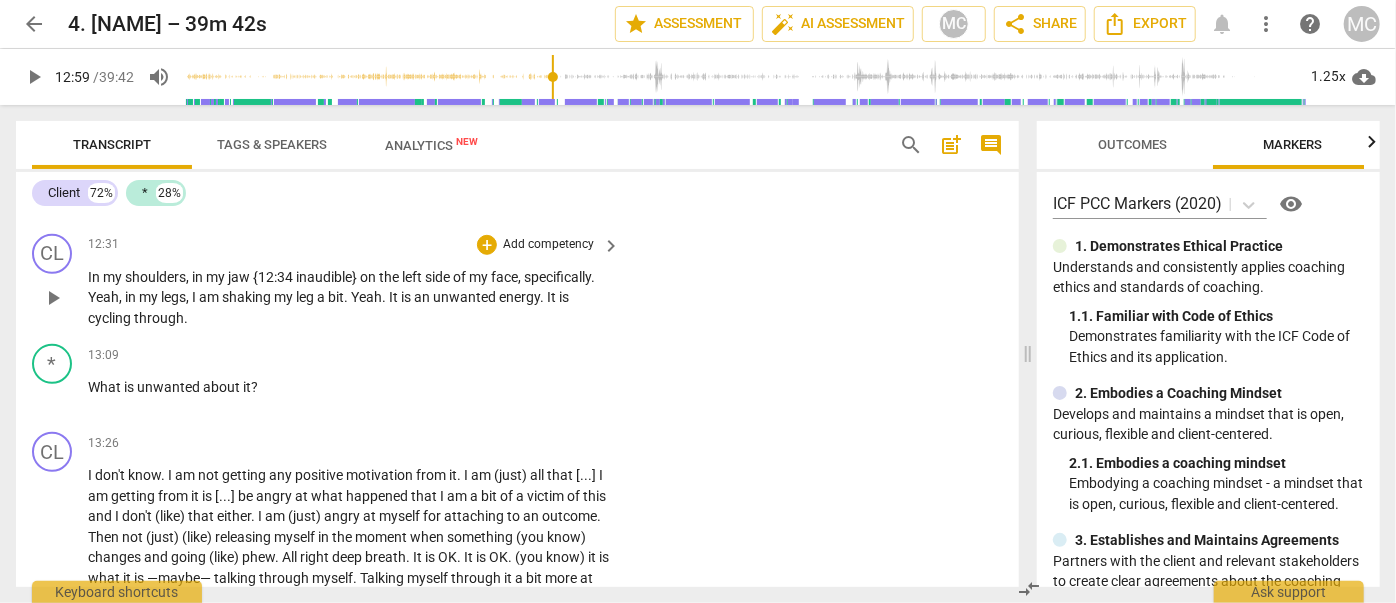 click on "." at bounding box center [543, 297] 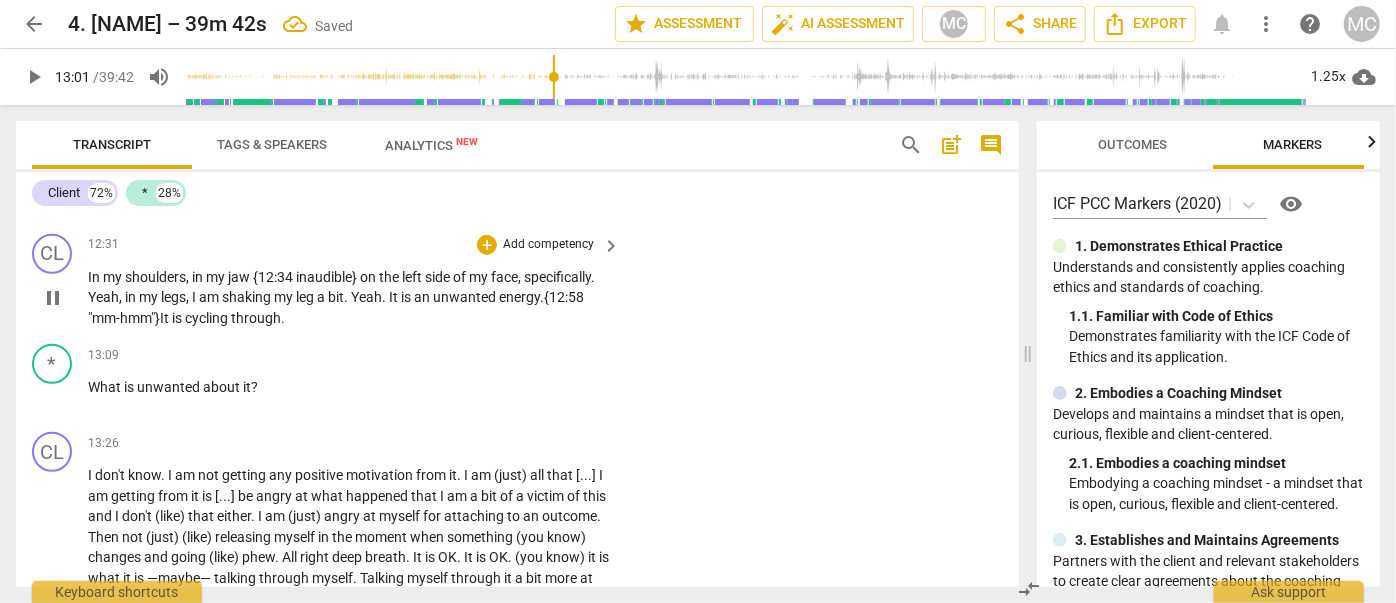 click on "through" at bounding box center (256, 318) 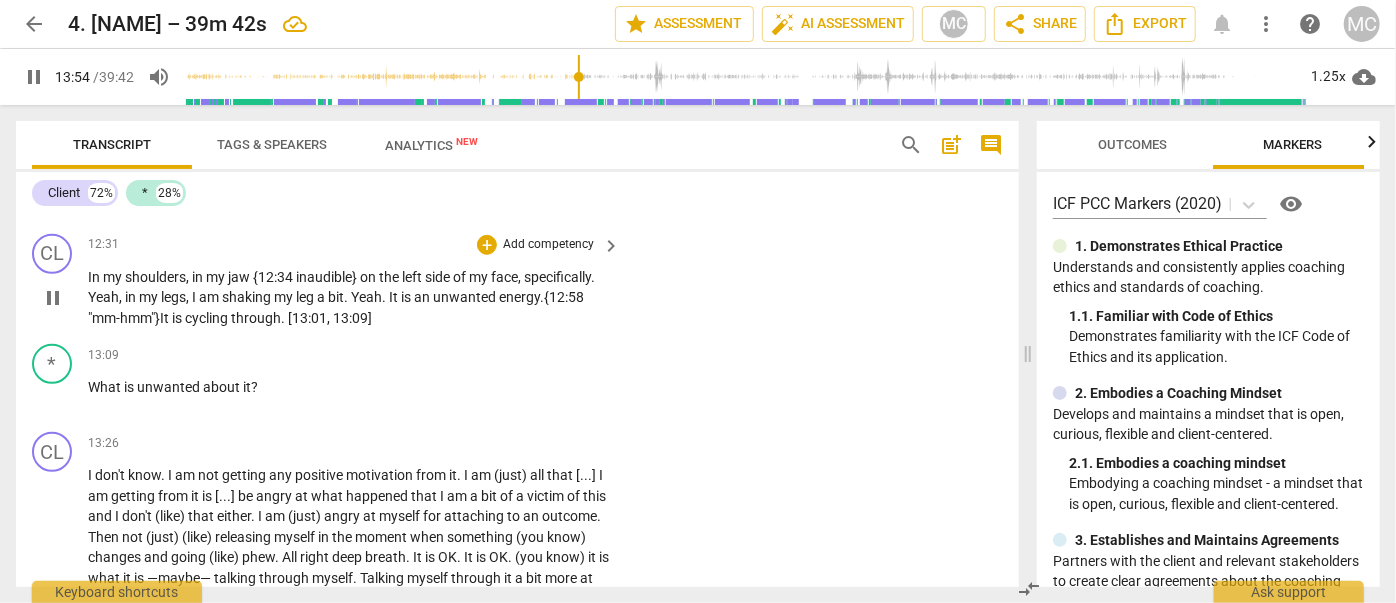 click on "through. [13:01, 13:09]" at bounding box center [301, 318] 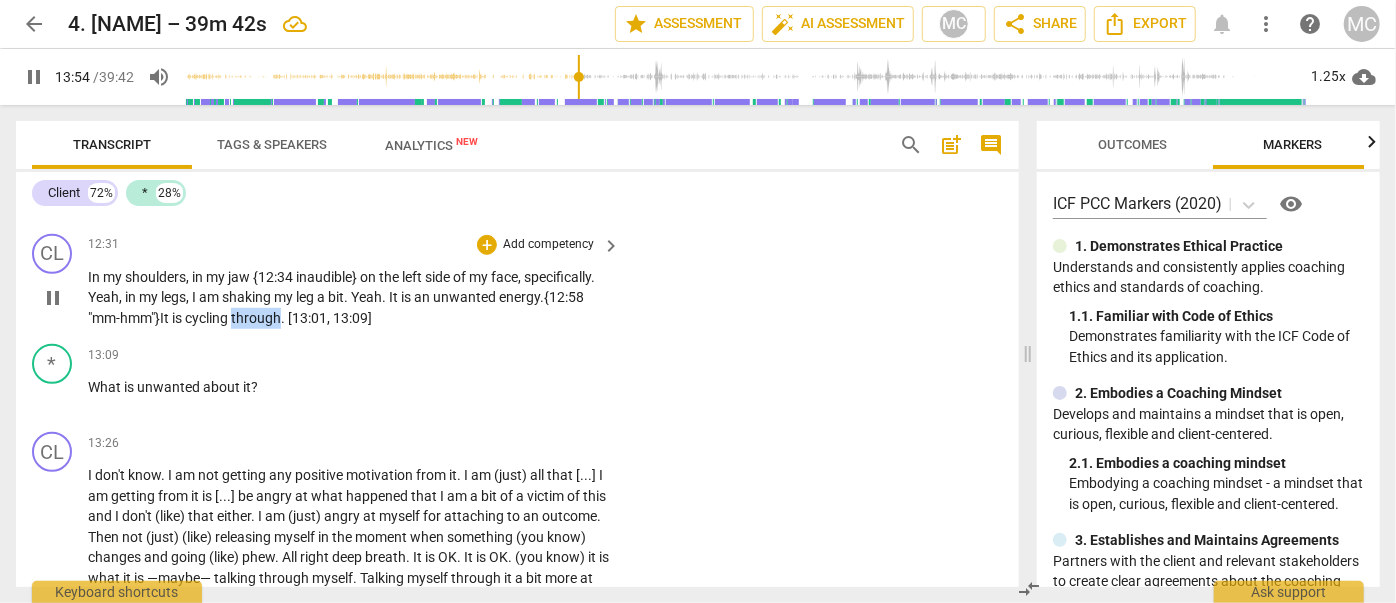 click on "through. [13:01, 13:09]" at bounding box center [301, 318] 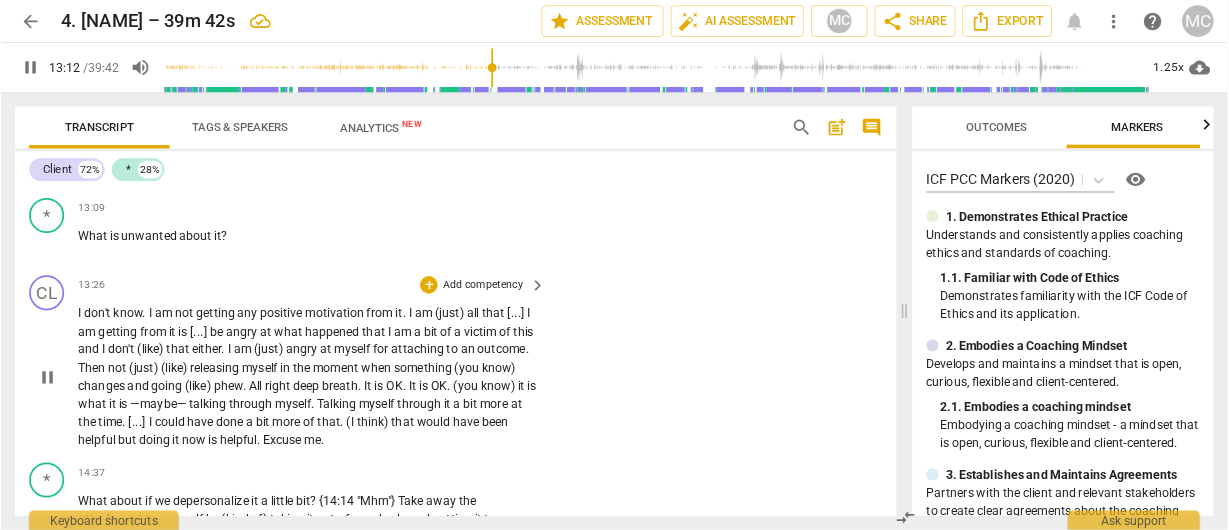 scroll, scrollTop: 4636, scrollLeft: 0, axis: vertical 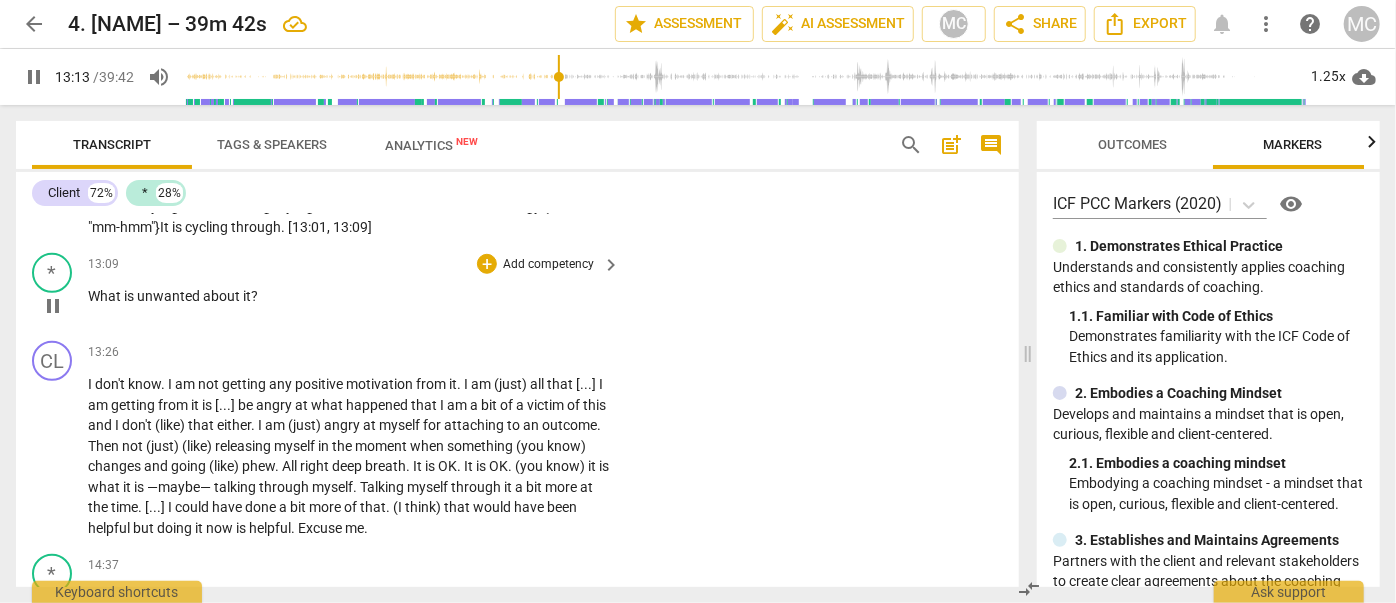 click on "What" at bounding box center [106, 296] 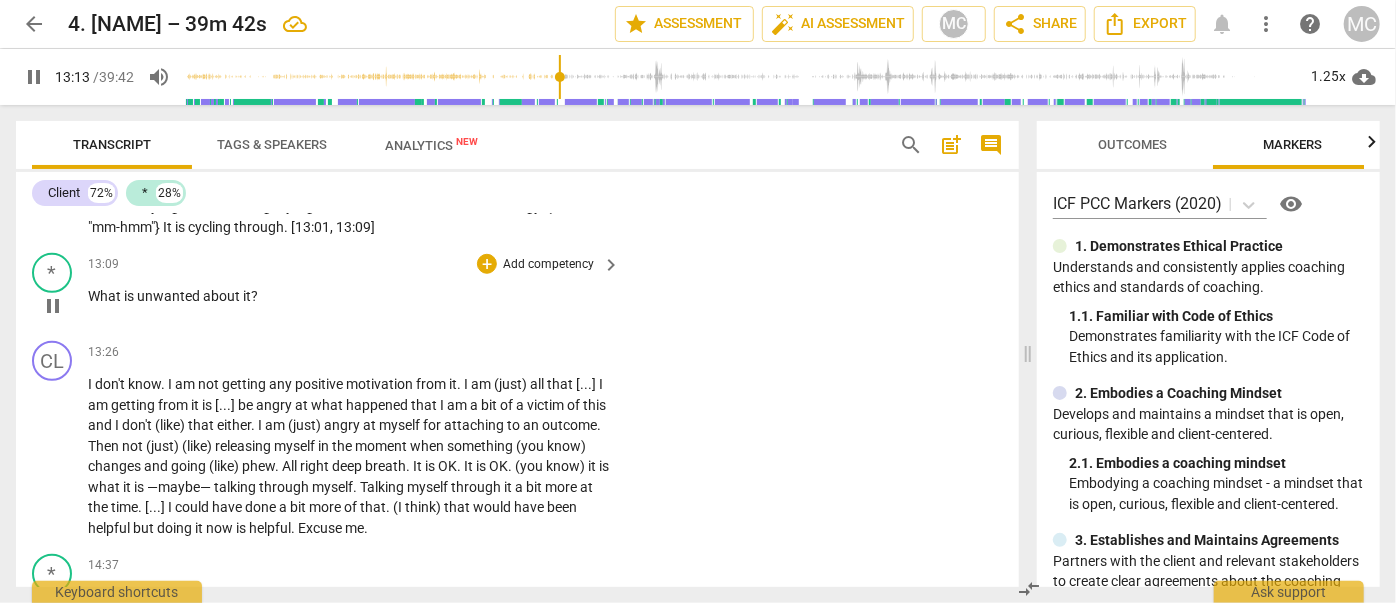 click on "What" at bounding box center (106, 296) 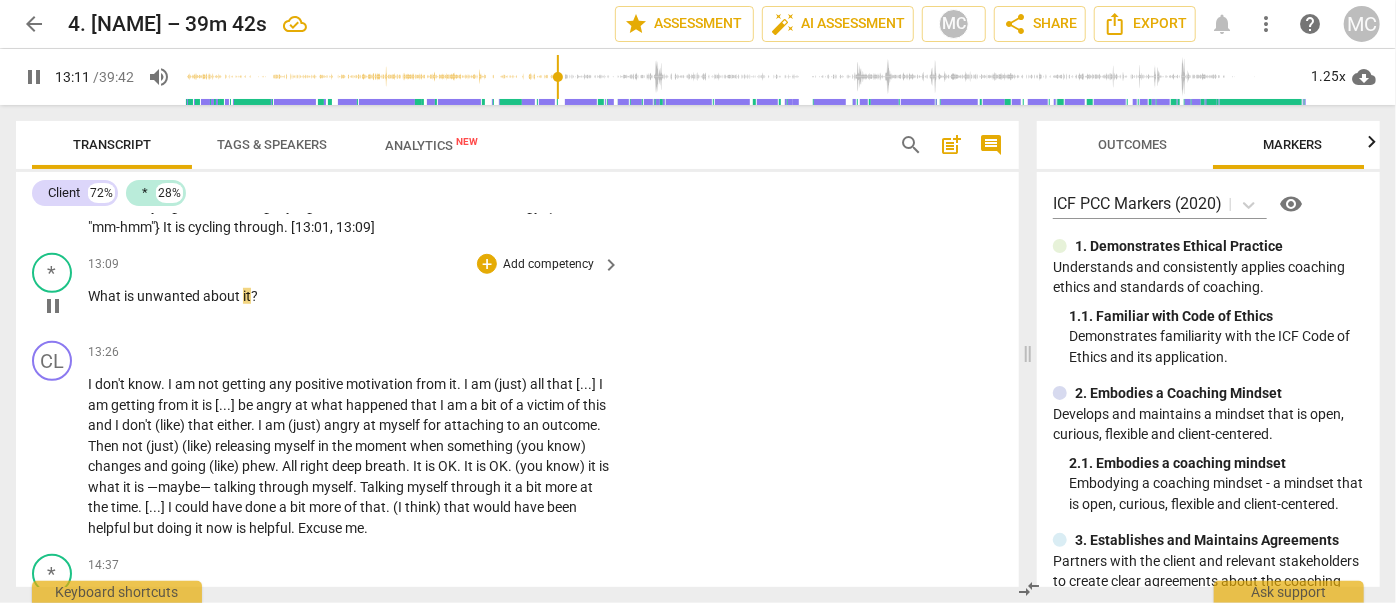 click on "it" at bounding box center [247, 296] 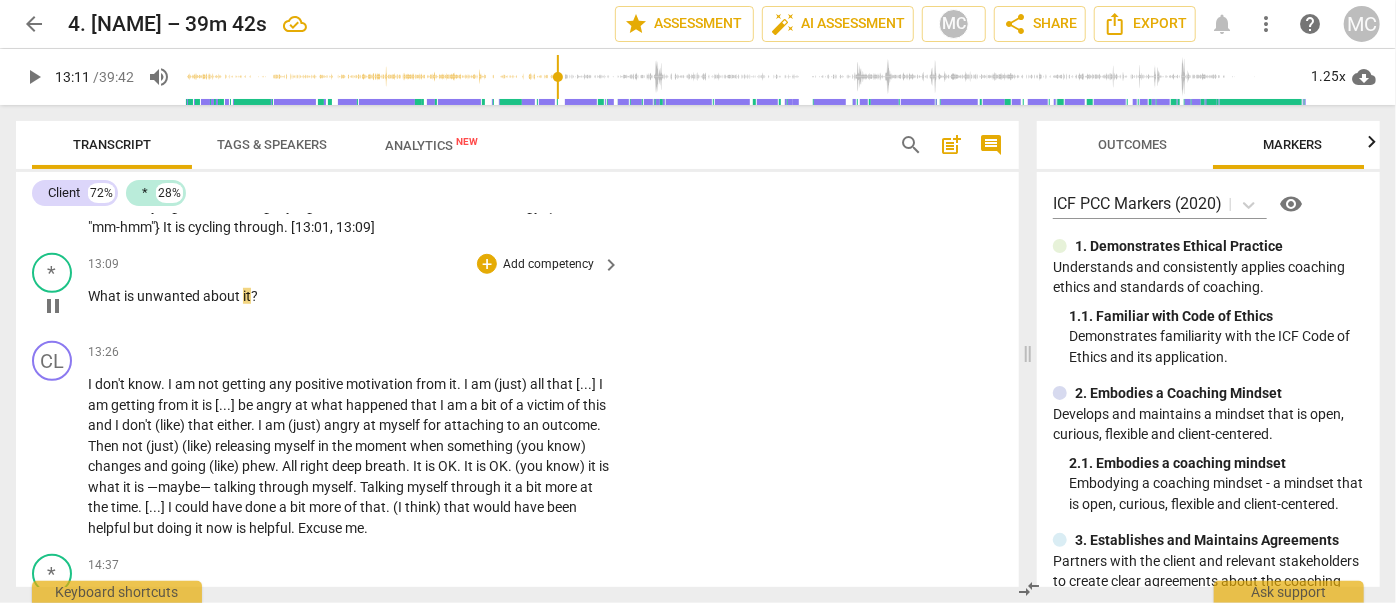 type on "791" 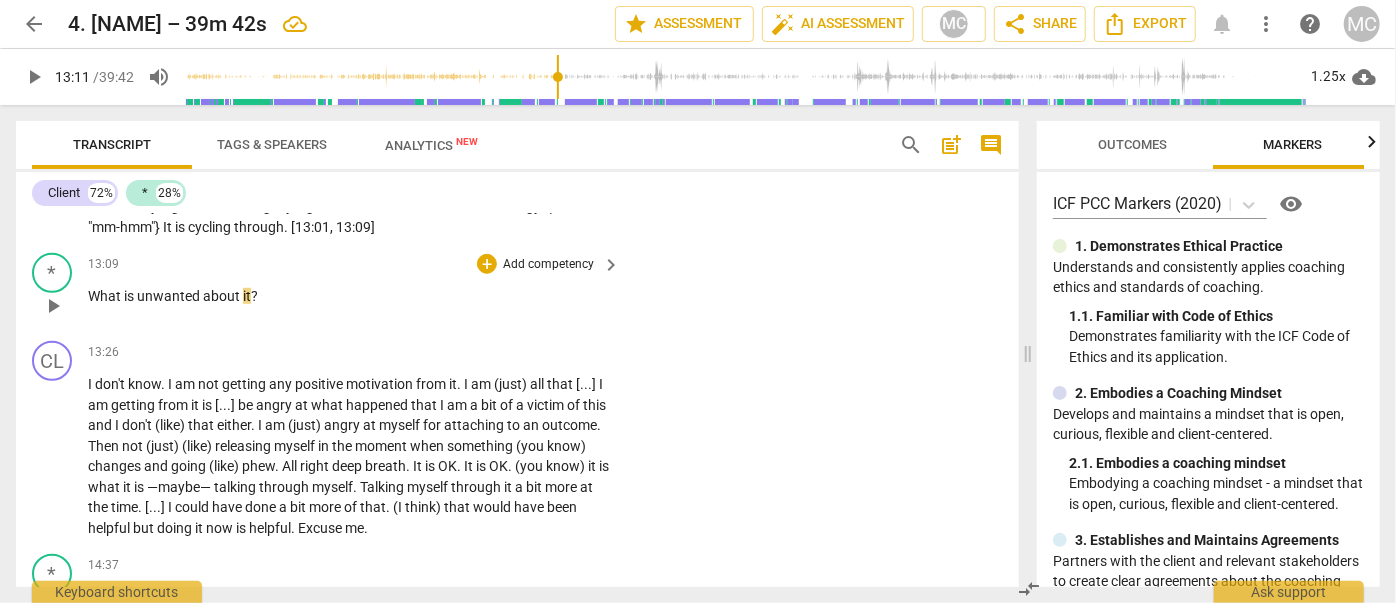 type 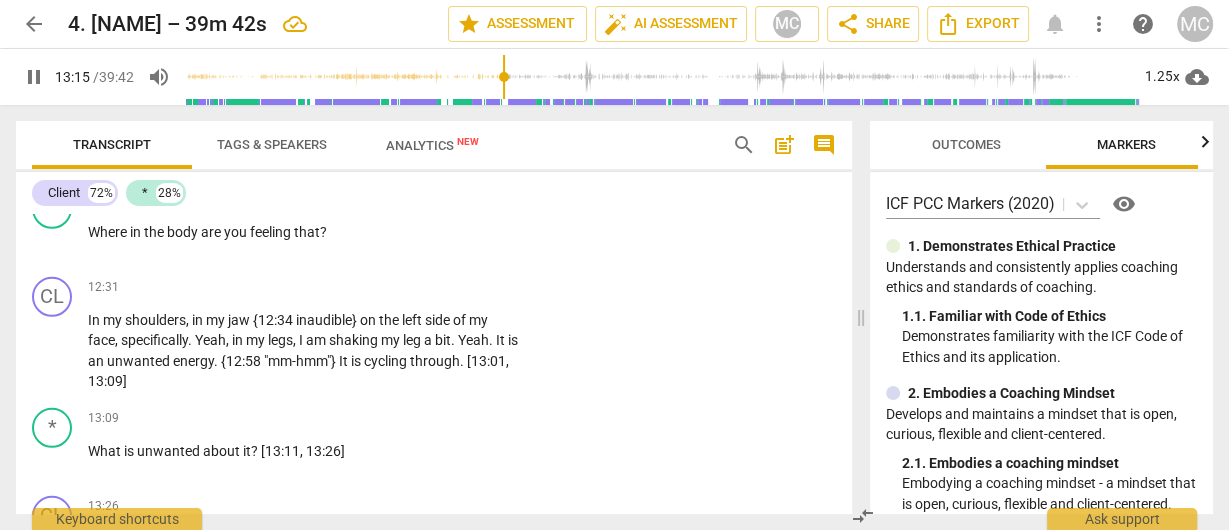 scroll, scrollTop: 4796, scrollLeft: 0, axis: vertical 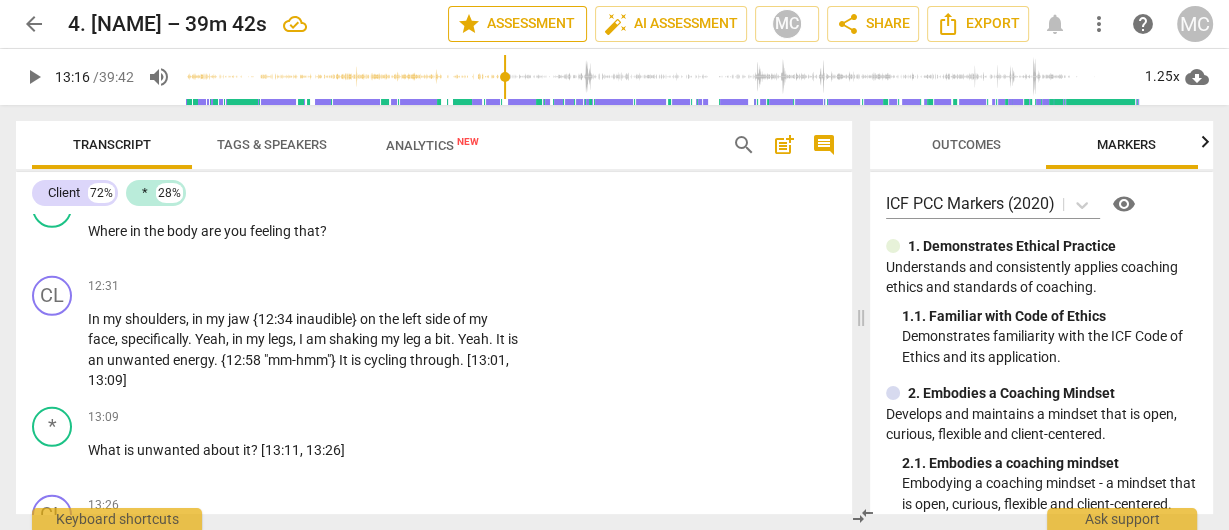 type on "797" 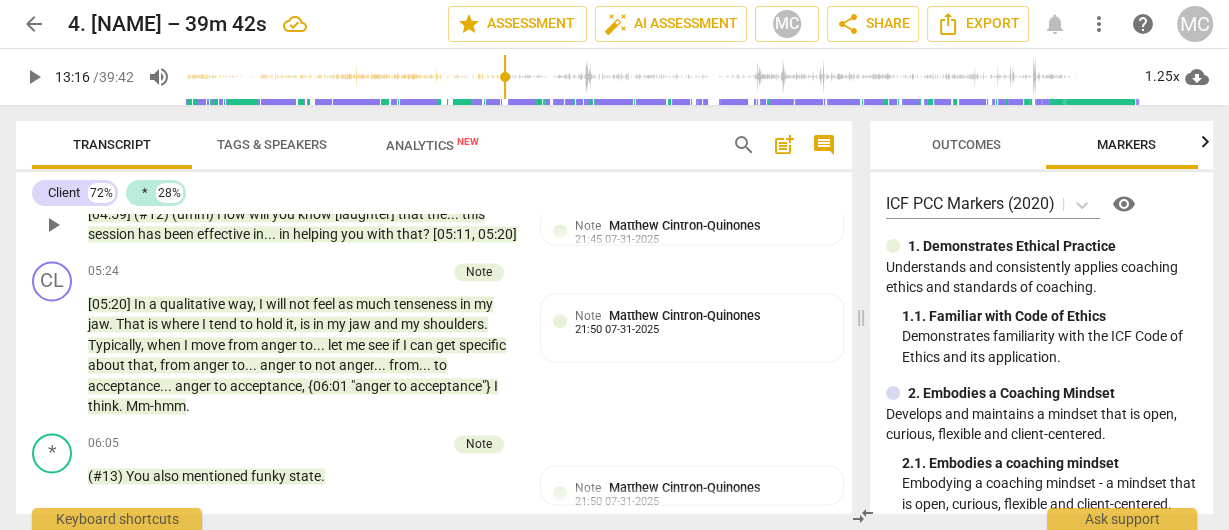 scroll, scrollTop: 2636, scrollLeft: 0, axis: vertical 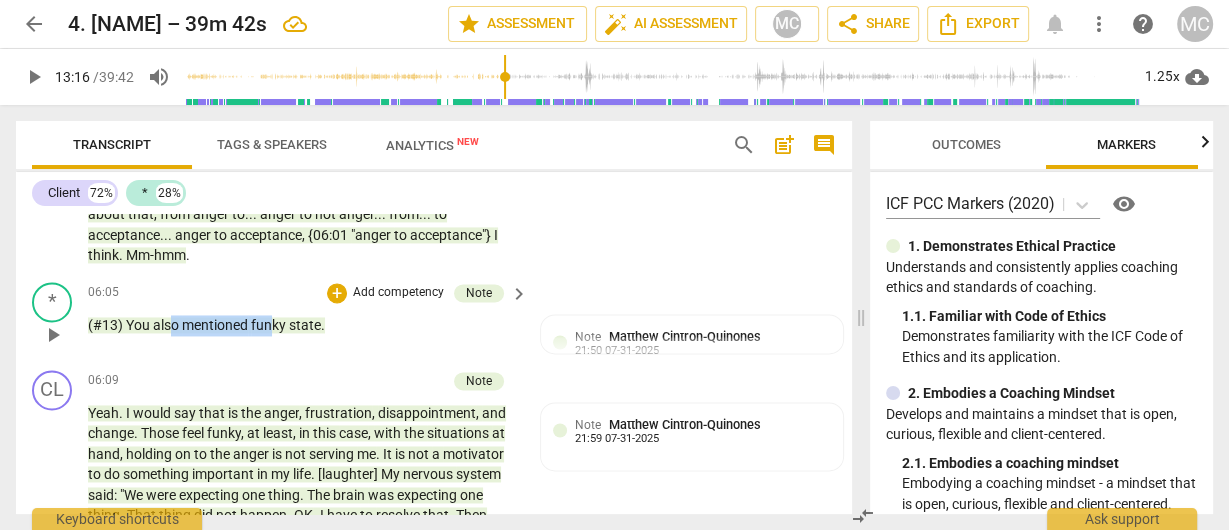 drag, startPoint x: 250, startPoint y: 342, endPoint x: 172, endPoint y: 340, distance: 78.025635 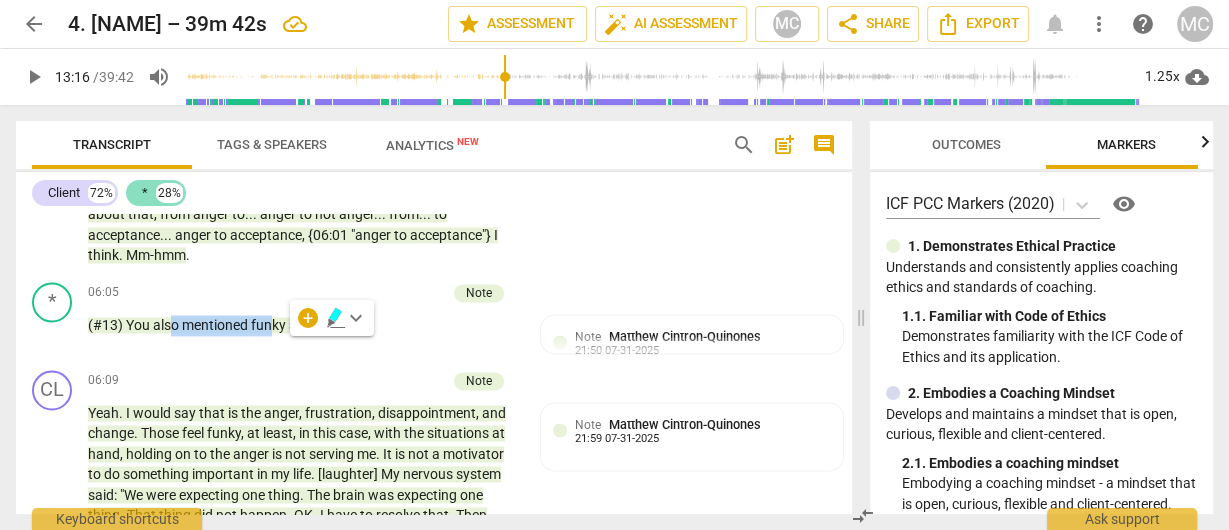 click on "*" at bounding box center (145, 193) 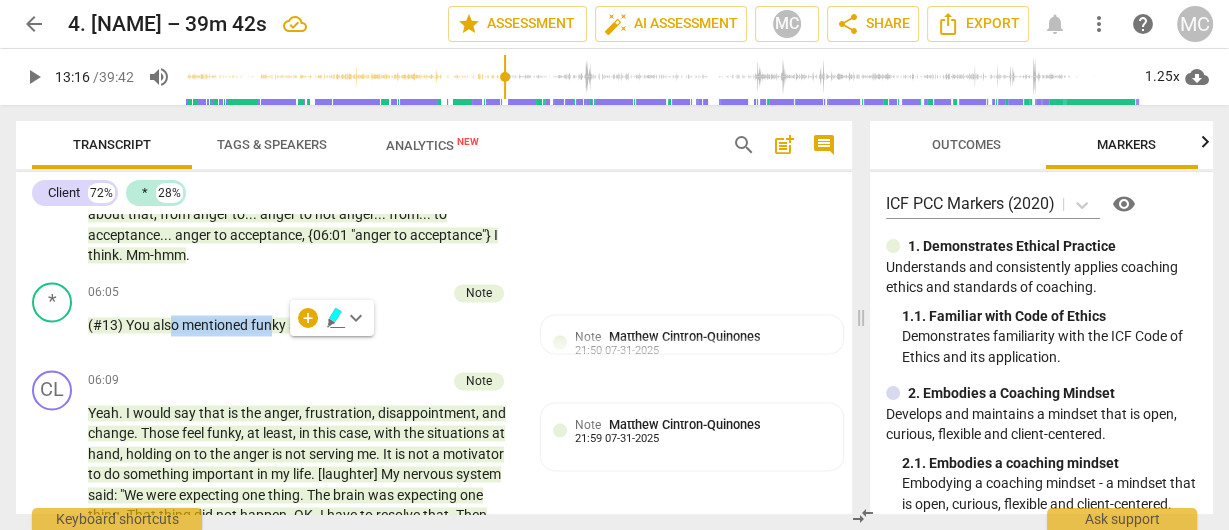 scroll, scrollTop: 1218, scrollLeft: 0, axis: vertical 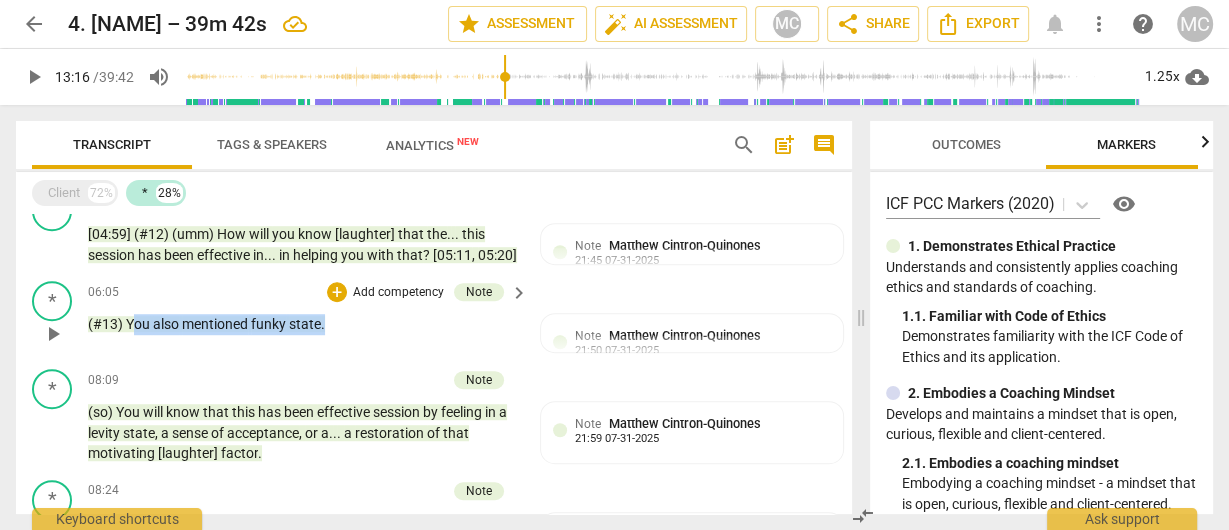 drag, startPoint x: 353, startPoint y: 346, endPoint x: 136, endPoint y: 328, distance: 217.74527 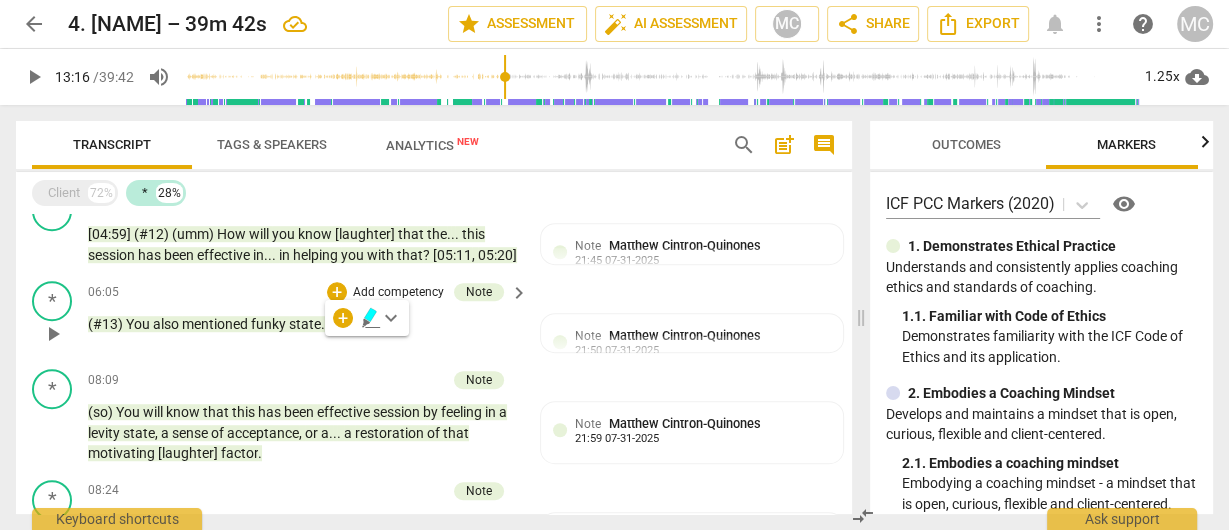 type 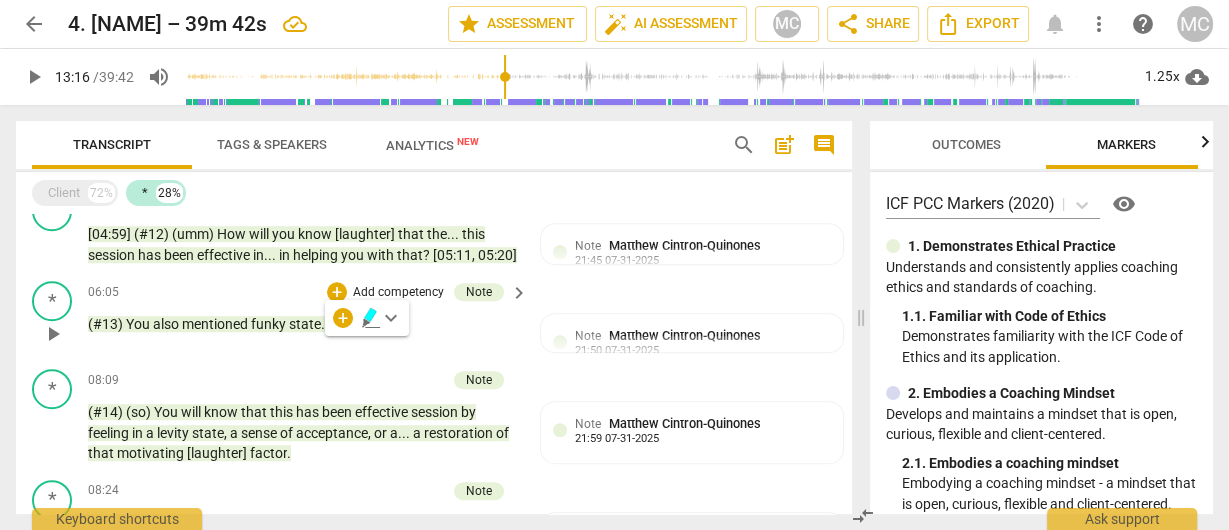 scroll, scrollTop: 1396, scrollLeft: 0, axis: vertical 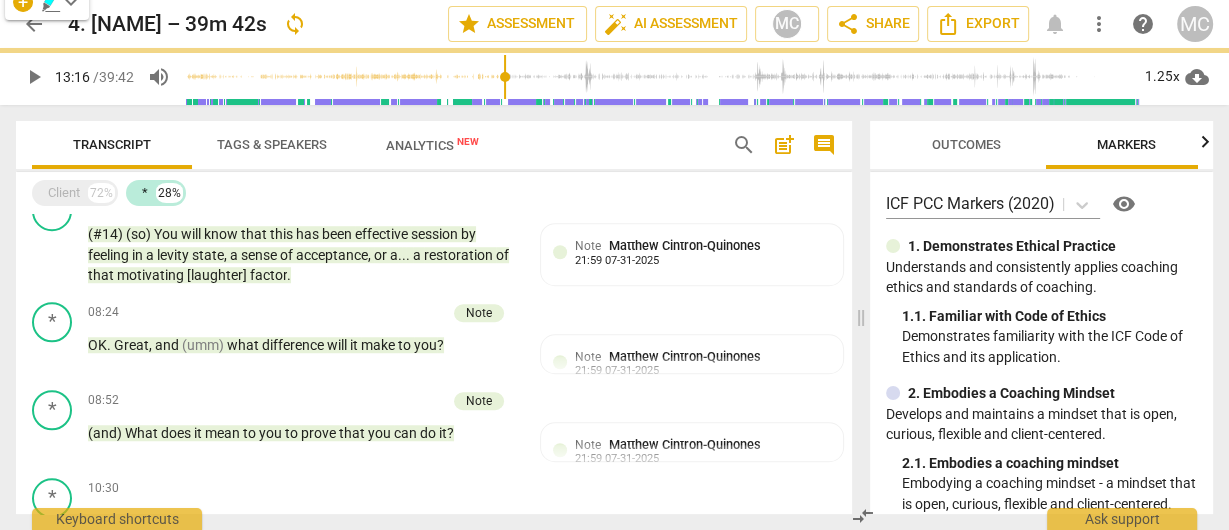 type 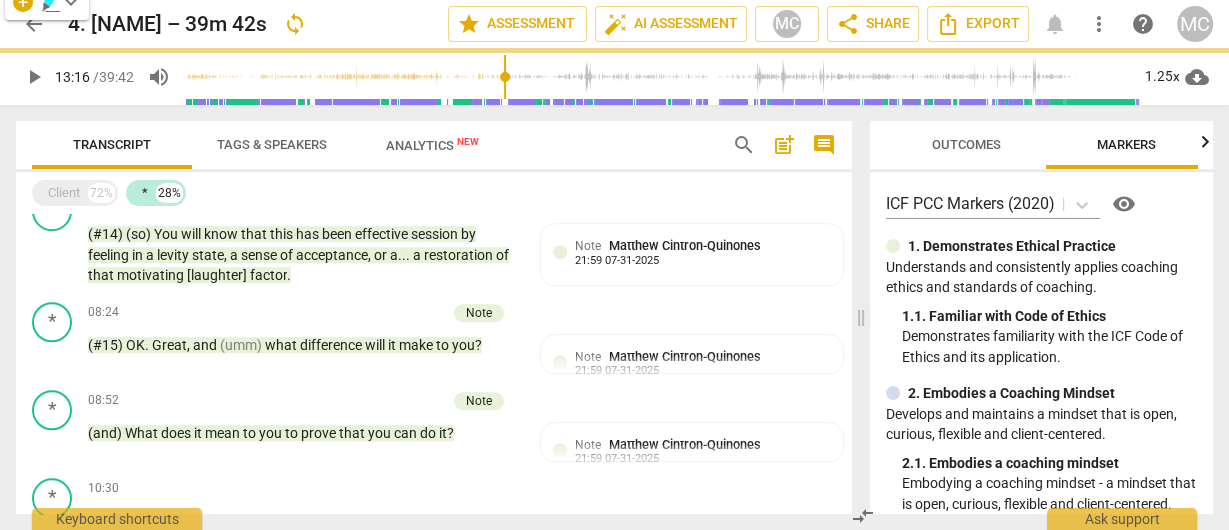 type 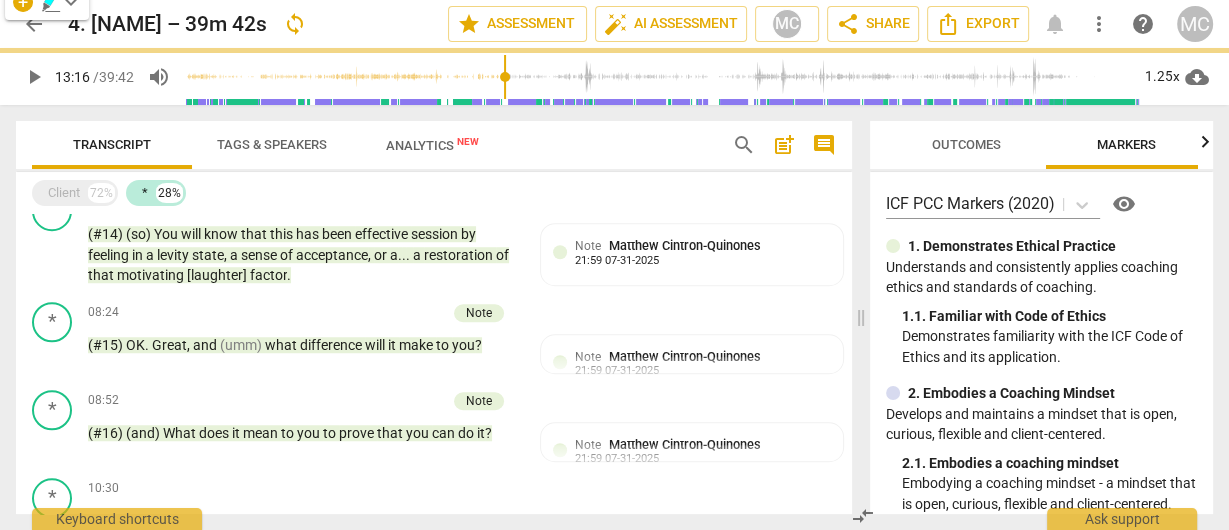 scroll, scrollTop: 1571, scrollLeft: 0, axis: vertical 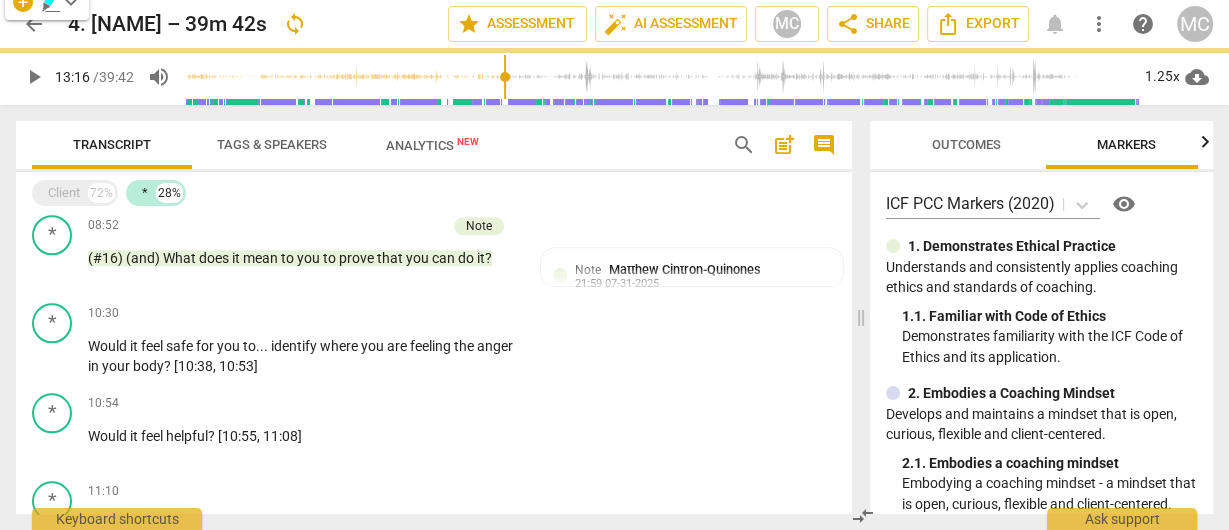 type 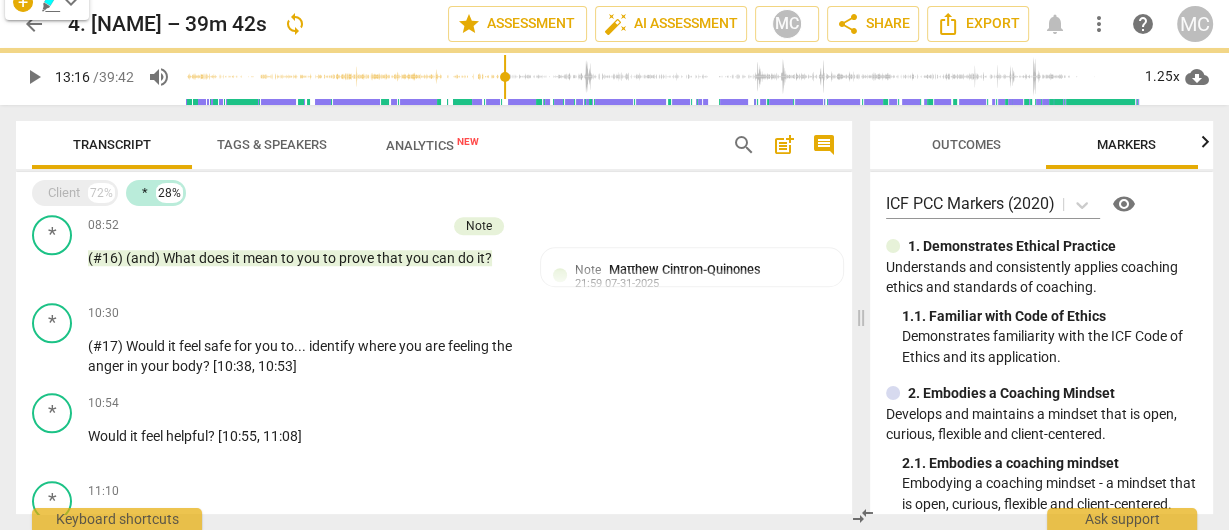 type 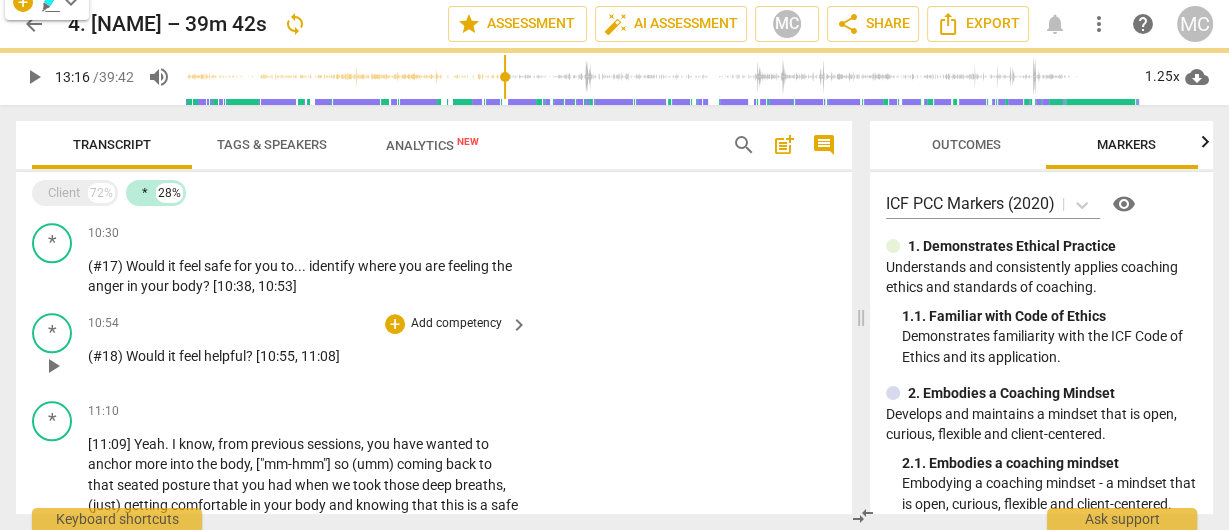 scroll, scrollTop: 1731, scrollLeft: 0, axis: vertical 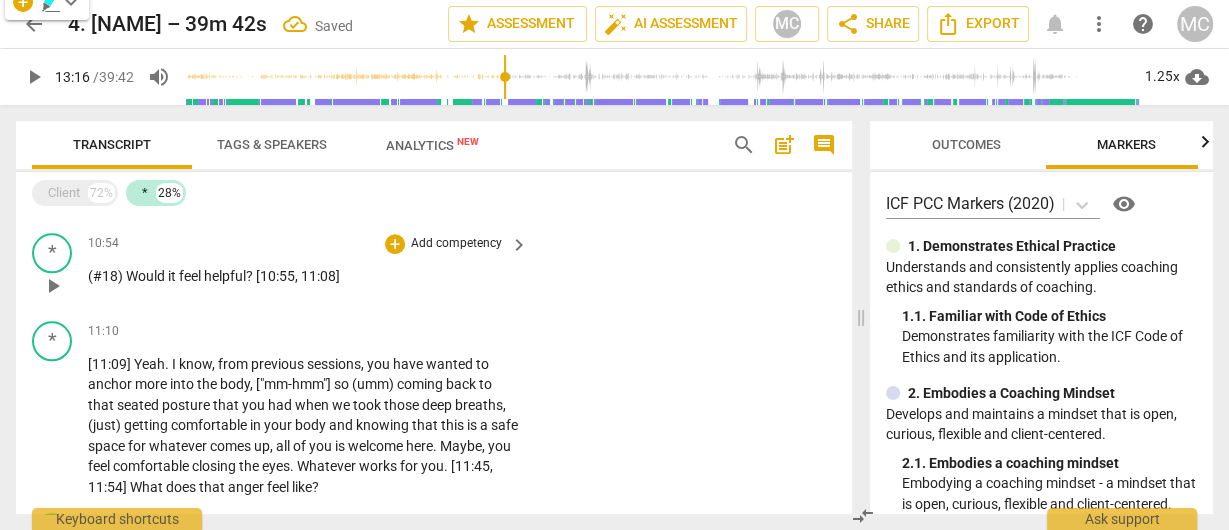 type 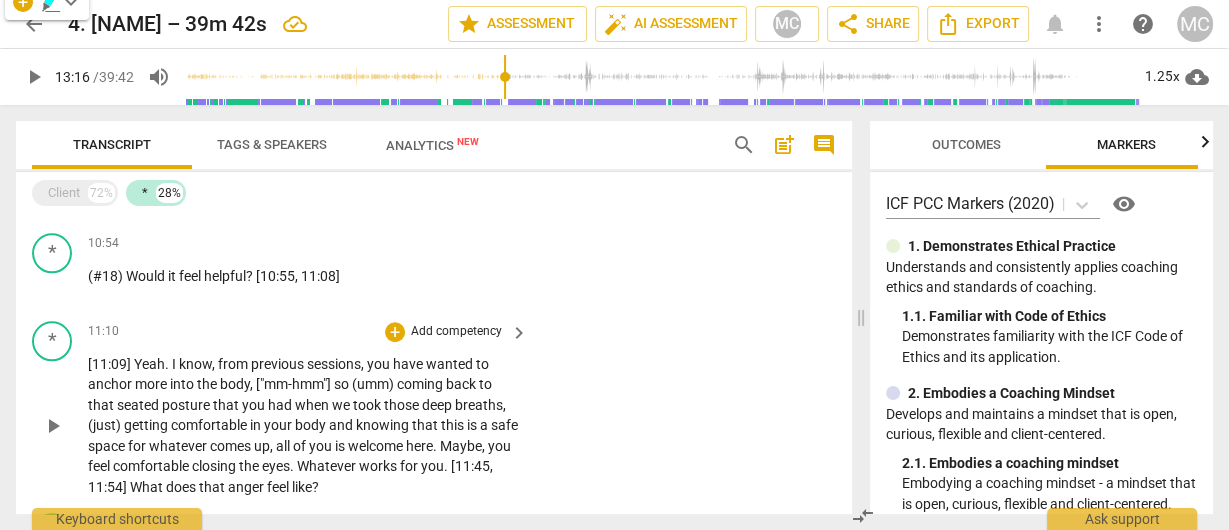 click on "Yeah" at bounding box center (149, 364) 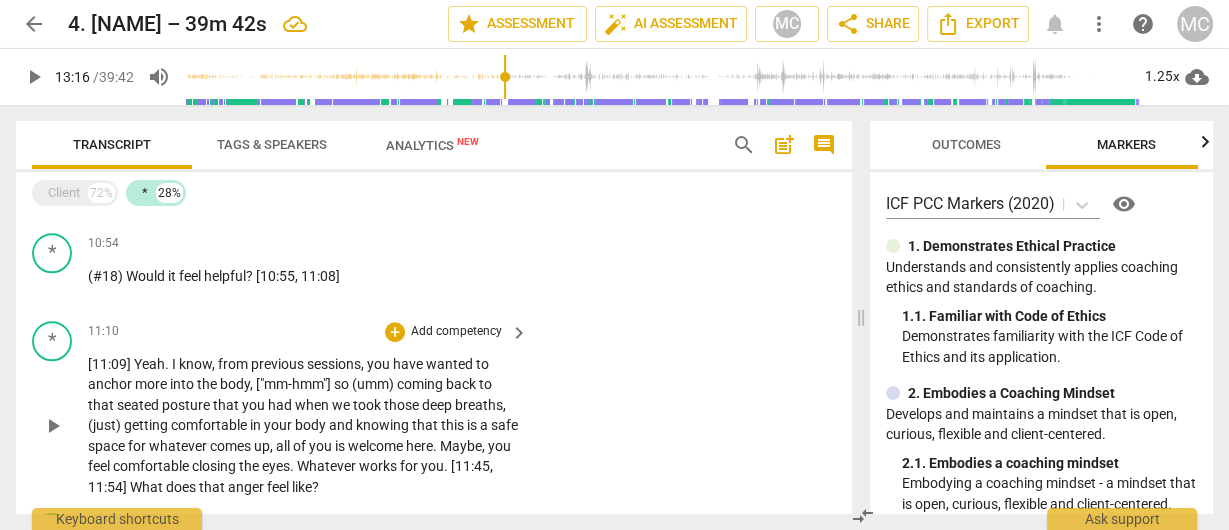 type 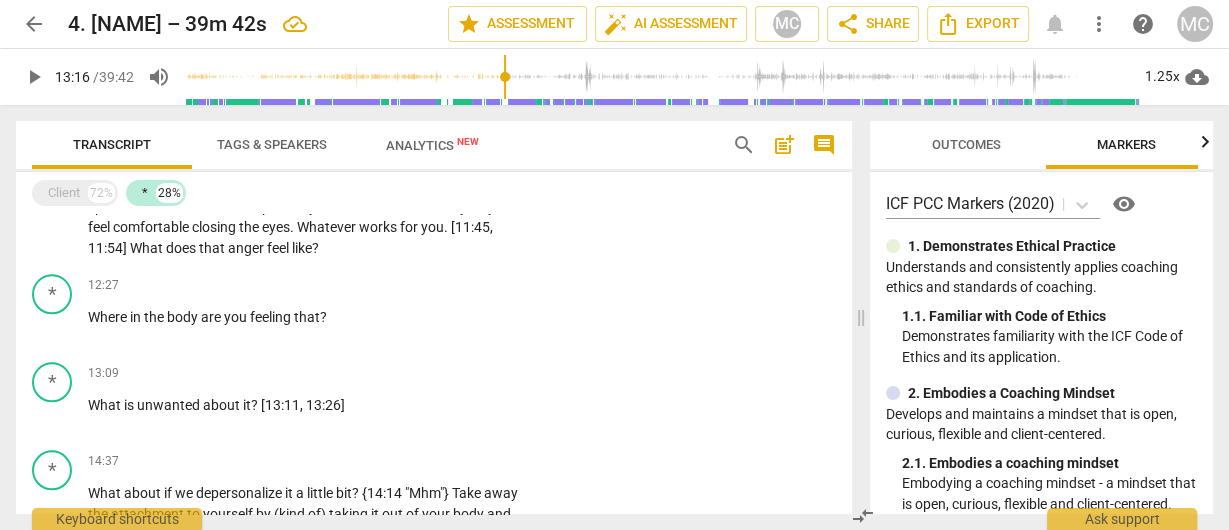 scroll, scrollTop: 1971, scrollLeft: 0, axis: vertical 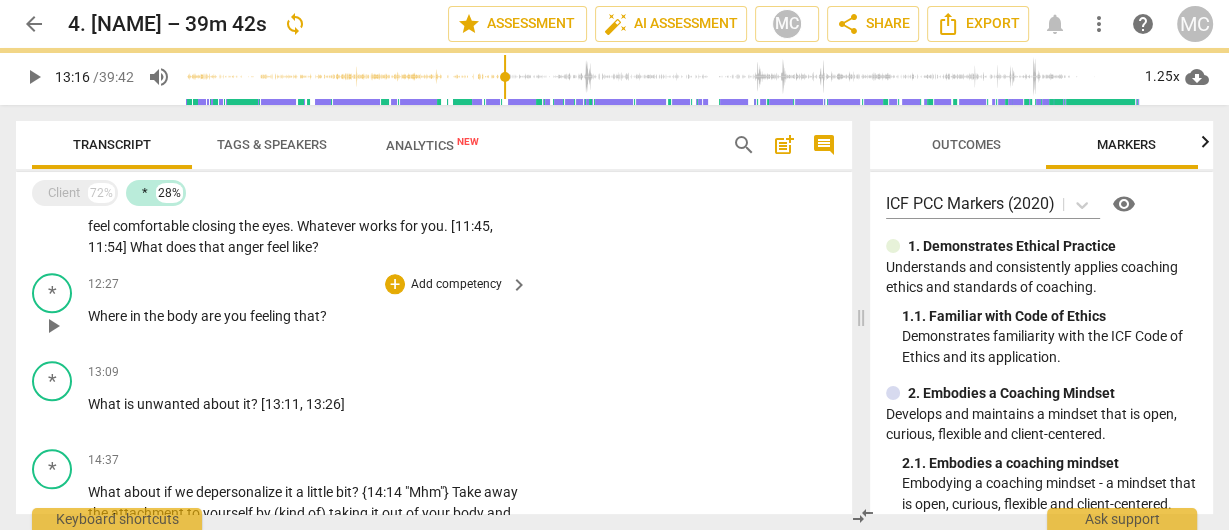 click on "Where" at bounding box center (109, 316) 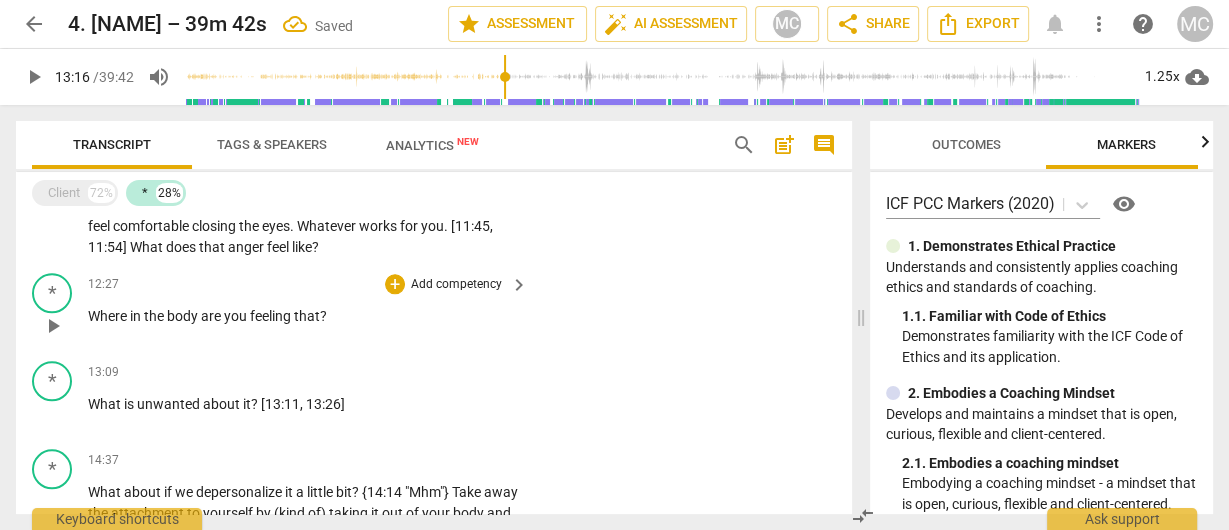 type 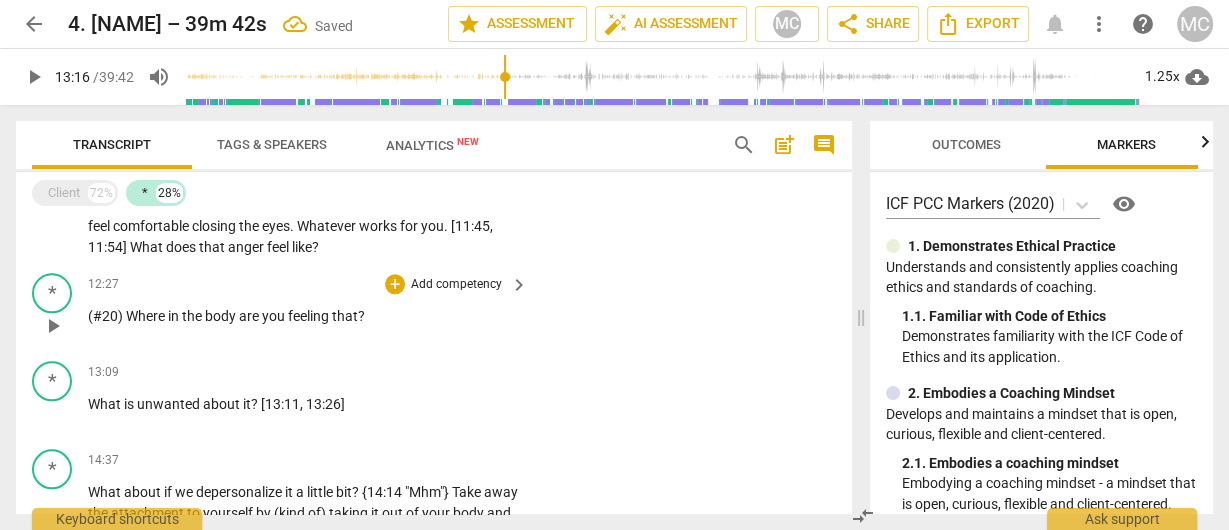 type 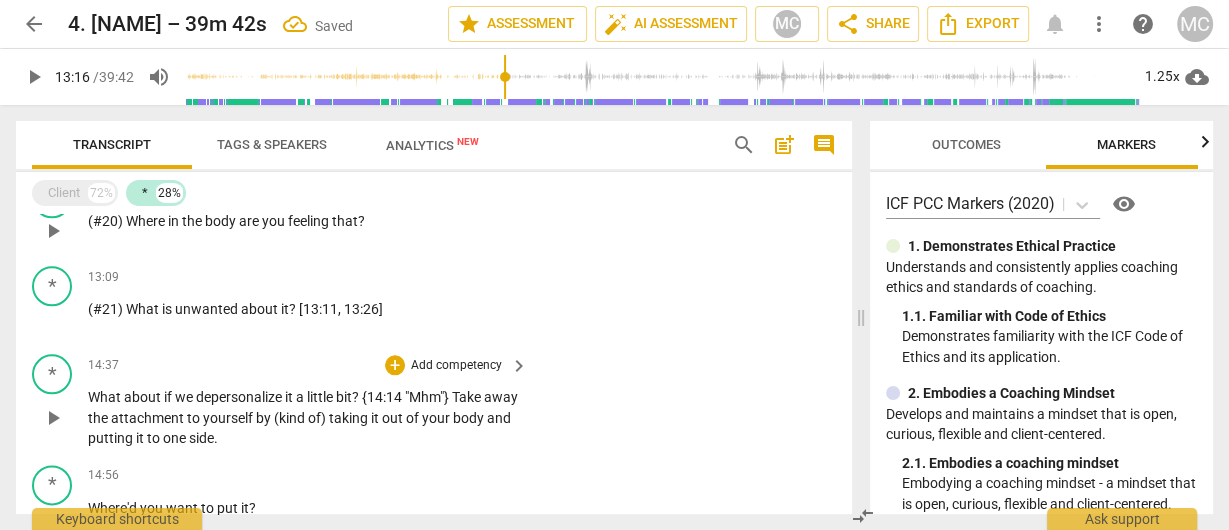 scroll, scrollTop: 2131, scrollLeft: 0, axis: vertical 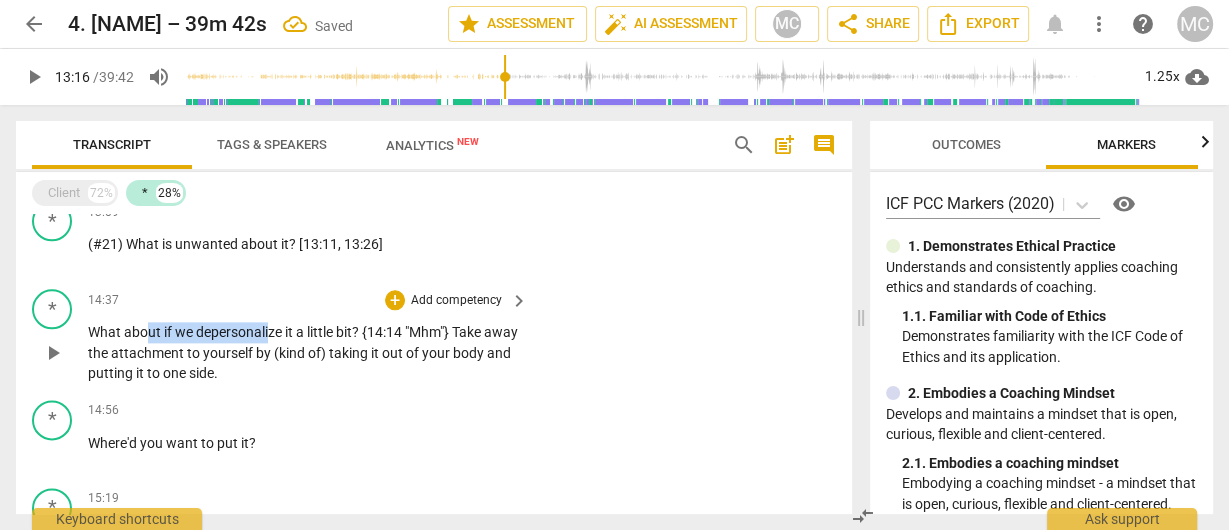 drag, startPoint x: 143, startPoint y: 346, endPoint x: 267, endPoint y: 354, distance: 124.2578 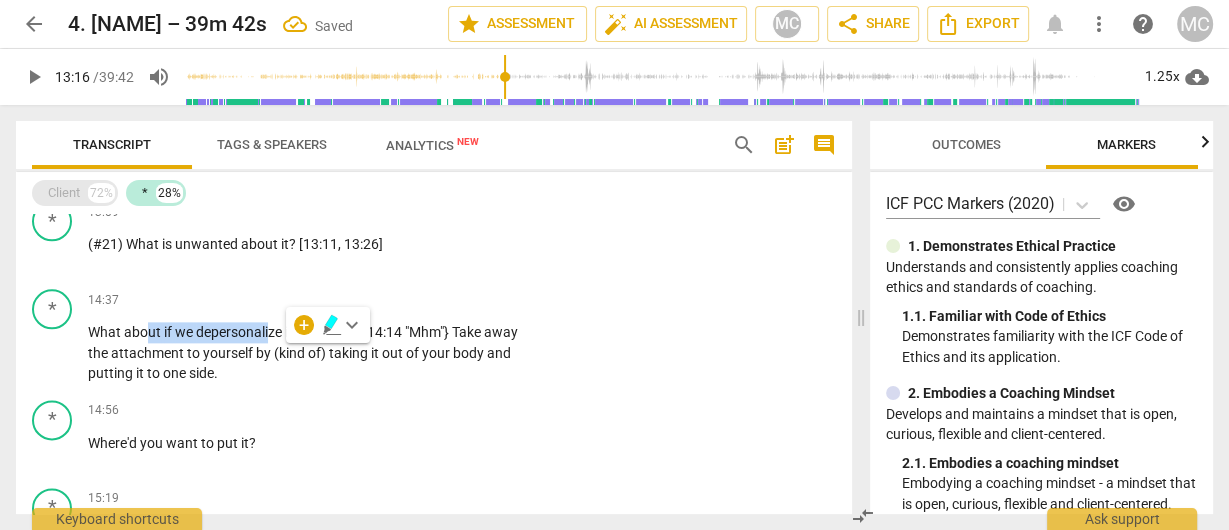 click on "Client" at bounding box center (64, 193) 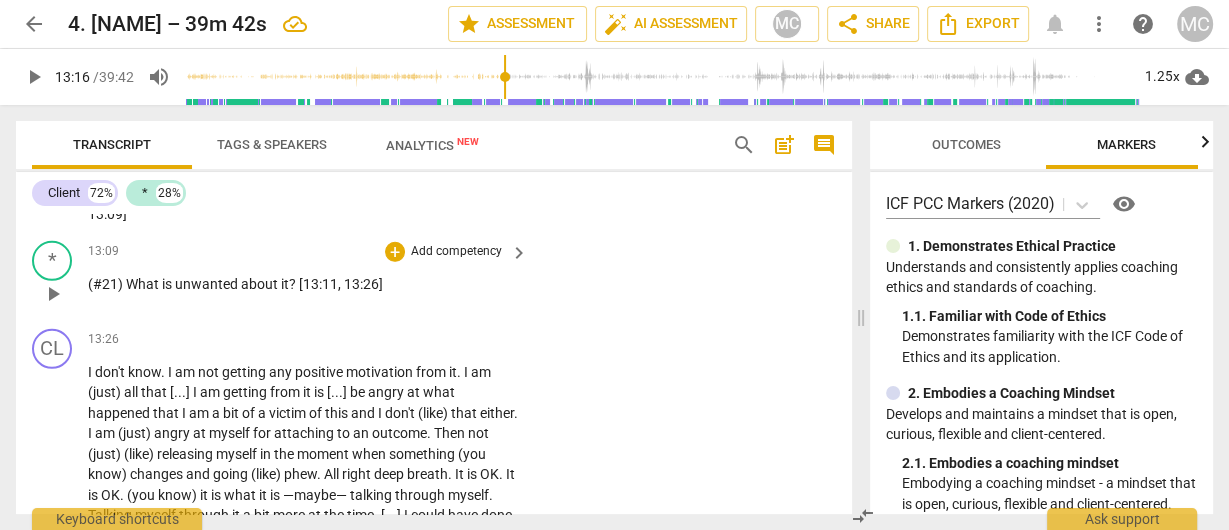 scroll, scrollTop: 4940, scrollLeft: 0, axis: vertical 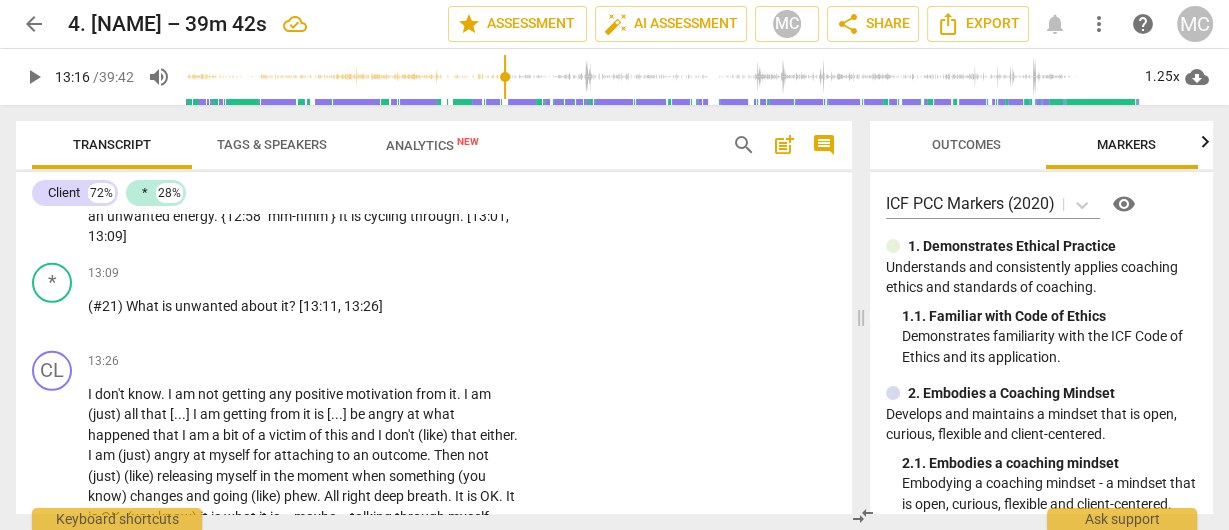 click on "through" at bounding box center (435, 216) 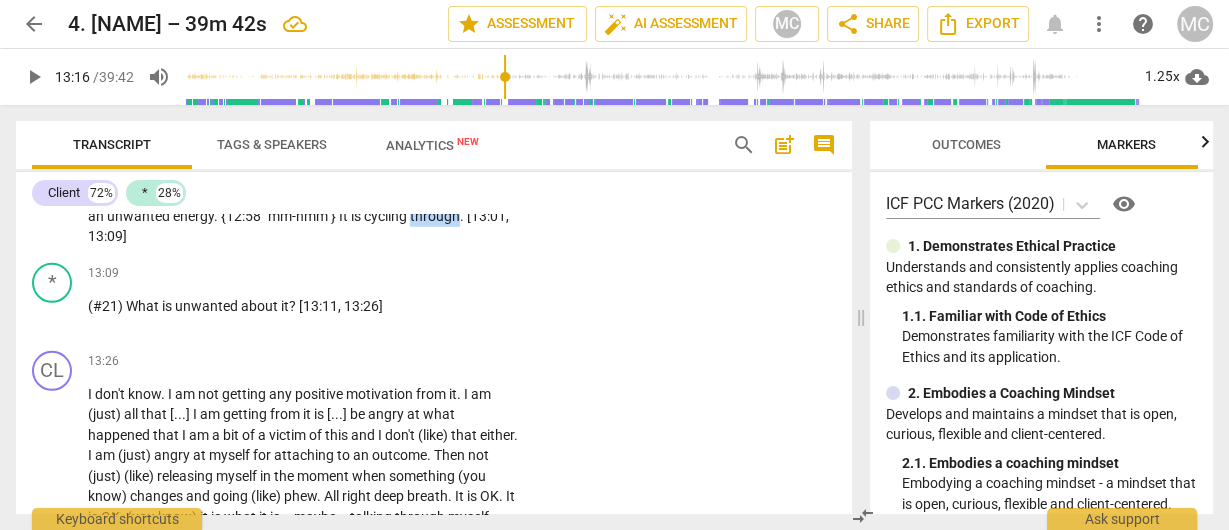 click on "through" at bounding box center (435, 216) 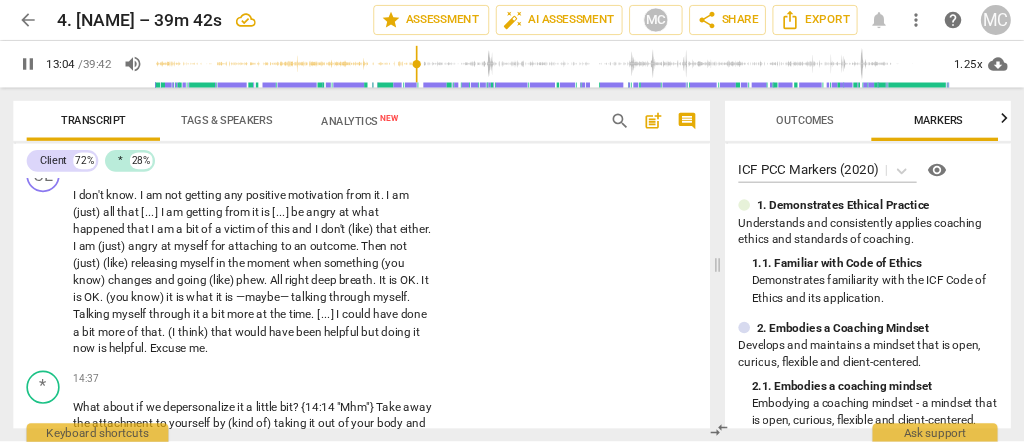scroll, scrollTop: 5100, scrollLeft: 0, axis: vertical 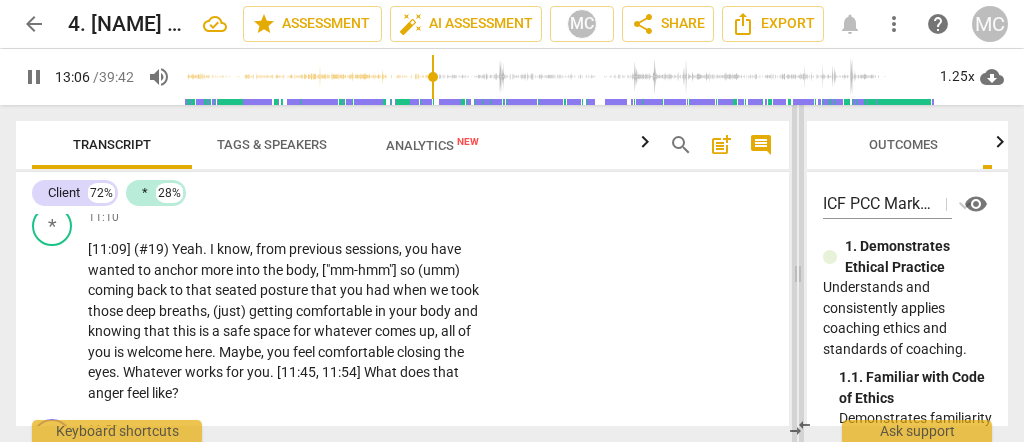drag, startPoint x: 654, startPoint y: 278, endPoint x: 796, endPoint y: 285, distance: 142.17242 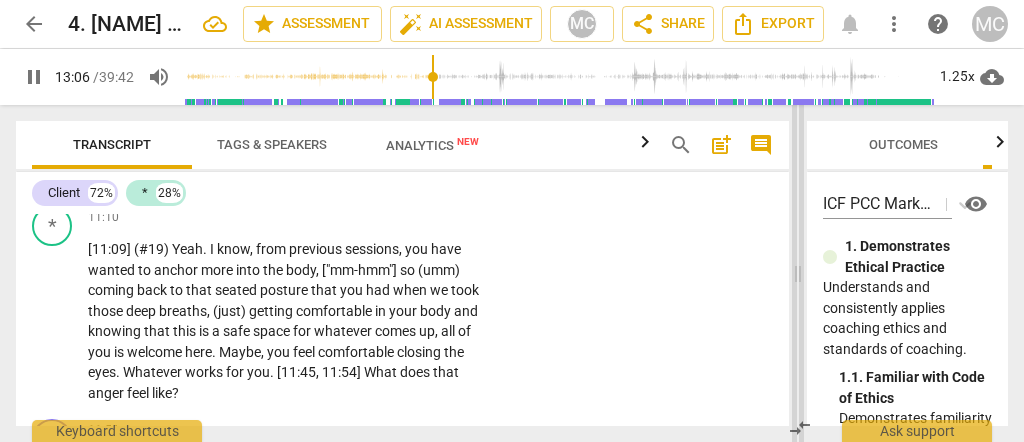 click at bounding box center (798, 273) 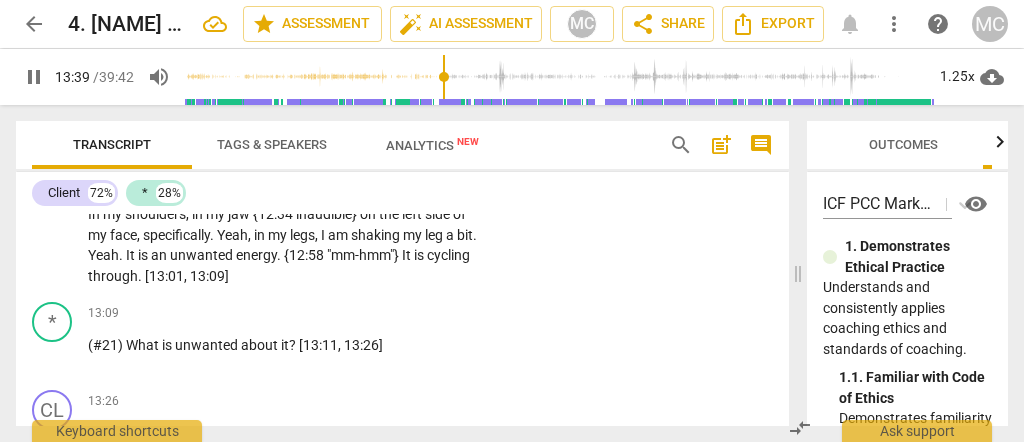 scroll, scrollTop: 5324, scrollLeft: 0, axis: vertical 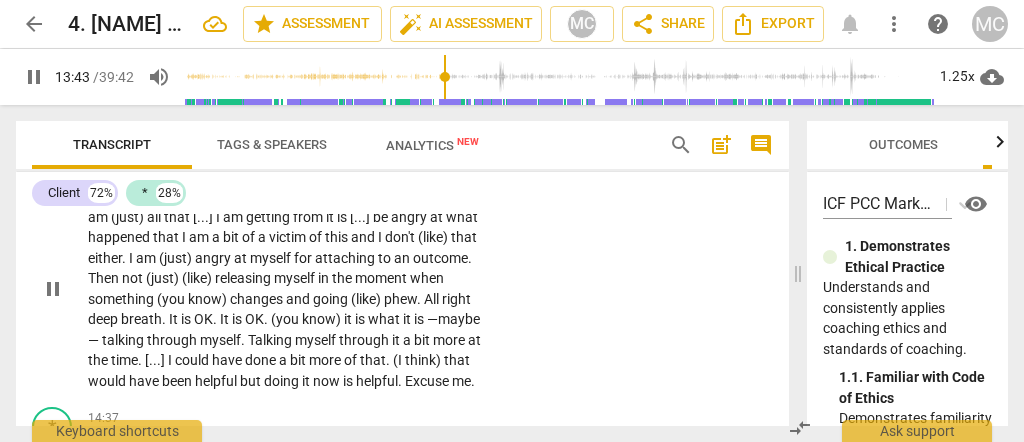 click on "going" at bounding box center [332, 299] 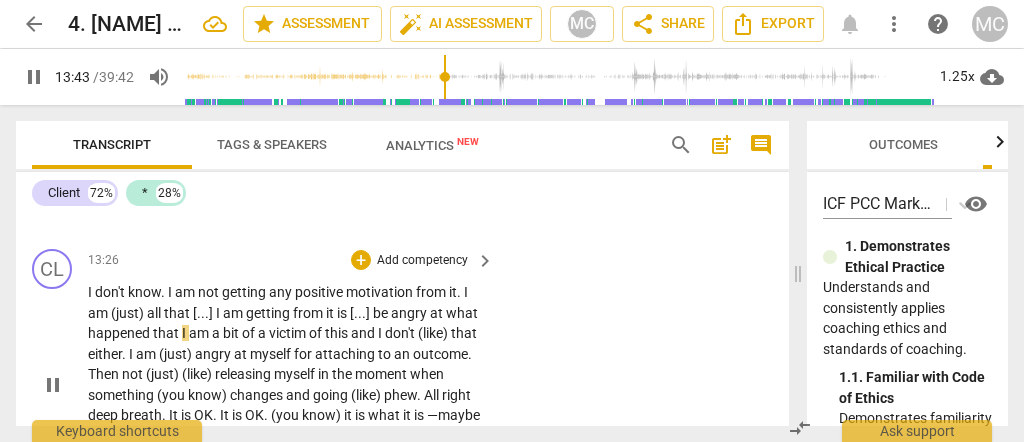 scroll, scrollTop: 5191, scrollLeft: 0, axis: vertical 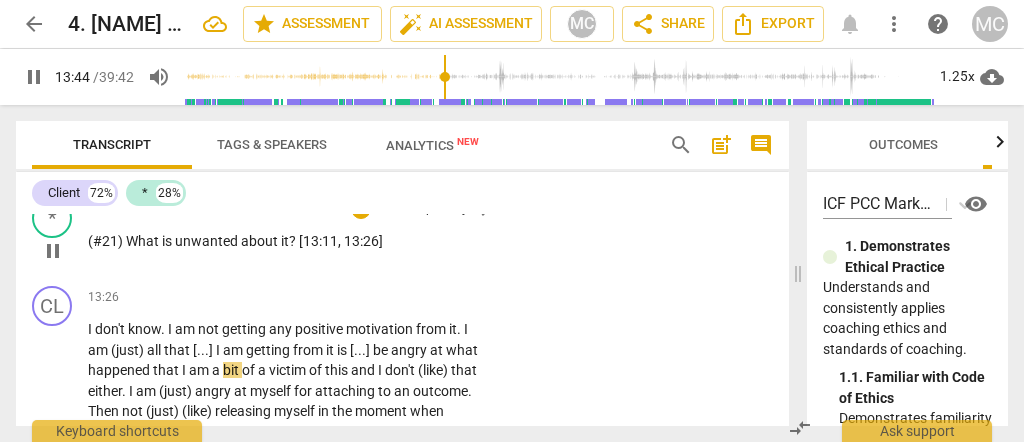click on "unwanted" at bounding box center (208, 241) 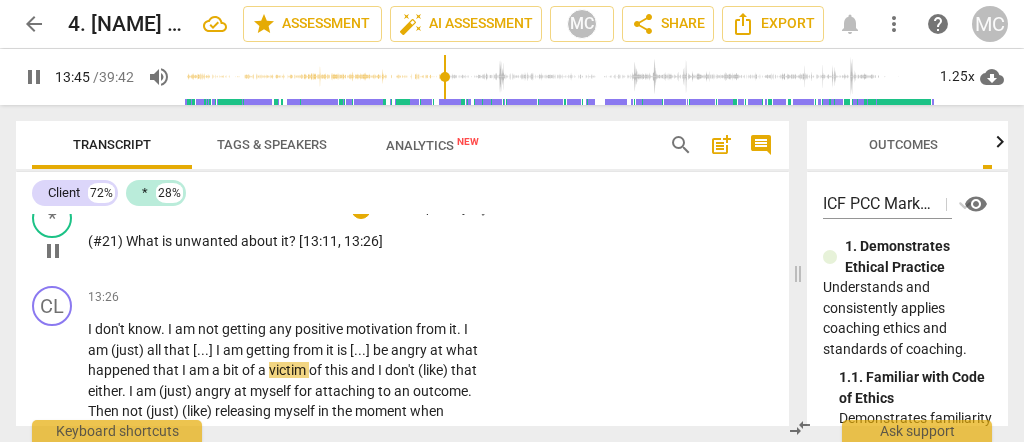 click on "unwanted" at bounding box center (208, 241) 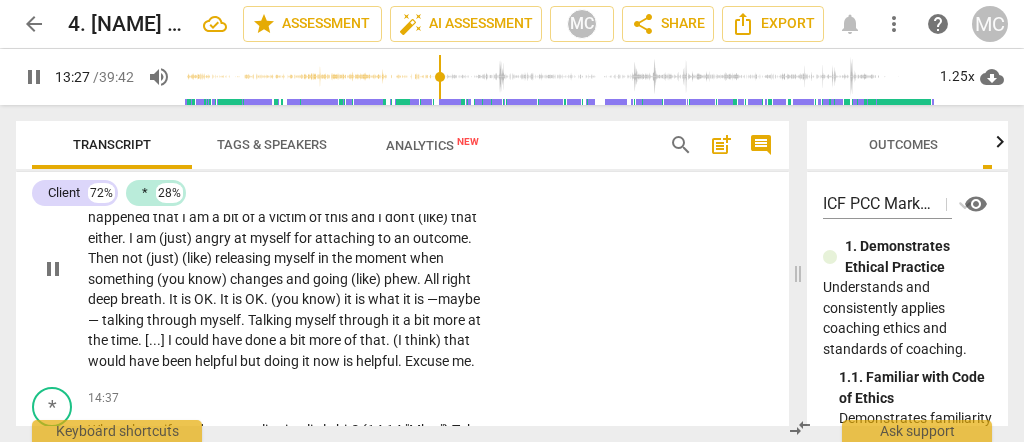 scroll, scrollTop: 5258, scrollLeft: 0, axis: vertical 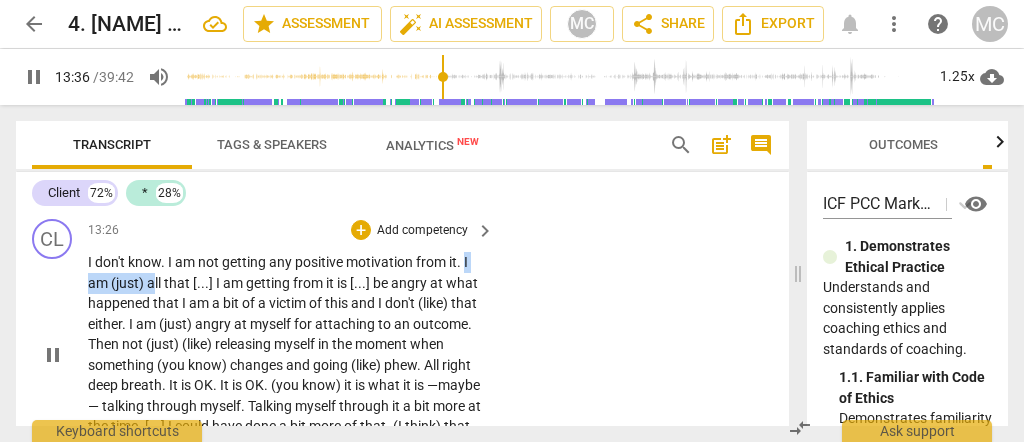 drag, startPoint x: 149, startPoint y: 280, endPoint x: 465, endPoint y: 265, distance: 316.3558 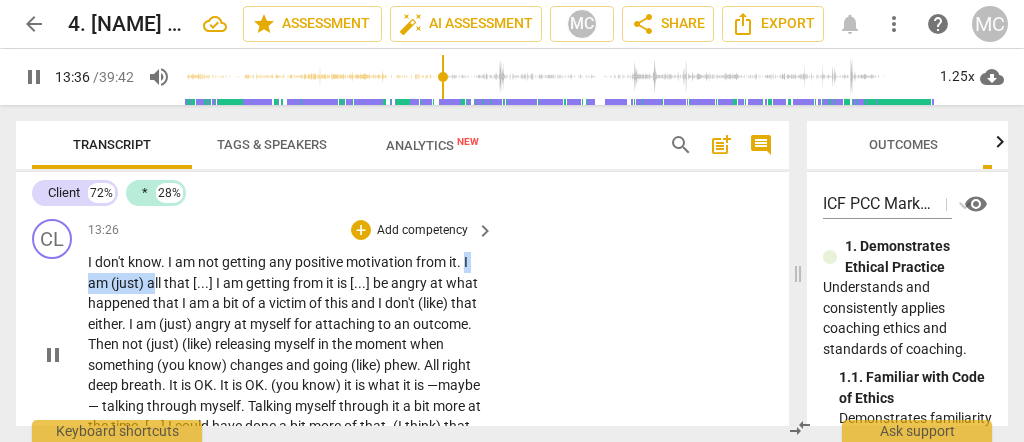 click on "I   don't   know .   I   am   not   getting   any   positive   motivation   from   it .   I   am   (just)   all   that   [ . . . ]   I   am   getting   from   it   is   [ . . . ]   be   angry   at   what   happened   that   I   am   a   bit   of   a   victim   of   this   and   I   don't   (like)   that   either .   I   am   (just)   angry   at   myself   for   attaching   to   an   outcome .   Then   not   (just)   (like)   releasing   myself   in   the   moment   when   something   (you   know)   changes   and   going   (like)   phew .   All   right   deep   breath .   It   is   OK .   It   is   OK .   (you   know)   it   is   what   it   is   —maybe—   talking   through   myself .   Talking   myself   through   it   a   bit   more   at   the   time .   [ . . . ]   I   could   have   done   a   bit   more   of   that .   (I   think)   that   would   have   been   helpful   but   doing   it   now   is   helpful .   Excuse   me ." at bounding box center [286, 354] 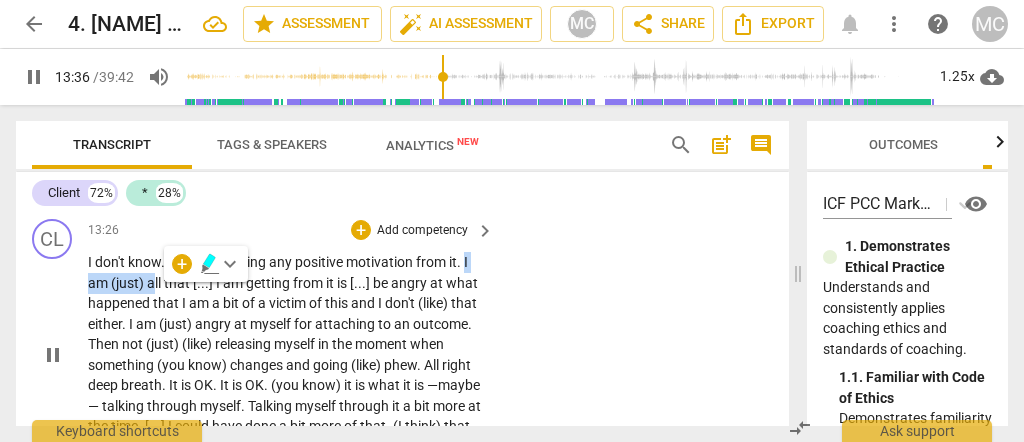 type 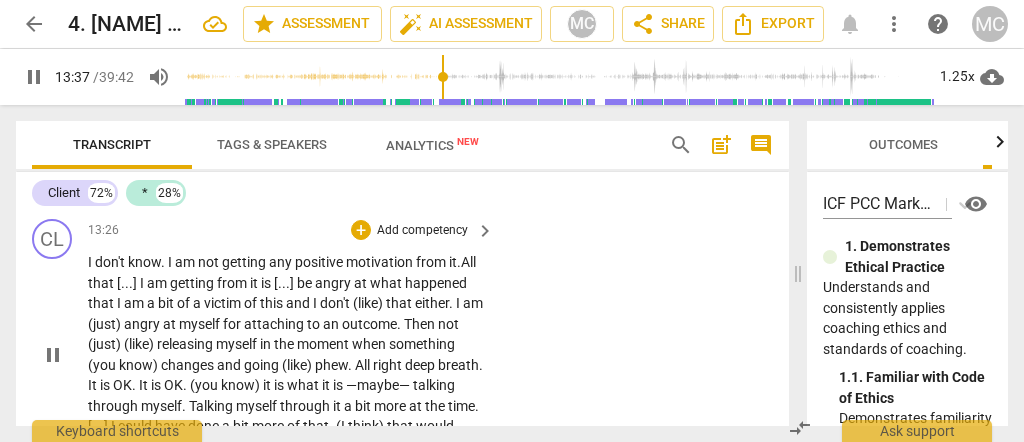 click on "from" at bounding box center [432, 262] 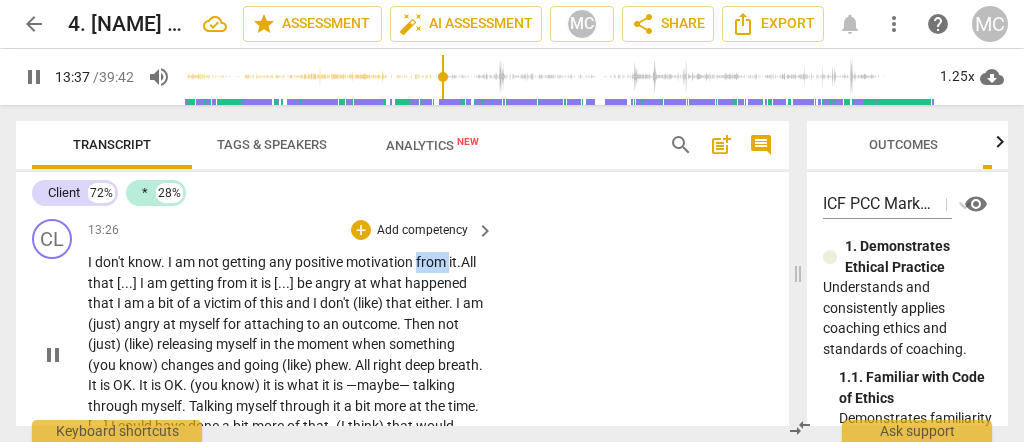 click on "from" at bounding box center [432, 262] 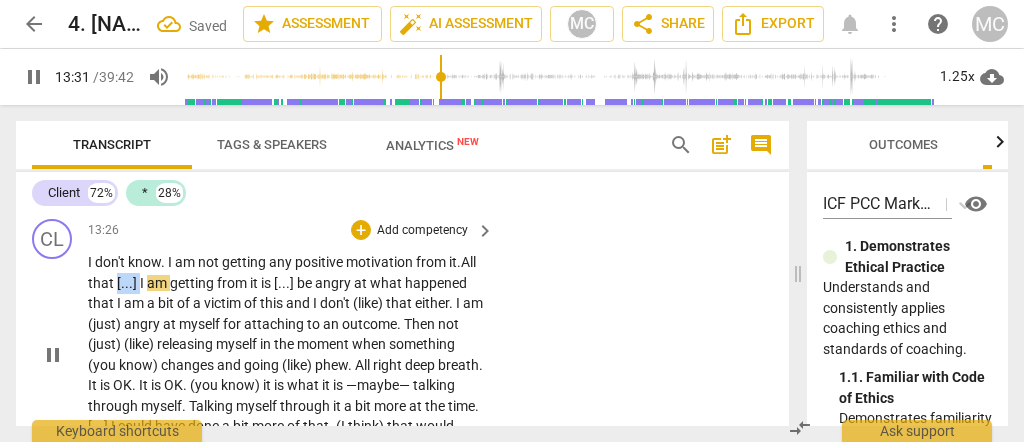drag, startPoint x: 171, startPoint y: 290, endPoint x: 148, endPoint y: 290, distance: 23 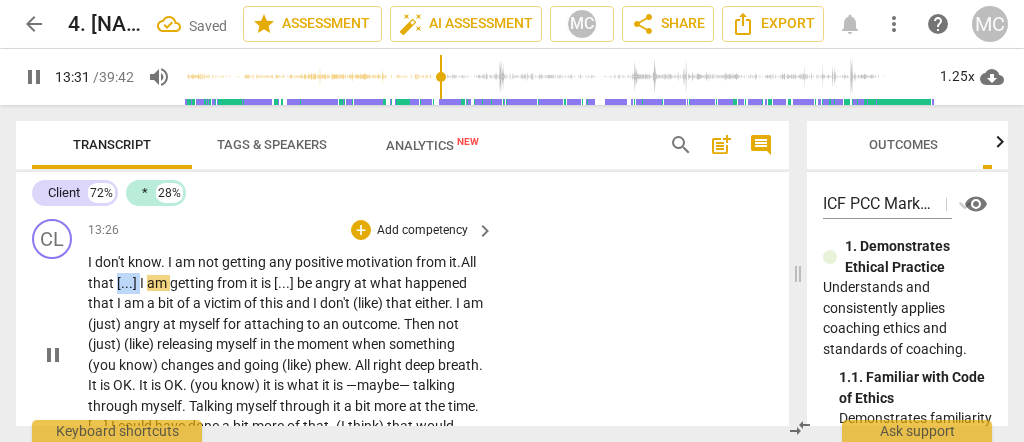 click on "I   don't   know .   I   am   not   getting   any   positive   motivation   from   it .  A ll   that   [ . . . ]   I   am   getting   from   it   is   [ . . . ]   be   angry   at   what   happened   that   I   am   a   bit   of   a   victim   of   this   and   I   don't   (like)   that   either .   I   am   (just)   angry   at   myself   for   attaching   to   an   outcome .   Then   not   (just)   (like)   releasing   myself   in   the   moment   when   something   (you   know)   changes   and   going   (like)   phew .   All   right   deep   breath .   It   is   OK .   It   is   OK .   (you   know)   it   is   what   it   is   —maybe—   talking   through   myself .   Talking   myself   through   it   a   bit   more   at   the   time .   [ . . . ]   I   could   have   done   a   bit   more   of   that .   (I   think)   that   would   have   been   helpful   but   doing   it   now   is   helpful .   Excuse   me ." at bounding box center [286, 354] 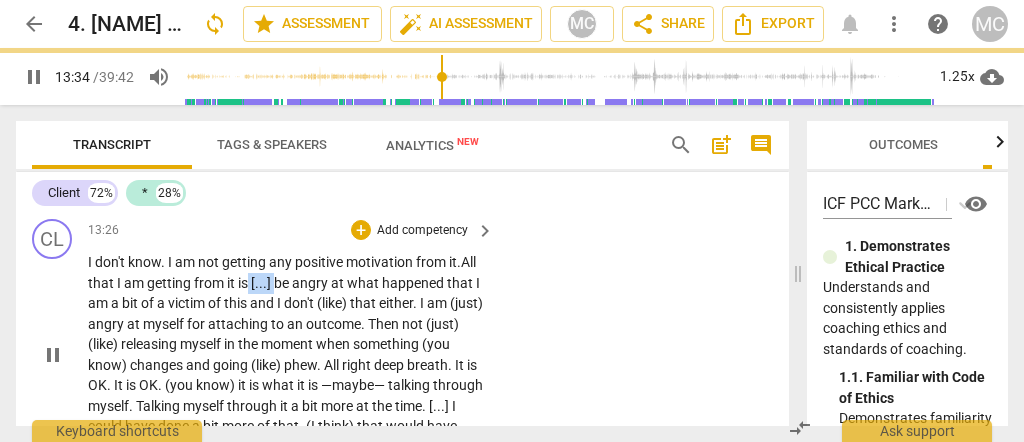 drag, startPoint x: 309, startPoint y: 287, endPoint x: 283, endPoint y: 287, distance: 26 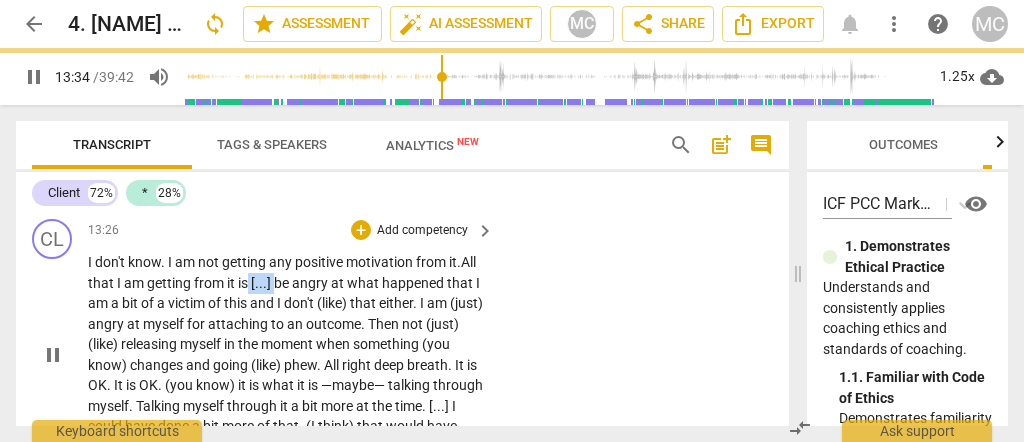 click on "I   don't   know .   I   am   not   getting   any   positive   motivation   from   it .  A ll   that   I   am   getting   from   it   is   [ . . . ]   be   angry   at   what   happened   that   I   am   a   bit   of   a   victim   of   this   and   I   don't   (like)   that   either .   I   am   (just)   angry   at   myself   for   attaching   to   an   outcome .   Then   not   (just)   (like)   releasing   myself   in   the   moment   when   something   (you   know)   changes   and   going   (like)   phew .   All   right   deep   breath .   It   is   OK .   It   is   OK .   (you   know)   it   is   what   it   is   —maybe—   talking   through   myself .   Talking   myself   through   it   a   bit   more   at   the   time .   [ . . . ]   I   could   have   done   a   bit   more   of   that .   (I   think)   that   would   have   been   helpful   but   doing   it   now   is   helpful .   Excuse   me ." at bounding box center [286, 354] 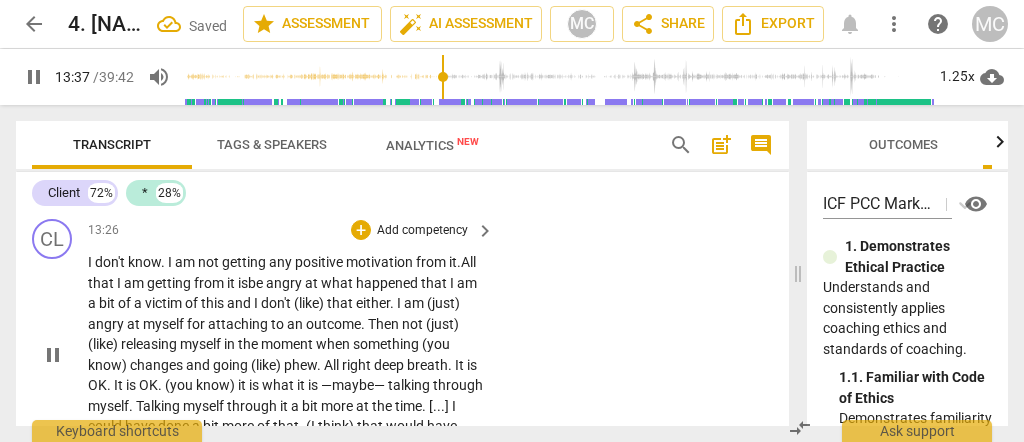 click on "is" at bounding box center (243, 283) 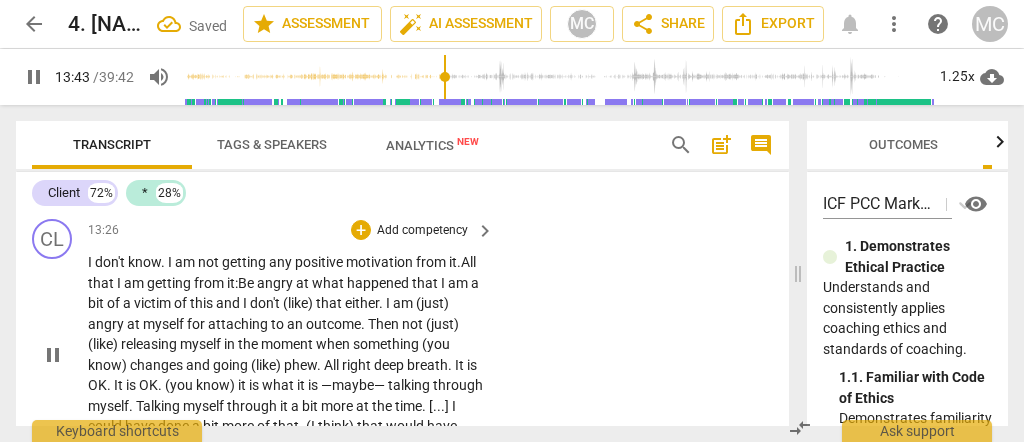 click on "happened" at bounding box center (379, 283) 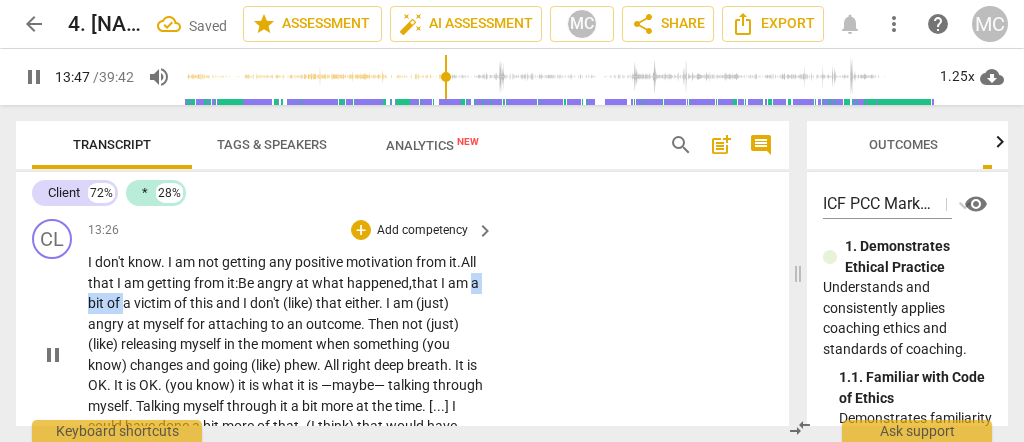 drag, startPoint x: 117, startPoint y: 309, endPoint x: 163, endPoint y: 306, distance: 46.09772 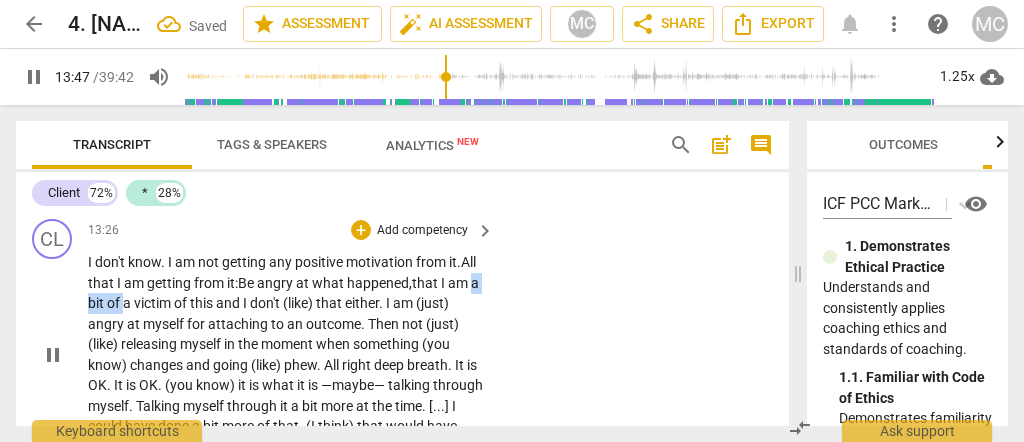 click on "I   don't   know .   I   am   not   getting   any   positive   motivation   from   it .  A ll   that   I   am   getting   from   it:  Be   angry   at   what   happened,  that   I   am   a   bit   of   a   victim   of   this   and   I   don't   (like)   that   either .   I   am   (just)   angry   at   myself   for   attaching   to   an   outcome .   Then   not   (just)   (like)   releasing   myself   in   the   moment   when   something   (you   know)   changes   and   going   (like)   phew .   All   right   deep   breath .   It   is   OK .   It   is   OK .   (you   know)   it   is   what   it   is   —maybe—   talking   through   myself .   Talking   myself   through   it   a   bit   more   at   the   time .   [ . . . ]   I   could   have   done   a   bit   more   of   that .   (I   think)   that   would   have   been   helpful   but   doing   it   now   is   helpful .   Excuse   me ." at bounding box center (286, 354) 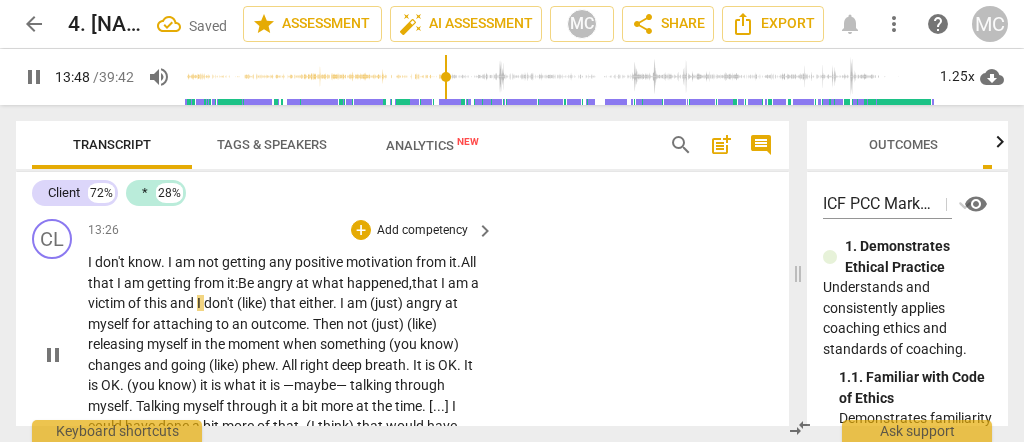 click on "victim" at bounding box center (108, 303) 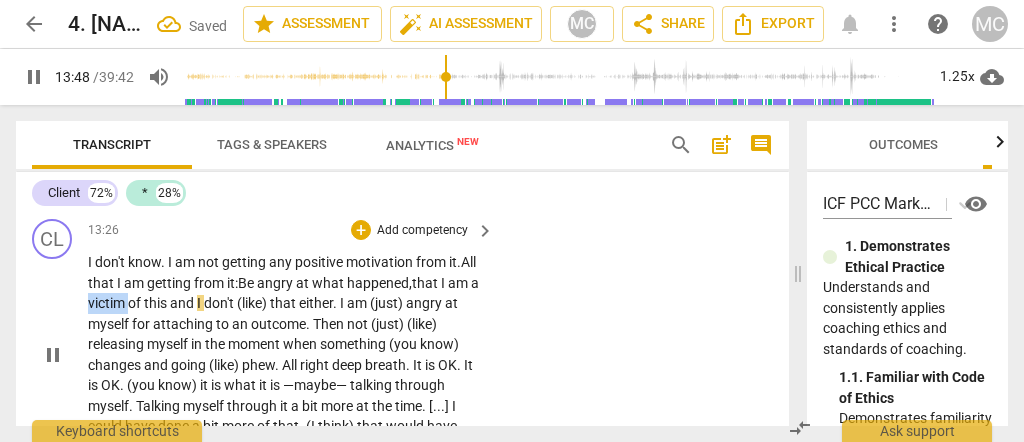 click on "victim" at bounding box center (108, 303) 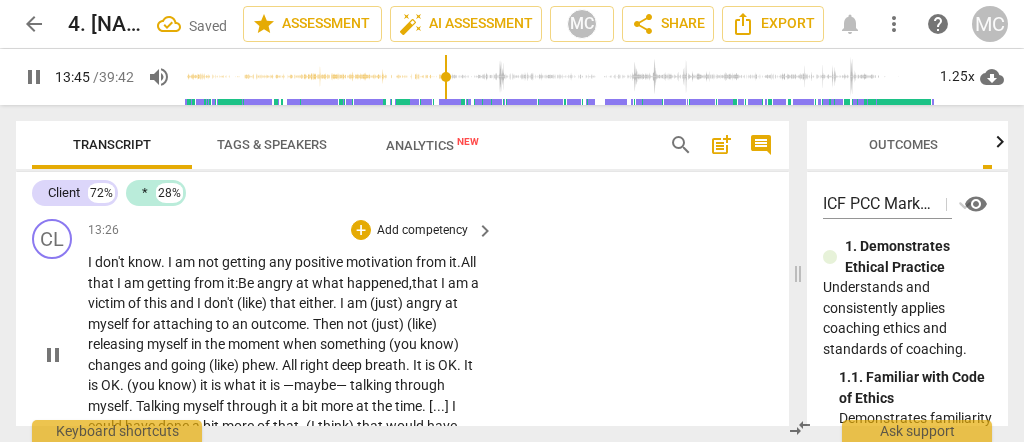click on "and" at bounding box center (183, 303) 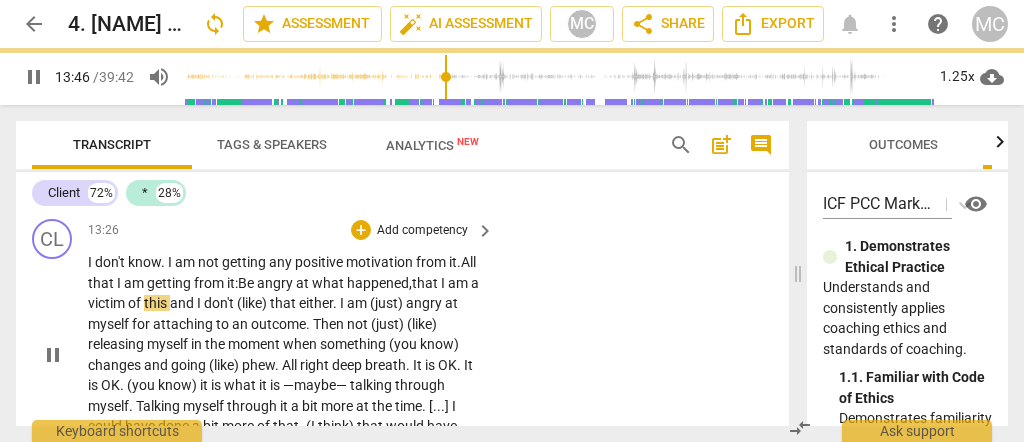 click on "and" at bounding box center [183, 303] 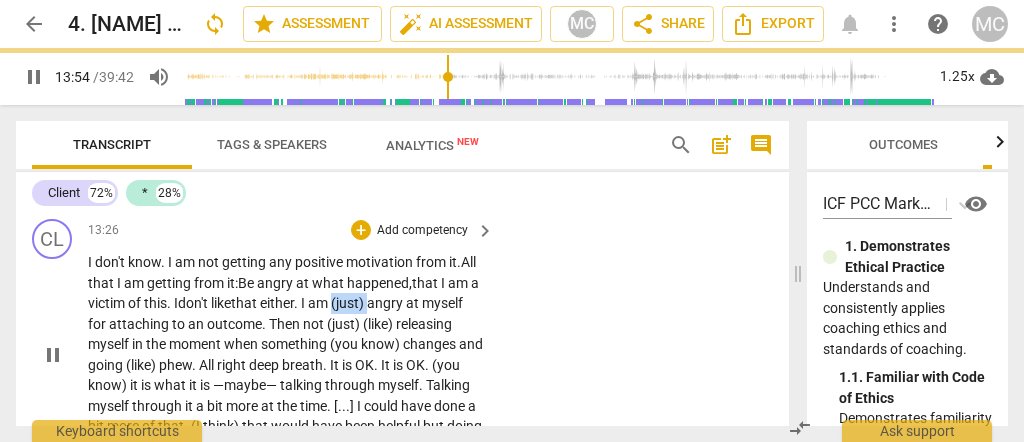 drag, startPoint x: 420, startPoint y: 309, endPoint x: 385, endPoint y: 307, distance: 35.057095 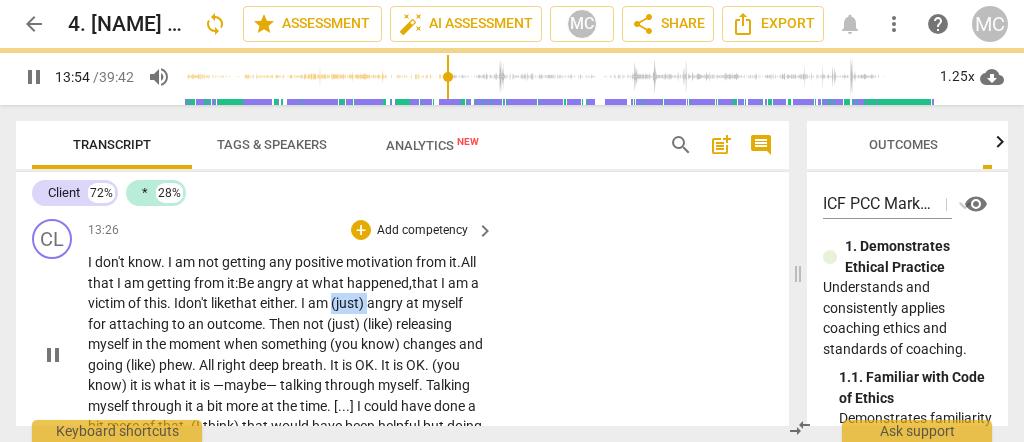 click on "(just)" at bounding box center [349, 303] 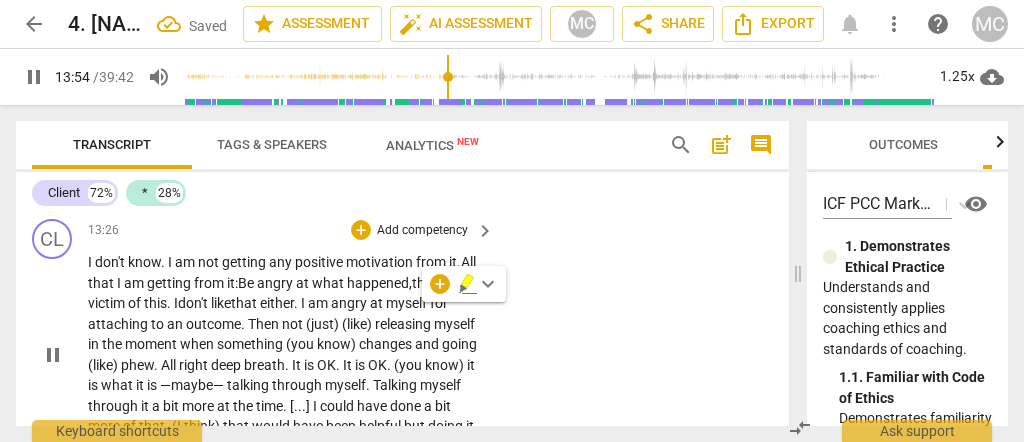 click on "CL play_arrow pause 13:26 + Add competency keyboard_arrow_right I   don't   know .   I   am   not   getting   any   positive   motivation   from   it .  A ll   that   I   am   getting   from   it:  Be   angry   at   what   happened,  that   I   am   a   victim   of   this.    I  don't   like  that   either .   I   am   angry   at   myself   for   attaching   to   an   outcome .   Then   not   (just)   (like)   releasing   myself   in   the   moment   when   something   (you   know)   changes   and   going   (like)   phew .   All   right   deep   breath .   It   is   OK .   It   is   OK .   (you   know)   it   is   what   it   is   —maybe—   talking   through   myself .   Talking   myself   through   it   a   bit   more   at   the   time .   [ . . . ]   I   could   have   done   a   bit   more   of   that .   (I   think)   that   would   have   been   helpful   but   doing   it   now   is   helpful .   Excuse   me ." at bounding box center (402, 338) 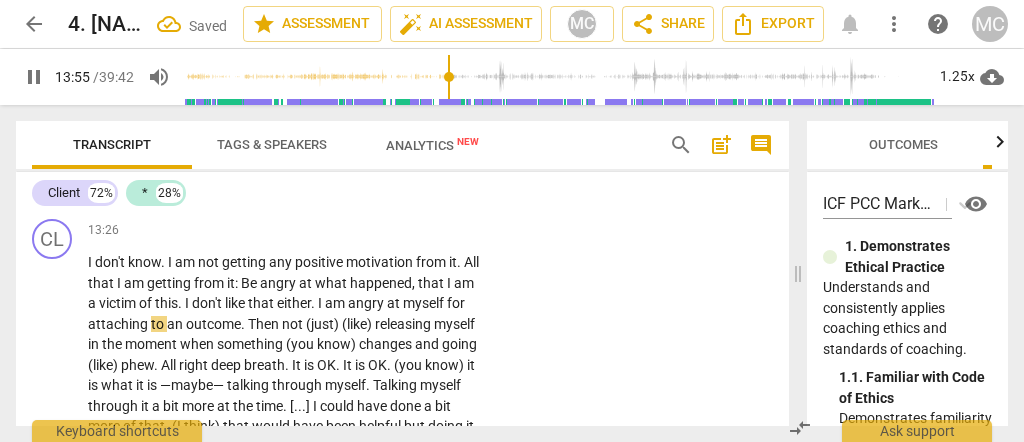 click on "angry" at bounding box center [367, 303] 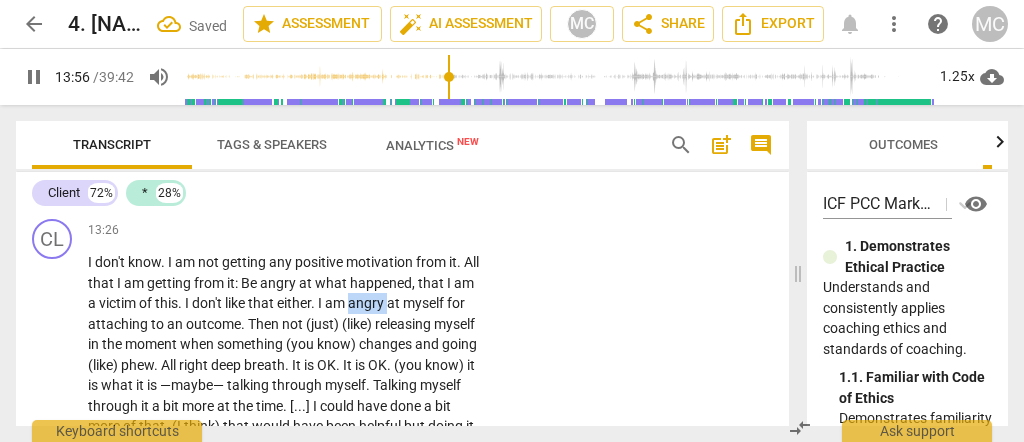click on "angry" at bounding box center (367, 303) 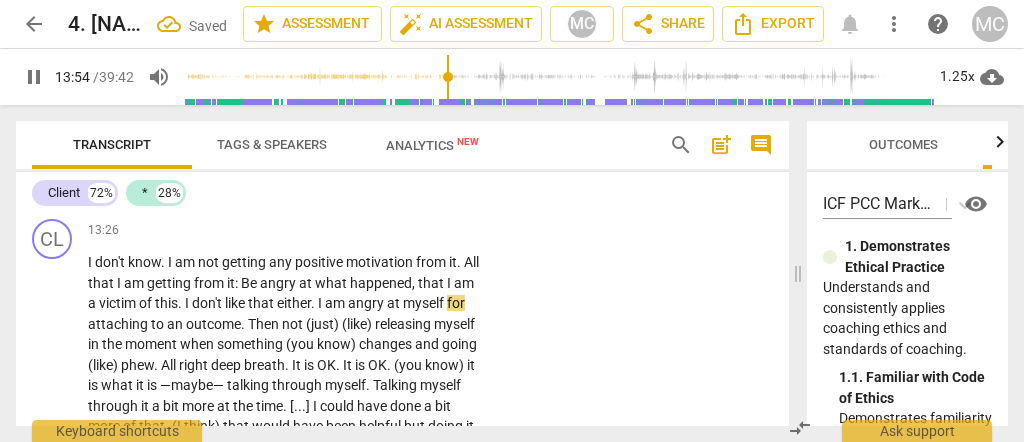 click on "that" at bounding box center [262, 303] 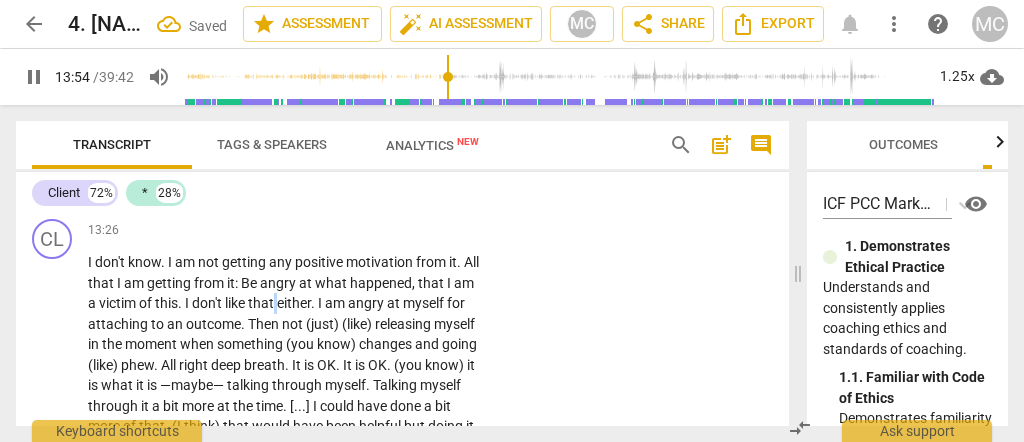 click on "that" at bounding box center [262, 303] 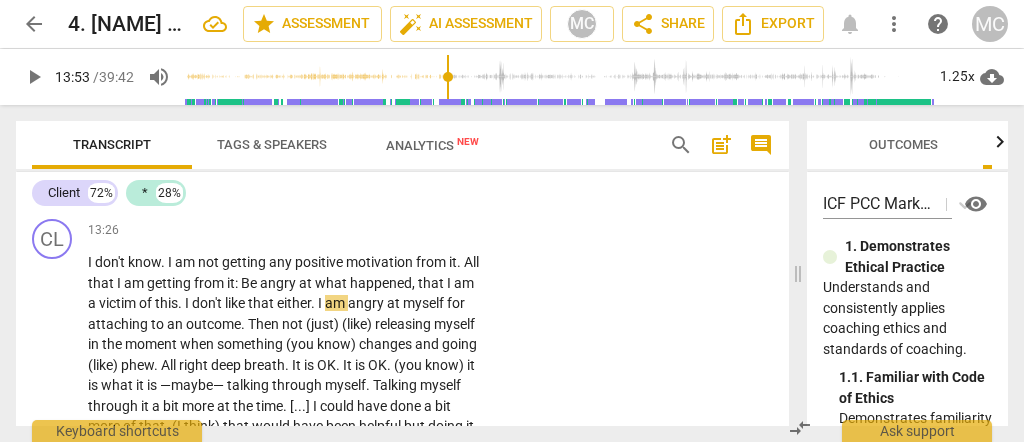 click on "I" at bounding box center (321, 303) 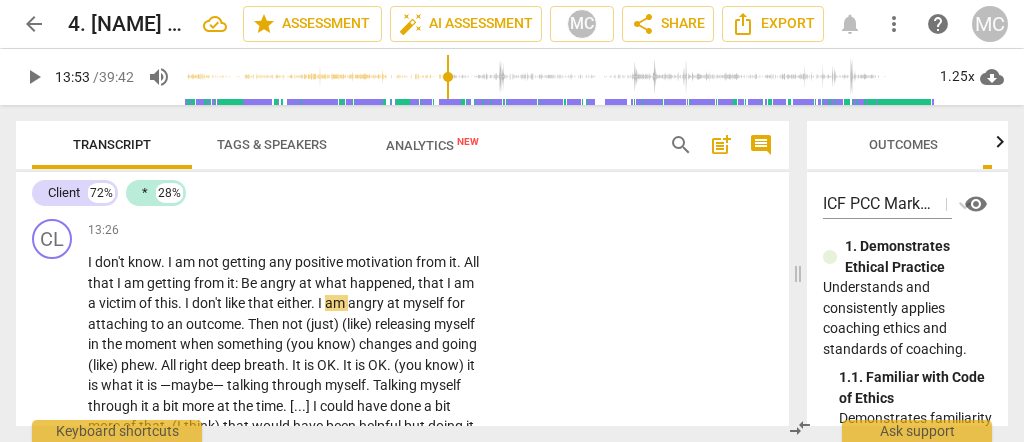 type on "833" 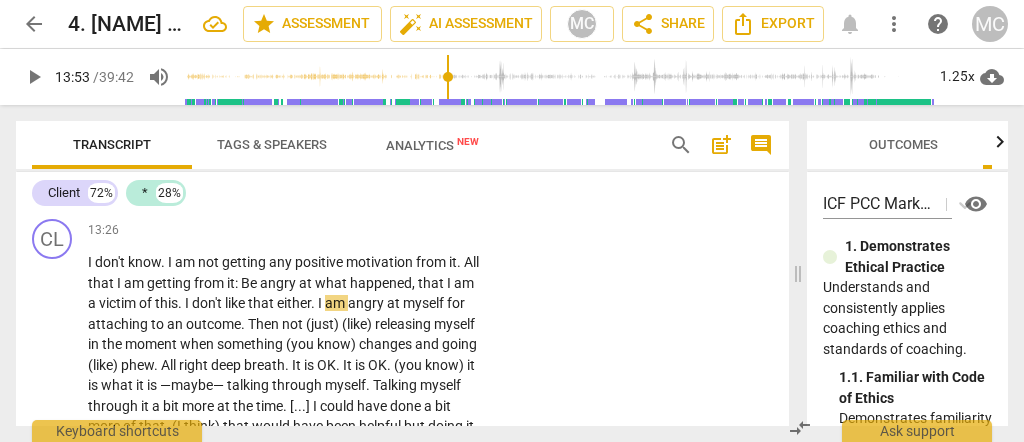 type 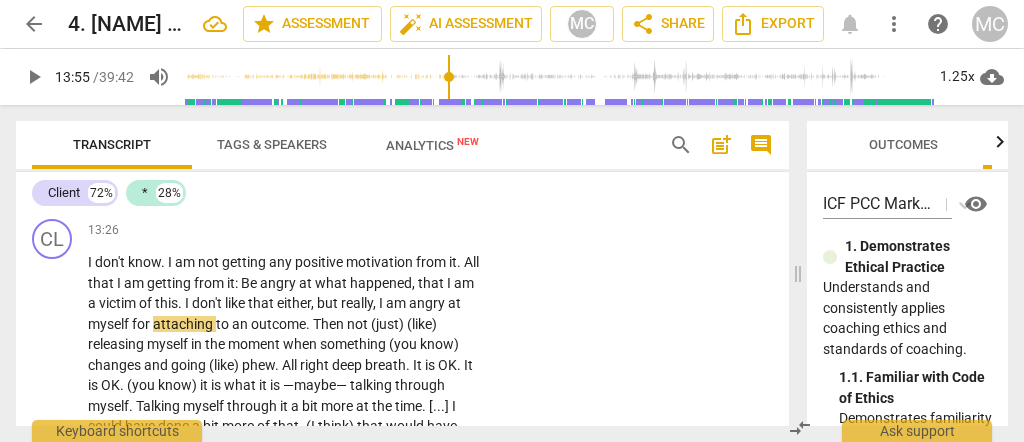 click on "like" at bounding box center (236, 303) 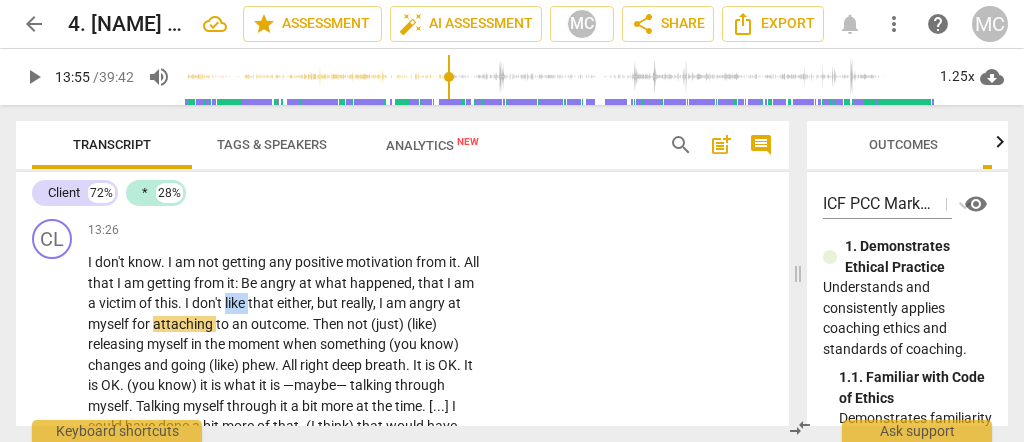 click on "like" at bounding box center [236, 303] 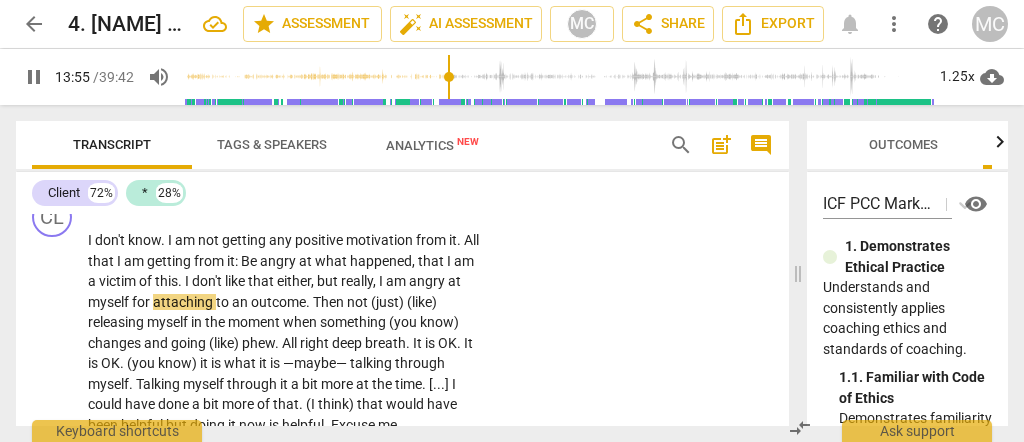 scroll, scrollTop: 5324, scrollLeft: 0, axis: vertical 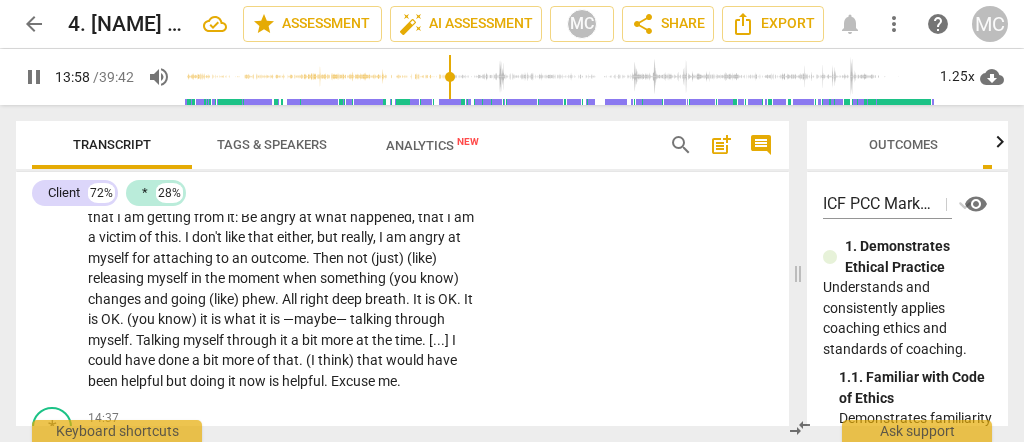 click on "attaching" at bounding box center (184, 258) 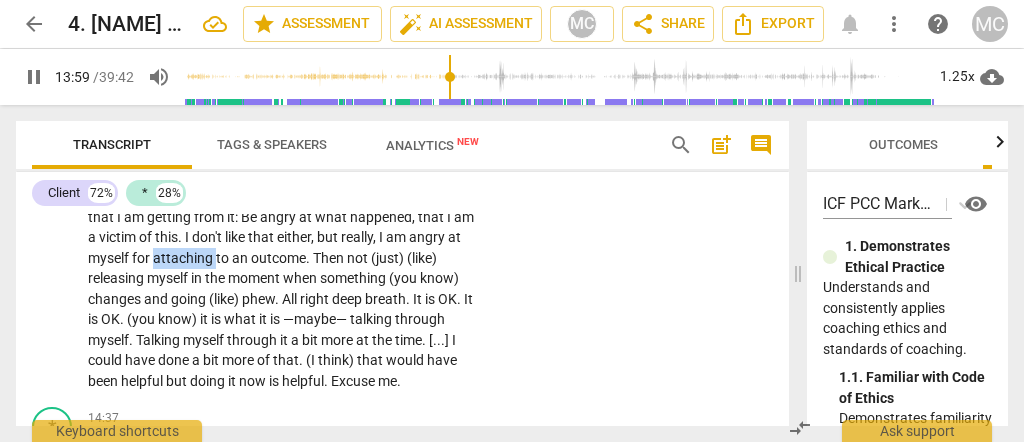 click on "attaching" at bounding box center [184, 258] 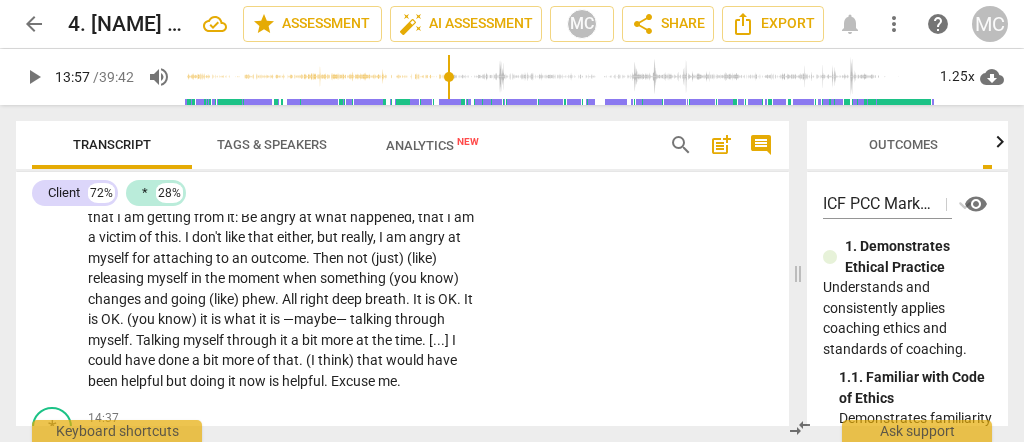 click on "." at bounding box center (309, 258) 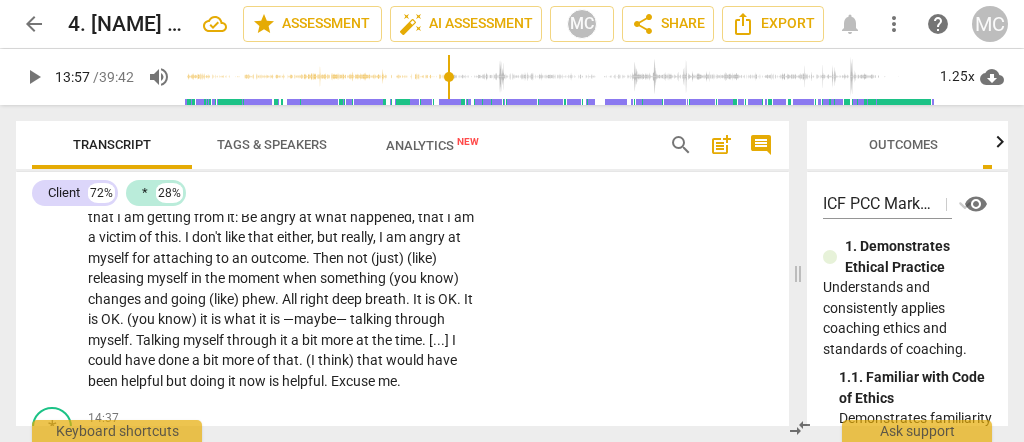 type on "837" 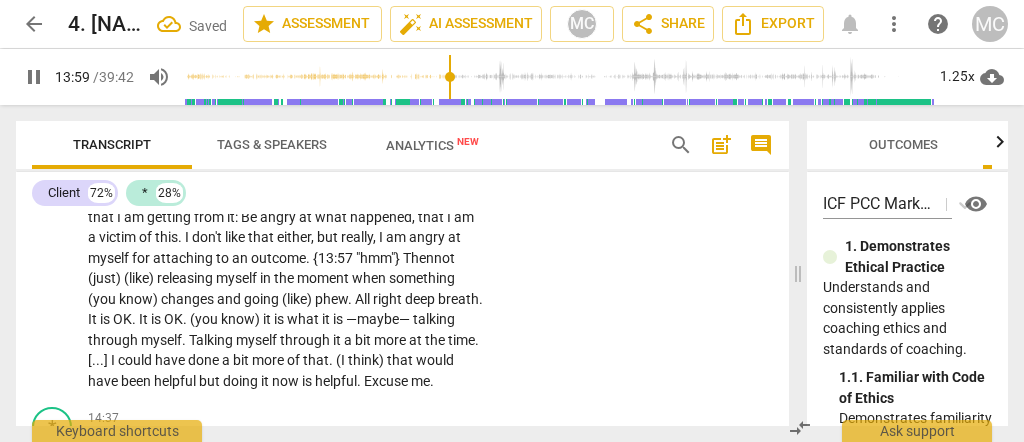 click on "not" at bounding box center (444, 258) 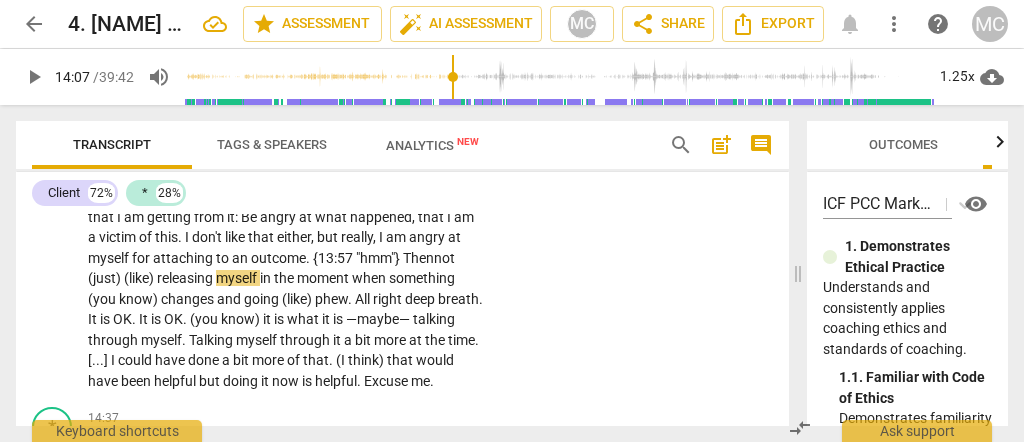 click on "outcome. {13:57 "hmm"} T" at bounding box center [331, 258] 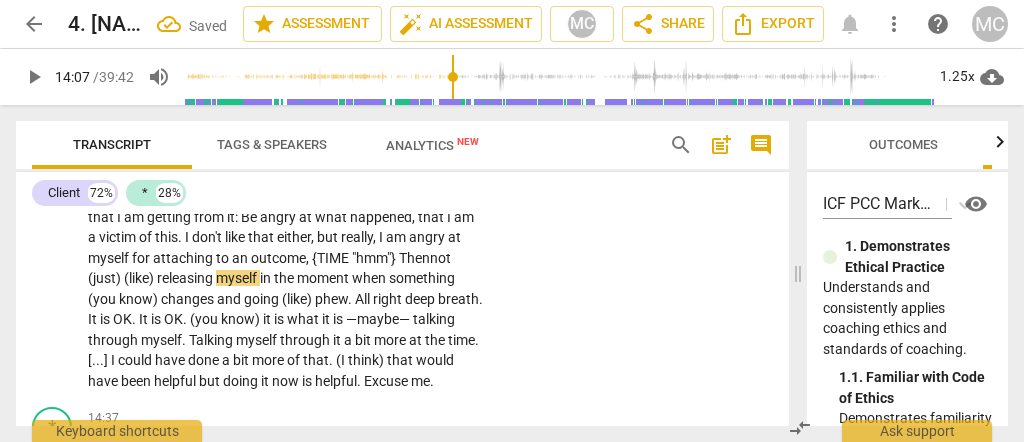 drag, startPoint x: 453, startPoint y: 263, endPoint x: 420, endPoint y: 267, distance: 33.24154 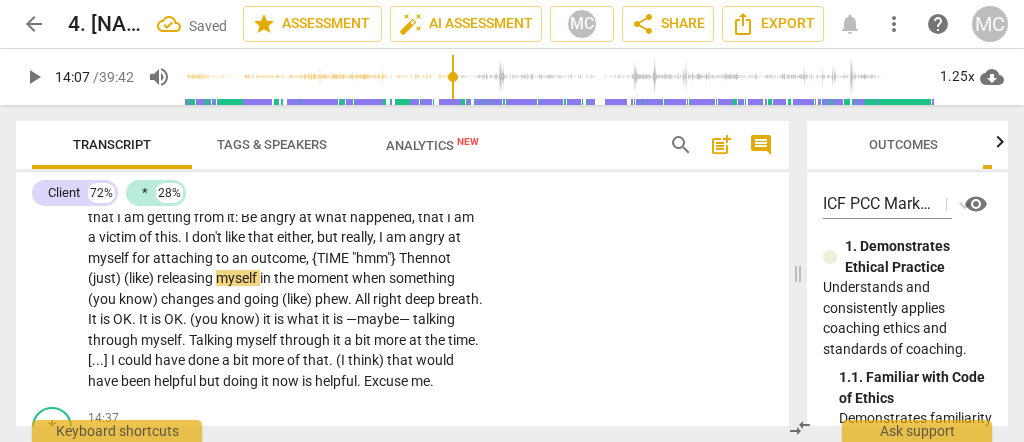 click on "I   don't   know .   I   am   not   getting   any   positive   motivation   from   it .   All   that   I   am   getting   from   it :   Be   angry   at   what   happened ,   that   I   am   a   victim   of   this .   I   don't   like   that   either ,   but   really ,   I   am   angry   at   myself   for   attaching   to   an   outcome, {13:57 "hmm"} T hen  not   (just)   (like)   releasing   myself   in   the   moment   when   something   (you   know)   changes   and   going   (like)   phew .   All   right   deep   breath .   It   is   OK .   It   is   OK .   (you   know)   it   is   what   it   is   —maybe—   talking   through   myself .   Talking   myself   through   it   a   bit   more   at   the   time .   [ . . . ]   I   could   have   done   a   bit   more   of   that .   (I   think)   that   would   have   been   helpful   but   doing   it   now   is   helpful .   Excuse   me ." at bounding box center [286, 288] 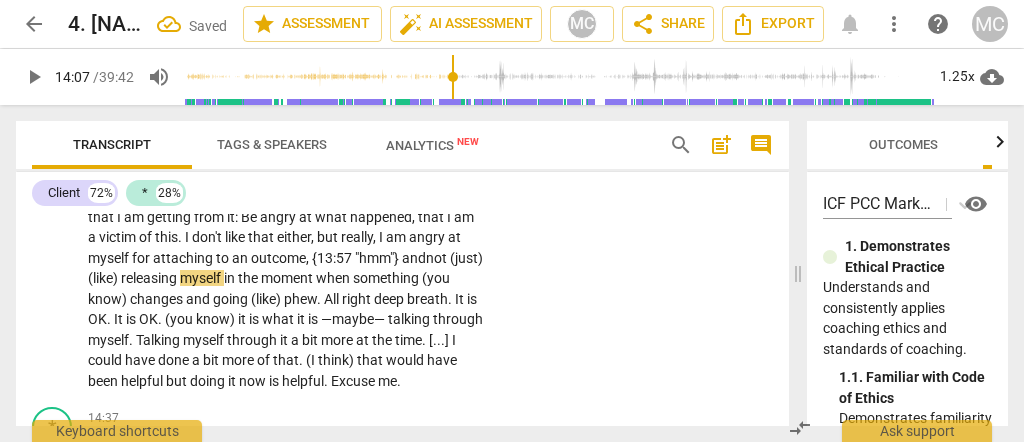 click on "outcome, {13:57 "hmm"} and" at bounding box center [338, 258] 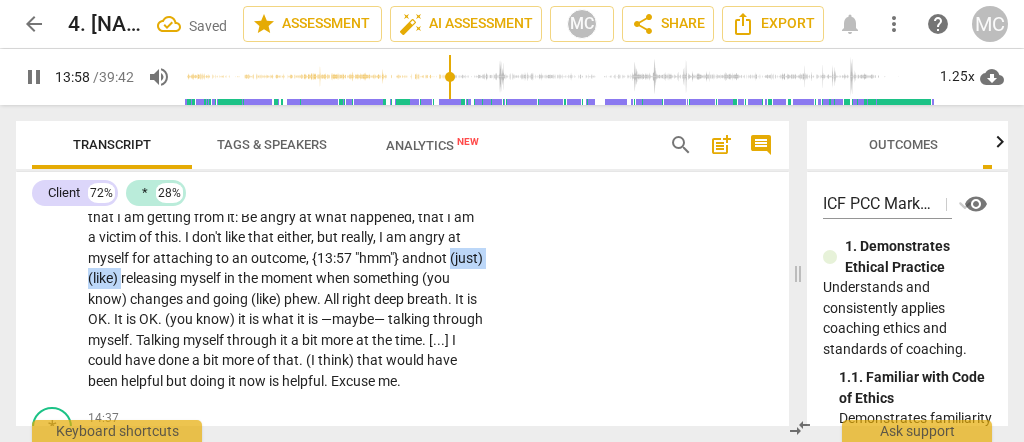 drag, startPoint x: 156, startPoint y: 284, endPoint x: 70, endPoint y: 284, distance: 86 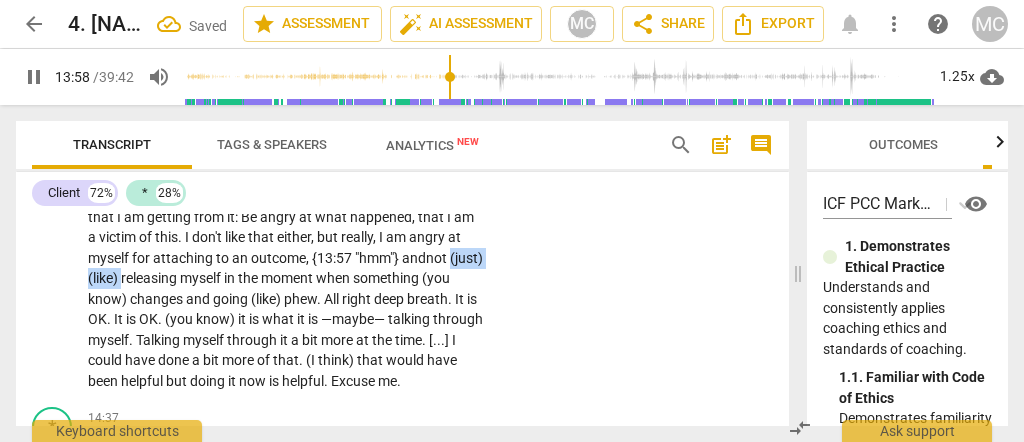 click on "CL play_arrow pause 13:26 + Add competency keyboard_arrow_right I   don't   know .   I   am   not   getting   any   positive   motivation   from   it .   All   that   I   am   getting   from   it :   Be   angry   at   what   happened ,   that   I   am   a   victim   of   this .   I   don't   like   that   either ,   but   really ,   I   am   angry   at   myself   for   attaching   to   an   outcome, {13:57 "hmm"} and  not   (just)   (like)   releasing   myself   in   the   moment   when   something   (you   know)   changes   and   going   (like)   phew .   All   right   deep   breath .   It   is   OK .   It   is   OK .   (you   know)   it   is   what   it   is   —maybe—   talking   through   myself .   Talking   myself   through   it   a   bit   more   at   the   time .   [ . . . ]   I   could   have   done   a   bit   more   of   that .   (I   think)   that   would   have   been   helpful   but   doing   it   now   is   helpful .   Excuse   me ." at bounding box center [402, 272] 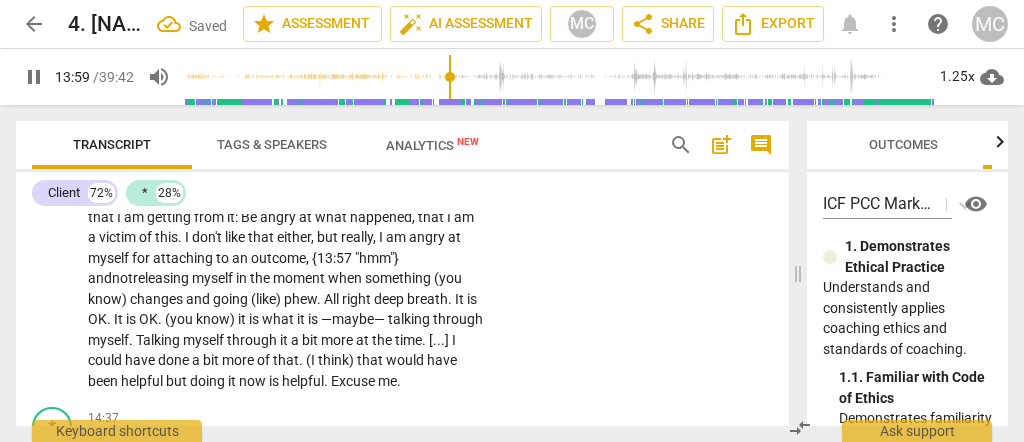 click on "CL play_arrow pause 13:26 + Add competency keyboard_arrow_right I   don't   know .   I   am   not   getting   any   positive   motivation   from   it .   All   that   I   am   getting   from   it :   Be   angry   at   what   happened ,   that   I   am   a   victim   of   this .   I   don't   like   that   either ,   but   really ,   I   am   angry   at   myself   for   attaching   to   an   outcome, {13:57 "hmm"} and  not  releasing   myself   in   the   moment   when   something   (you   know)   changes   and   going   (like)   phew .   All   right   deep   breath .   It   is   OK .   It   is   OK .   (you   know)   it   is   what   it   is   —maybe—   talking   through   myself .   Talking   myself   through   it   a   bit   more   at   the   time .   [ . . . ]   I   could   have   done   a   bit   more   of   that .   (I   think)   that   would   have   been   helpful   but   doing   it   now   is   helpful .   Excuse   me ." at bounding box center [402, 272] 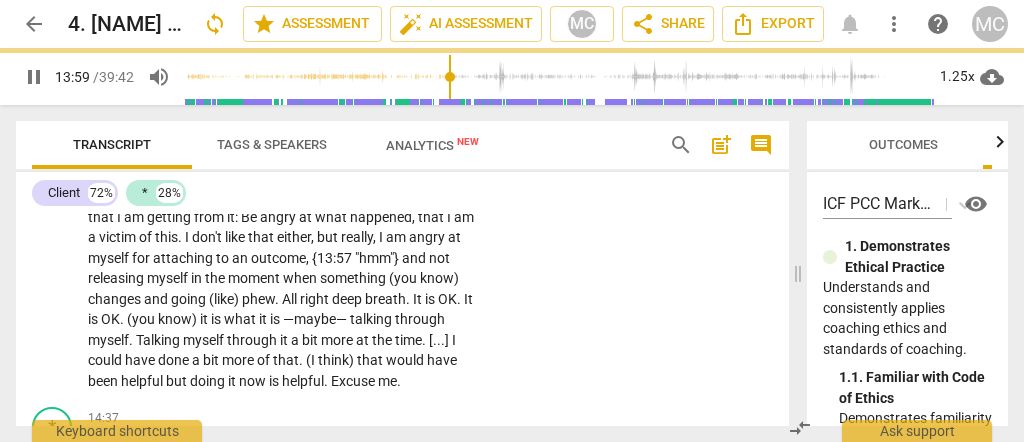 scroll, scrollTop: 5314, scrollLeft: 0, axis: vertical 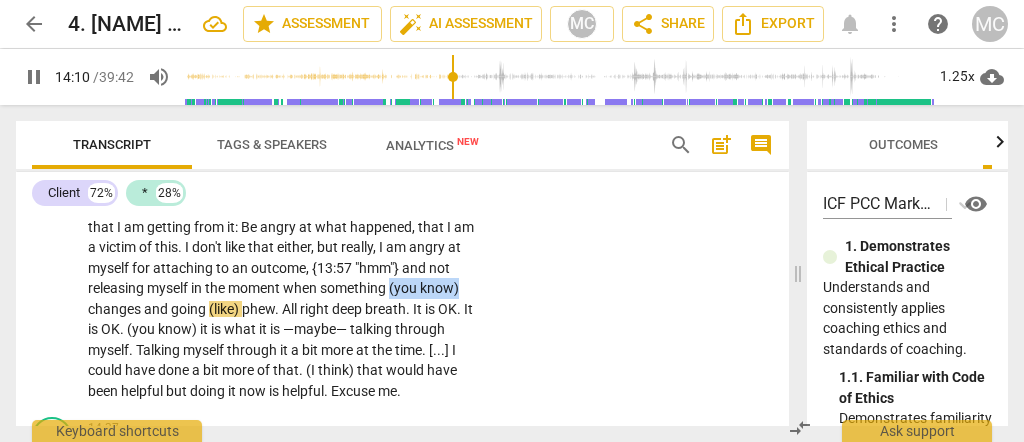 type on "851" 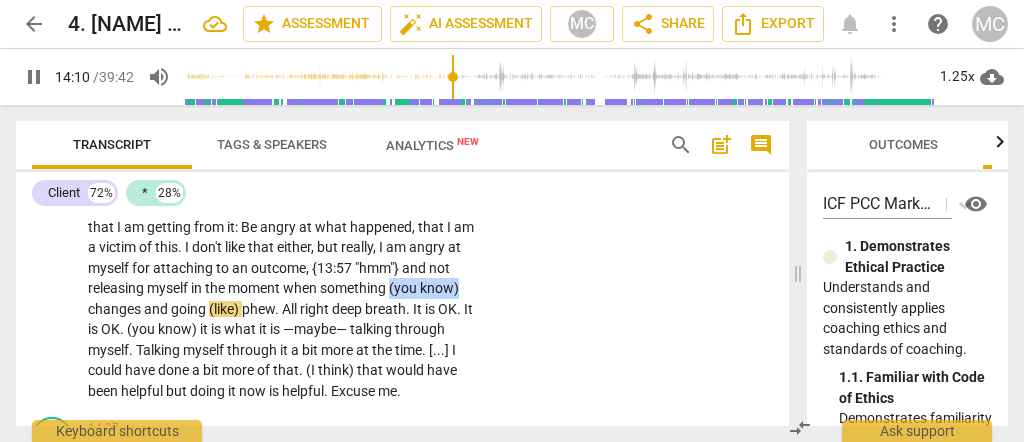 drag, startPoint x: 396, startPoint y: 292, endPoint x: 513, endPoint y: 291, distance: 117.00427 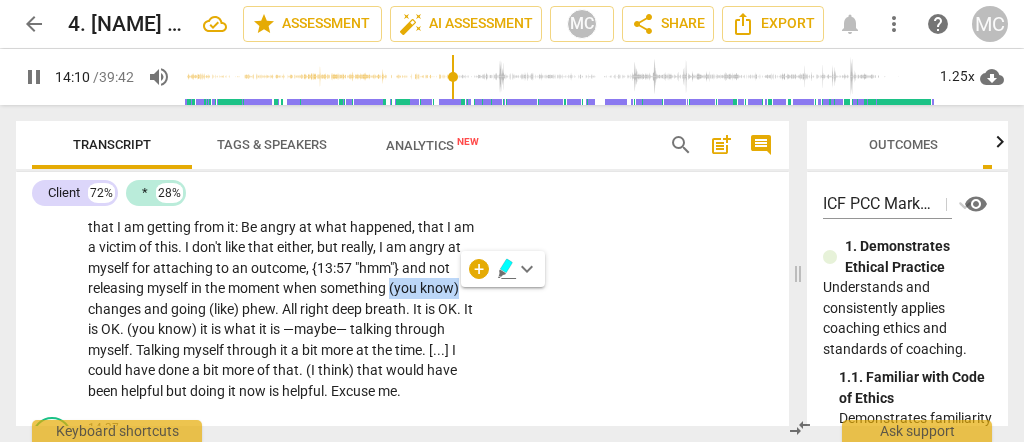 type 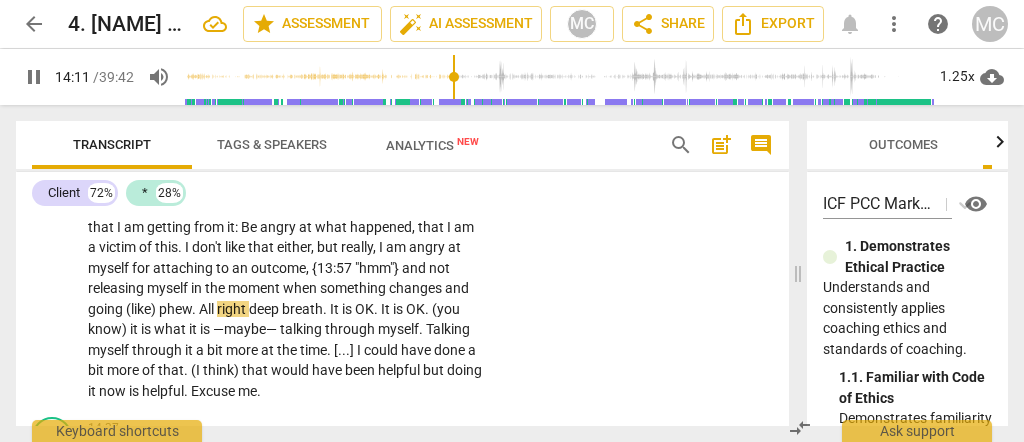 click on "changes" at bounding box center (417, 288) 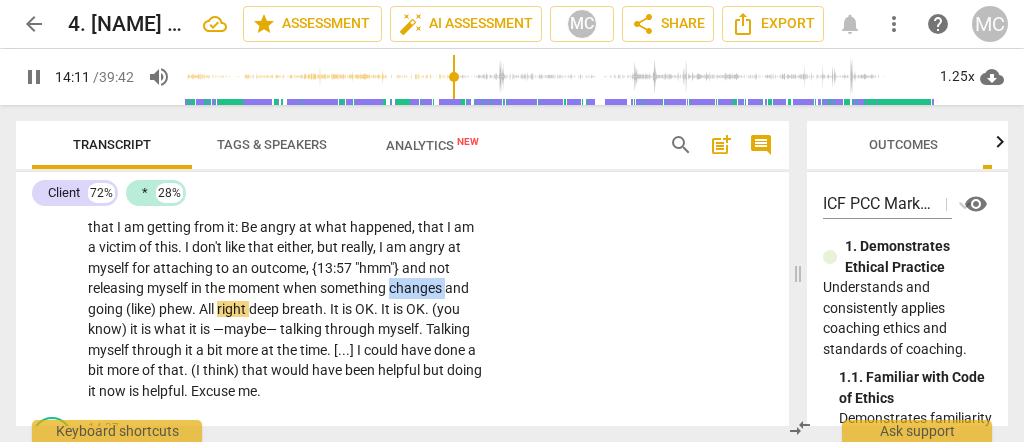 click on "changes" at bounding box center [417, 288] 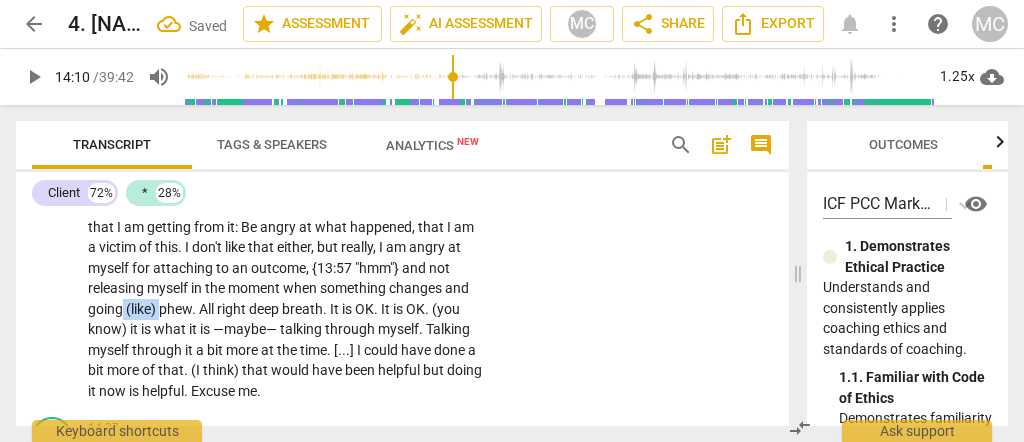 drag, startPoint x: 158, startPoint y: 317, endPoint x: 123, endPoint y: 318, distance: 35.014282 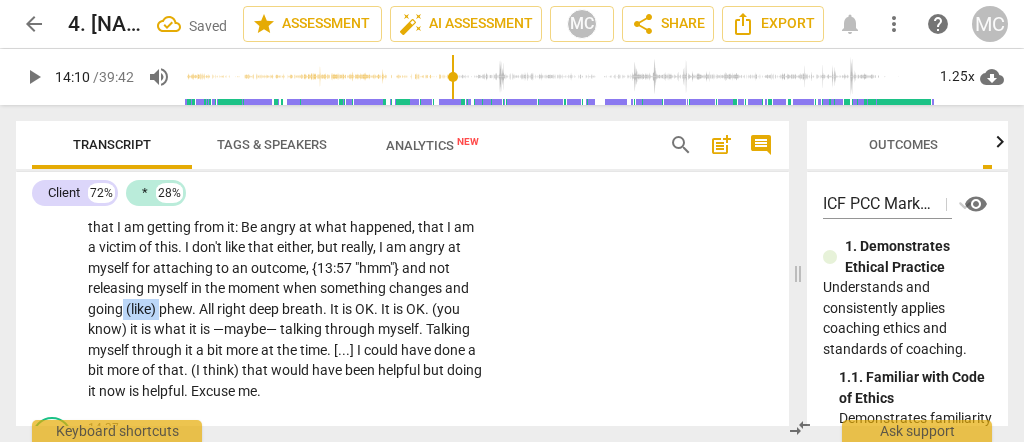 click on "I   don't   know .   I   am   not   getting   any   positive   motivation   from   it .   All   that   I   am   getting   from   it :   Be   angry   at   what   happened ,   that   I   am   a   victim   of   this .   I   don't   like   that   either ,   but   really ,   I   am   angry   at   myself   for   attaching   to   an   outcome ,   {13:57   "hmm"}   and   not   releasing   myself   in   the   moment   when   something   changes   and   going   (like)   phew .   All   right   deep   breath .   It   is   OK .   It   is   OK .   (you   know)   it   is   what   it   is   —maybe—   talking   through   myself .   Talking   myself   through   it   a   bit   more   at   the   time .   [ . . . ]   I   could   have   done   a   bit   more   of   that .   (I   think)   that   would   have   been   helpful   but   doing   it   now   is   helpful .   Excuse   me ." at bounding box center (286, 298) 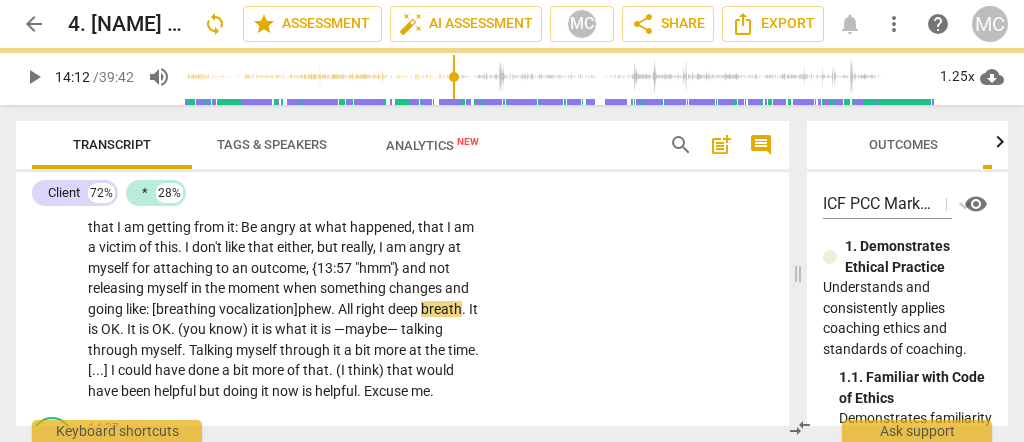 click on "going like: [breathing vocalization]" at bounding box center (193, 309) 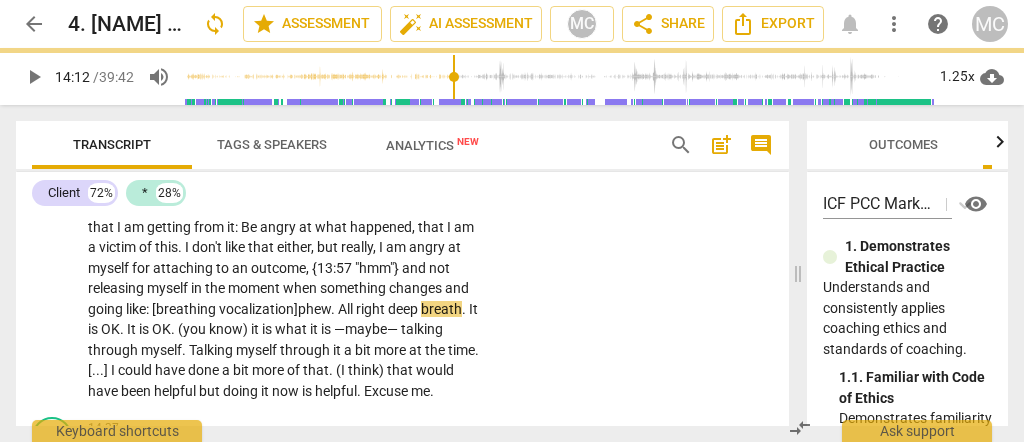click on "going like: [breathing vocalization]" at bounding box center [193, 309] 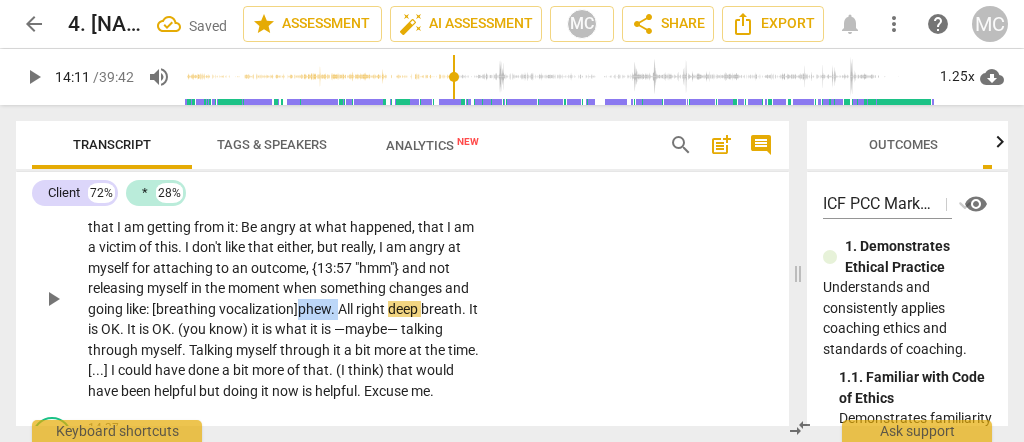 drag, startPoint x: 344, startPoint y: 317, endPoint x: 303, endPoint y: 317, distance: 41 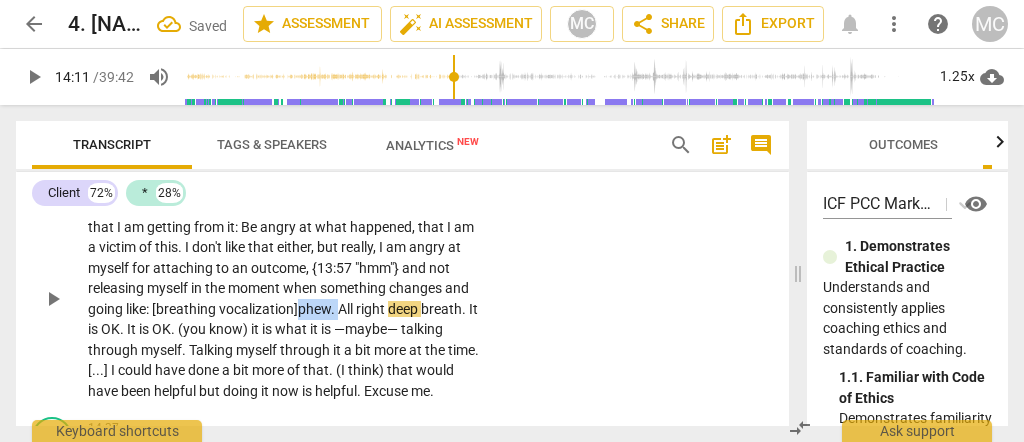 click on "I   don't   know .   I   am   not   getting   any   positive   motivation   from   it .   All   that   I   am   getting   from   it :   Be   angry   at   what   happened ,   that   I   am   a   victim   of   this .   I   don't   like   that   either ,   but   really ,   I   am   angry   at   myself   for   attaching   to   an   outcome ,   {13:57   "hmm"}   and   not   releasing   myself   in   the   moment   when   something   changes   and   going like: [breathing vocalization]  phew .   All   right   deep   breath .   It   is   OK .   It   is   OK .   (you   know)   it   is   what   it   is   —maybe—   talking   through   myself .   Talking   myself   through   it   a   bit   more   at   the   time .   [ . . . ]   I   could   have   done   a   bit   more   of   that .   (I   think)   that   would   have   been   helpful   but   doing   it   now   is   helpful .   Excuse   me ." at bounding box center (286, 298) 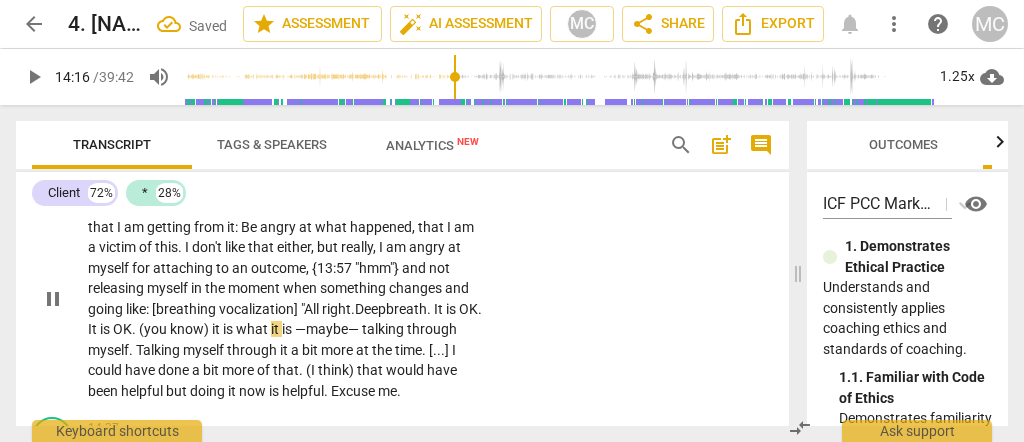 click on "breath" at bounding box center (406, 309) 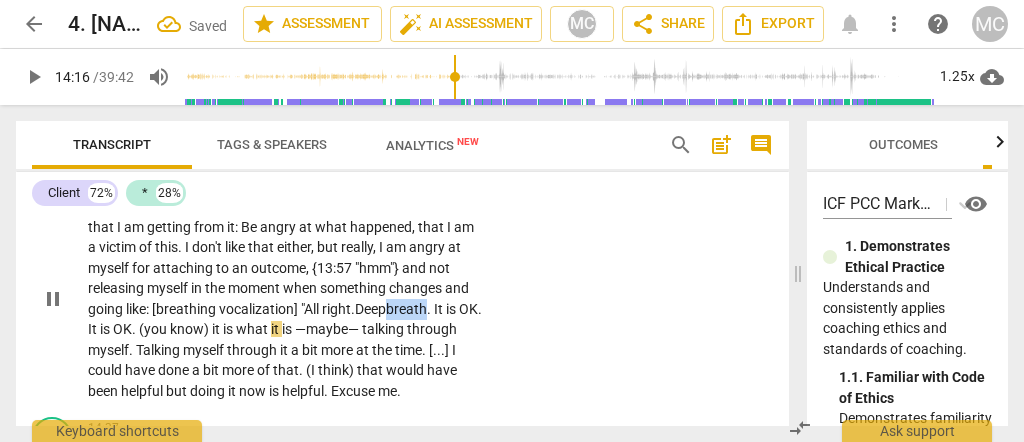 click on "breath" at bounding box center [406, 309] 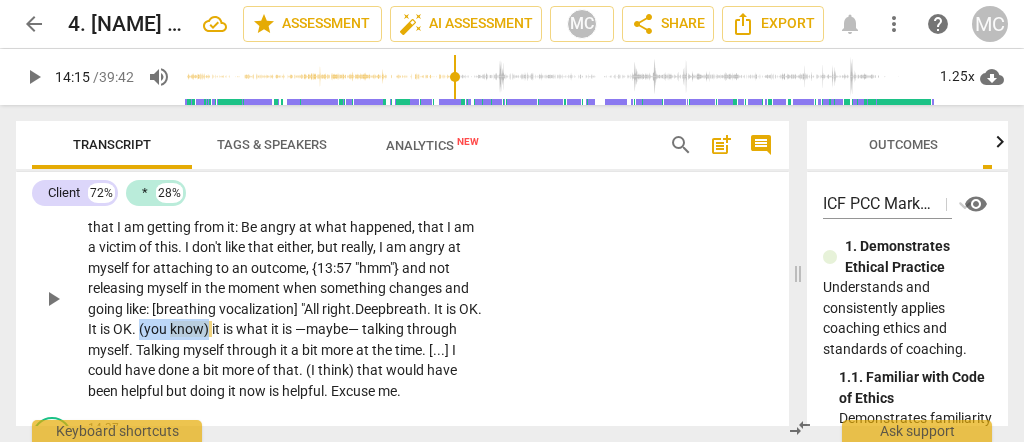 drag, startPoint x: 234, startPoint y: 333, endPoint x: 166, endPoint y: 339, distance: 68.26419 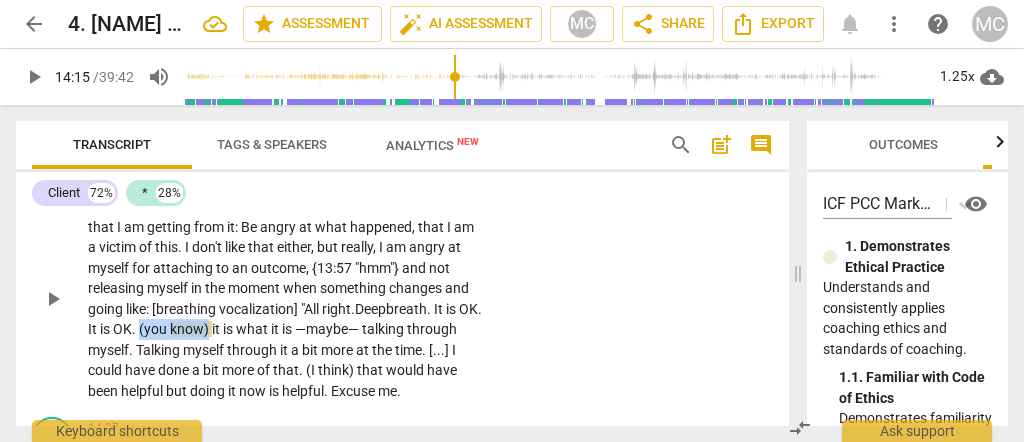 click on "I   don't   know .   I   am   not   getting   any   positive   motivation   from   it .   All   that   I   am   getting   from   it :   Be   angry   at   what   happened ,   that   I   am   a   victim   of   this .   I   don't   like   that   either ,   but   really ,   I   am   angry   at   myself   for   attaching   to   an   outcome ,   {13:57   "hmm"}   and   not   releasing   myself   in   the   moment   when   something   changes   and   going like: [breathing vocalization] " All   right.  Deep  breath .   It   is   OK .   It   is   OK .   (you   know)   it   is   what   it   is   —maybe—   talking   through   myself .   Talking   myself   through   it   a   bit   more   at   the   time .   [ . . . ]   I   could   have   done   a   bit   more   of   that .   (I   think)   that   would   have   been   helpful   but   doing   it   now   is   helpful .   Excuse   me ." at bounding box center [286, 298] 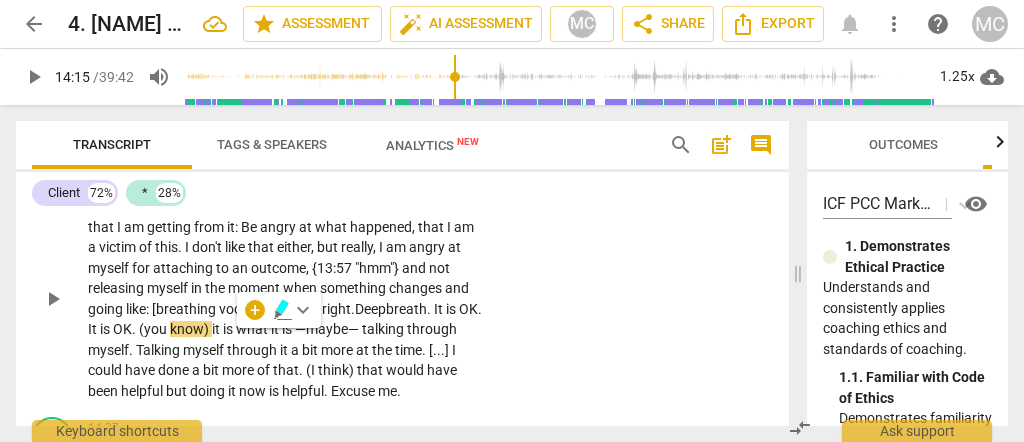 click on "Deep" at bounding box center [370, 309] 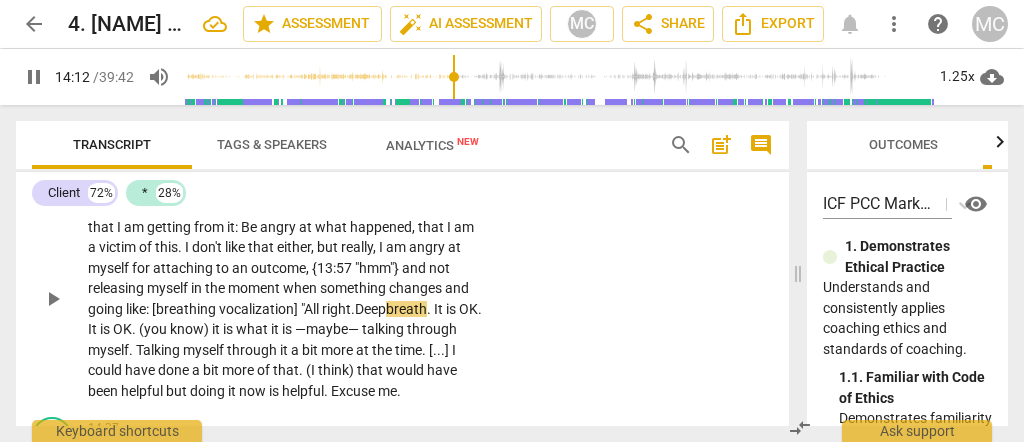 click on "It" at bounding box center [440, 309] 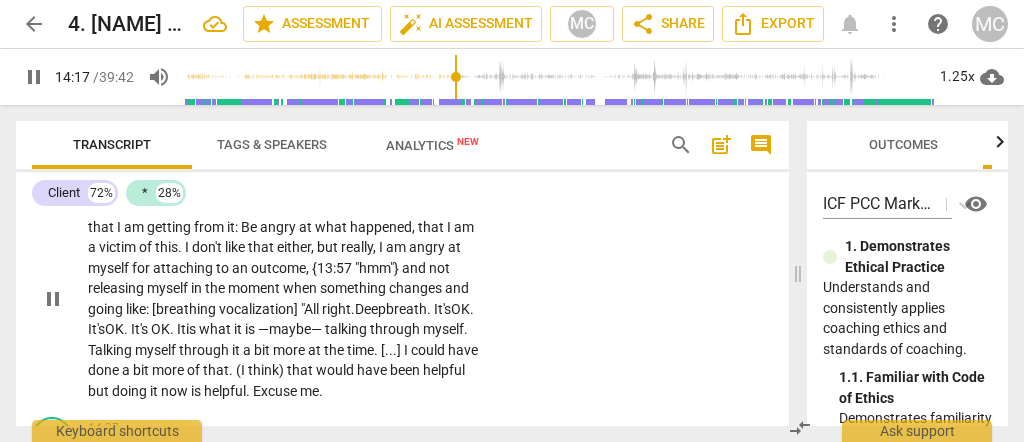 click on "—maybe—" at bounding box center [291, 329] 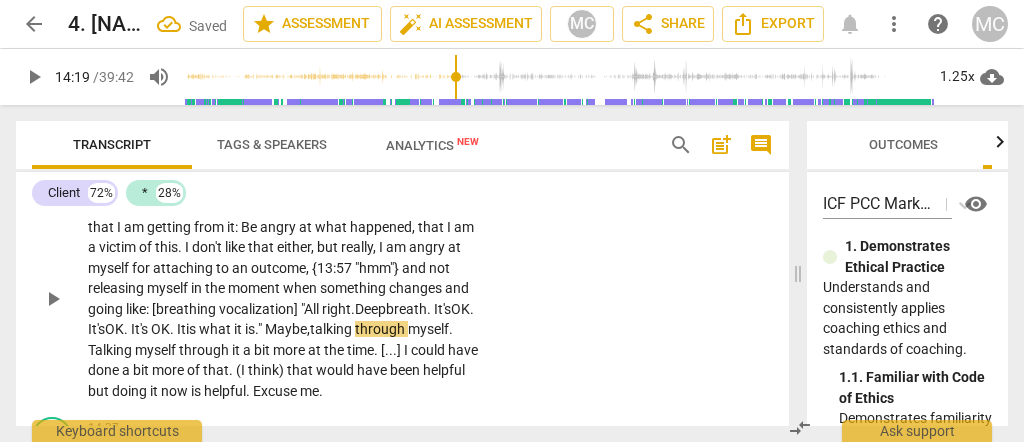 click on "aybe," at bounding box center (293, 329) 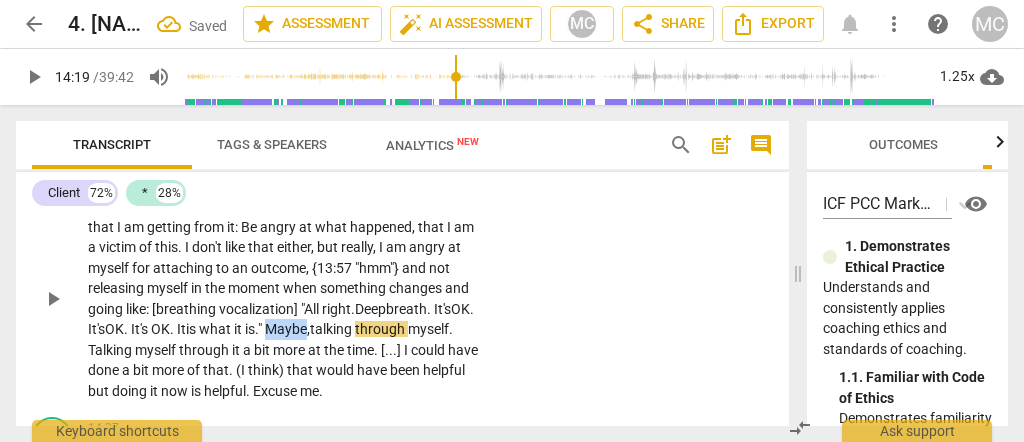 click on "aybe," at bounding box center (293, 329) 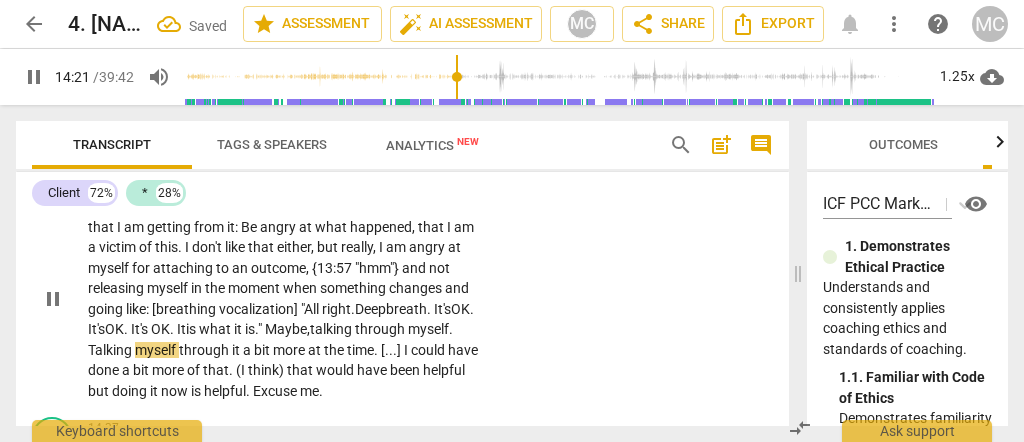 click on "Talking" at bounding box center (111, 350) 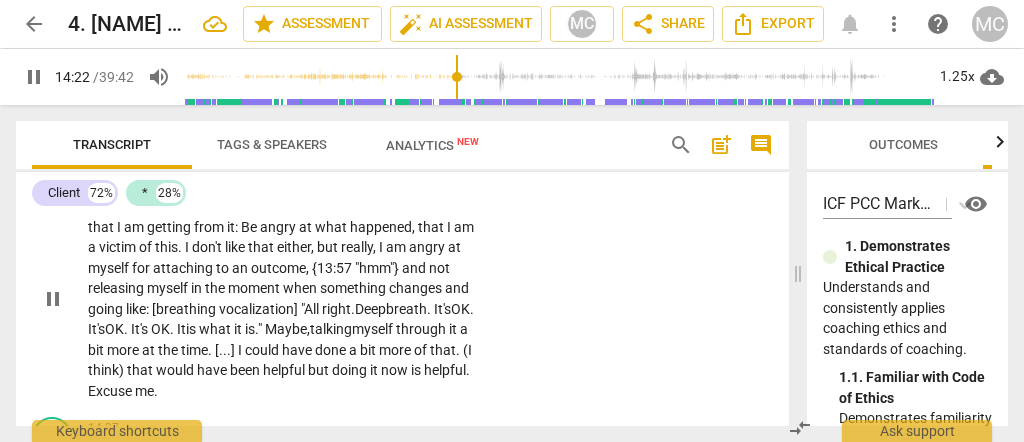 click on "talking" at bounding box center (331, 329) 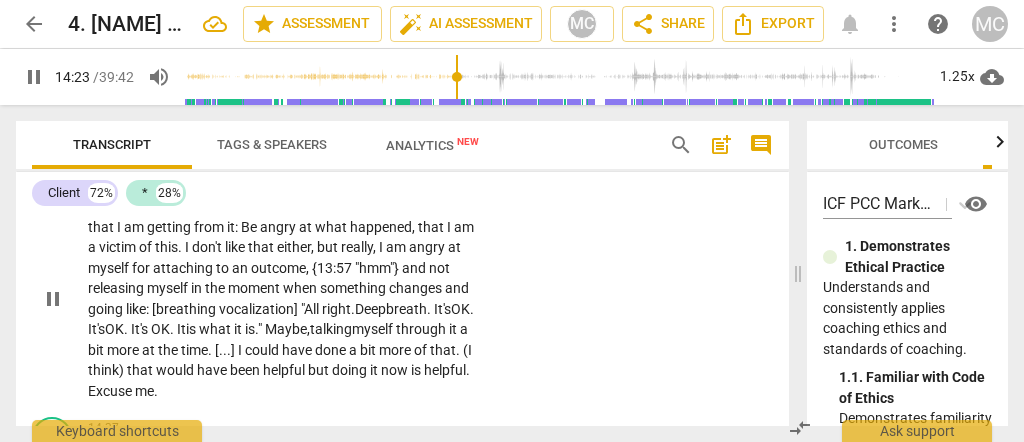 click on "talking" at bounding box center [331, 329] 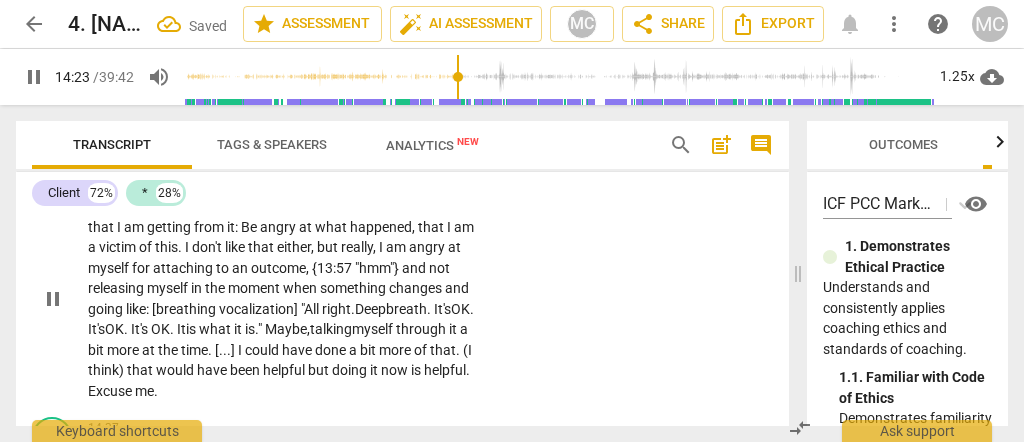 click on "time" at bounding box center (194, 350) 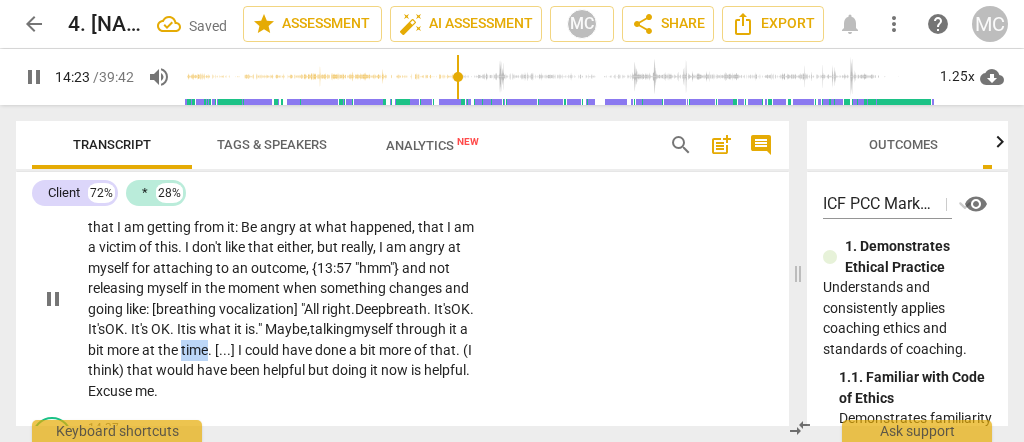 click on "time" at bounding box center (194, 350) 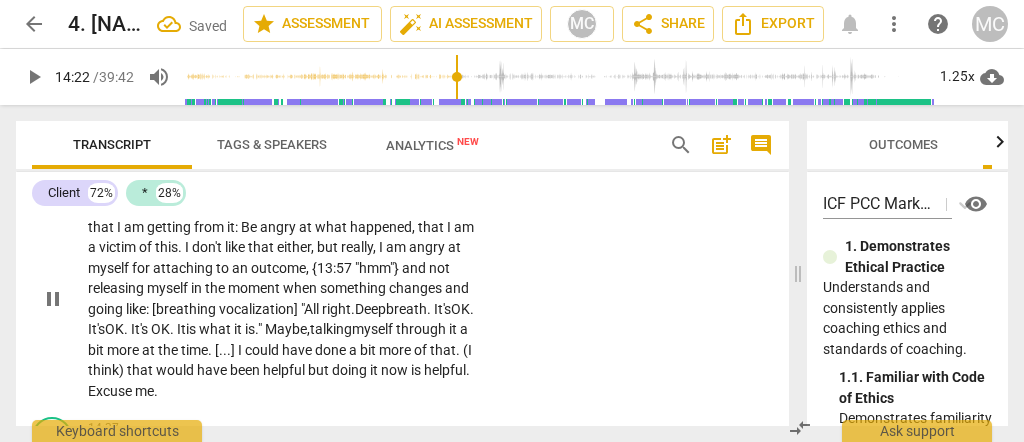 click on "time" at bounding box center (194, 350) 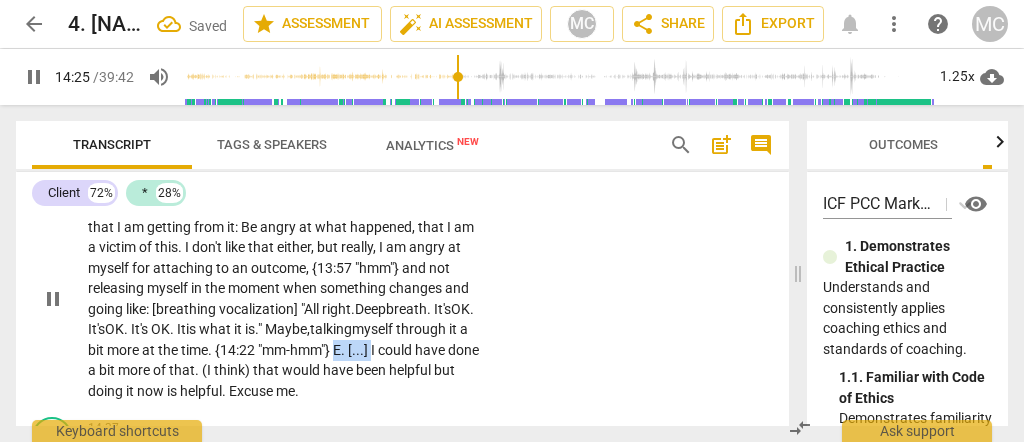 drag, startPoint x: 446, startPoint y: 356, endPoint x: 410, endPoint y: 357, distance: 36.013885 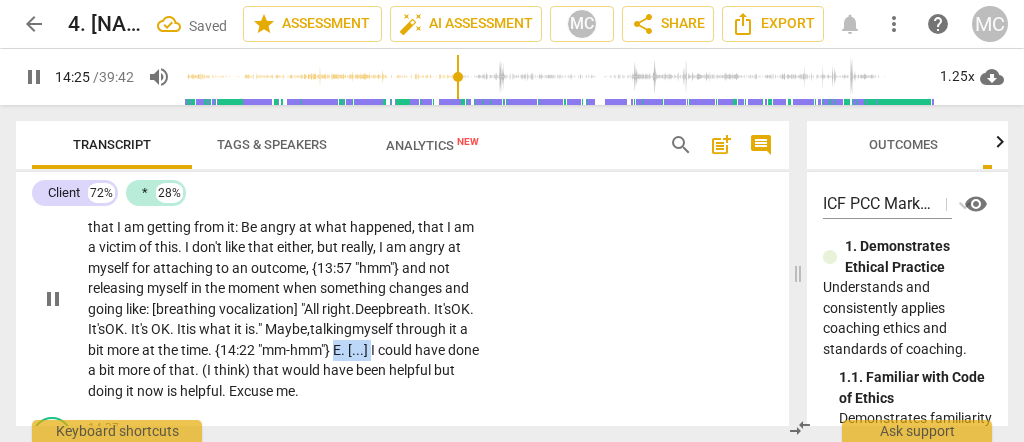 click on "I   don't   know .   I   am   not   getting   any   positive   motivation   from   it .   All   that   I   am   getting   from   it :   Be   angry   at   what   happened ,   that   I   am   a   victim   of   this .   I   don't   like   that   either ,   but   really ,   I   am   angry   at   myself   for   attaching   to   an   outcome ,   {13:57   "hmm"}   and   not   releasing   myself   in   the   moment   when   something   changes   and   going like: [breathing vocalization] " All   right.  Deep  breath .   It's  OK .   It's  OK . It's OK. I t  is   what   it   is." M aybe,  talking  myself   through   it   a   bit   more   at   the   time. {14:22 "mm-hmm"} E .   [ . . . ]   I   could   have   done   a   bit   more   of   that .   (I   think)   that   would   have   been   helpful   but   doing   it   now   is   helpful .   Excuse   me ." at bounding box center [286, 298] 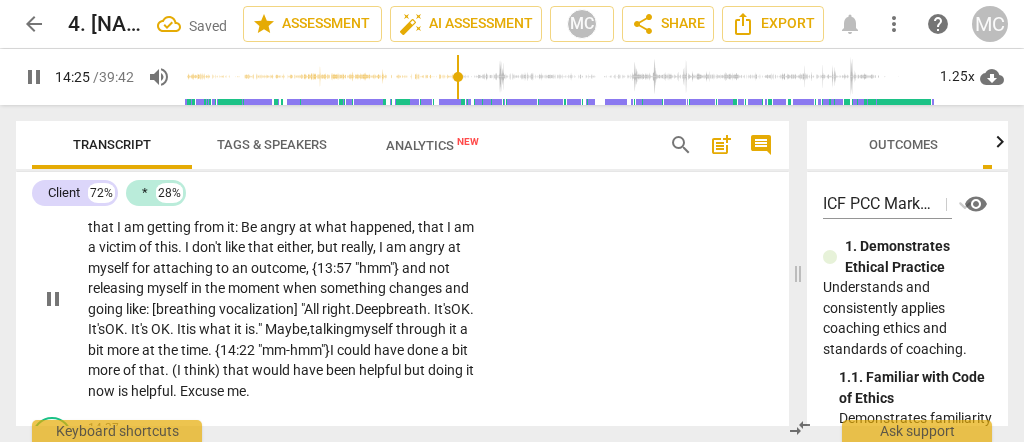 click on "CL play_arrow pause 13:26 + Add competency keyboard_arrow_right I   don't   know .   I   am   not   getting   any   positive   motivation   from   it .   All   that   I   am   getting   from   it :   Be   angry   at   what   happened ,   that   I   am   a   victim   of   this .   I   don't   like   that   either ,   but   really ,   I   am   angry   at   myself   for   attaching   to   an   outcome ,   {13:57   "hmm"}   and   not   releasing   myself   in   the   moment   when   something   changes   and   going like: [breathing vocalization] " All   right.  Deep  breath .   It's  OK .   It's  OK . It's OK. I t  is   what   it   is." M aybe,  talking  myself   through   it   a   bit   more   at   the   time. {14:22 "mm-hmm"}  I   could   have   done   a   bit   more   of   that .   (I   think)   that   would   have   been   helpful   but   doing   it   now   is   helpful .   Excuse   me ." at bounding box center (402, 282) 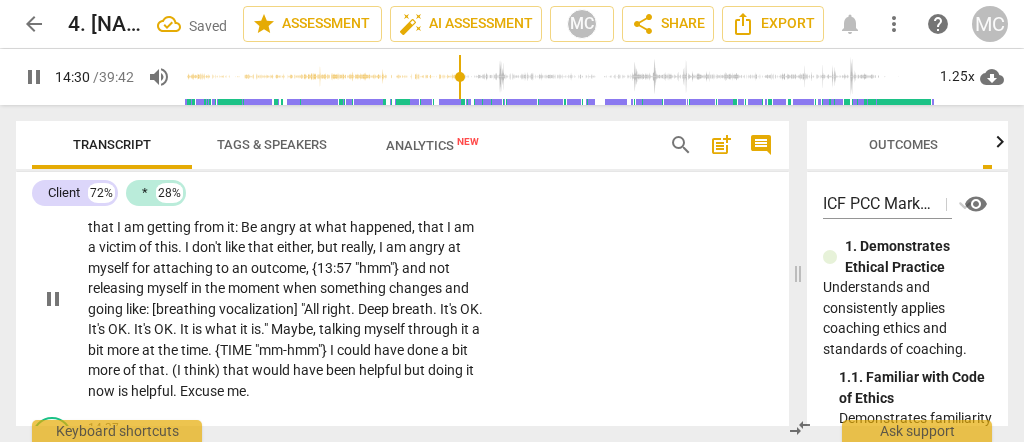 click on "could" at bounding box center [355, 350] 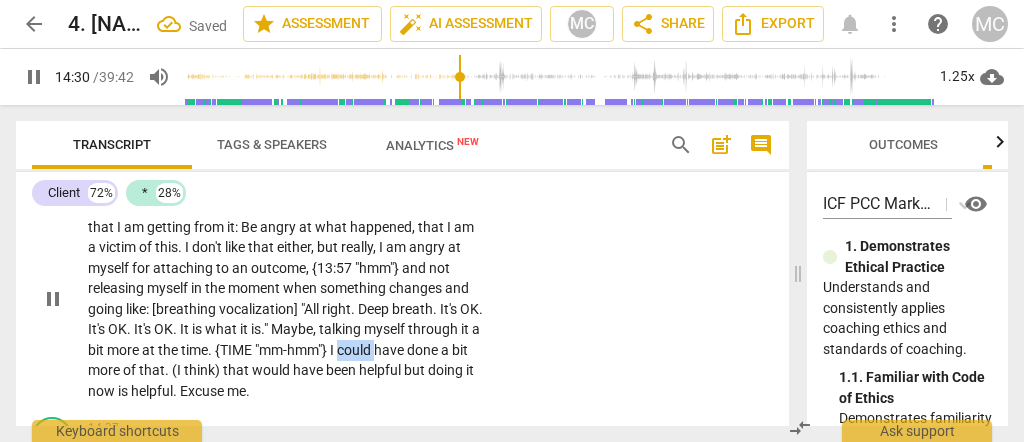 click on "could" at bounding box center [355, 350] 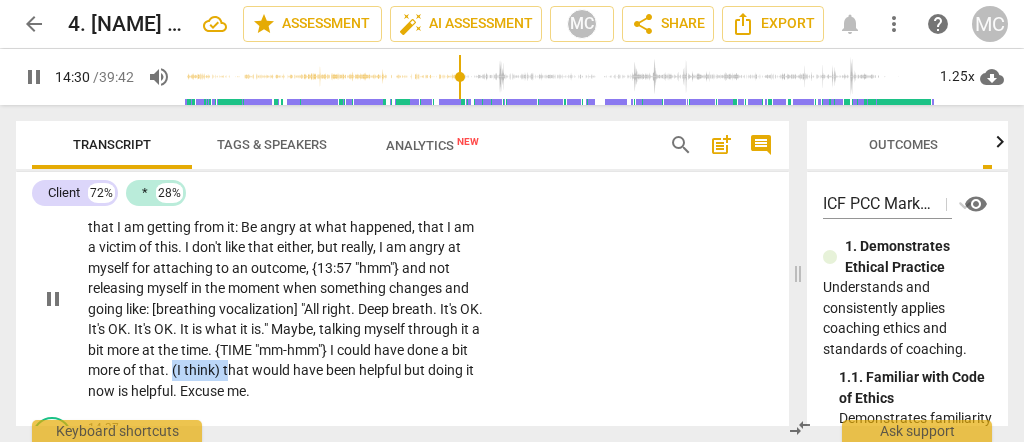 type on "871" 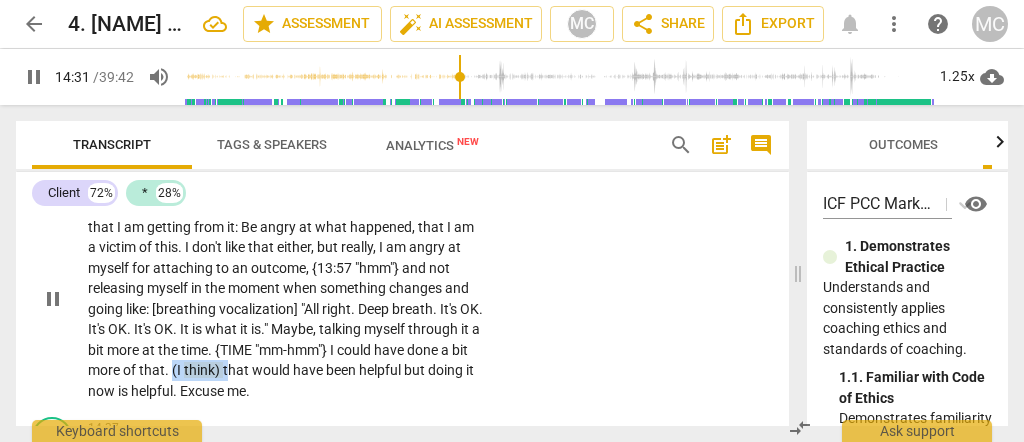 drag, startPoint x: 322, startPoint y: 376, endPoint x: 269, endPoint y: 376, distance: 53 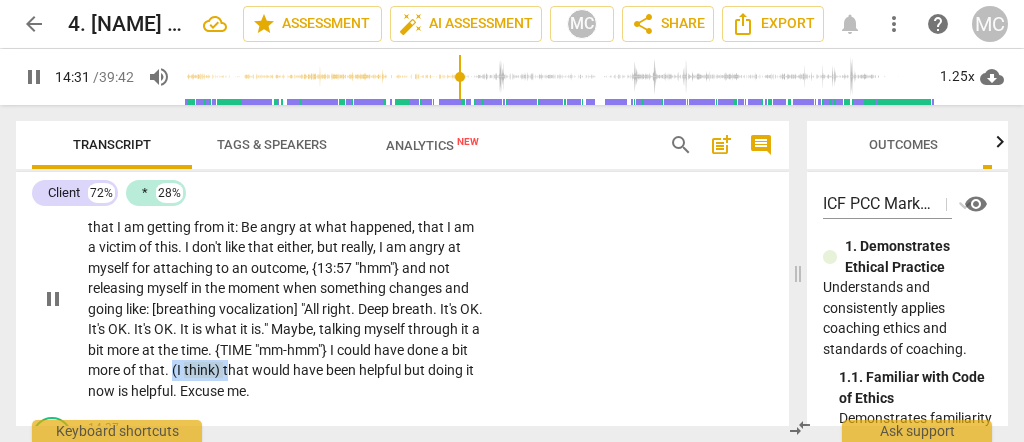 click on "I   don't   know .   I   am   not   getting   any   positive   motivation   from   it .   All   that   I   am   getting   from   it :   Be   angry   at   what   happened ,   that   I   am   a   victim   of   this .   I   don't   like   that   either ,   but   really ,   I   am   angry   at   myself   for   attaching   to   an   outcome ,   {13:57   "hmm"}   and   not   releasing   myself   in   the   moment   when   something   changes   and   going   like :   [breathing   vocalization]   "All   right .   Deep   breath .   It's   OK .   It's   OK .   It's   OK .   It   is   what   it   is . "   Maybe ,   talking   myself   through   it   a   bit   more   at   the   time .   {14:22   "mm-hmm"}   I   could   have   done   a   bit   more   of   that .   (I   think)   that   would   have   been   helpful   but   doing   it   now   is   helpful .   Excuse   me ." at bounding box center [286, 298] 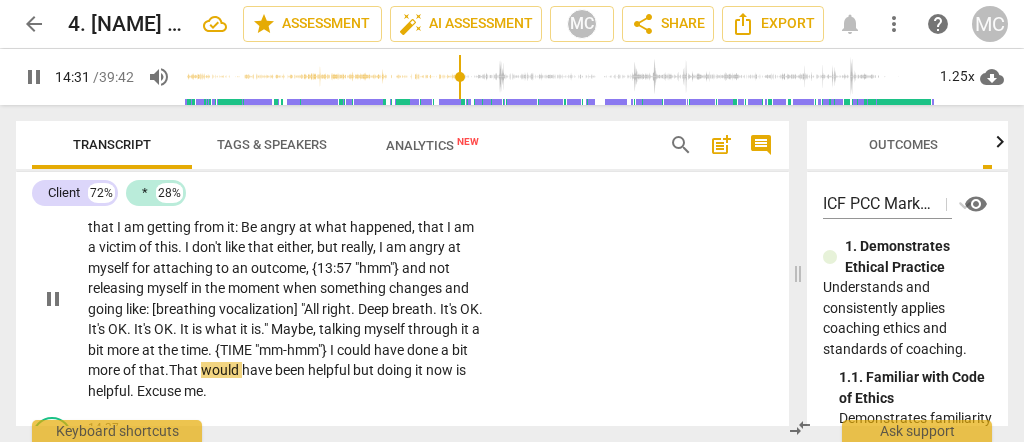 click on "CL play_arrow pause 13:26 + Add competency keyboard_arrow_right I   don't   know .   I   am   not   getting   any   positive   motivation   from   it .   All   that   I   am   getting   from   it :   Be   angry   at   what   happened ,   that   I   am   a   victim   of   this .   I   don't   like   that   either ,   but   really ,   I   am   angry   at   myself   for   attaching   to   an   outcome ,   {13:57   "hmm"}   and   not   releasing   myself   in   the   moment   when   something   changes   and   going   like :   [breathing   vocalization]   "All   right .   Deep   breath .   It's   OK .   It's   OK .   It's   OK .   It   is   what   it   is . "   Maybe ,   talking   myself   through   it   a   bit   more   at   the   time .   {14:22   "mm-hmm"}   I   could   have   done   a   bit   more   of   that .  T hat   would   have   been   helpful   but   doing   it   now   is   helpful .   Excuse   me ." at bounding box center (402, 282) 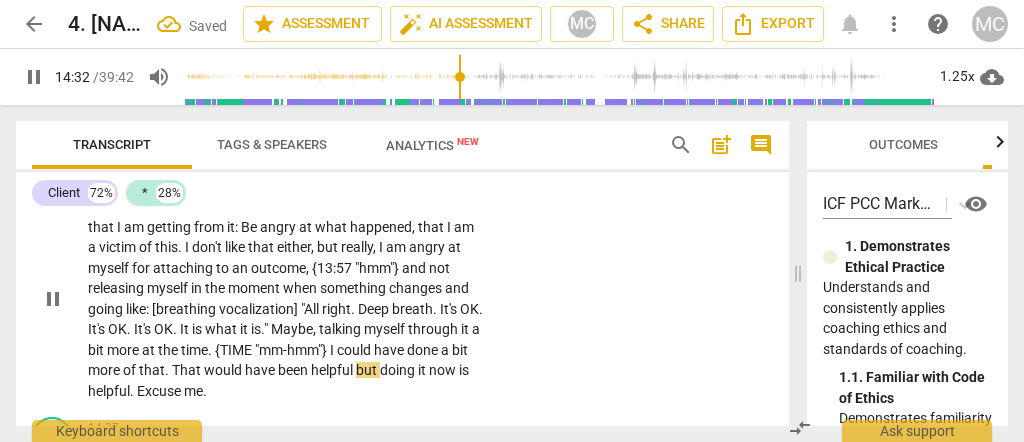 click on "helpful" at bounding box center (333, 370) 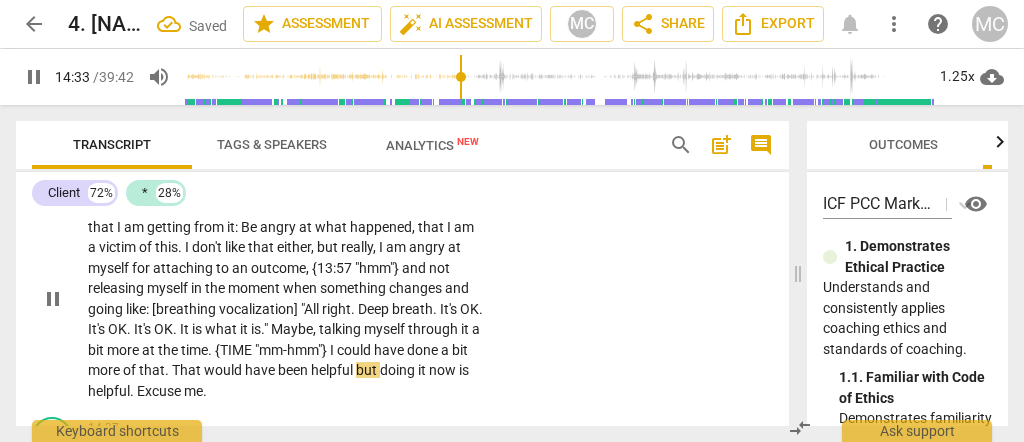 type on "874" 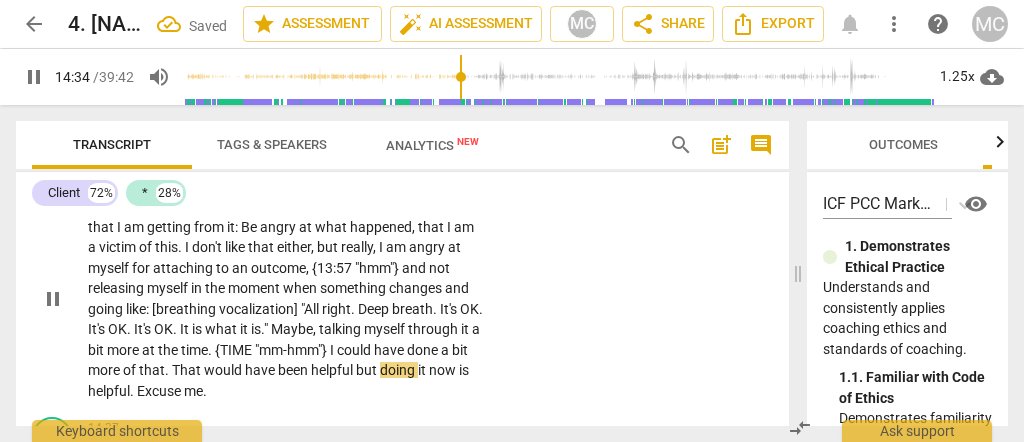 type 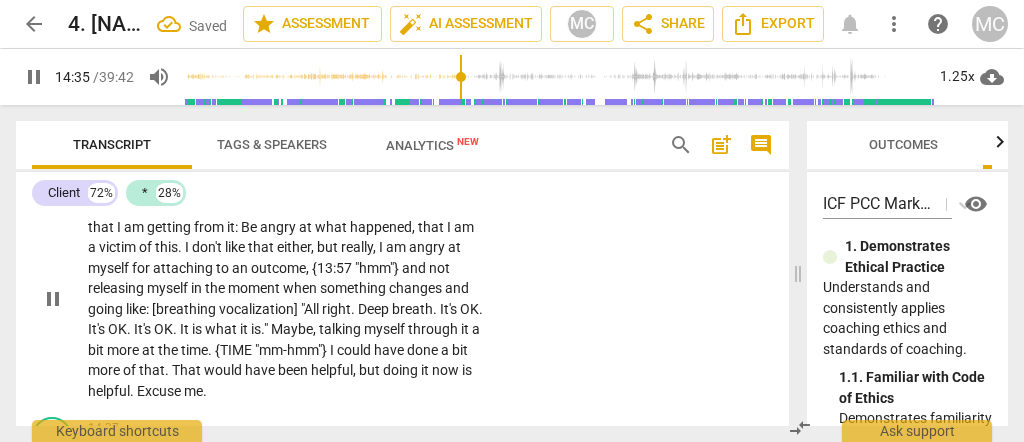 click on "helpful," at bounding box center (335, 370) 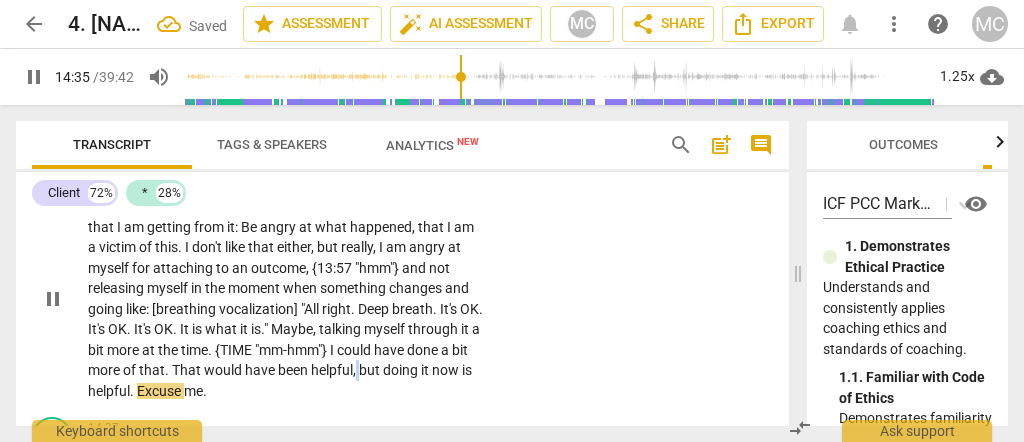 click on "helpful," at bounding box center [335, 370] 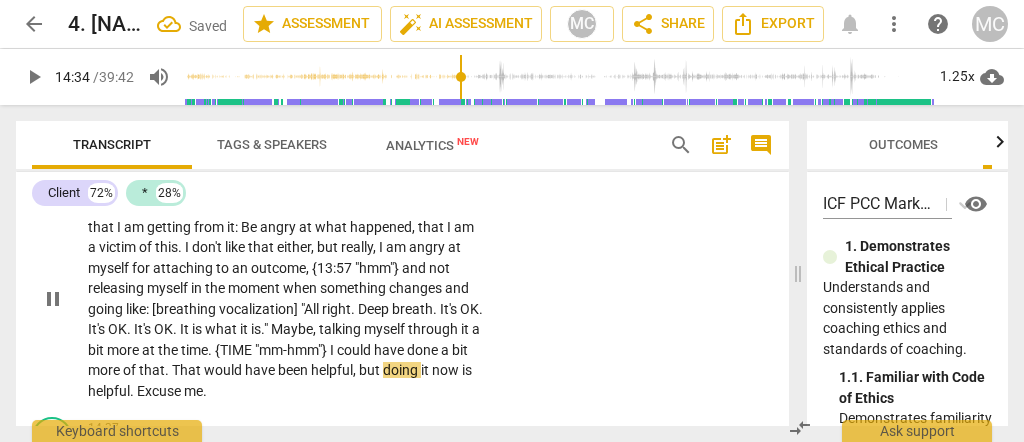 click on "I   don't   know .   I   am   not   getting   any   positive   motivation   from   it .   All   that   I   am   getting   from   it :   Be   angry   at   what   happened ,   that   I   am   a   victim   of   this .   I   don't   like   that   either ,   but   really ,   I   am   angry   at   myself   for   attaching   to   an   outcome ,   {13:57   "hmm"}   and   not   releasing   myself   in   the   moment   when   something   changes   and   going   like :   [breathing   vocalization]   "All   right .   Deep   breath .   It's   OK .   It's   OK .   It's   OK .   It   is   what   it   is . "   Maybe ,   talking   myself   through   it   a   bit   more   at   the   time .   {14:22   "mm-hmm"}   I   could   have   done   a   bit   more   of   that .   That   would   have   been   helpful,   but   doing   it   now   is   helpful .   Excuse   me ." at bounding box center (286, 298) 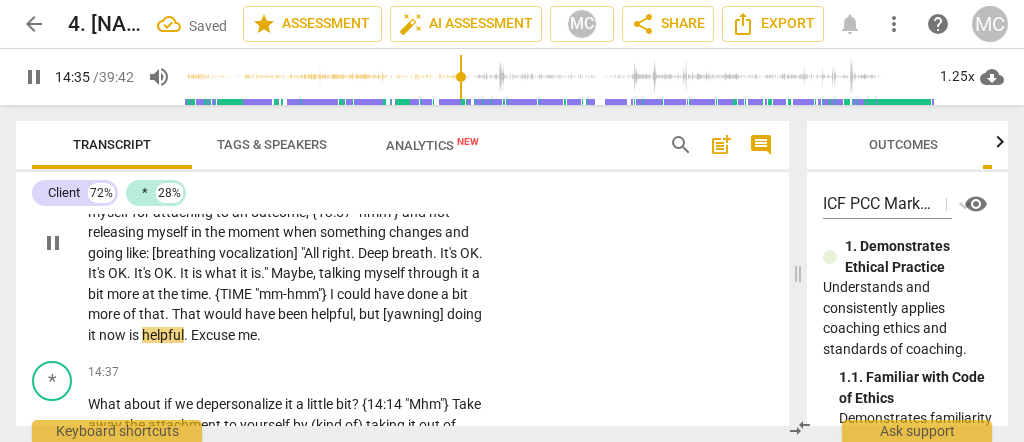 scroll, scrollTop: 5381, scrollLeft: 0, axis: vertical 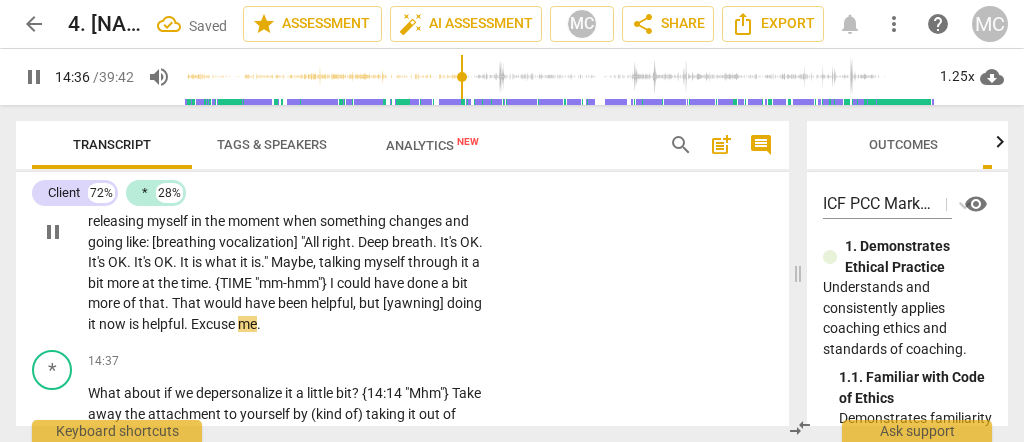 click on "helpful" at bounding box center (163, 324) 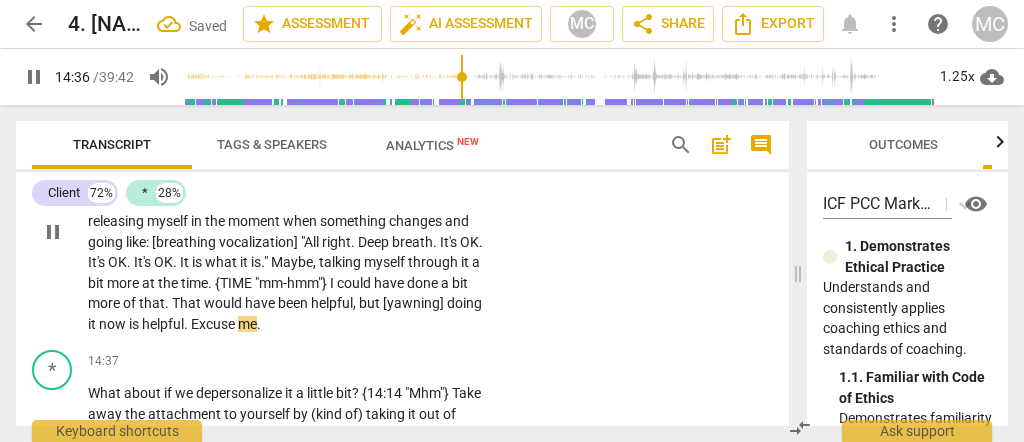 click on "helpful" at bounding box center (163, 324) 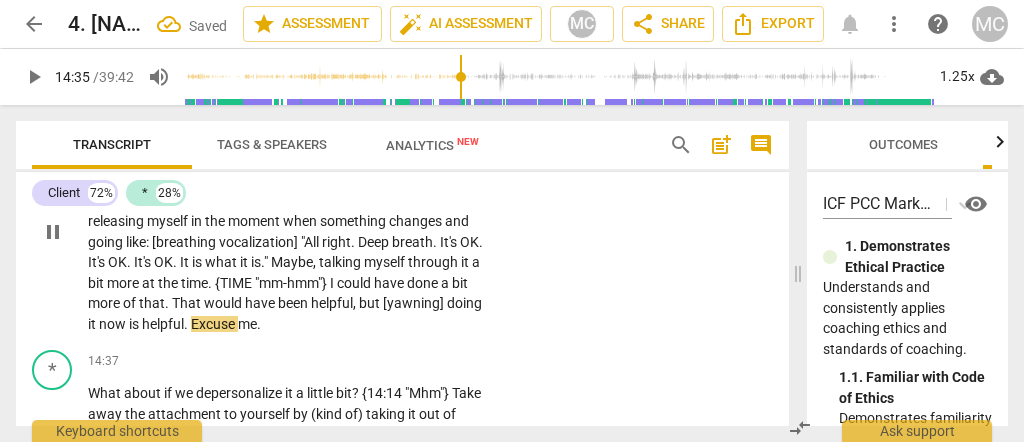 click on "Excuse" at bounding box center (214, 324) 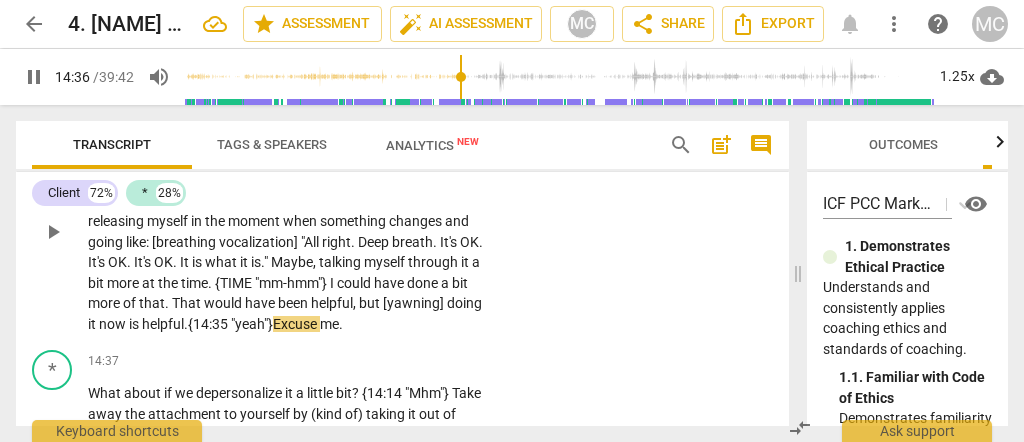 click on "CL play_arrow pause 13:26 + Add competency keyboard_arrow_right I   don't   know .   I   am   not   getting   any   positive   motivation   from   it .   All   that   I   am   getting   from   it :   Be   angry   at   what   happened ,   that   I   am   a   victim   of   this .   I   don't   like   that   either ,   but   really ,   I   am   angry   at   myself   for   attaching   to   an   outcome ,   {13:57   "hmm"}   and   not   releasing   myself   in   the   moment   when   something   changes   and   going   like :   [breathing   vocalization]   "All   right .   Deep   breath .   It's   OK .   It's   OK .   It's   OK .   It   is   what   it   is . "   Maybe ,   talking   myself   through   it   a   bit   more   at   the   time .   {14:22   "mm-hmm"}   I   could   have   done   a   bit   more   of   that .   That   would   have   been   helpful,   but [yawning]   doing   it   now   is   helpful .  {14:35 "yeah"}  Excuse   me ." at bounding box center (402, 215) 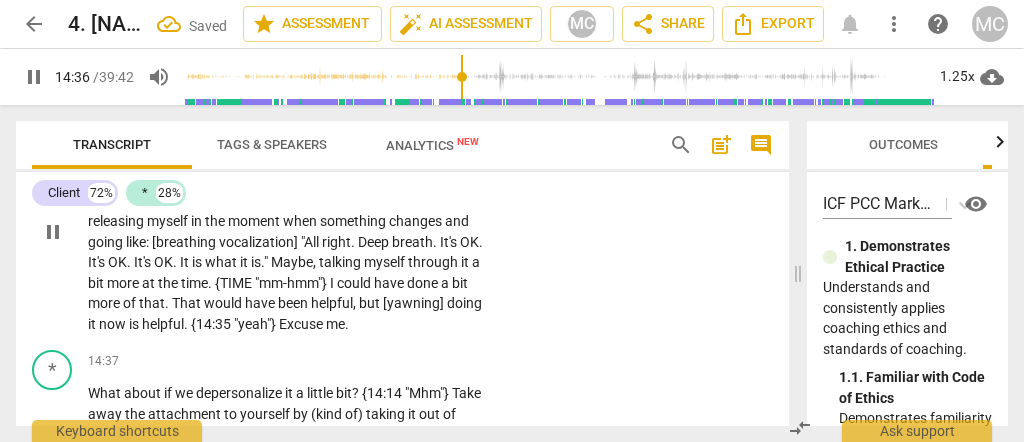 scroll, scrollTop: 5448, scrollLeft: 0, axis: vertical 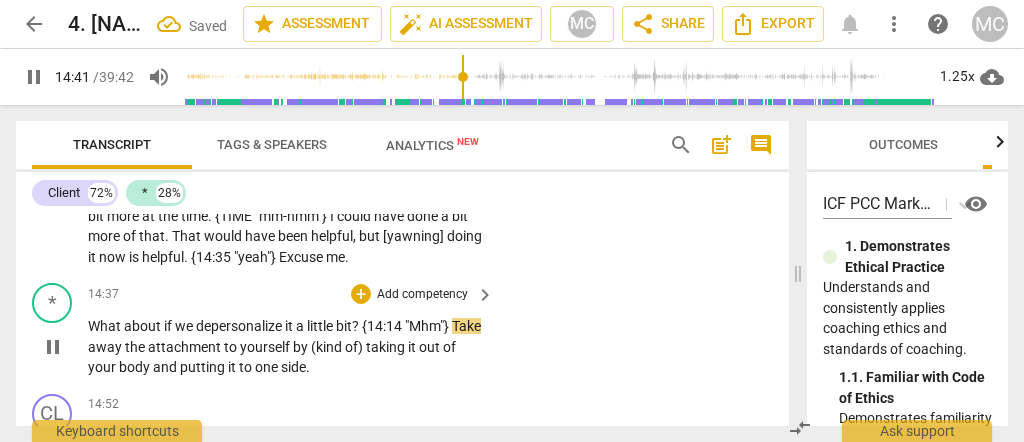 click on "little" at bounding box center [321, 326] 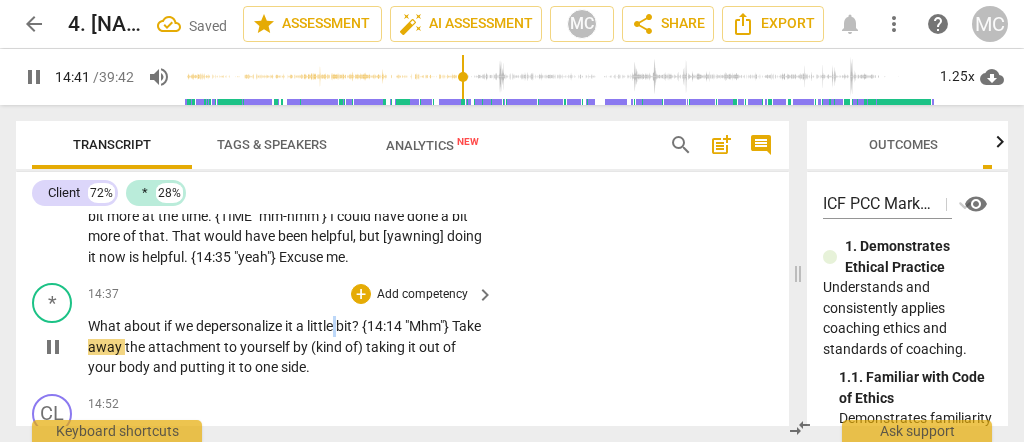 click on "little" at bounding box center (321, 326) 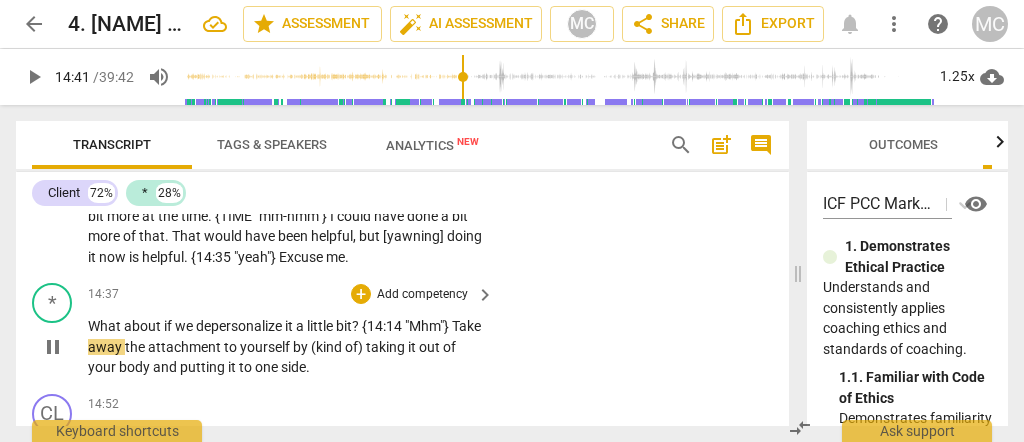 click on "depersonalize" at bounding box center (240, 326) 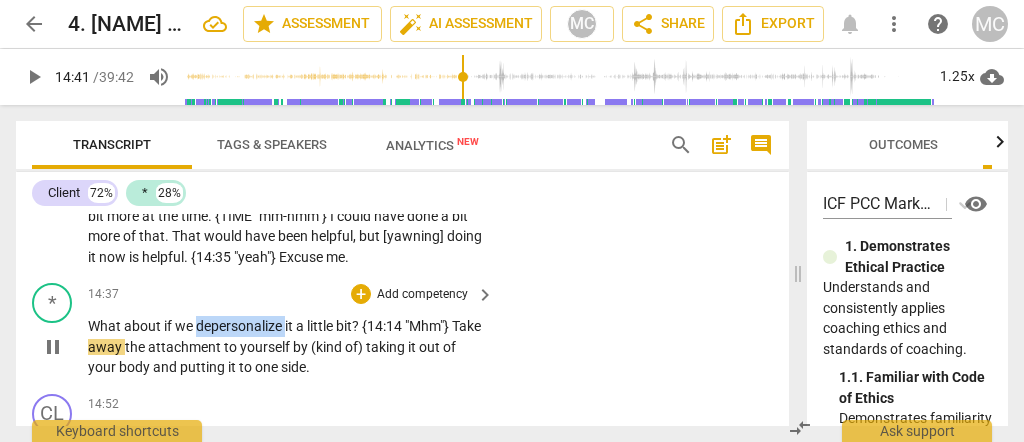 click on "depersonalize" at bounding box center (240, 326) 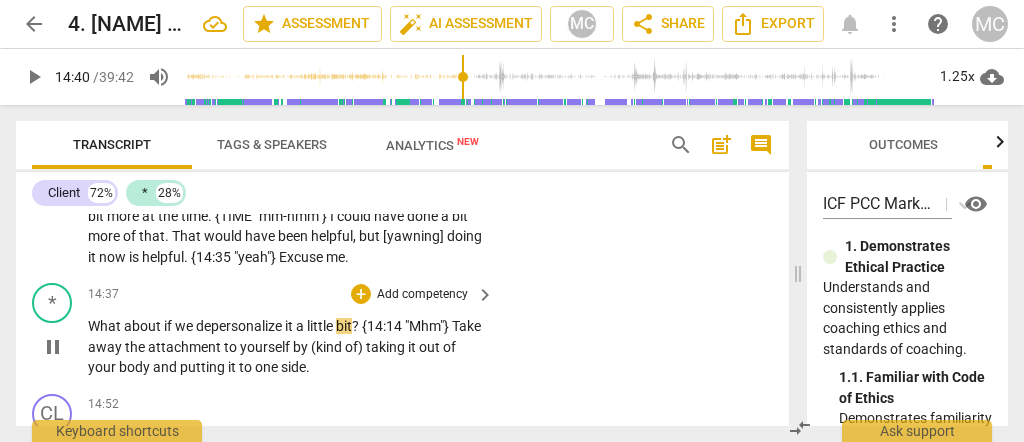 click on "bit" at bounding box center (344, 326) 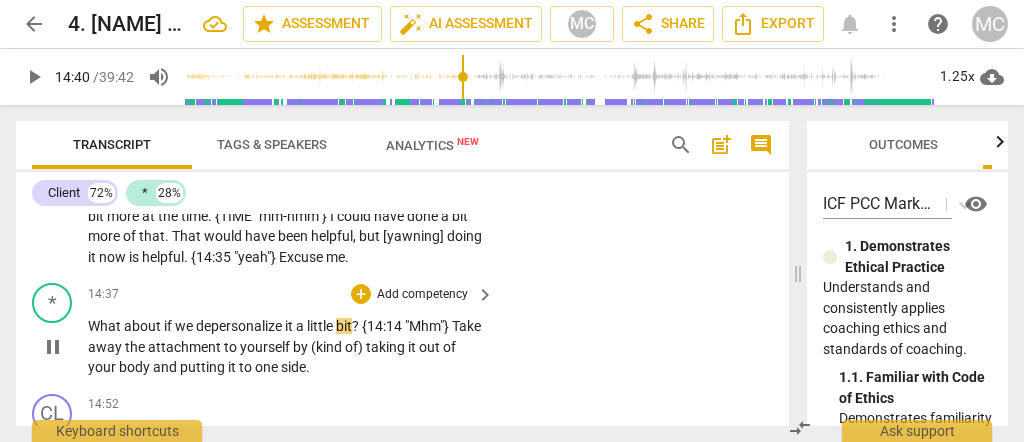 type on "881" 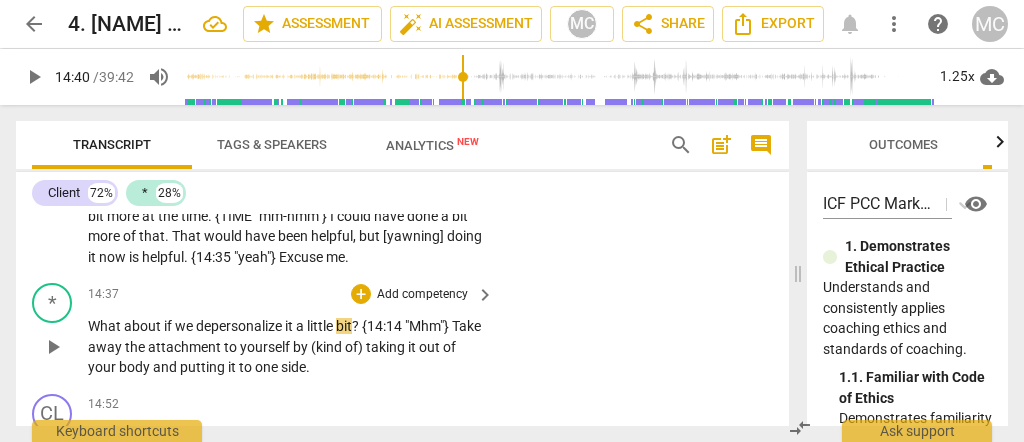 type 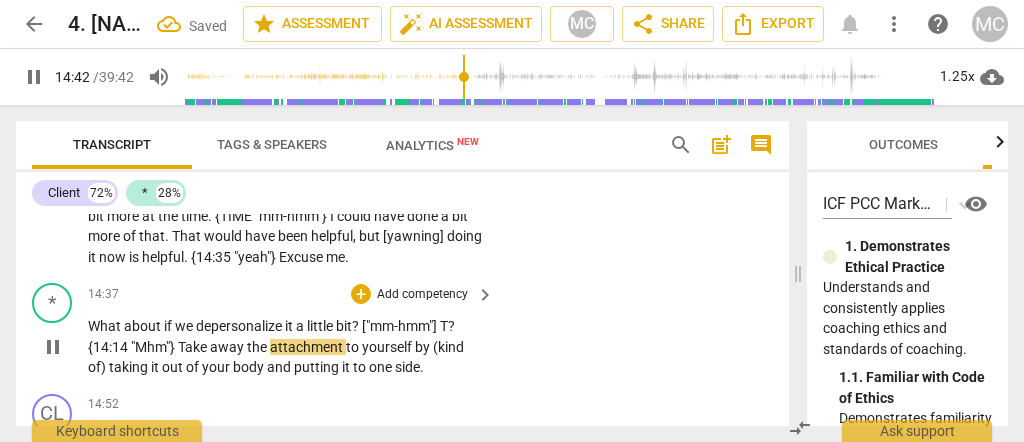 click on "to" at bounding box center (354, 347) 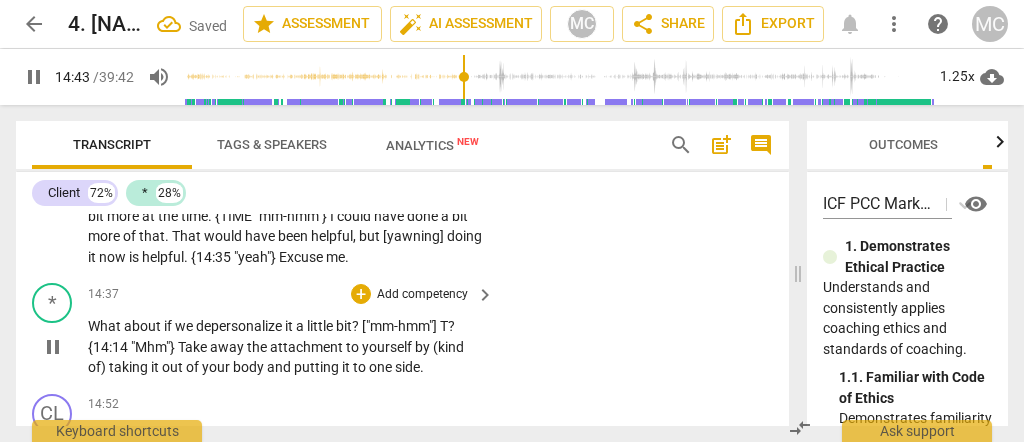 click on "bit? ["mm-hmm"] T" at bounding box center [392, 326] 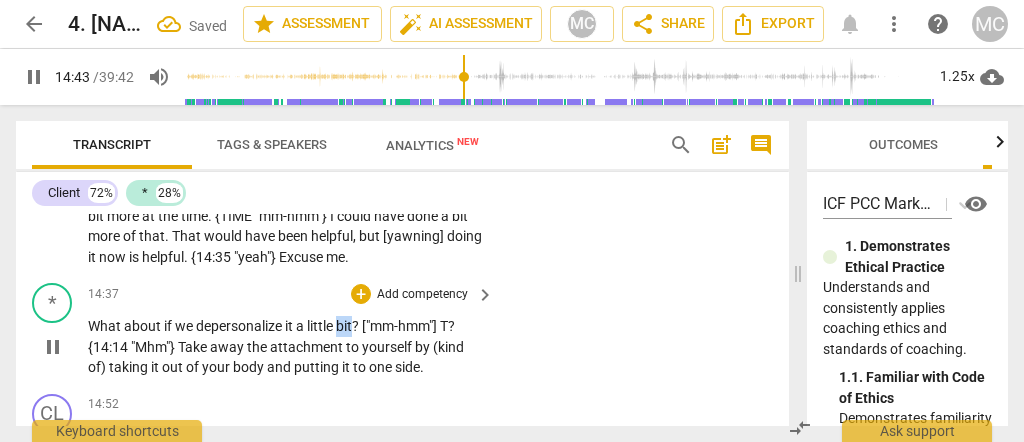 click on "bit? ["mm-hmm"] T" at bounding box center [392, 326] 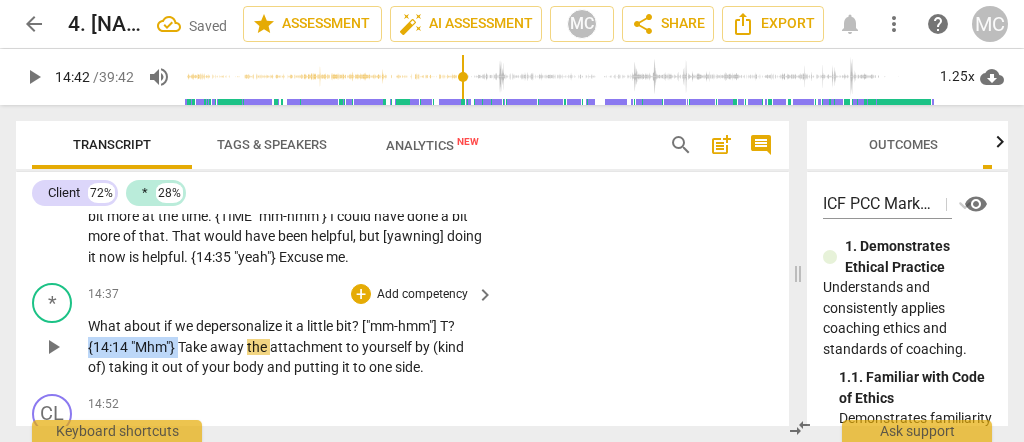 drag, startPoint x: 179, startPoint y: 351, endPoint x: 87, endPoint y: 352, distance: 92.00543 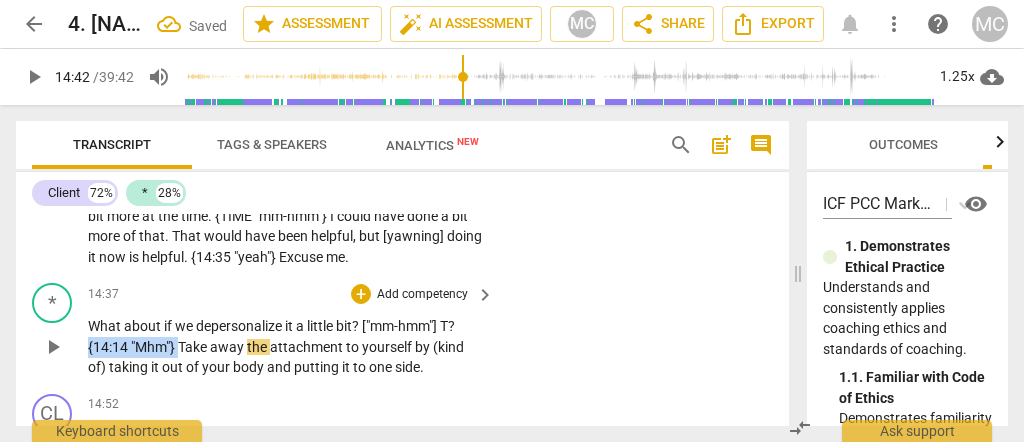 click on "What   about   if   we   depersonalize   it   a   little   bit? ["mm-hmm"] T ?   {14:14   "Mhm"}   Take   away   the   attachment   to   yourself   by   (kind   of)   taking   it   out   of   your   body   and   putting   it   to   one   side ." at bounding box center [286, 347] 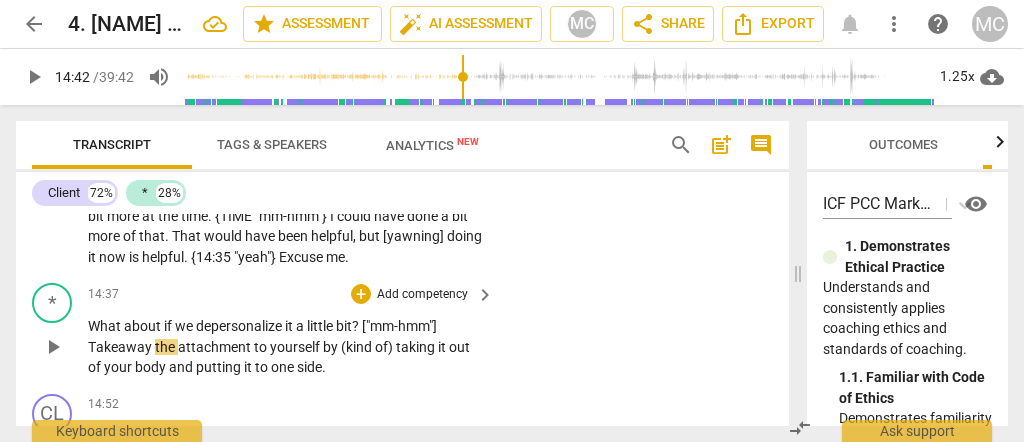 click on "depersonalize" at bounding box center [240, 326] 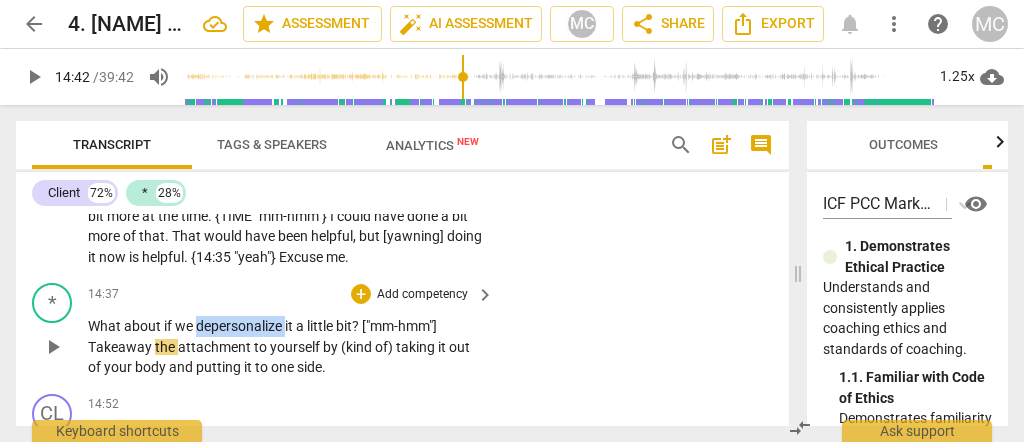 click on "depersonalize" at bounding box center (240, 326) 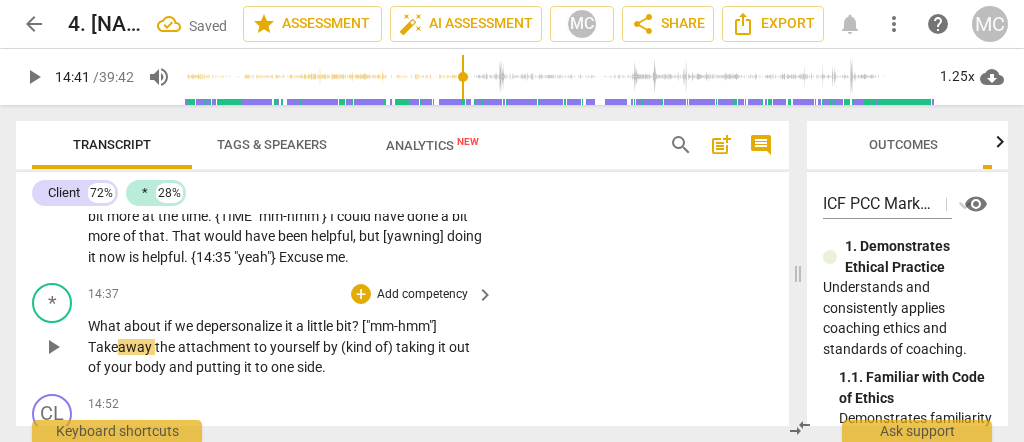 click on "What   about   if   we   depersonalize   it   a   little   bit? ["mm-hmm"] T ake  away   the   attachment   to   yourself   by   (kind   of)   taking   it   out   of   your   body   and   putting   it   to   one   side ." at bounding box center (286, 347) 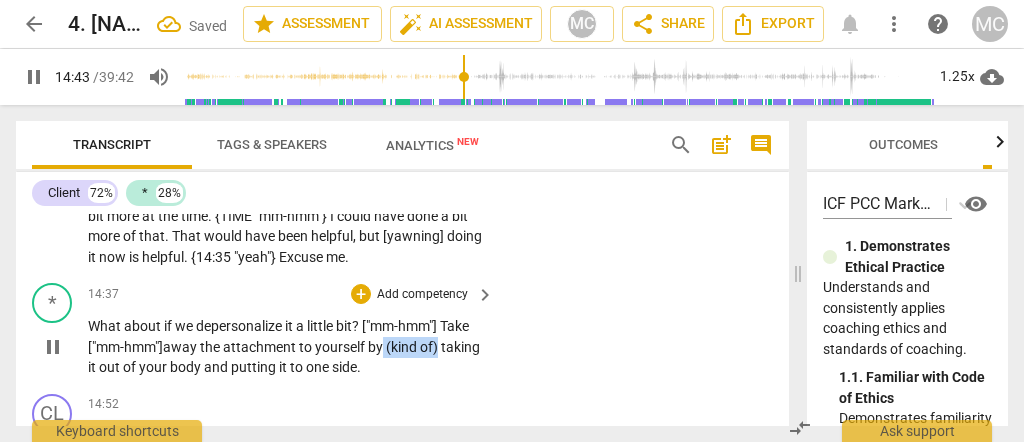 drag, startPoint x: 385, startPoint y: 350, endPoint x: 468, endPoint y: 352, distance: 83.02409 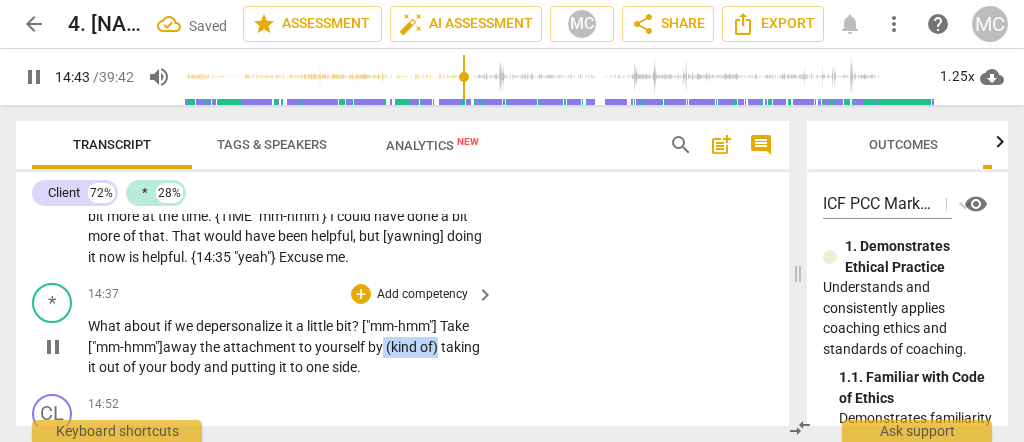click on "What   about   if   we   depersonalize   it   a   little   bit? ["mm-hmm"] T ake ["mm-hmm"]  away   the   attachment   to   yourself   by   (kind   of)   taking   it   out   of   your   body   and   putting   it   to   one   side ." at bounding box center (286, 347) 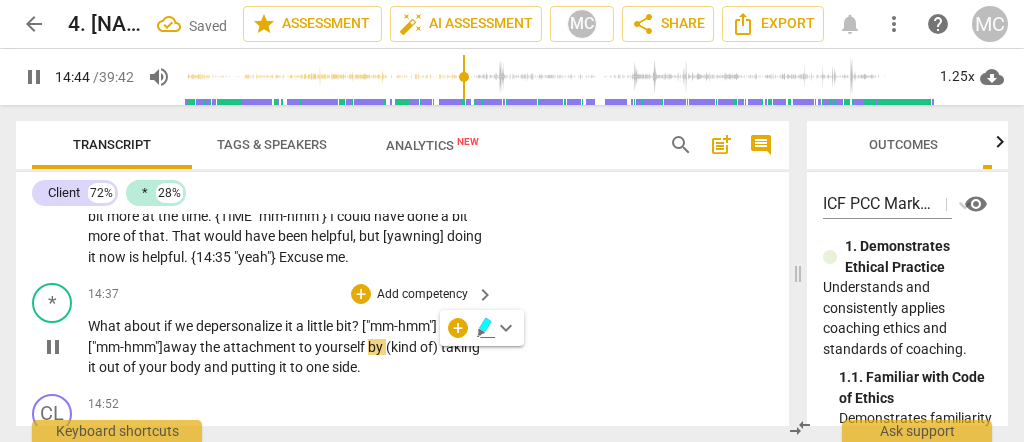 click on "What   about   if   we   depersonalize   it   a   little   bit? ["mm-hmm"] T ake ["mm-hmm"]  away   the   attachment   to   yourself   by   (kind   of)   taking   it   out   of   your   body   and   putting   it   to   one   side ." at bounding box center (286, 347) 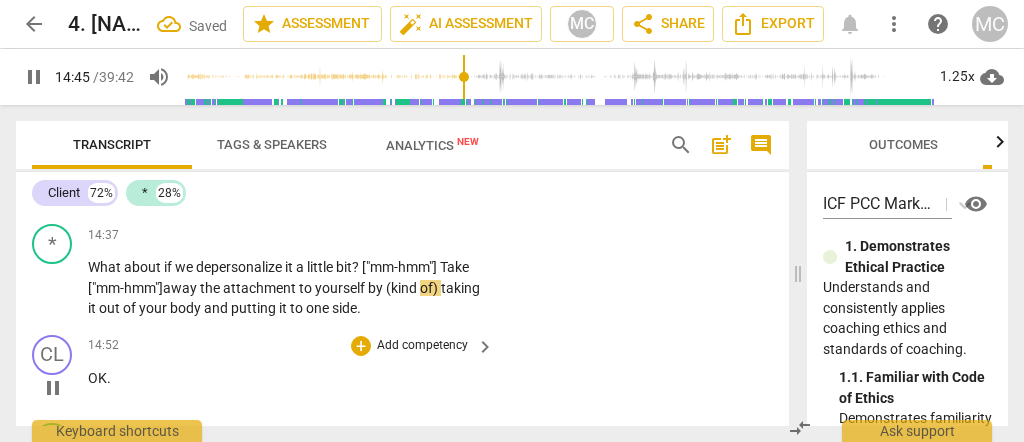 scroll, scrollTop: 5514, scrollLeft: 0, axis: vertical 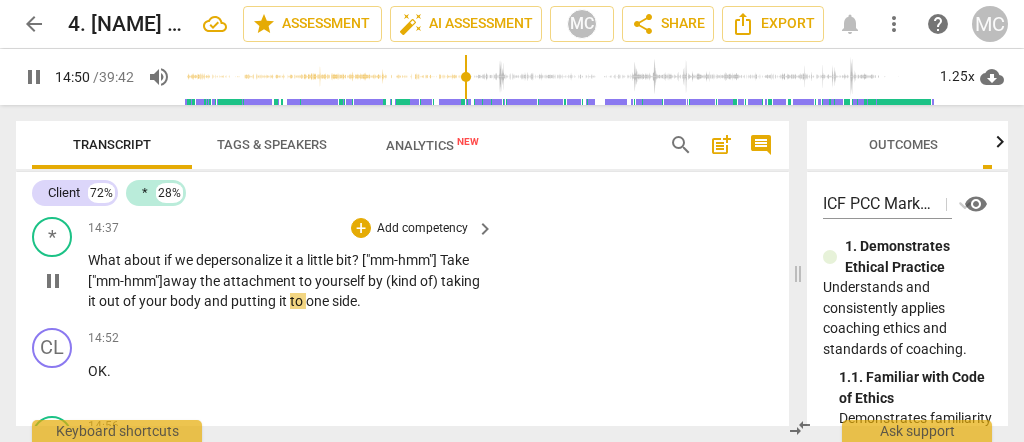 click on "What   about   if   we   depersonalize   it   a   little   bit? ["mm-hmm"] T ake ["mm-hmm"]  away   the   attachment   to   yourself   by   (kind   of)   taking   it   out   of   your   body   and   putting   it   to   one   side ." at bounding box center (286, 281) 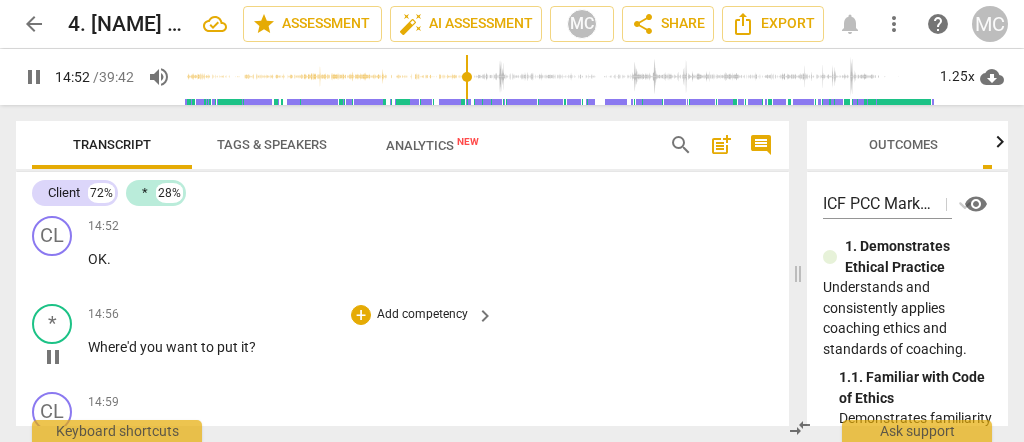 scroll, scrollTop: 5648, scrollLeft: 0, axis: vertical 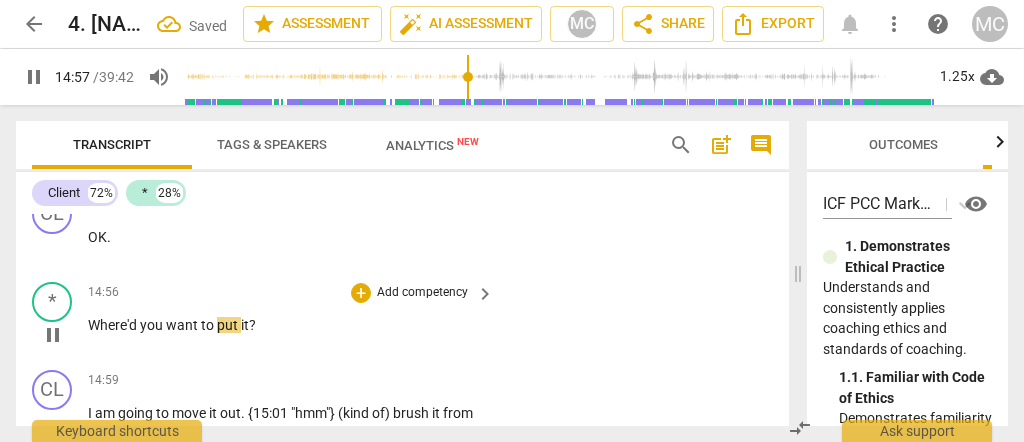 click on "Where'd" at bounding box center (114, 325) 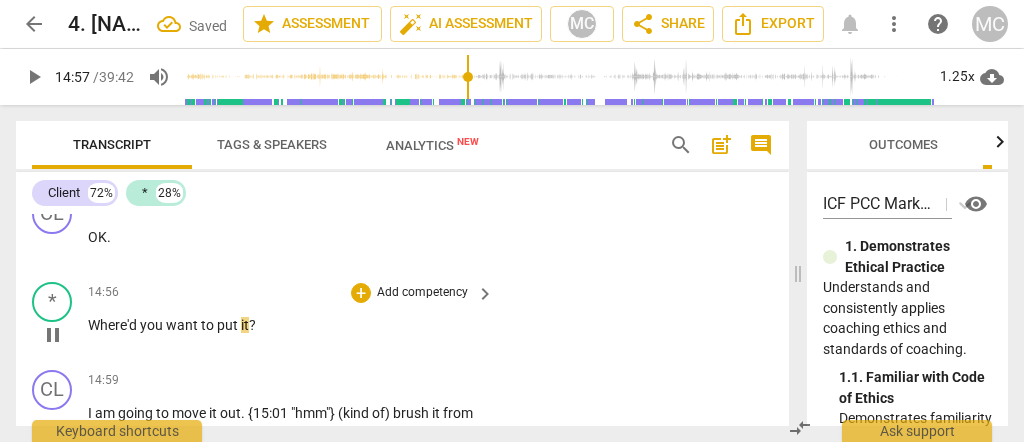 type on "898" 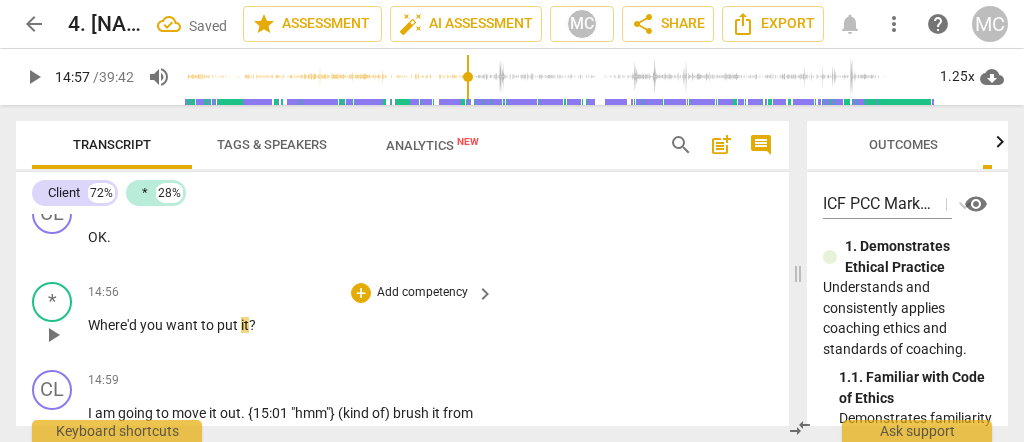 type 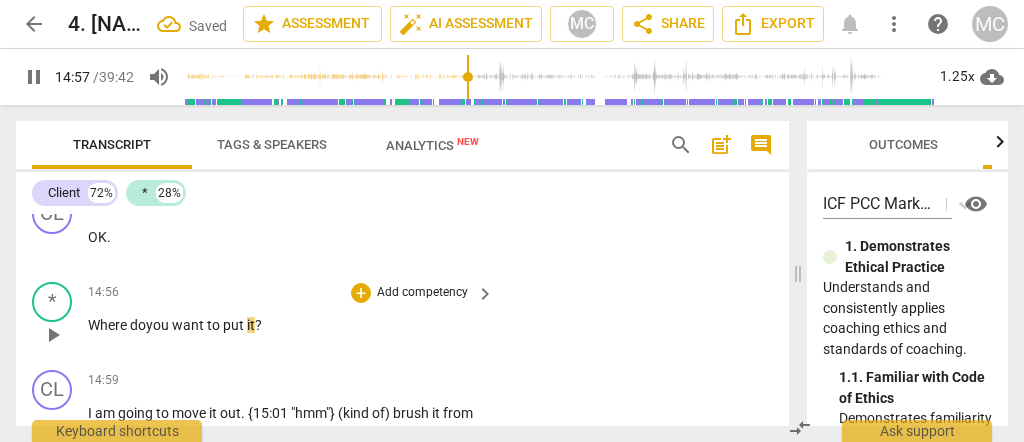type on "898" 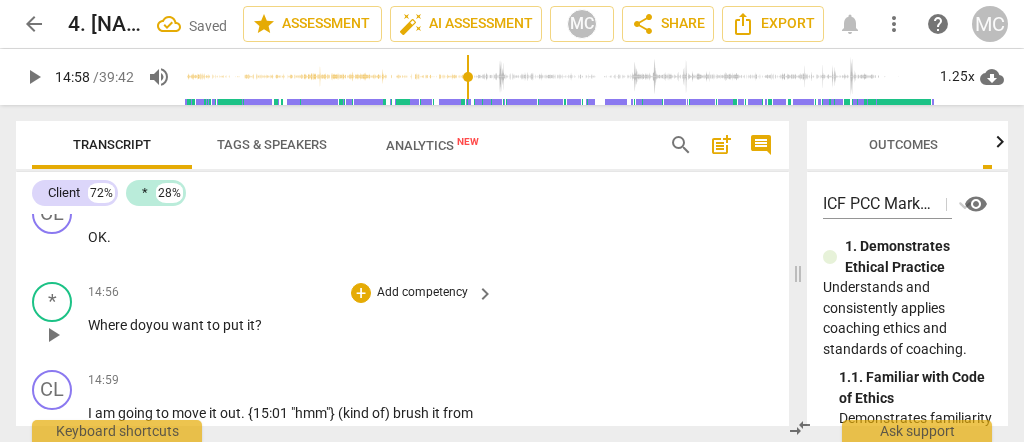 click on "Add competency" at bounding box center (422, 293) 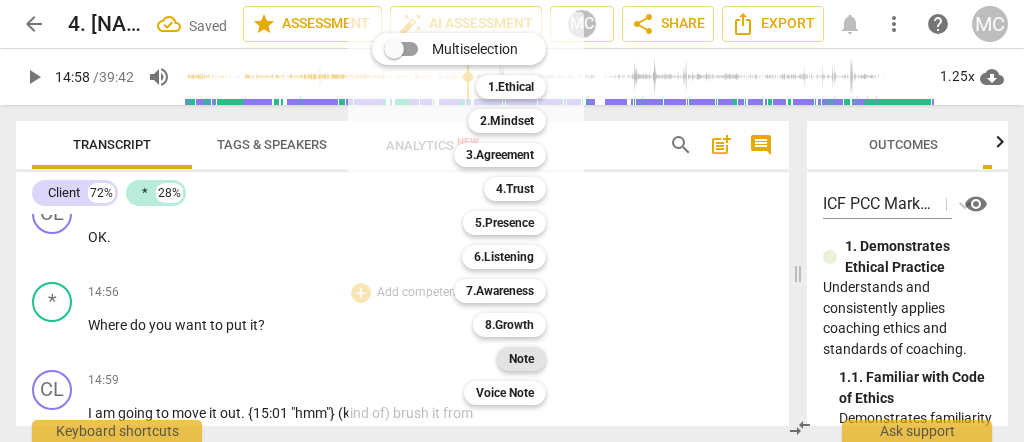 click on "Note" at bounding box center (521, 359) 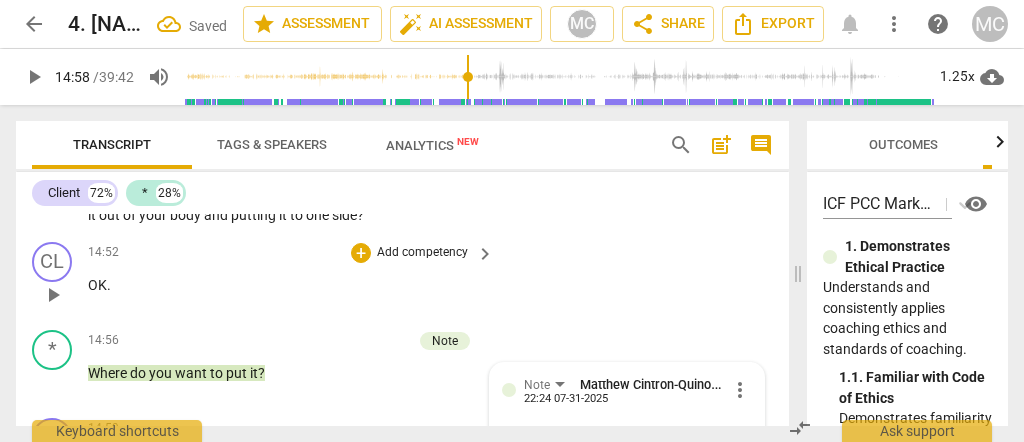 scroll, scrollTop: 5581, scrollLeft: 0, axis: vertical 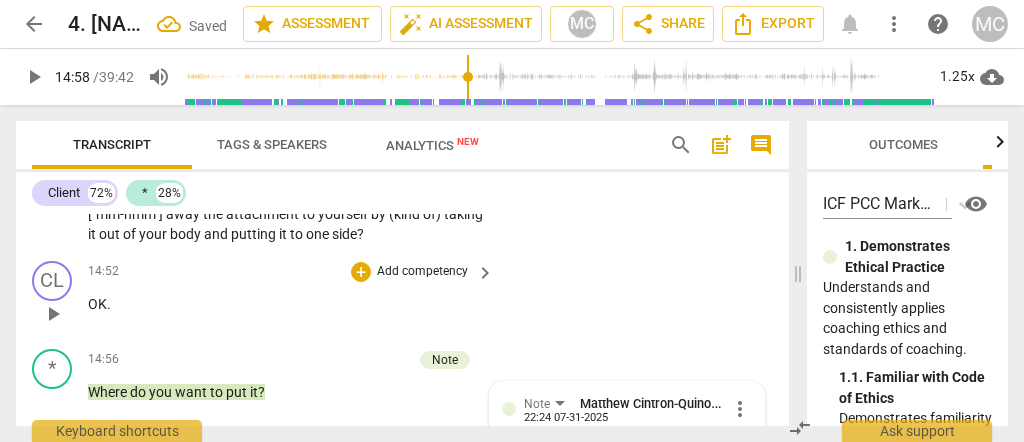 click on "Add competency" at bounding box center (422, 272) 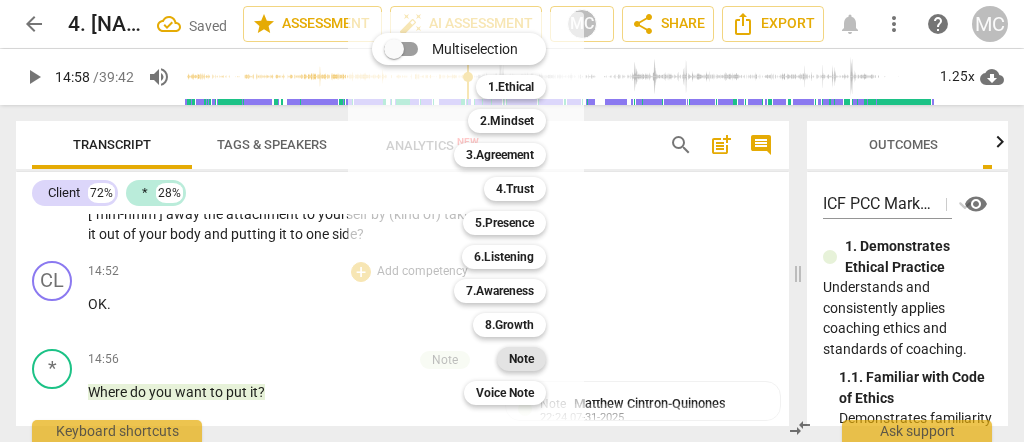 click on "Note" at bounding box center [521, 359] 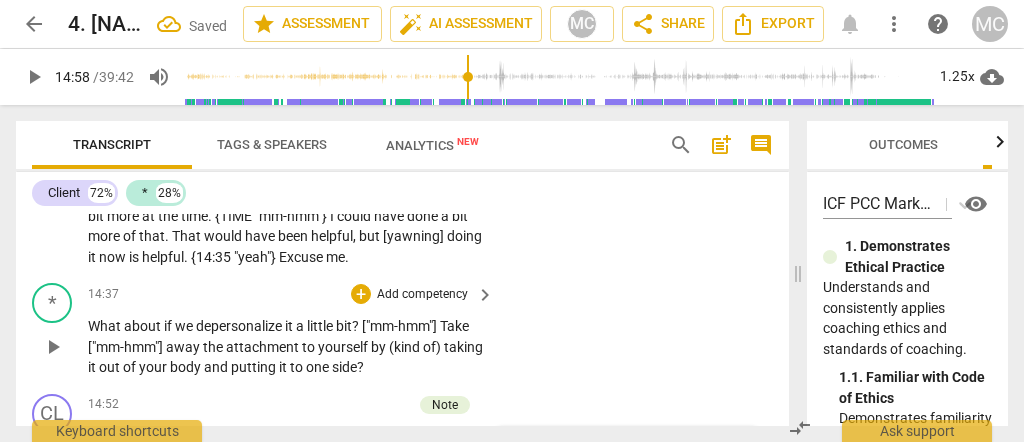 scroll, scrollTop: 5507, scrollLeft: 0, axis: vertical 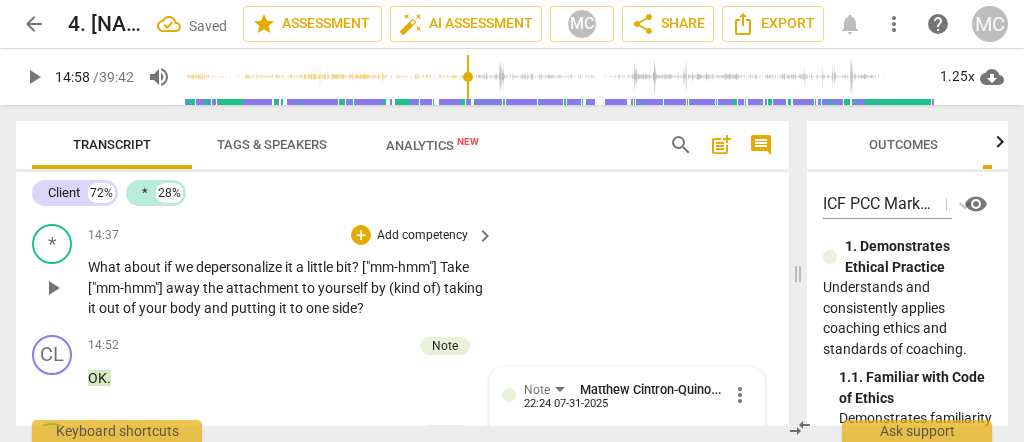 click on "Add competency" at bounding box center [422, 236] 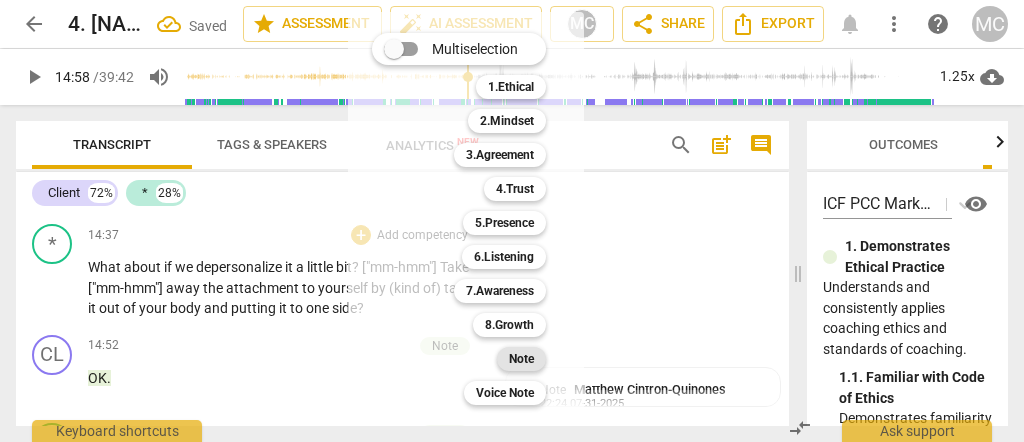 click on "Note" at bounding box center (521, 359) 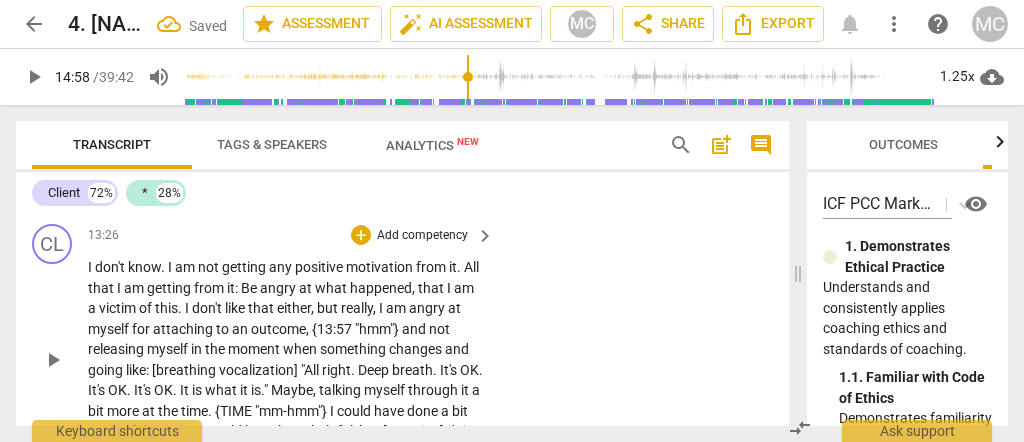 scroll, scrollTop: 5240, scrollLeft: 0, axis: vertical 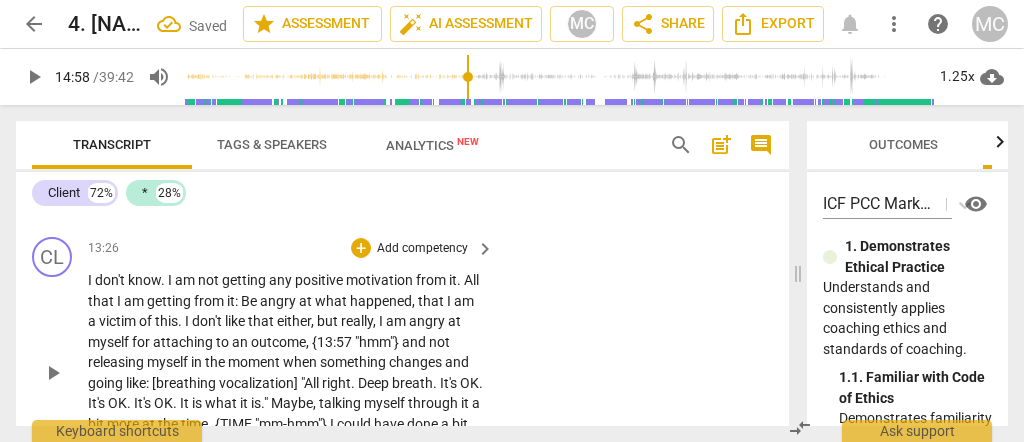 click on "Add competency" at bounding box center [422, 249] 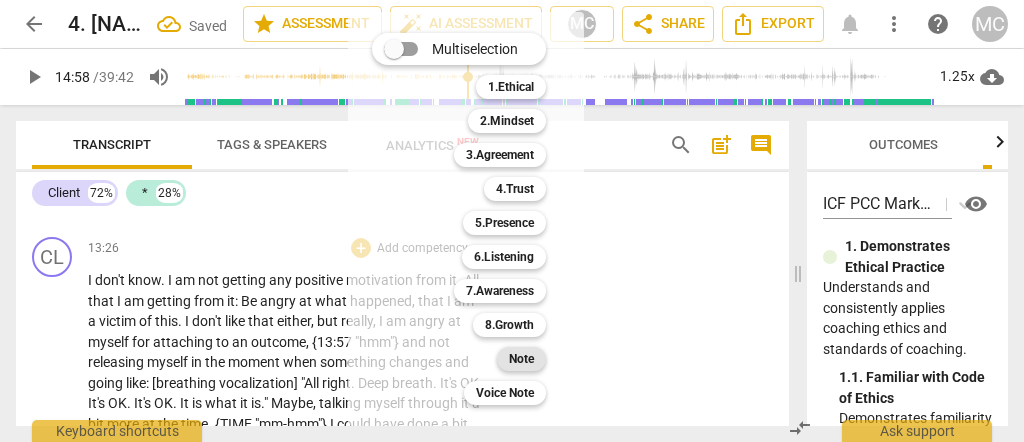 click on "Note" at bounding box center [521, 359] 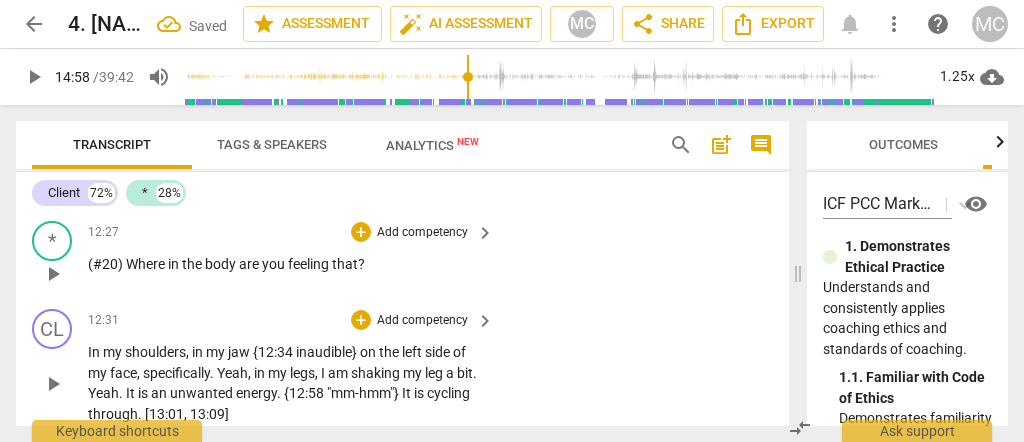 scroll, scrollTop: 5082, scrollLeft: 0, axis: vertical 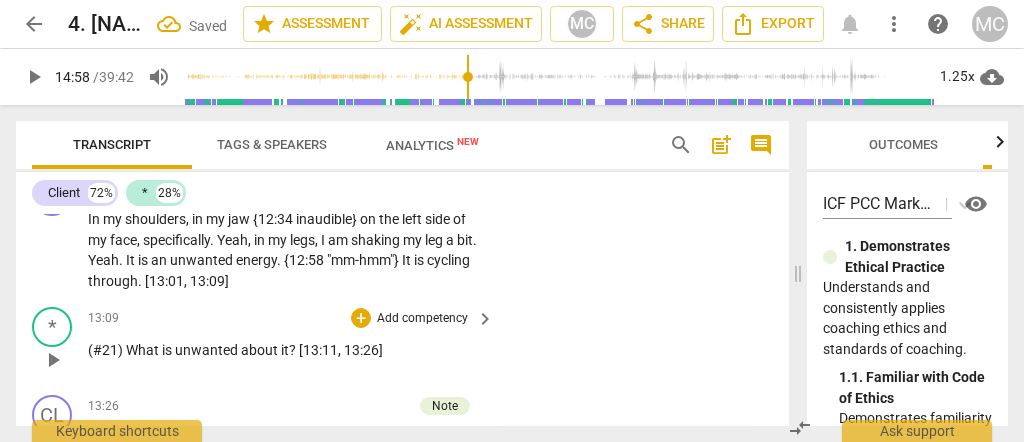click on "+ Add competency" at bounding box center (410, 318) 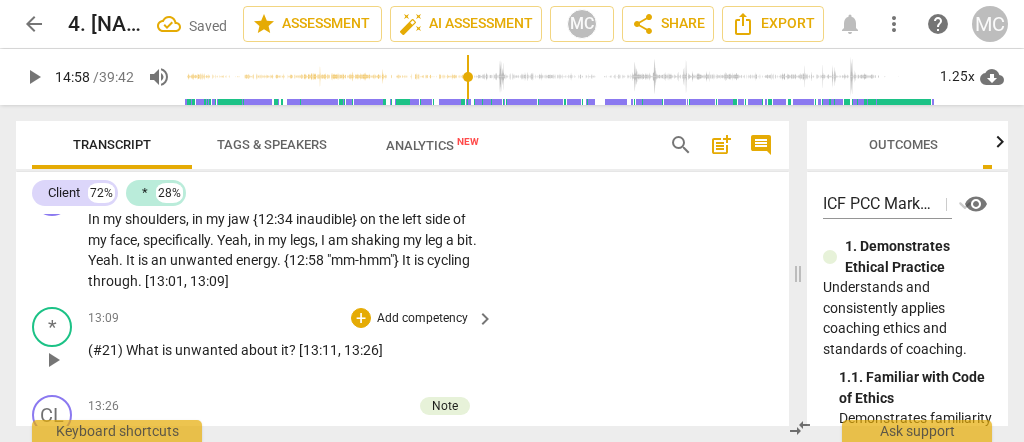 click on "Add competency" at bounding box center (422, 319) 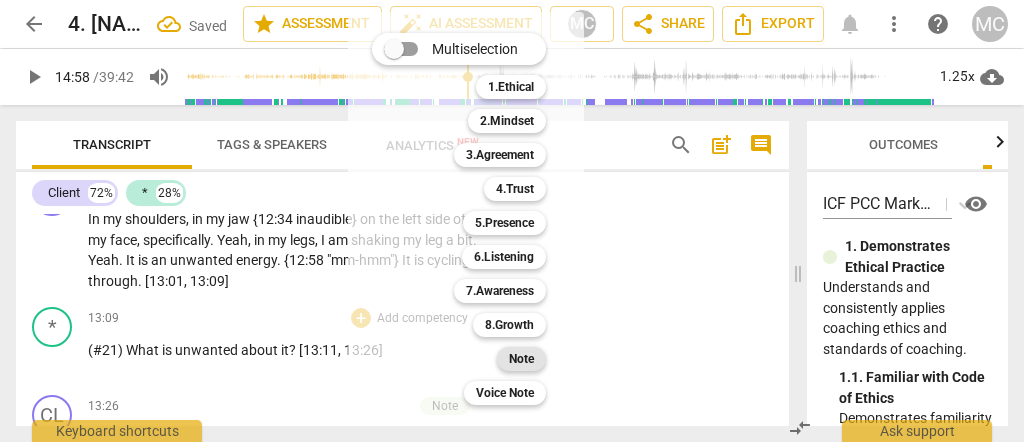click on "Note" at bounding box center (521, 359) 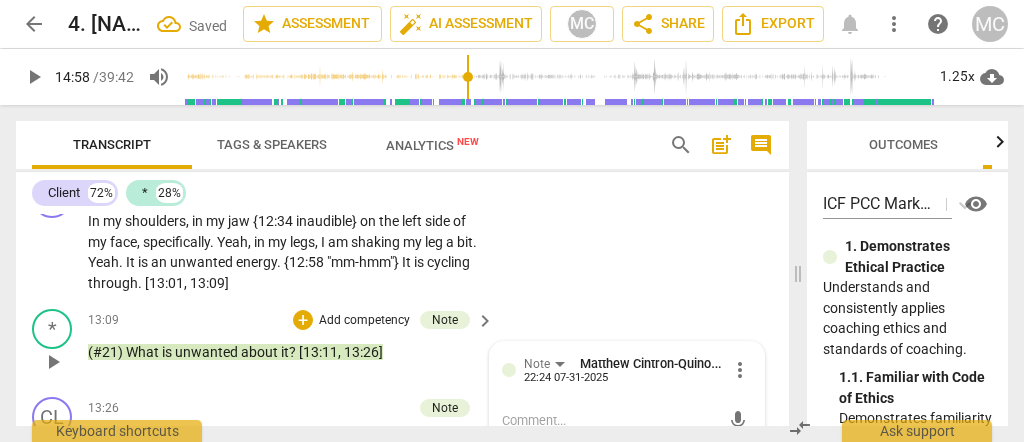 scroll, scrollTop: 4921, scrollLeft: 0, axis: vertical 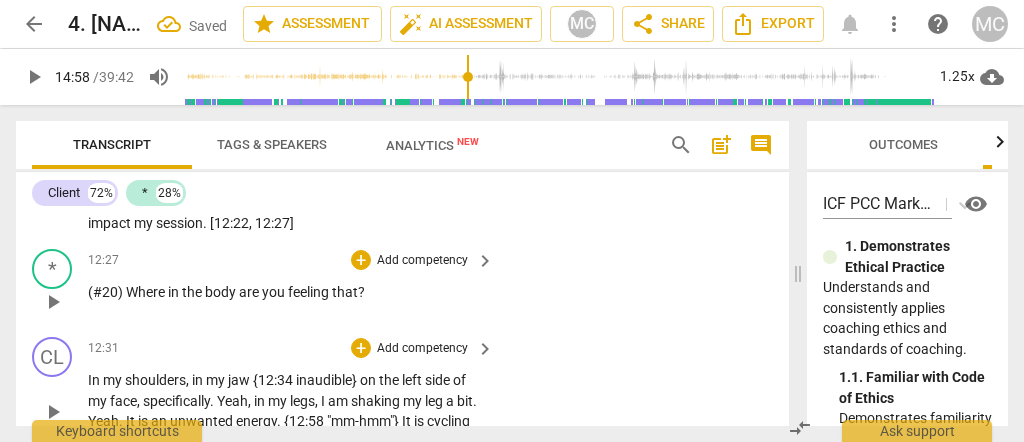 click on "Add competency" at bounding box center [422, 349] 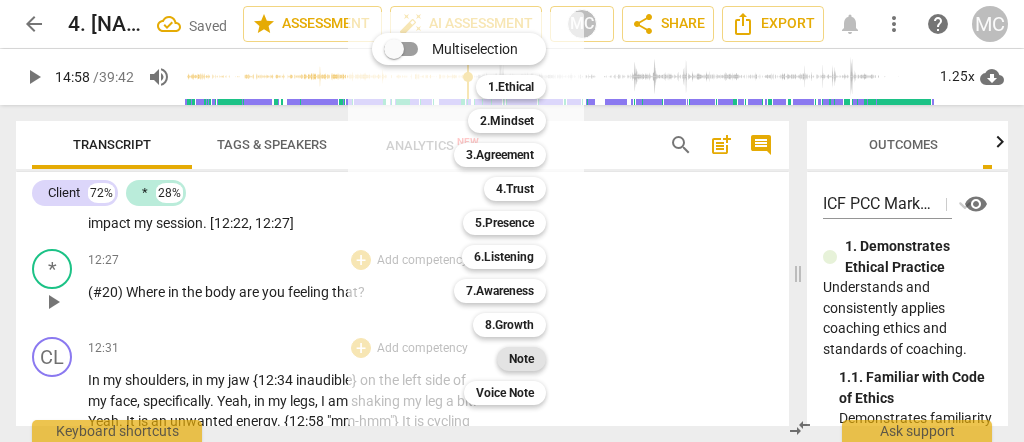click on "Note" at bounding box center [521, 359] 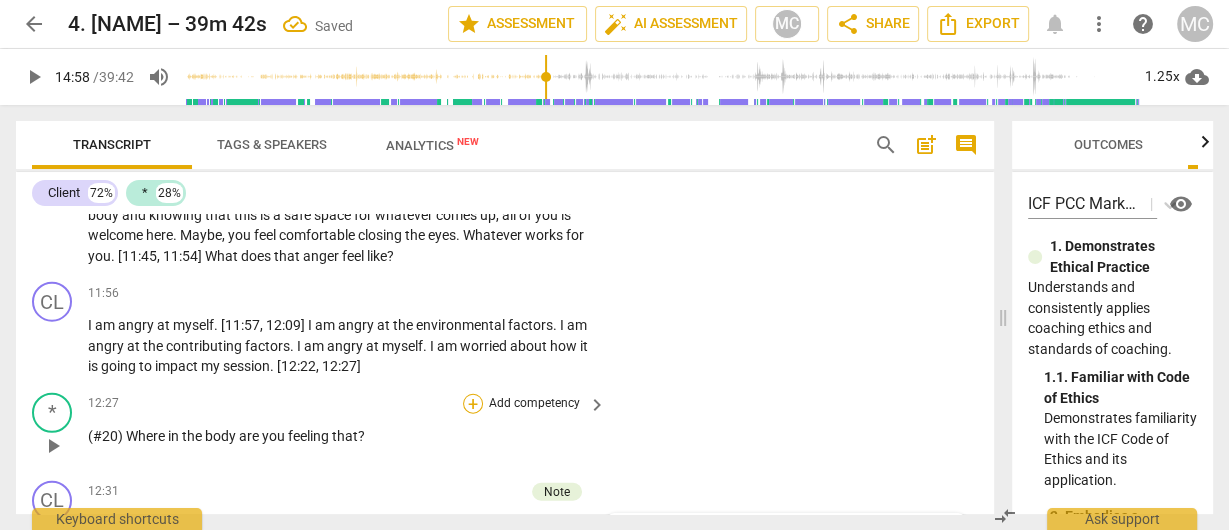 scroll, scrollTop: 4360, scrollLeft: 0, axis: vertical 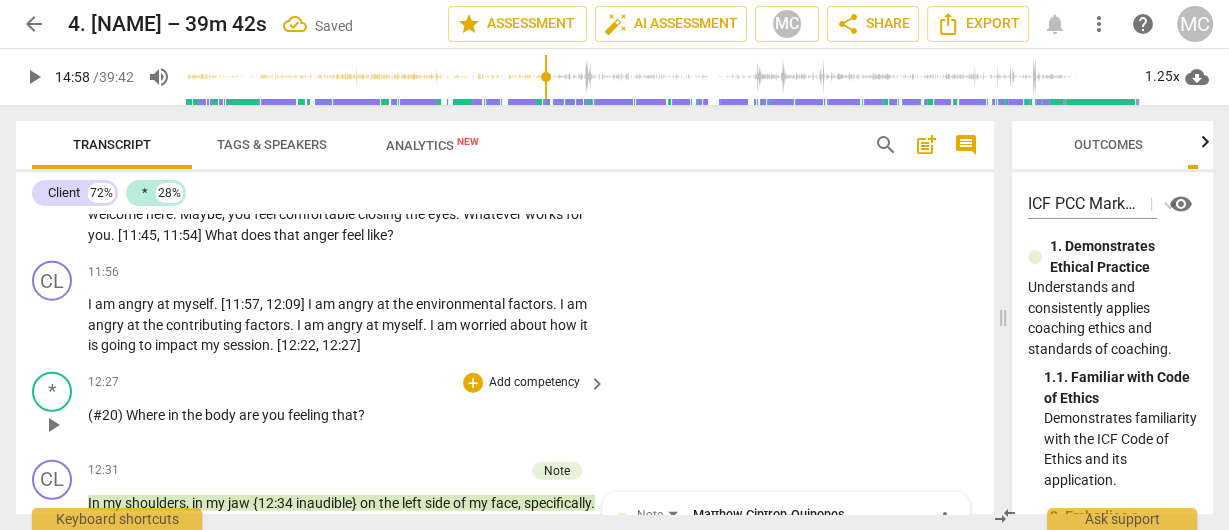 click on "Add competency" at bounding box center [534, 383] 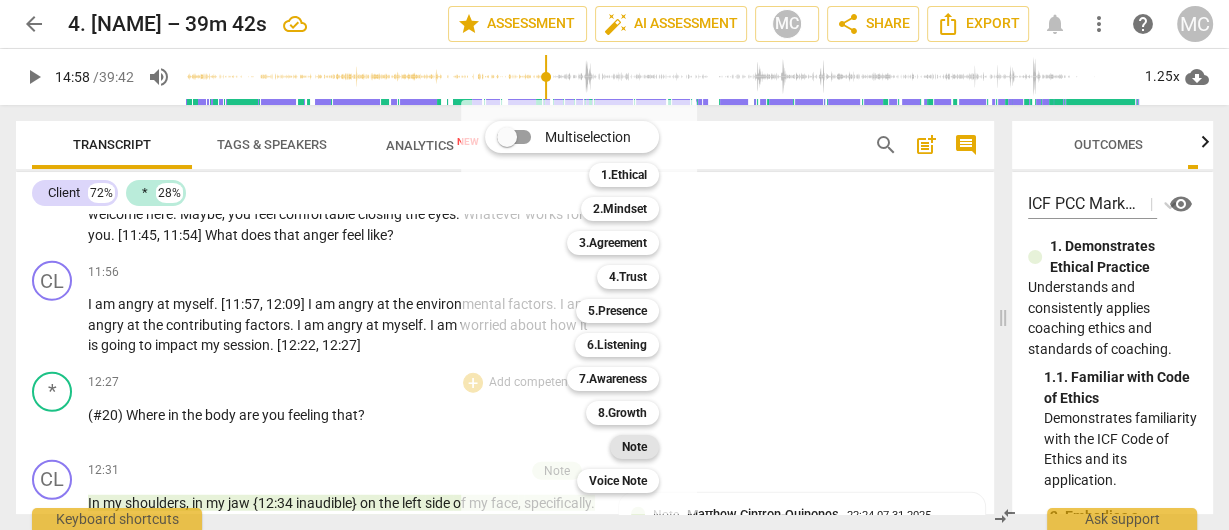 click on "Note" at bounding box center (634, 447) 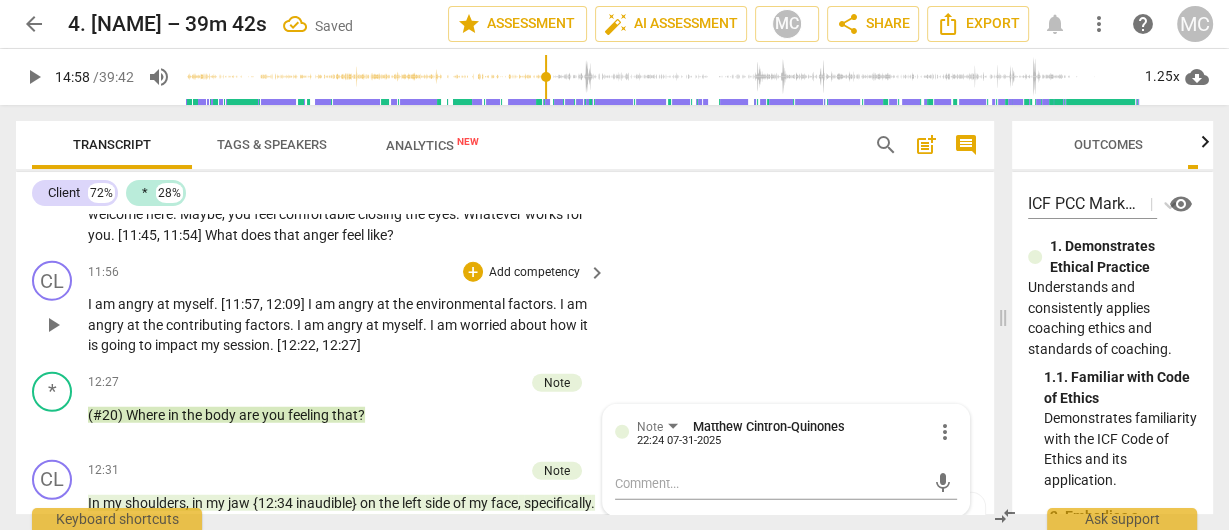 click on "Add competency" at bounding box center (534, 273) 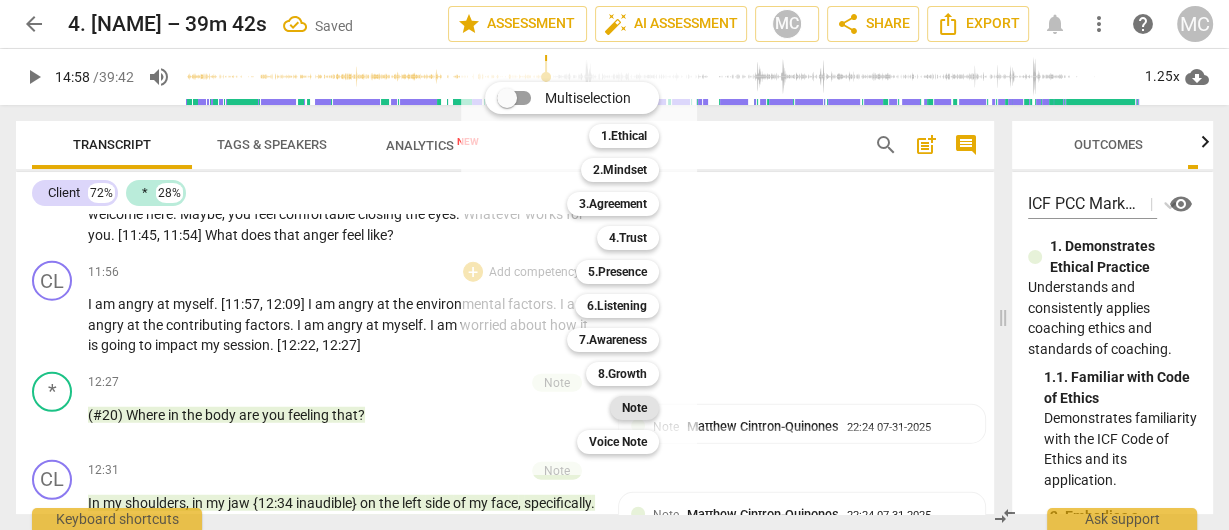 click on "Note" at bounding box center (634, 408) 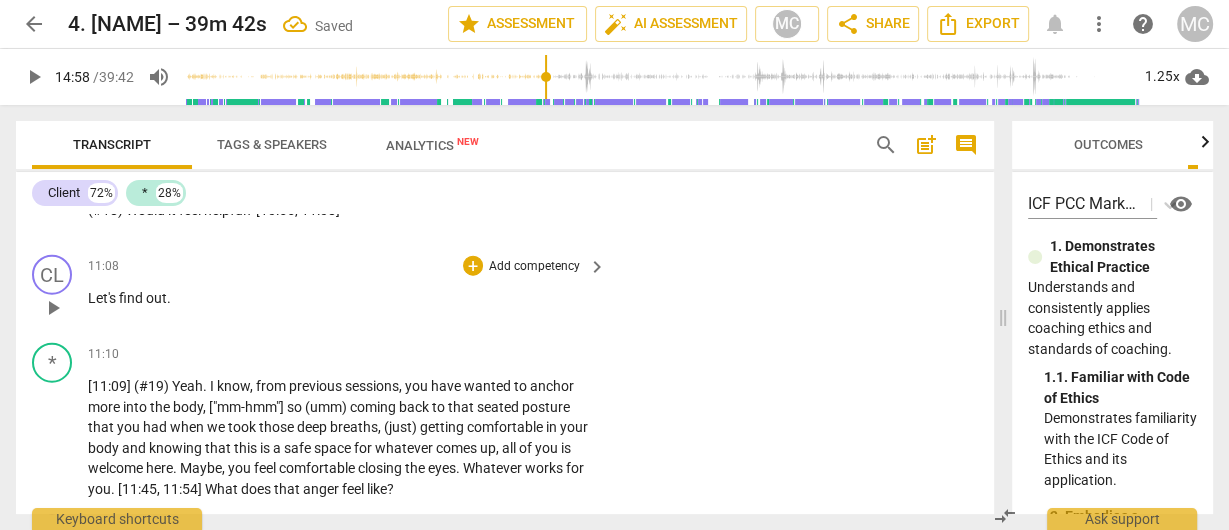 scroll, scrollTop: 4040, scrollLeft: 0, axis: vertical 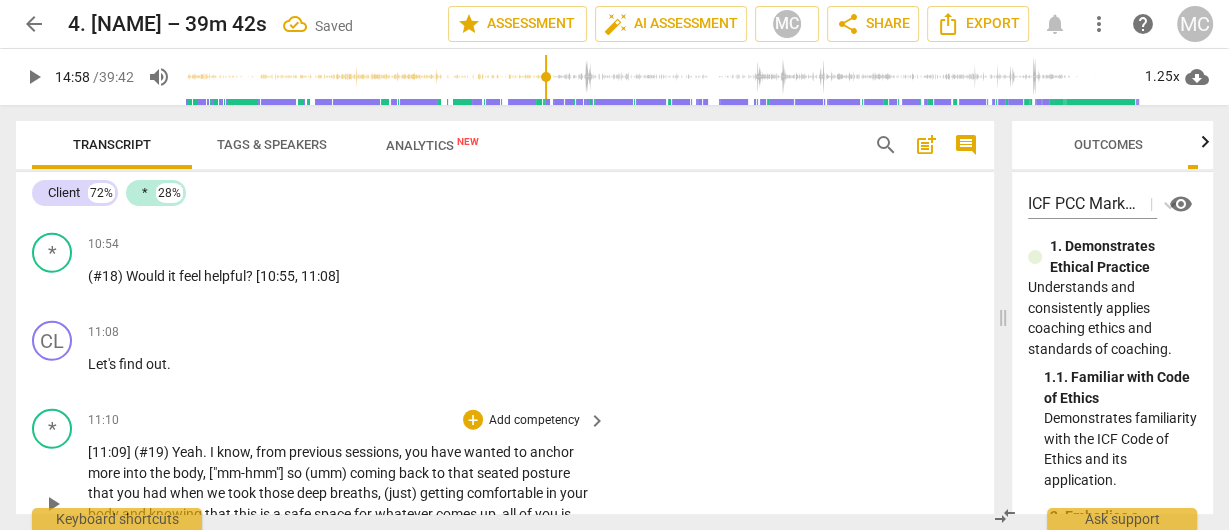 click on "Add competency" at bounding box center (534, 421) 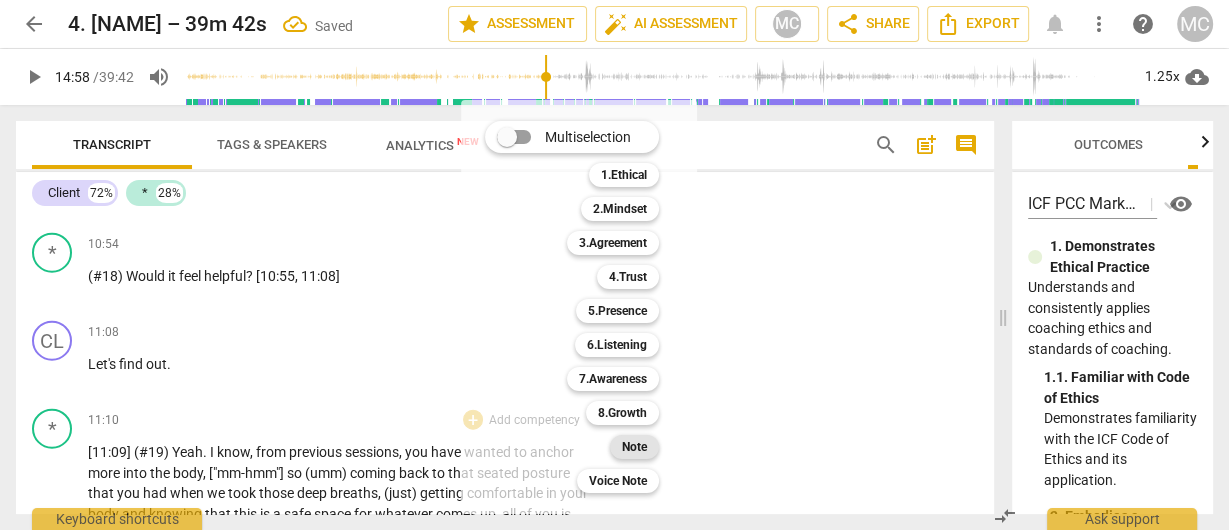 click on "Note" at bounding box center [634, 447] 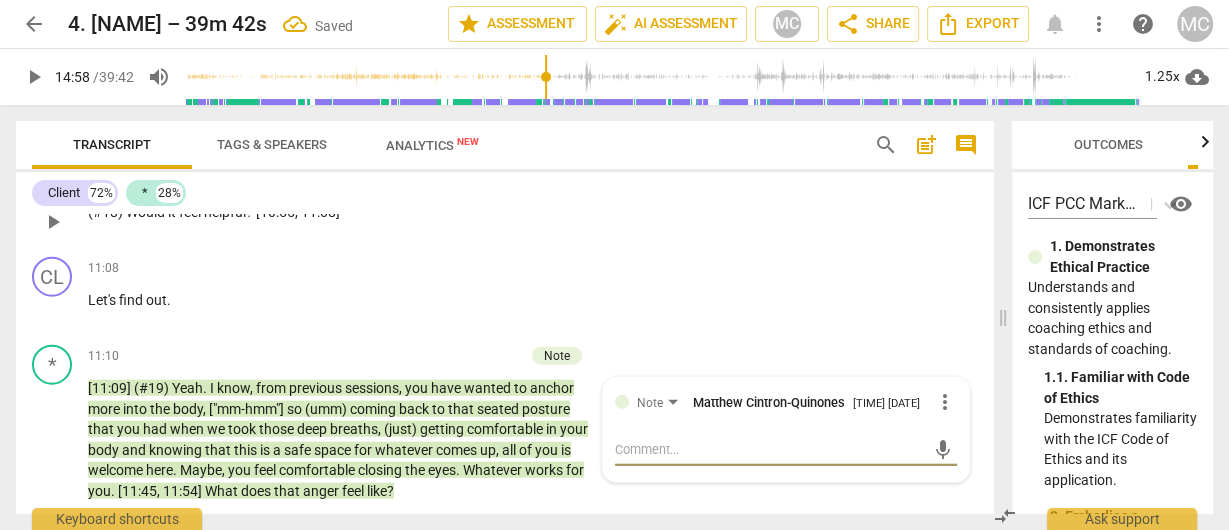 scroll, scrollTop: 4079, scrollLeft: 0, axis: vertical 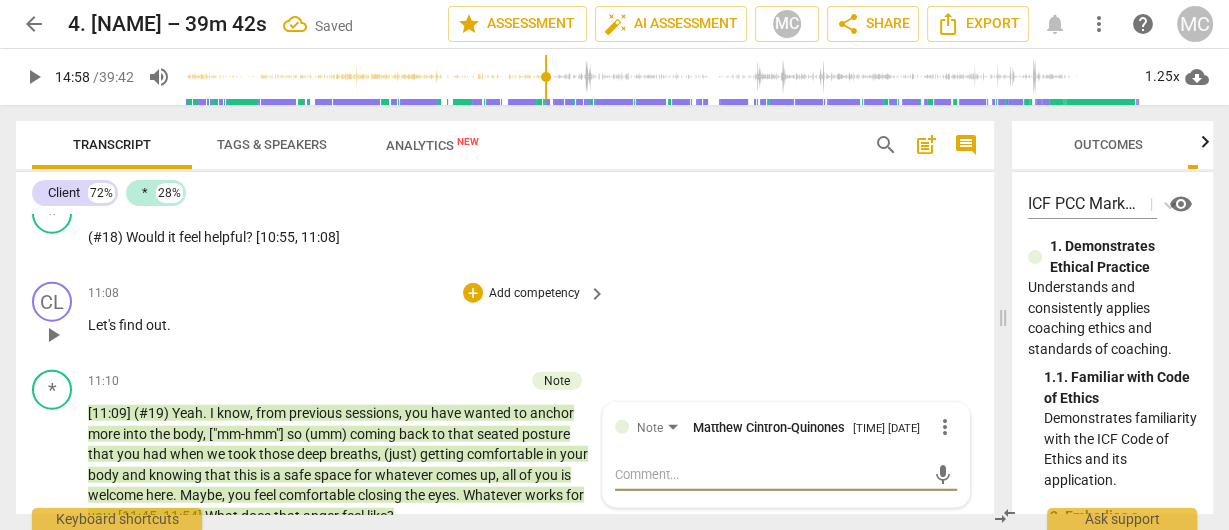 click on "Add competency" at bounding box center [534, 294] 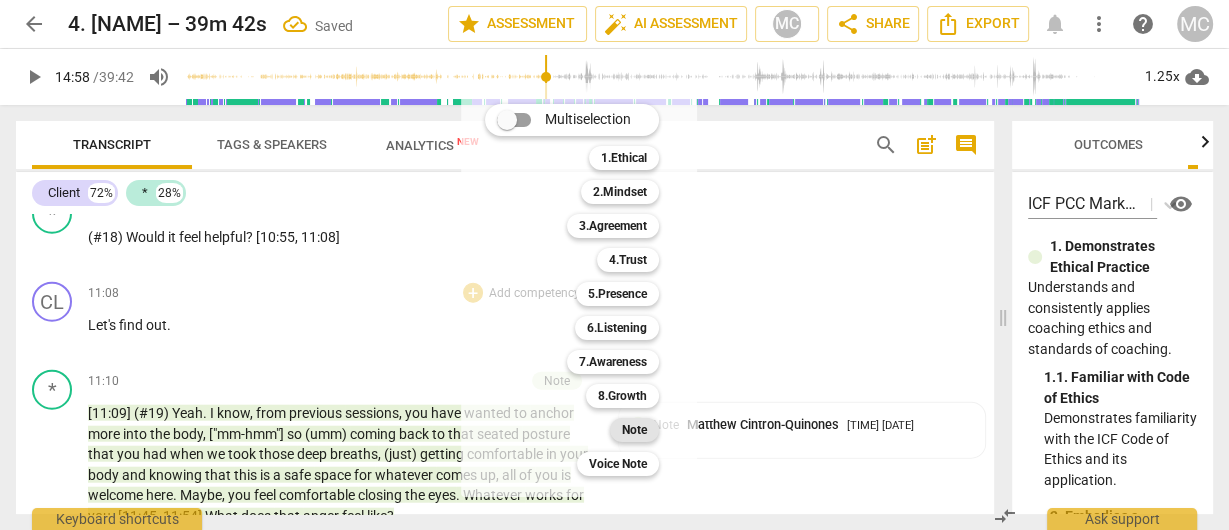 click on "Note" at bounding box center (634, 430) 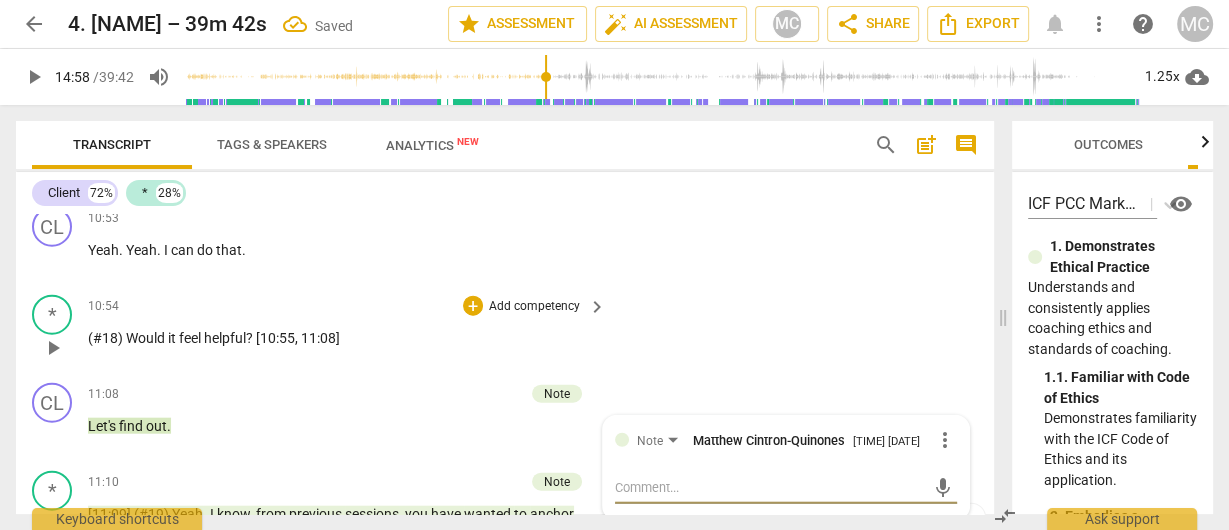 scroll, scrollTop: 3999, scrollLeft: 0, axis: vertical 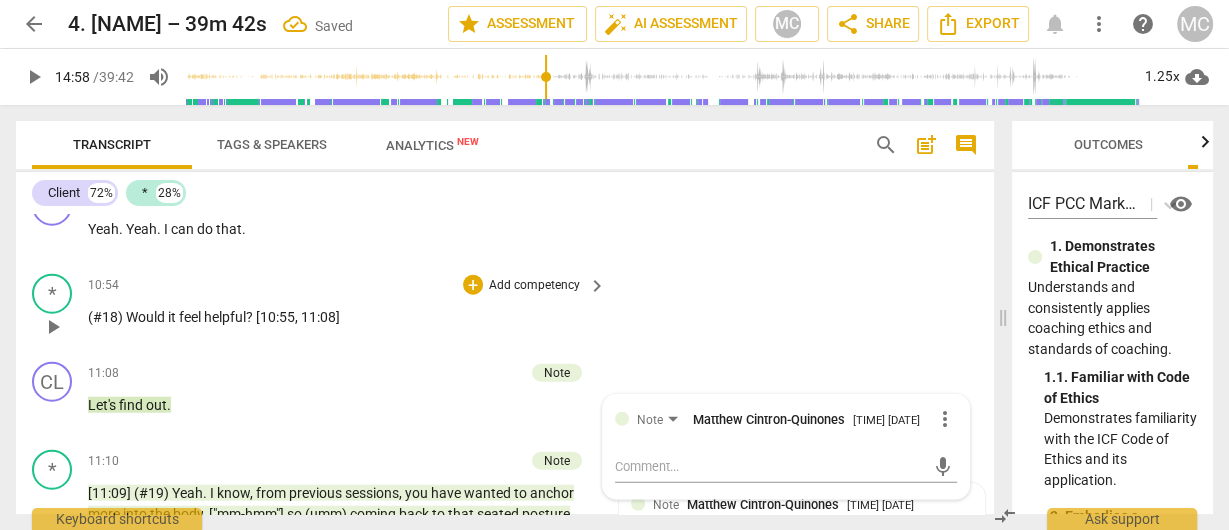 click on "Add competency" at bounding box center (534, 286) 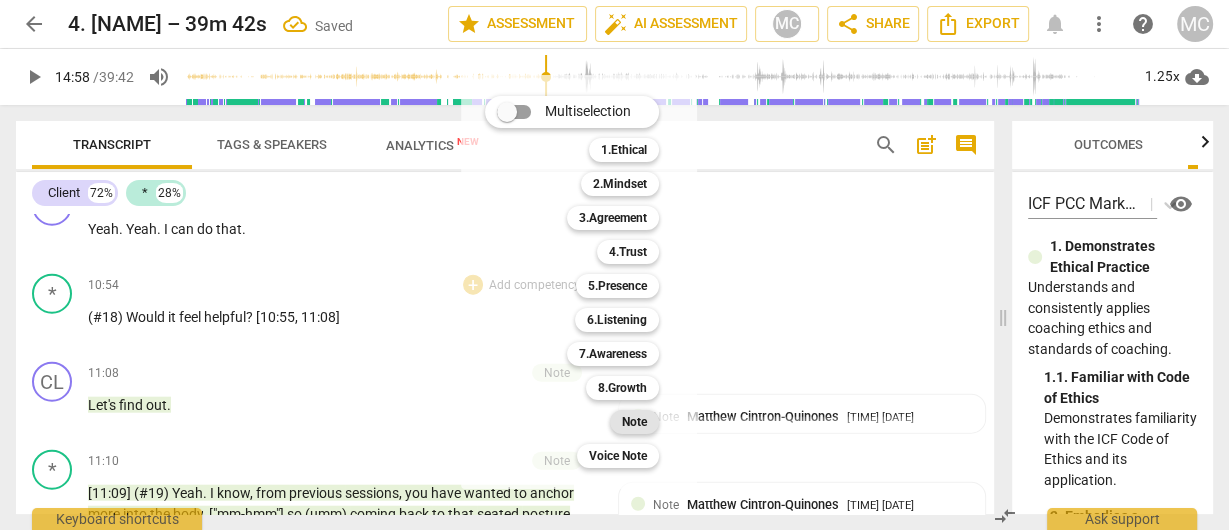 click on "Note" at bounding box center [634, 422] 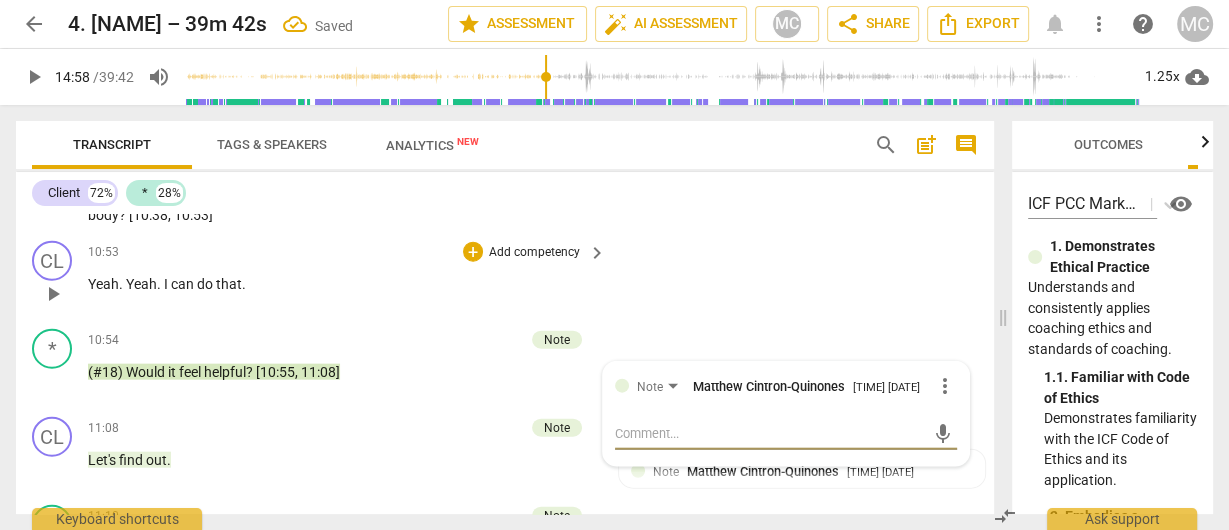 scroll, scrollTop: 3919, scrollLeft: 0, axis: vertical 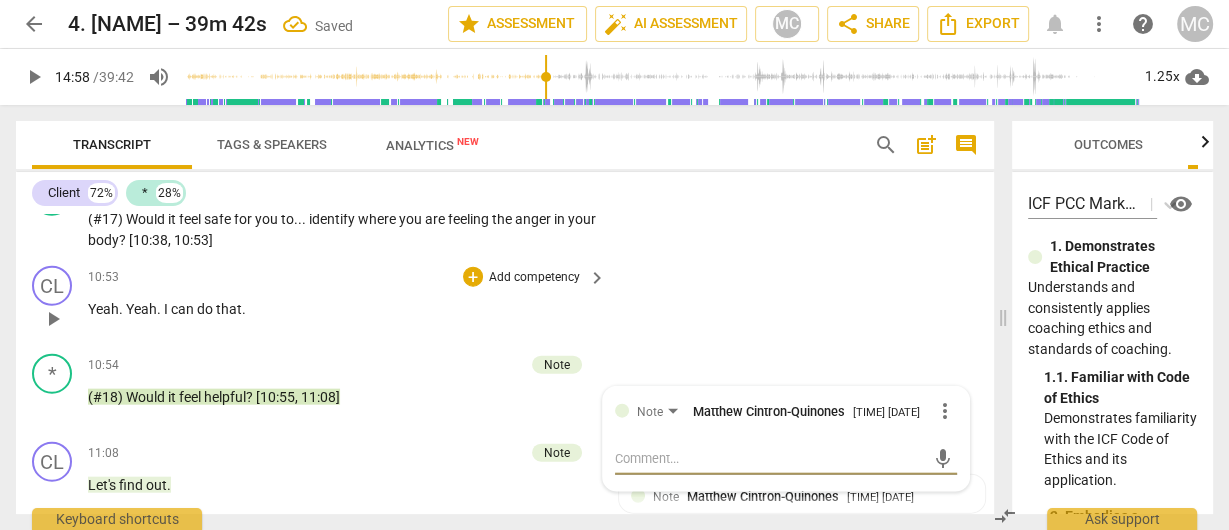 click on "Add competency" at bounding box center (534, 278) 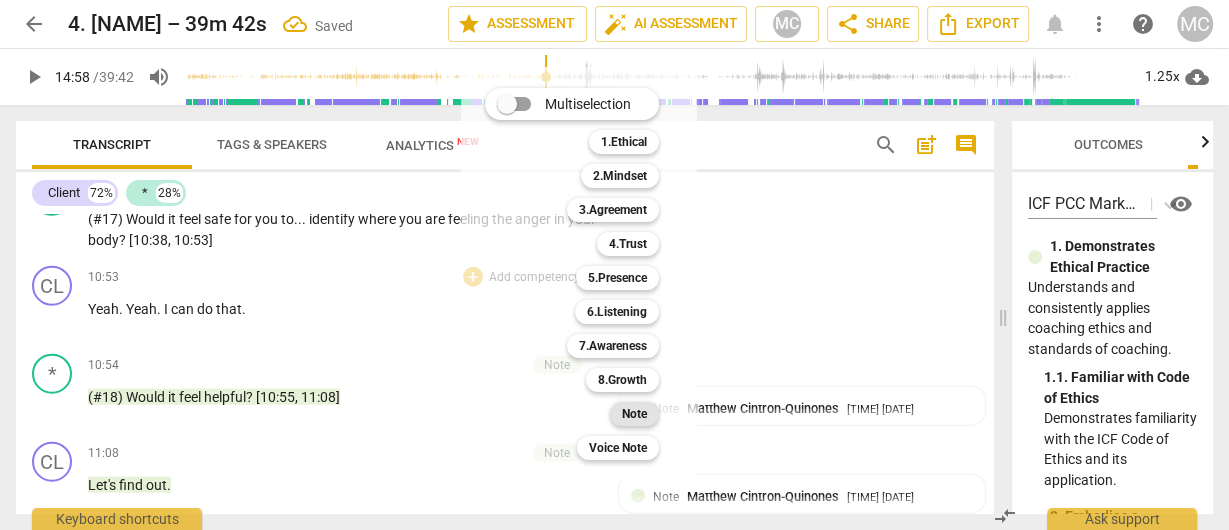 click on "Note" at bounding box center (634, 414) 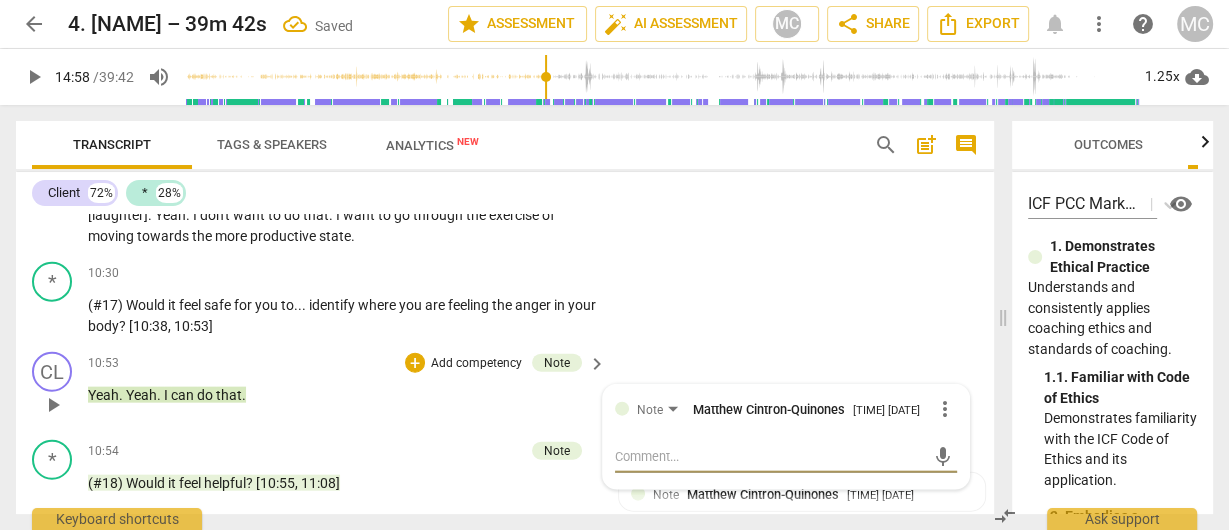 scroll, scrollTop: 3759, scrollLeft: 0, axis: vertical 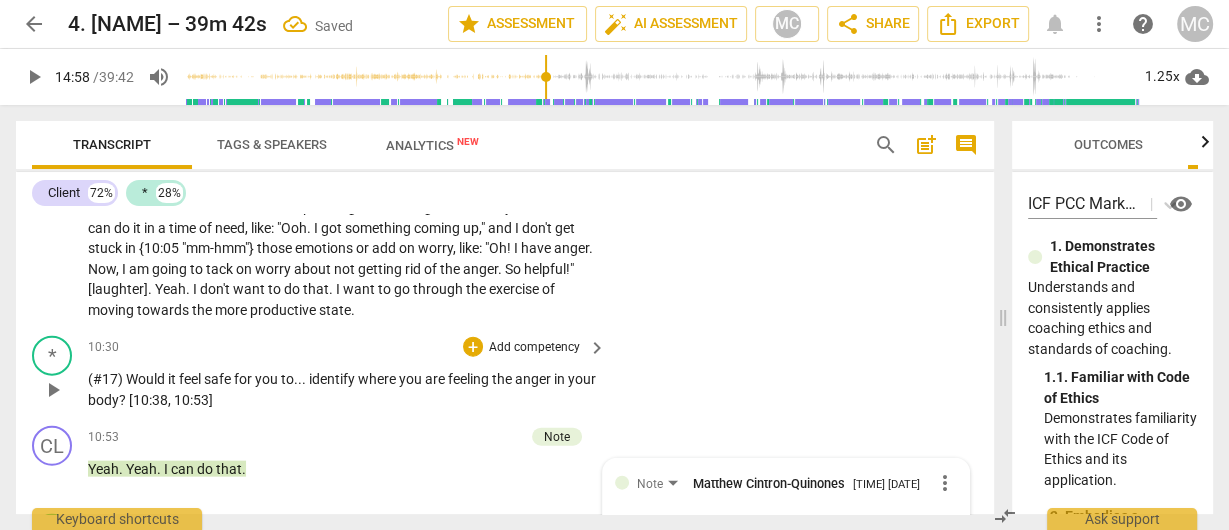 click on "Add competency" at bounding box center [534, 348] 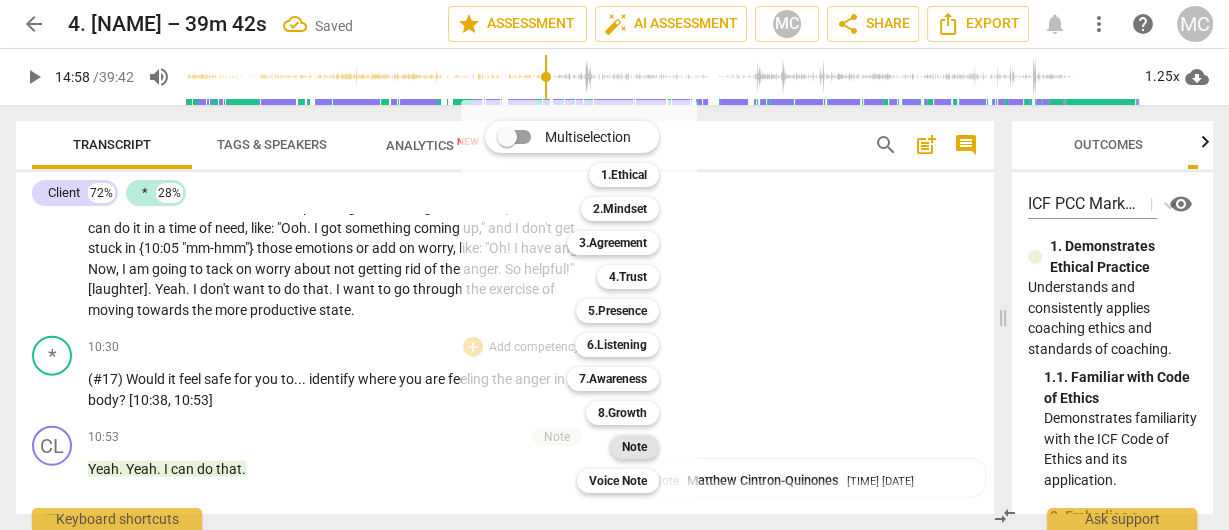 click on "Note" at bounding box center (634, 447) 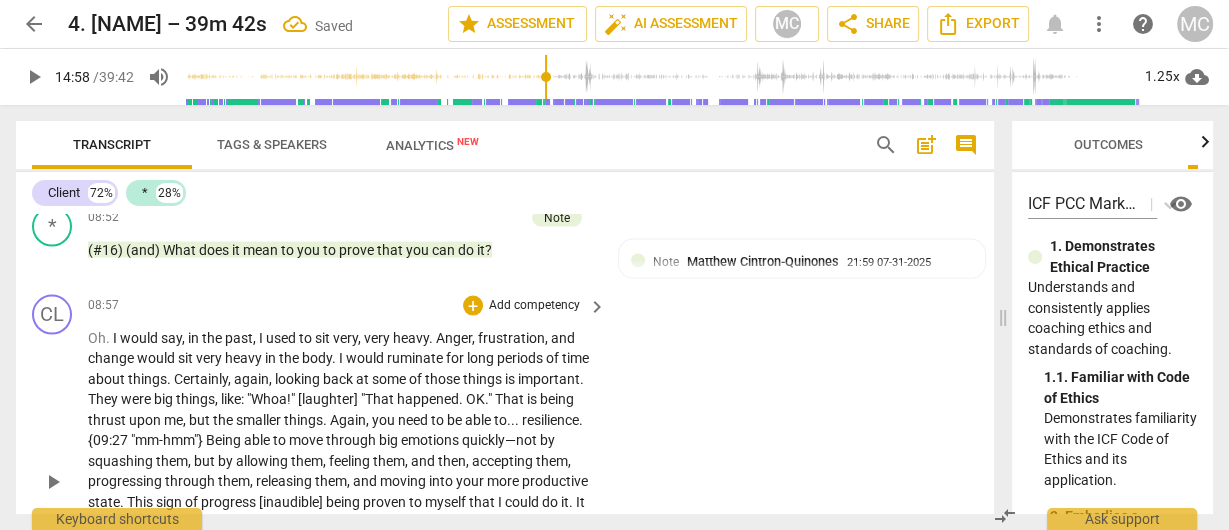 scroll, scrollTop: 3439, scrollLeft: 0, axis: vertical 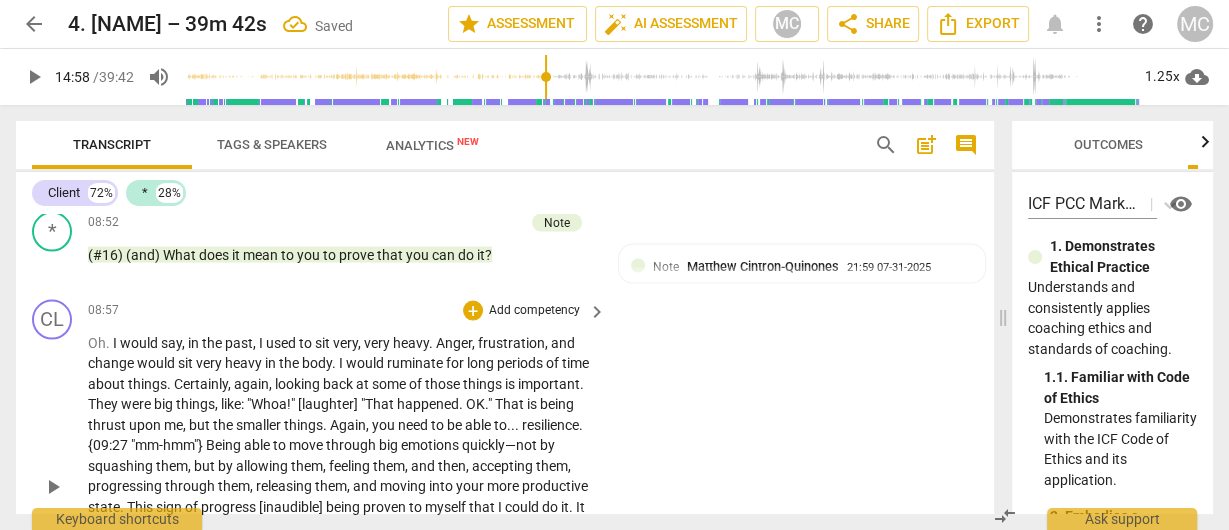 click on "+ Add competency" at bounding box center (522, 311) 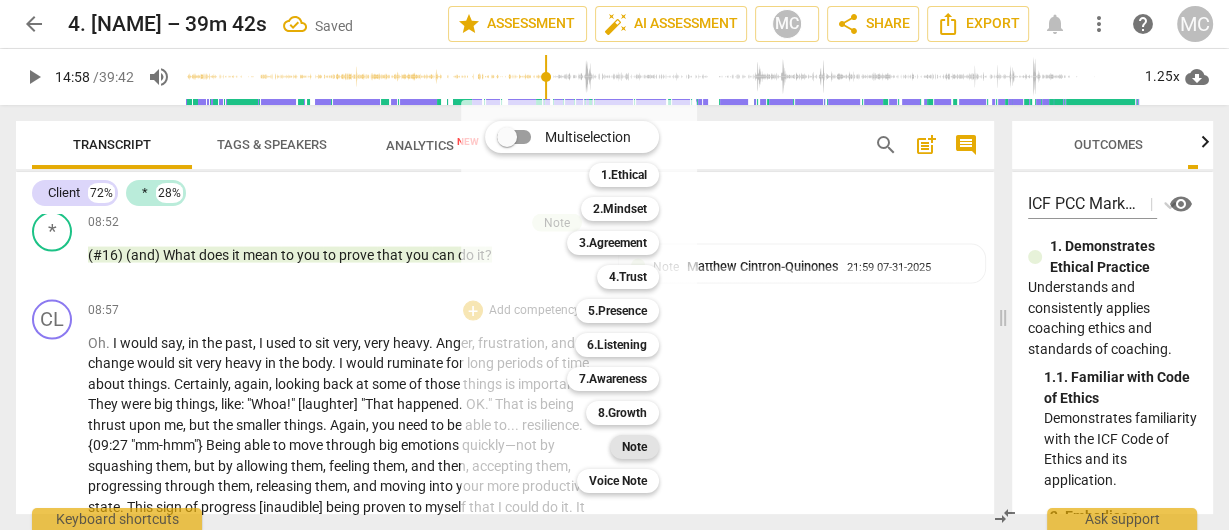 click on "Note" at bounding box center [634, 447] 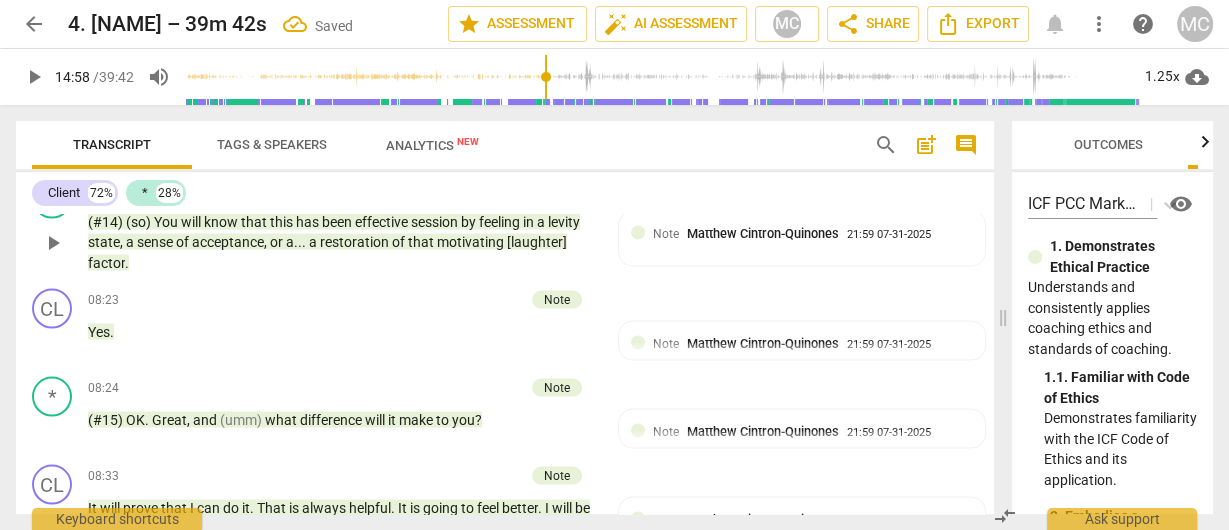 scroll, scrollTop: 2981, scrollLeft: 0, axis: vertical 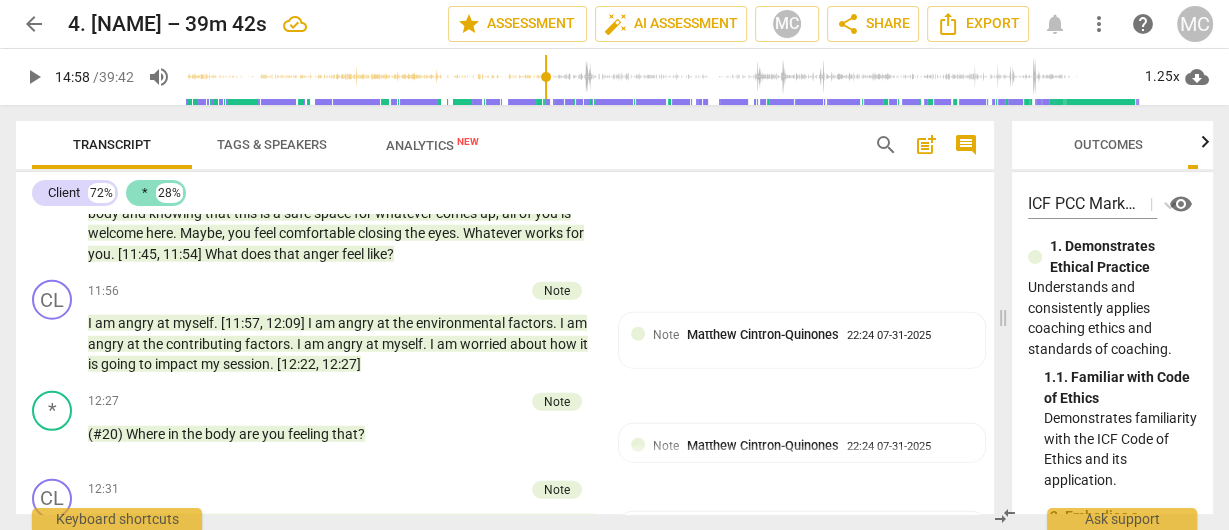 click on "* 28%" at bounding box center [156, 193] 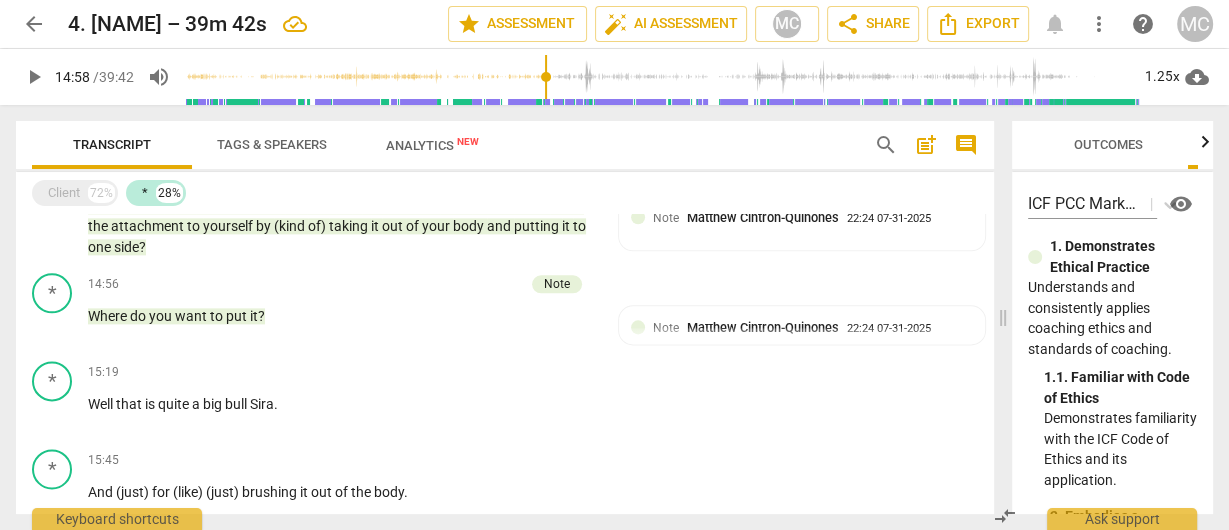 scroll, scrollTop: 2140, scrollLeft: 0, axis: vertical 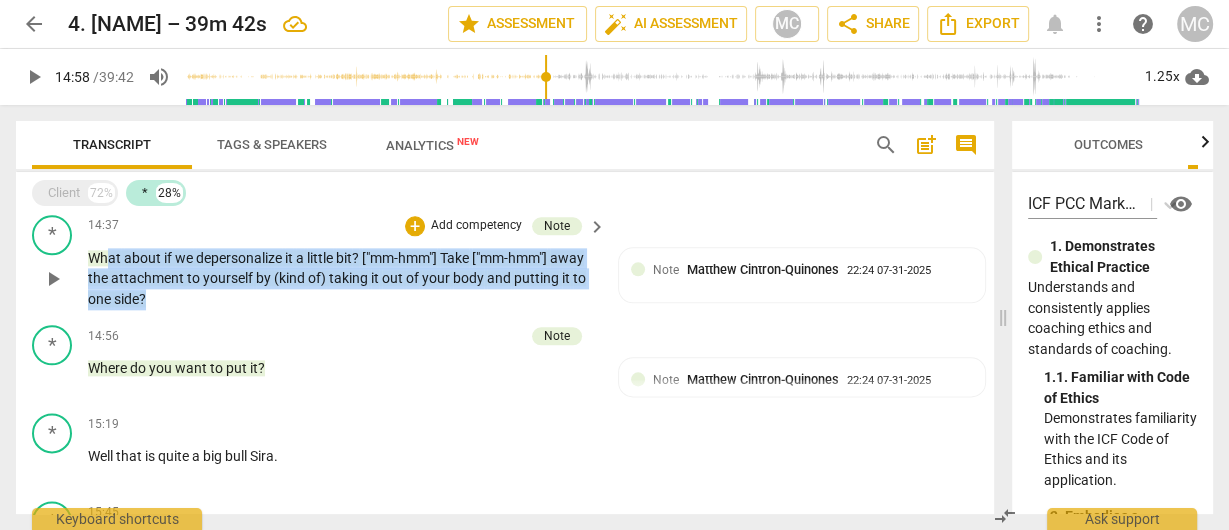 drag, startPoint x: 158, startPoint y: 300, endPoint x: 104, endPoint y: 263, distance: 65.459915 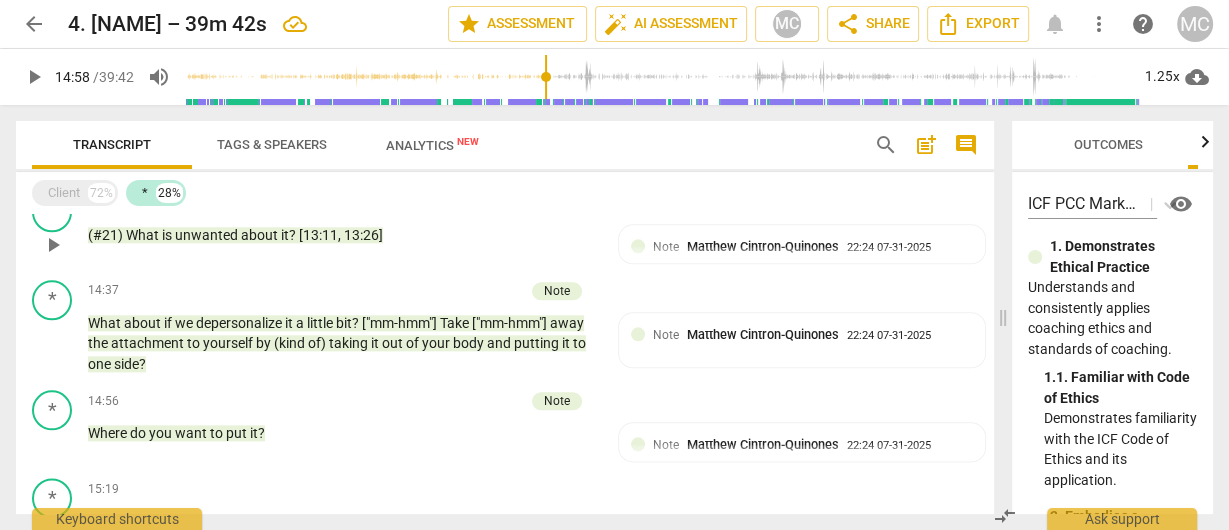 scroll, scrollTop: 1980, scrollLeft: 0, axis: vertical 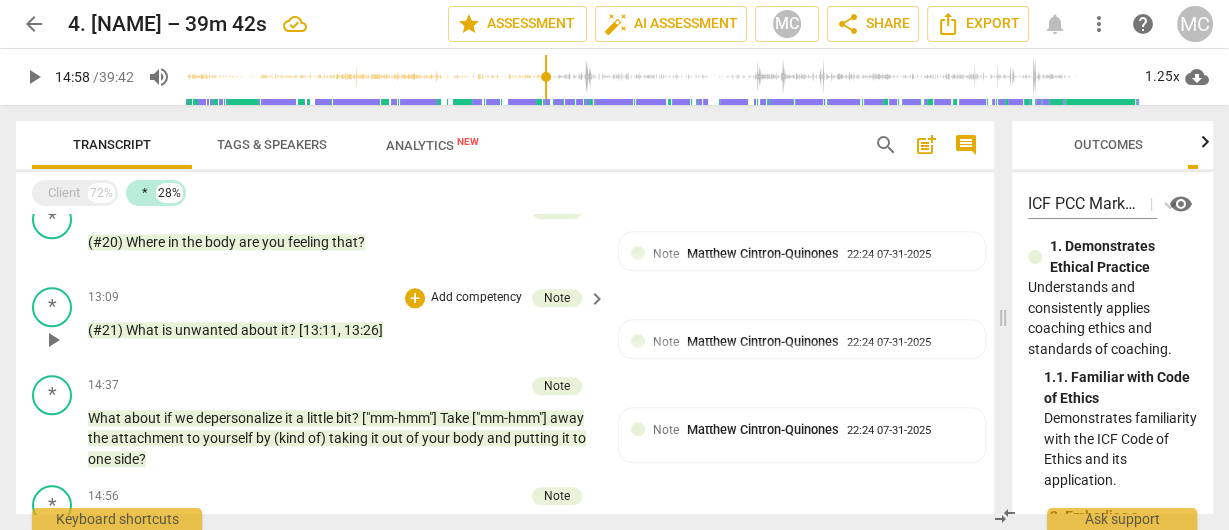 type 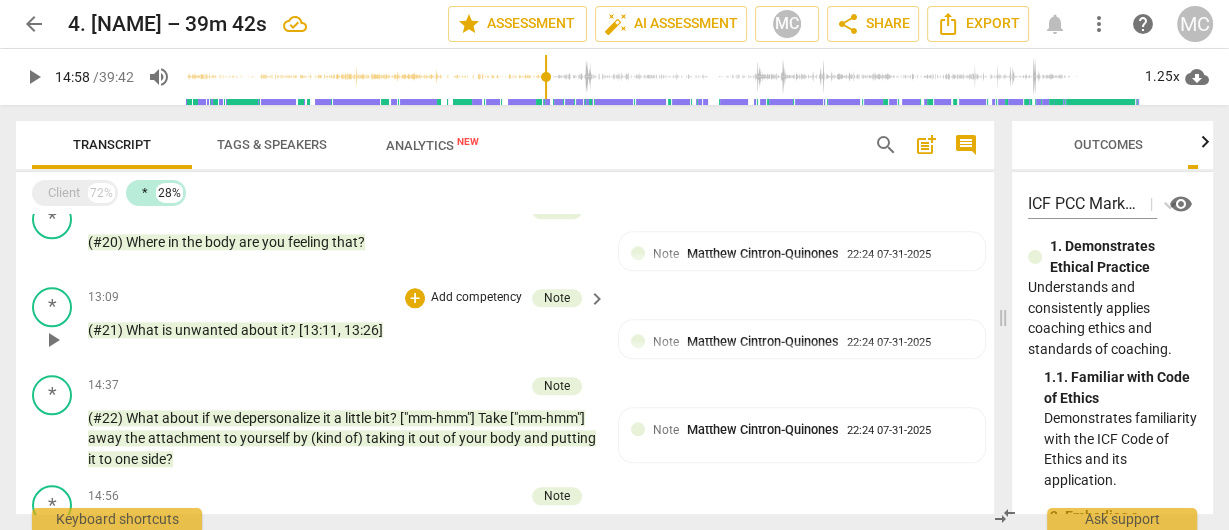scroll, scrollTop: 2142, scrollLeft: 0, axis: vertical 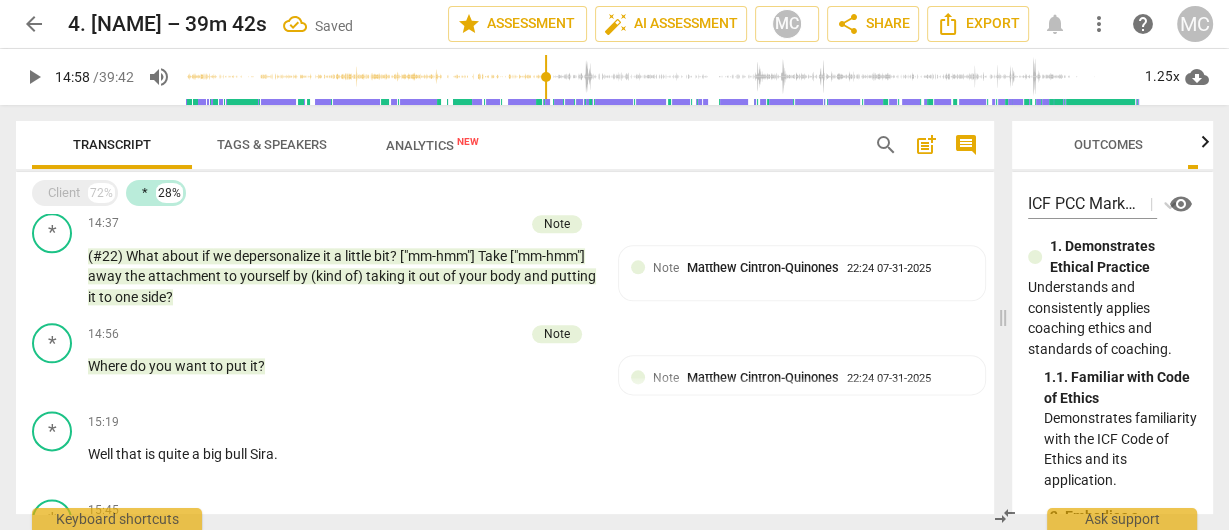 type 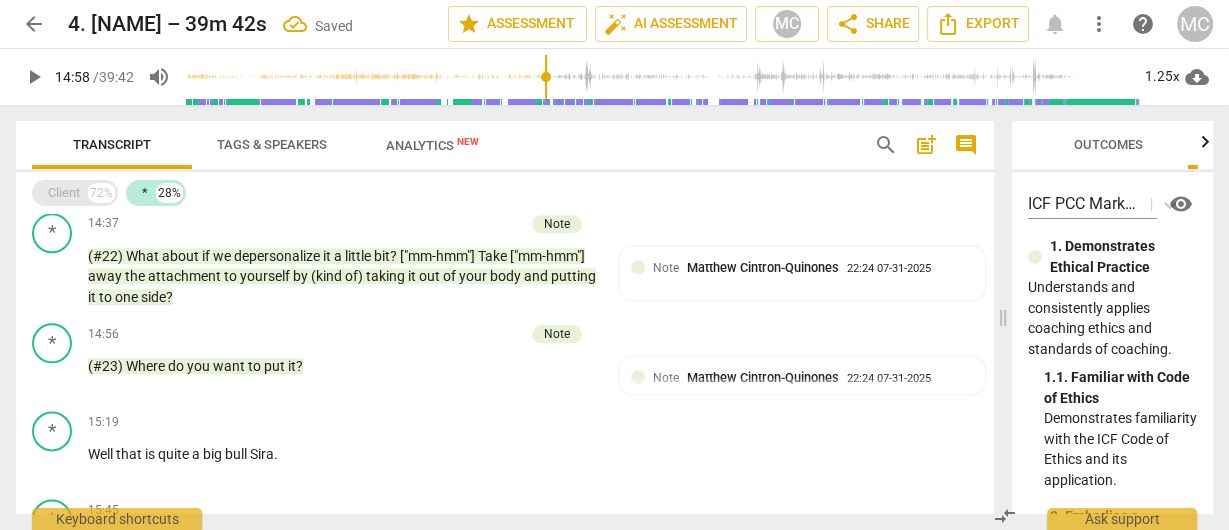 click on "Client" at bounding box center [64, 193] 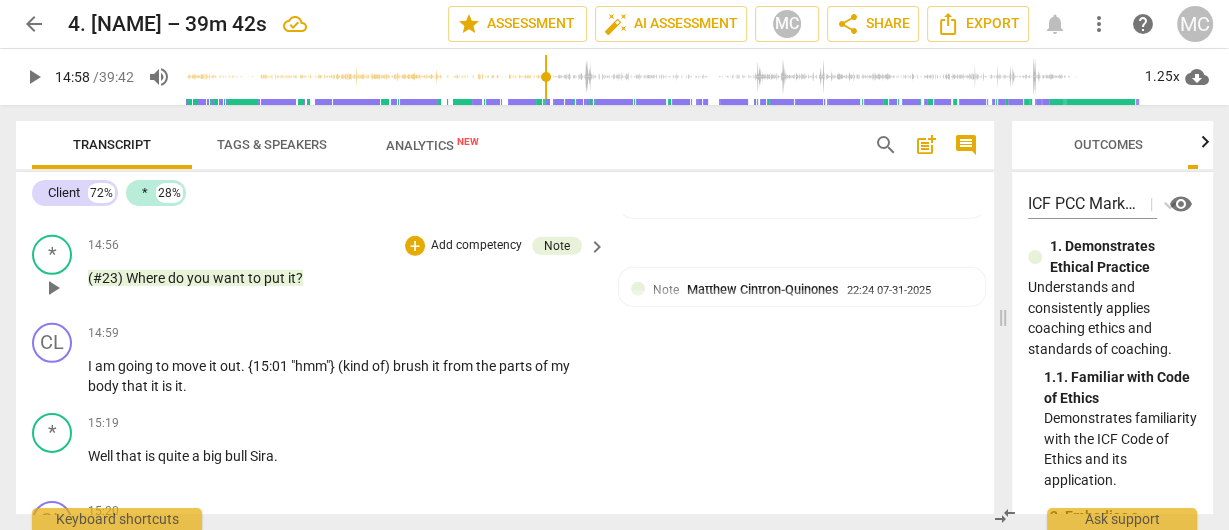 scroll, scrollTop: 5176, scrollLeft: 0, axis: vertical 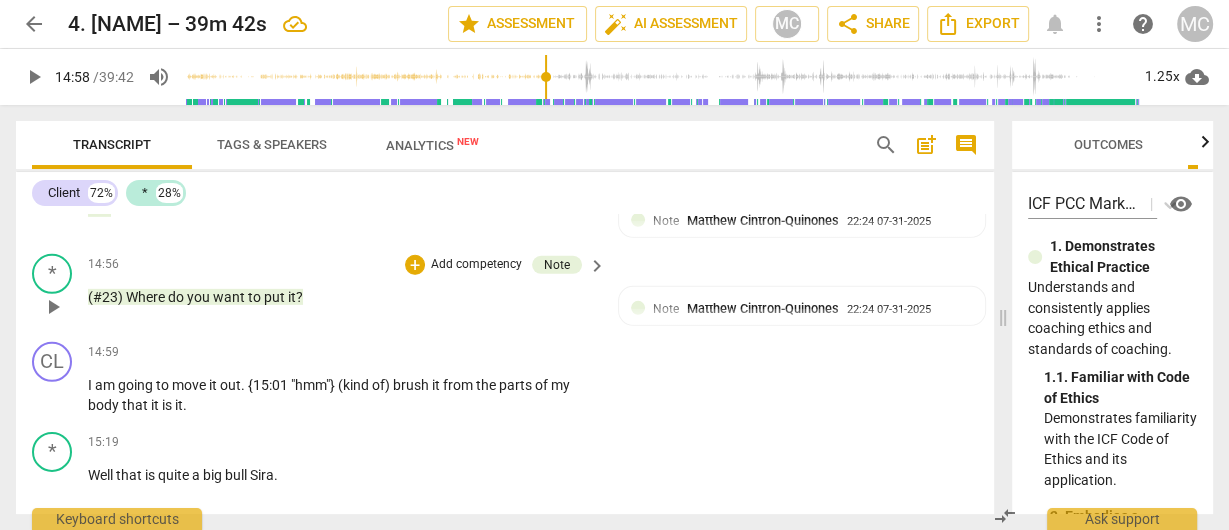 click on "play_arrow" at bounding box center (53, 307) 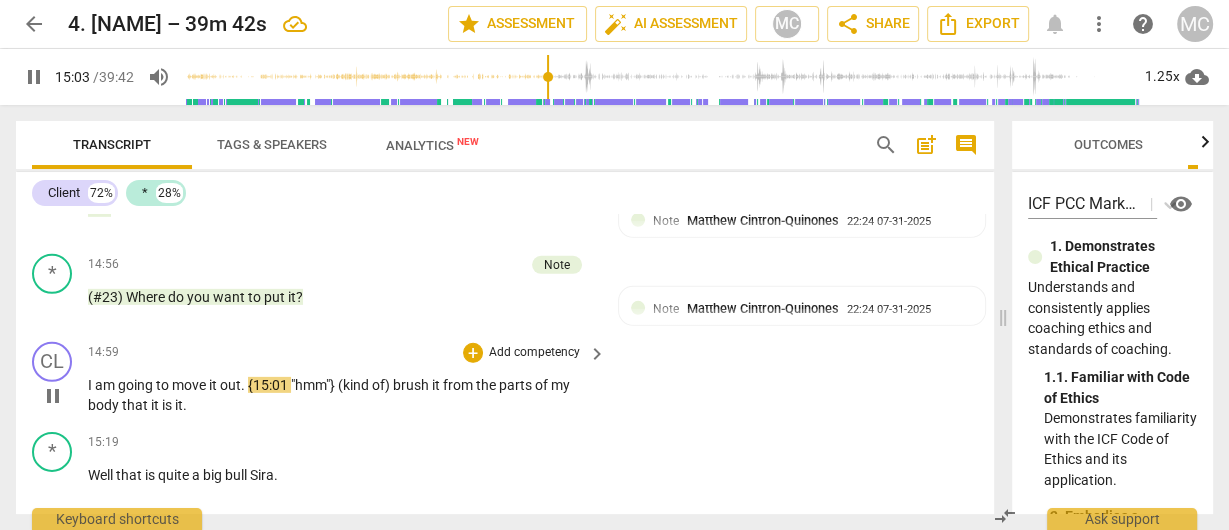 click on "{15:01" at bounding box center (269, 385) 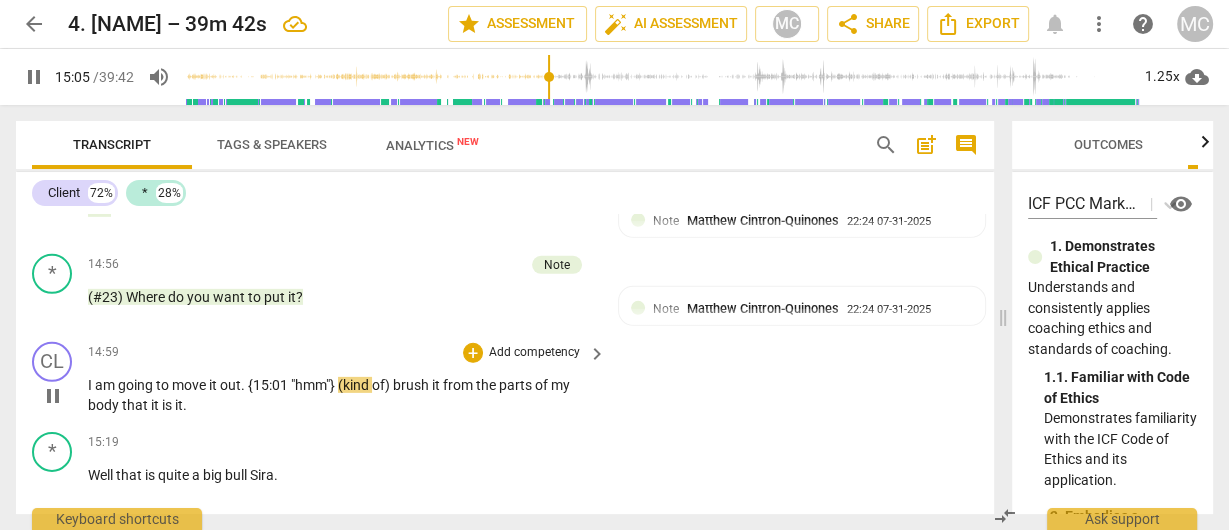 type on "906" 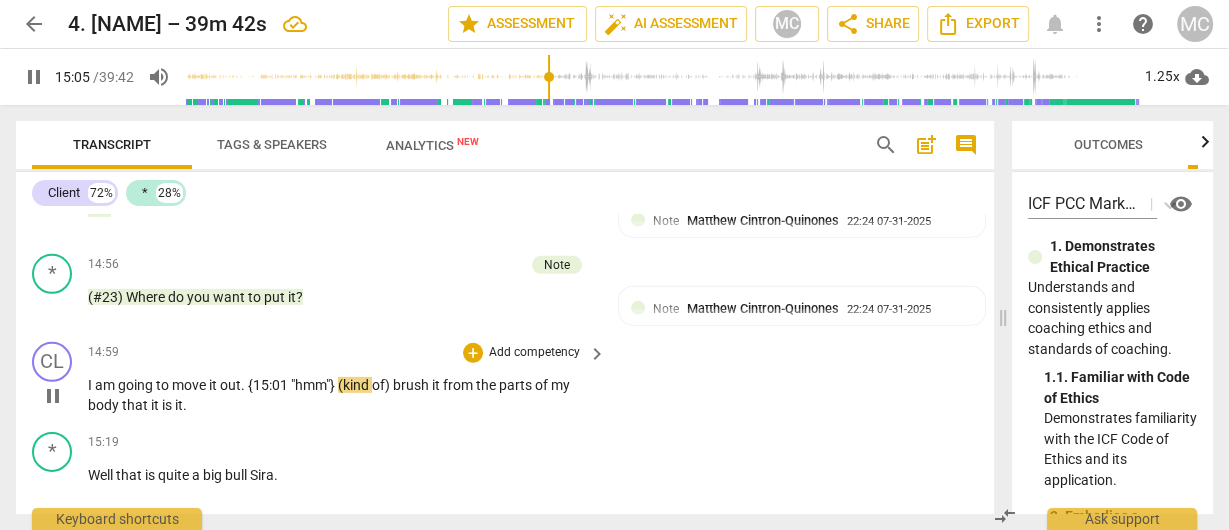 type 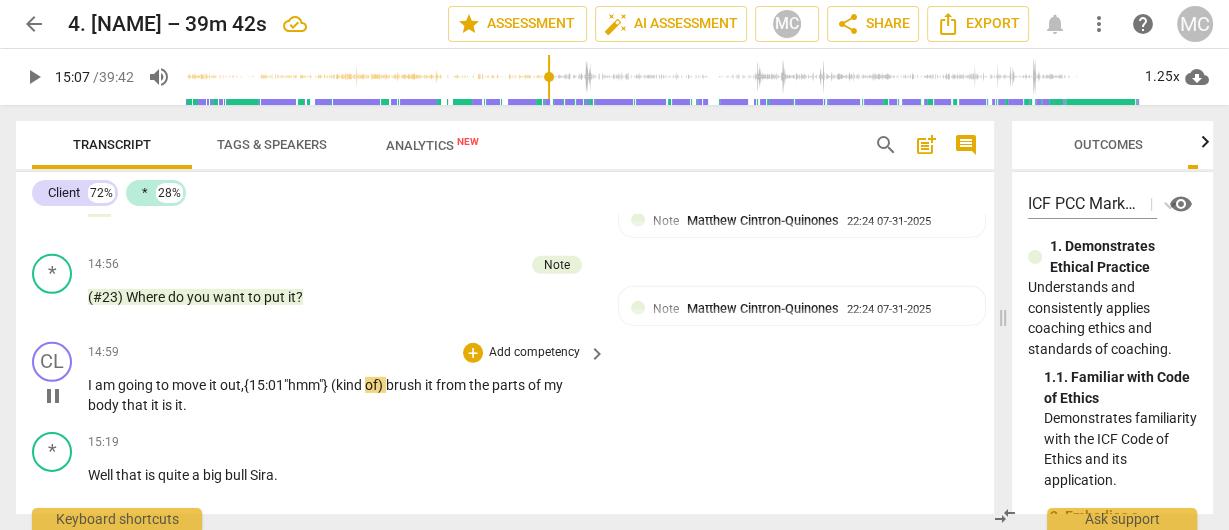click on "move" at bounding box center [190, 385] 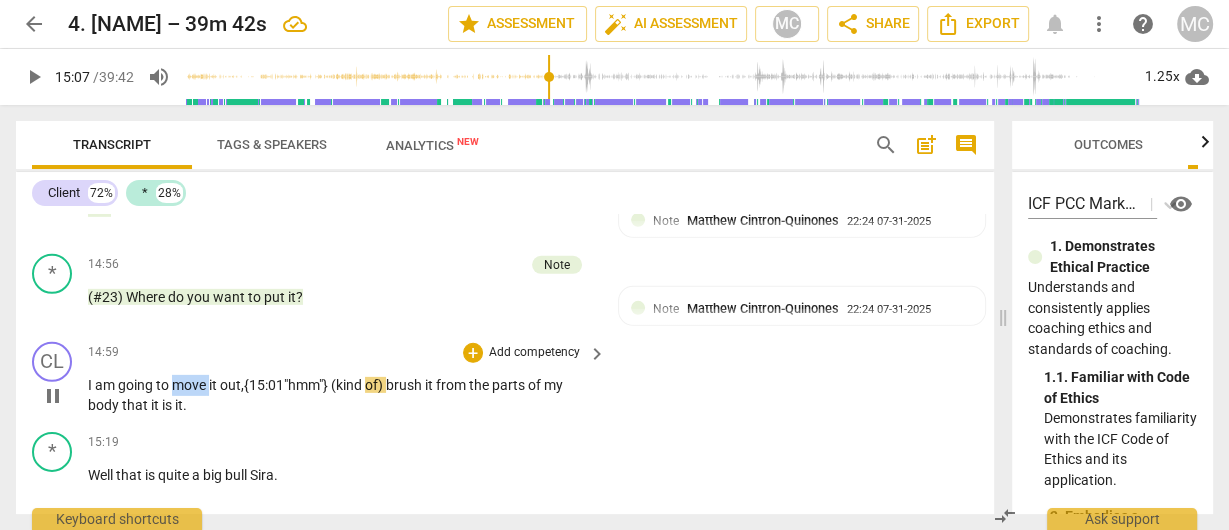 click on "move" at bounding box center [190, 385] 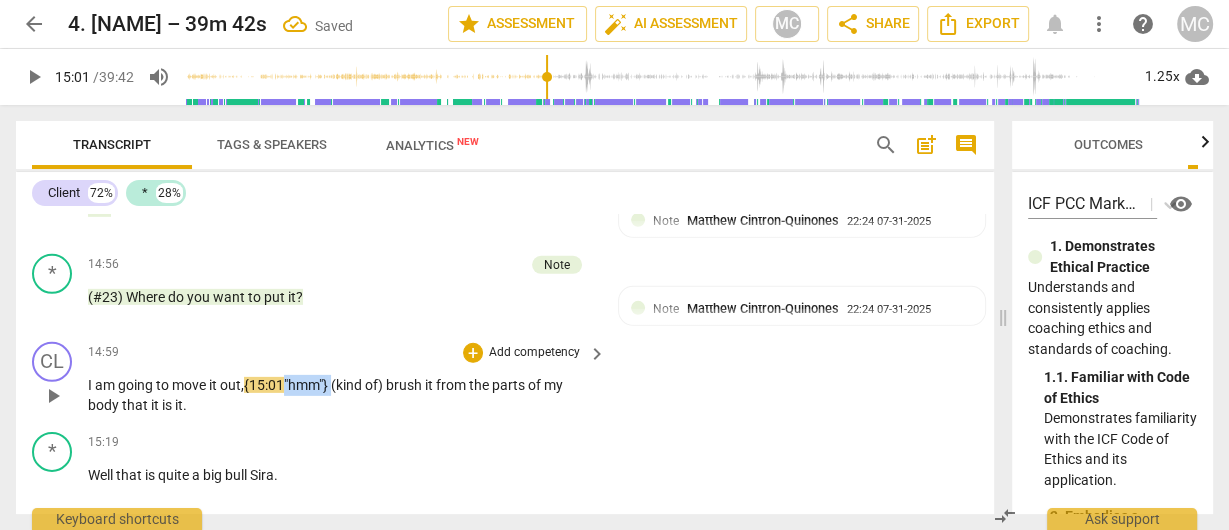 drag, startPoint x: 338, startPoint y: 383, endPoint x: 292, endPoint y: 383, distance: 46 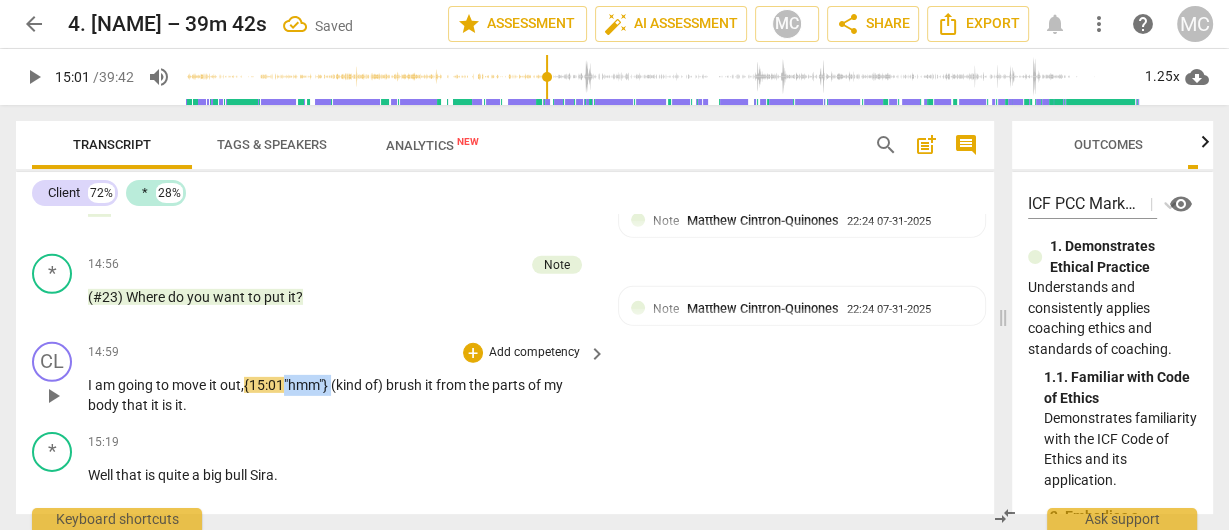 click on ""hmm"}" at bounding box center (307, 385) 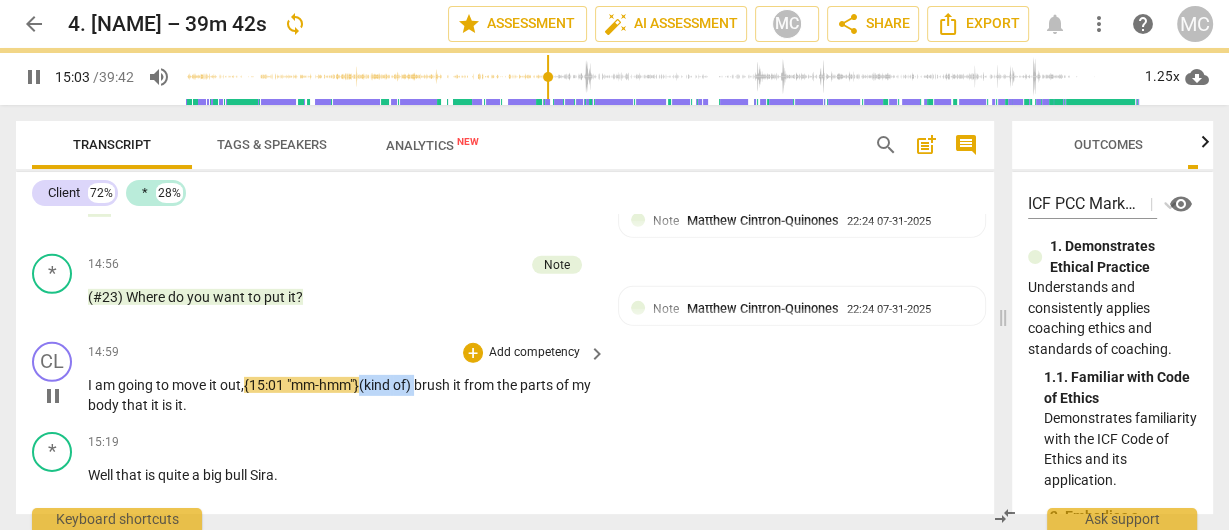 drag, startPoint x: 414, startPoint y: 382, endPoint x: 367, endPoint y: 377, distance: 47.26521 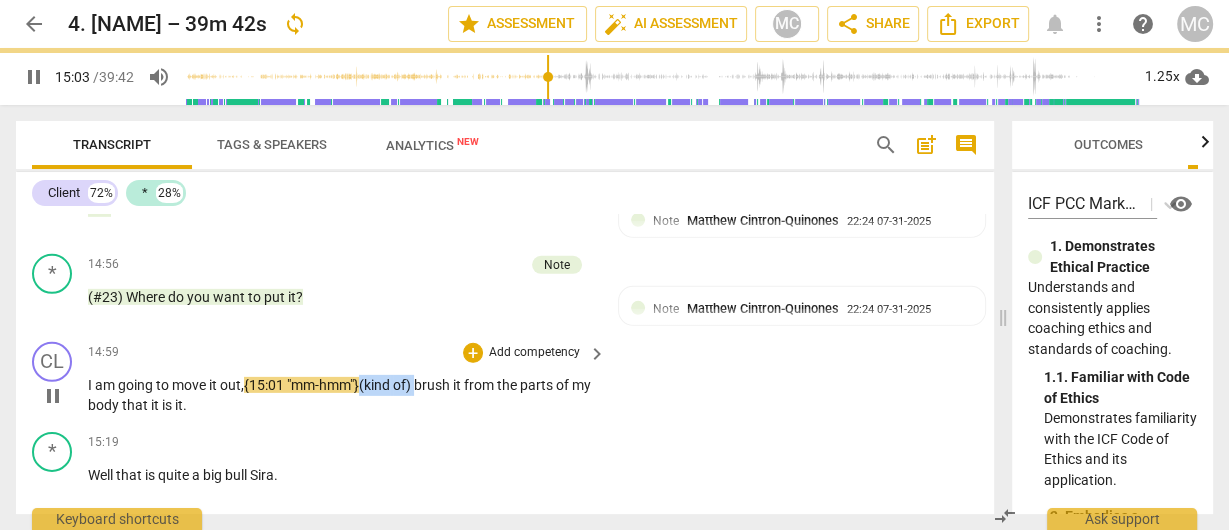 click on "I   am   going   to   move   it   out,  {15:01 "mm-hmm"}  (kind   of)   brush   it   from   the   parts   of   my   body   that   it   is   it ." at bounding box center [342, 395] 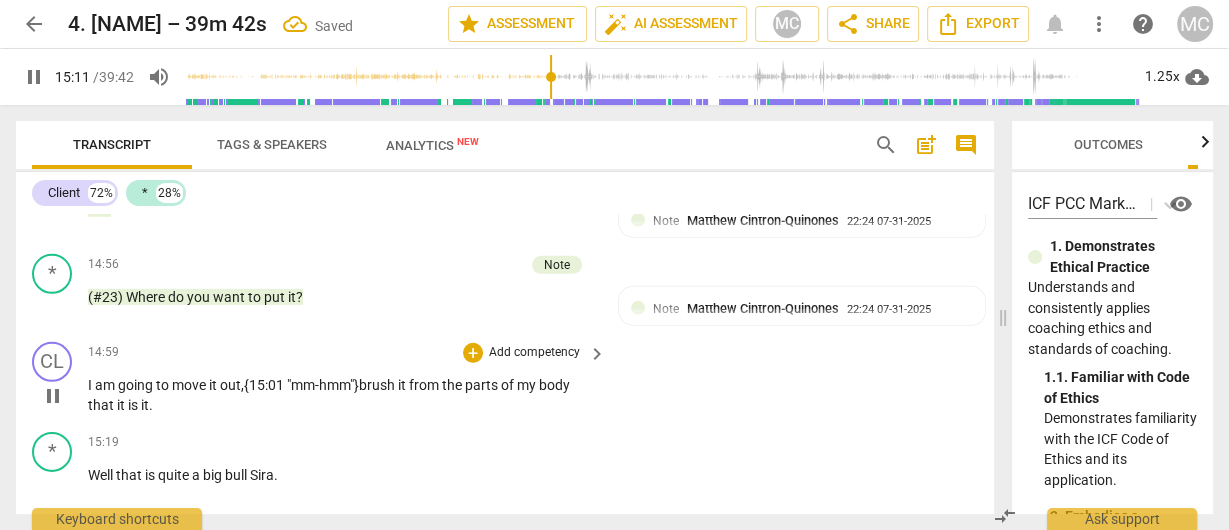 click on "body" at bounding box center [554, 385] 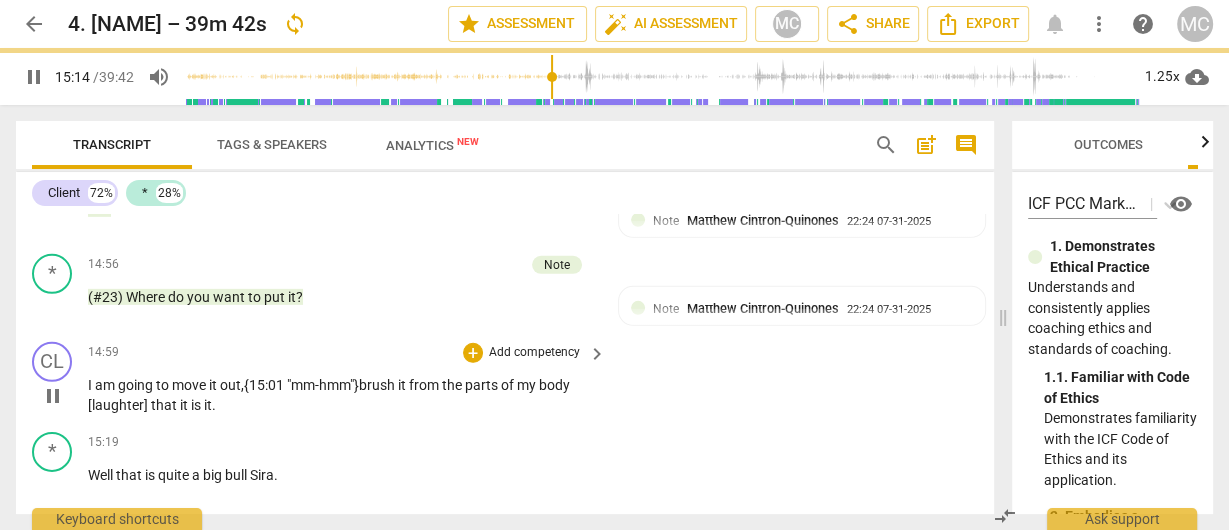 click on "that" at bounding box center [165, 405] 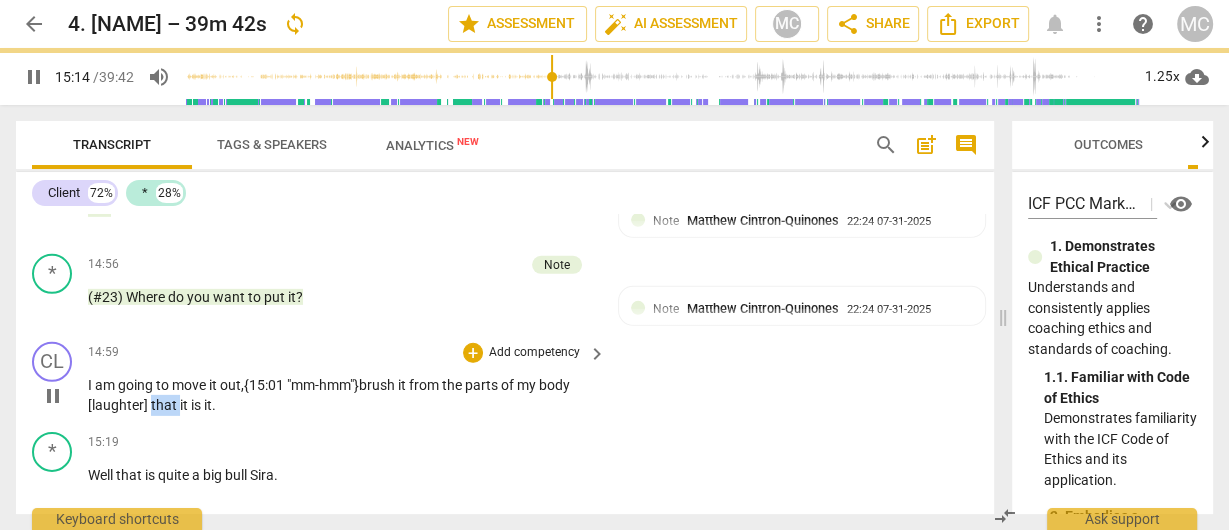 click on "that" at bounding box center (165, 405) 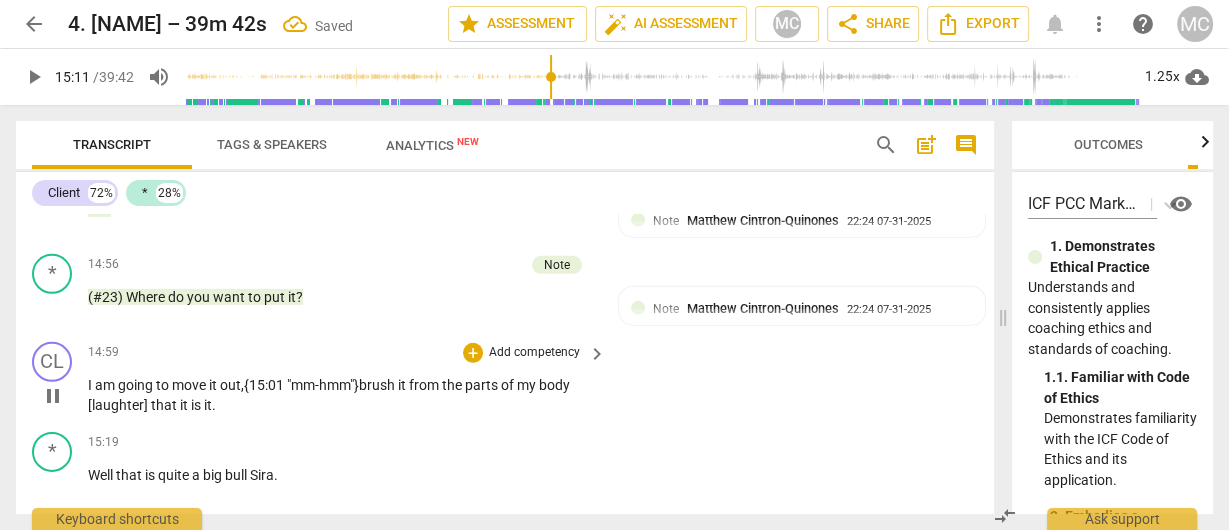 click on "that" at bounding box center [165, 405] 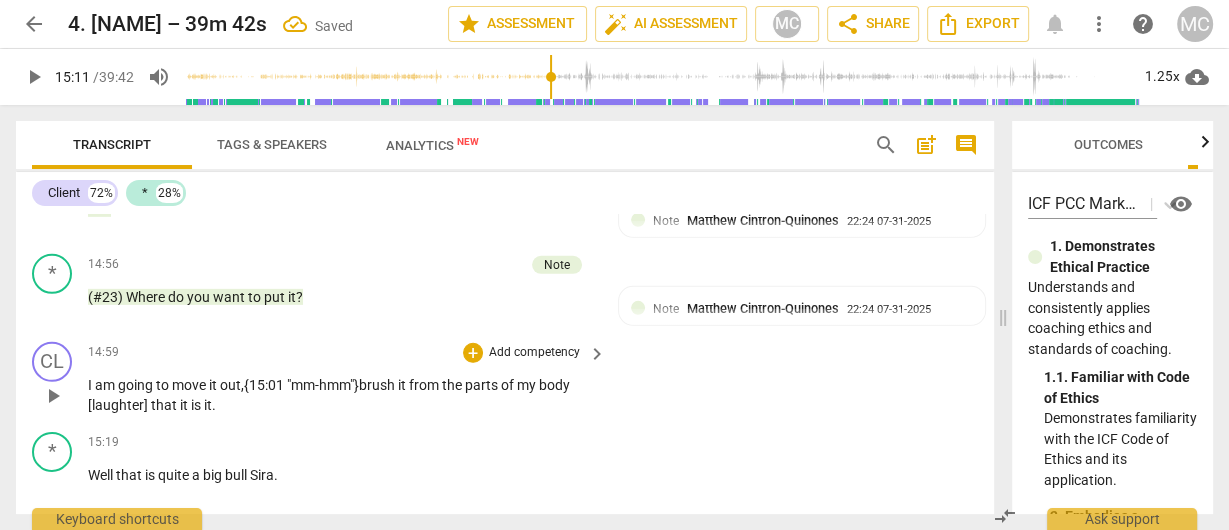 click on "it" at bounding box center [208, 405] 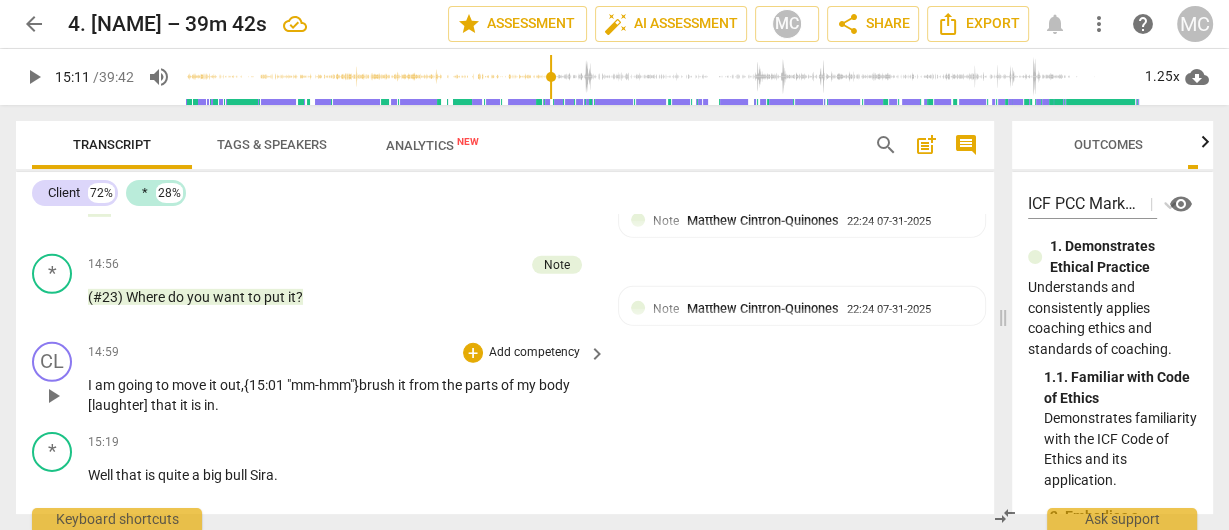 click on "body [laughter]" at bounding box center [329, 395] 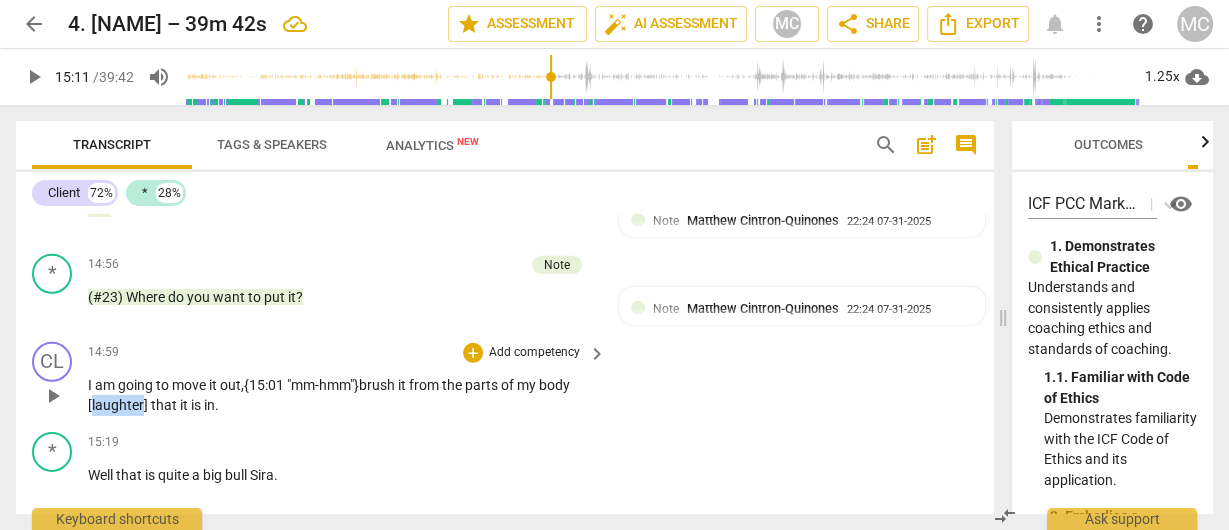 click on "body [laughter]" at bounding box center [329, 395] 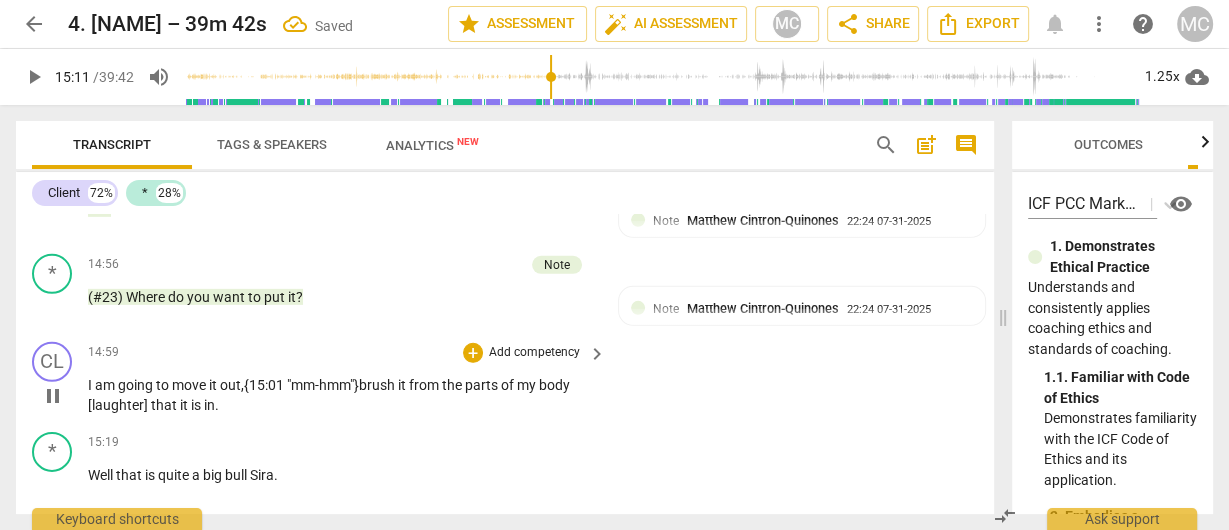 click on "in" at bounding box center (209, 405) 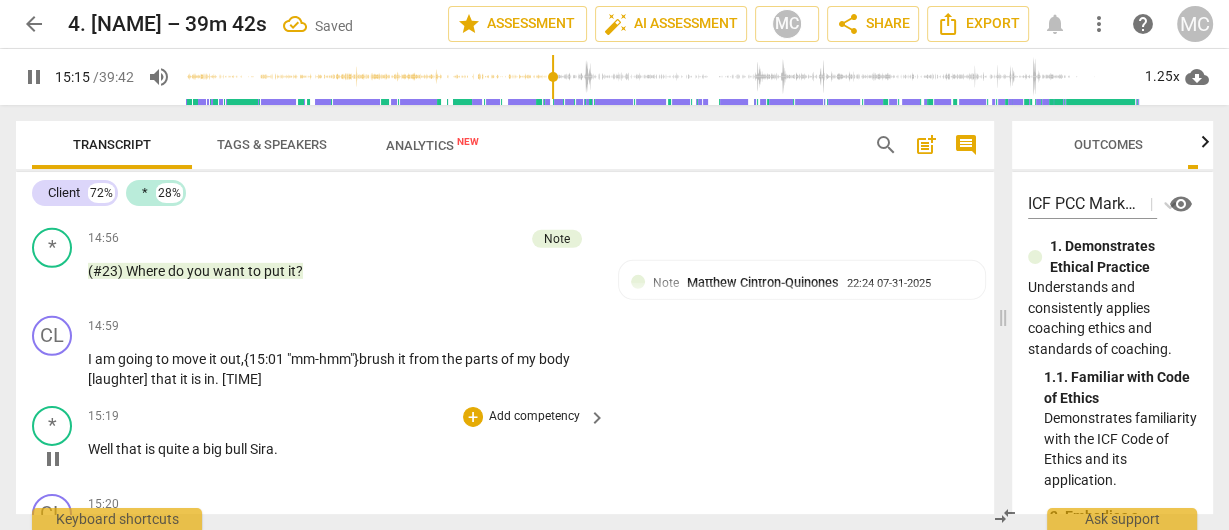 scroll, scrollTop: 5256, scrollLeft: 0, axis: vertical 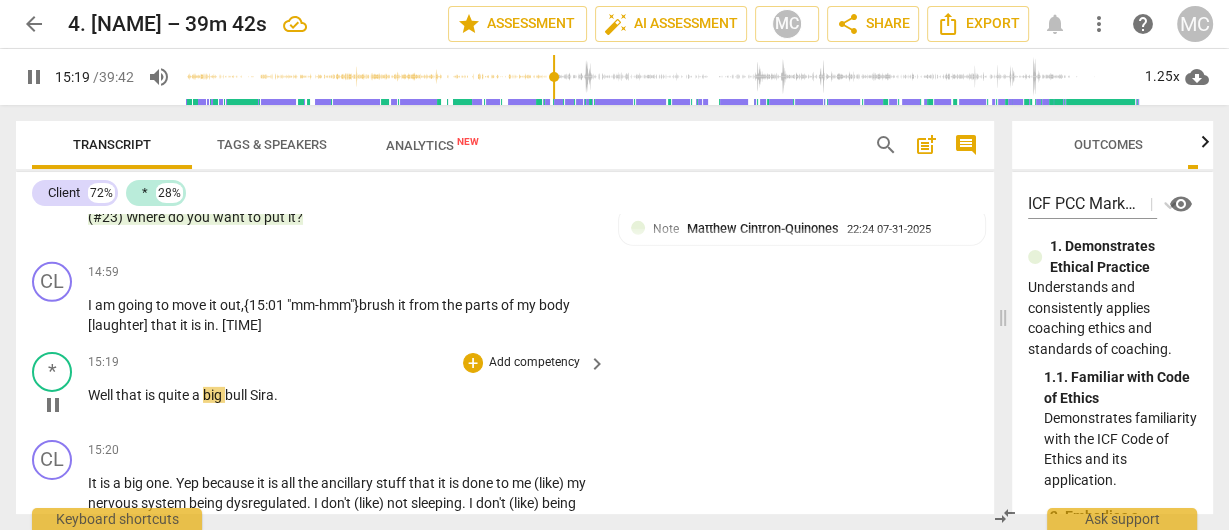 click on "Well" at bounding box center (102, 395) 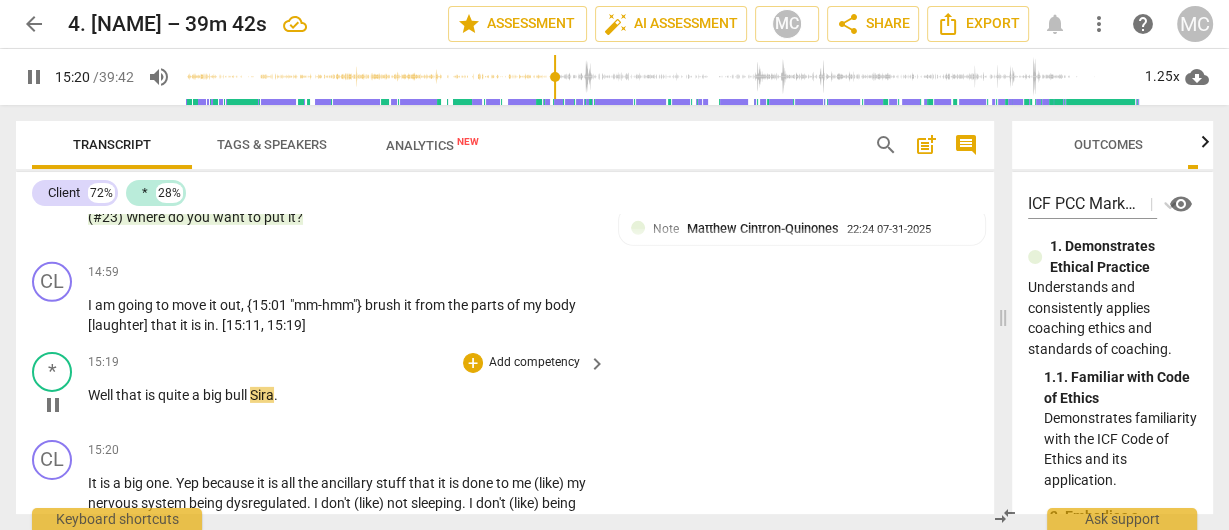 type on "921" 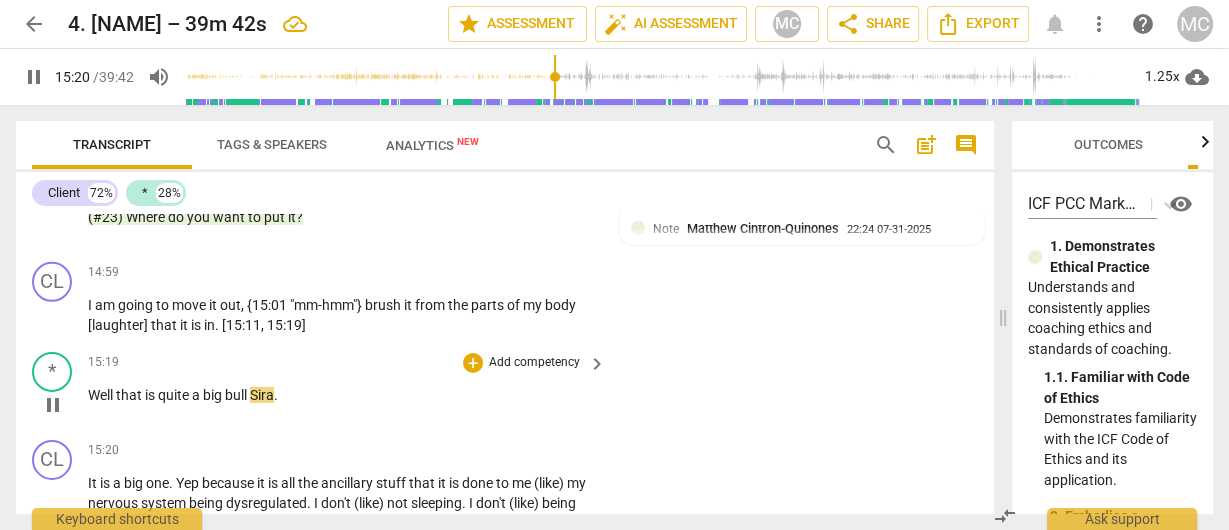 type 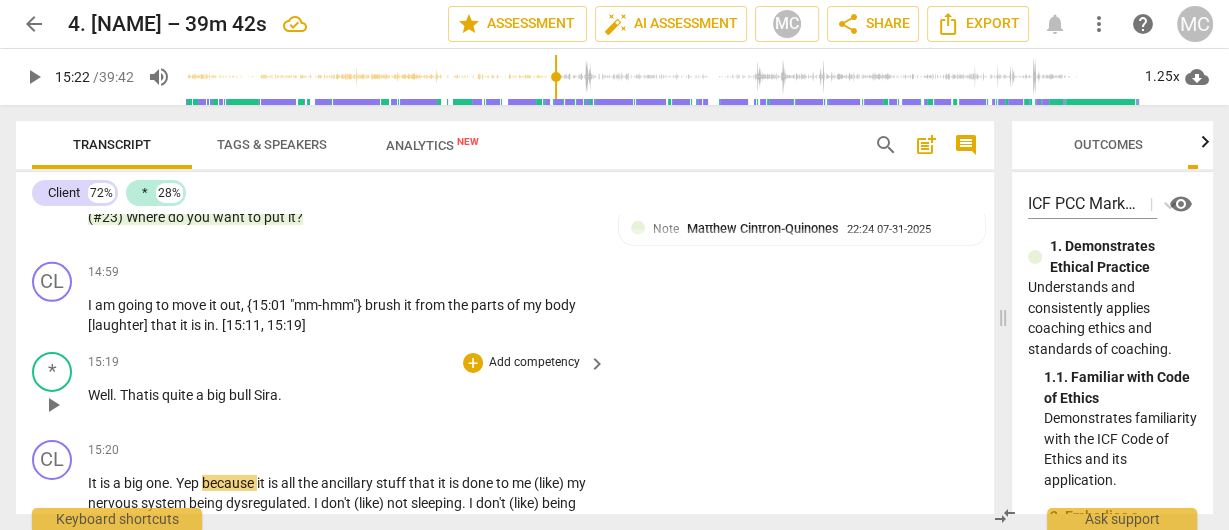 click on "Well." at bounding box center (104, 395) 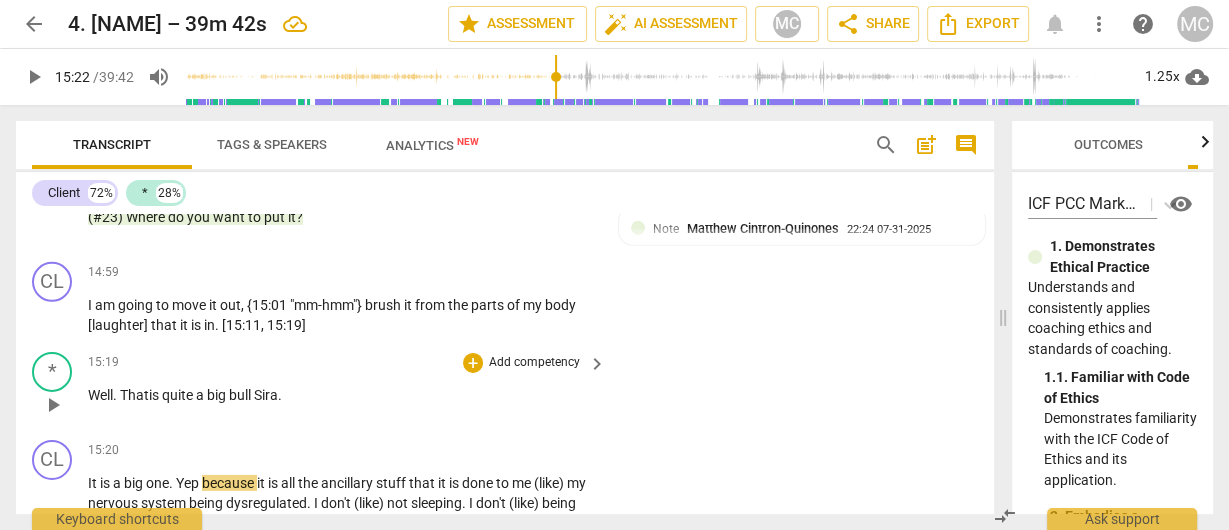 click on "Well." at bounding box center (104, 395) 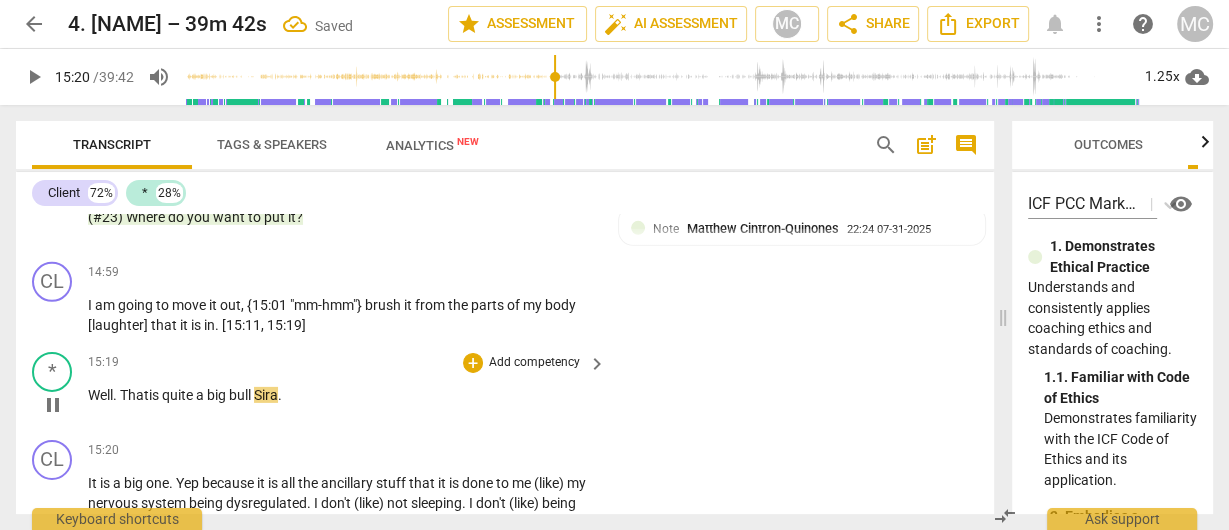 drag, startPoint x: 124, startPoint y: 393, endPoint x: 133, endPoint y: 400, distance: 11.401754 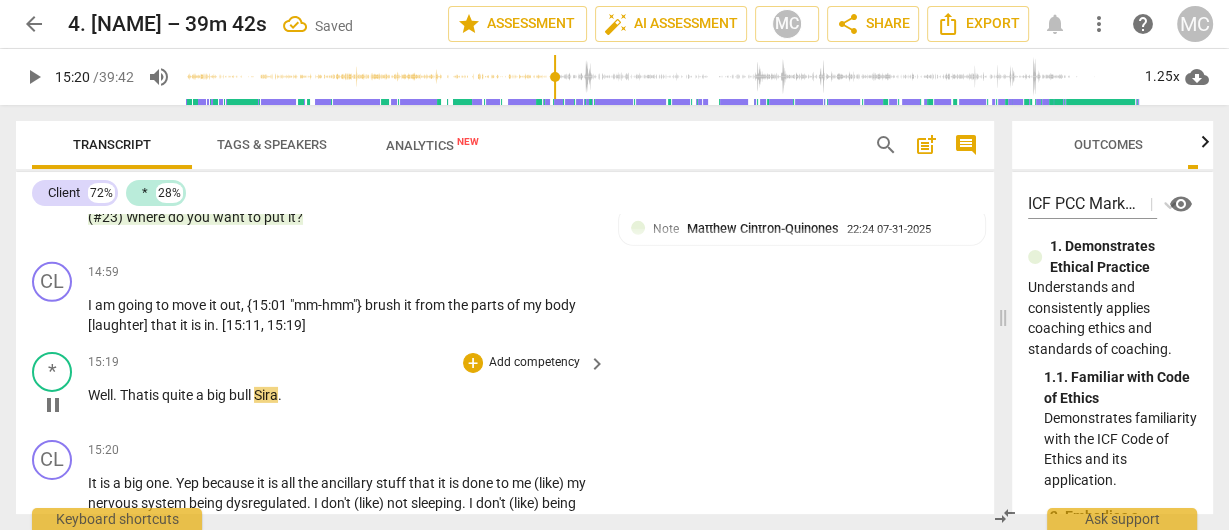 click on "That" at bounding box center (134, 395) 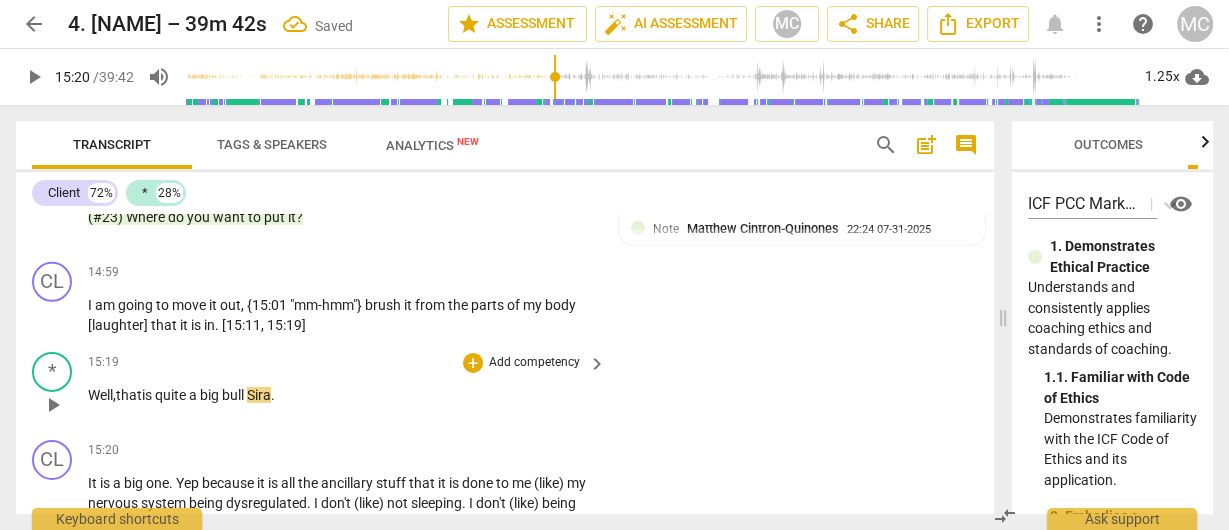 click on "Well," at bounding box center (102, 395) 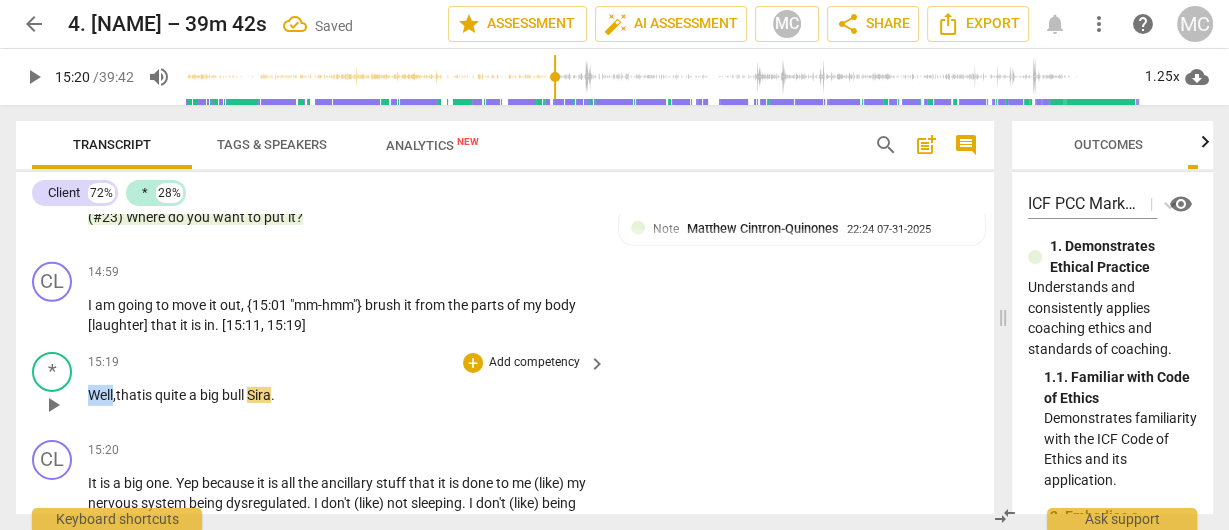 click on "Well," at bounding box center [102, 395] 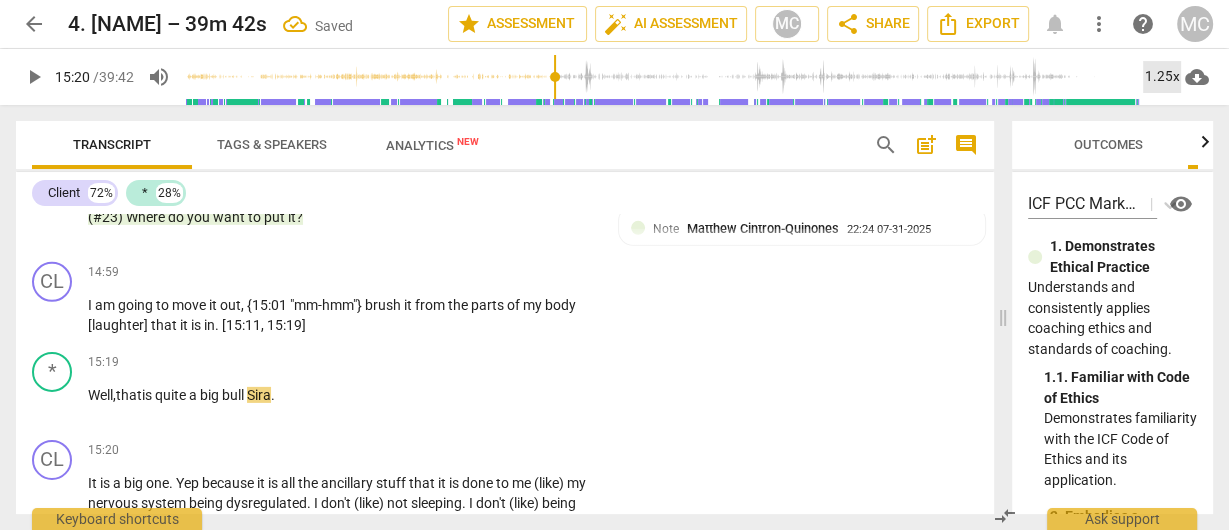 click on "1.25x" at bounding box center [1162, 77] 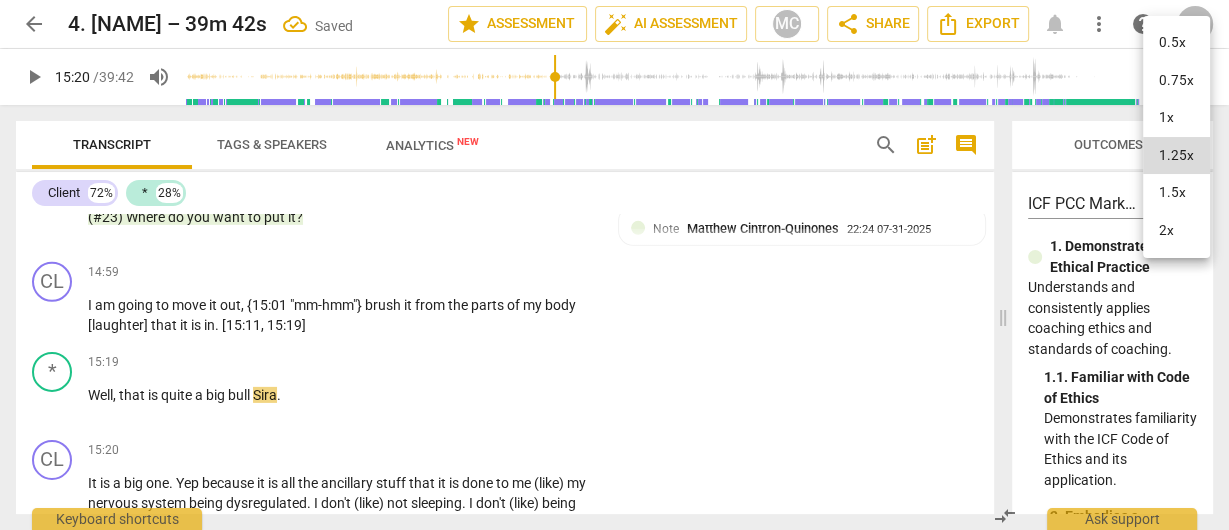 click on "1x" at bounding box center (1176, 118) 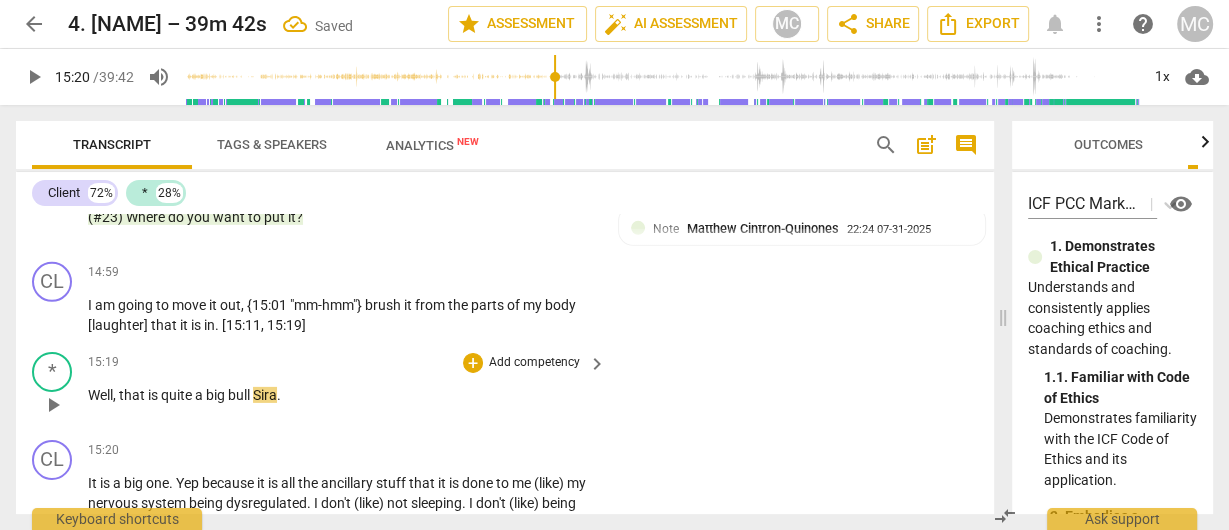 click on "that" at bounding box center (133, 395) 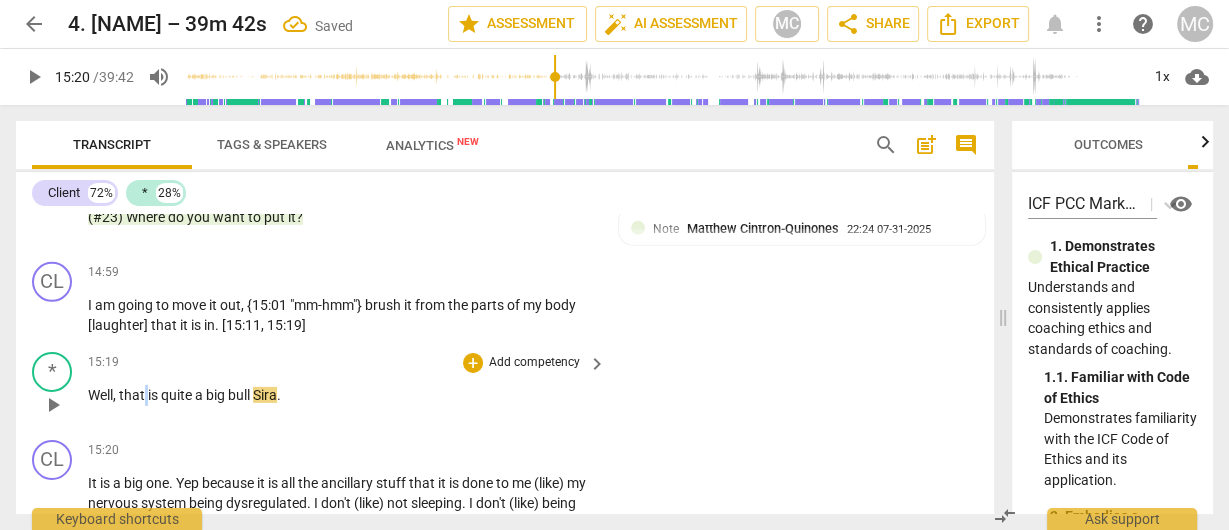 click on "that" at bounding box center (133, 395) 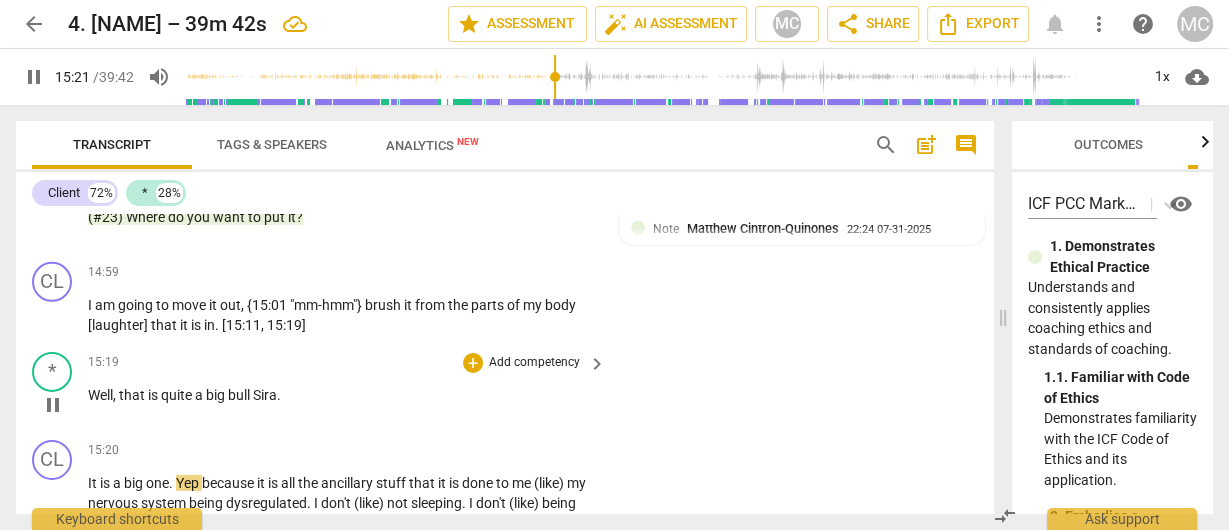 scroll, scrollTop: 5336, scrollLeft: 0, axis: vertical 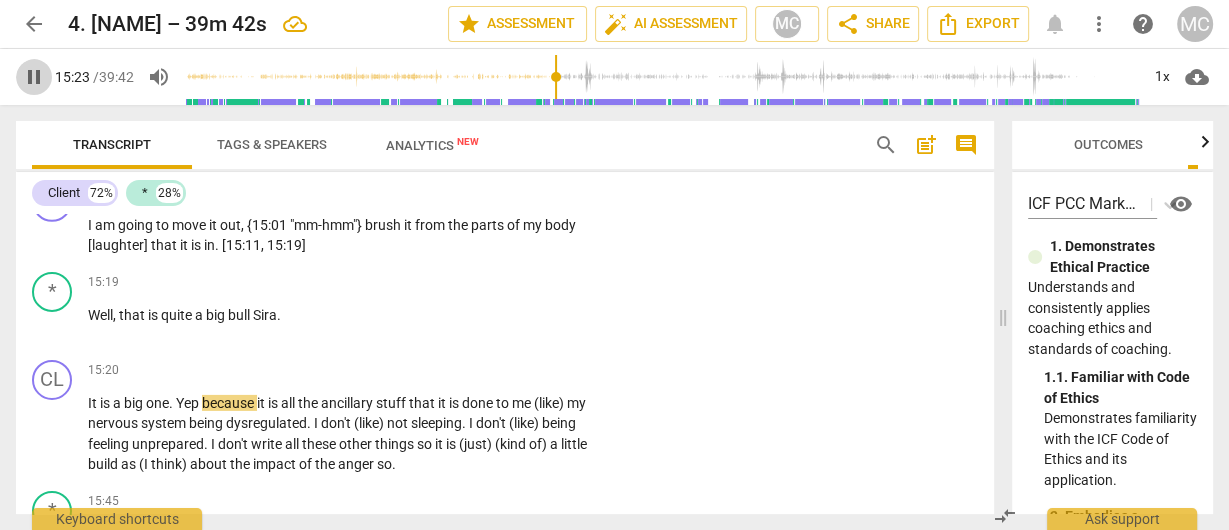 click on "pause" at bounding box center [34, 77] 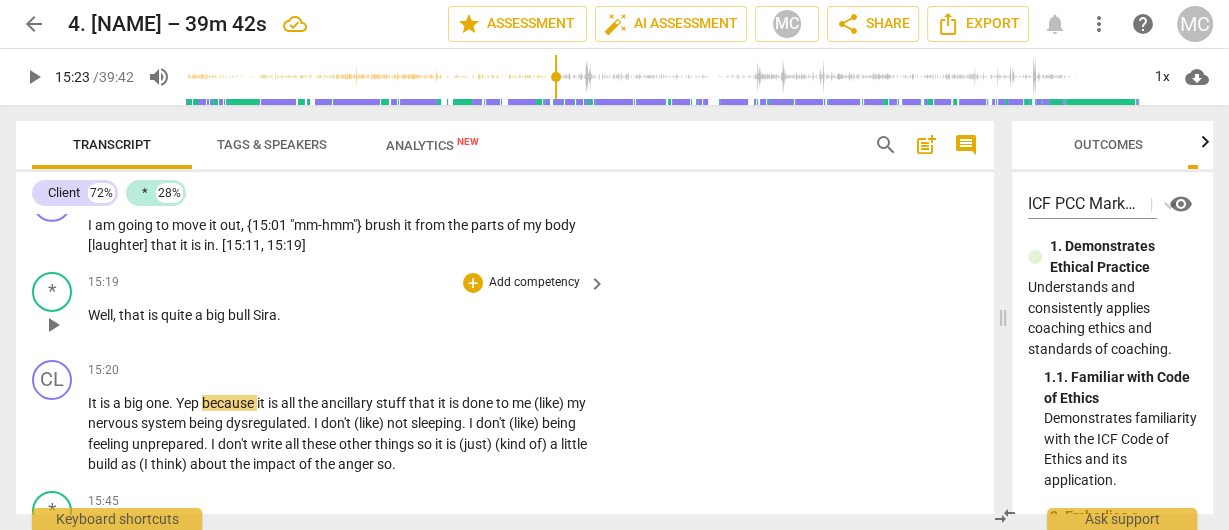 click on "that" at bounding box center (133, 315) 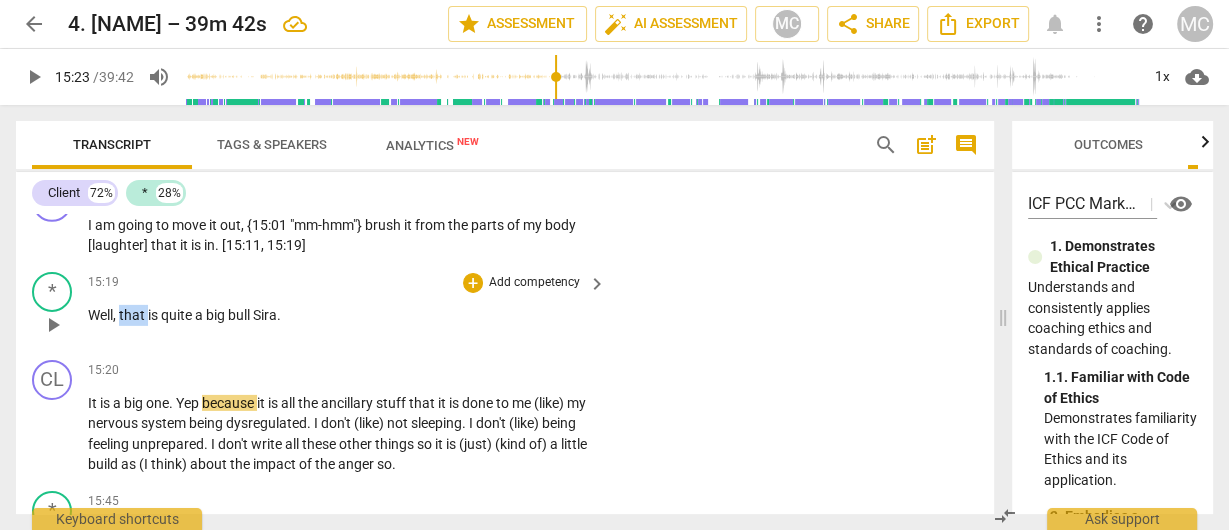 click on "that" at bounding box center [133, 315] 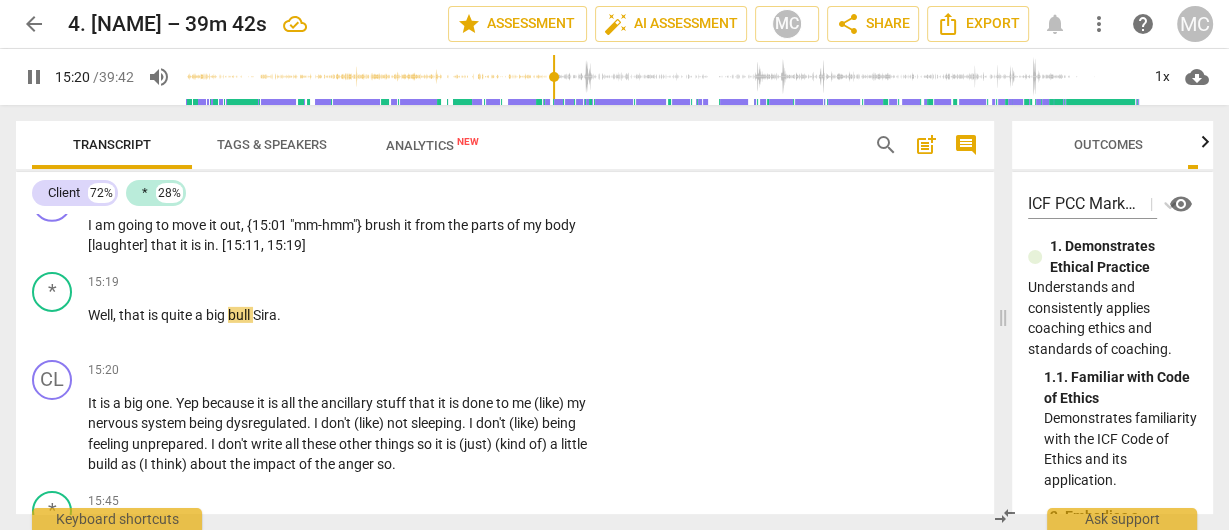 click on "pause" at bounding box center [34, 77] 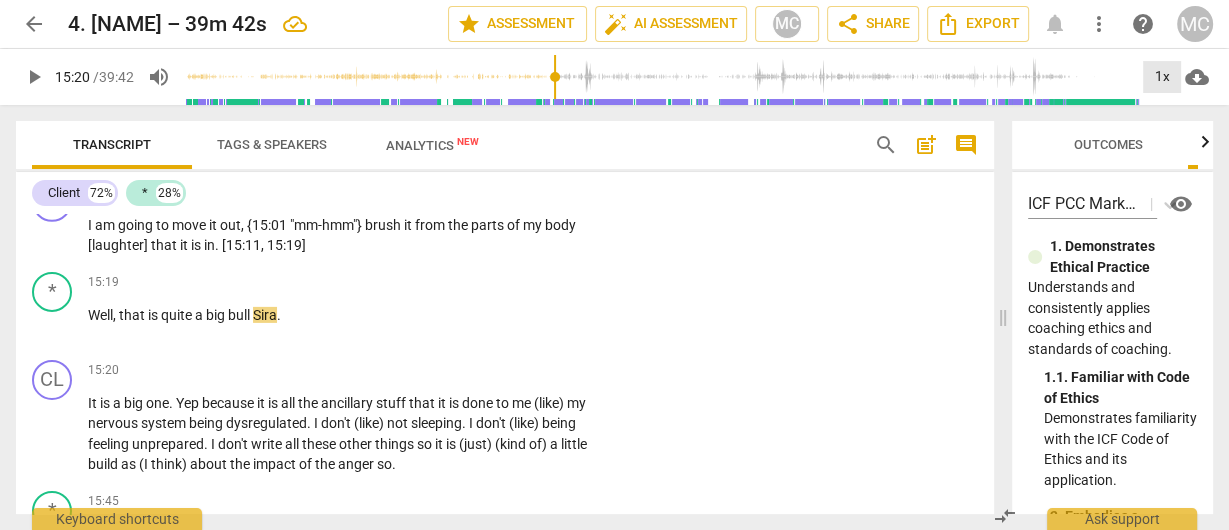 click on "1x" at bounding box center [1162, 77] 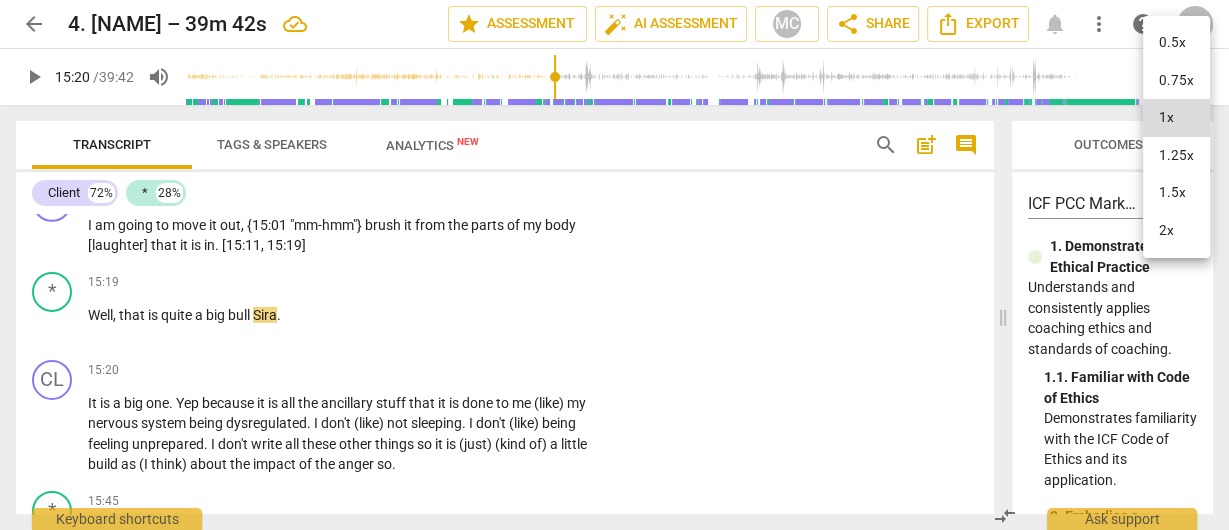 click on "1.5x" at bounding box center [1176, 193] 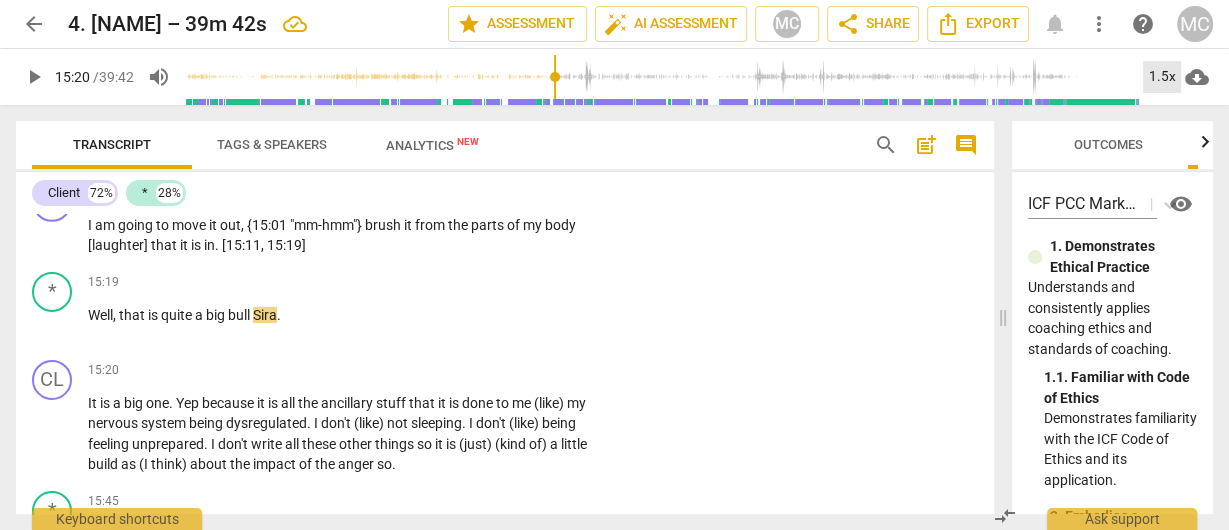 click on "1.5x" at bounding box center (1162, 77) 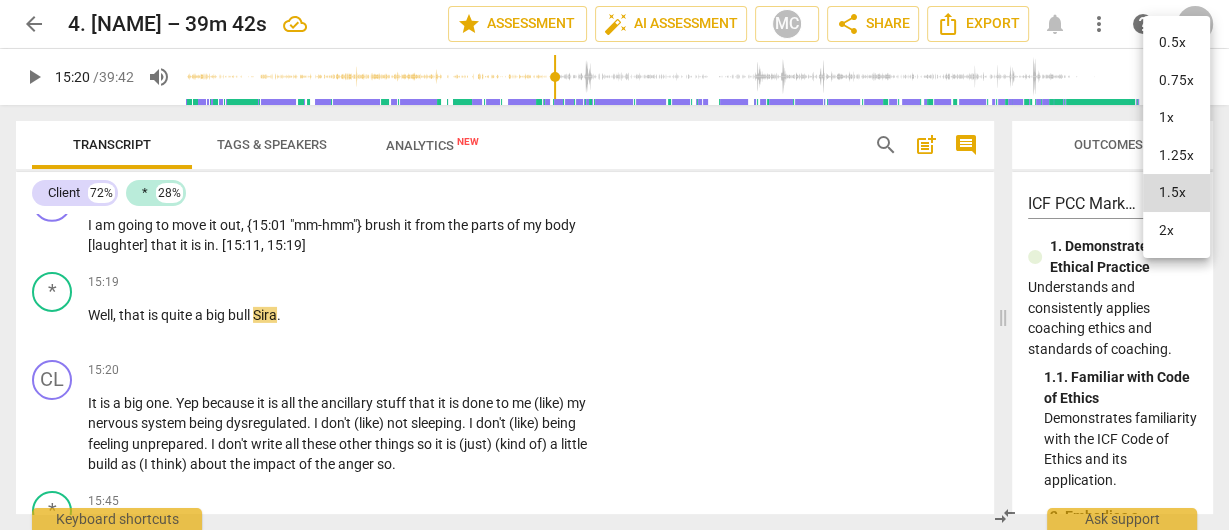 click on "1.25x" at bounding box center [1176, 156] 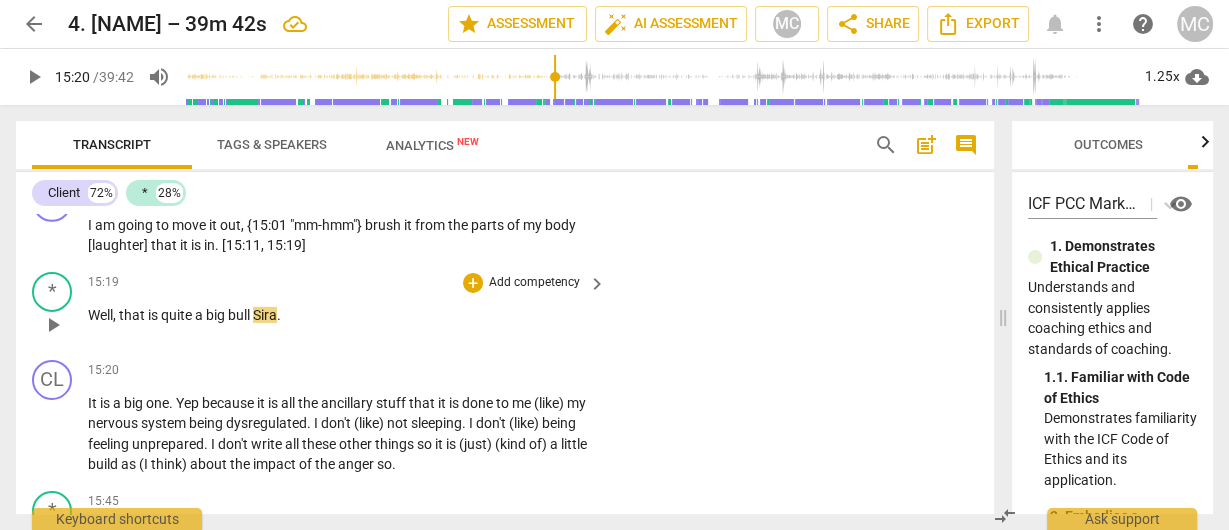 click on "Sira" at bounding box center [265, 315] 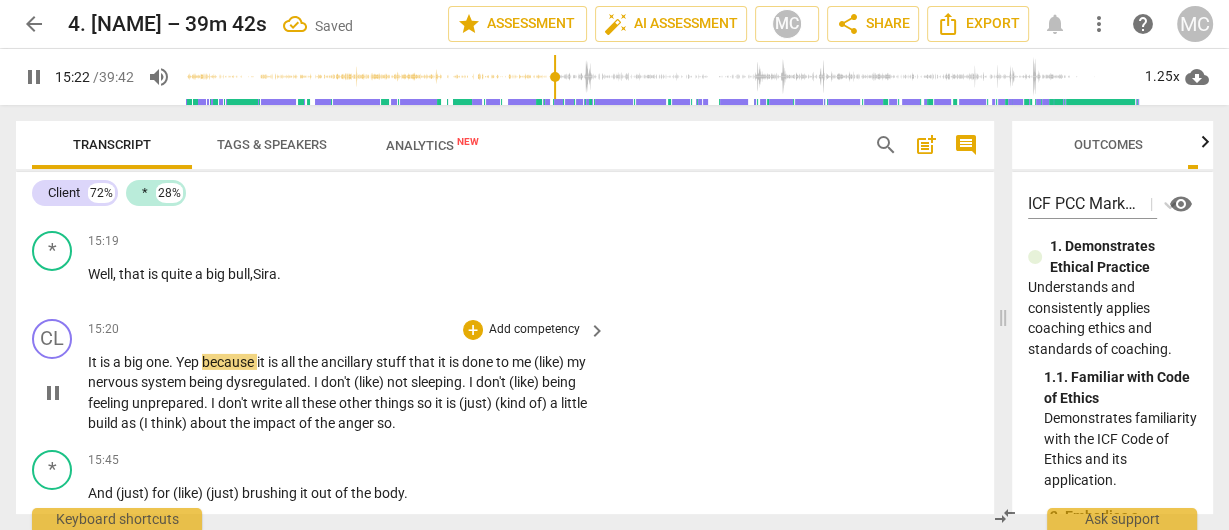 scroll, scrollTop: 5416, scrollLeft: 0, axis: vertical 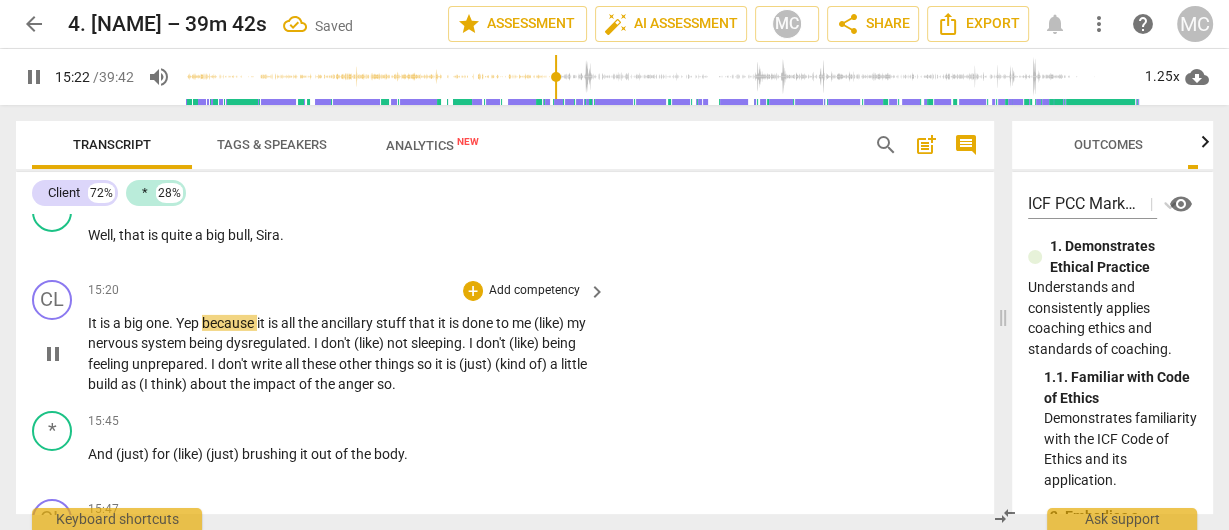 click on "a" at bounding box center [118, 323] 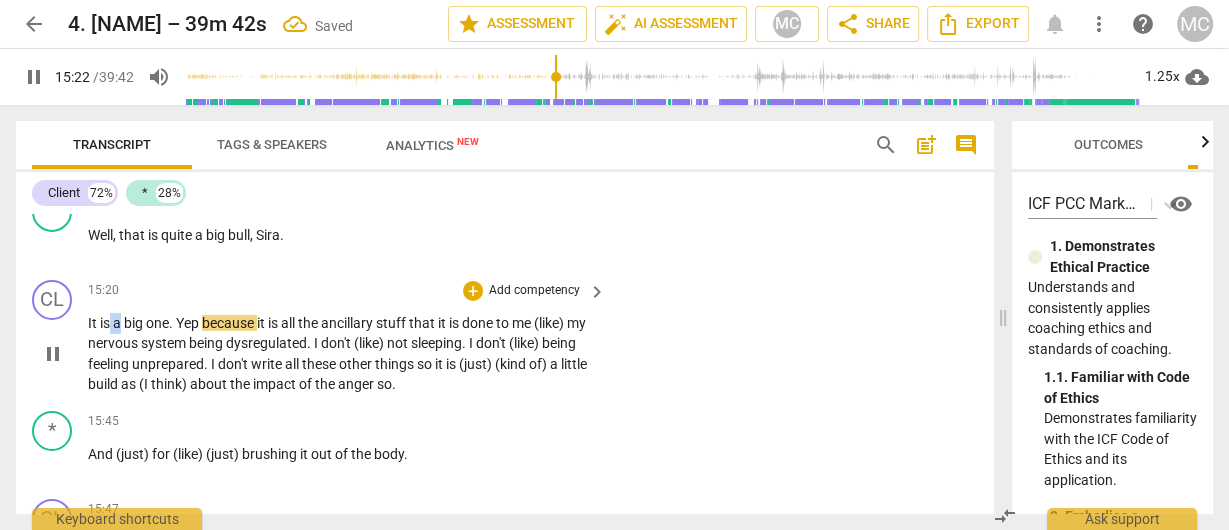 click on "It   is   a   big   one .   Yep   because   it   is   all   the   ancillary   stuff   that   it   is   done   to   me   (like)   my   nervous   system   being   dysregulated .   I   don't   (like)   not   sleeping .   I   don't   (like)   being   feeling   unprepared .   I   don't   write   all   these   other   things   so   it   is   (just)   (kind   of)   a   little   build   as   (I   think)   about   the   impact   of   the   anger   so ." at bounding box center (342, 354) 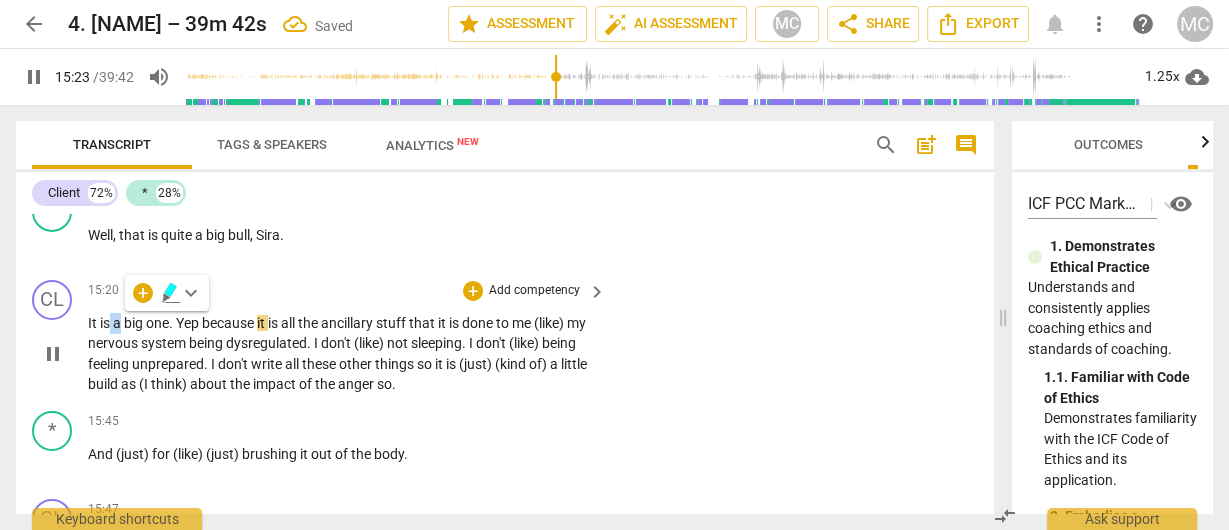 click on "is" at bounding box center [106, 323] 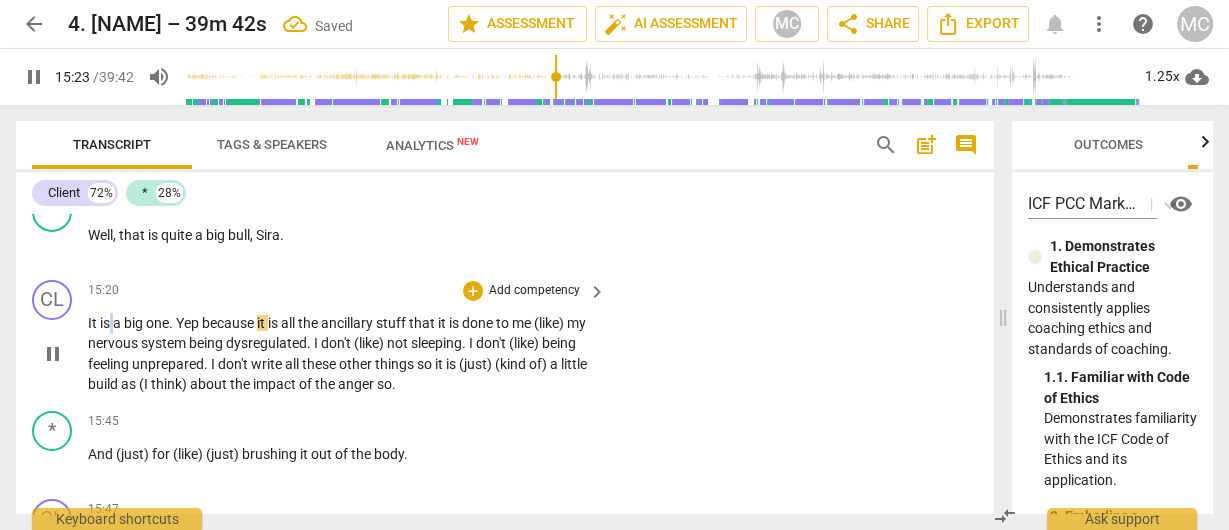 click on "is" at bounding box center (106, 323) 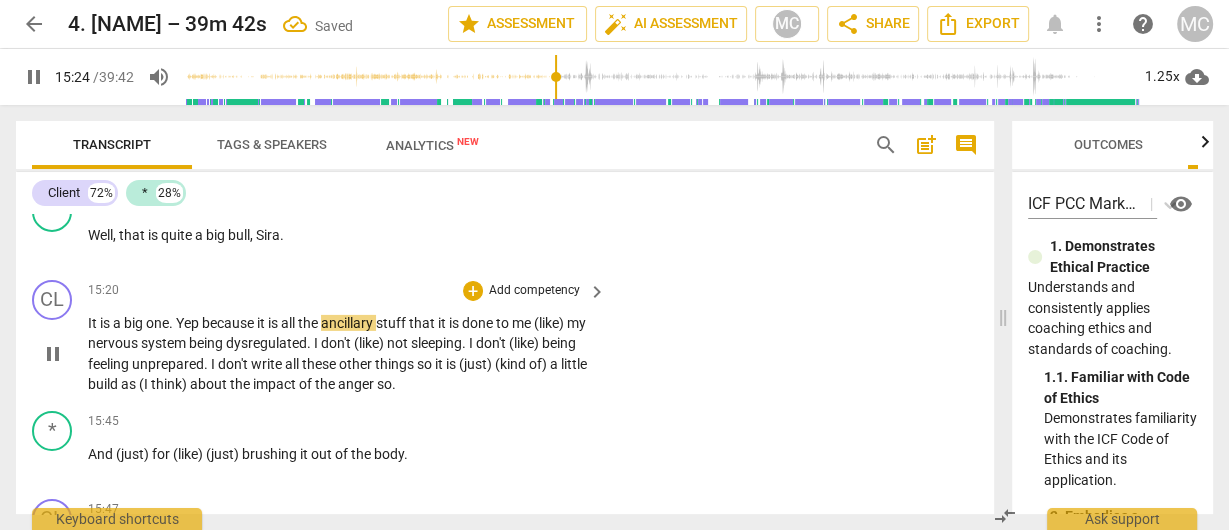 click on "a" at bounding box center (118, 323) 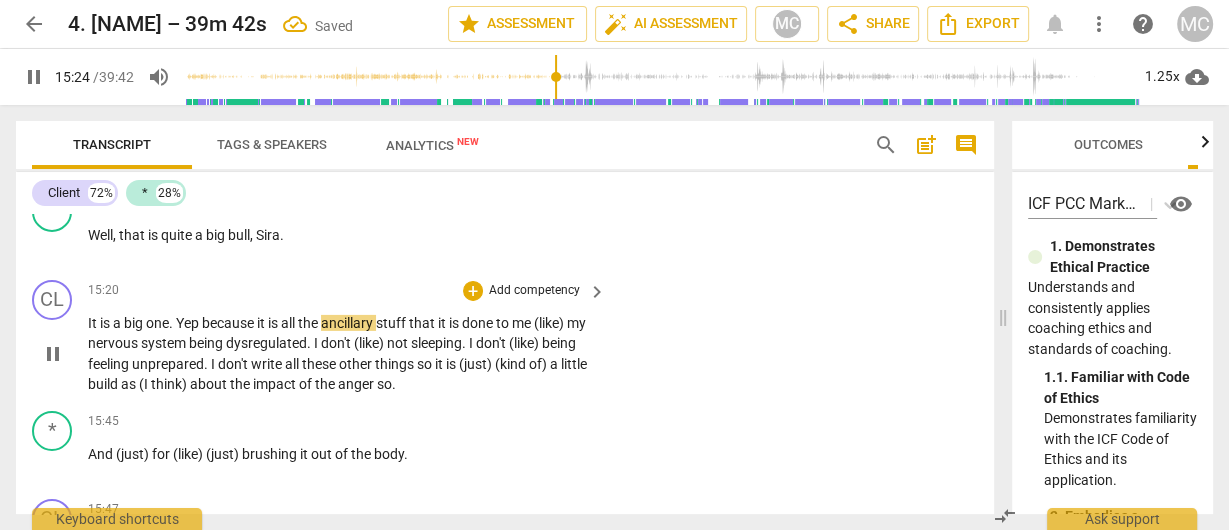 click on "a" at bounding box center [118, 323] 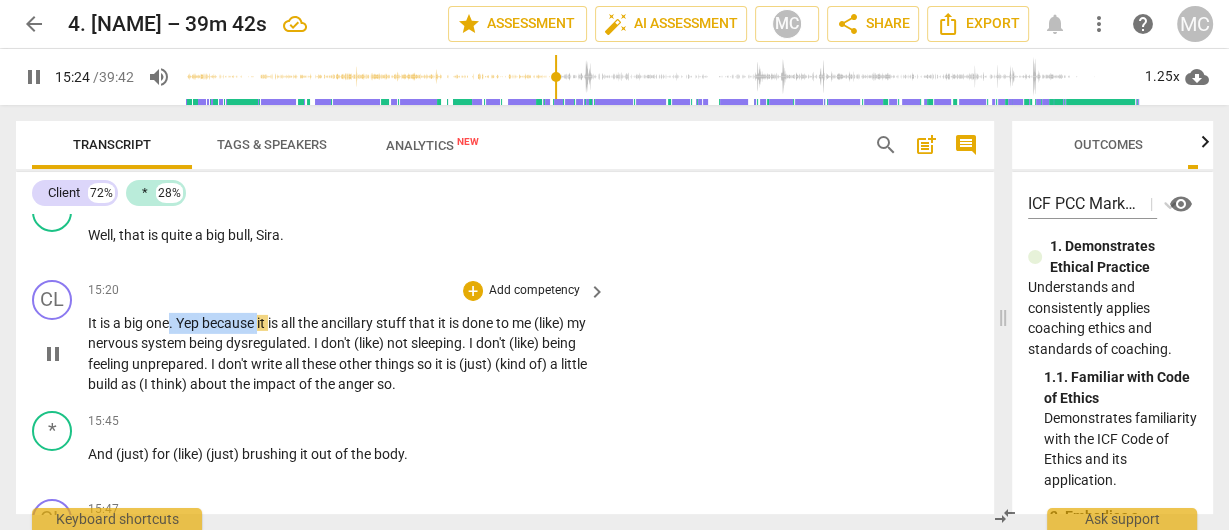 drag, startPoint x: 259, startPoint y: 318, endPoint x: 171, endPoint y: 319, distance: 88.005684 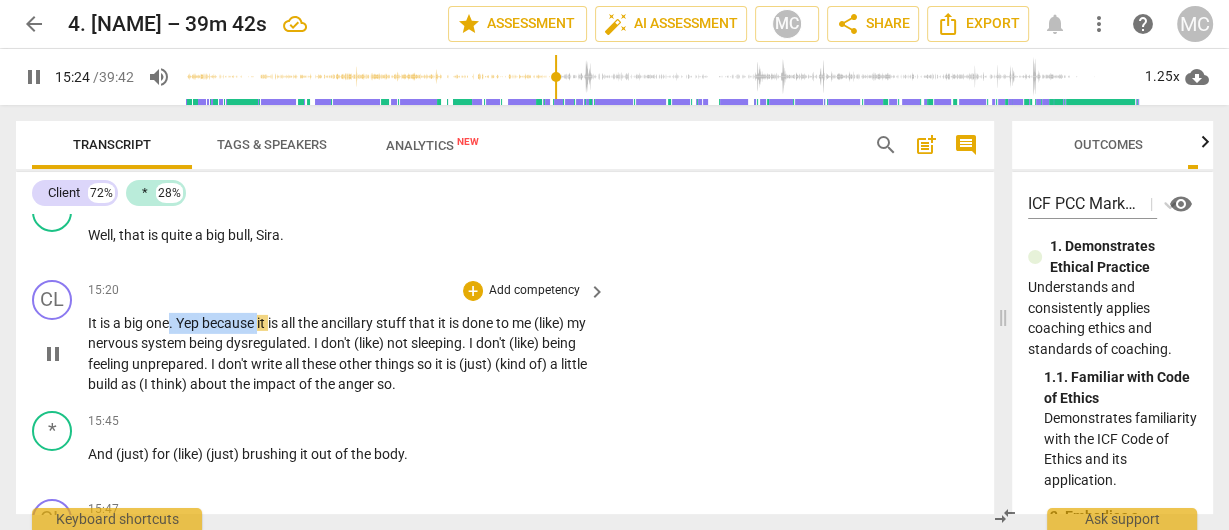 click on "It   is   a   big   one .   Yep   because   it   is   all   the   ancillary   stuff   that   it   is   done   to   me   (like)   my   nervous   system   being   dysregulated .   I   don't   (like)   not   sleeping .   I   don't   (like)   being   feeling   unprepared .   I   don't   write   all   these   other   things   so   it   is   (just)   (kind   of)   a   little   build   as   (I   think)   about   the   impact   of   the   anger   so ." at bounding box center (342, 354) 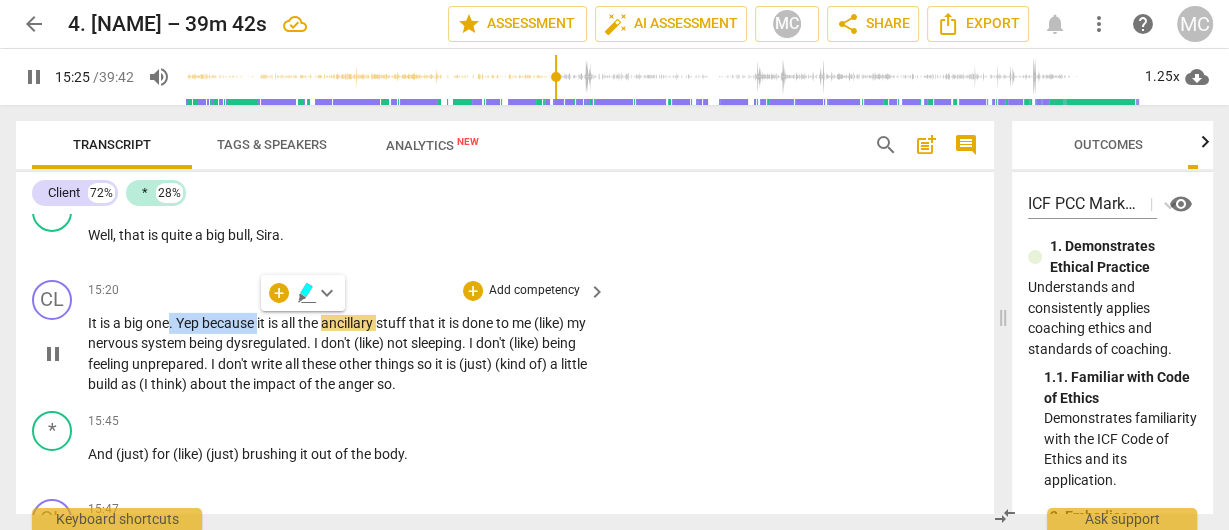 type on "925" 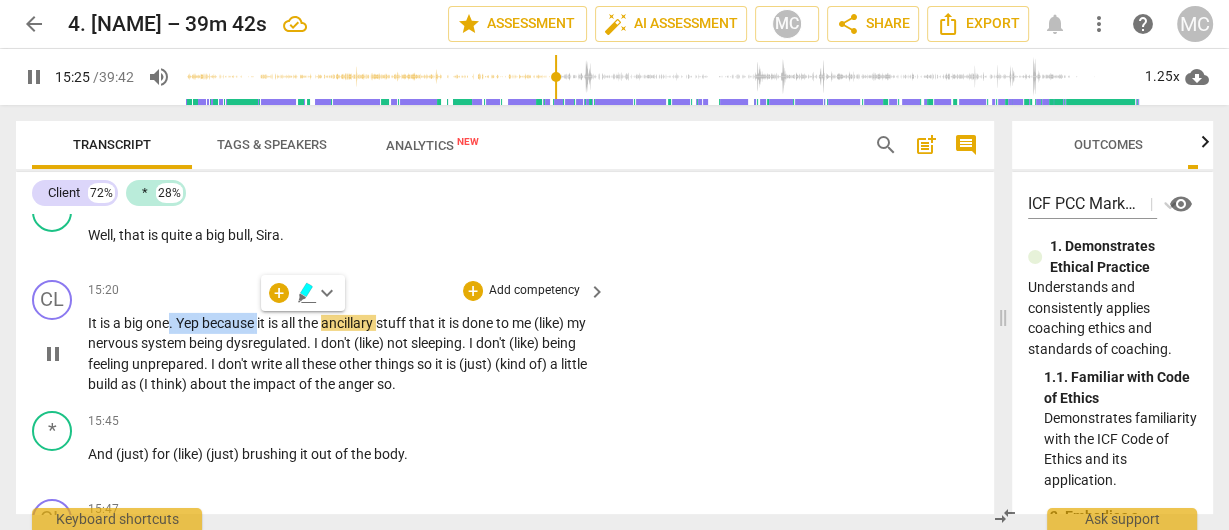 type 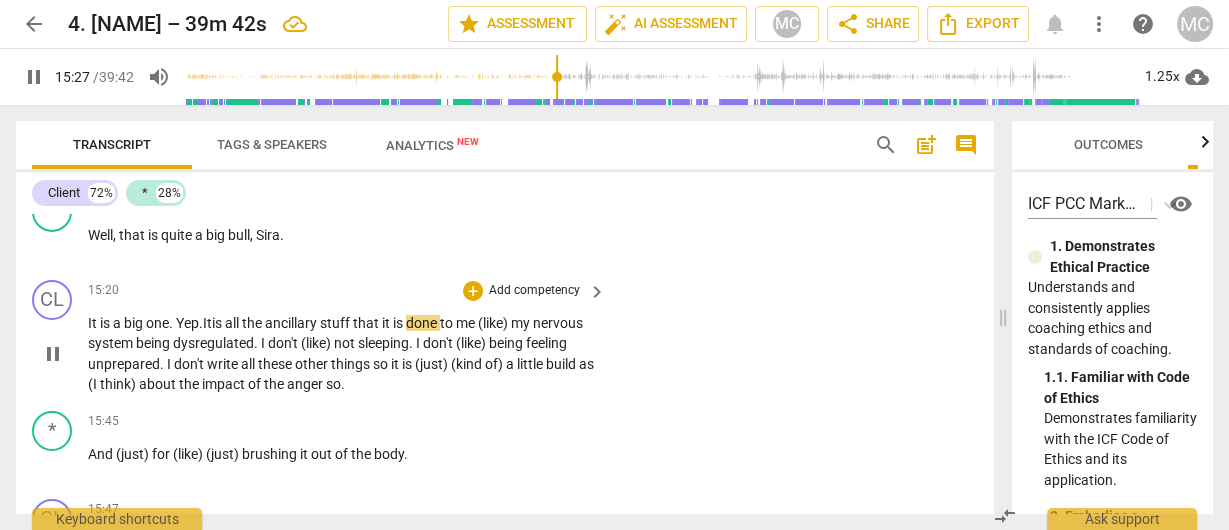 click on "one. Yep." at bounding box center (174, 323) 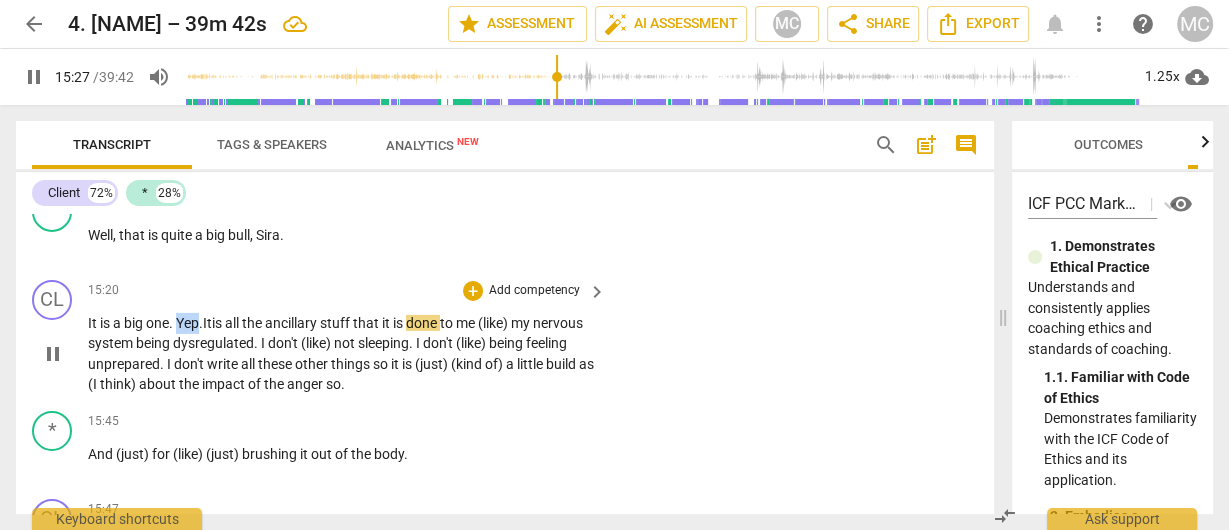 click on "one. Yep." at bounding box center [174, 323] 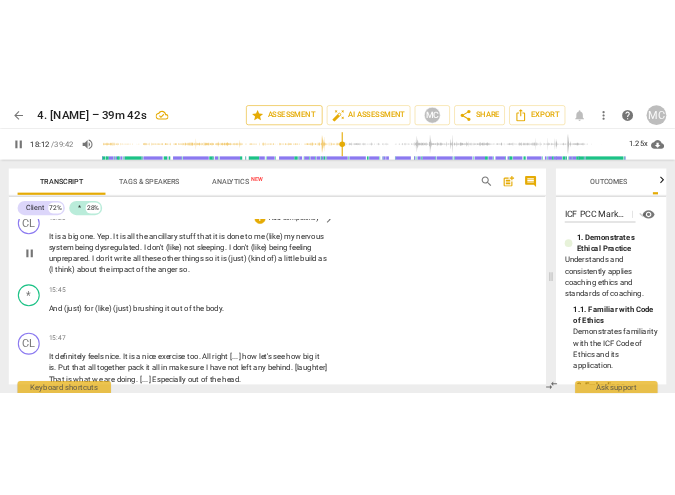 scroll, scrollTop: 6591, scrollLeft: 0, axis: vertical 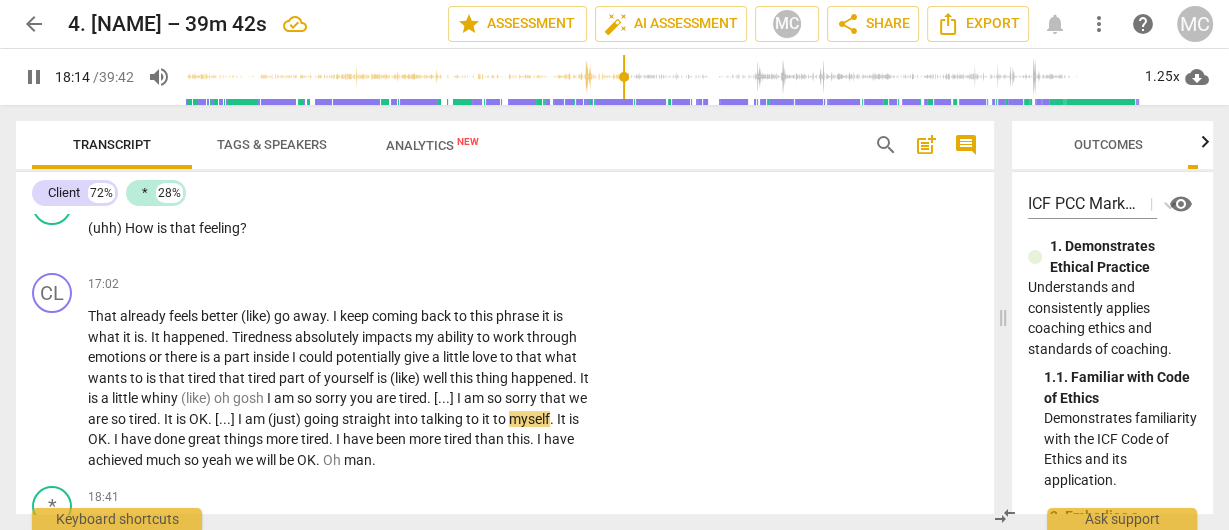 click on "pause" at bounding box center [34, 77] 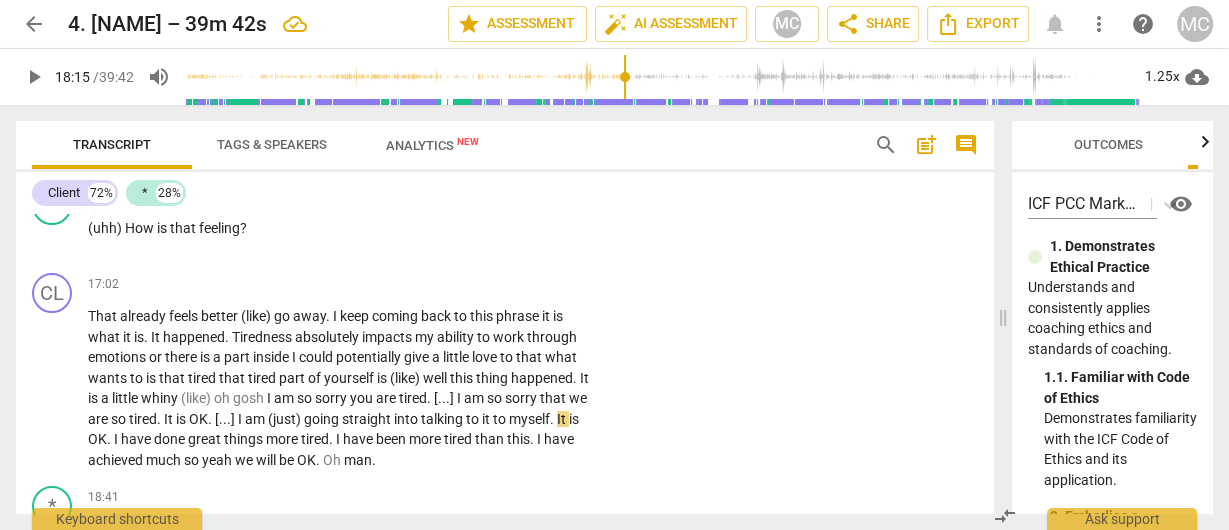 type on "1095" 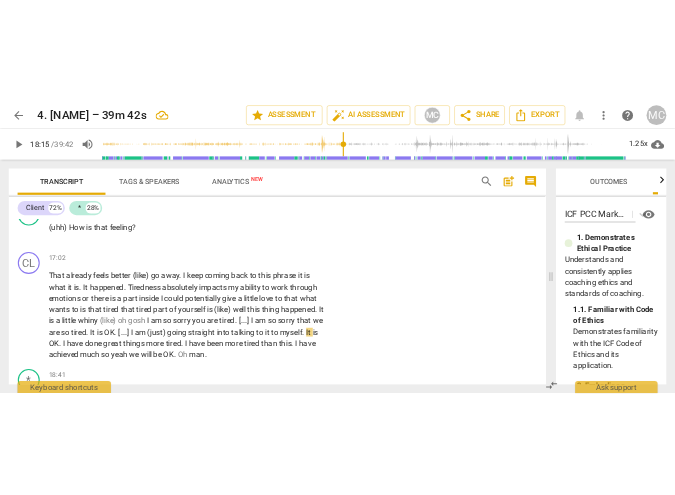 scroll, scrollTop: 7859, scrollLeft: 0, axis: vertical 